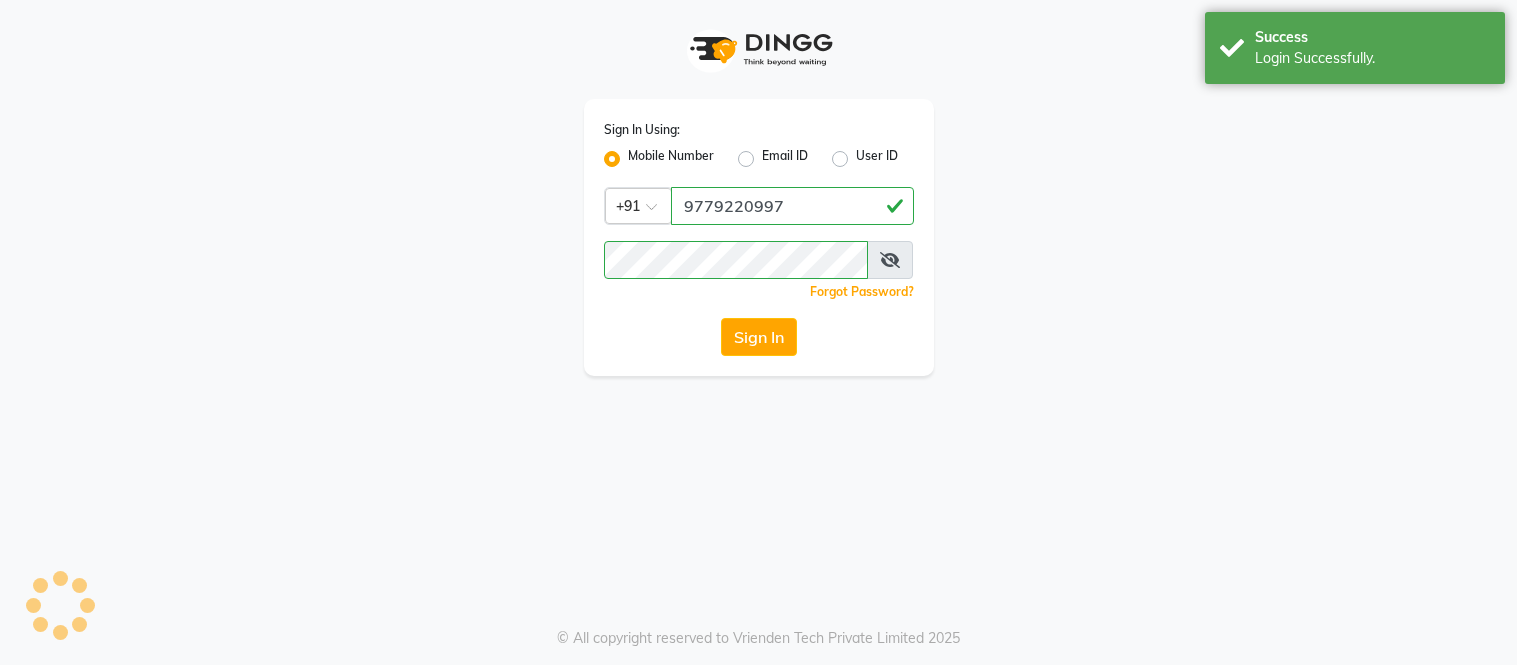 scroll, scrollTop: 0, scrollLeft: 0, axis: both 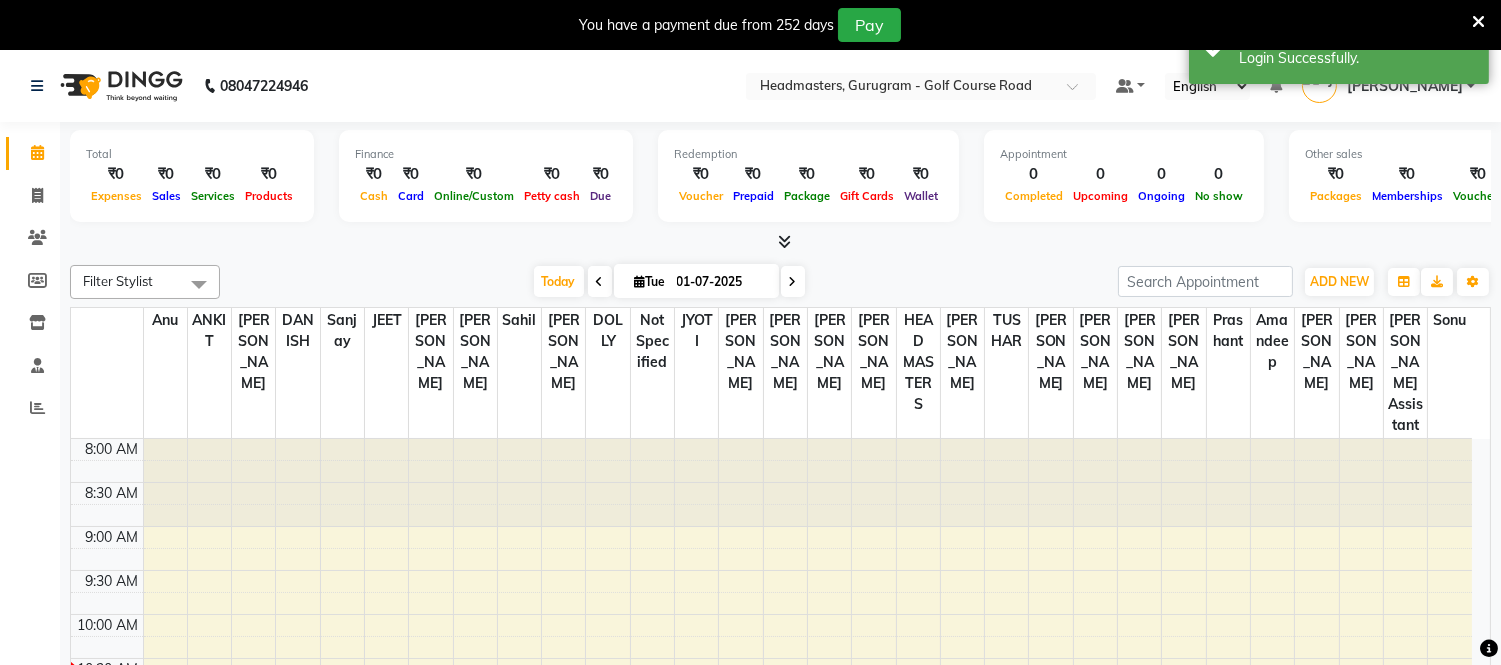 click at bounding box center (1478, 22) 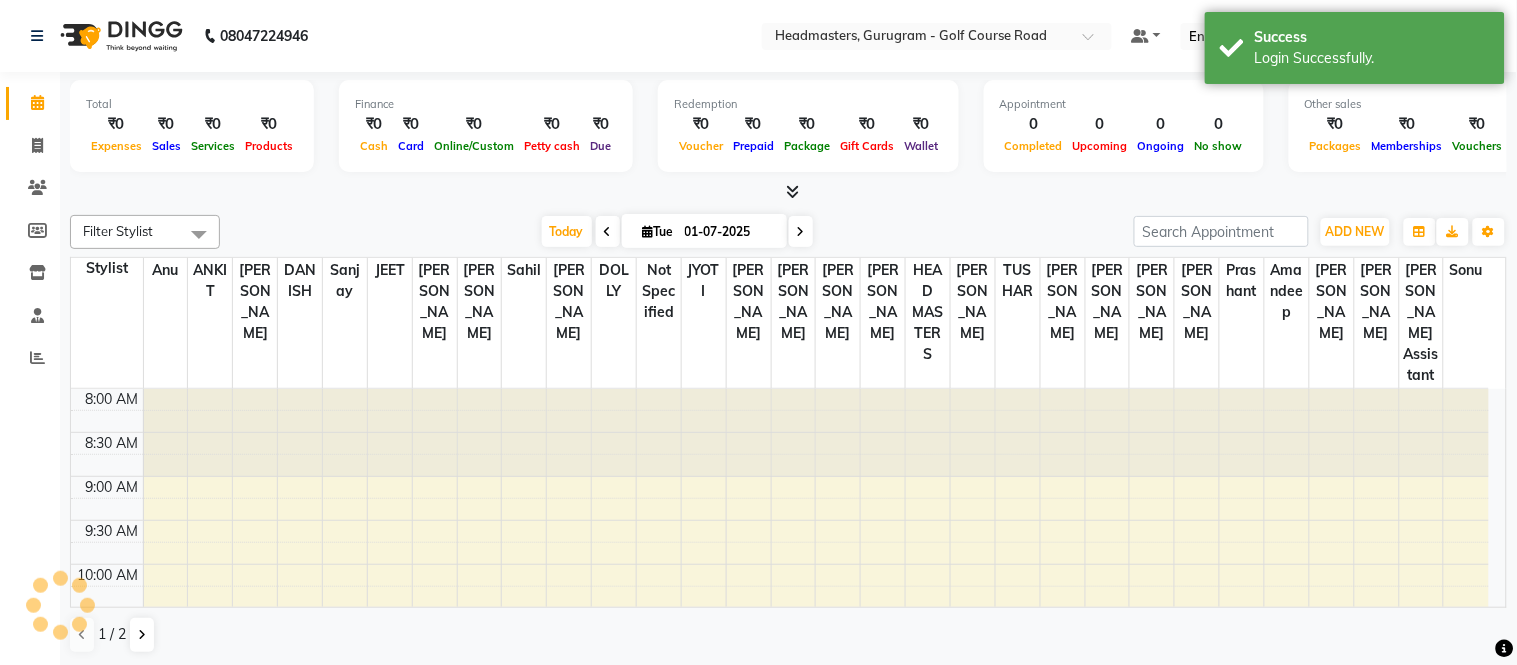 scroll, scrollTop: 0, scrollLeft: 0, axis: both 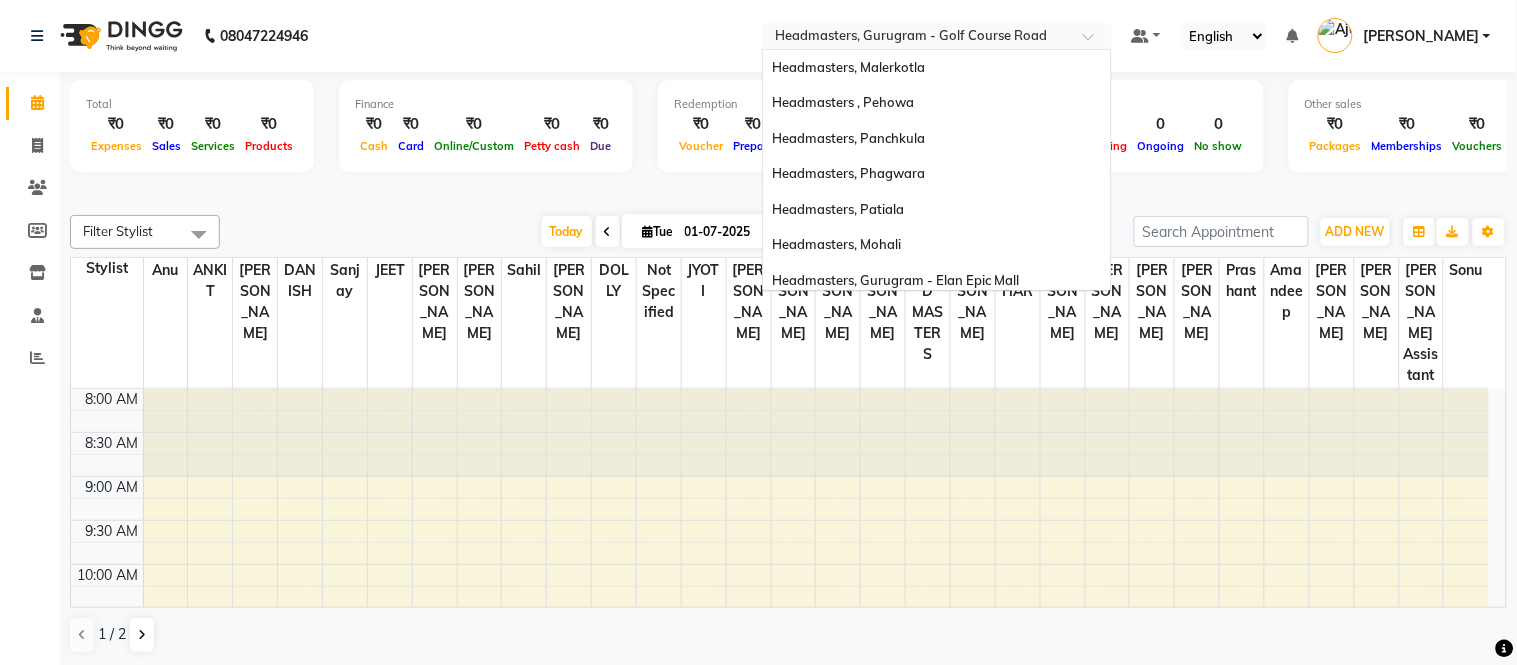 click at bounding box center [917, 38] 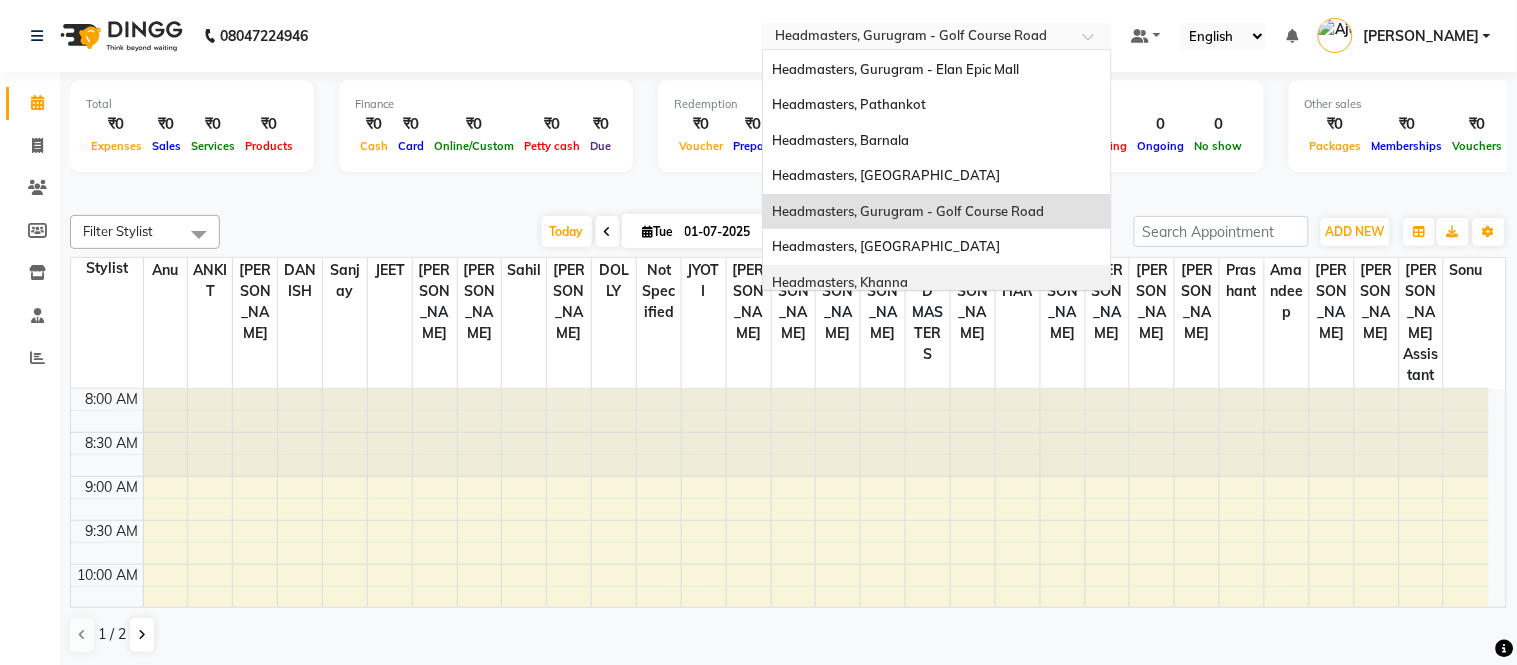 scroll, scrollTop: 0, scrollLeft: 0, axis: both 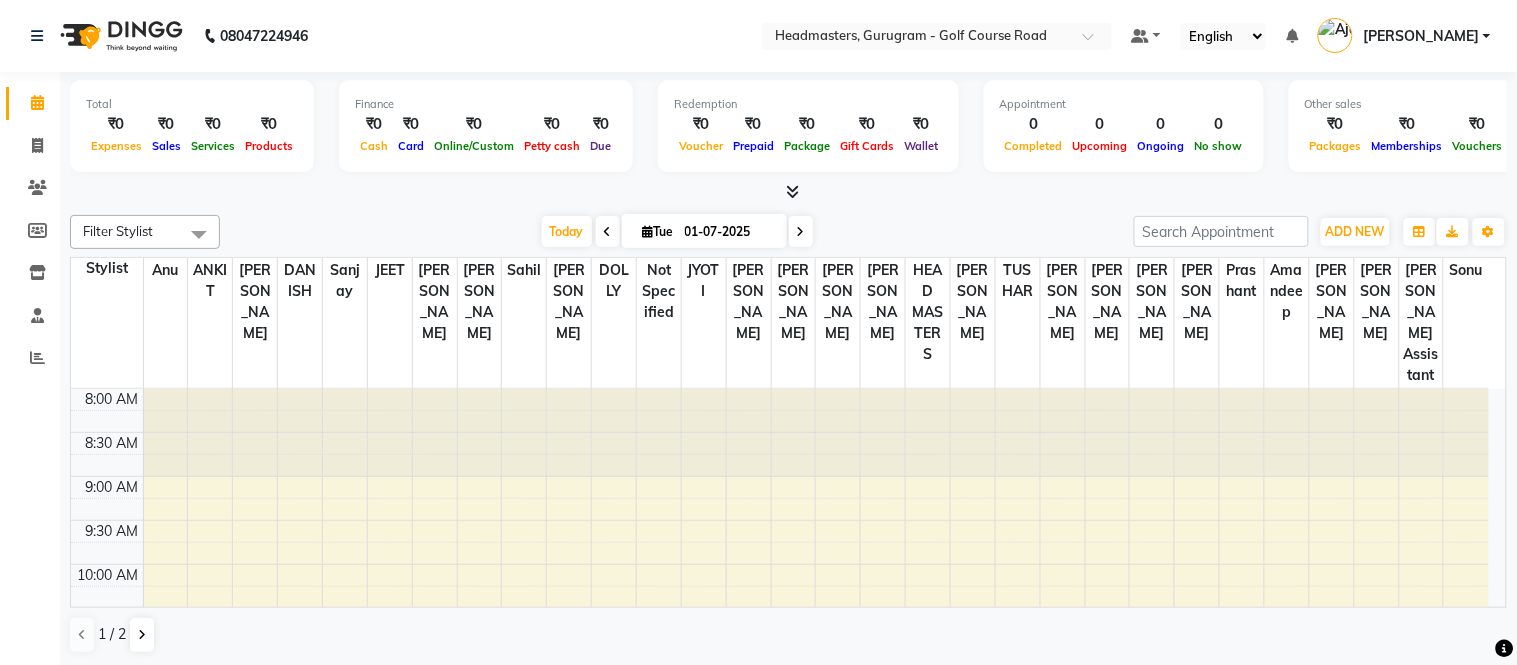 drag, startPoint x: 417, startPoint y: 152, endPoint x: 394, endPoint y: 164, distance: 25.942244 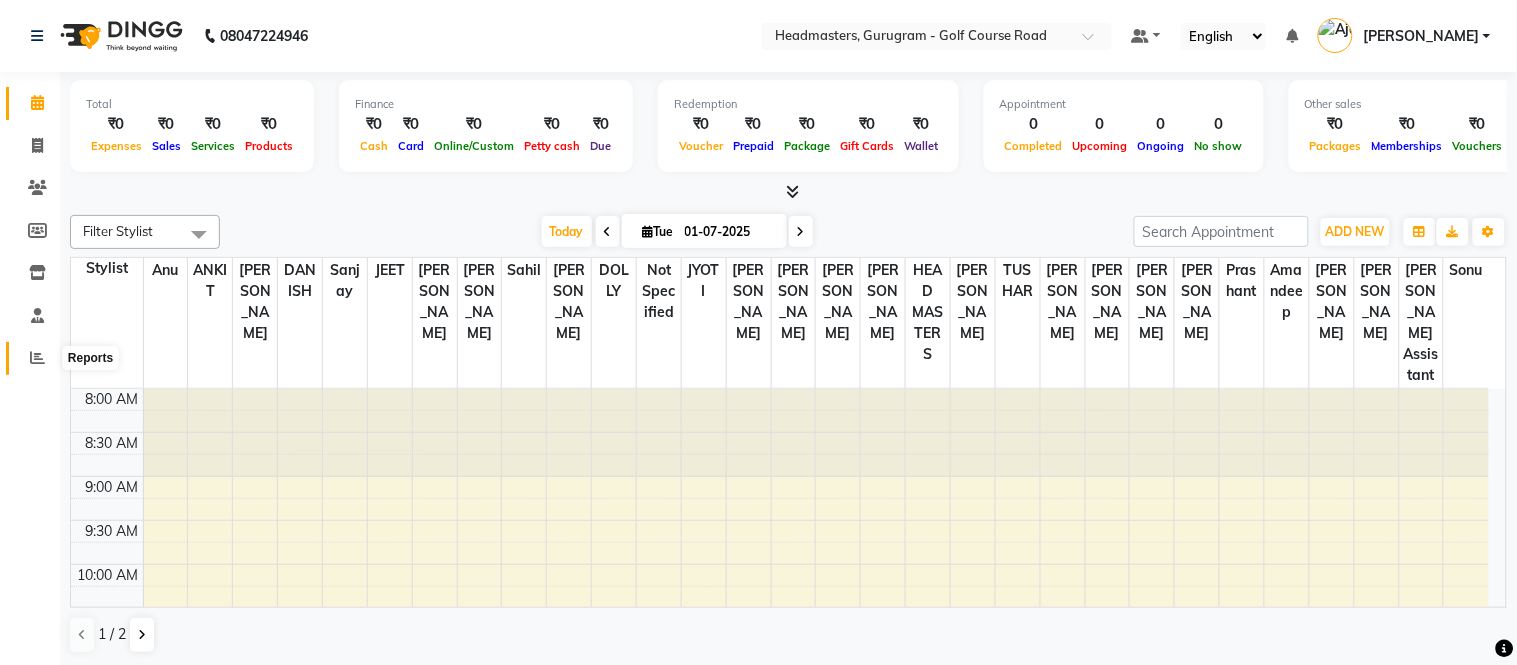 click 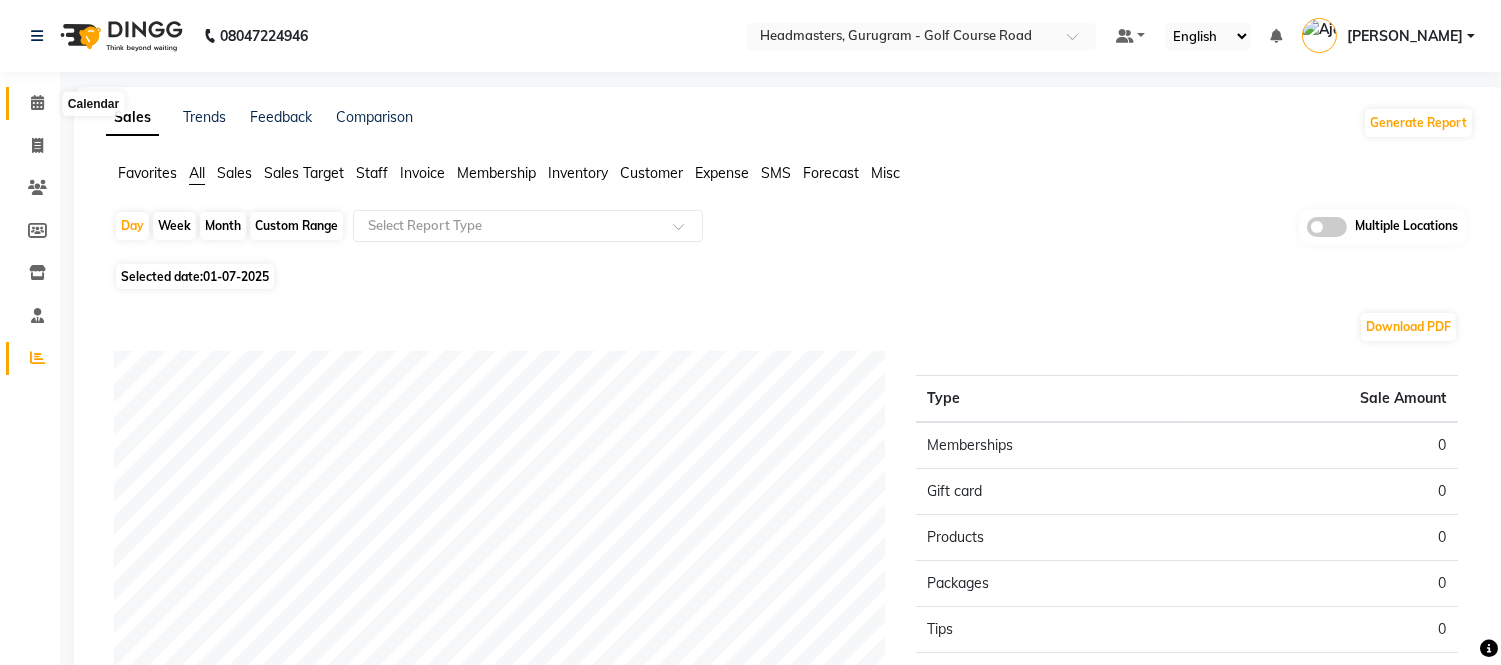click 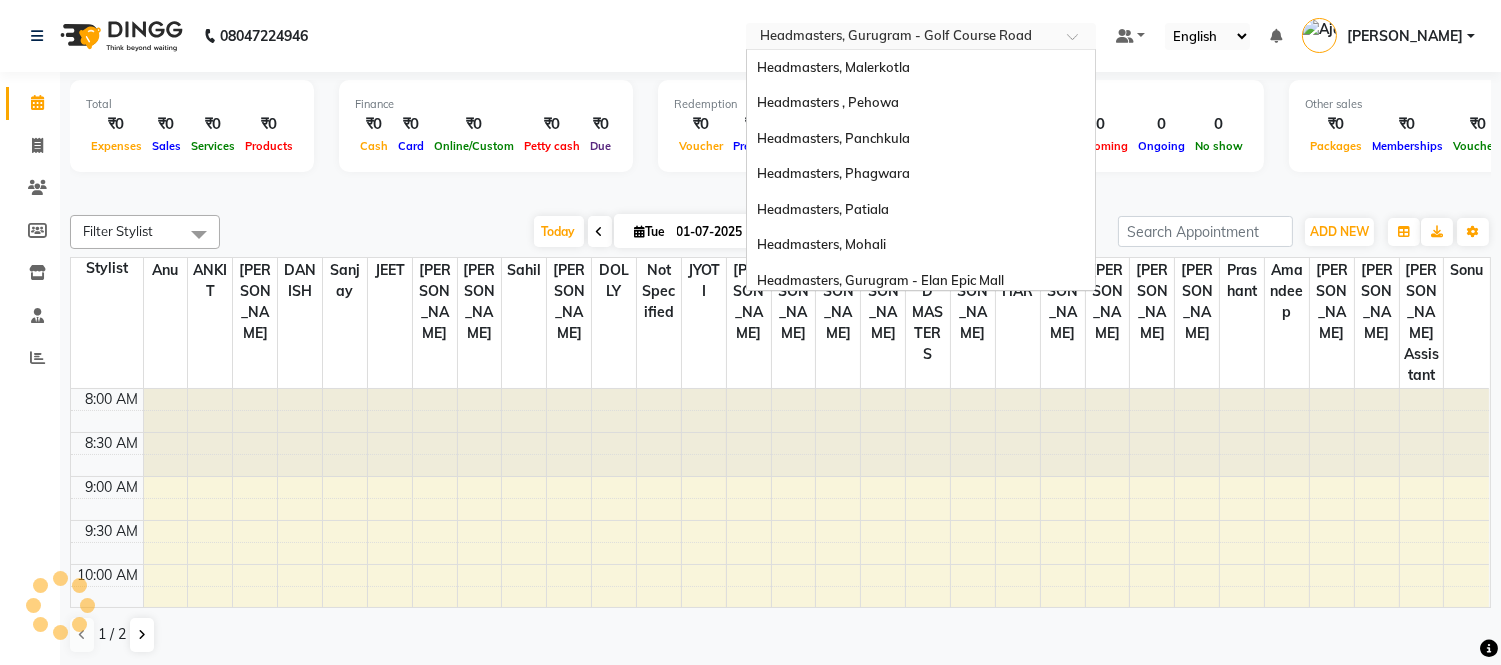 click at bounding box center (901, 38) 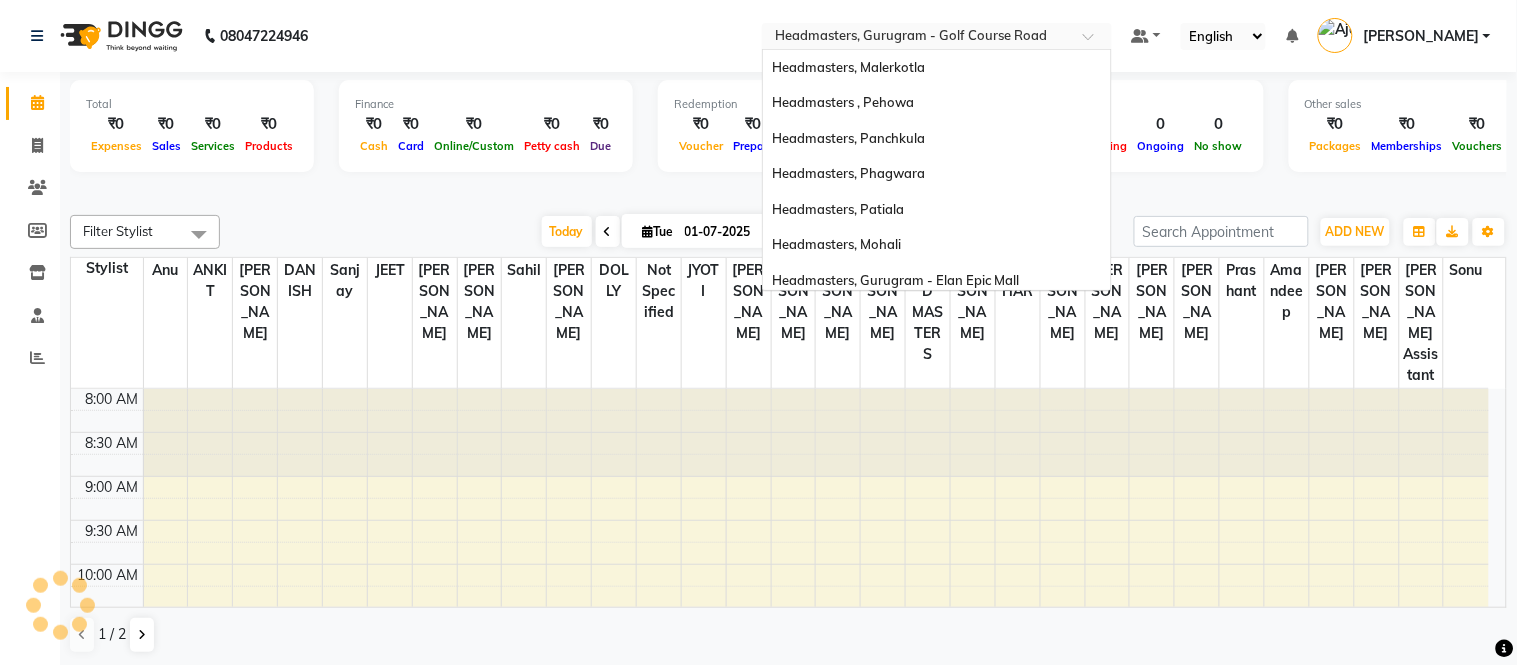 scroll, scrollTop: 0, scrollLeft: 0, axis: both 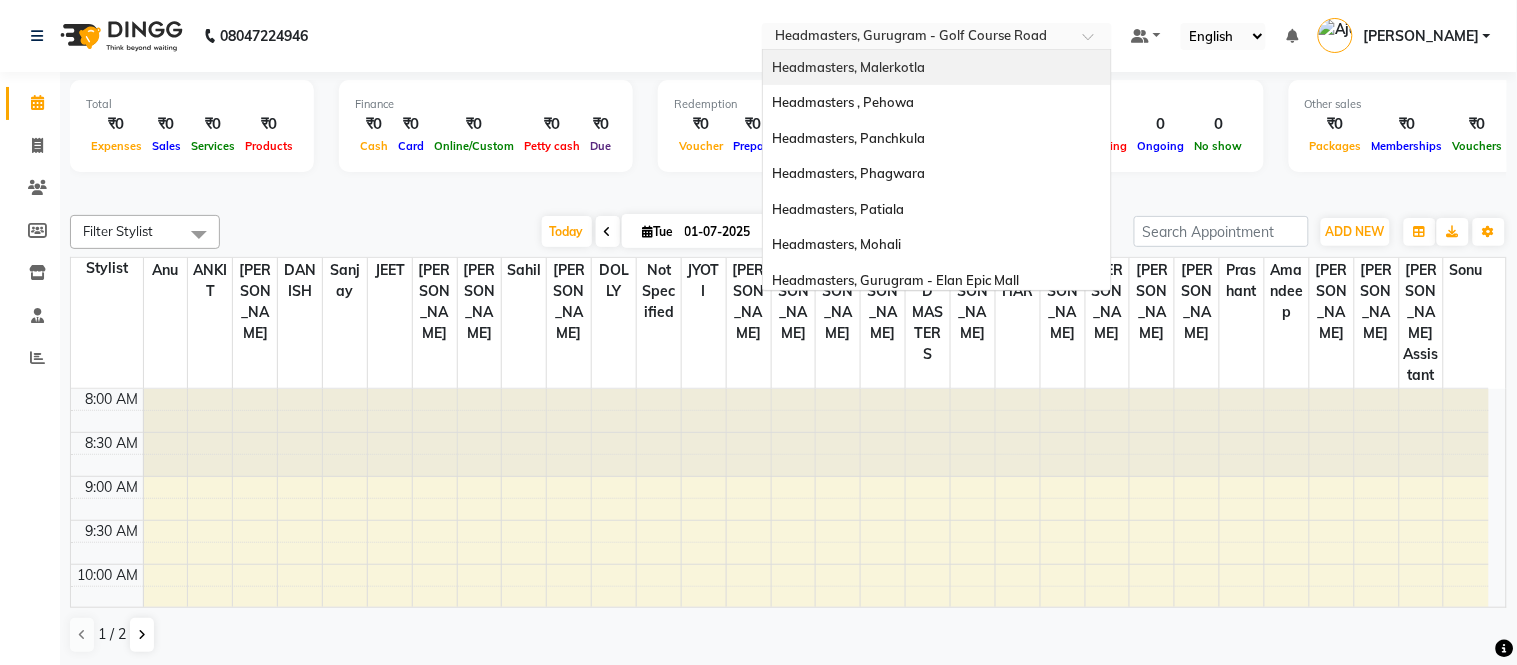 click on "Headmasters, Malerkotla" at bounding box center [849, 67] 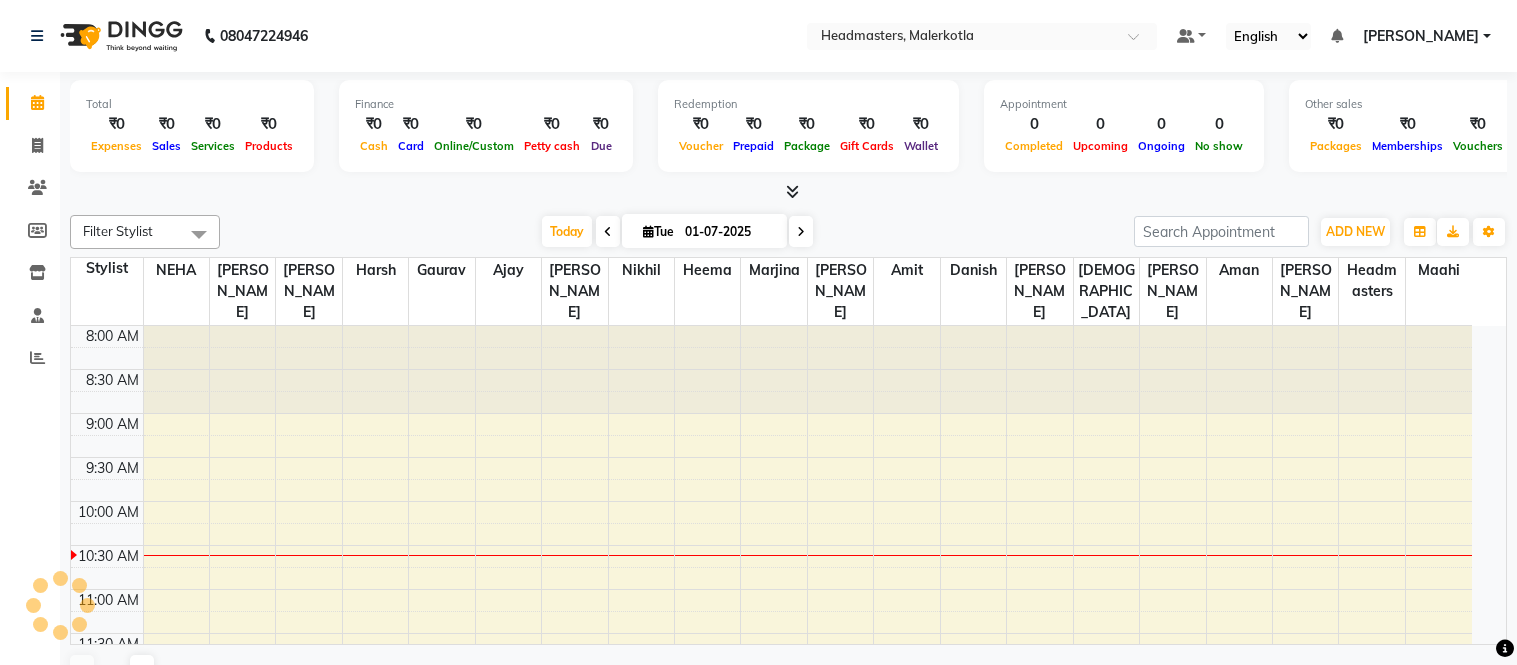 scroll, scrollTop: 0, scrollLeft: 0, axis: both 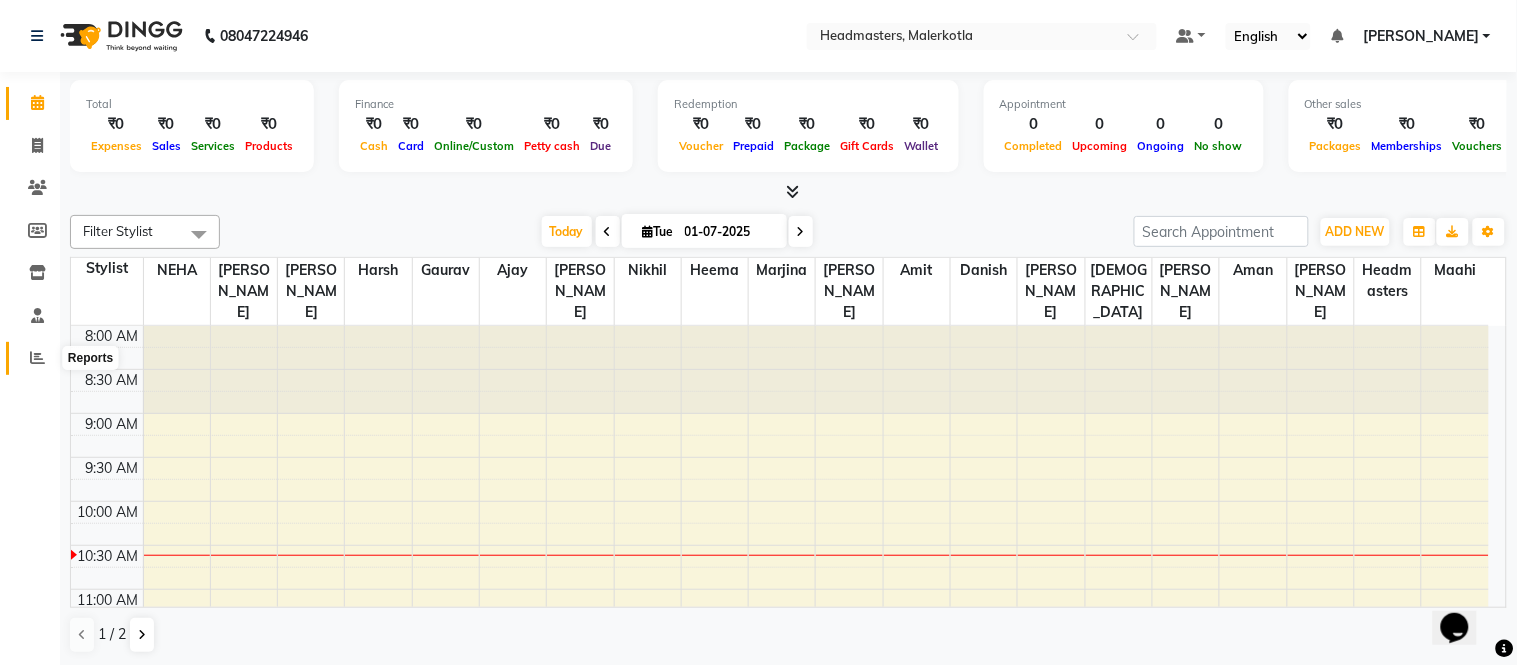 click 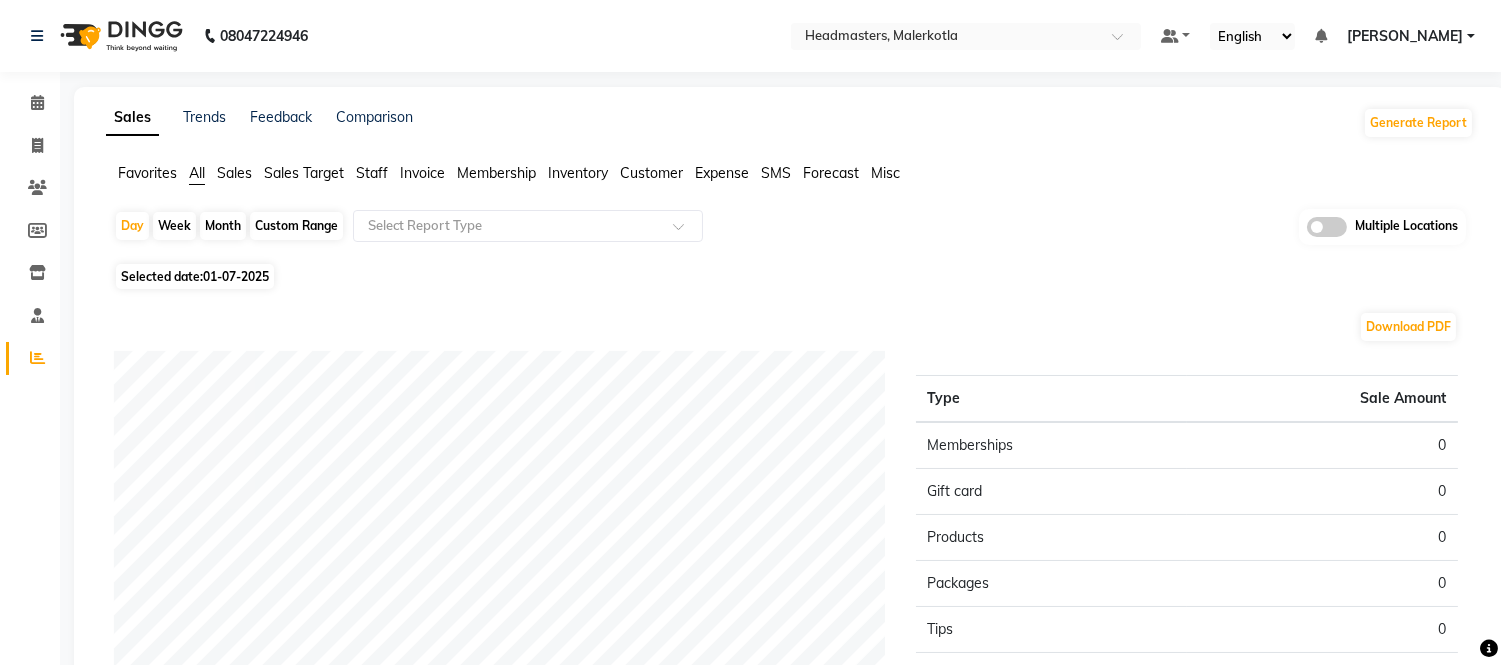 click on "Staff" 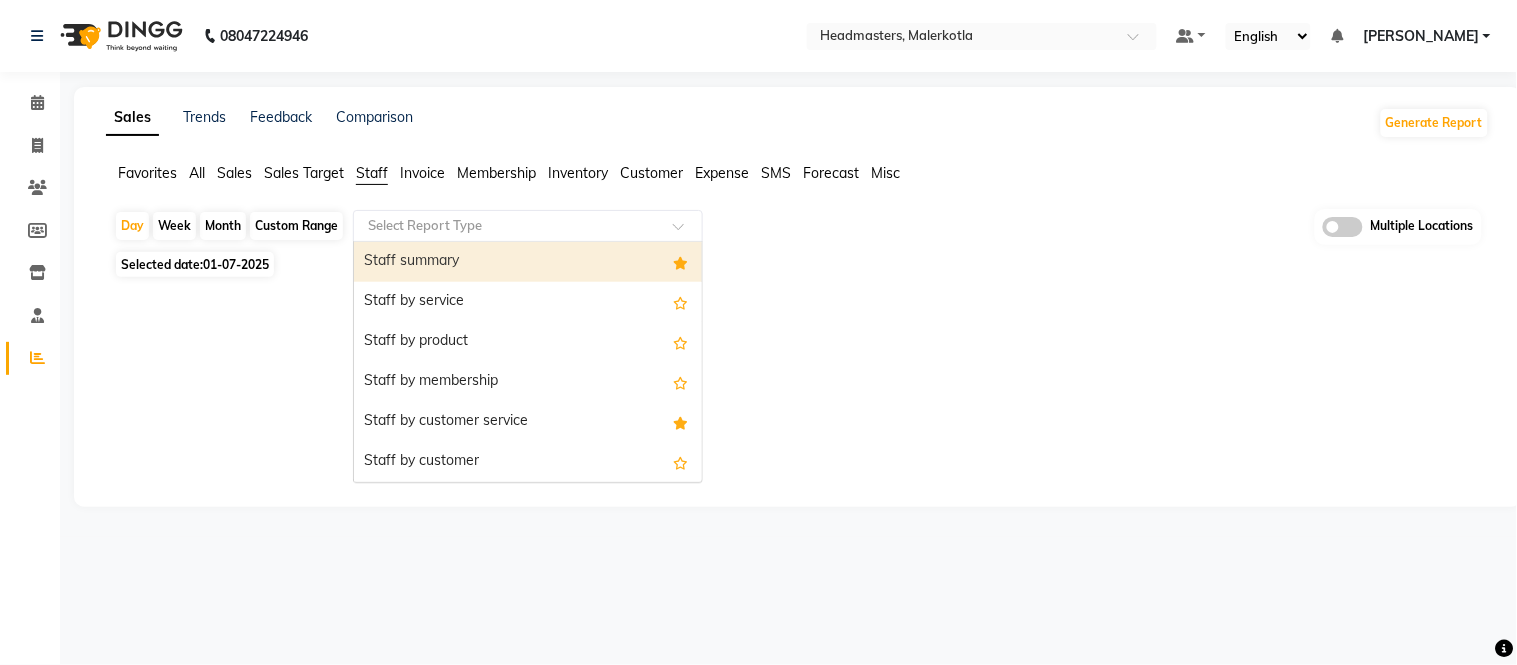 click 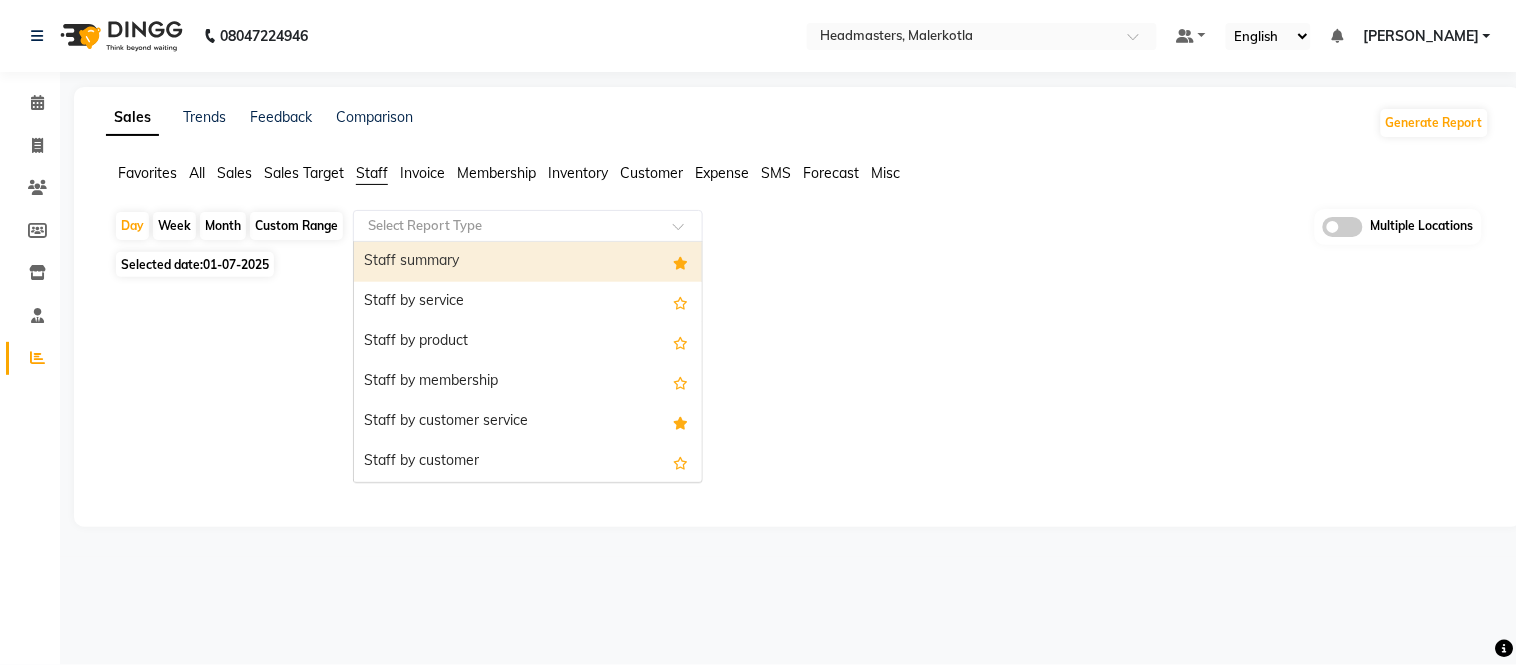 click on "Staff summary" at bounding box center [528, 262] 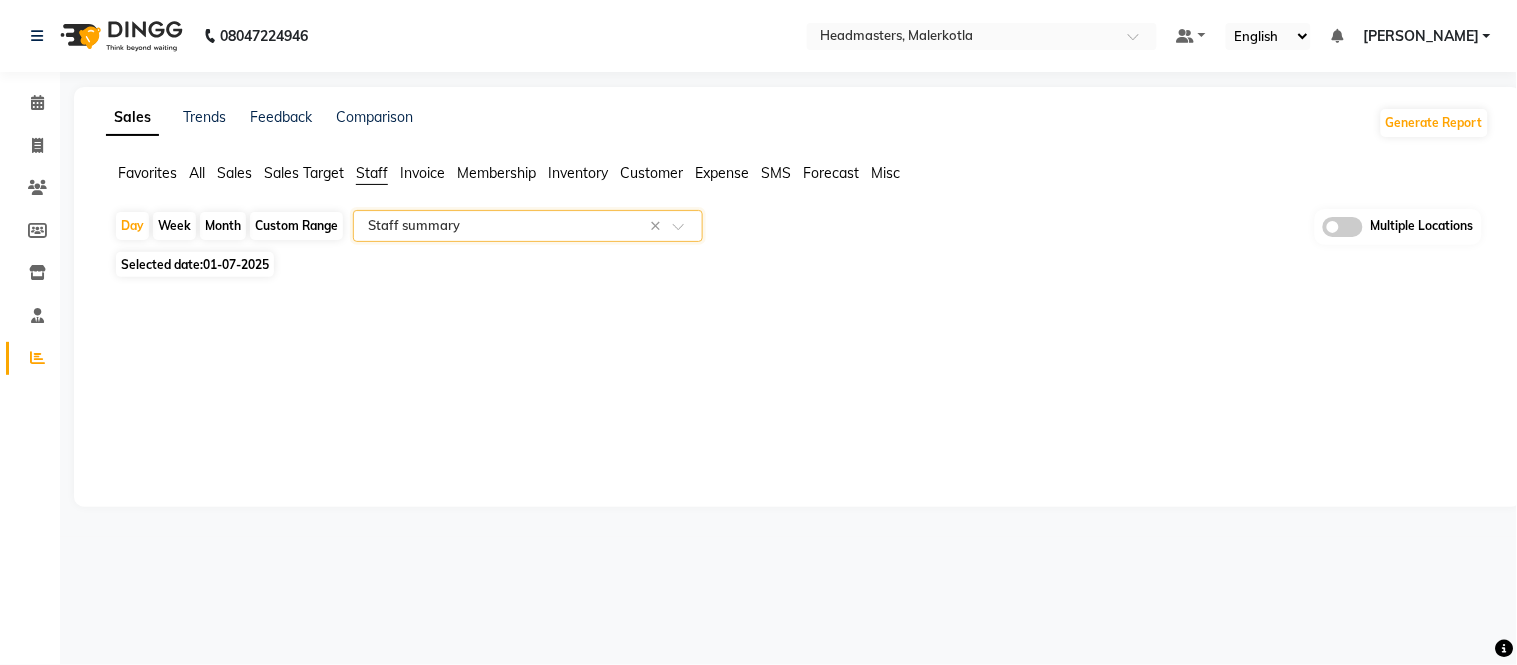 click on "01-07-2025" 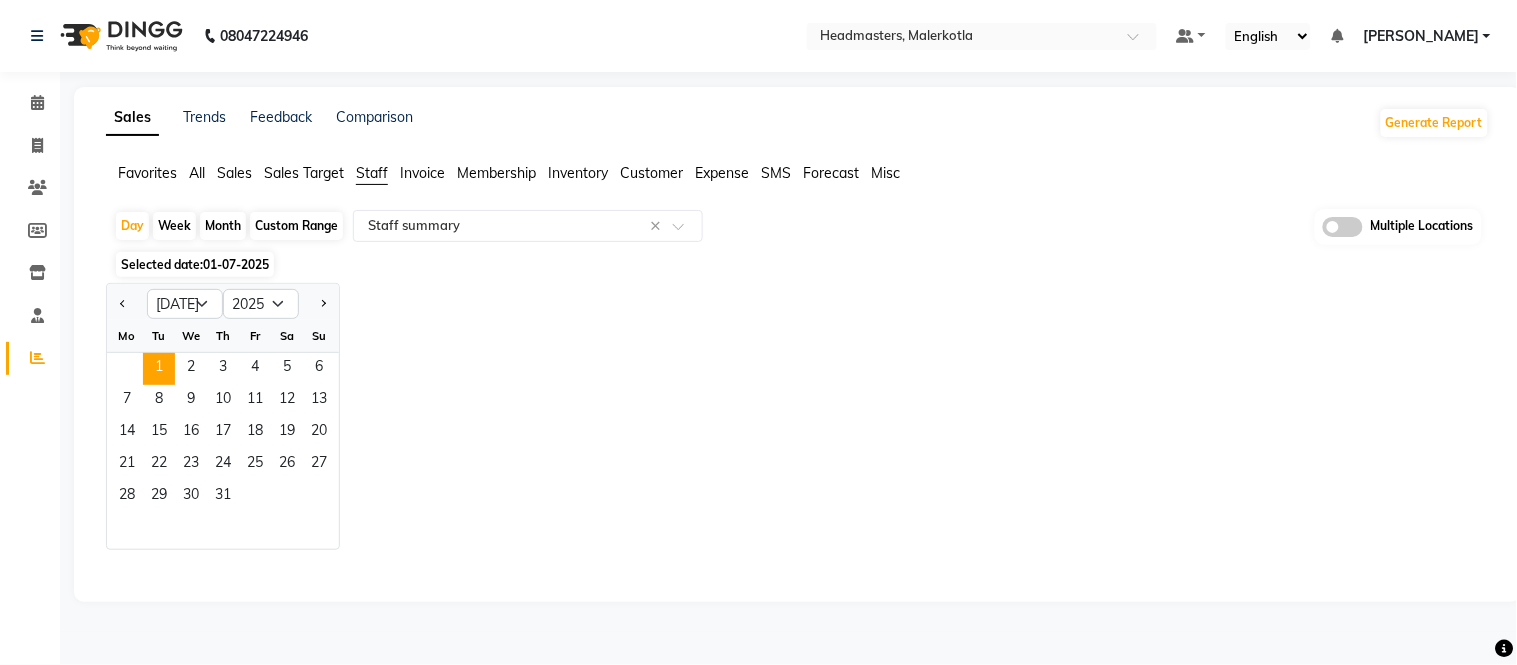 click 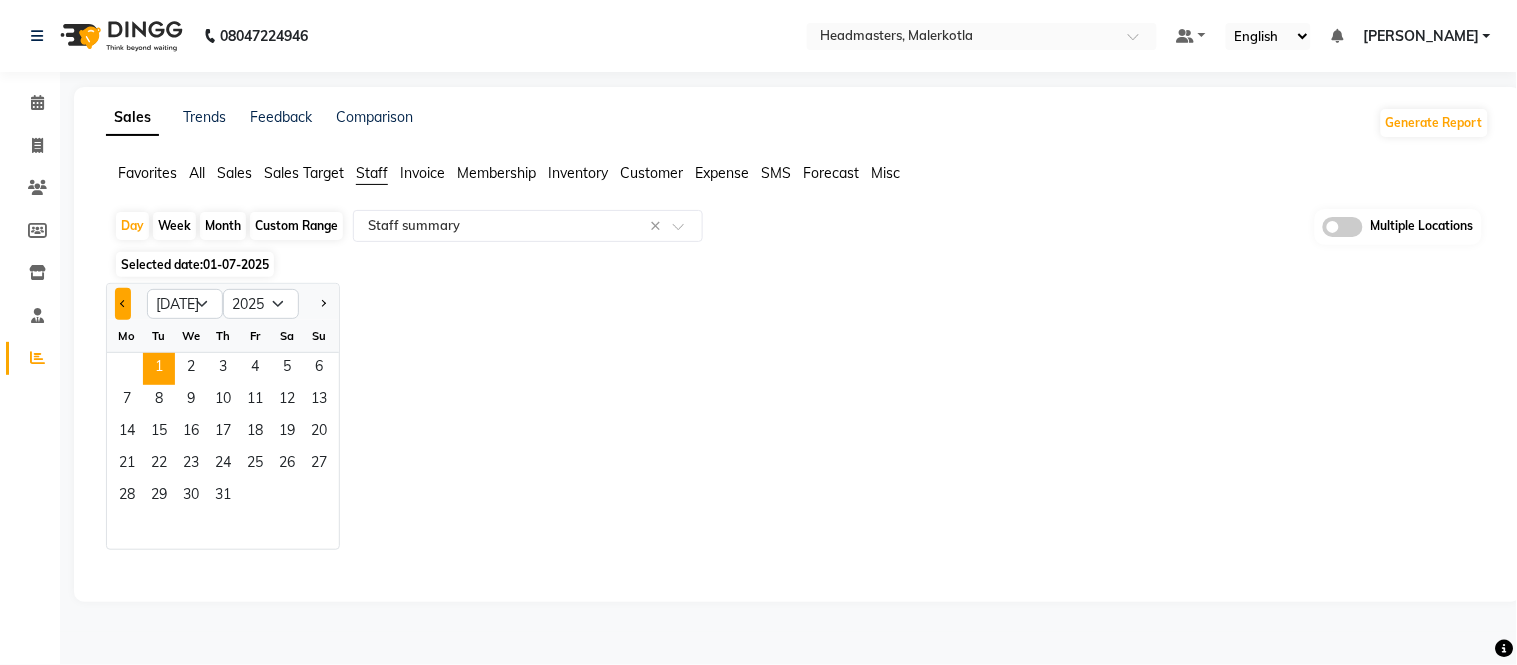 click 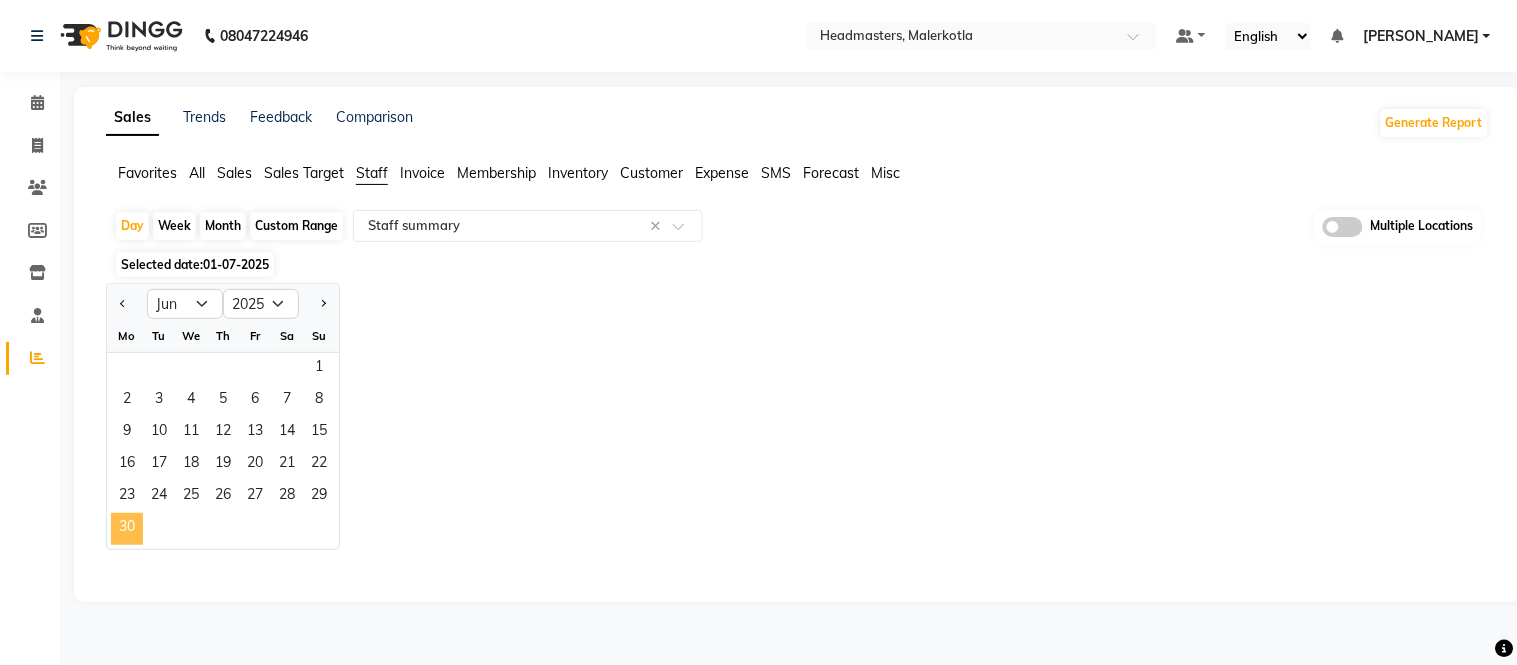 click on "30" 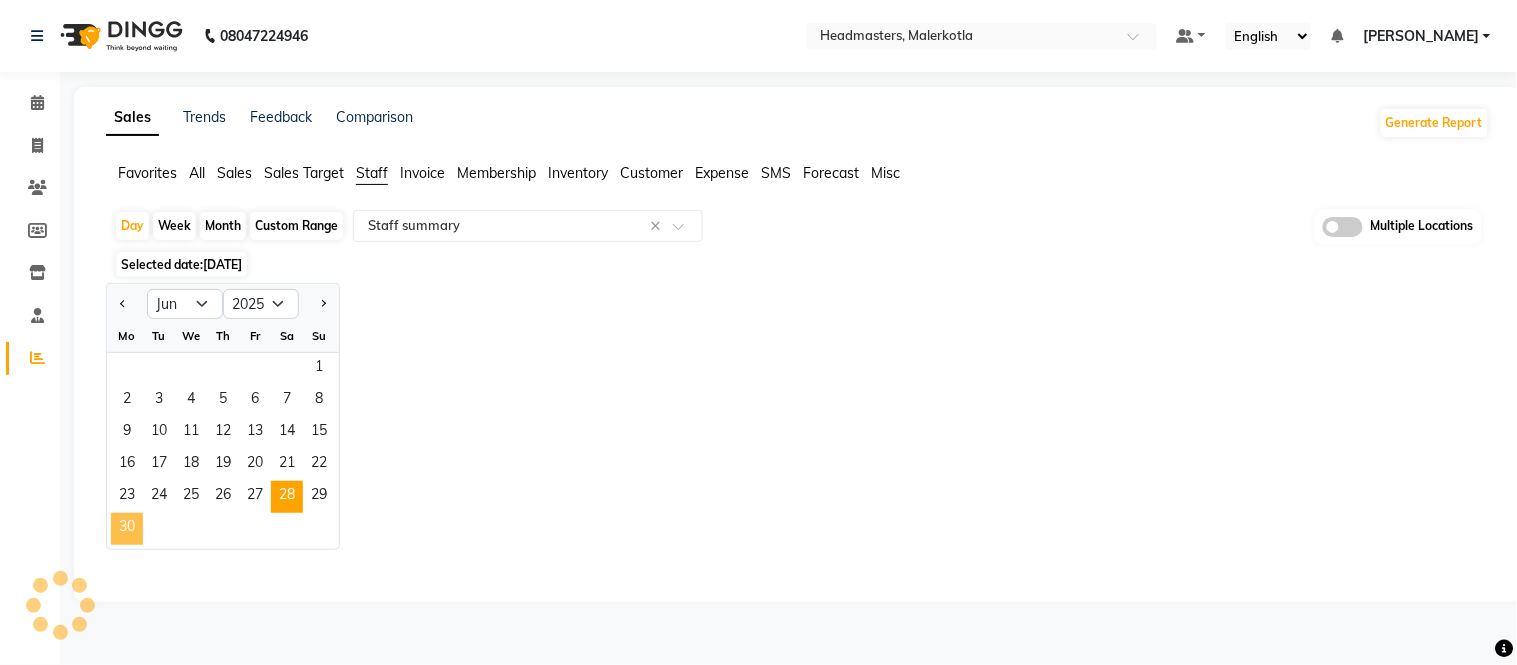 select on "full_report" 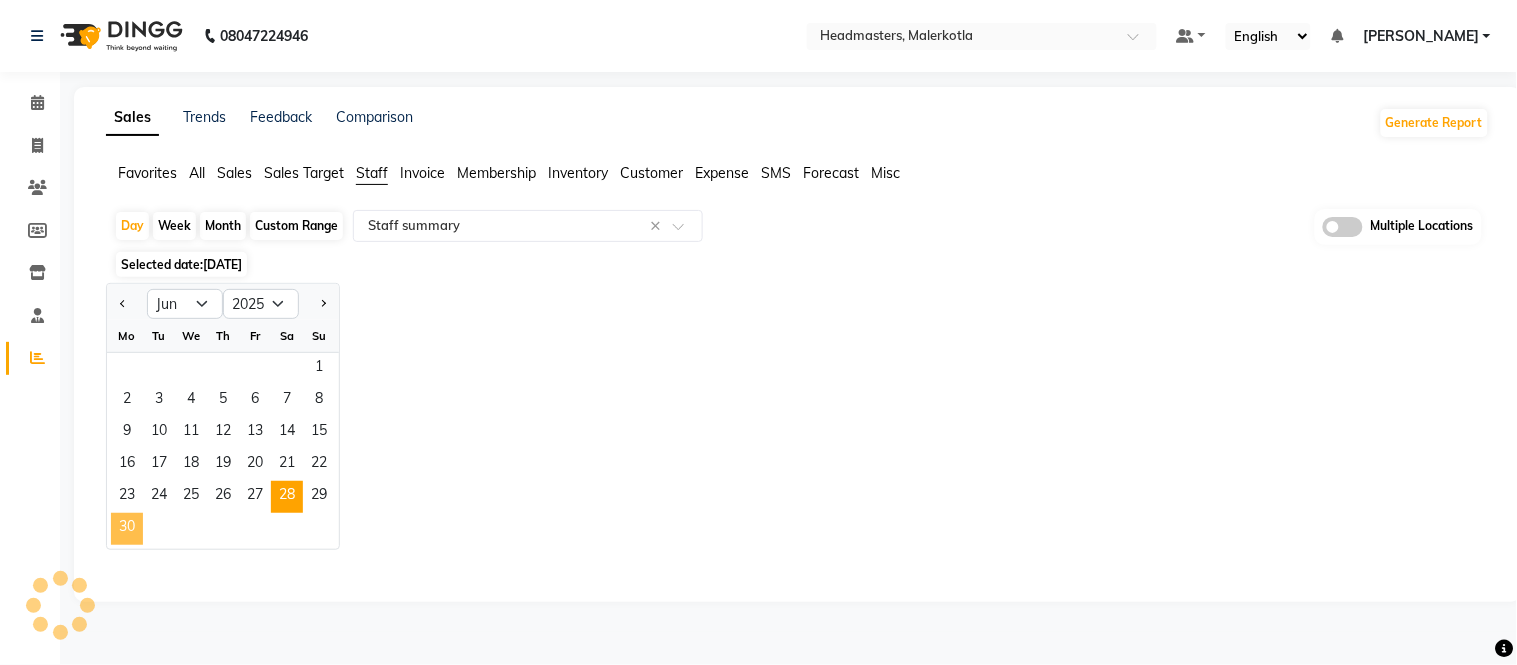 select on "csv" 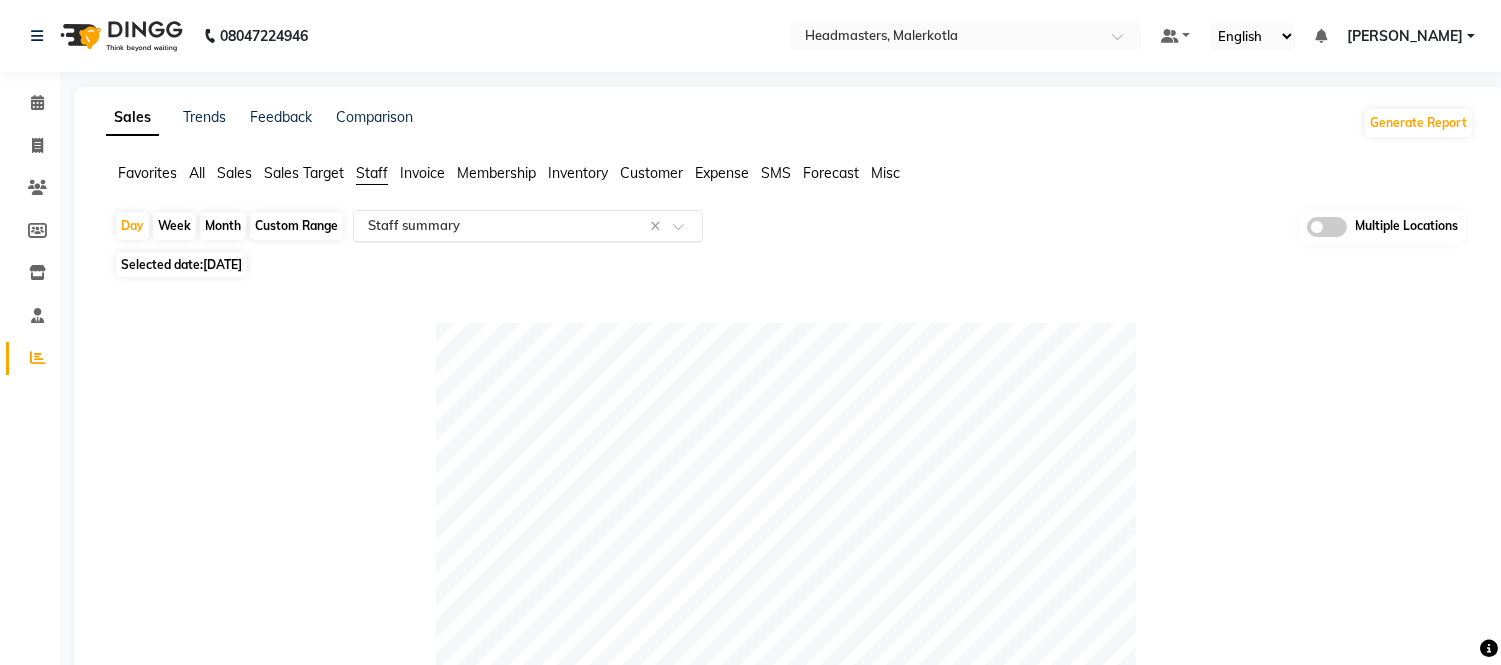 click 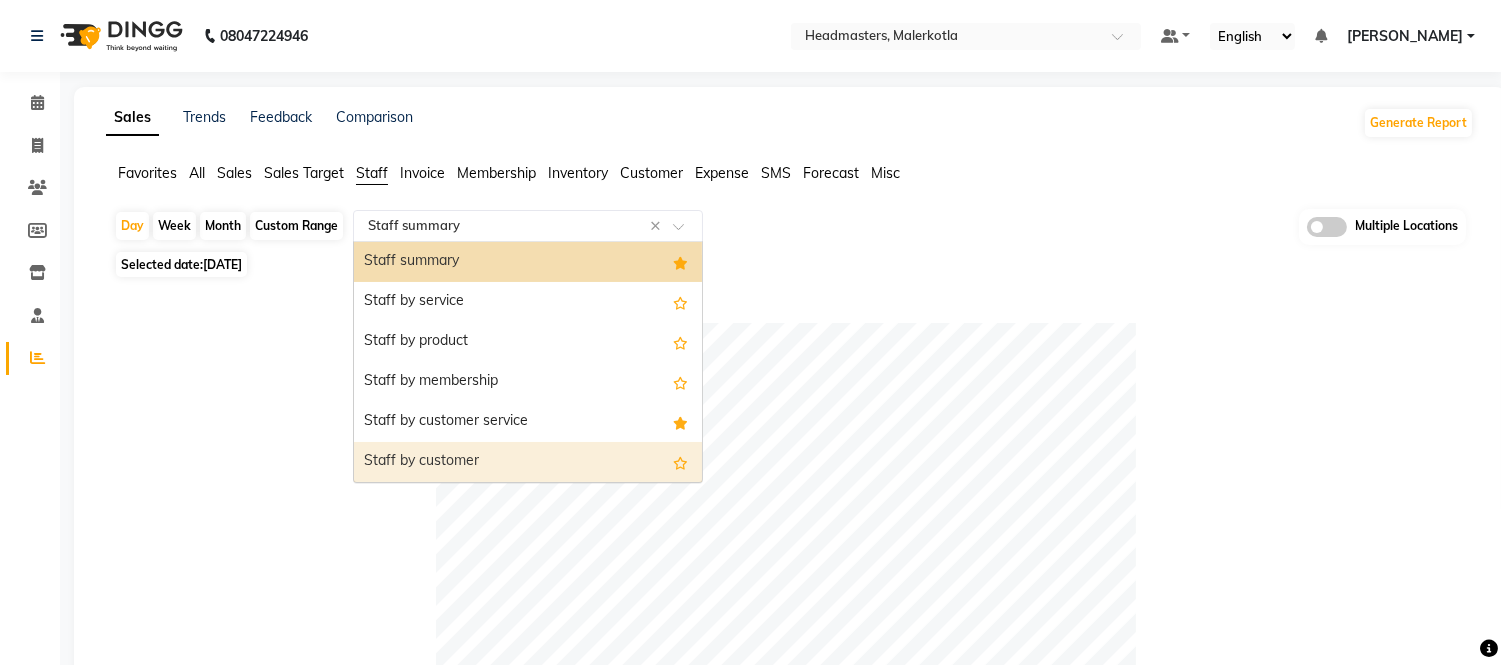 click on "Staff by customer" at bounding box center [528, 462] 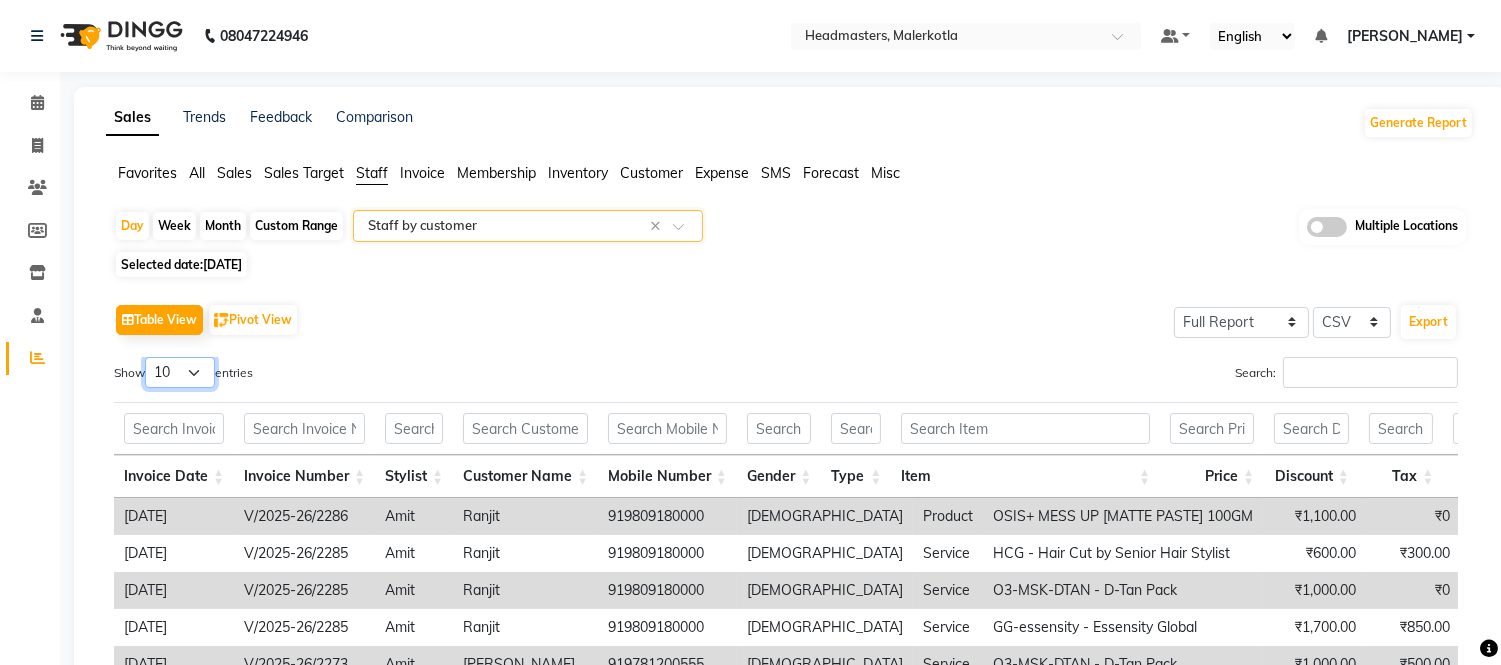 click on "10 25 50 100" at bounding box center (180, 372) 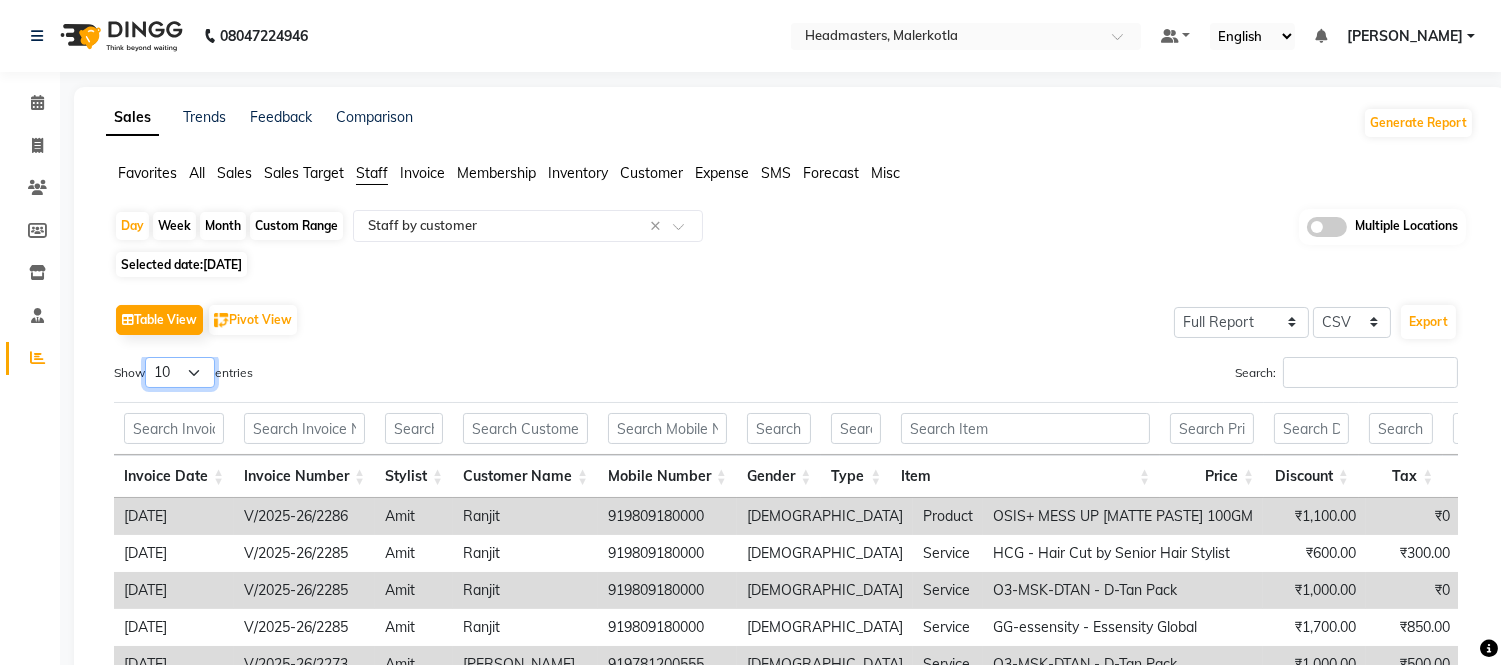 select on "100" 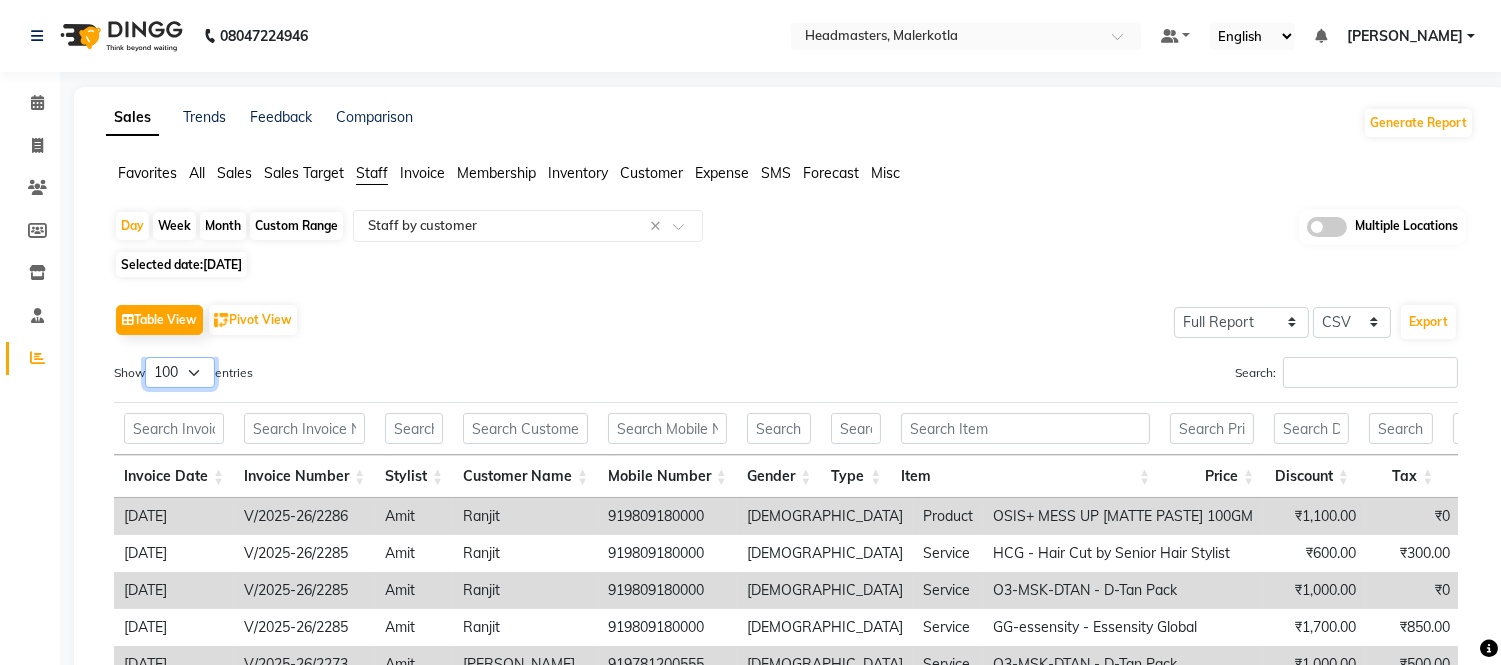 click on "10 25 50 100" at bounding box center (180, 372) 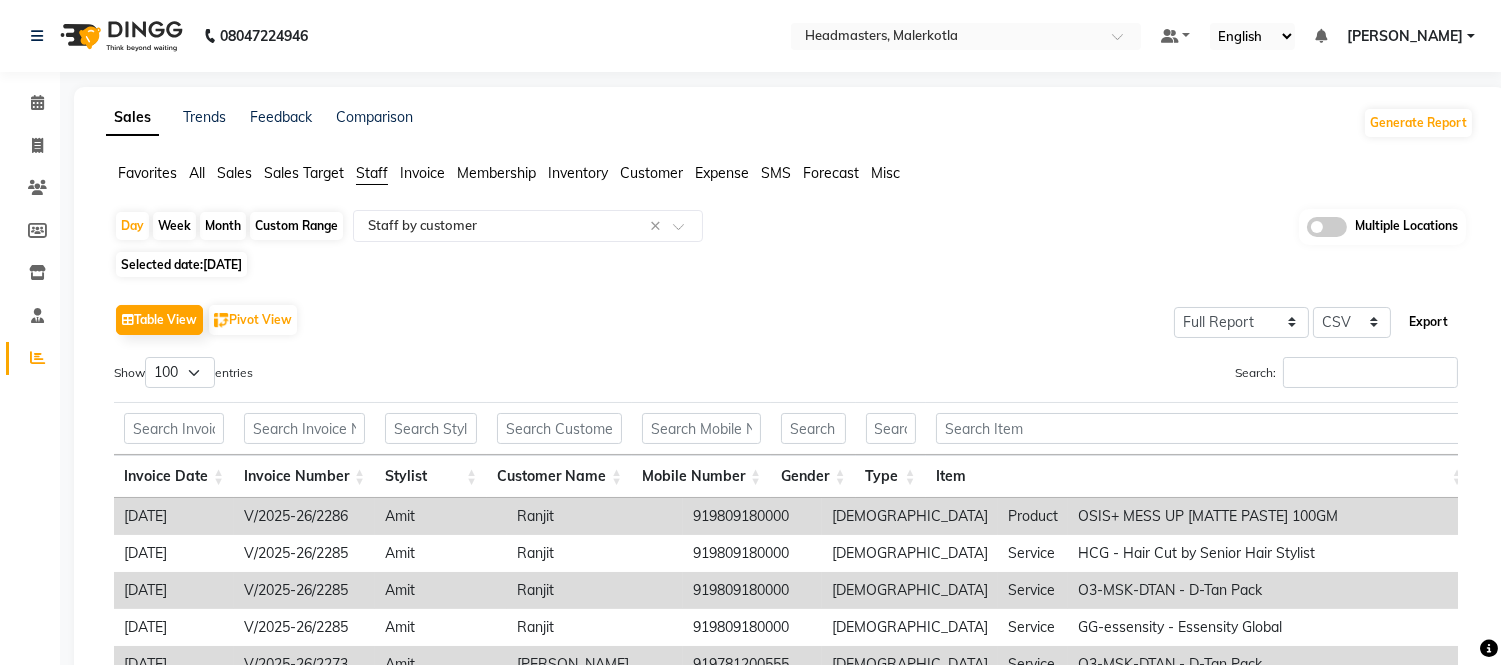 click on "Export" 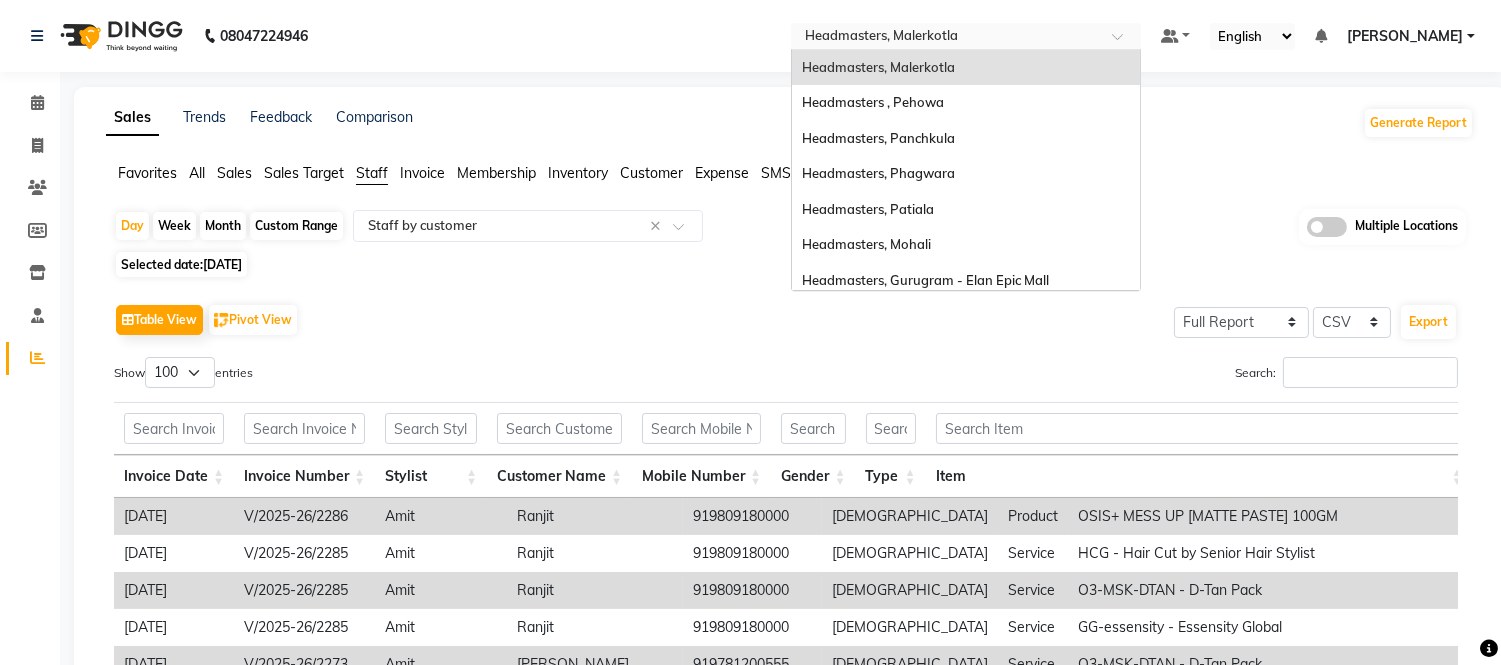 click at bounding box center [946, 38] 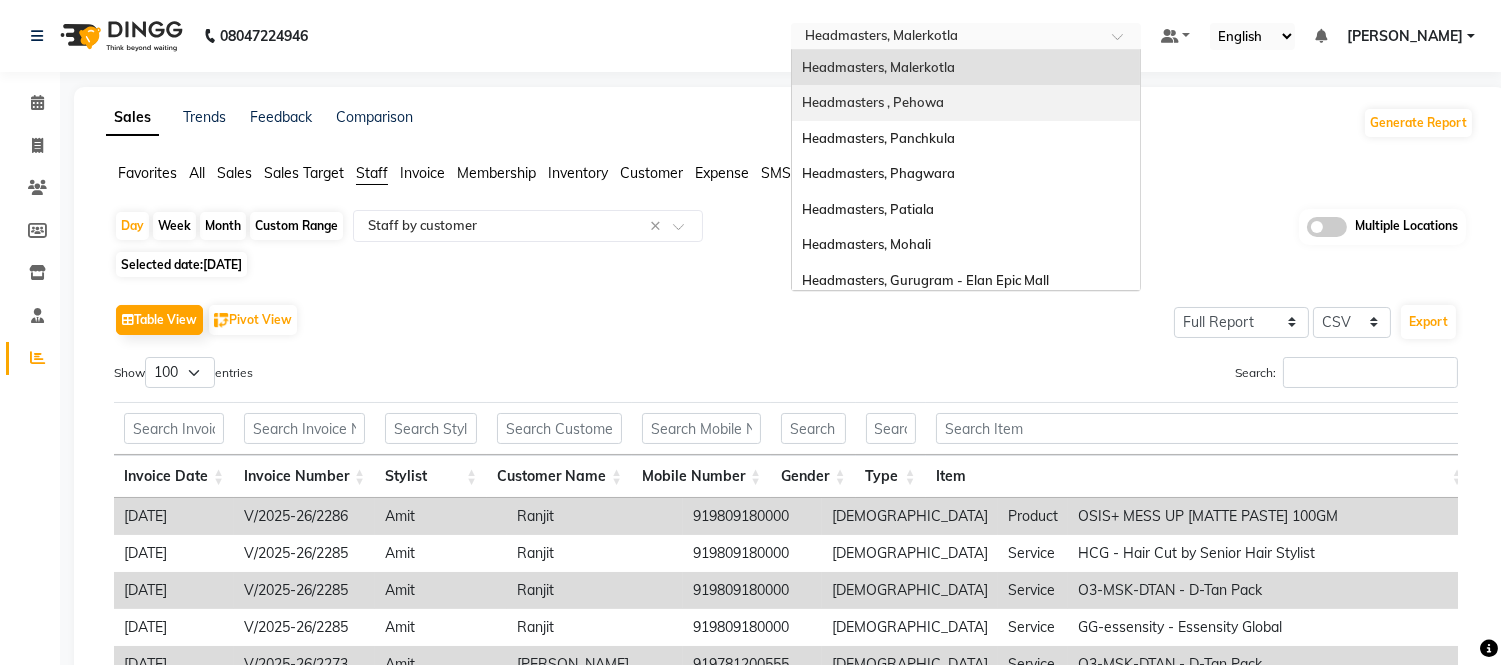 click on "Headmasters , Pehowa" at bounding box center (873, 102) 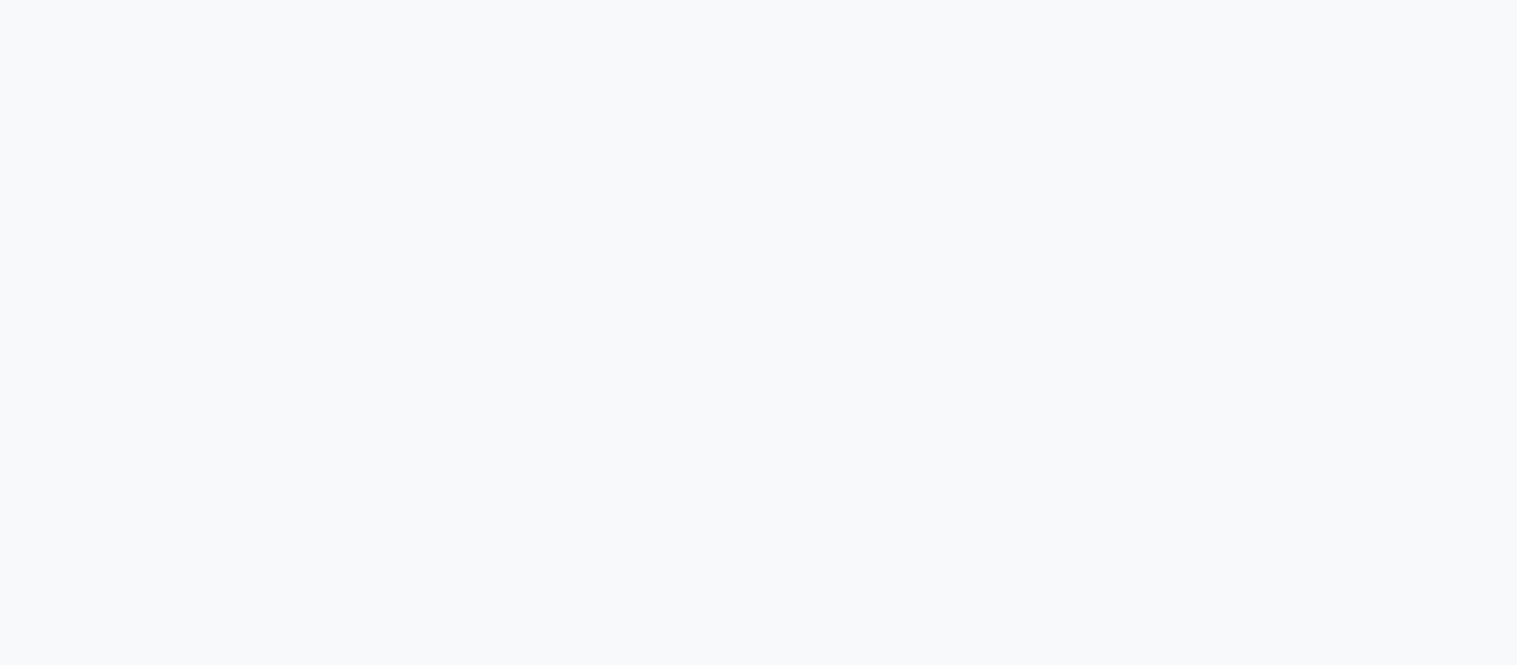 scroll, scrollTop: 0, scrollLeft: 0, axis: both 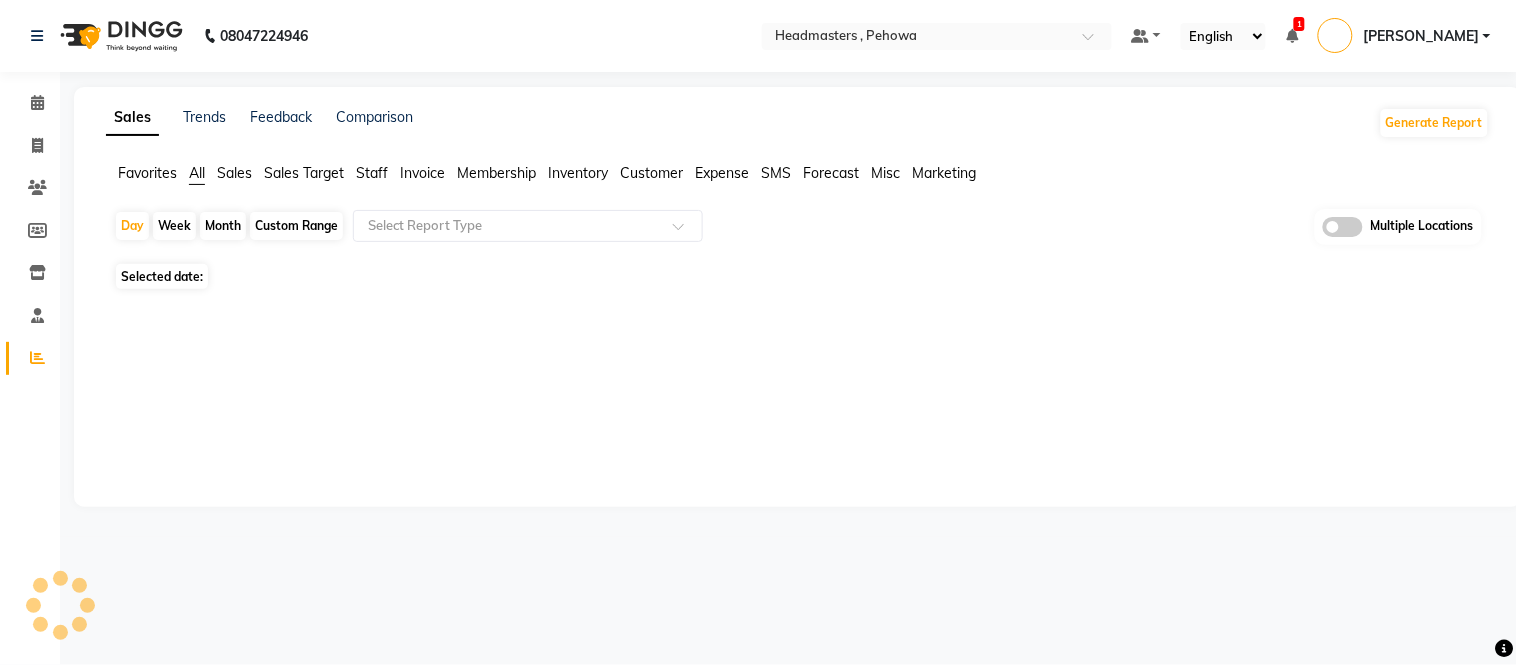 select on "en" 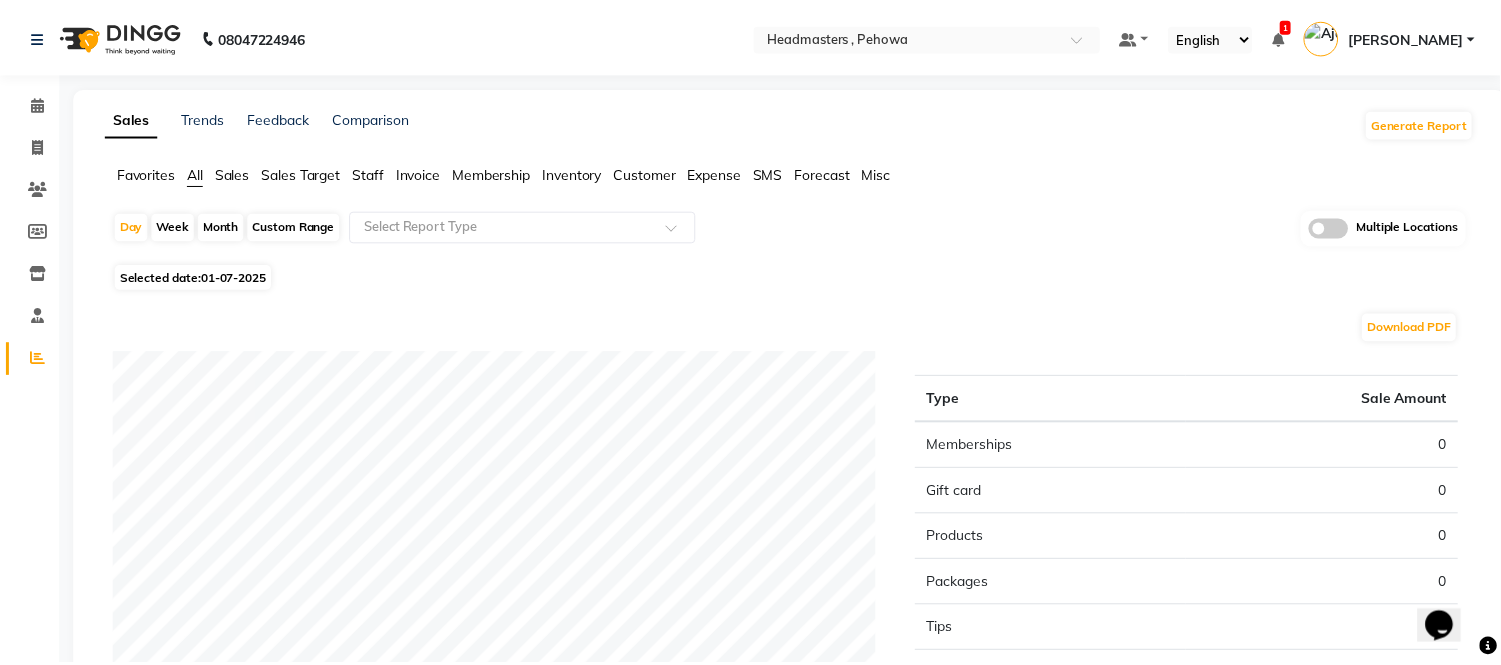 scroll, scrollTop: 0, scrollLeft: 0, axis: both 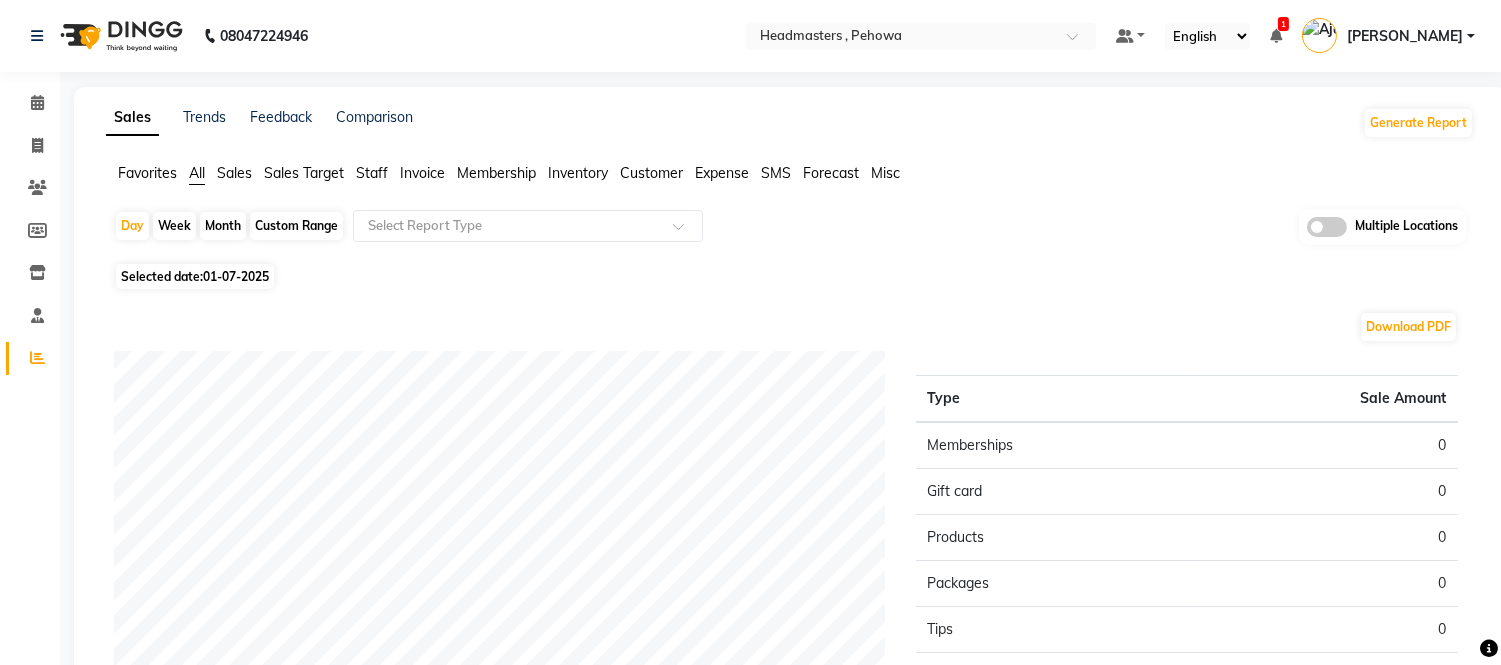 click on "Staff" 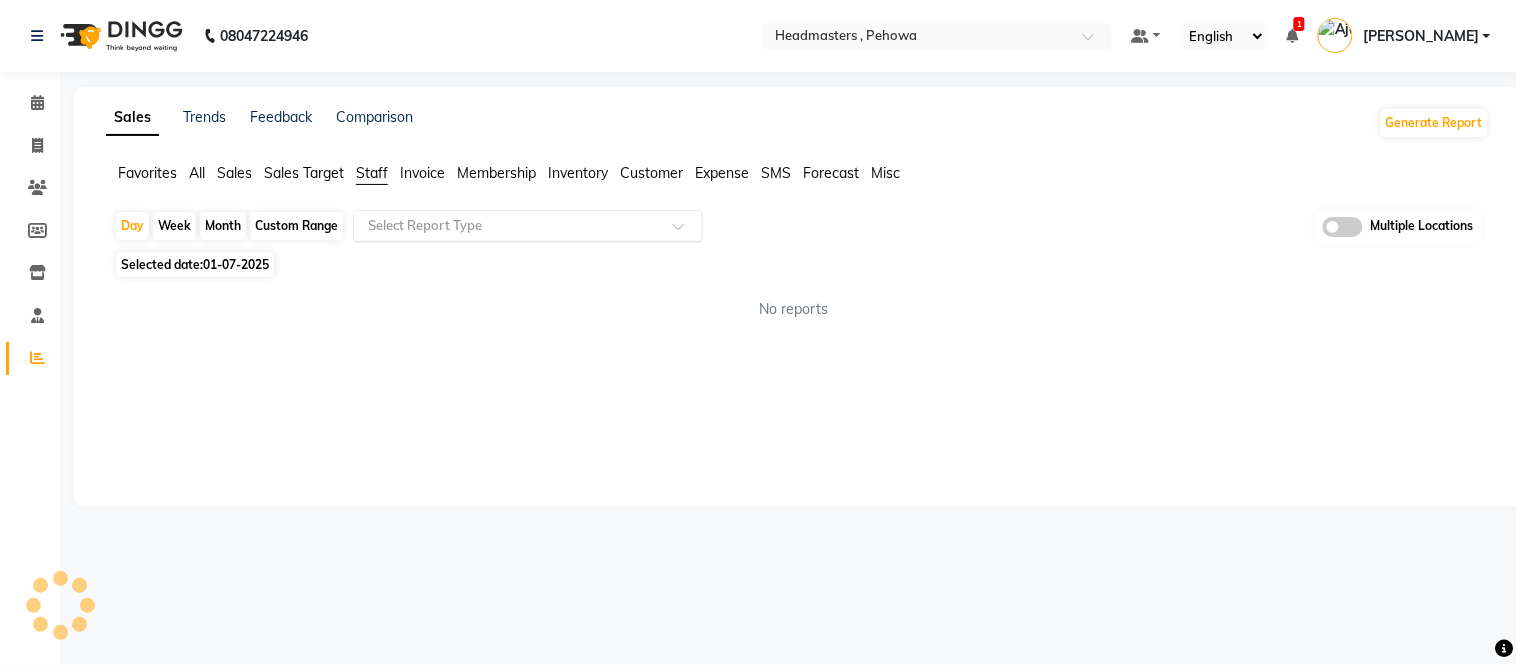 click 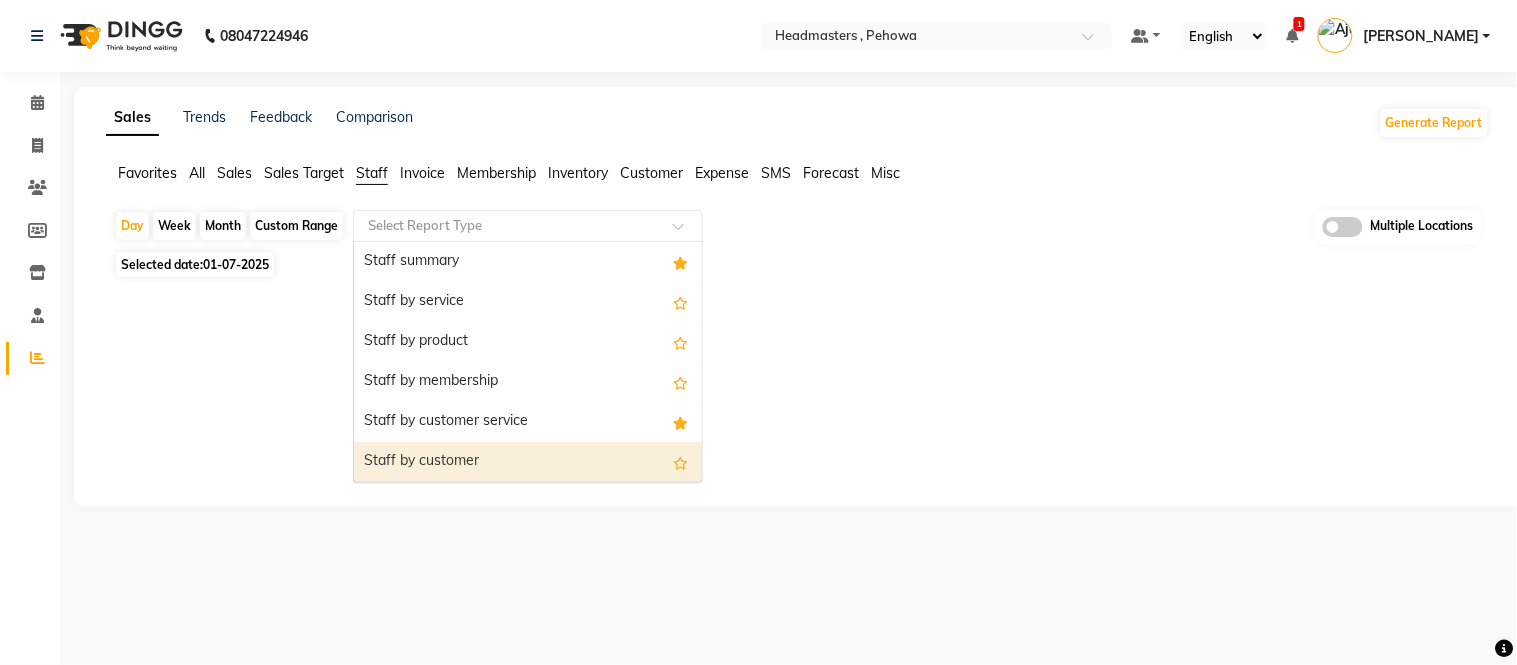 click on "Staff by customer" at bounding box center [528, 462] 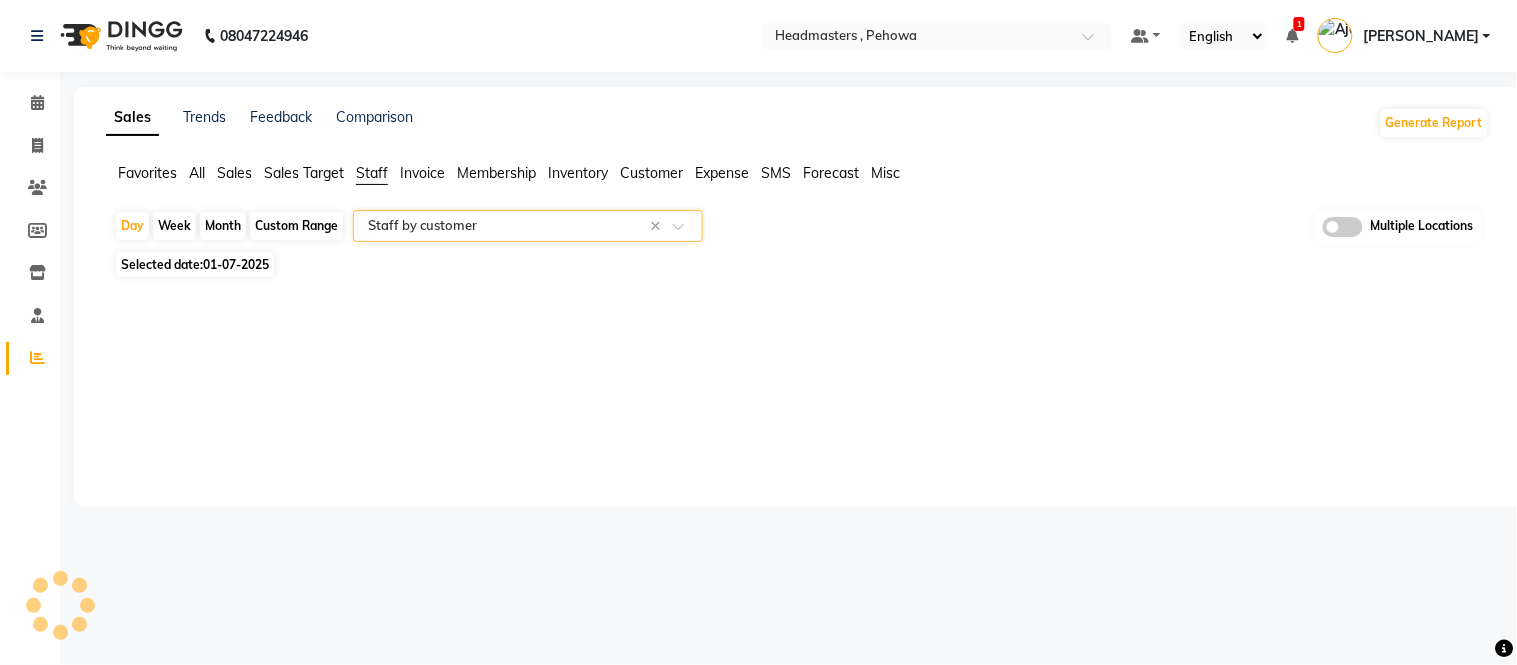 click on "01-07-2025" 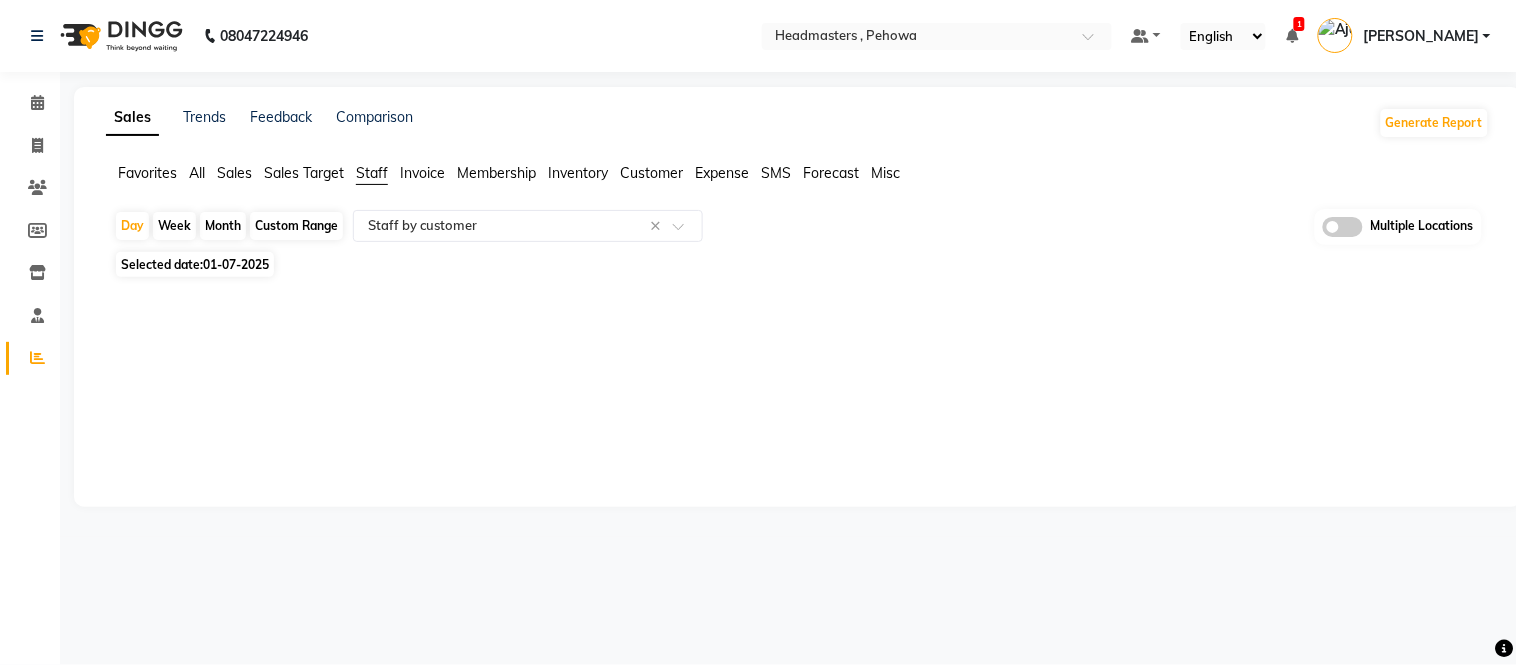 click on "01-07-2025" 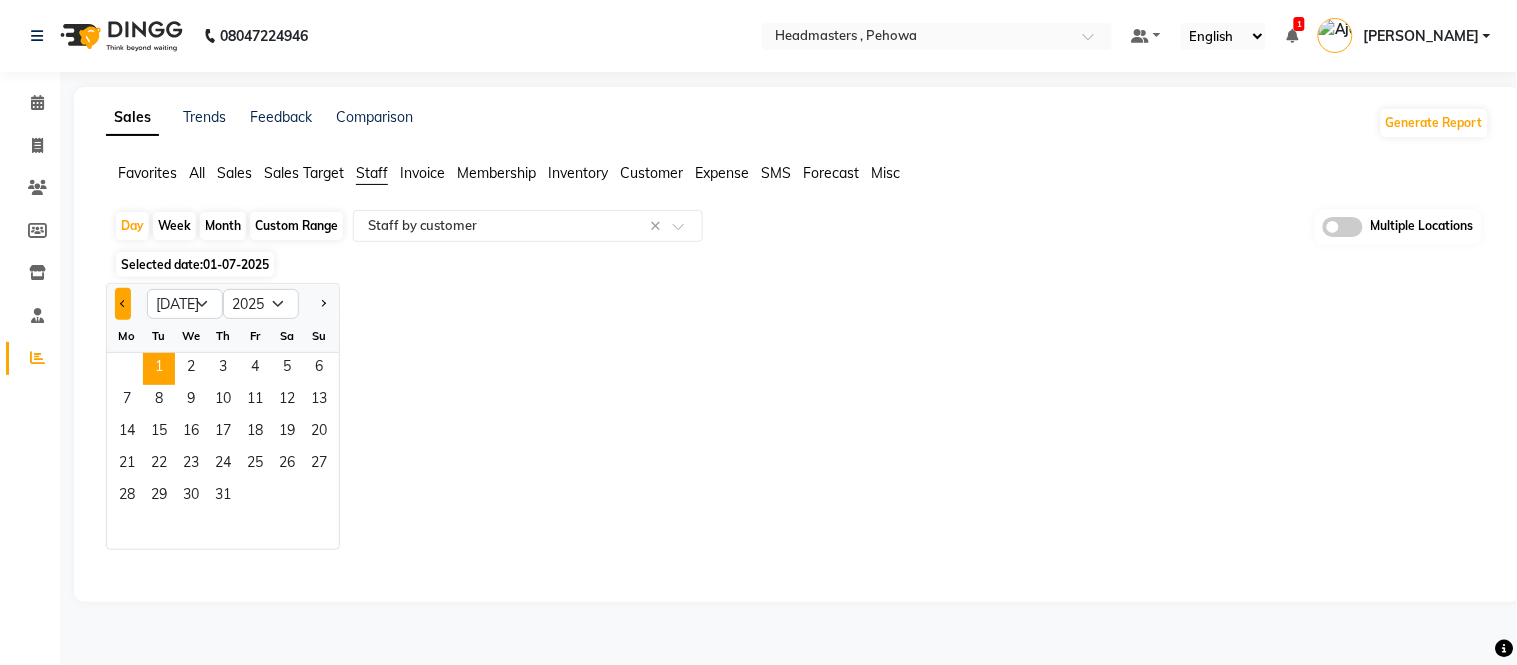 click 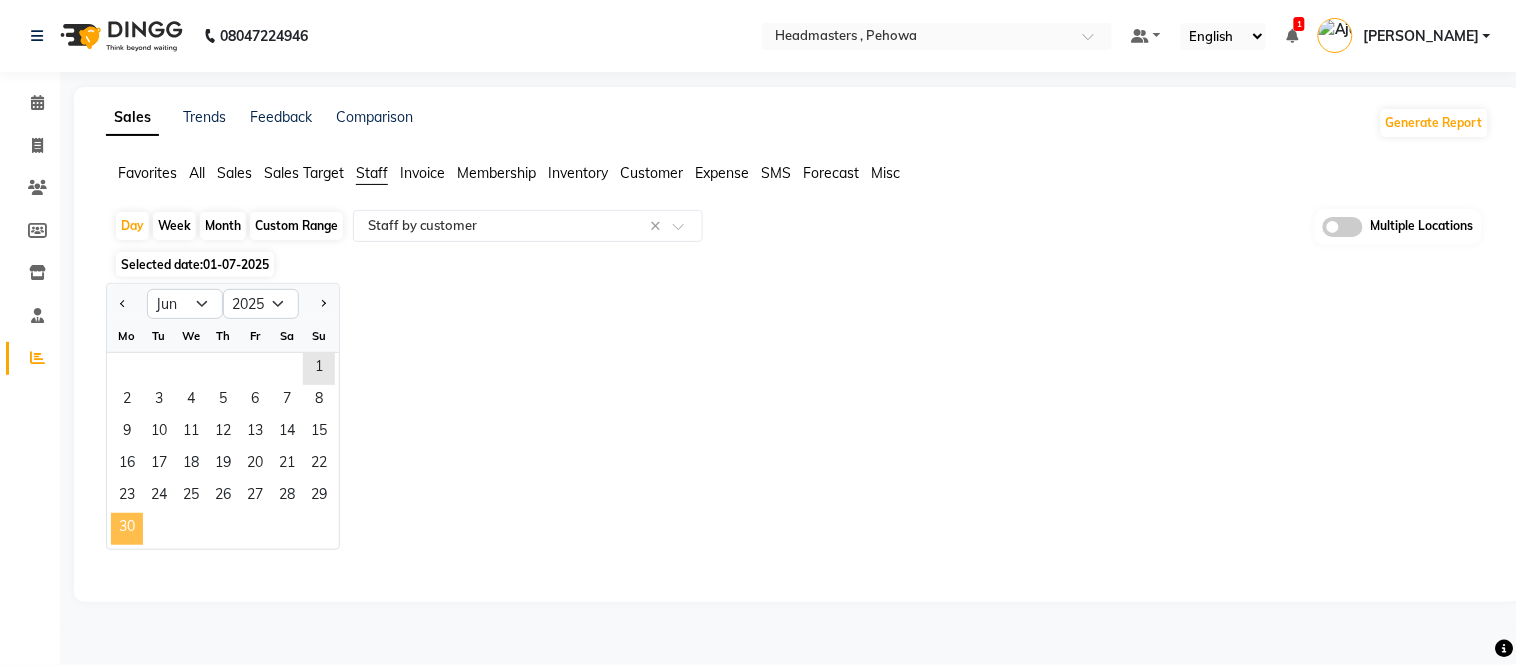 click on "30" 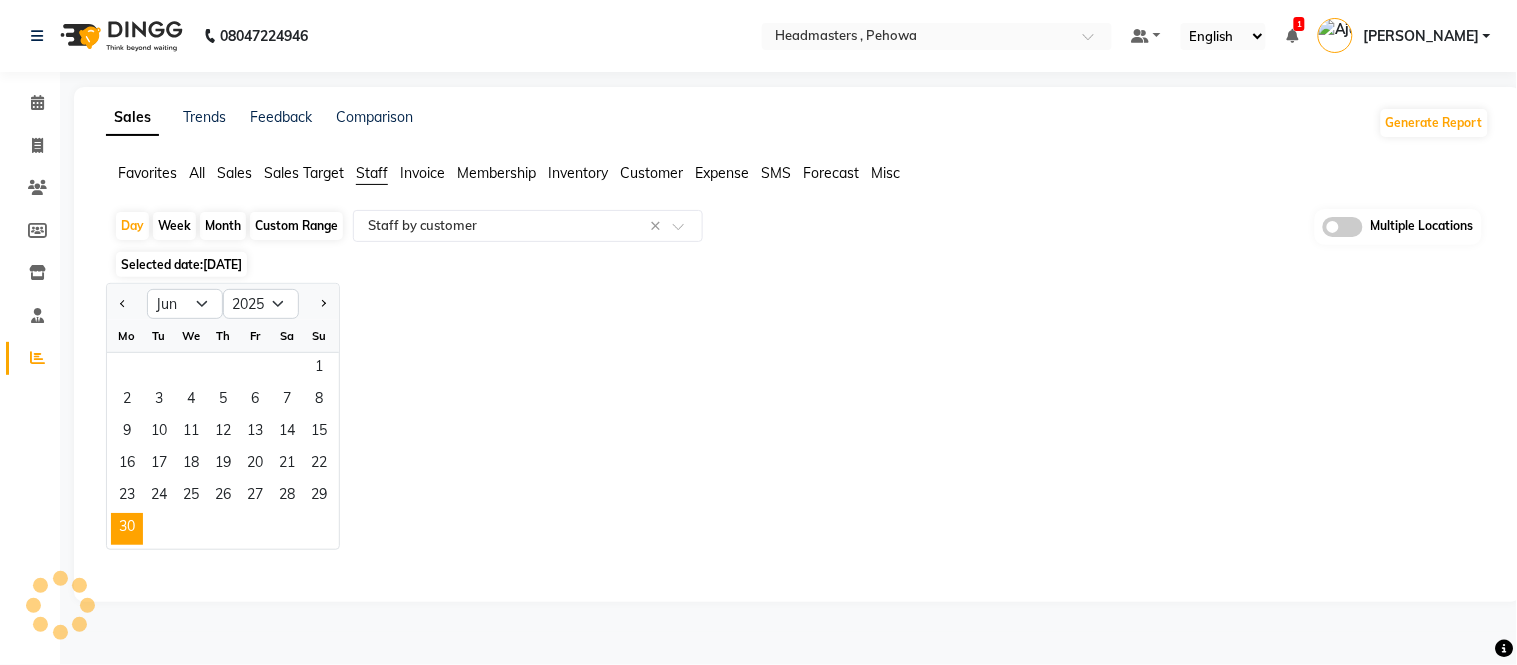 select on "full_report" 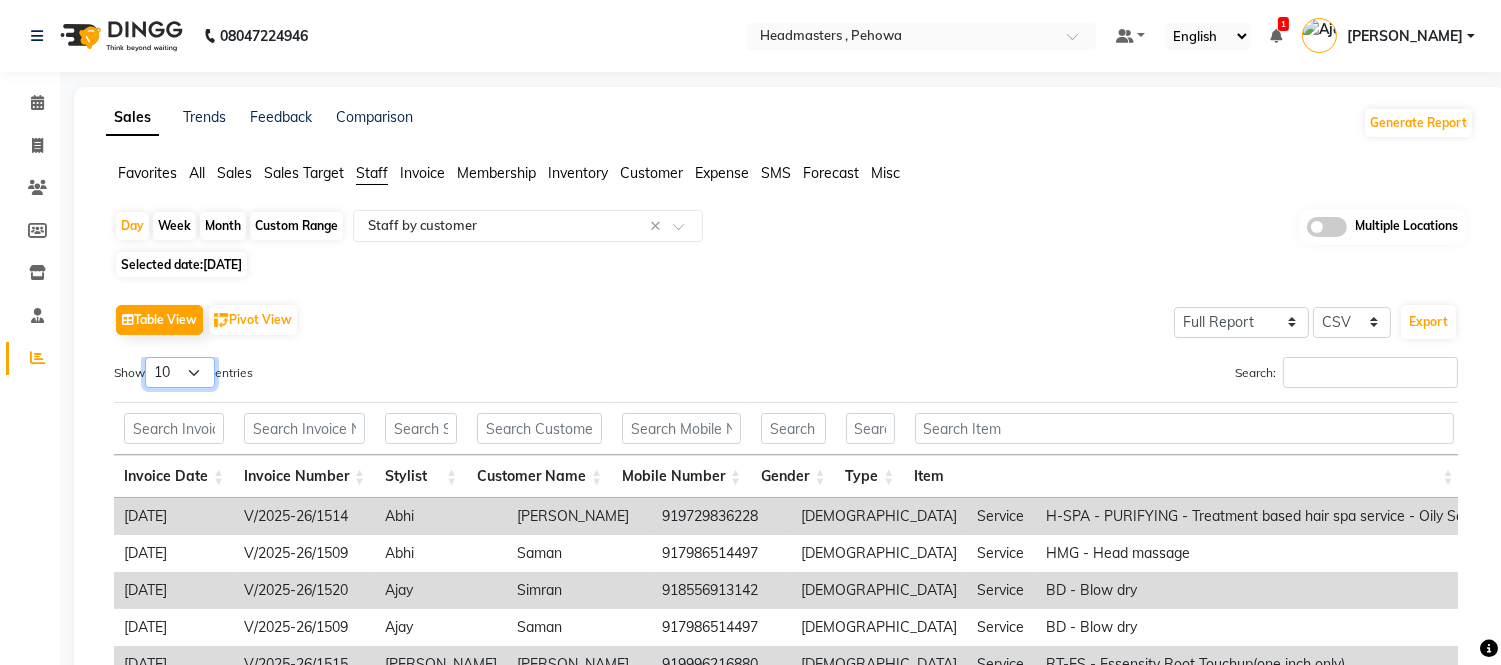 drag, startPoint x: 200, startPoint y: 377, endPoint x: 195, endPoint y: 386, distance: 10.29563 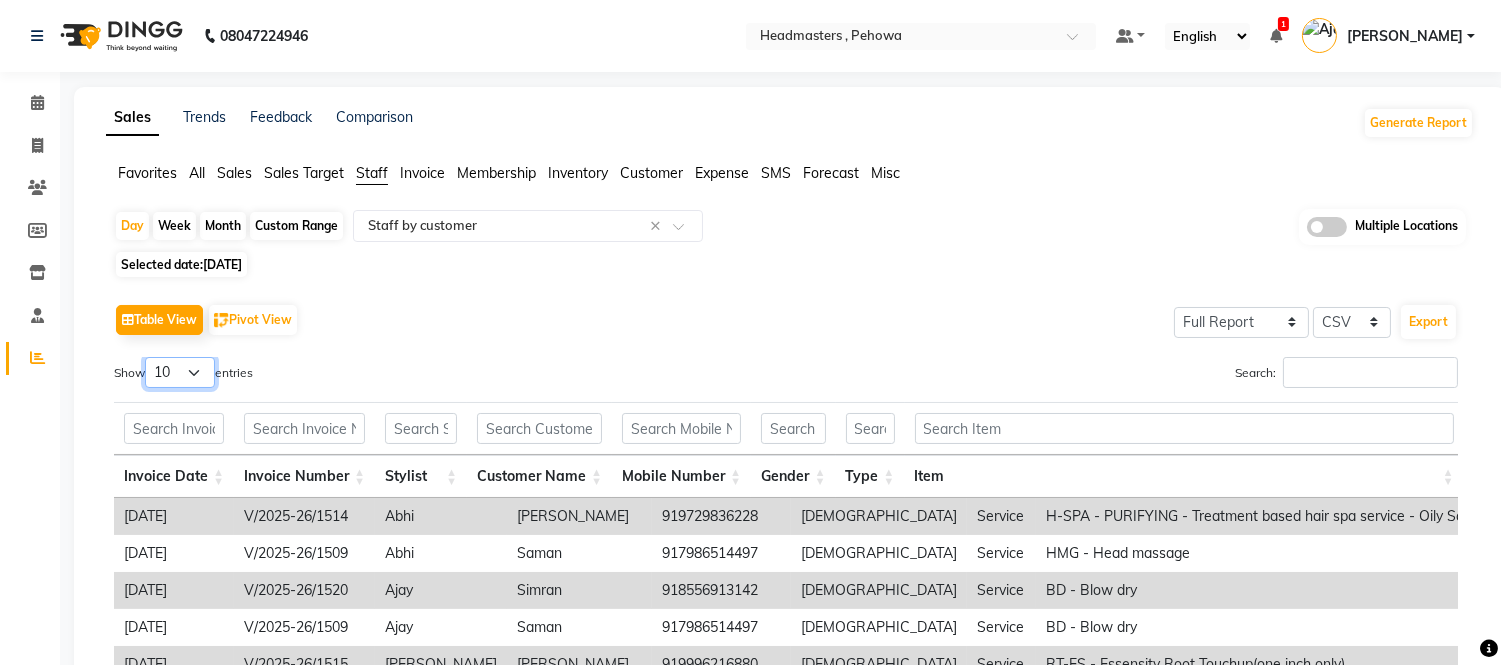 select on "100" 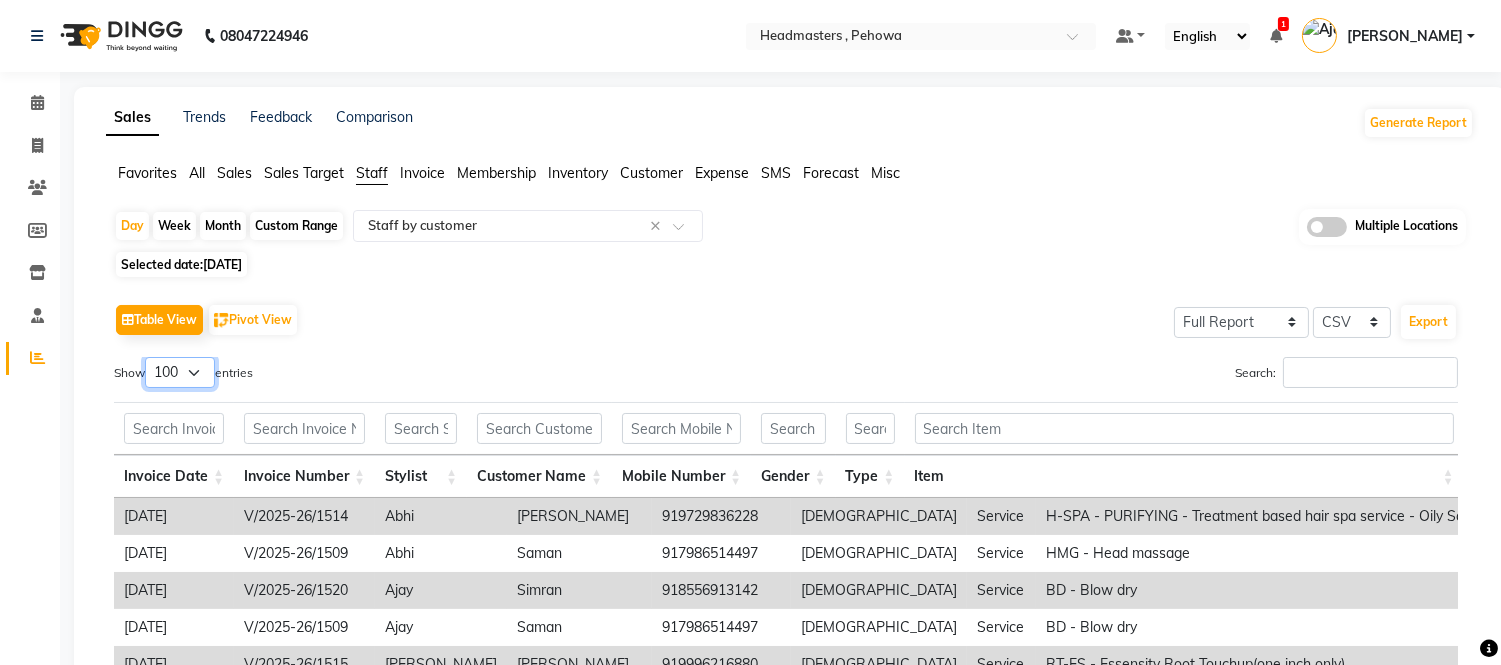 click on "10 25 50 100" at bounding box center [180, 372] 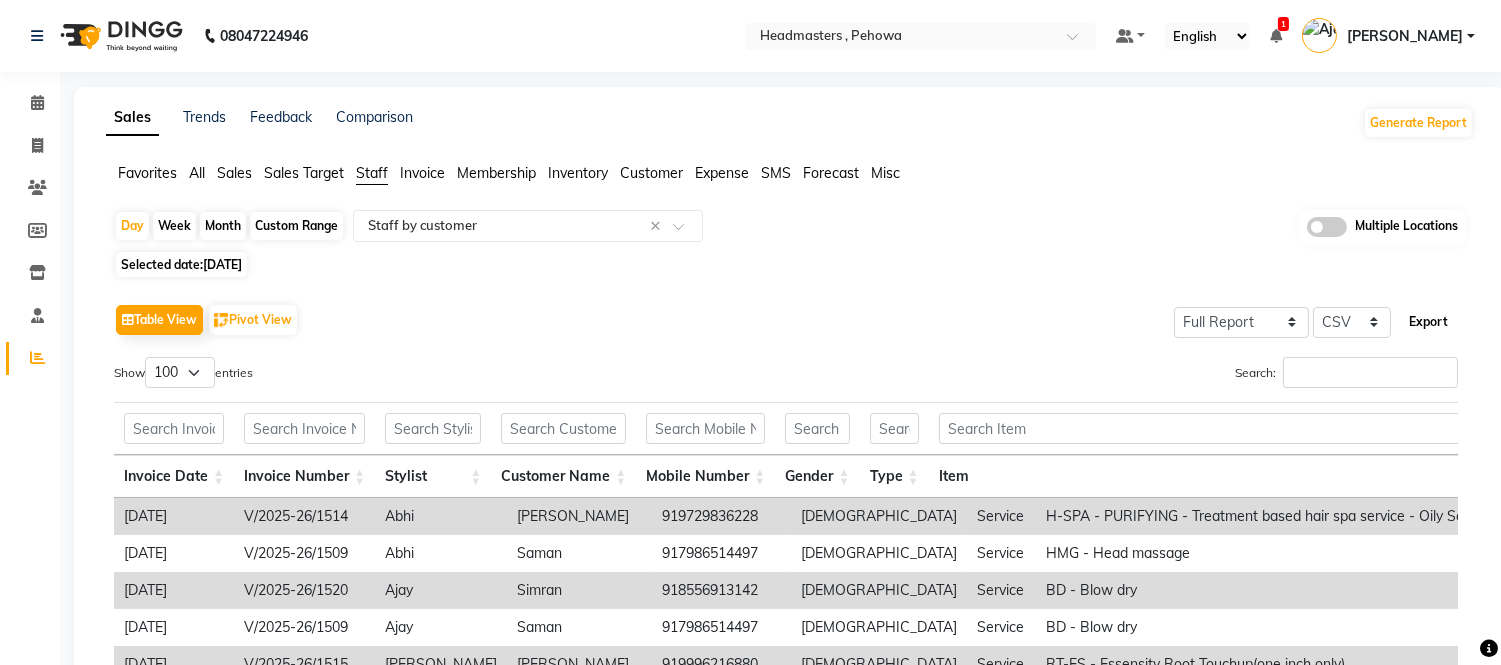 click on "Export" 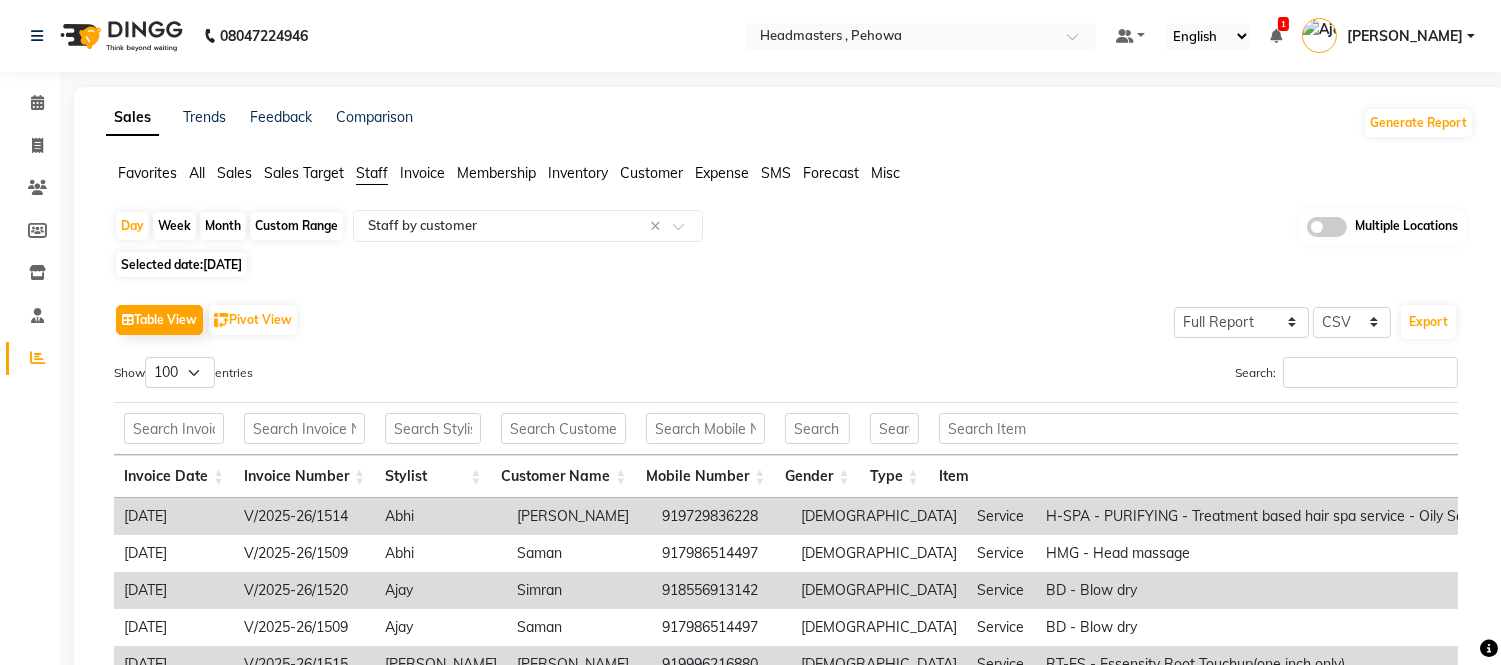 click on "08047224946 Select Location × Headmasters , Pehowa Default Panel My Panel English ENGLISH Español العربية मराठी हिंदी ગુજરાતી தமிழ் 中文 1 Notifications nothing to show Ajay Kumar Manage Profile Change Password Sign out  Version:3.14.0" 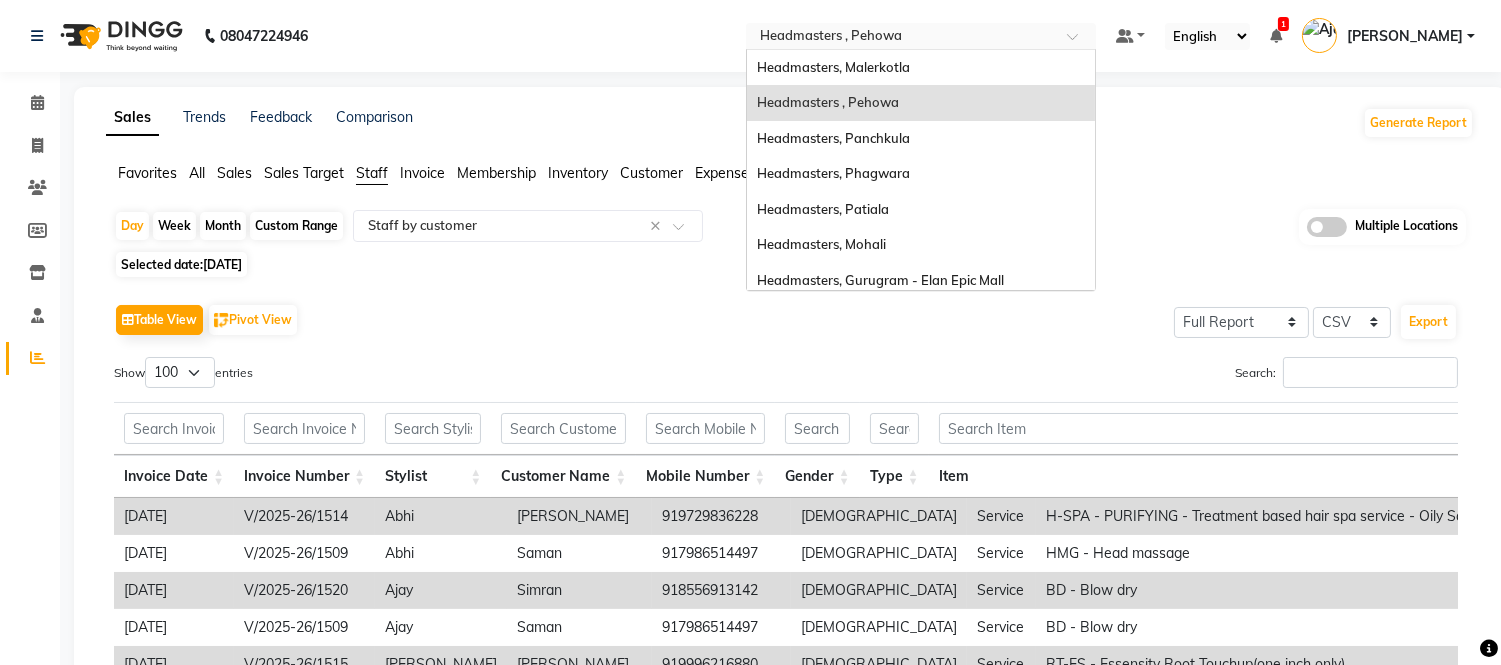 click at bounding box center (901, 38) 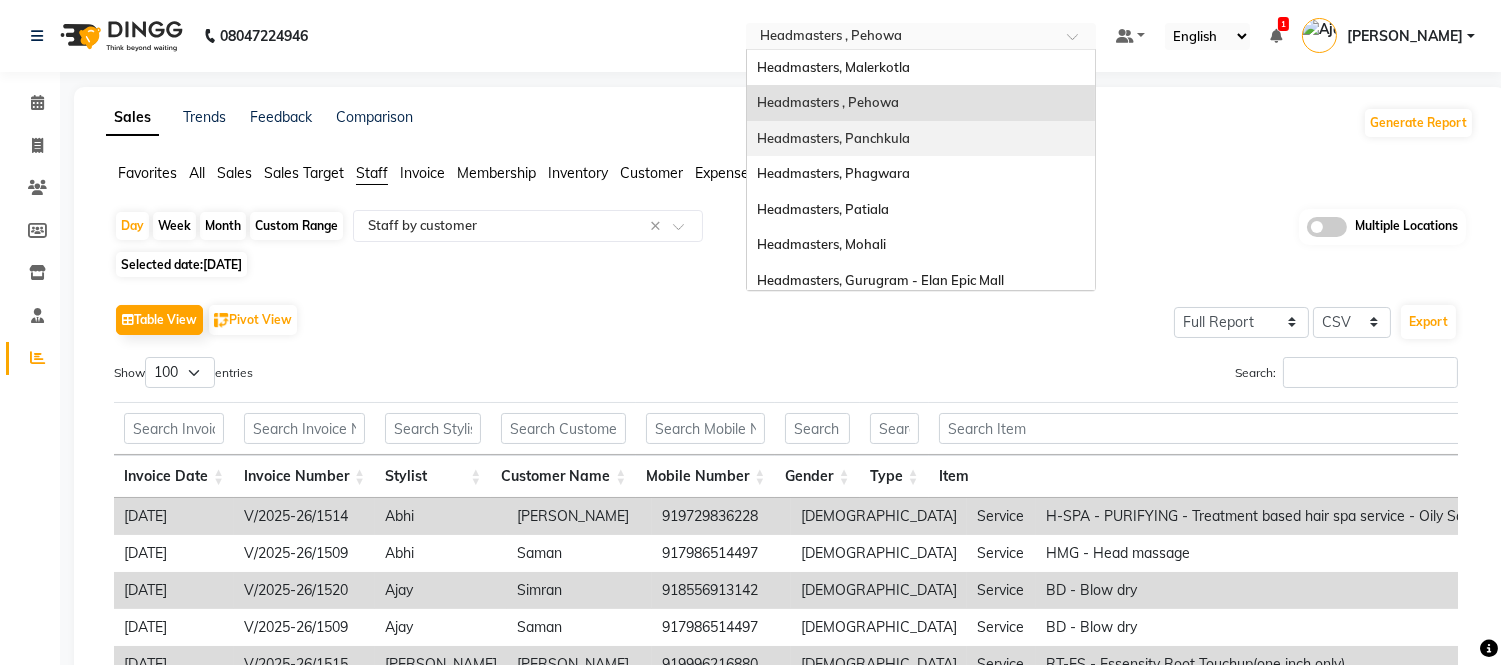 click on "Headmasters, Panchkula" at bounding box center [833, 138] 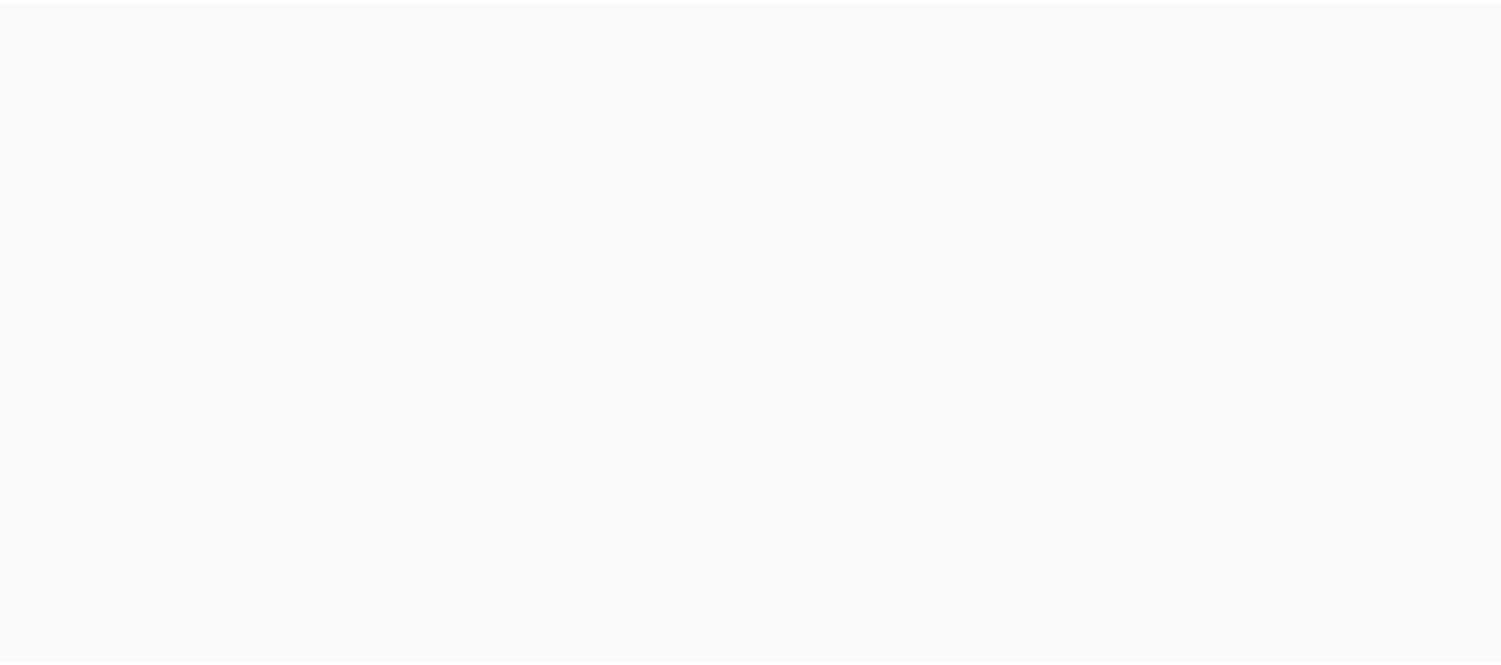 scroll, scrollTop: 0, scrollLeft: 0, axis: both 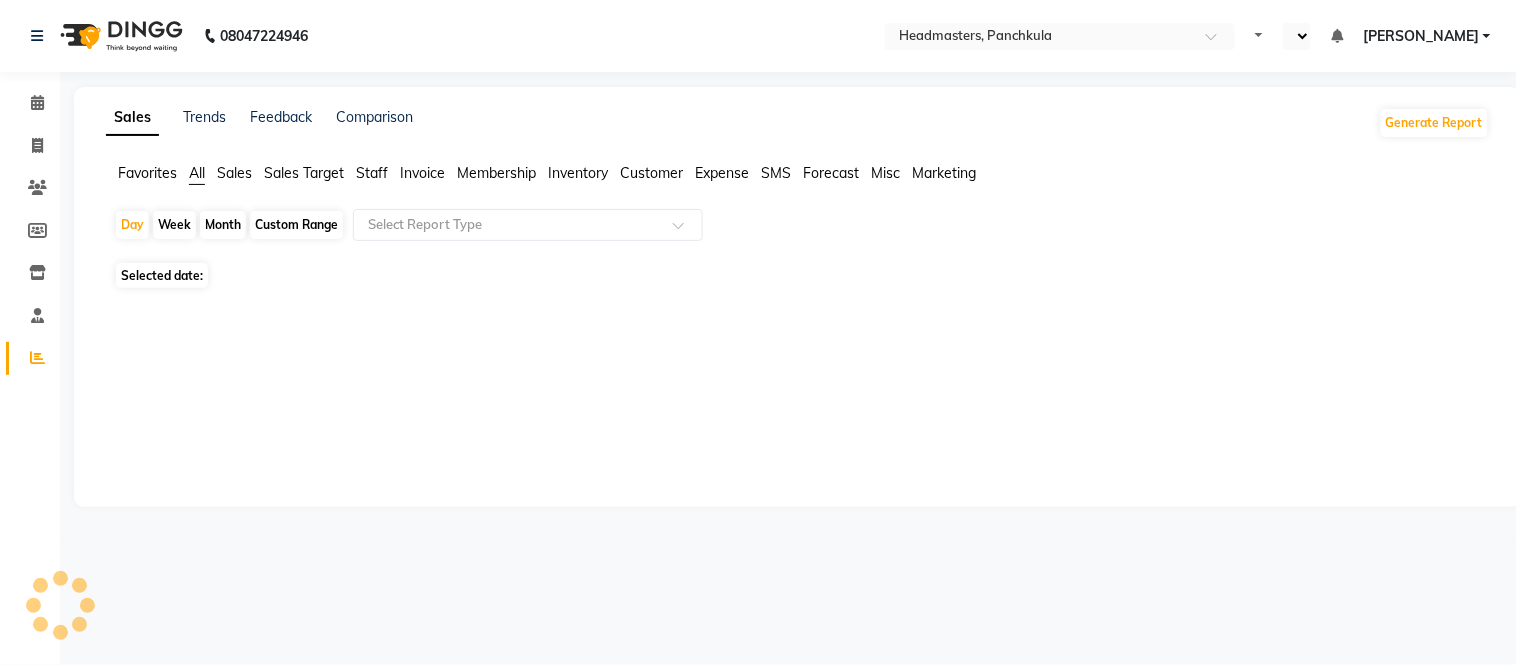select on "en" 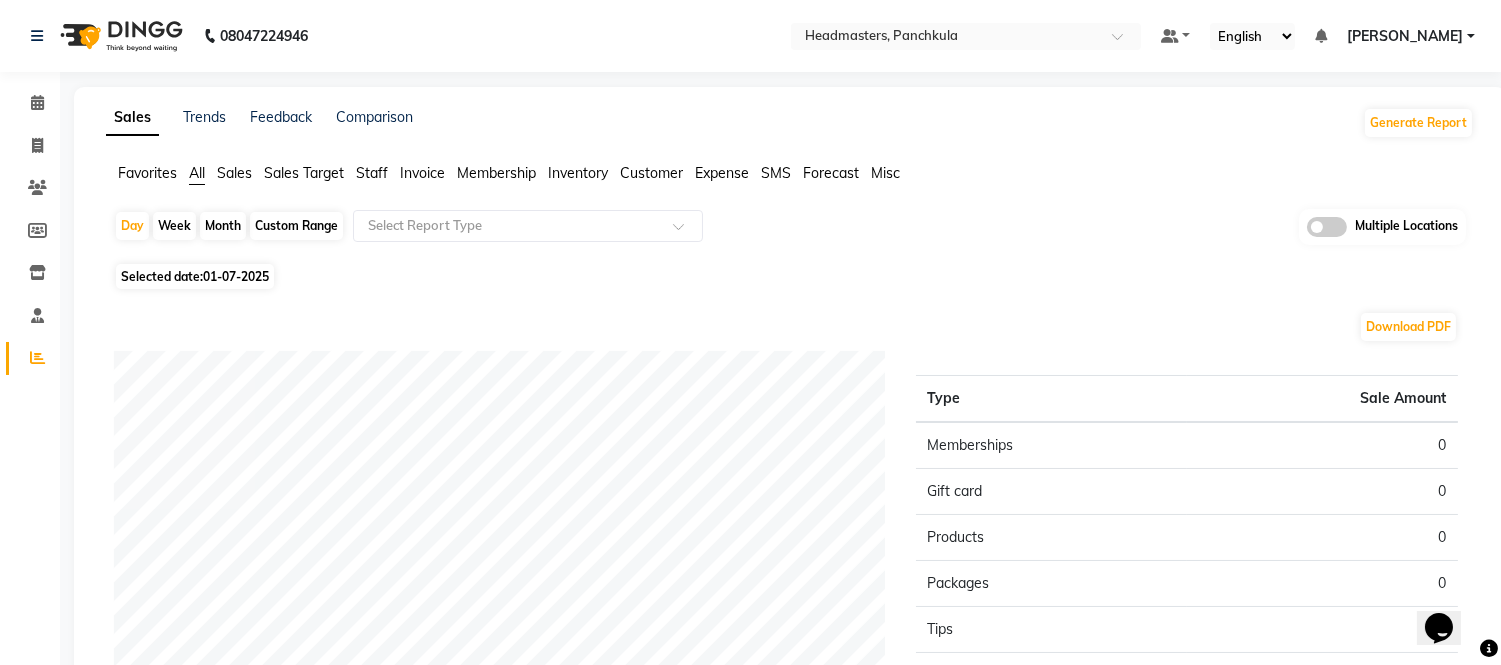 scroll, scrollTop: 0, scrollLeft: 0, axis: both 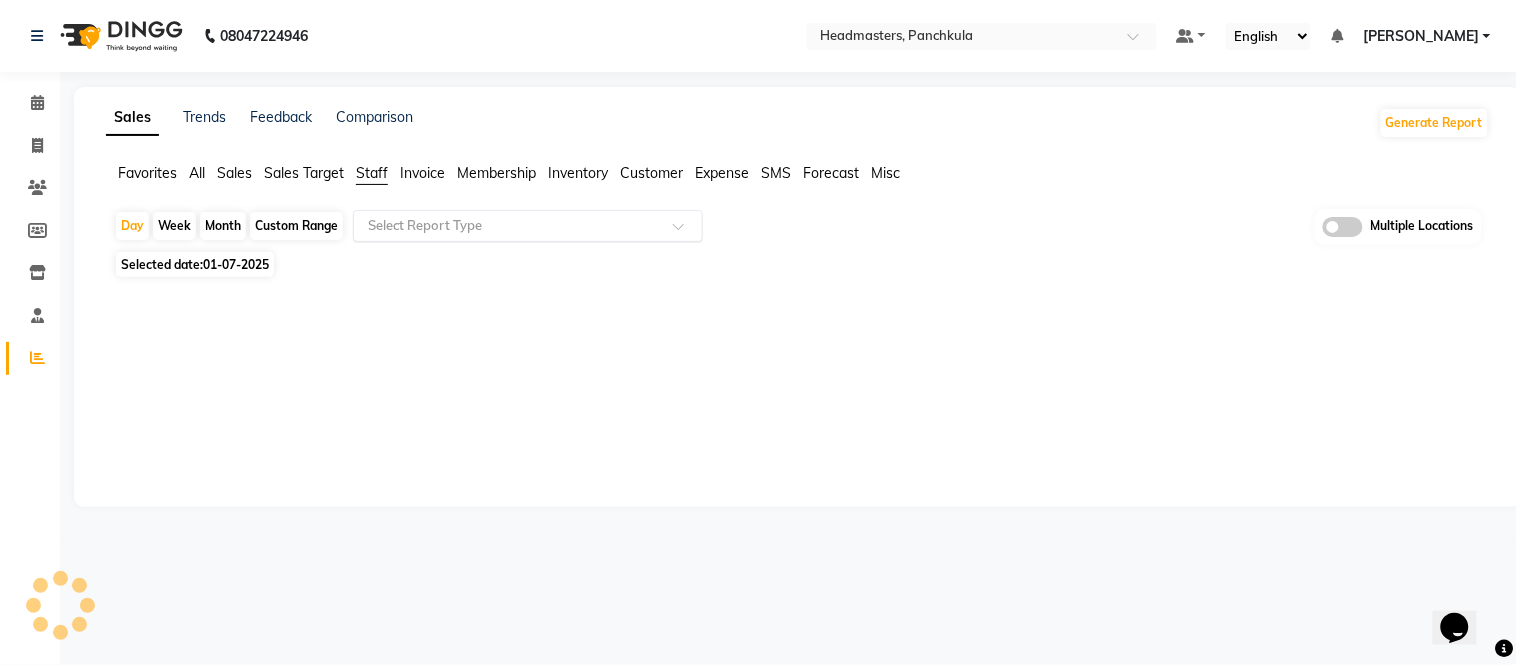click 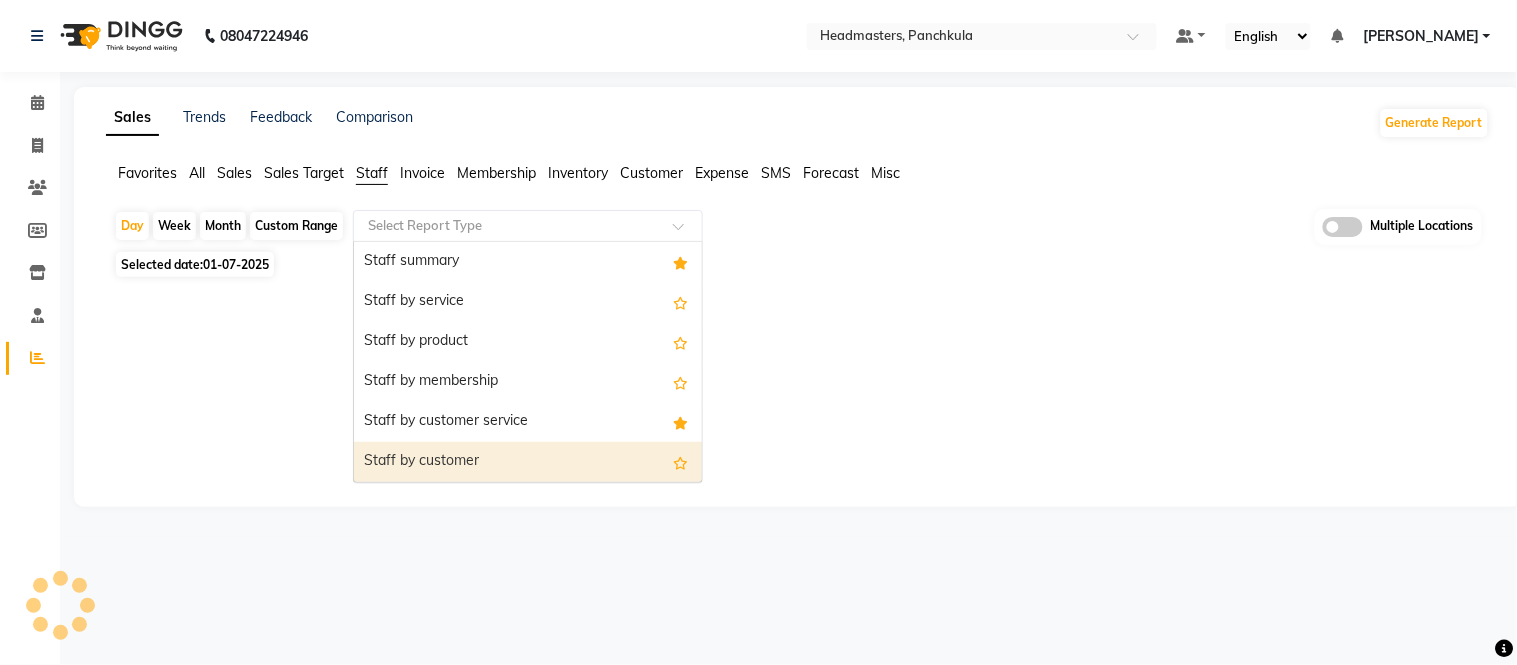 click on "Staff by customer" at bounding box center (528, 462) 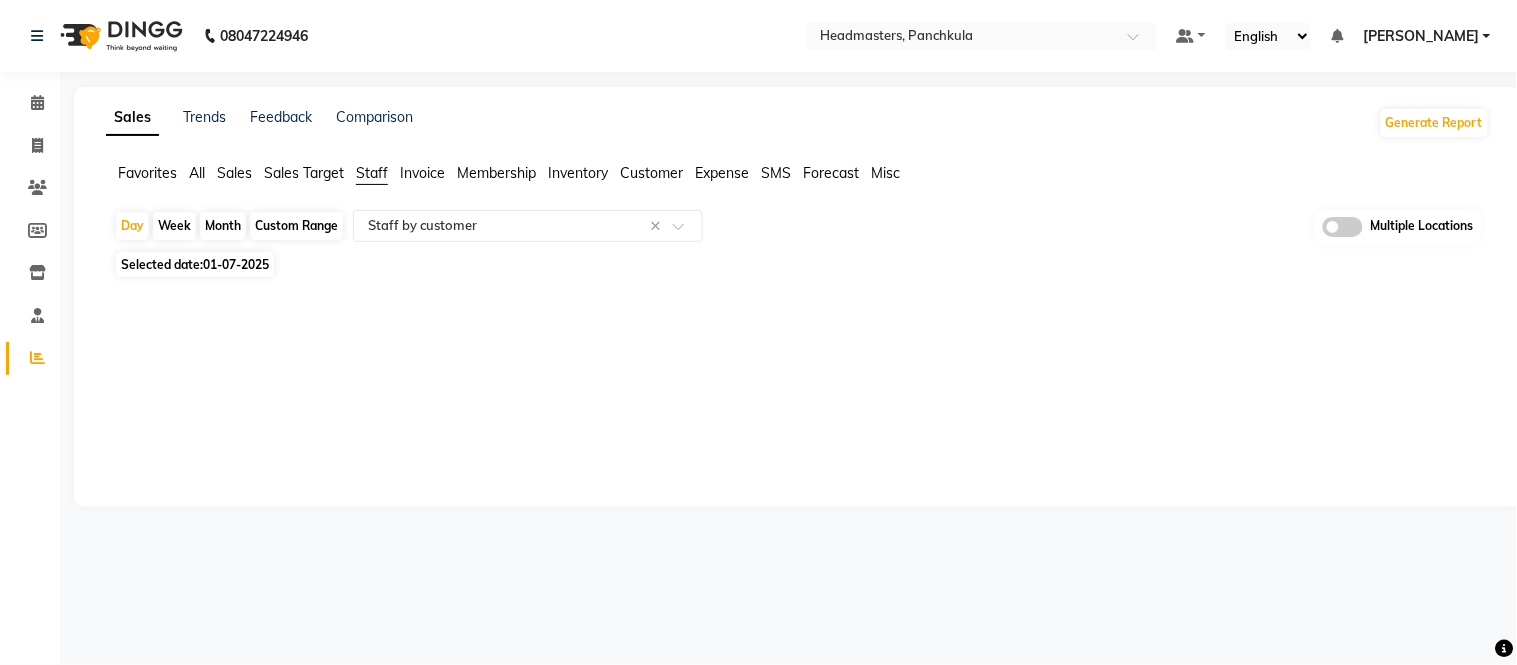 click on "01-07-2025" 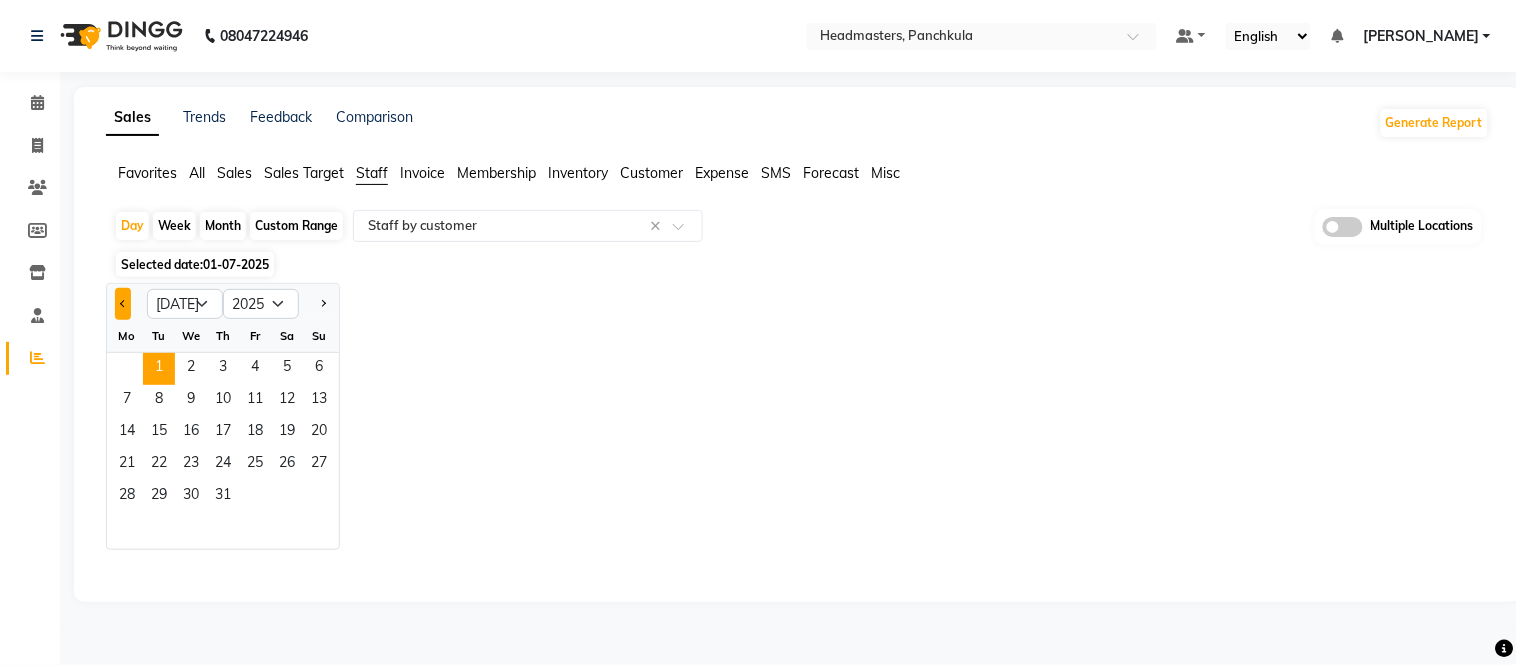 click 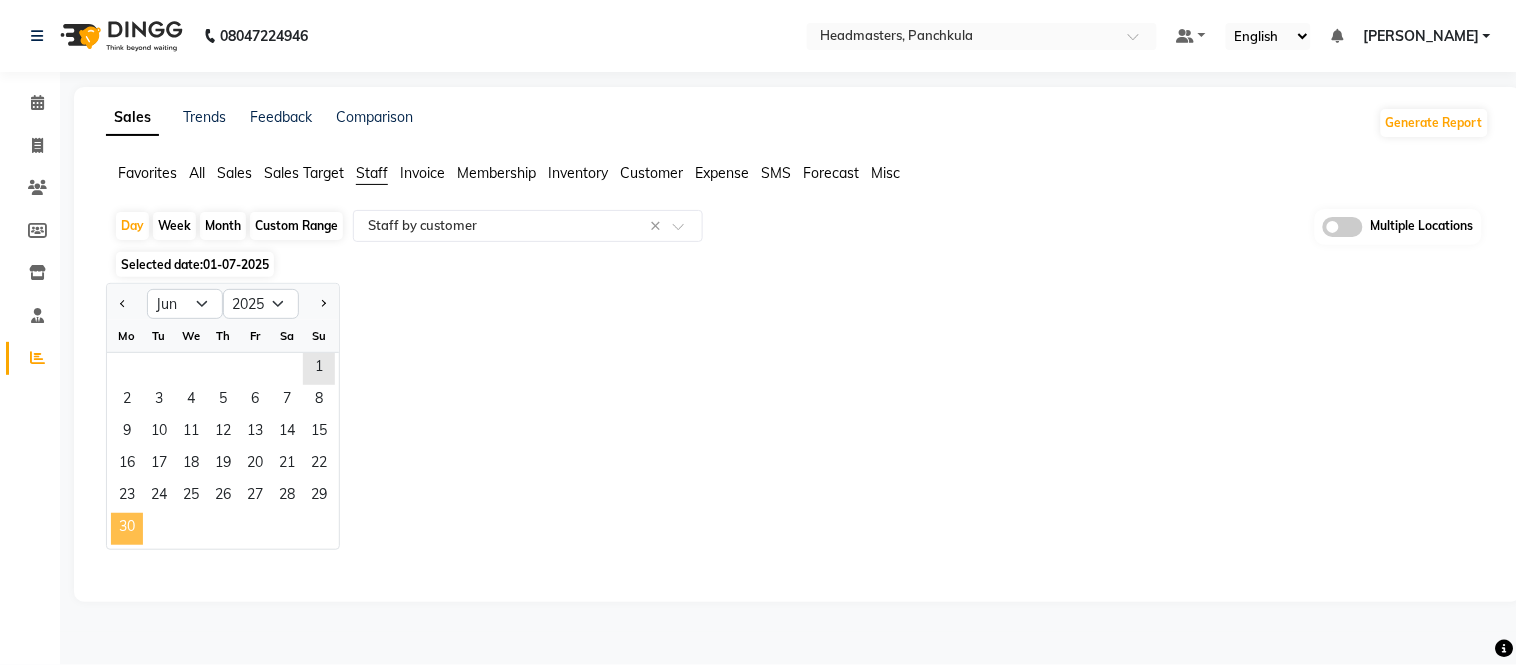 click on "30" 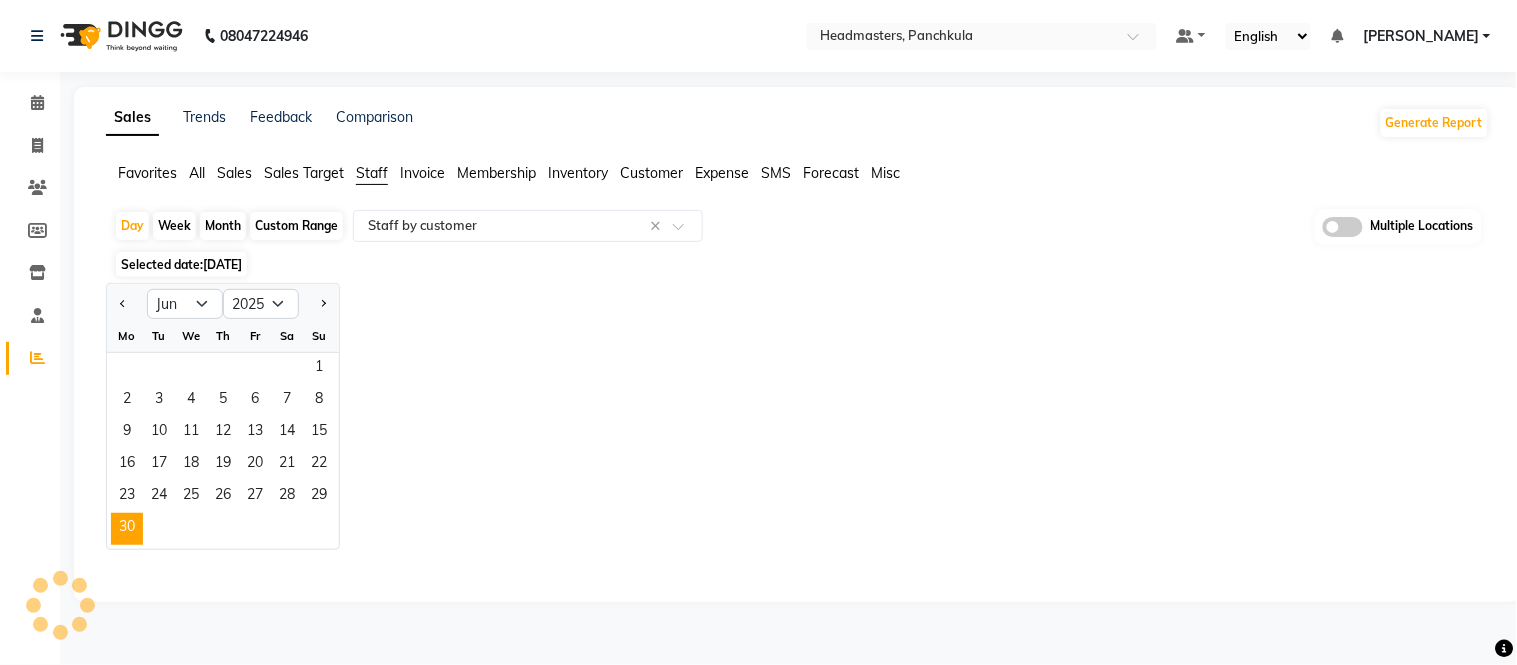 select on "full_report" 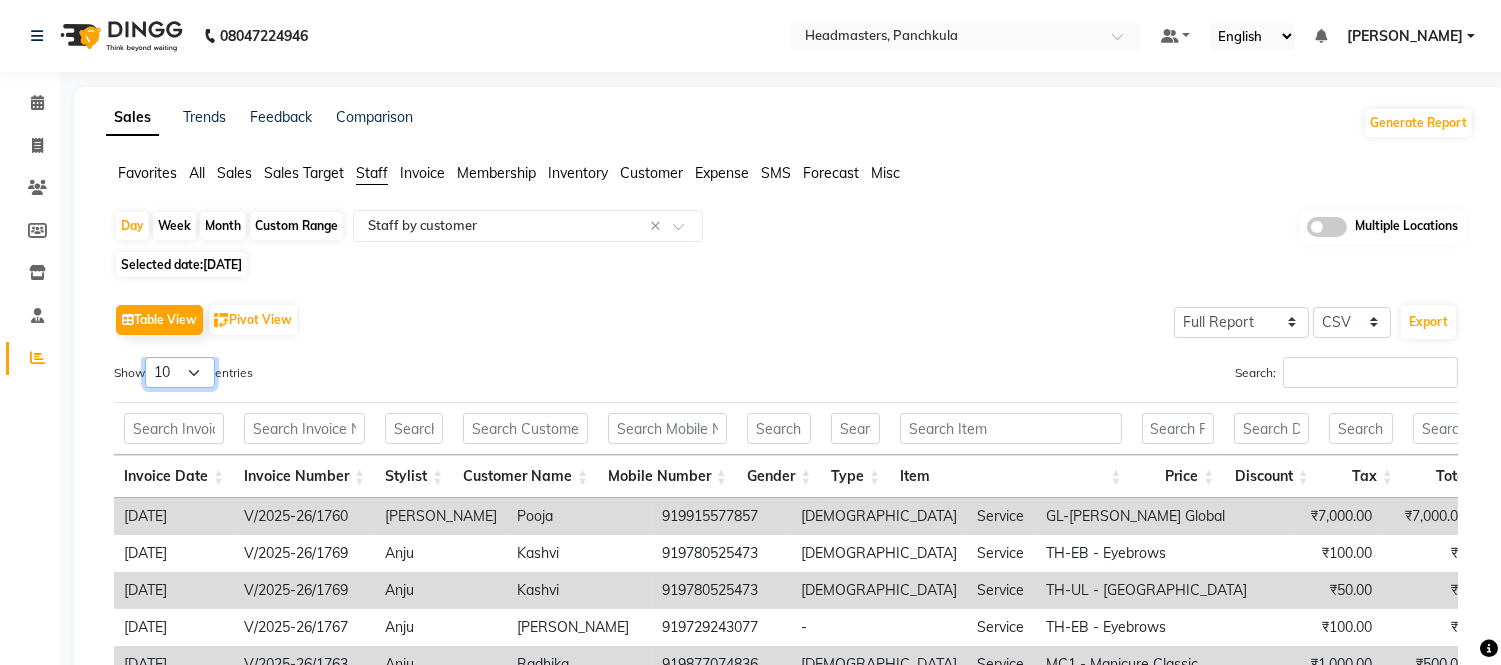 click on "10 25 50 100" at bounding box center (180, 372) 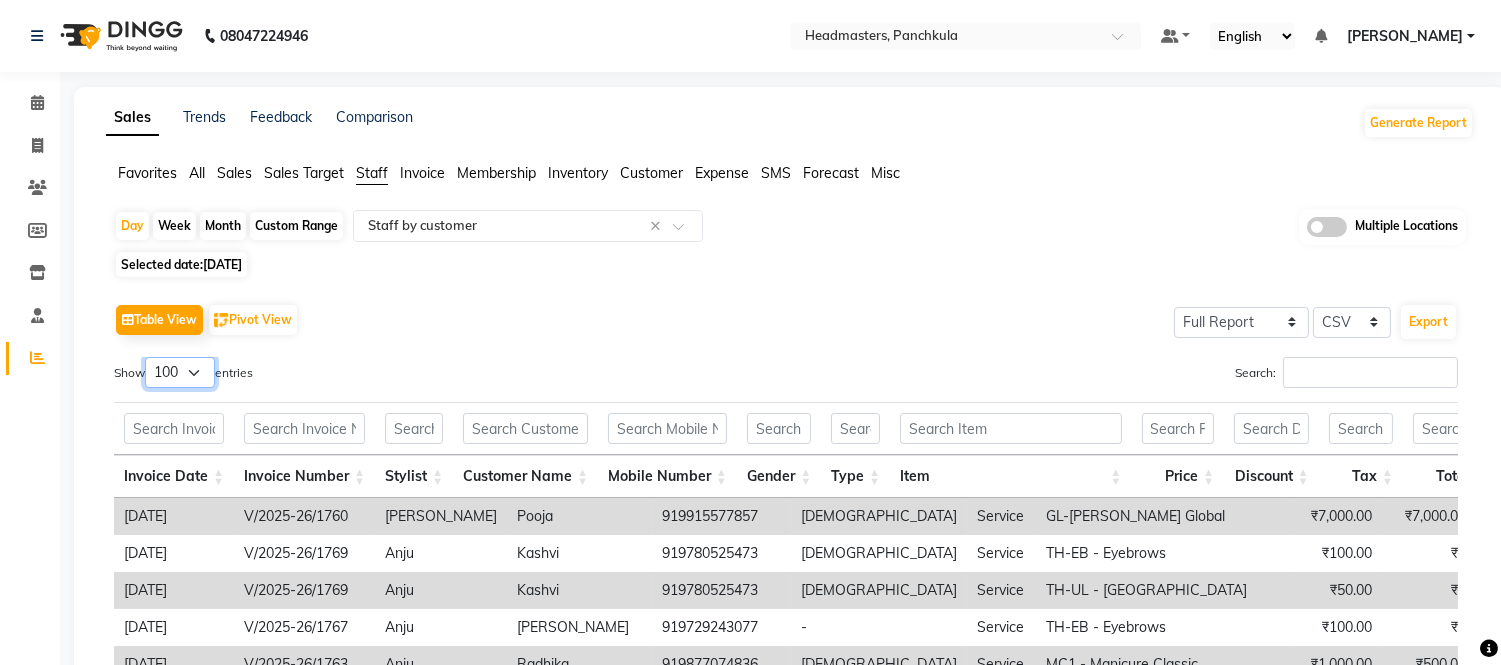 click on "10 25 50 100" at bounding box center [180, 372] 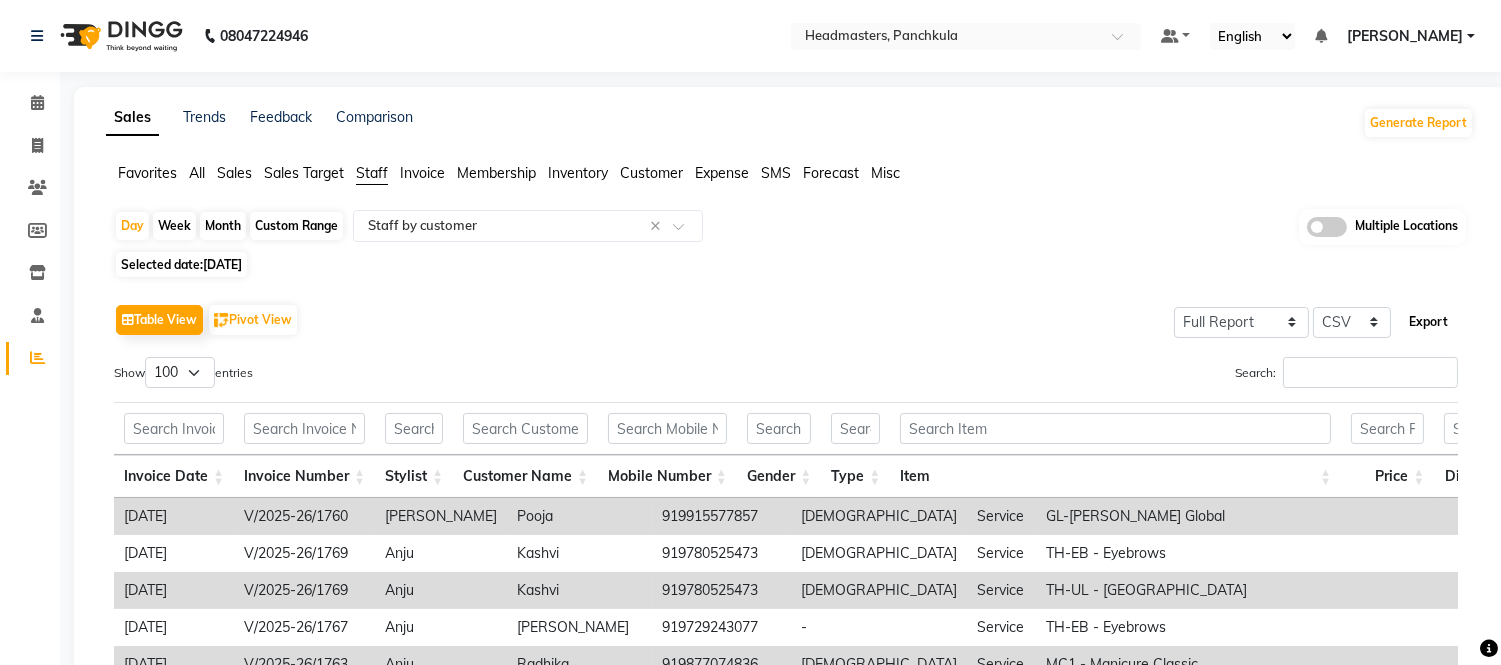 click on "Export" 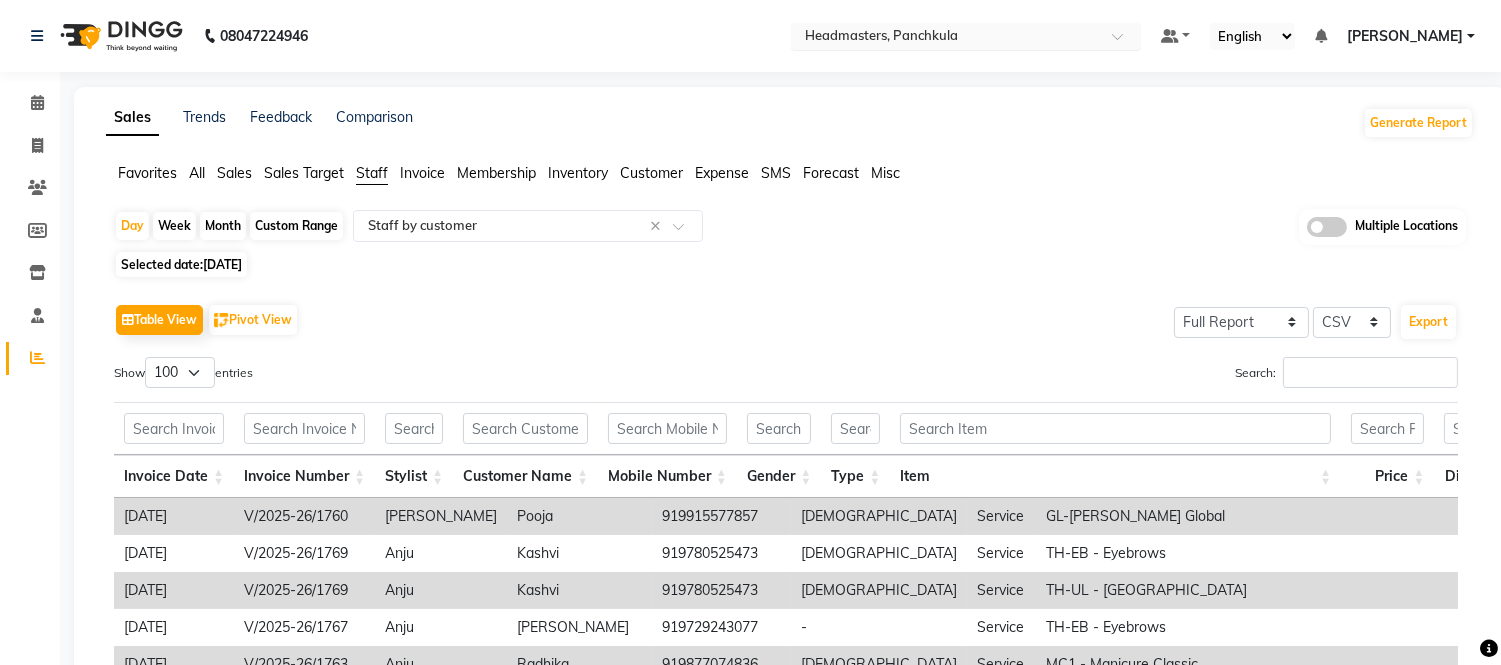 click at bounding box center [946, 38] 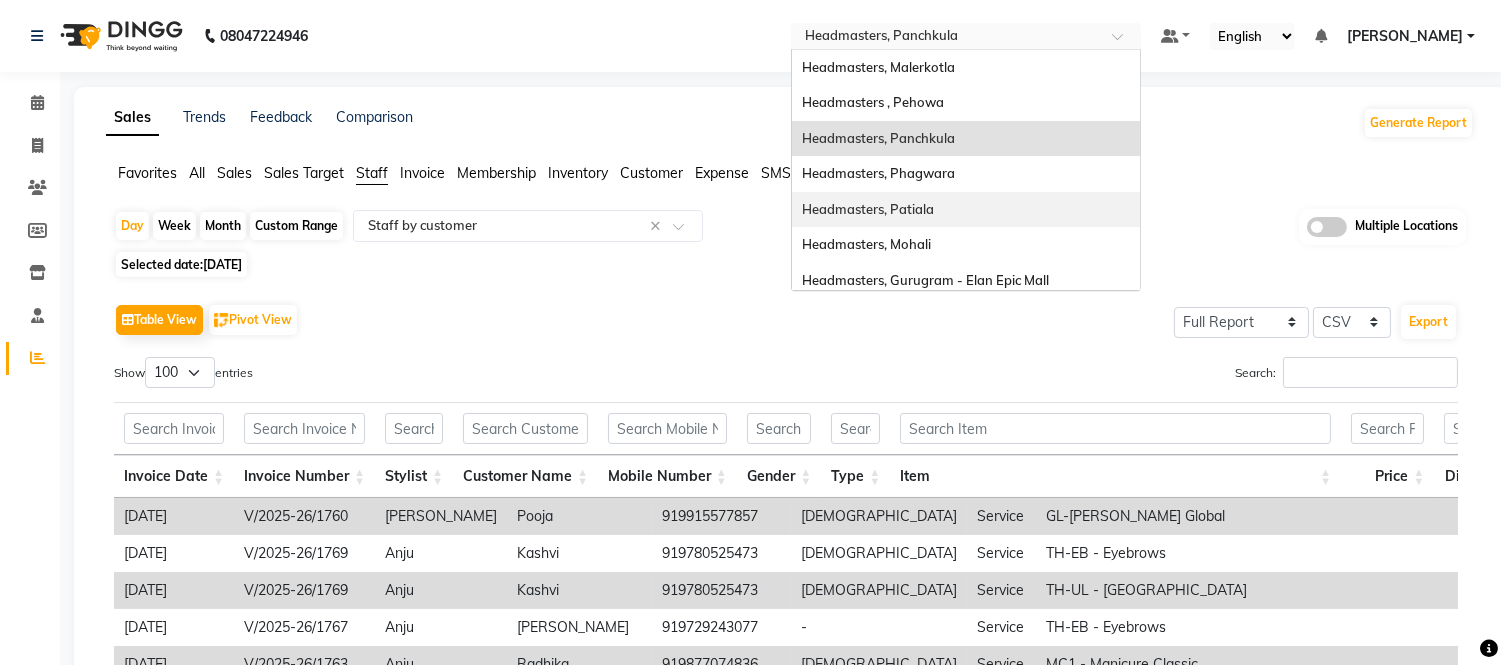 click on "Headmasters, Patiala" at bounding box center (966, 210) 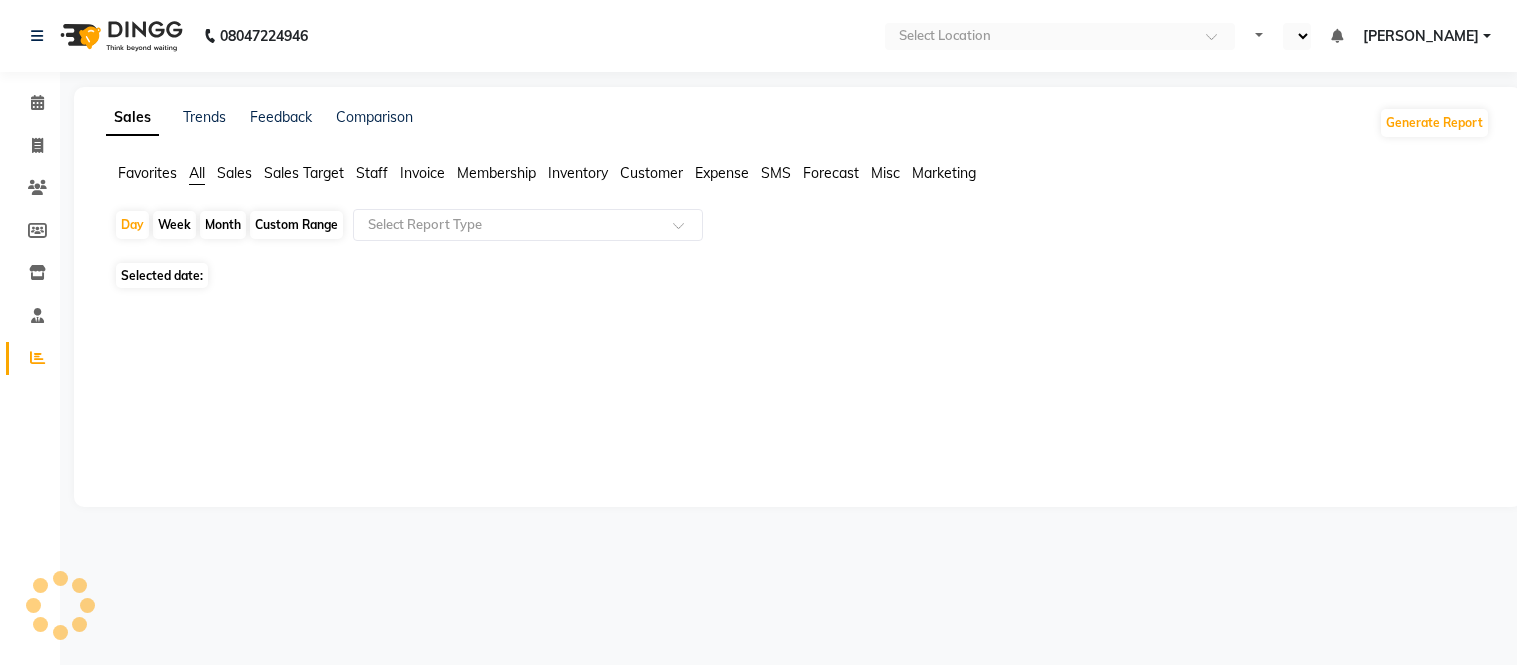 scroll, scrollTop: 0, scrollLeft: 0, axis: both 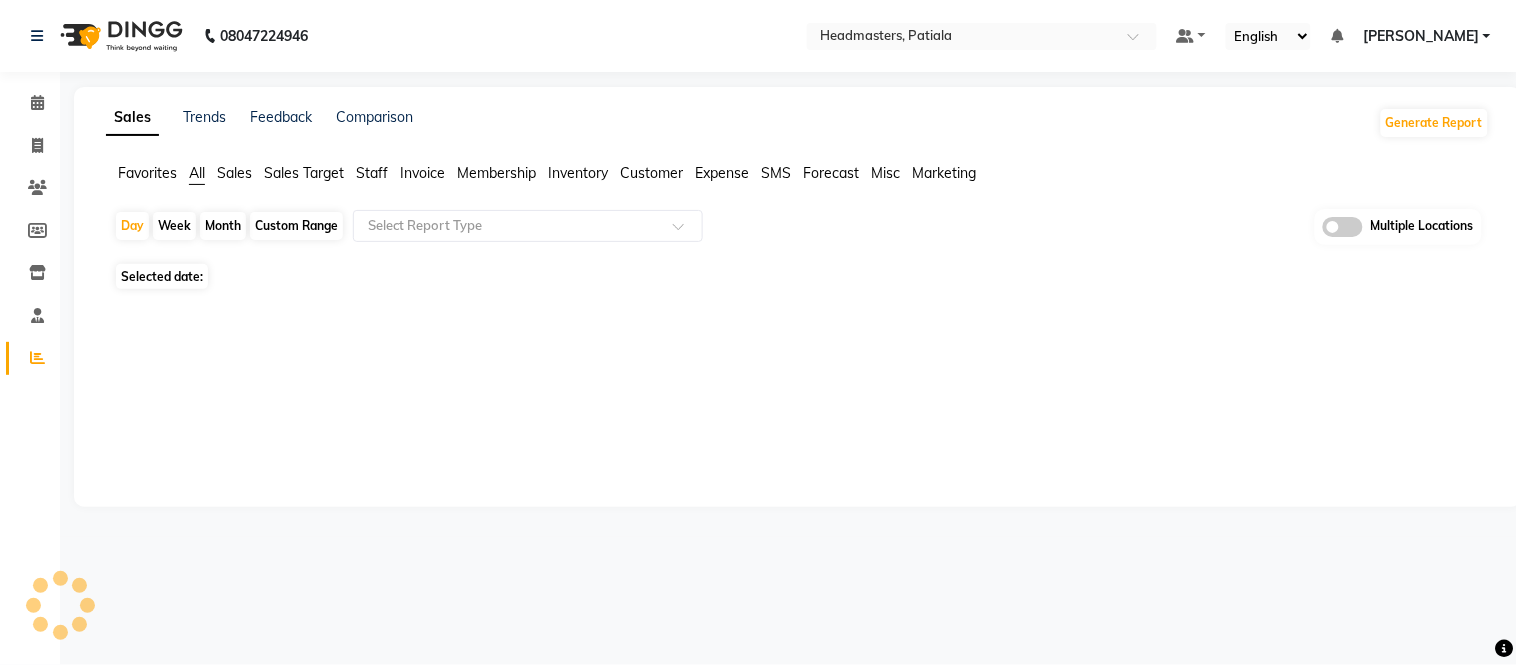 select on "en" 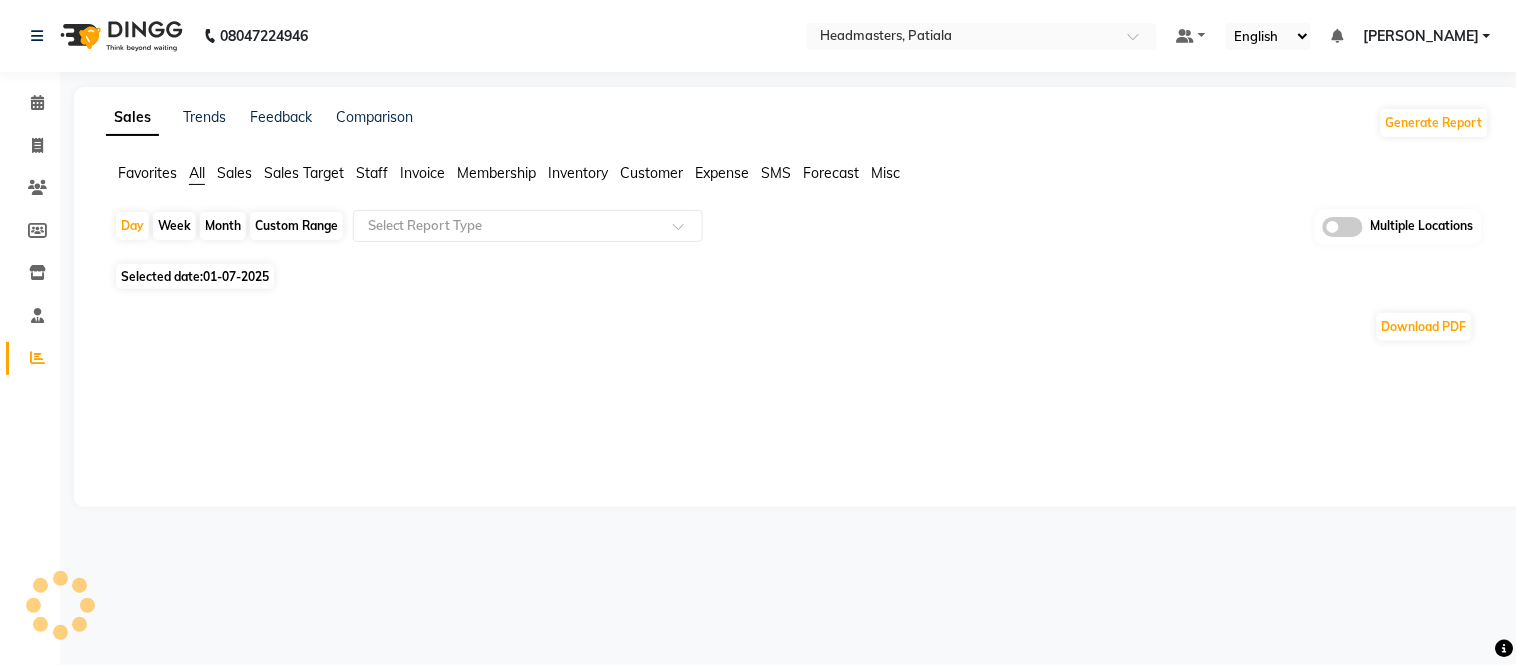 click on "Staff" 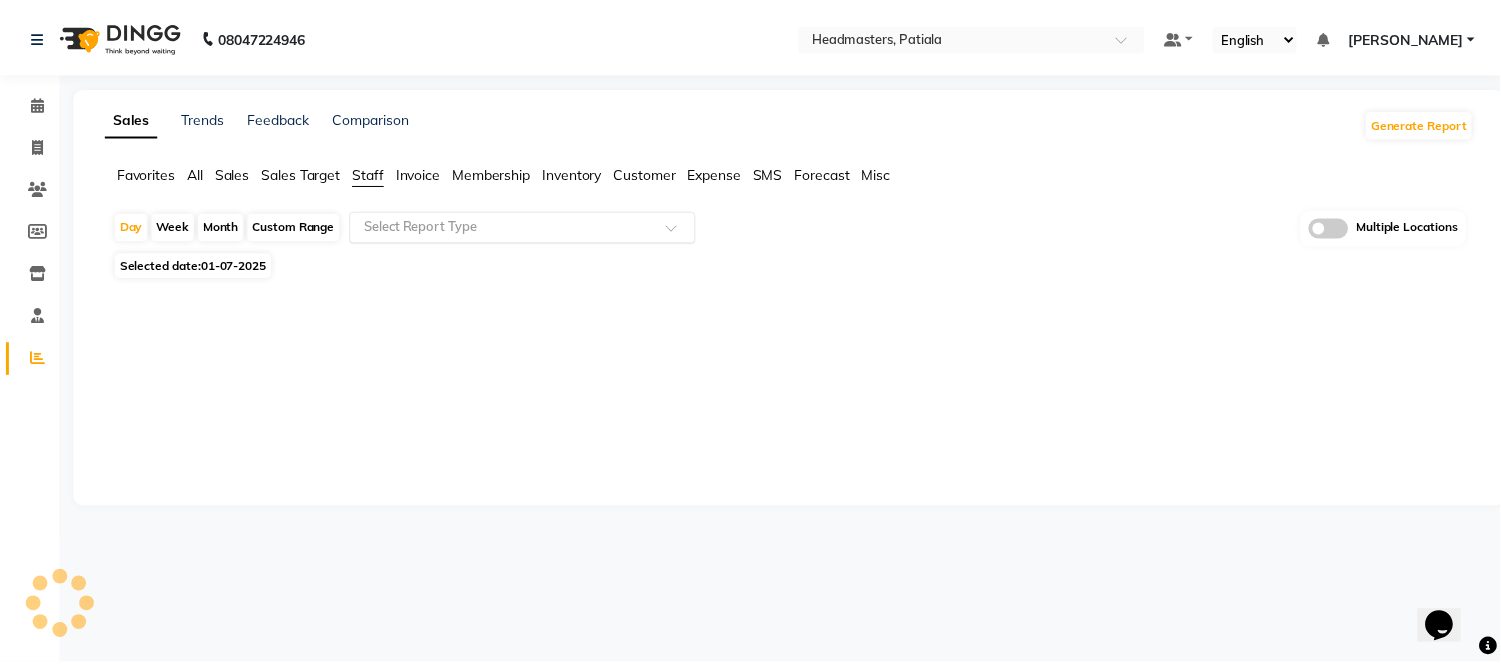 scroll, scrollTop: 0, scrollLeft: 0, axis: both 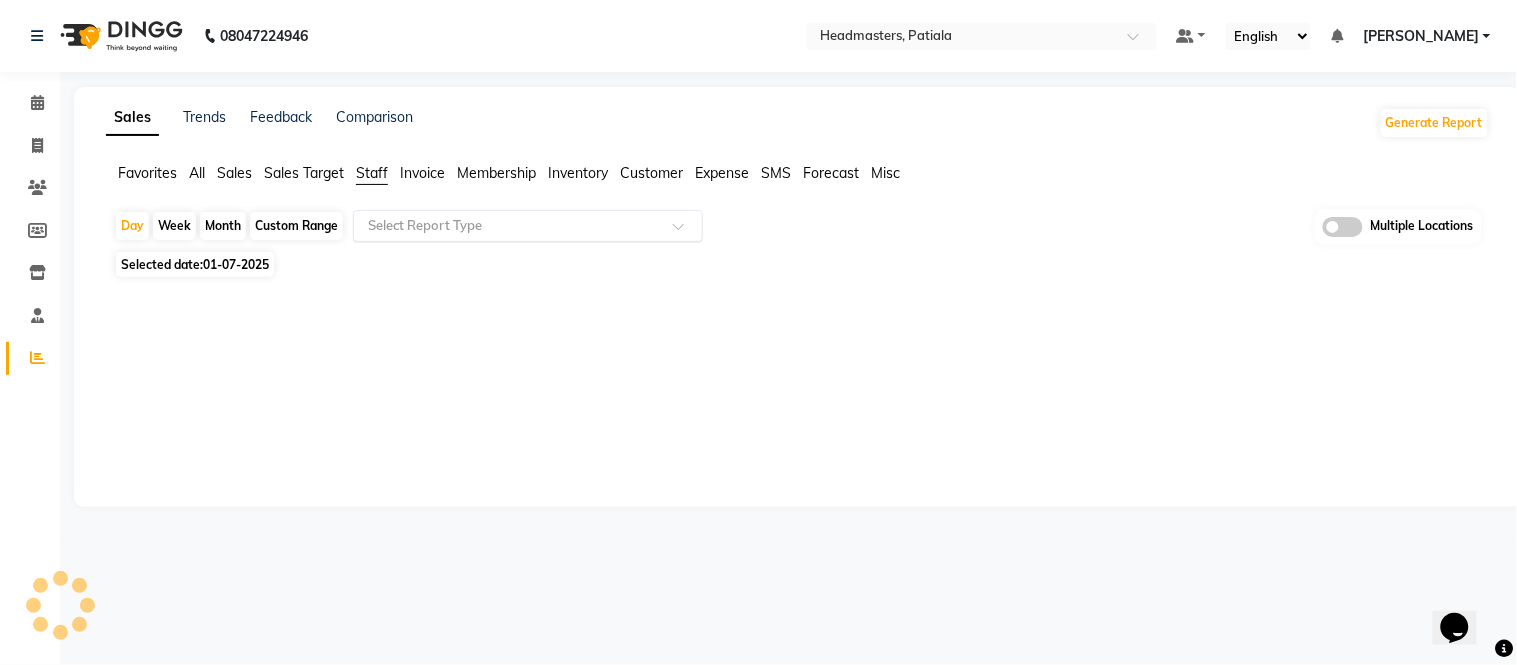 click 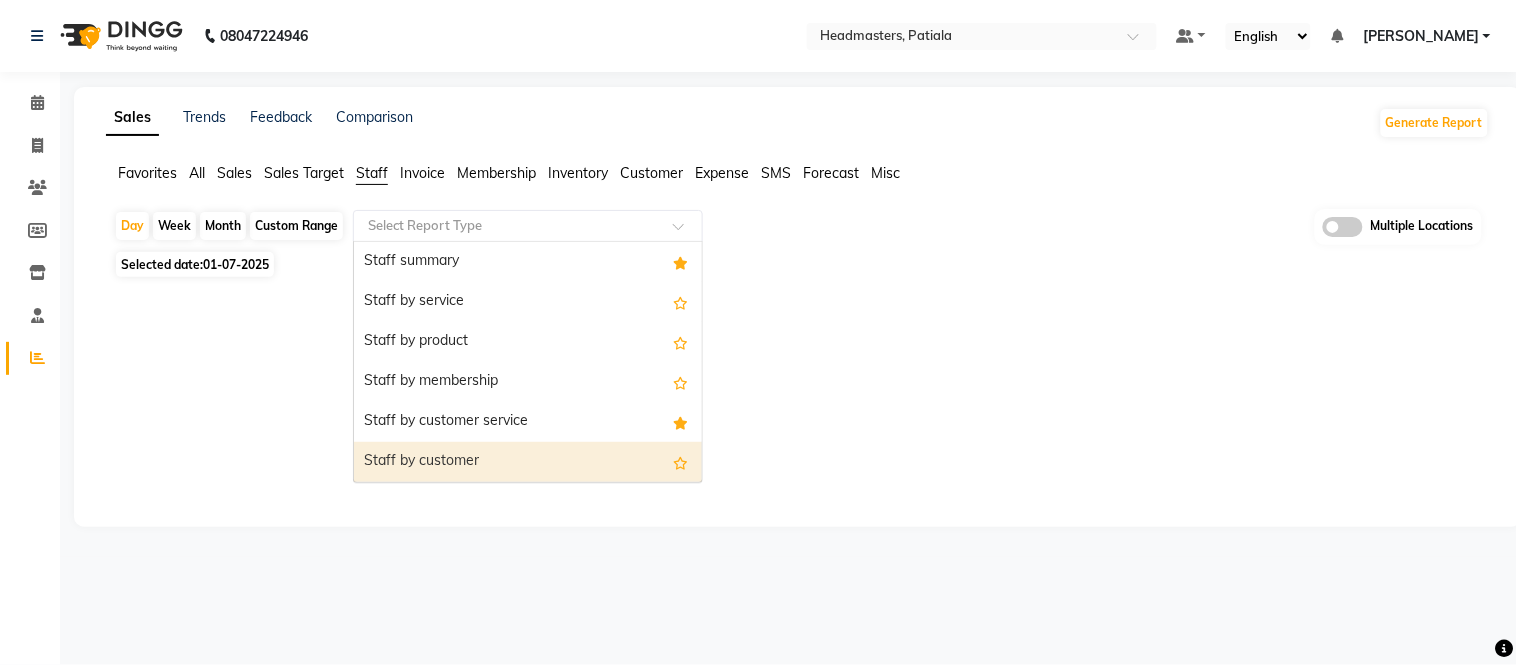 click on "Staff by customer" at bounding box center (528, 462) 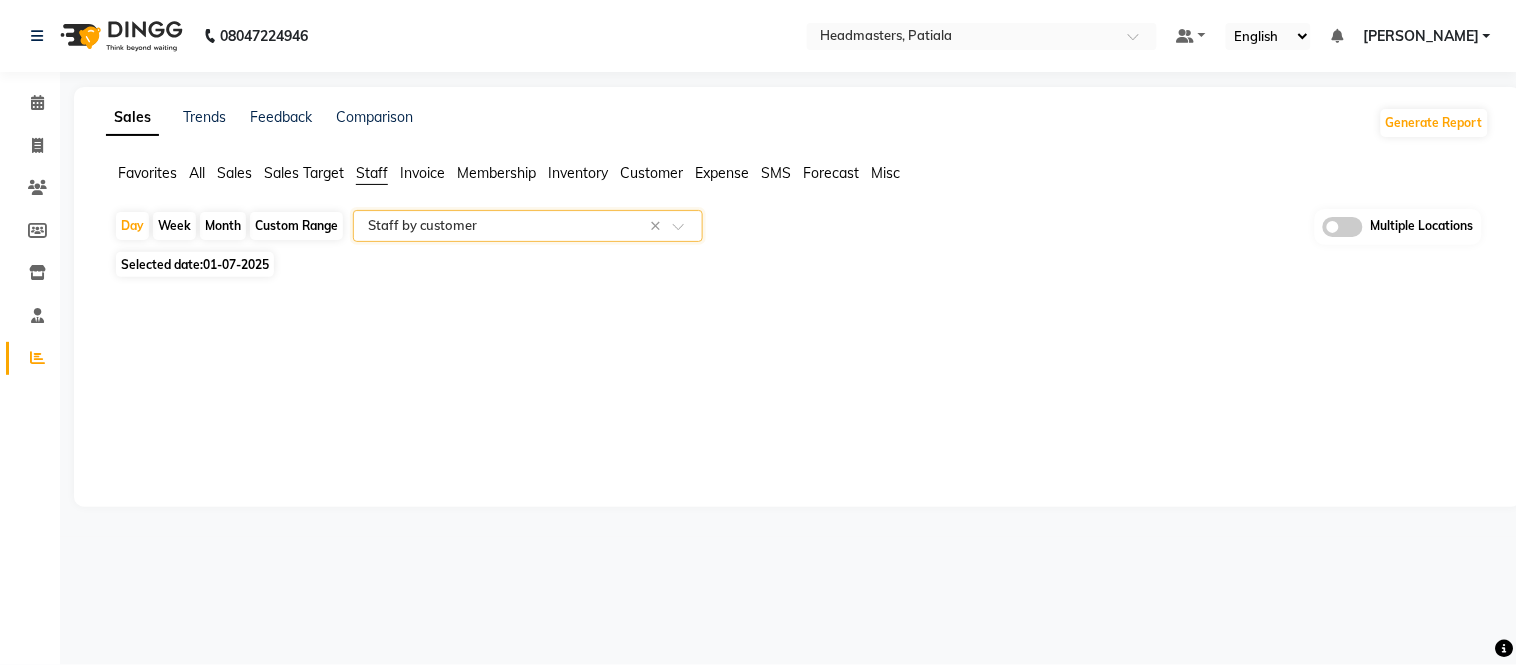 click on "01-07-2025" 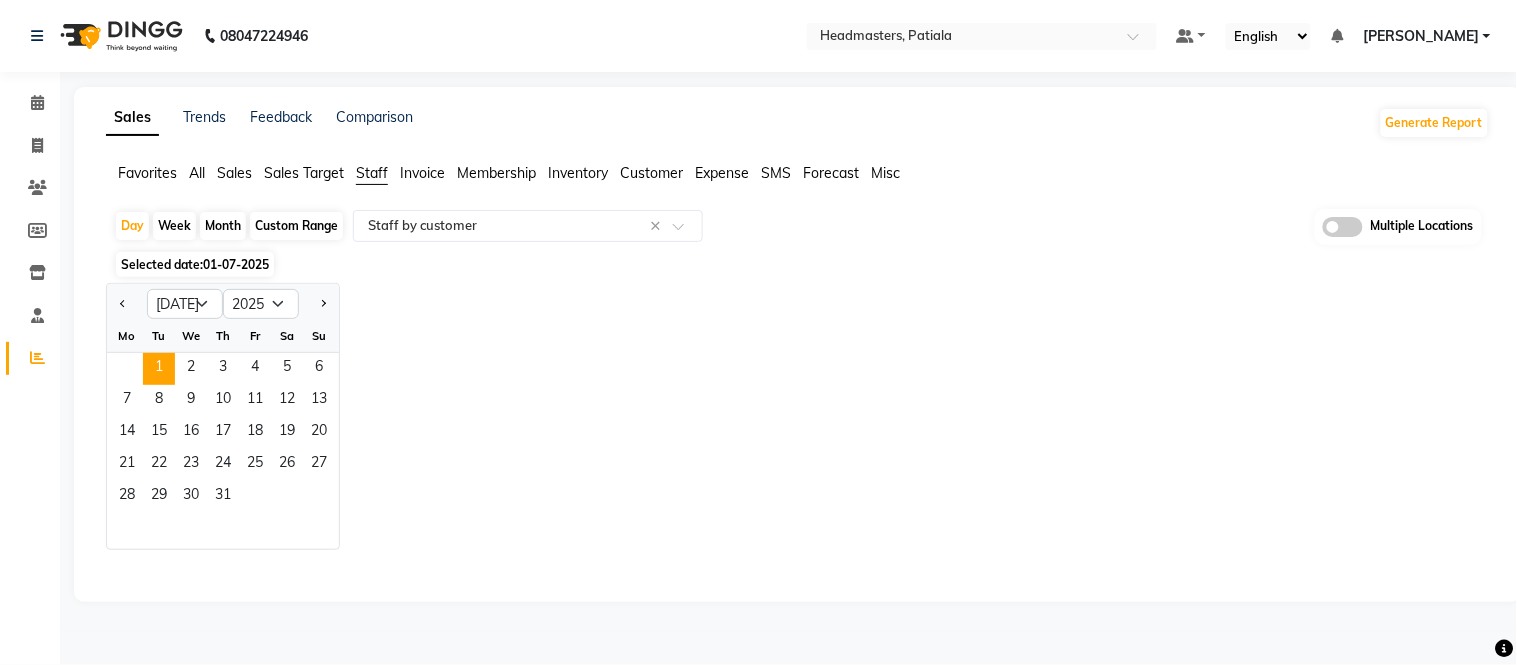 click 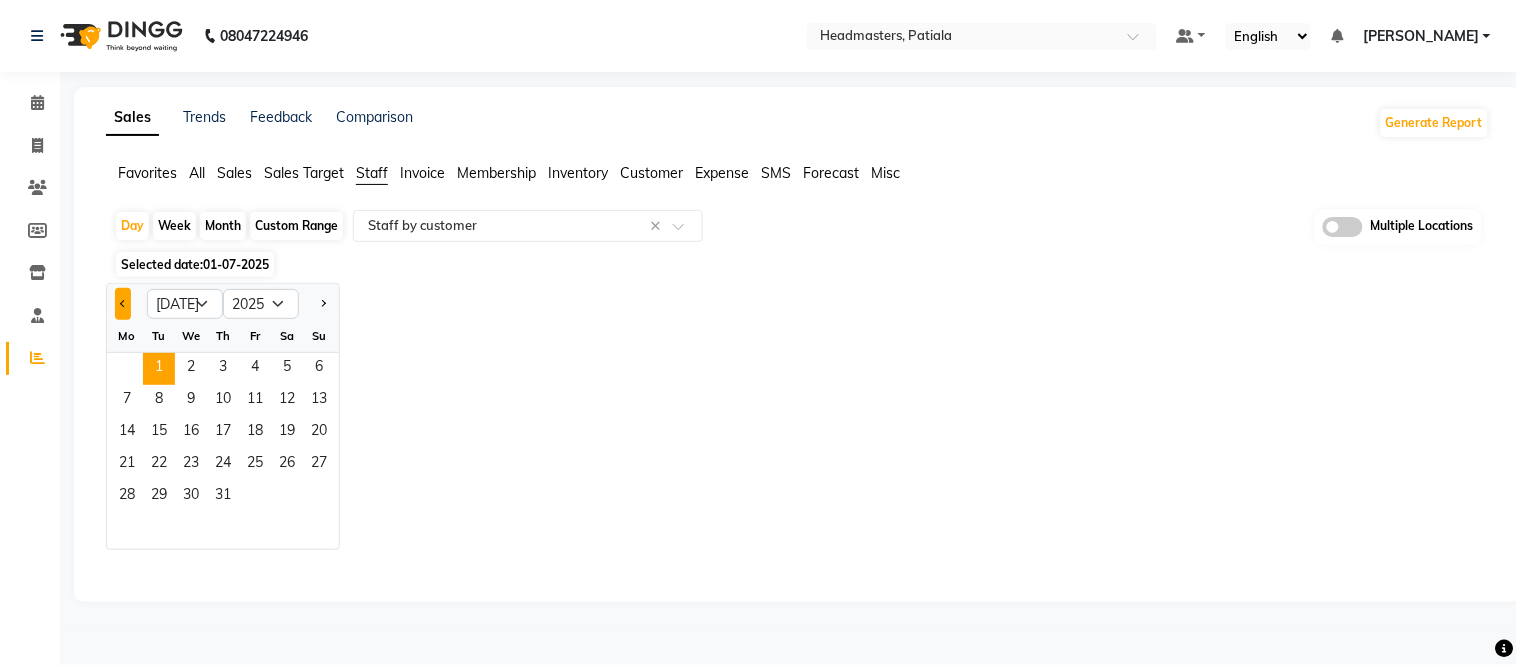 click 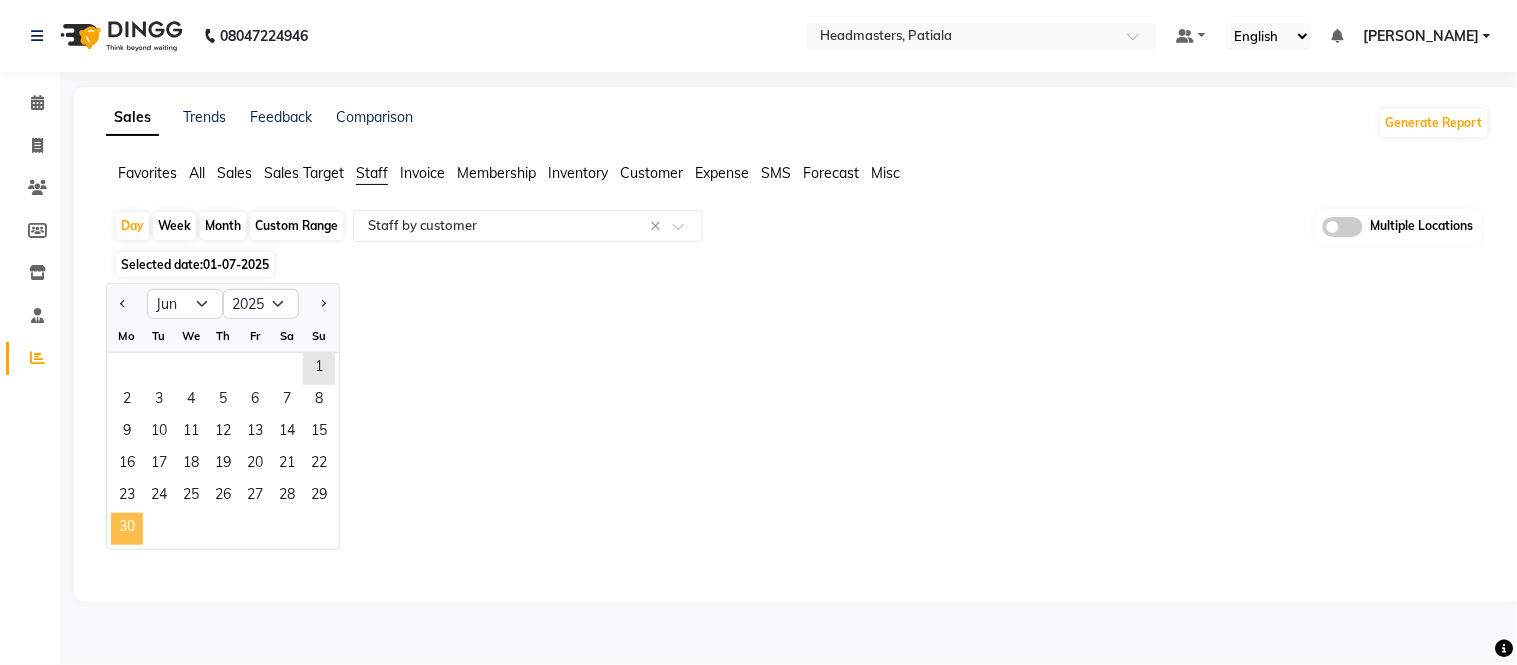 click on "30" 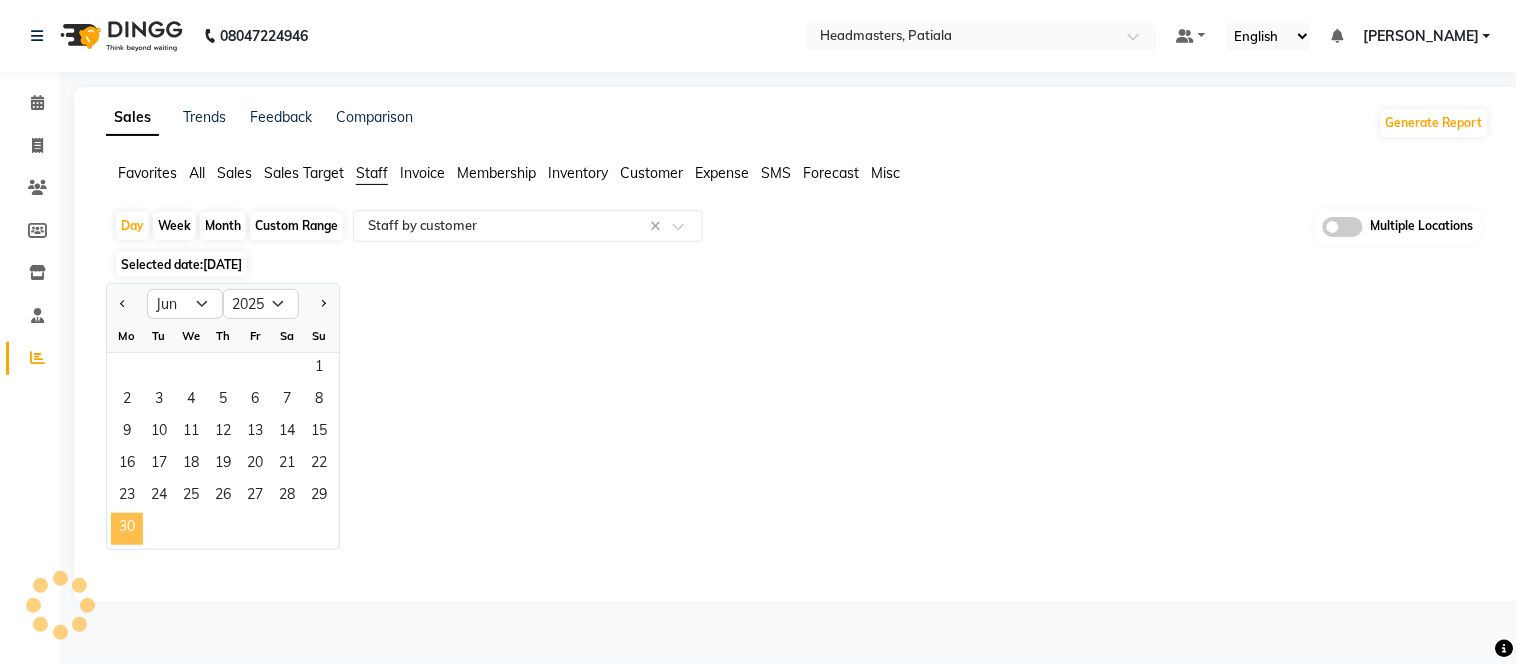 select on "full_report" 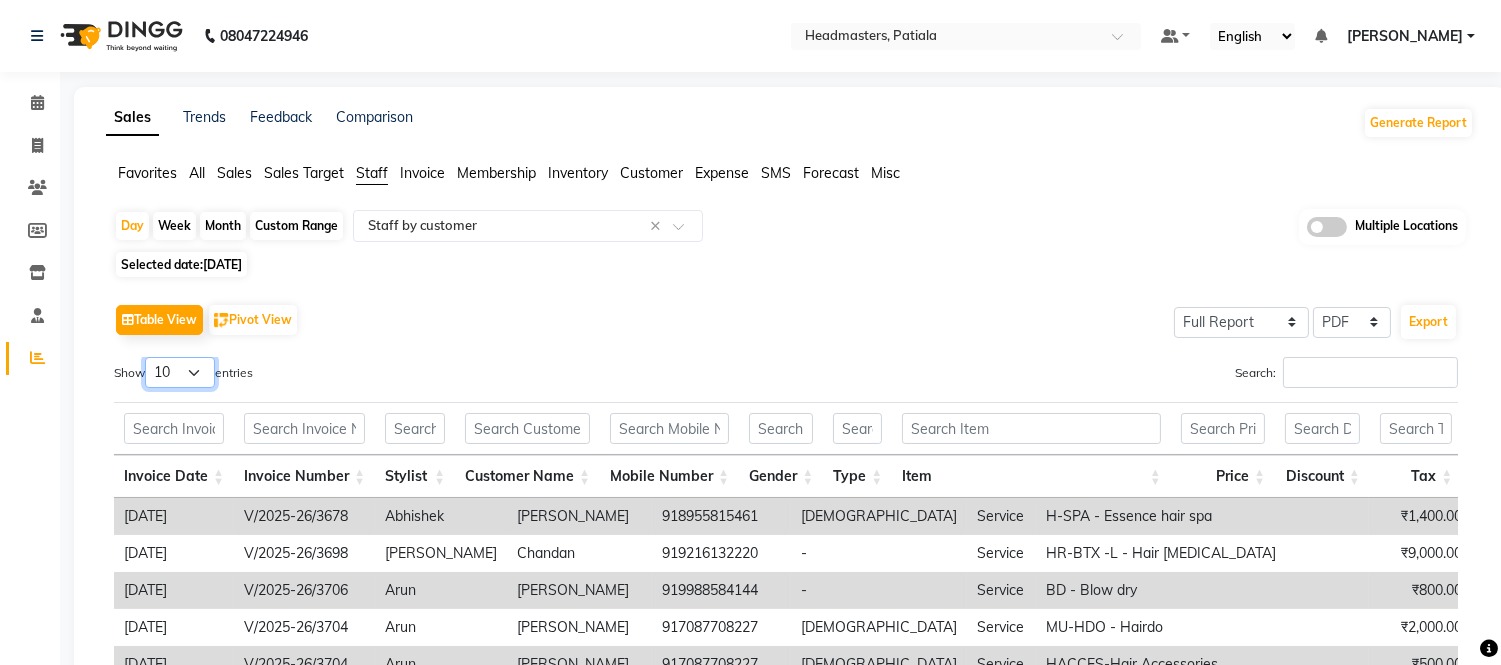 click on "10 25 50 100" at bounding box center [180, 372] 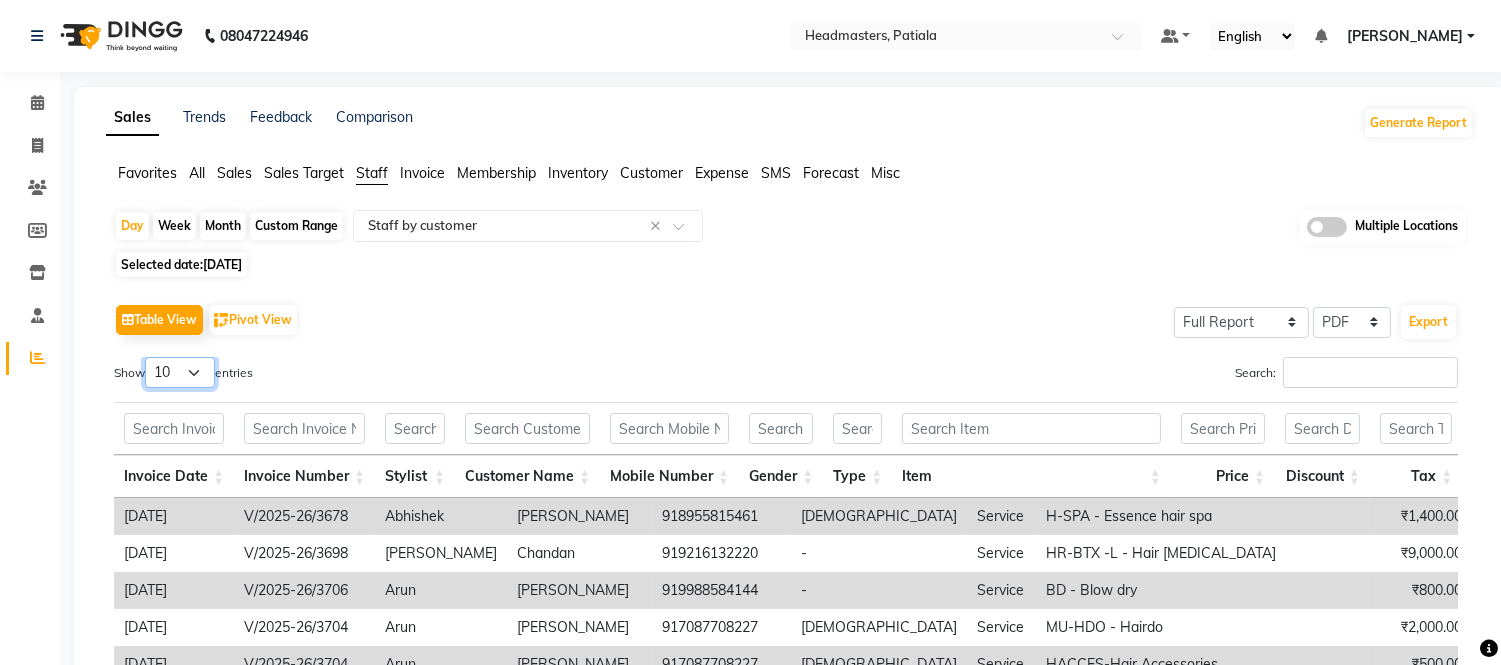 select on "100" 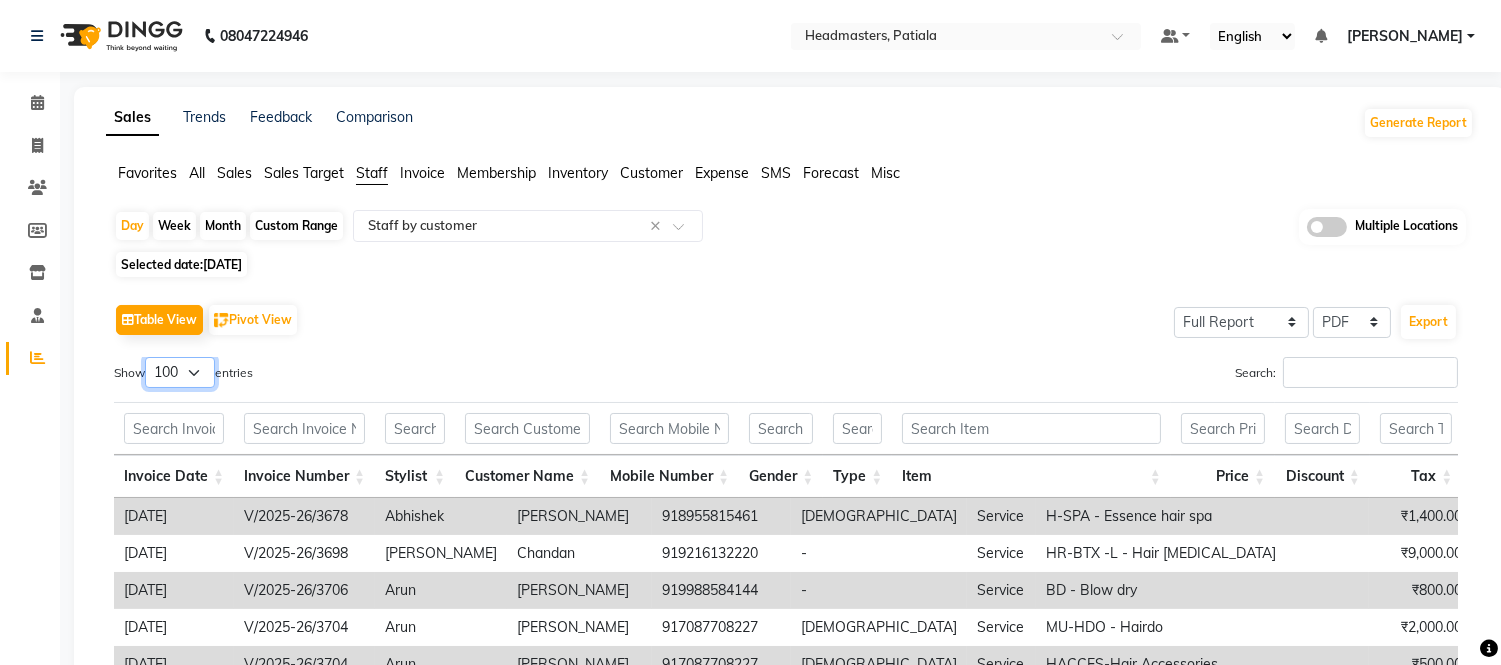 click on "10 25 50 100" at bounding box center [180, 372] 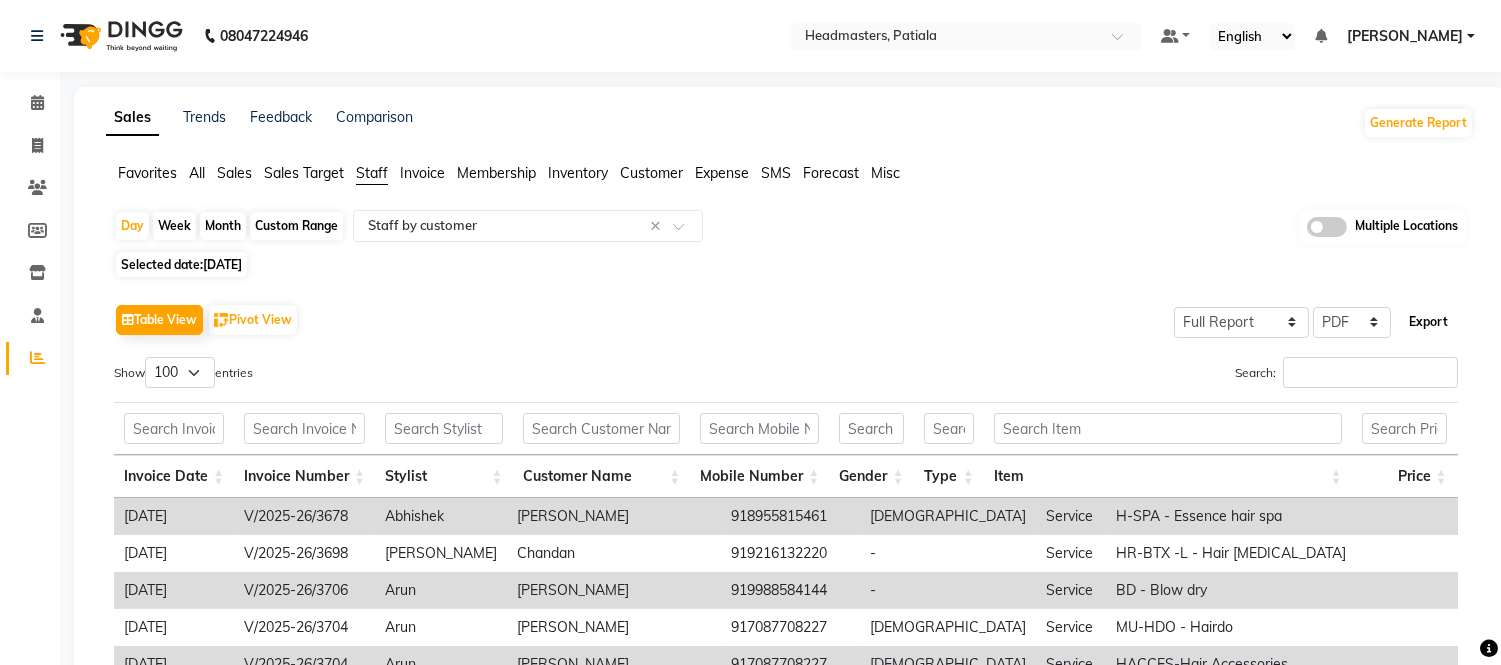 click on "Export" 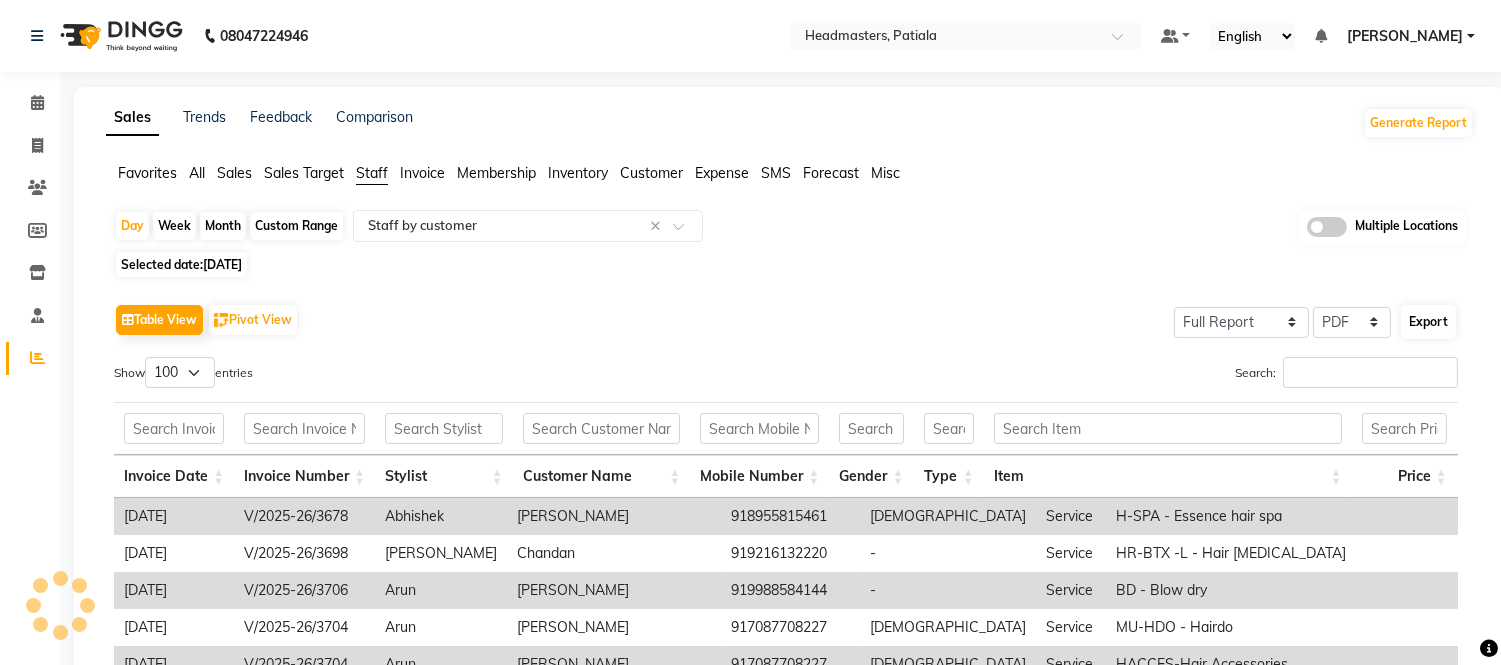 select on "sans-serif" 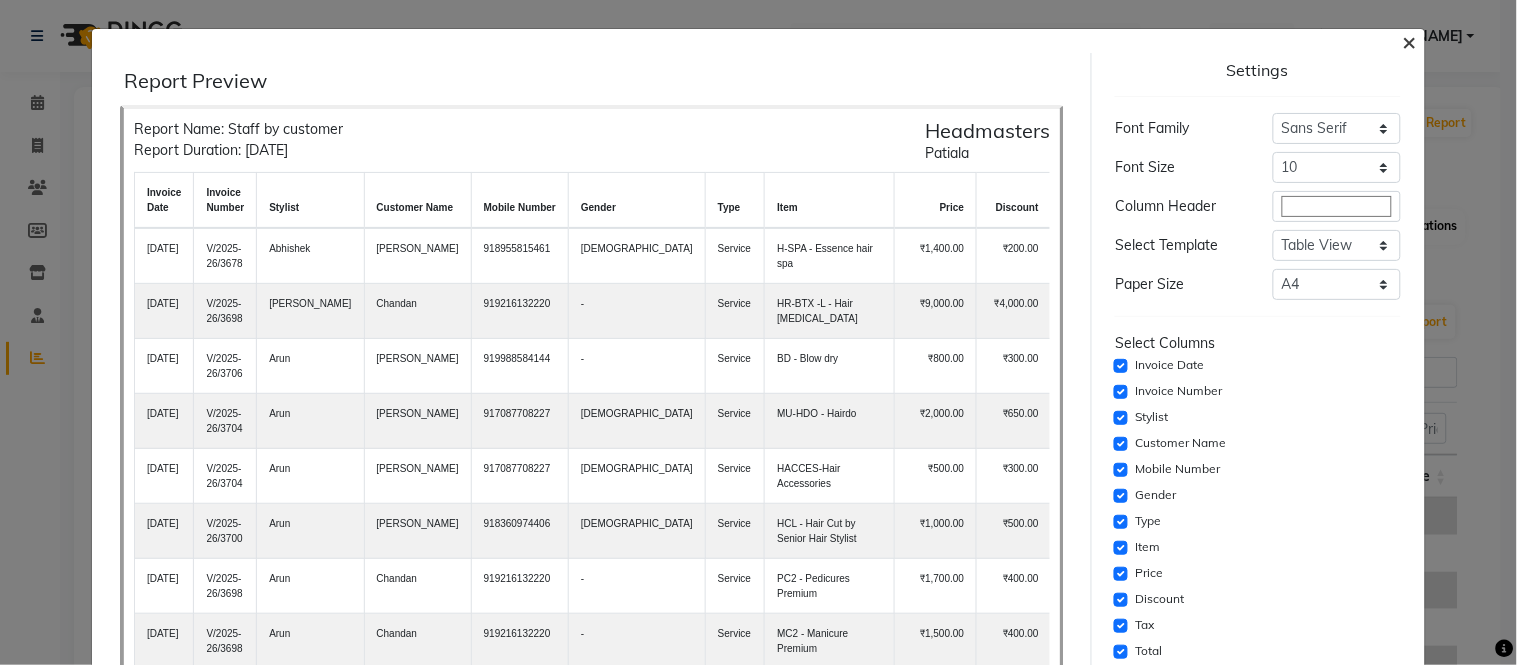 click on "×" 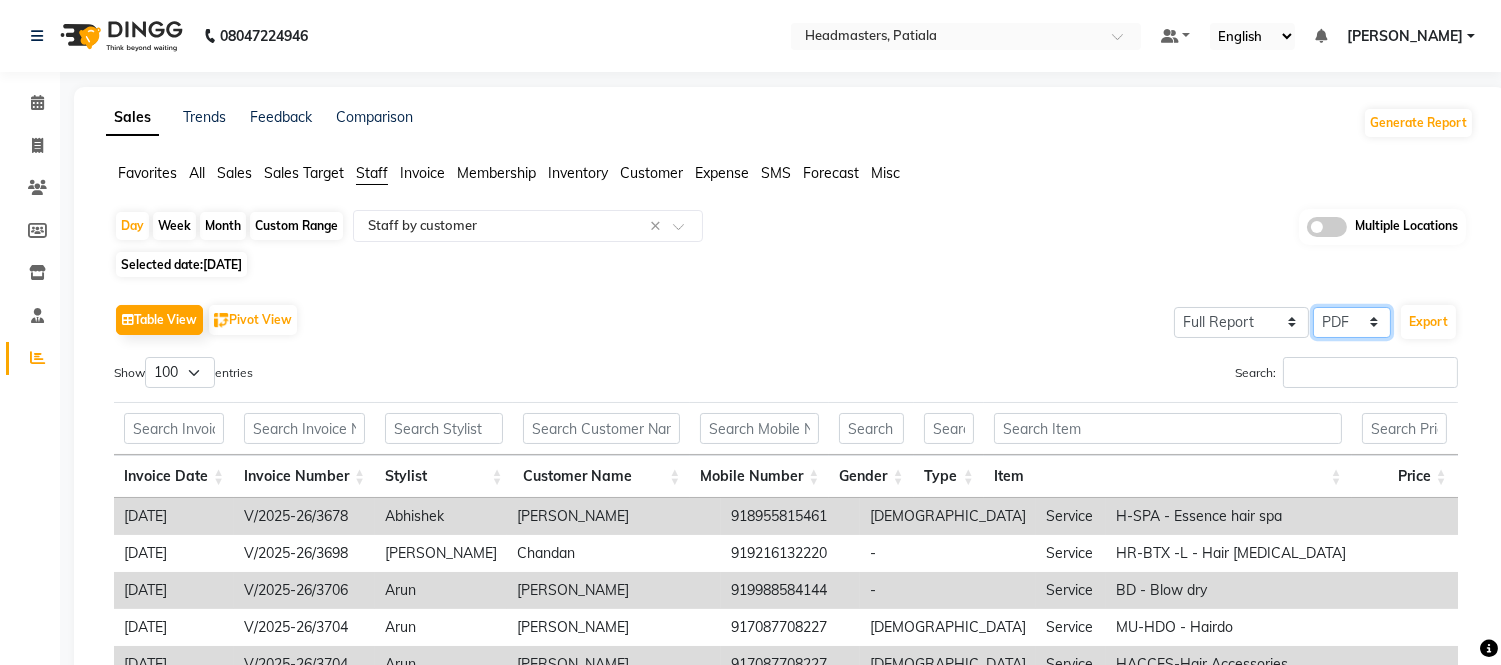 click on "Select CSV PDF" 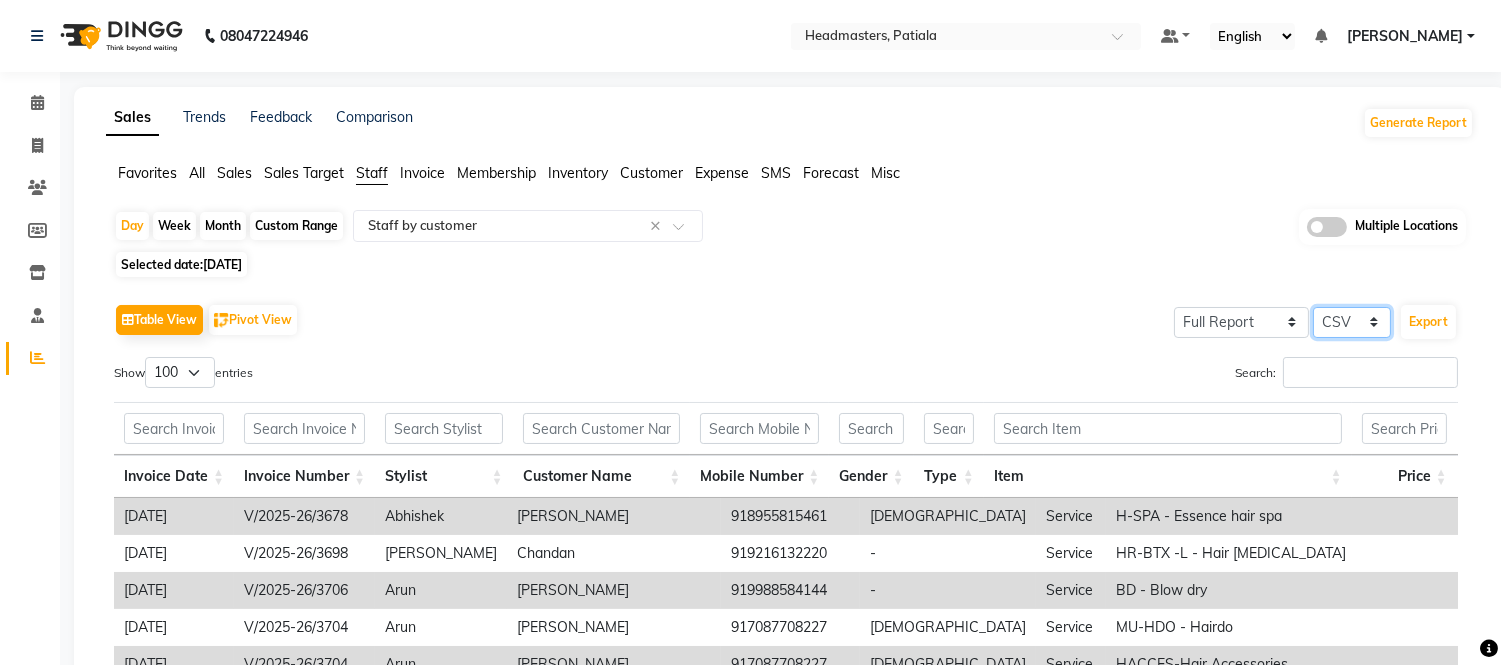 click on "Select CSV PDF" 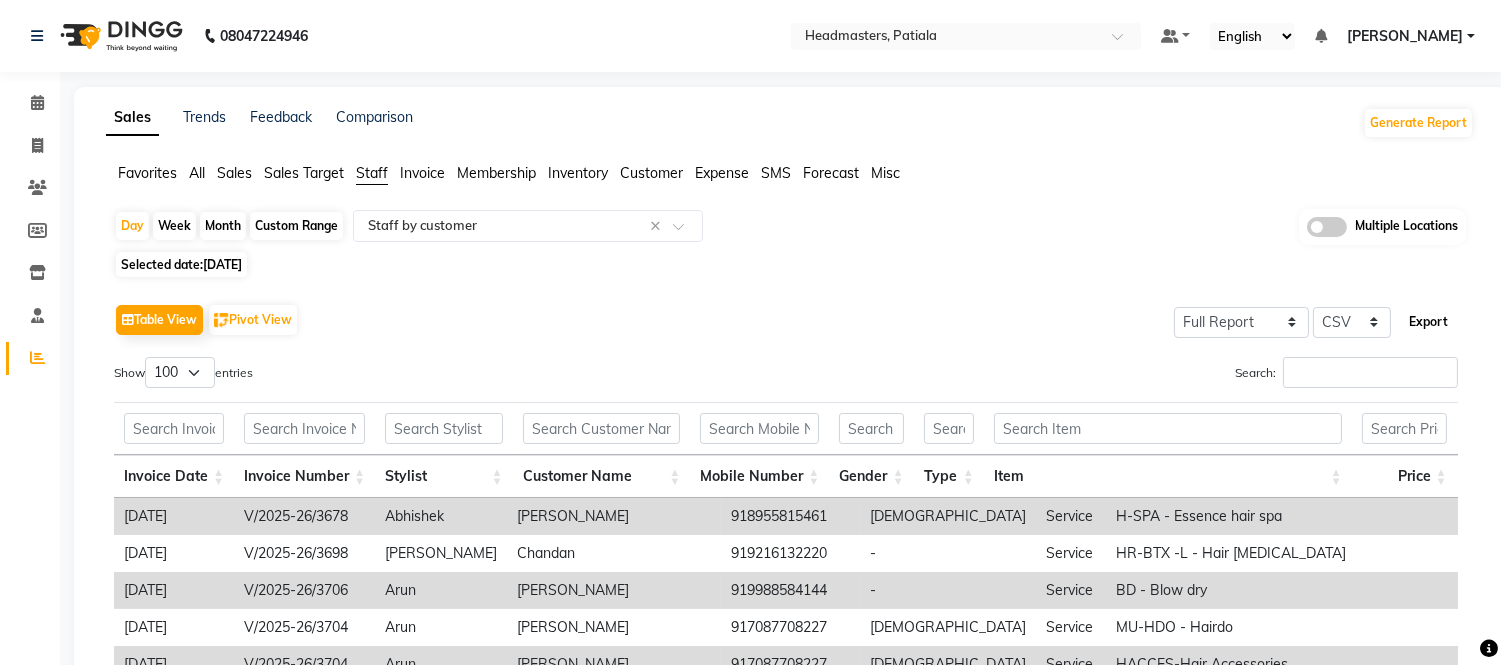 click on "Export" 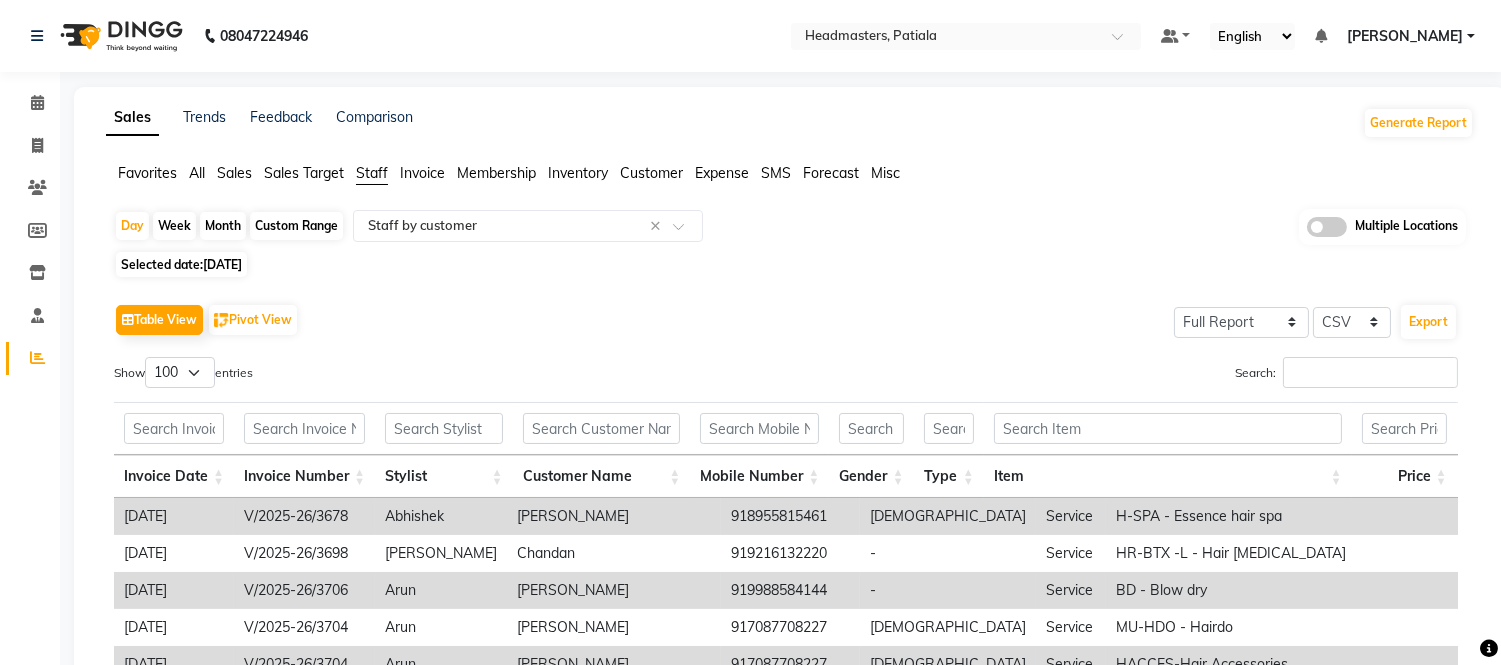 click on "08047224946 Select Location × Headmasters, Patiala Default Panel My Panel English ENGLISH Español العربية मराठी हिंदी ગુજરાતી தமிழ் 中文 Notifications nothing to show Ajay Kumar Manage Profile Change Password Sign out  Version:3.14.0" 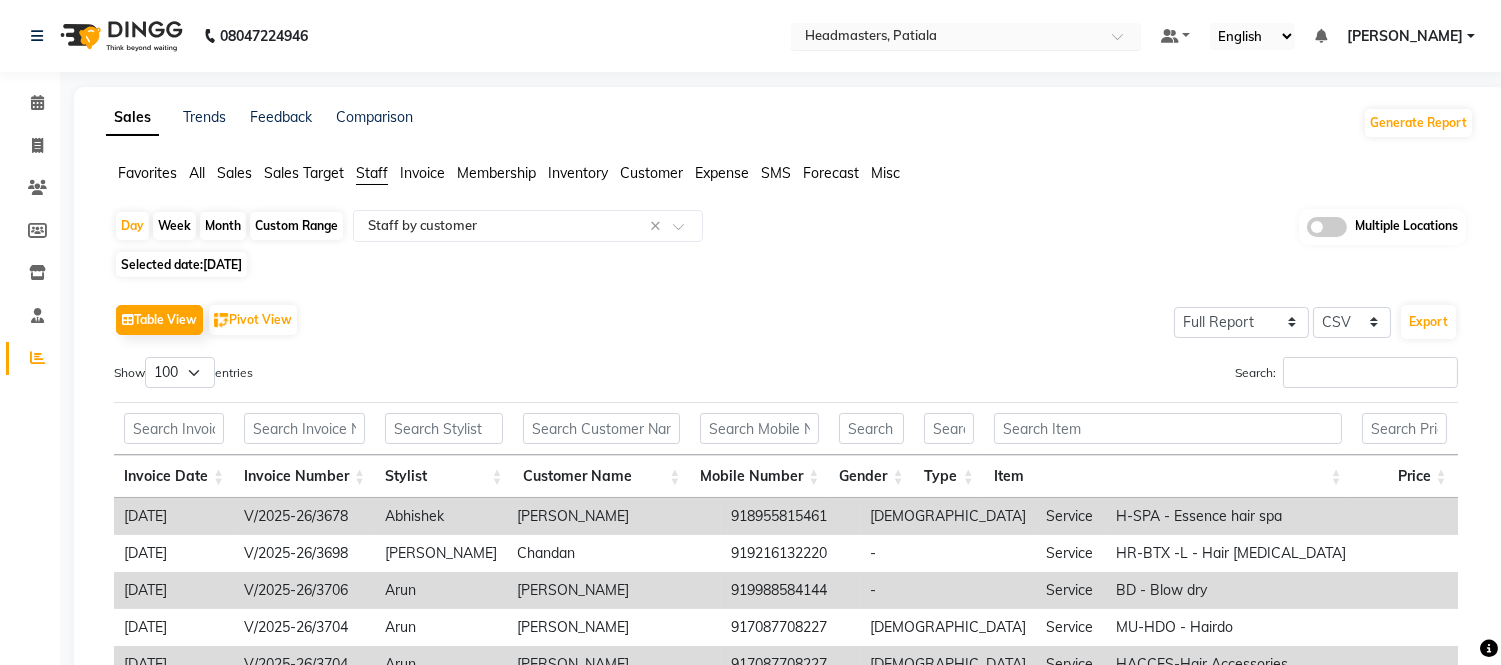 click at bounding box center (946, 38) 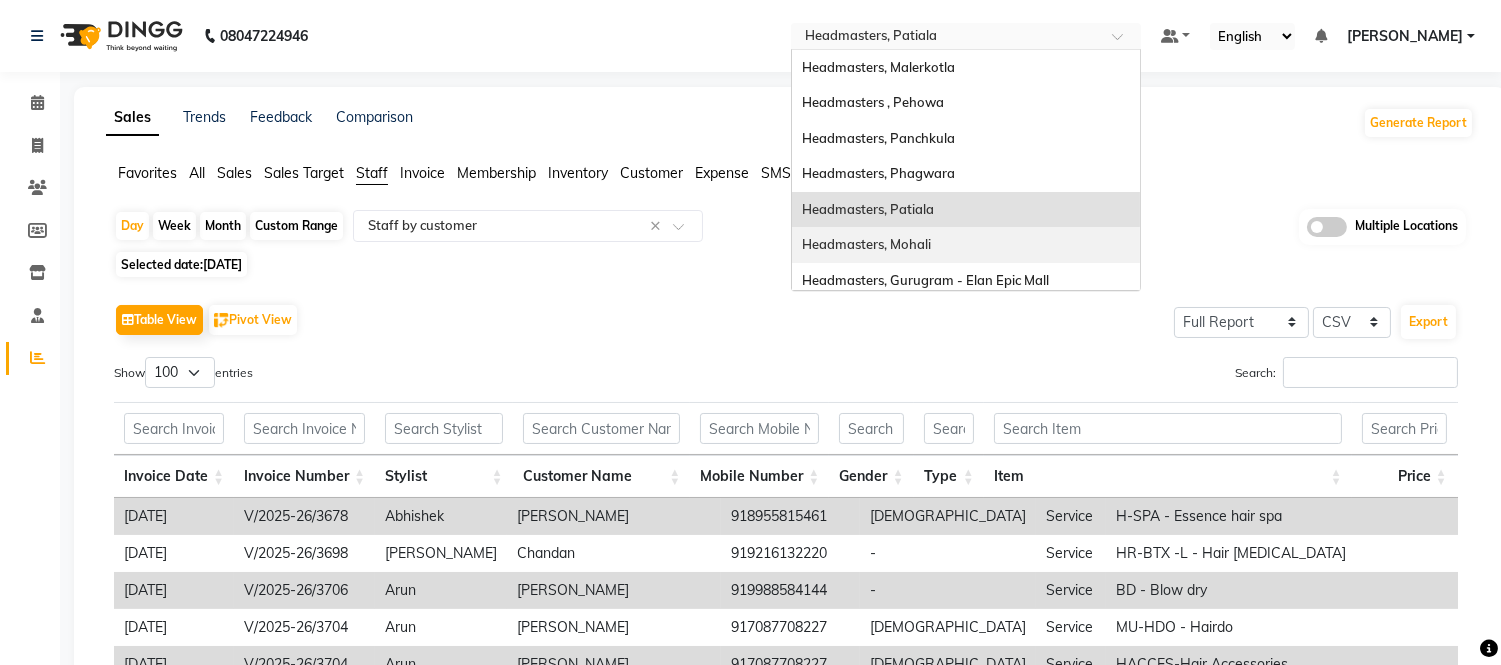 click on "Headmasters, Mohali" at bounding box center [966, 245] 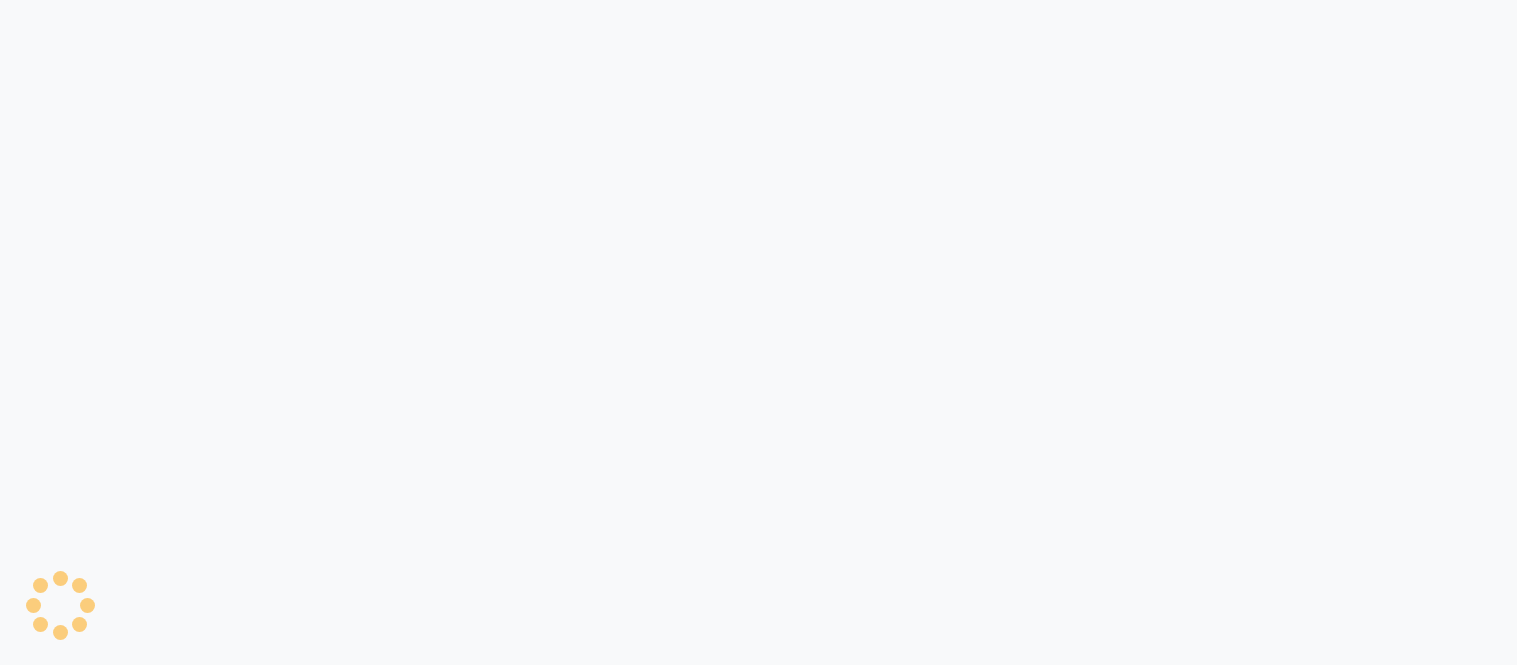 scroll, scrollTop: 0, scrollLeft: 0, axis: both 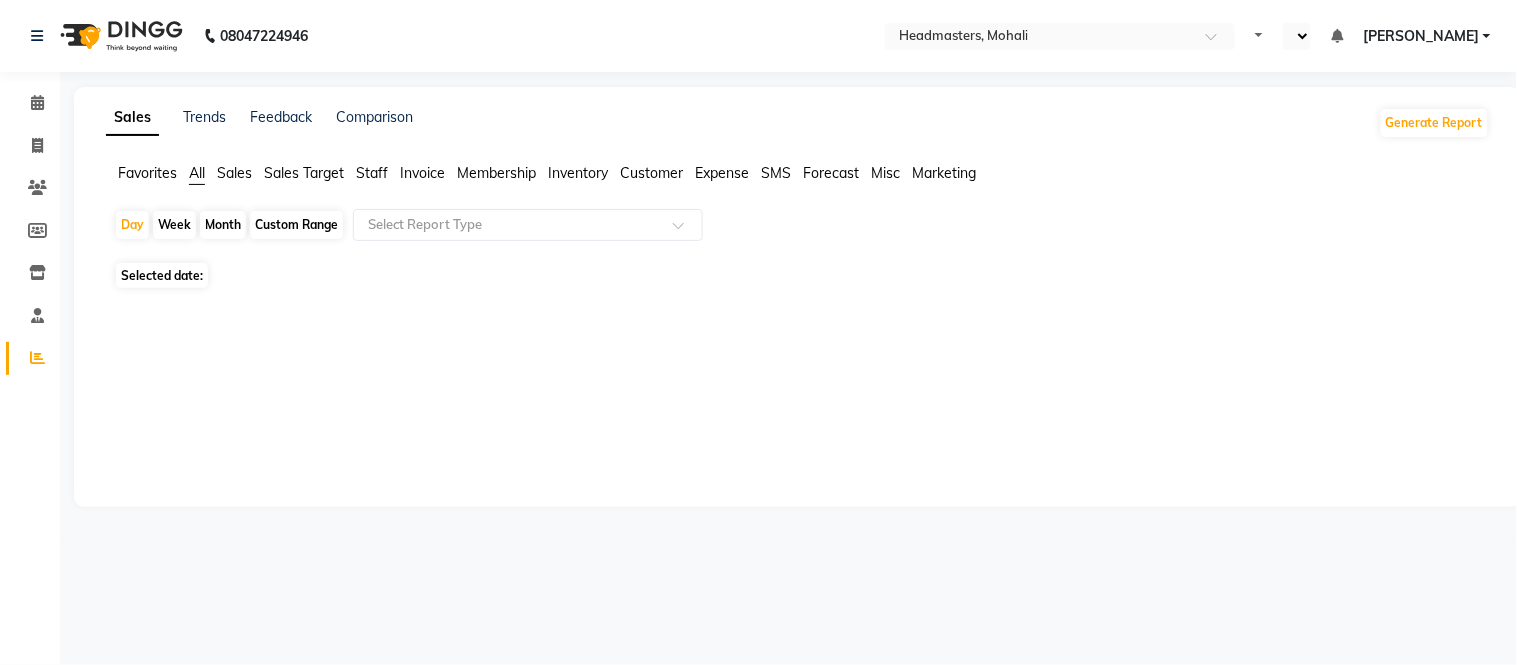 click on "Staff" 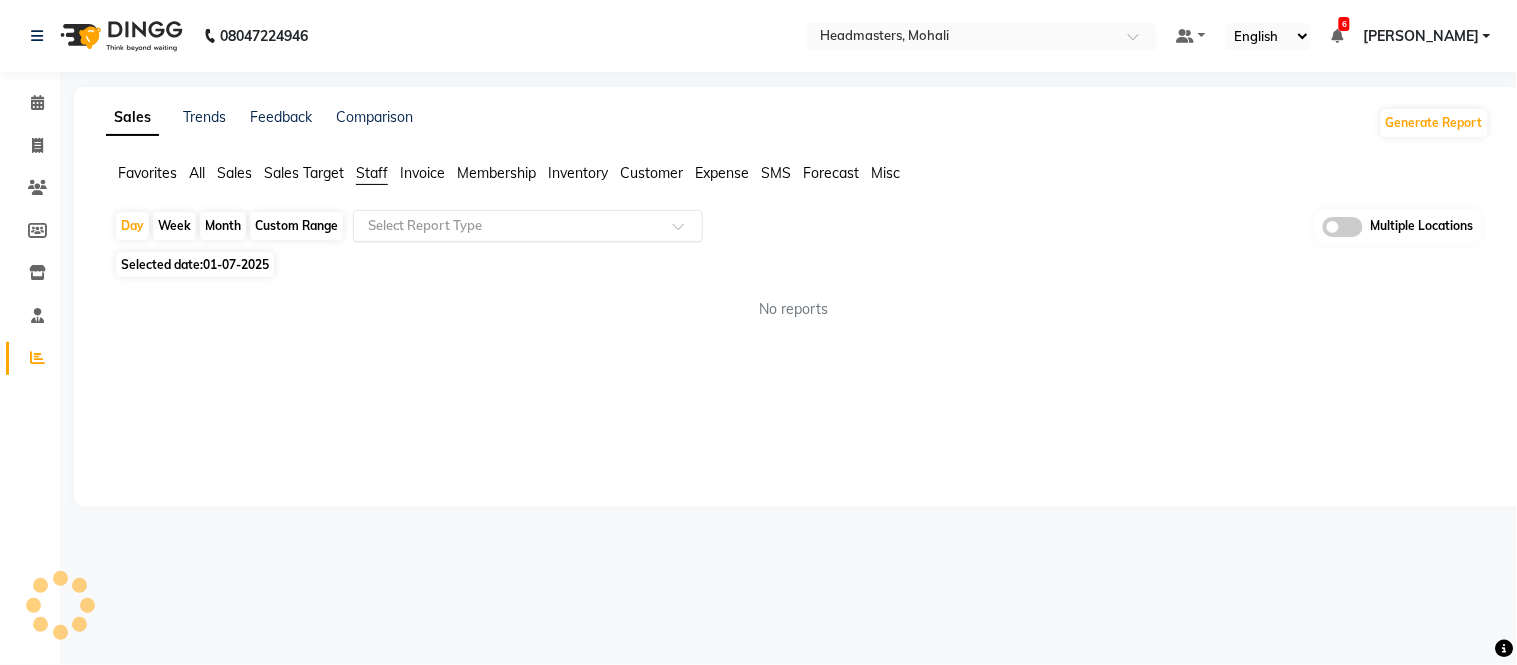 click 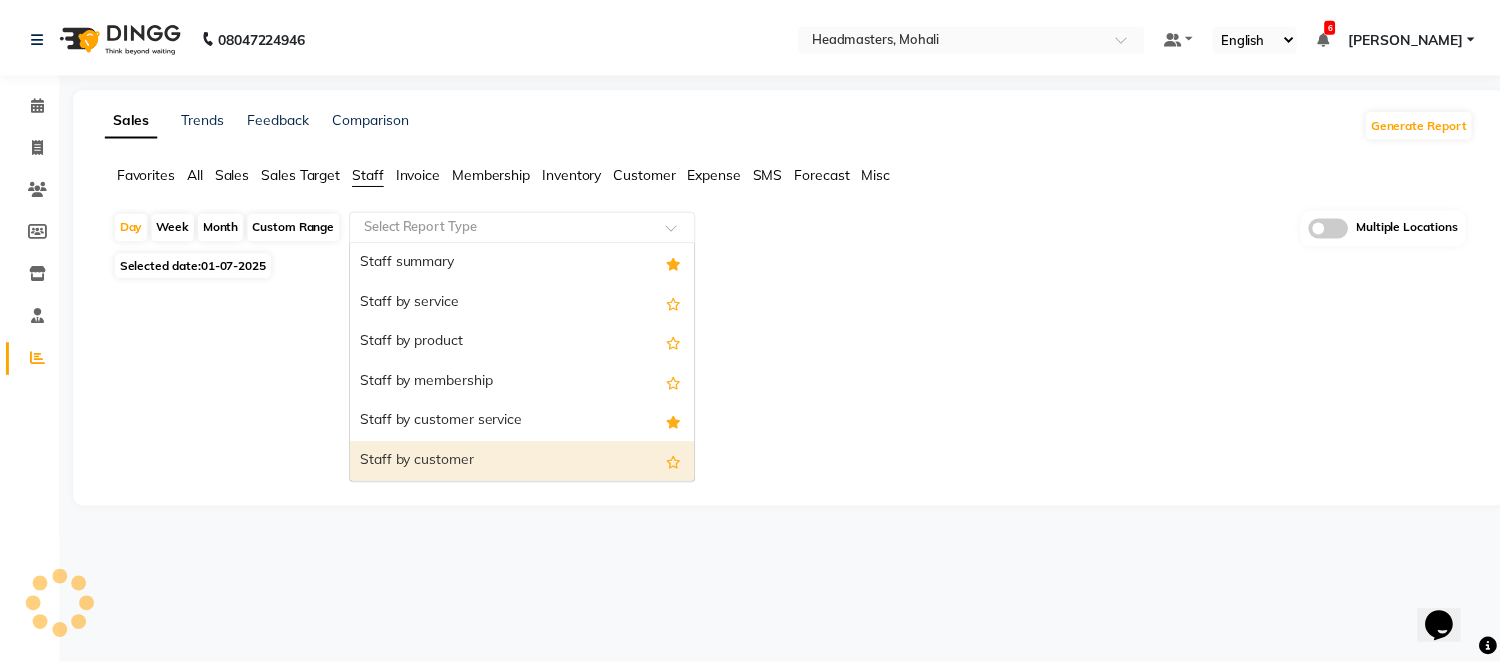 scroll, scrollTop: 0, scrollLeft: 0, axis: both 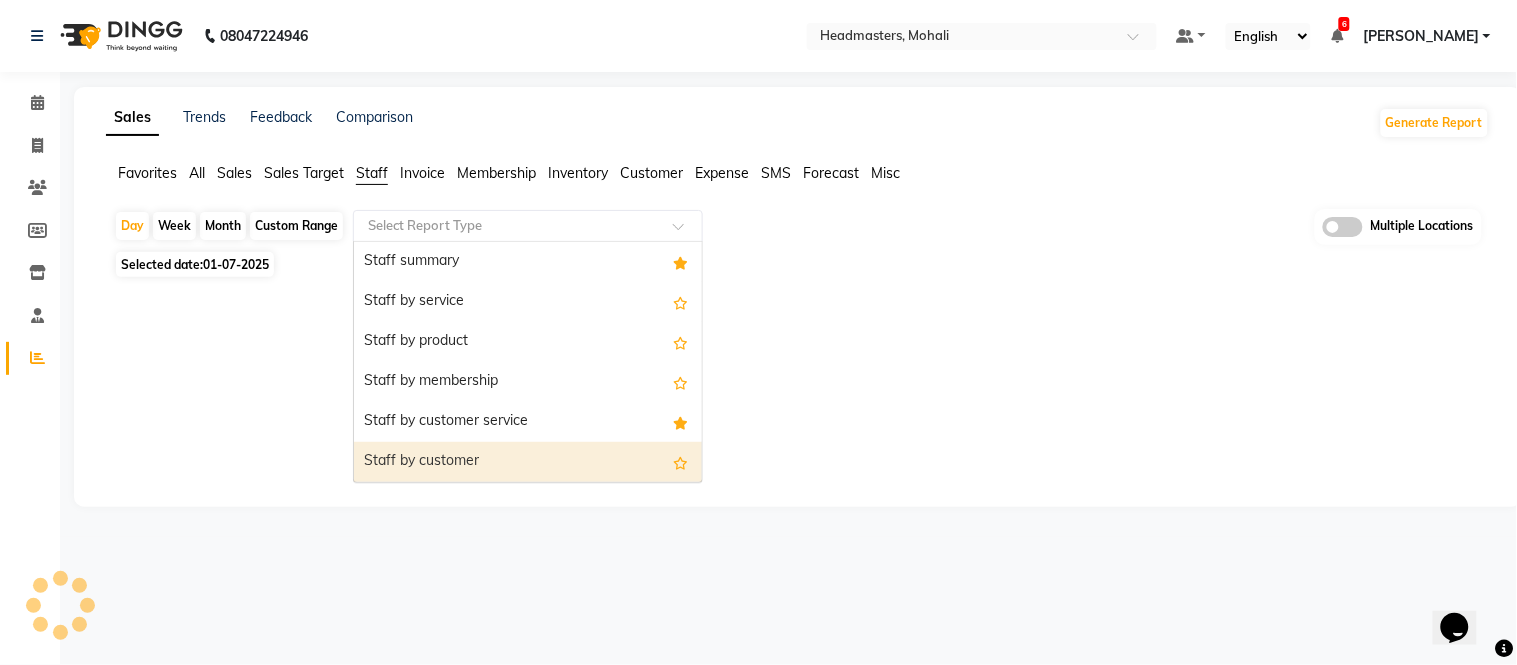 click on "Staff by customer" at bounding box center [528, 462] 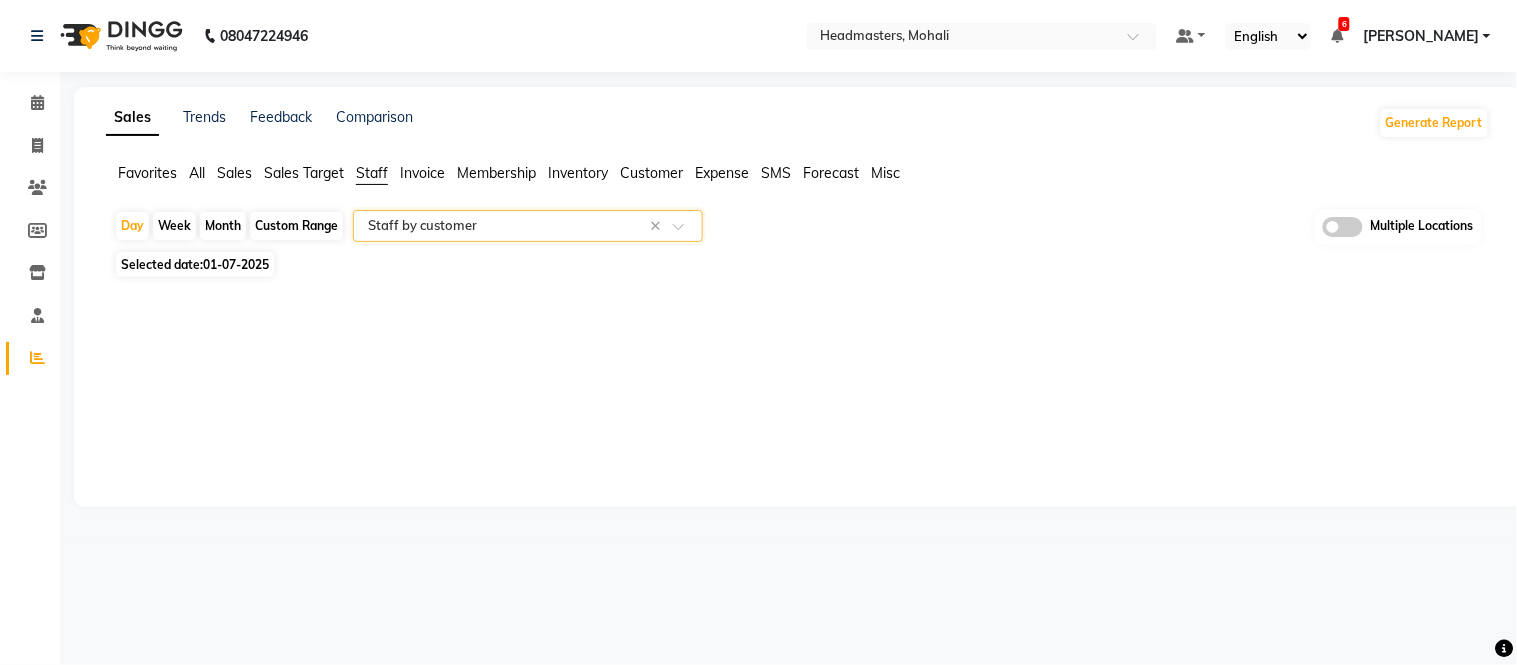 click on "01-07-2025" 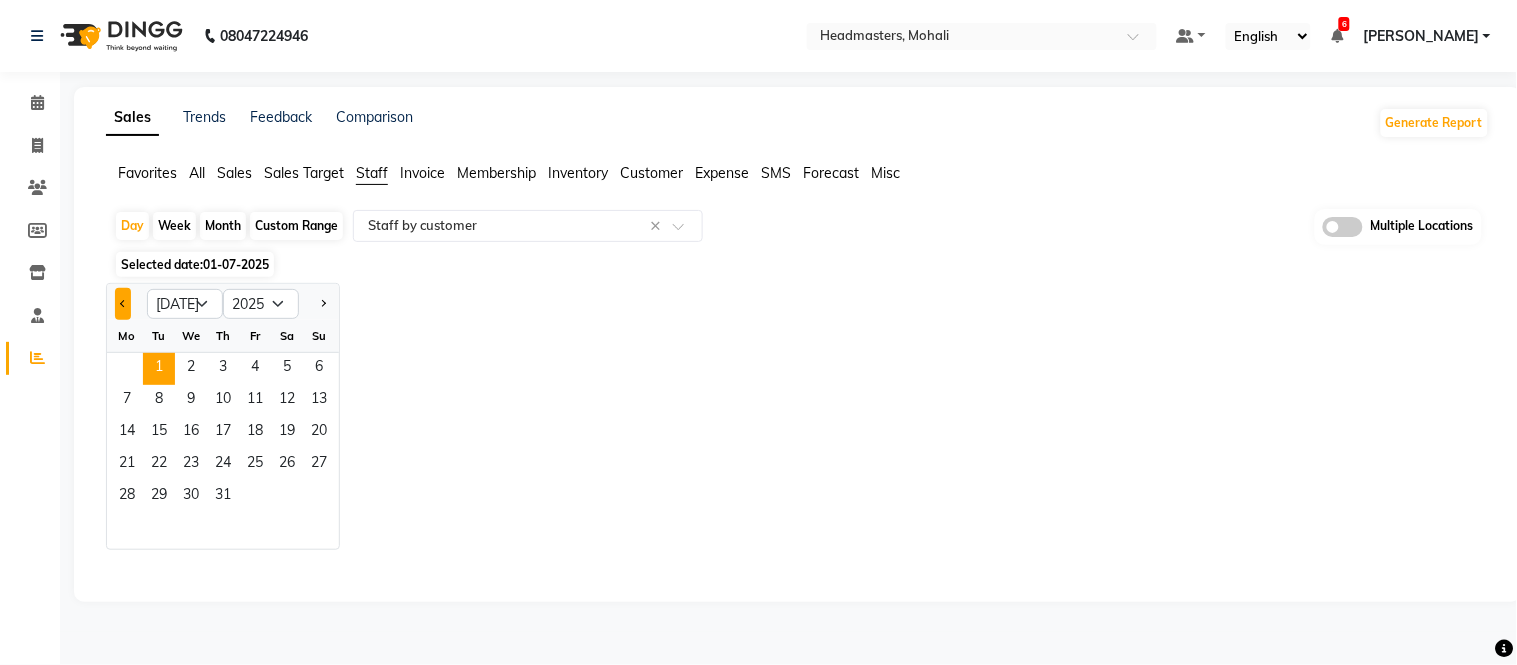 click 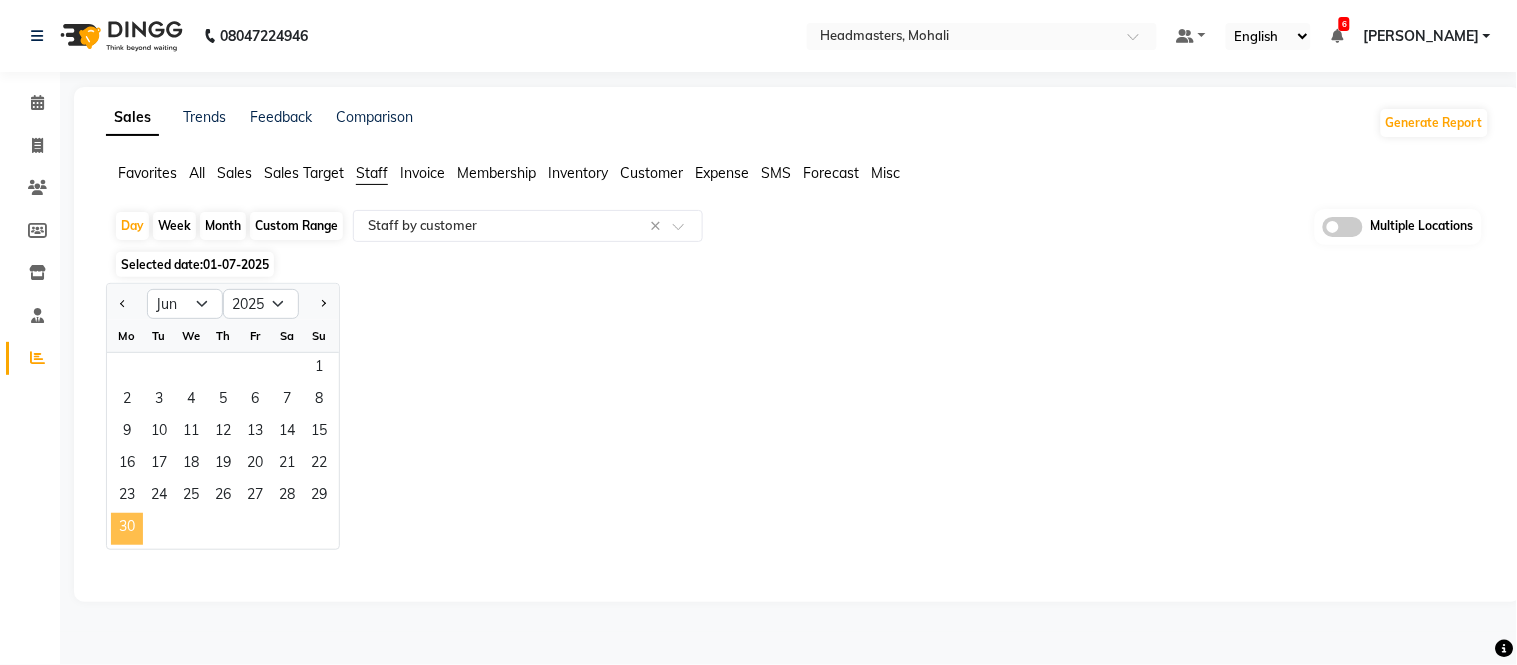 click on "30" 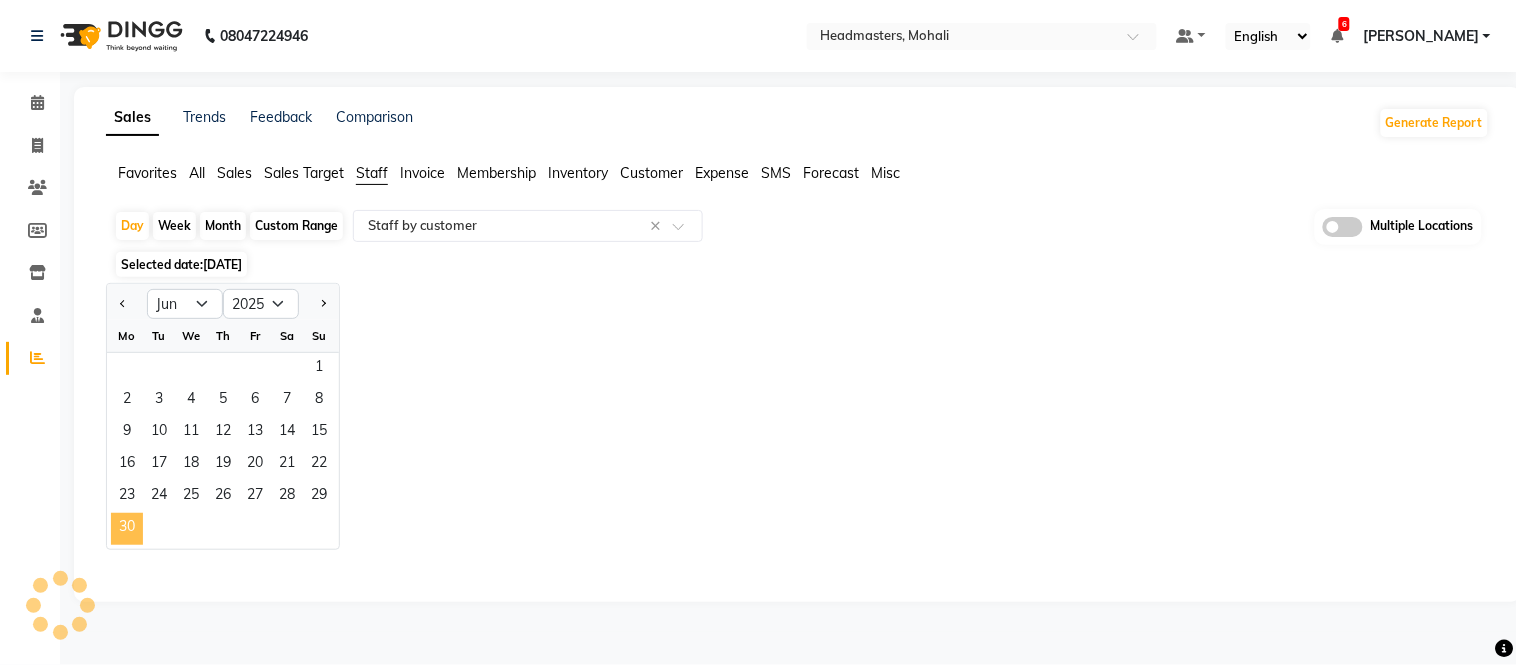 select on "full_report" 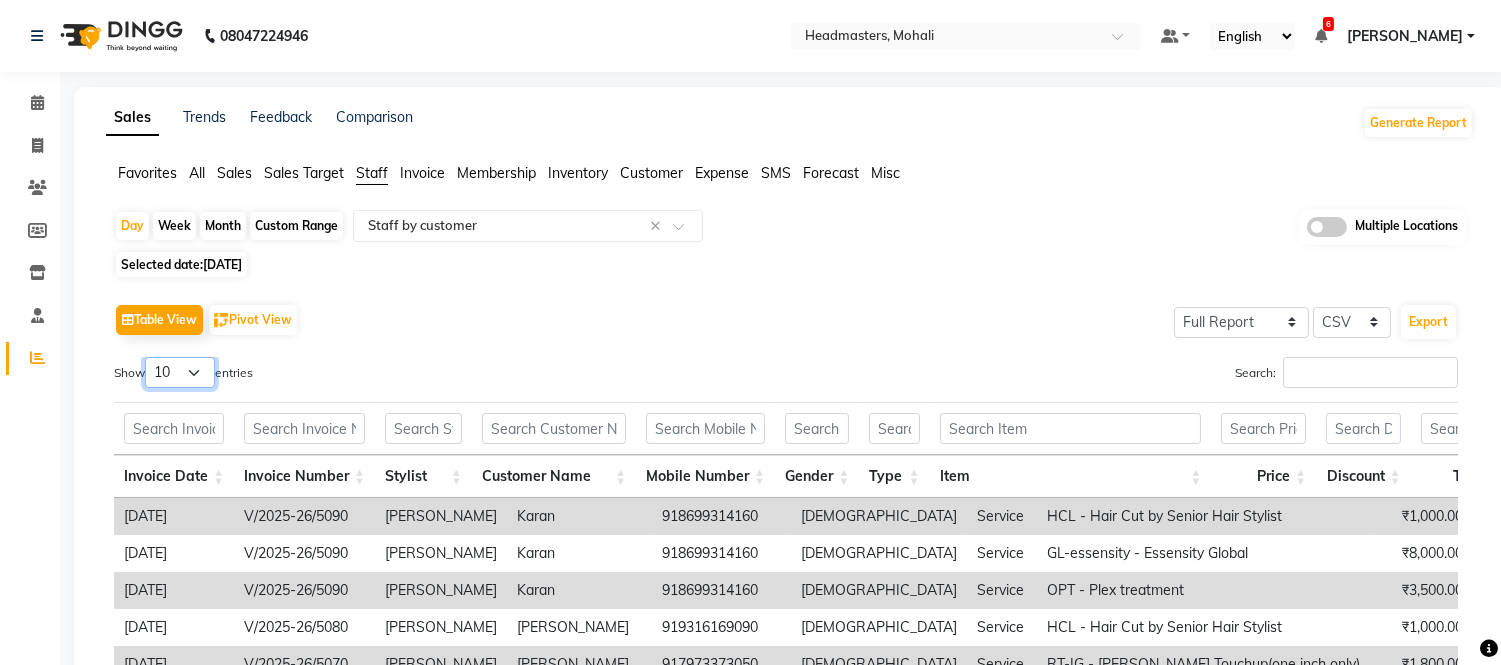 click on "10 25 50 100" at bounding box center [180, 372] 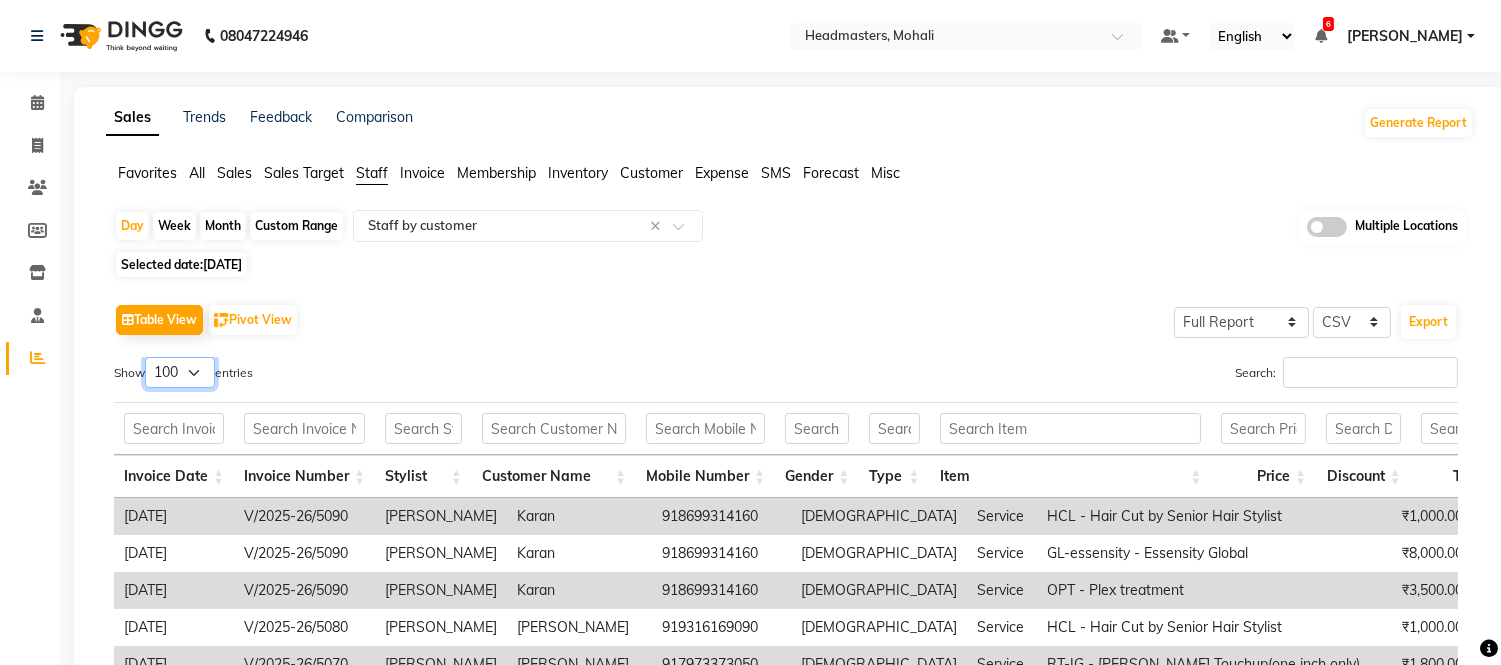 click on "10 25 50 100" at bounding box center [180, 372] 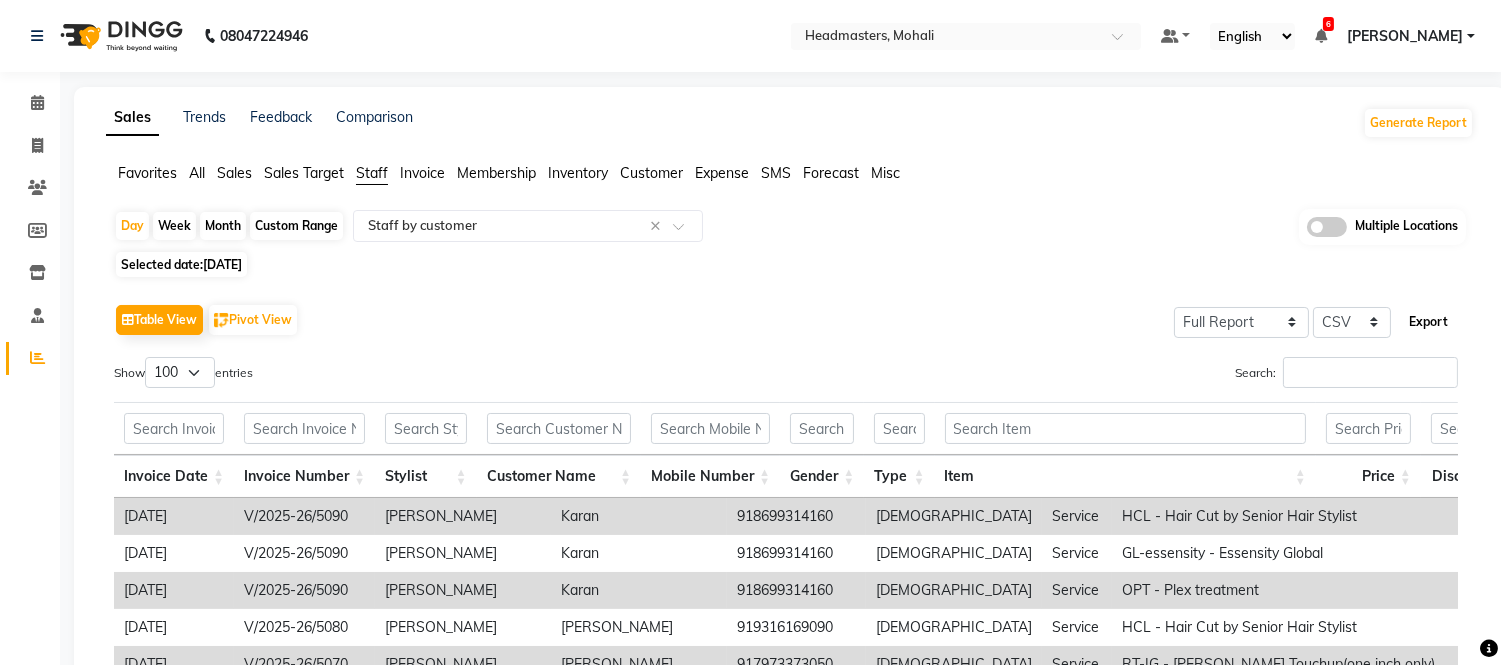 click on "Export" 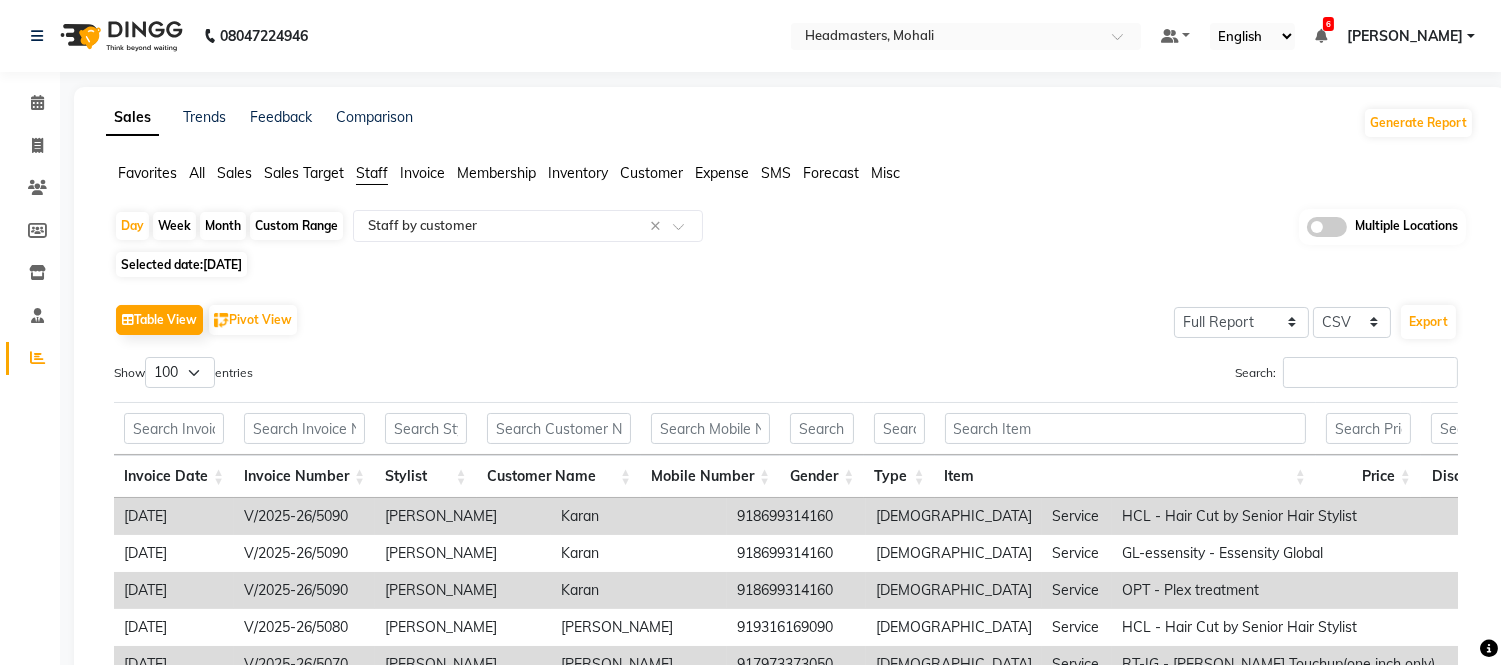 click on "08047224946 Select Location × Headmasters, Mohali Default Panel My Panel English ENGLISH Español العربية मराठी हिंदी ગુજરાતી தமிழ் 中文 6 Notifications nothing to show Ajay Kumar Manage Profile Change Password Sign out  Version:3.14.0" 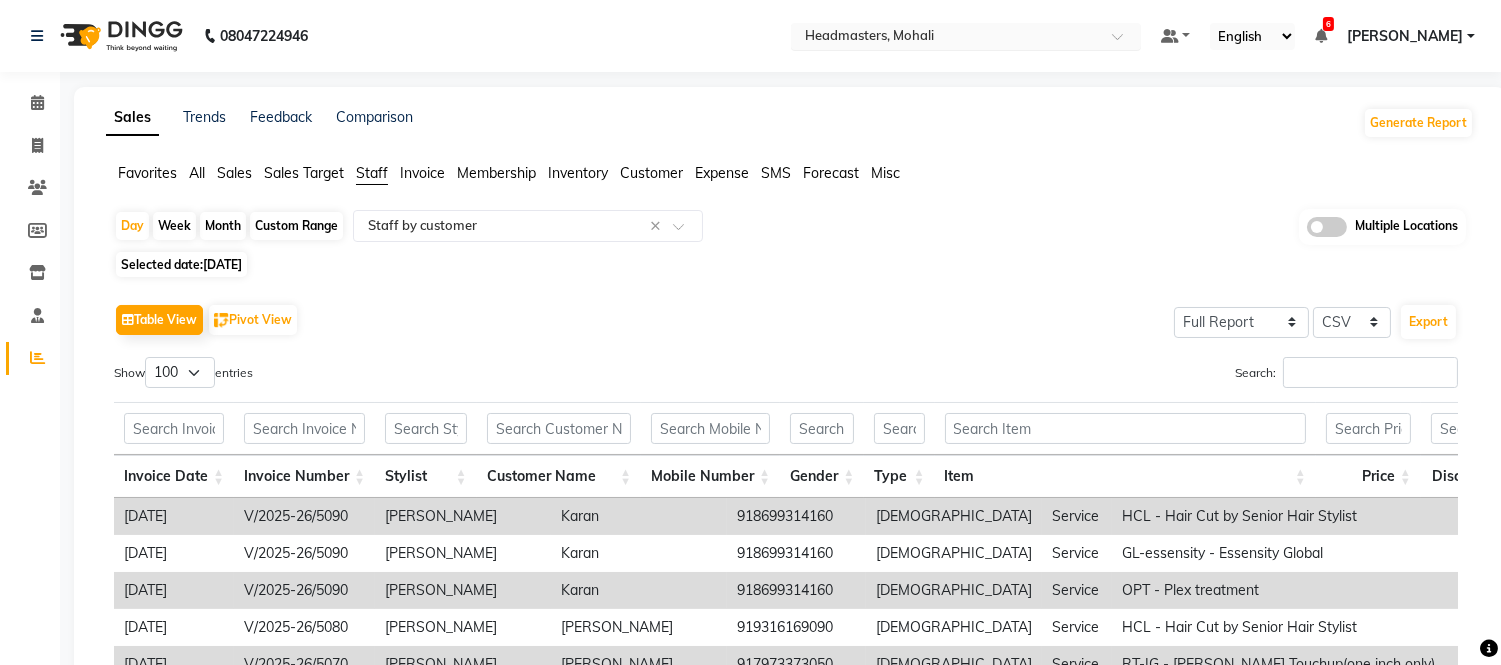click at bounding box center (946, 38) 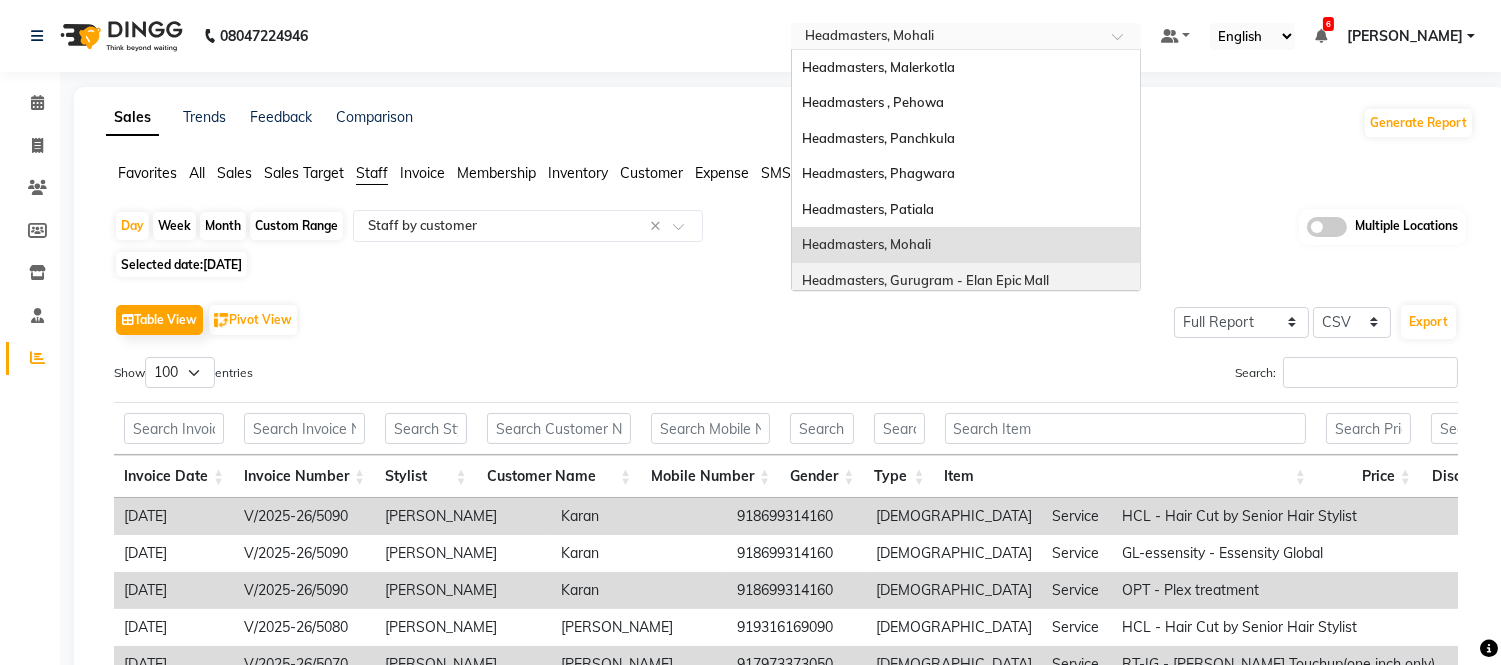 click on "Headmasters, Gurugram - Elan Epic Mall" at bounding box center (925, 280) 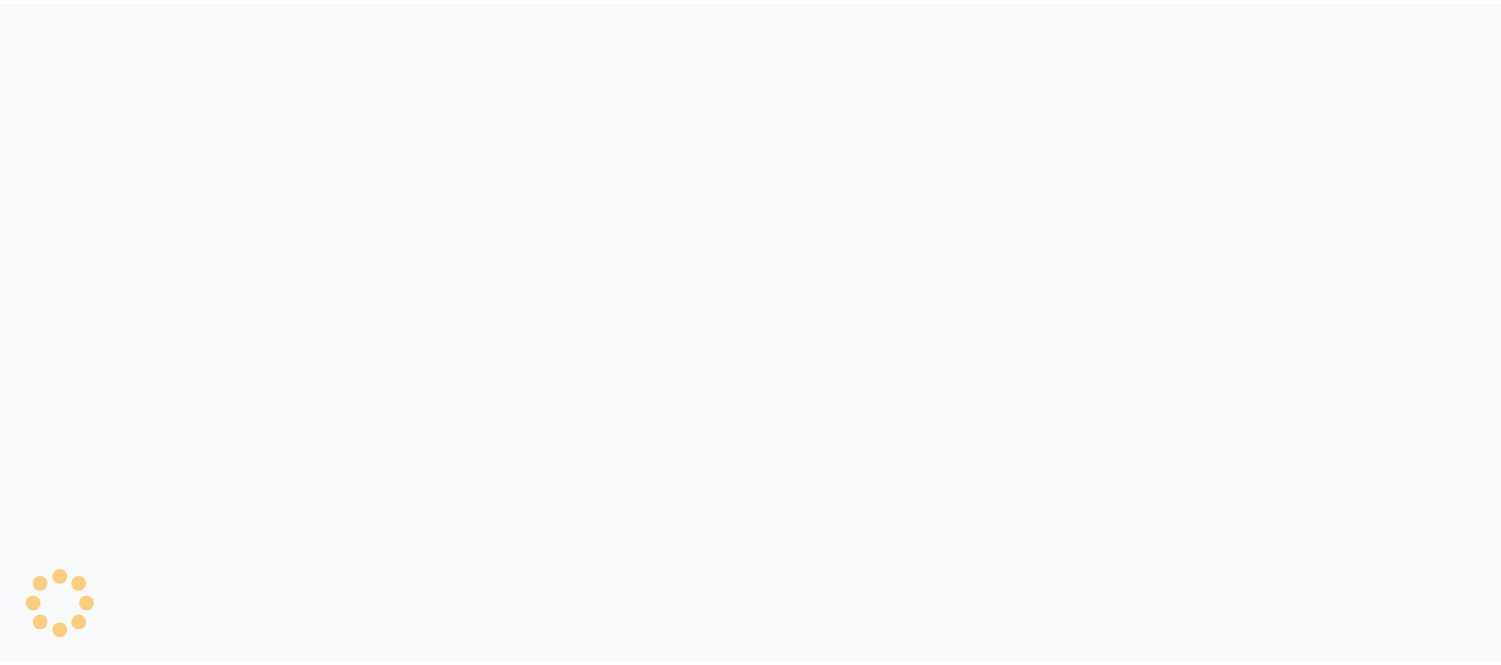 scroll, scrollTop: 0, scrollLeft: 0, axis: both 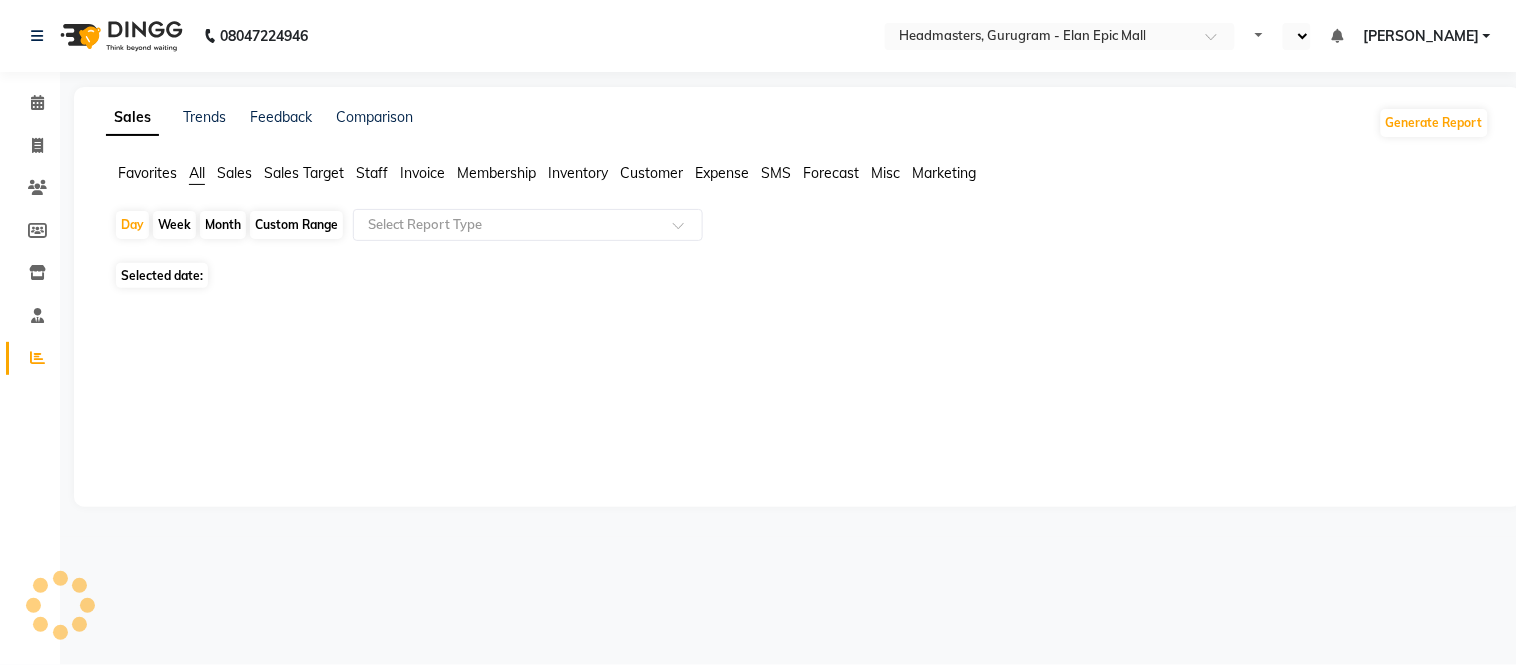 select on "en" 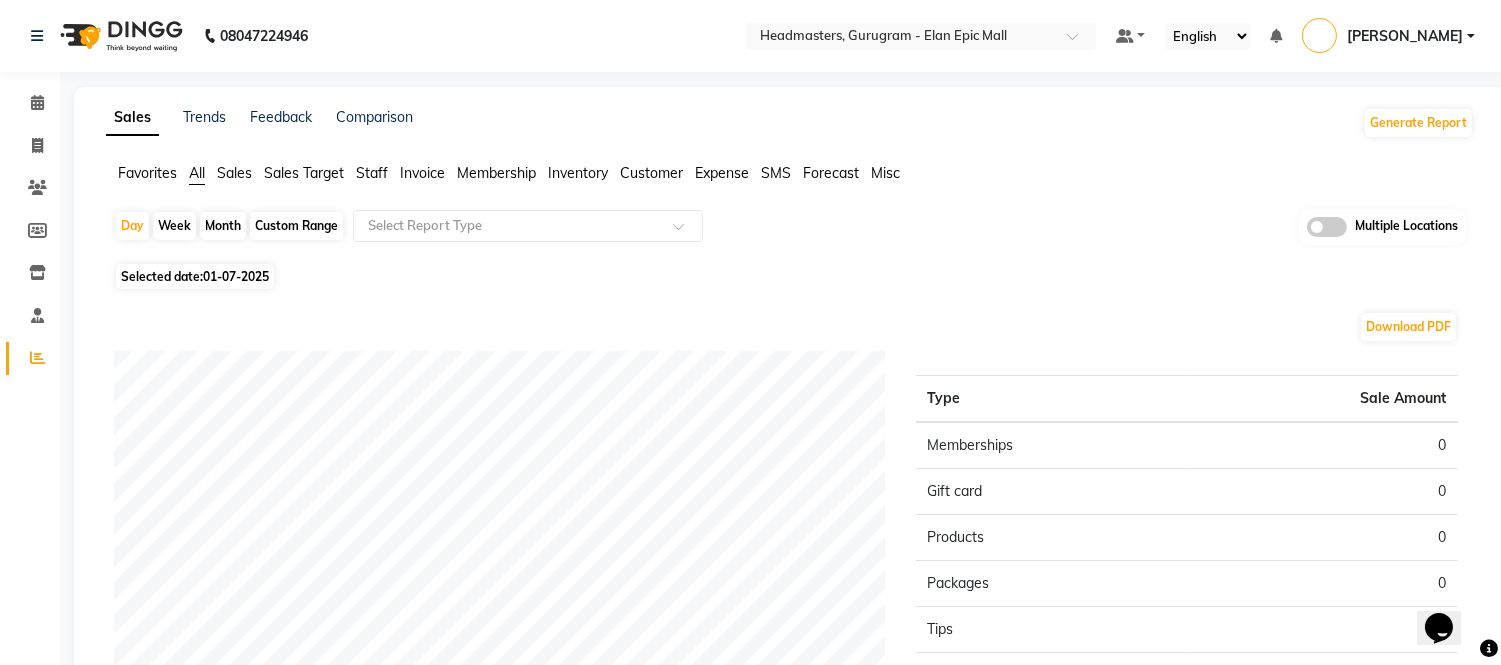 scroll, scrollTop: 0, scrollLeft: 0, axis: both 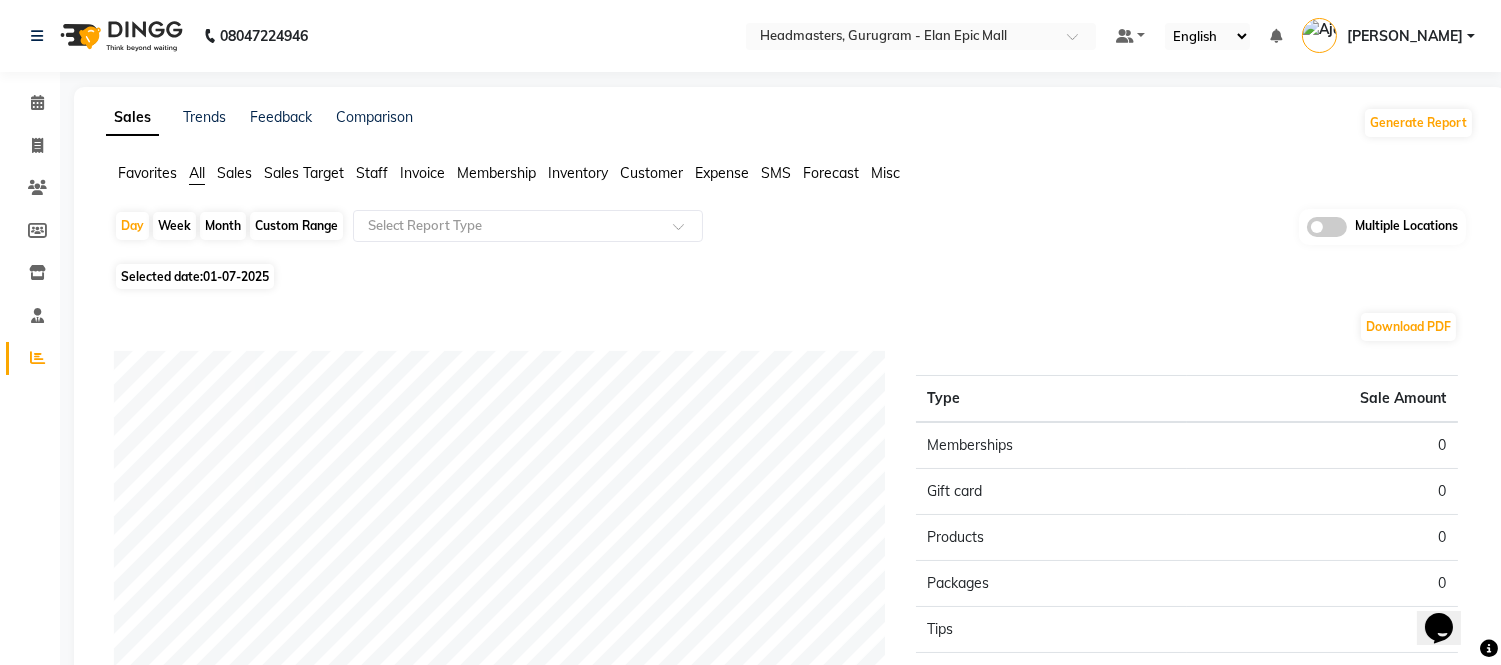 click on "Staff" 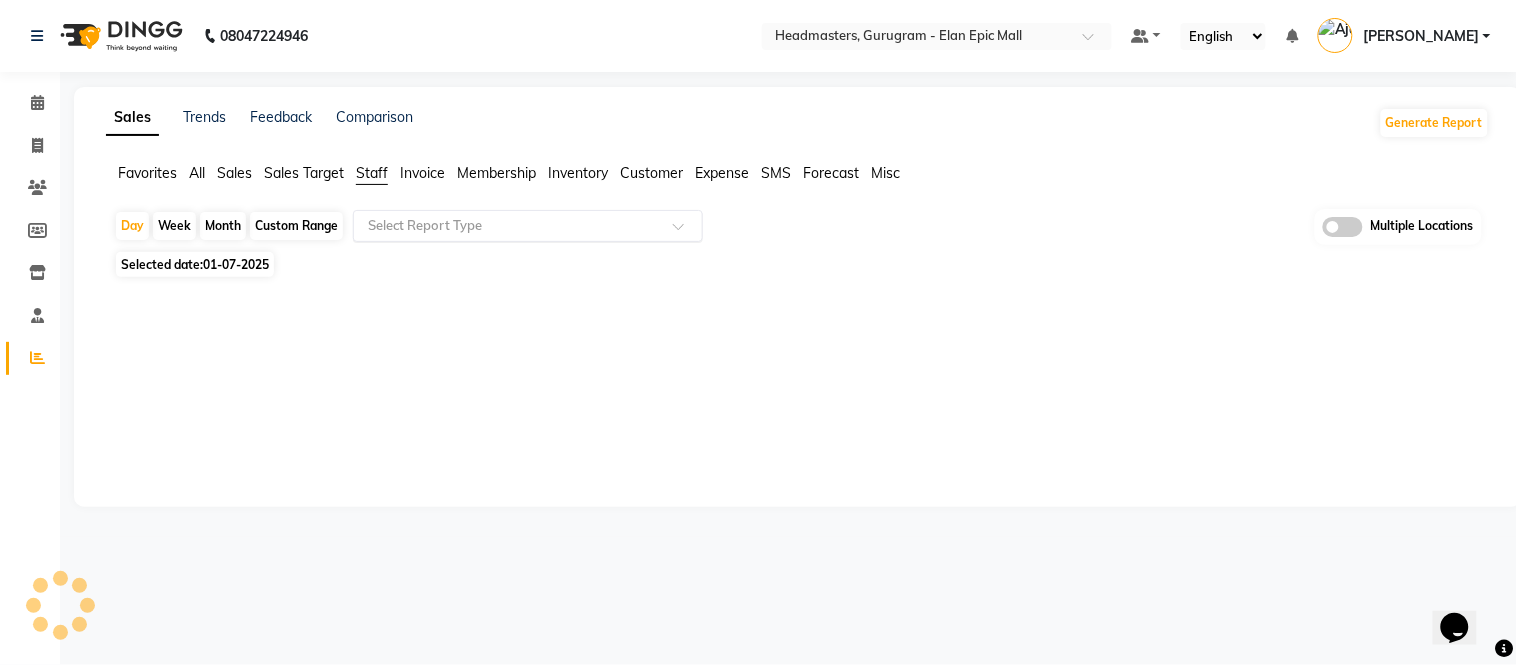 click 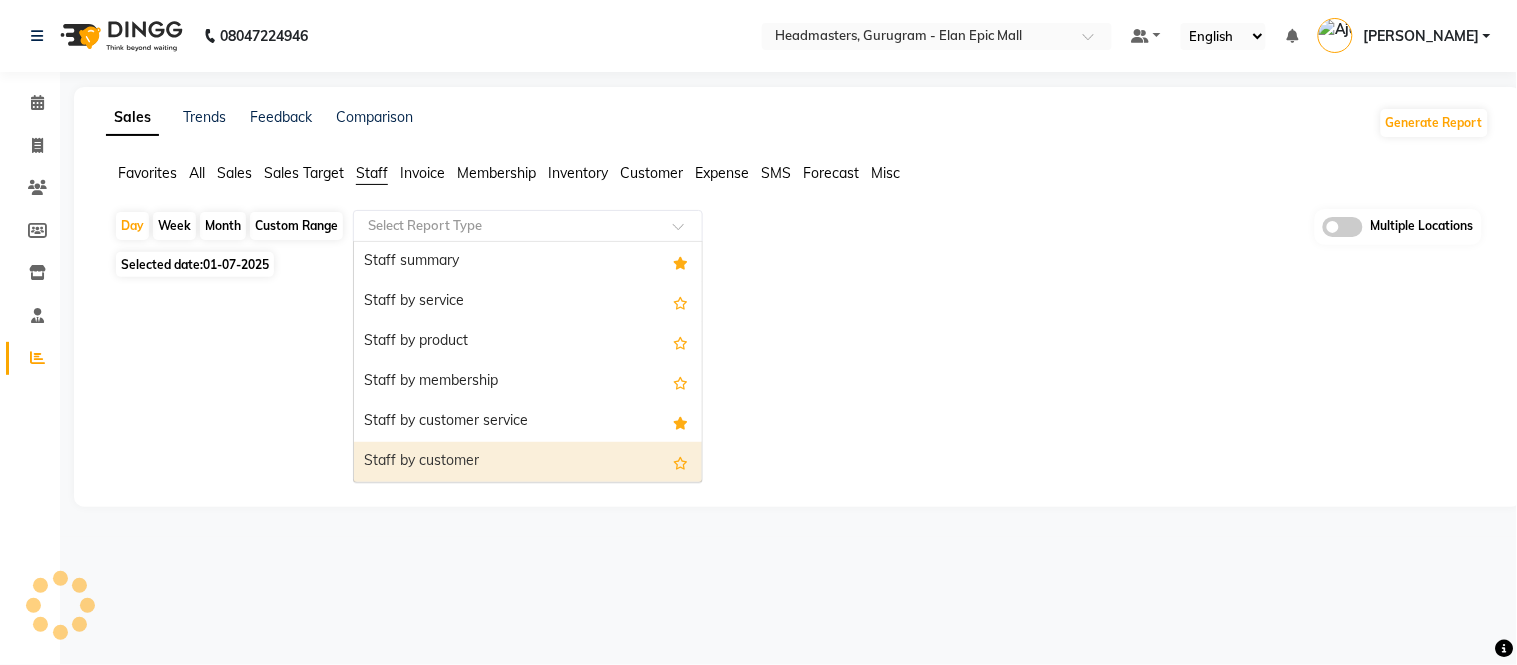 click on "Staff by customer" at bounding box center (528, 462) 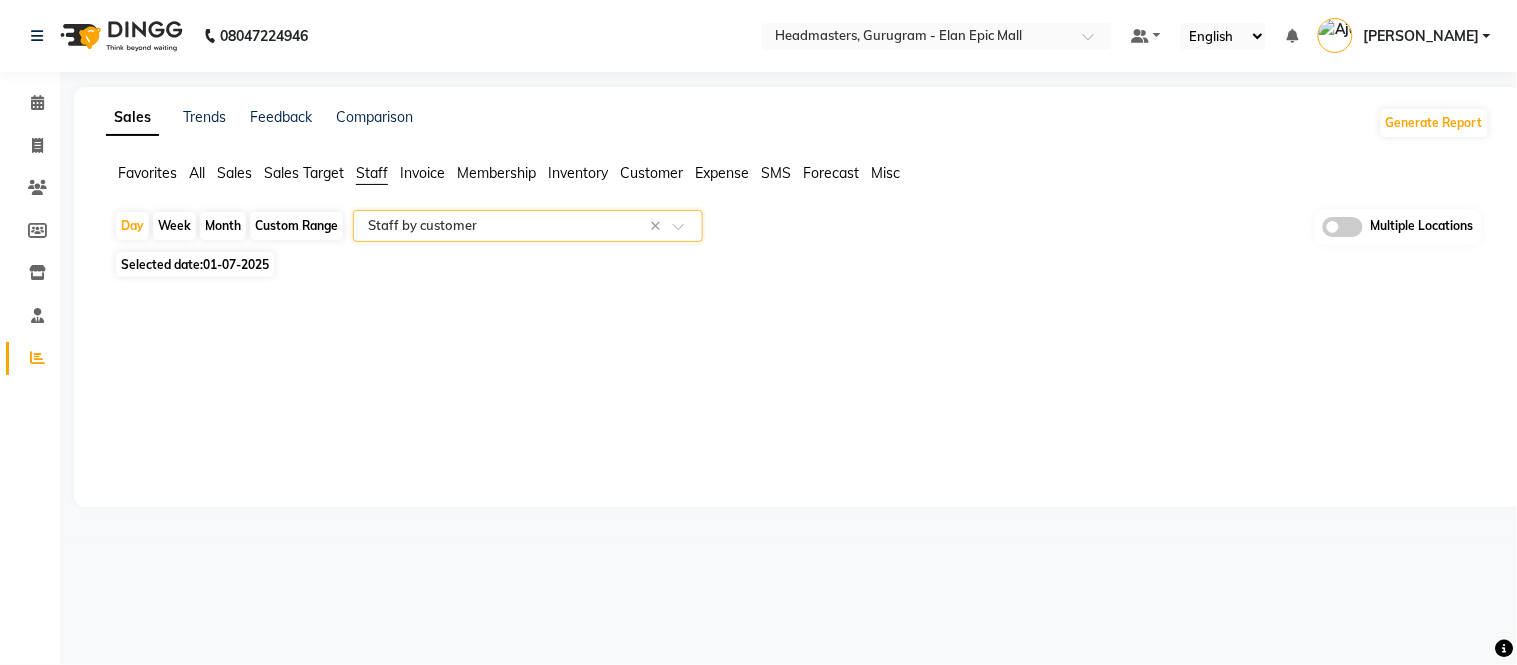 click on "01-07-2025" 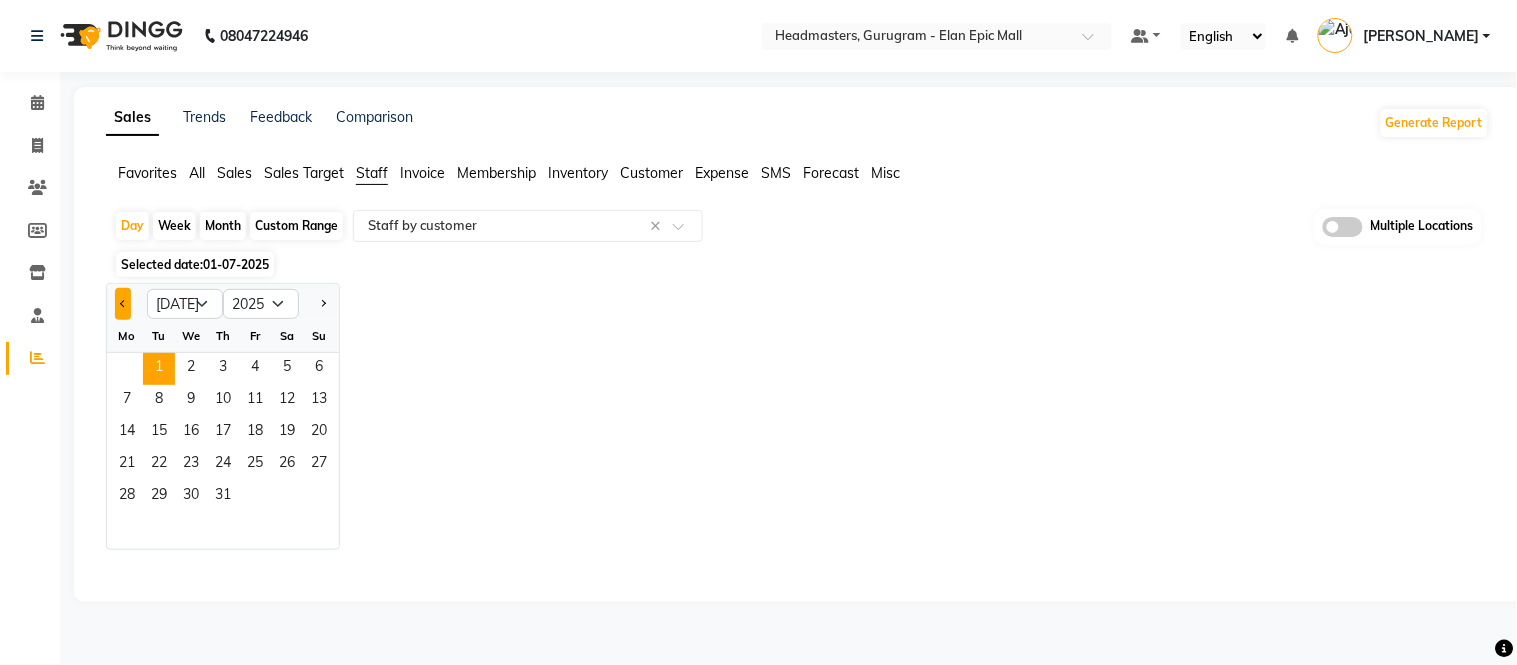 click 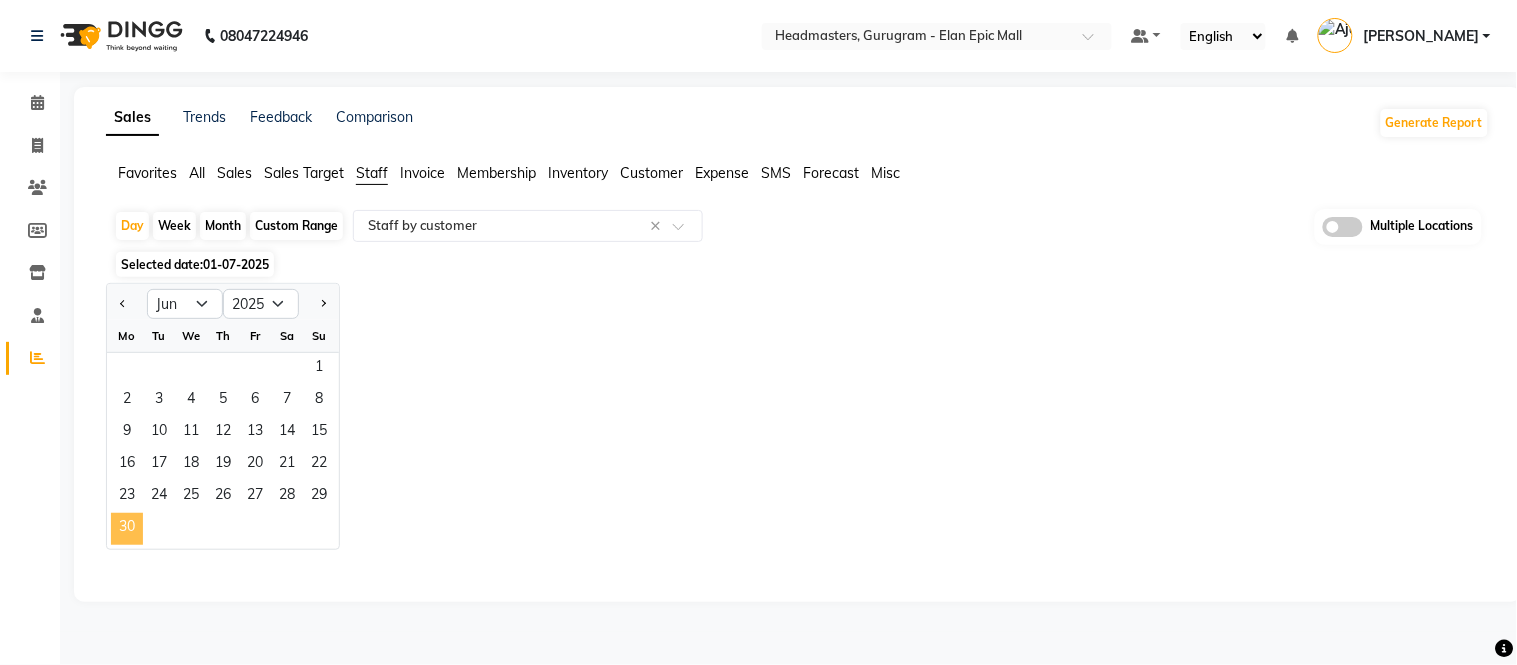 click on "30" 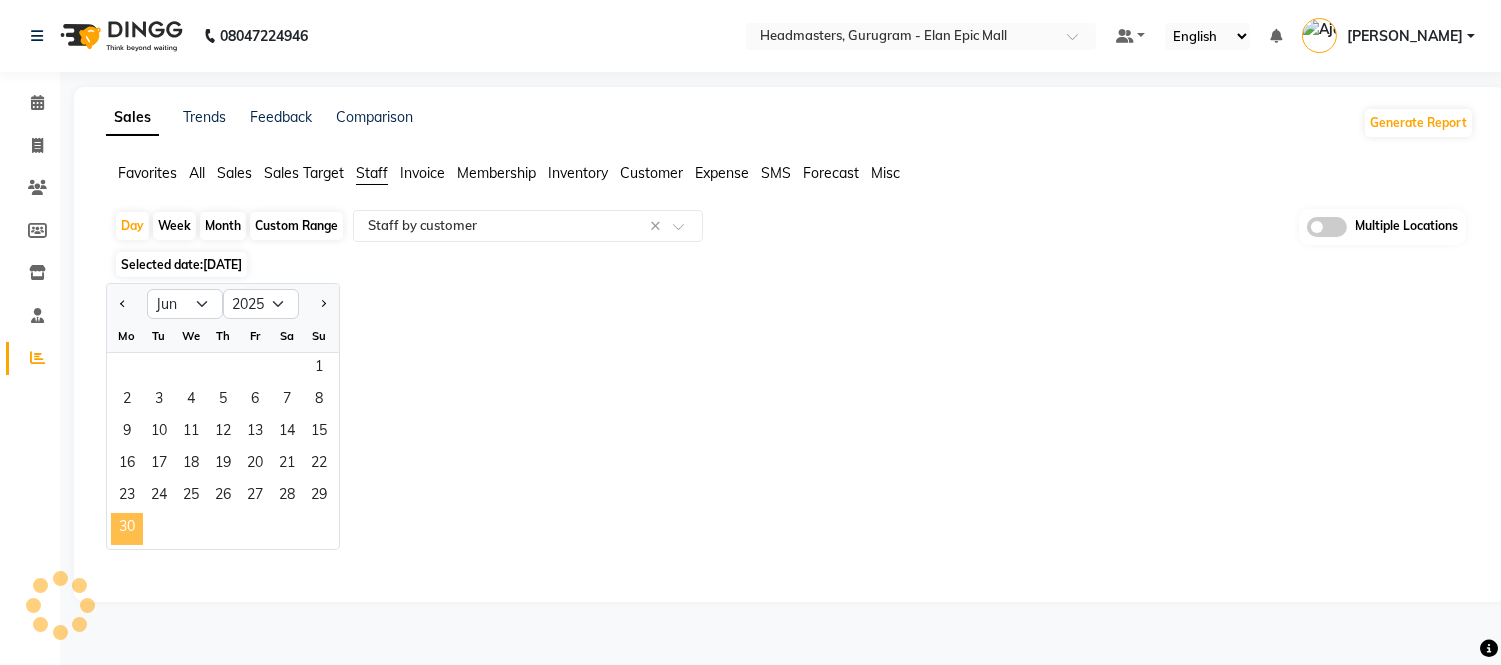 select on "full_report" 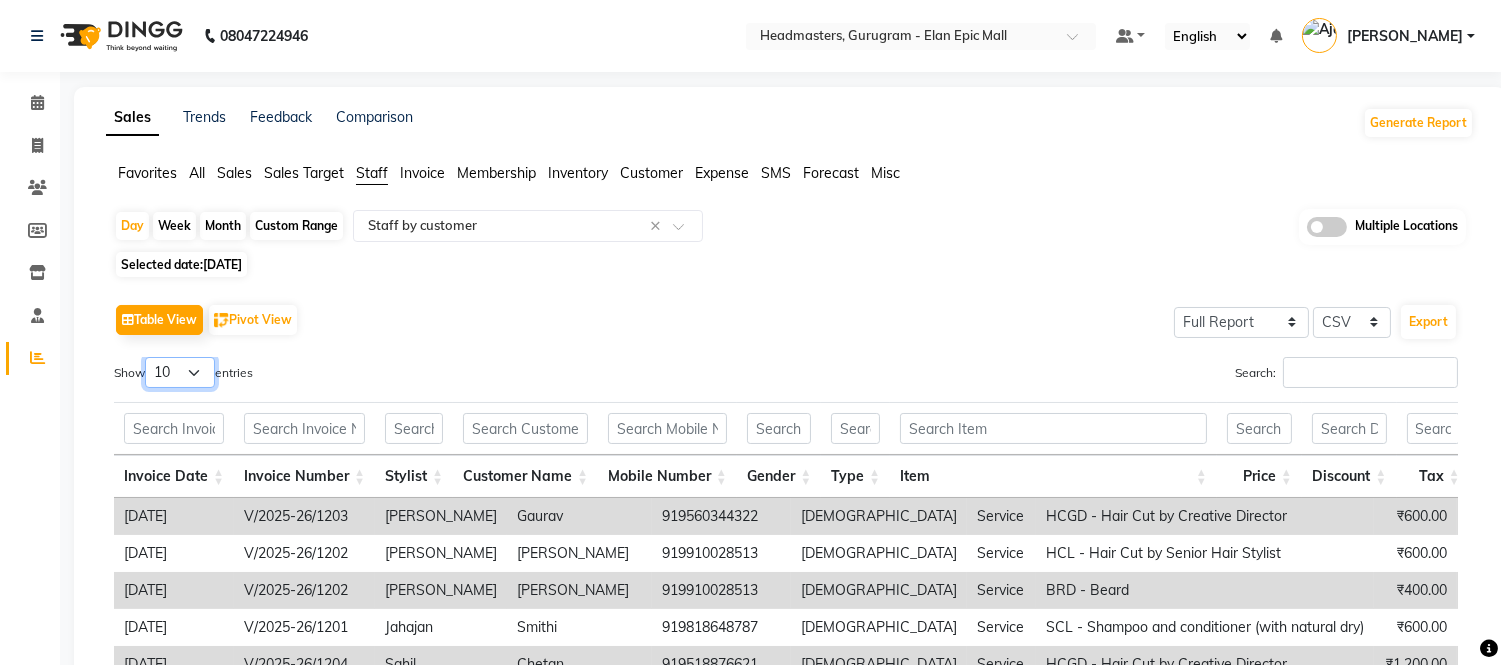 click on "10 25 50 100" at bounding box center [180, 372] 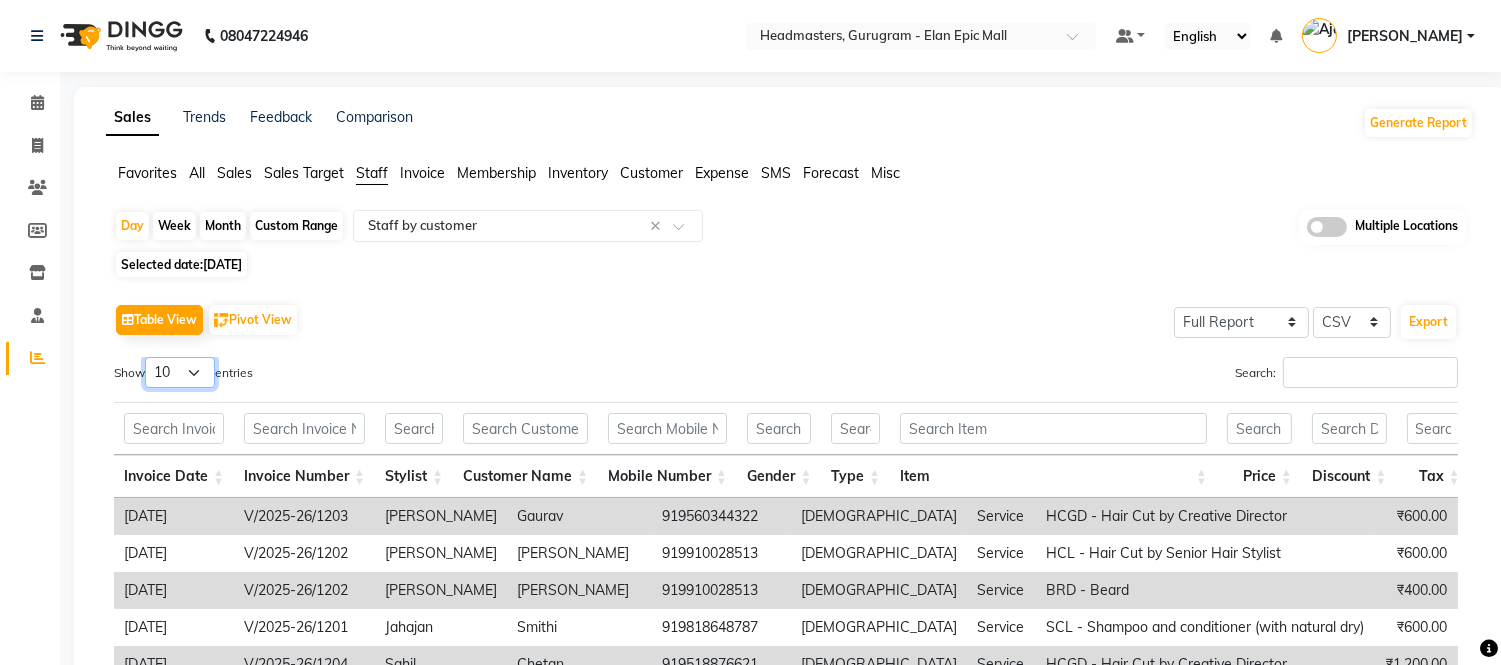 select on "100" 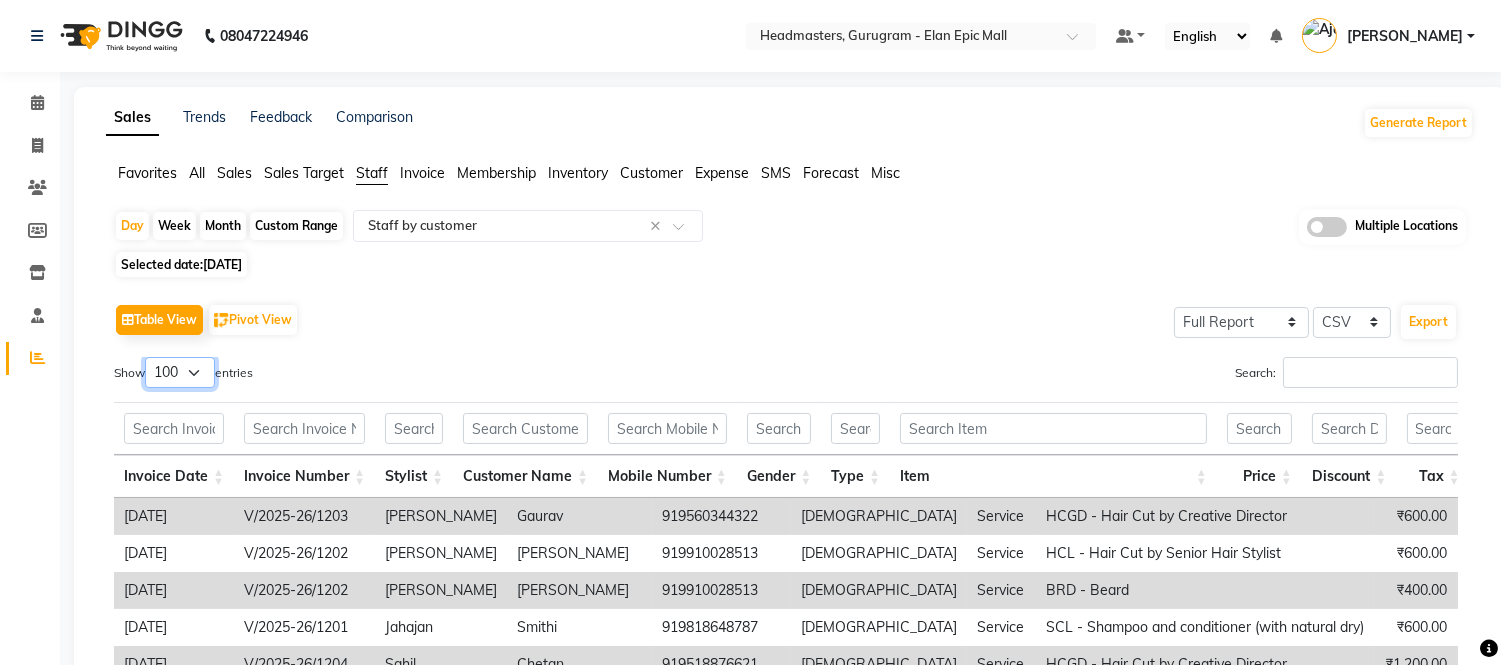click on "10 25 50 100" at bounding box center (180, 372) 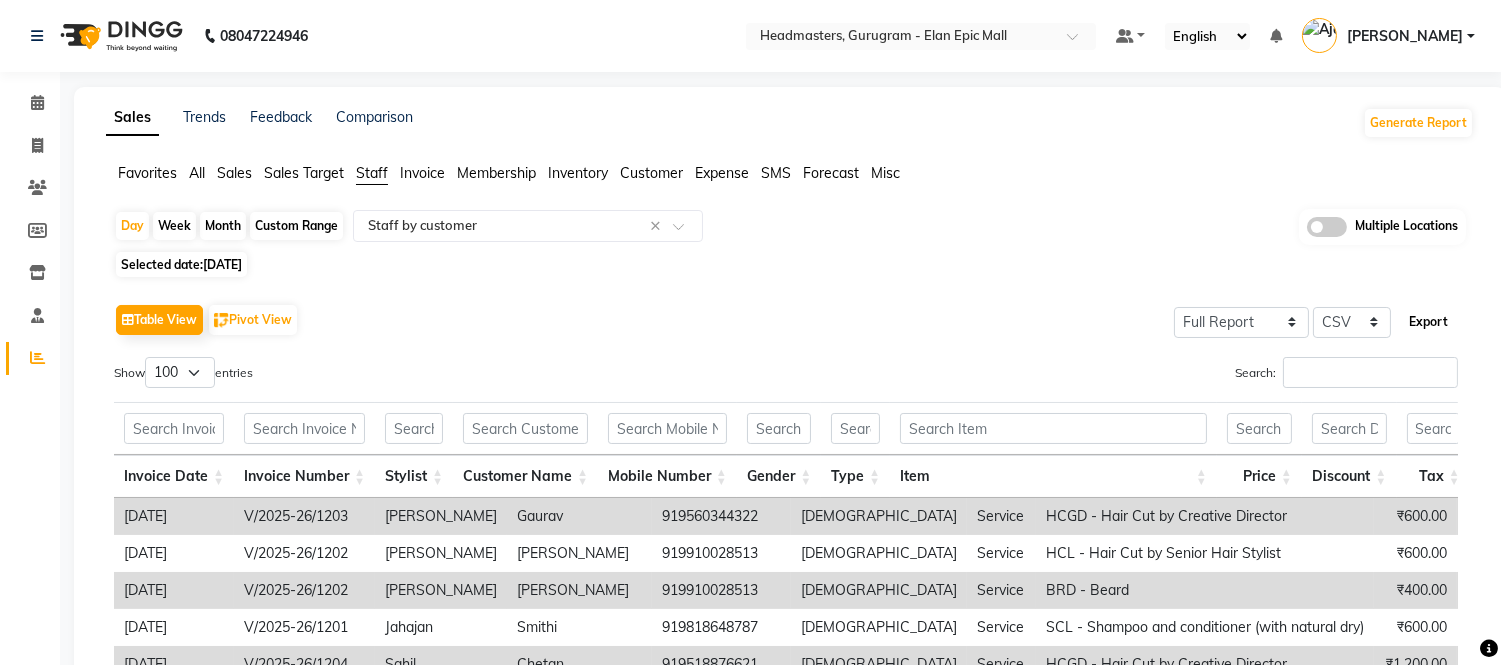 click on "Export" 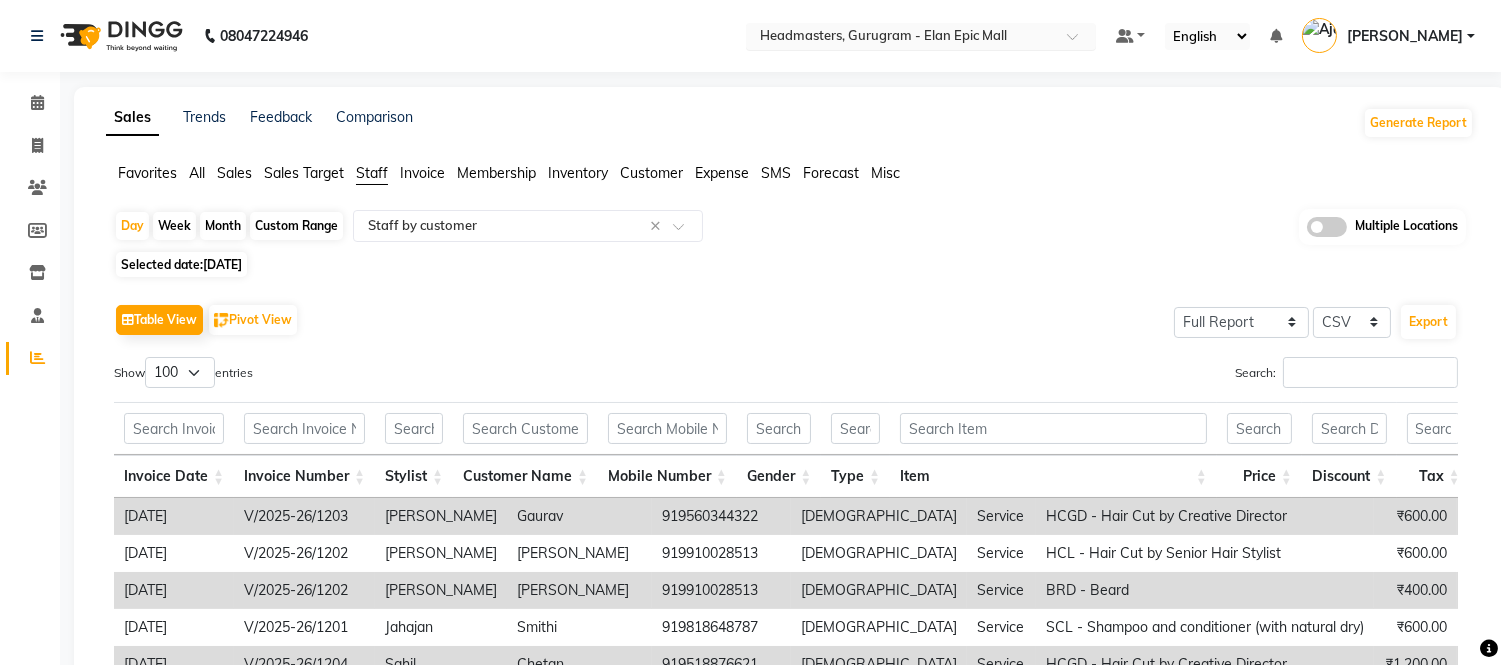 drag, startPoint x: 971, startPoint y: 10, endPoint x: 970, endPoint y: 35, distance: 25.019993 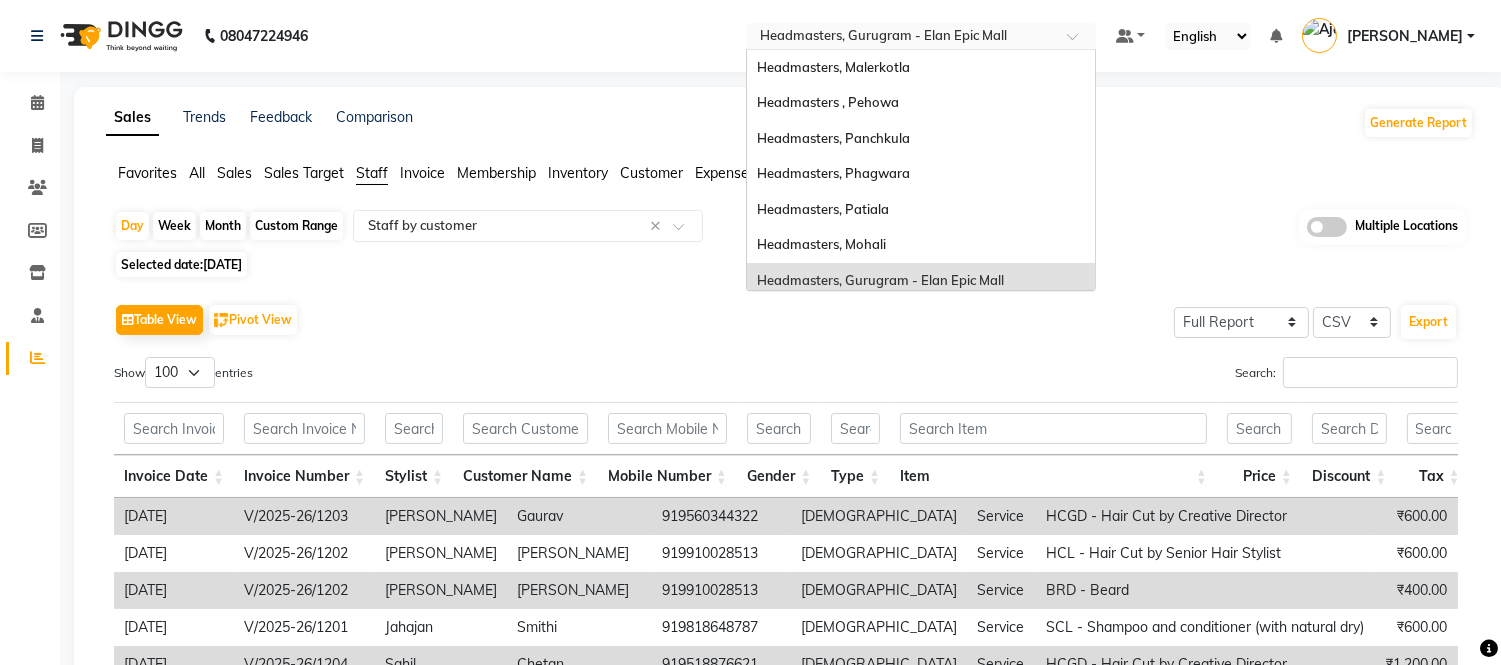 click at bounding box center (901, 38) 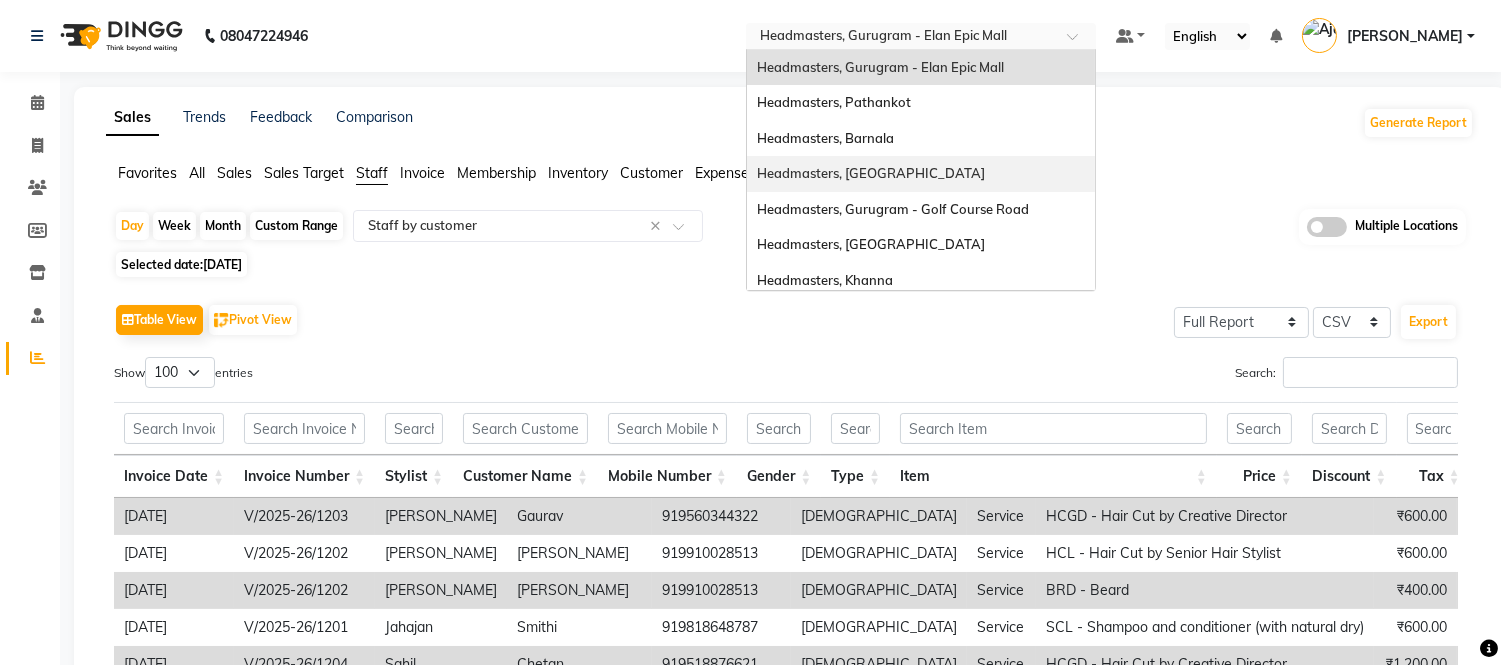 click on "Headmasters, [GEOGRAPHIC_DATA]" at bounding box center [871, 173] 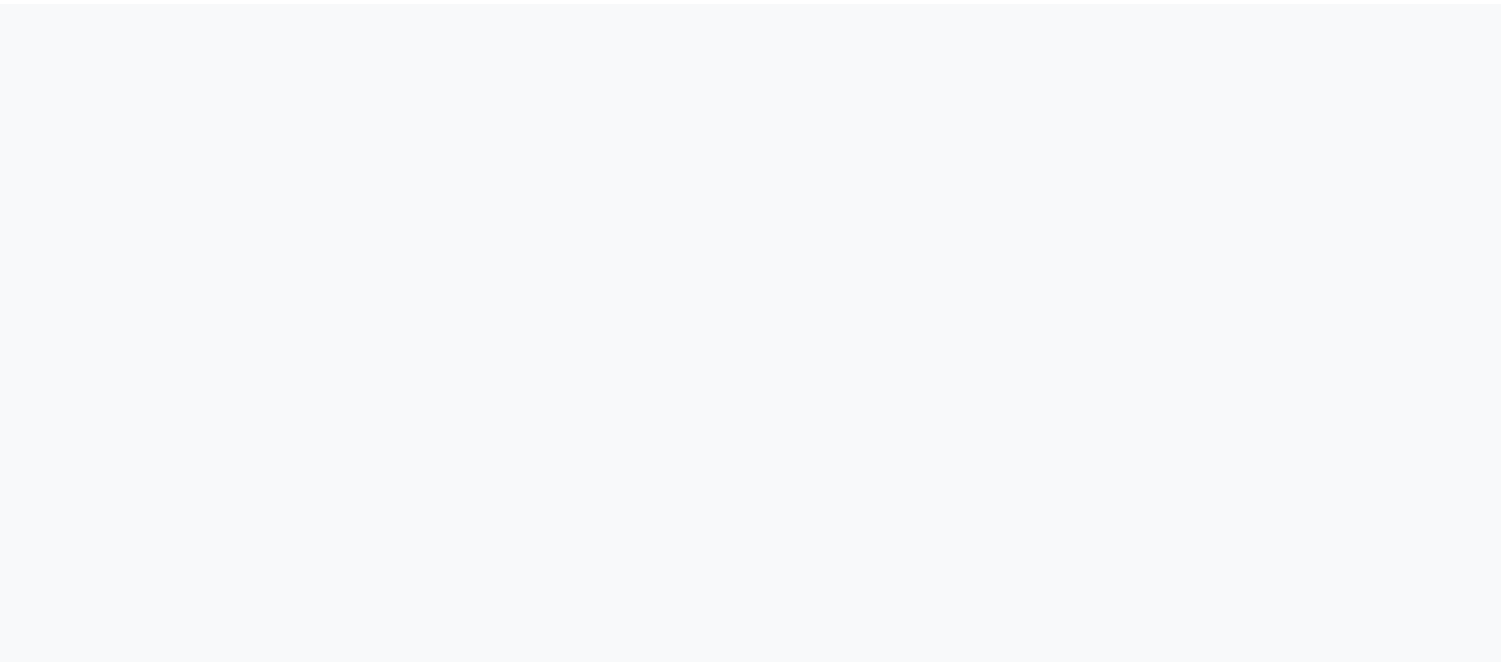 scroll, scrollTop: 0, scrollLeft: 0, axis: both 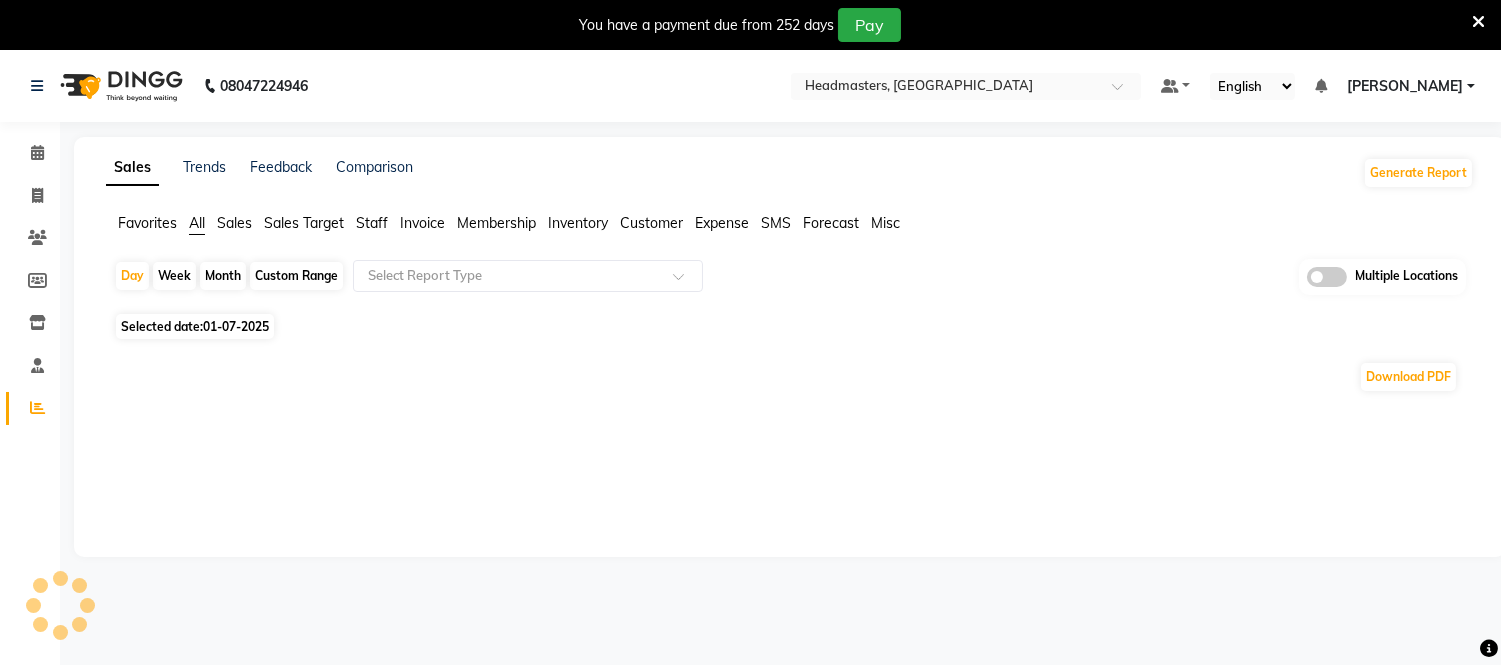 select on "en" 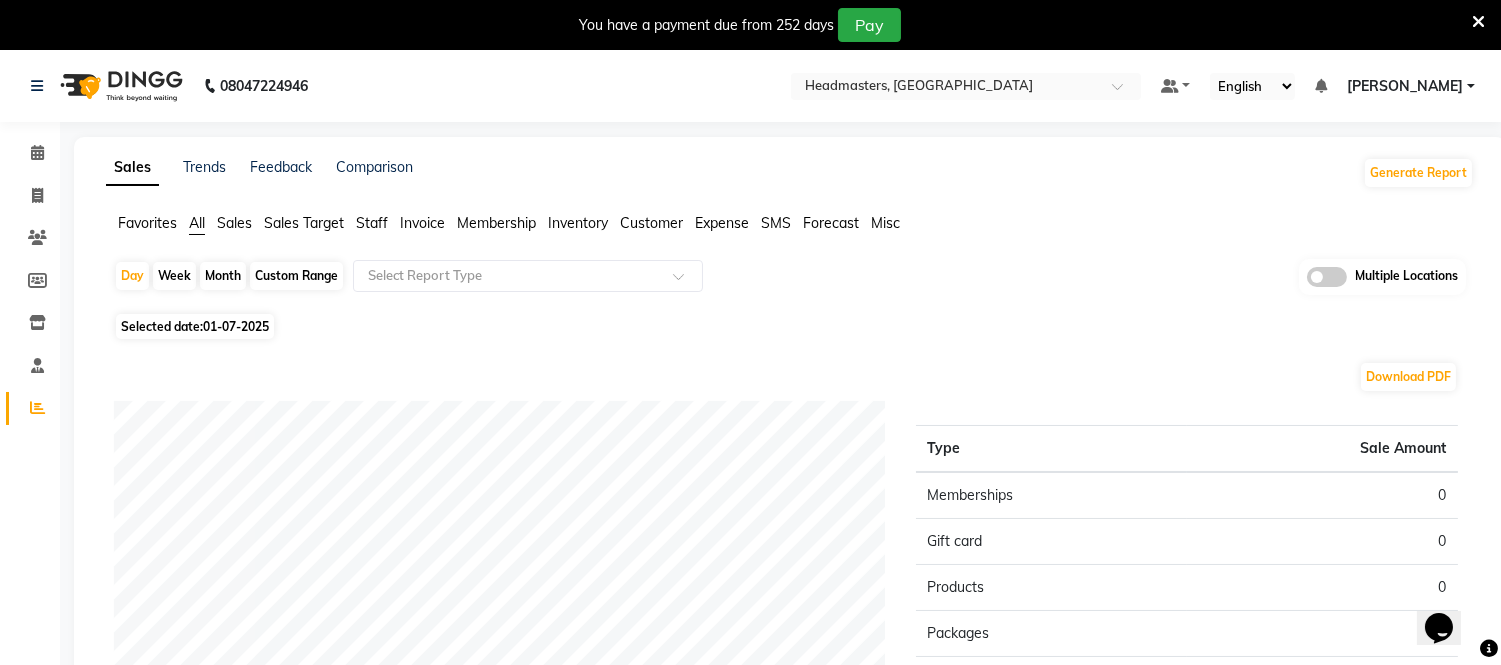 scroll, scrollTop: 0, scrollLeft: 0, axis: both 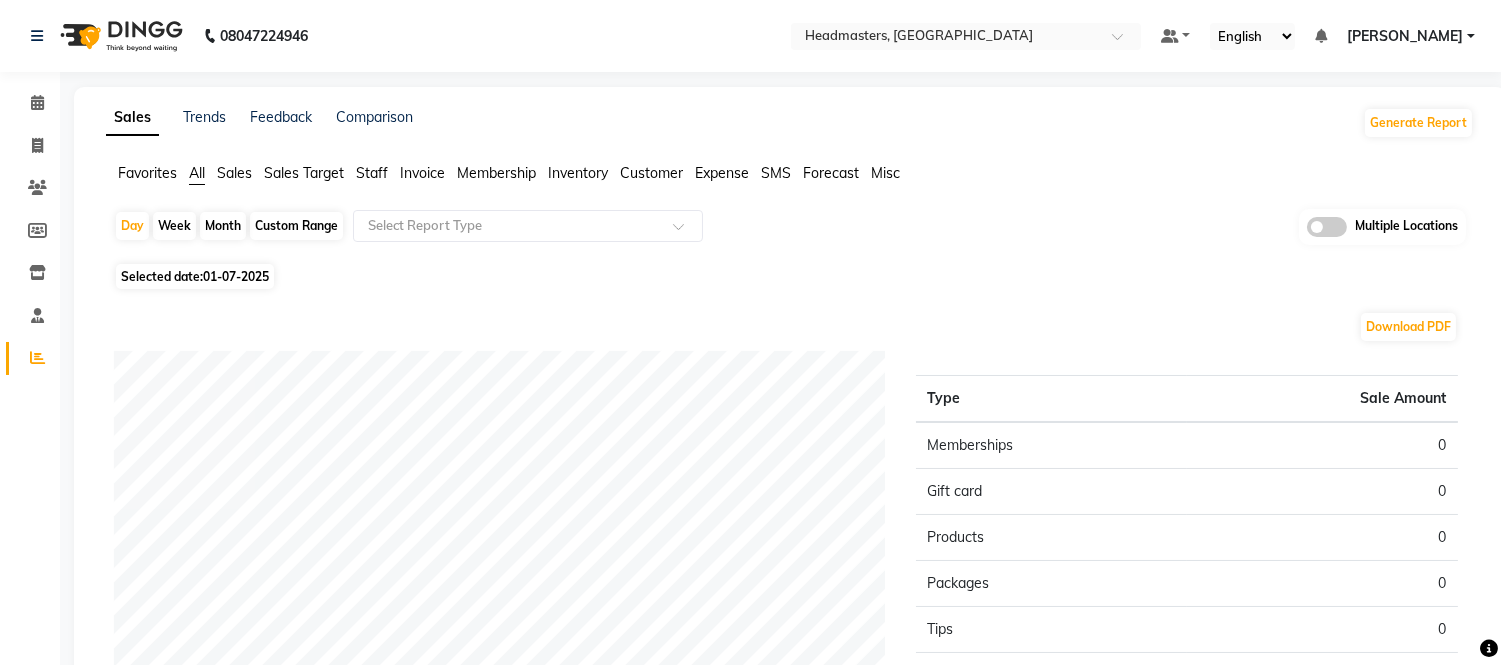 click on "Staff" 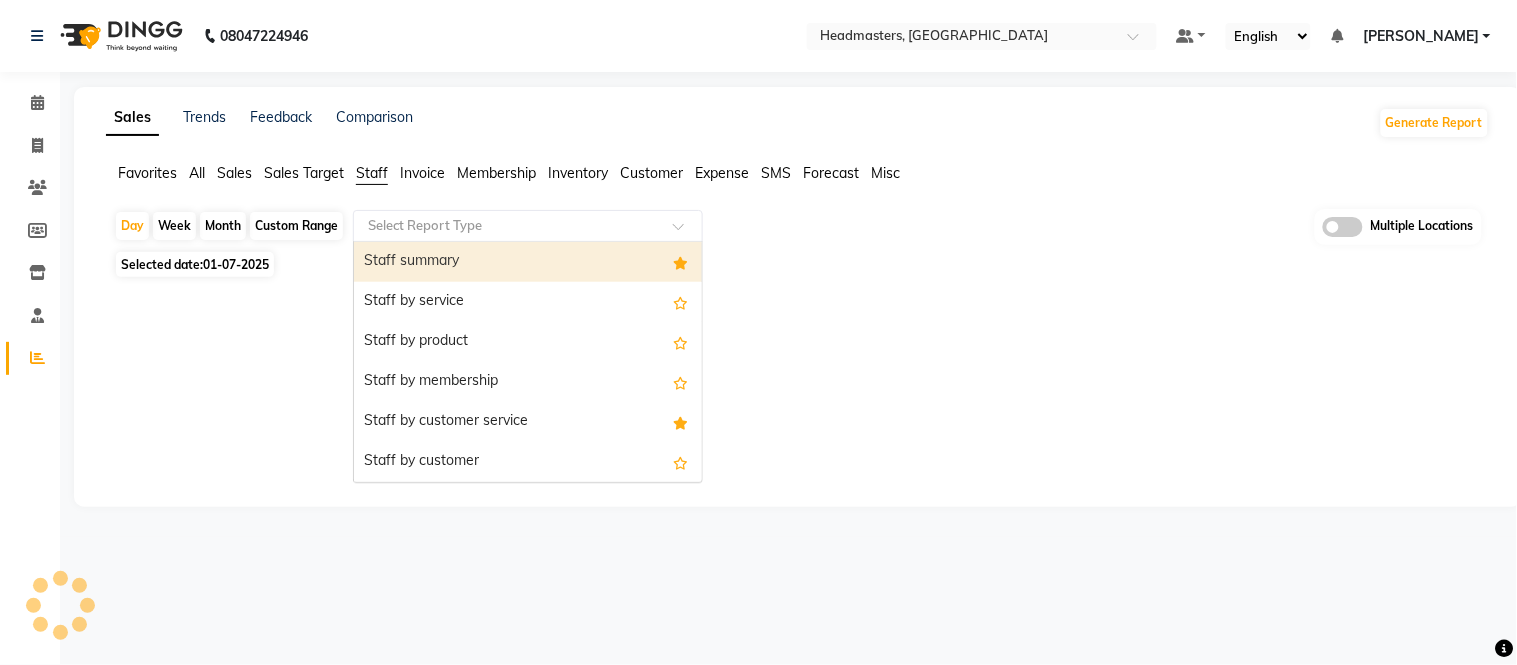 drag, startPoint x: 393, startPoint y: 223, endPoint x: 415, endPoint y: 284, distance: 64.84597 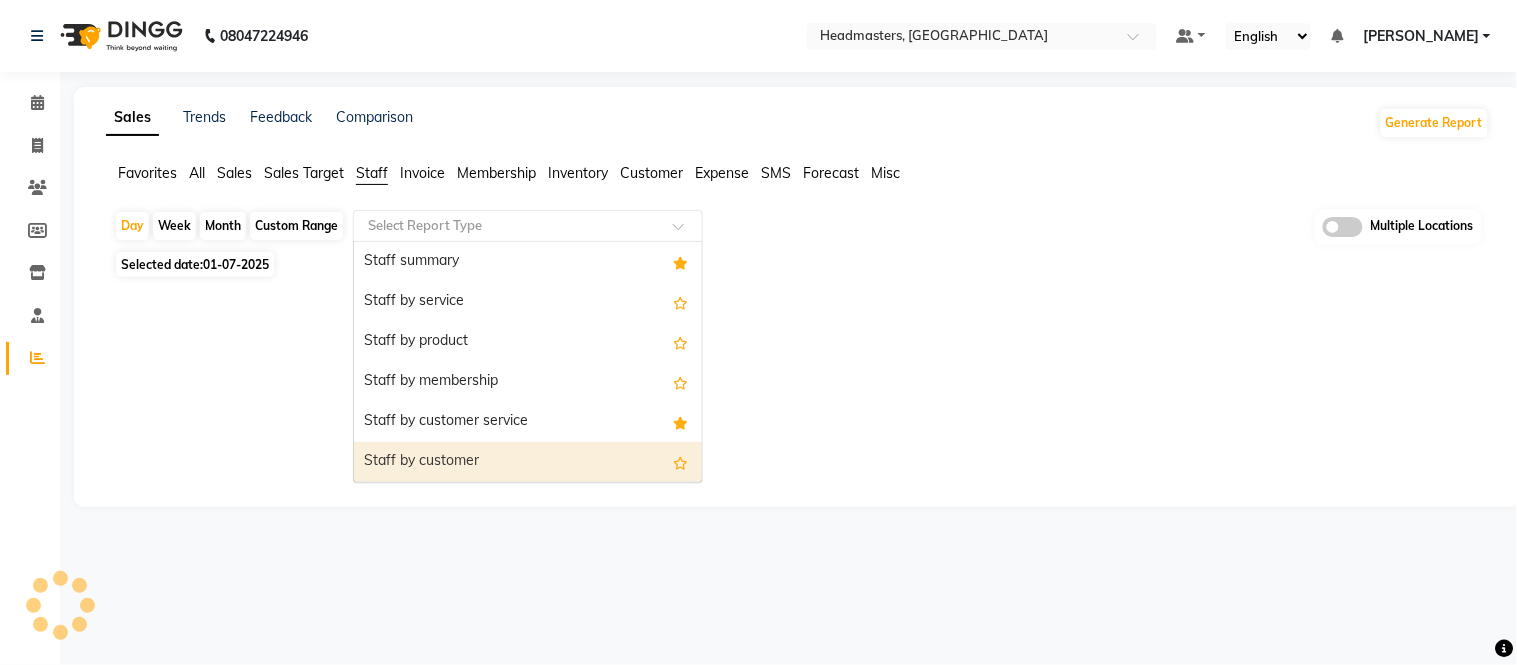 click on "Staff by customer" at bounding box center [528, 462] 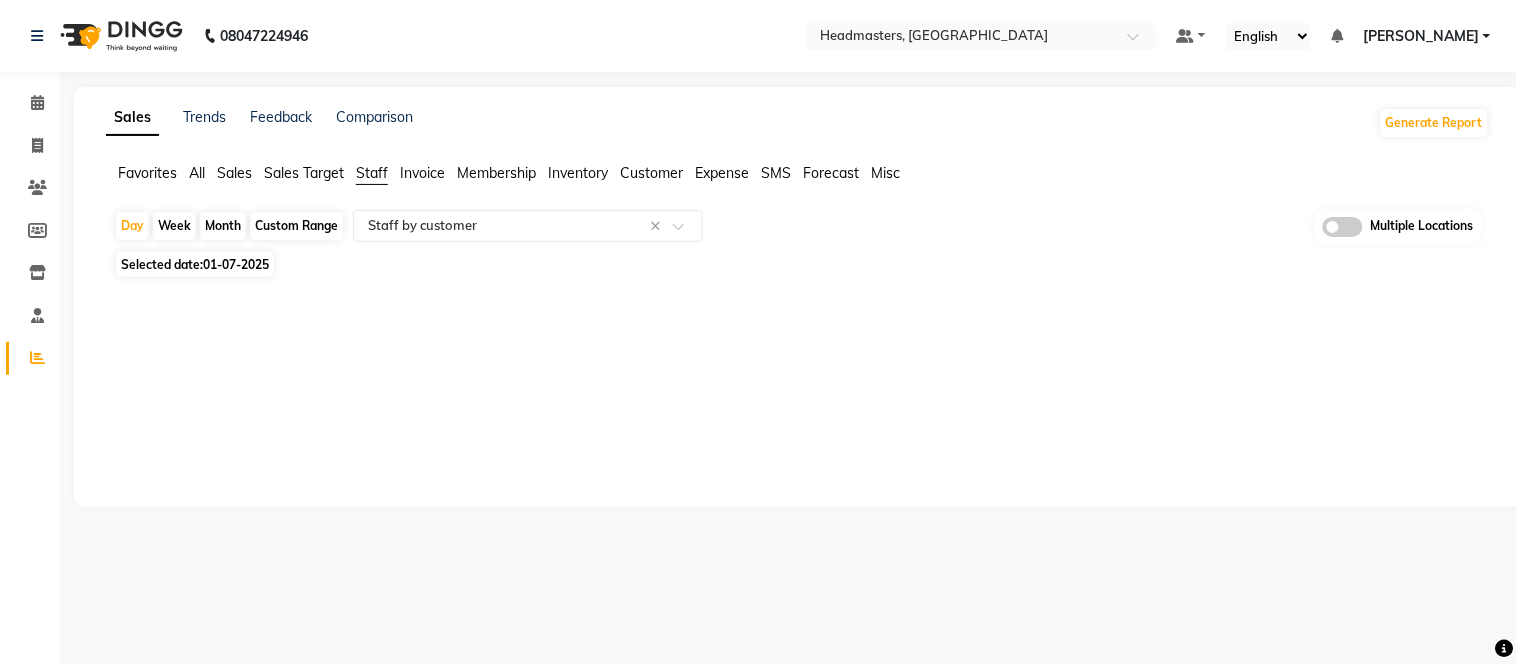 click on "01-07-2025" 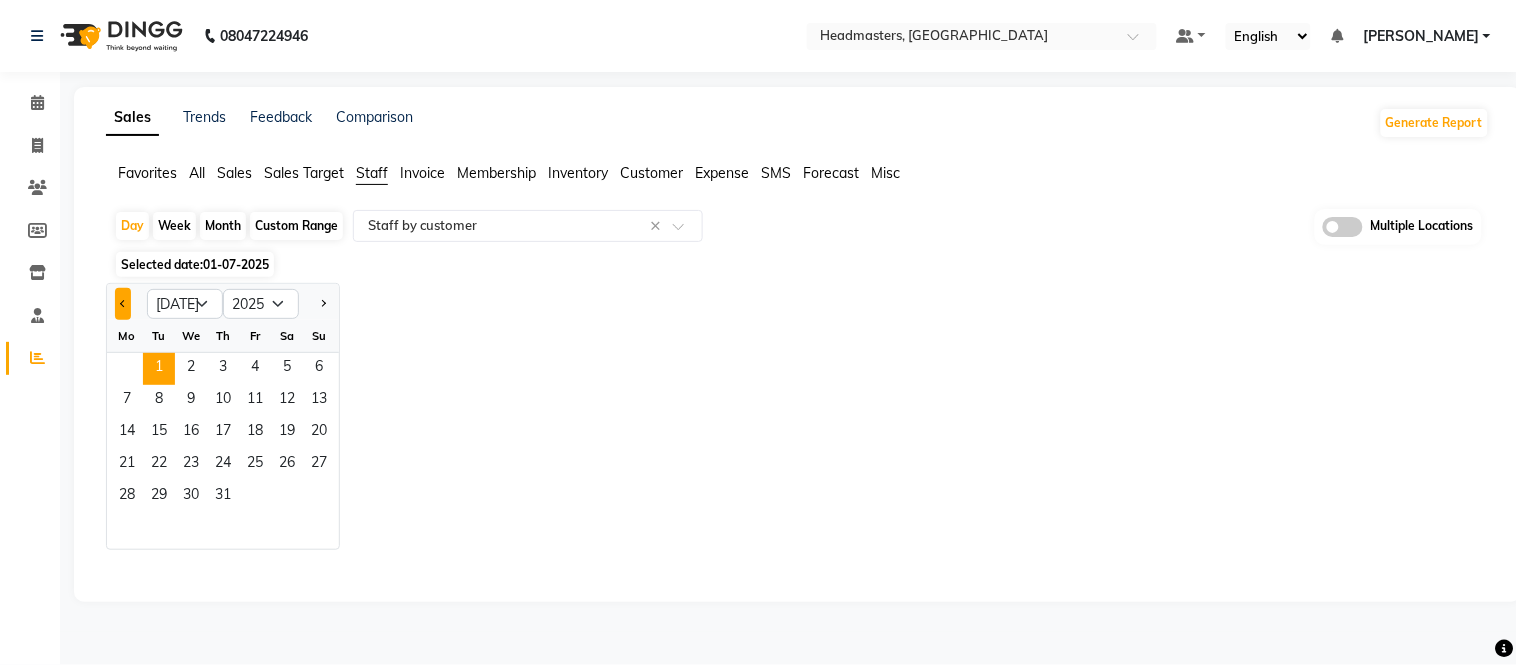 click 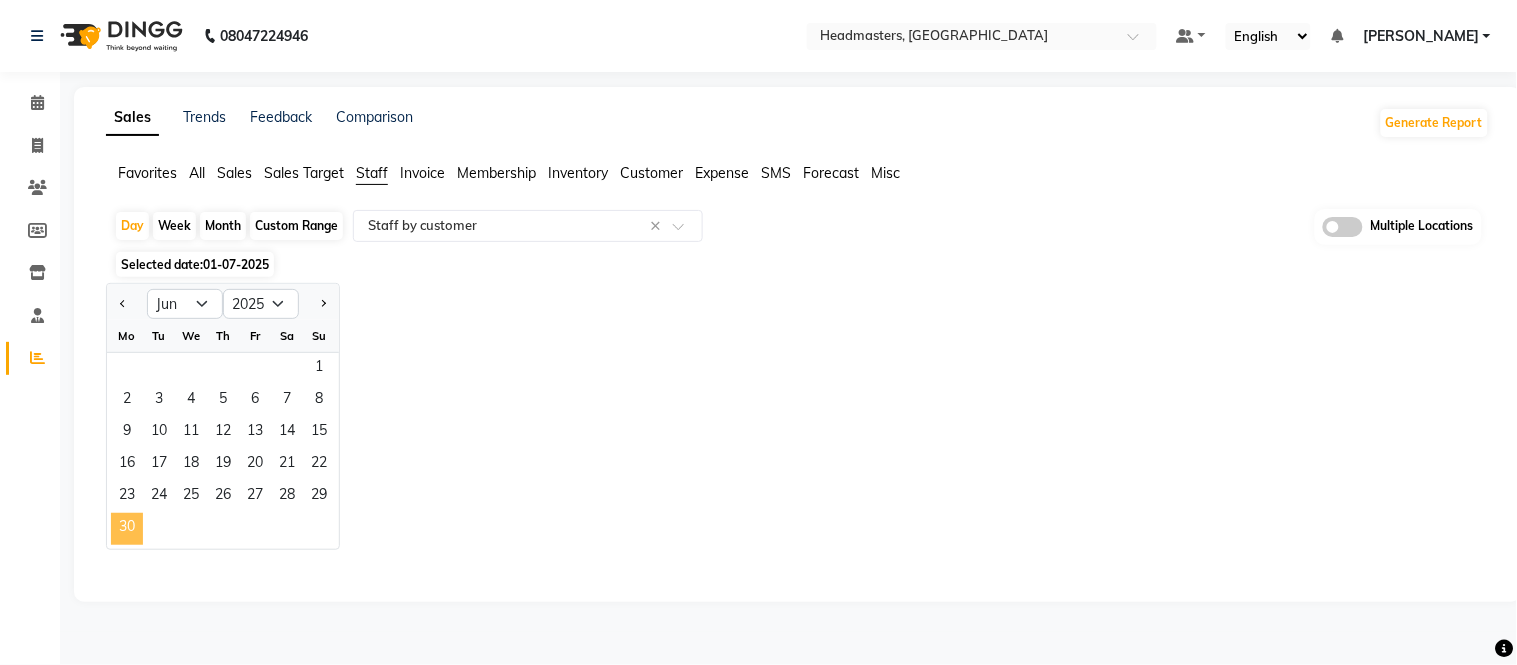 click on "30" 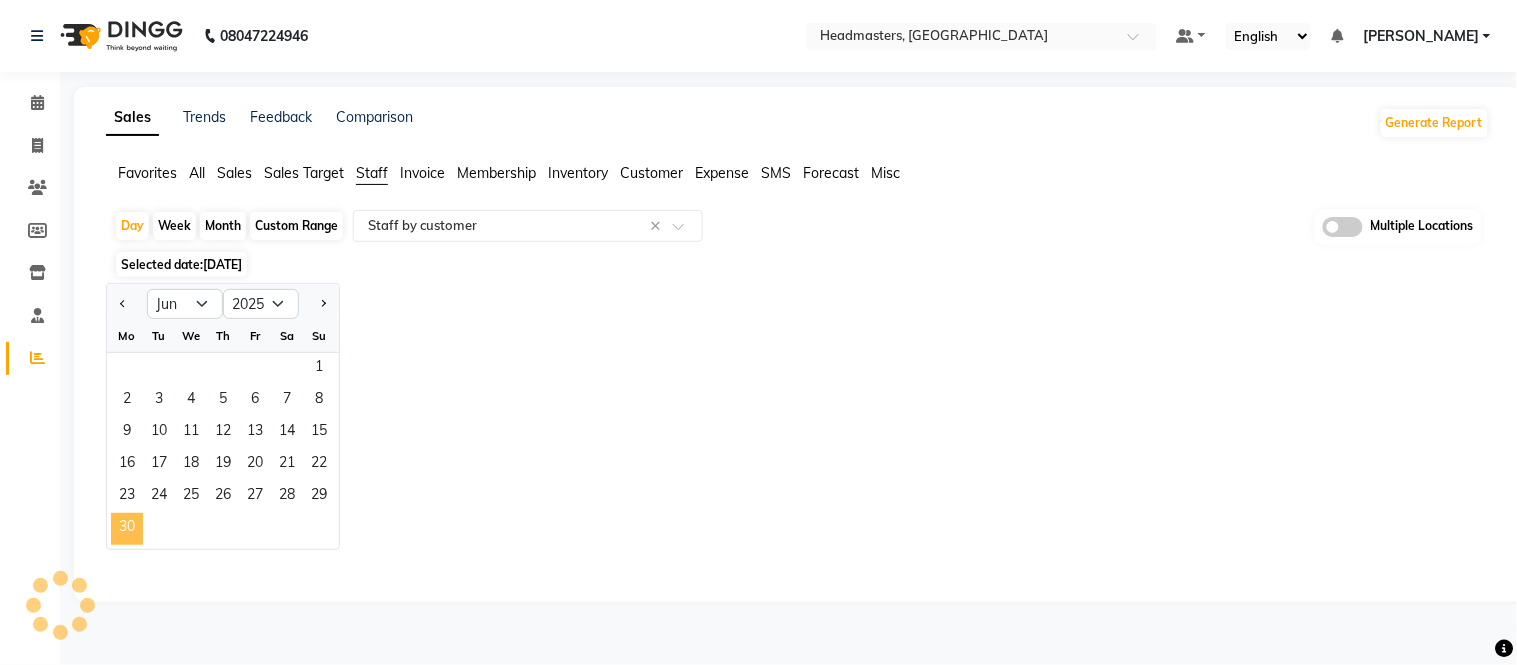 select on "full_report" 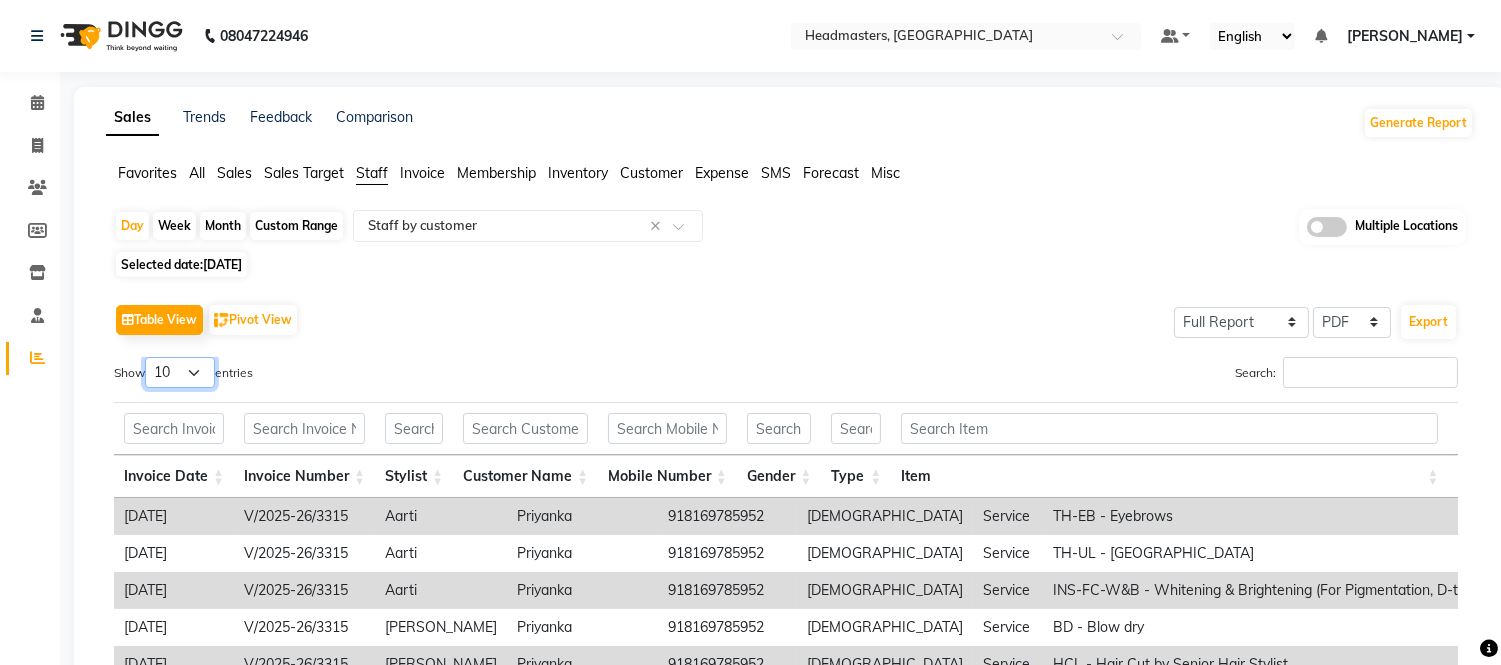 click on "10 25 50 100" at bounding box center (180, 372) 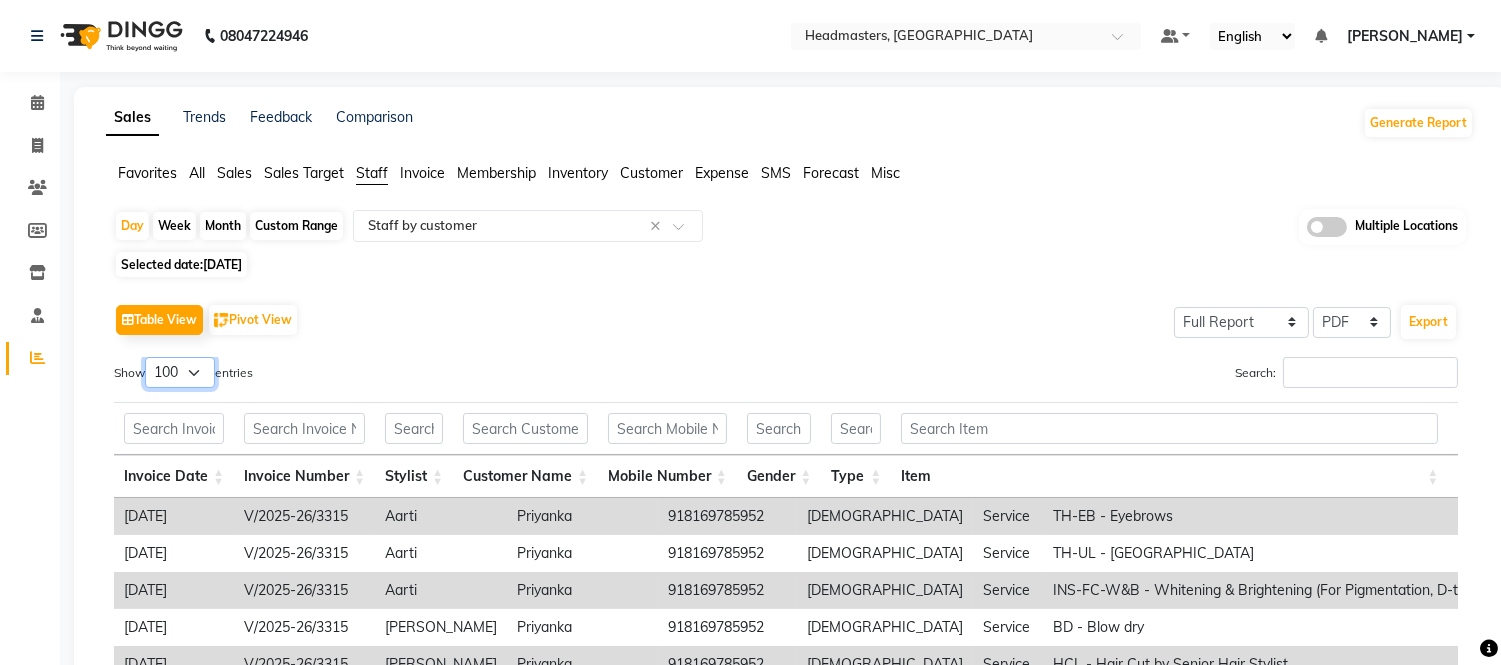 click on "10 25 50 100" at bounding box center (180, 372) 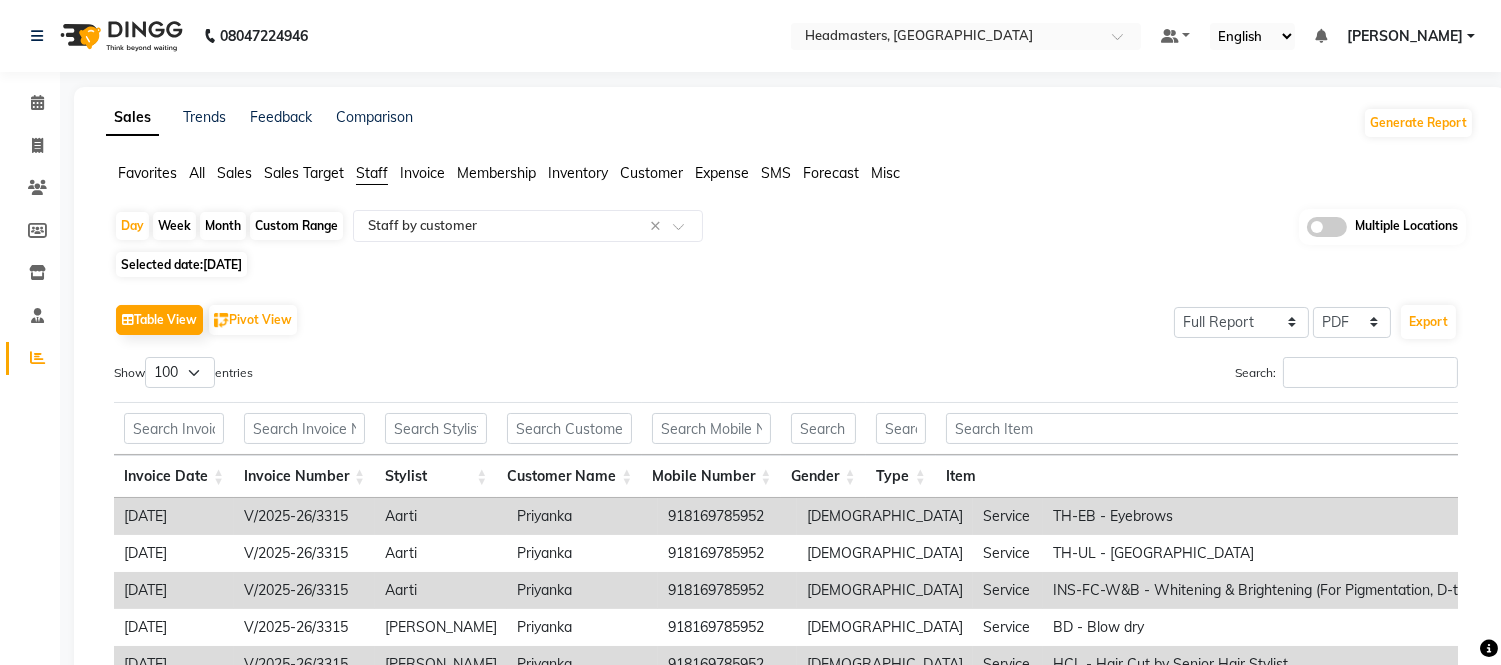 click on "Table View   Pivot View  Select Full Report Filtered Report Select CSV PDF  Export  Show  10 25 50 100  entries Search: Invoice Date Invoice Number Stylist Customer Name Mobile Number Gender Type Item Price Discount Tax Total Total W/o Tax Invoice Total Payment Redemption Redemption Share Package Redemption Voucher Redemption Payment Mode Invoice Date Invoice Number Stylist Customer Name Mobile Number Gender Type Item Price Discount Tax Total Total W/o Tax Invoice Total Payment Redemption Redemption Share Package Redemption Voucher Redemption Payment Mode Total ₹81,360.00 ₹26,510.00 ₹7,466.96 ₹53,950.00 ₹46,483.04 ₹1,83,000.00 ₹48,950.00 ₹5,000.00 ₹2,950.00 2025-06-30 V/2025-26/3315 Aarti Priyanka  918169785952 female Service TH-EB - Eyebrows ₹100.00 ₹0 ₹15.25 ₹100.00 ₹84.75 ₹7,850.00 ₹100.00 ₹0 ₹0 - - CARD( ₹7850 ) 2025-06-30 V/2025-26/3315 Aarti Priyanka  918169785952 female Service TH-UL - Upper lips ₹50.00 ₹0 ₹7.63 ₹50.00 ₹42.37 ₹7,850.00 ₹50.00 ₹0" 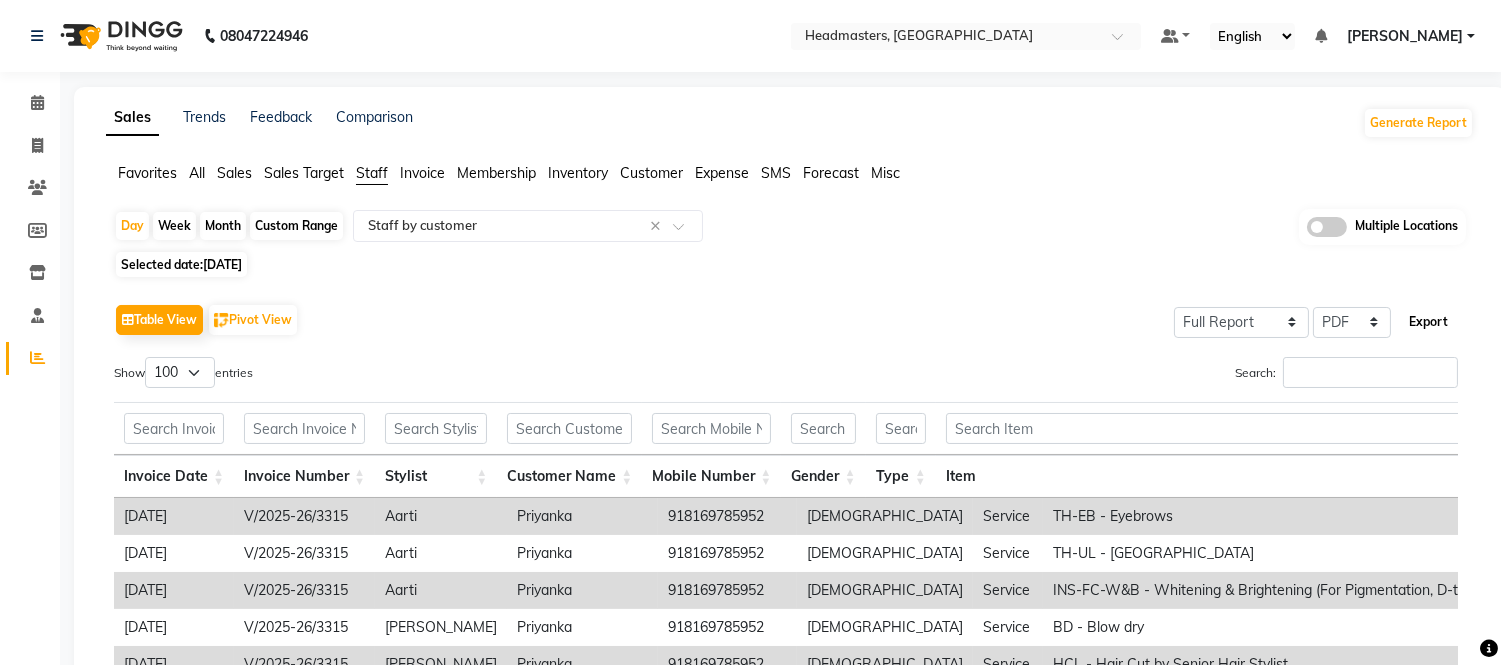 click on "Export" 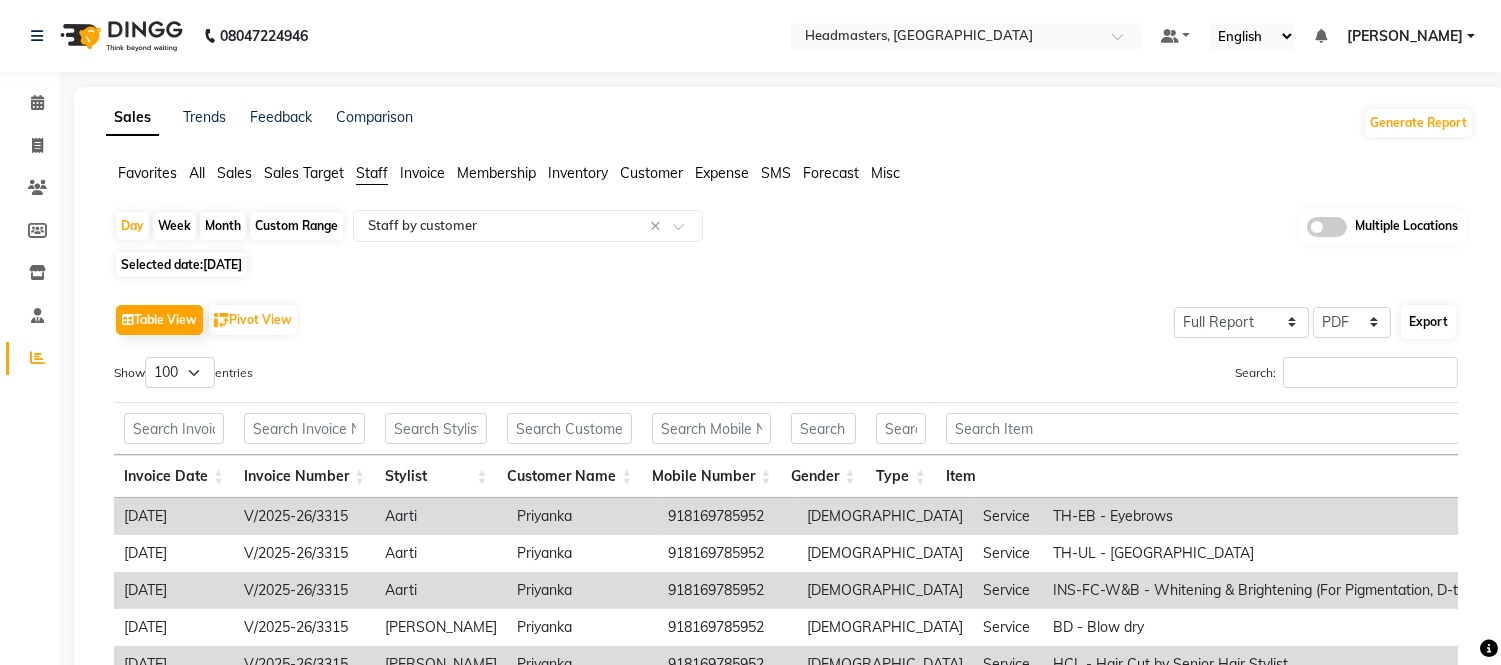 select on "sans-serif" 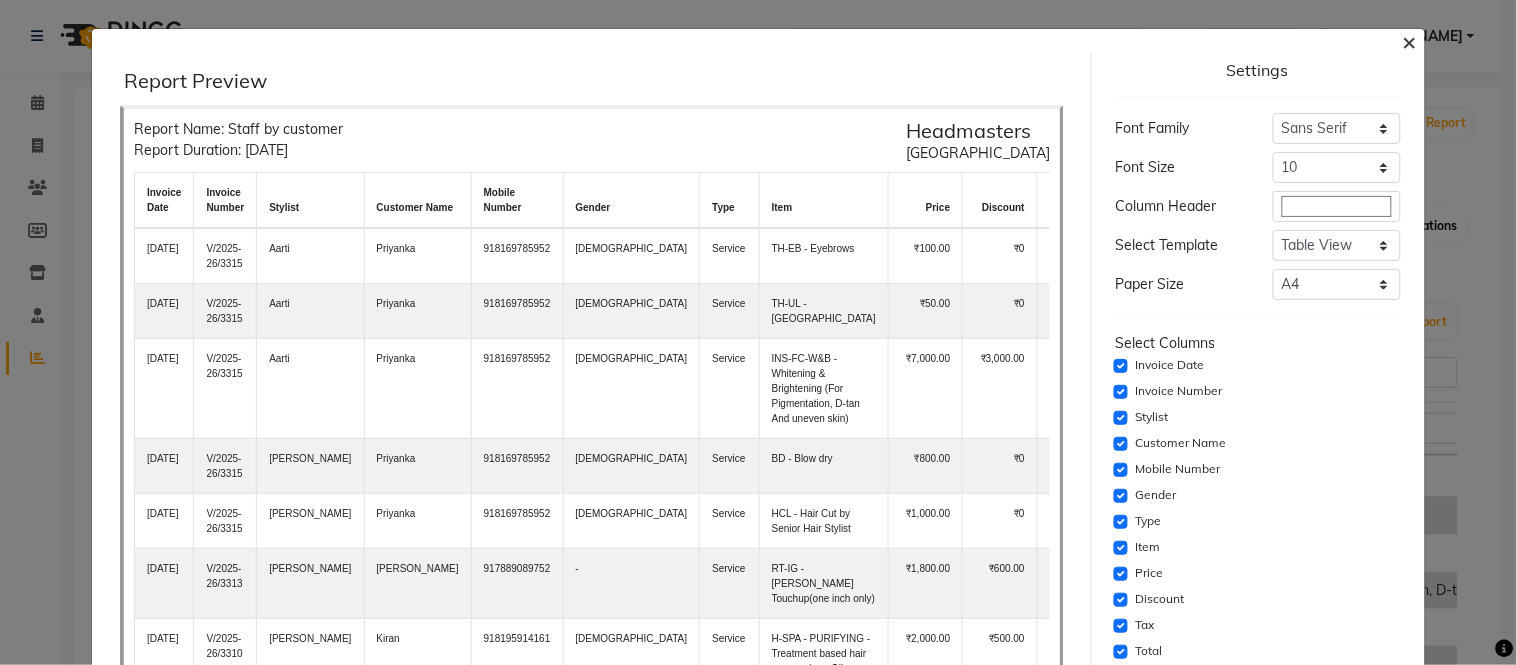 click on "×" 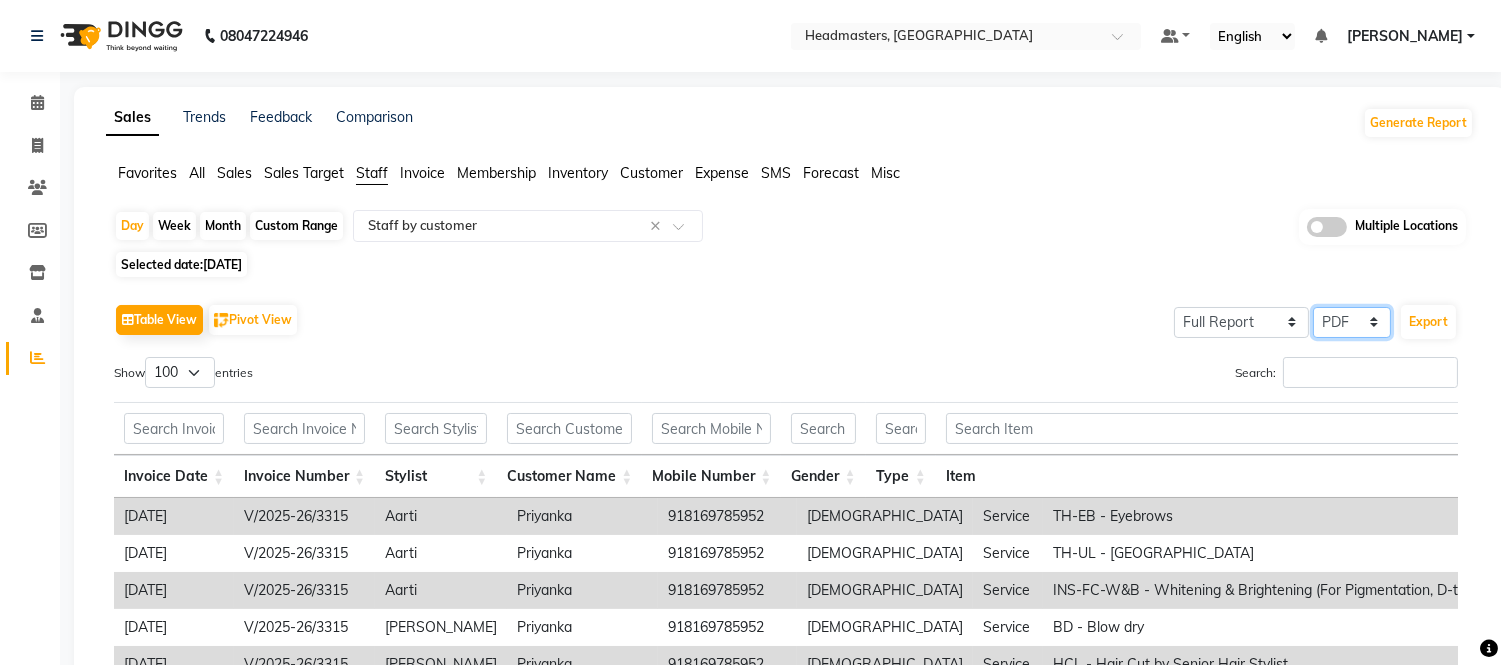 click on "Select CSV PDF" 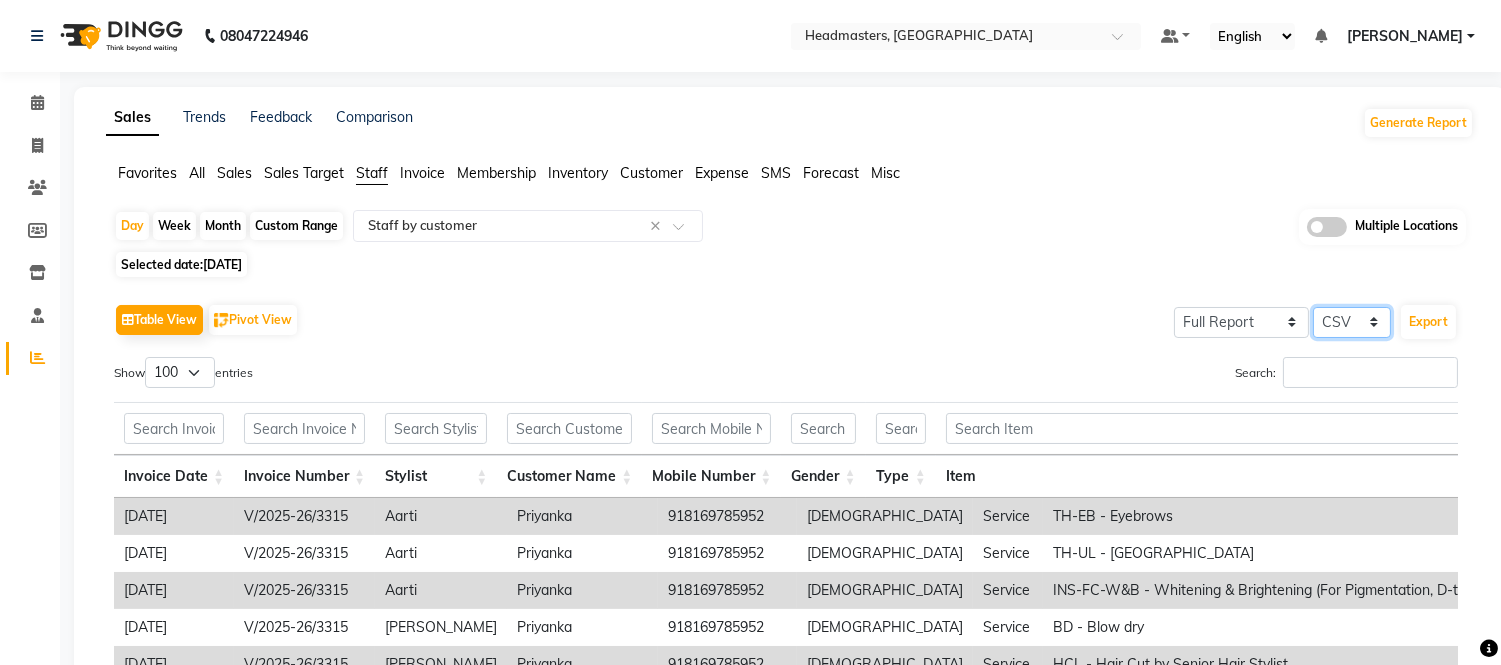 click on "Select CSV PDF" 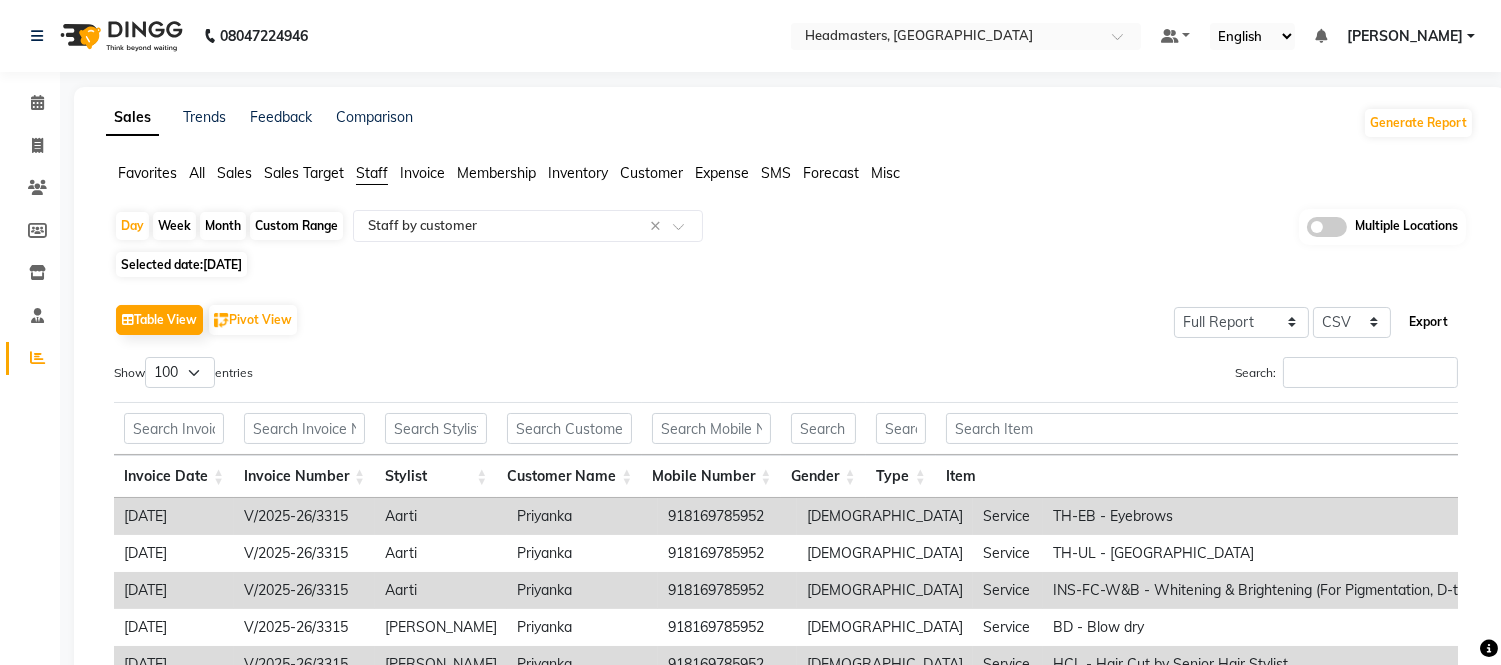 click on "Export" 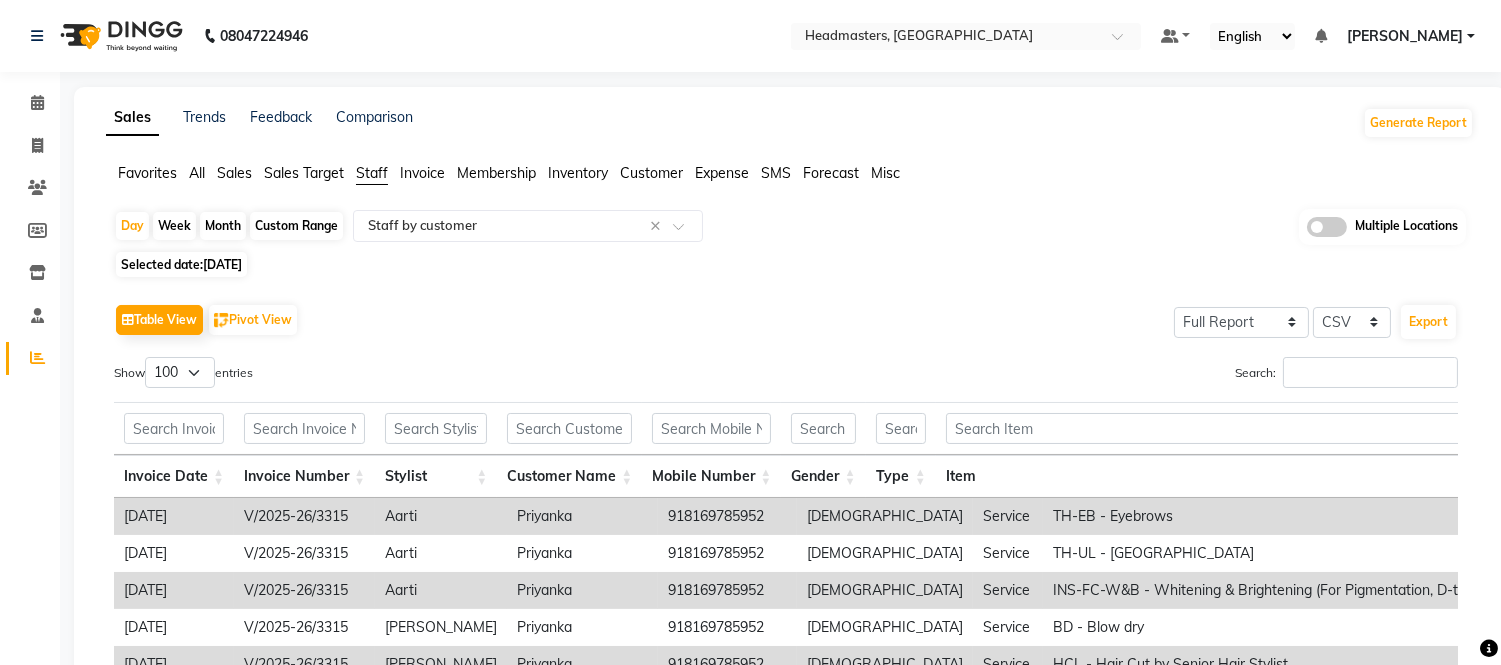 click on "08047224946 Select Location × Headmasters, Jalandhar Default Panel My Panel English ENGLISH Español العربية मराठी हिंदी ગુજરાતી தமிழ் 中文 Notifications nothing to show Ajay Kumar Manage Profile Change Password Sign out  Version:3.14.0" 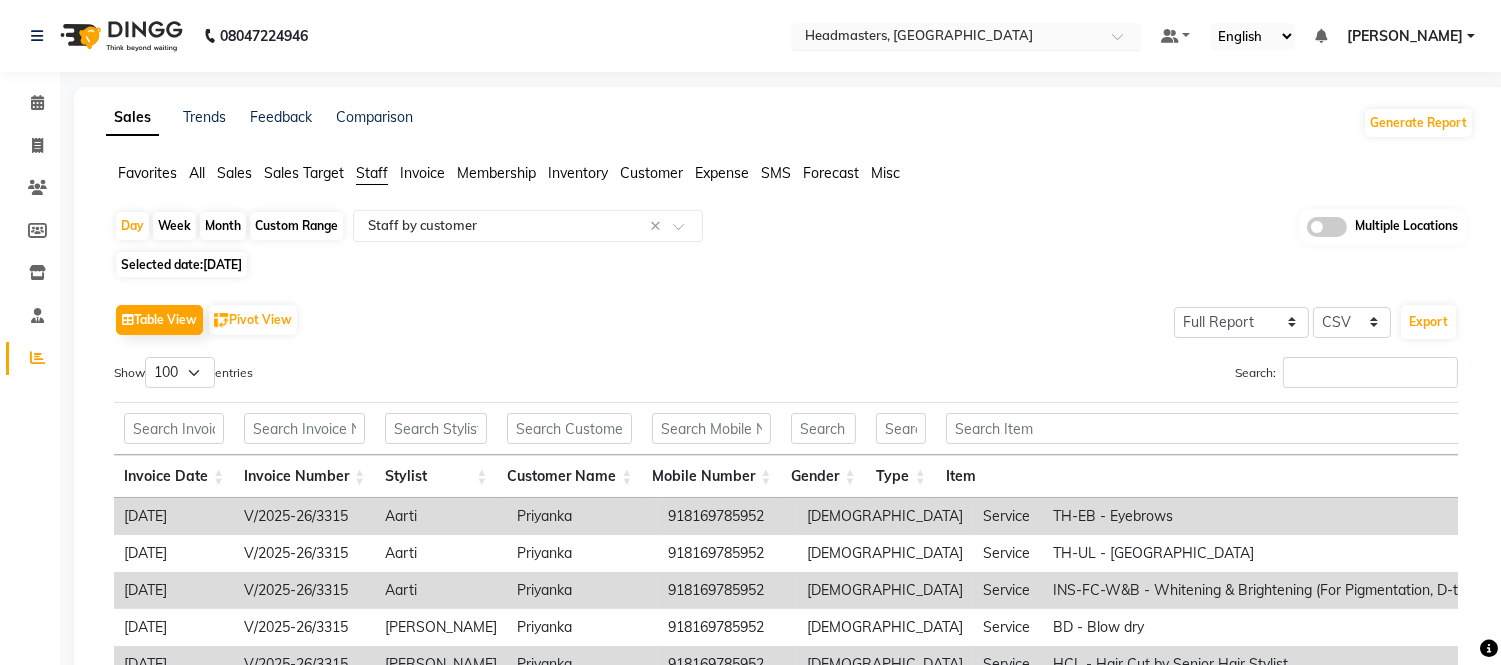 click at bounding box center (946, 38) 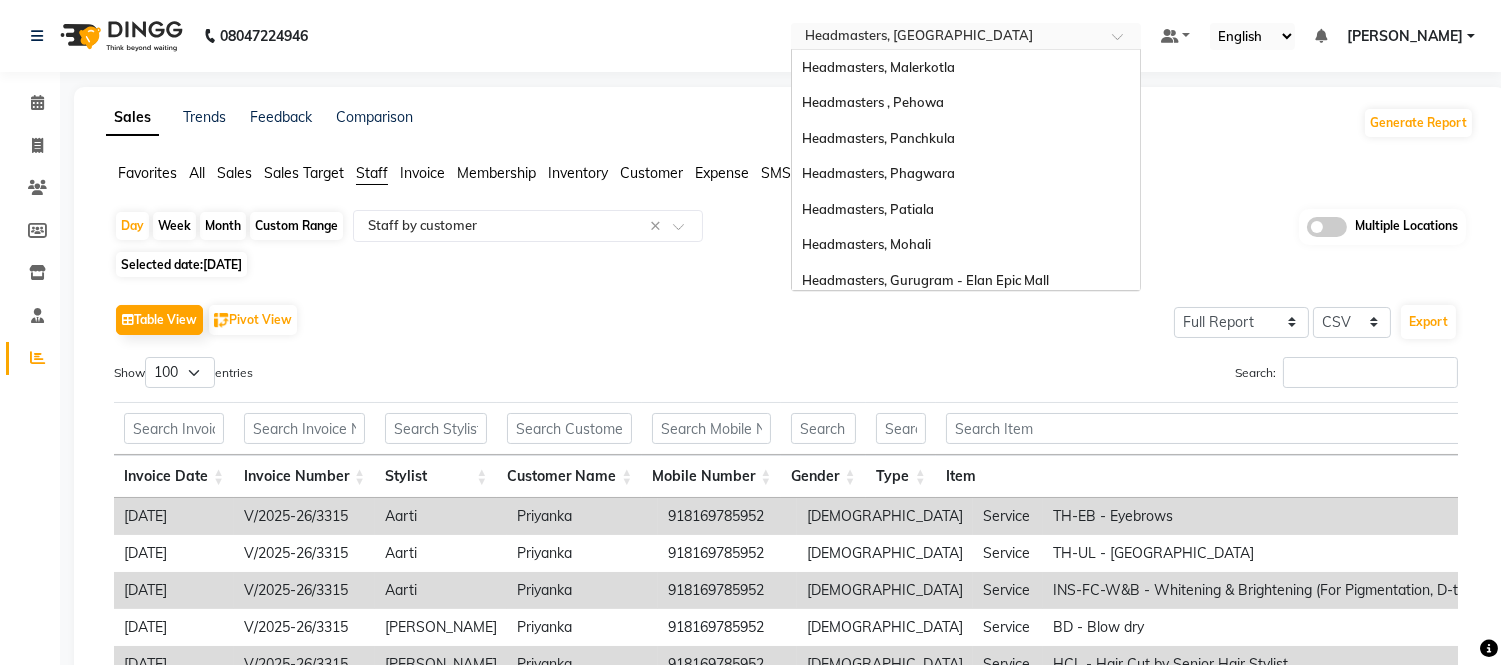 scroll, scrollTop: 318, scrollLeft: 0, axis: vertical 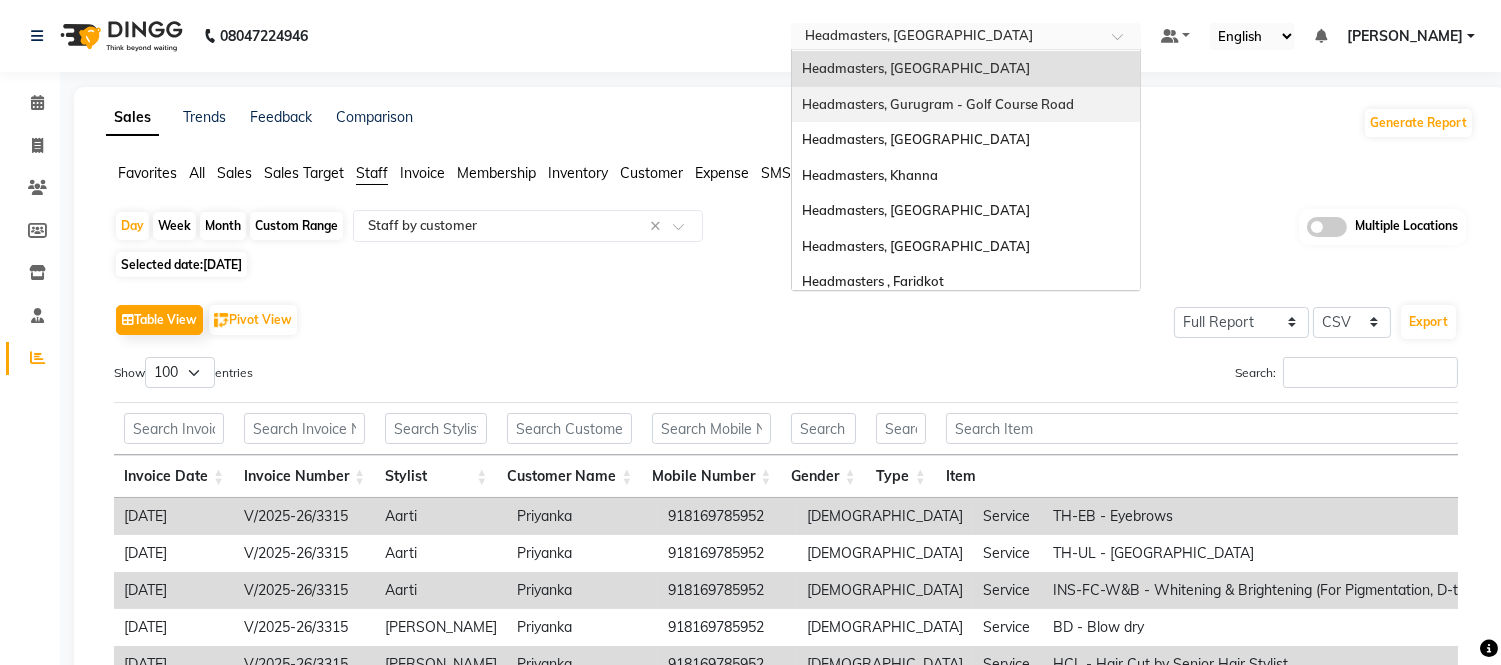 click on "Headmasters, Gurugram - Golf Course Road" at bounding box center (938, 104) 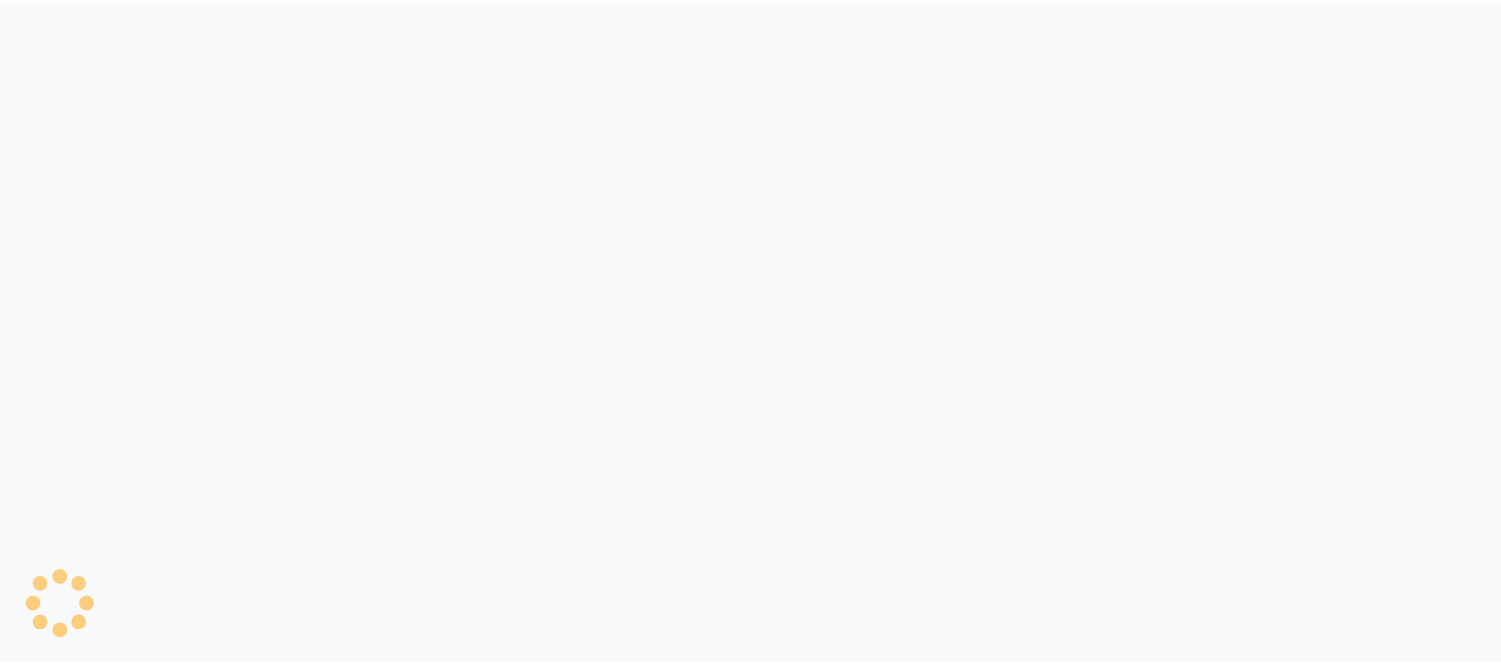scroll, scrollTop: 0, scrollLeft: 0, axis: both 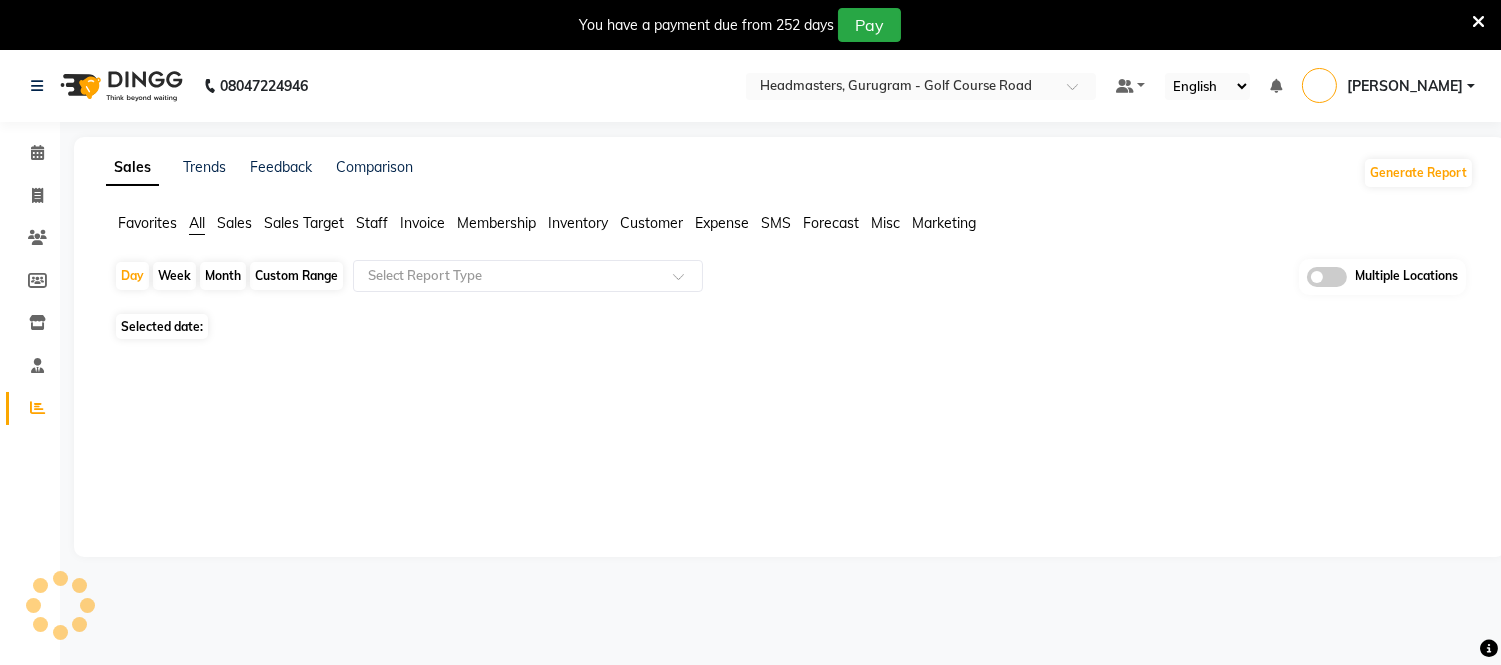 select on "en" 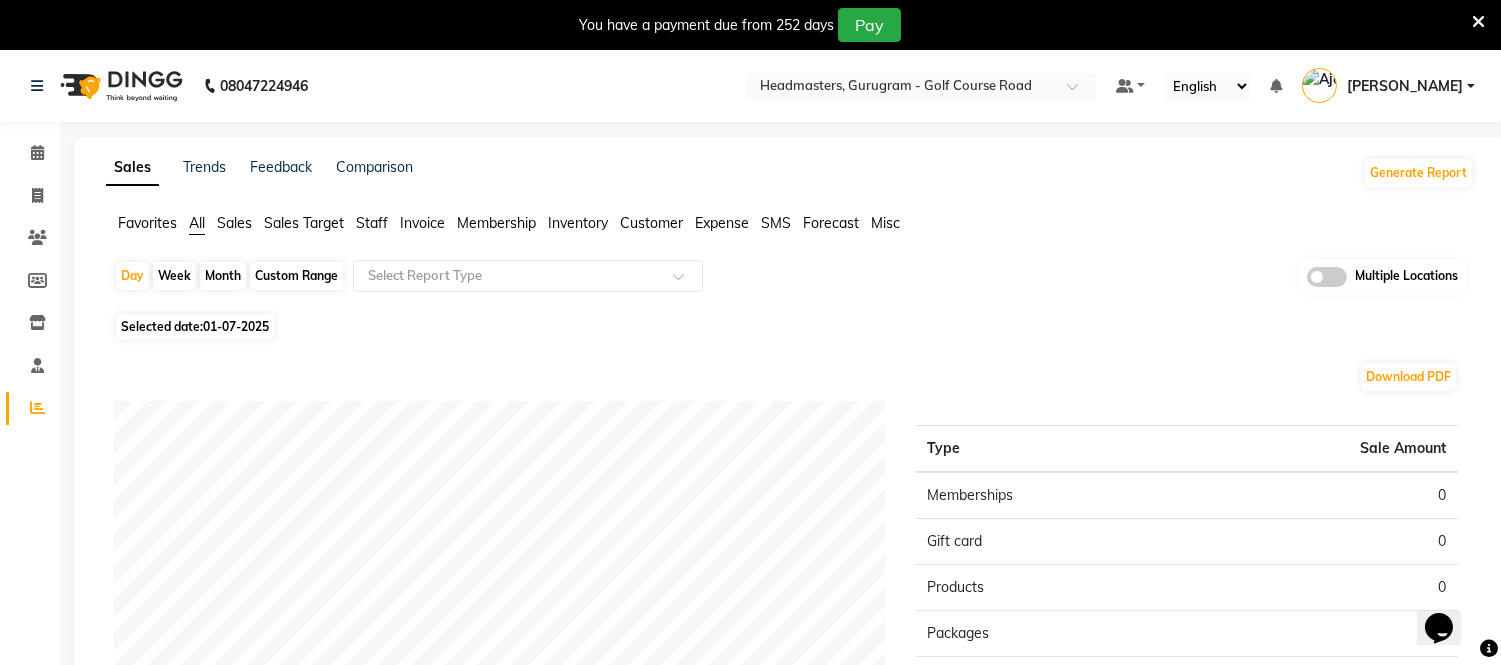 scroll, scrollTop: 0, scrollLeft: 0, axis: both 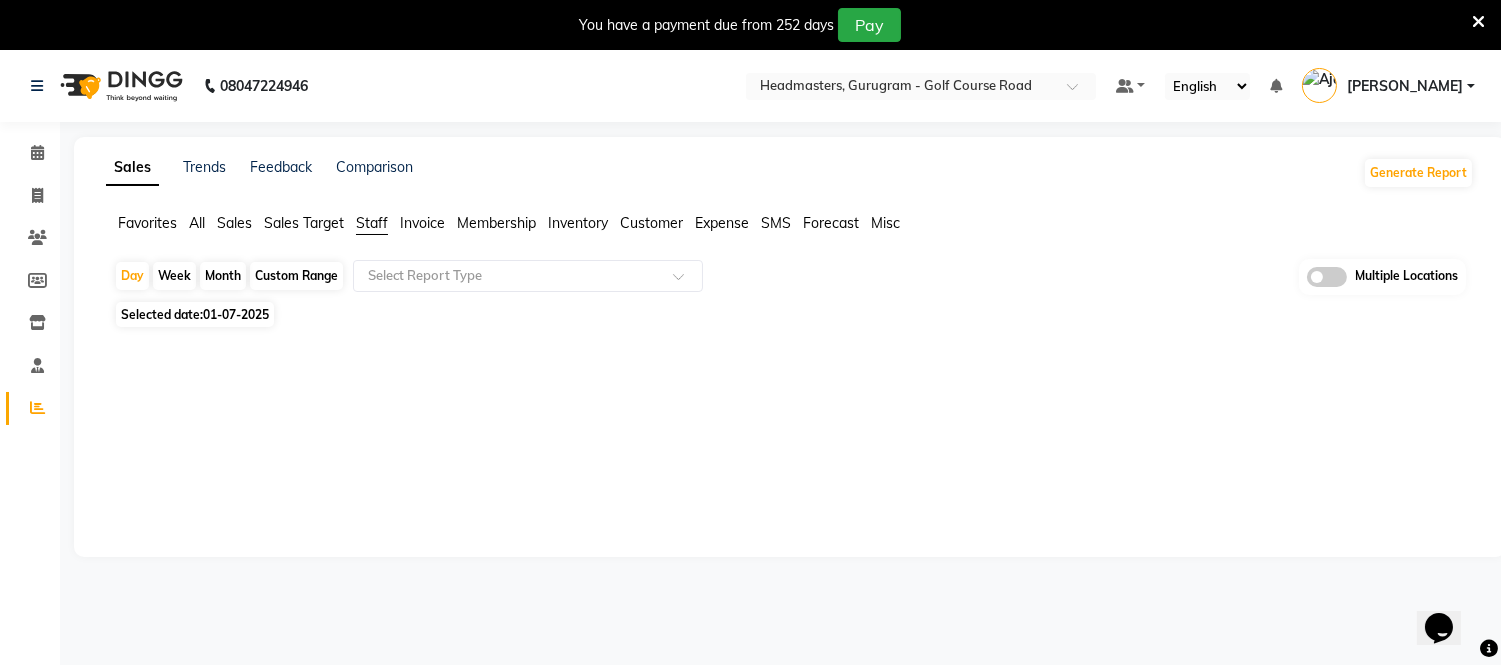 click on "Day   Week   Month   Custom Range  Select Report Type Multiple Locations" 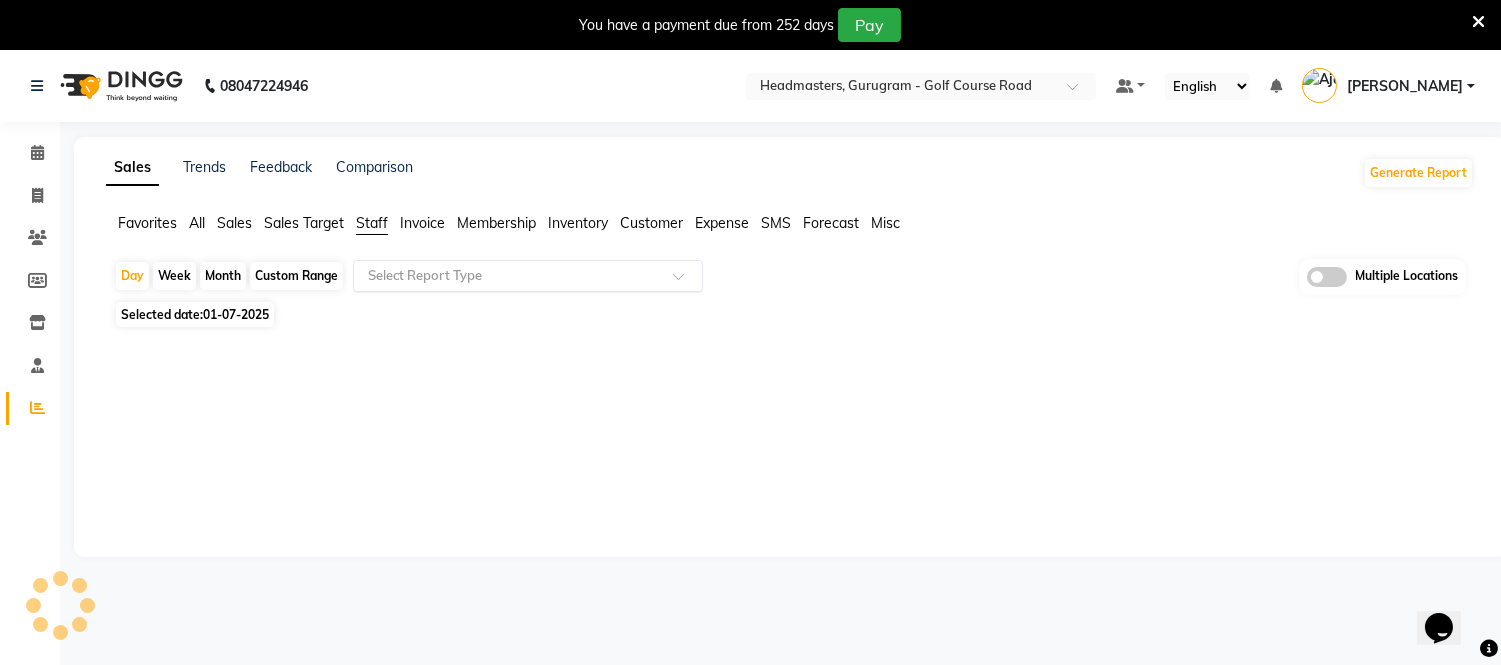 click on "Select Report Type" 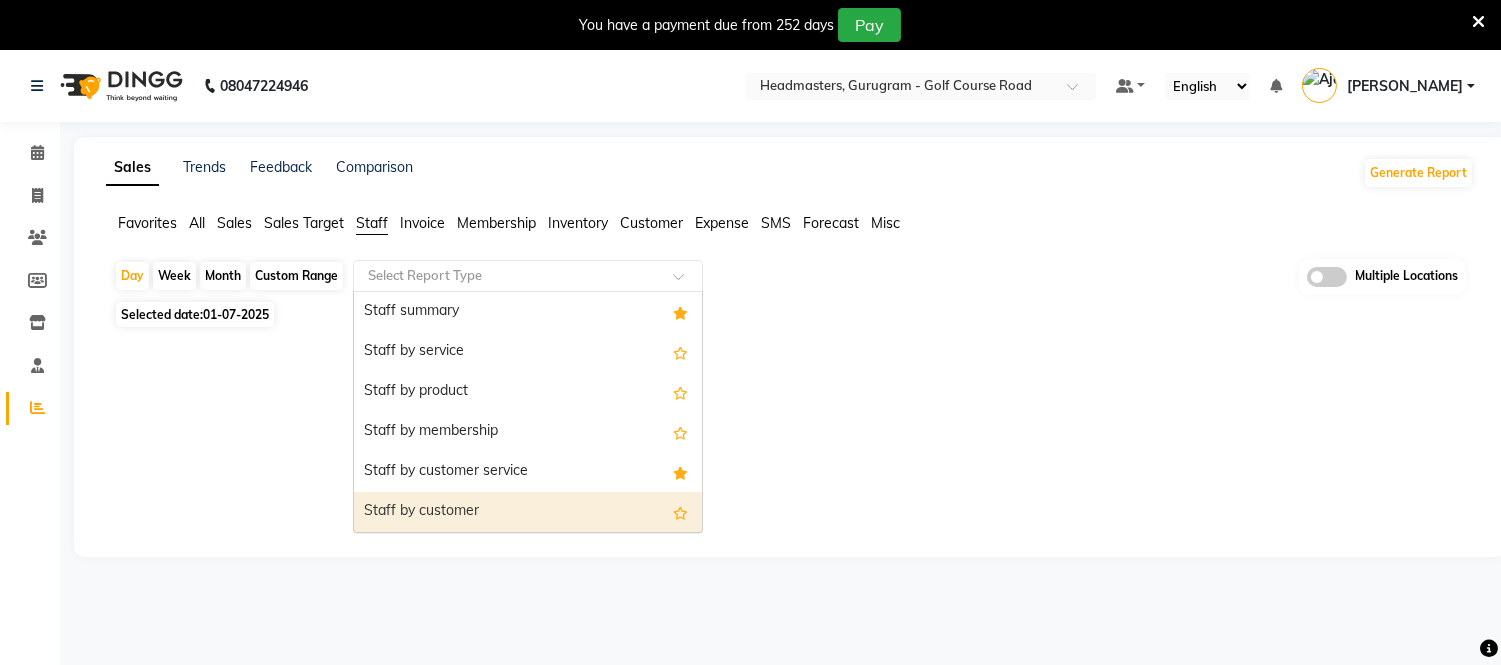click on "Staff by customer" at bounding box center [528, 512] 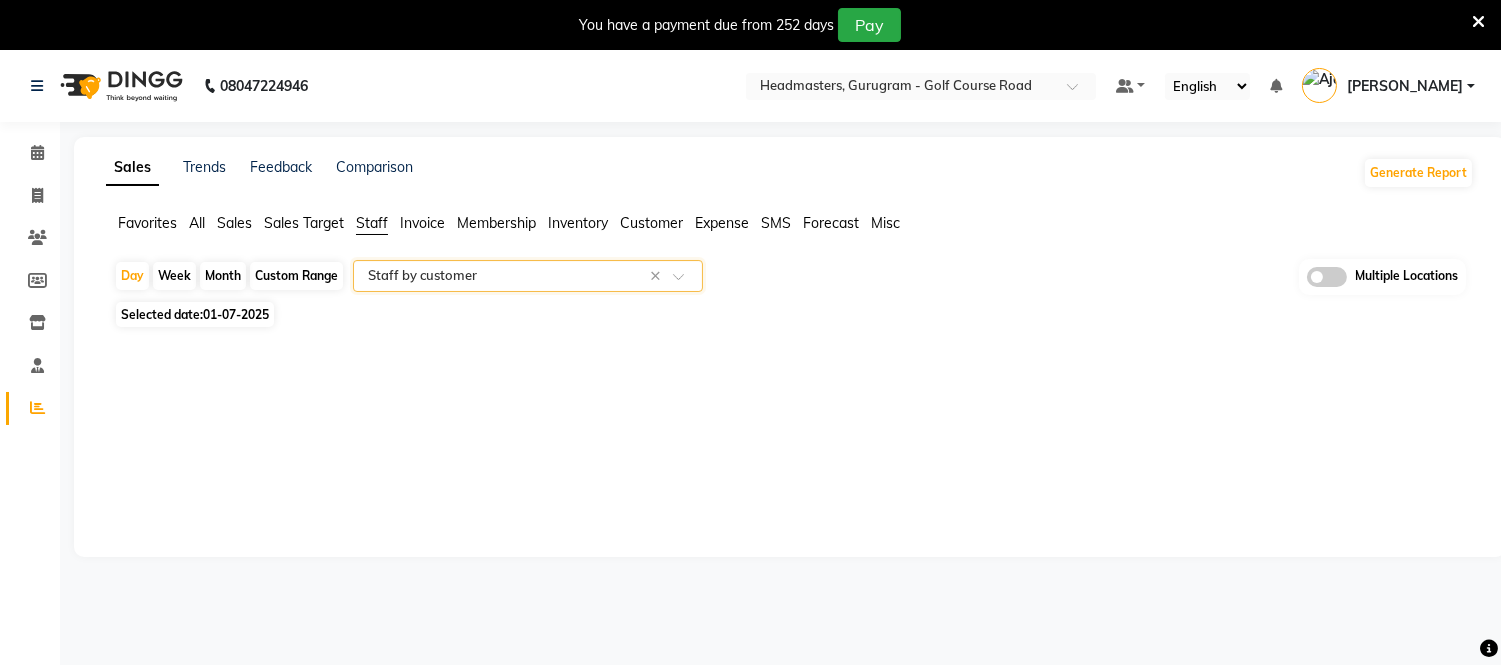 click on "01-07-2025" 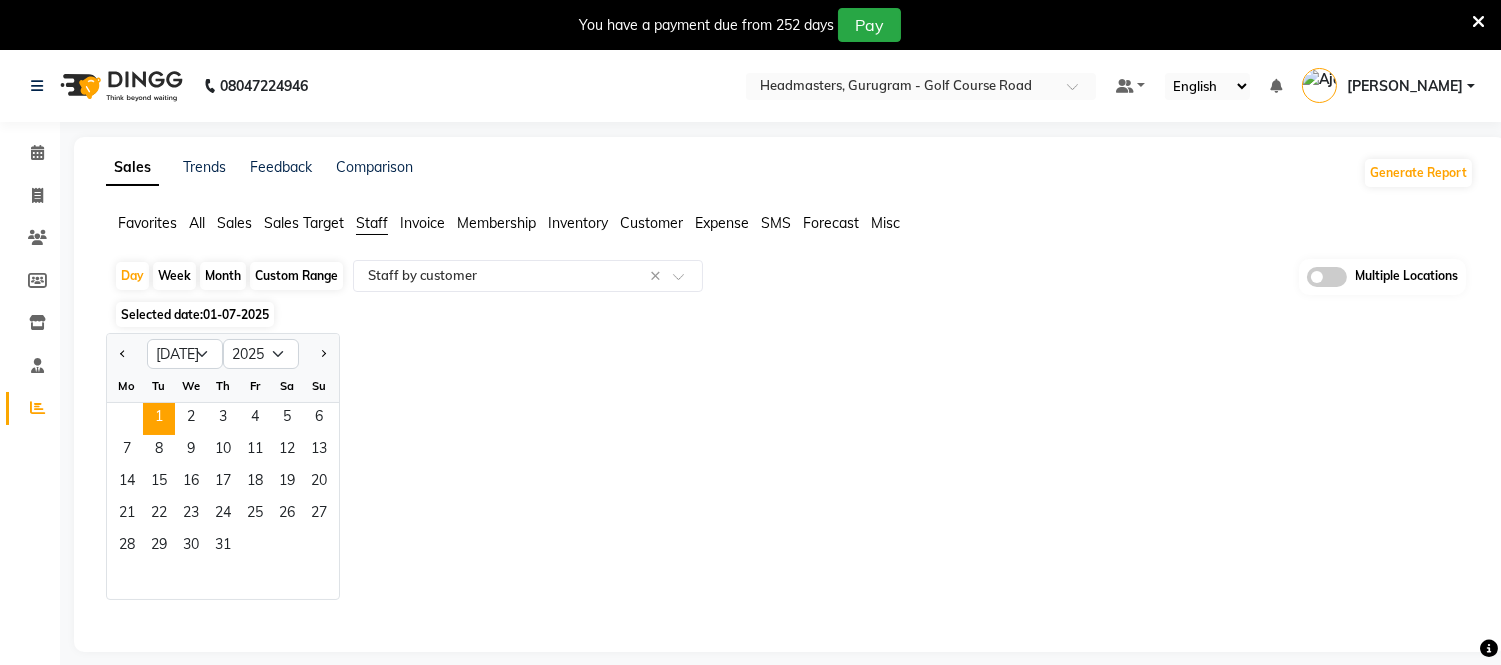 click 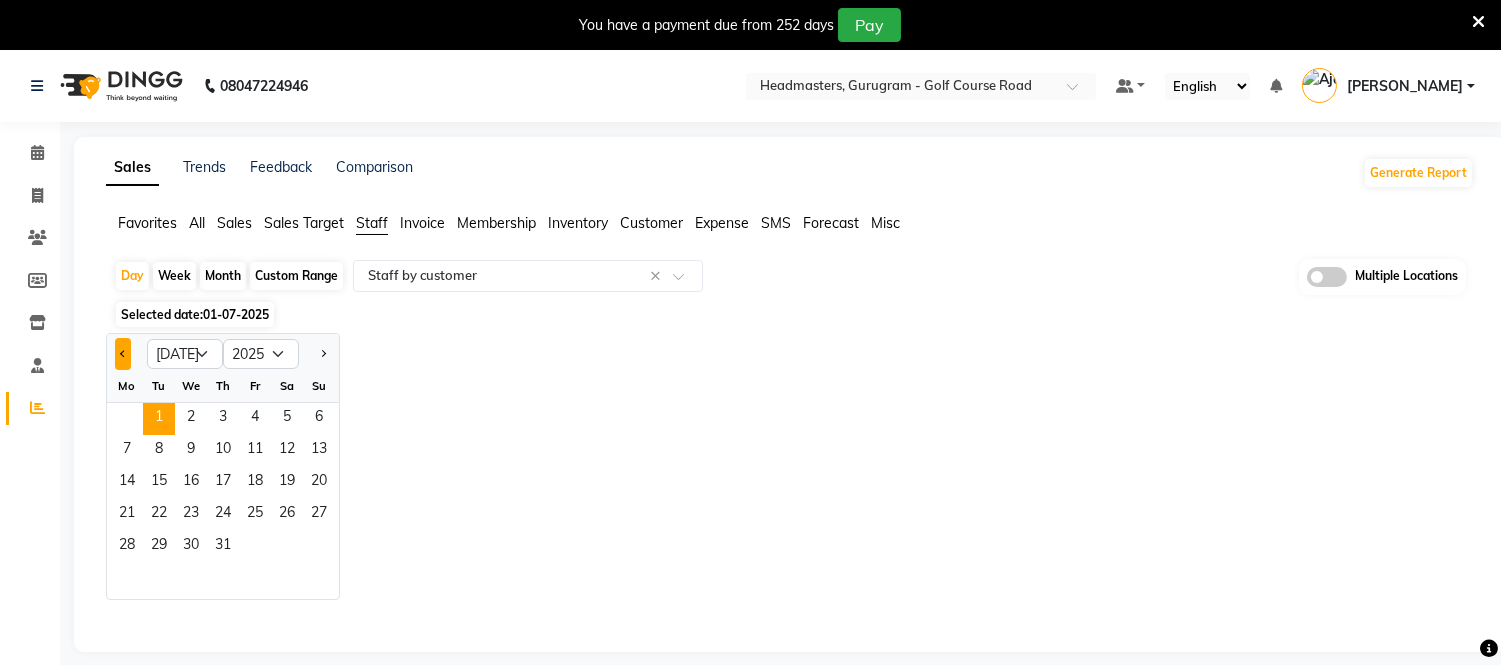 click 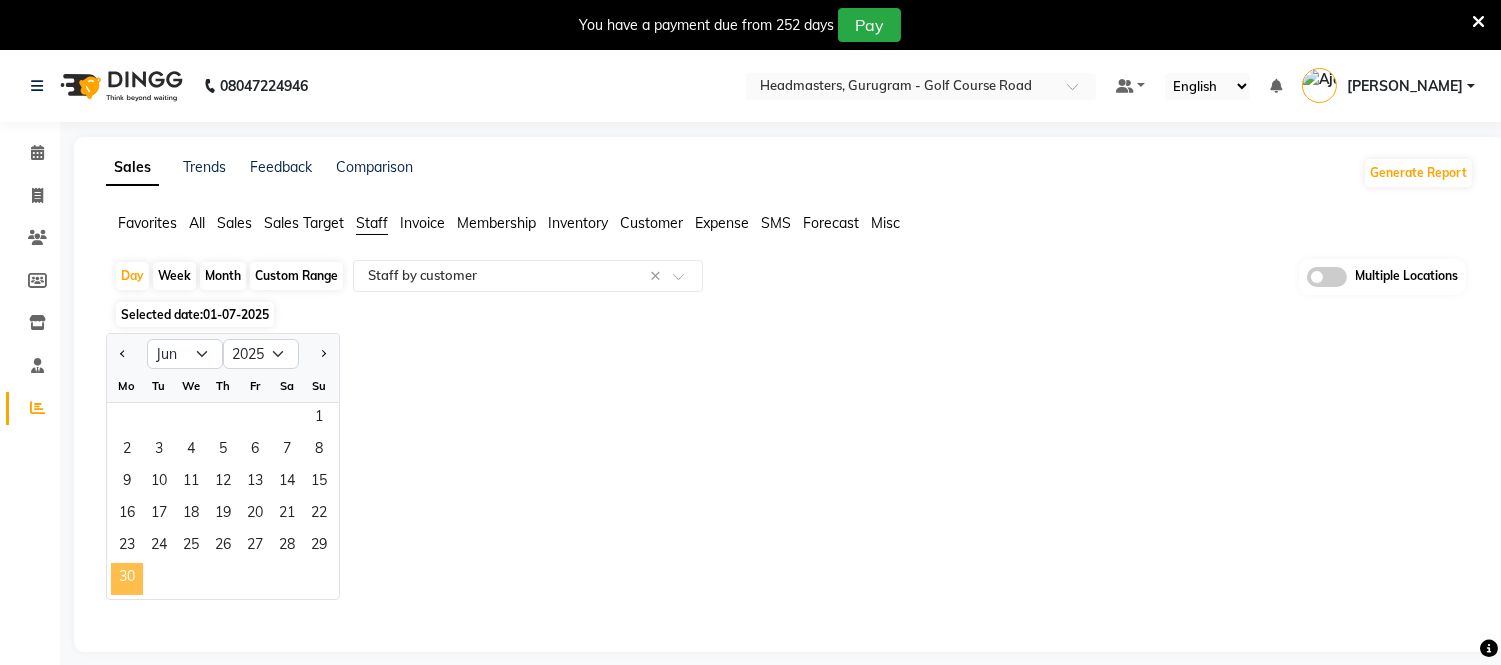 click on "30" 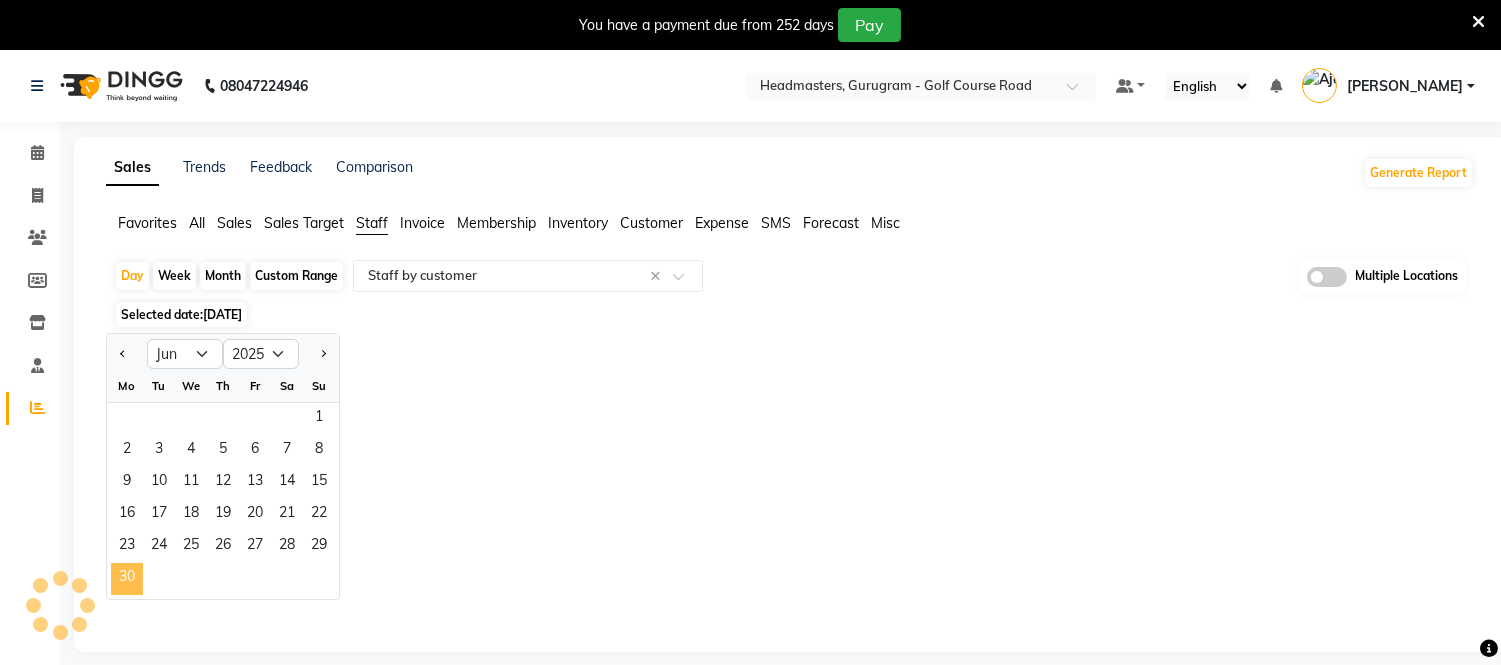 select on "full_report" 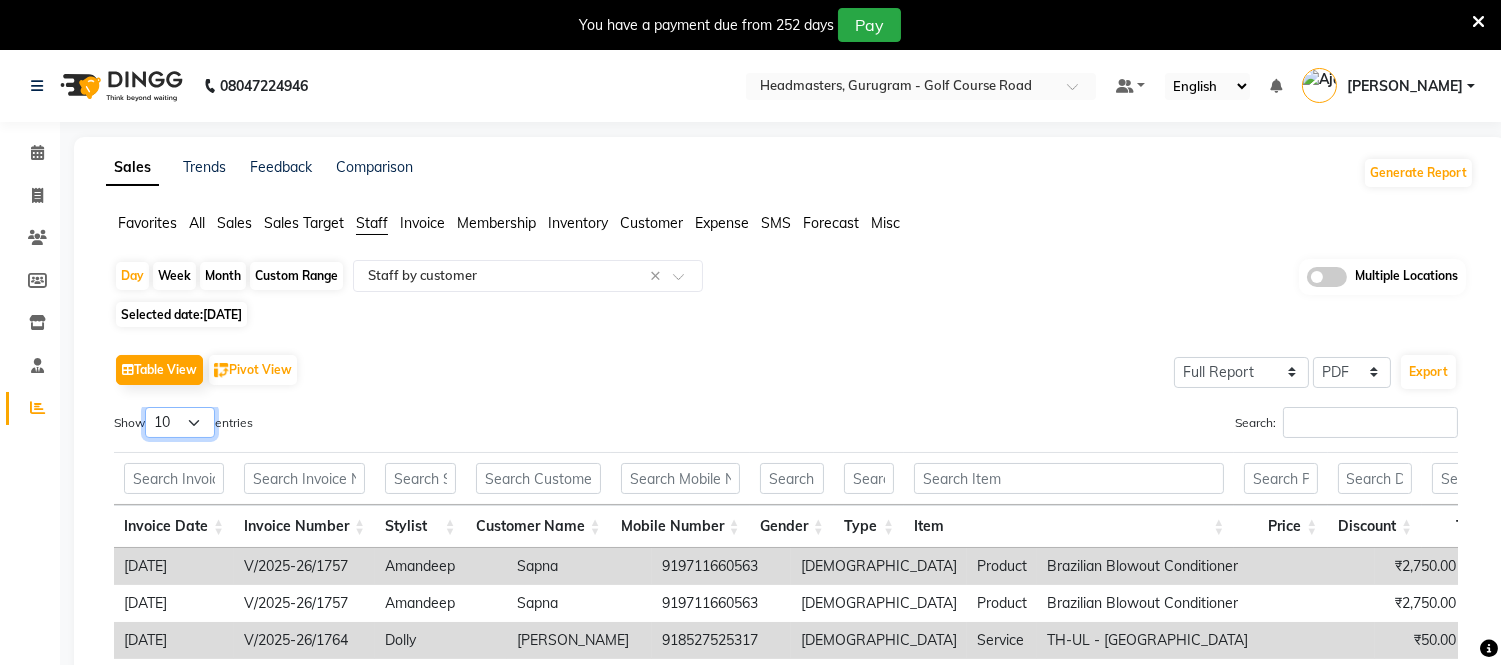 drag, startPoint x: 180, startPoint y: 428, endPoint x: 185, endPoint y: 437, distance: 10.29563 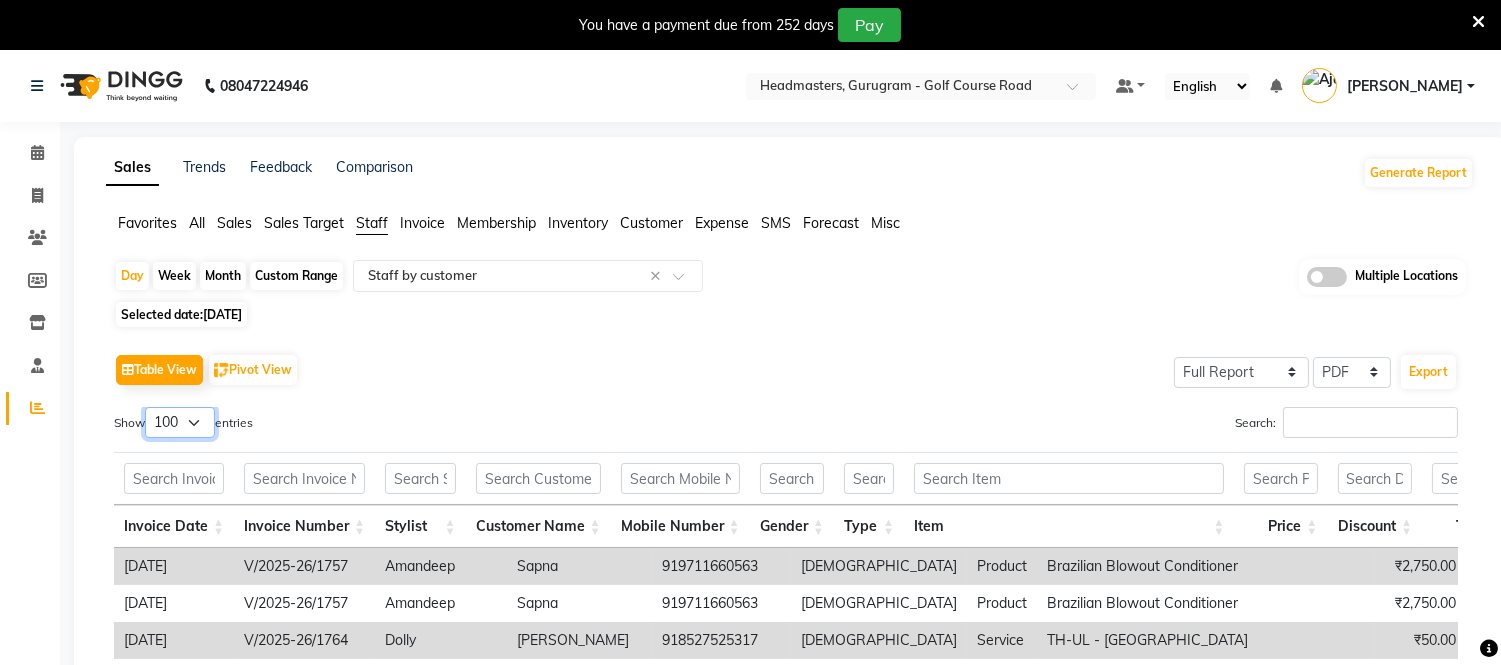 click on "10 25 50 100" at bounding box center [180, 422] 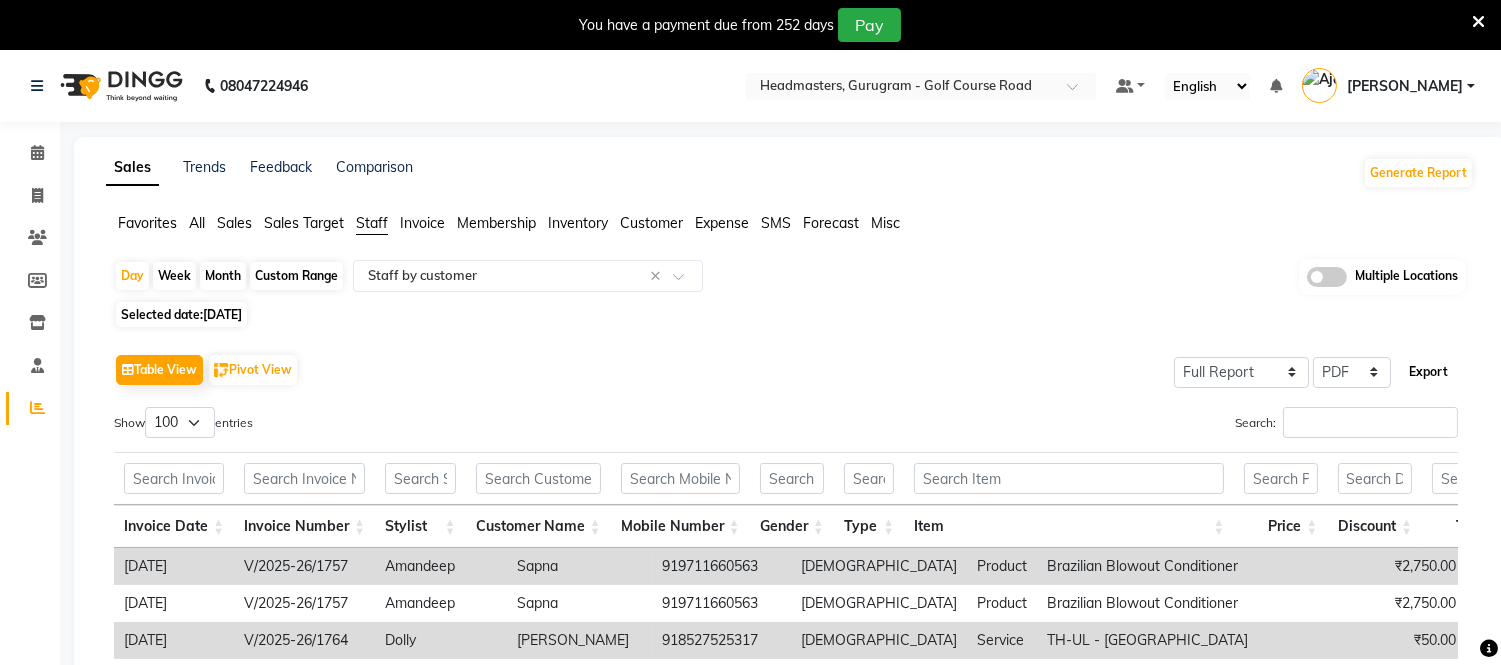 click on "Export" 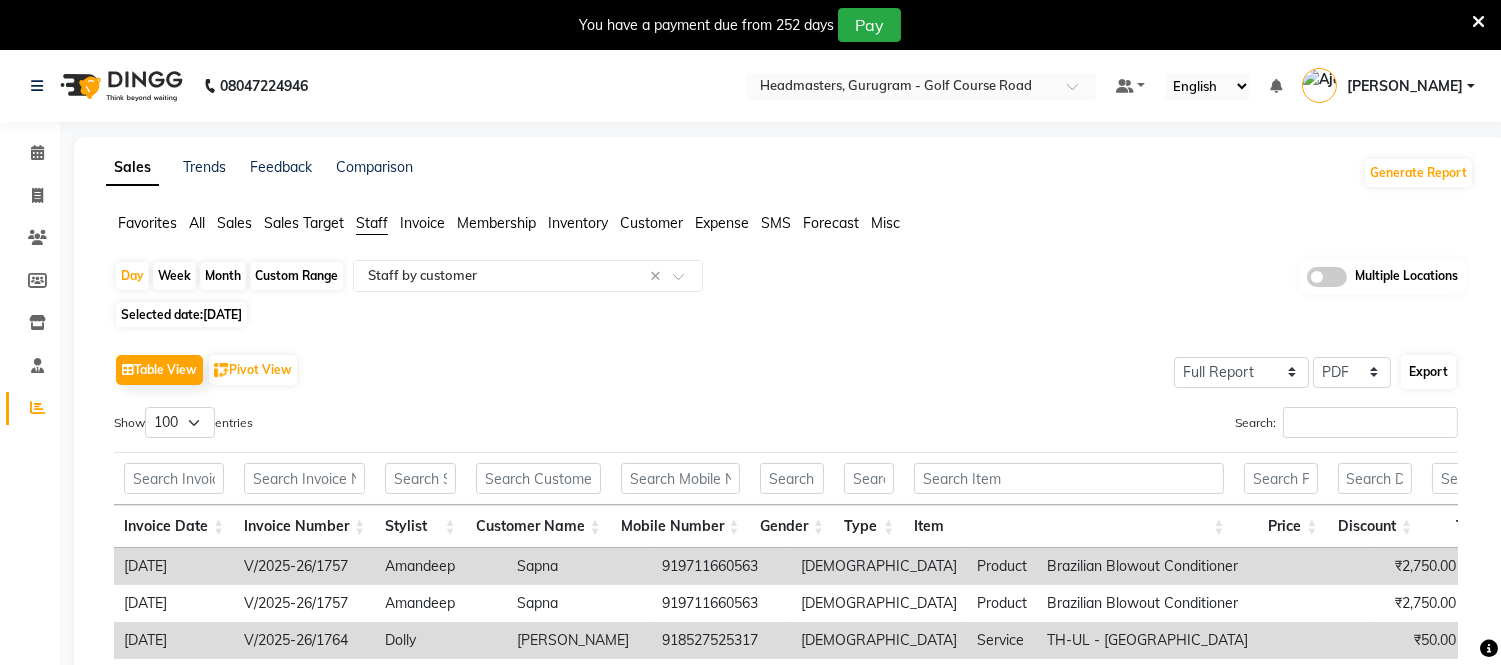 select on "sans-serif" 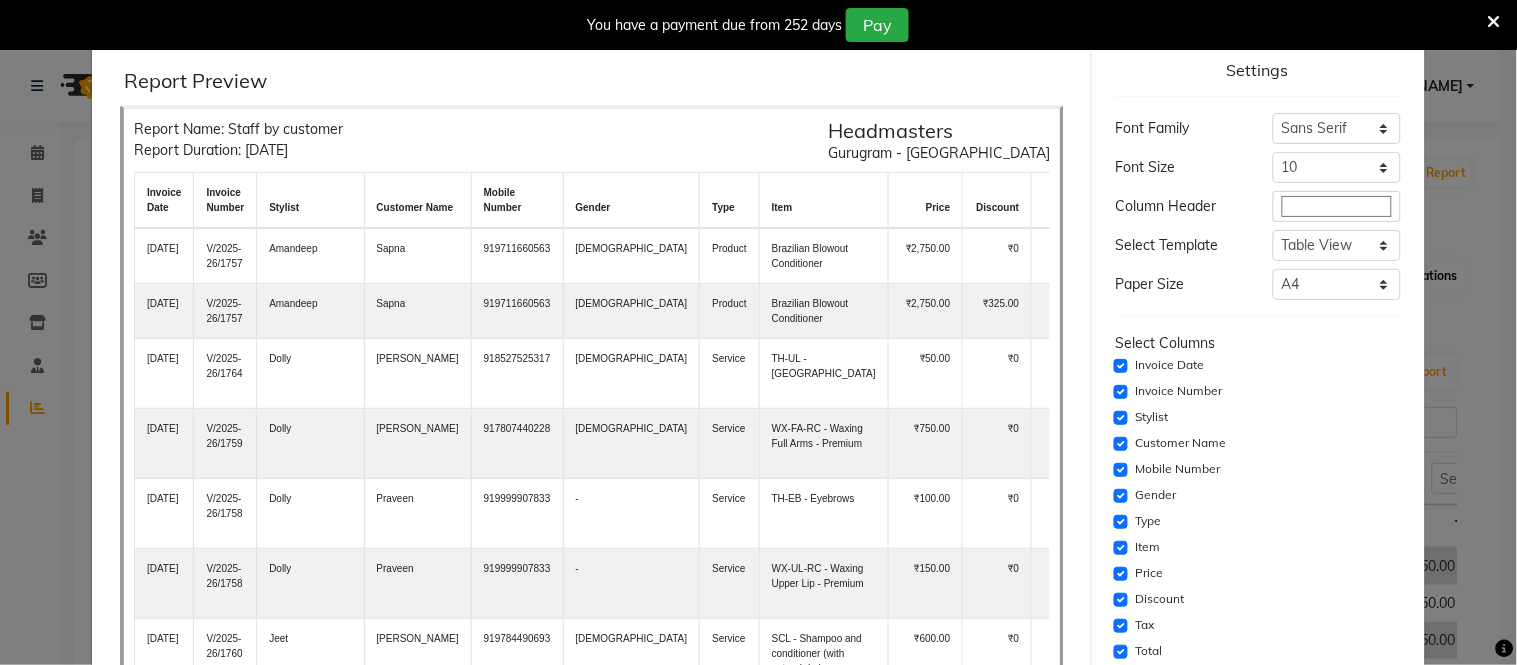 click at bounding box center [1494, 22] 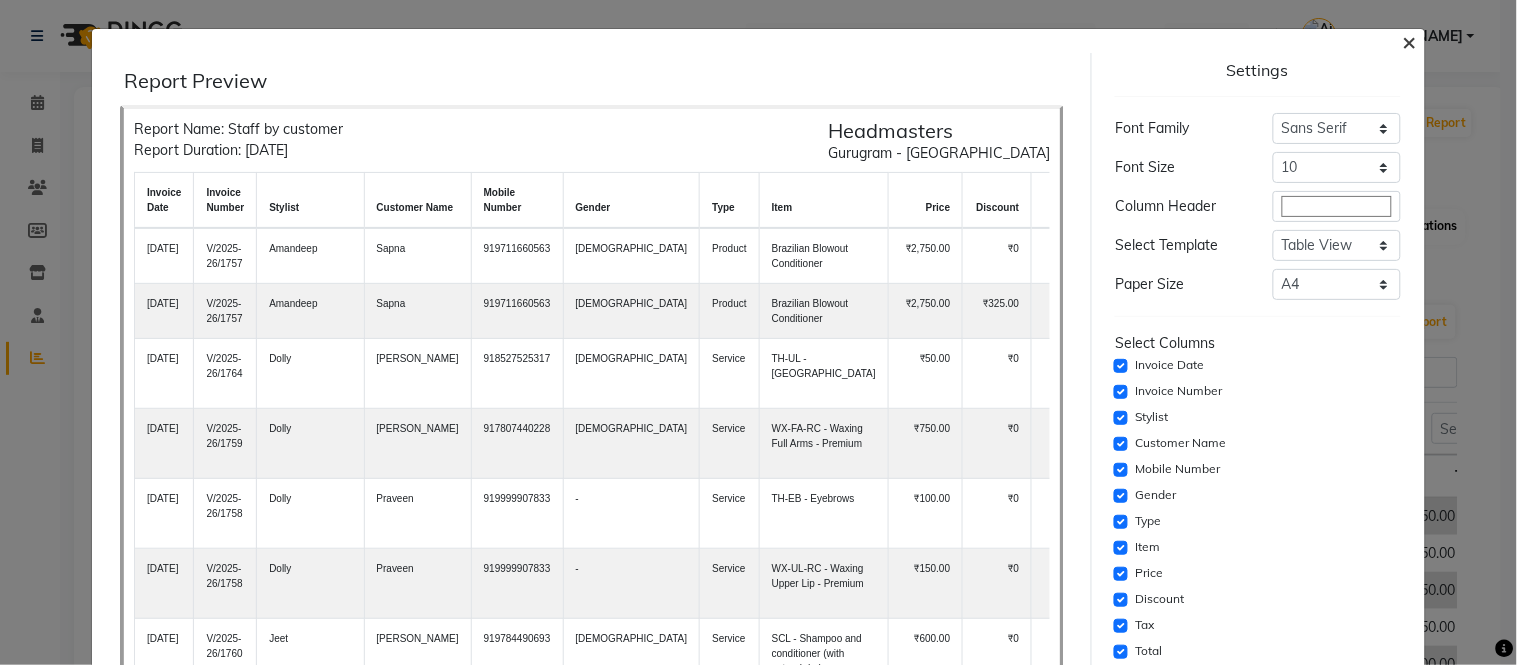 click on "×" 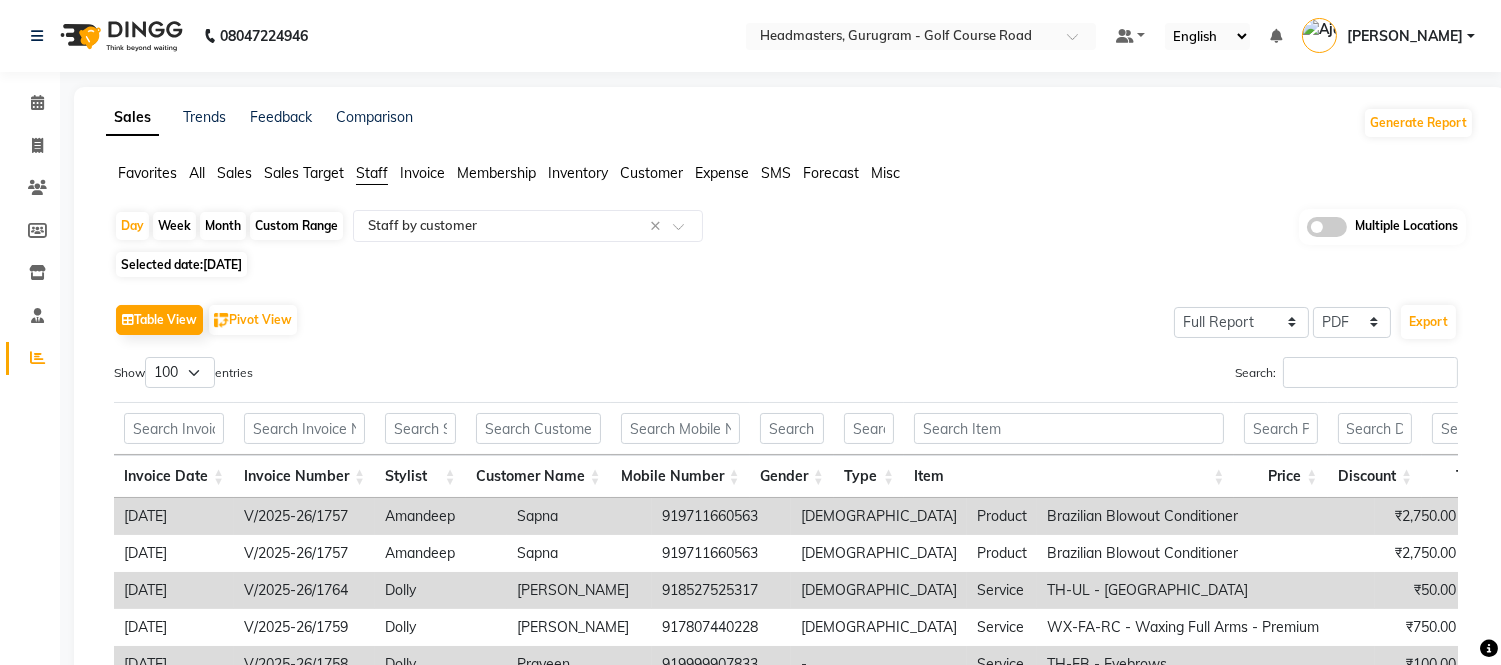 click on "Select Full Report Filtered Report Select CSV PDF  Export" 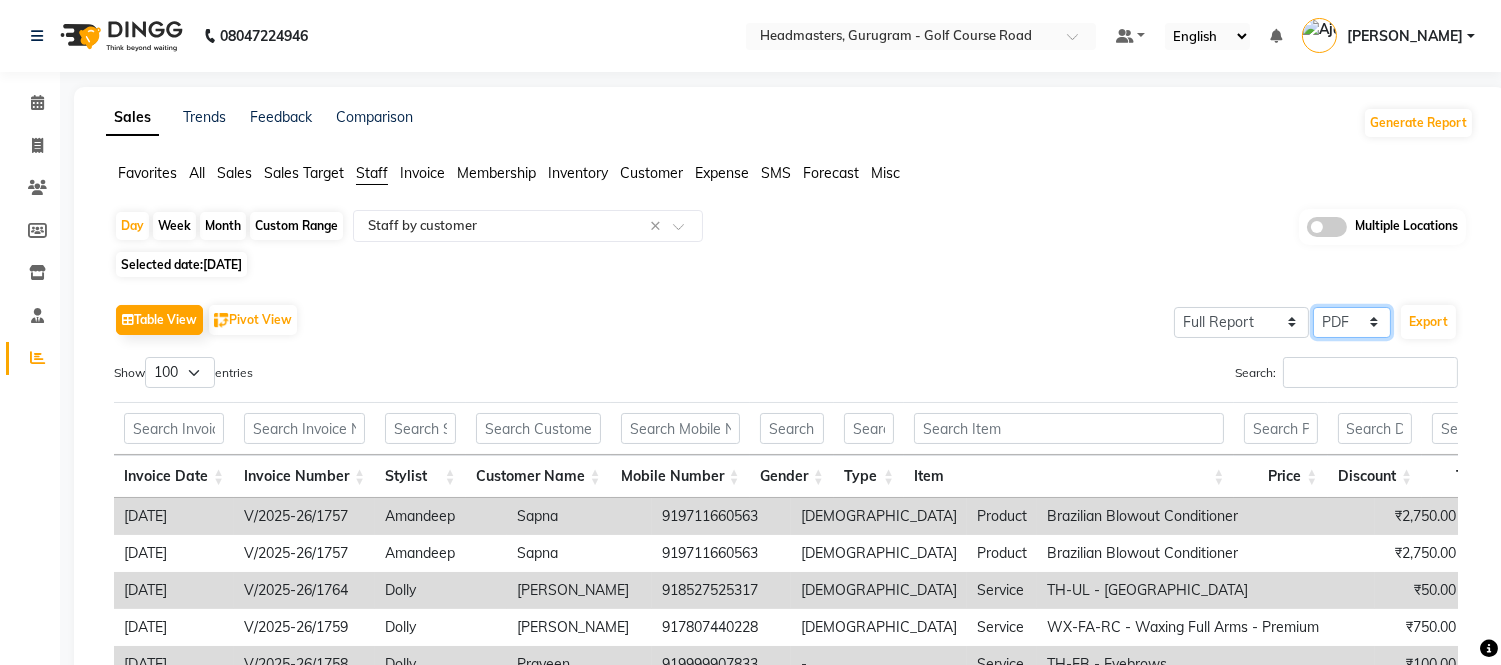 drag, startPoint x: 1335, startPoint y: 318, endPoint x: 1335, endPoint y: 331, distance: 13 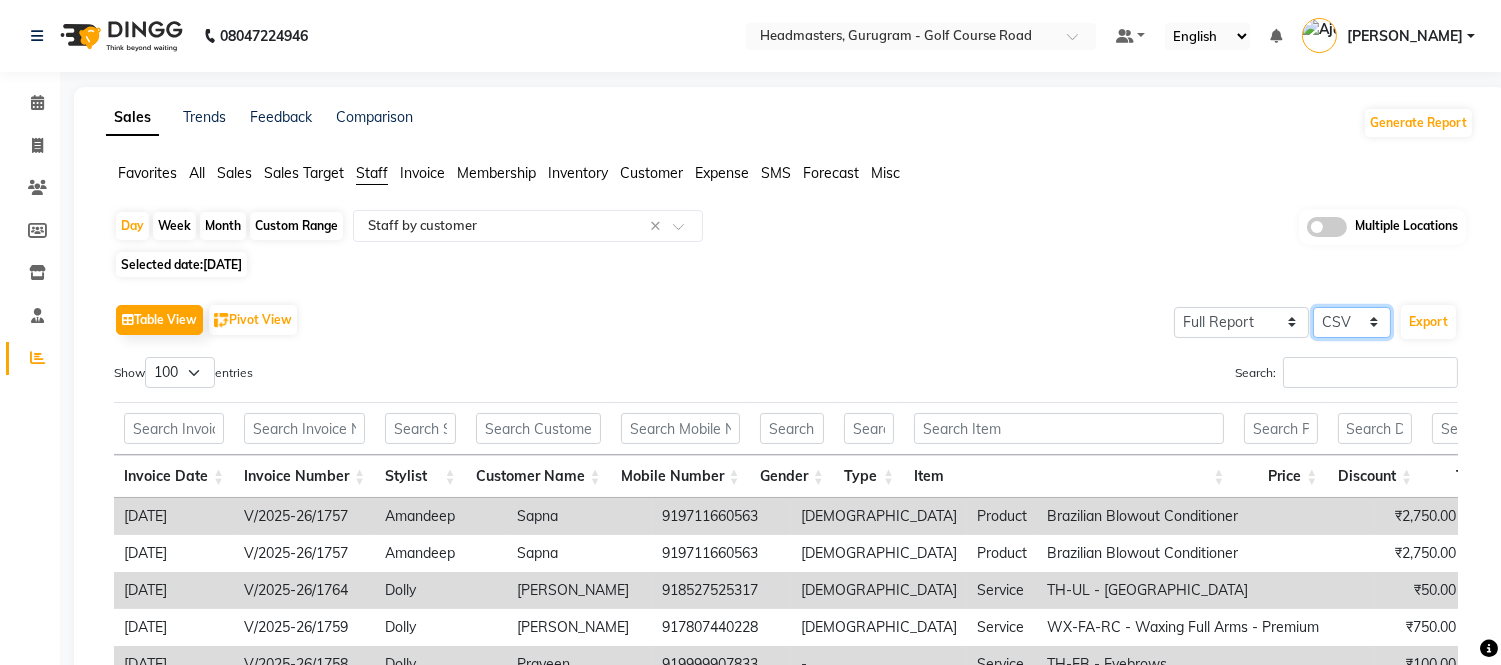 click on "Select CSV PDF" 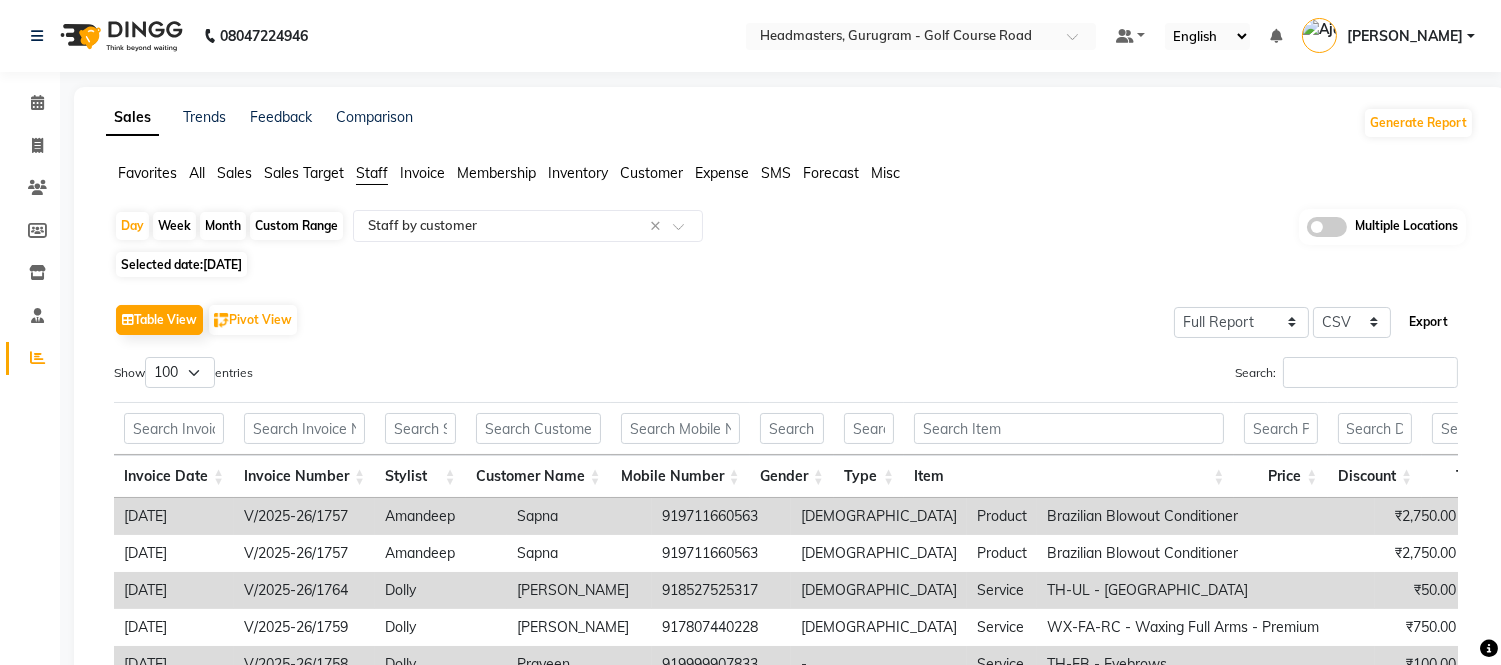 click on "Export" 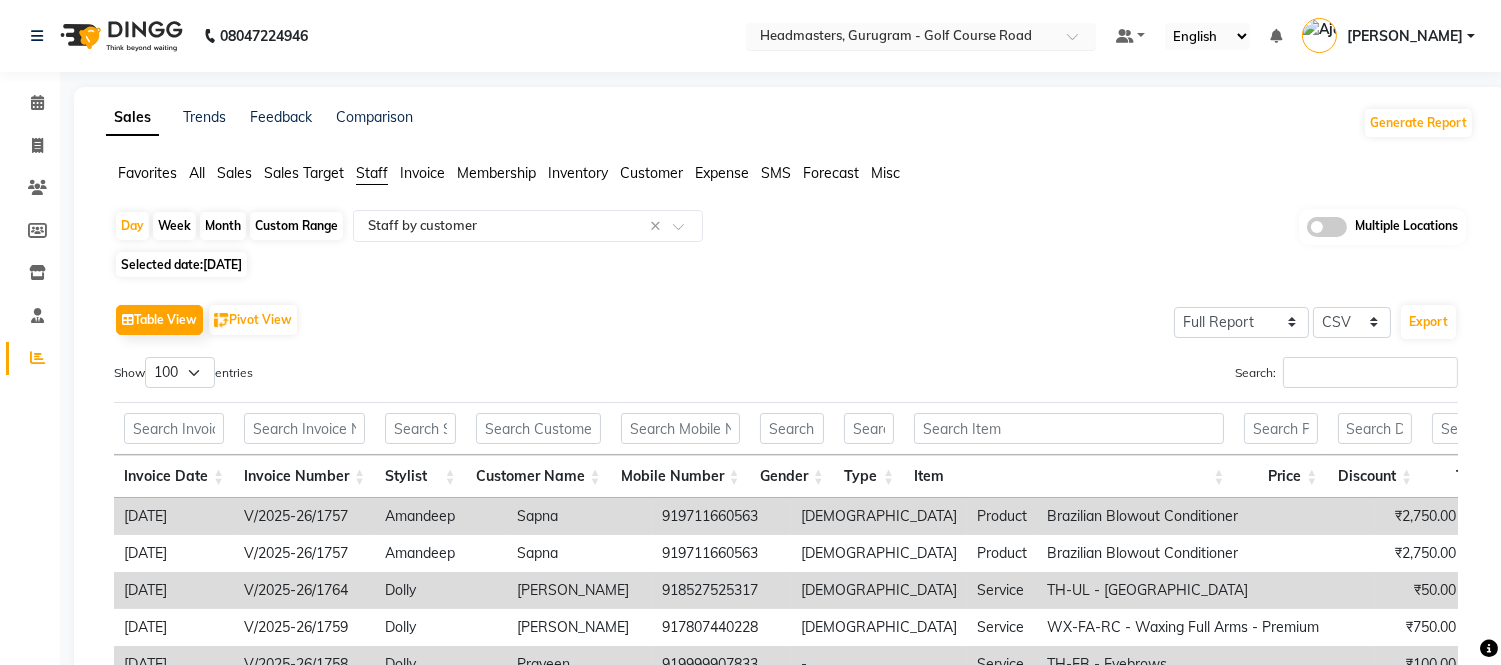 click at bounding box center (901, 38) 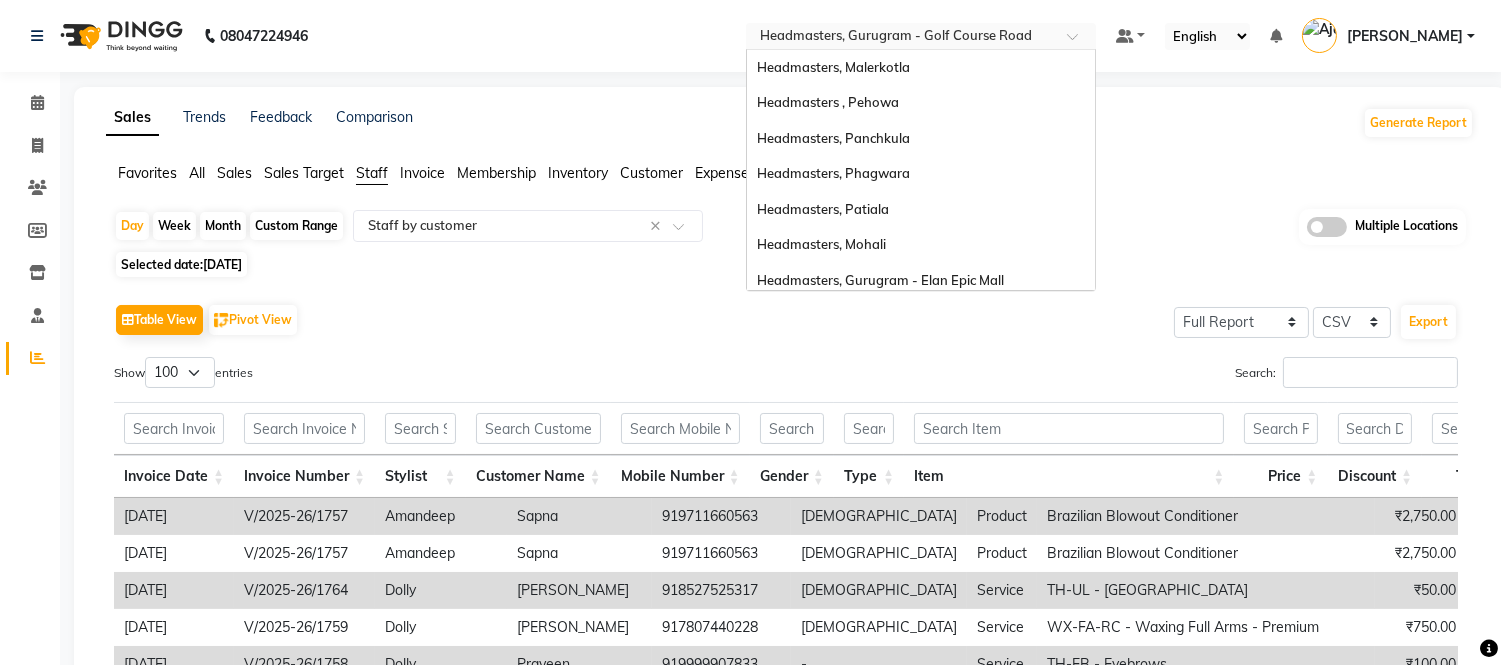 scroll, scrollTop: 355, scrollLeft: 0, axis: vertical 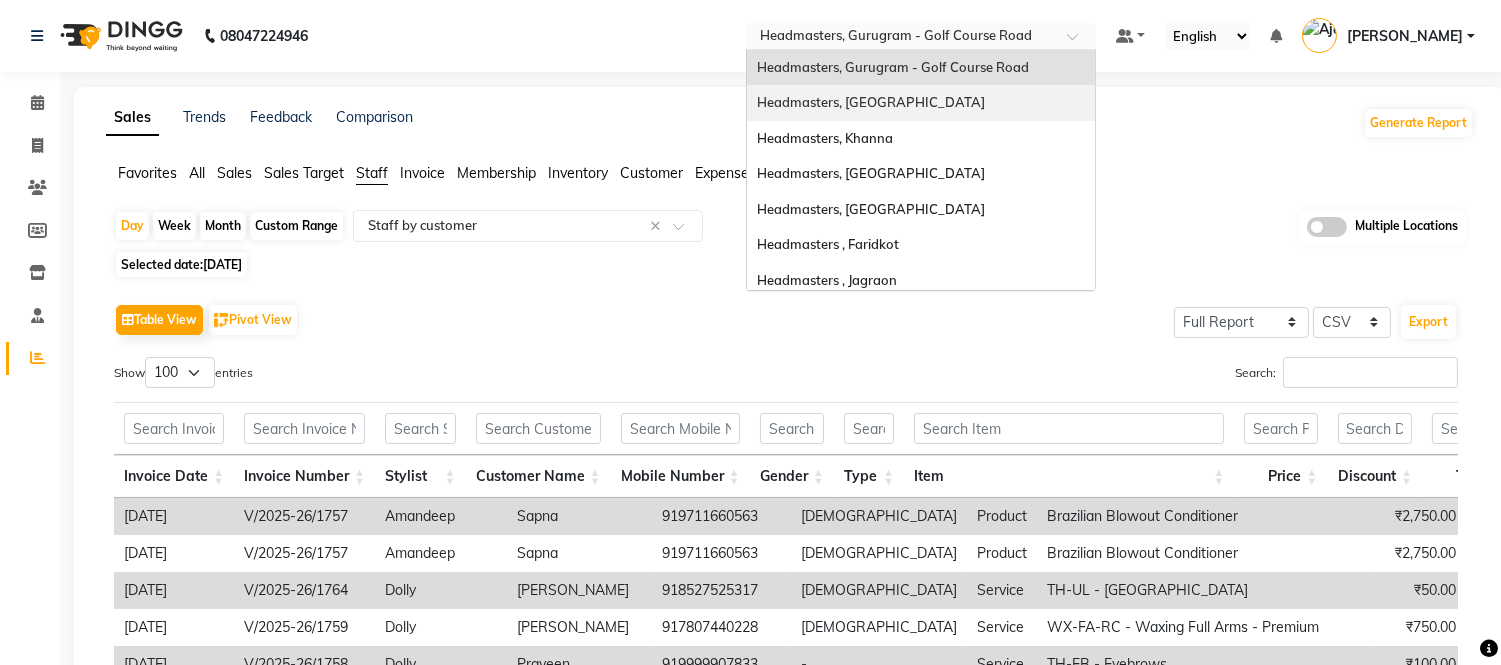 click on "Headmasters, [GEOGRAPHIC_DATA]" at bounding box center [871, 102] 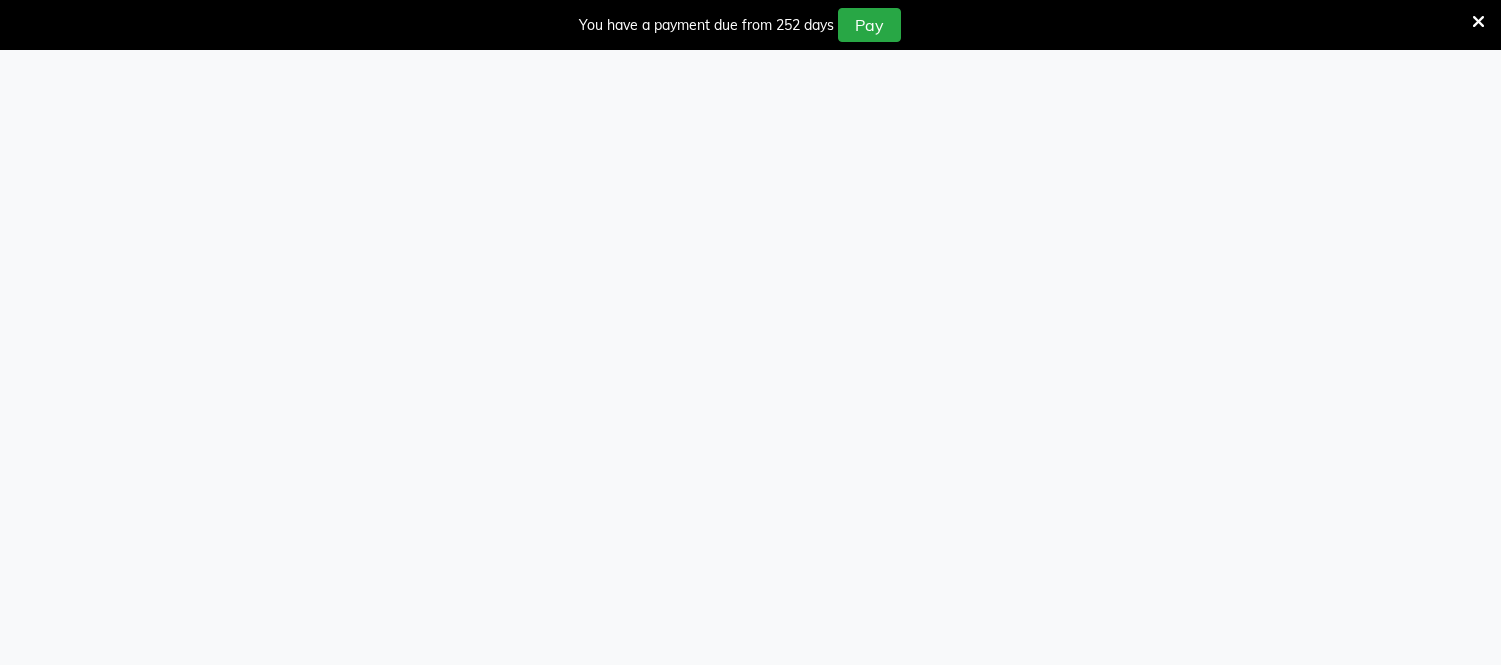 scroll, scrollTop: 0, scrollLeft: 0, axis: both 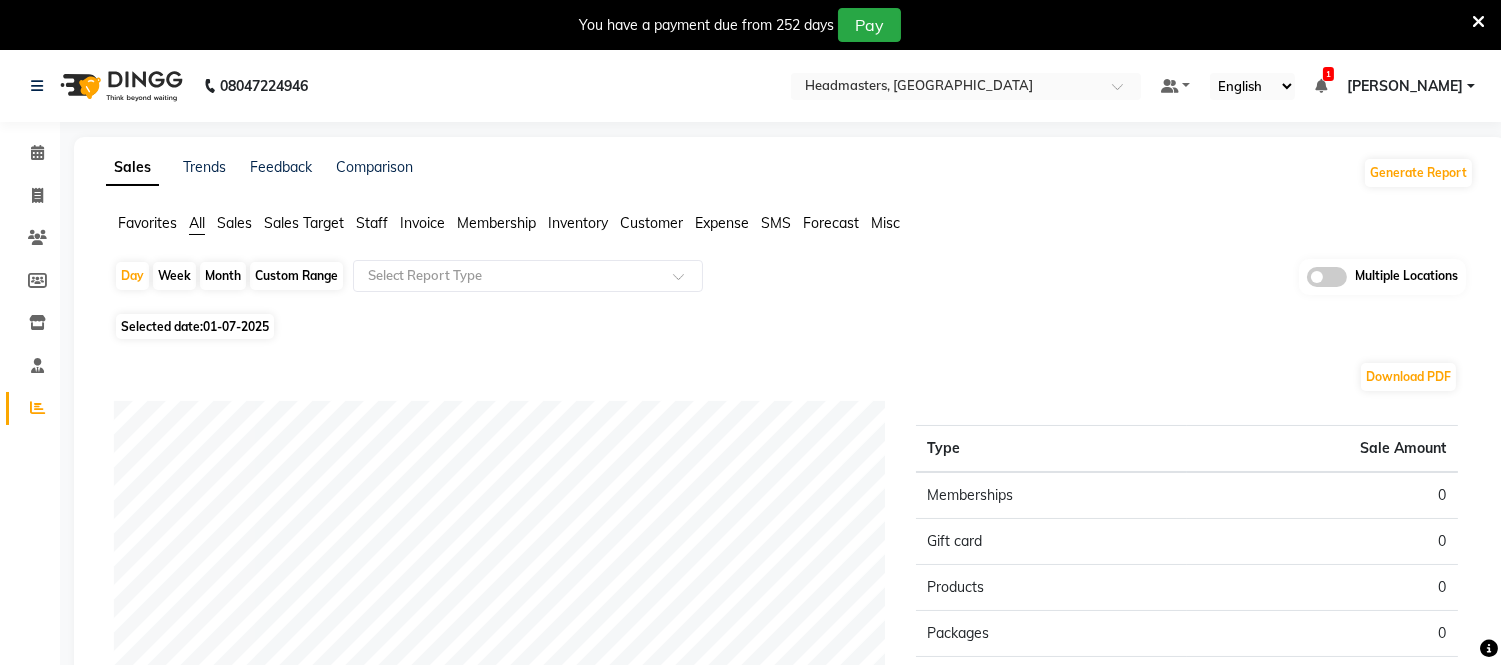 click at bounding box center [1478, 22] 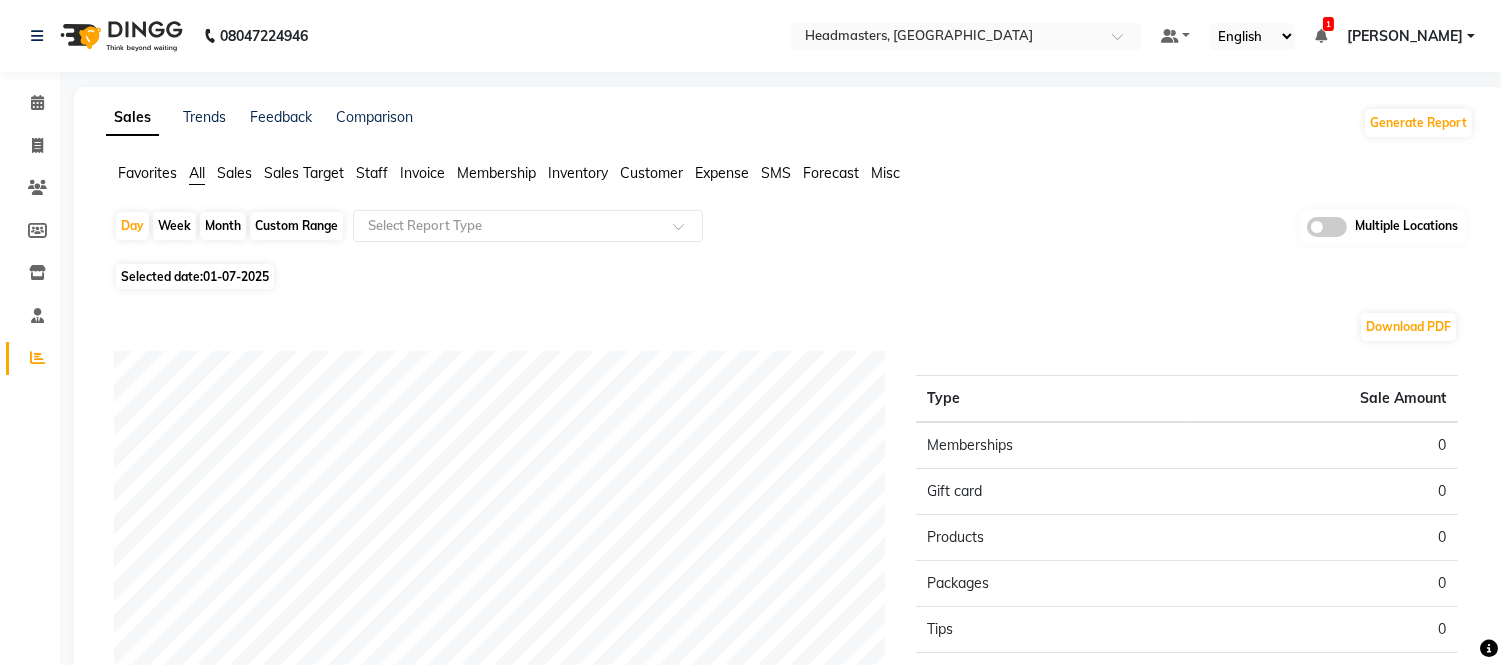 click on "Staff" 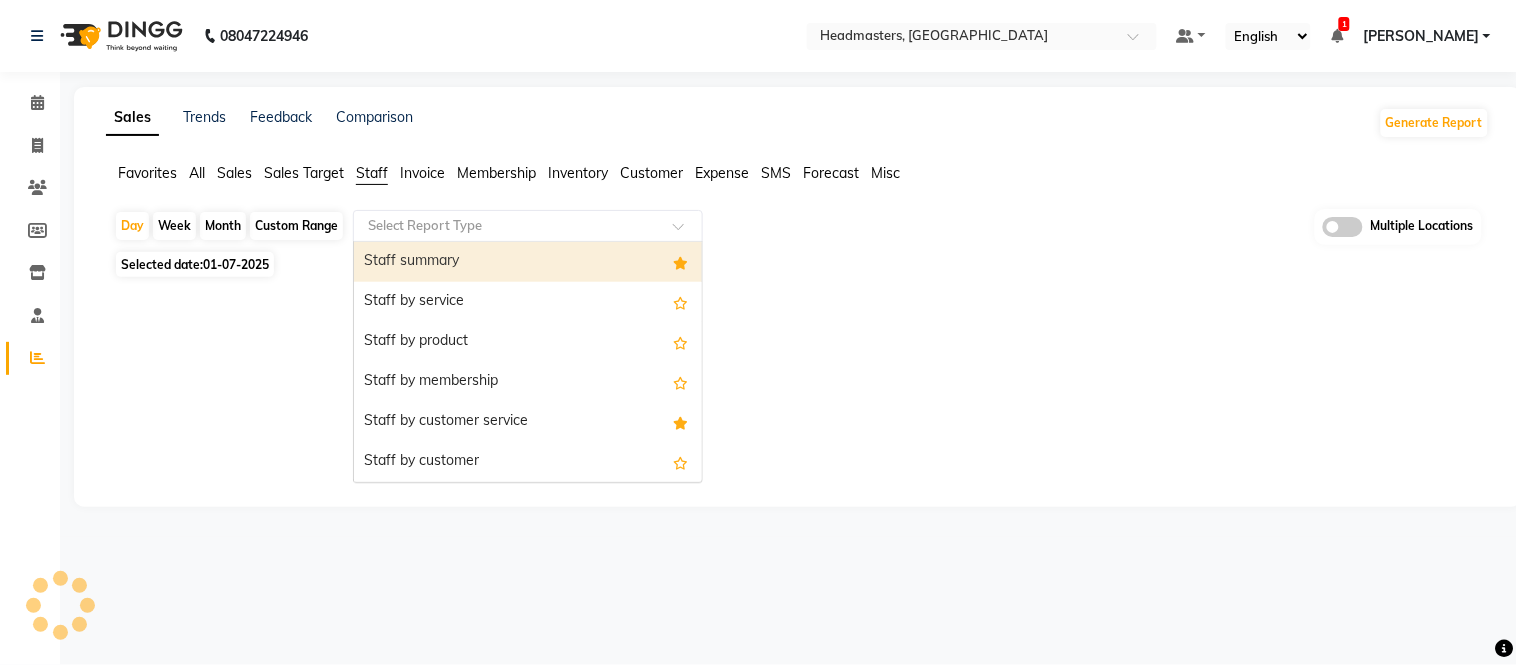 click 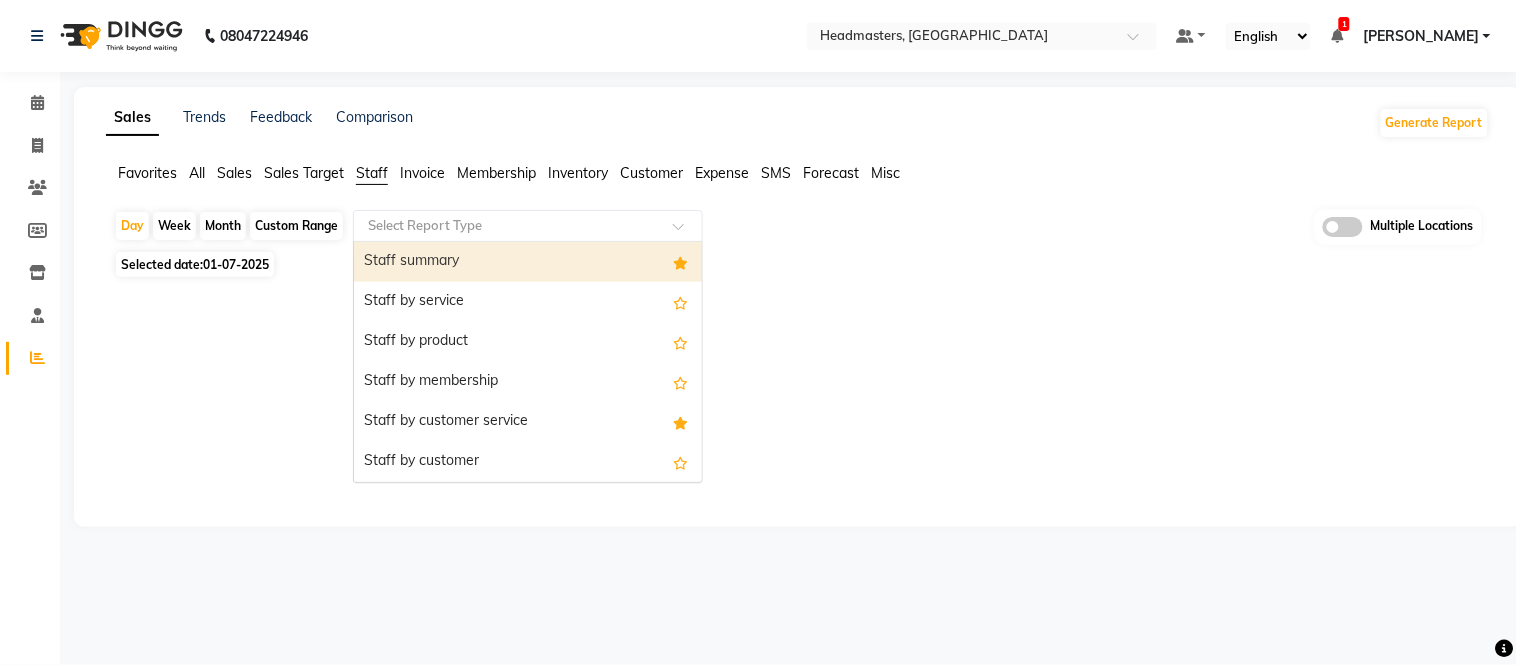 click on "Staff summary" at bounding box center (528, 262) 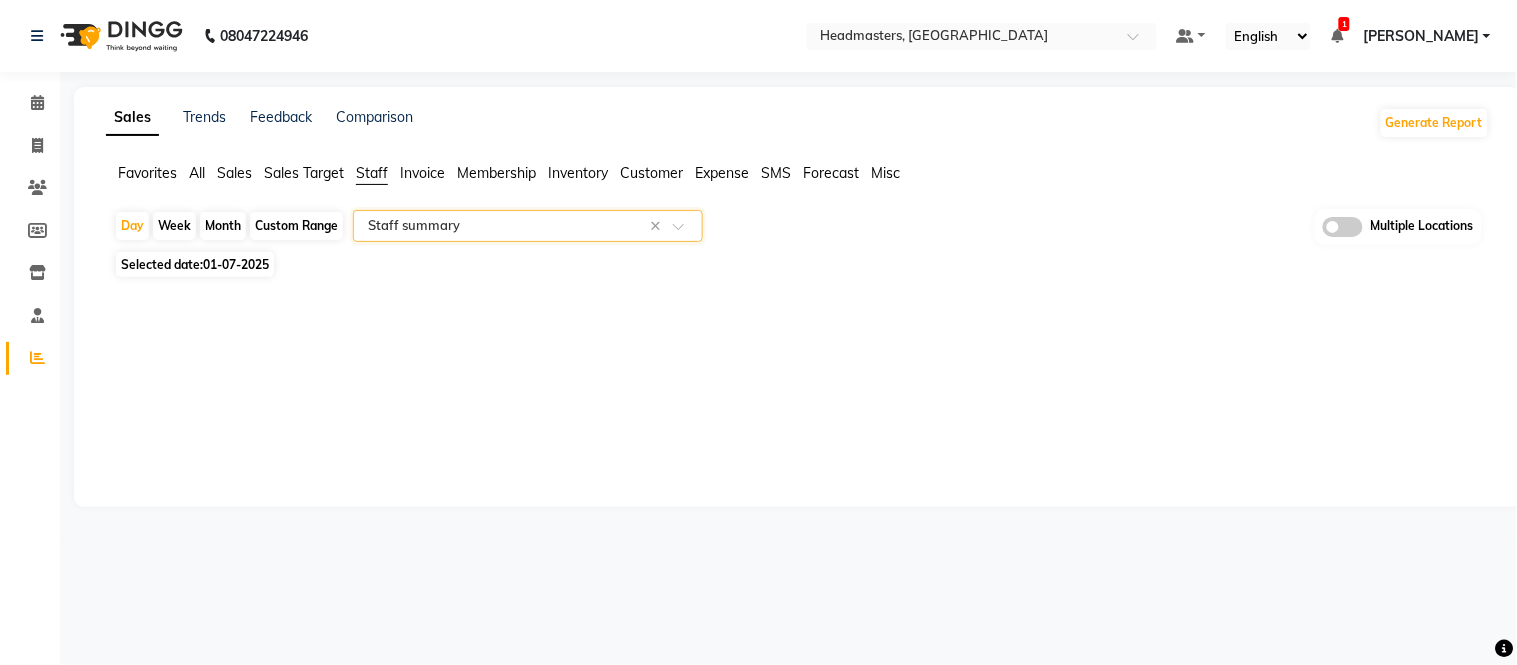 click on "Selected date:  [DATE]" 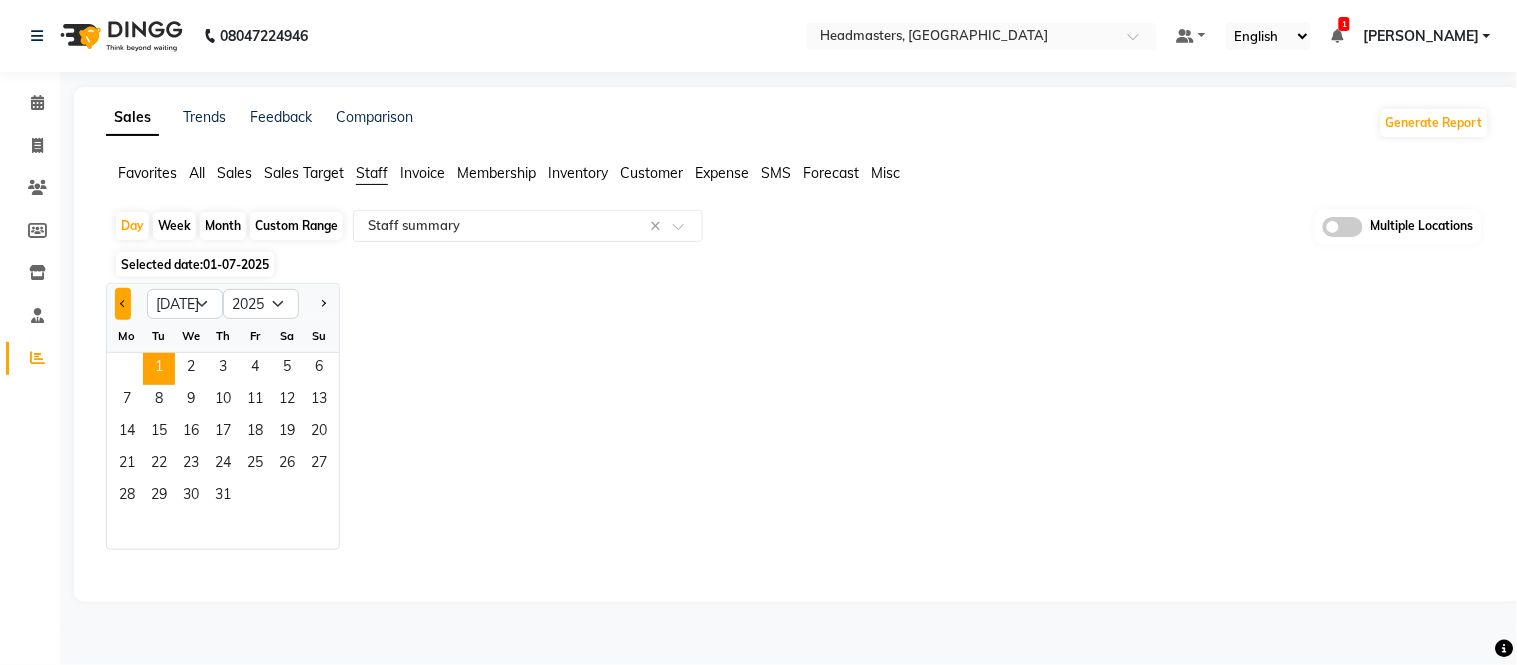 click 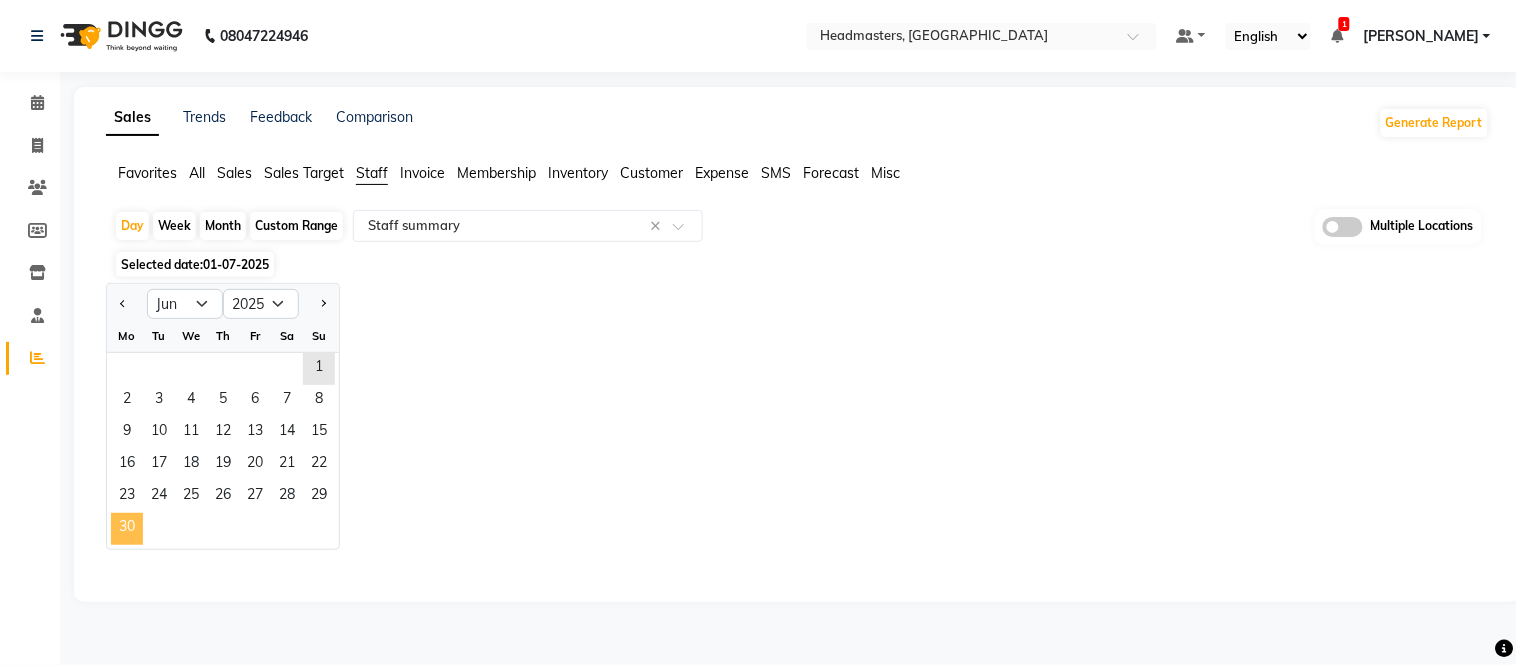 click on "30" 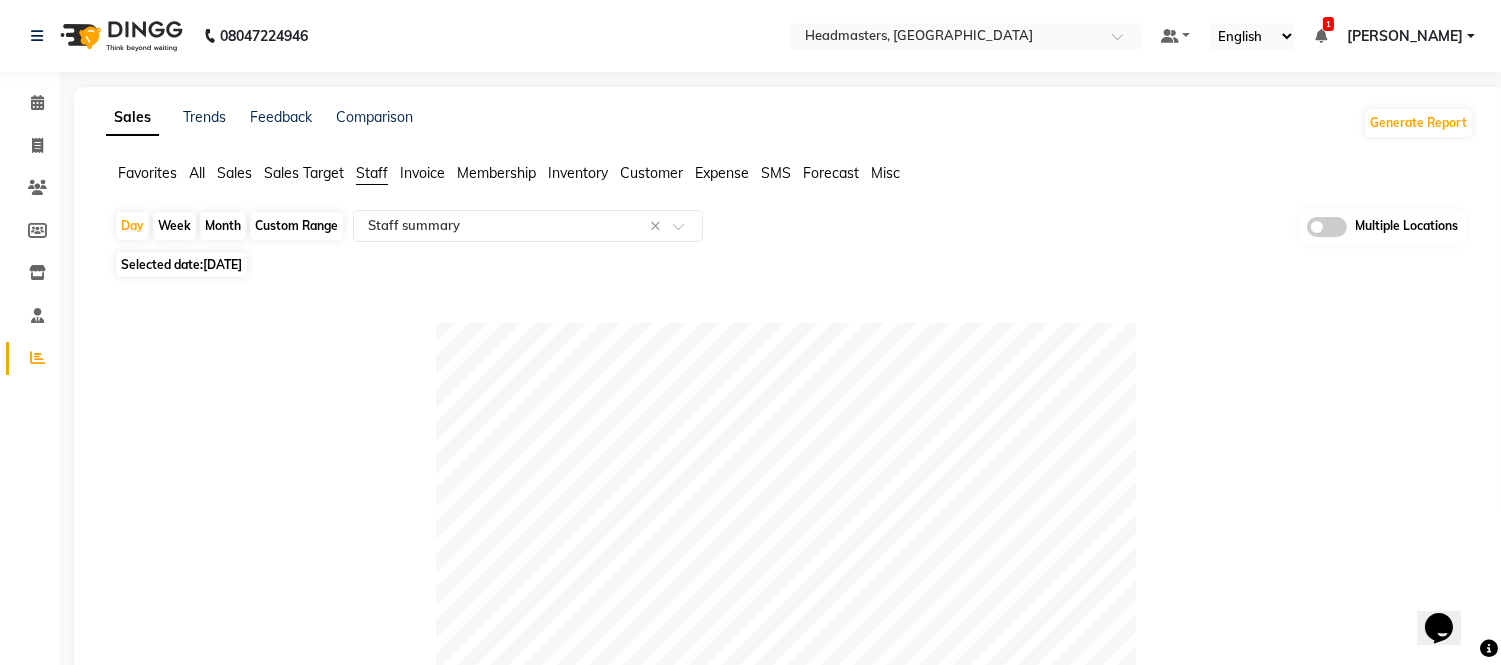 scroll, scrollTop: 0, scrollLeft: 0, axis: both 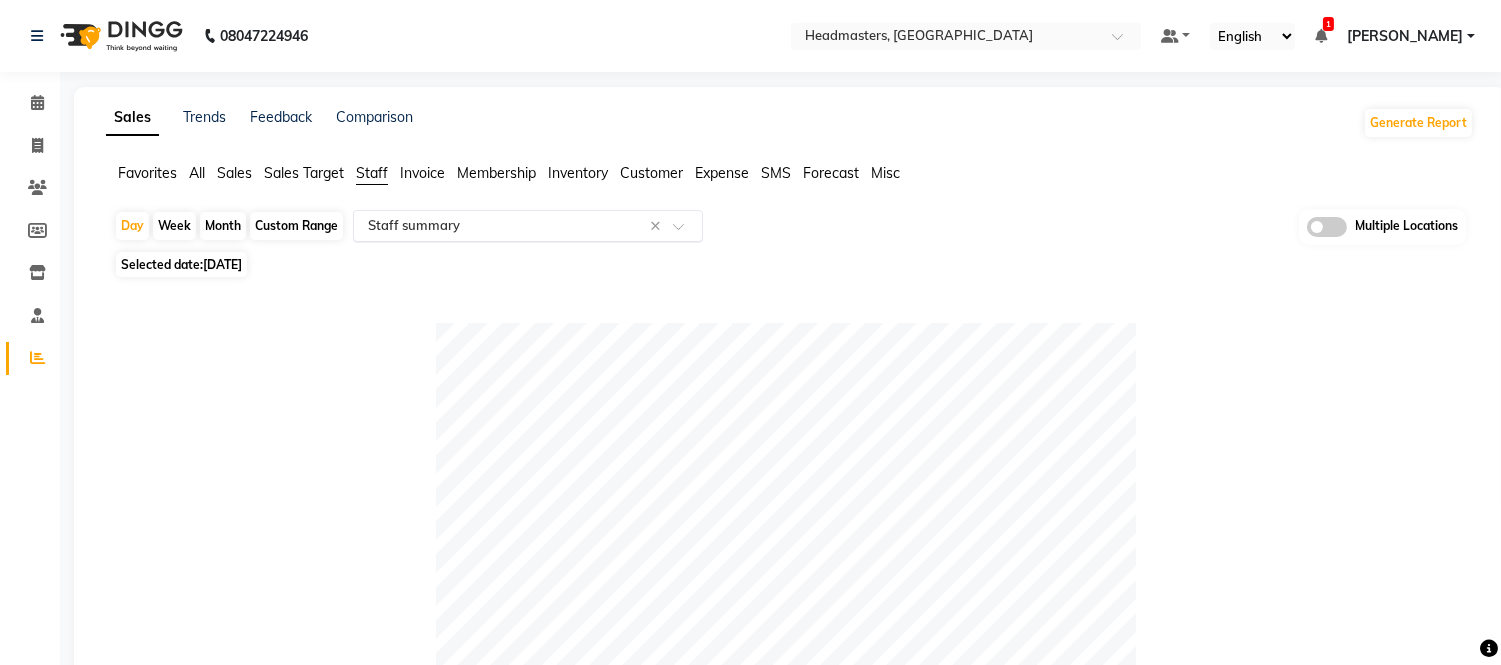 click 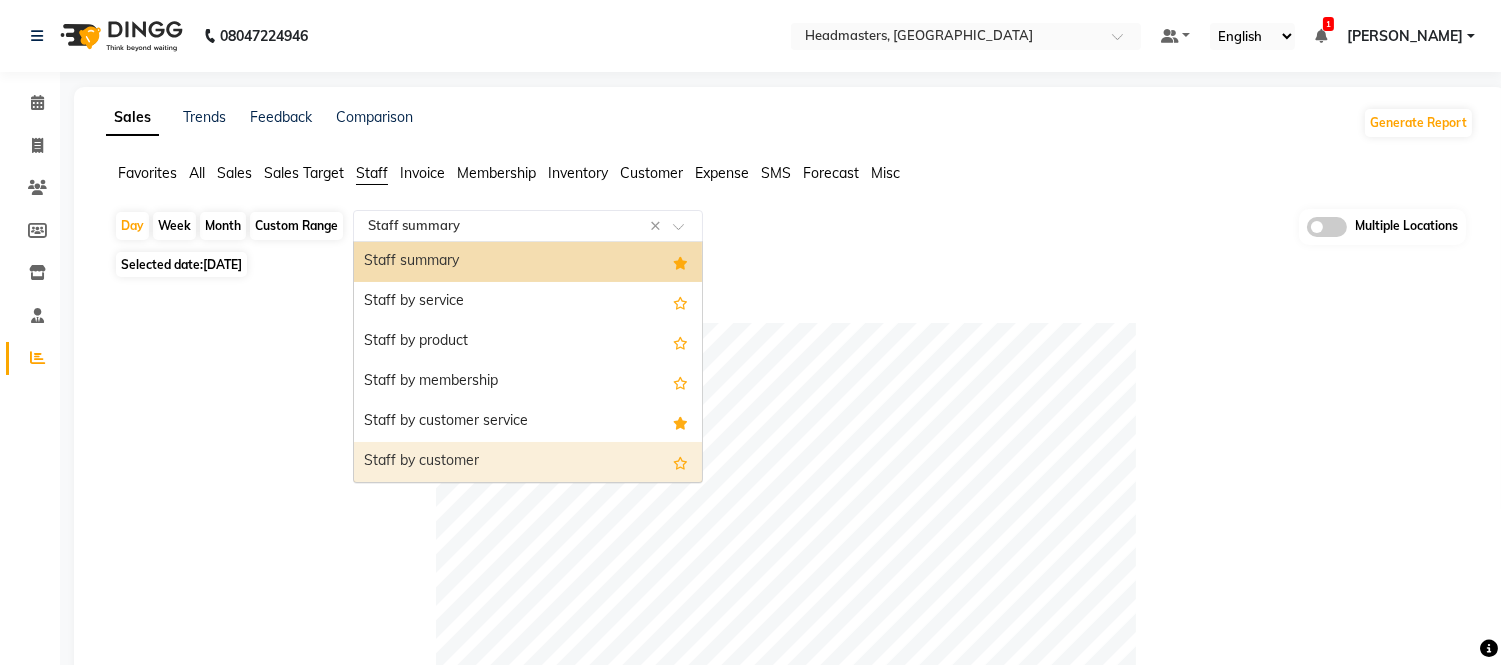 click on "Staff by customer" at bounding box center [528, 462] 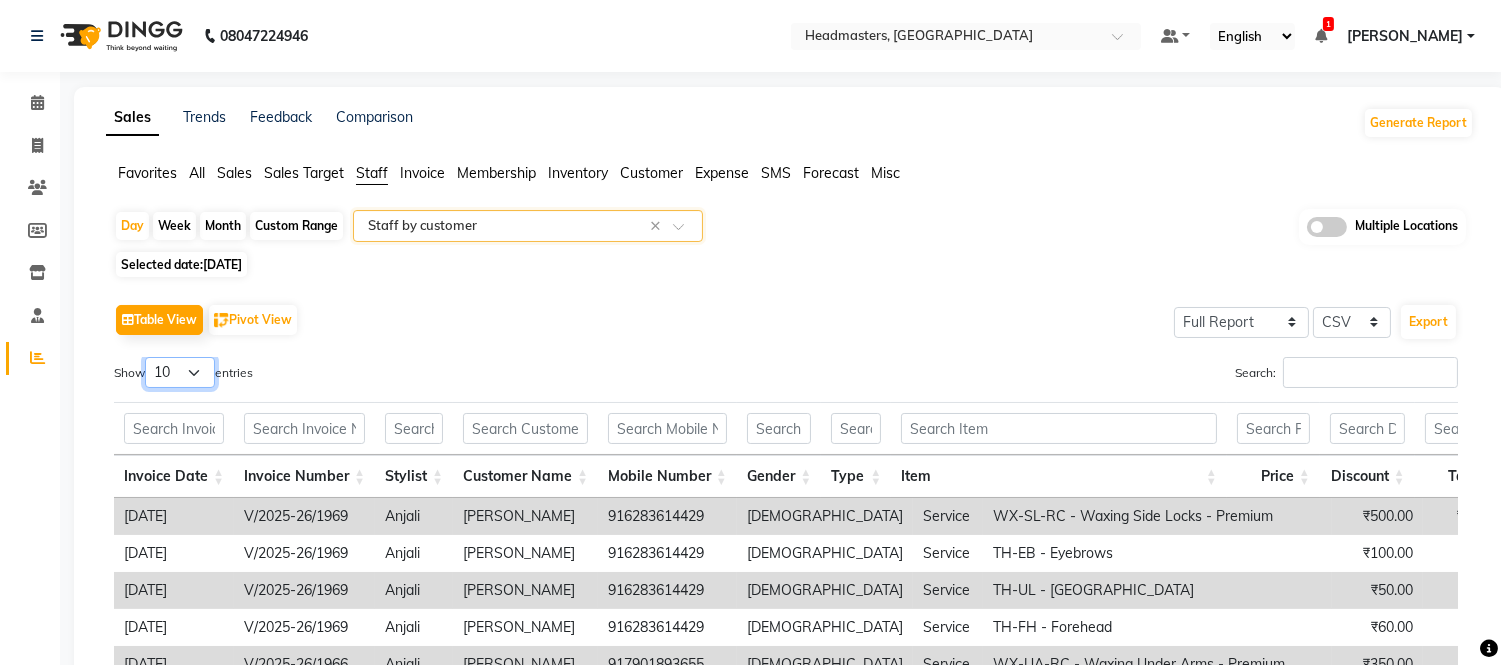 drag, startPoint x: 176, startPoint y: 368, endPoint x: 176, endPoint y: 387, distance: 19 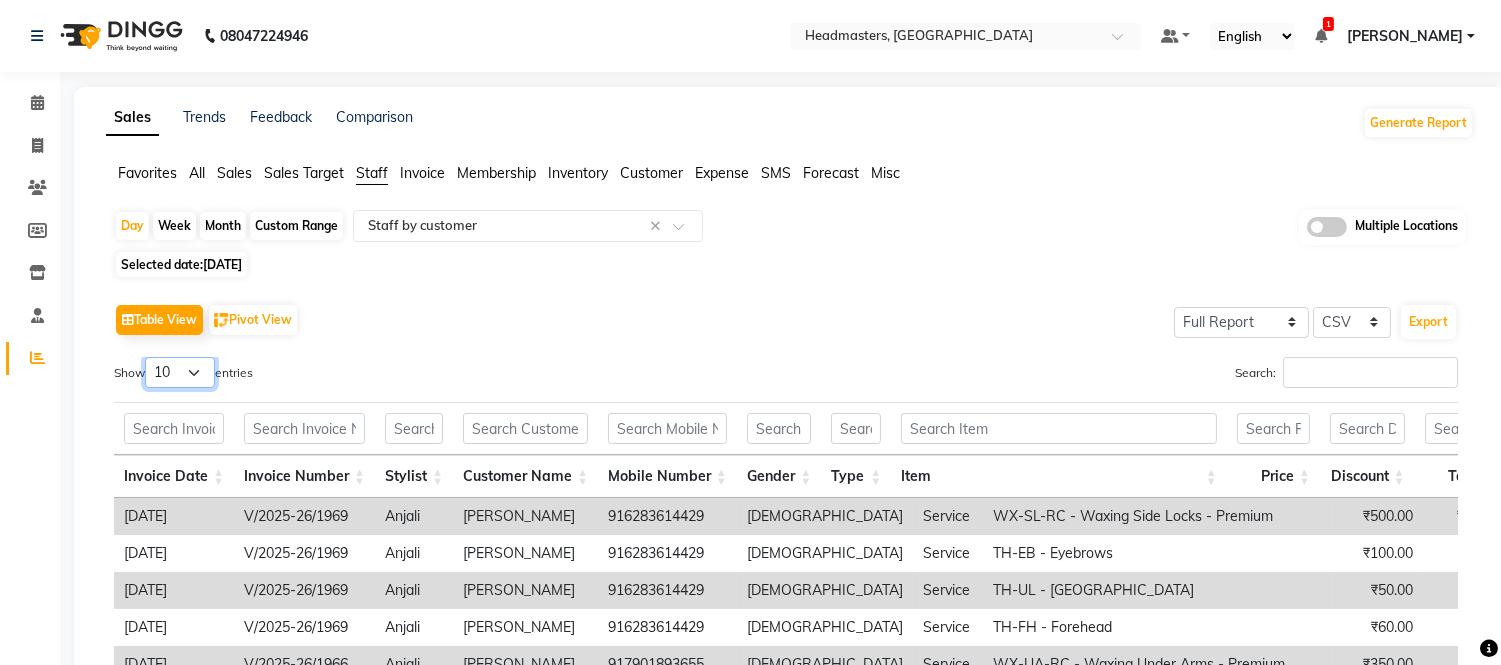 select on "100" 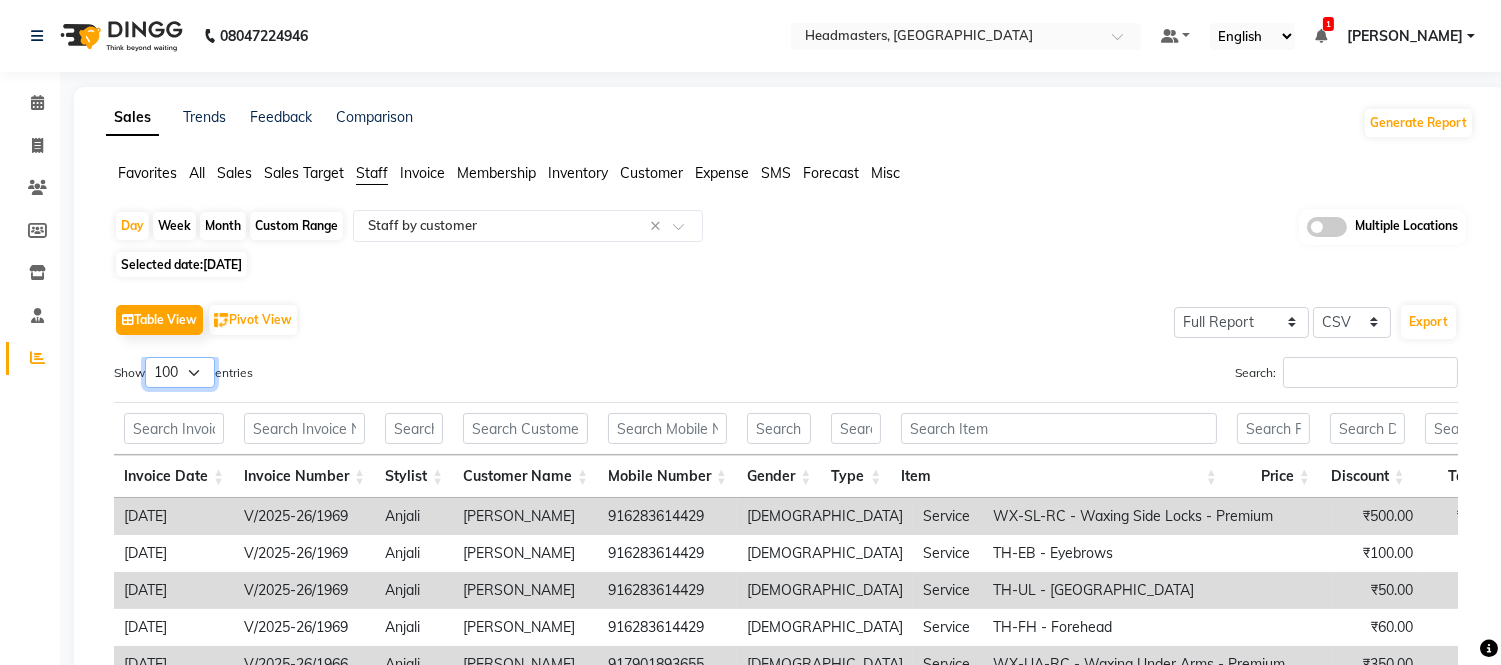 click on "10 25 50 100" at bounding box center [180, 372] 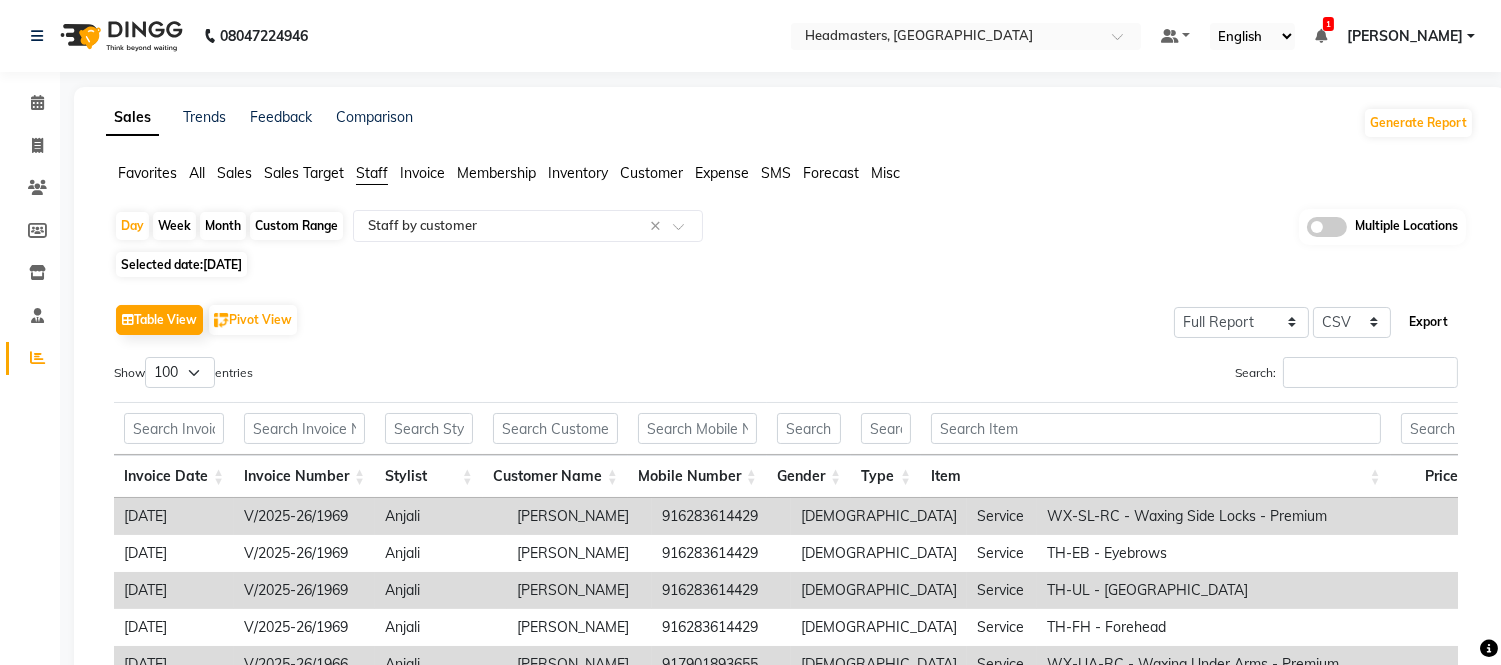 click on "Export" 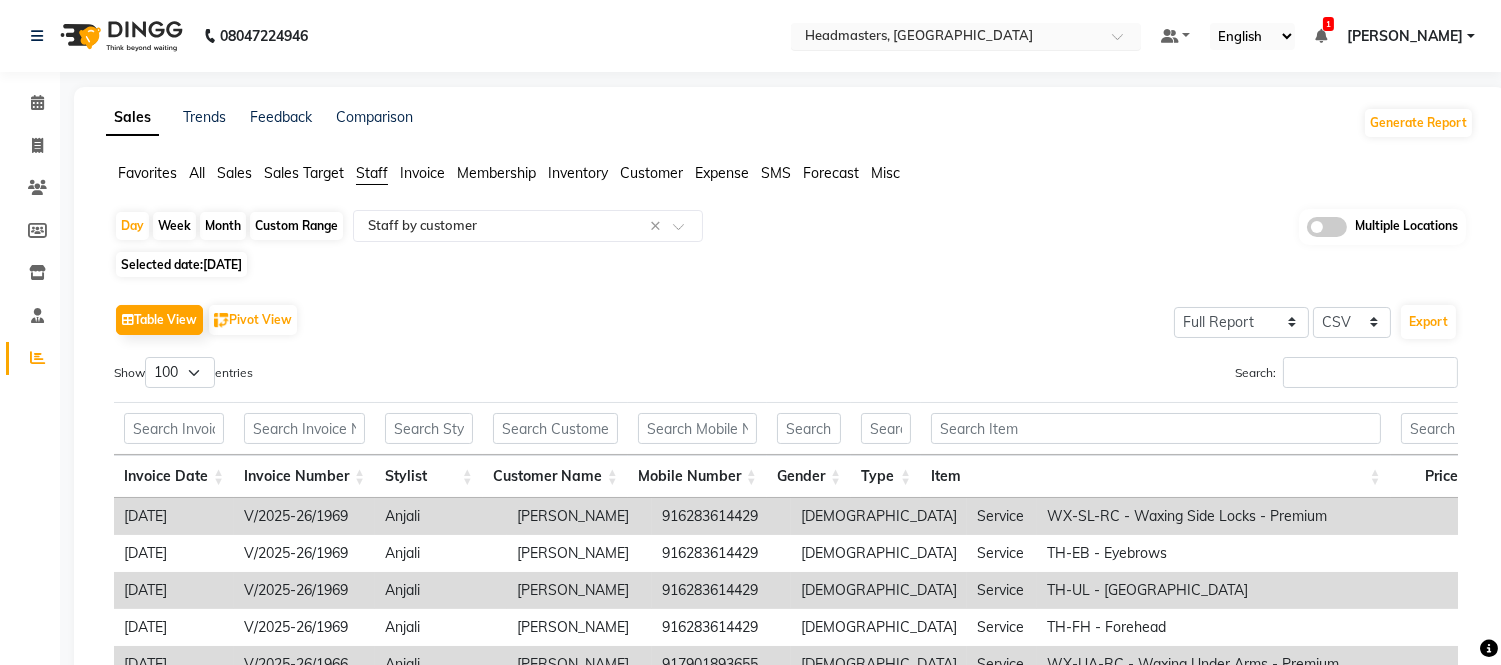 click at bounding box center (946, 38) 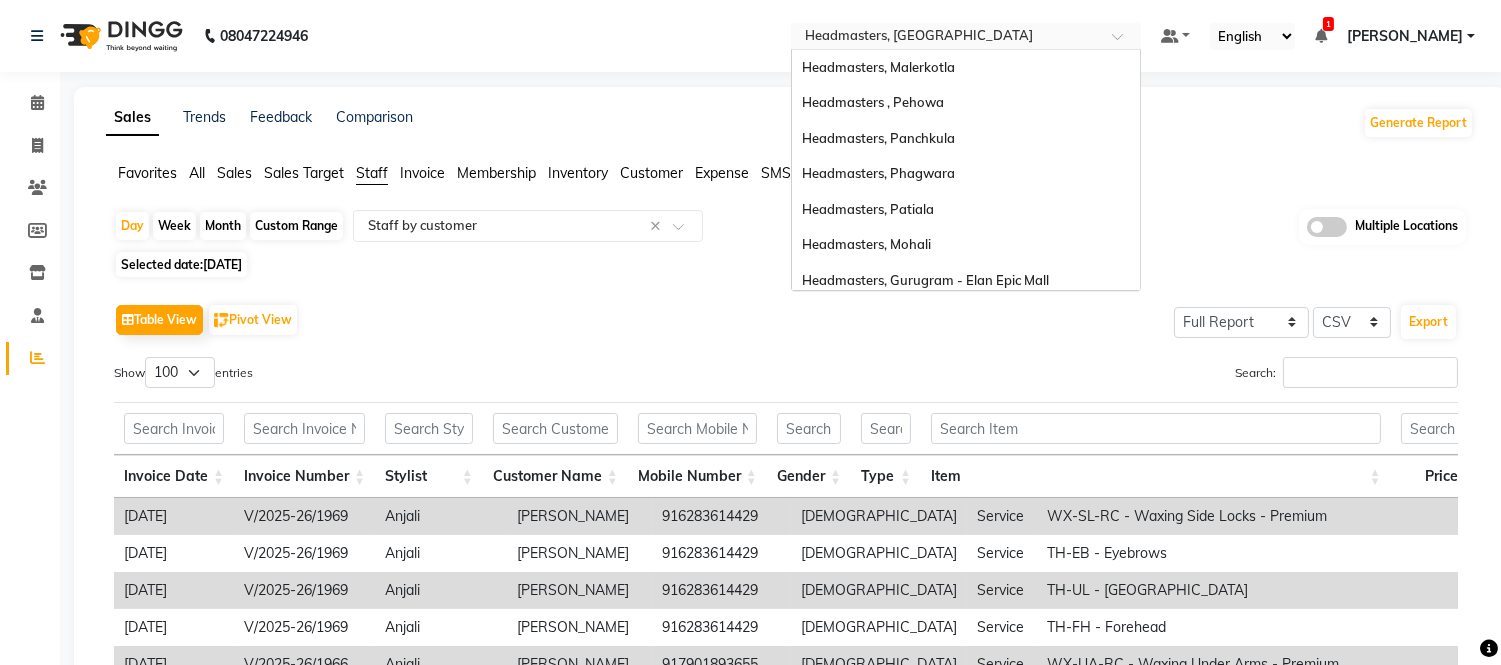 scroll, scrollTop: 363, scrollLeft: 0, axis: vertical 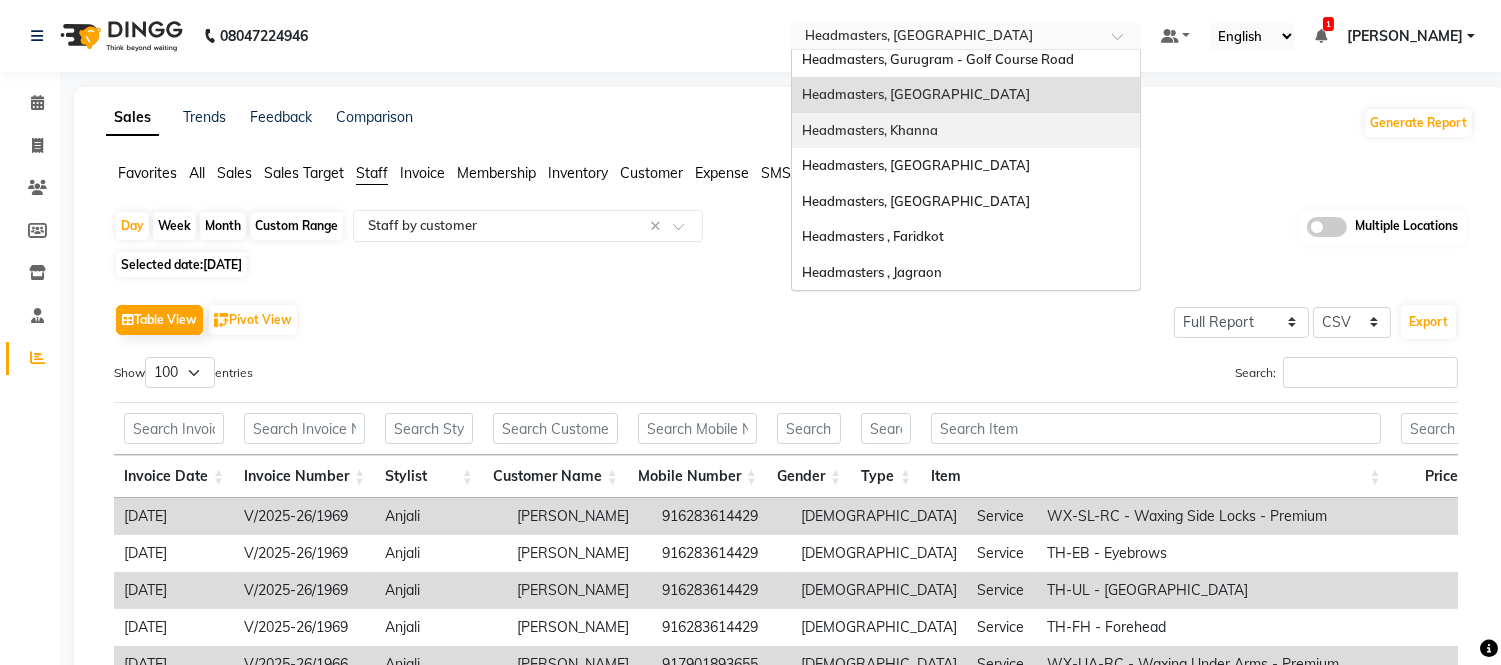 click on "Headmasters, Khanna" at bounding box center [870, 130] 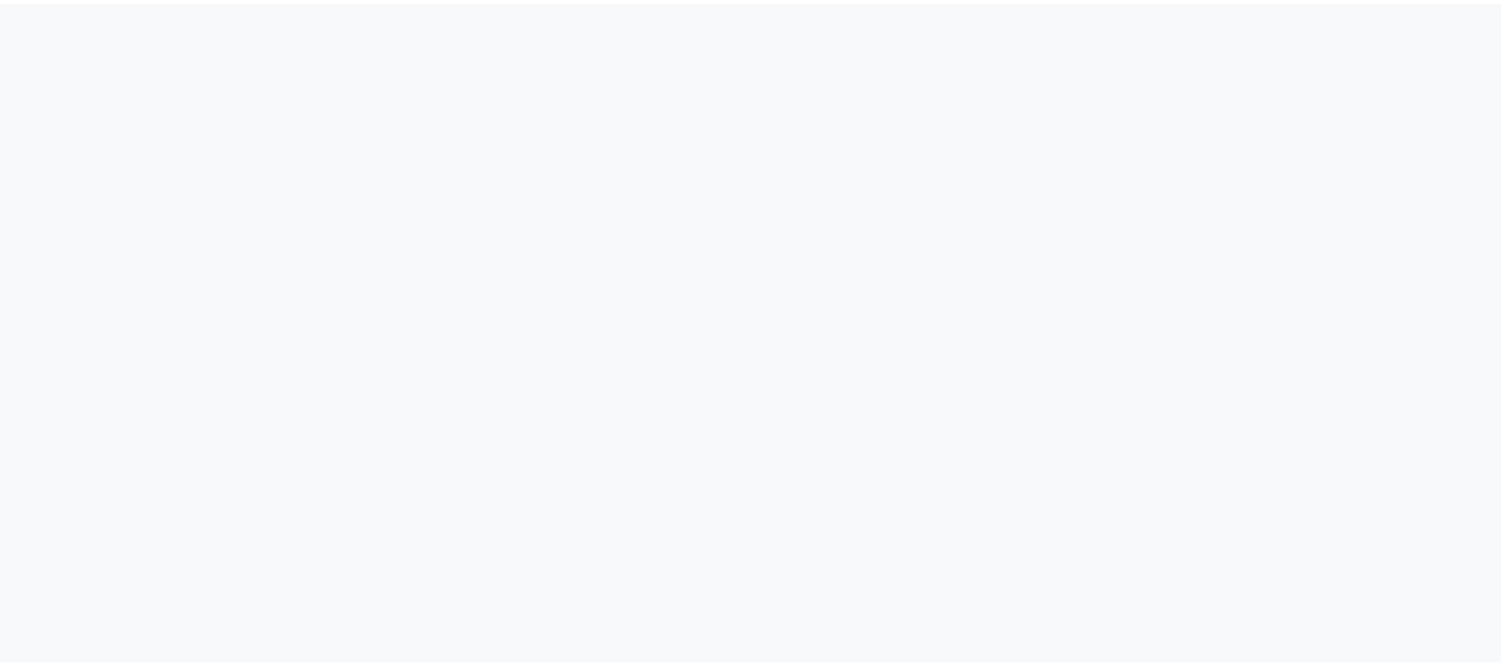 scroll, scrollTop: 0, scrollLeft: 0, axis: both 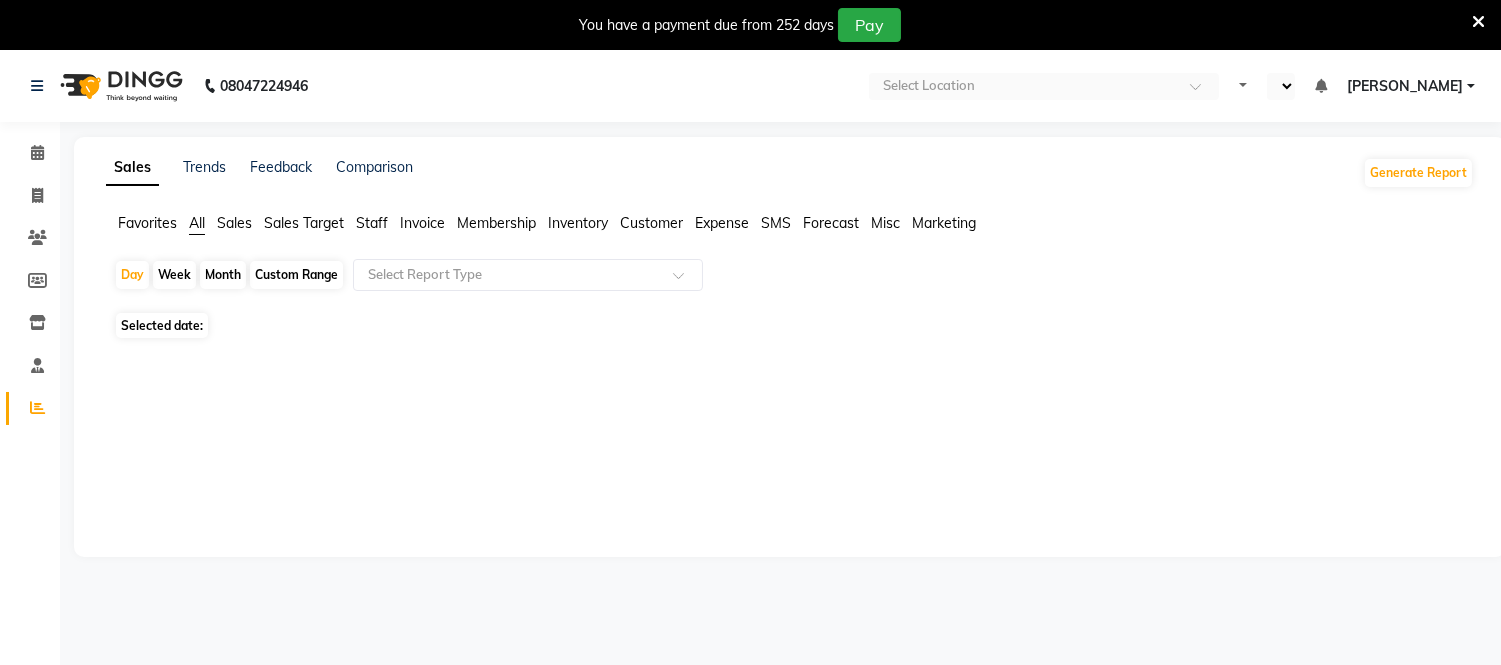 select on "en" 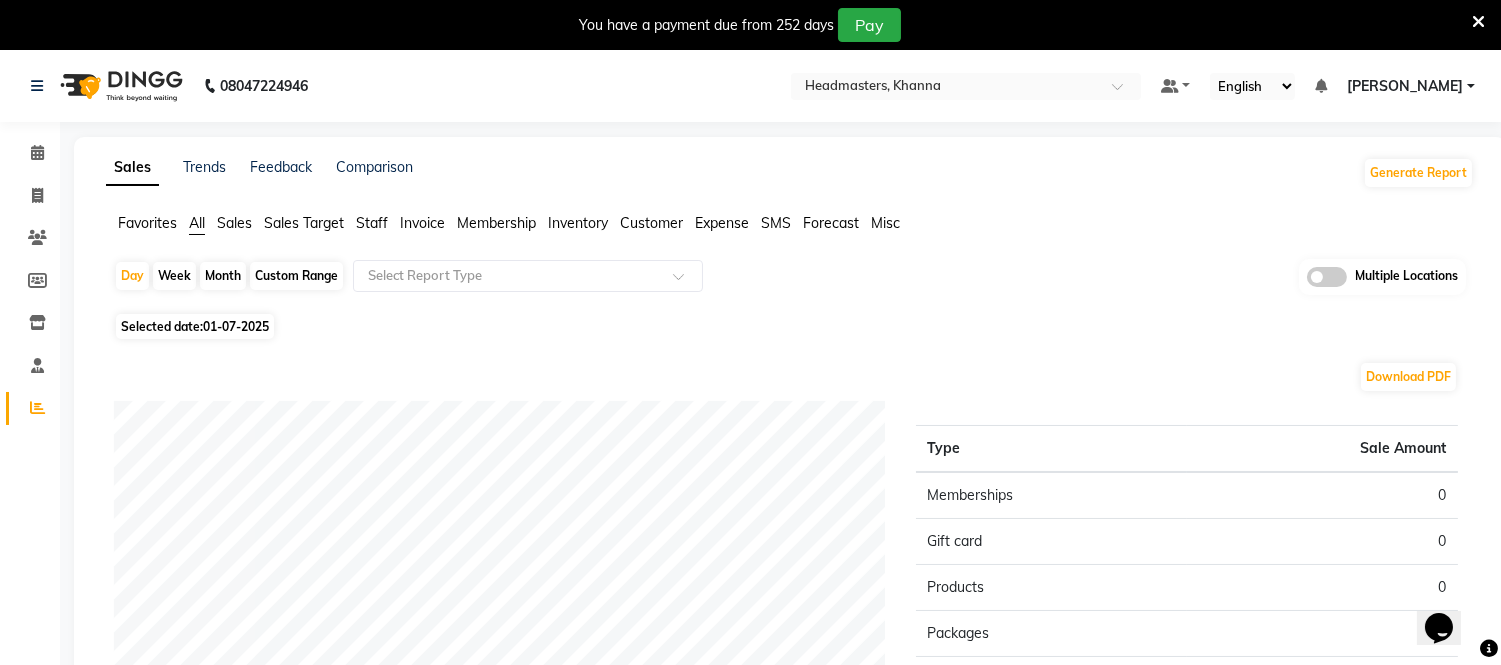 scroll, scrollTop: 0, scrollLeft: 0, axis: both 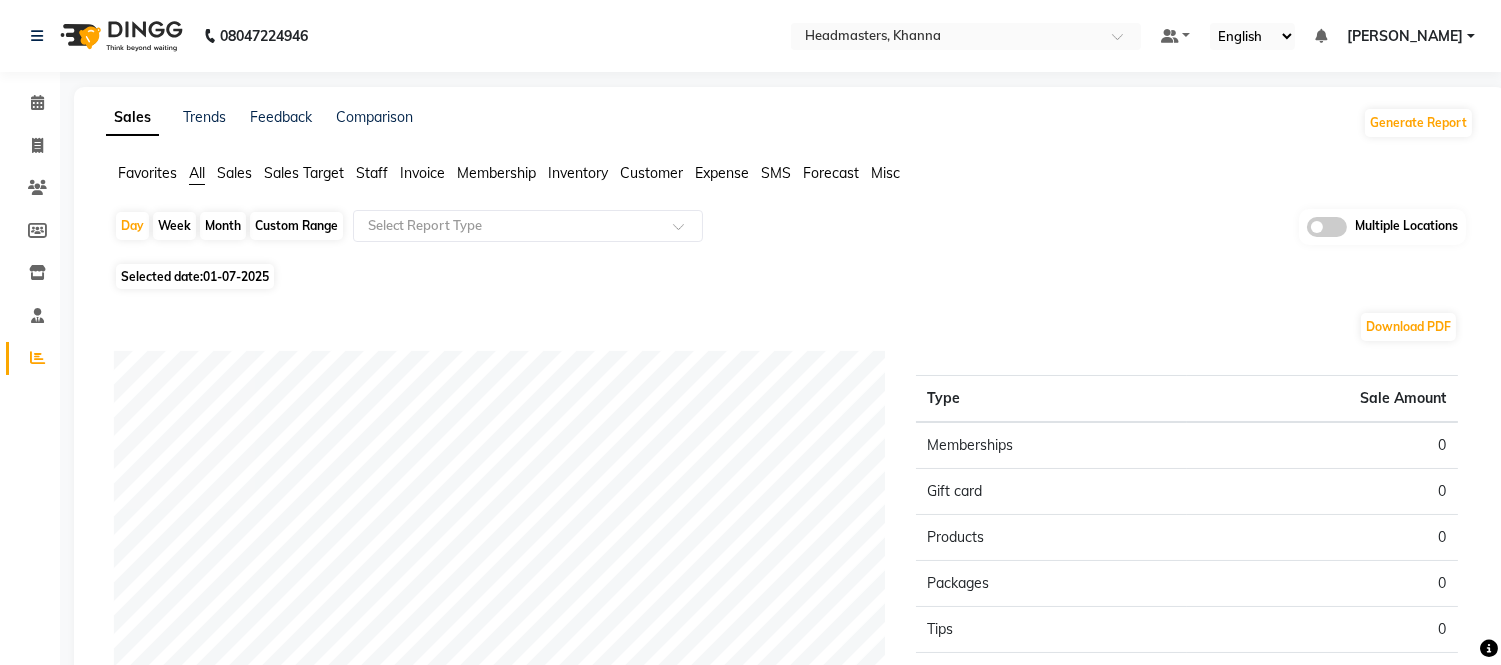 click on "Staff" 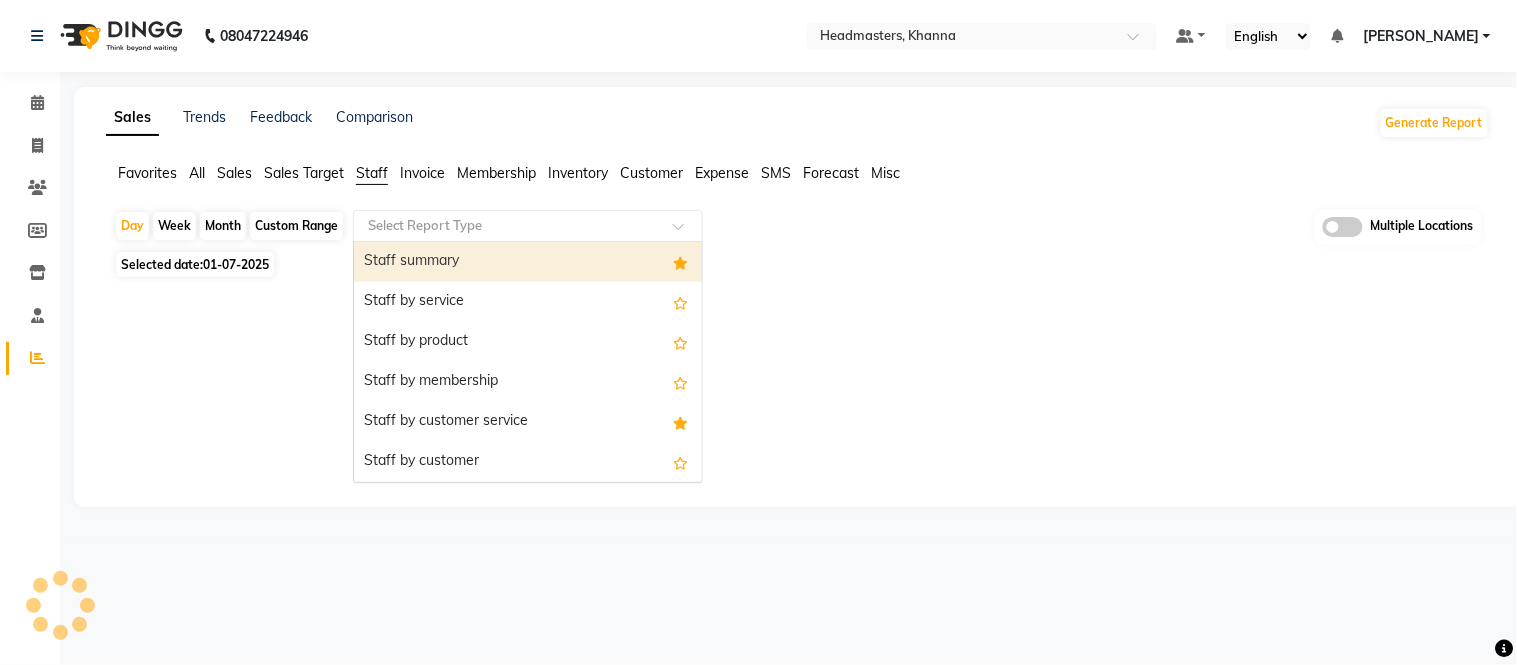 click 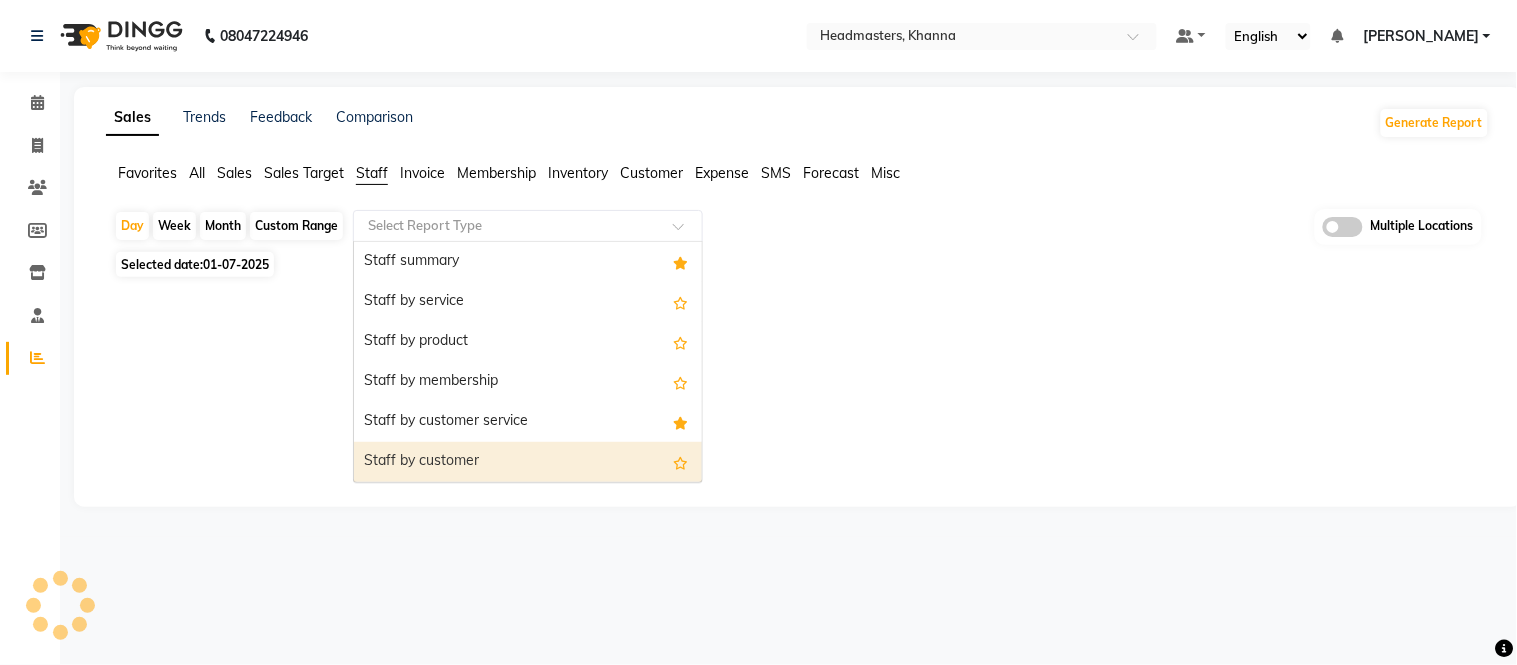 click on "Staff by customer" at bounding box center (528, 462) 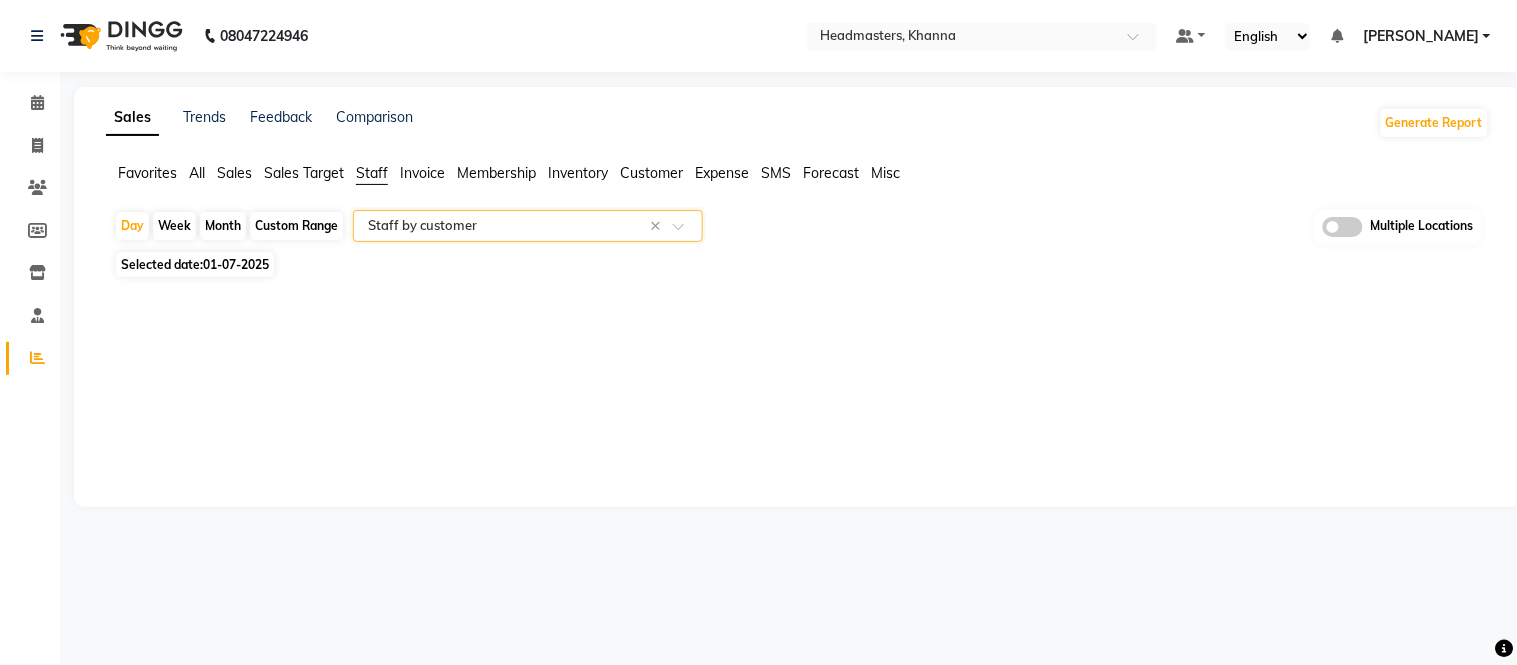 click on "Selected date:  [DATE]" 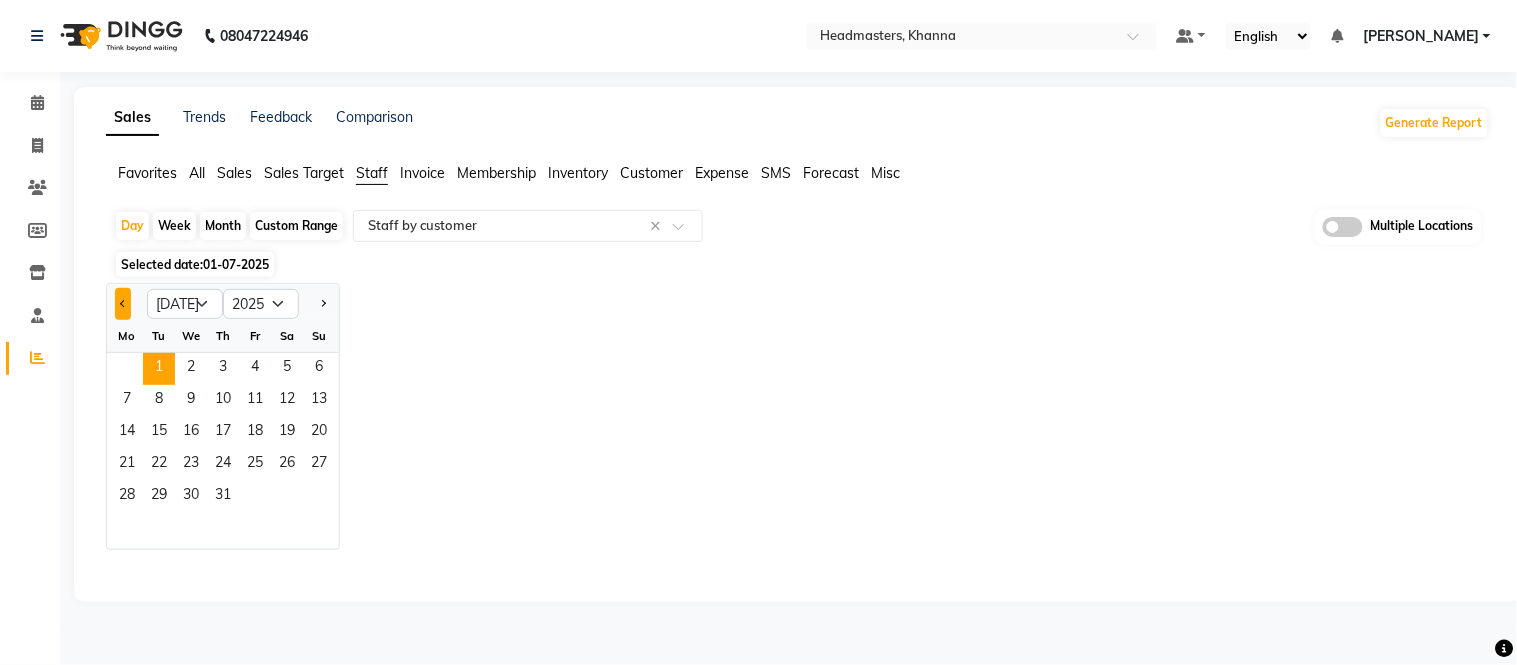 click 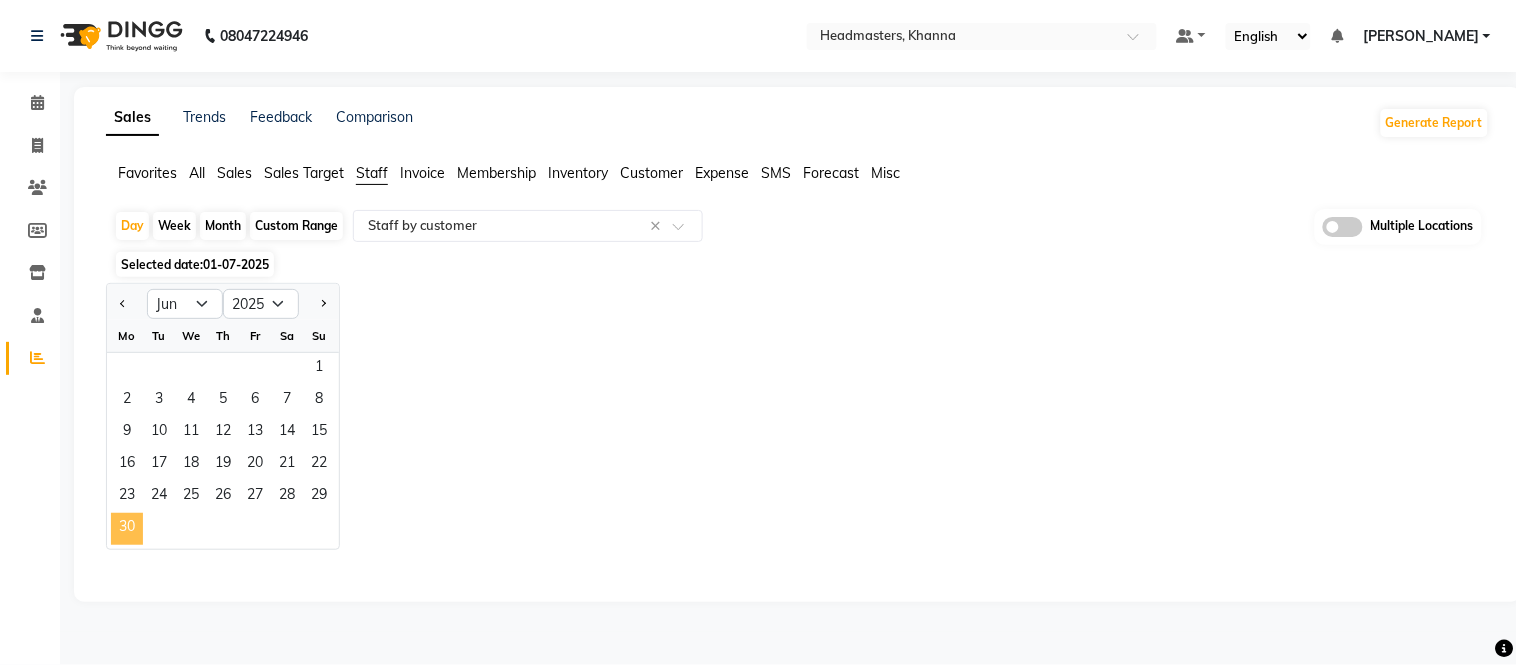 click on "30" 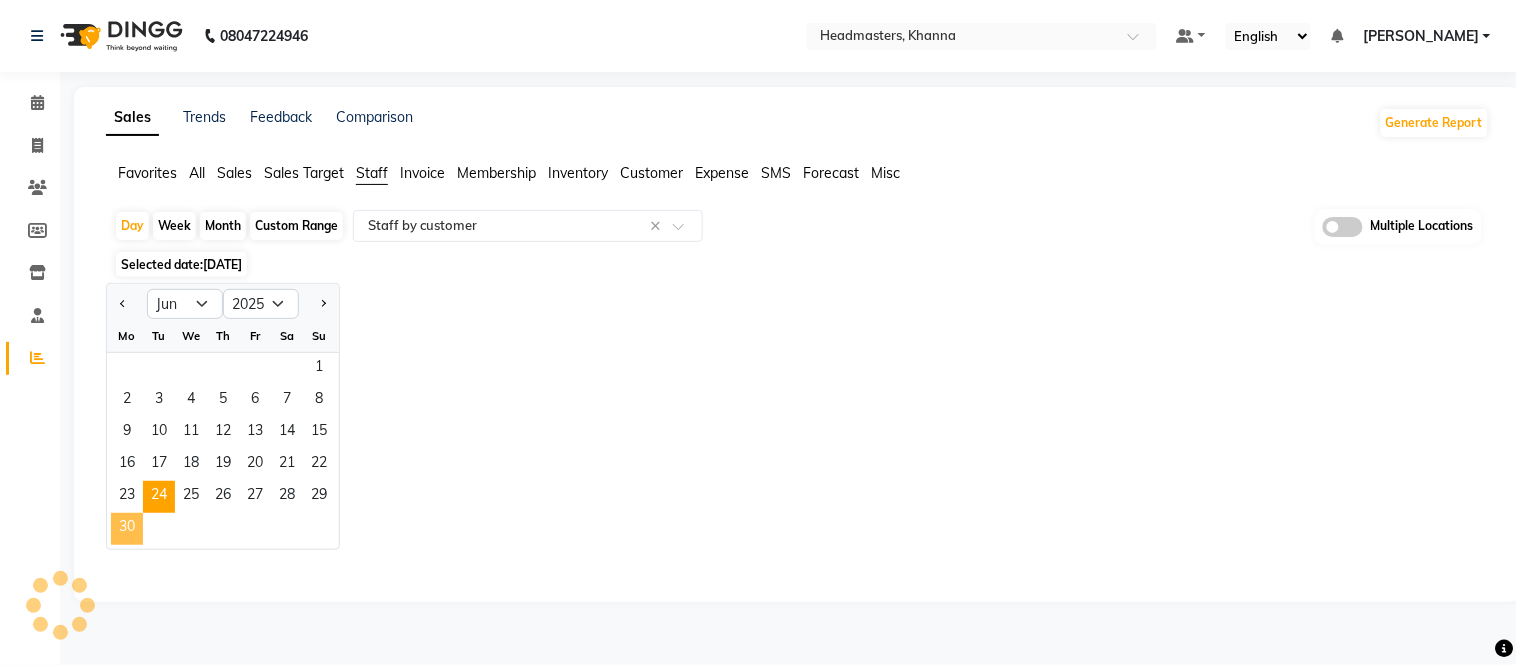 select on "full_report" 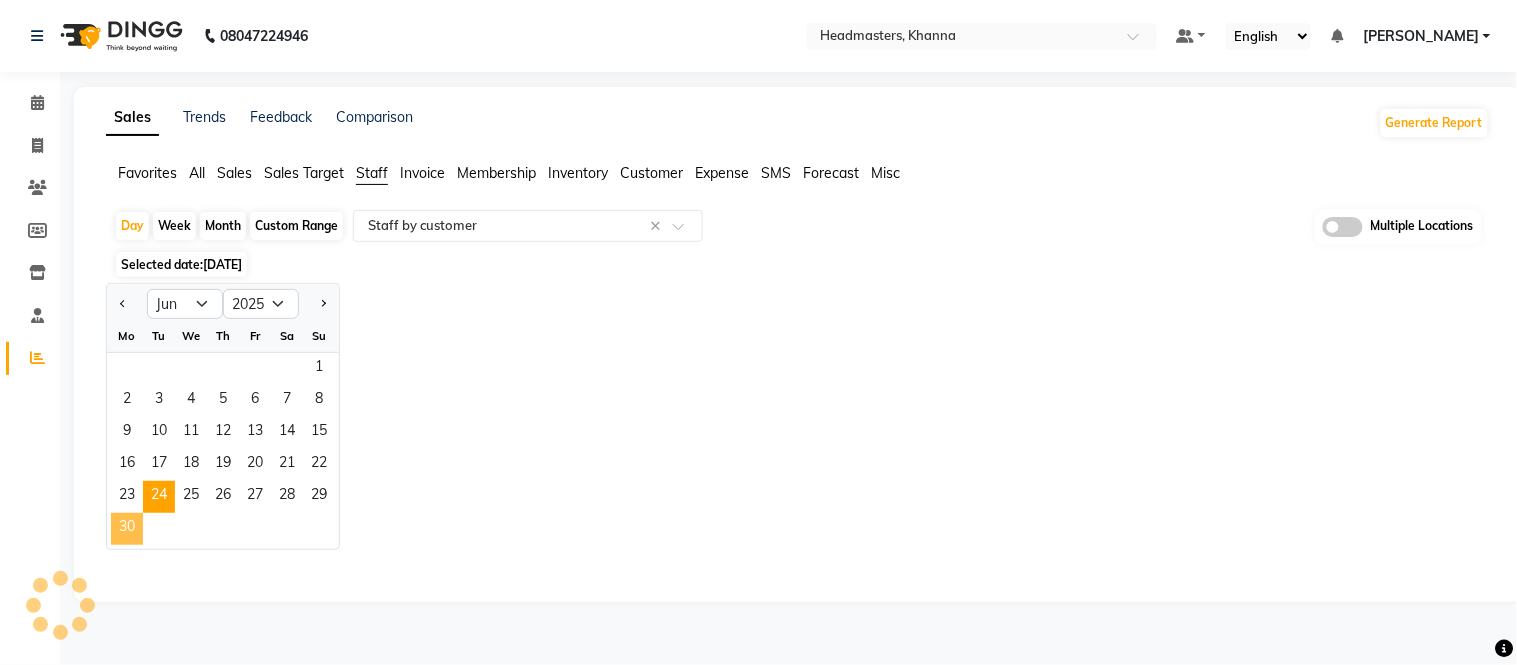 select on "csv" 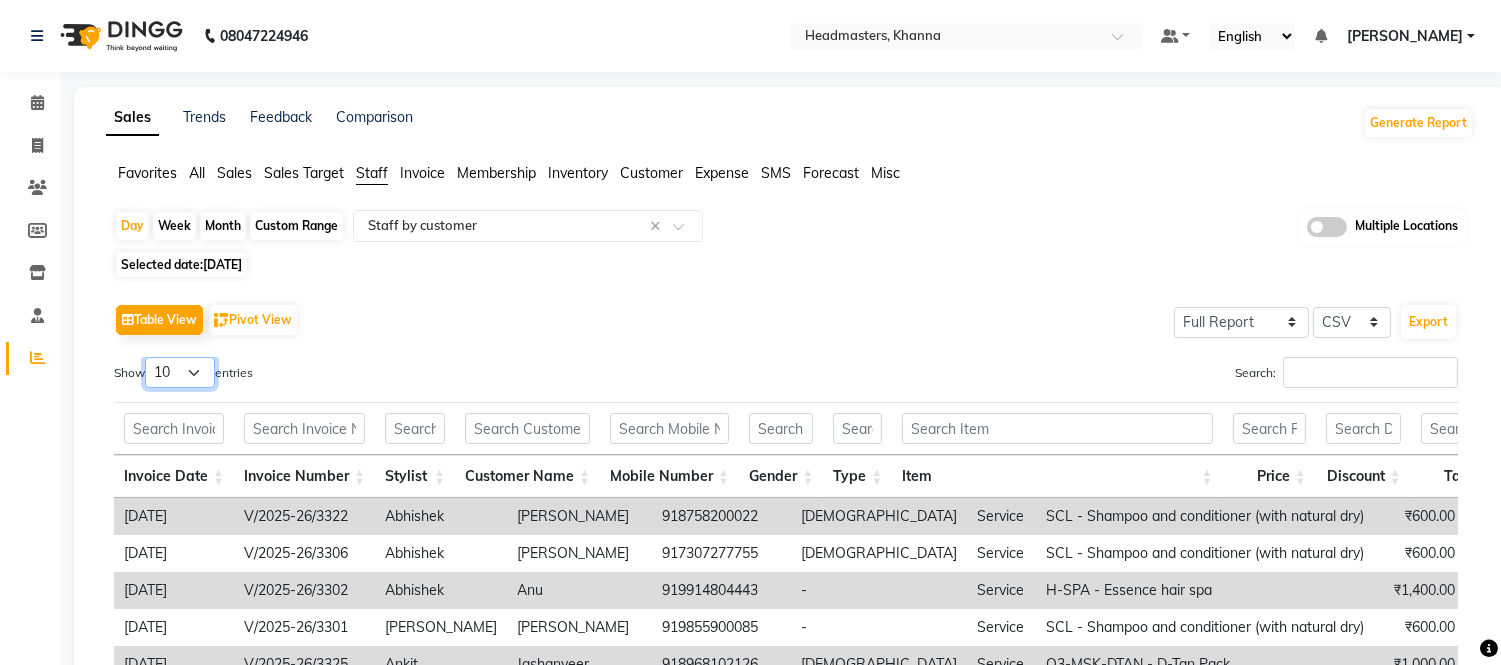 click on "10 25 50 100" at bounding box center [180, 372] 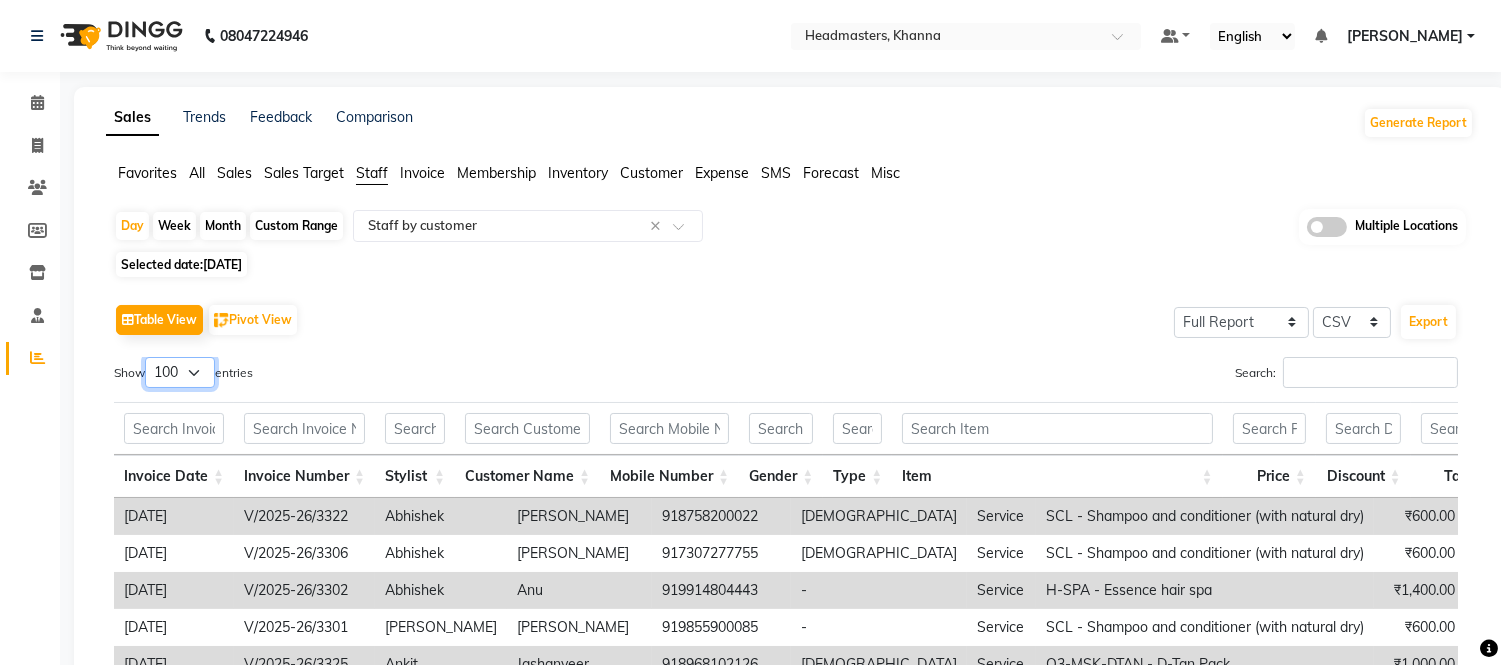 click on "10 25 50 100" at bounding box center [180, 372] 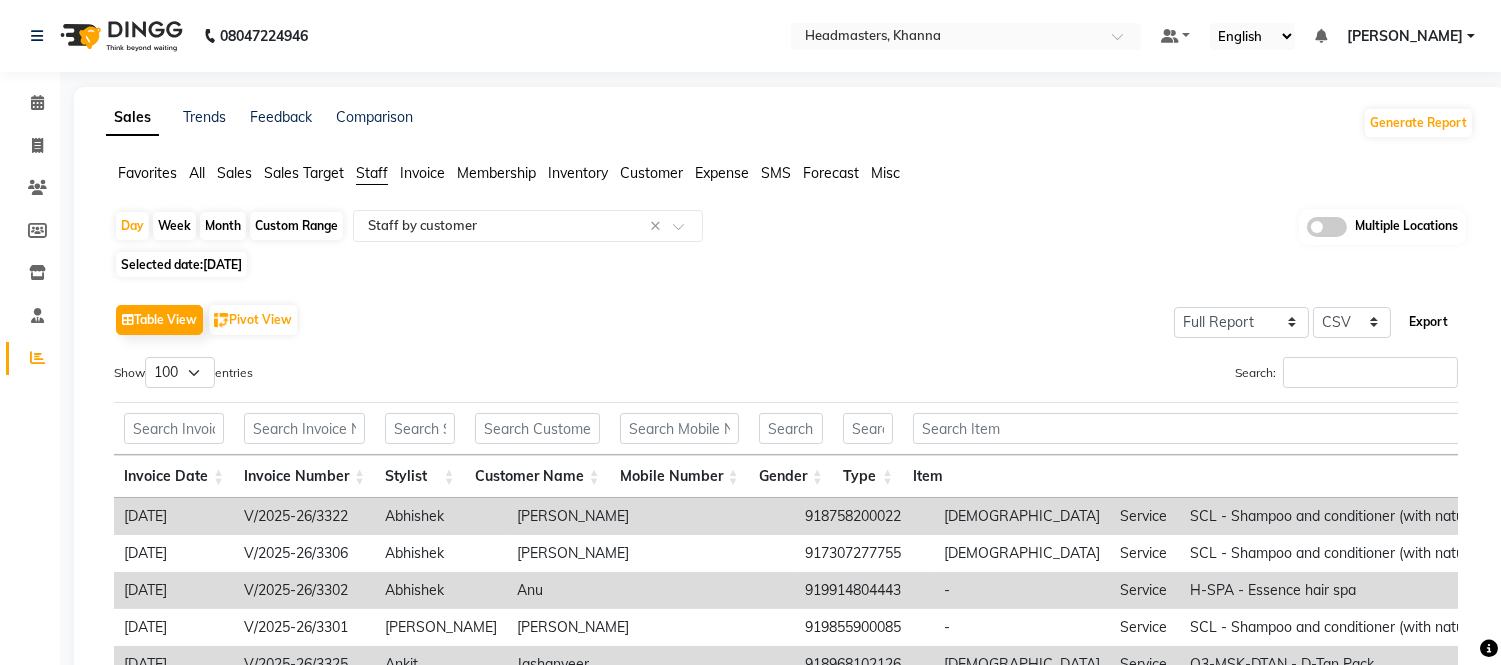 click on "Export" 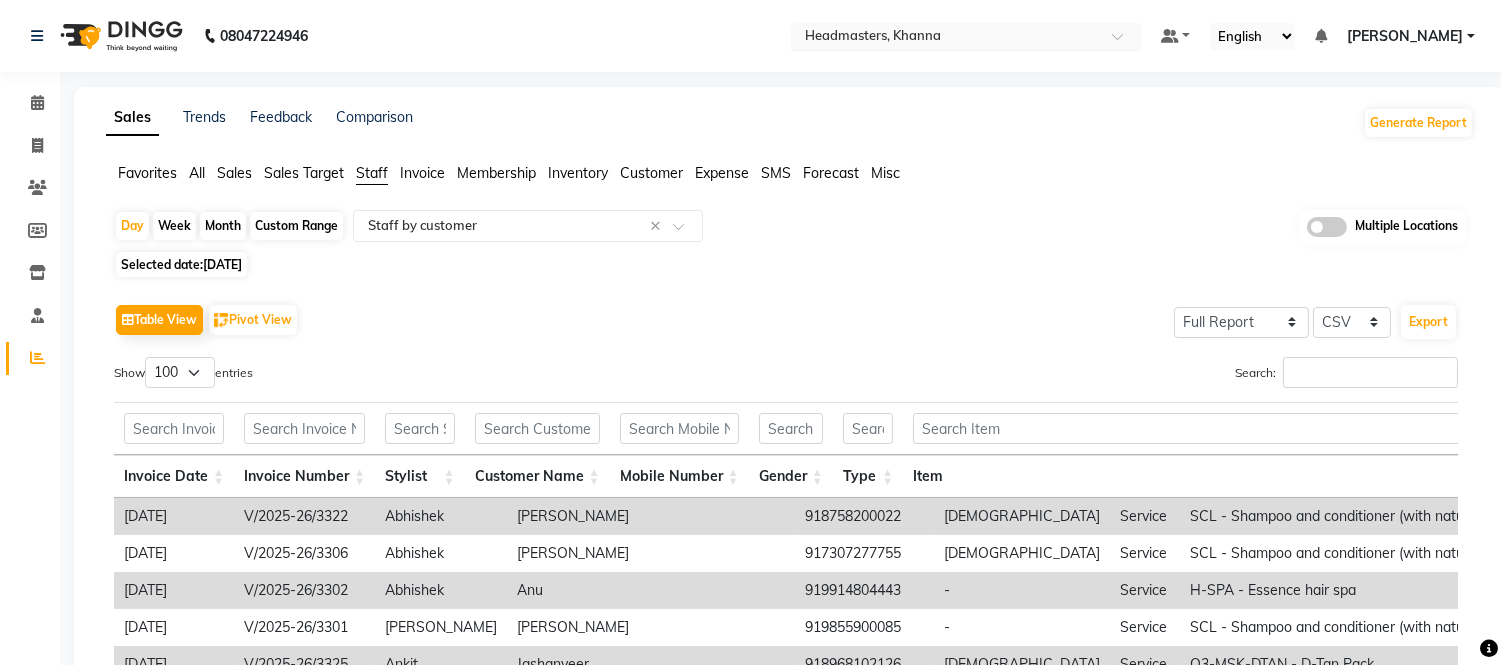 drag, startPoint x: 937, startPoint y: 33, endPoint x: 932, endPoint y: 45, distance: 13 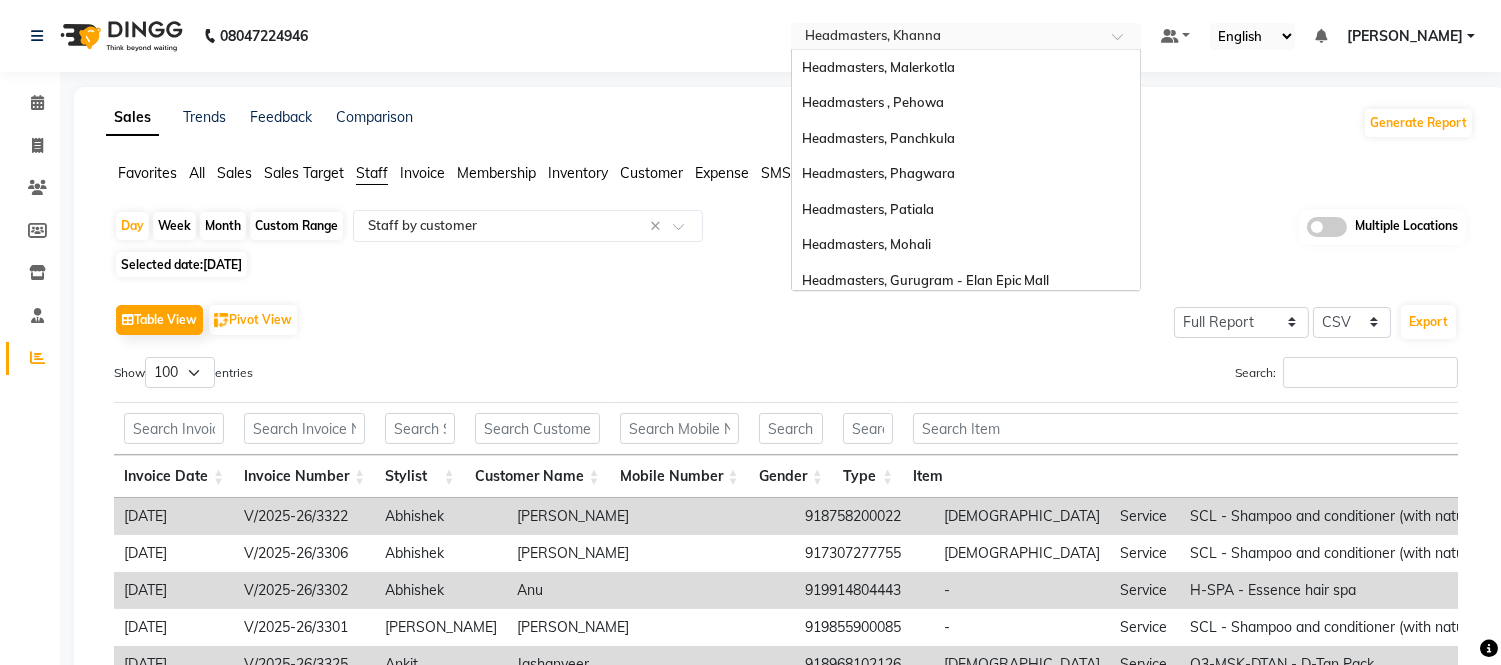 scroll, scrollTop: 363, scrollLeft: 0, axis: vertical 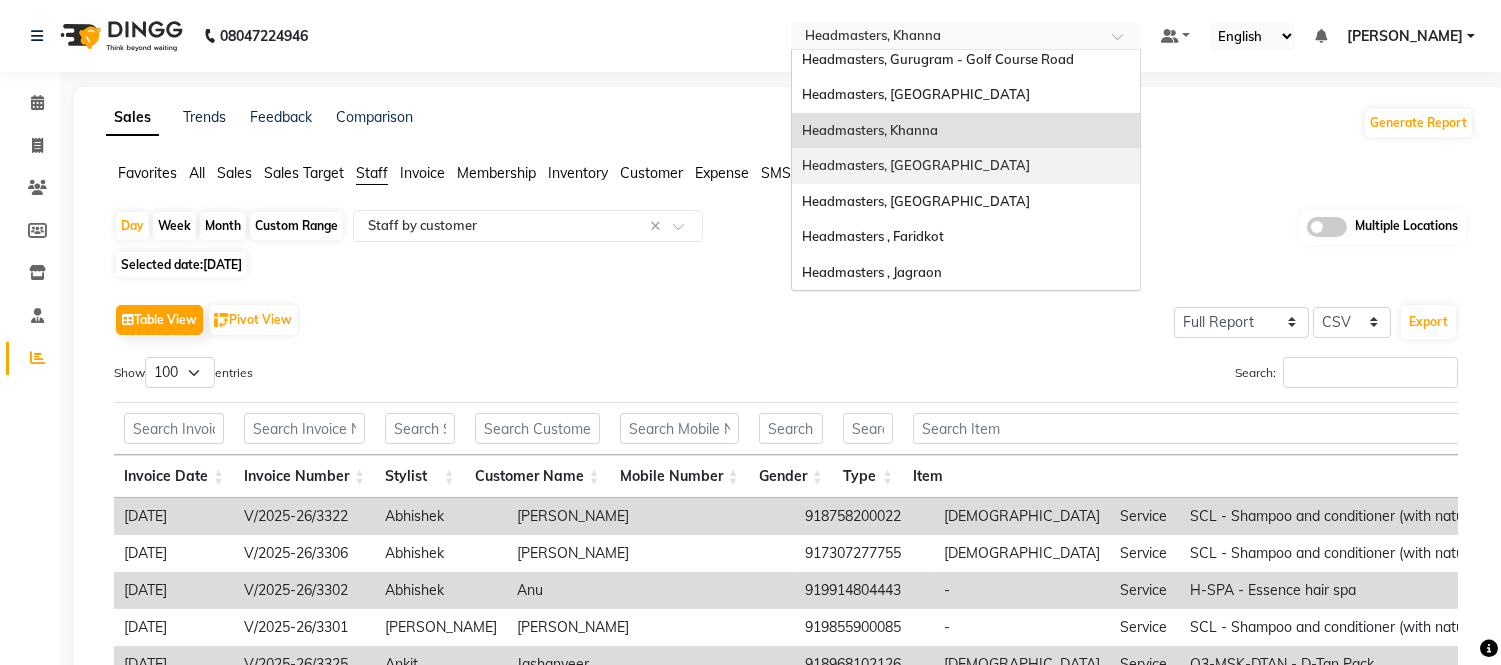 click on "Headmasters, [GEOGRAPHIC_DATA]" at bounding box center [916, 165] 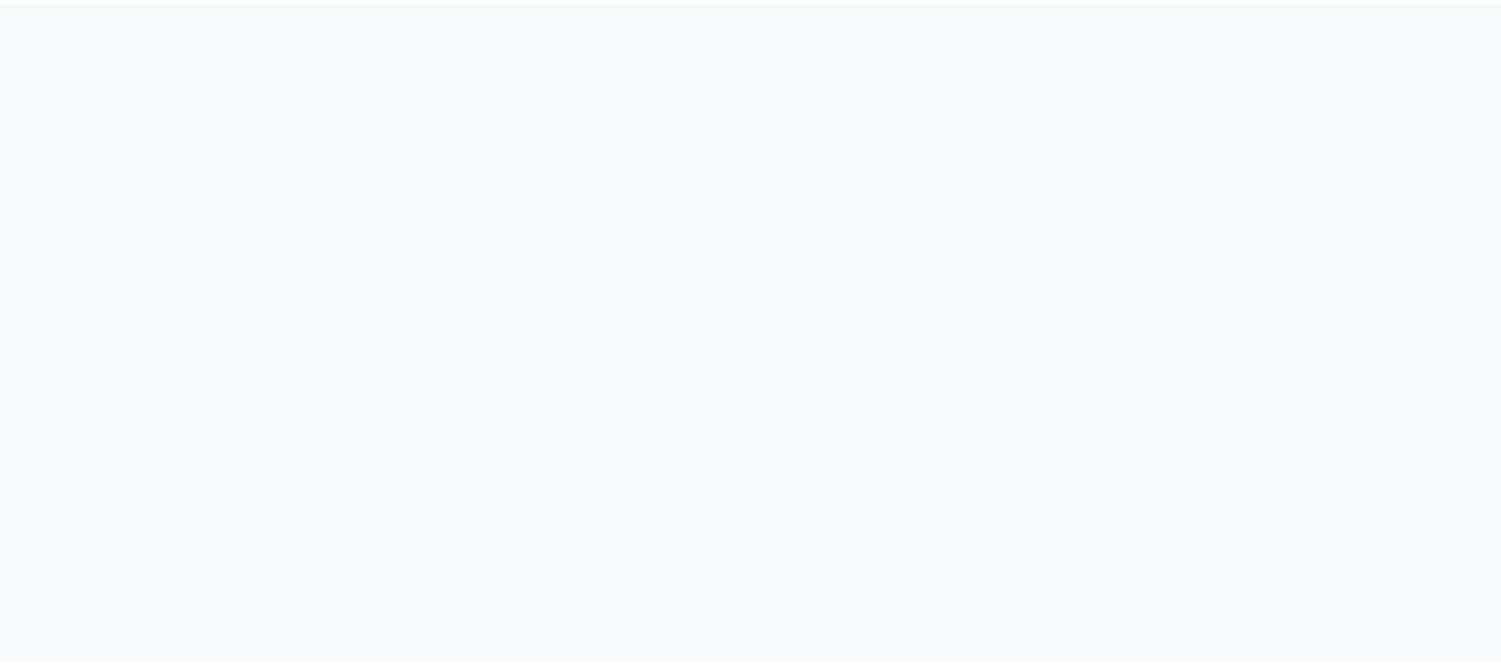 scroll, scrollTop: 0, scrollLeft: 0, axis: both 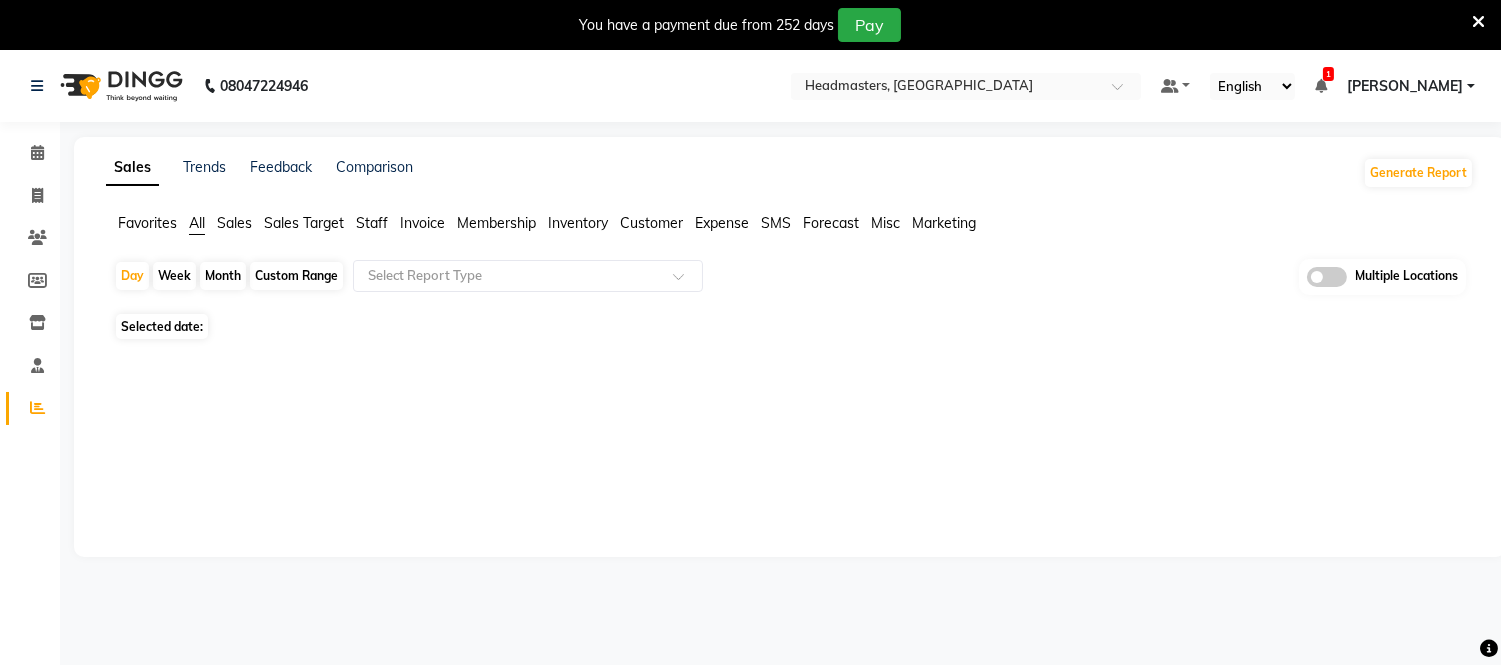 select on "en" 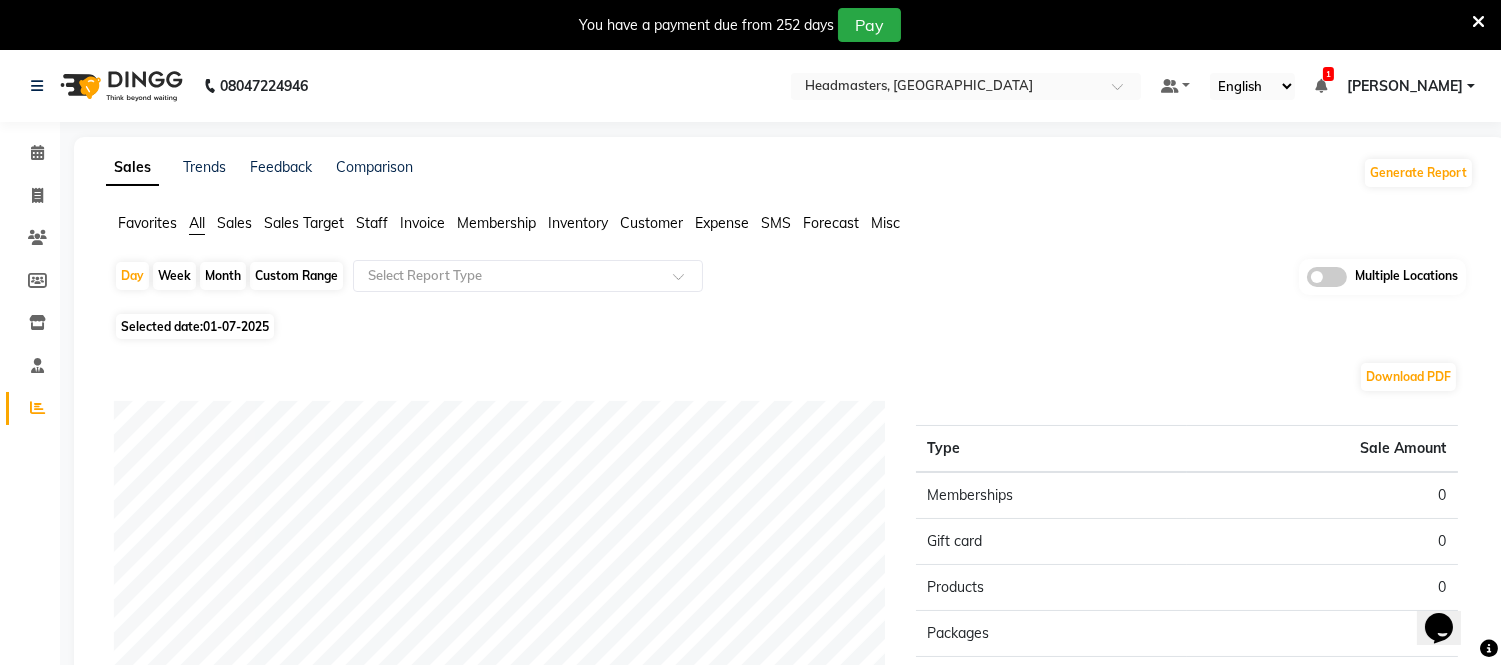 click at bounding box center (1478, 22) 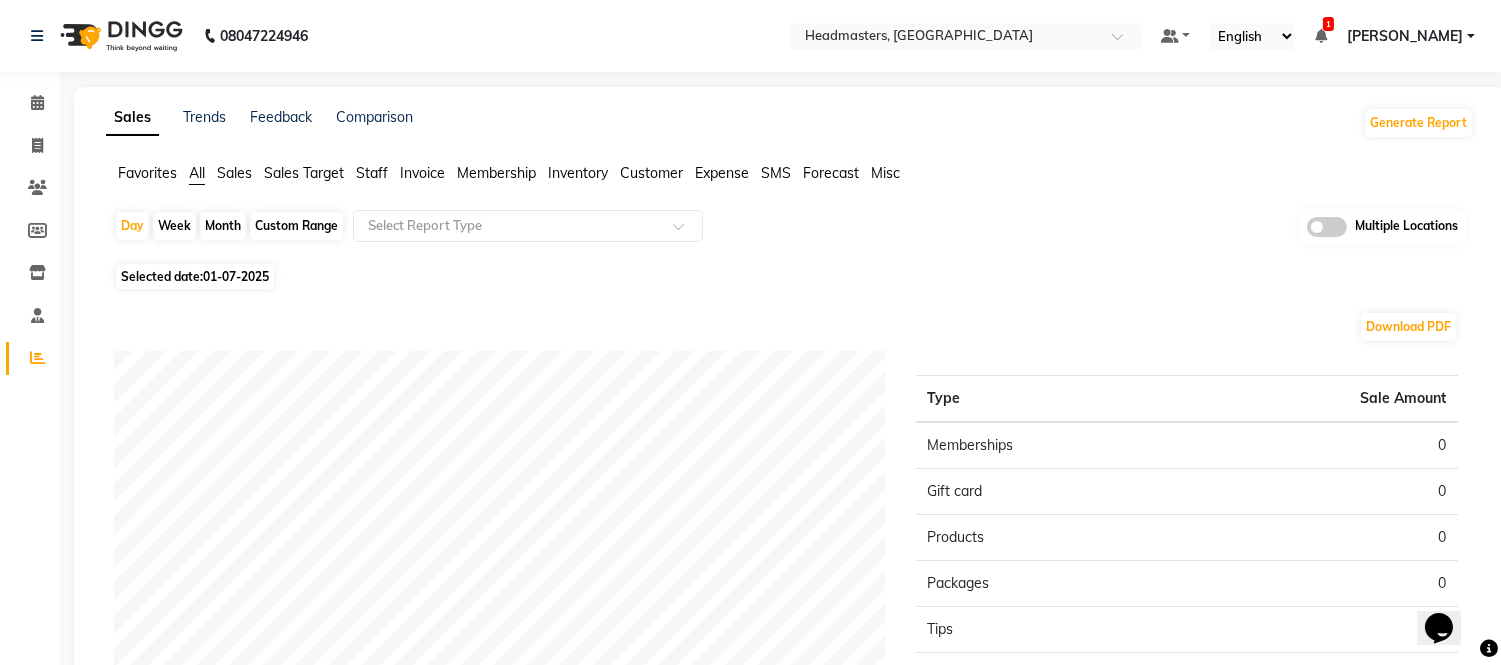 click on "Staff" 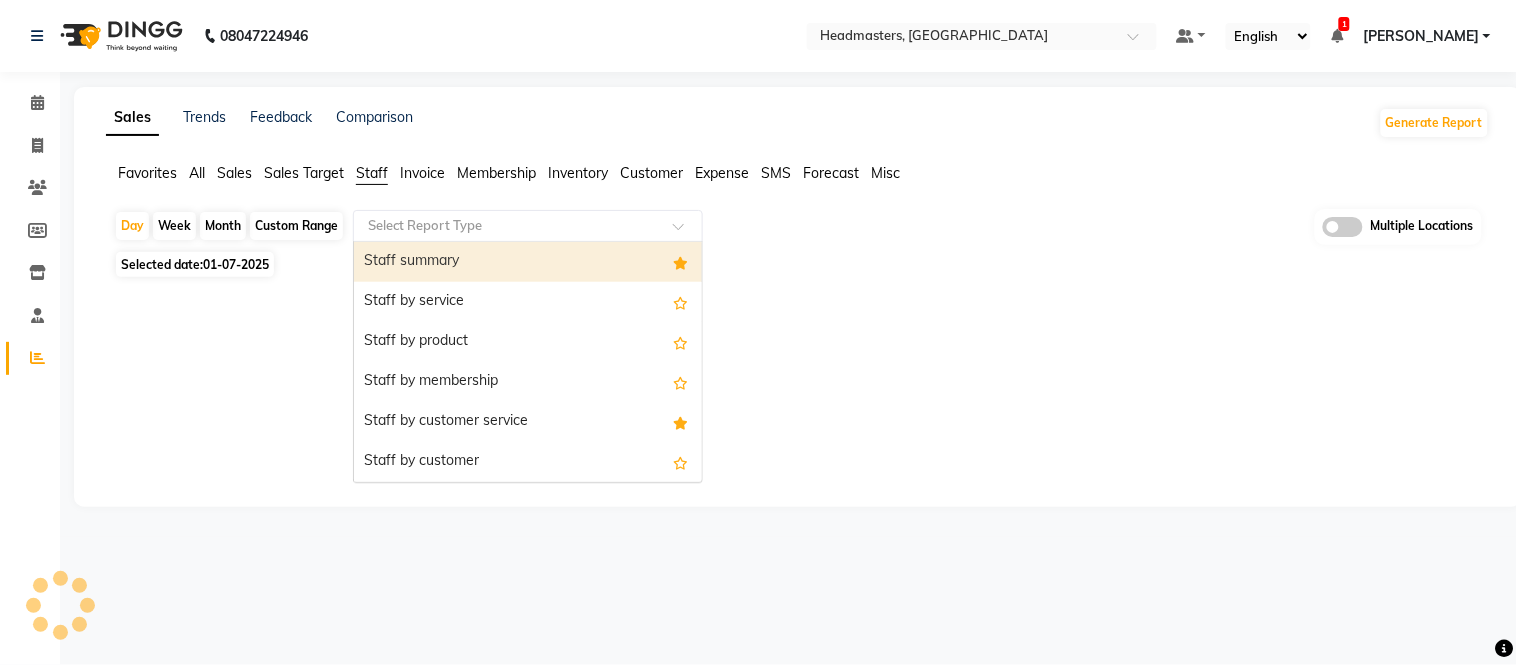 click 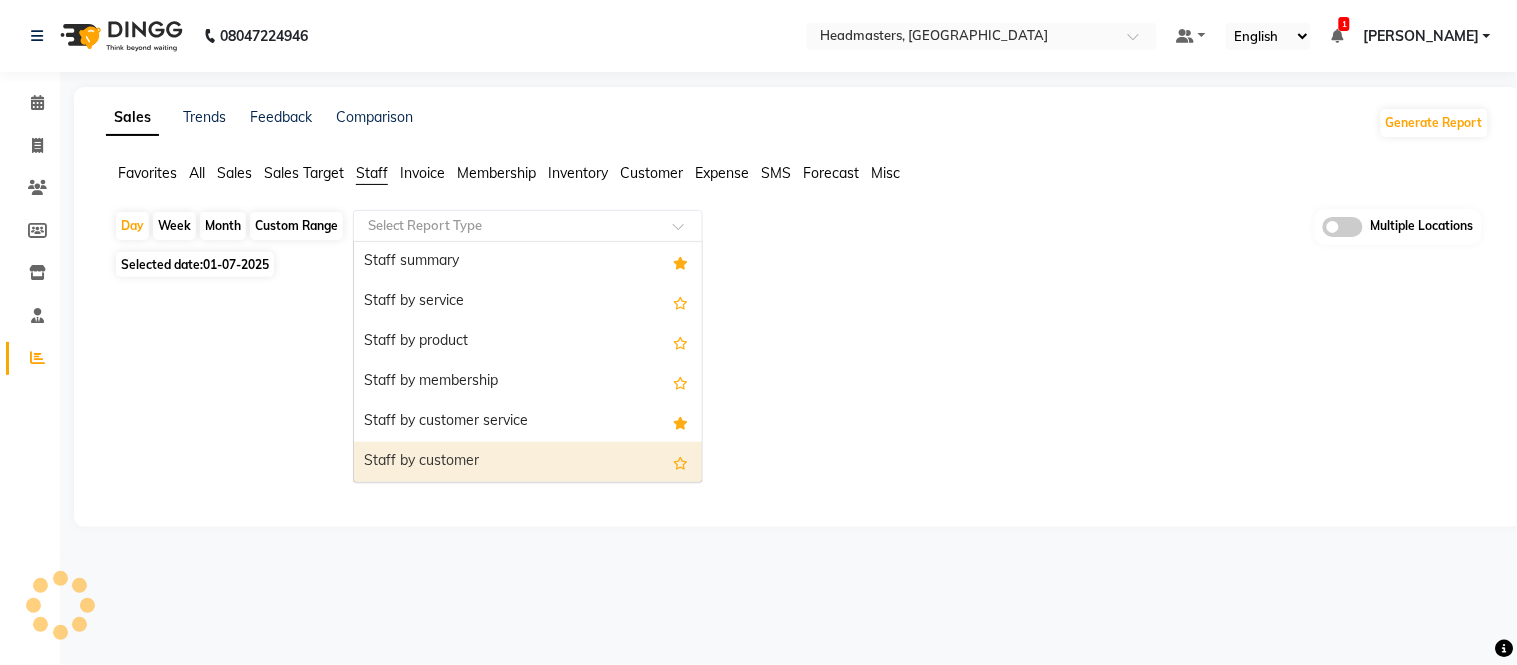 click on "Staff by customer" at bounding box center (528, 462) 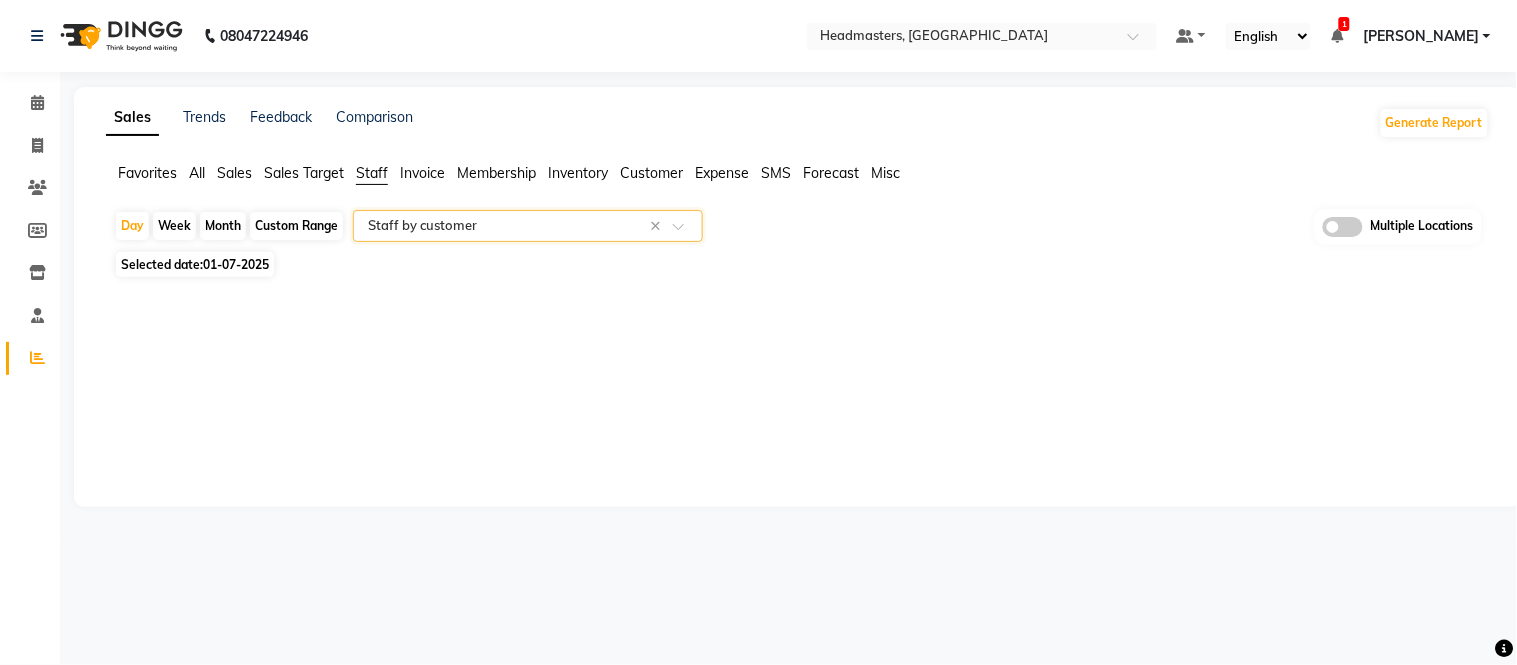 click on "01-07-2025" 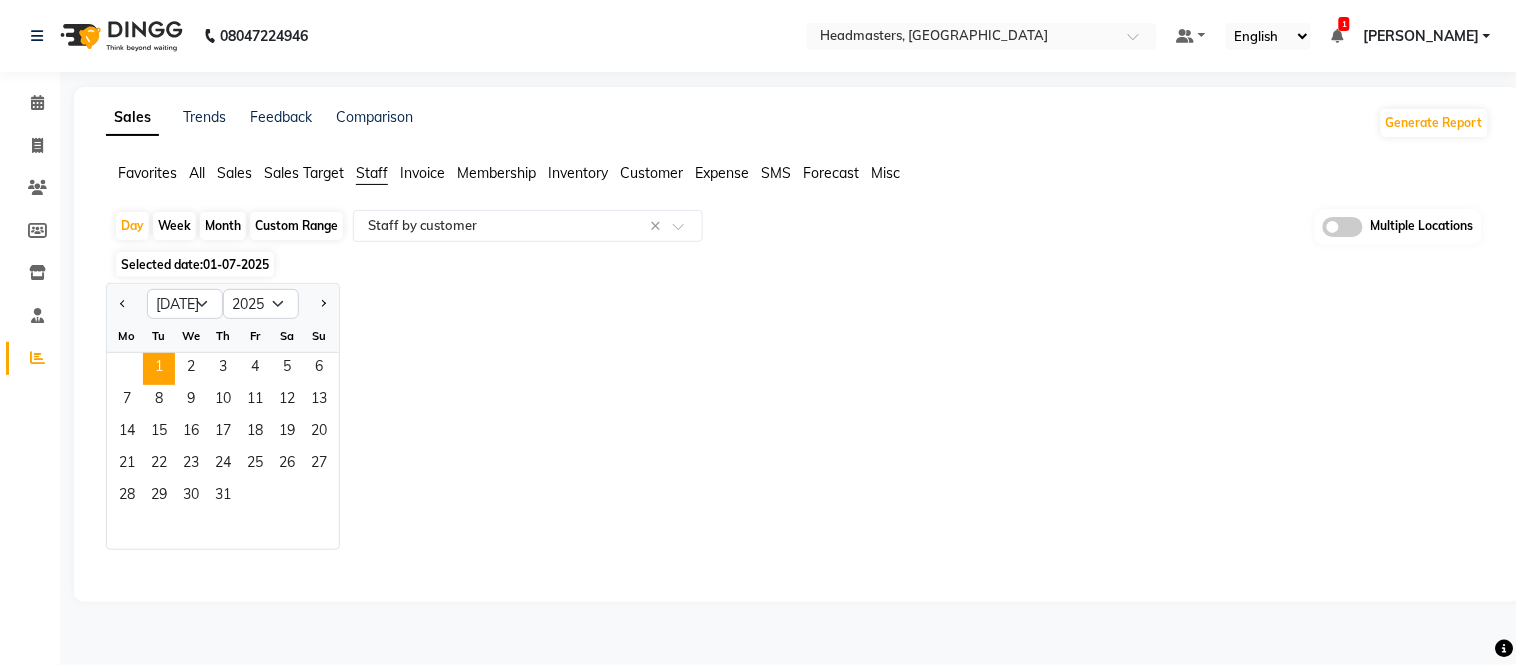 drag, startPoint x: 132, startPoint y: 291, endPoint x: 100, endPoint y: 312, distance: 38.27532 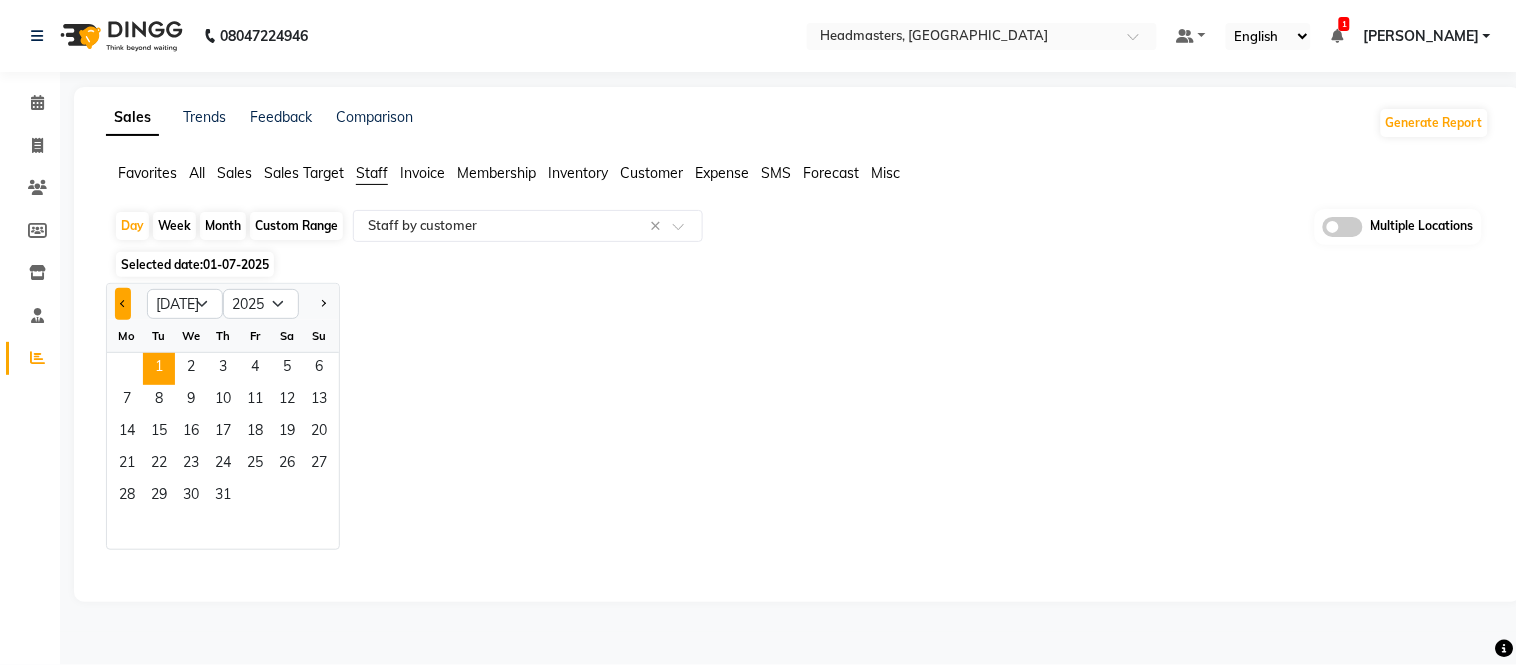 click 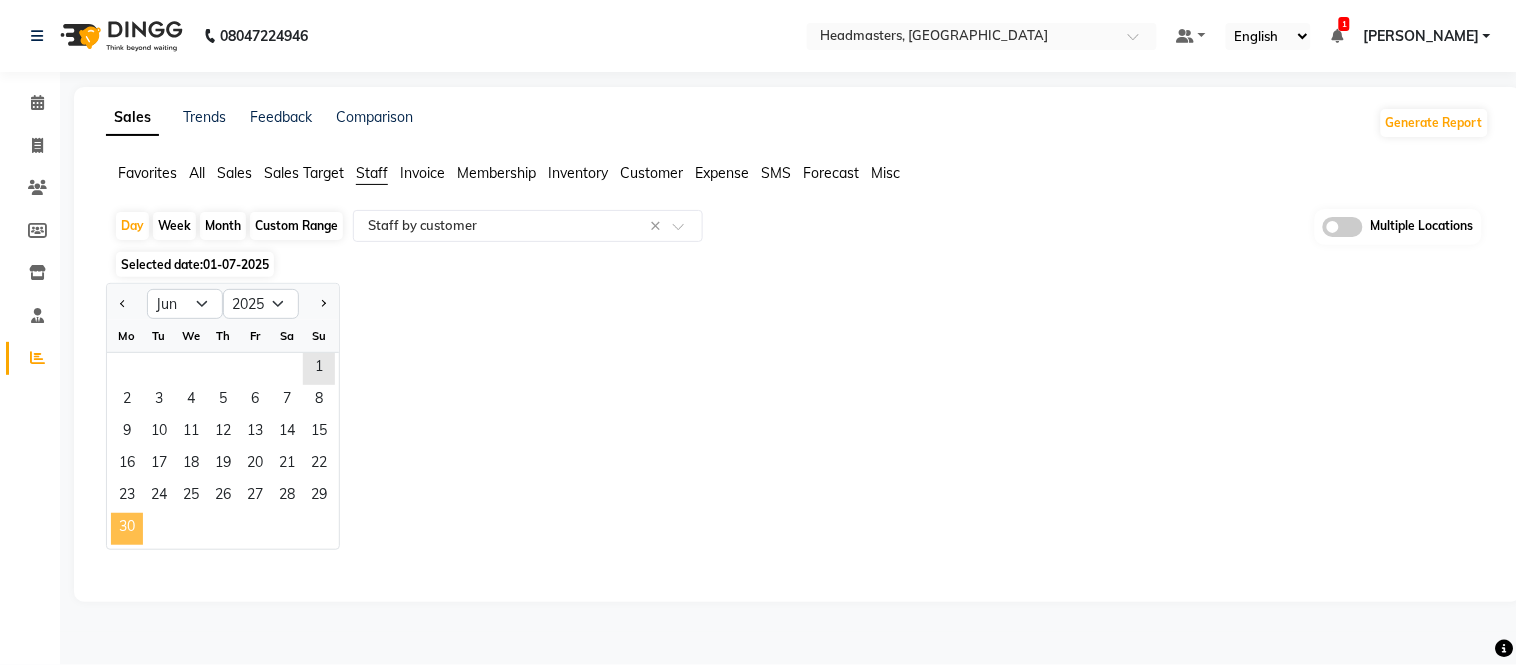 click on "30" 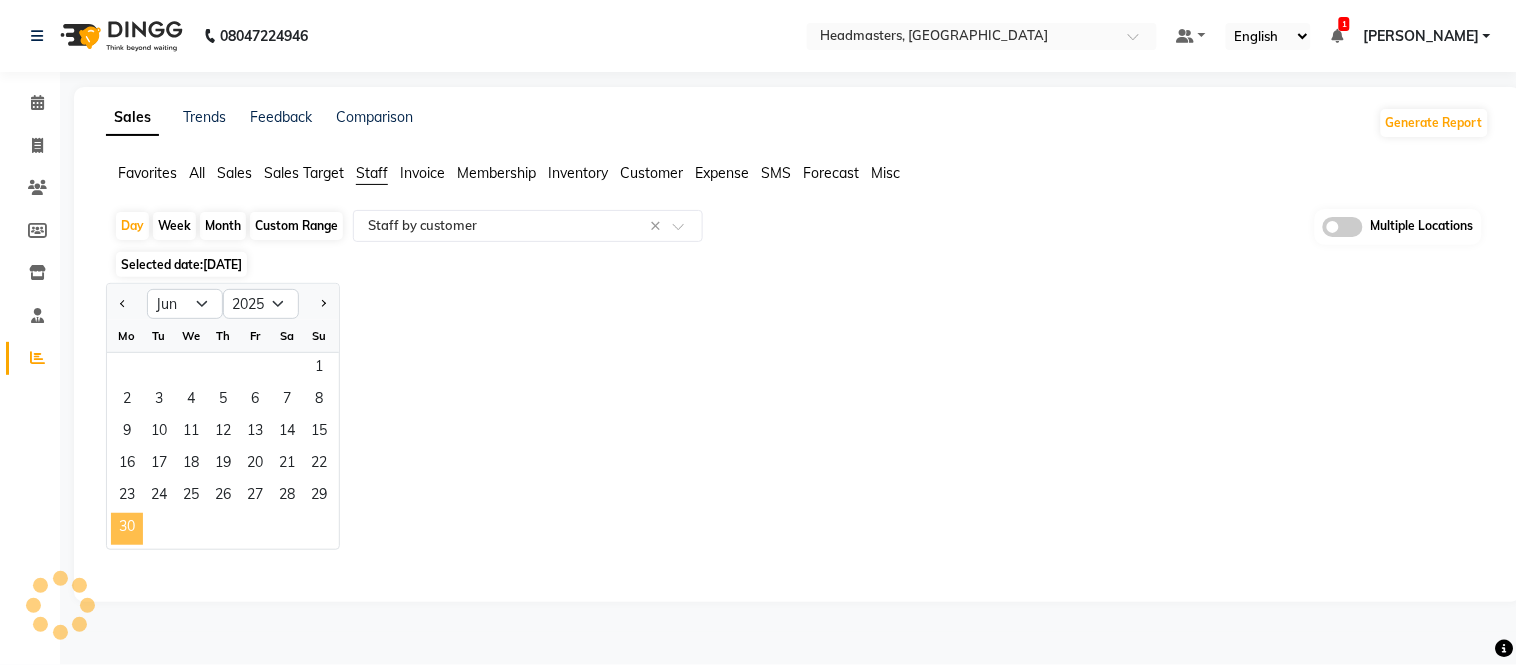 select on "full_report" 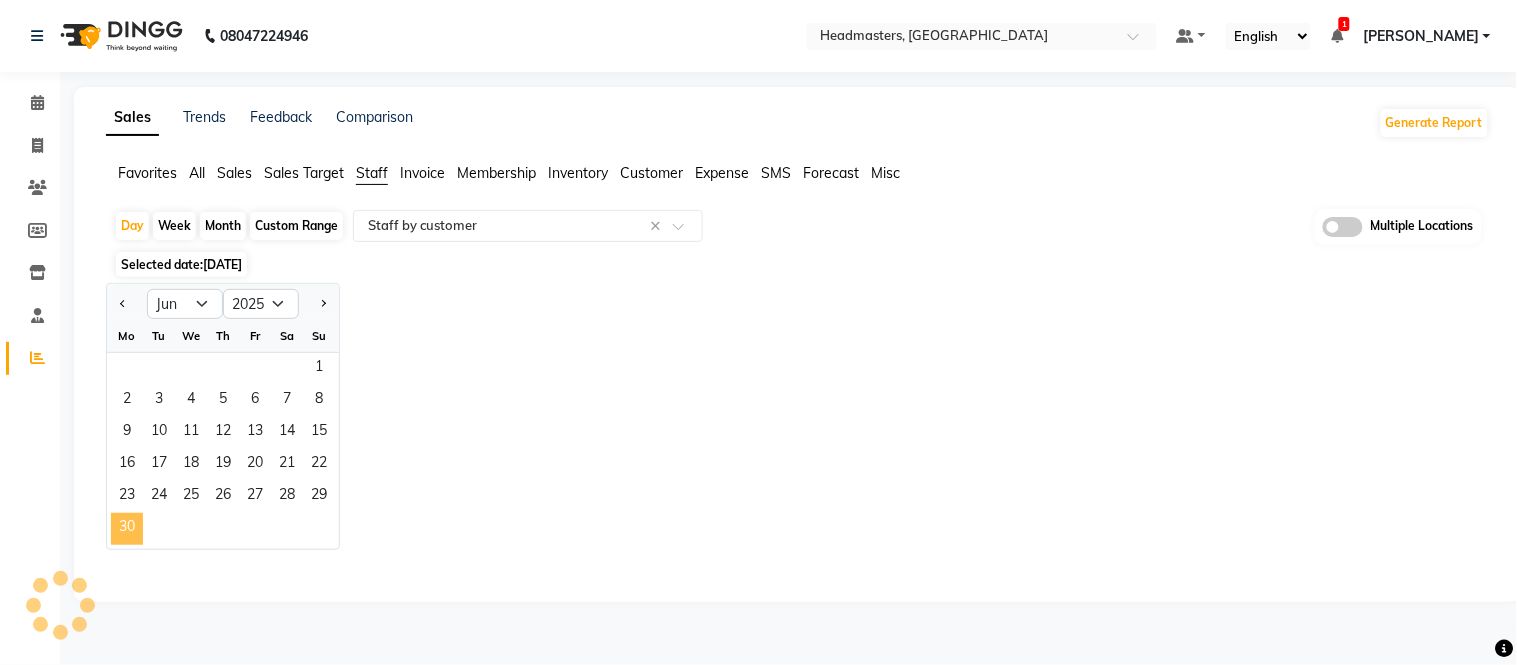 select on "csv" 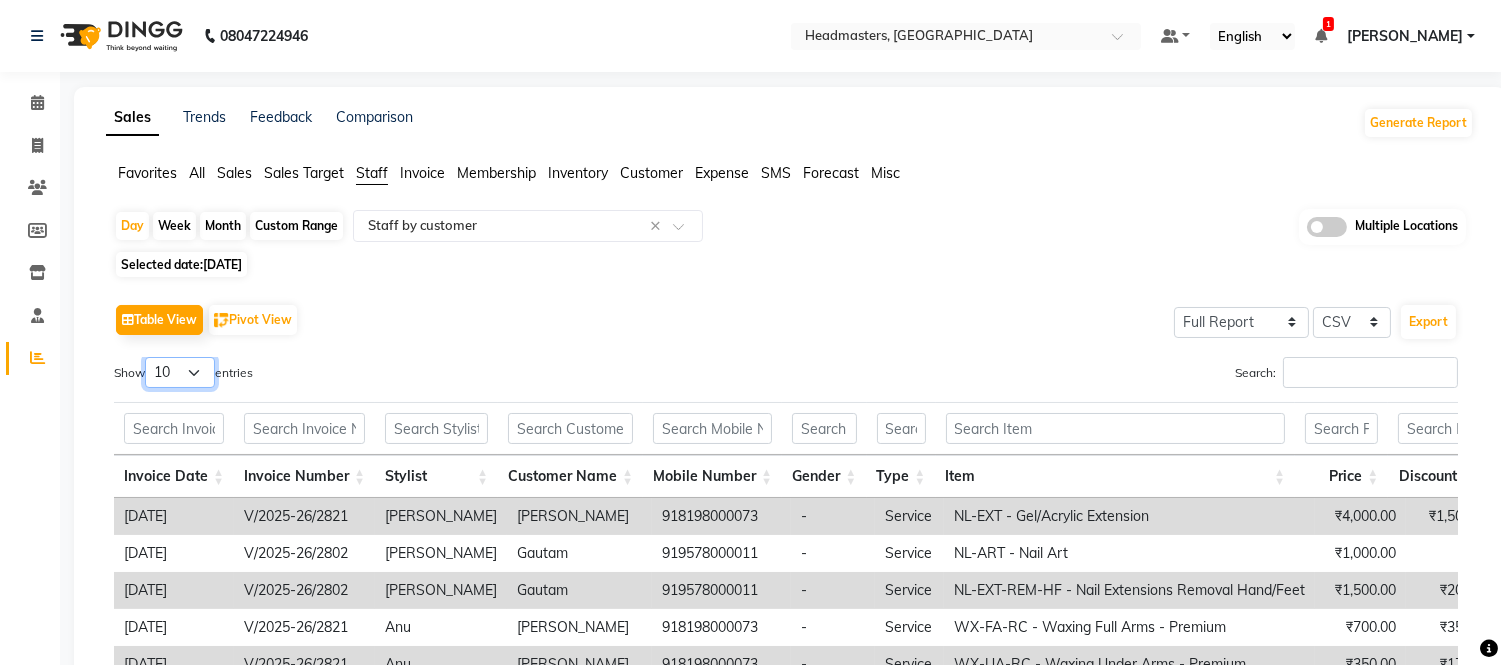 click on "10 25 50 100" at bounding box center [180, 372] 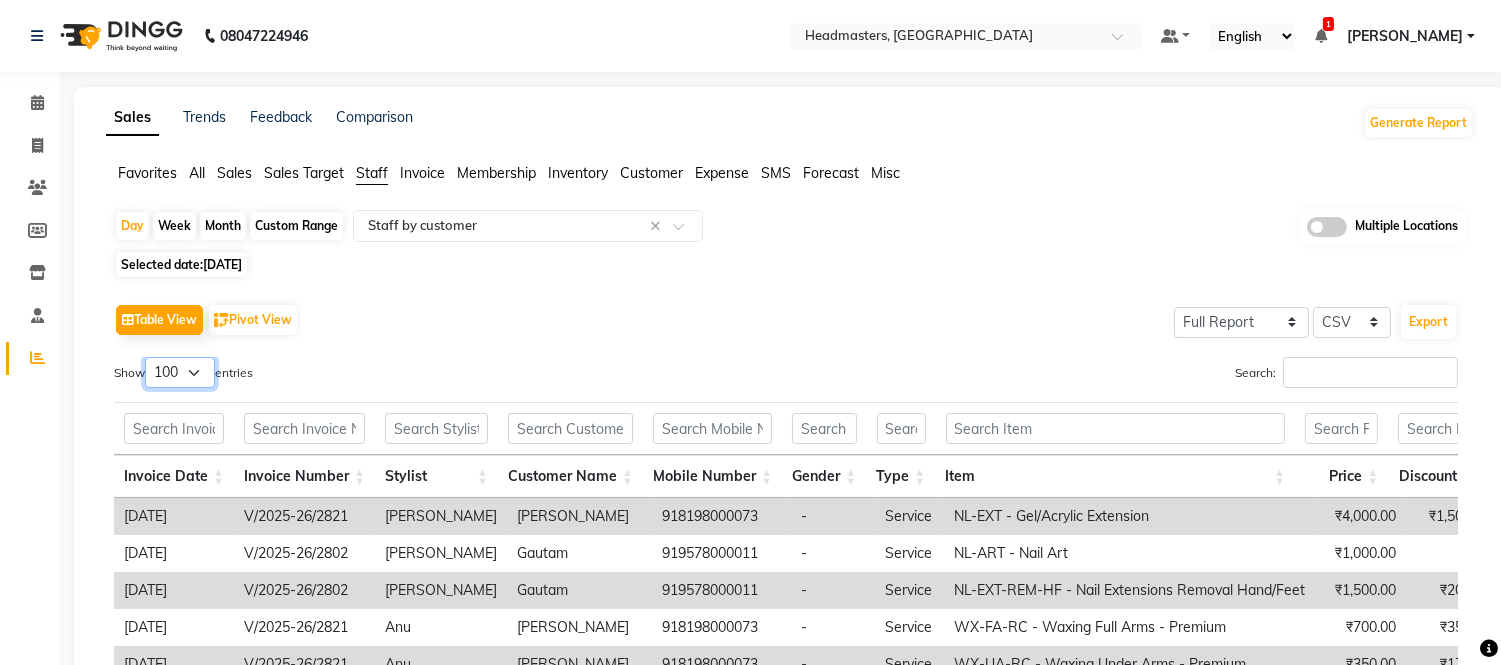 click on "10 25 50 100" at bounding box center [180, 372] 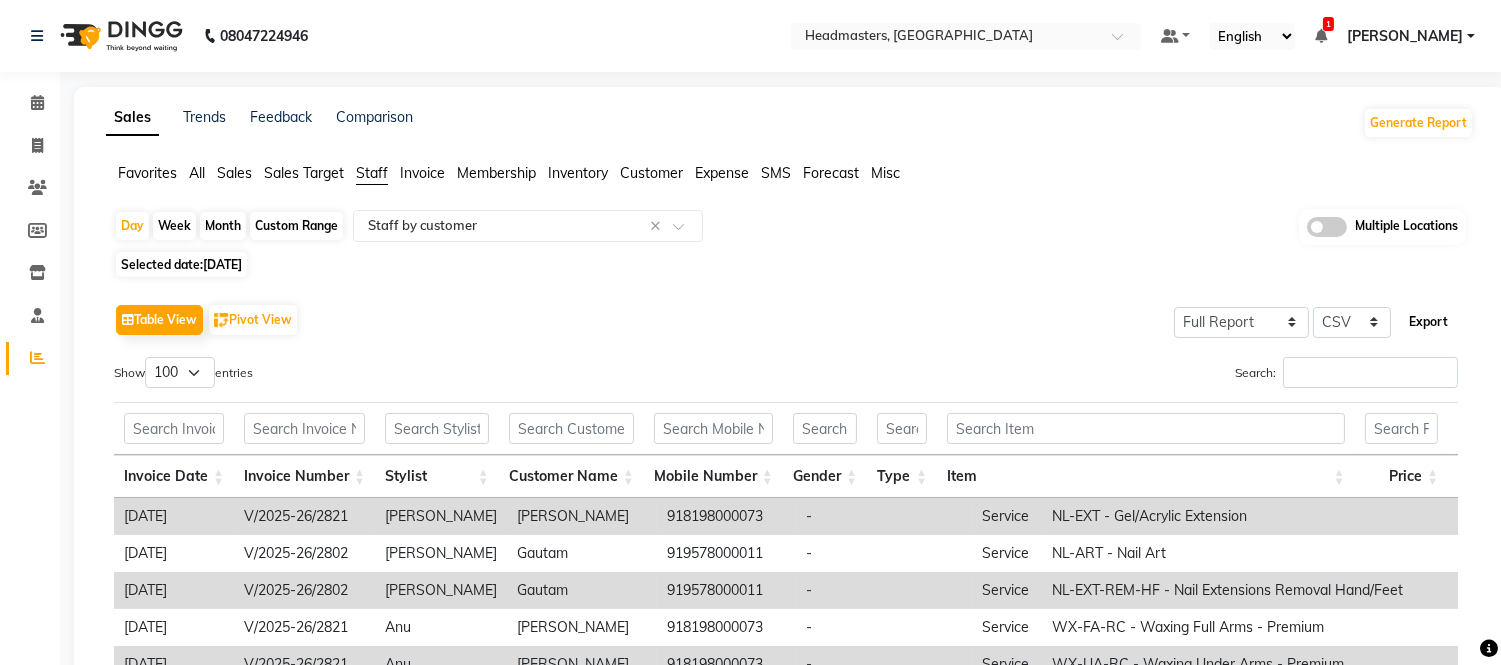 click on "Export" 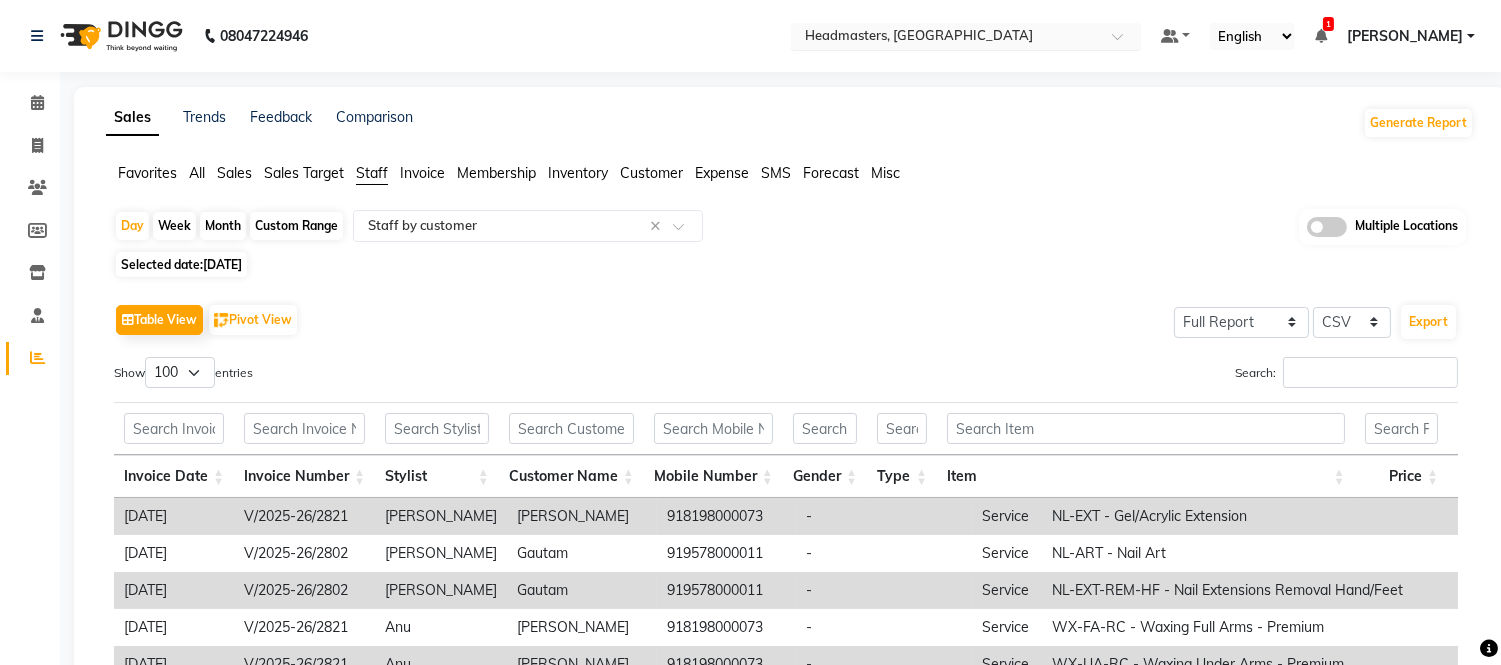 click at bounding box center (946, 38) 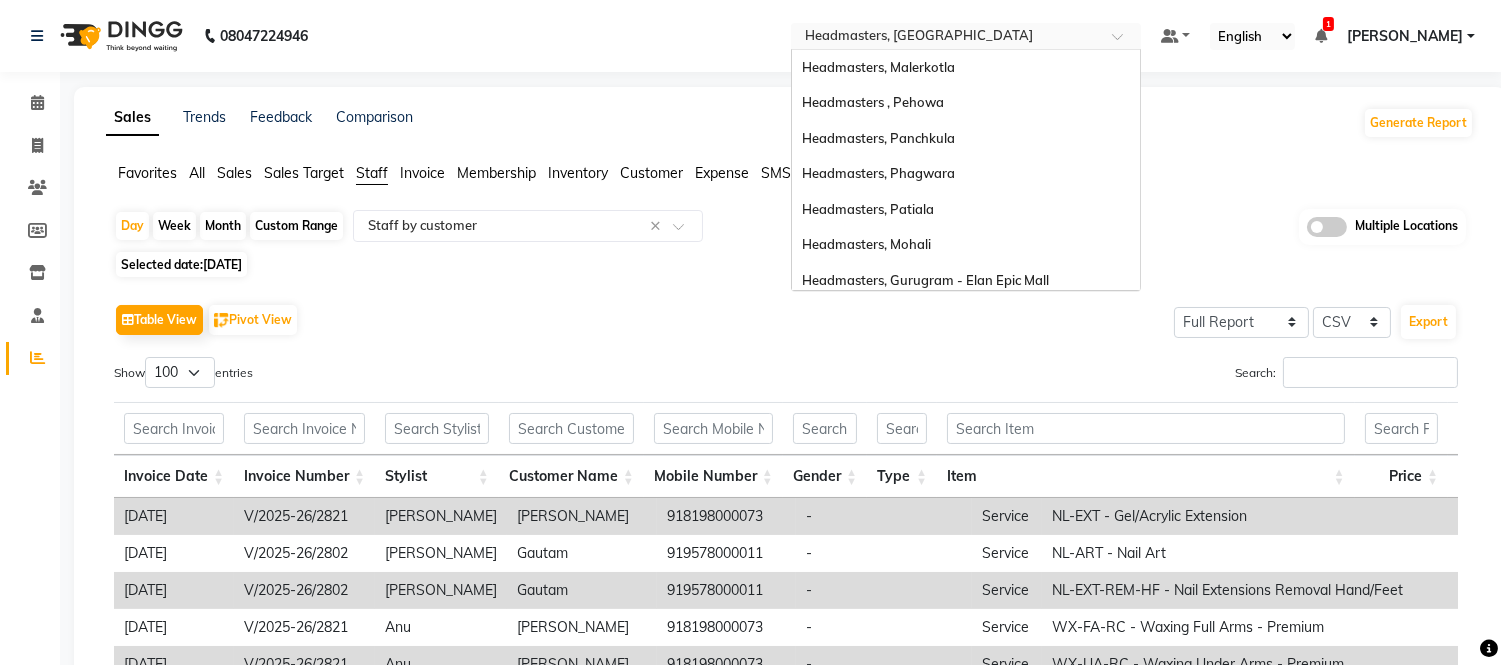 scroll, scrollTop: 363, scrollLeft: 0, axis: vertical 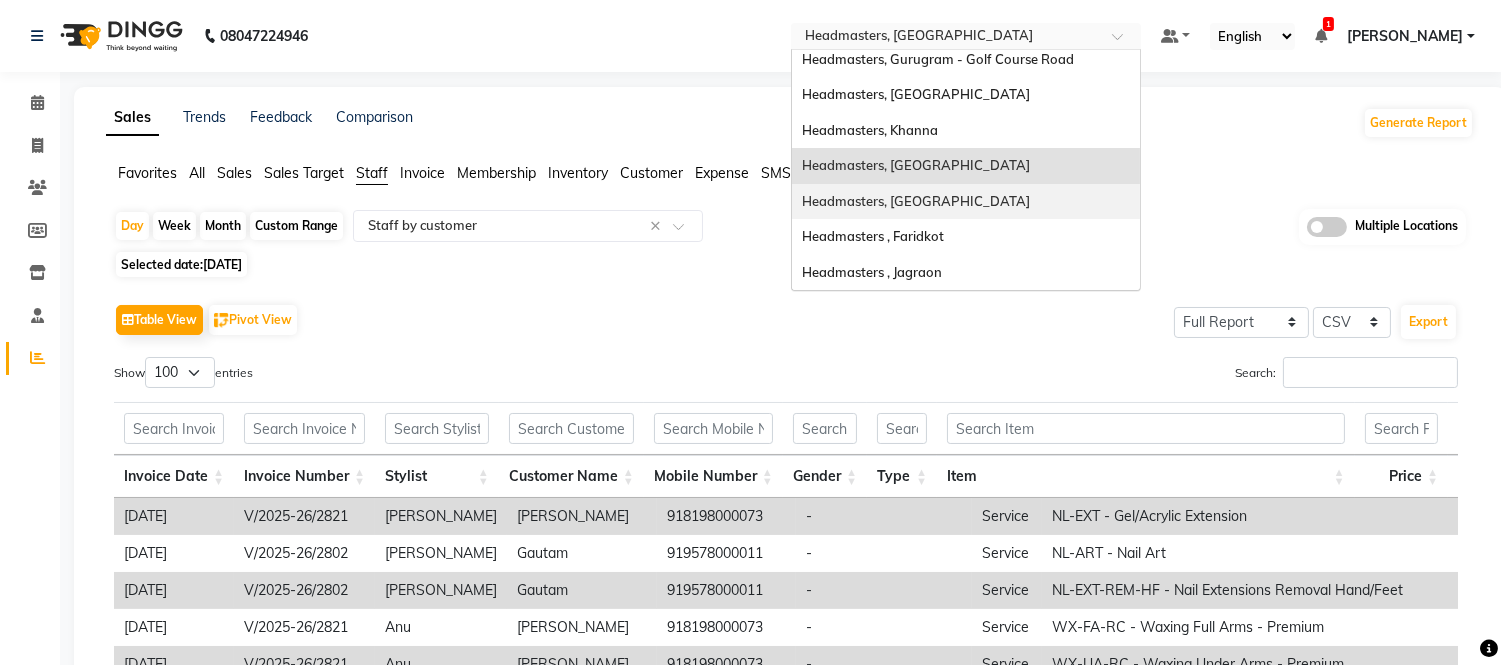 click on "Headmasters, [GEOGRAPHIC_DATA]" at bounding box center [916, 201] 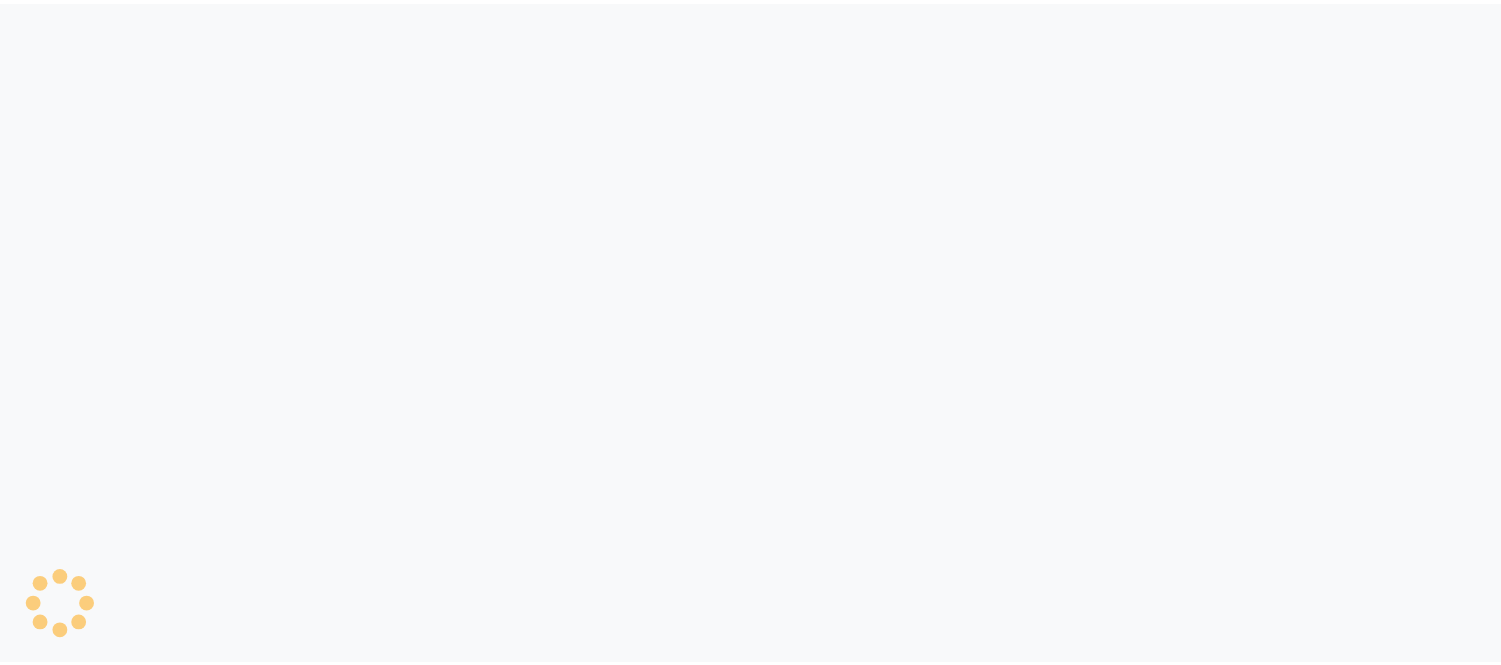 scroll, scrollTop: 0, scrollLeft: 0, axis: both 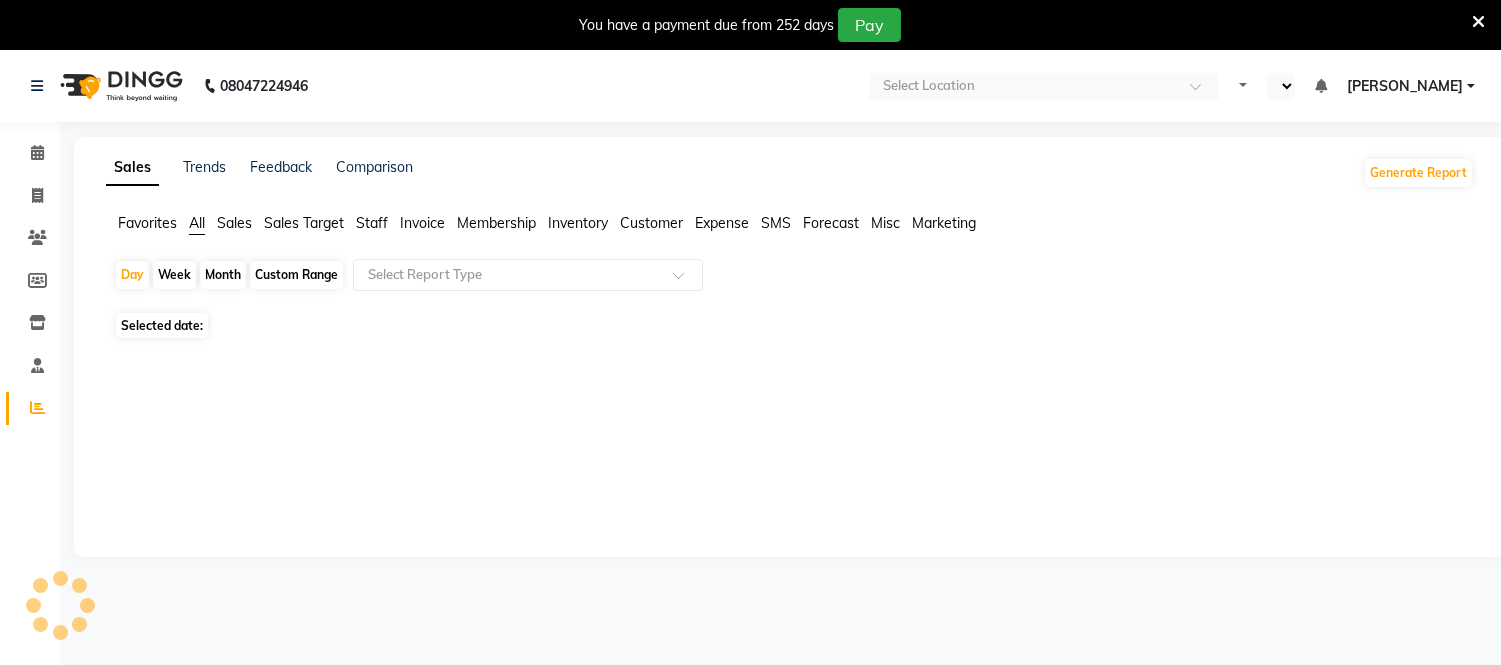 select on "en" 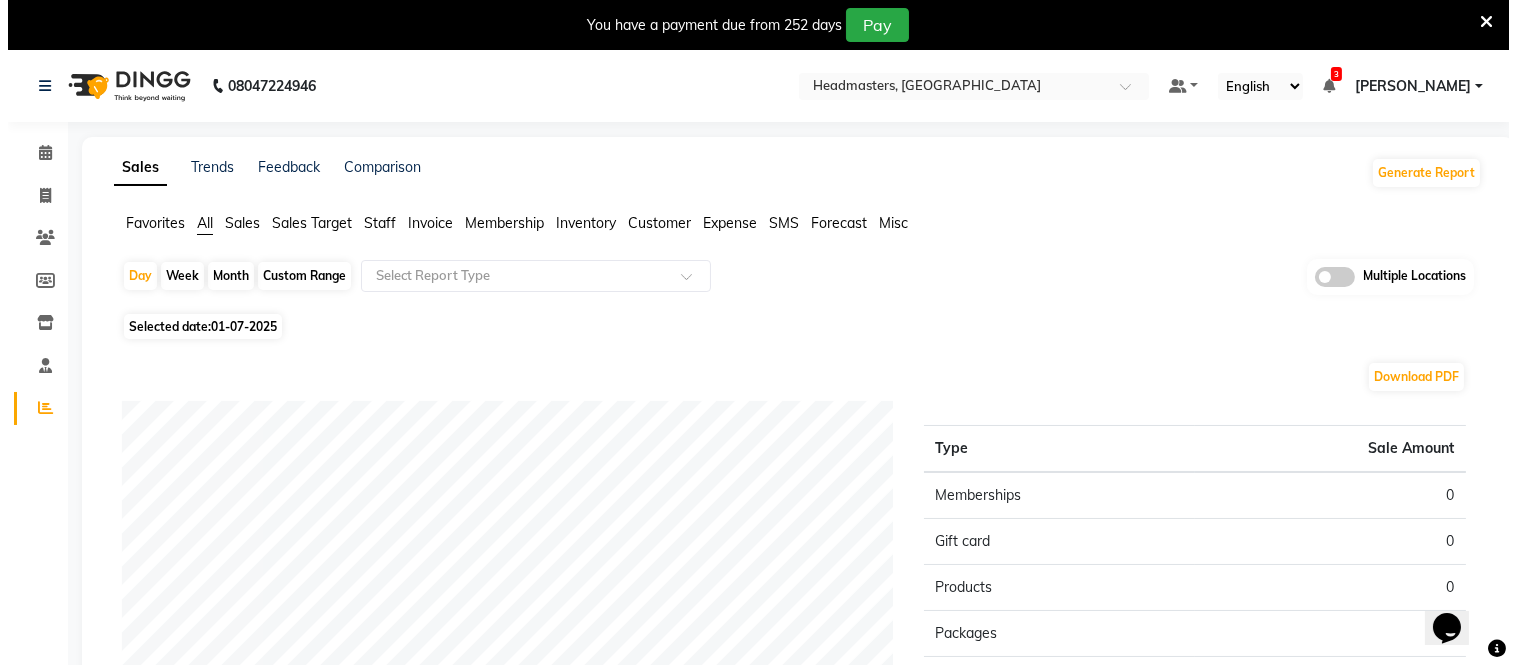 scroll, scrollTop: 0, scrollLeft: 0, axis: both 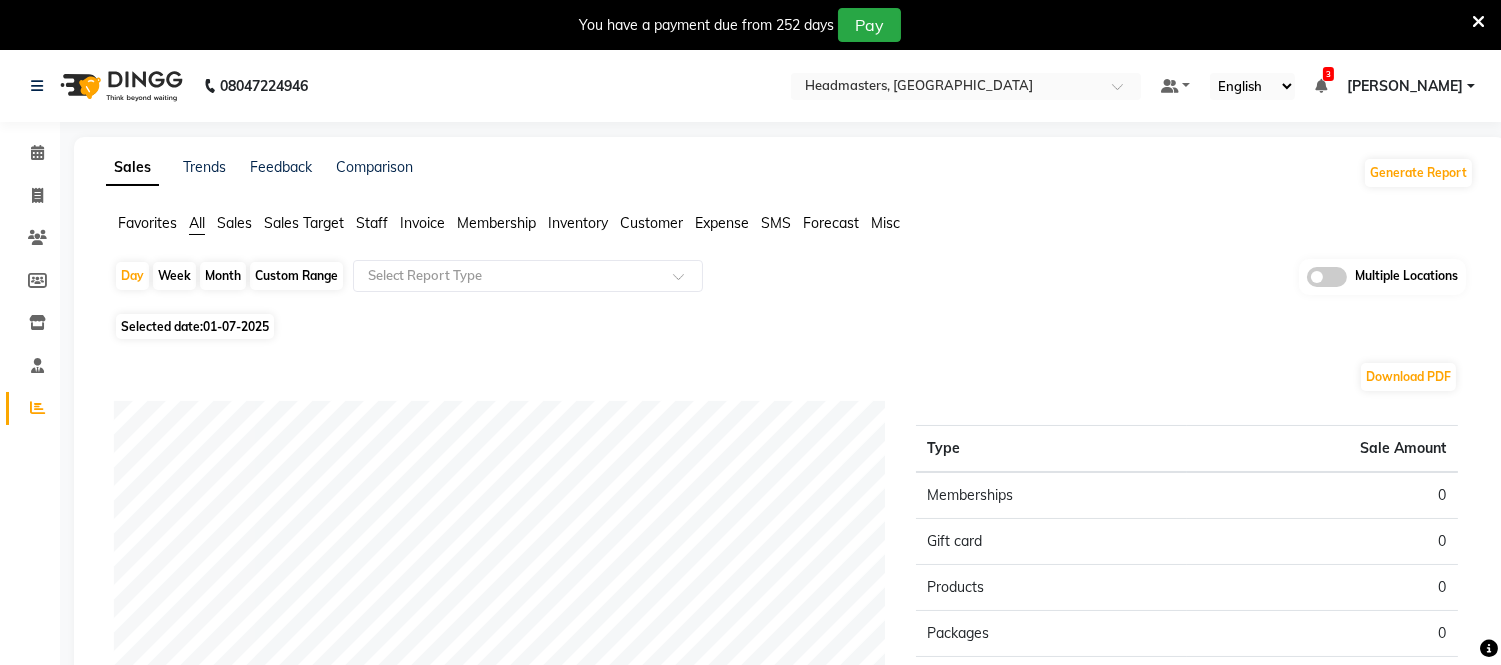 click at bounding box center (1478, 22) 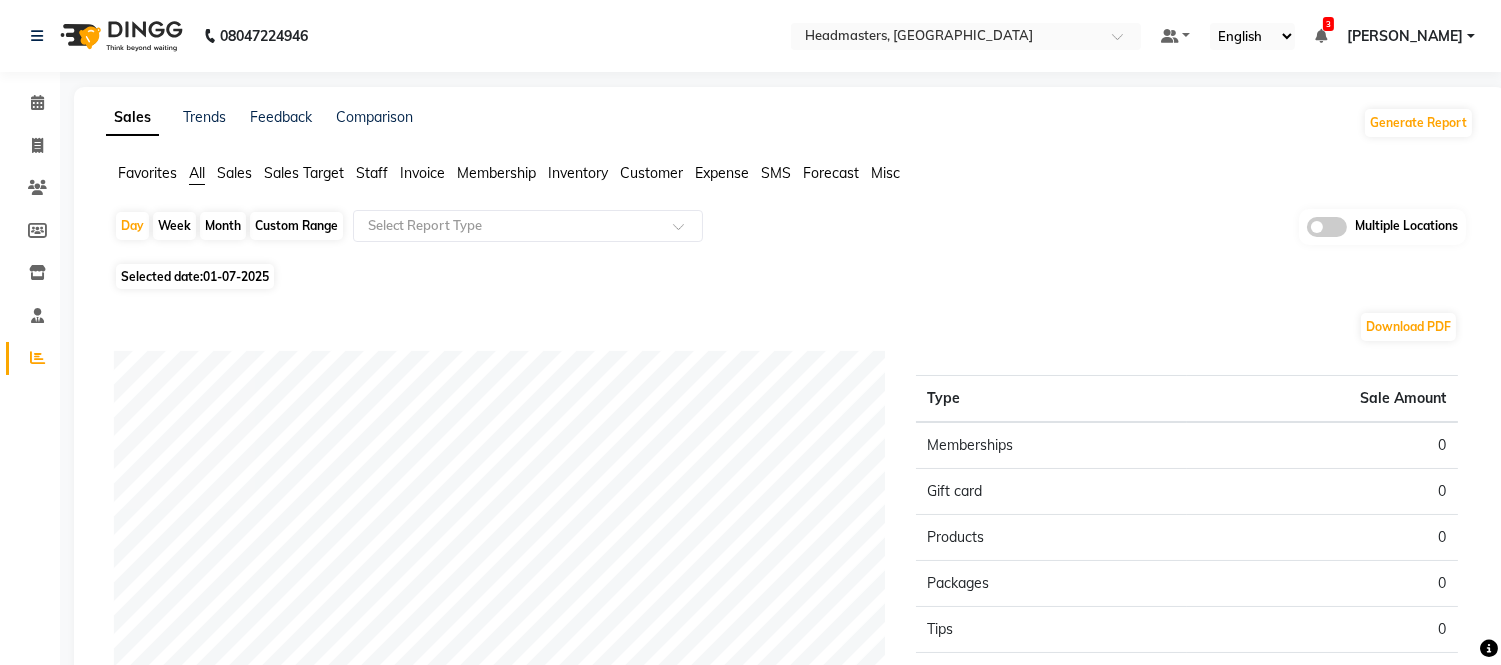 click on "Staff" 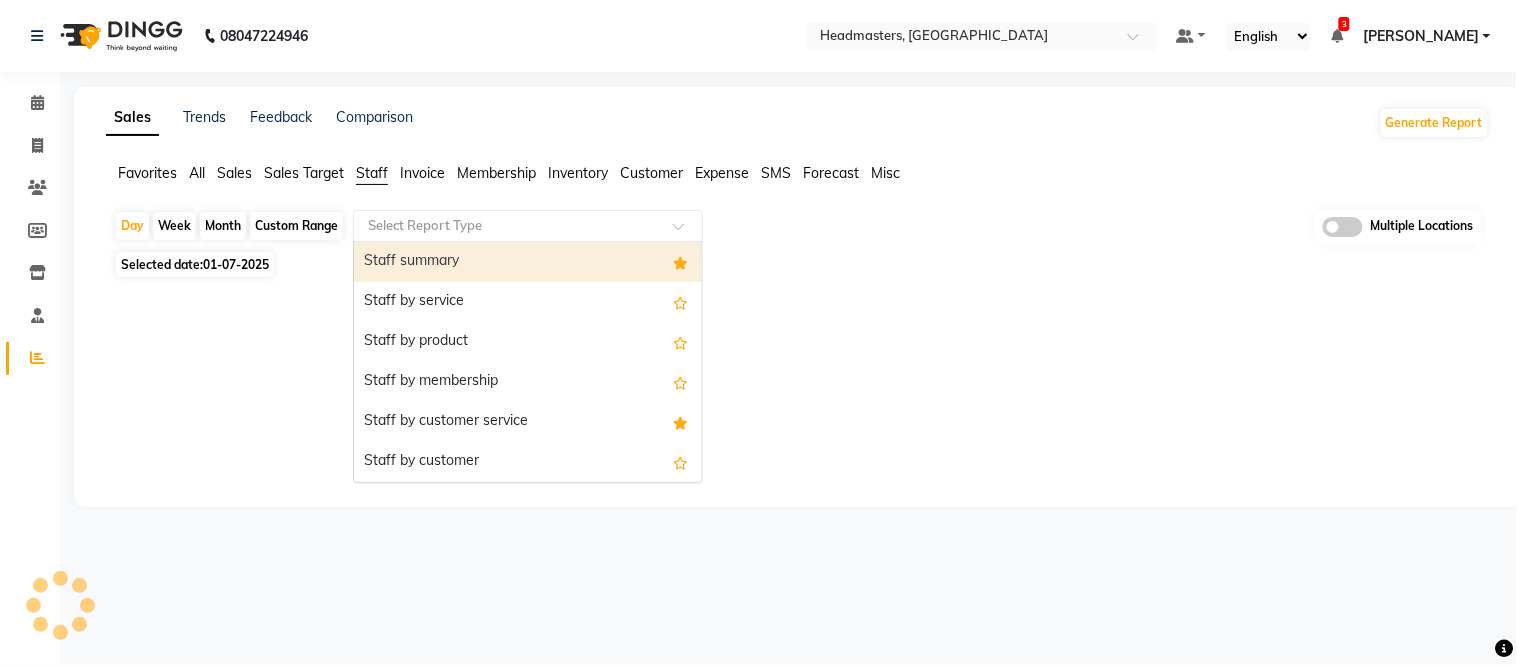 click 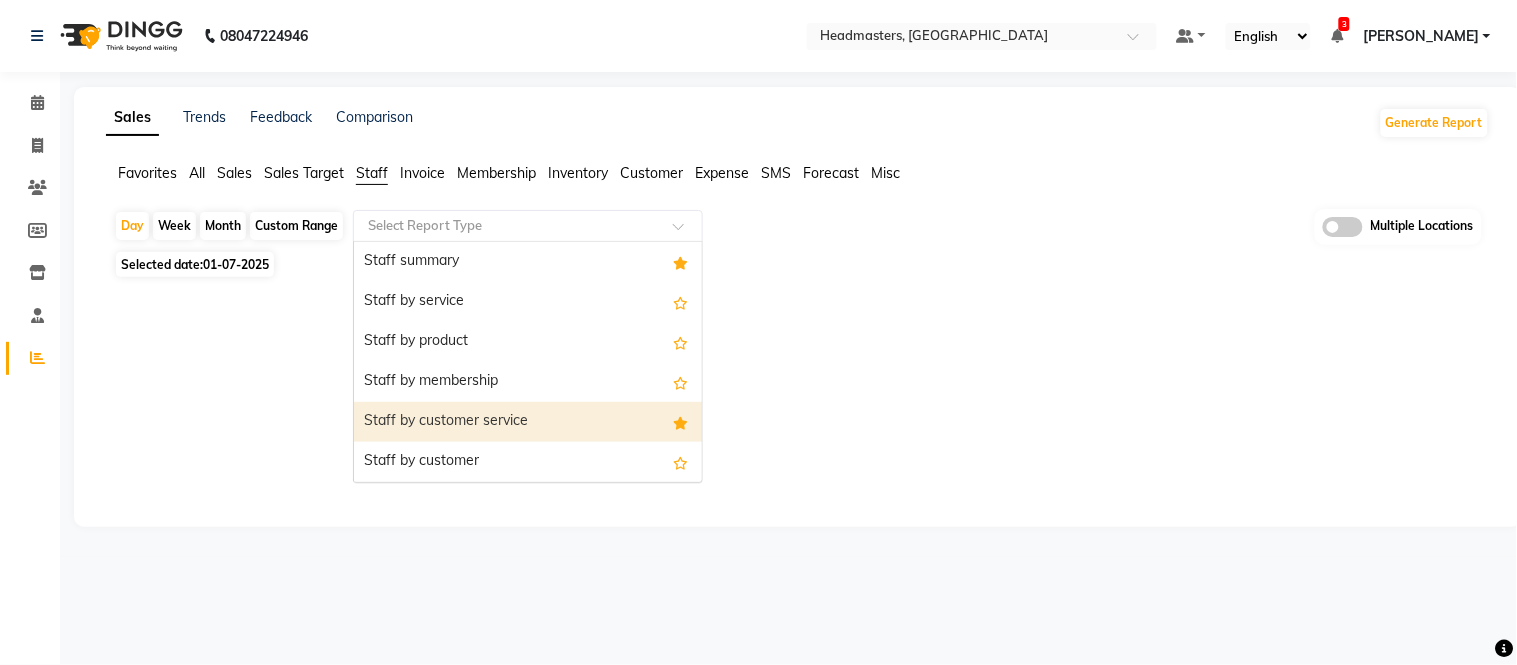 click on "Staff by customer" at bounding box center (528, 462) 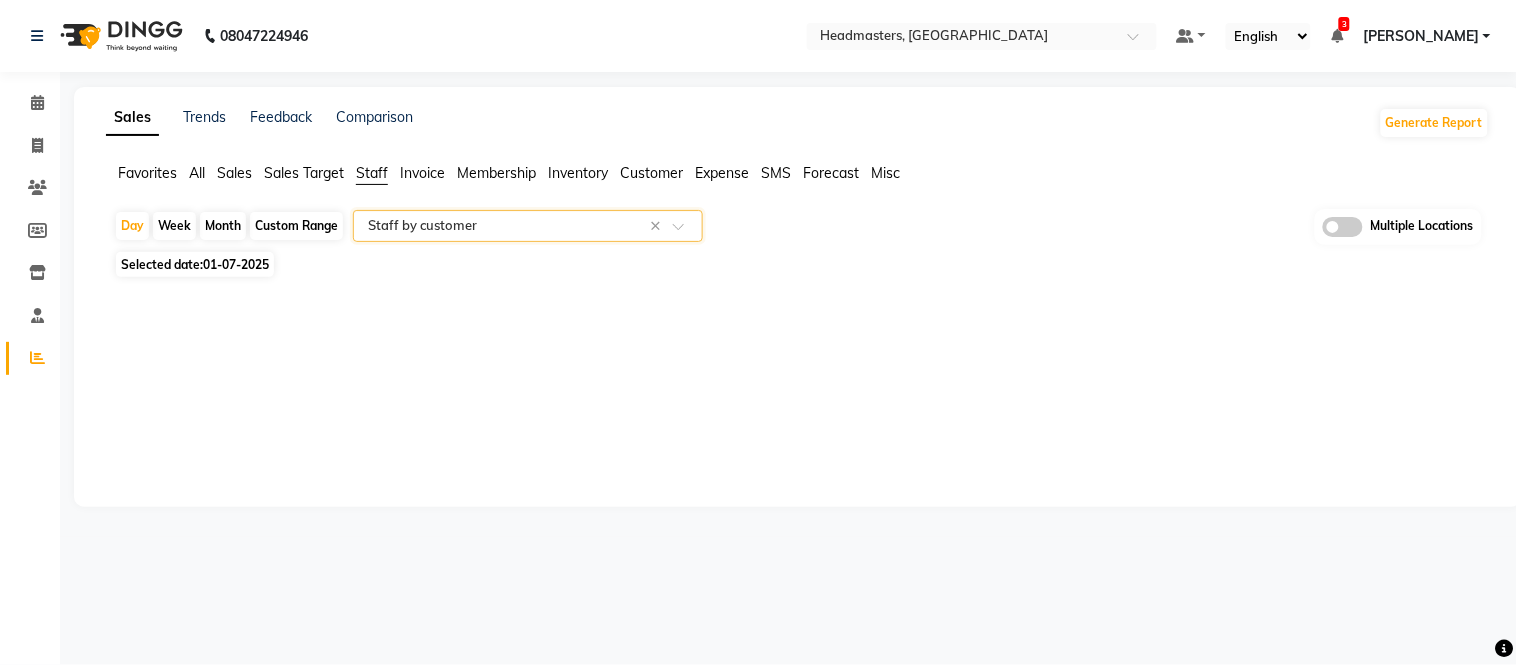 click on "01-07-2025" 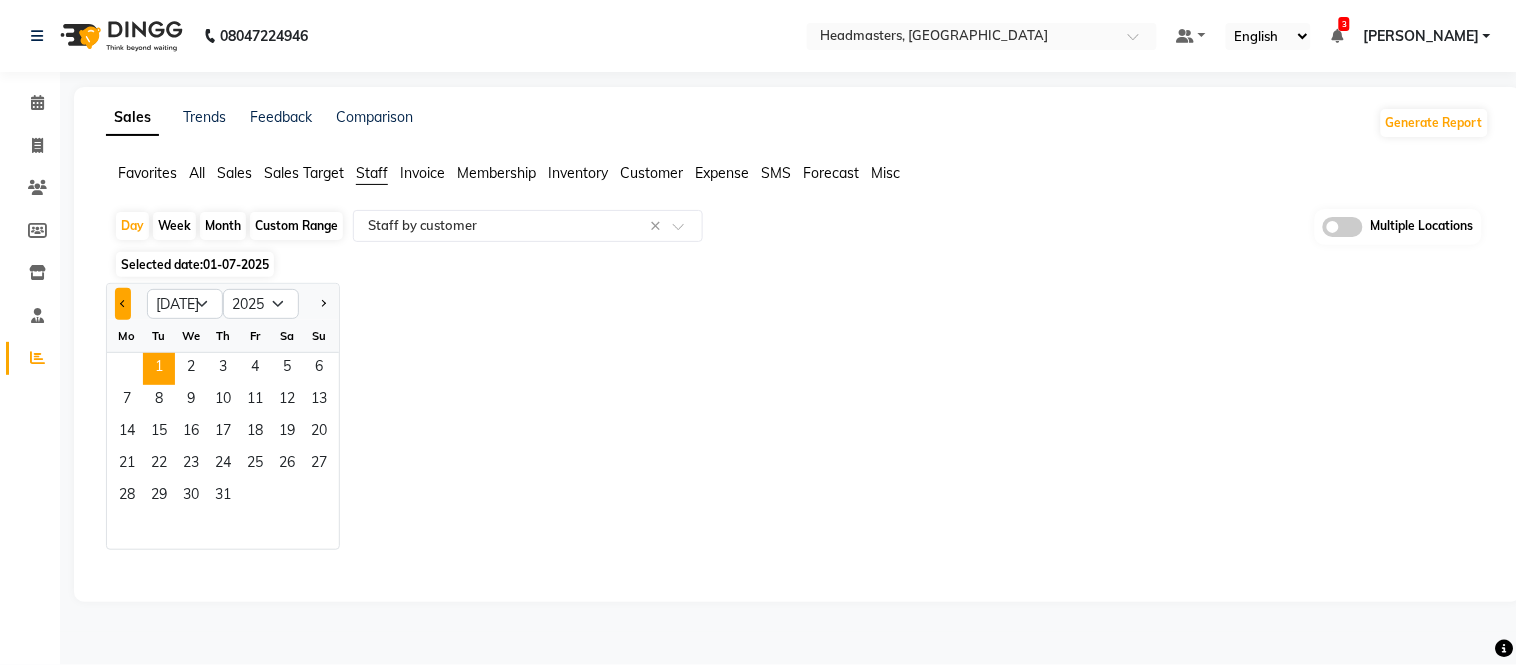 click 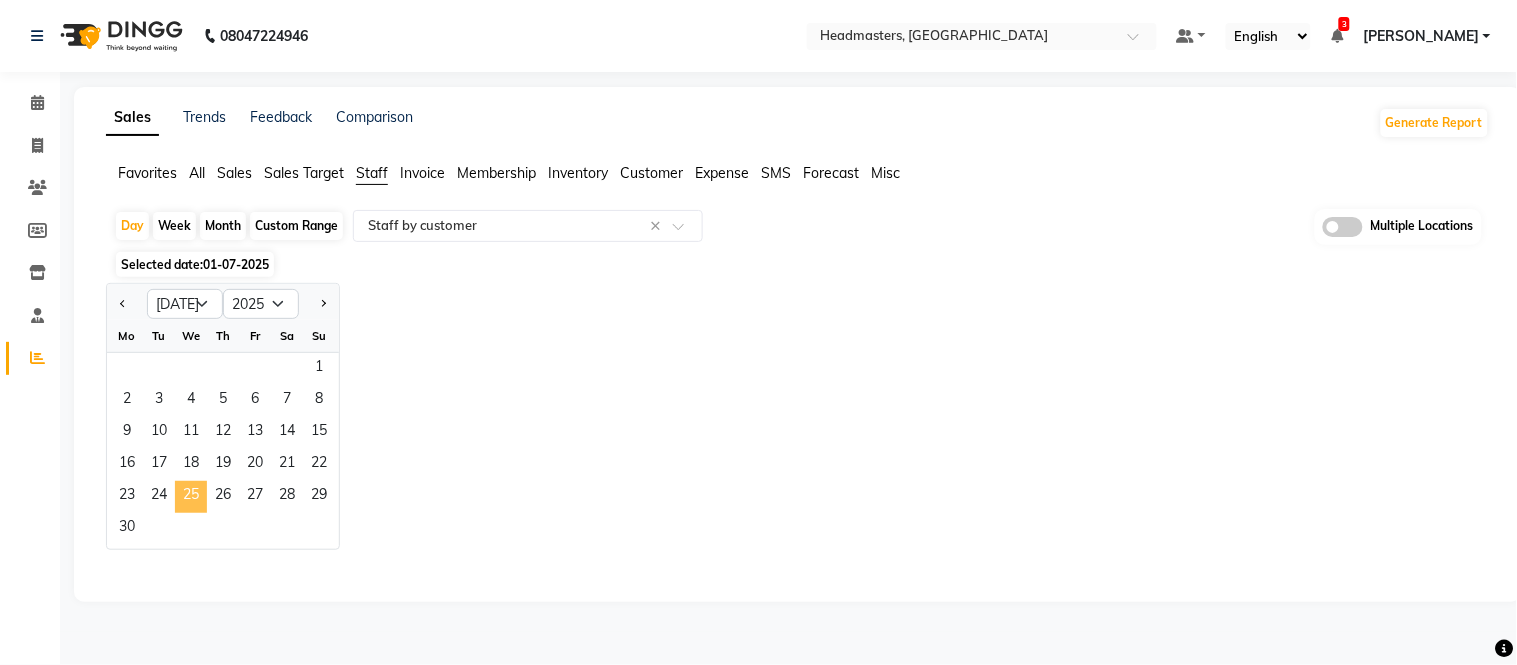 select on "6" 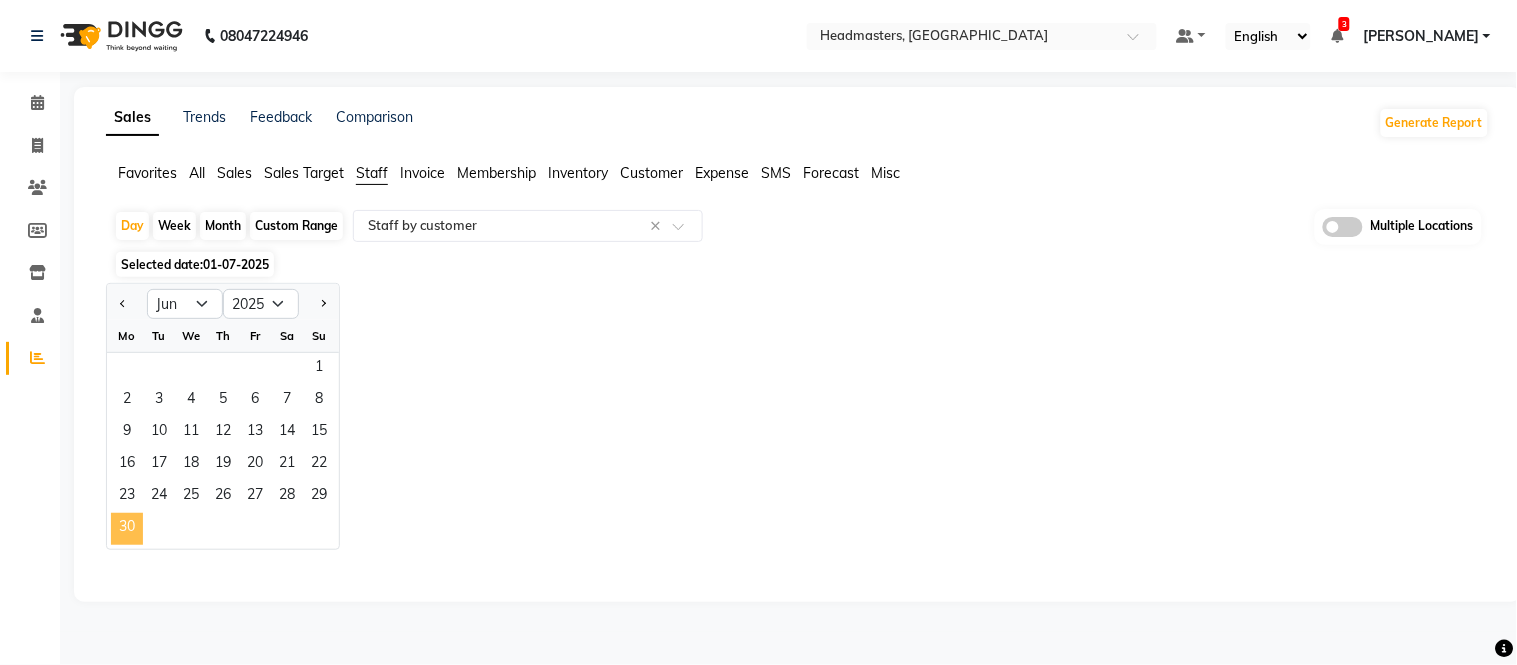 click on "30" 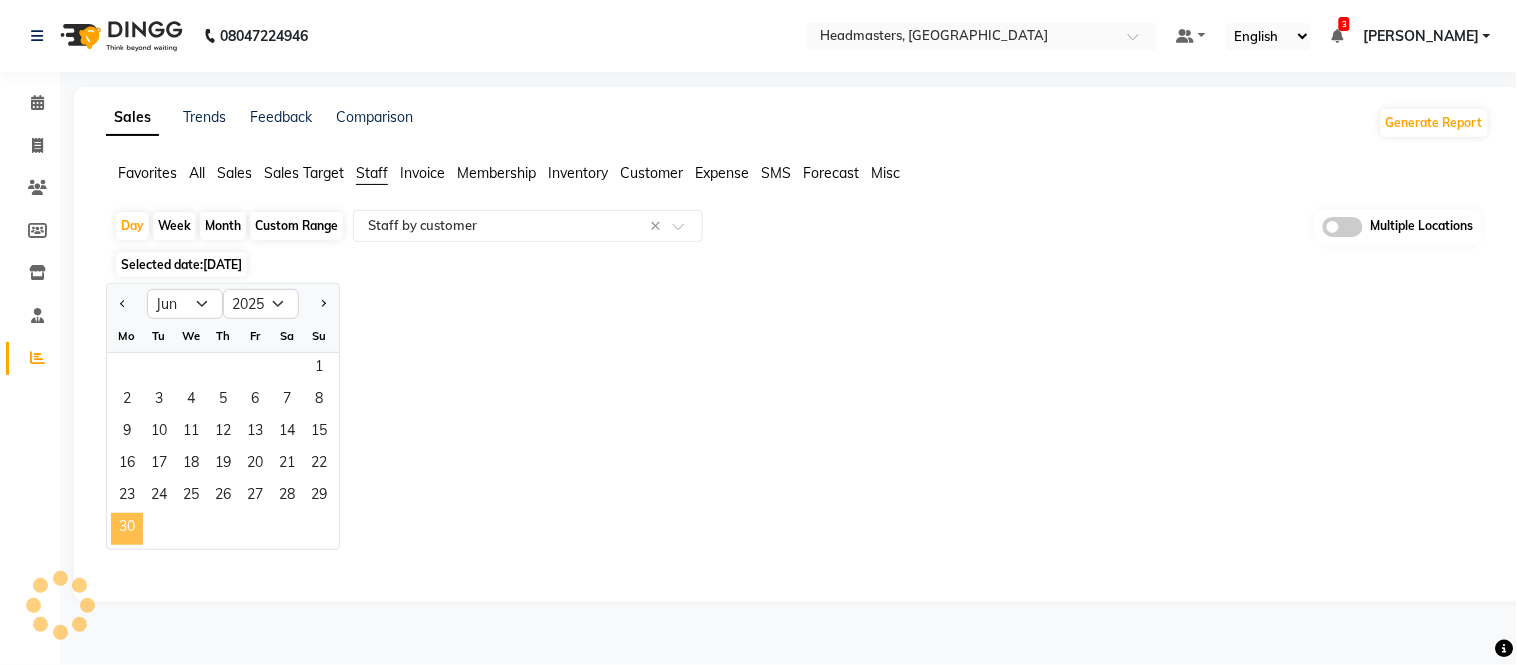 select on "full_report" 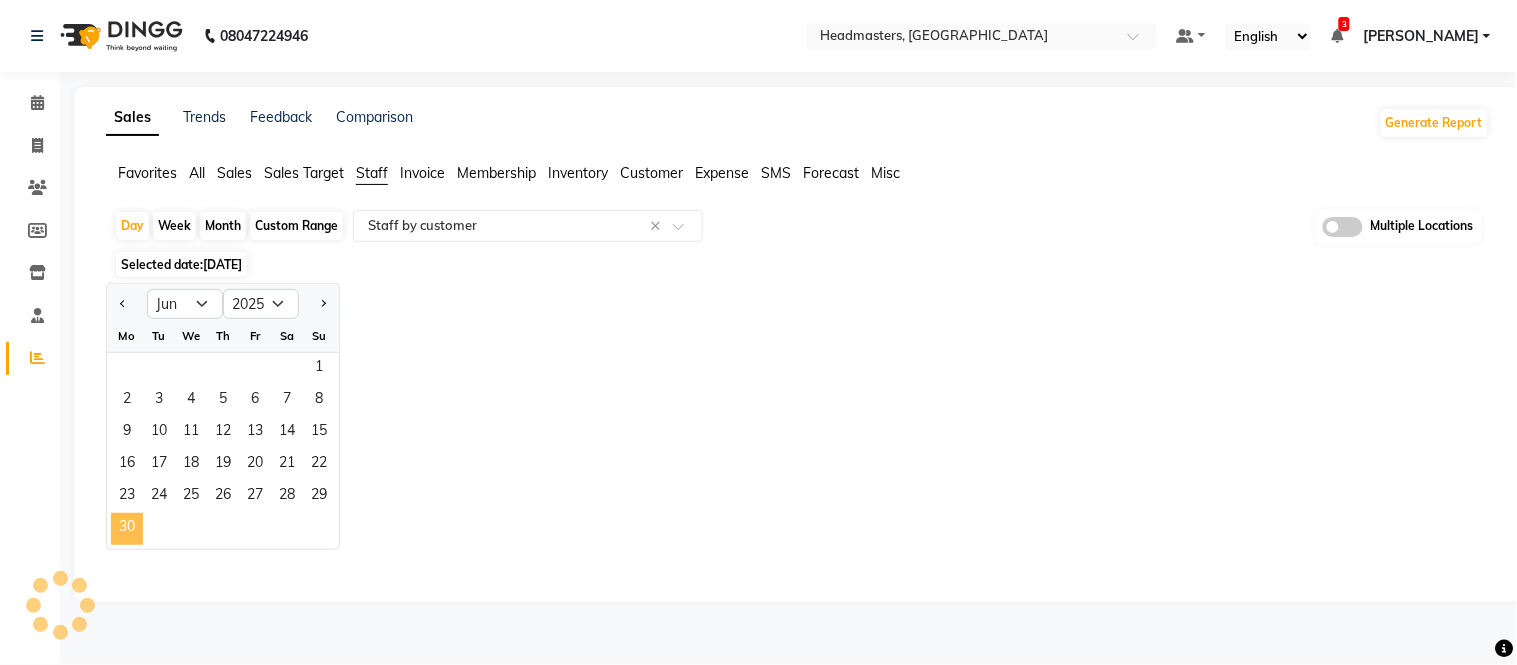 select on "pdf" 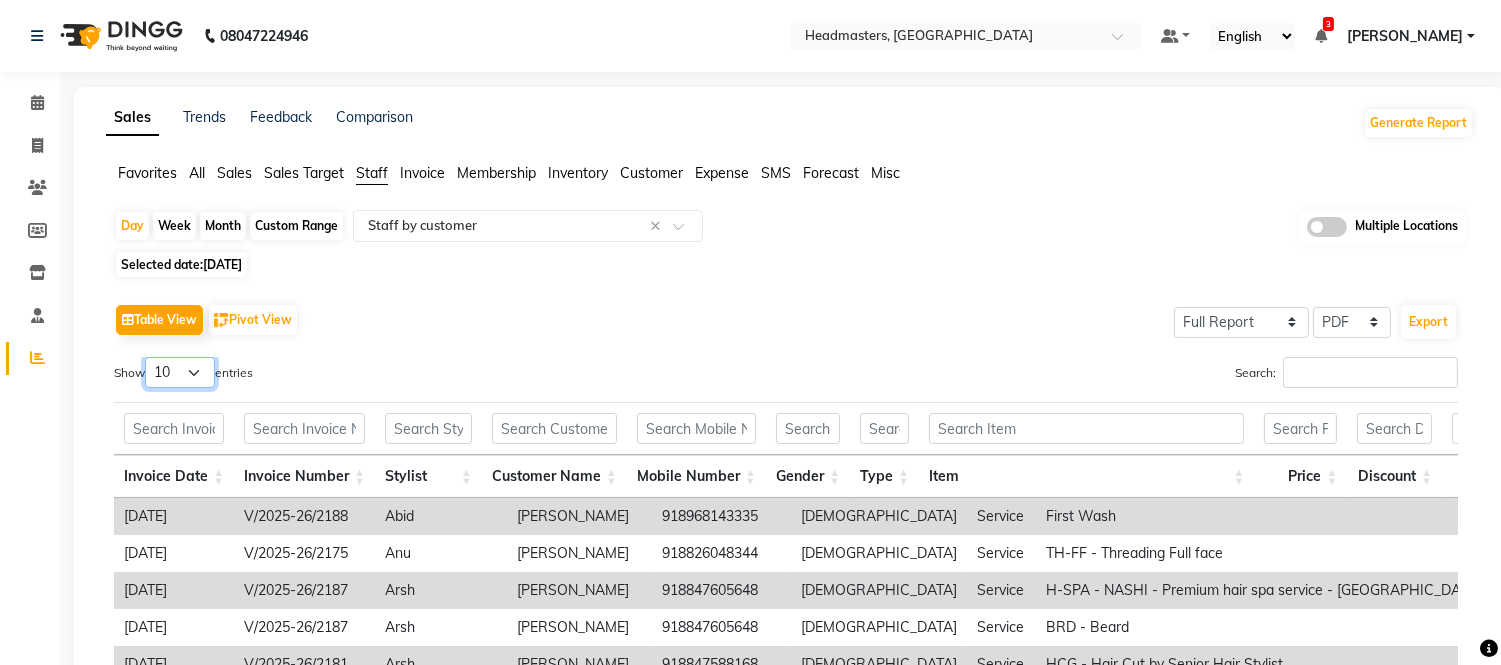 click on "10 25 50 100" at bounding box center [180, 372] 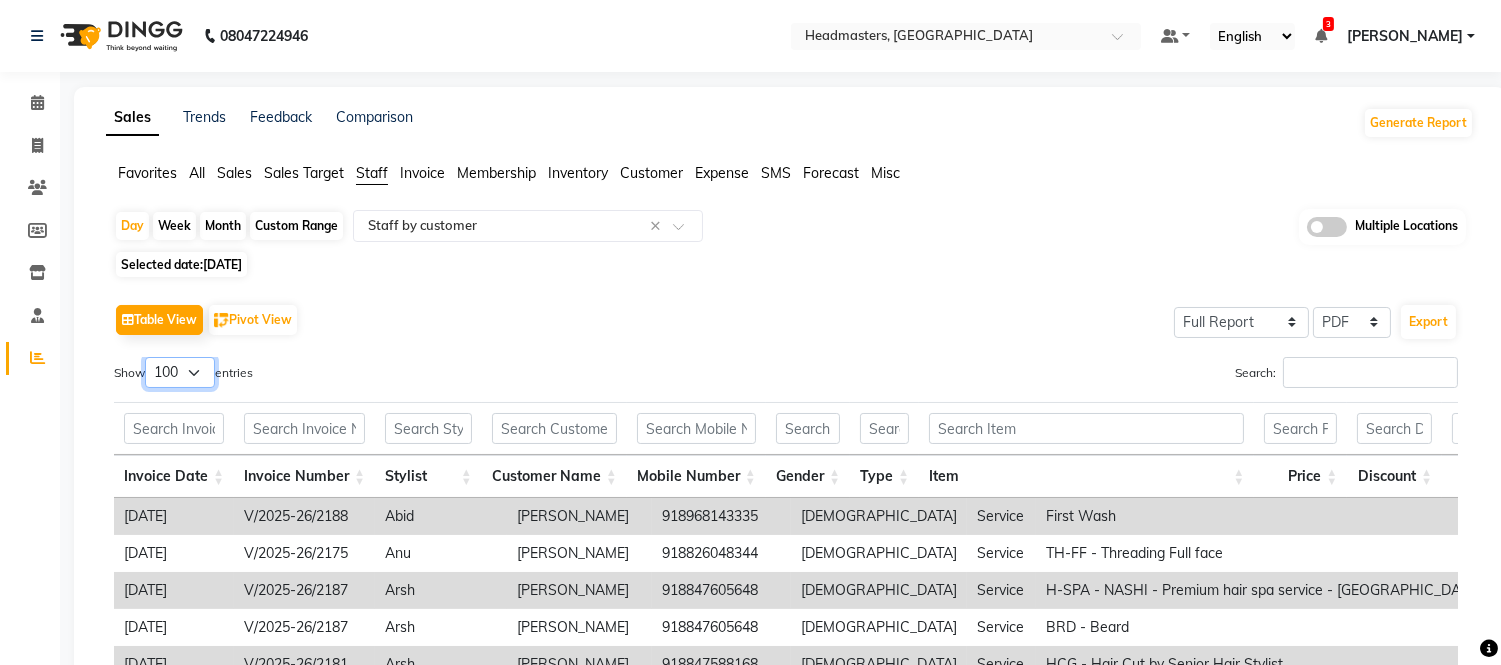 click on "10 25 50 100" at bounding box center [180, 372] 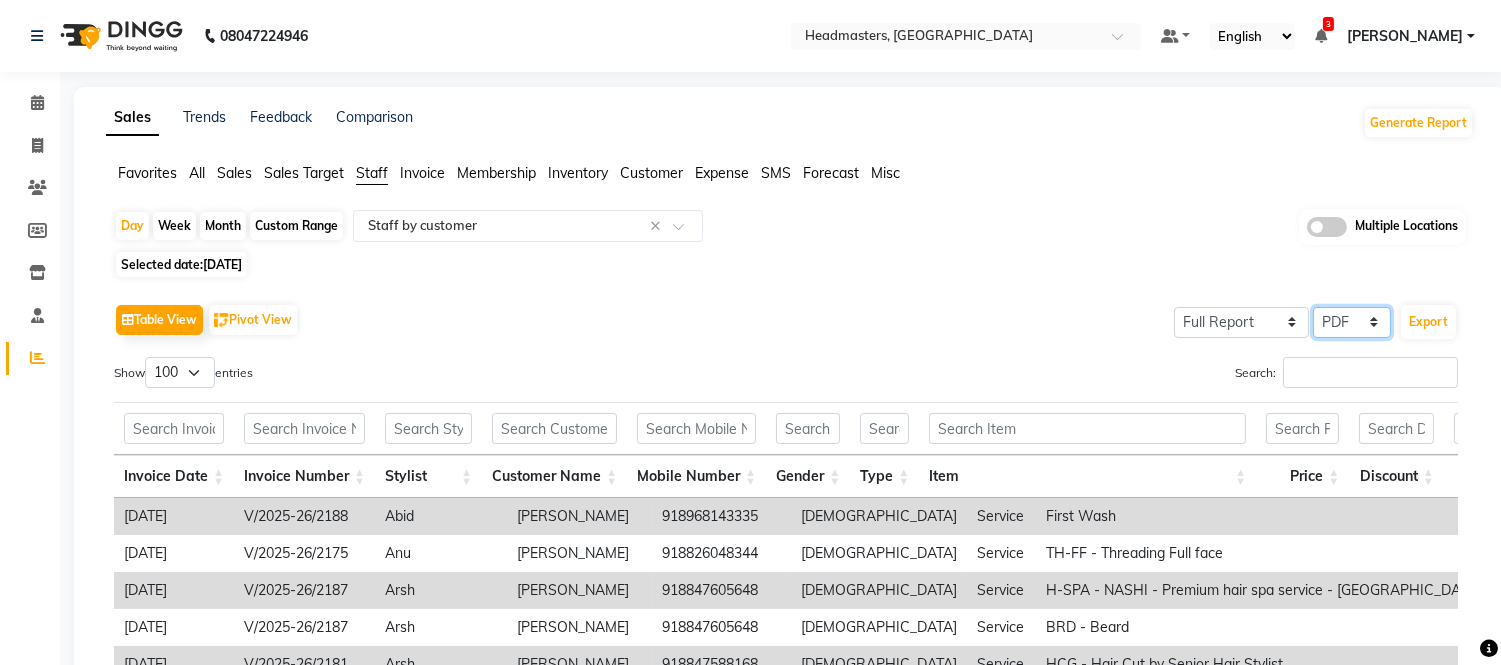 click on "Select CSV PDF" 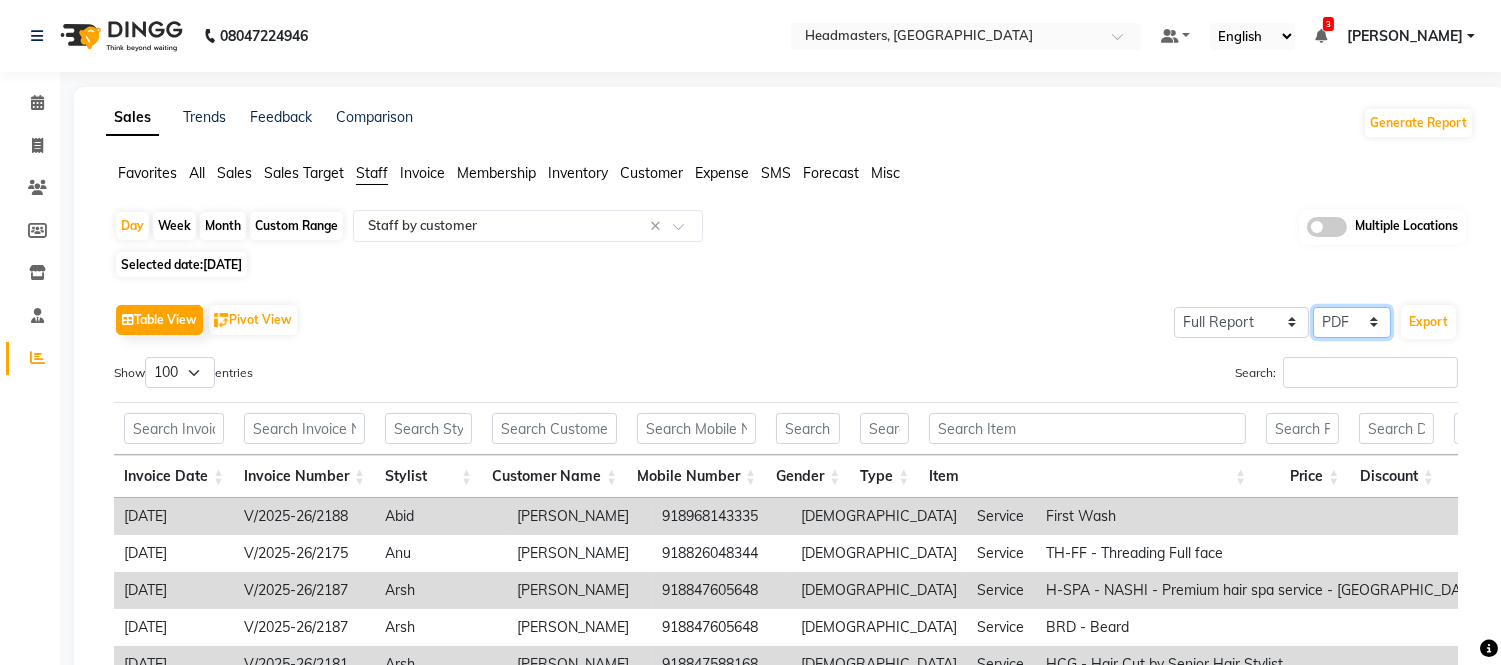 click on "Select CSV PDF" 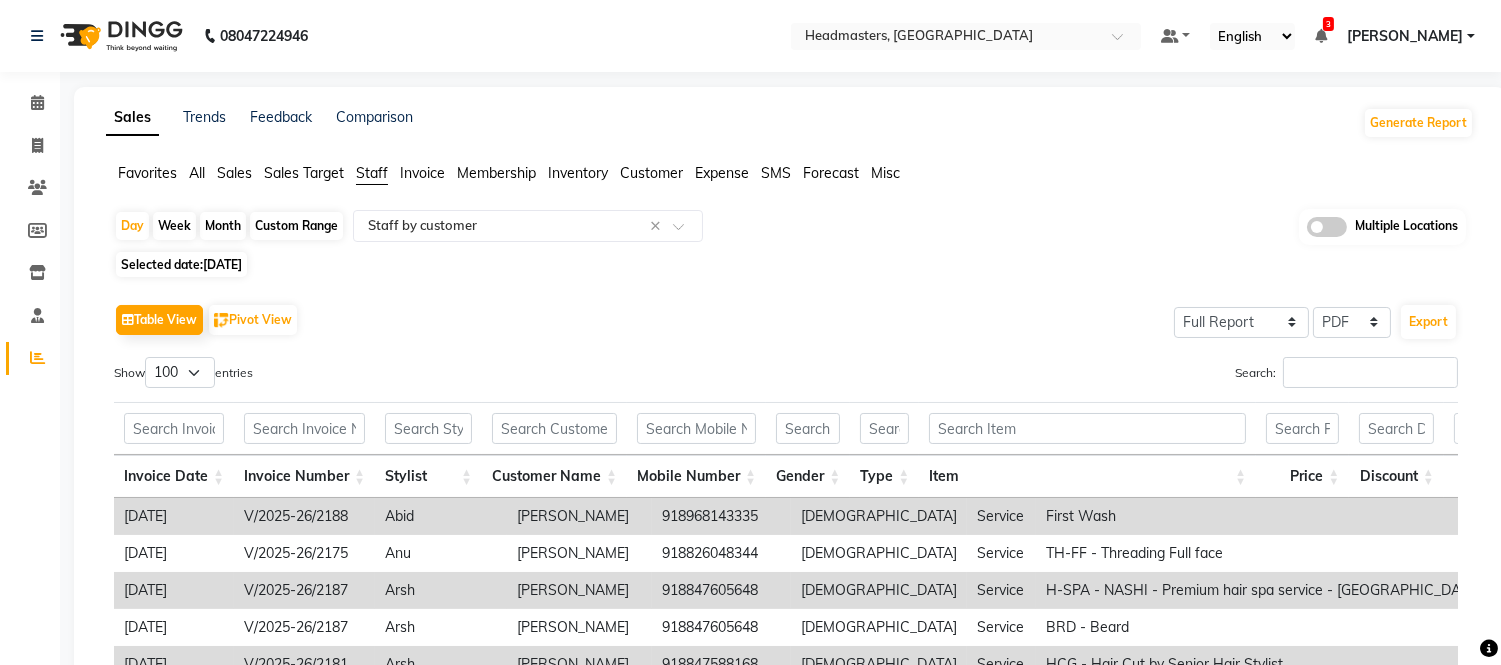 click on "Select Full Report Filtered Report Select CSV PDF  Export" 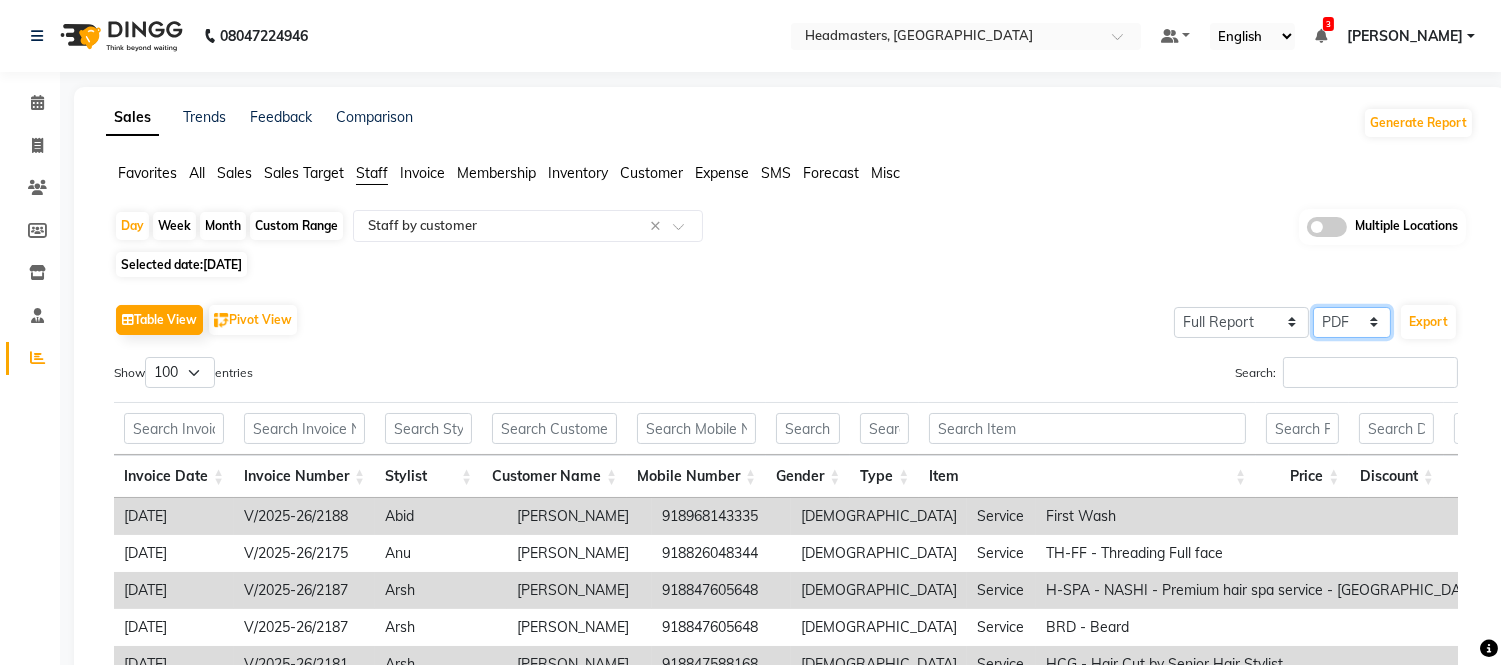 click on "Select CSV PDF" 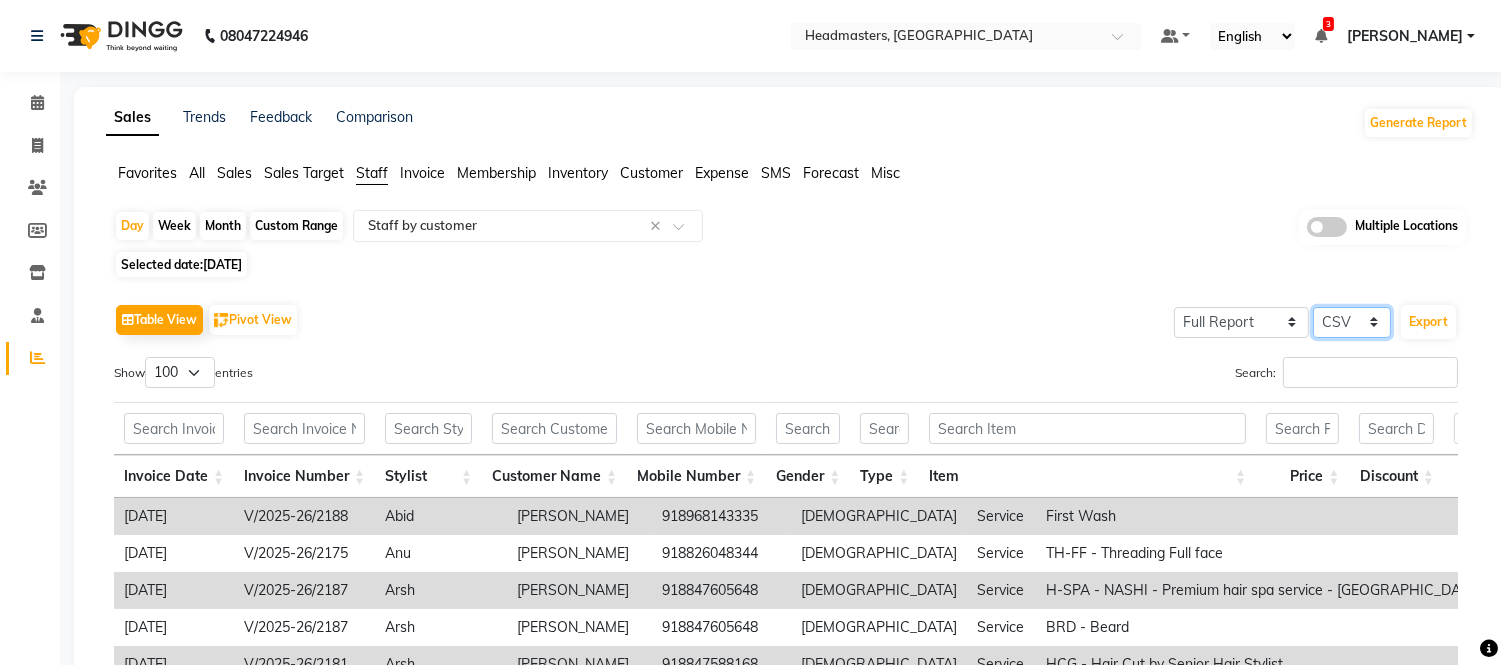 click on "Select CSV PDF" 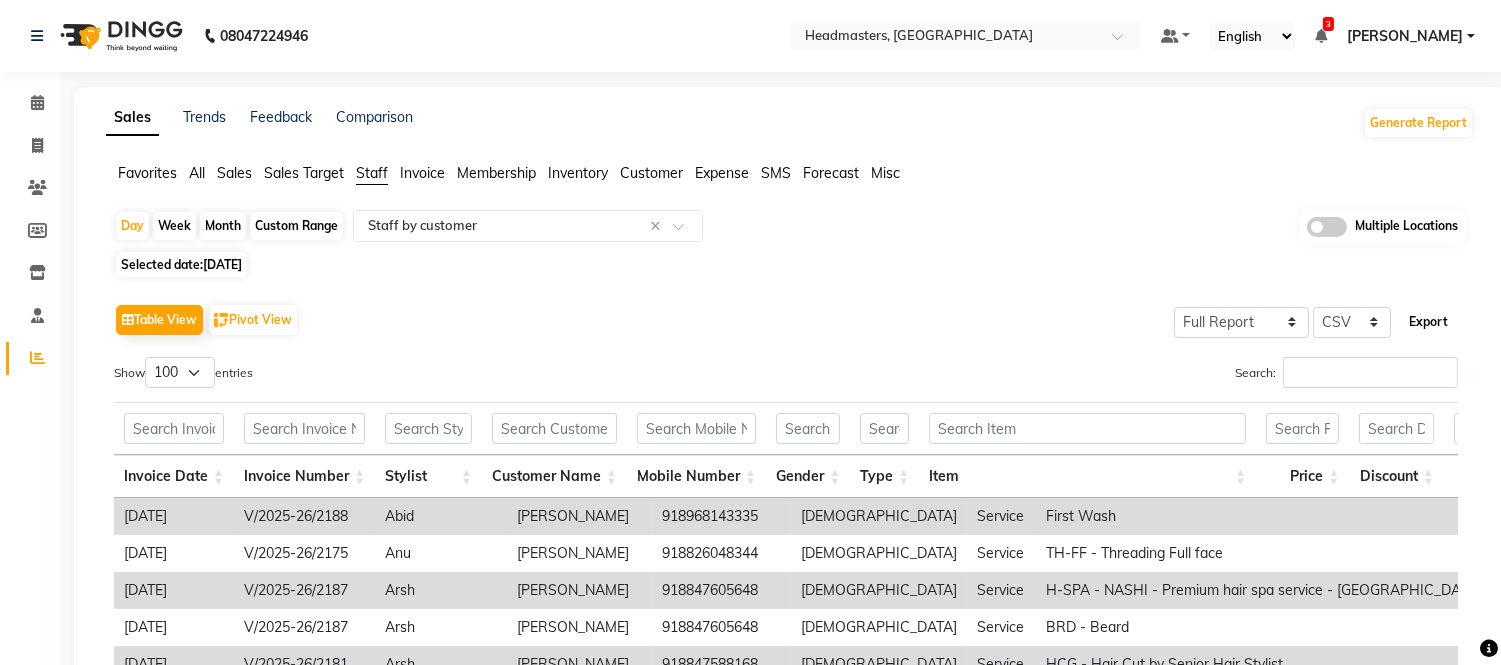 click on "Export" 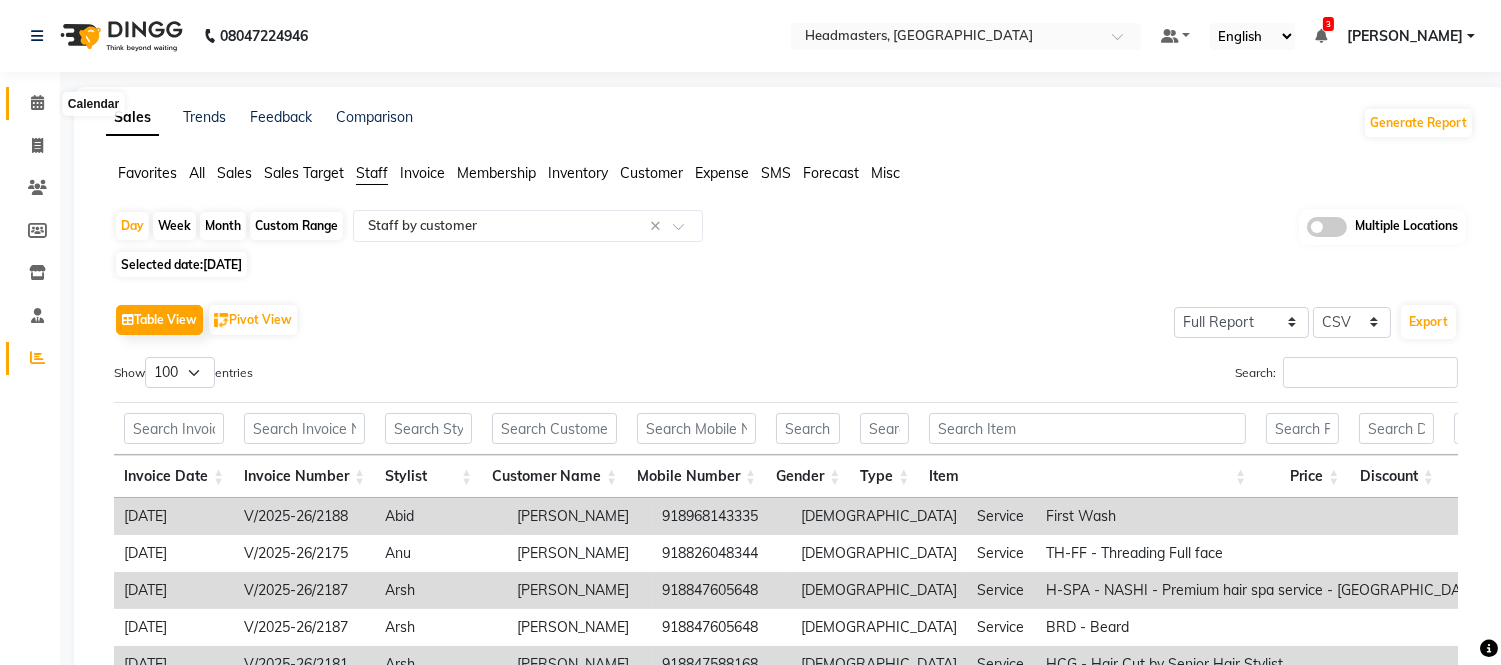 click 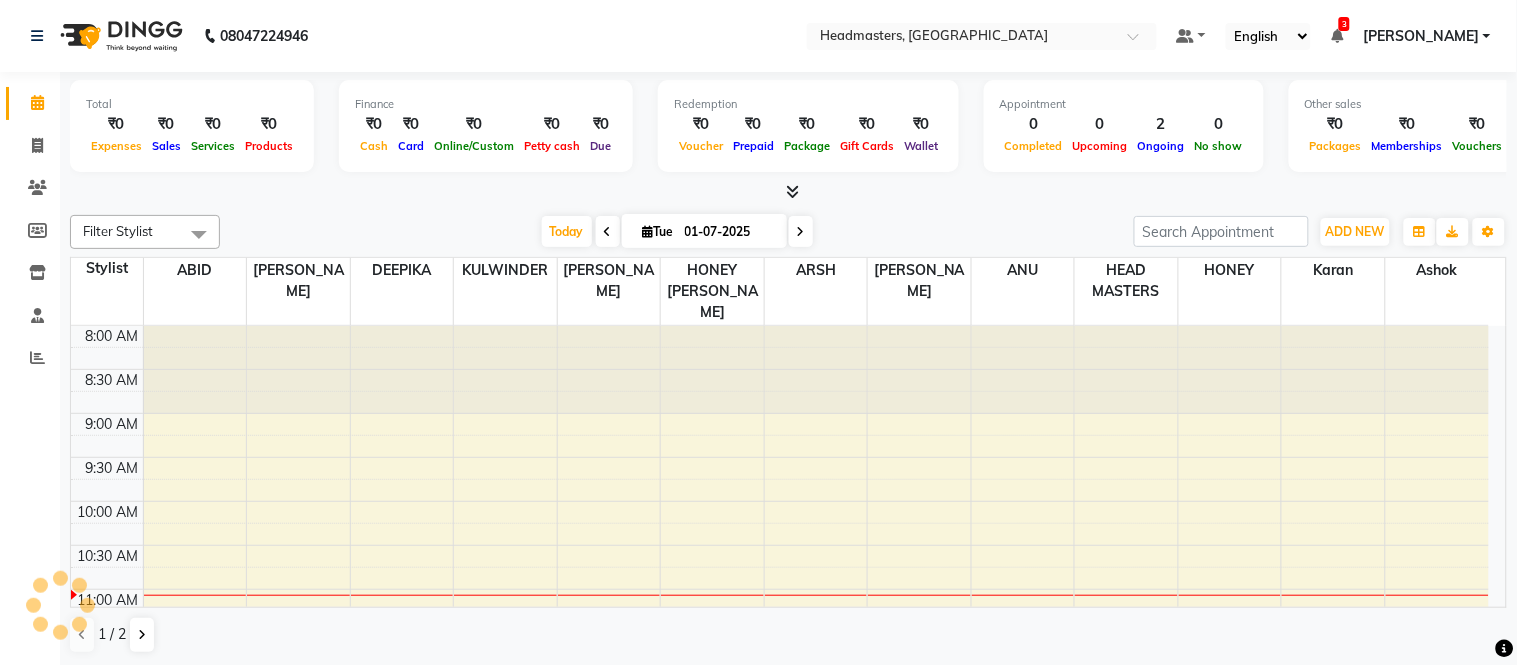 click 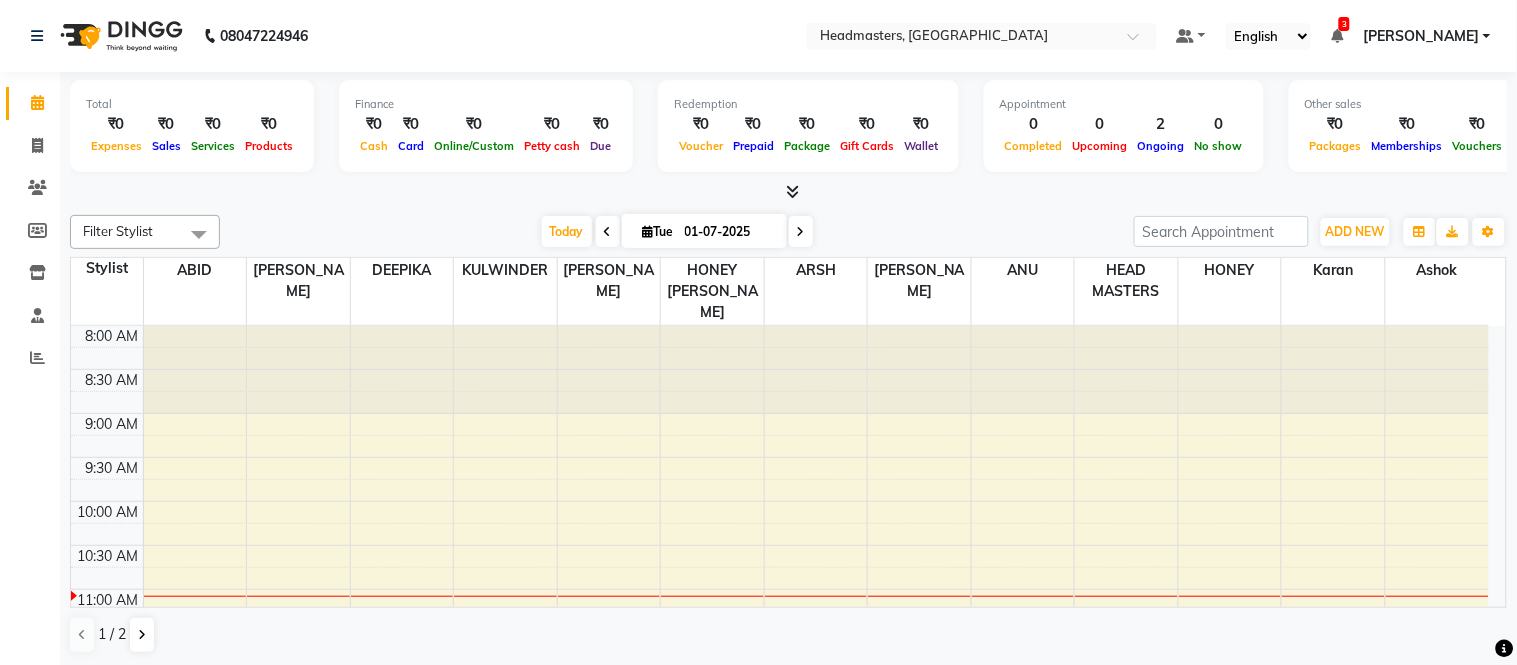 click on "08047224946 Select Location × Headmasters, Amritsar Default Panel My Panel English ENGLISH Español العربية मराठी हिंदी ગુજરાતી தமிழ் 中文 3 Notifications nothing to show Ajay Kumar Manage Profile Change Password Sign out  Version:3.14.0" 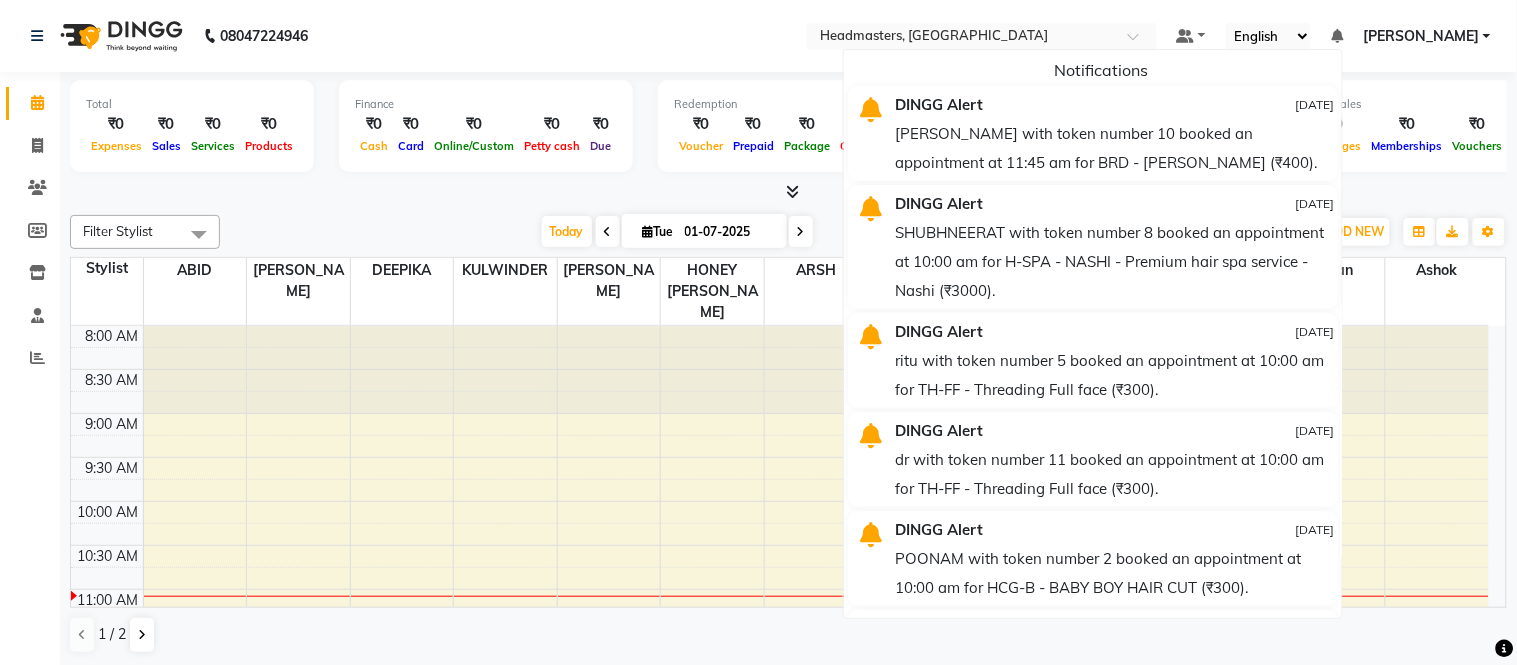 click at bounding box center [1337, 36] 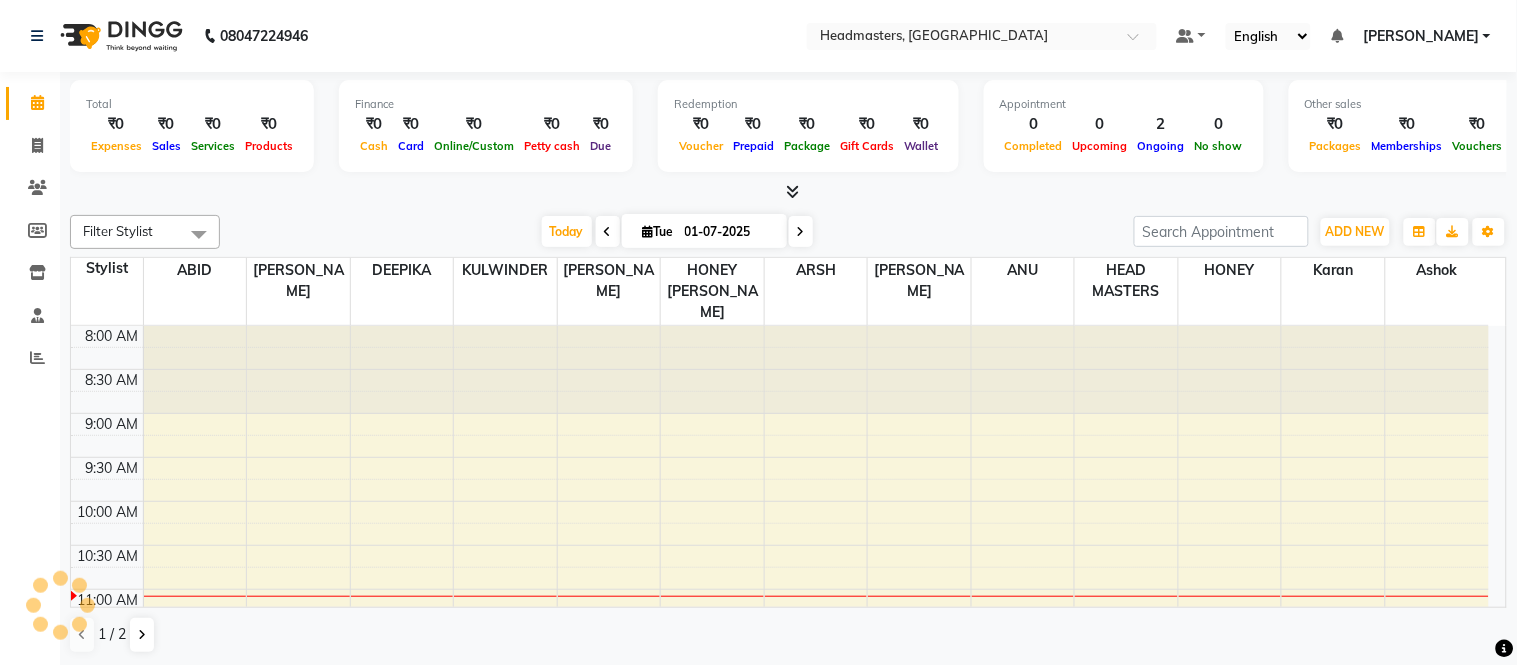 click on "08047224946 Select Location × Headmasters, Amritsar Default Panel My Panel English ENGLISH Español العربية मराठी हिंदी ગુજરાતી தமிழ் 中文 Notifications  DINGG Alert   30-06-2025   MANRAJ with token number 10 booked an appointment at 11:45 am for BRD - Beard (₹400).   DINGG Alert   30-06-2025   SHUBHNEERAT with token number 8 booked an appointment at 10:00 am for H-SPA - NASHI - Premium hair spa service -  Nashi (₹3000).   DINGG Alert   30-06-2025   ritu with token number 5 booked an appointment at 10:00 am for TH-FF - Threading Full face (₹300).   DINGG Alert   29-06-2025   dr with token number 11 booked an appointment at 10:00 am for TH-FF - Threading Full face (₹300).   DINGG Alert   29-06-2025   POONAM with token number 2 booked an appointment at 10:00 am for HCG-B - BABY BOY HAIR CUT (₹300).   DINGG Alert   28-06-2025   SONIKA with token number 20 booked an appointment at 10:30 am for TH-FF - Threading Full face (₹300).   DINGG Alert" 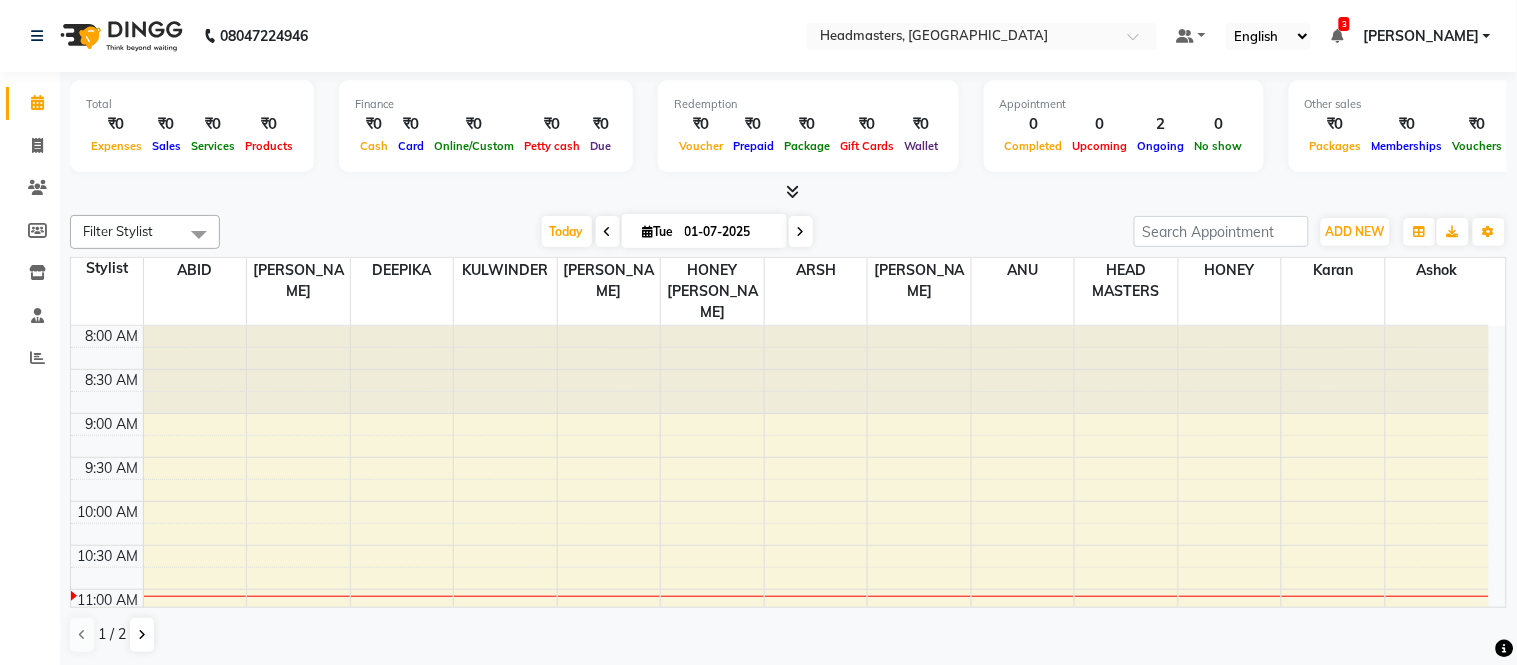 click at bounding box center [788, 192] 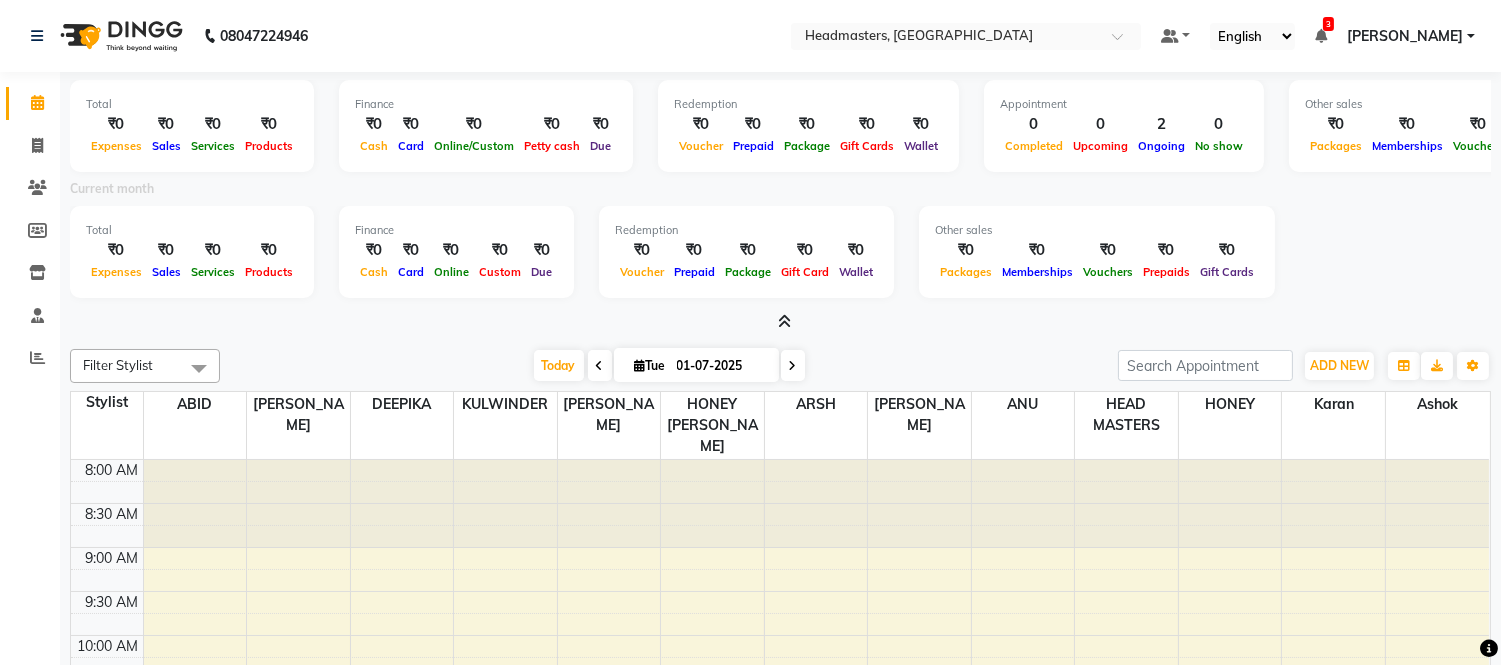 click on "Filter Stylist Select All ABID ANU ARSH Ashok DEEPIKA GURJEET HEAD MASTERS HONEY HONEY KUMAR HONEY SAREEN Karan KASISH KULWINDER MANJIT KAUR MUSKAN Nitin RAGHAV ROHIT SAHIL HP SAHIL MEHRA TANEYA Varun Today  Tue 01-07-2025 Toggle Dropdown Add Invoice Add Expense Add Client Toggle Dropdown Add Invoice Add Expense Add Client ADD NEW Toggle Dropdown Add Invoice Add Expense Add Client Filter Stylist Select All ABID ANU ARSH Ashok DEEPIKA GURJEET HEAD MASTERS HONEY HONEY KUMAR HONEY SAREEN Karan KASISH KULWINDER MANJIT KAUR MUSKAN Nitin RAGHAV ROHIT SAHIL HP SAHIL MEHRA TANEYA Varun Group By  Staff View   Room View  View as Vertical  Vertical - Week View  Horizontal  Horizontal - Week View  List  Toggle Dropdown Calendar Settings Manage Tags   Arrange Stylists   Reset Stylists  Full Screen Appointment Form Zoom 100% Staff/Room Display Count 13 Stylist ABID GURJEET DEEPIKA KULWINDER HONEY KUMAR HONEY SAREEN ARSH KASISH ANU HEAD MASTERS HONEY Karan Ashok 8:00 AM 8:30 AM 9:00 AM 9:30 AM 10:00 AM 10:30 AM 11:00 AM" 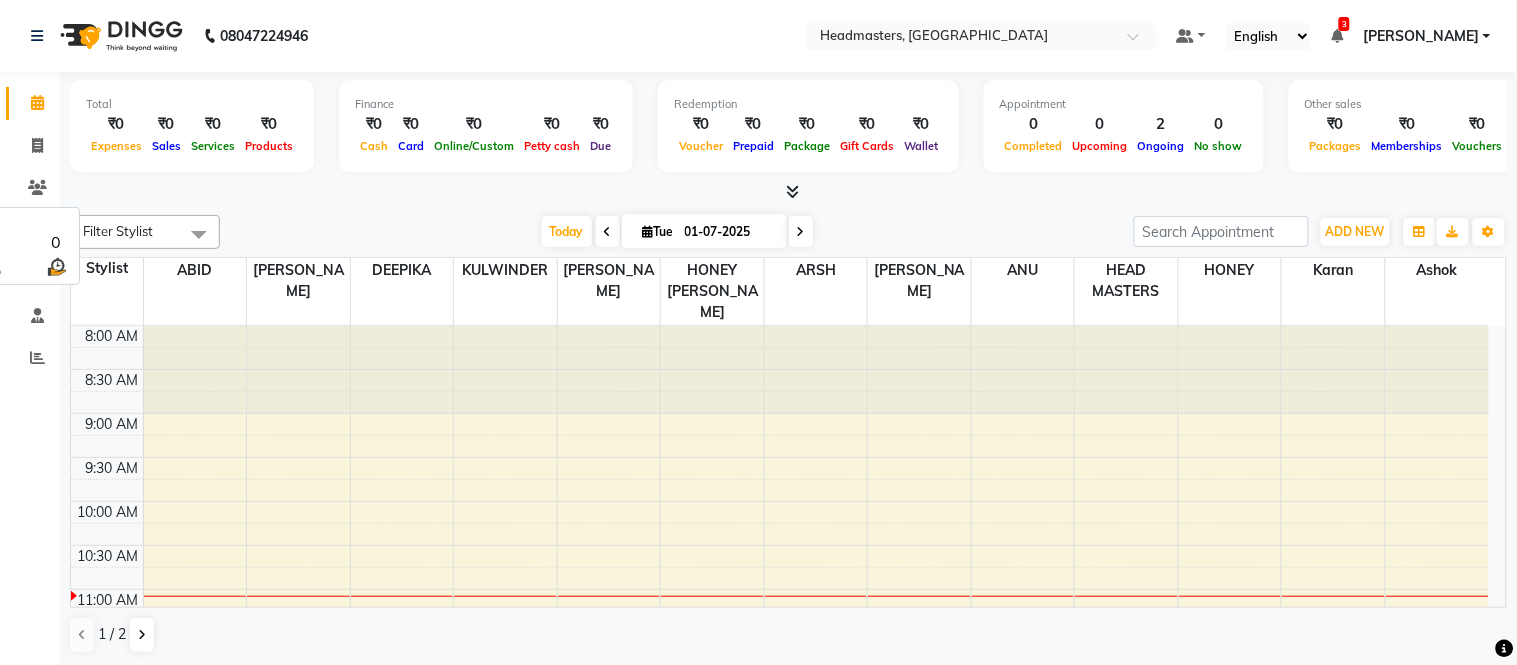 click on "Select Location × Headmasters, Amritsar" at bounding box center (982, 36) 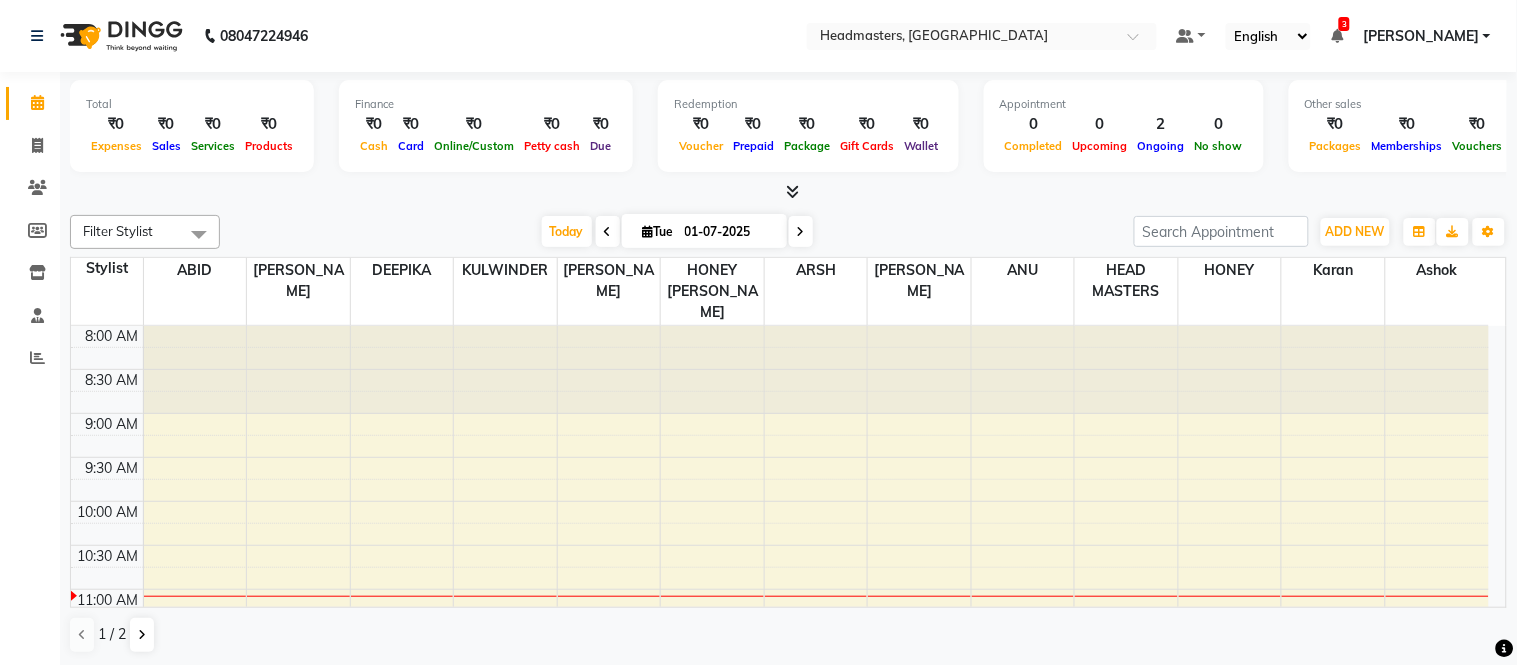 click on "Default Panel My Panel English ENGLISH Español العربية मराठी हिंदी ગુજરાતી தமிழ் 中文 3 Notifications  DINGG Alert   30-06-2025   MANRAJ with token number 10 booked an appointment at 11:45 am for BRD - Beard (₹400).   DINGG Alert   30-06-2025   SHUBHNEERAT with token number 8 booked an appointment at 10:00 am for H-SPA - NASHI - Premium hair spa service -  Nashi (₹3000).   DINGG Alert   30-06-2025   ritu with token number 5 booked an appointment at 10:00 am for TH-FF - Threading Full face (₹300).   DINGG Alert   29-06-2025   dr with token number 11 booked an appointment at 10:00 am for TH-FF - Threading Full face (₹300).   DINGG Alert   29-06-2025   POONAM with token number 2 booked an appointment at 10:00 am for HCG-B - BABY BOY HAIR CUT (₹300).   DINGG Alert   28-06-2025   SONIKA with token number 20 booked an appointment at 10:30 am for TH-FF - Threading Full face (₹300).   DINGG Alert   28-06-2025   DINGG Alert   28-06-2025   DINGG Alert" at bounding box center (982, 36) 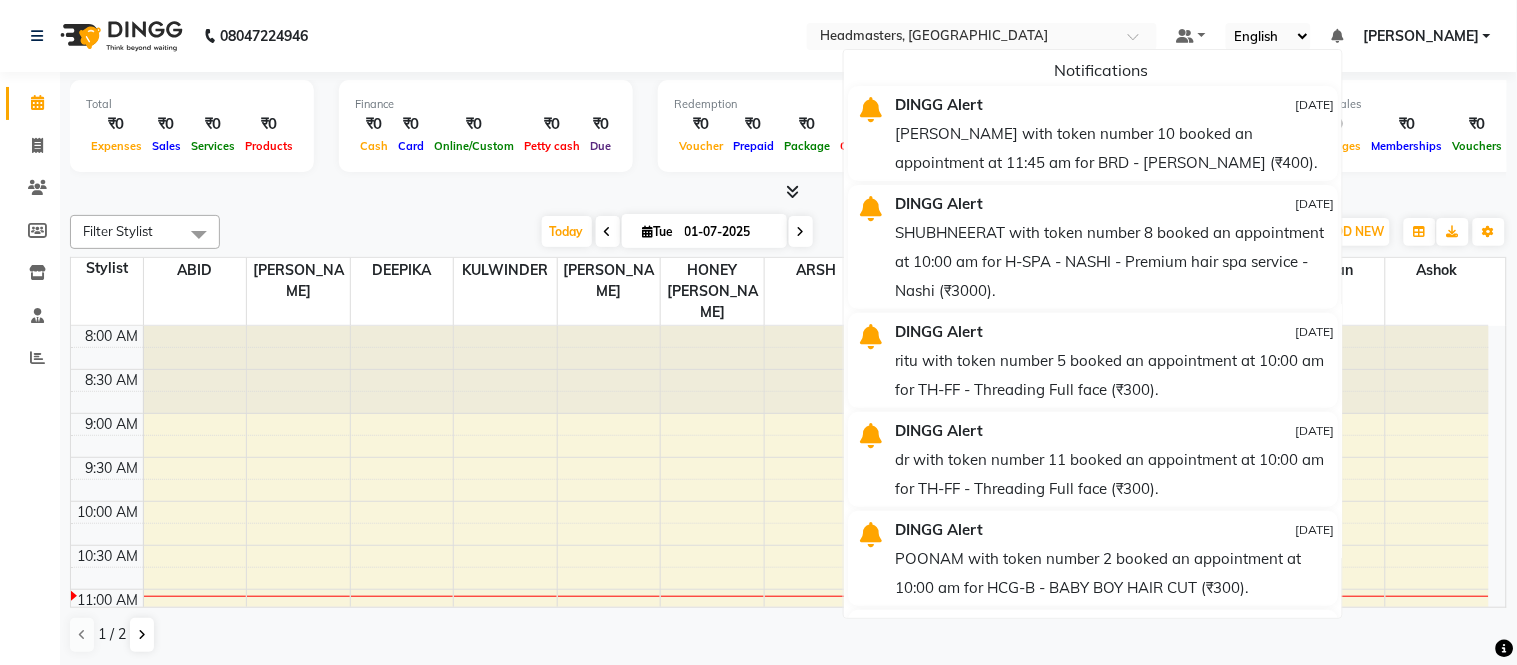 click on "08047224946 Select Location × Headmasters, Amritsar Default Panel My Panel English ENGLISH Español العربية मराठी हिंदी ગુજરાતી தமிழ் 中文 Notifications  DINGG Alert   30-06-2025   MANRAJ with token number 10 booked an appointment at 11:45 am for BRD - Beard (₹400).   DINGG Alert   30-06-2025   SHUBHNEERAT with token number 8 booked an appointment at 10:00 am for H-SPA - NASHI - Premium hair spa service -  Nashi (₹3000).   DINGG Alert   30-06-2025   ritu with token number 5 booked an appointment at 10:00 am for TH-FF - Threading Full face (₹300).   DINGG Alert   29-06-2025   dr with token number 11 booked an appointment at 10:00 am for TH-FF - Threading Full face (₹300).   DINGG Alert   29-06-2025   POONAM with token number 2 booked an appointment at 10:00 am for HCG-B - BABY BOY HAIR CUT (₹300).   DINGG Alert   28-06-2025   SONIKA with token number 20 booked an appointment at 10:30 am for TH-FF - Threading Full face (₹300).   DINGG Alert" 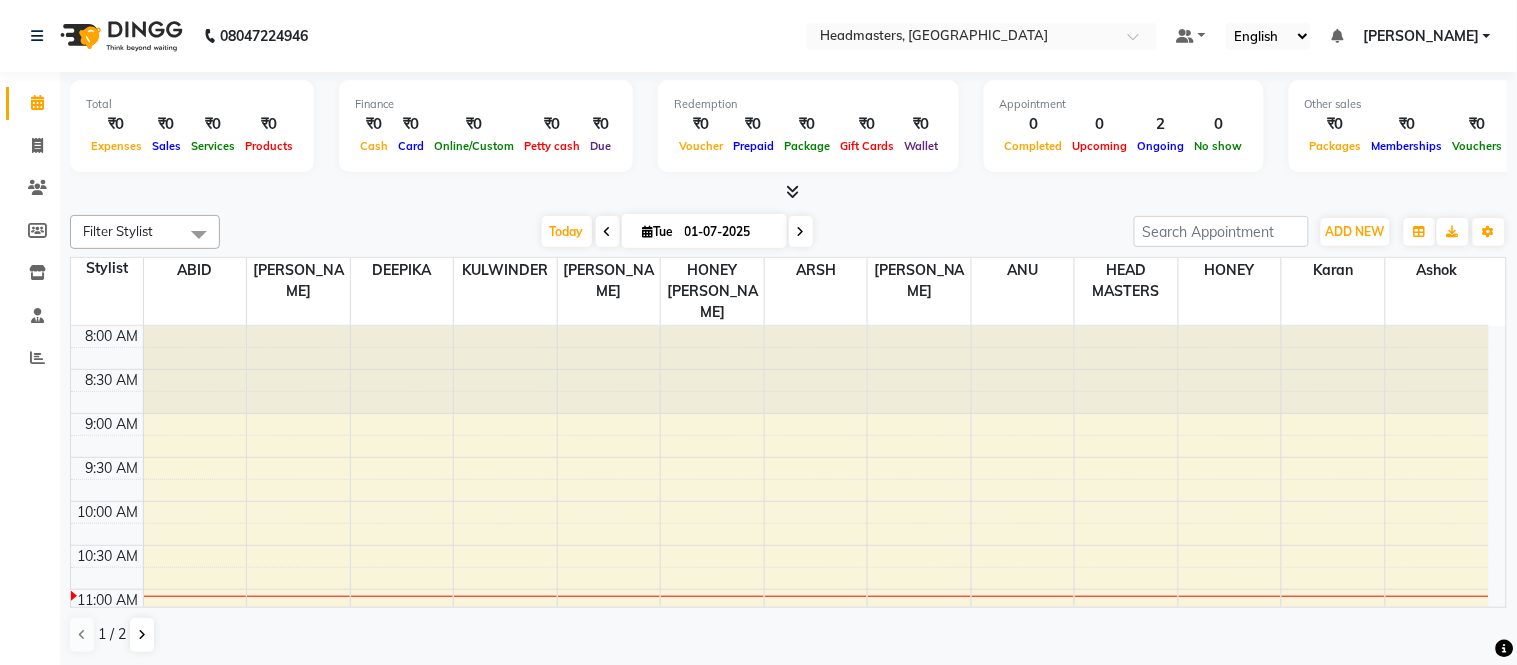 click on "Default Panel My Panel English ENGLISH Español العربية मराठी हिंदी ગુજરાતી தமிழ் 中文 Notifications  DINGG Alert   30-06-2025   MANRAJ with token number 10 booked an appointment at 11:45 am for BRD - Beard (₹400).   DINGG Alert   30-06-2025   SHUBHNEERAT with token number 8 booked an appointment at 10:00 am for H-SPA - NASHI - Premium hair spa service -  Nashi (₹3000).   DINGG Alert   30-06-2025   ritu with token number 5 booked an appointment at 10:00 am for TH-FF - Threading Full face (₹300).   DINGG Alert   29-06-2025   dr with token number 11 booked an appointment at 10:00 am for TH-FF - Threading Full face (₹300).   DINGG Alert   29-06-2025   POONAM with token number 2 booked an appointment at 10:00 am for HCG-B - BABY BOY HAIR CUT (₹300).   DINGG Alert   28-06-2025   SONIKA with token number 20 booked an appointment at 10:30 am for TH-FF - Threading Full face (₹300).   DINGG Alert   28-06-2025   DINGG Alert   28-06-2025   DINGG Alert" at bounding box center (982, 36) 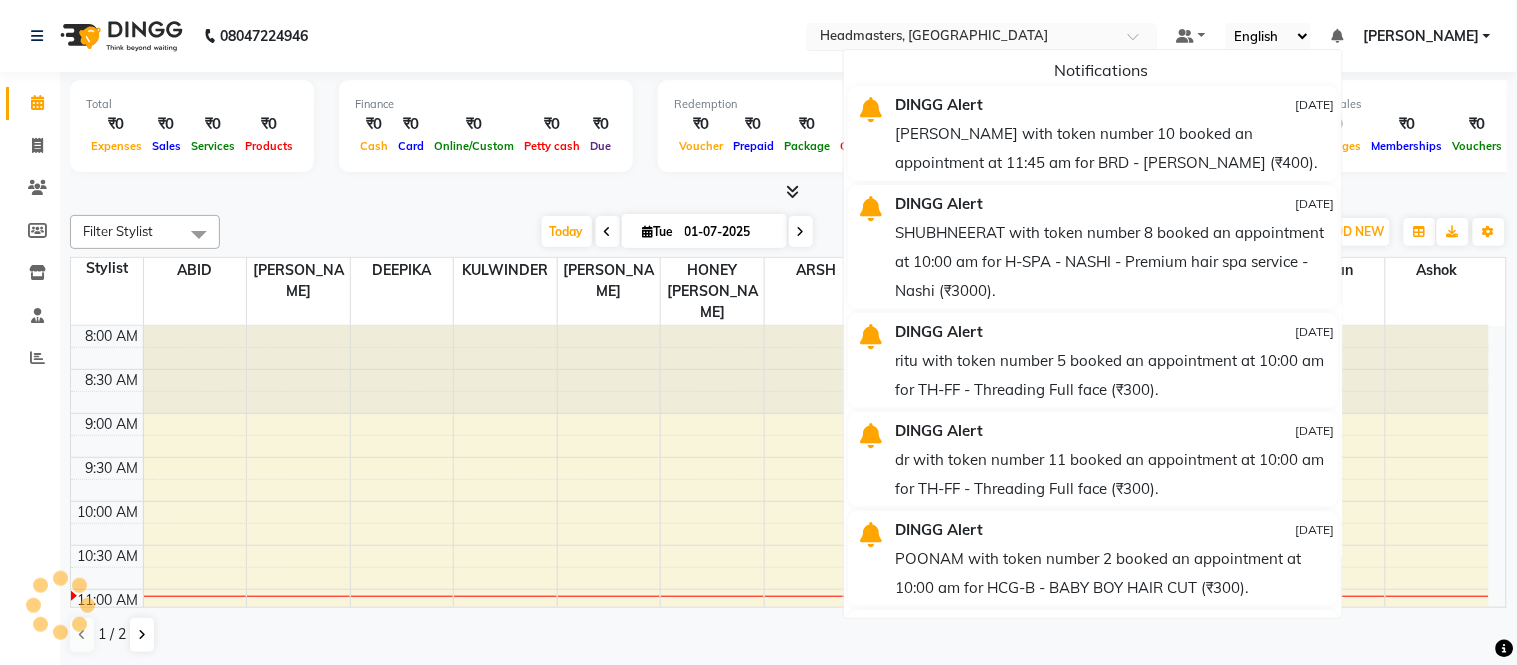 click at bounding box center [962, 38] 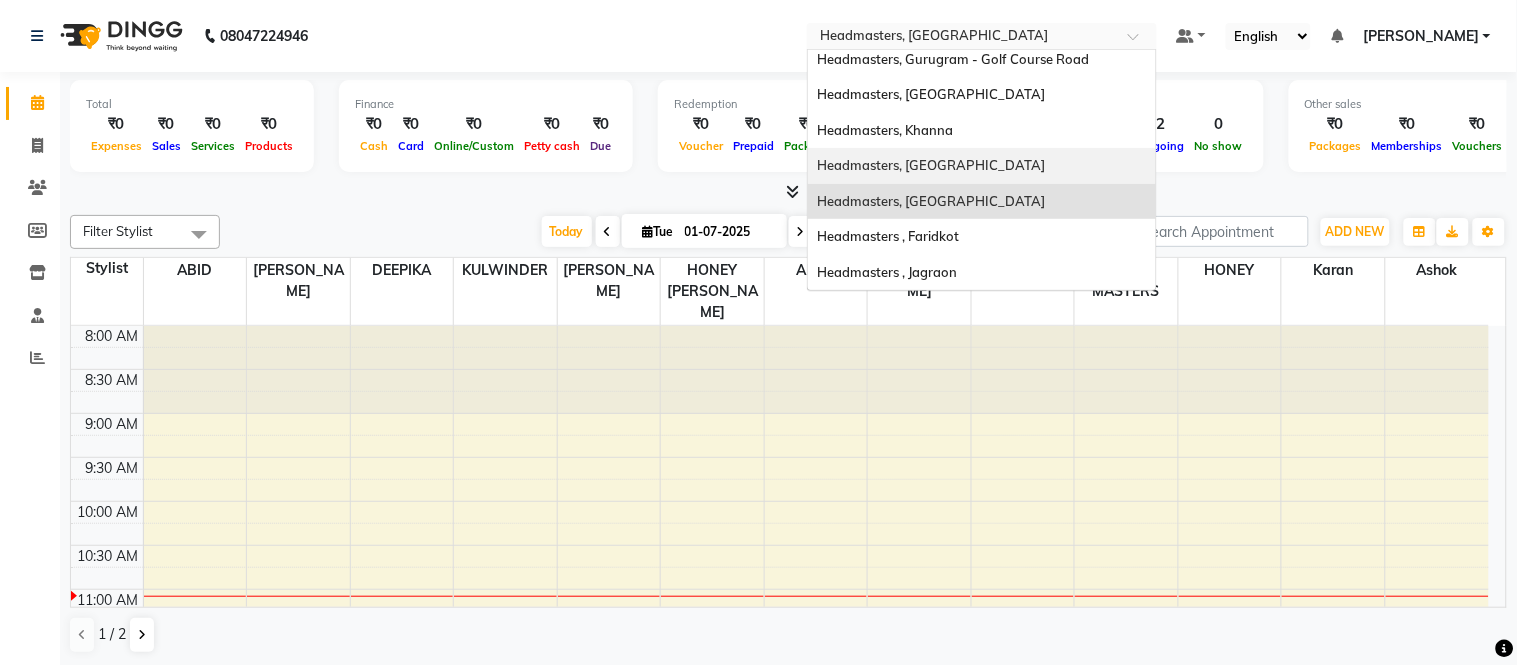 scroll, scrollTop: 0, scrollLeft: 0, axis: both 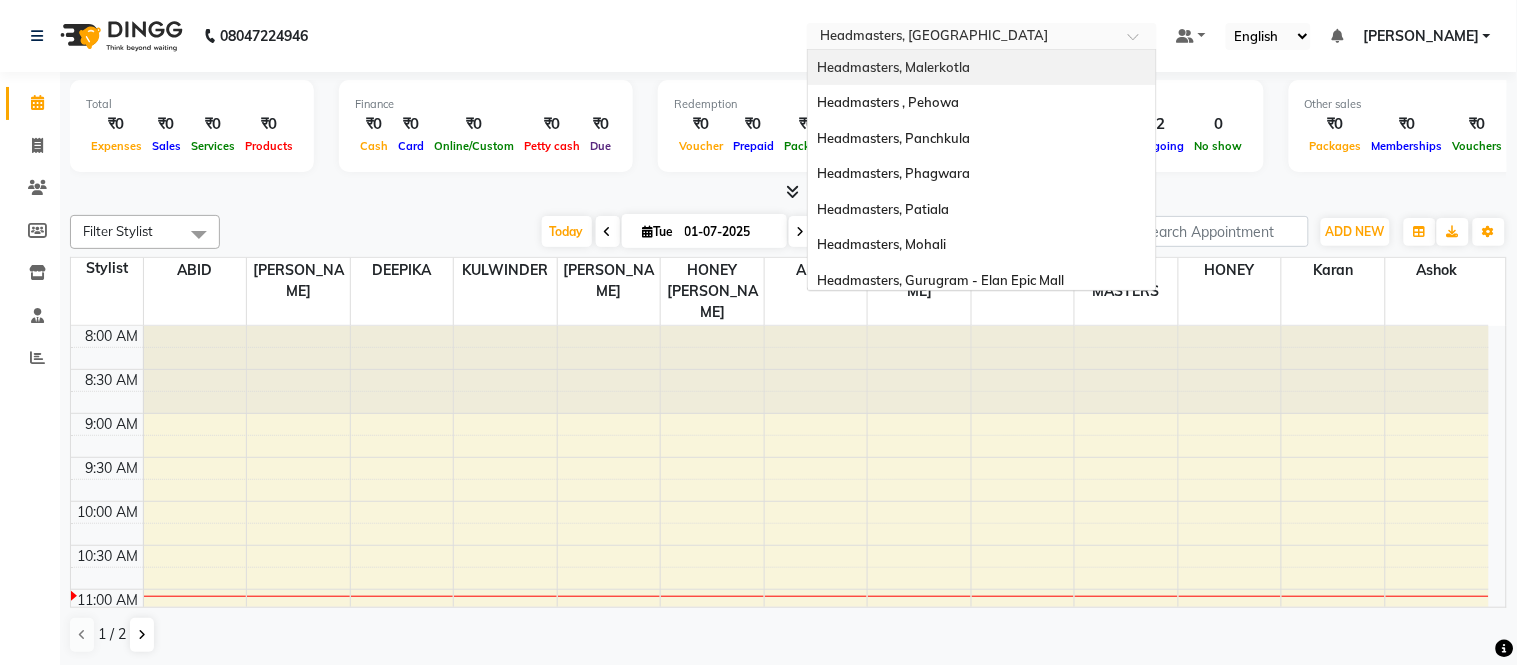 click on "Headmasters, Malerkotla" at bounding box center (894, 67) 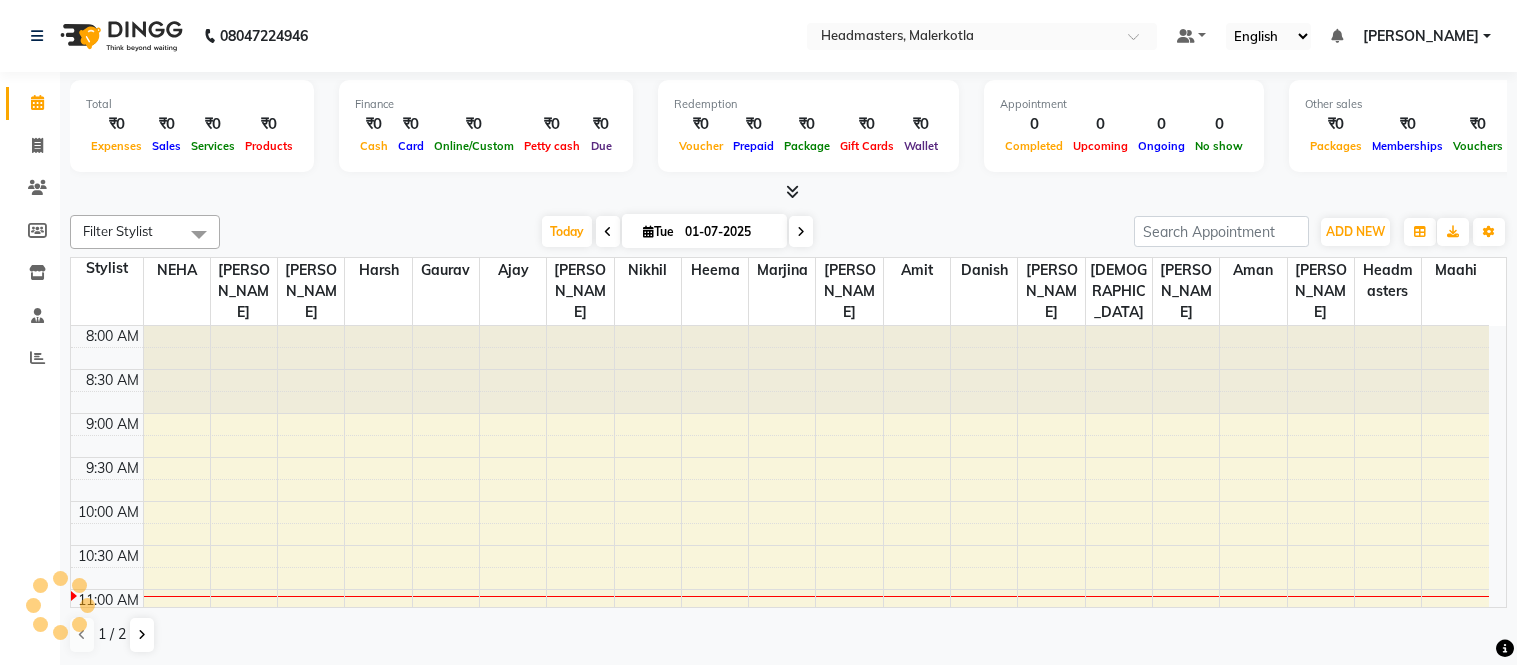 click at bounding box center [792, 191] 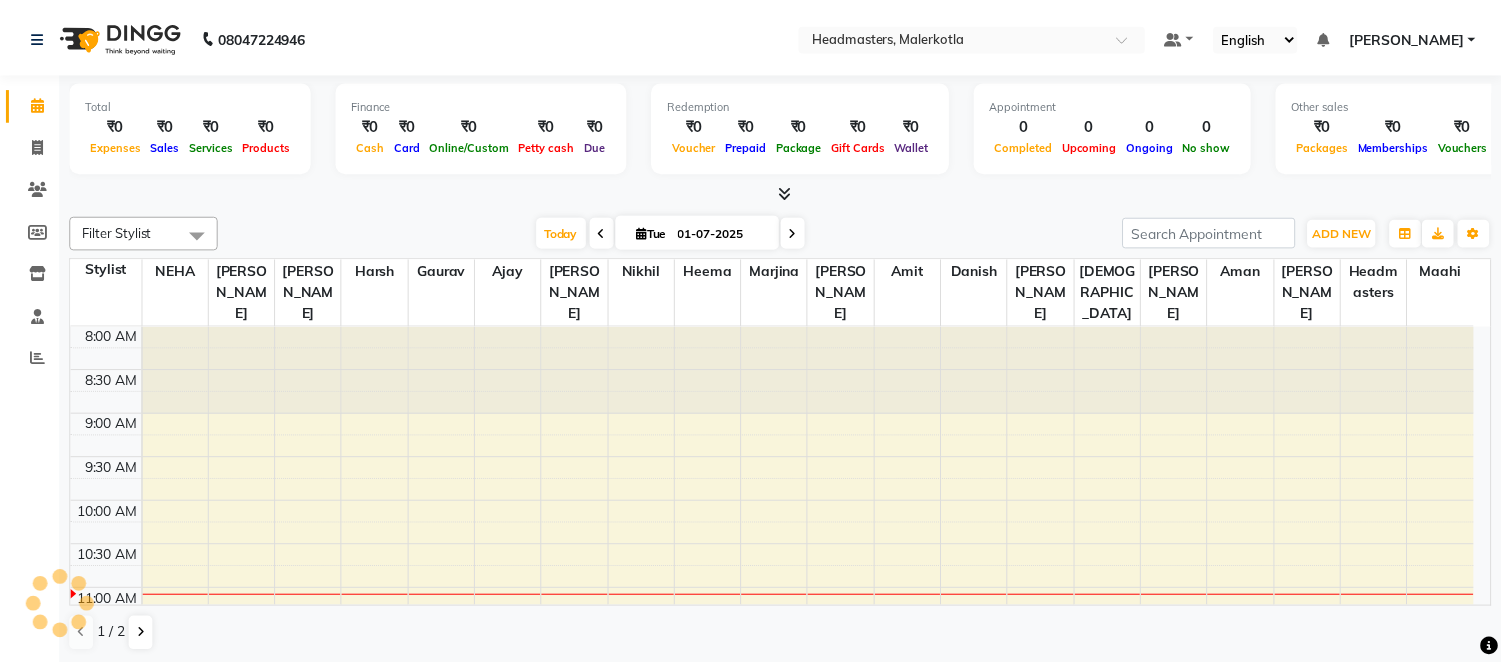 scroll, scrollTop: 0, scrollLeft: 0, axis: both 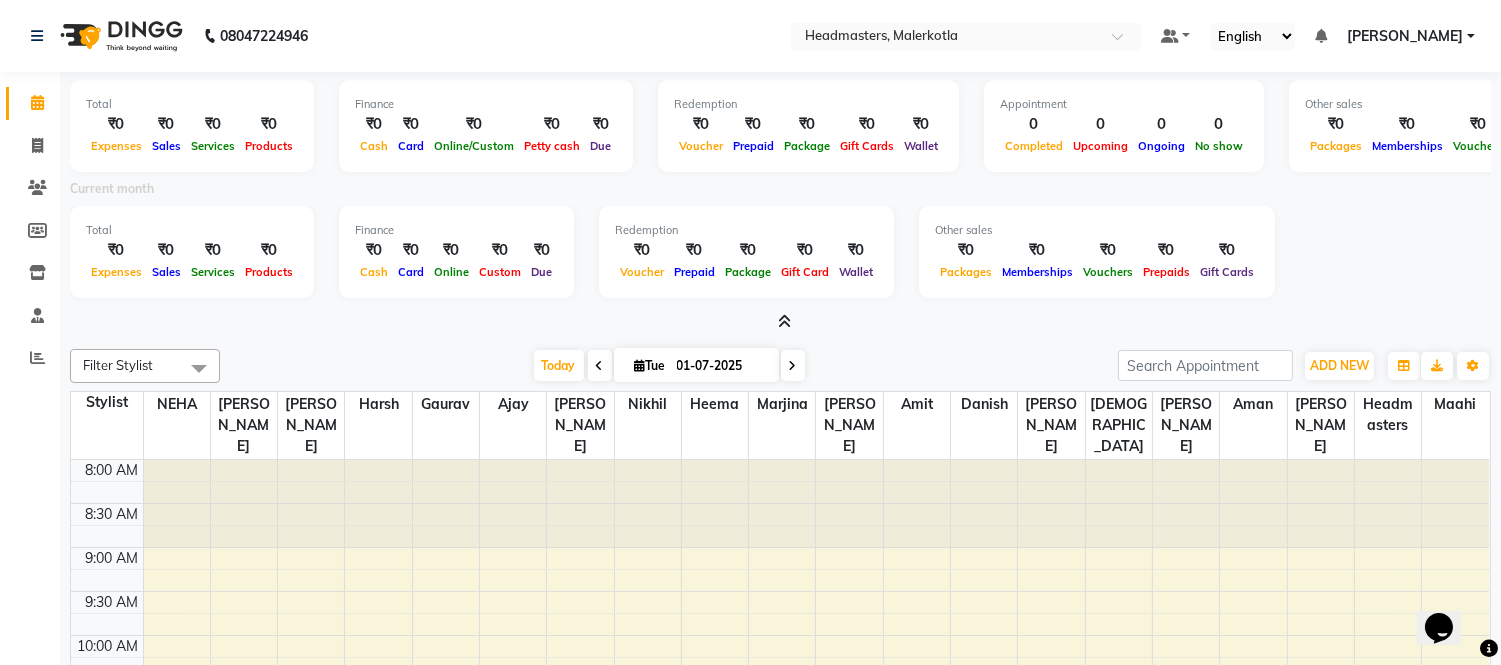click at bounding box center (784, 321) 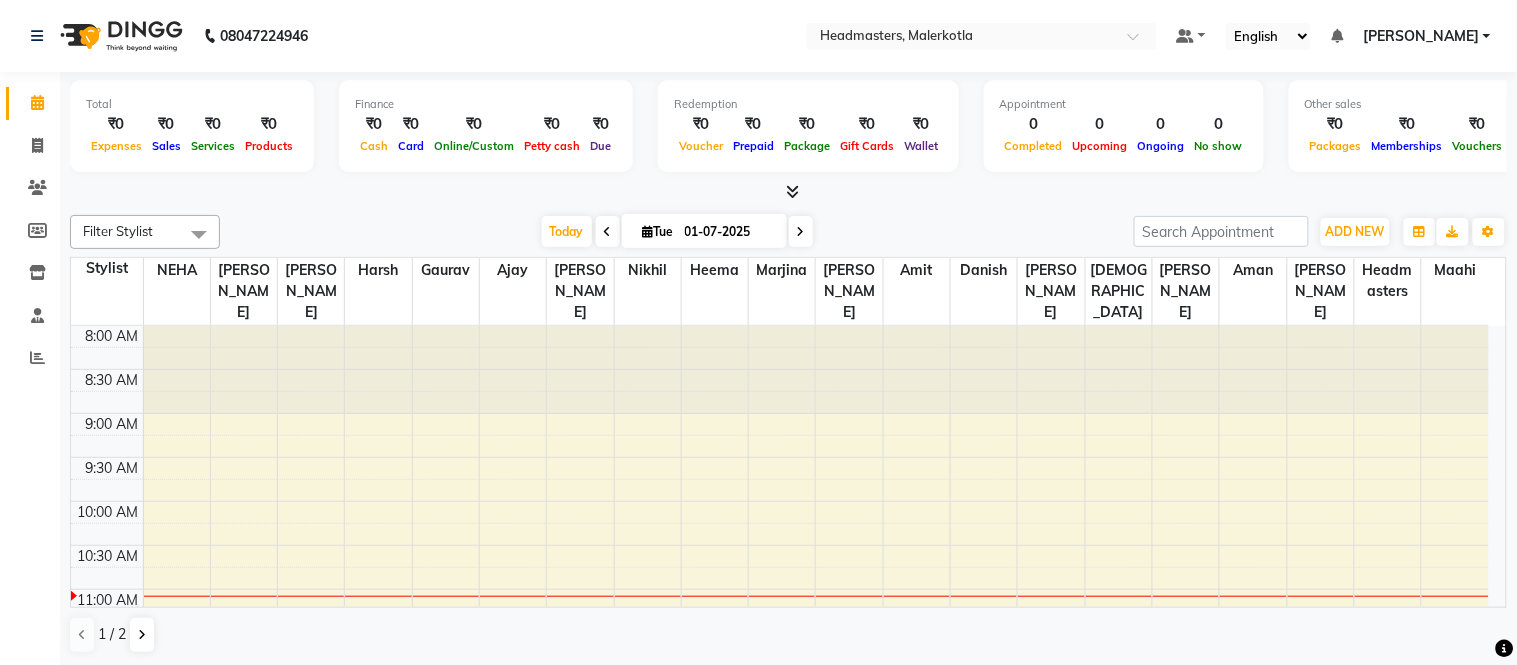 click at bounding box center (788, 192) 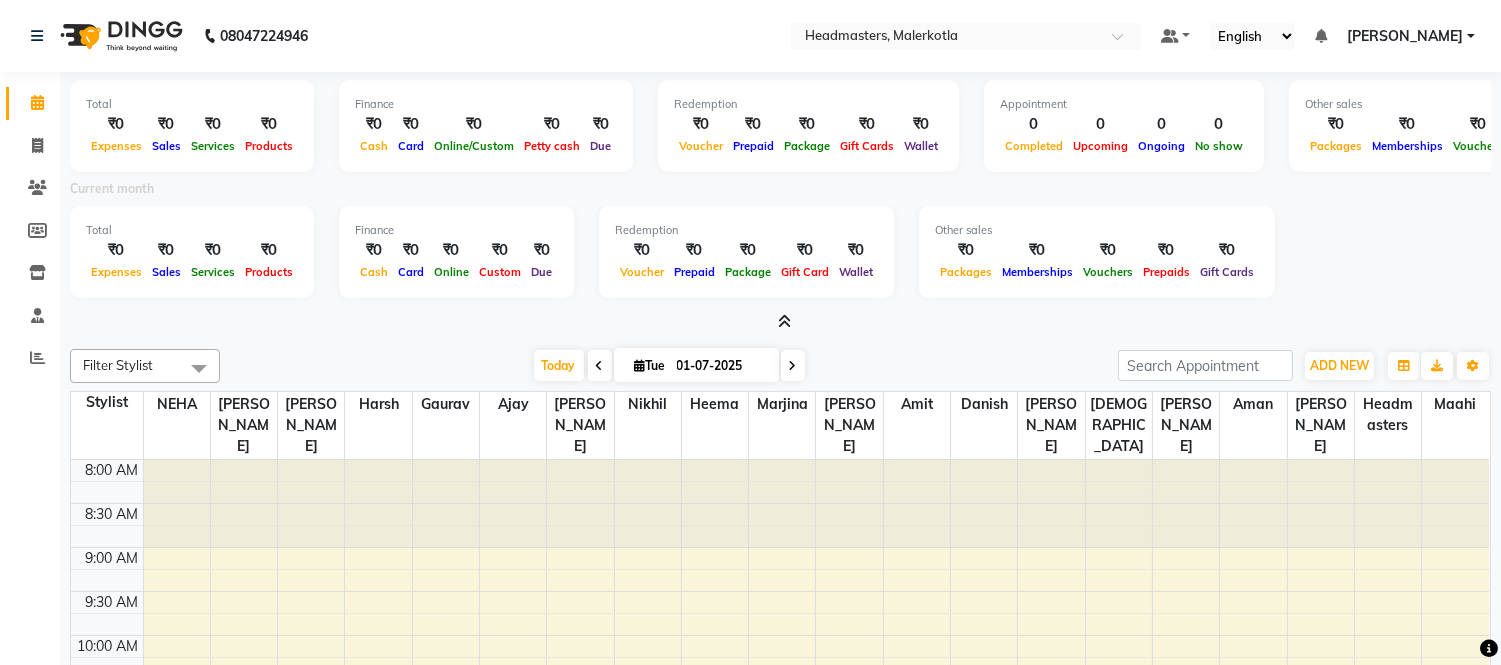 click at bounding box center (780, 322) 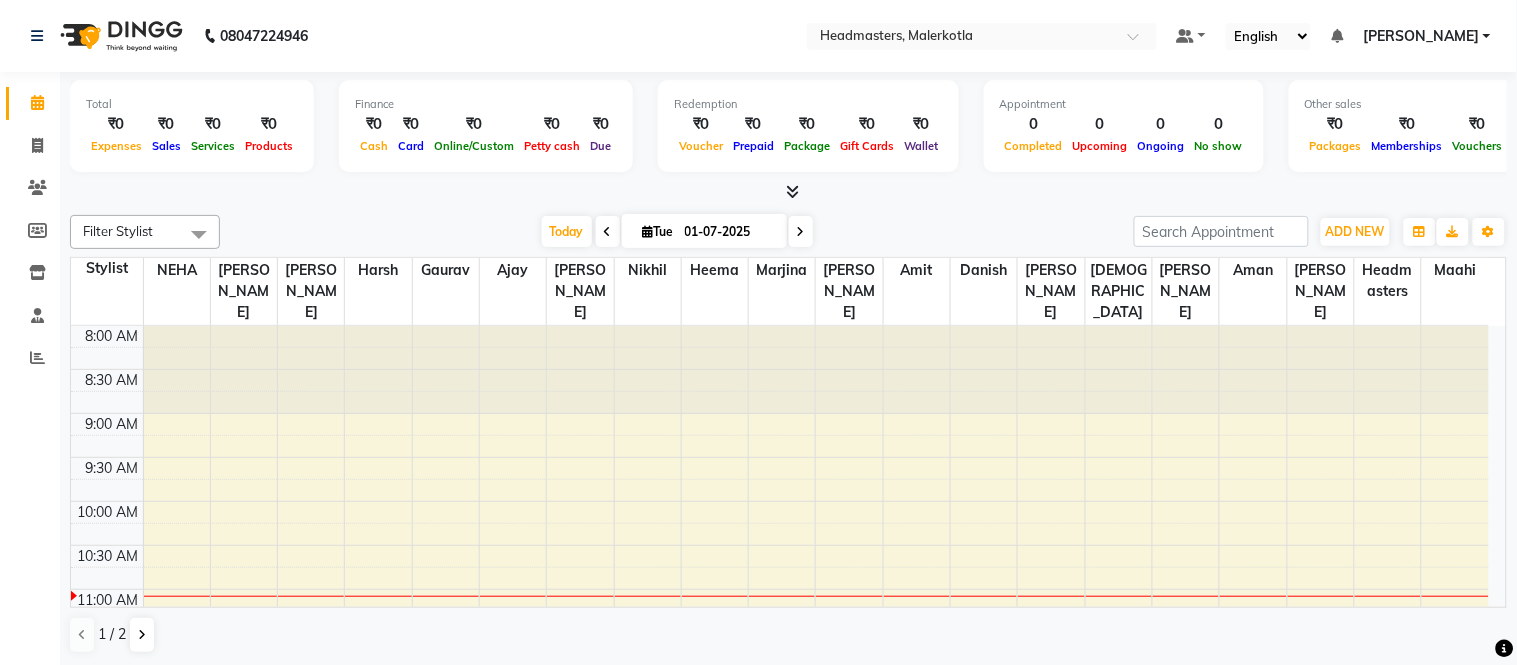 drag, startPoint x: 556, startPoint y: 177, endPoint x: 631, endPoint y: 188, distance: 75.802376 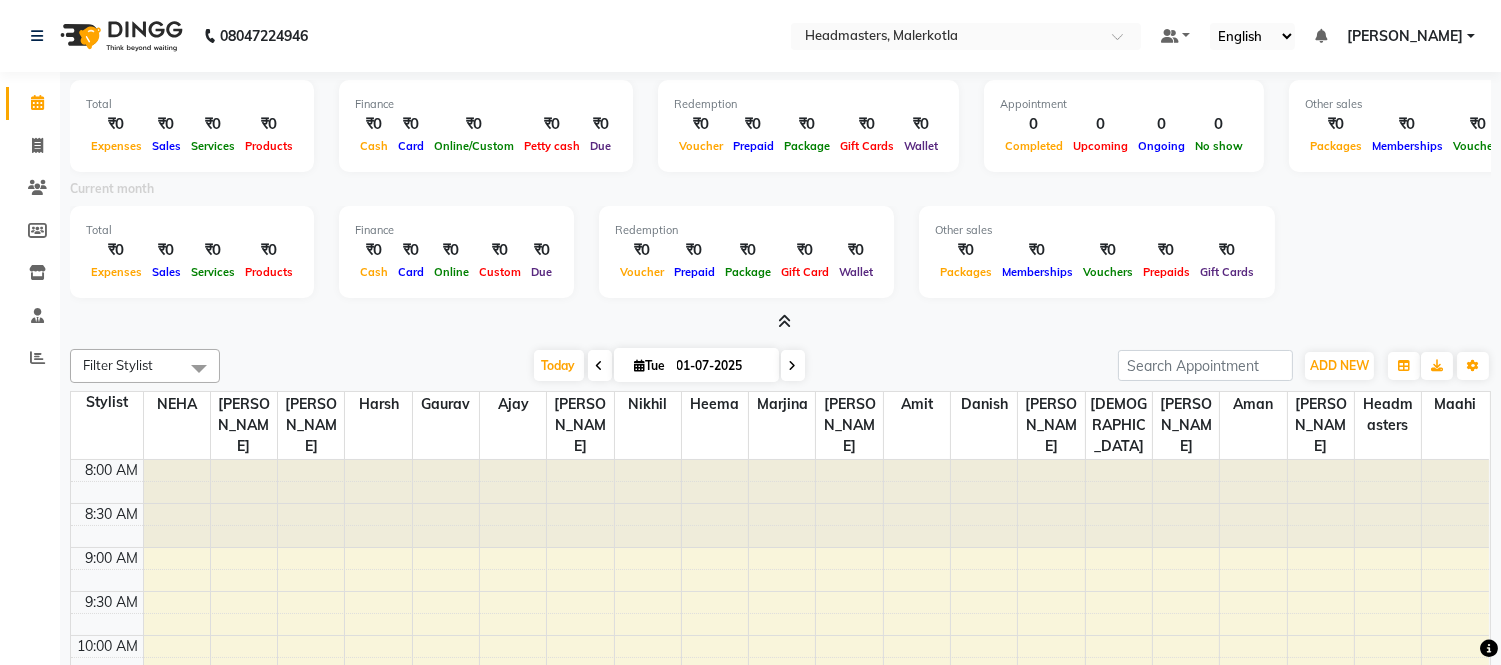 click on "Redemption  ₹0 Voucher ₹0 Prepaid ₹0 Package ₹0 Gift Card ₹0 Wallet" at bounding box center (746, 252) 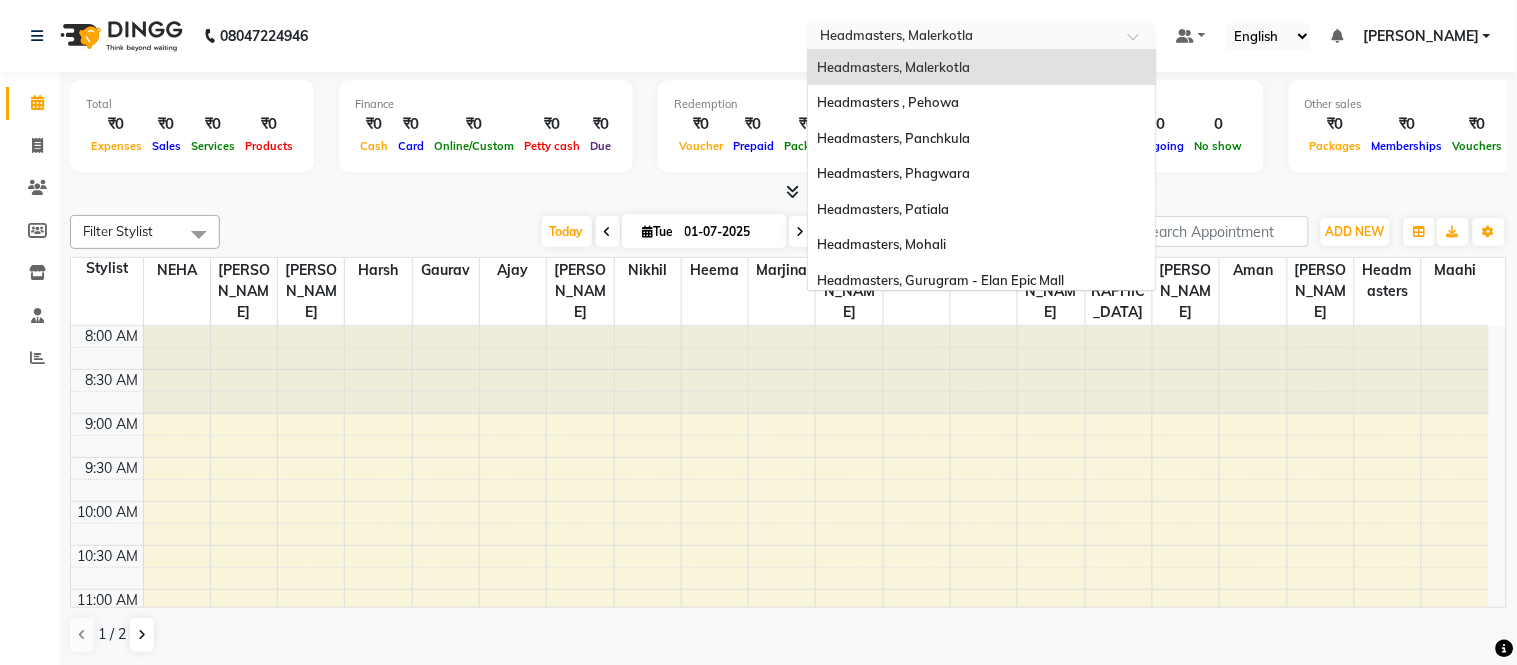 click at bounding box center [962, 38] 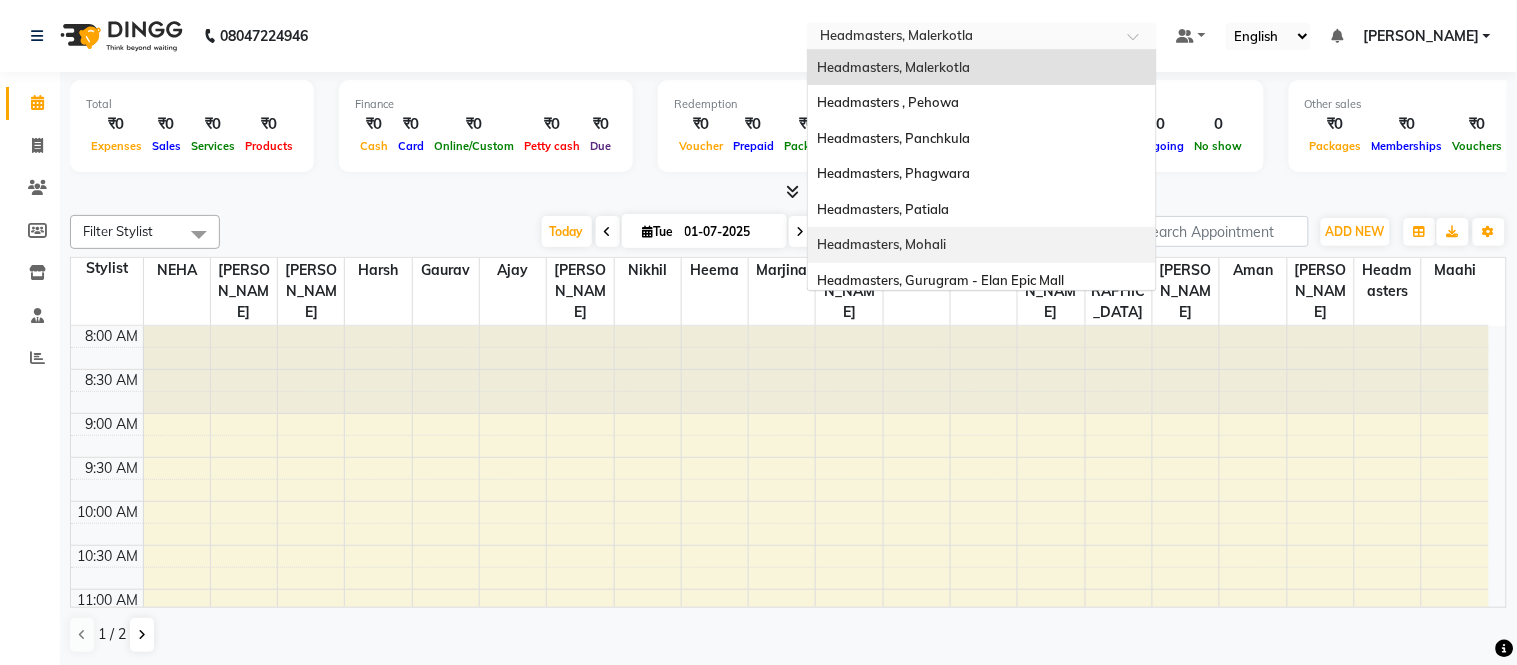 click on "Headmasters, Mohali" at bounding box center (882, 244) 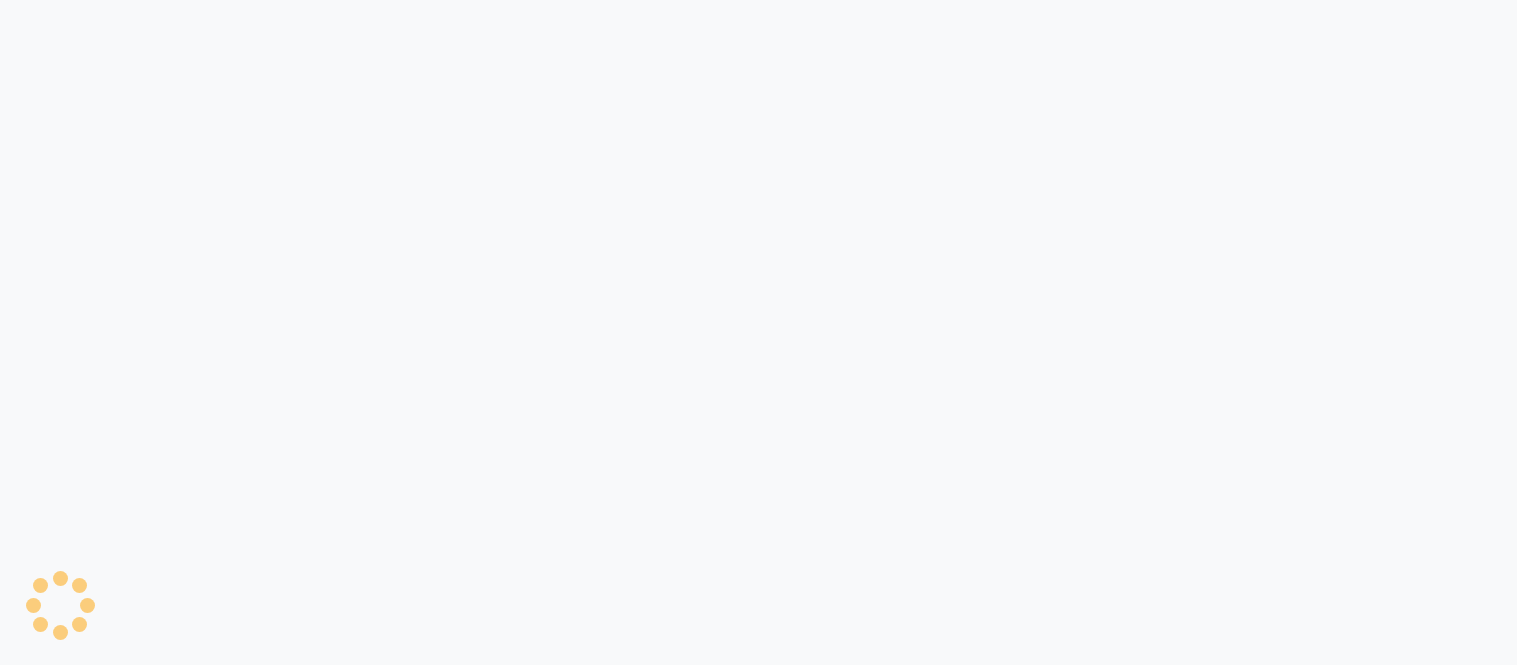 scroll, scrollTop: 0, scrollLeft: 0, axis: both 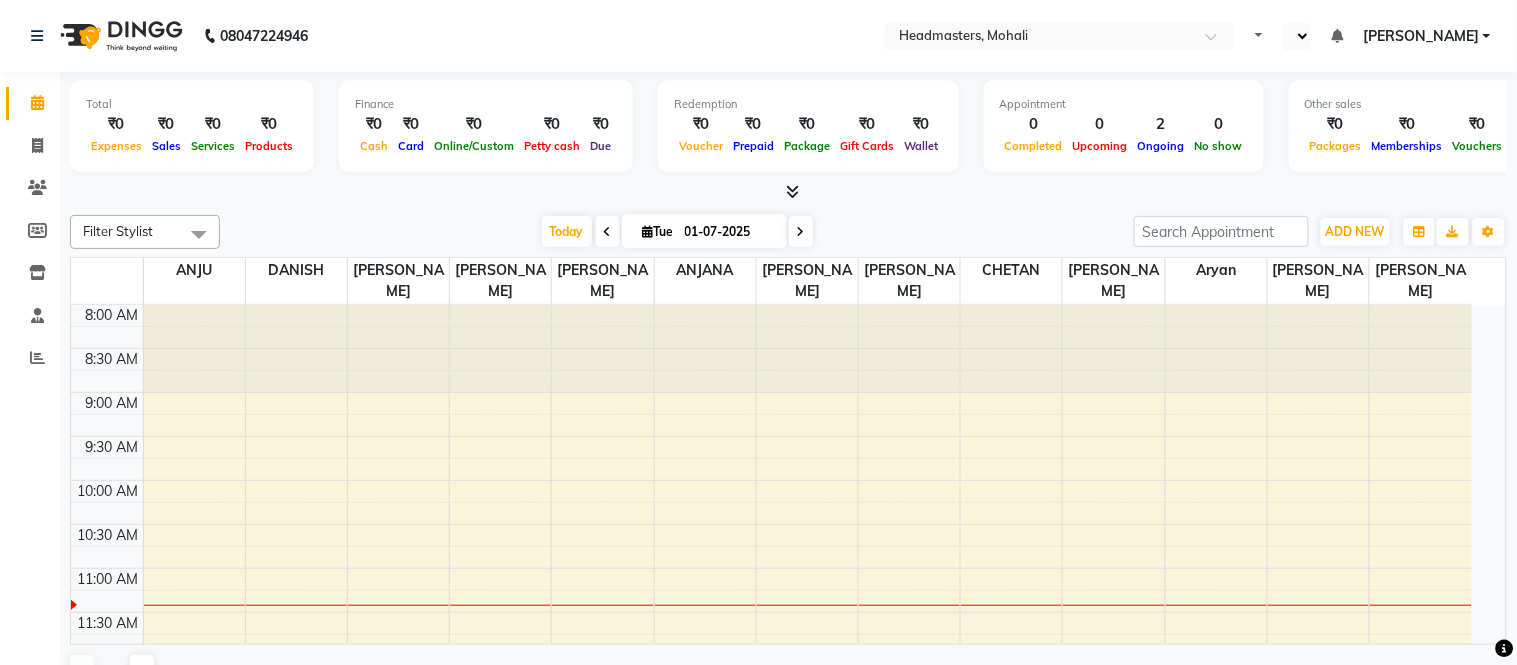 select on "en" 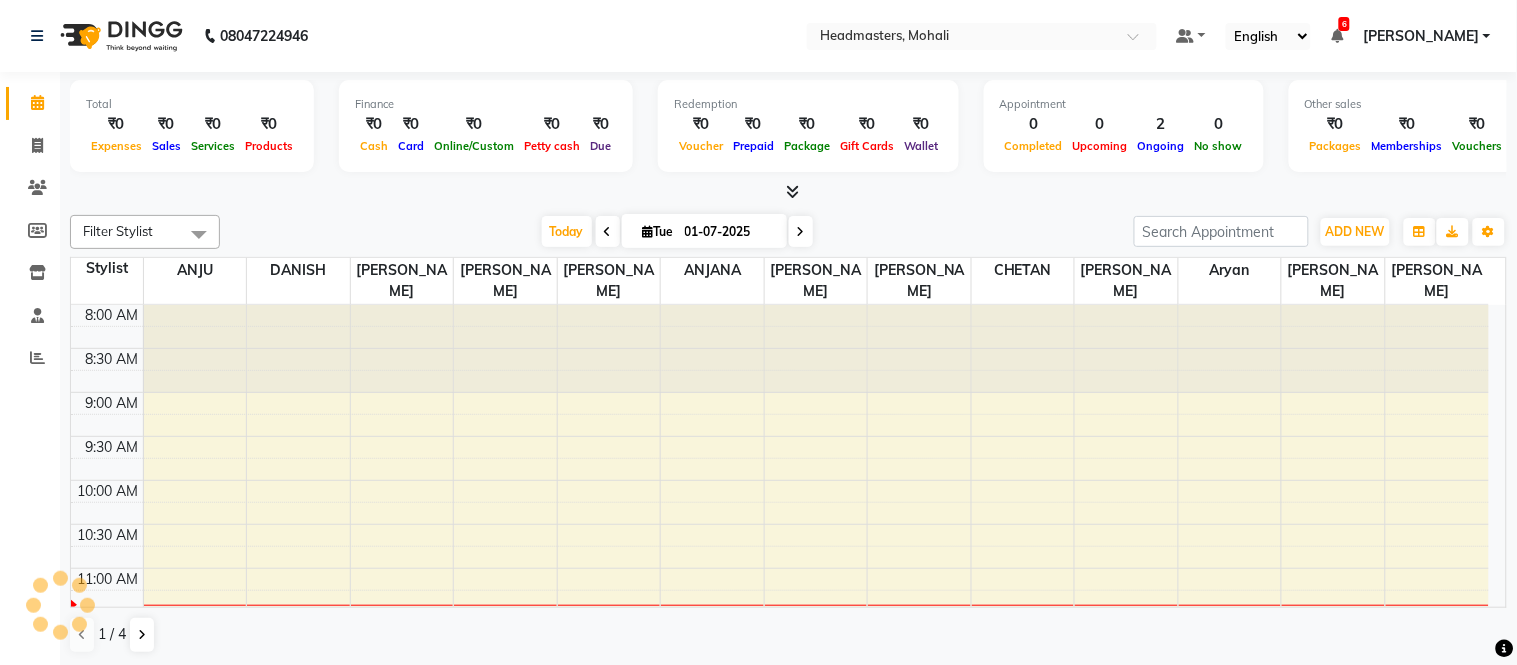 scroll, scrollTop: 0, scrollLeft: 0, axis: both 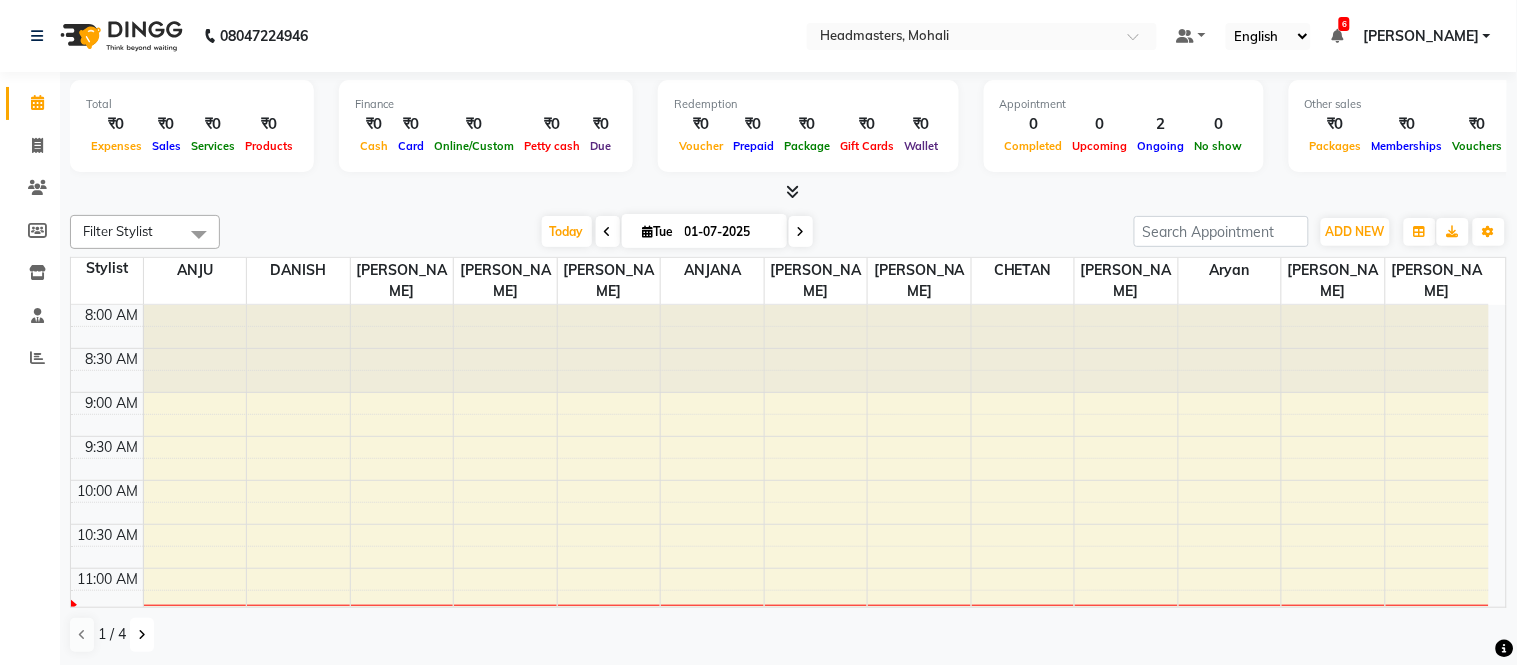 click at bounding box center (142, 635) 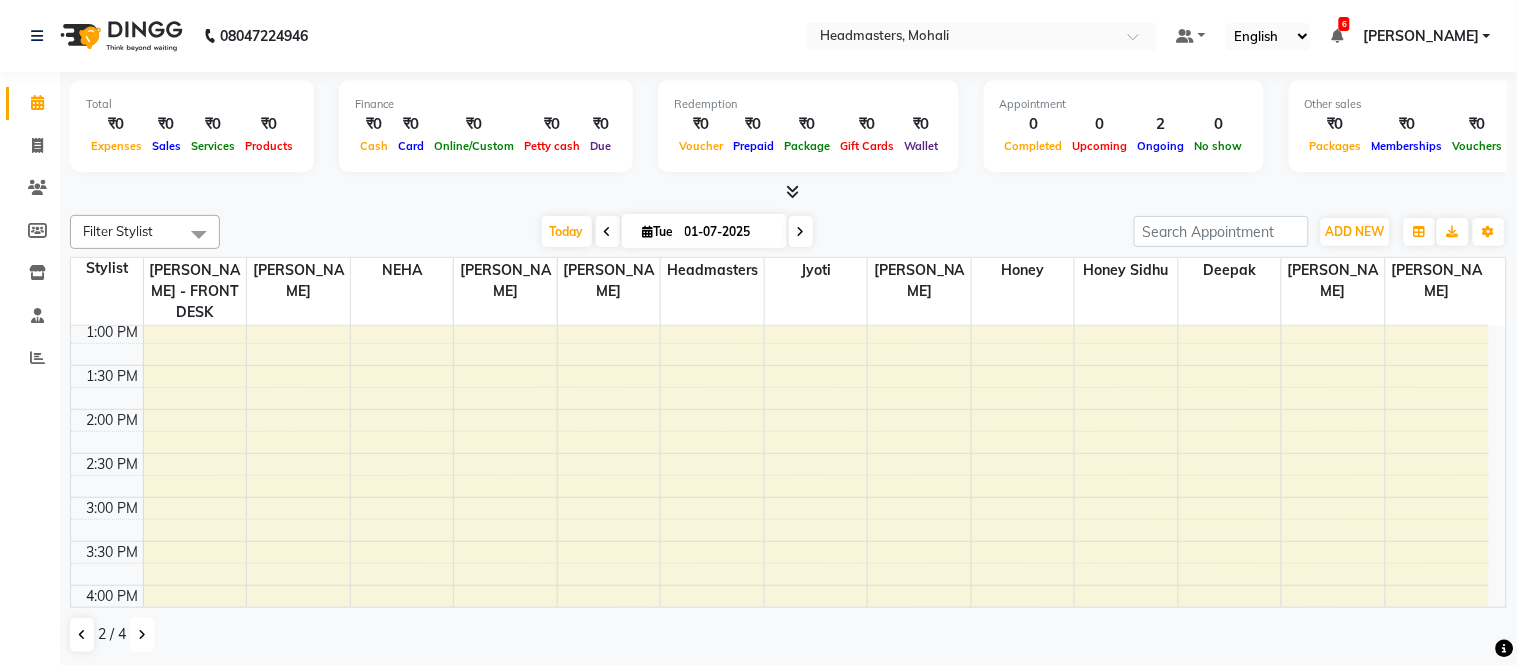 scroll, scrollTop: 0, scrollLeft: 0, axis: both 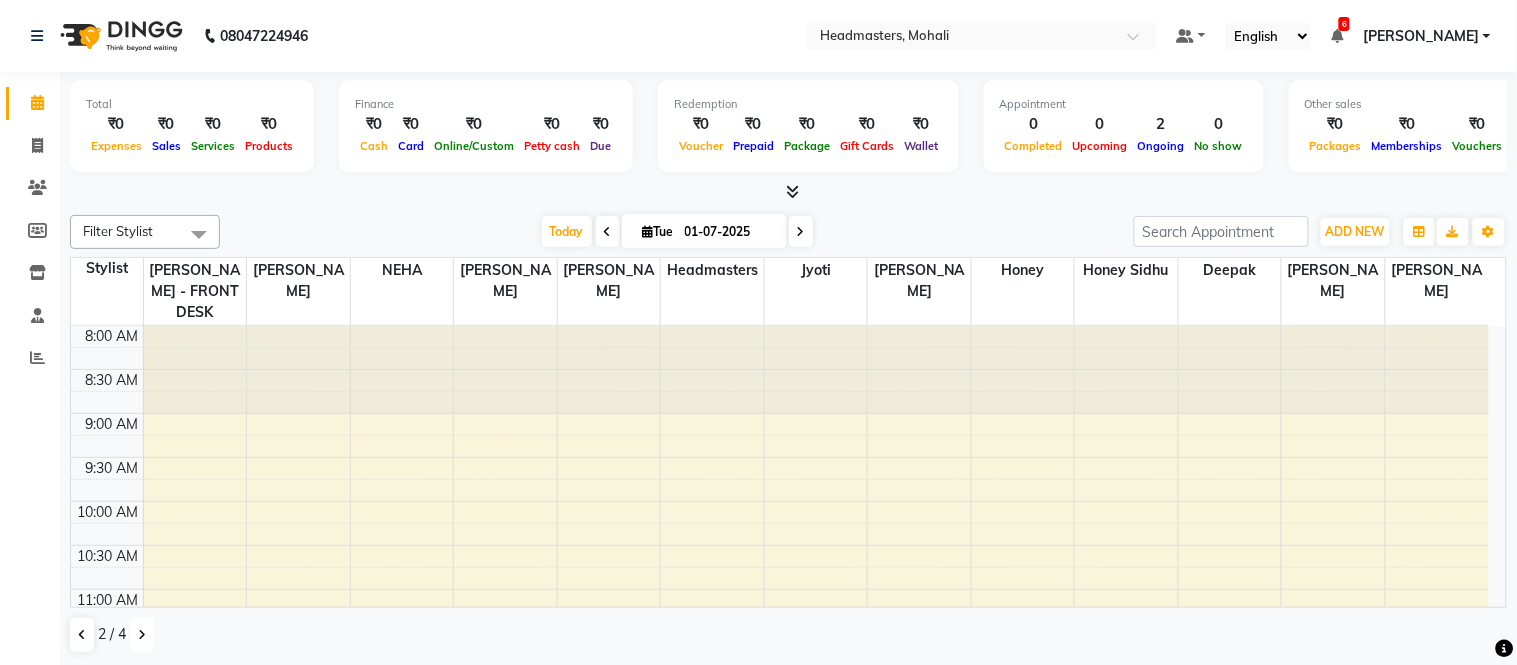 click at bounding box center [142, 635] 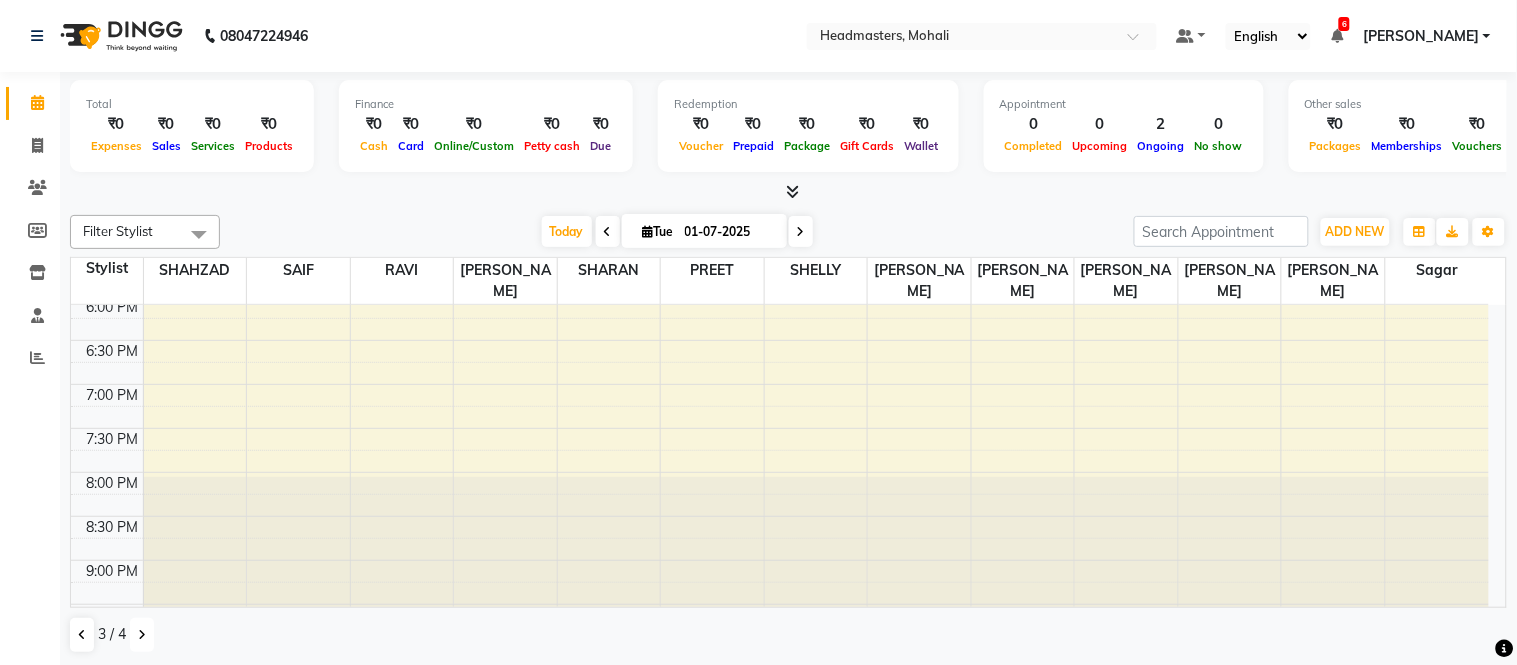 scroll, scrollTop: 0, scrollLeft: 0, axis: both 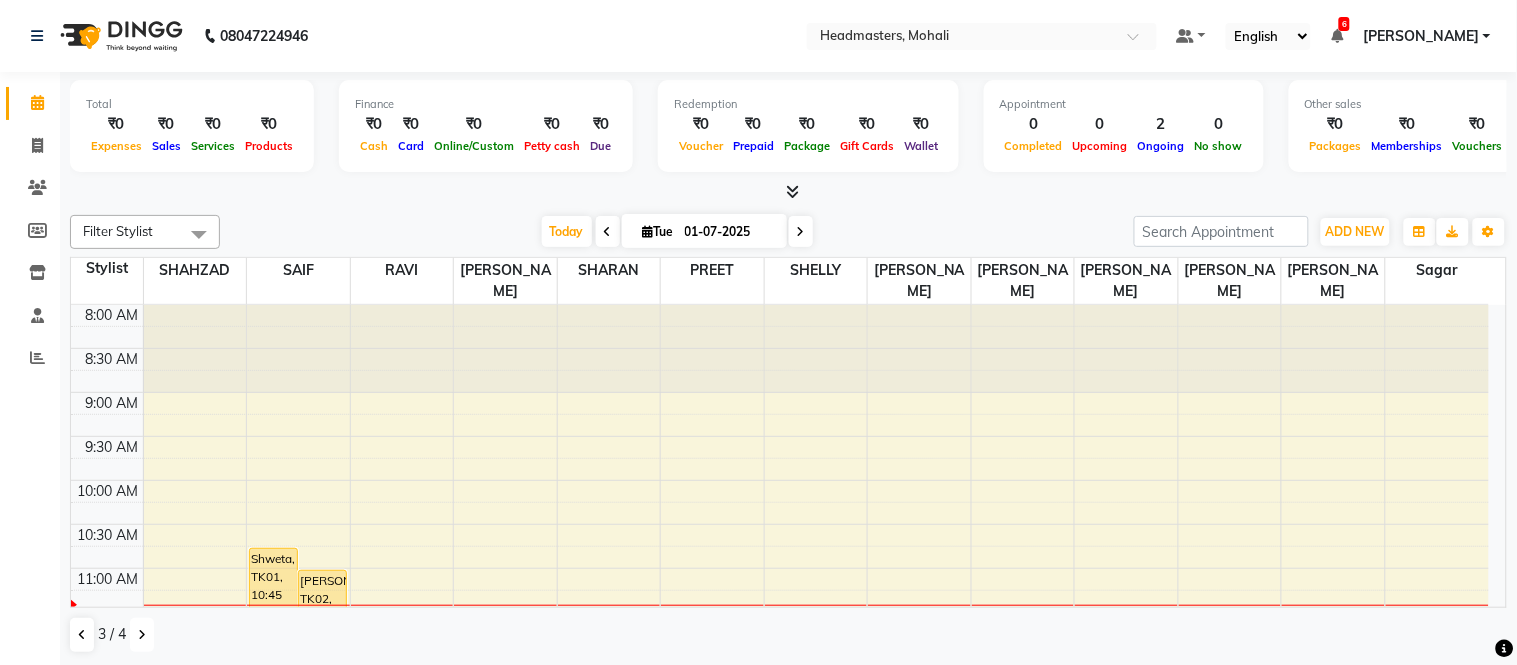 click at bounding box center [142, 635] 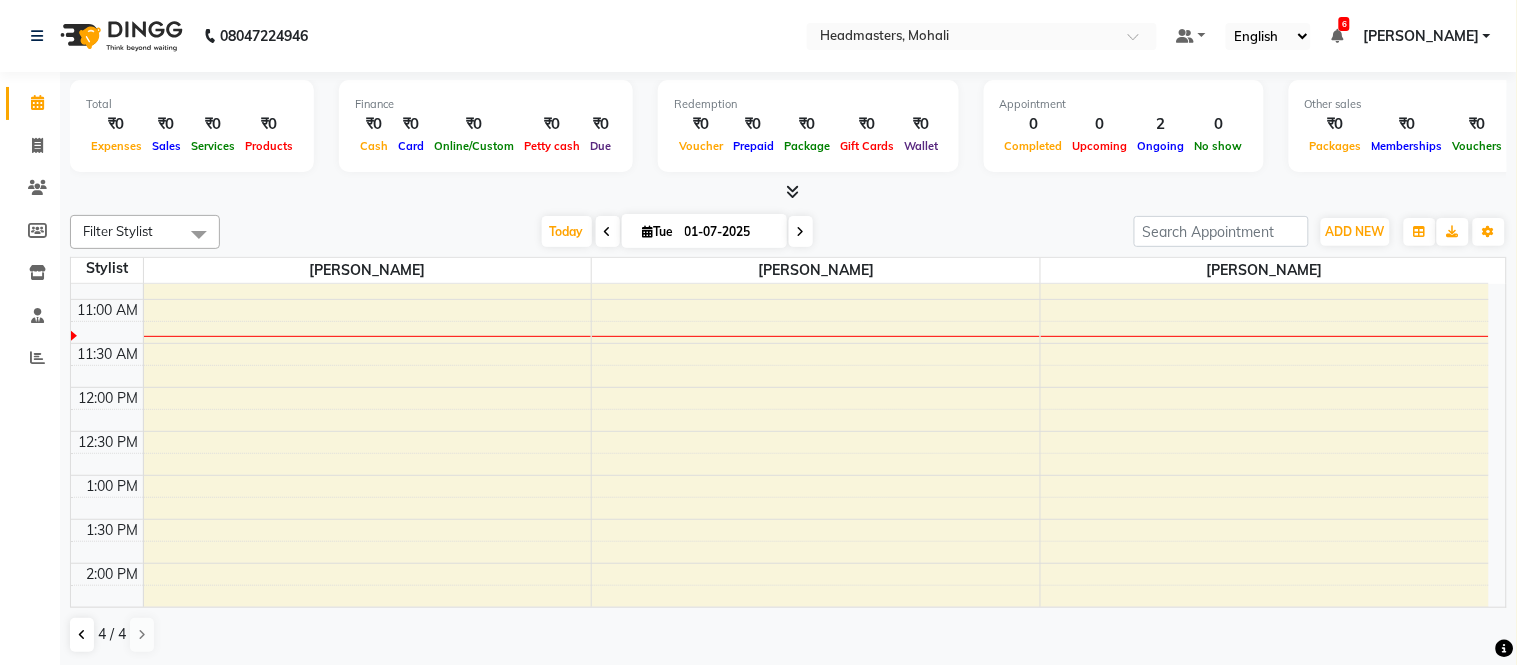 scroll, scrollTop: 0, scrollLeft: 0, axis: both 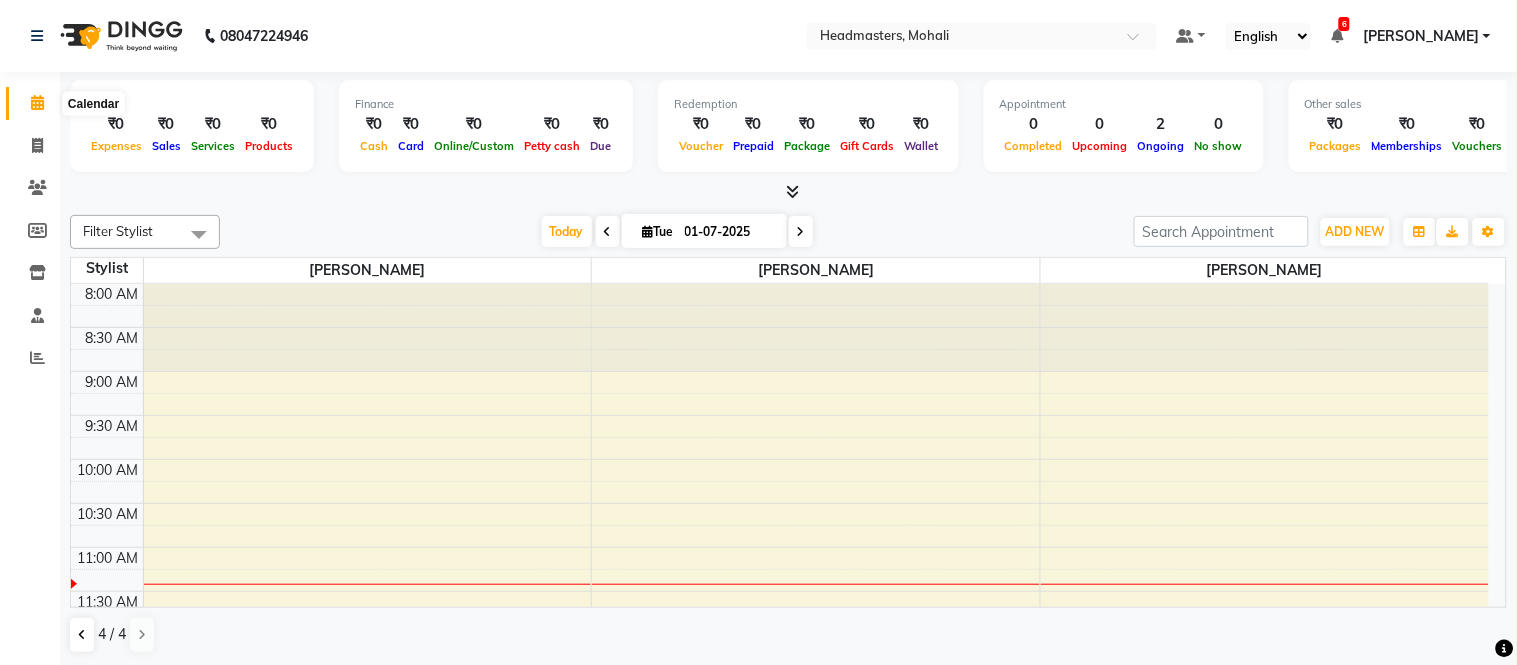 click 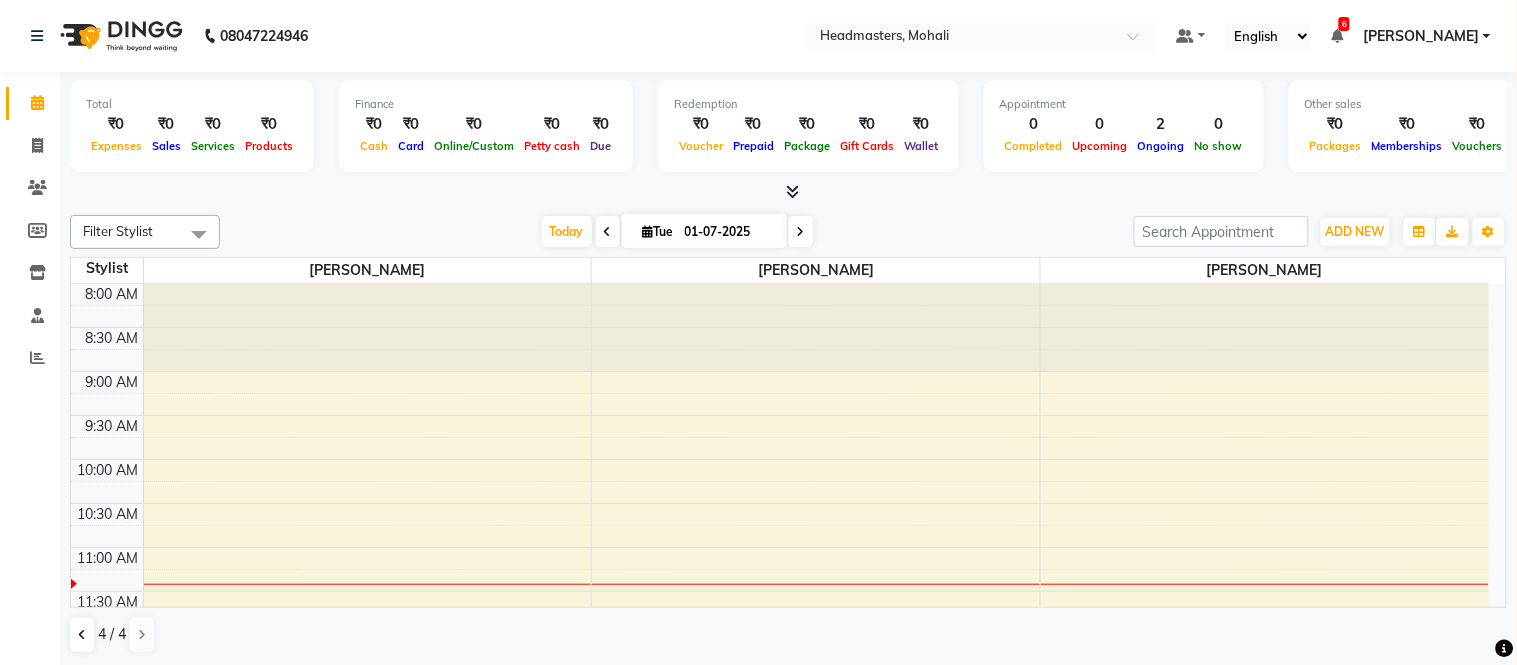 click on "6" at bounding box center [1344, 24] 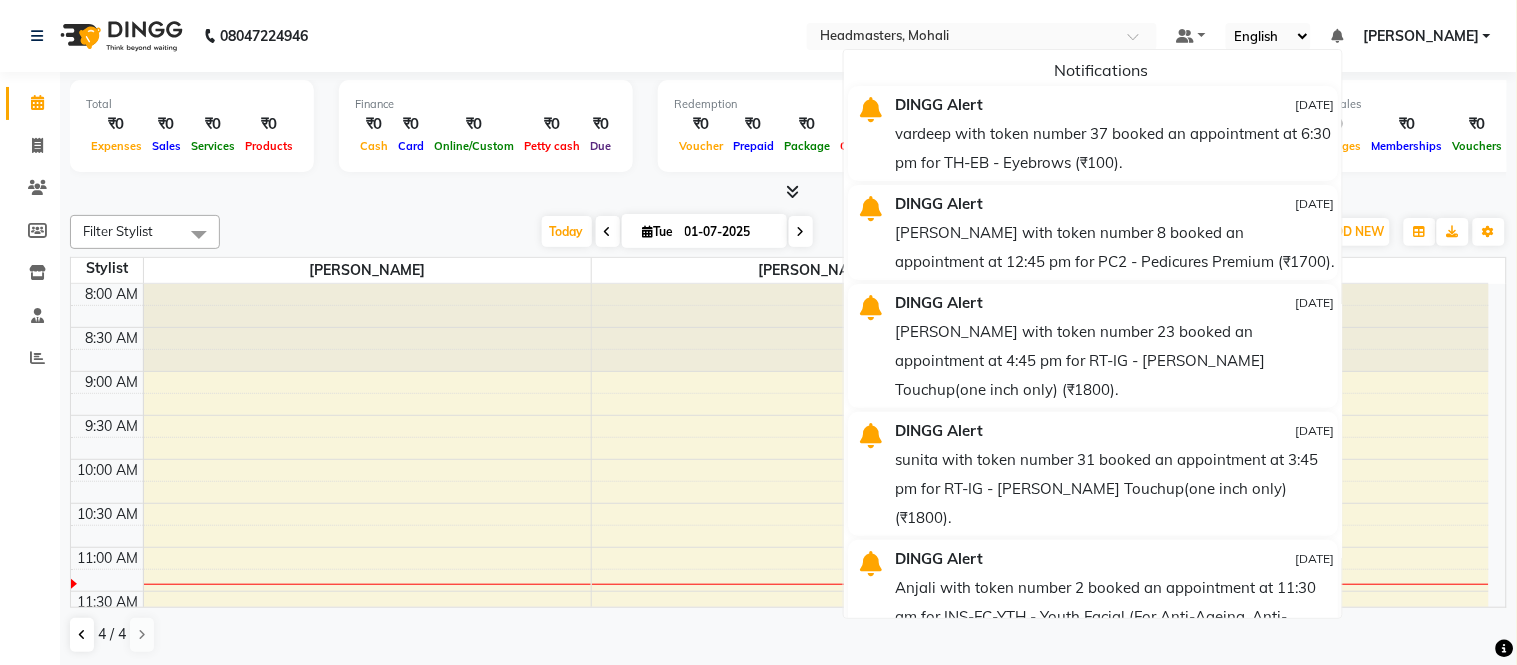 click on "Select Location × Headmasters, [GEOGRAPHIC_DATA]" at bounding box center [982, 36] 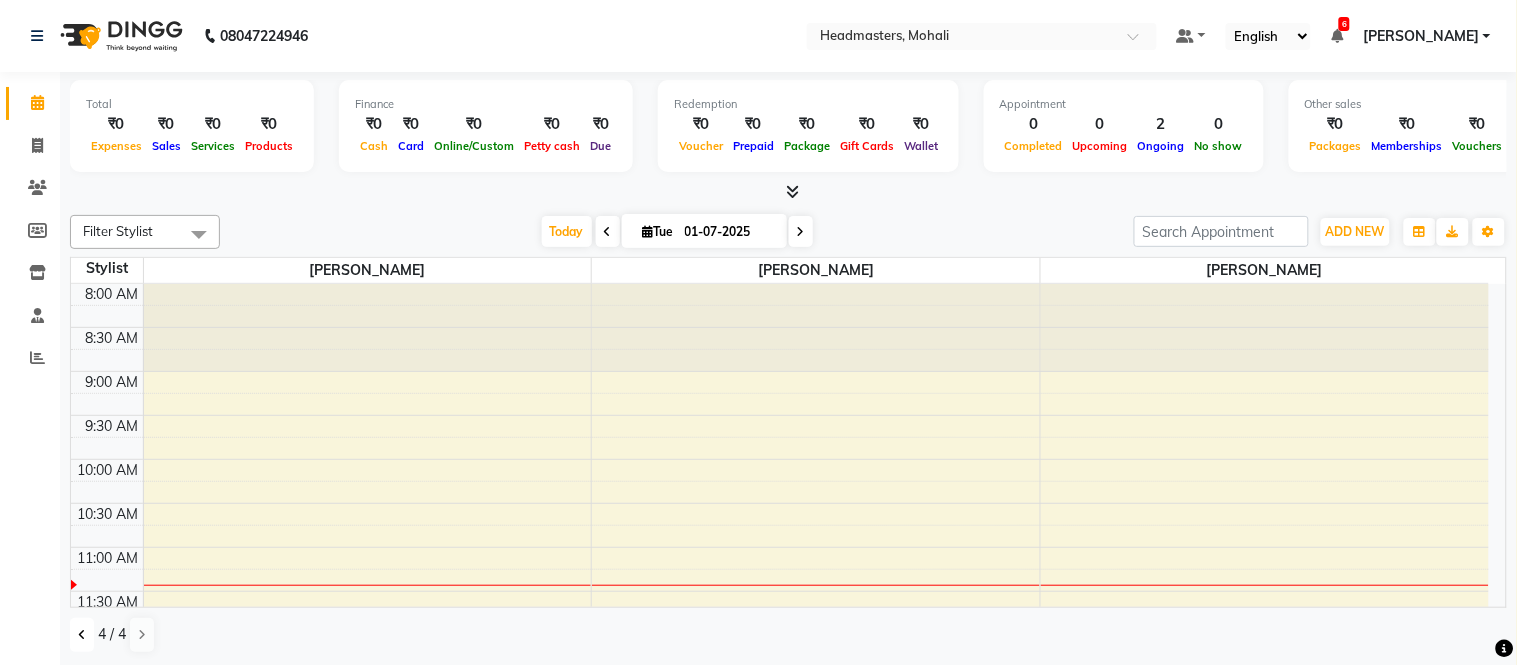 click at bounding box center (82, 635) 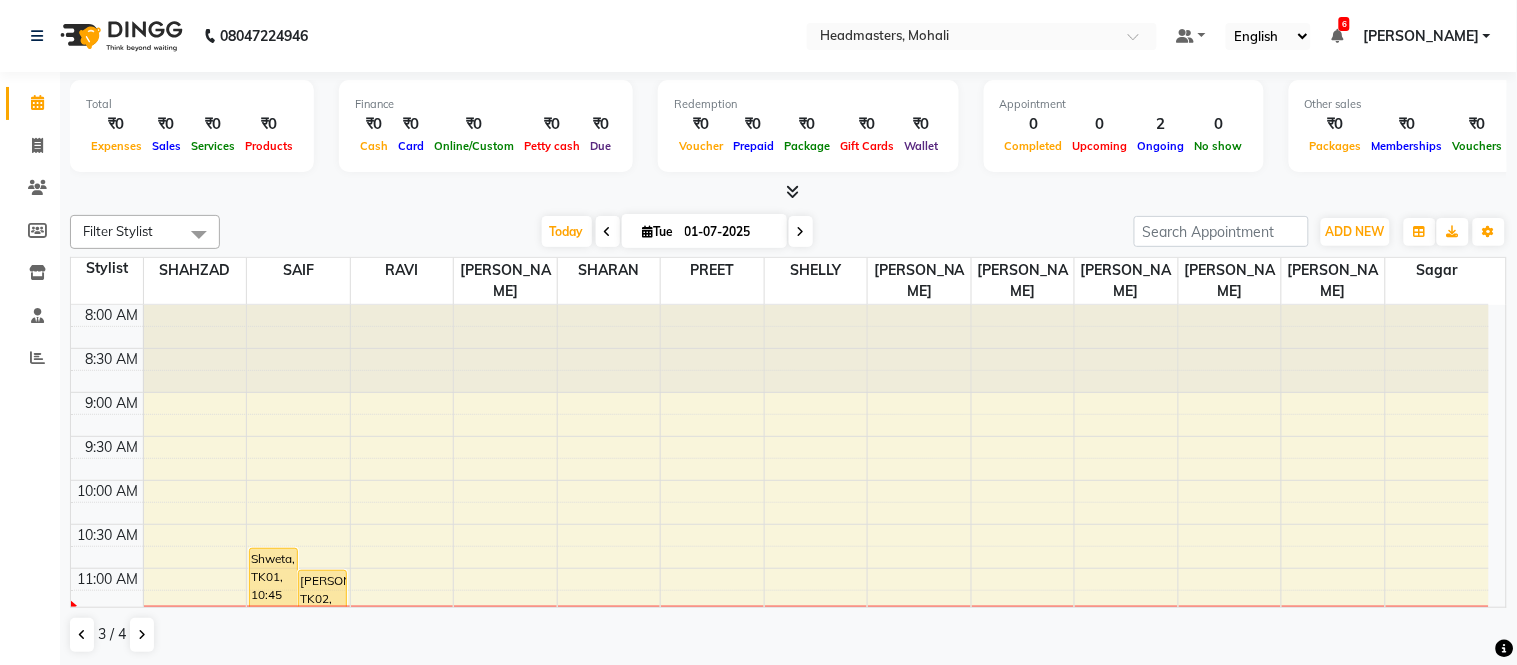click at bounding box center (79, 624) 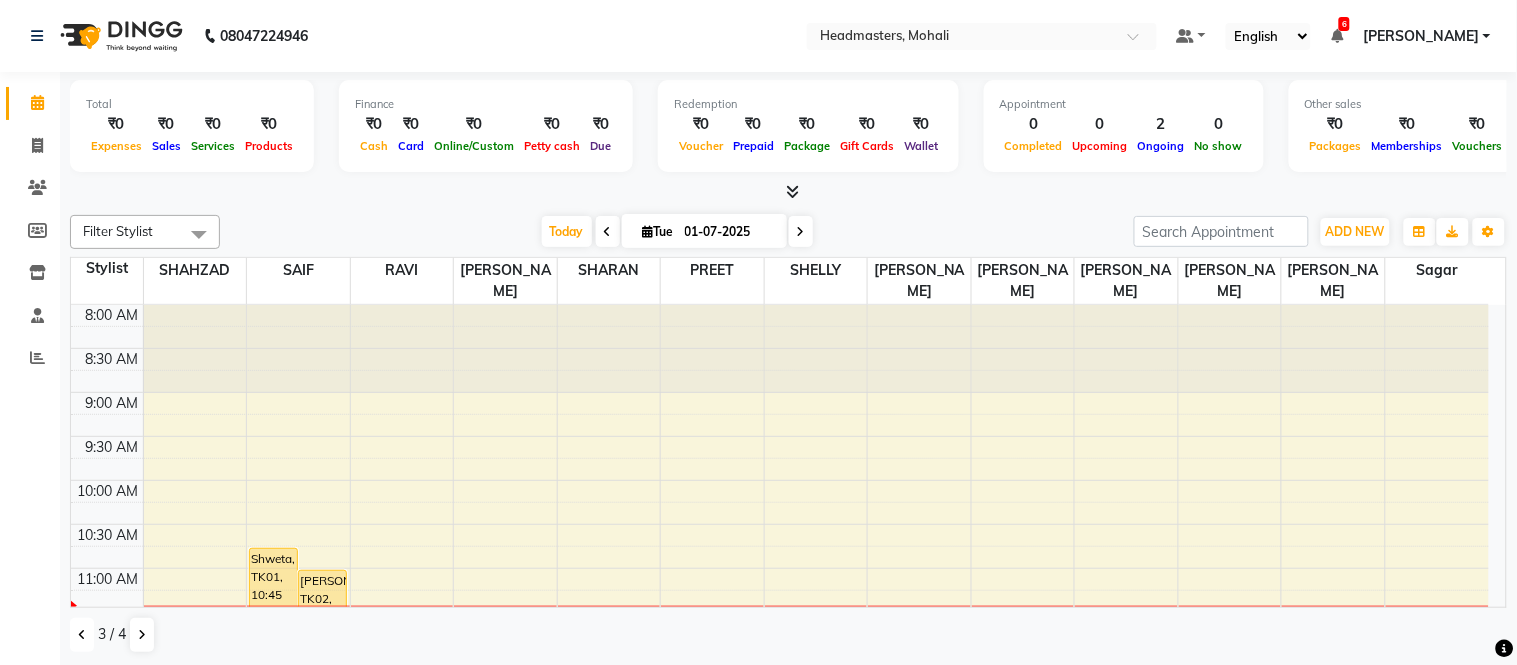 click at bounding box center (82, 635) 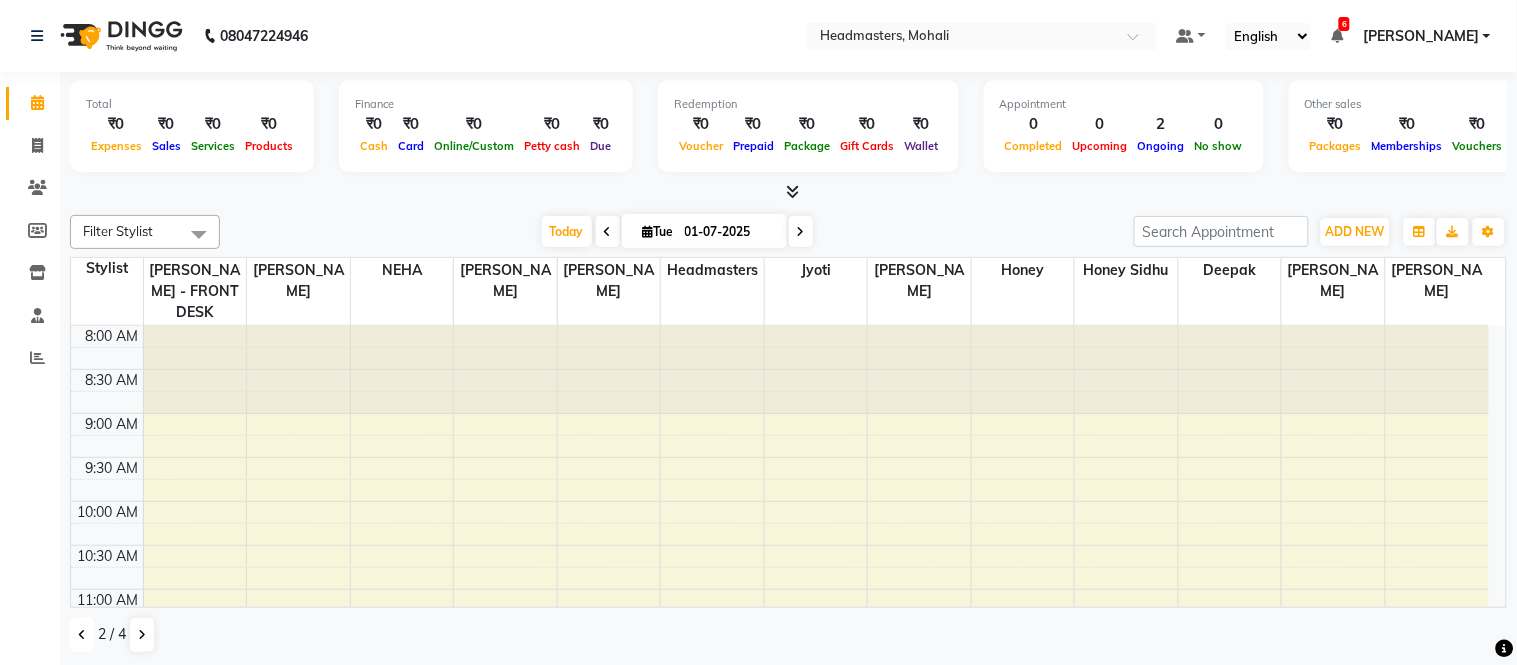 click at bounding box center (82, 635) 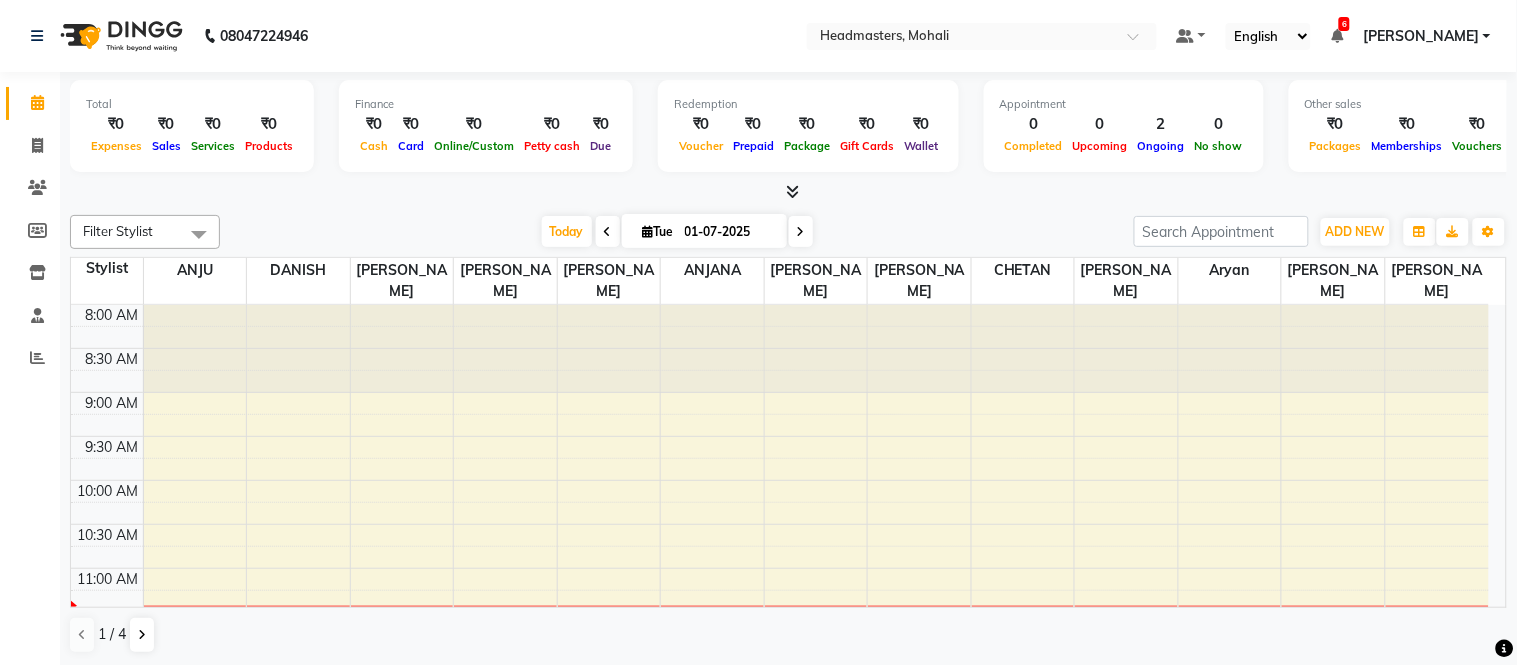 click on "Default Panel My Panel English ENGLISH Español العربية मराठी हिंदी ગુજરાતી தமிழ் 中文 6 Notifications  DINGG Alert   30-06-2025   vardeep with token number 37 booked an appointment at 6:30 pm for TH-EB - Eyebrows (₹100).   DINGG Alert   30-06-2025   Ginni with token number 8 booked an appointment at 12:45 pm for PC2 - Pedicures Premium (₹1700).   DINGG Alert   30-06-2025   karan with token number 23 booked an appointment at 4:45 pm for RT-IG - Igora Root Touchup(one inch only) (₹1800).   DINGG Alert   29-06-2025   sunita with token number 31 booked an appointment at 3:45 pm for RT-IG - Igora Root Touchup(one inch only) (₹1800).   DINGG Alert   29-06-2025   Anjali with token number 2 booked an appointment at 11:30 am for INS-FC-YTH  - Youth Facial (For Anti-Ageing, Anti-Environment) (₹6000).   DINGG Alert   28-06-2025   Bhawna with token number 47 booked an appointment at 8:30 pm for HCL - Hair Cut by Senior Hair Stylist (₹1000).   DINGG Alert" at bounding box center (982, 36) 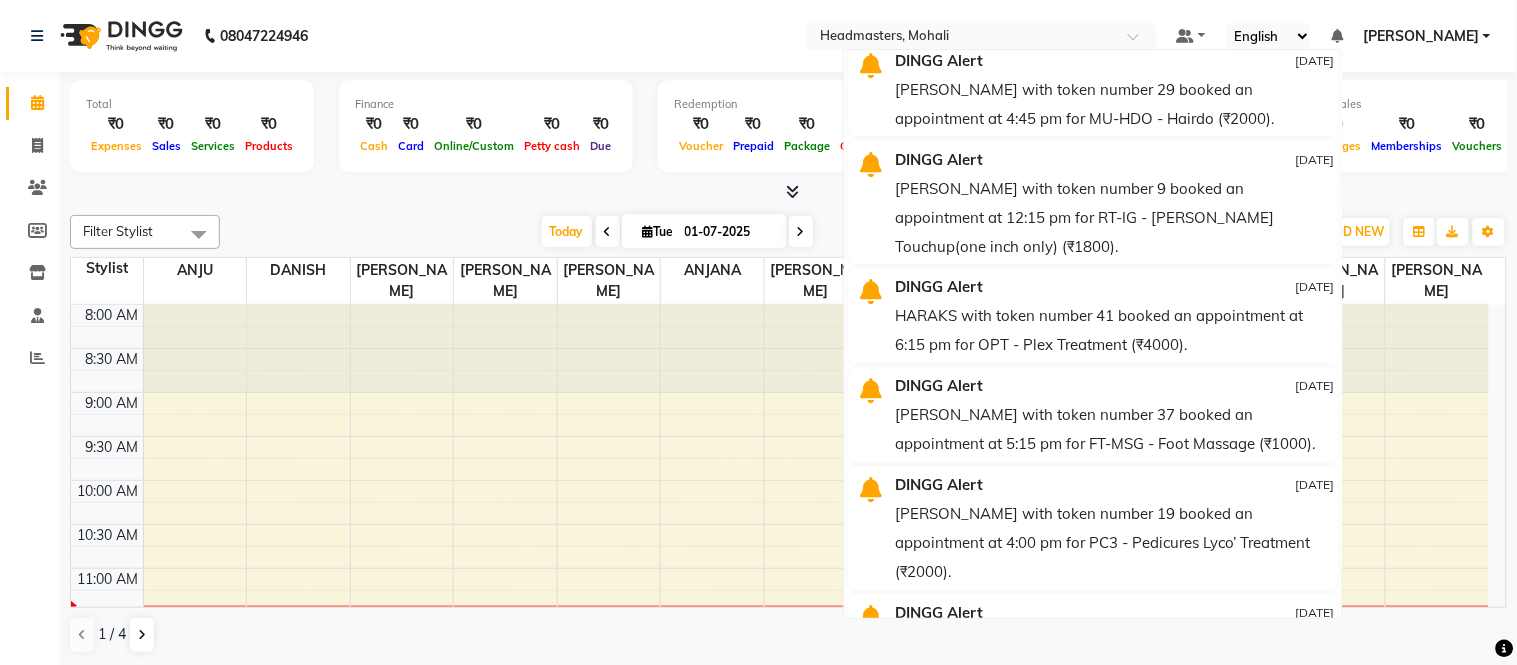 scroll, scrollTop: 1628, scrollLeft: 0, axis: vertical 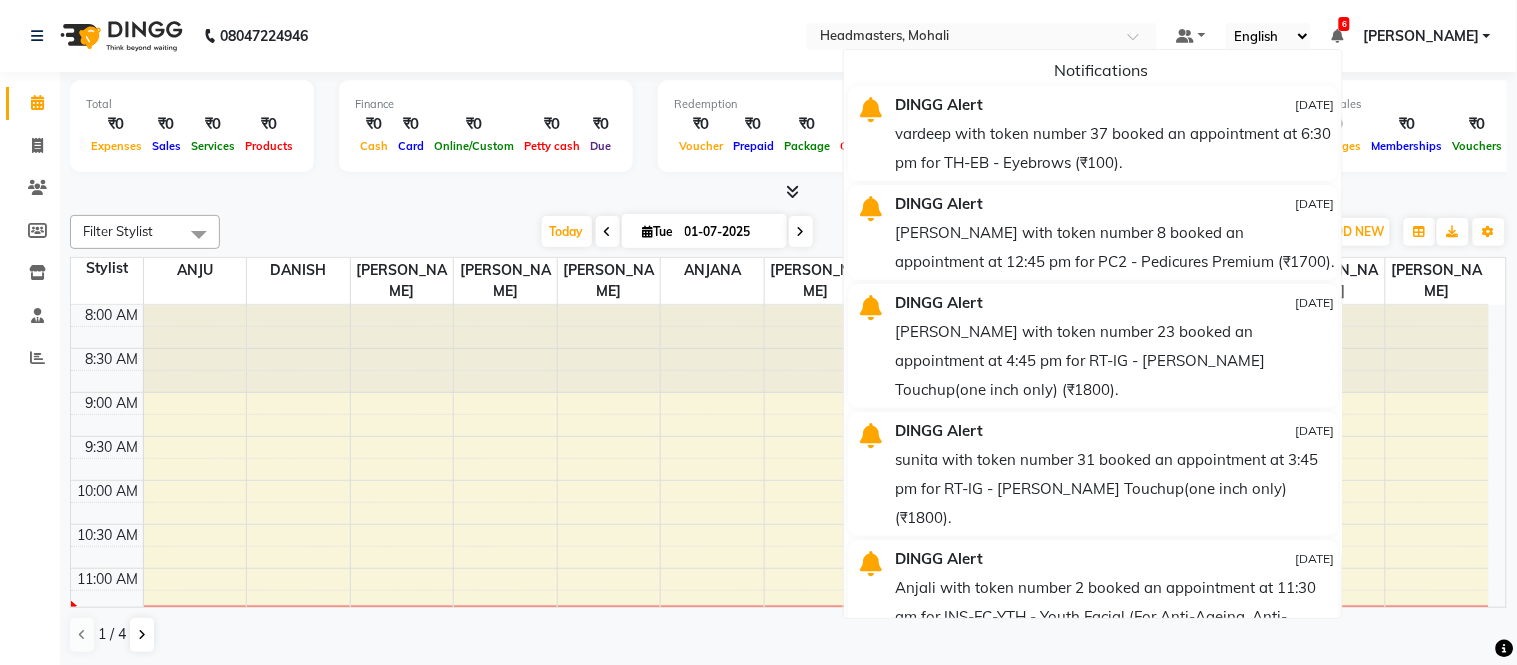 drag, startPoint x: 1368, startPoint y: 31, endPoint x: 1385, endPoint y: 43, distance: 20.808653 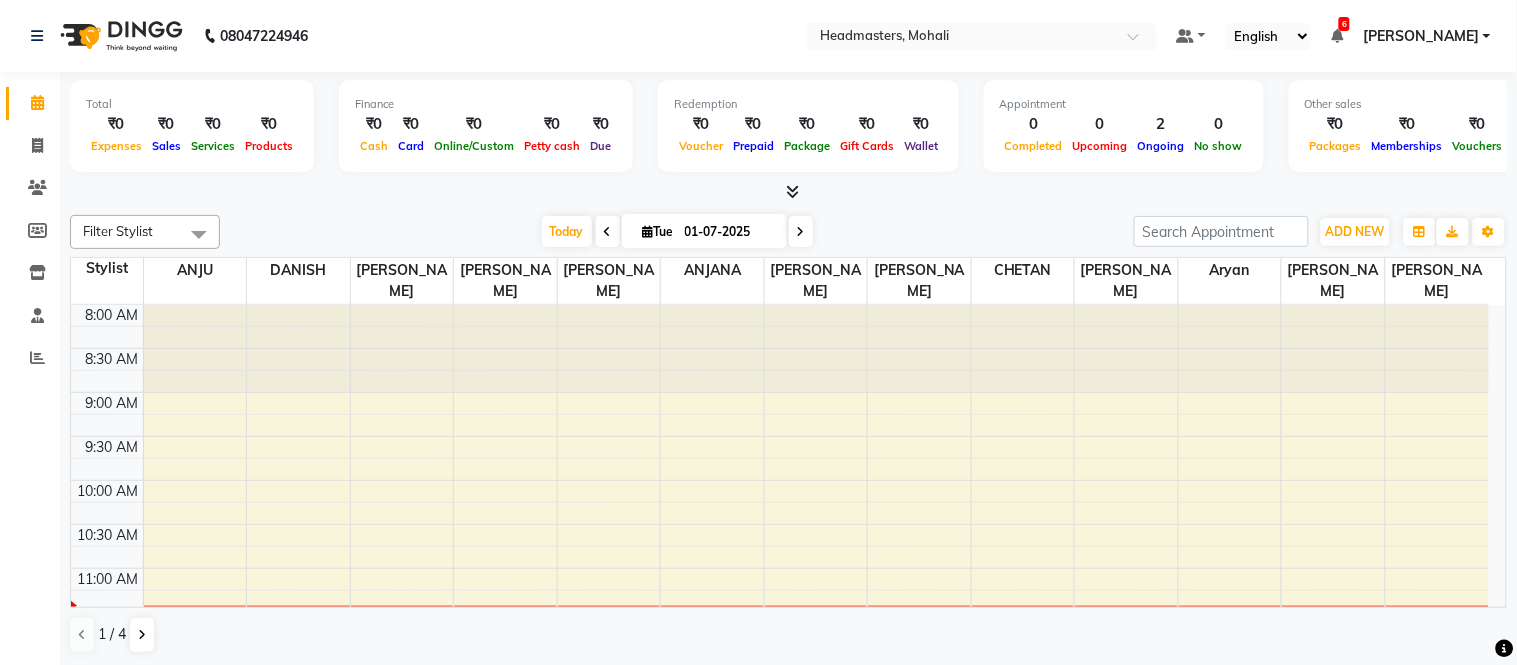 click on "Default Panel My Panel English ENGLISH Español العربية मराठी हिंदी ગુજરાતી தமிழ் 中文 6 Notifications  DINGG Alert   30-06-2025   vardeep with token number 37 booked an appointment at 6:30 pm for TH-EB - Eyebrows (₹100).   DINGG Alert   30-06-2025   Ginni with token number 8 booked an appointment at 12:45 pm for PC2 - Pedicures Premium (₹1700).   DINGG Alert   30-06-2025   karan with token number 23 booked an appointment at 4:45 pm for RT-IG - Igora Root Touchup(one inch only) (₹1800).   DINGG Alert   29-06-2025   sunita with token number 31 booked an appointment at 3:45 pm for RT-IG - Igora Root Touchup(one inch only) (₹1800).   DINGG Alert   29-06-2025   Anjali with token number 2 booked an appointment at 11:30 am for INS-FC-YTH  - Youth Facial (For Anti-Ageing, Anti-Environment) (₹6000).   DINGG Alert   28-06-2025   Bhawna with token number 47 booked an appointment at 8:30 pm for HCL - Hair Cut by Senior Hair Stylist (₹1000).   DINGG Alert" at bounding box center (982, 36) 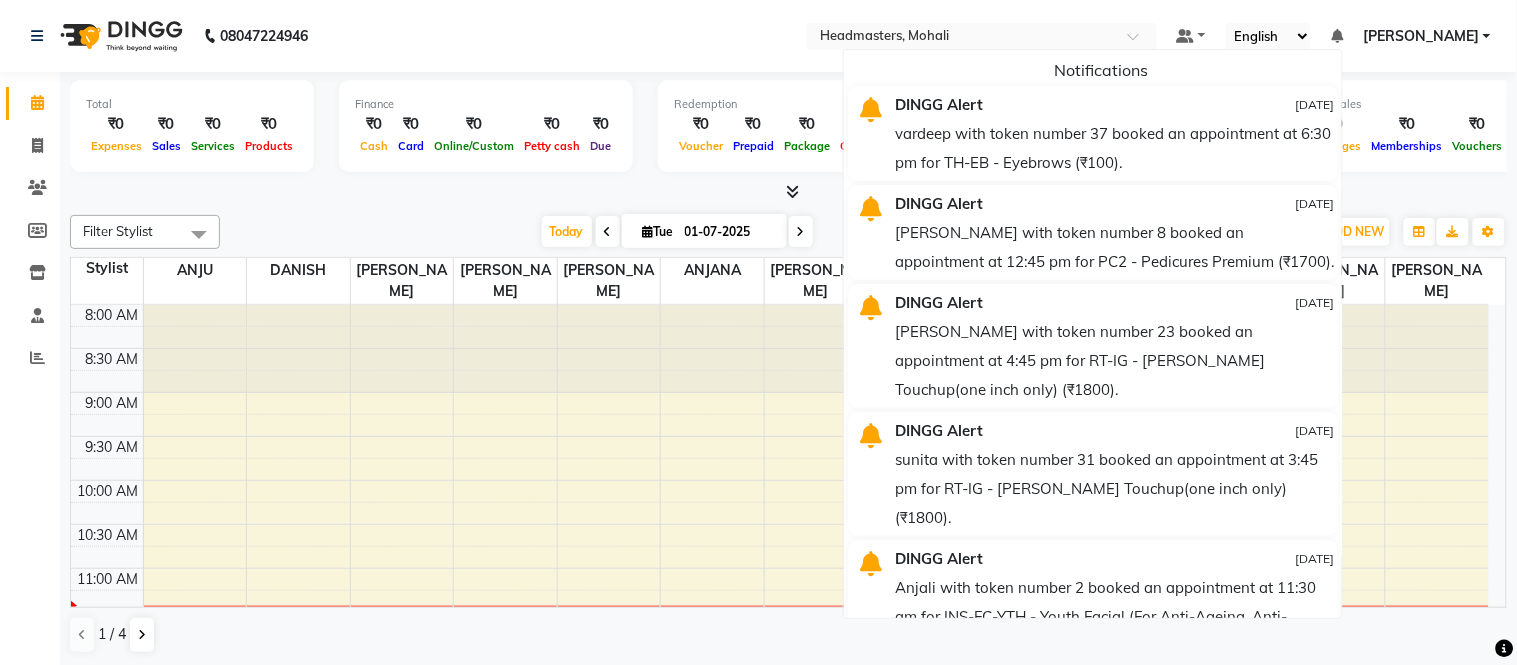 click on "08047224946 Select Location × Headmasters, Mohali Default Panel My Panel English ENGLISH Español العربية मराठी हिंदी ગુજરાતી தமிழ் 中文 Notifications  DINGG Alert   30-06-2025   vardeep with token number 37 booked an appointment at 6:30 pm for TH-EB - Eyebrows (₹100).   DINGG Alert   30-06-2025   Ginni with token number 8 booked an appointment at 12:45 pm for PC2 - Pedicures Premium (₹1700).   DINGG Alert   30-06-2025   karan with token number 23 booked an appointment at 4:45 pm for RT-IG - Igora Root Touchup(one inch only) (₹1800).   DINGG Alert   29-06-2025   sunita with token number 31 booked an appointment at 3:45 pm for RT-IG - Igora Root Touchup(one inch only) (₹1800).   DINGG Alert   29-06-2025   Anjali with token number 2 booked an appointment at 11:30 am for INS-FC-YTH  - Youth Facial (For Anti-Ageing, Anti-Environment) (₹6000).   DINGG Alert   28-06-2025   DINGG Alert   28-06-2025   DINGG Alert   28-06-2025   DINGG Alert   27-06-2025" 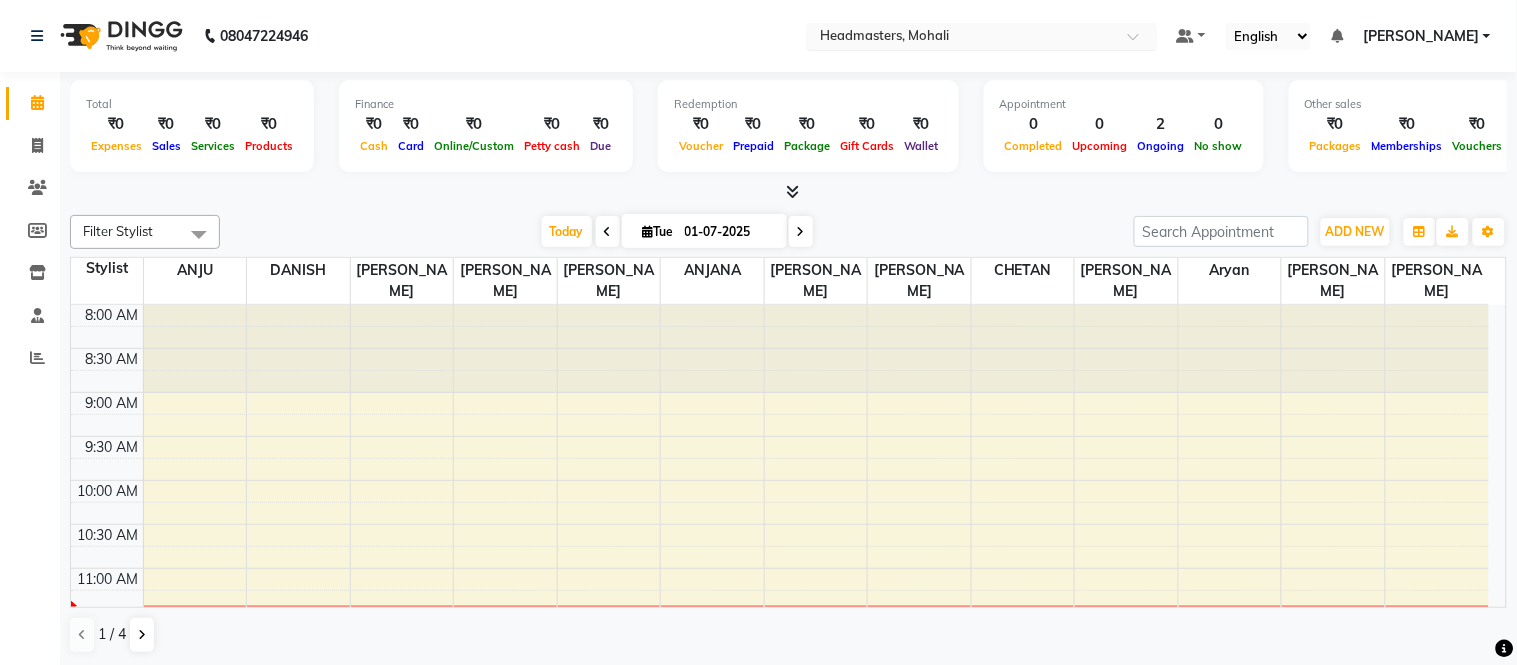 click at bounding box center [962, 38] 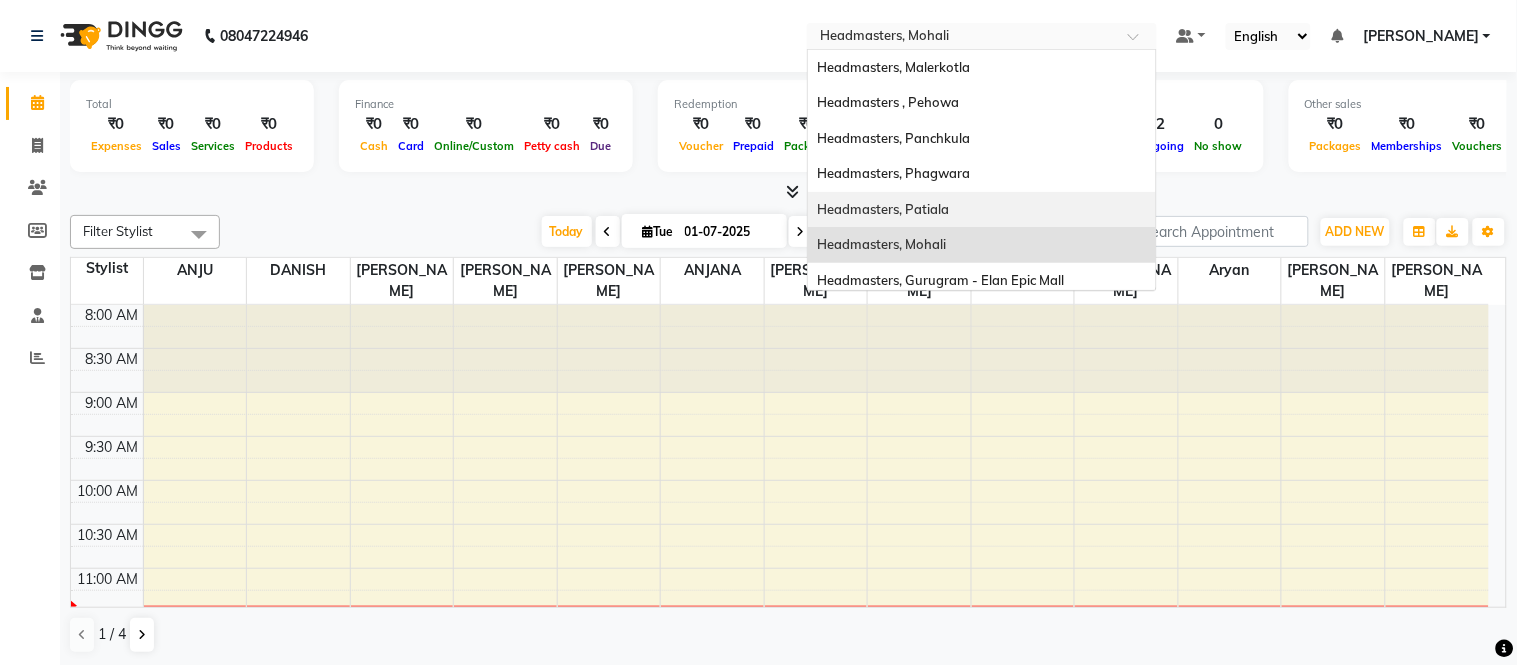 click on "Headmasters, Patiala" at bounding box center (884, 209) 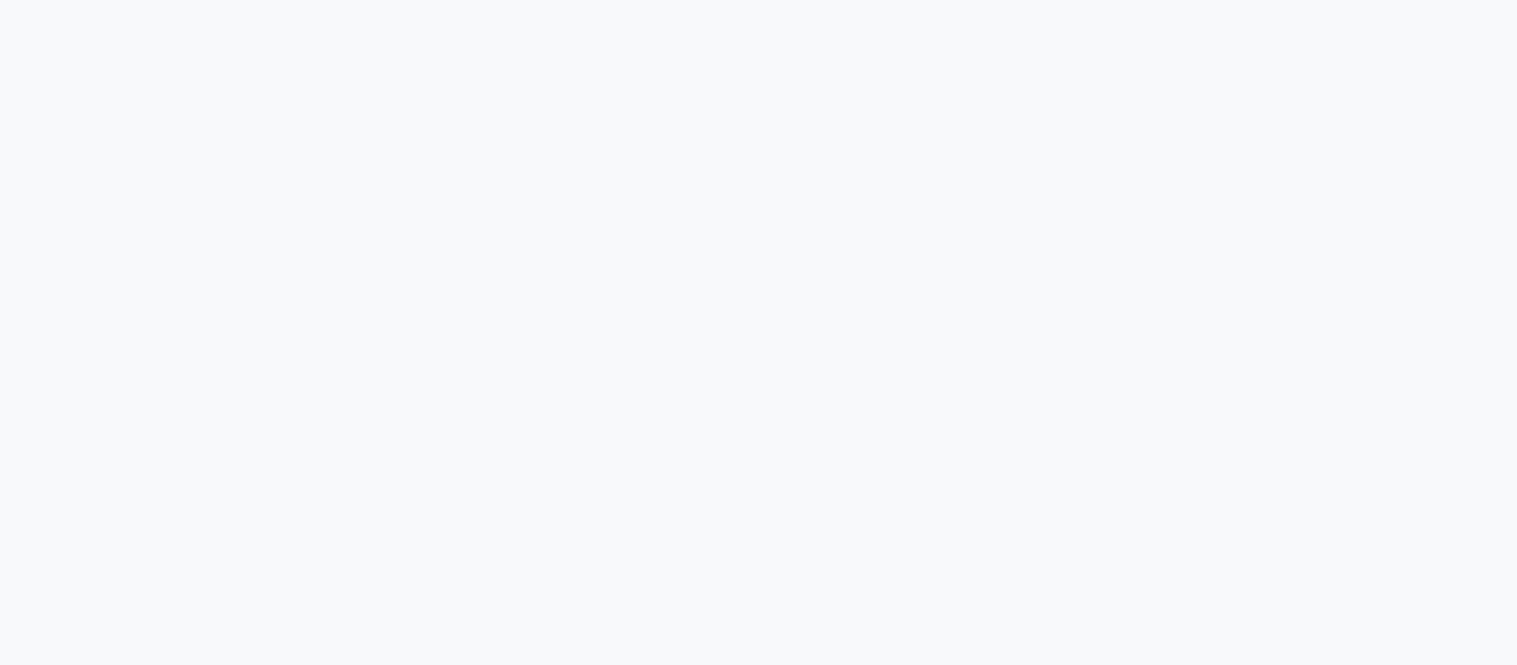 scroll, scrollTop: 0, scrollLeft: 0, axis: both 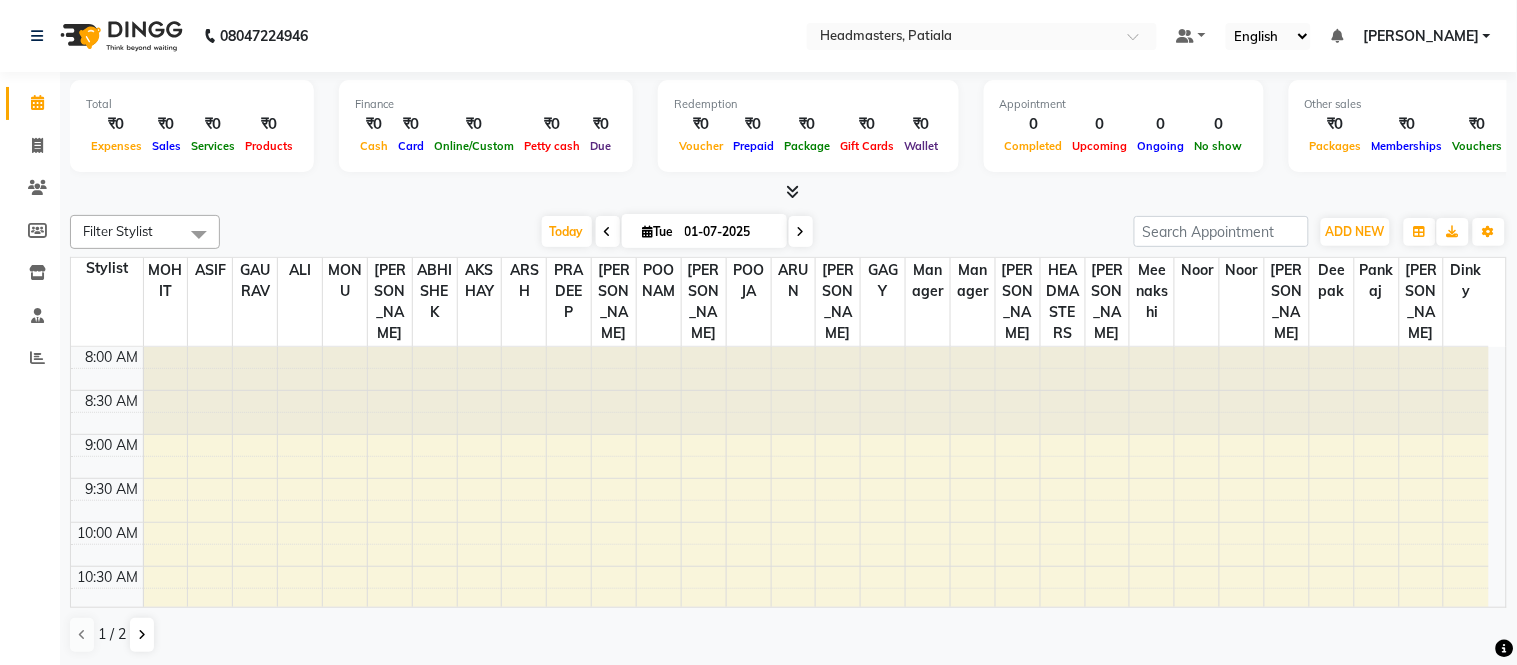 click at bounding box center [792, 191] 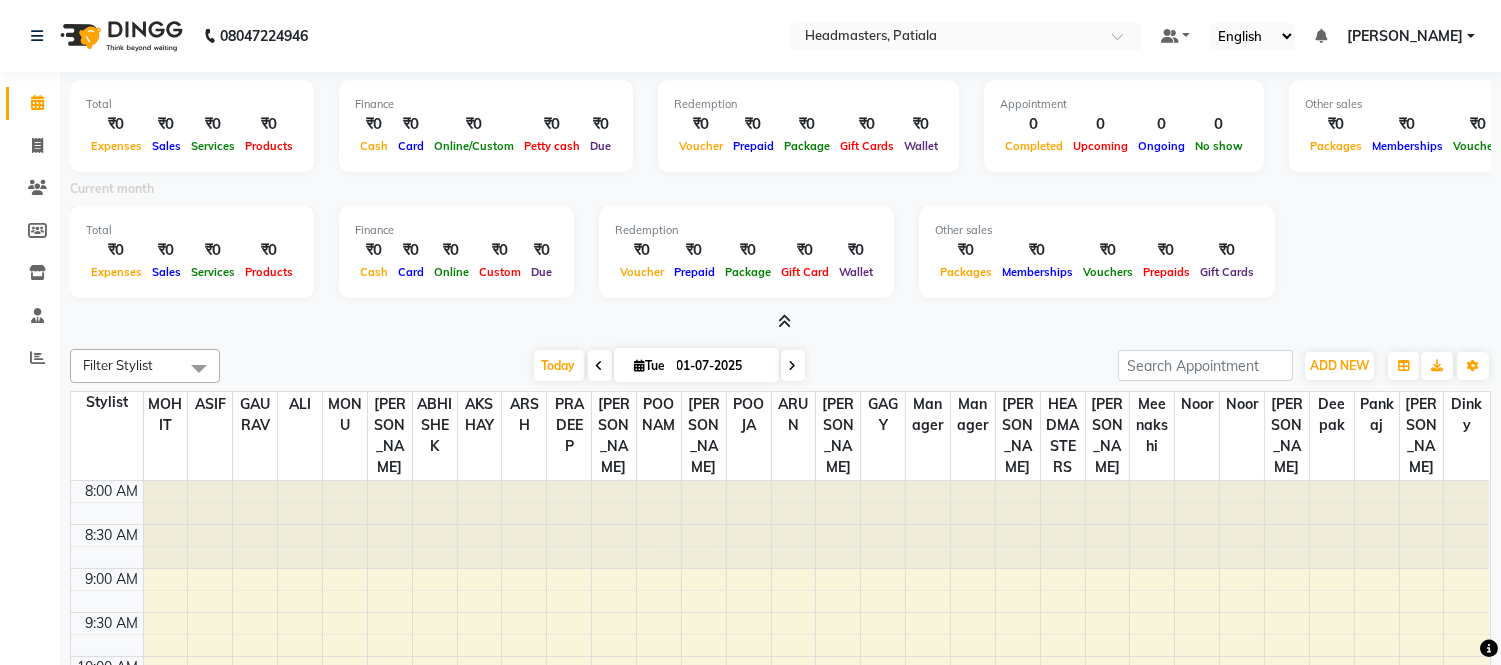 click at bounding box center (784, 321) 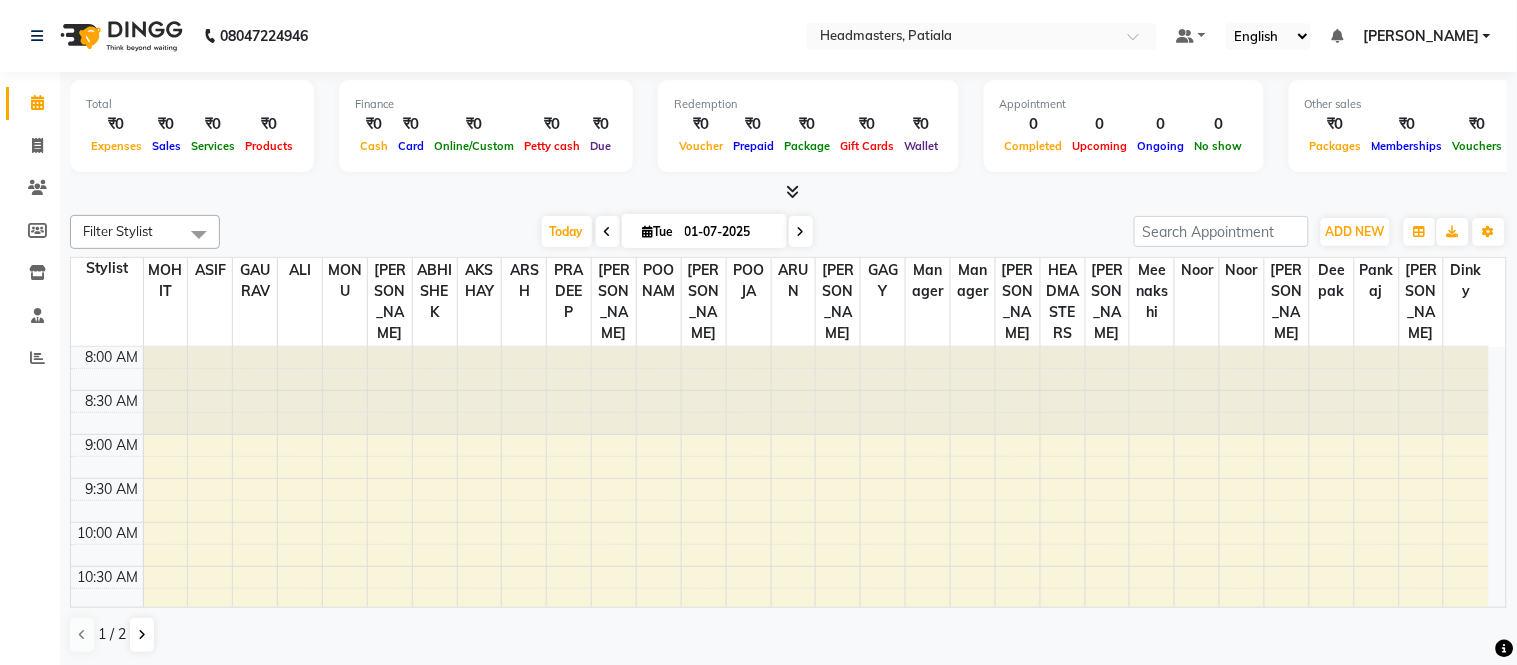 click at bounding box center [792, 191] 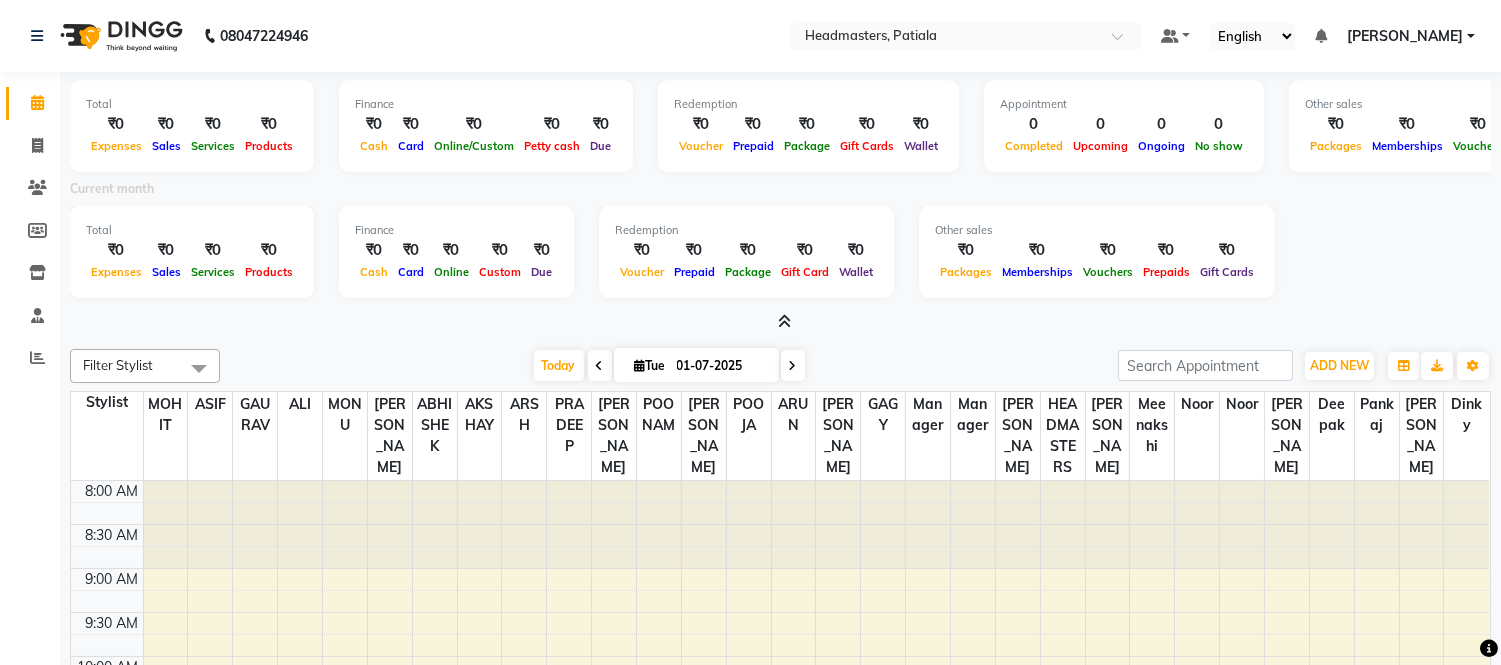 click at bounding box center [780, 322] 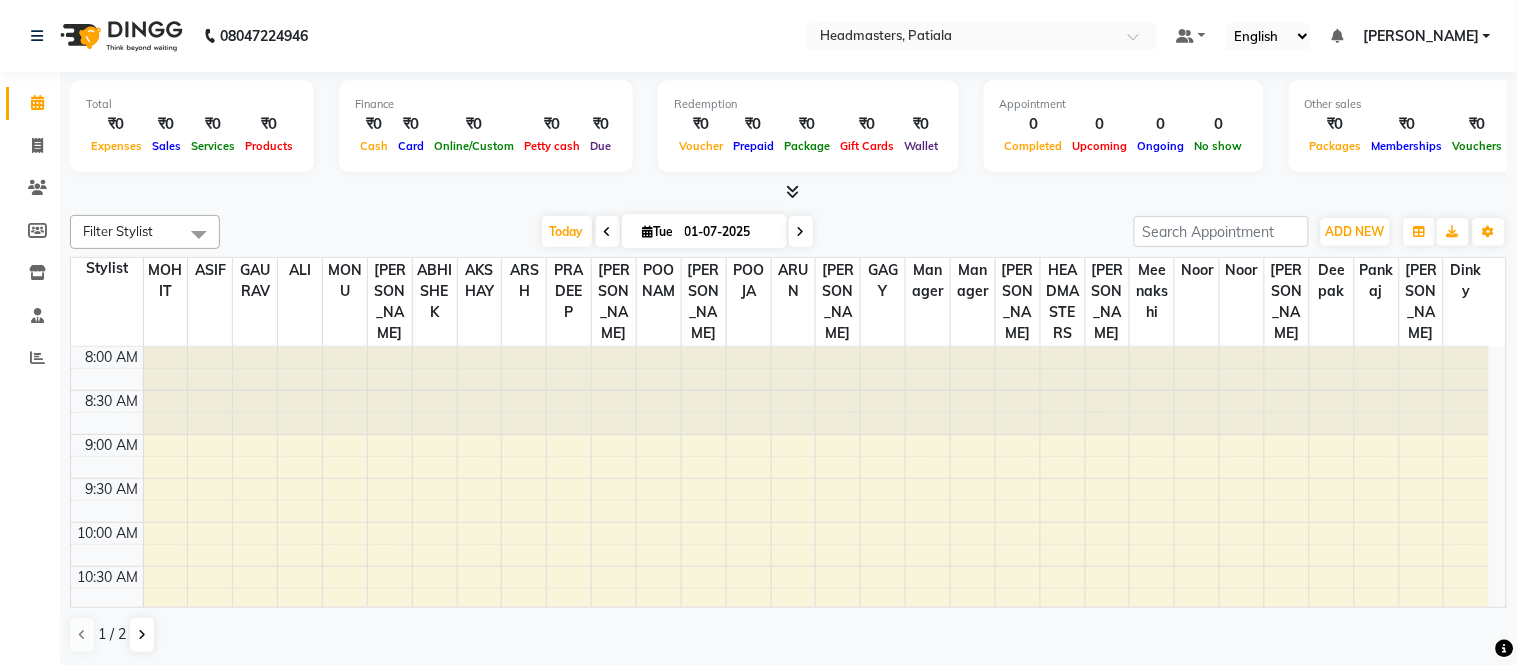 drag, startPoint x: 540, startPoint y: 208, endPoint x: 573, endPoint y: 207, distance: 33.01515 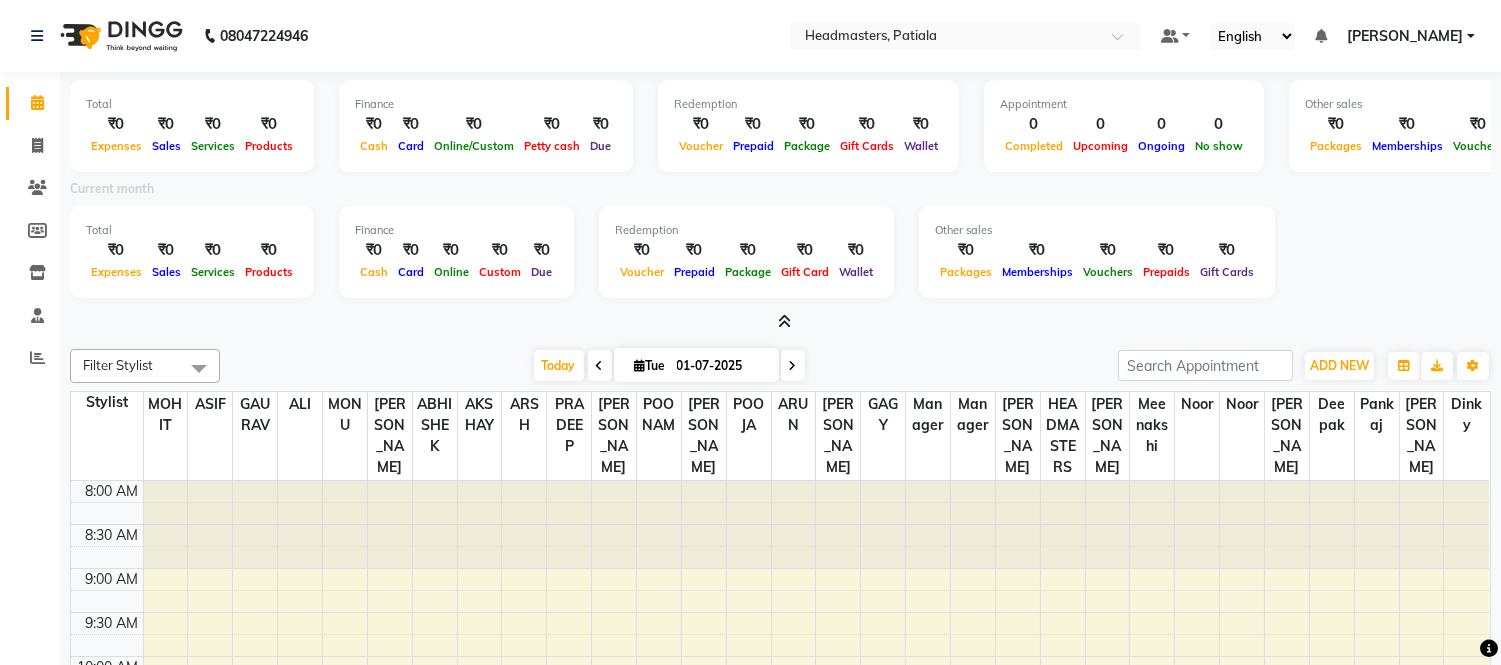 click at bounding box center (780, 322) 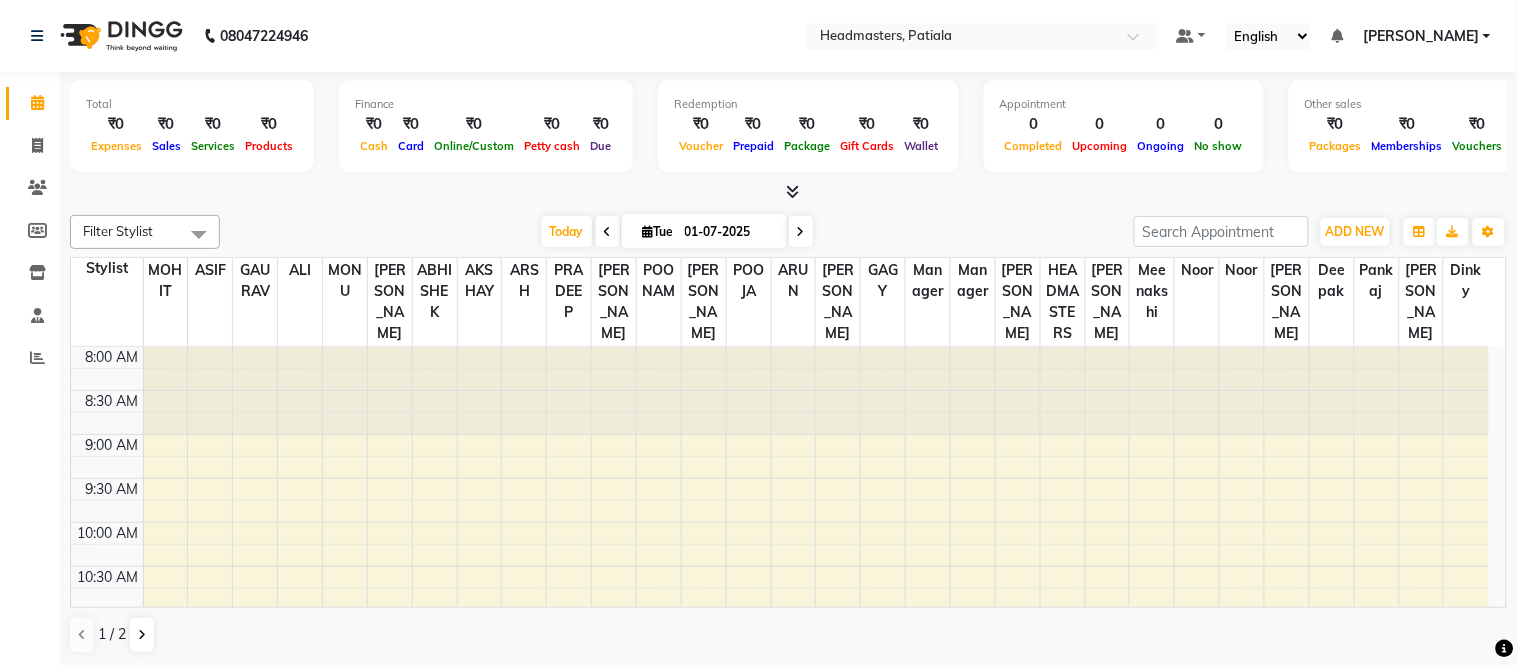 drag, startPoint x: 460, startPoint y: 188, endPoint x: 451, endPoint y: 7, distance: 181.22362 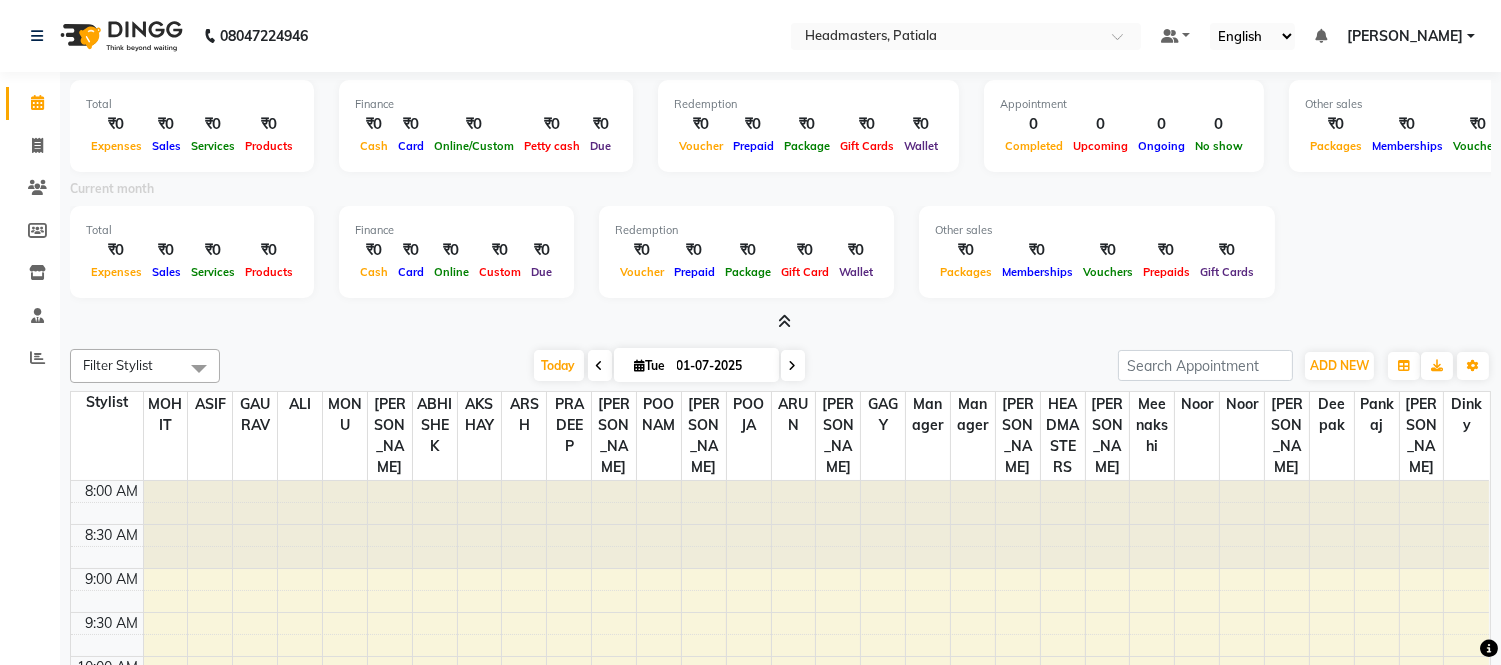 click on "Today  Tue 01-07-2025" at bounding box center [669, 366] 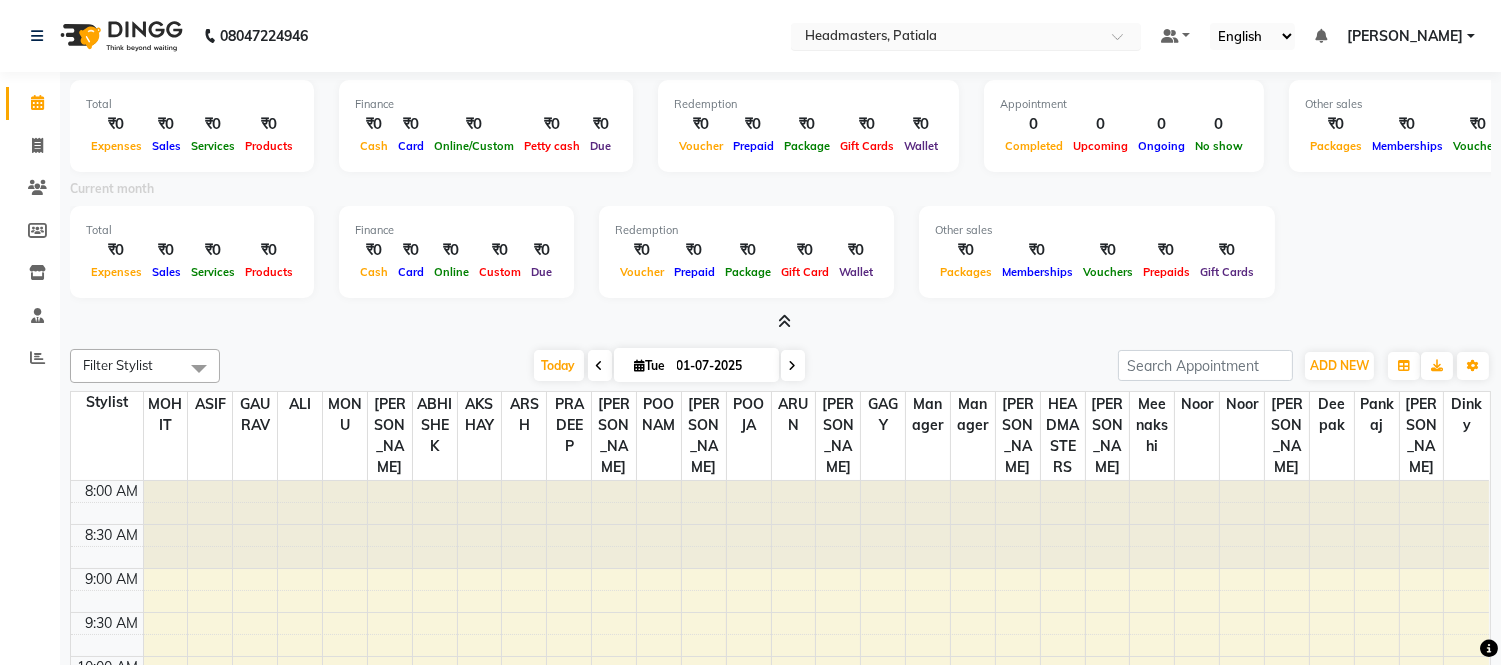 click at bounding box center [946, 38] 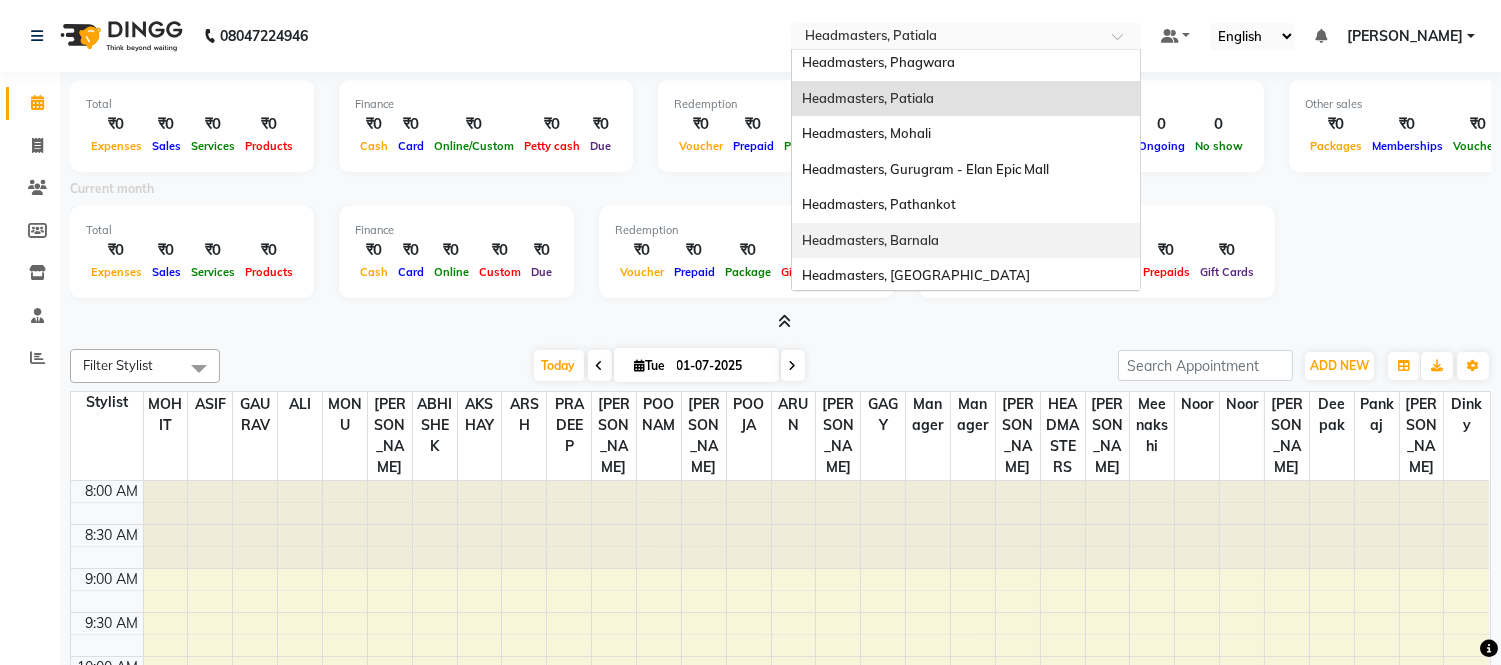 scroll, scrollTop: 222, scrollLeft: 0, axis: vertical 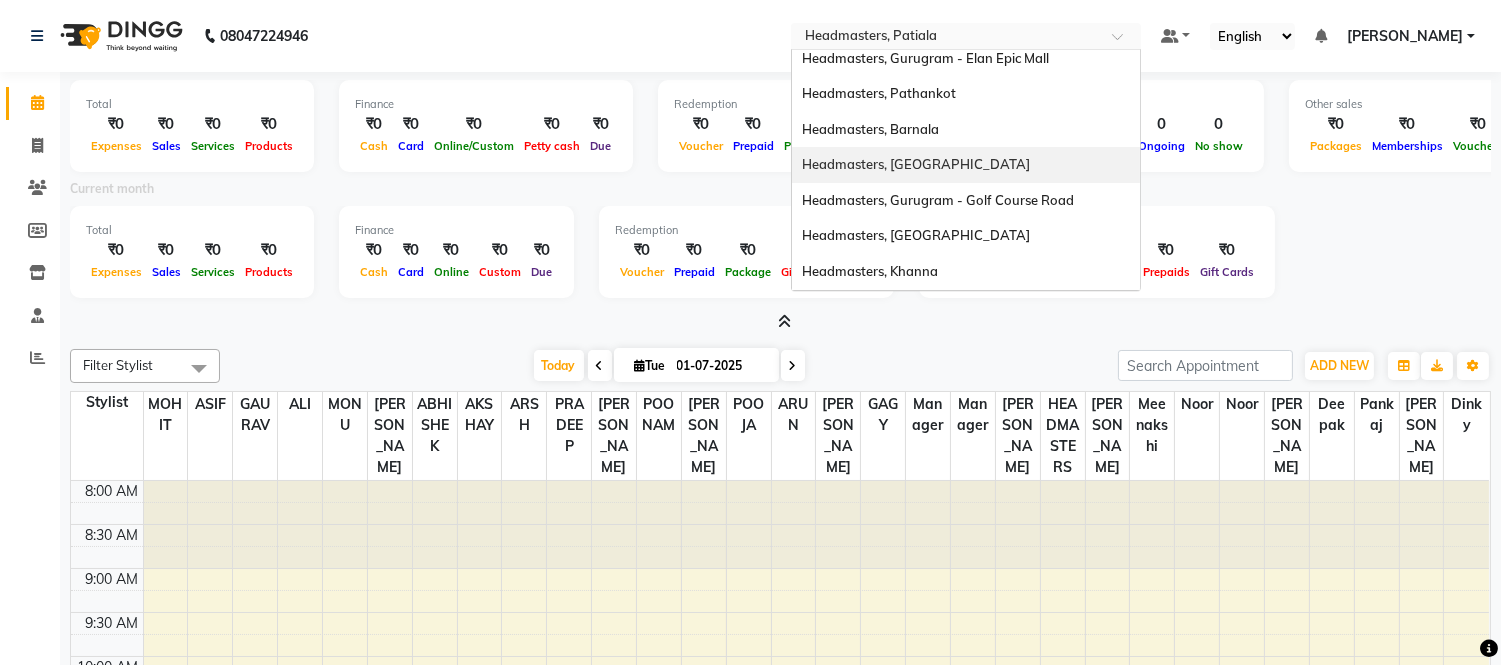 click on "Headmasters, [GEOGRAPHIC_DATA]" at bounding box center (916, 164) 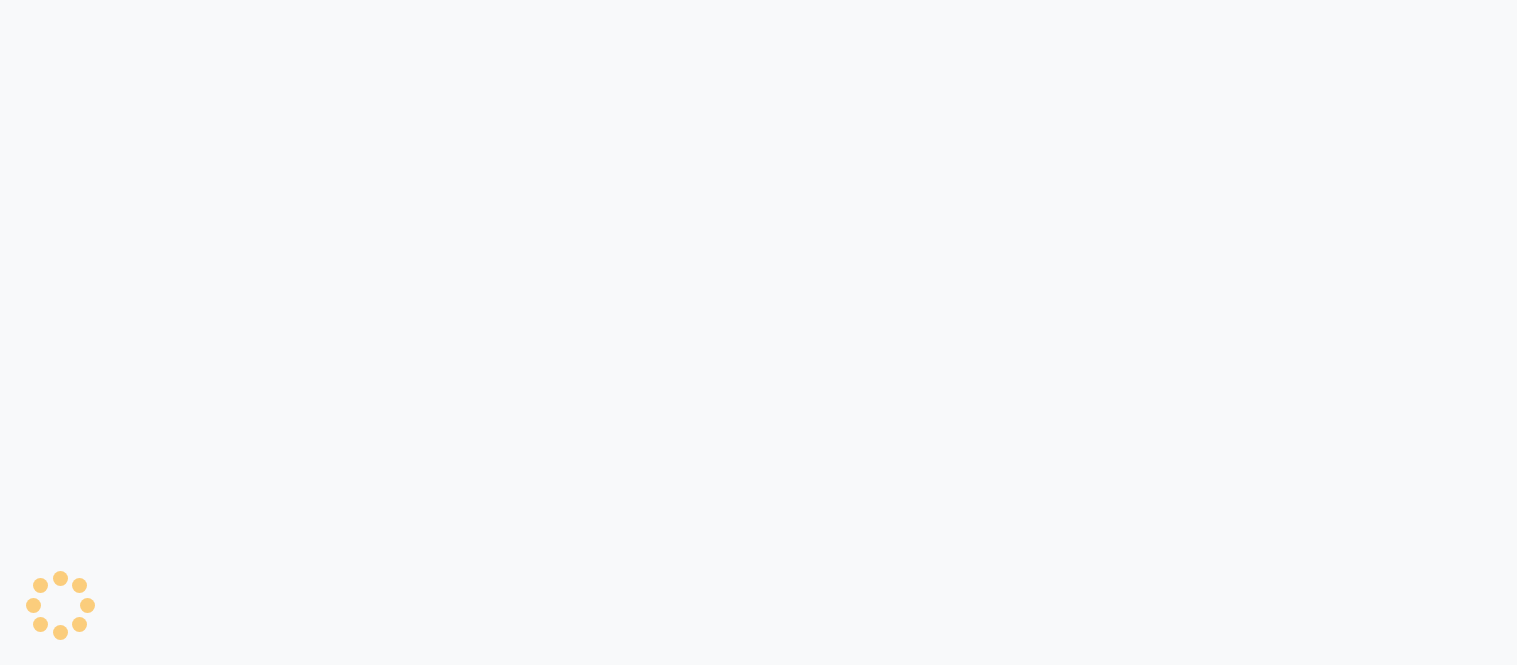 scroll, scrollTop: 0, scrollLeft: 0, axis: both 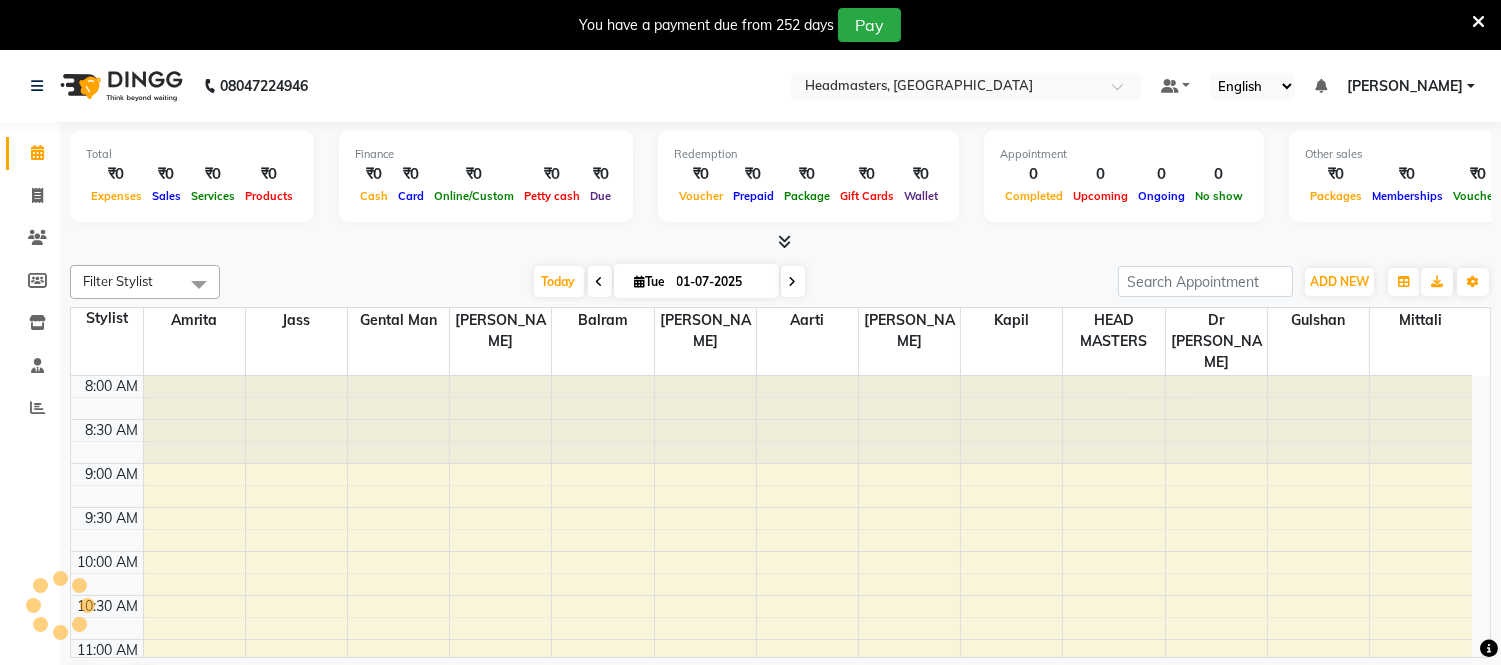 click at bounding box center [1478, 22] 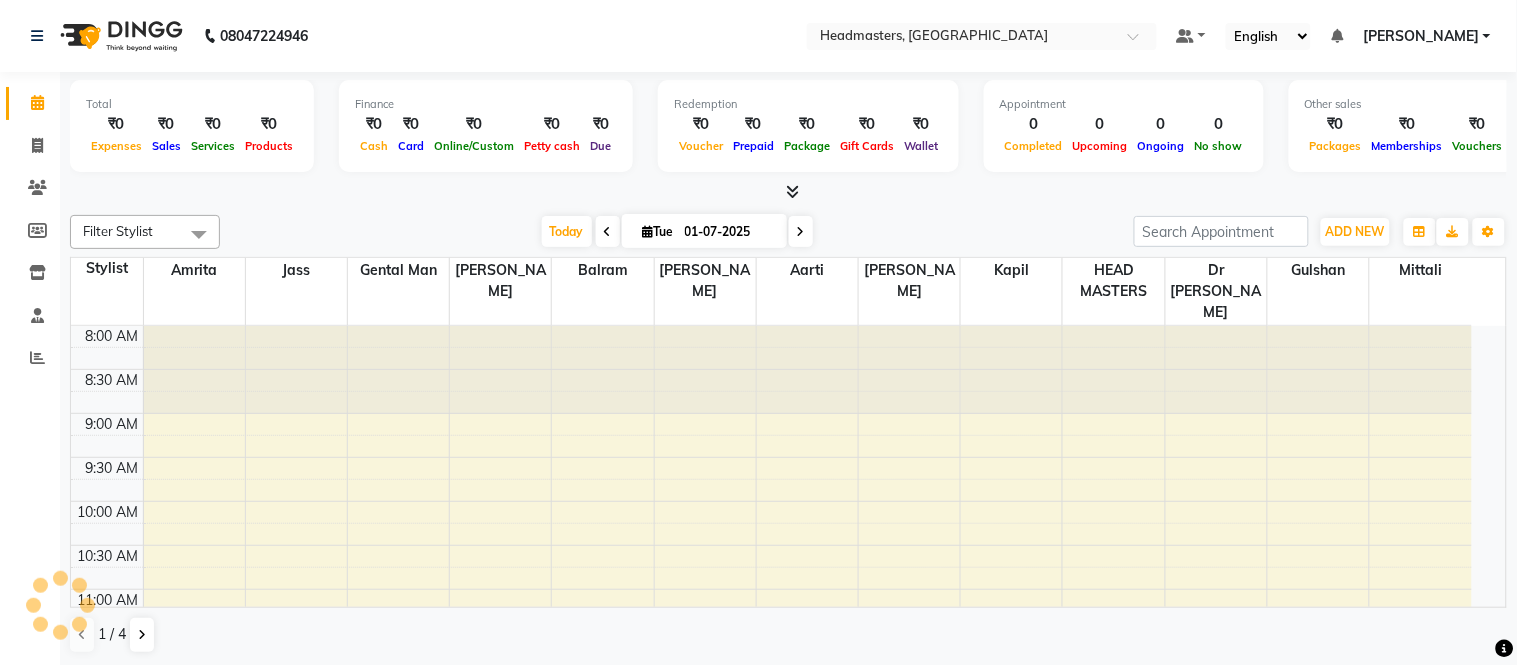 scroll, scrollTop: 0, scrollLeft: 0, axis: both 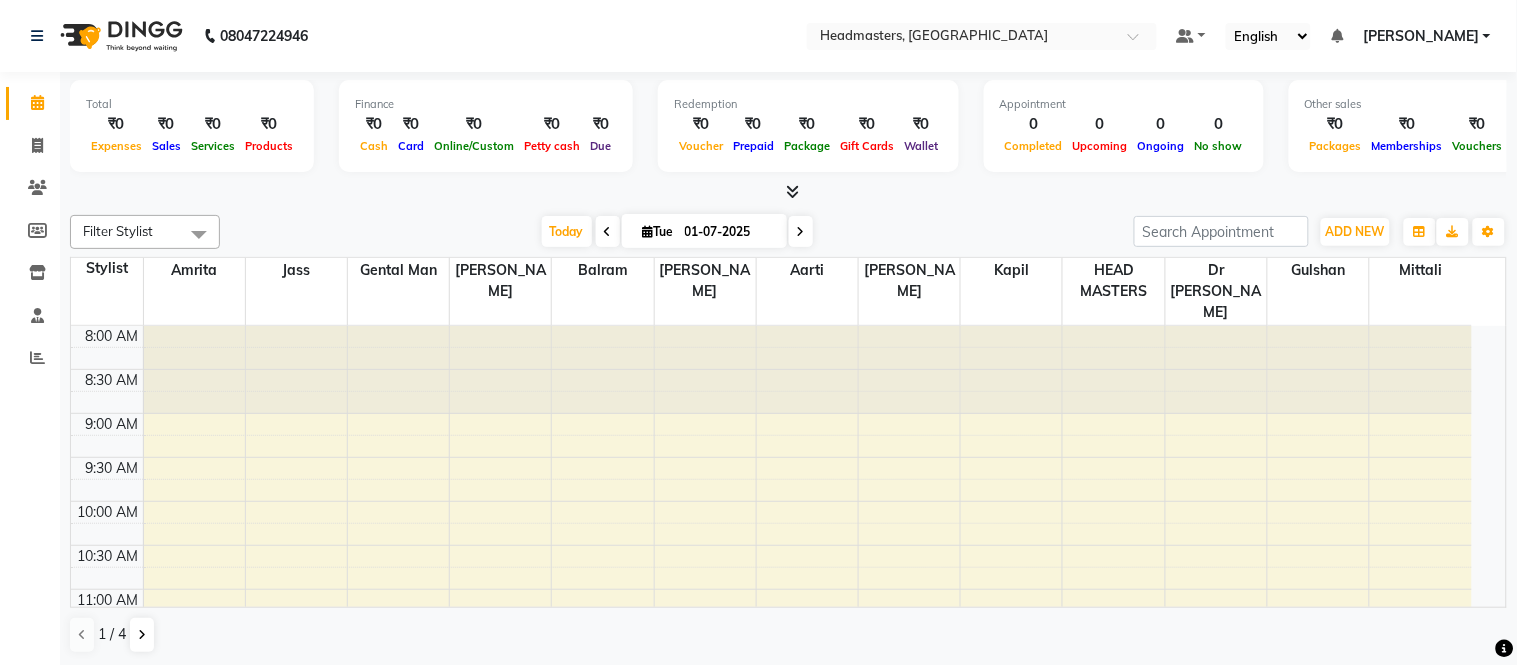 click at bounding box center (792, 191) 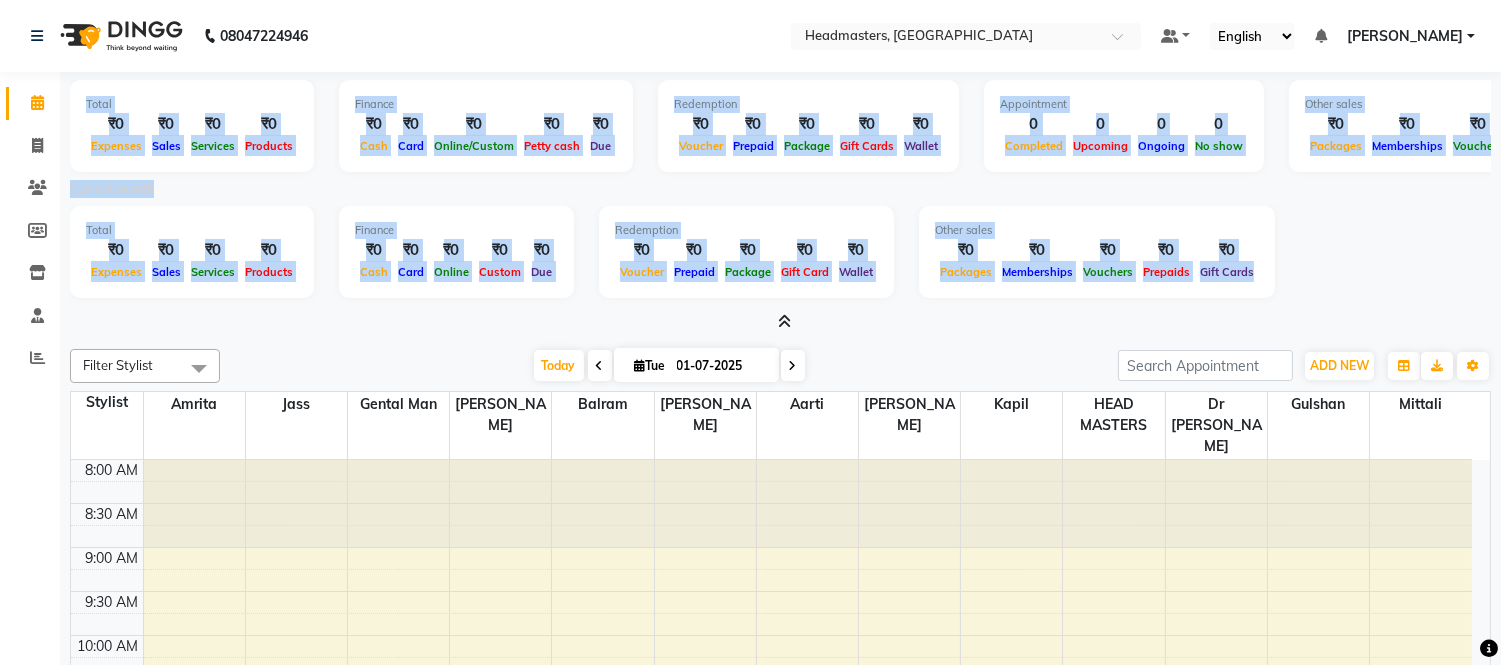 drag, startPoint x: 74, startPoint y: 98, endPoint x: 1250, endPoint y: 271, distance: 1188.6569 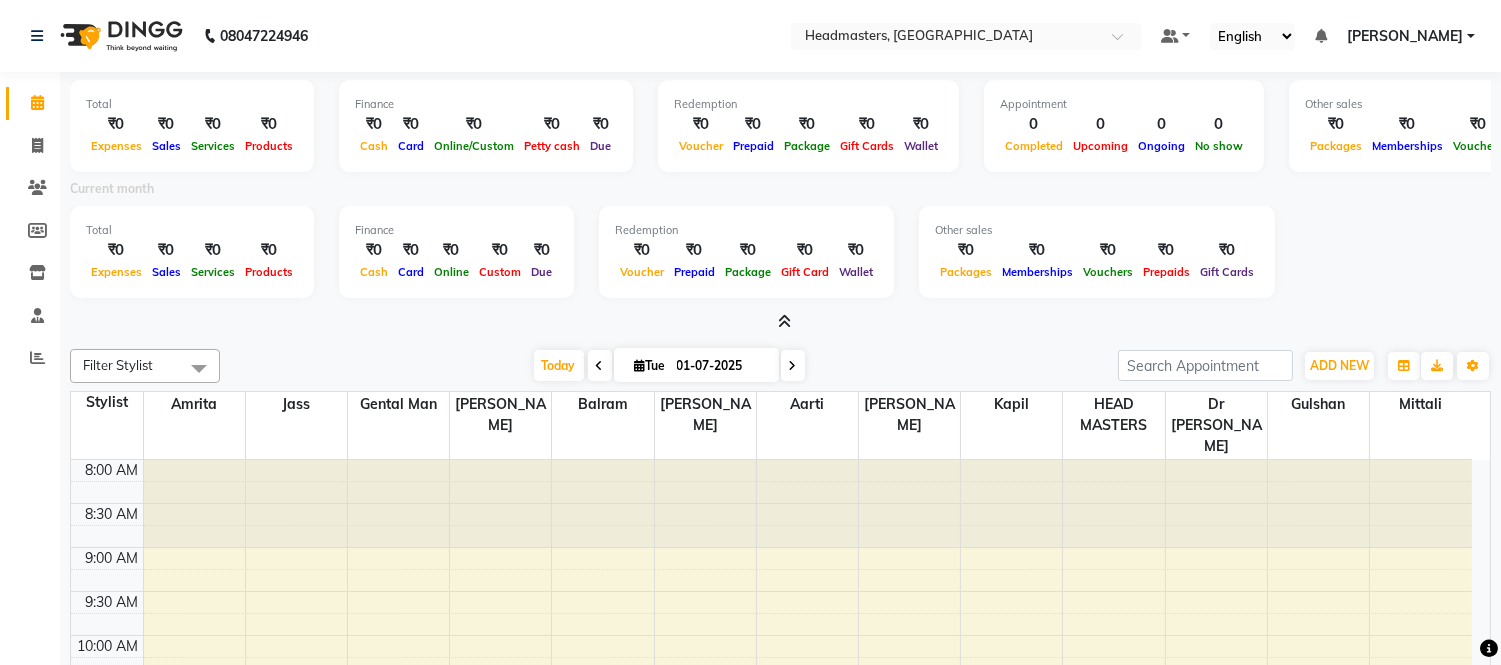 drag, startPoint x: 1330, startPoint y: 255, endPoint x: 1324, endPoint y: 265, distance: 11.661903 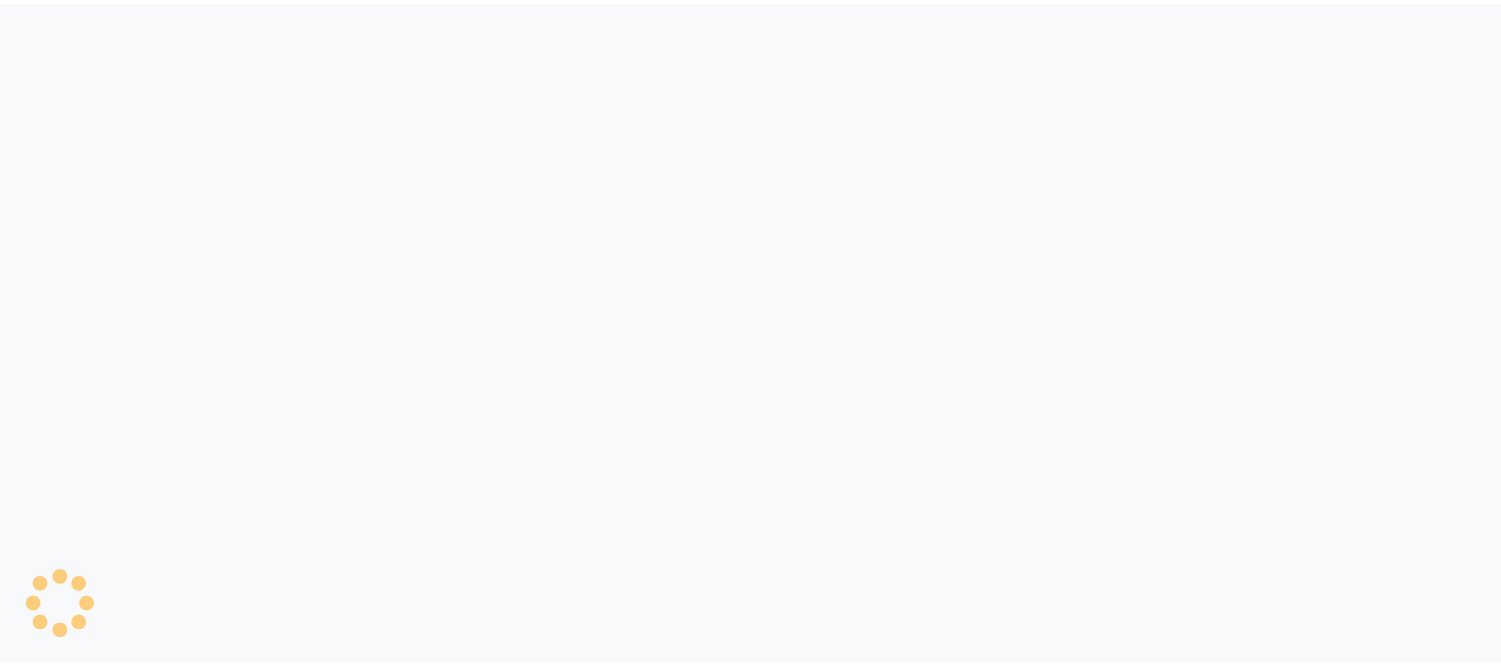 scroll, scrollTop: 0, scrollLeft: 0, axis: both 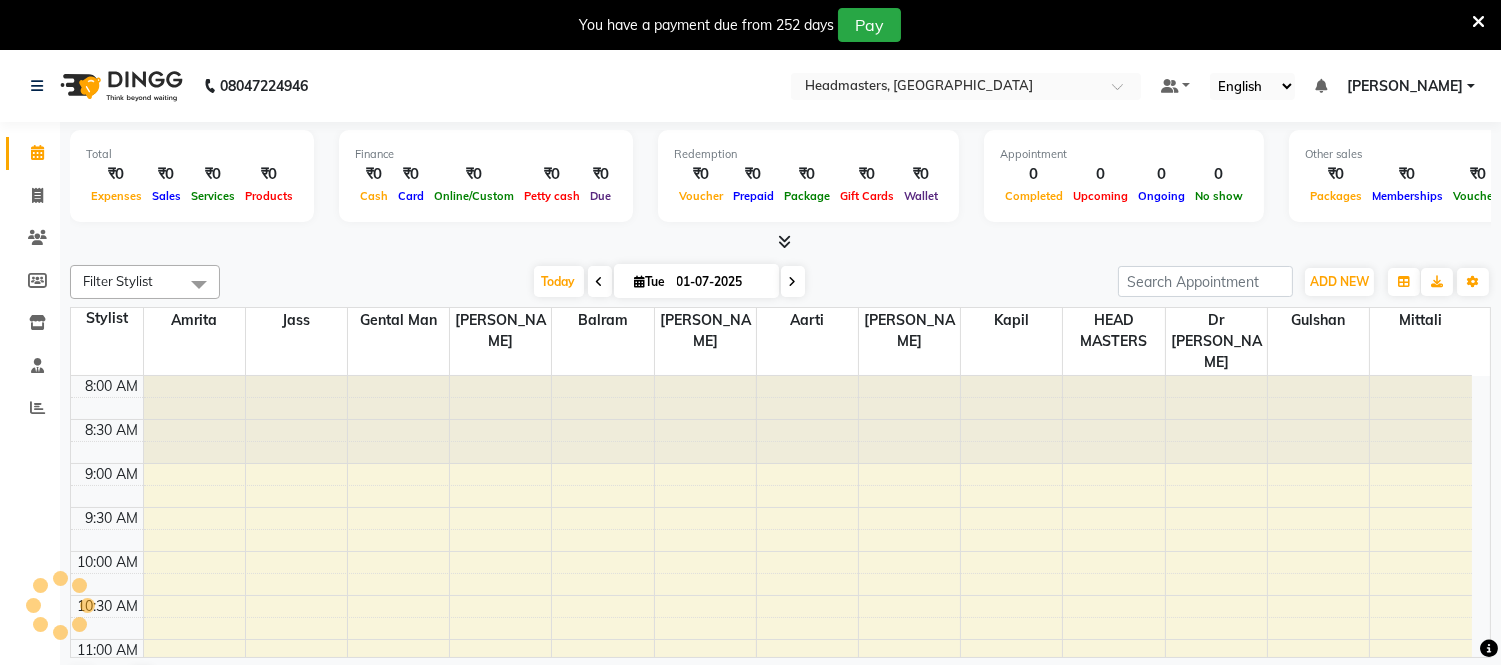 click at bounding box center (1478, 22) 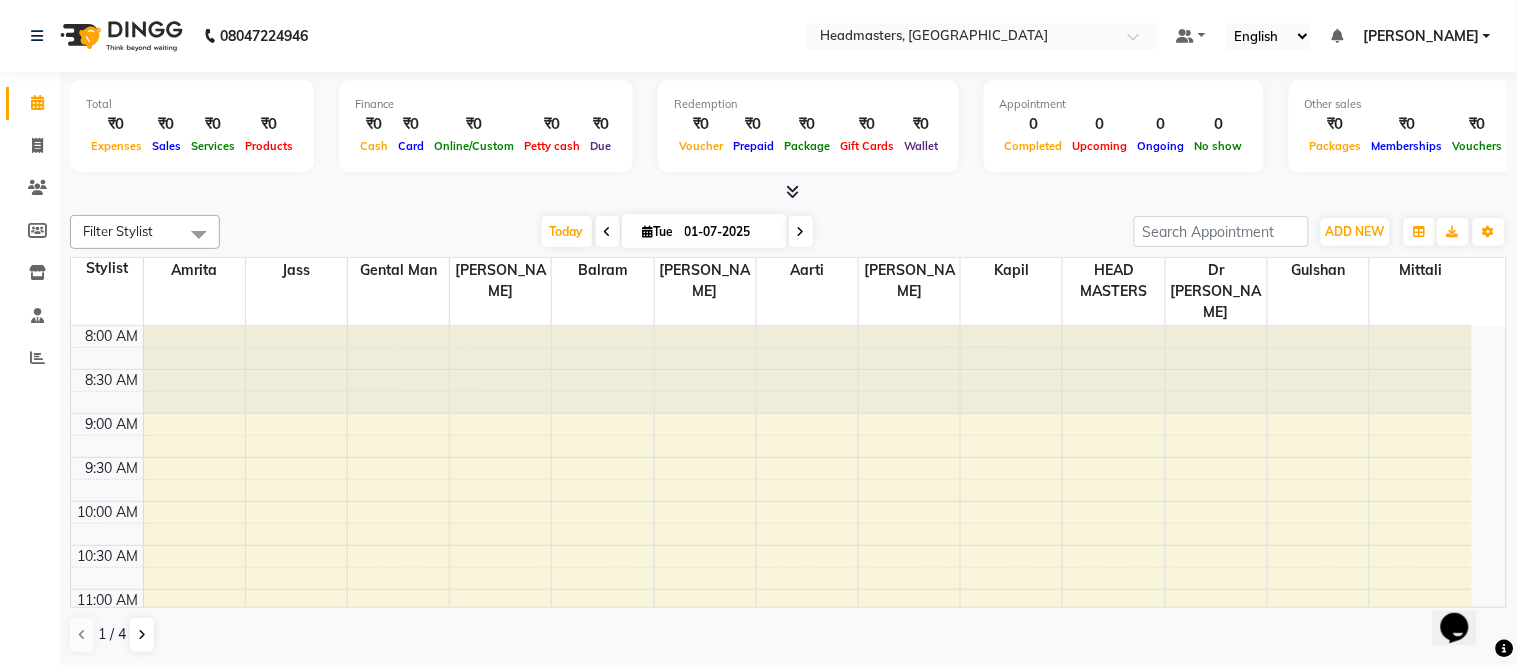 scroll, scrollTop: 0, scrollLeft: 0, axis: both 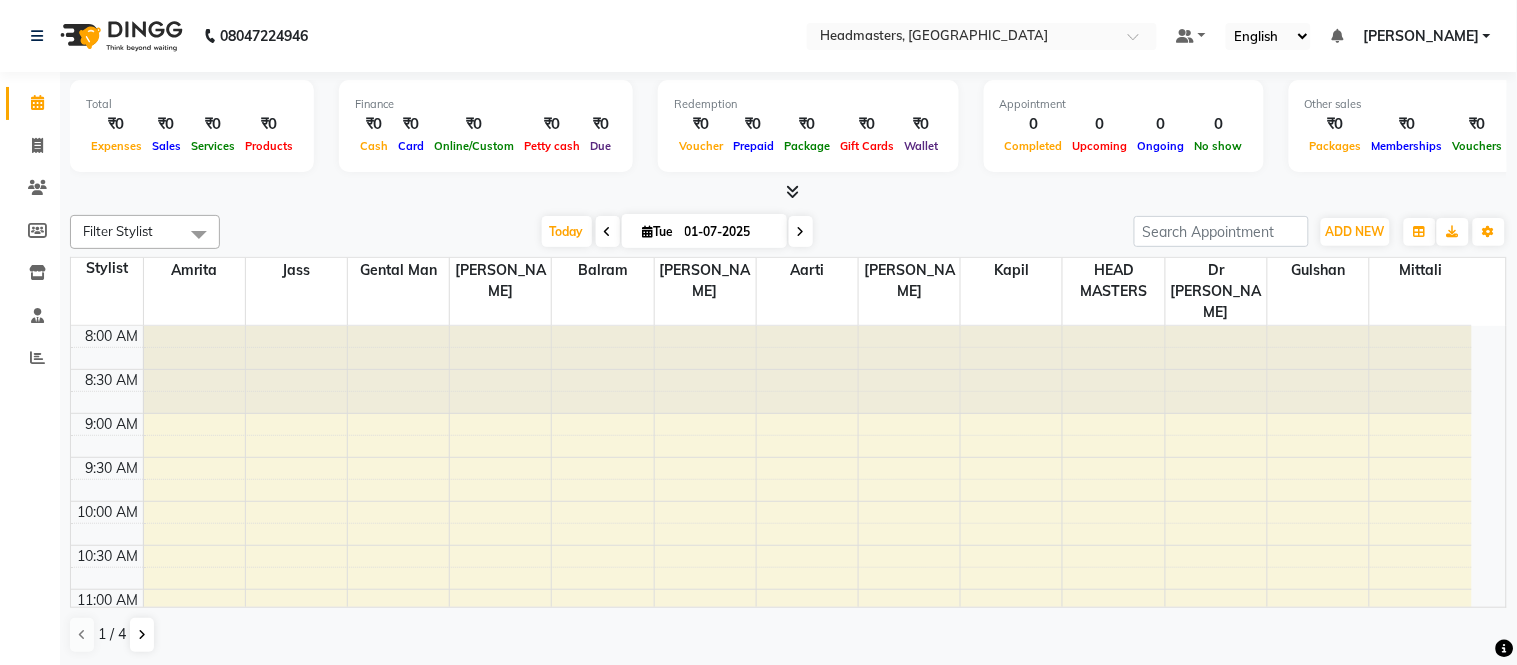 click at bounding box center (792, 191) 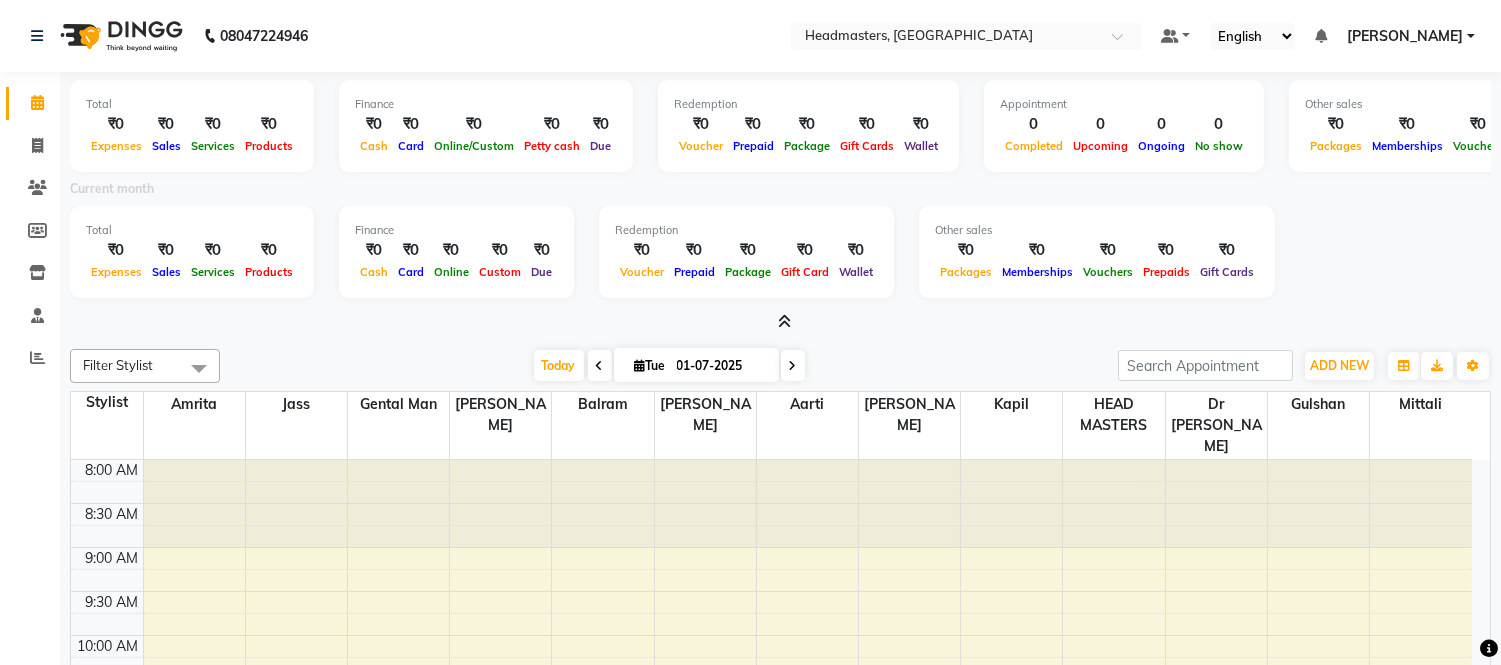 click at bounding box center (784, 321) 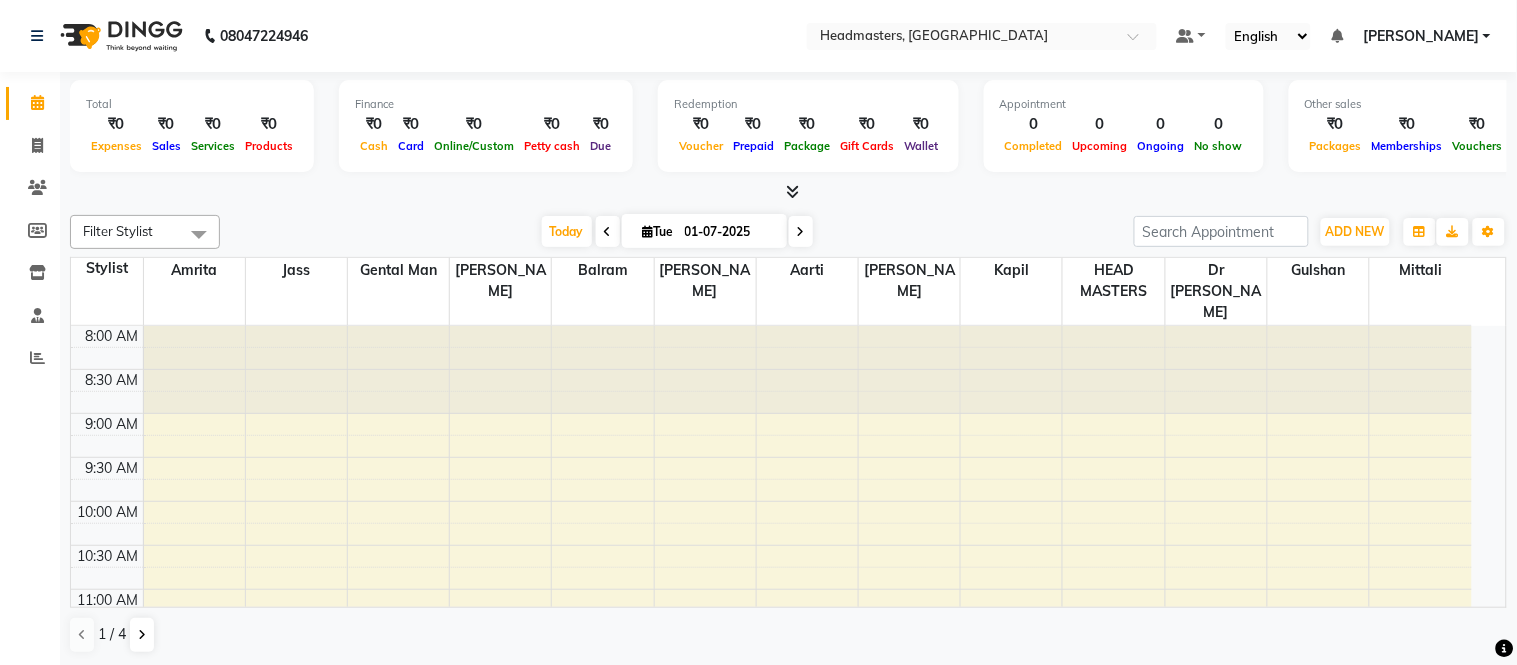 click on "08047224946 Select Location × Headmasters, [GEOGRAPHIC_DATA] Default Panel My Panel English ENGLISH Español العربية मराठी हिंदी ગુજરાતી தமிழ் 中文 Notifications nothing to show [PERSON_NAME] Manage Profile Change Password Sign out  Version:3.14.0" 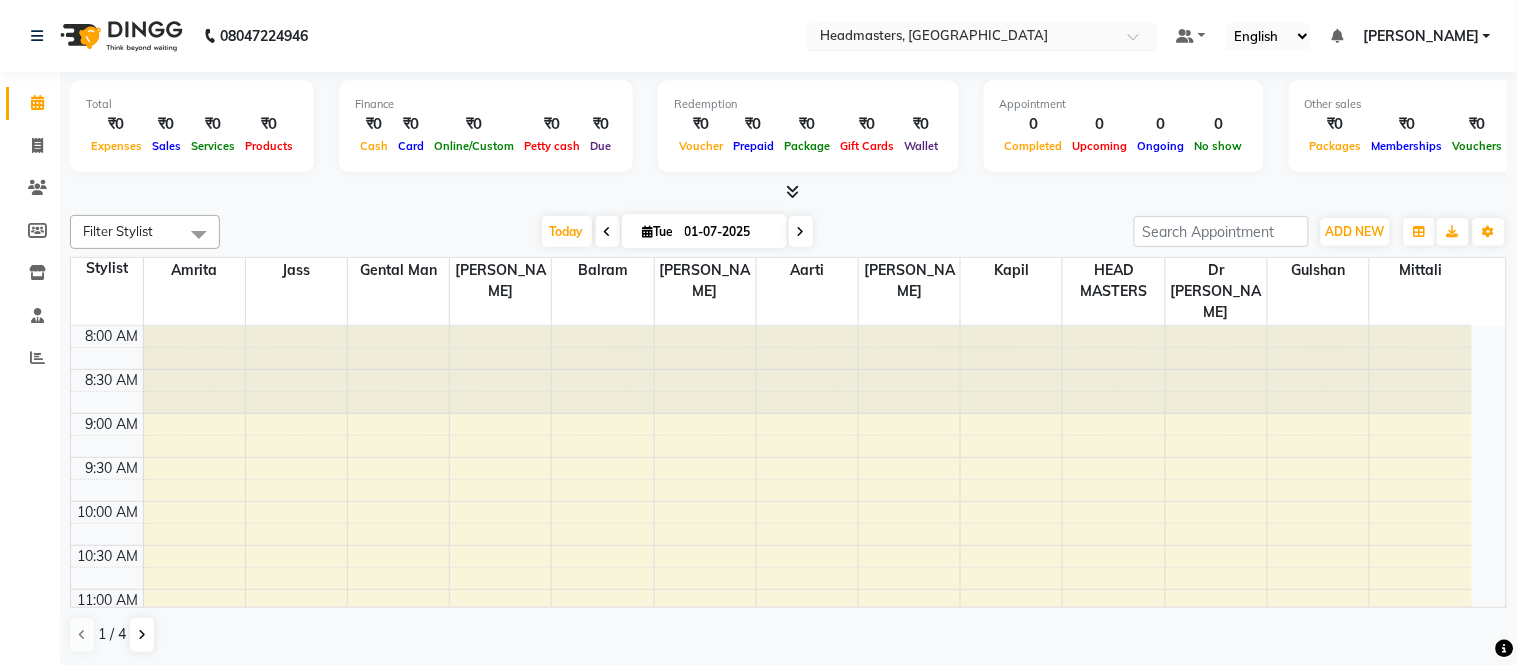 click at bounding box center [962, 38] 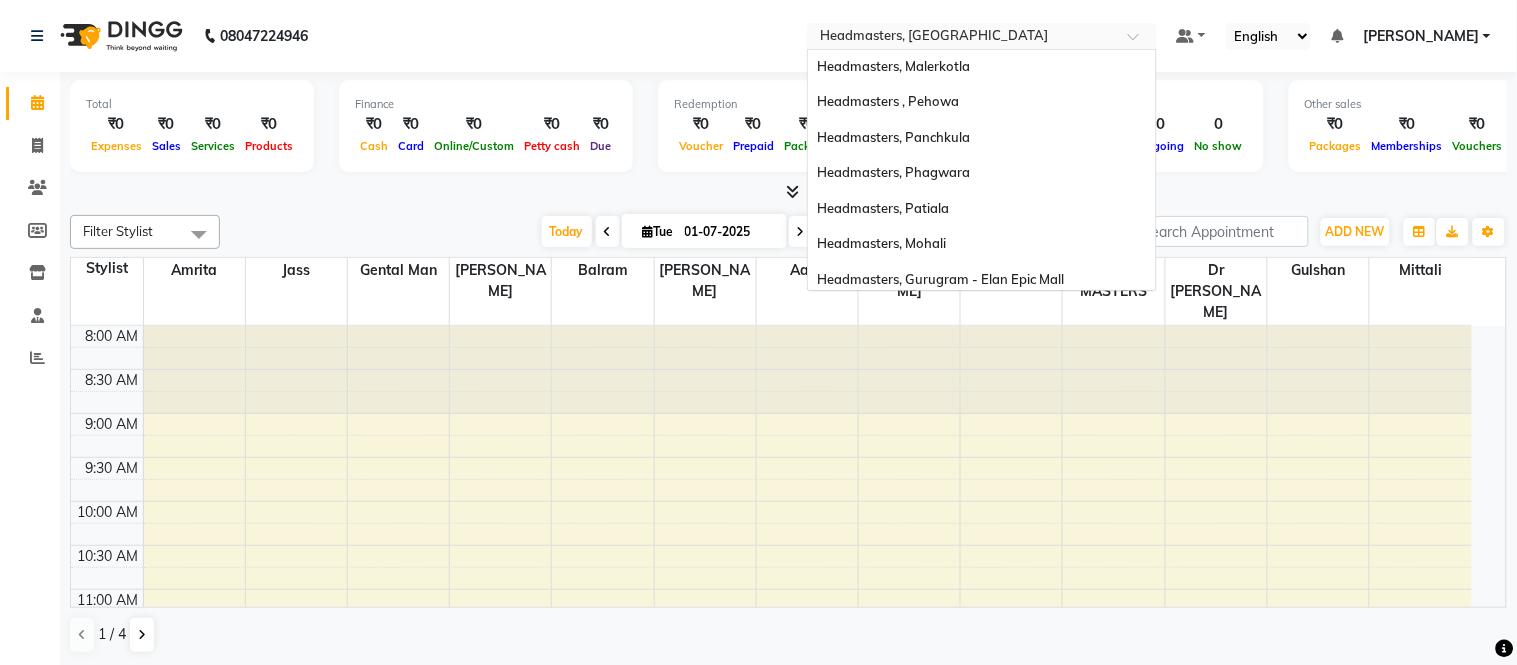 scroll, scrollTop: 0, scrollLeft: 0, axis: both 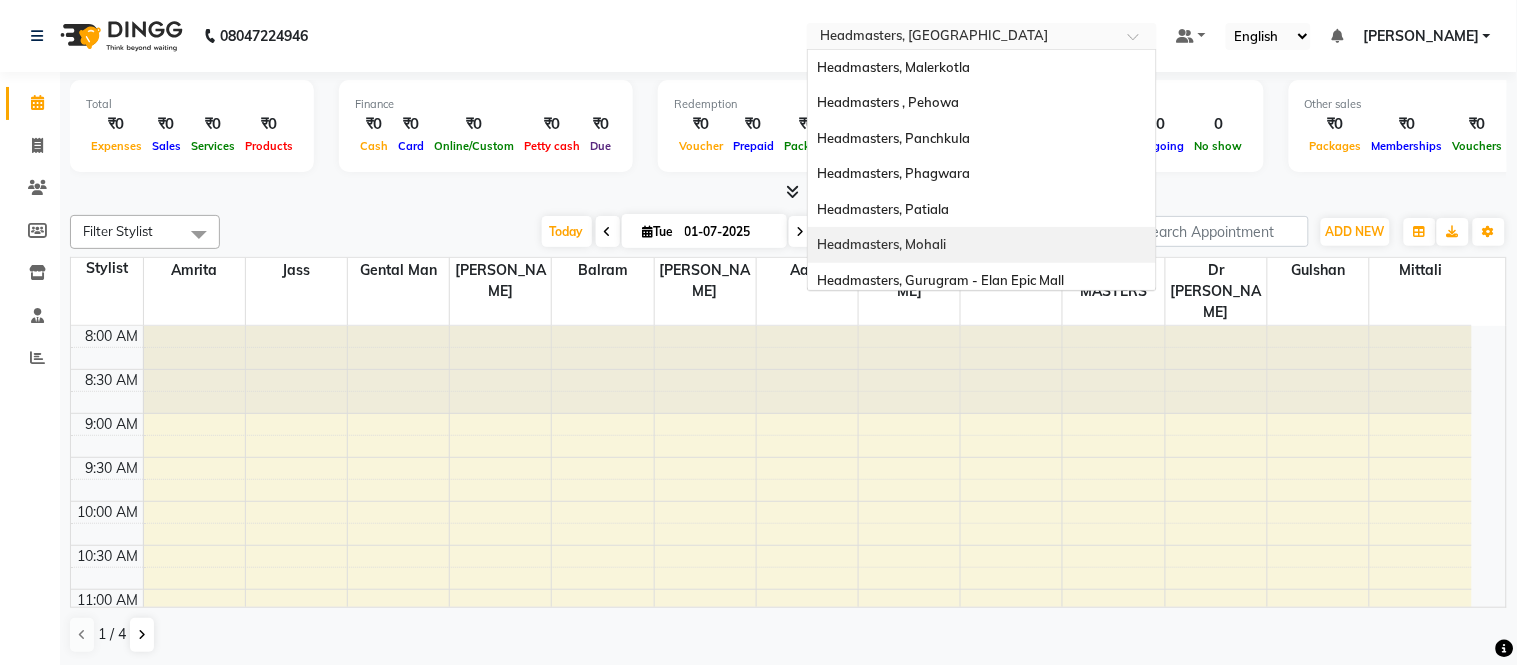 click on "Headmasters, Mohali" at bounding box center (982, 245) 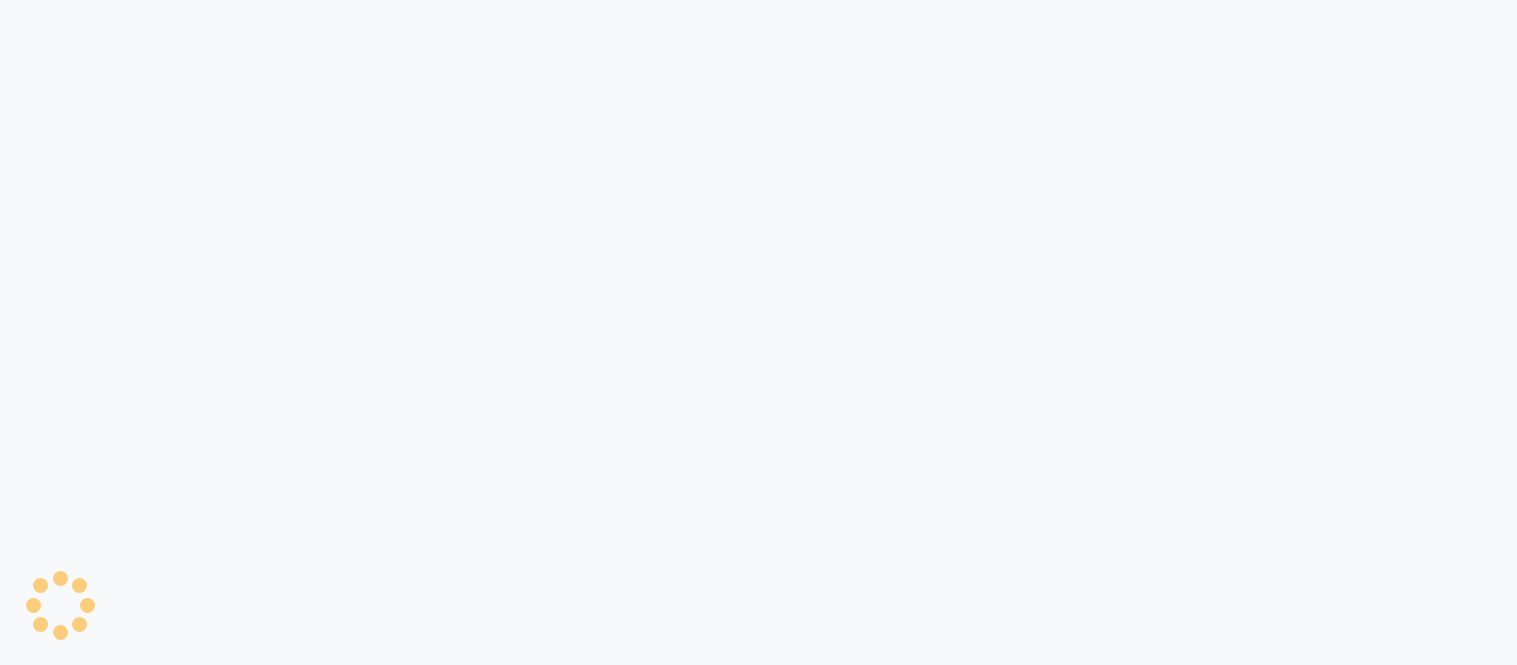 scroll, scrollTop: 0, scrollLeft: 0, axis: both 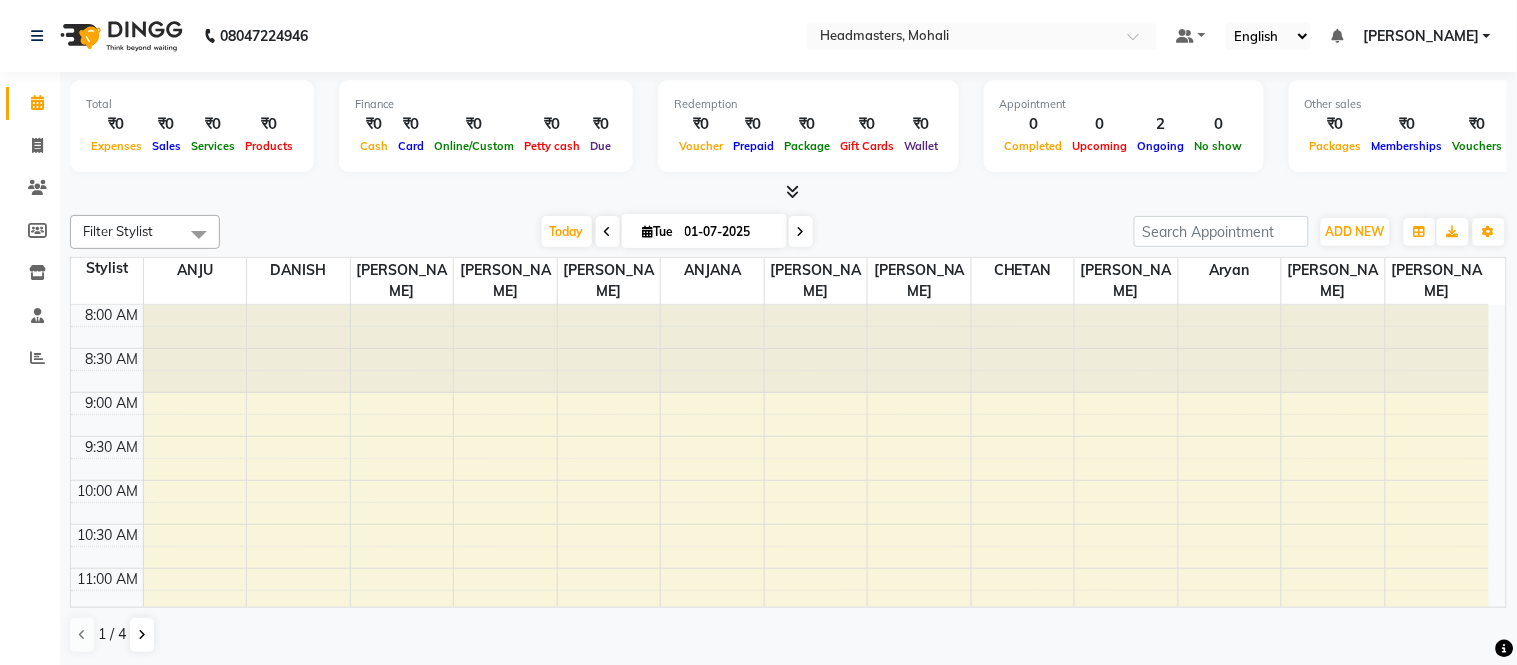 click on "08047224946 Select Location × Headmasters, Mohali Default Panel My Panel English ENGLISH Español العربية मराठी हिंदी ગુજરાતી தமிழ் 中文 Notifications nothing to show Ajay Kumar Manage Profile Change Password Sign out  Version:3.14.0" 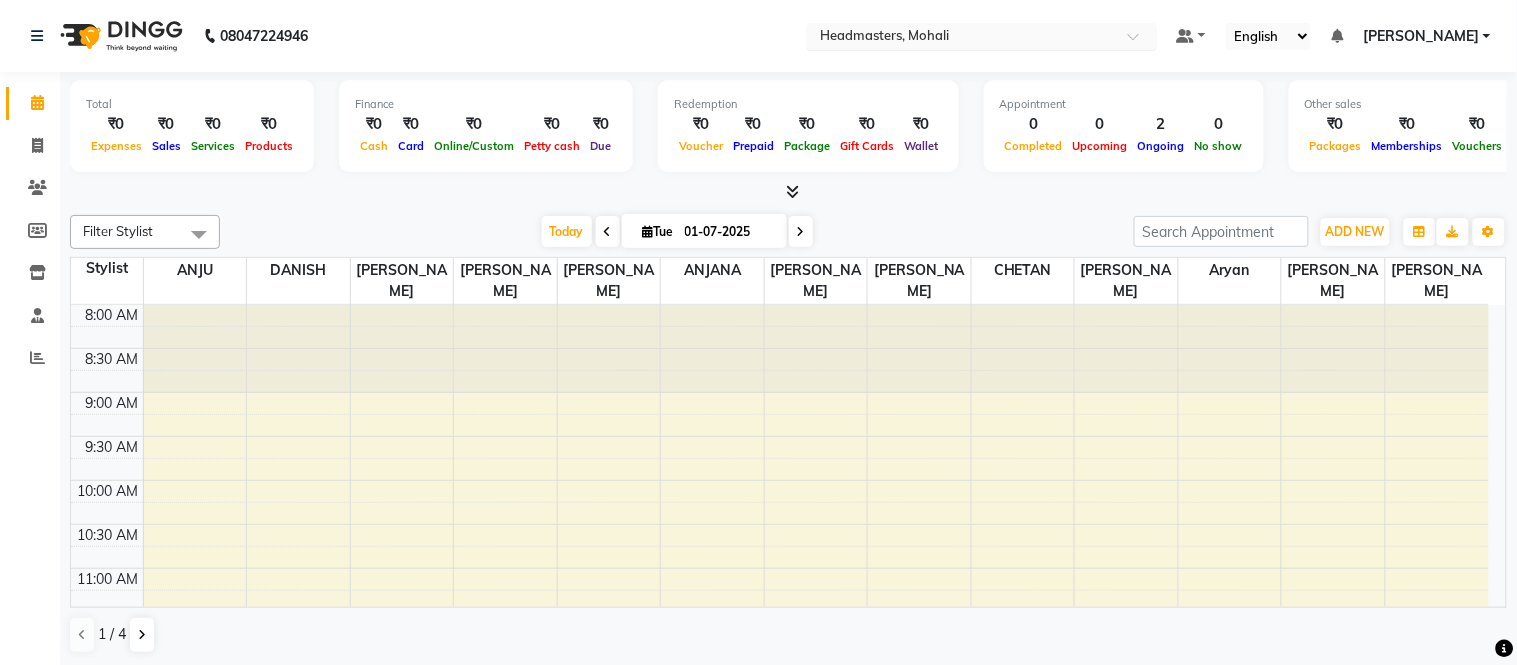 click at bounding box center [962, 38] 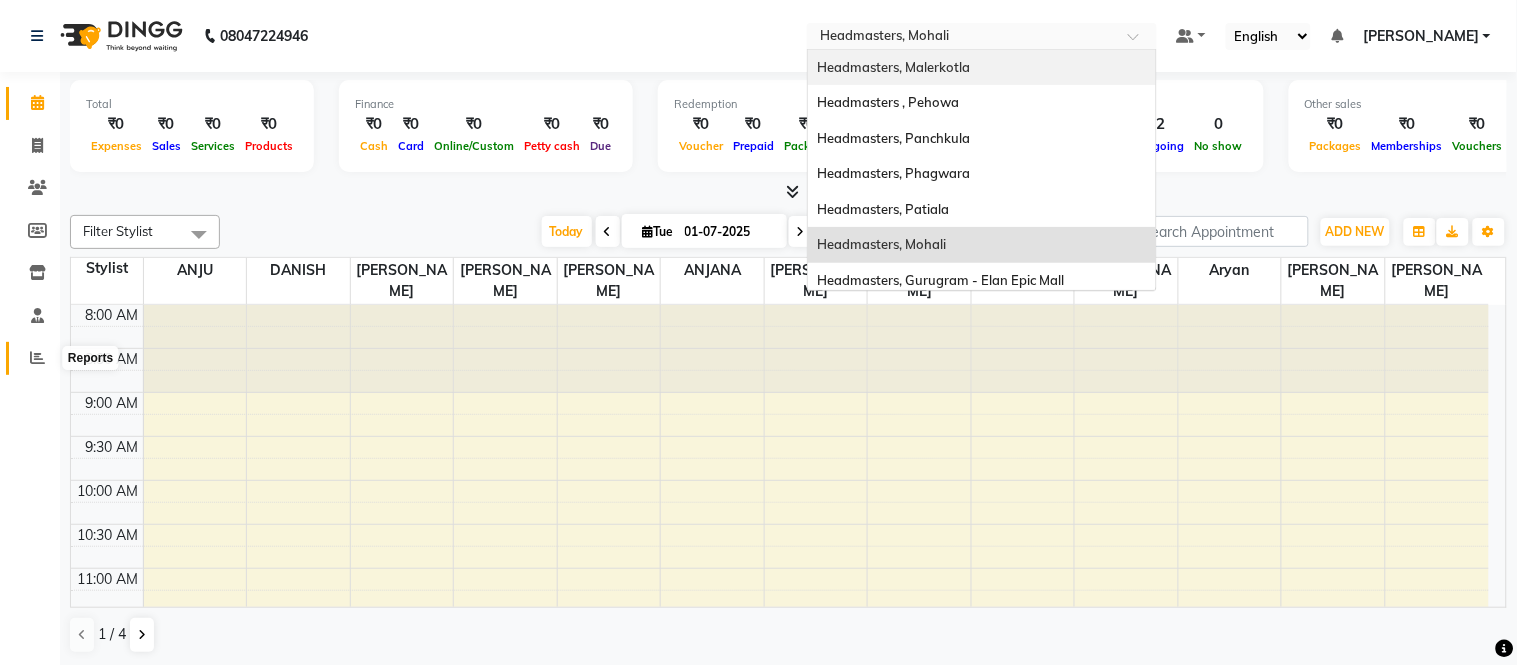 click 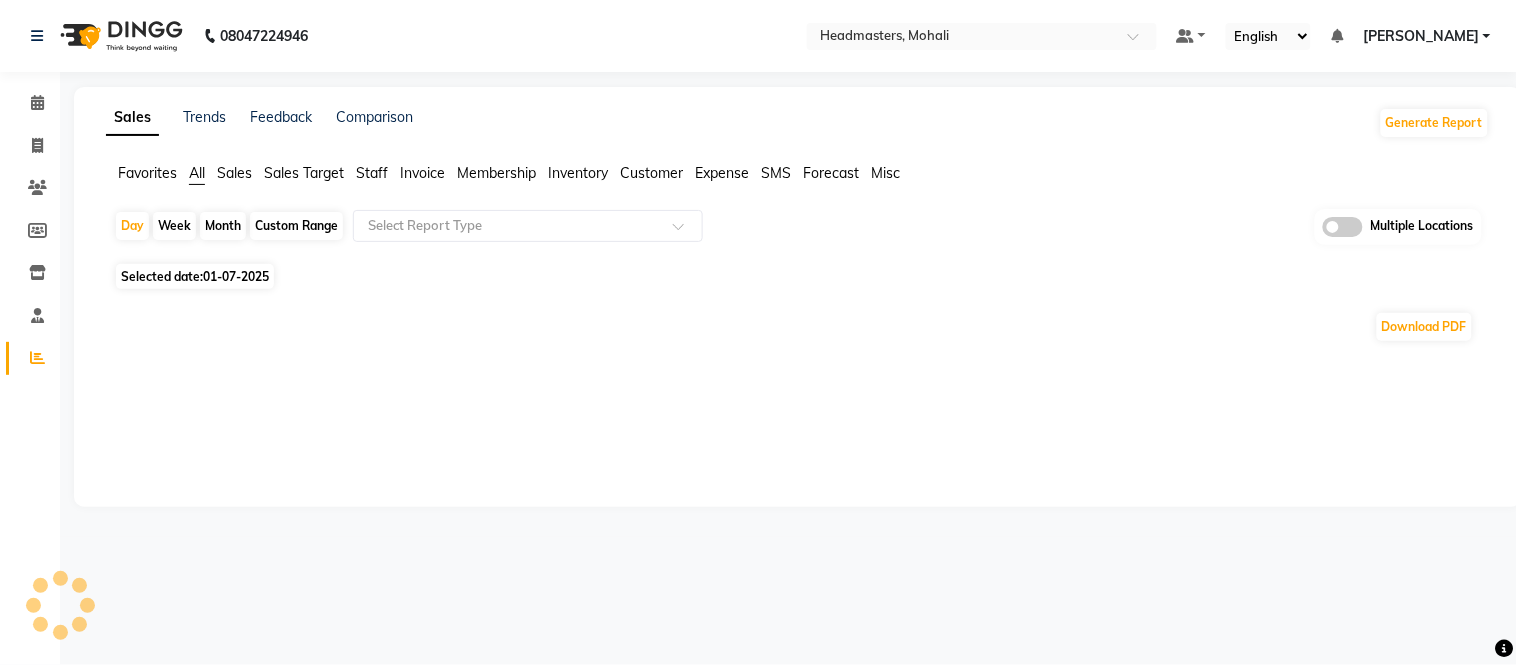 click on "Favorites" 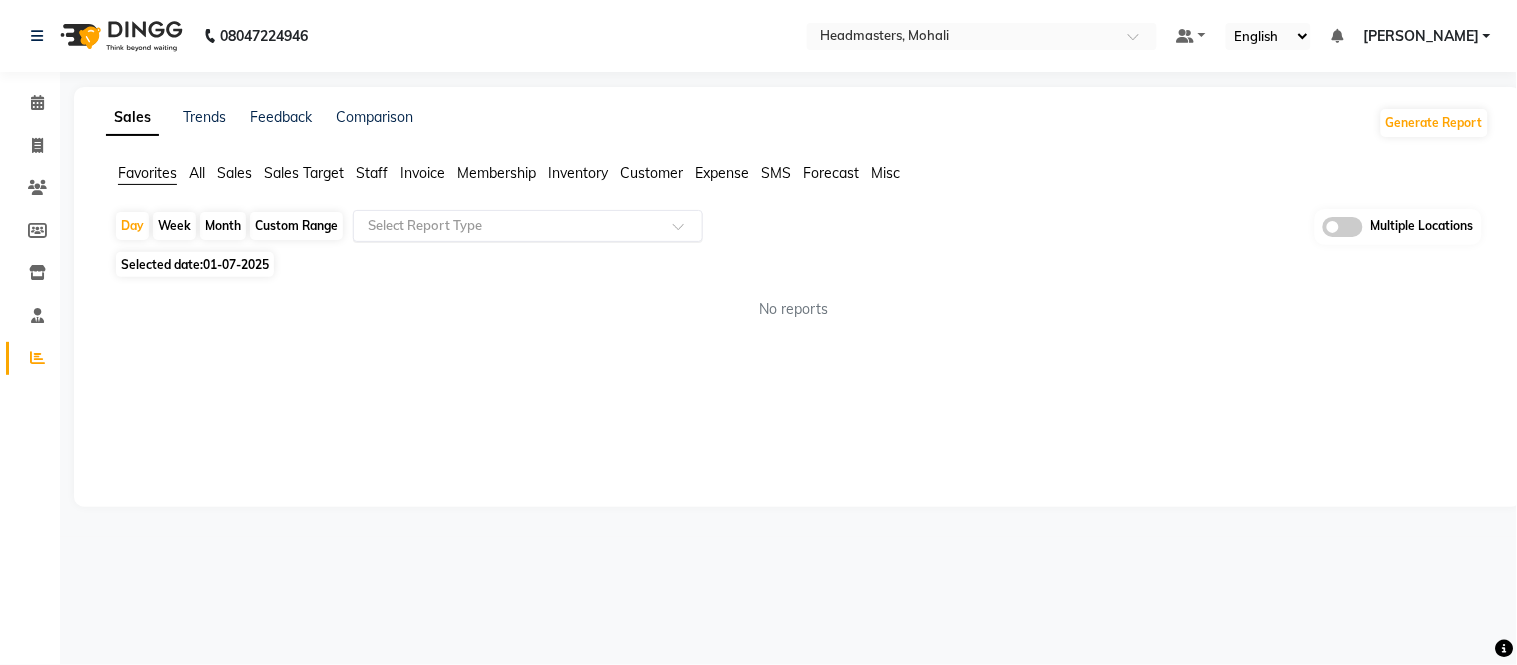 click on "Select Report Type" 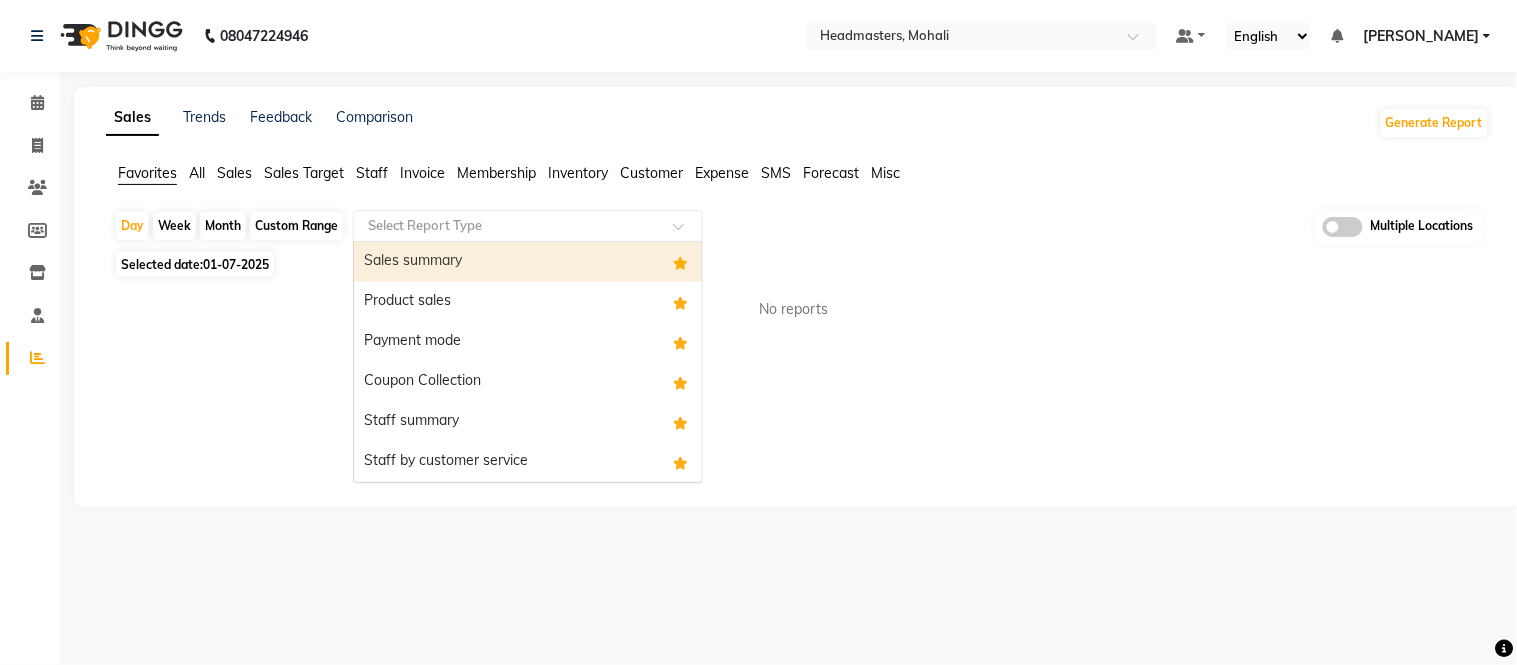 click on "Sales summary" at bounding box center (528, 262) 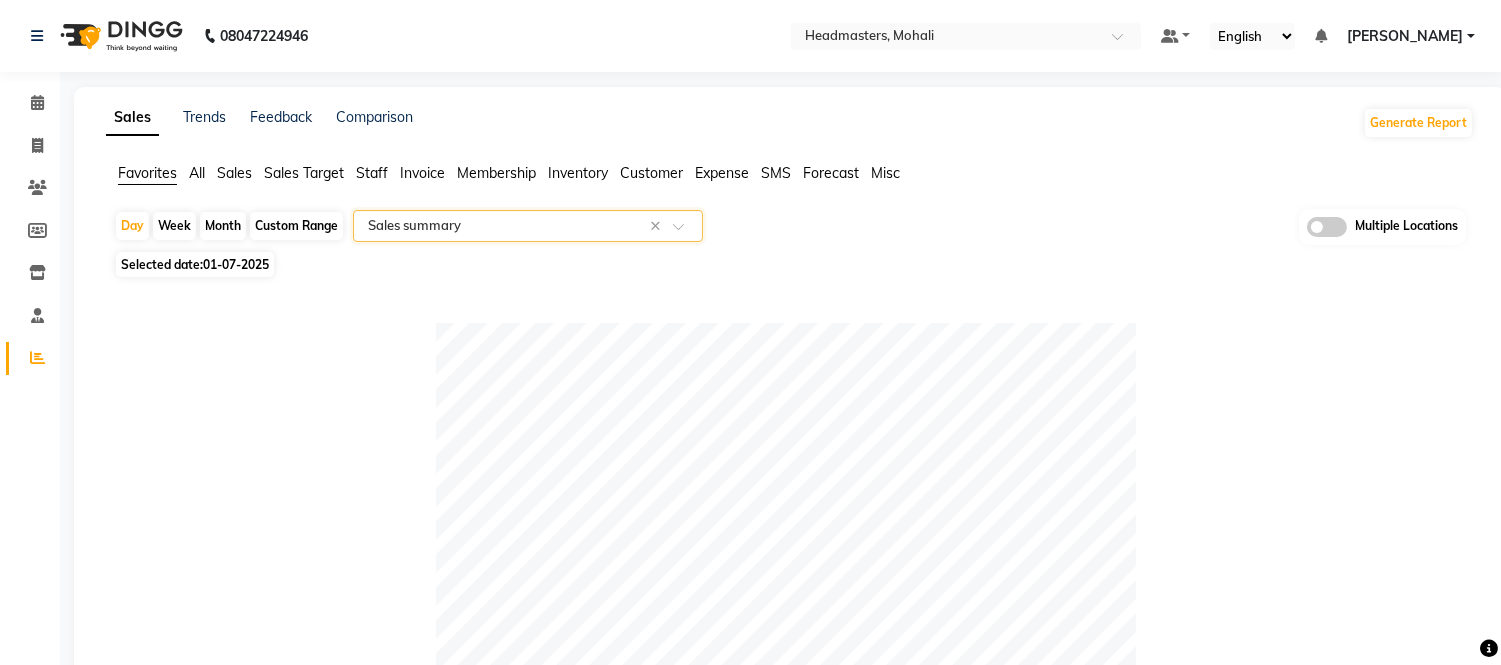 click on "Month" 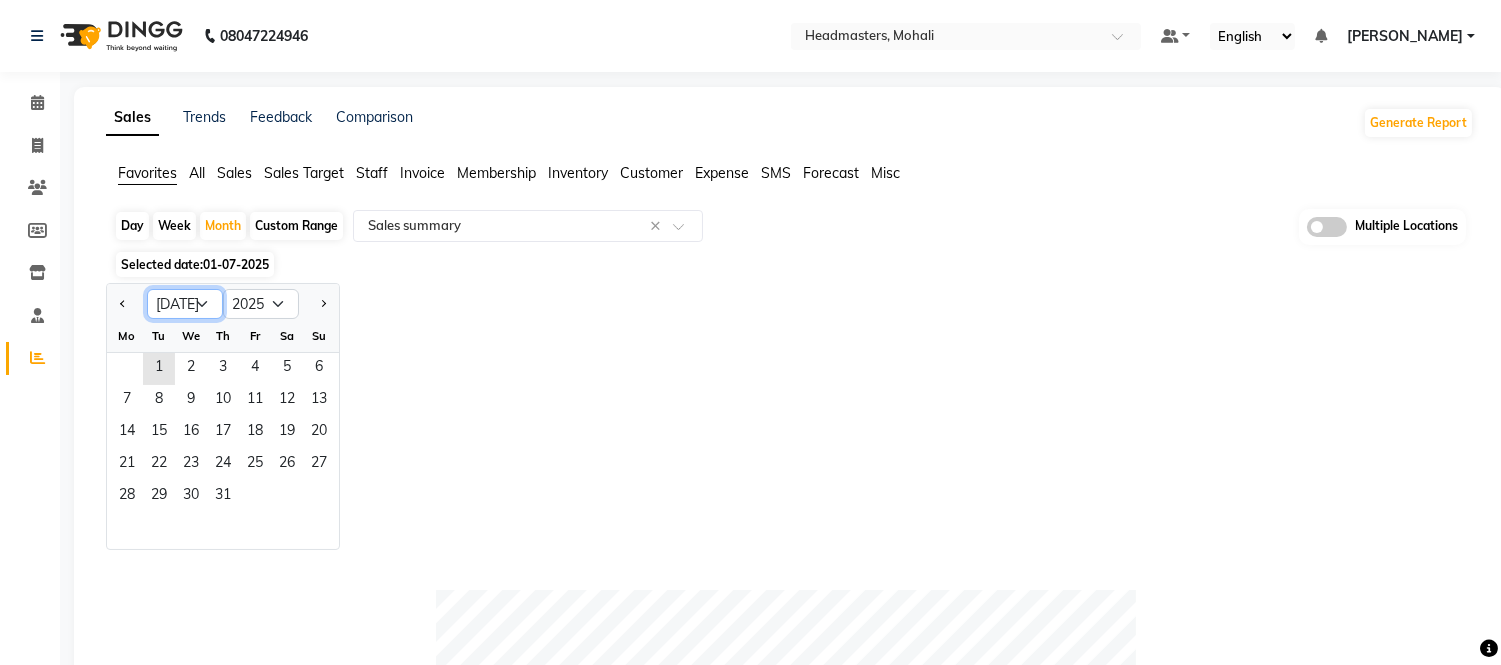 click on "Jan Feb Mar Apr May Jun [DATE] Aug Sep Oct Nov Dec" 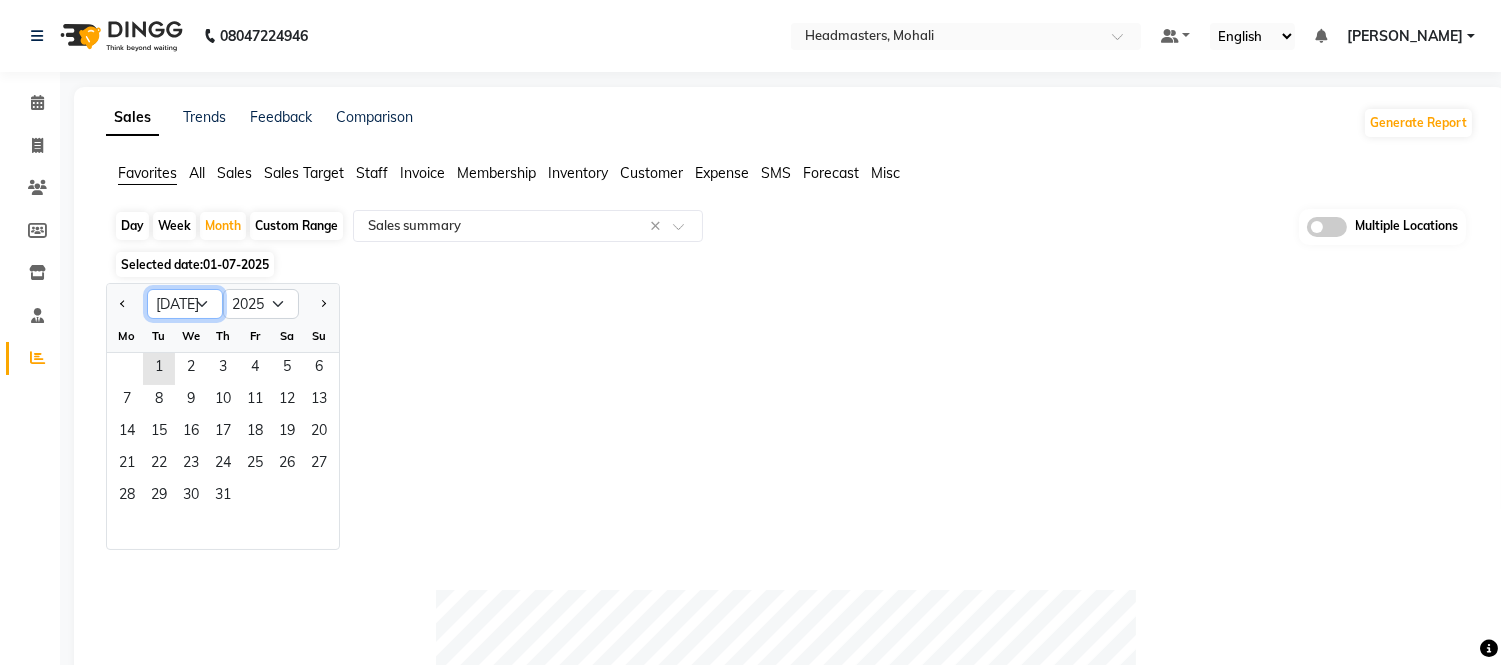 select on "6" 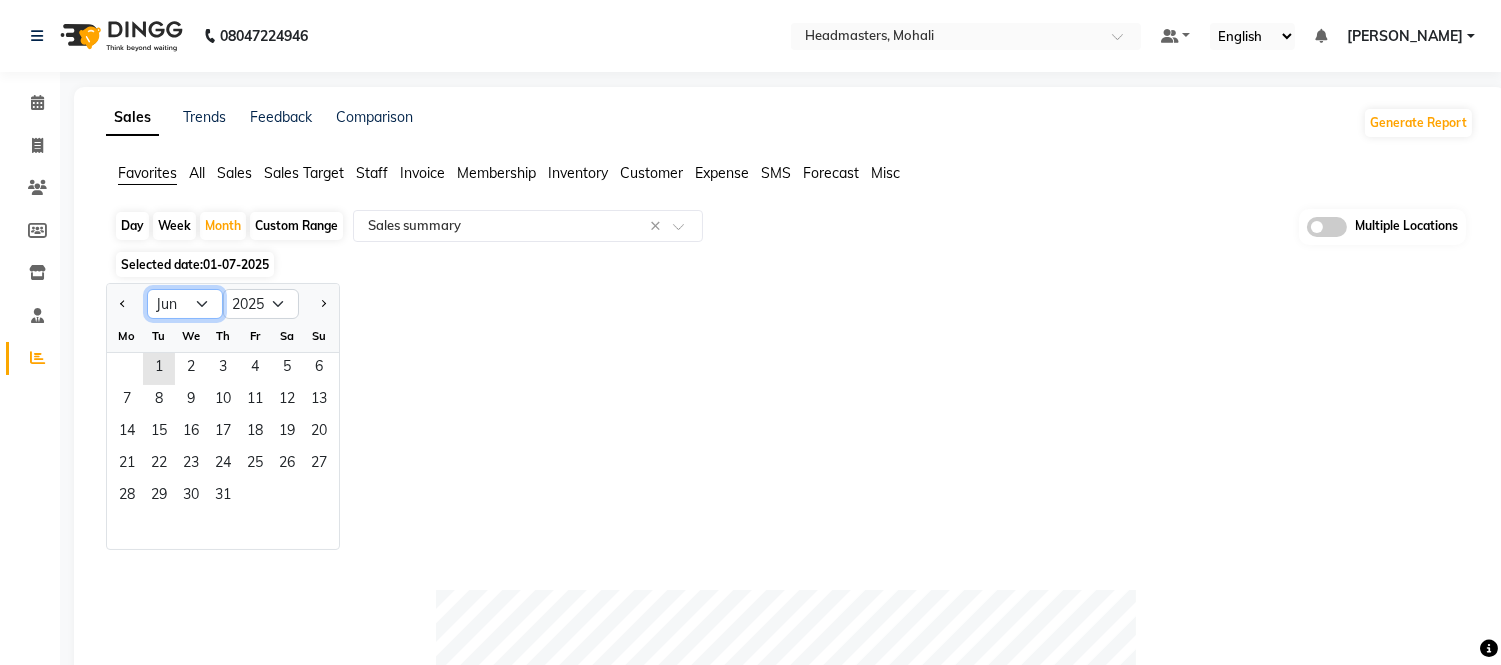 click on "Jan Feb Mar Apr May Jun [DATE] Aug Sep Oct Nov Dec" 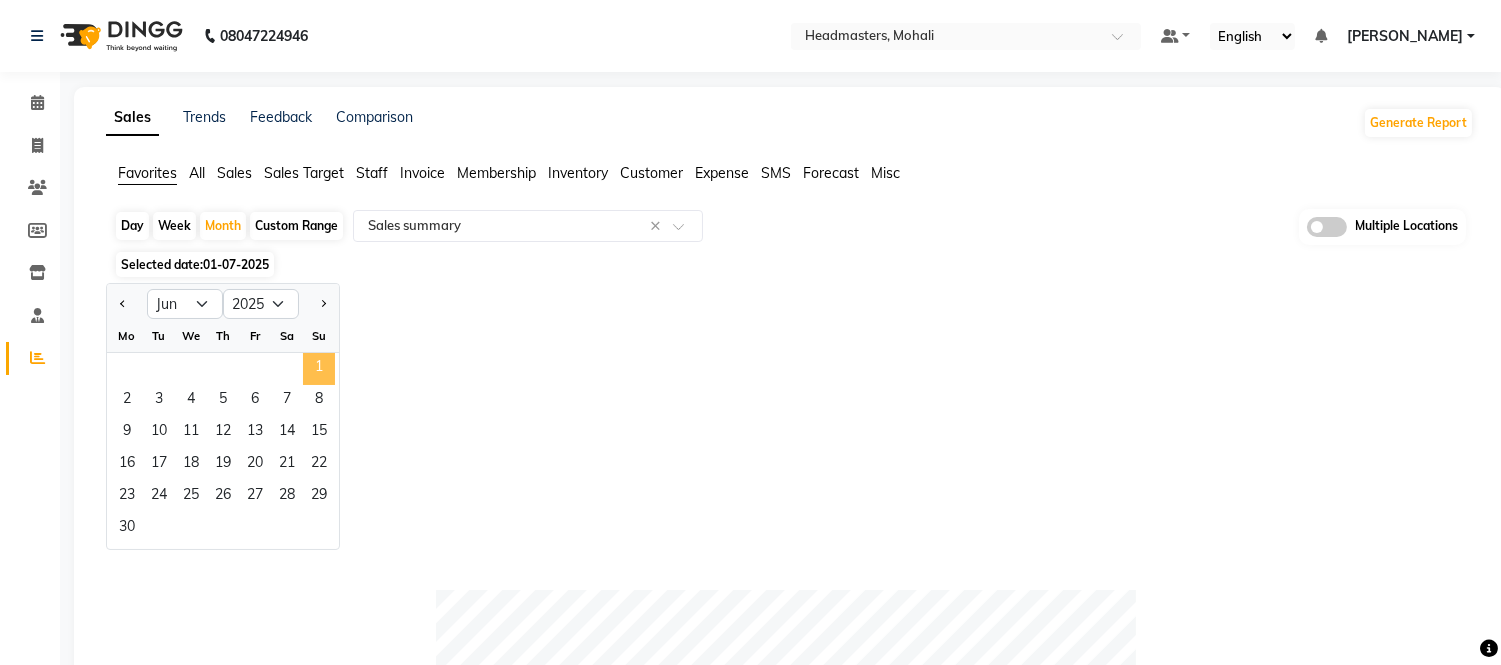 click on "1" 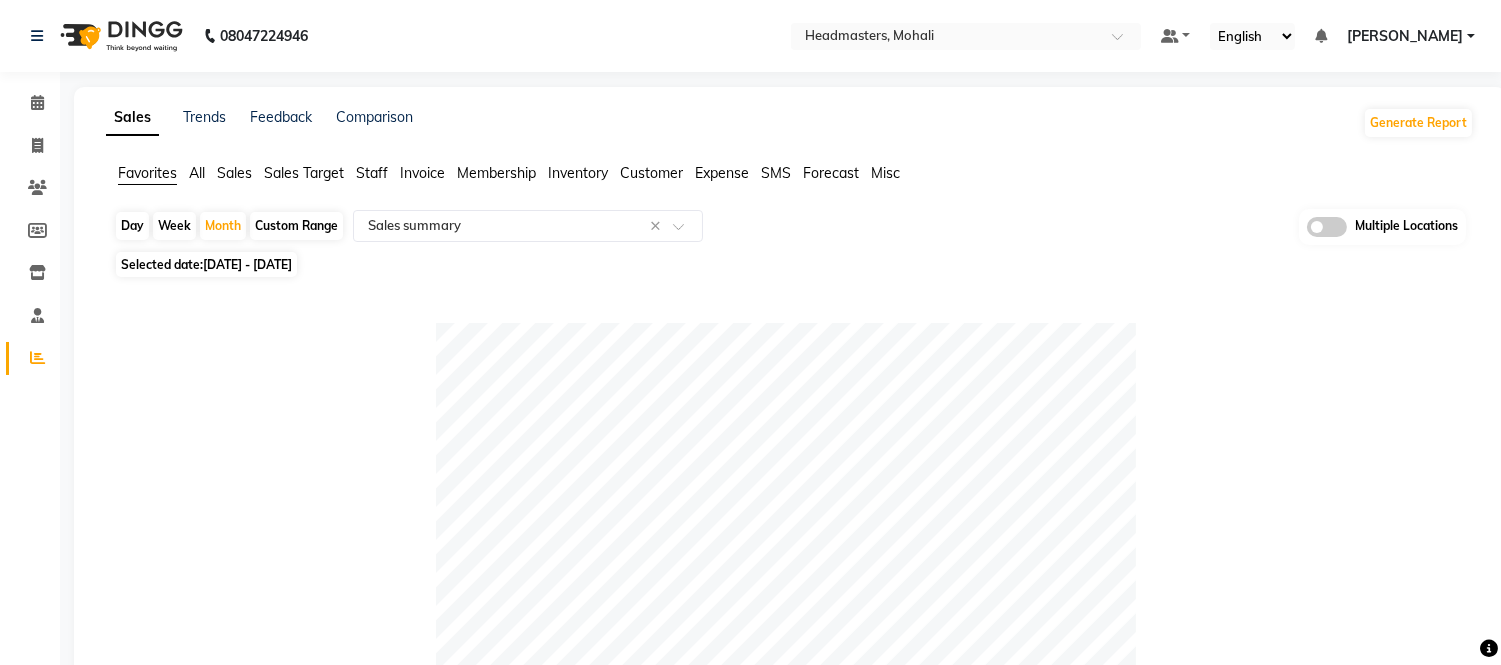 click 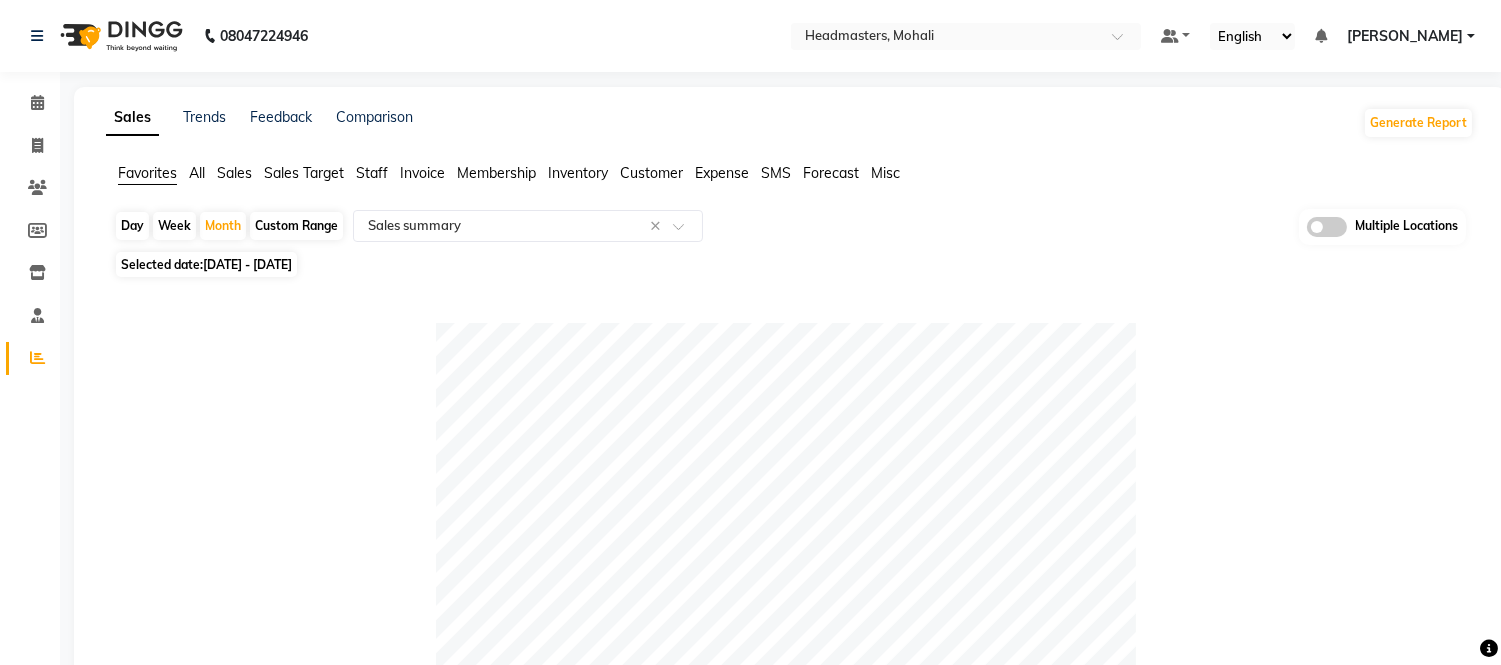 click 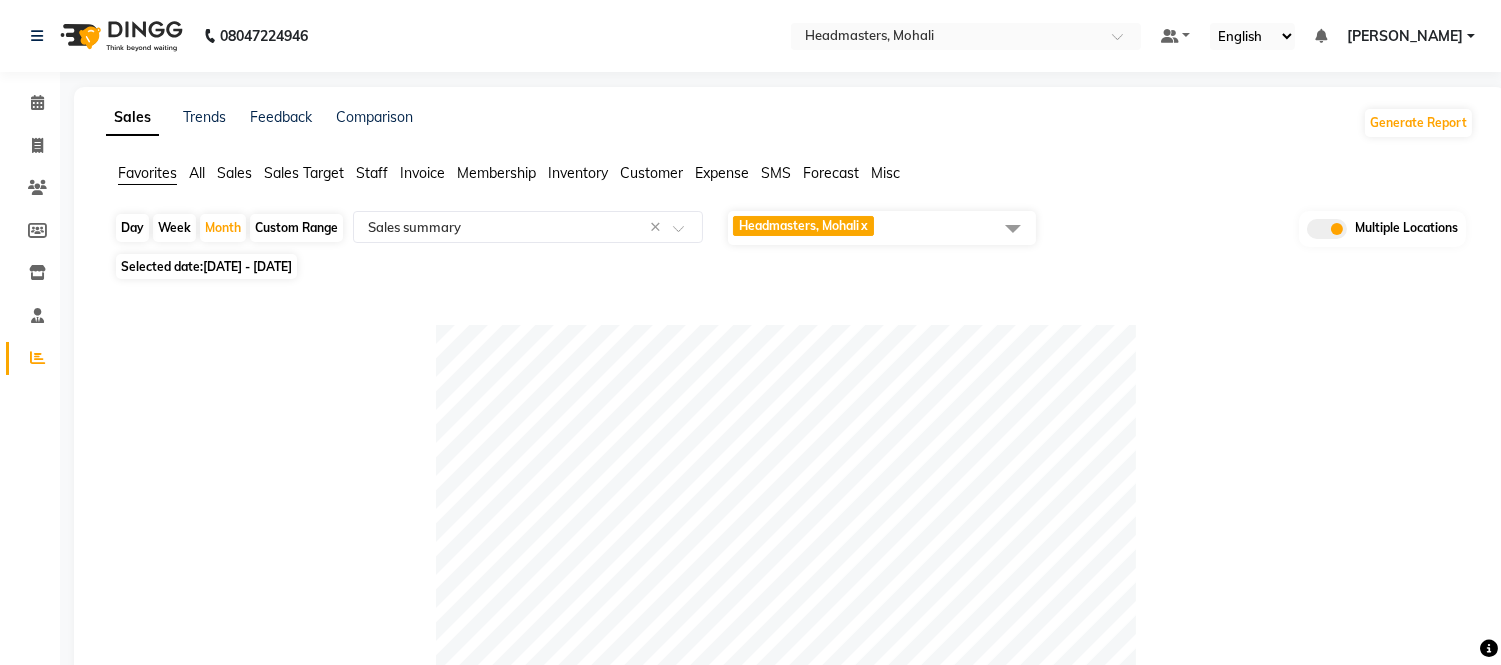 click 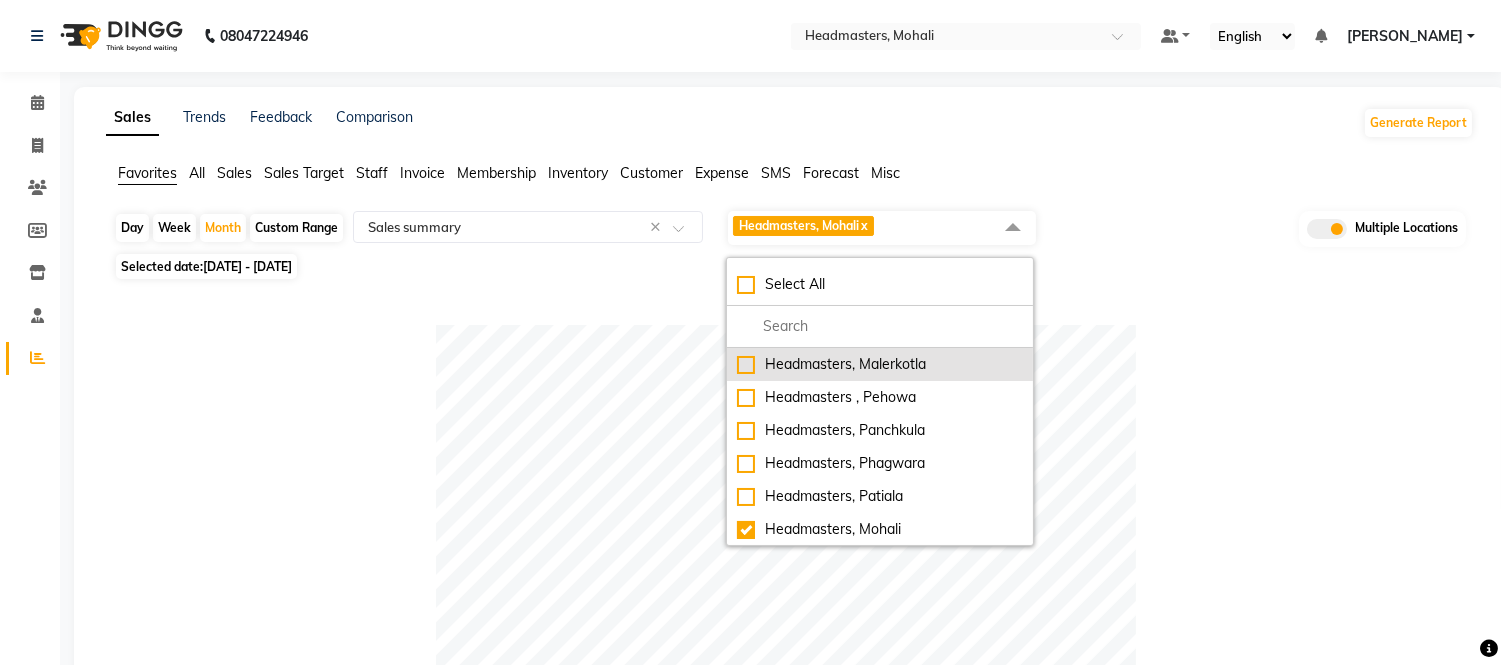 click on "Headmasters, Malerkotla" 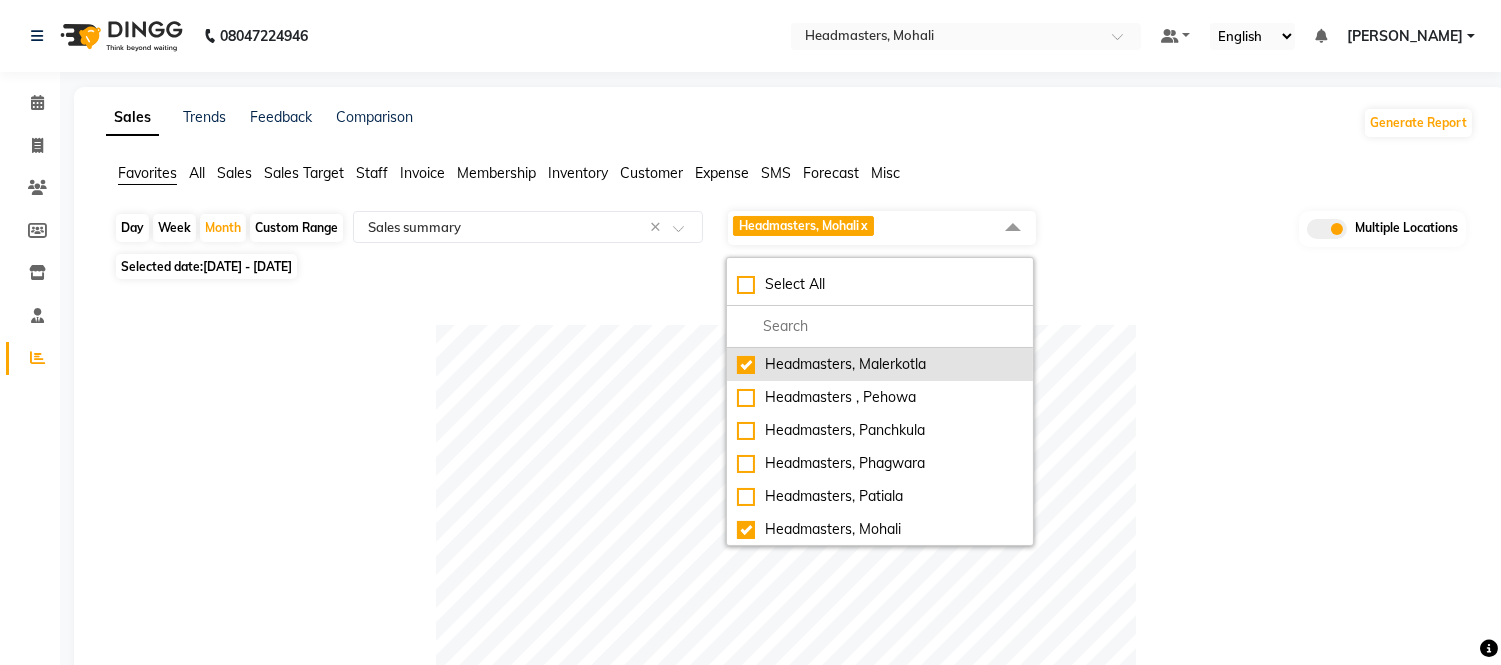 checkbox on "true" 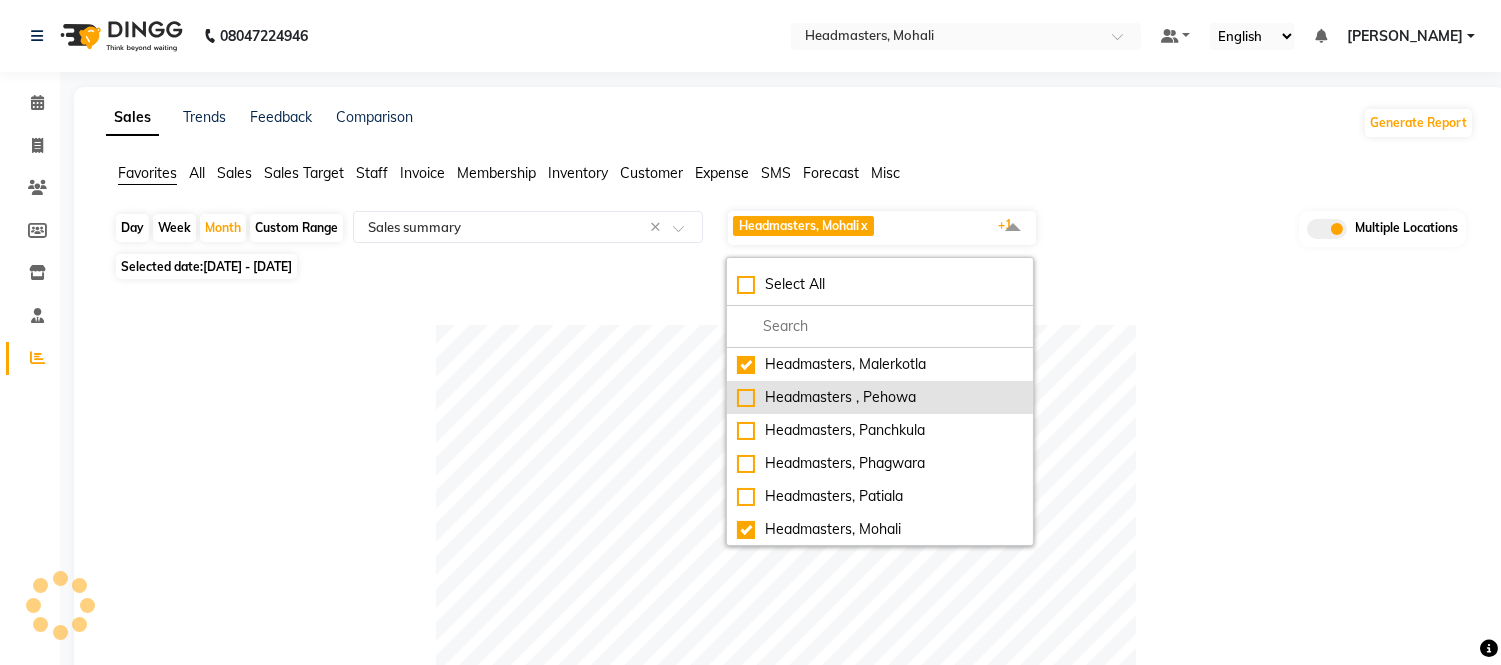 click on "Headmasters , Pehowa" 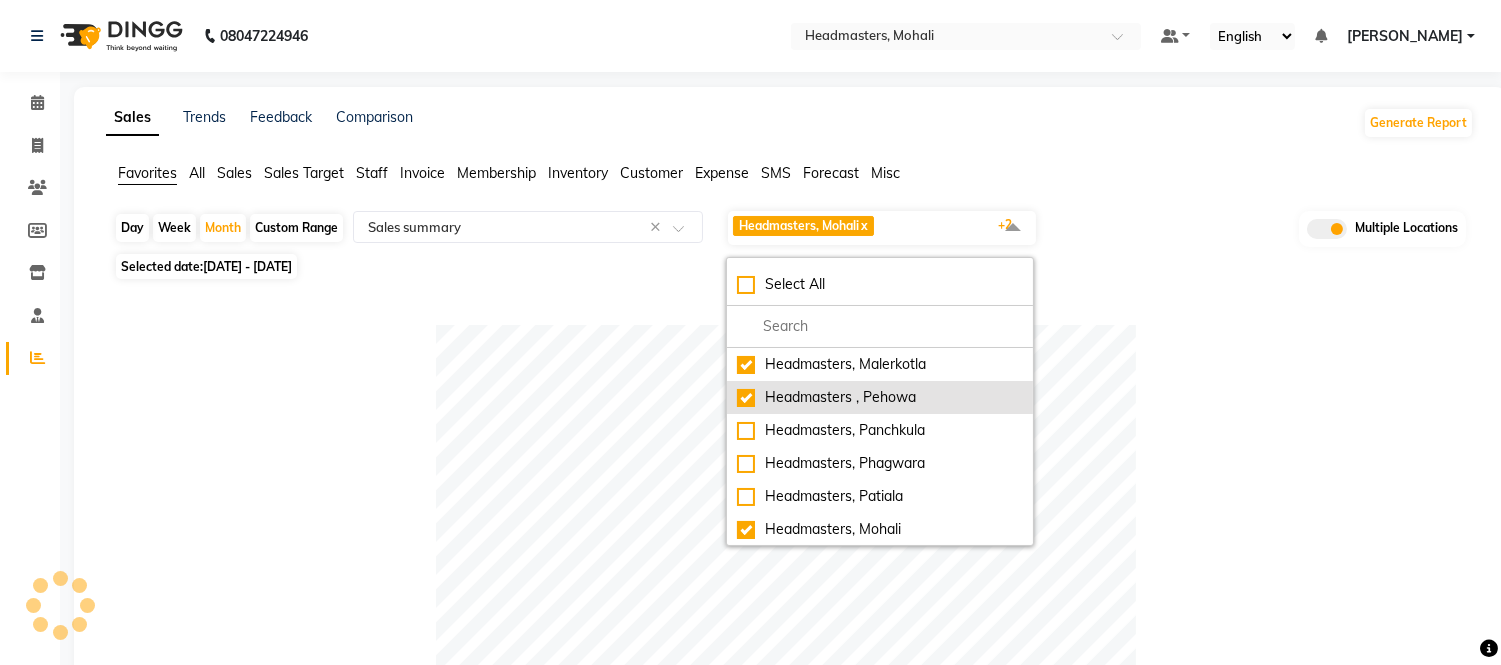checkbox on "true" 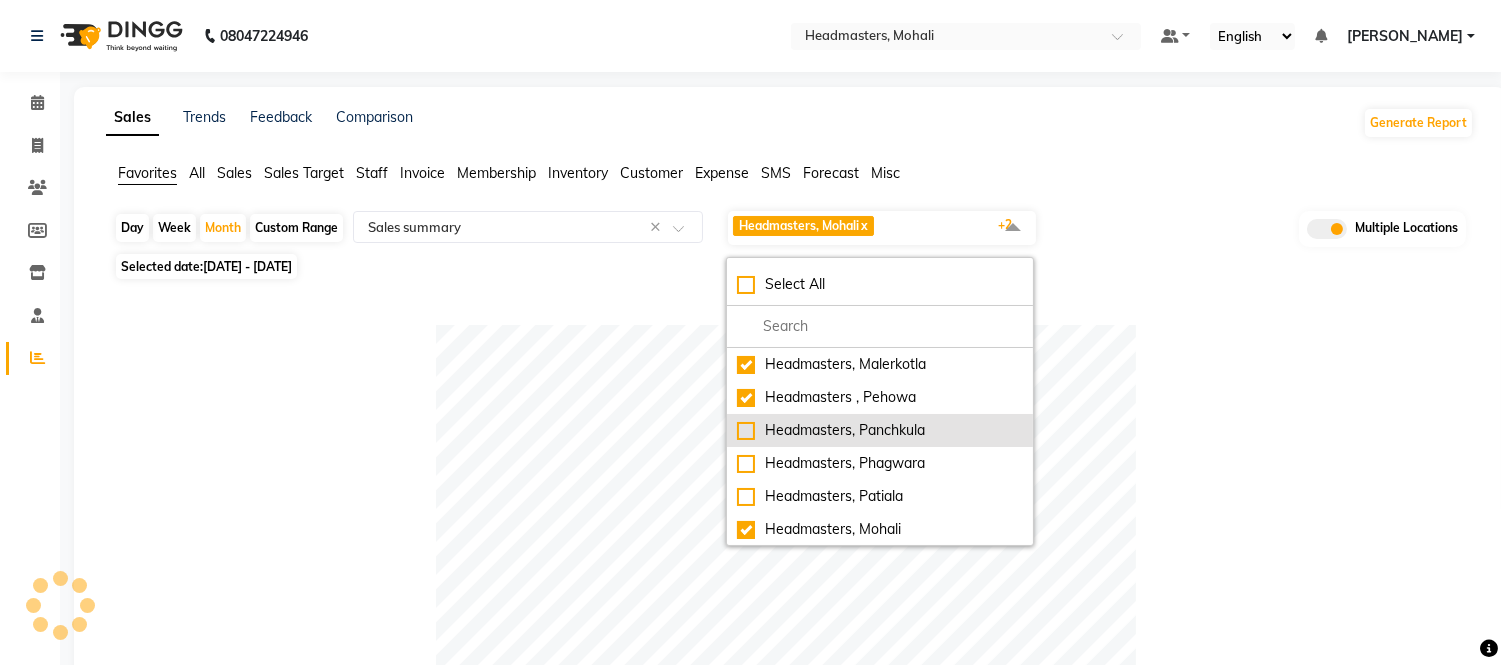 click on "Headmasters, Panchkula" 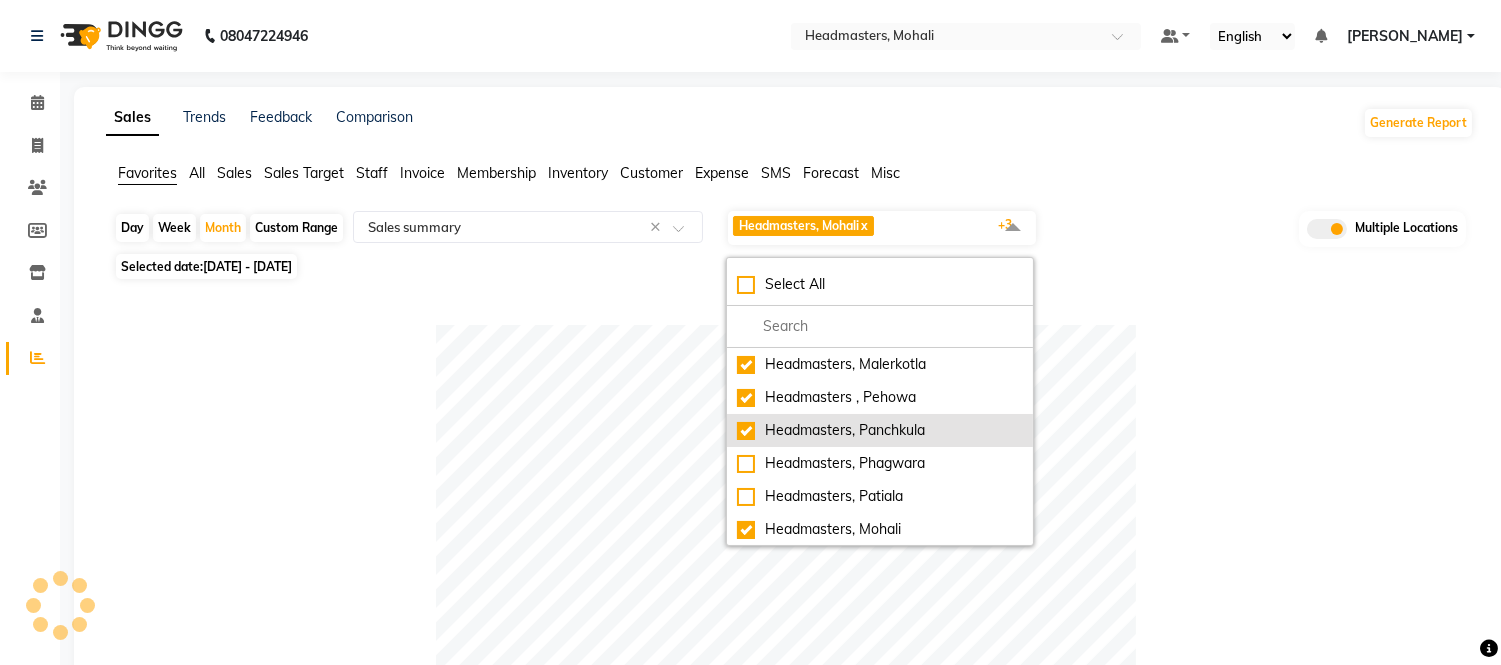 checkbox on "true" 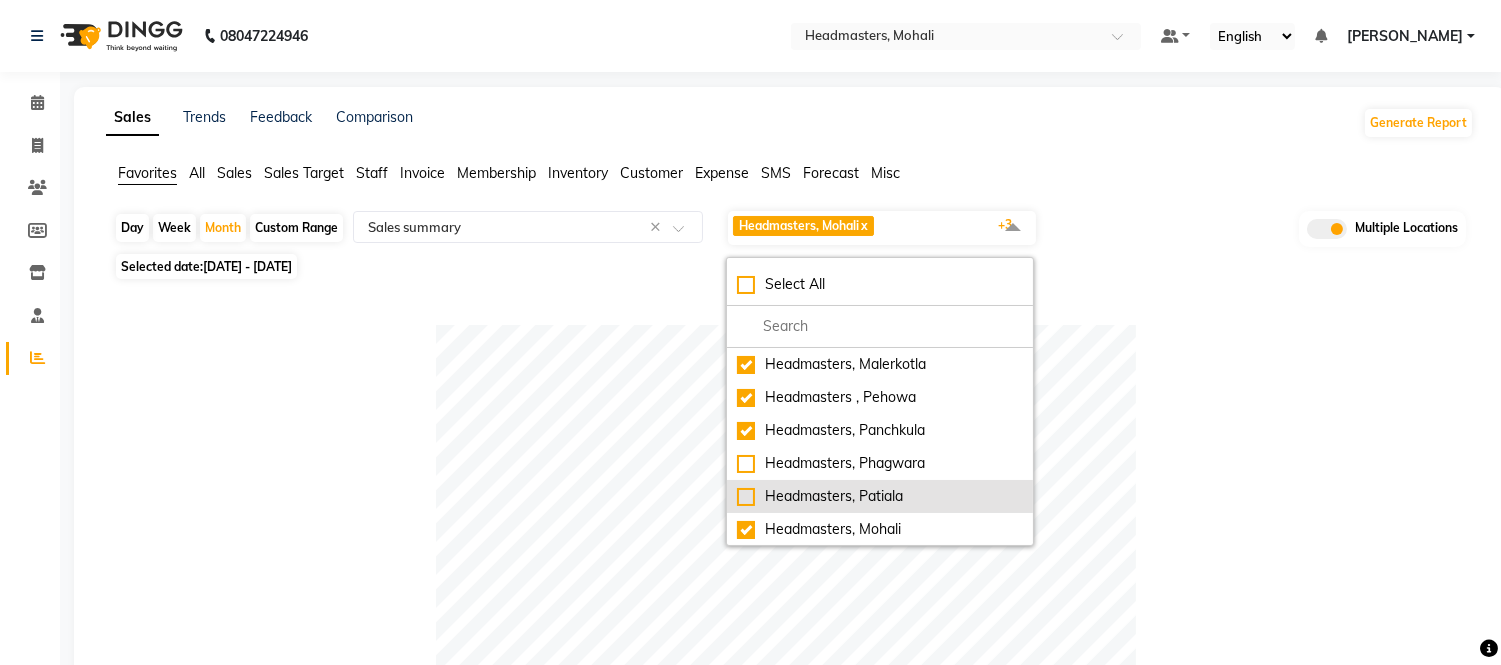 click on "Headmasters, Patiala" 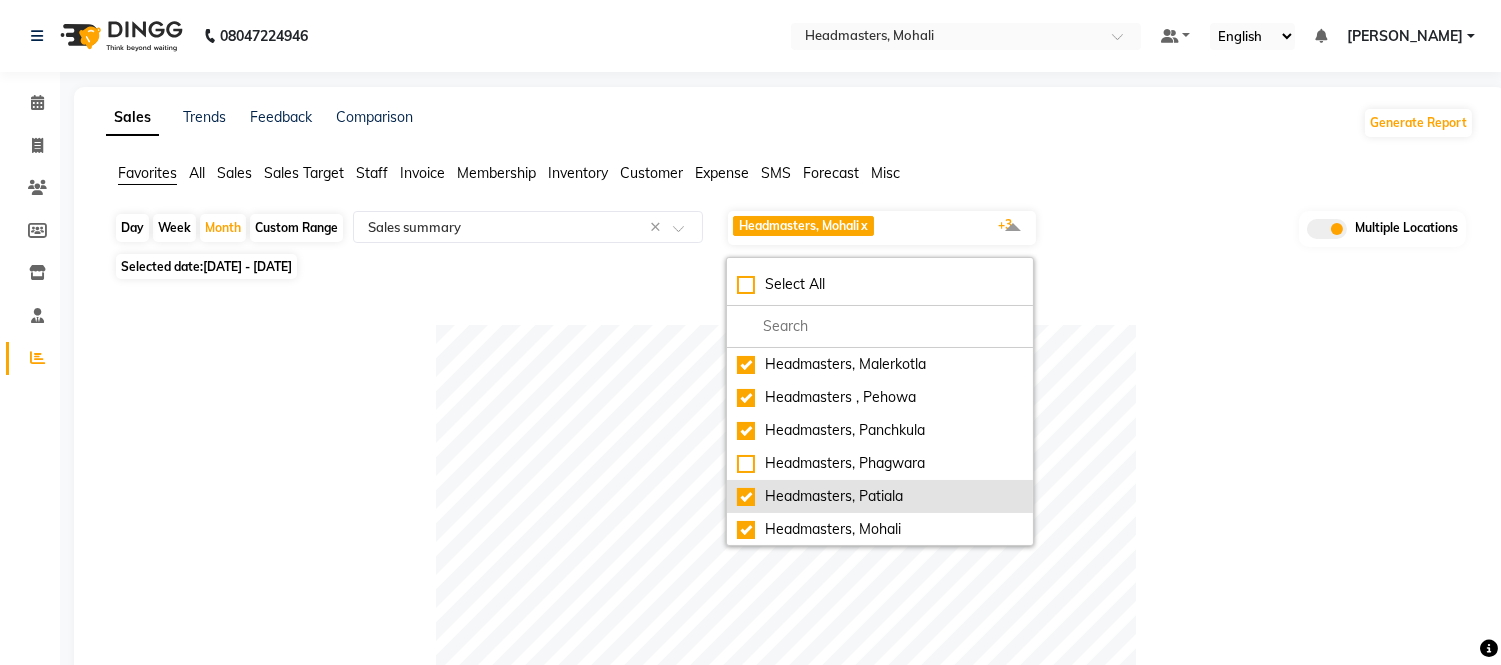 checkbox on "true" 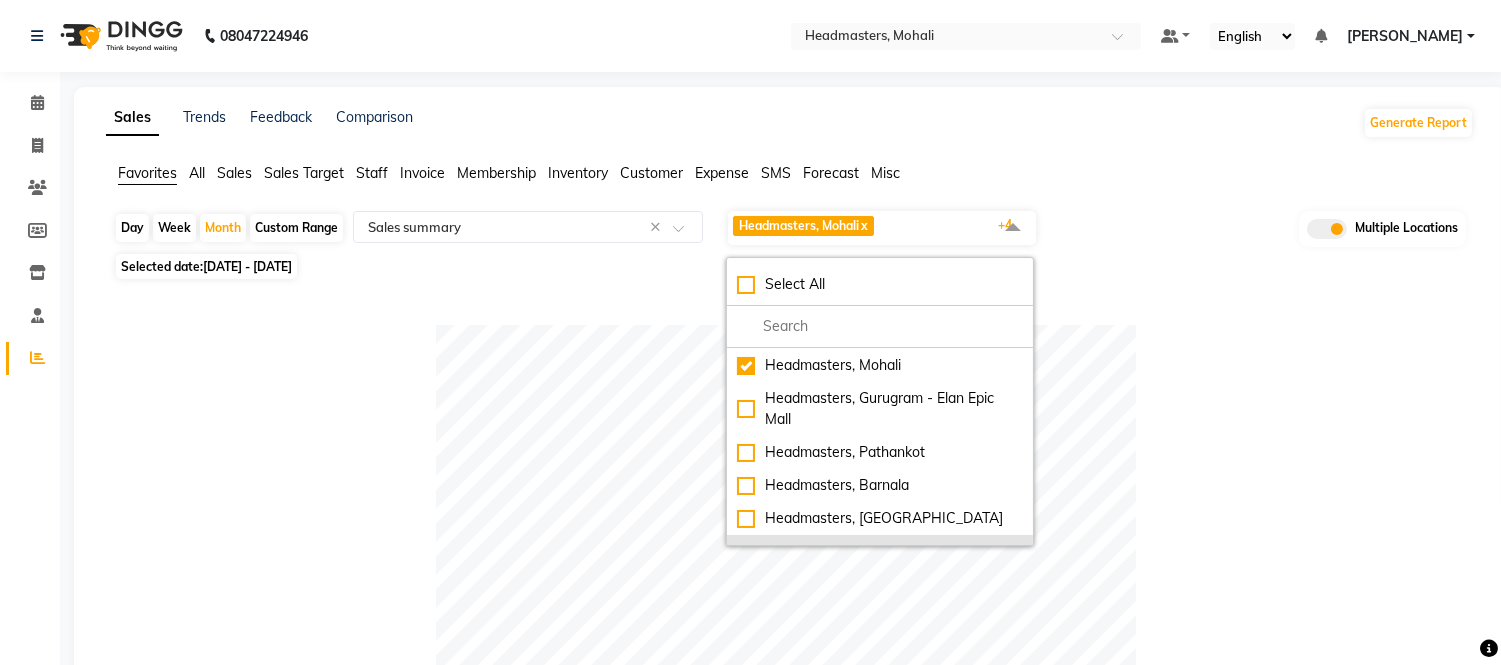 scroll, scrollTop: 111, scrollLeft: 0, axis: vertical 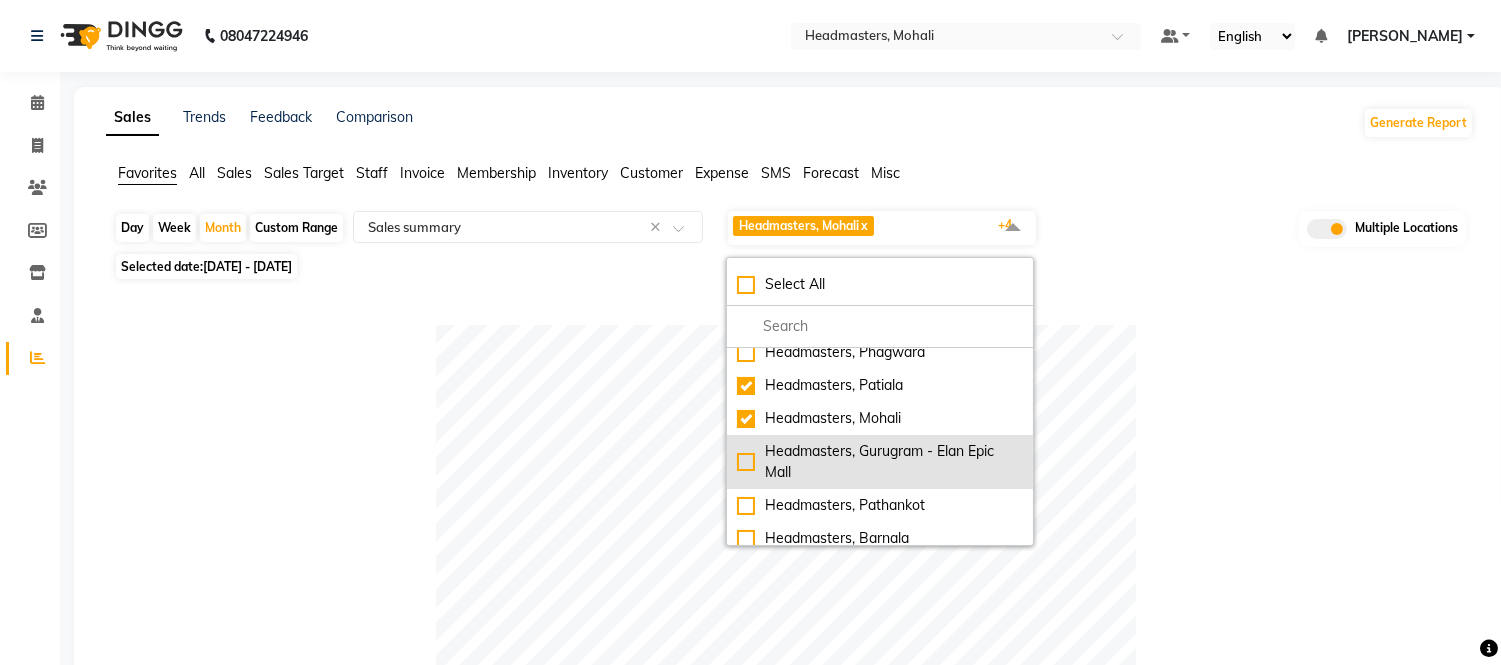 click on "Headmasters, Gurugram - Elan Epic Mall" 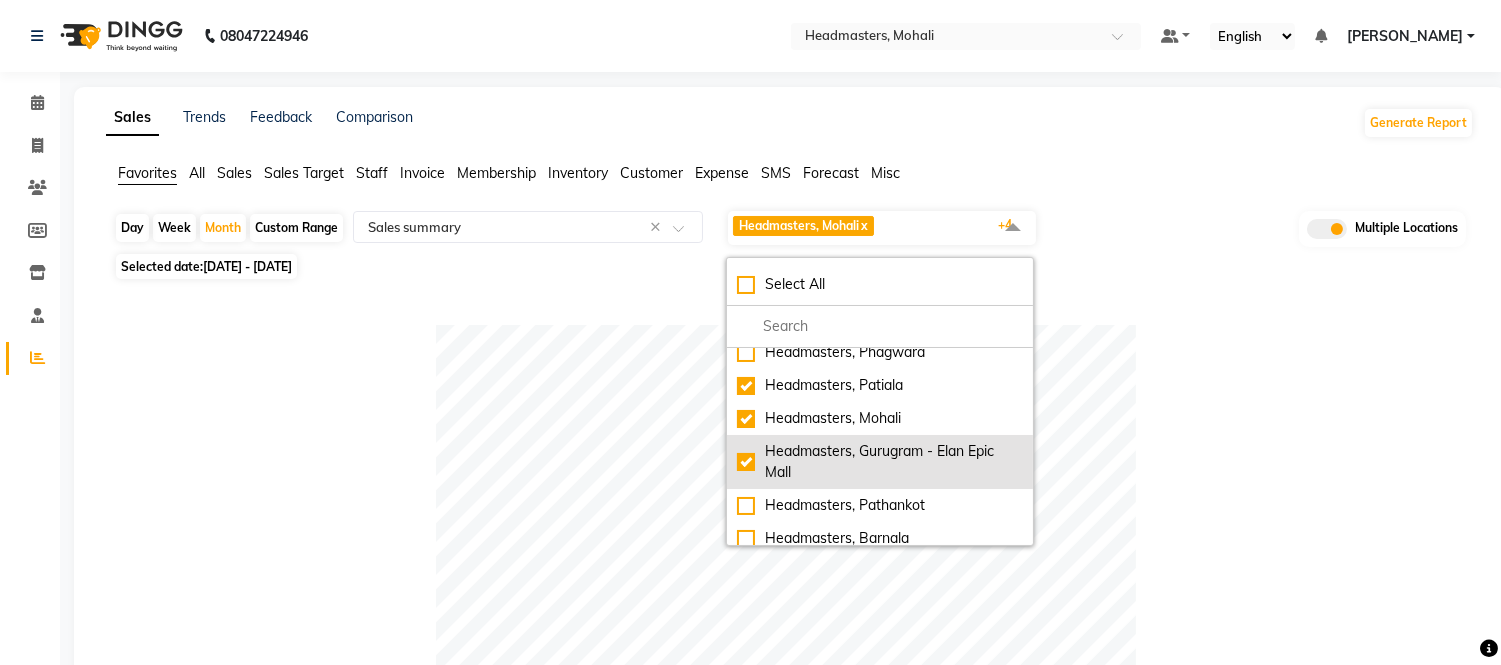 checkbox on "true" 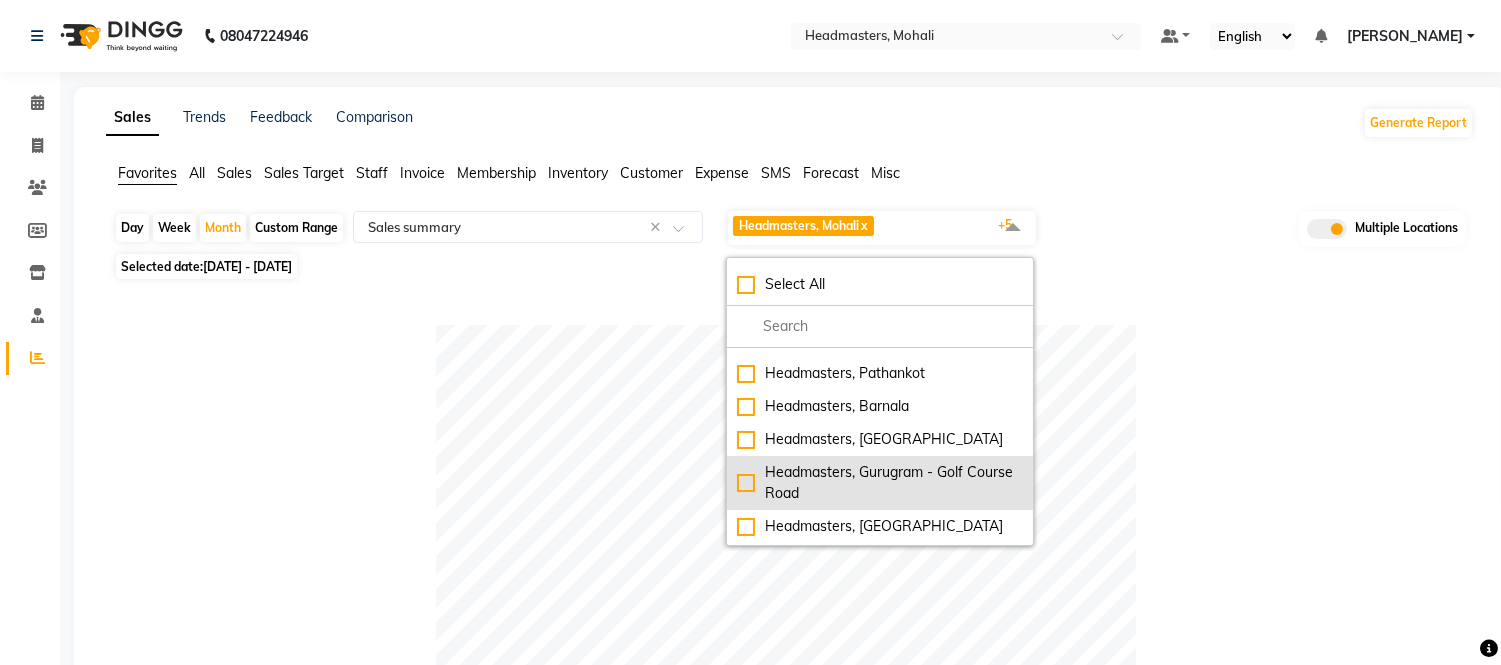 scroll, scrollTop: 244, scrollLeft: 0, axis: vertical 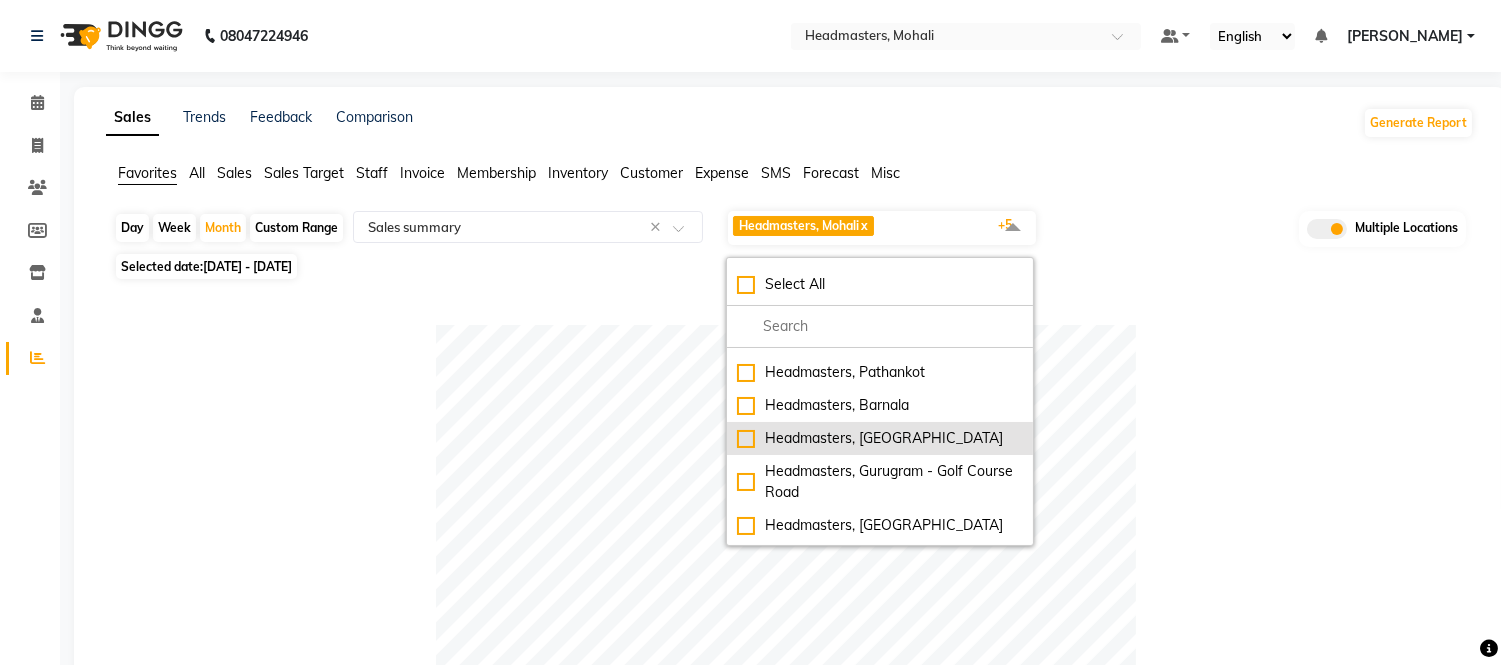 click on "Headmasters, [GEOGRAPHIC_DATA]" 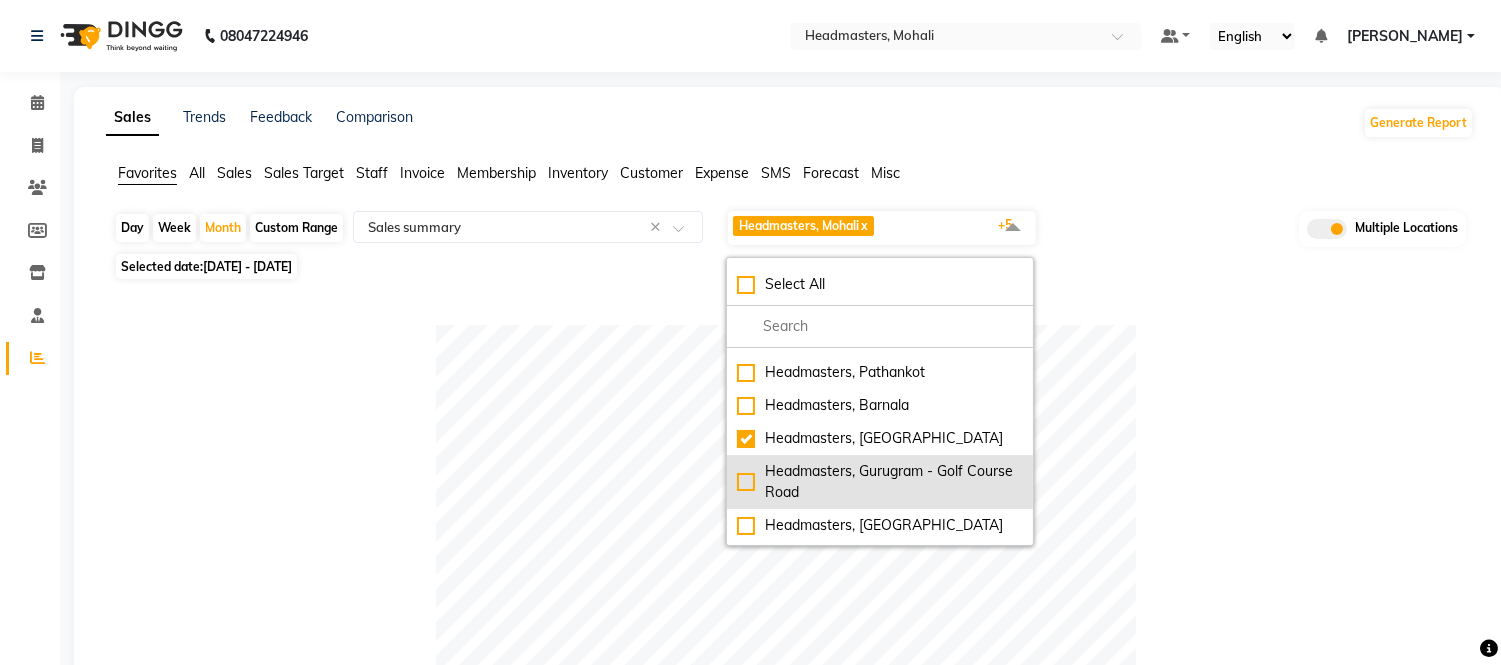 checkbox on "true" 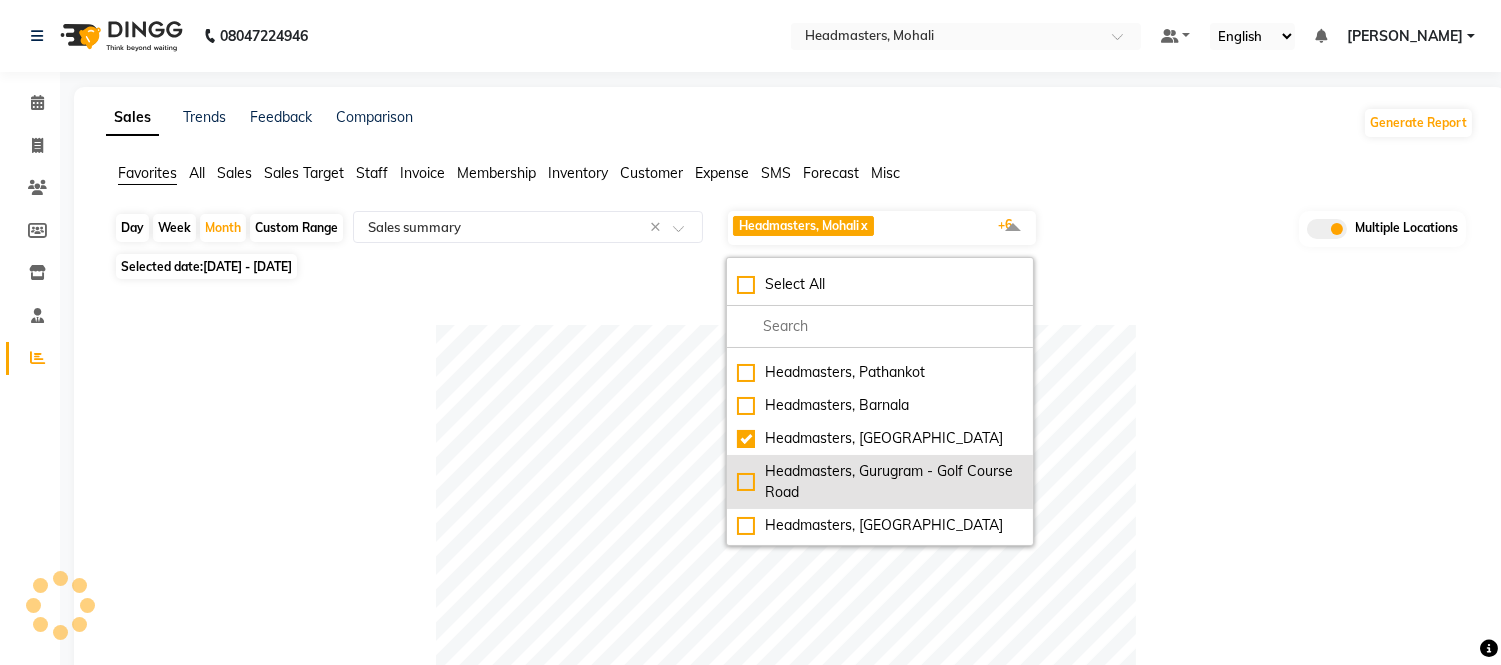 click on "Headmasters, Gurugram - Golf Course Road" 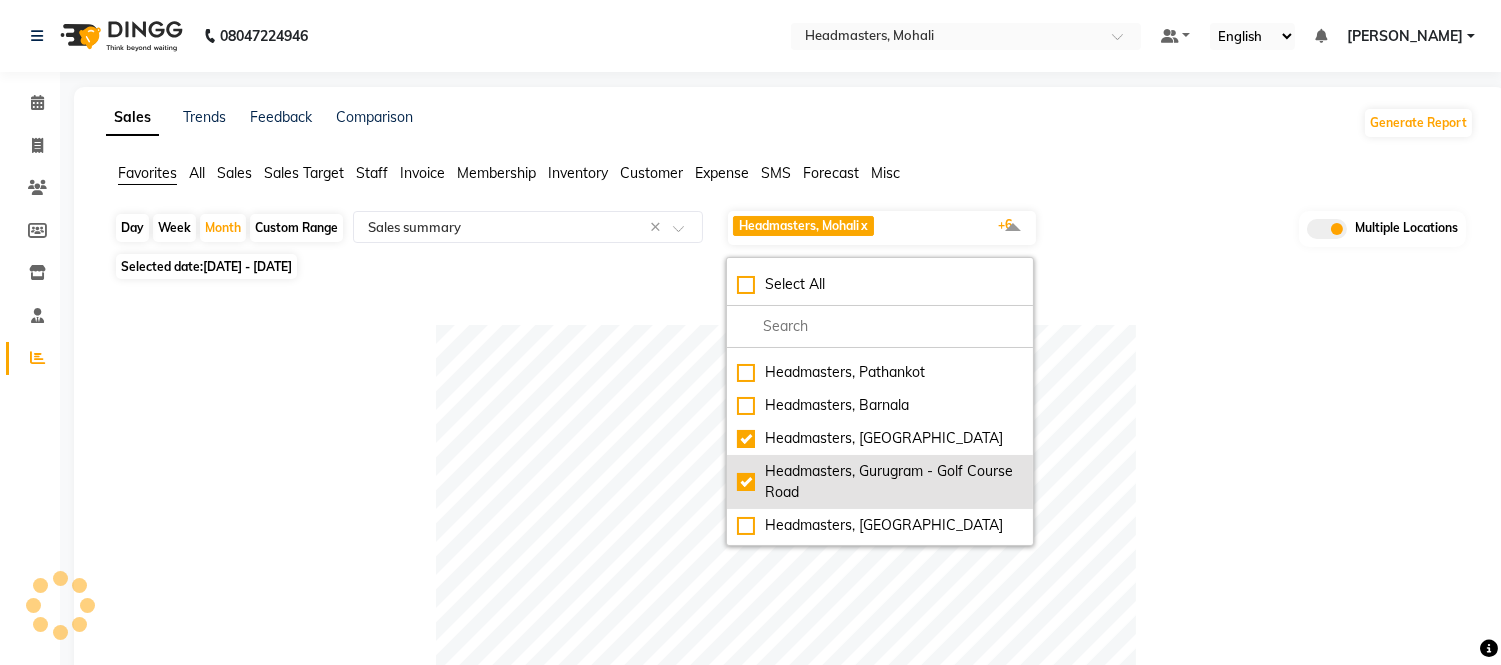 checkbox on "true" 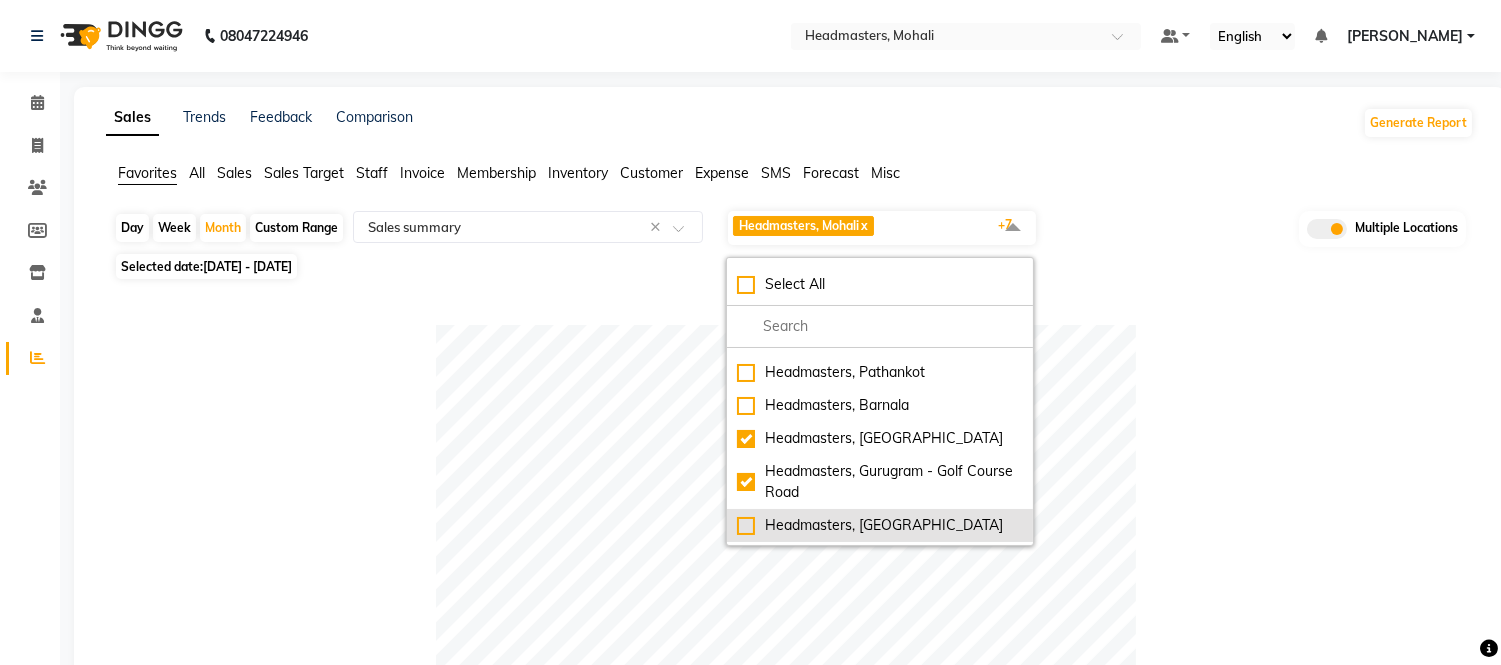 click on "Headmasters, [GEOGRAPHIC_DATA]" 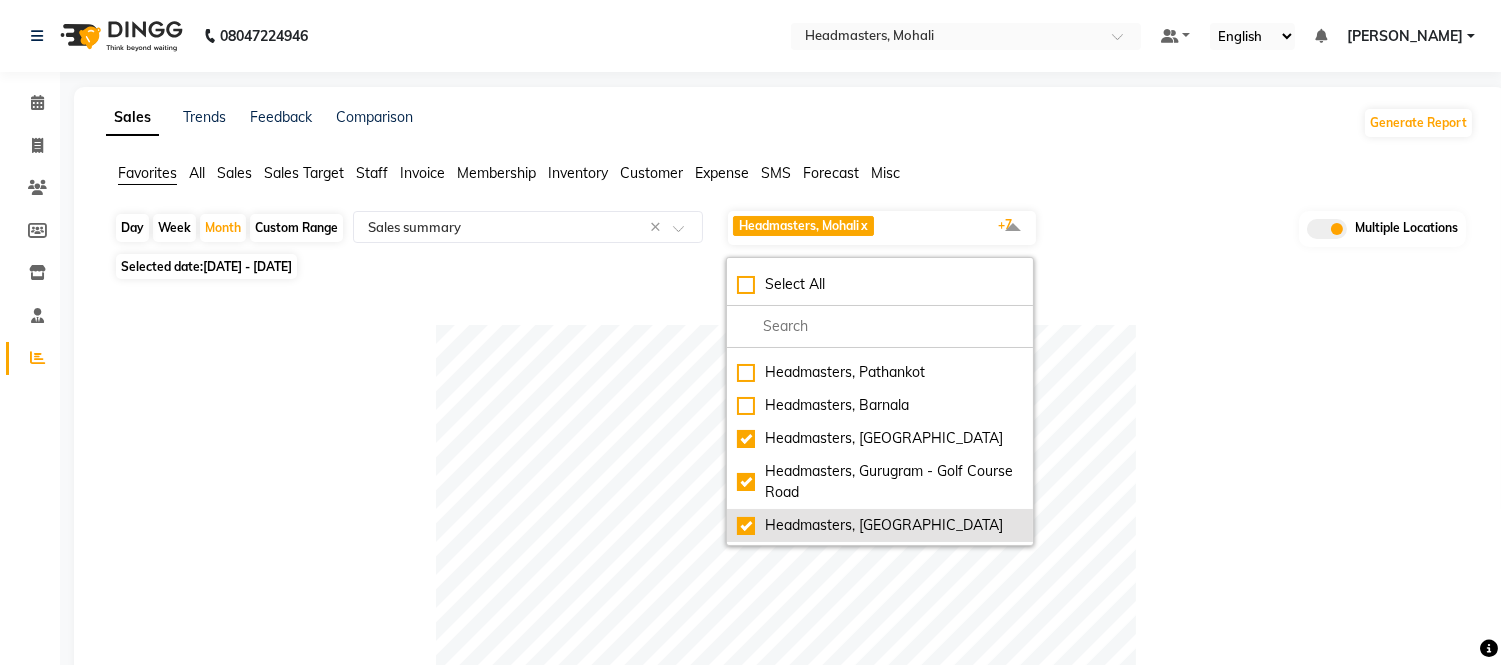 checkbox on "true" 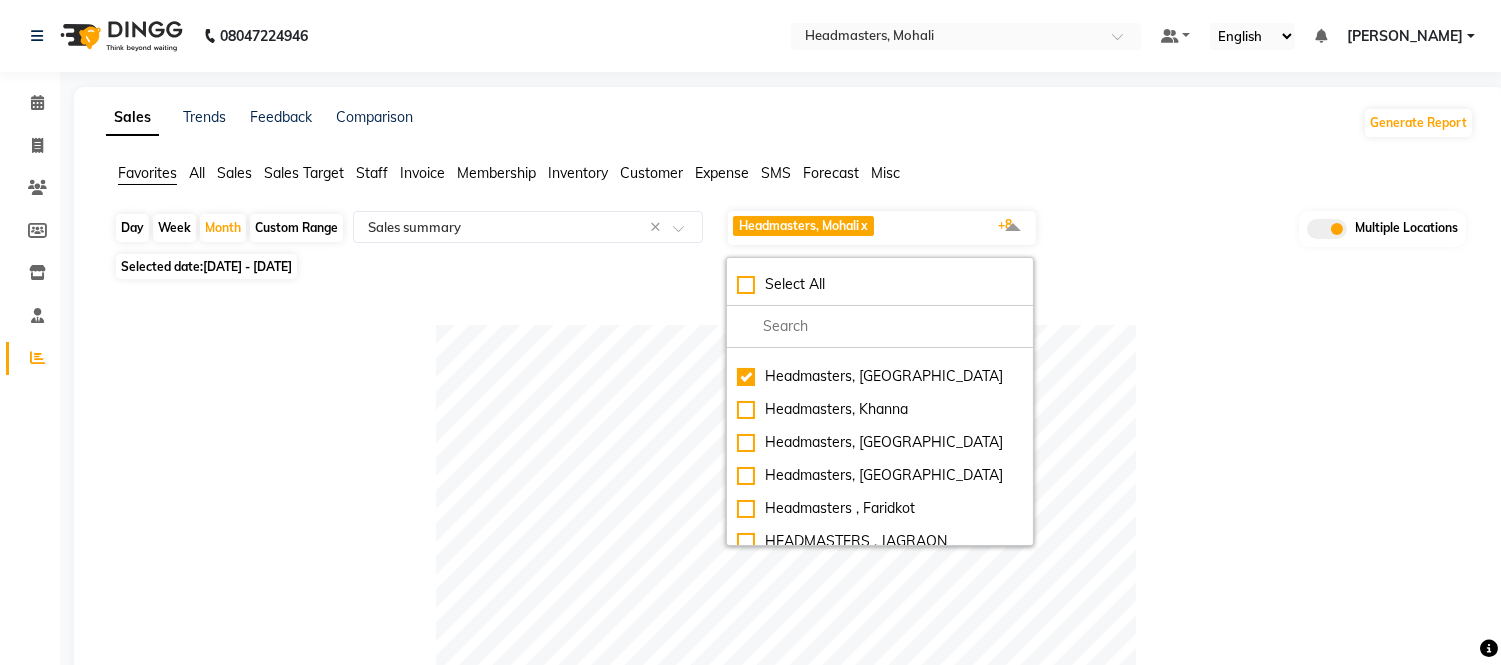 scroll, scrollTop: 405, scrollLeft: 0, axis: vertical 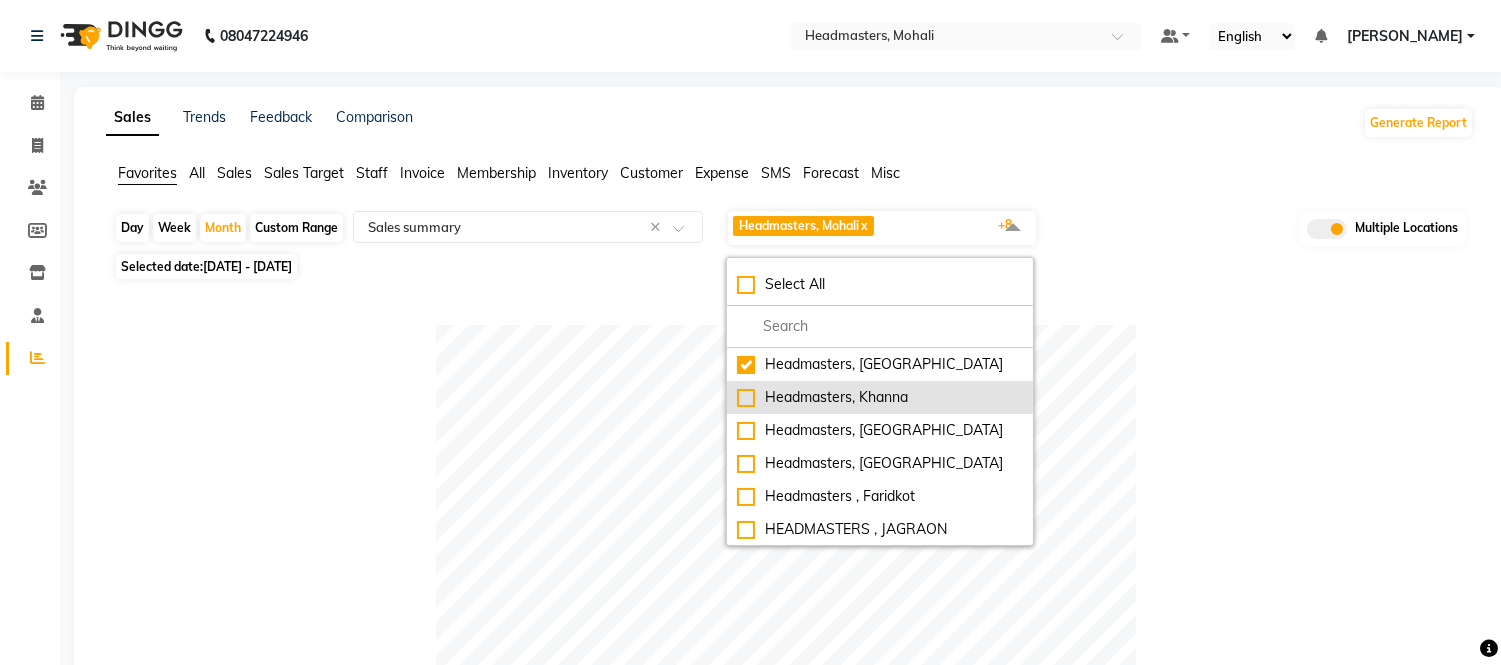 click on "Headmasters, Khanna" 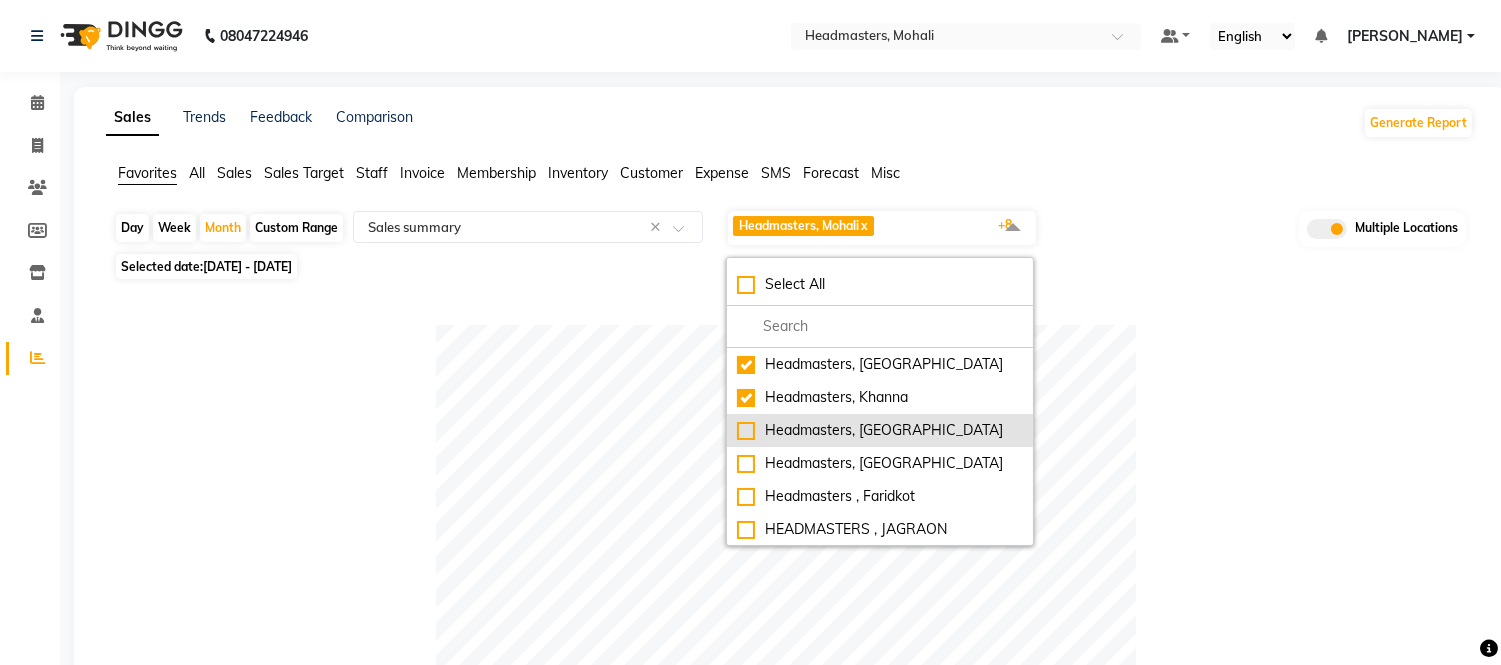 checkbox on "true" 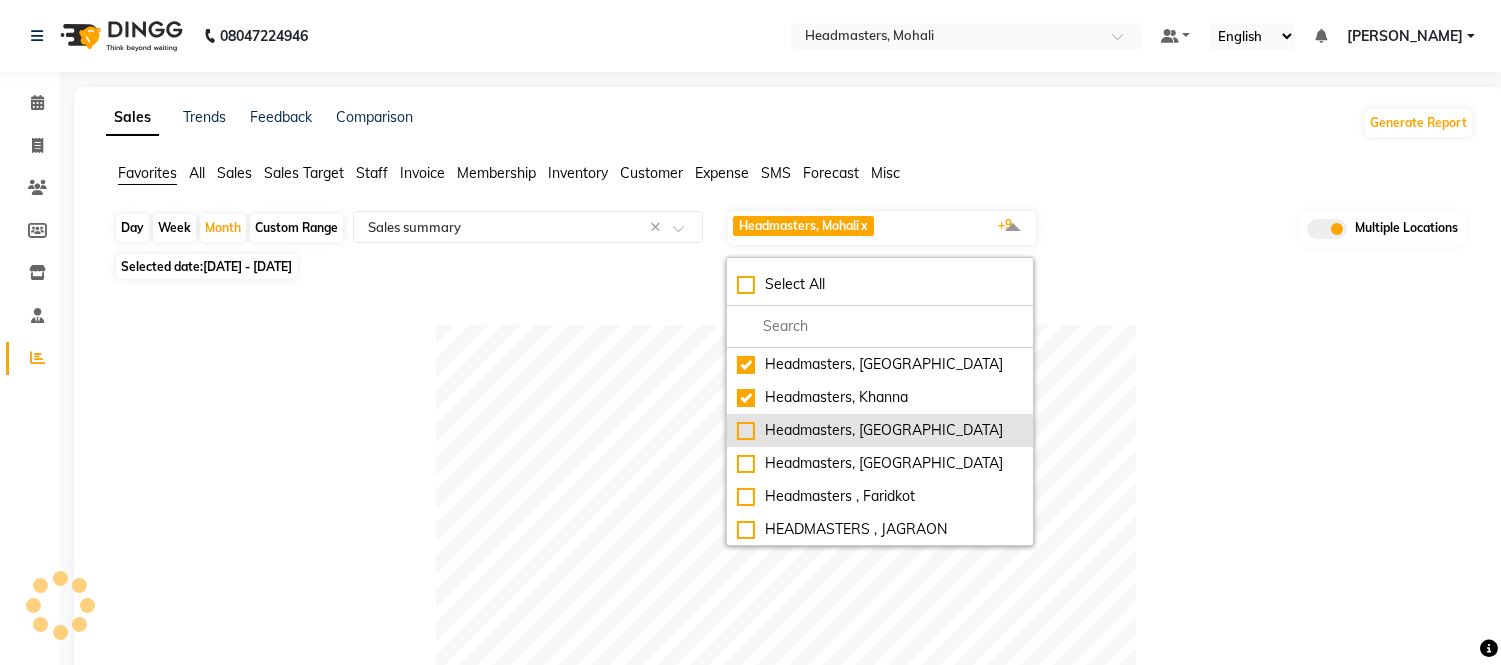 click on "Headmasters, [GEOGRAPHIC_DATA]" 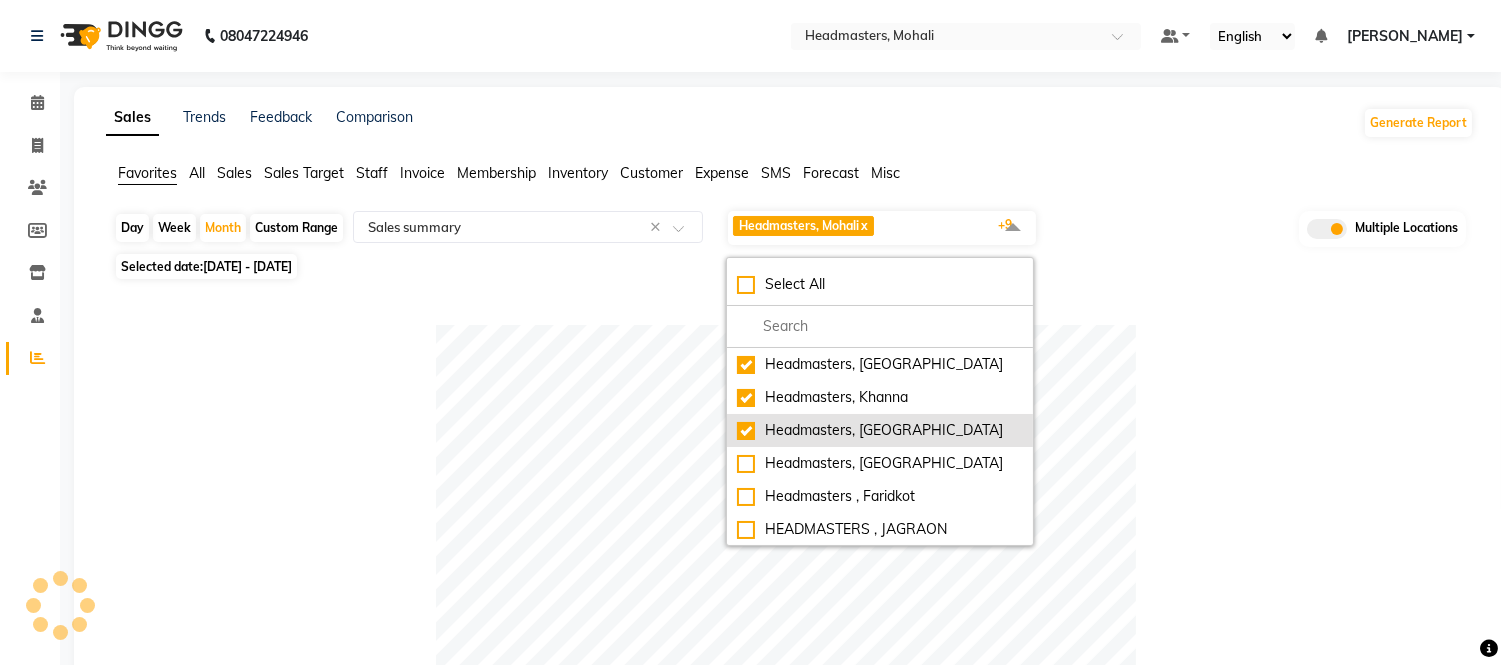 checkbox on "true" 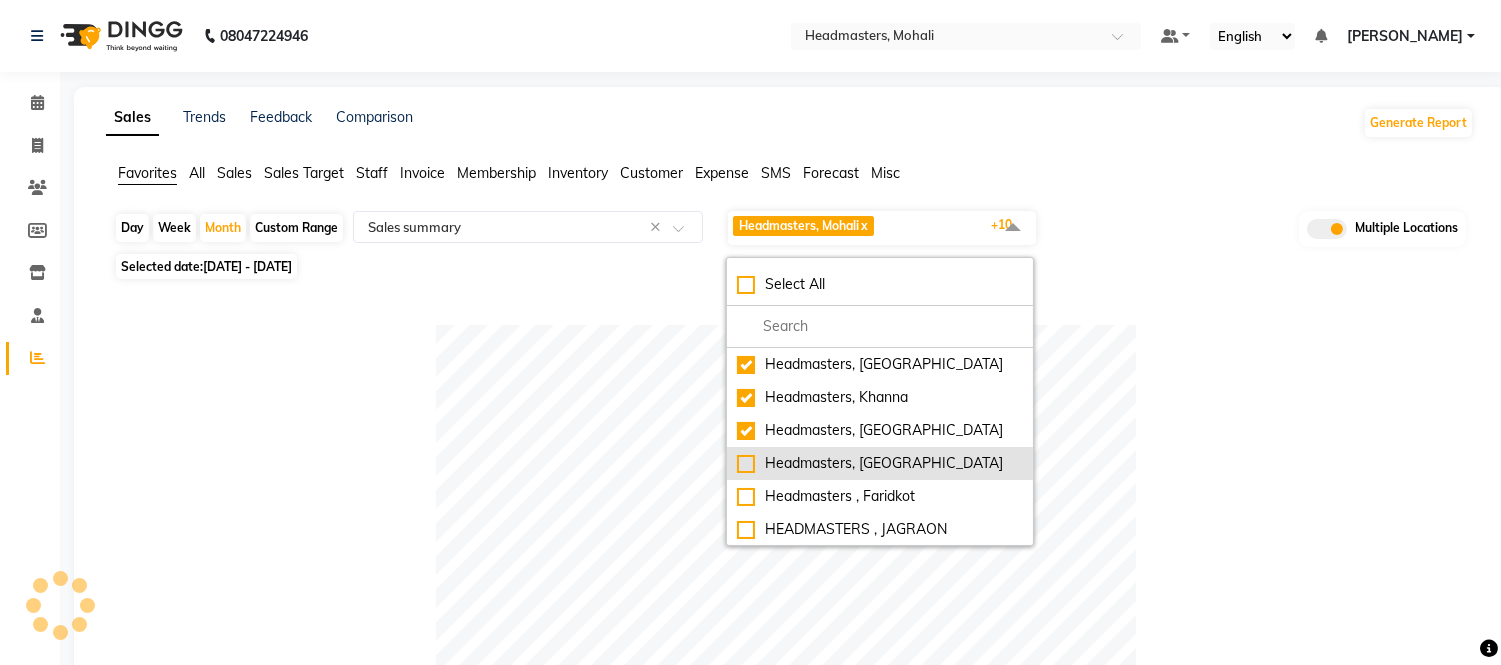 click on "Headmasters, [GEOGRAPHIC_DATA]" 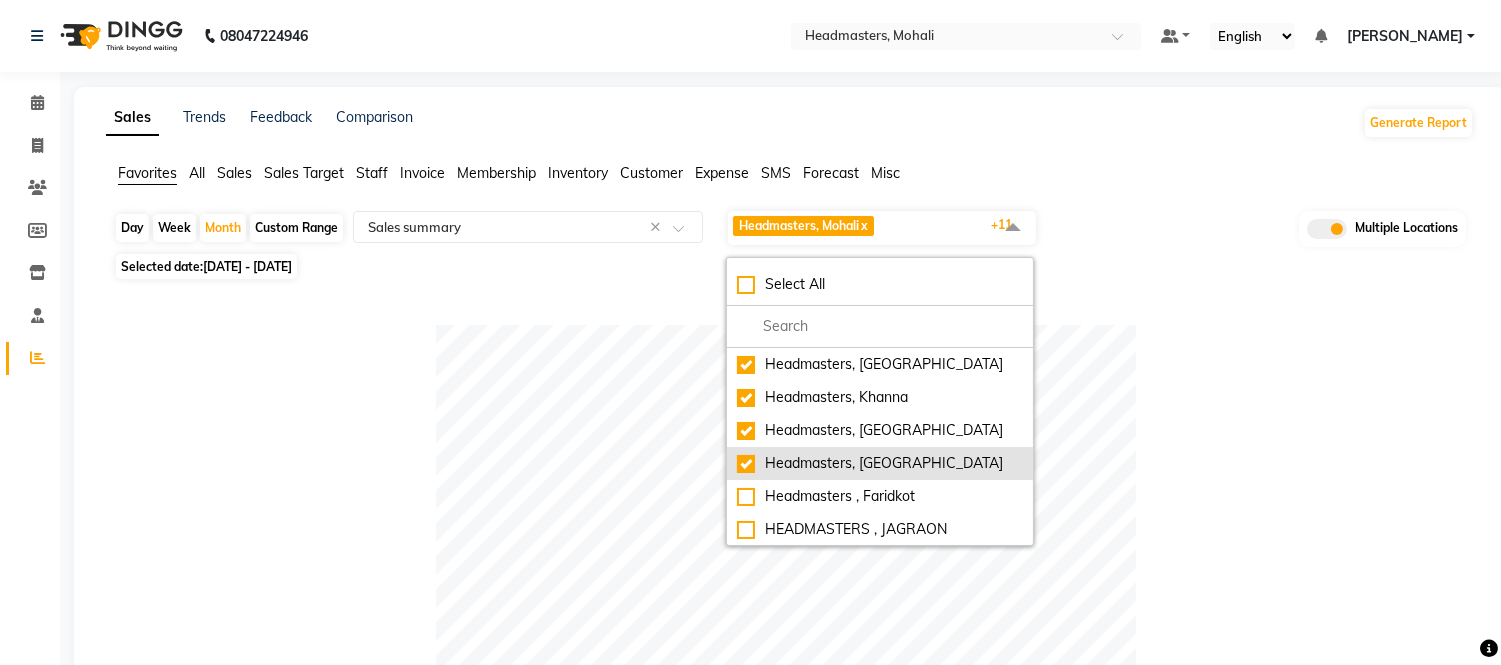 checkbox on "true" 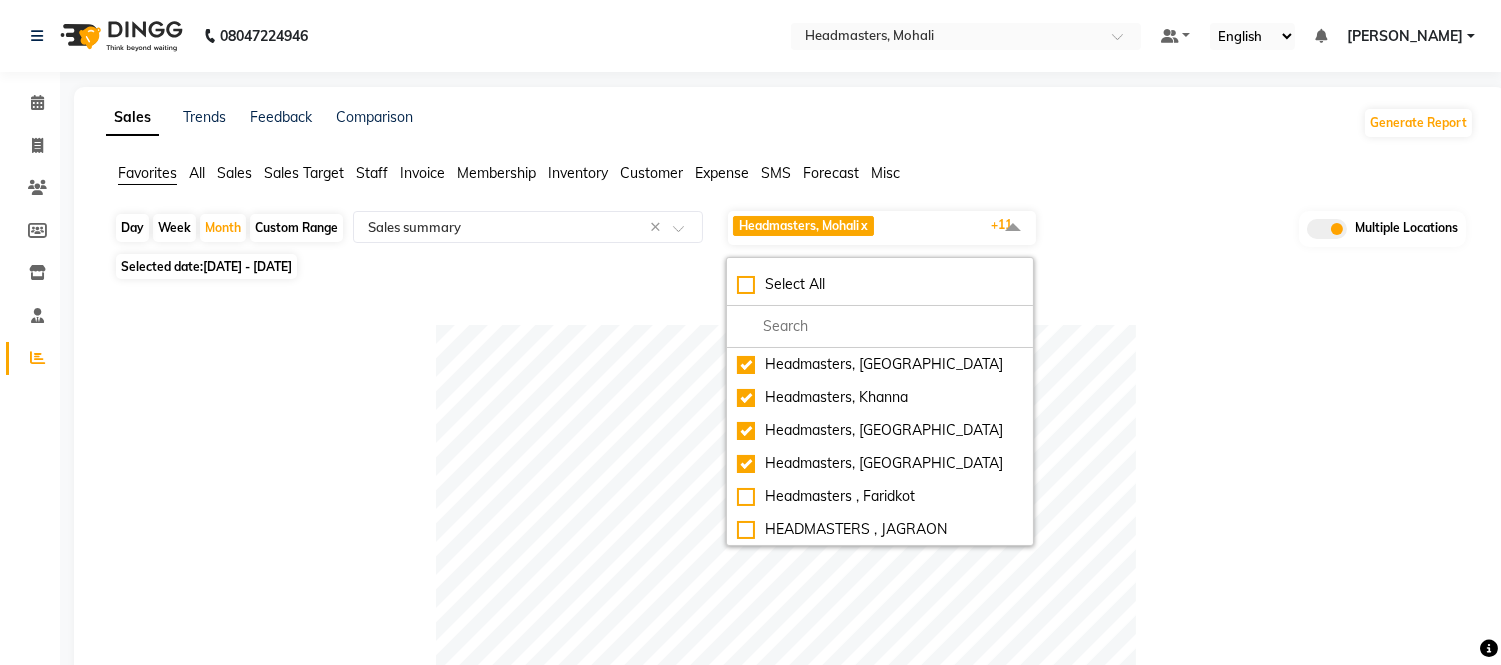 click 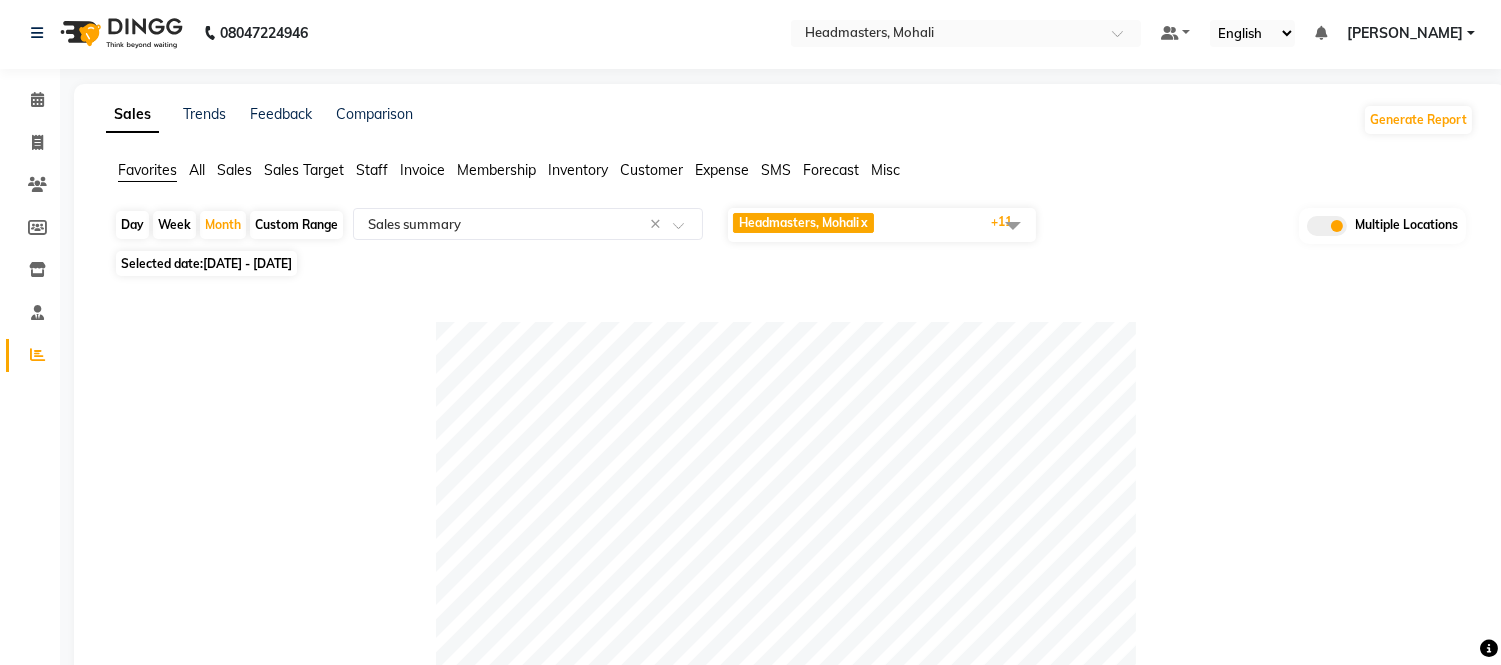 scroll, scrollTop: 0, scrollLeft: 0, axis: both 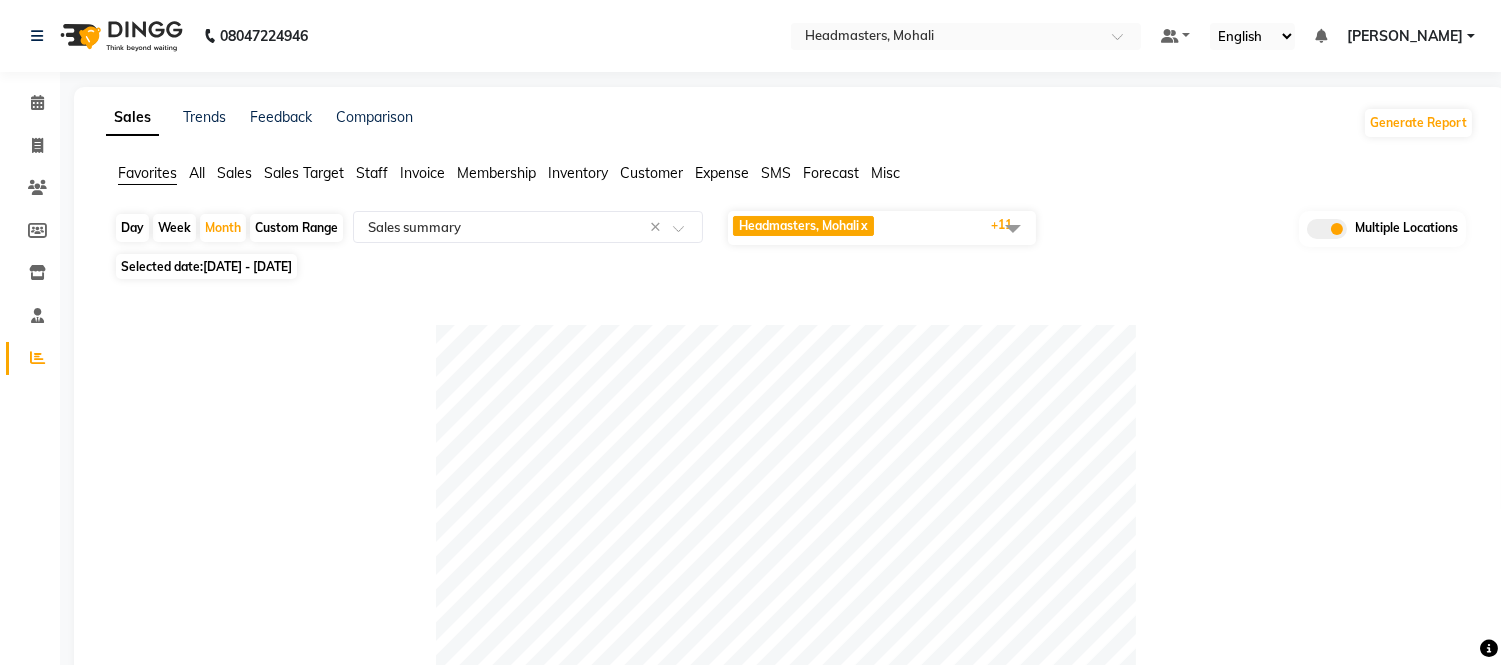 click 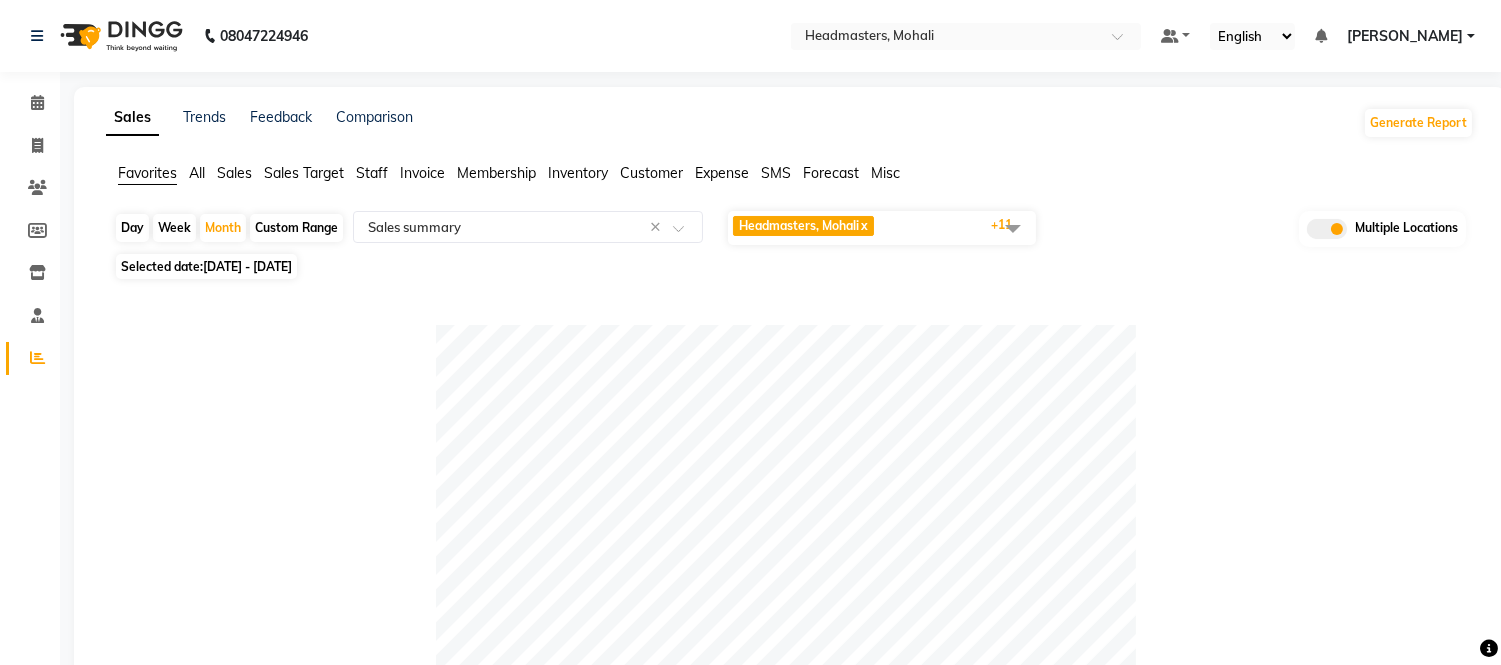click 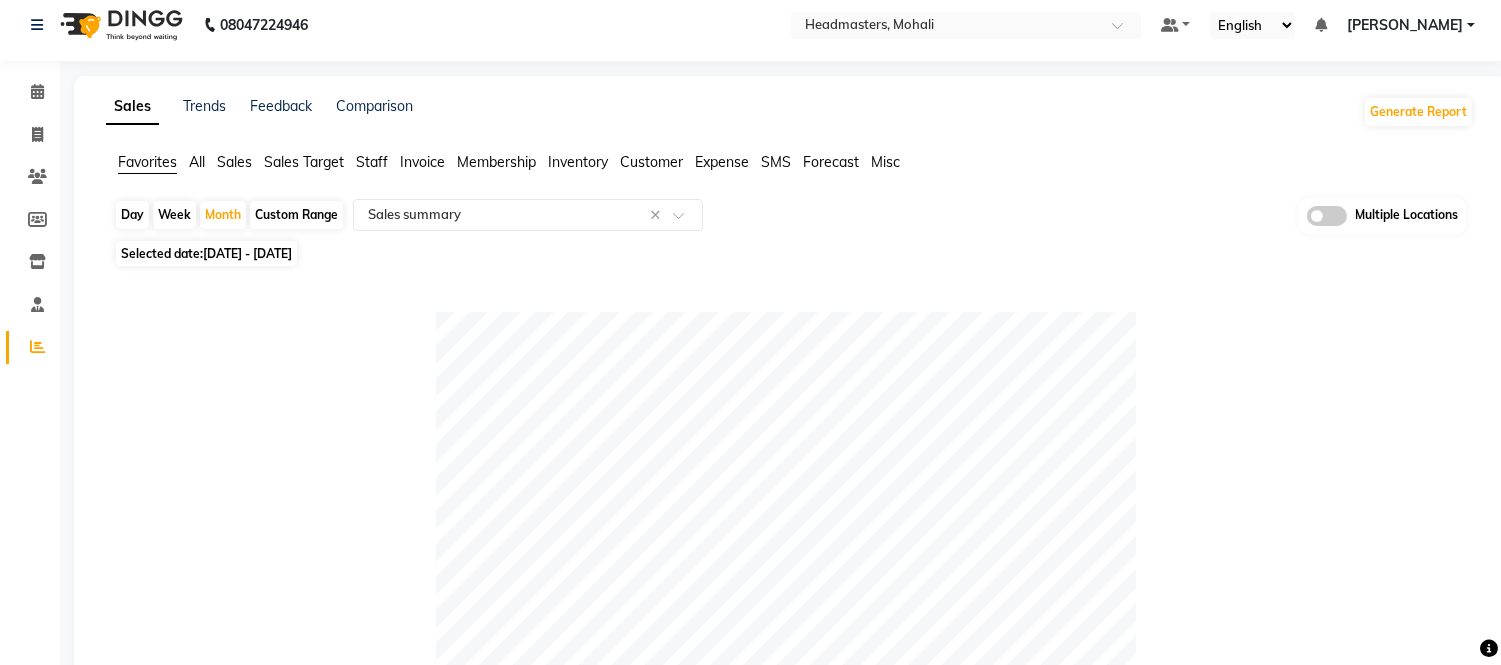 scroll, scrollTop: 0, scrollLeft: 0, axis: both 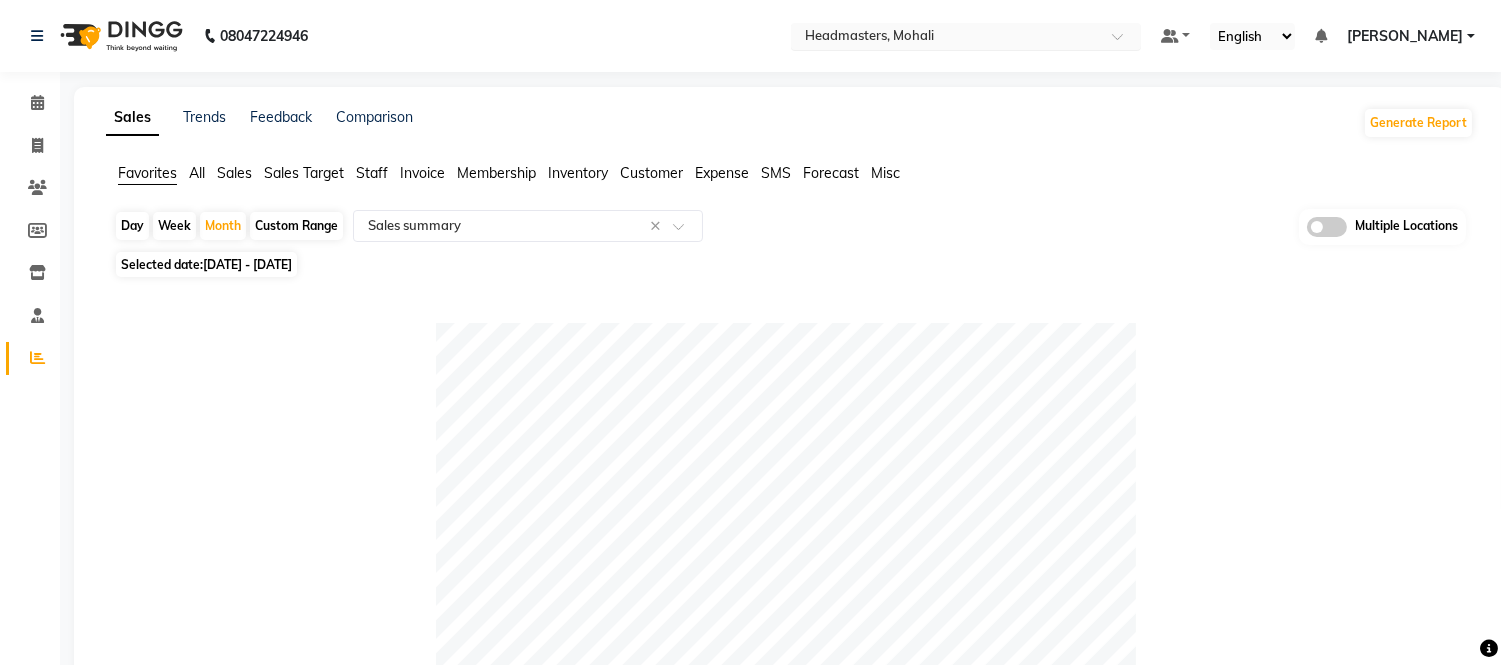 click at bounding box center [946, 38] 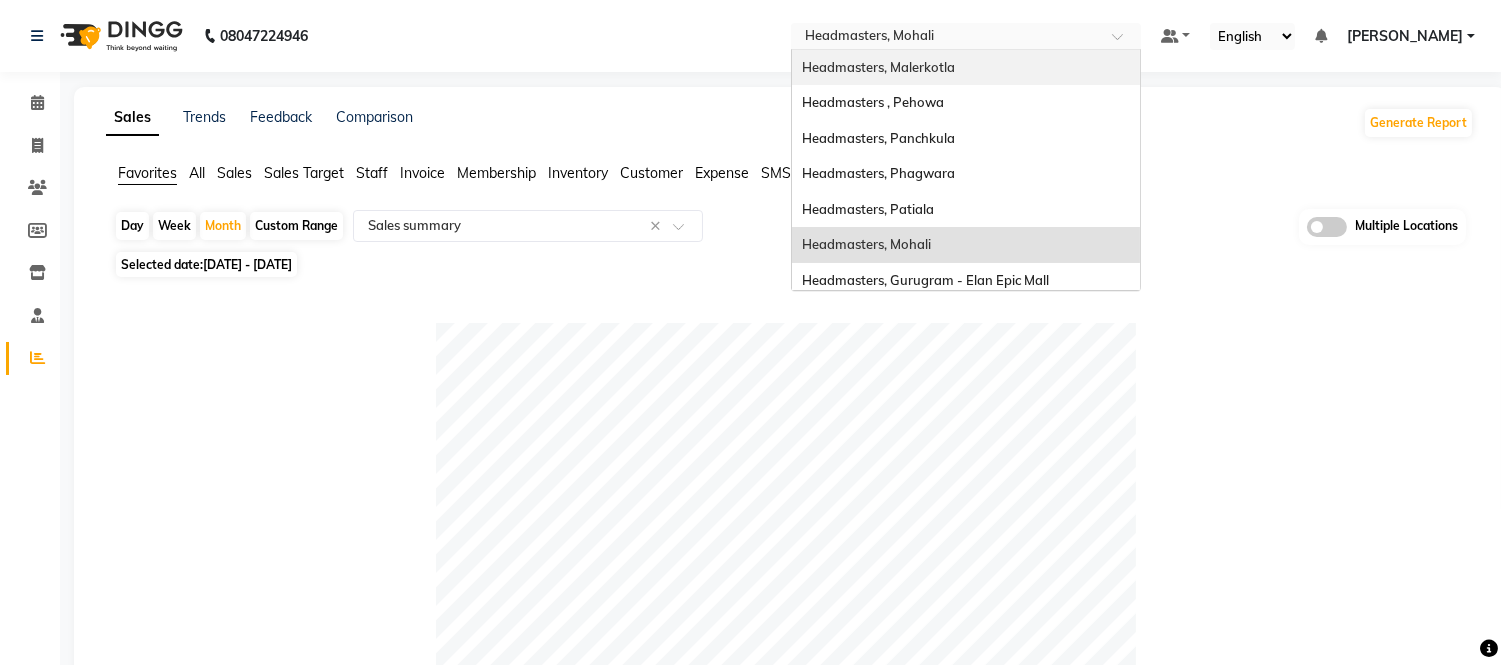 click on "Headmasters, Malerkotla" at bounding box center [878, 67] 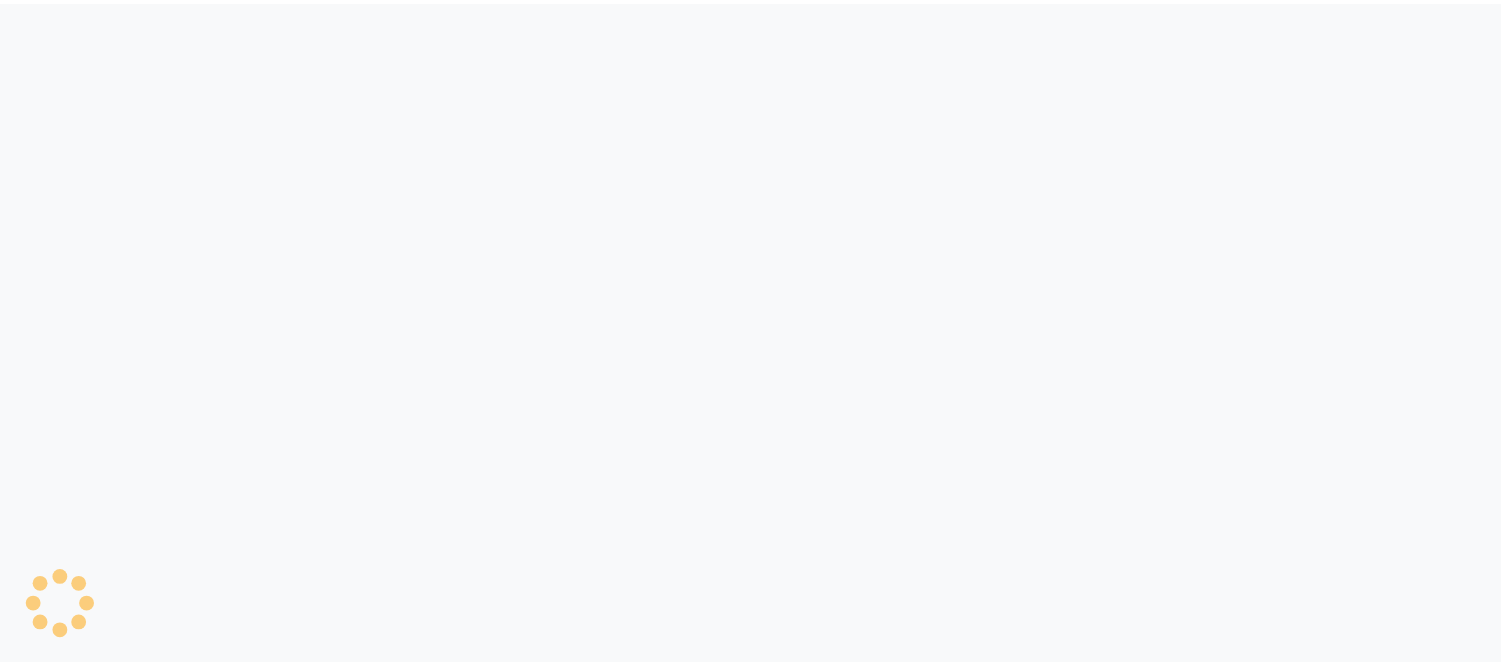 scroll, scrollTop: 0, scrollLeft: 0, axis: both 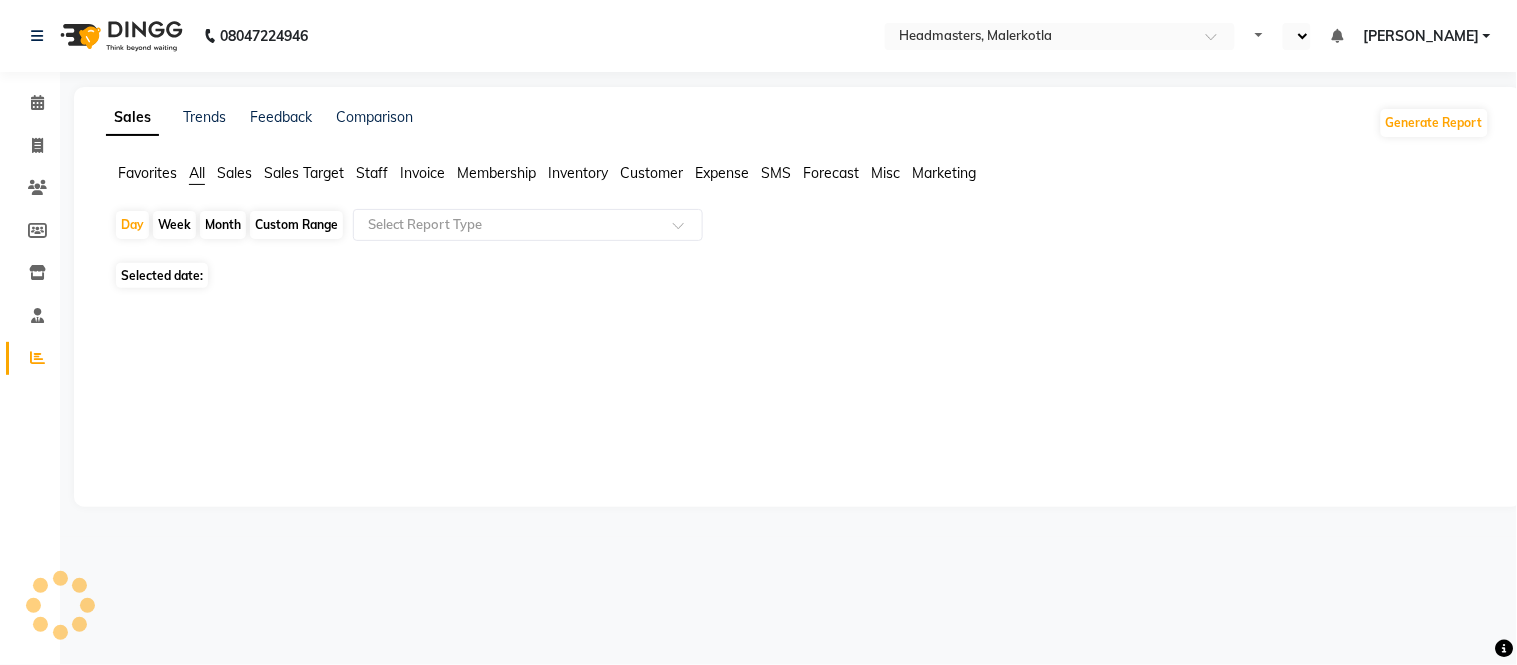 select on "en" 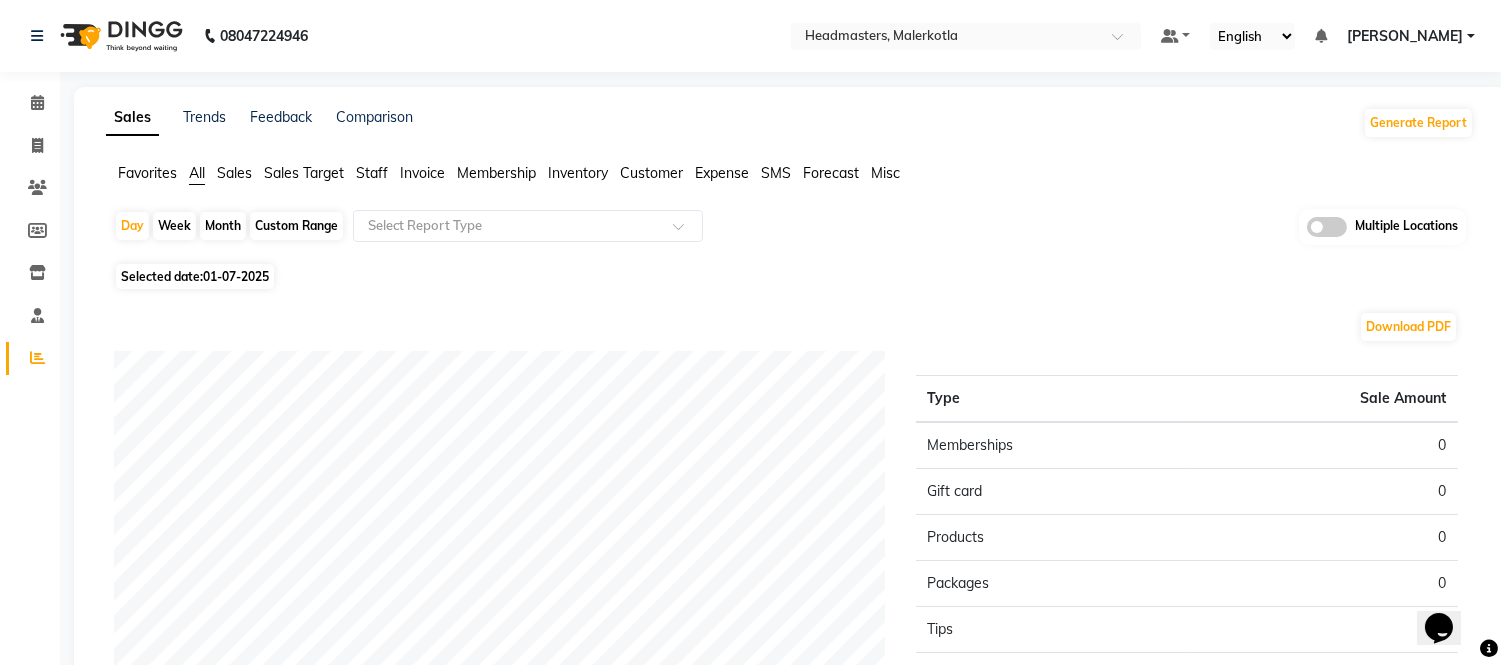 scroll, scrollTop: 0, scrollLeft: 0, axis: both 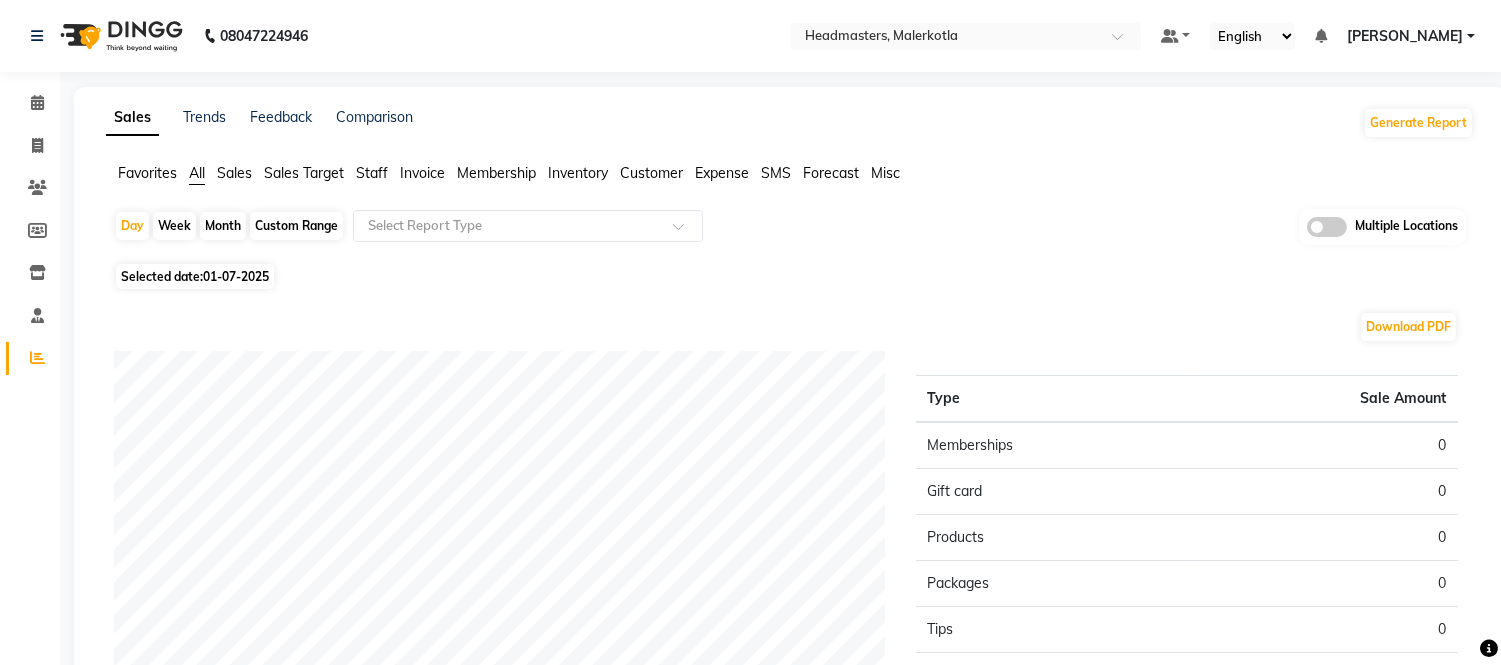 click on "Favorites" 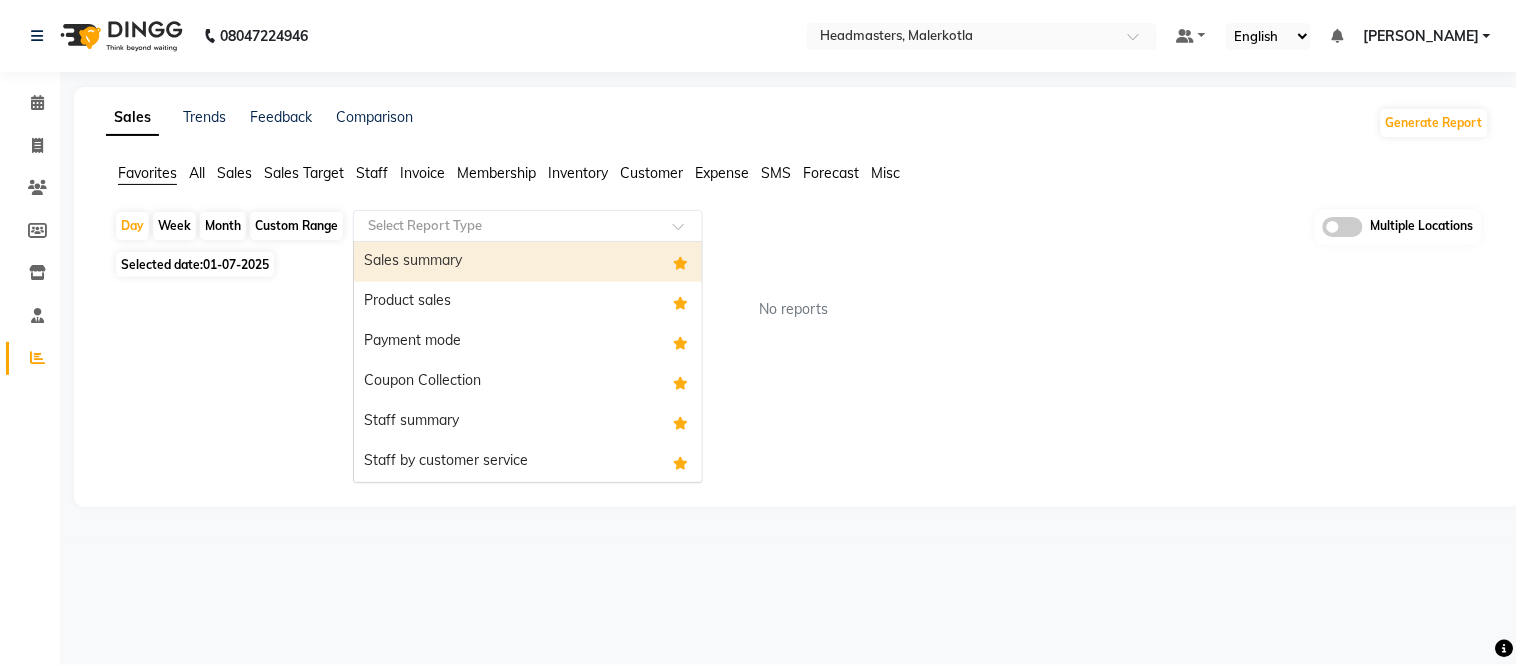 click 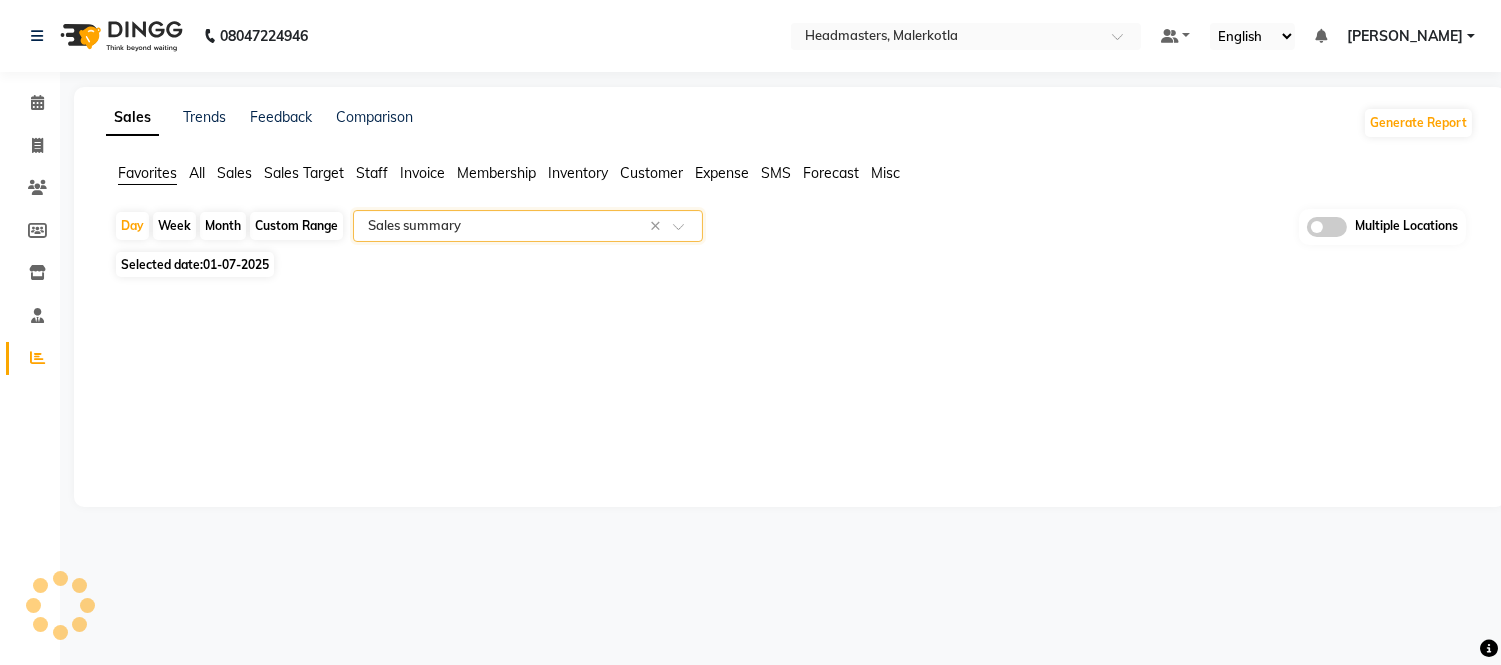 select on "full_report" 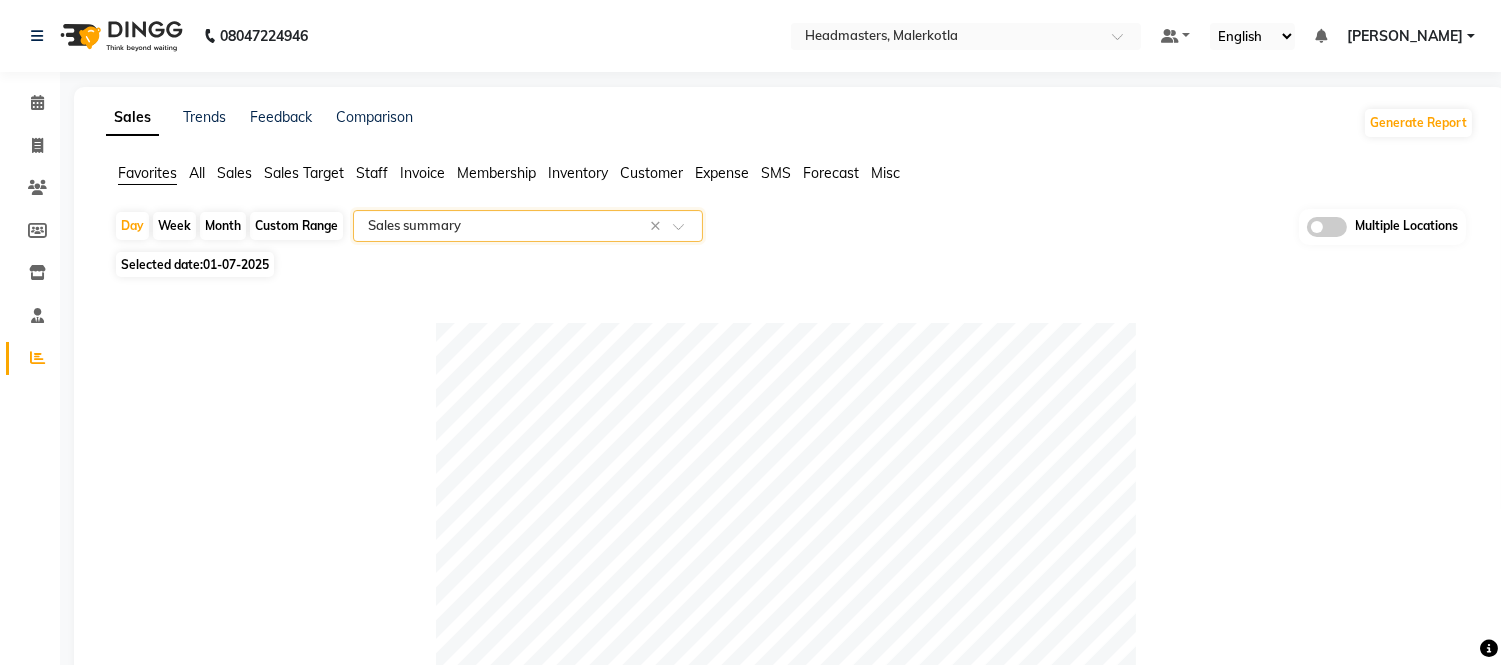 click on "Custom Range" 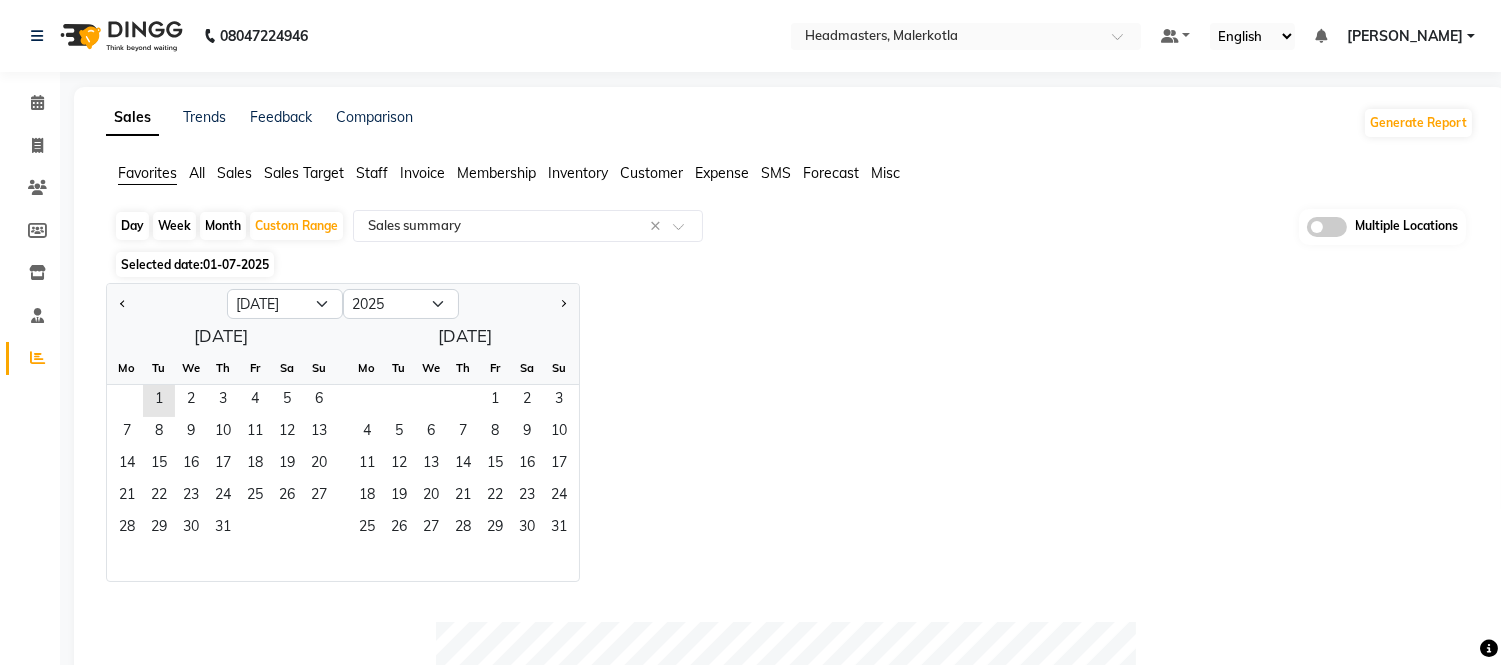 click on "Month" 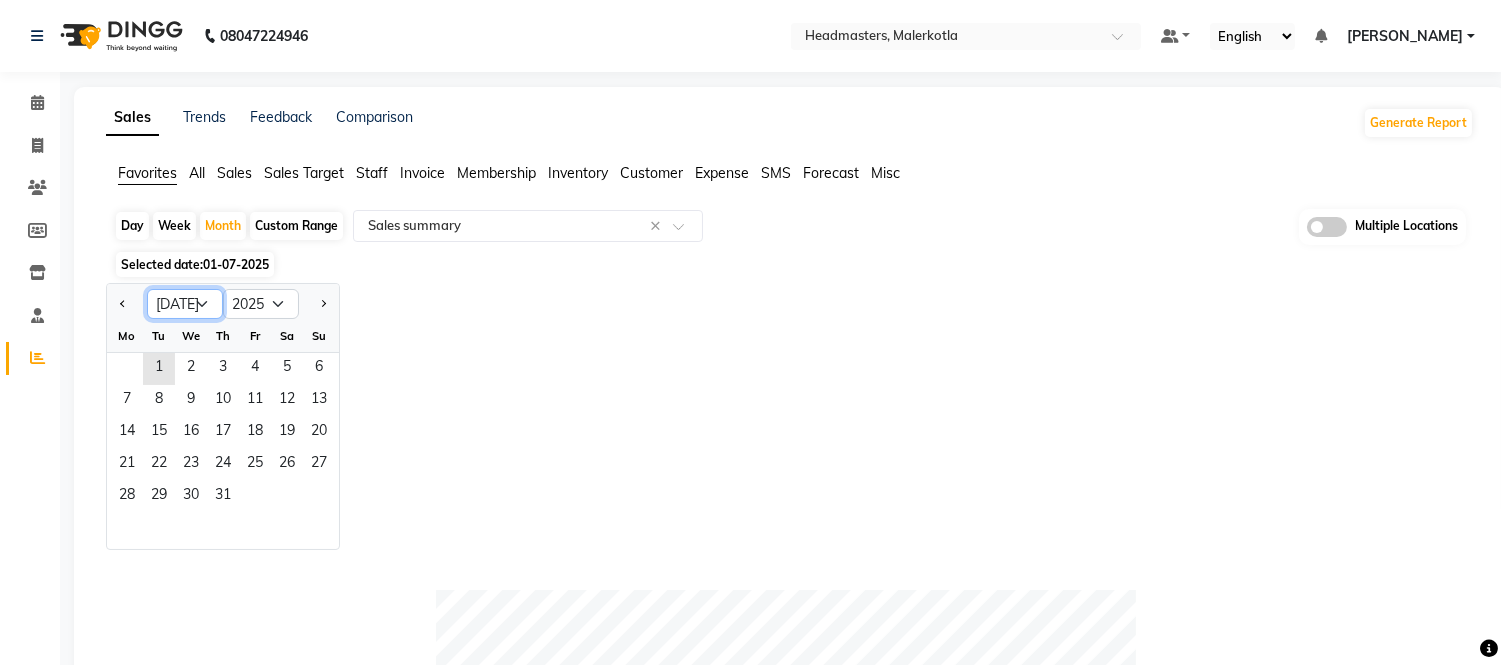 click on "Jan Feb Mar Apr May Jun [DATE] Aug Sep Oct Nov Dec" 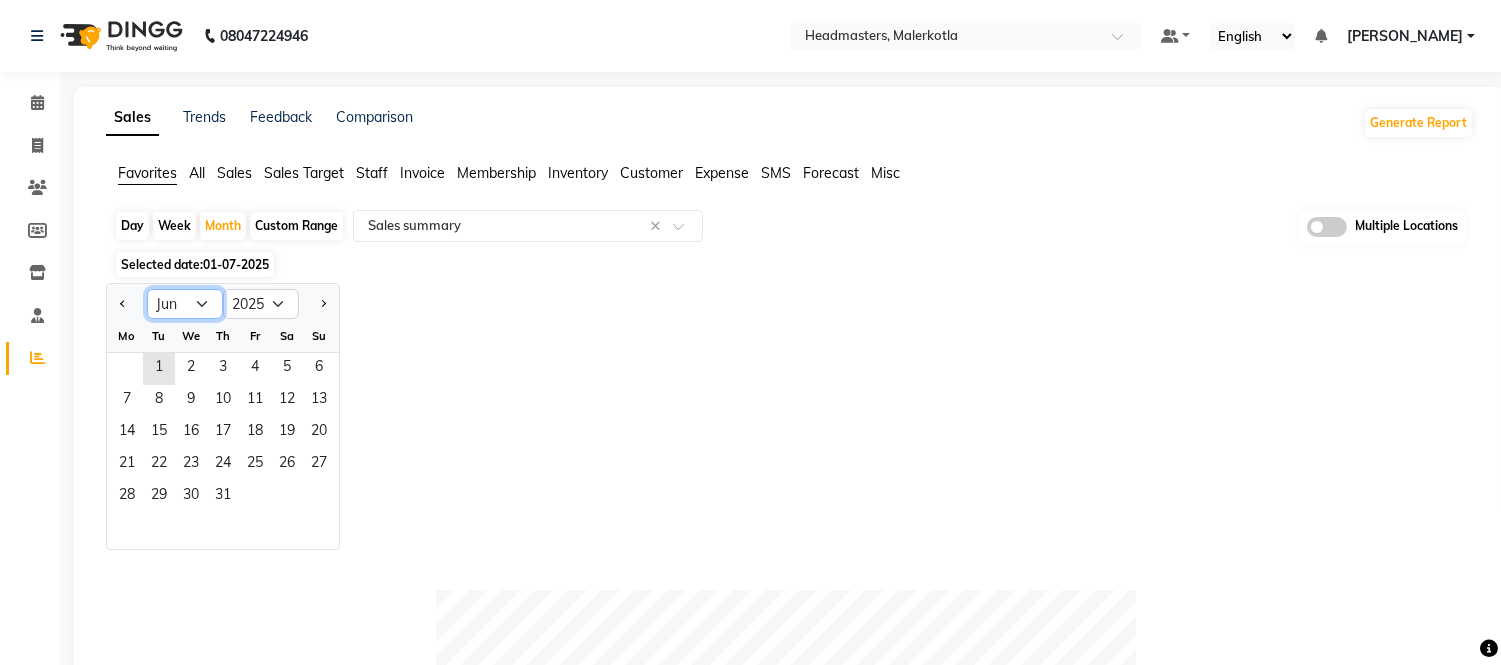 click on "Jan Feb Mar Apr May Jun [DATE] Aug Sep Oct Nov Dec" 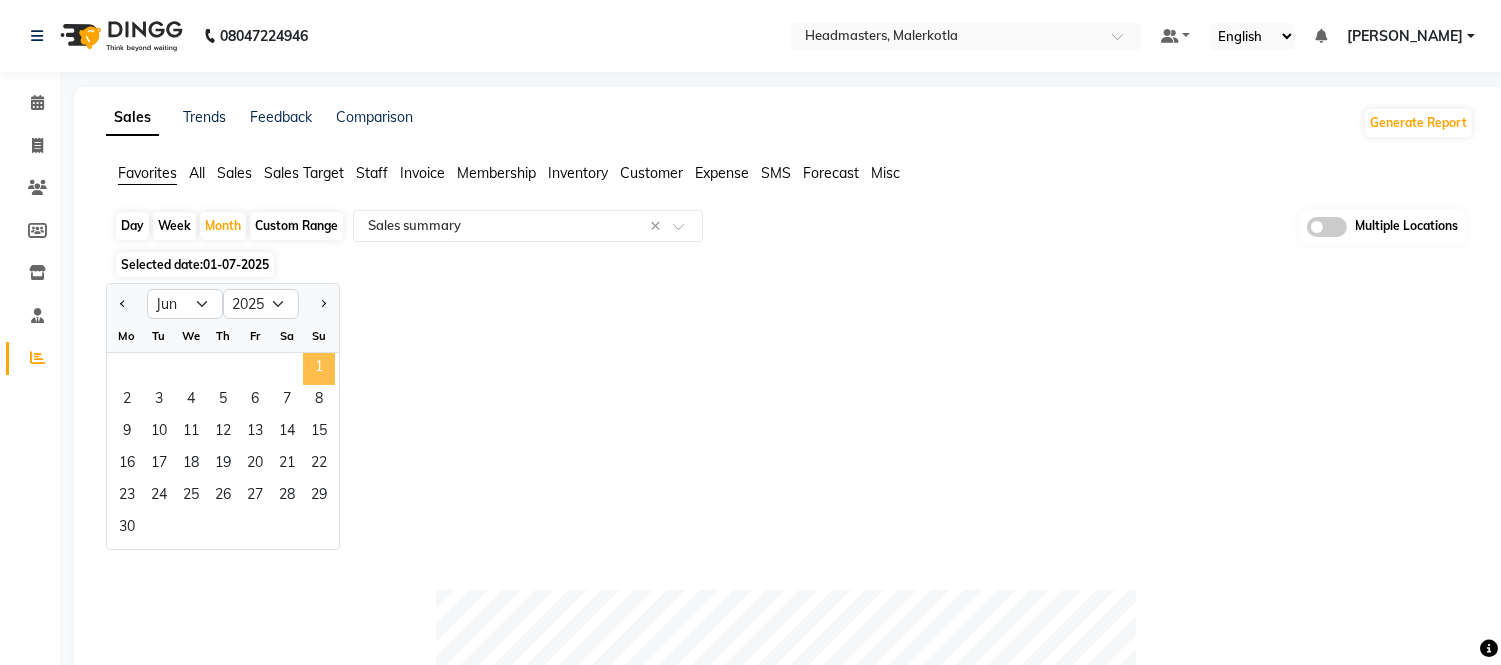 click on "1" 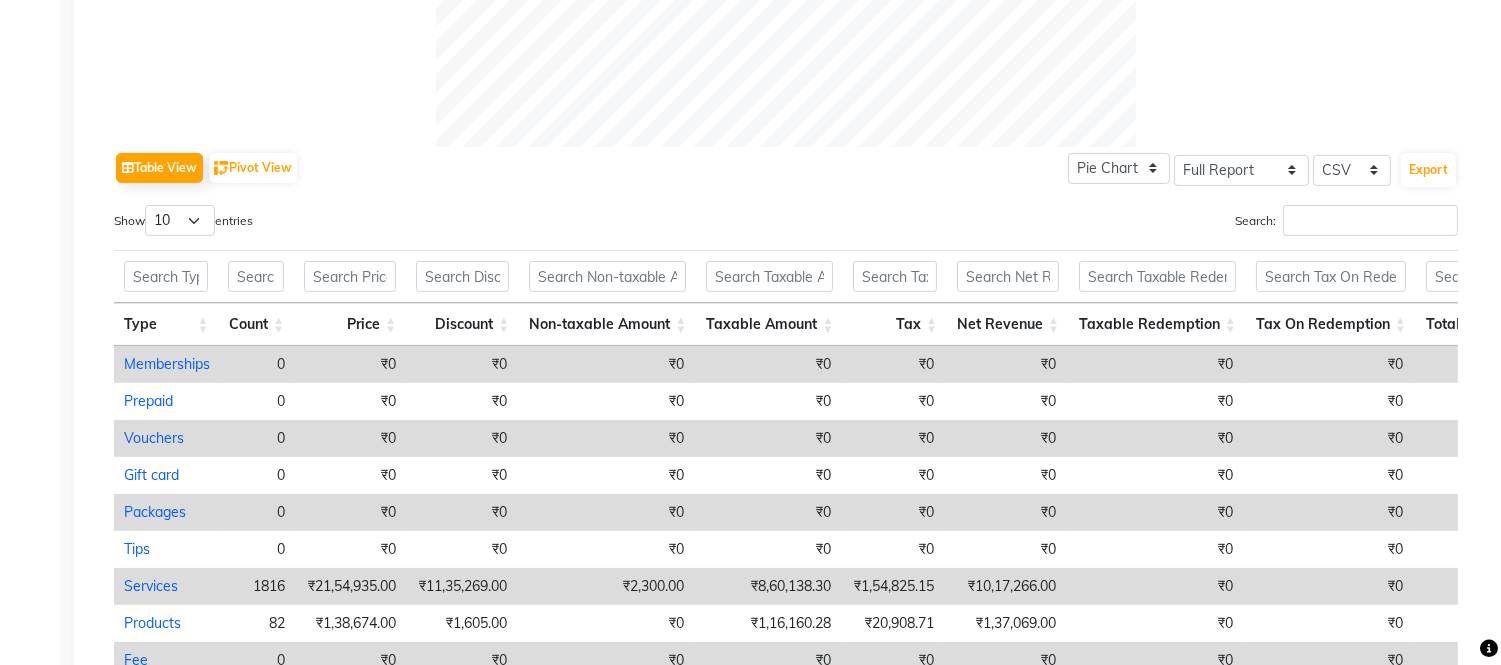 scroll, scrollTop: 852, scrollLeft: 0, axis: vertical 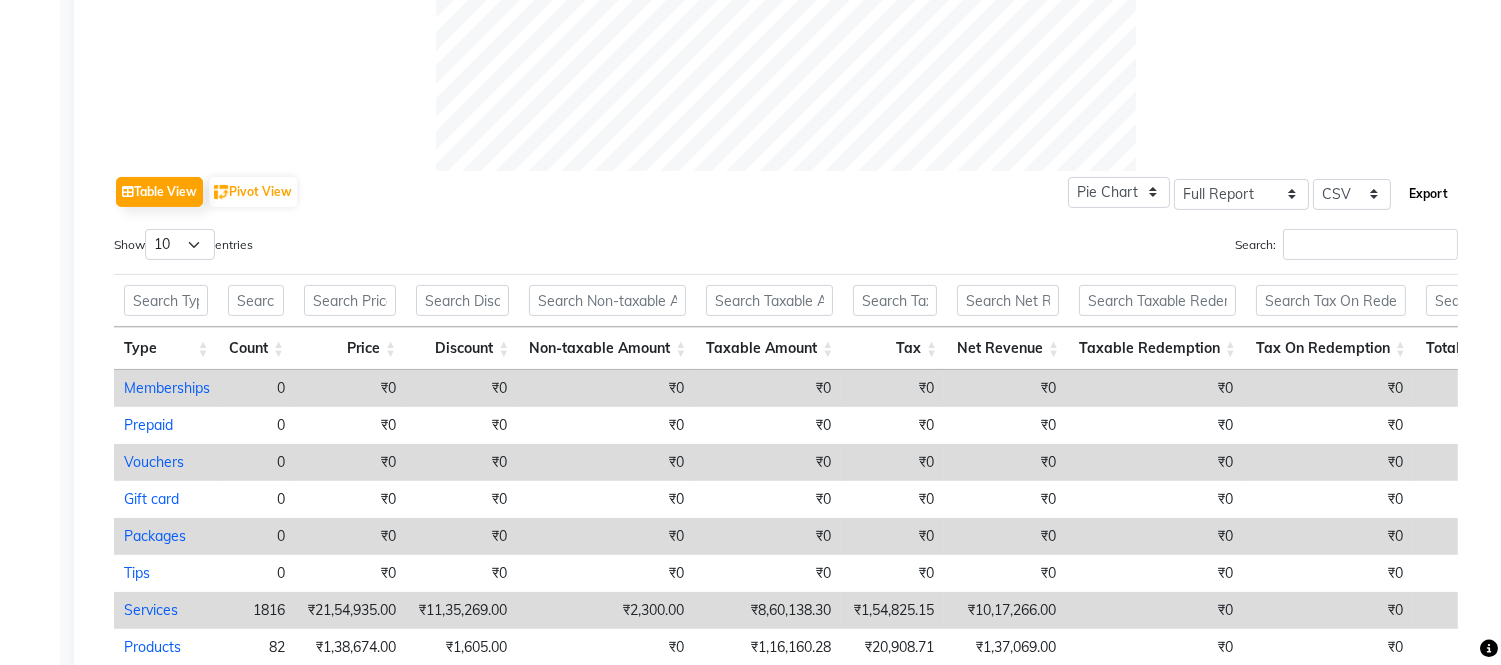 click on "Export" 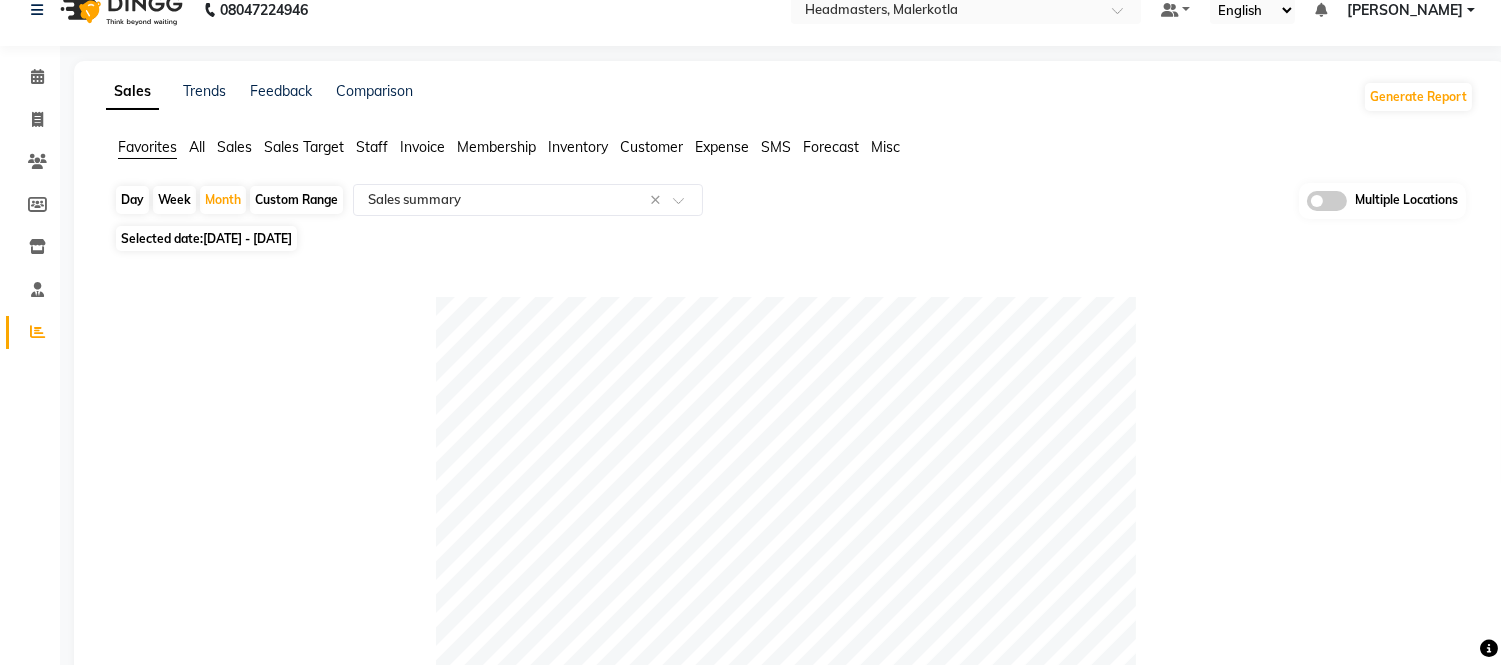 scroll, scrollTop: 0, scrollLeft: 0, axis: both 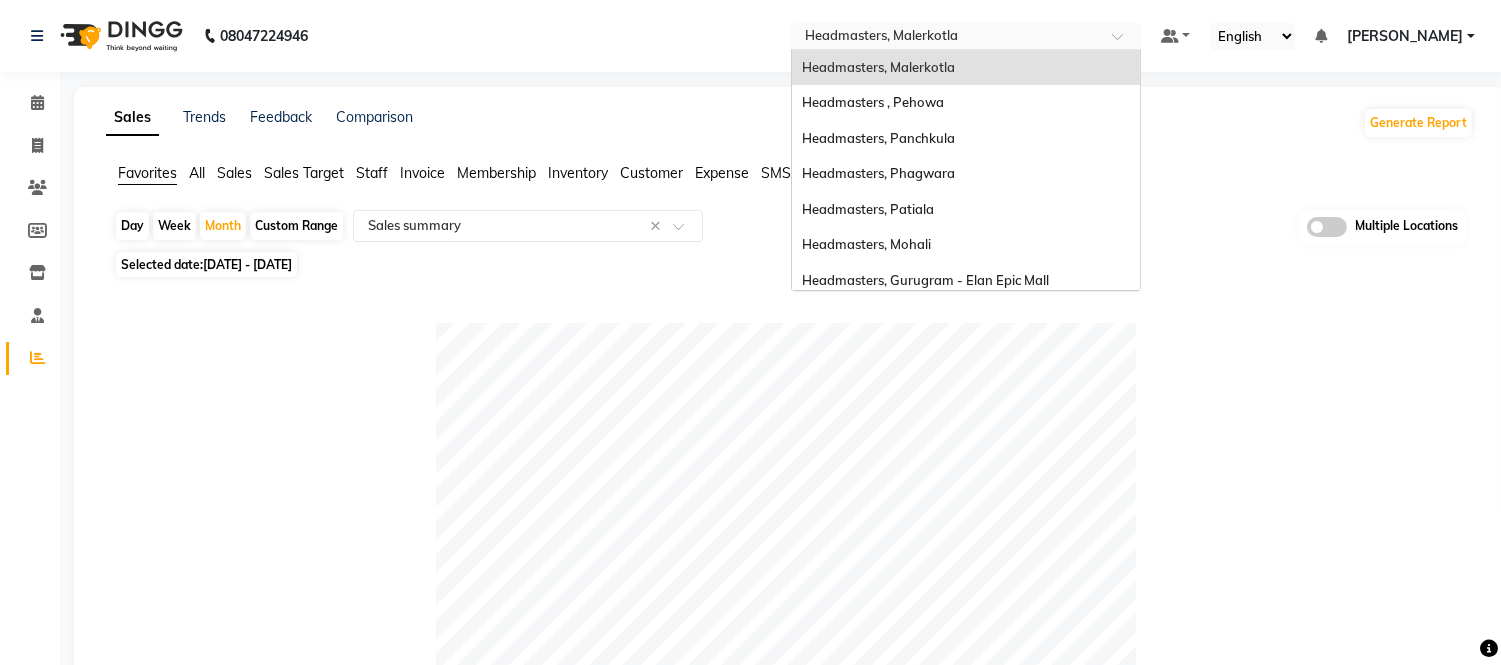 click at bounding box center (946, 38) 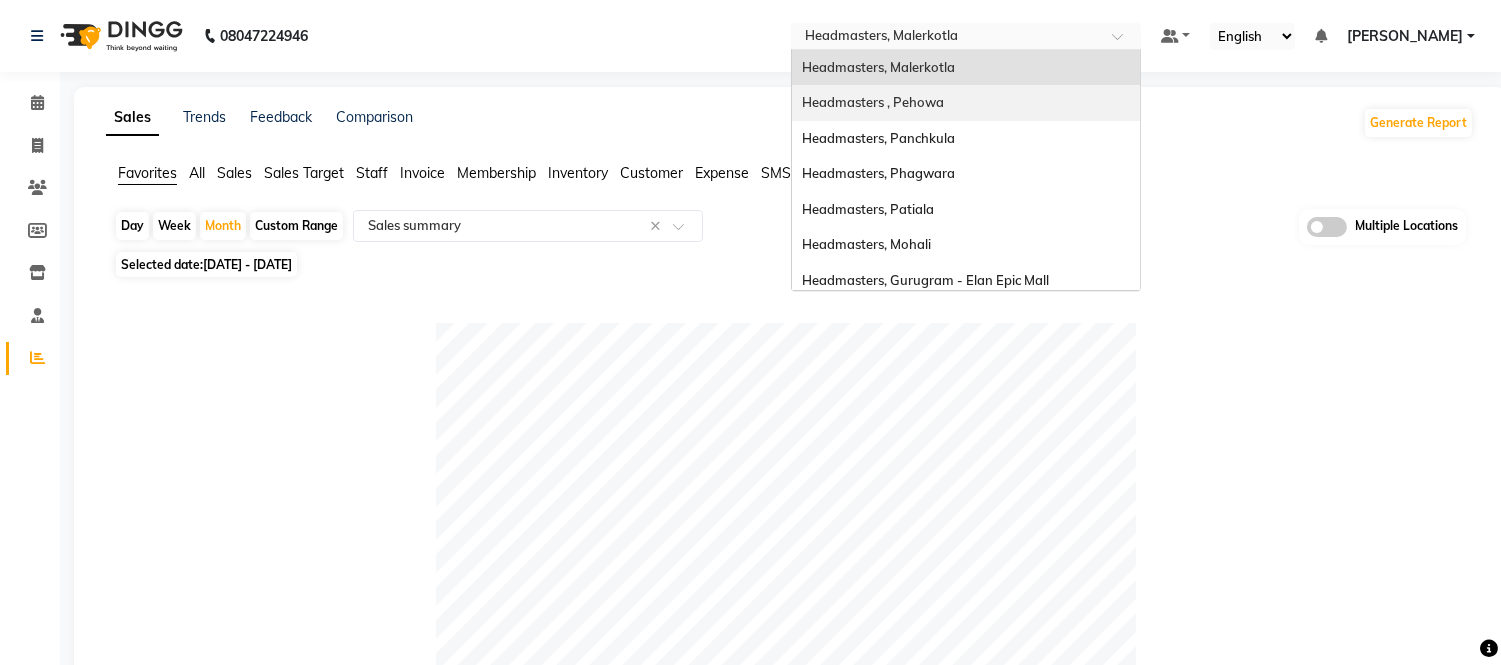 click on "Headmasters , Pehowa" at bounding box center [873, 102] 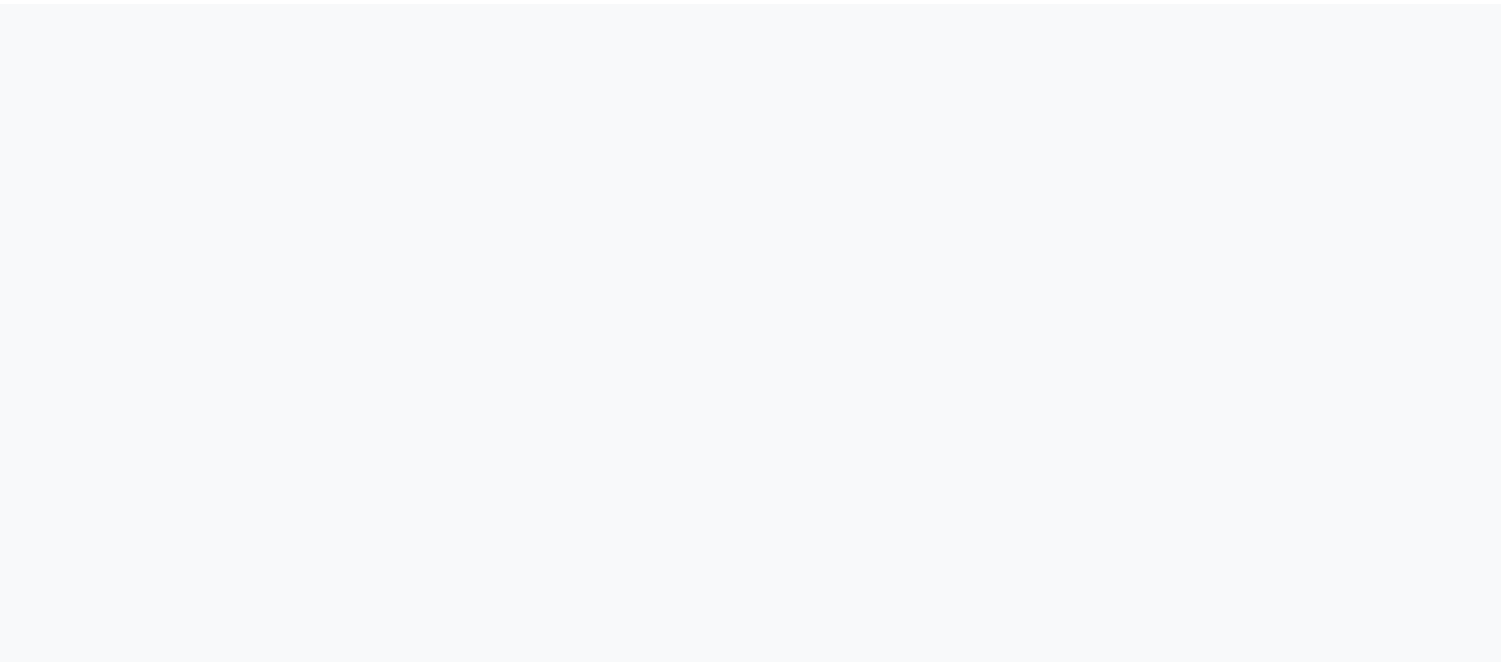 scroll, scrollTop: 0, scrollLeft: 0, axis: both 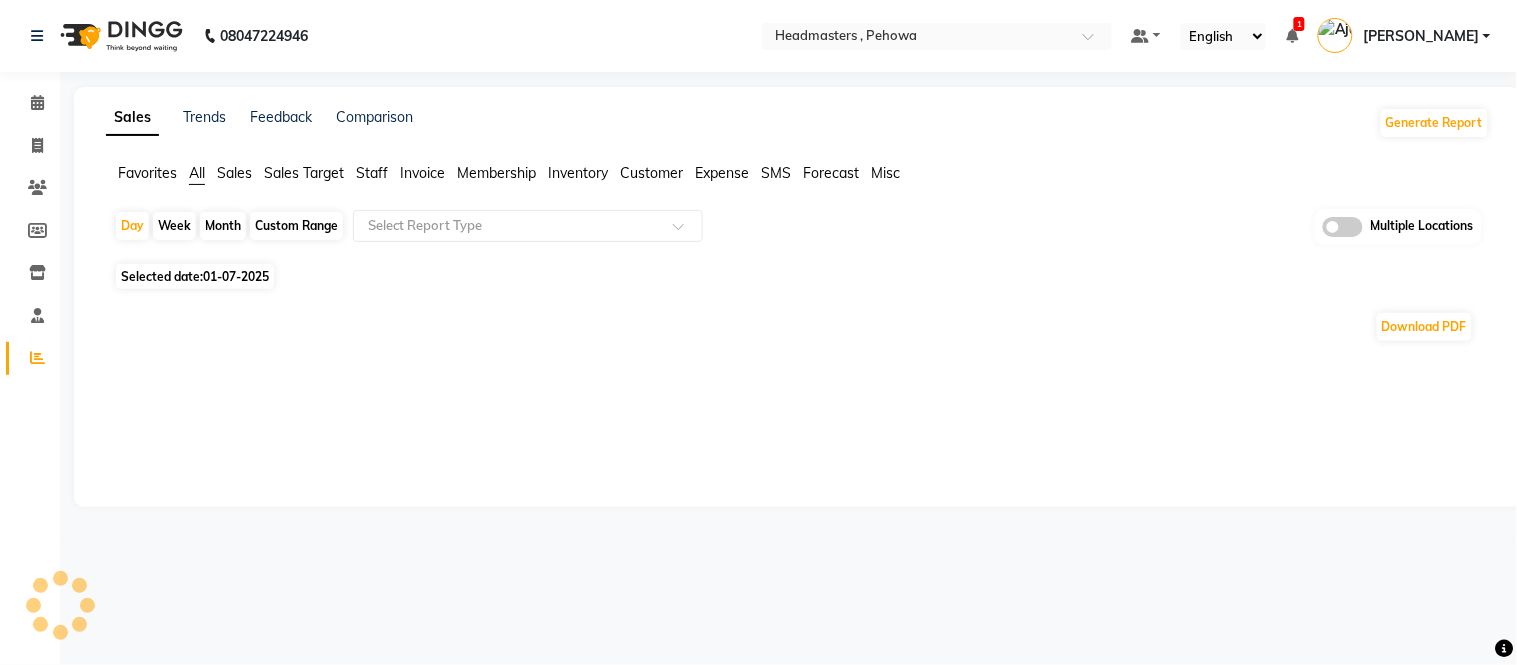 select on "en" 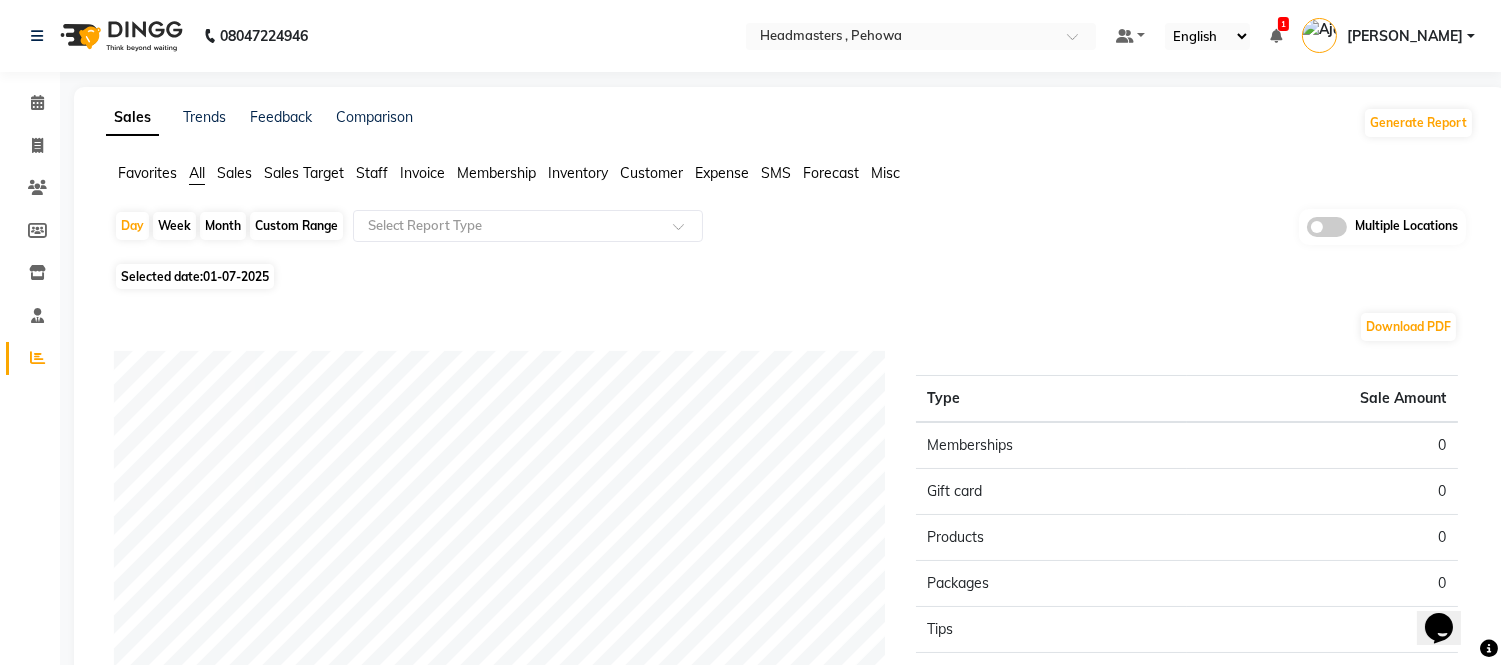 scroll, scrollTop: 0, scrollLeft: 0, axis: both 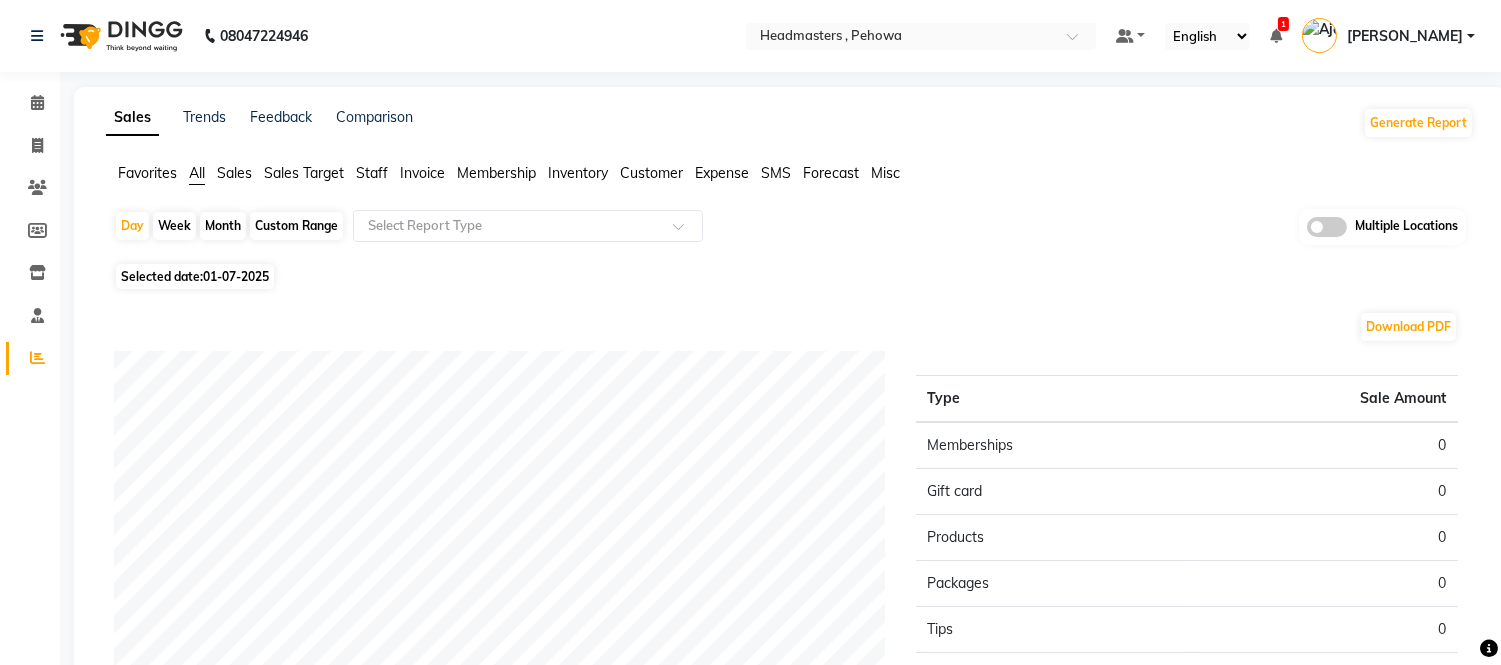 click on "Favorites" 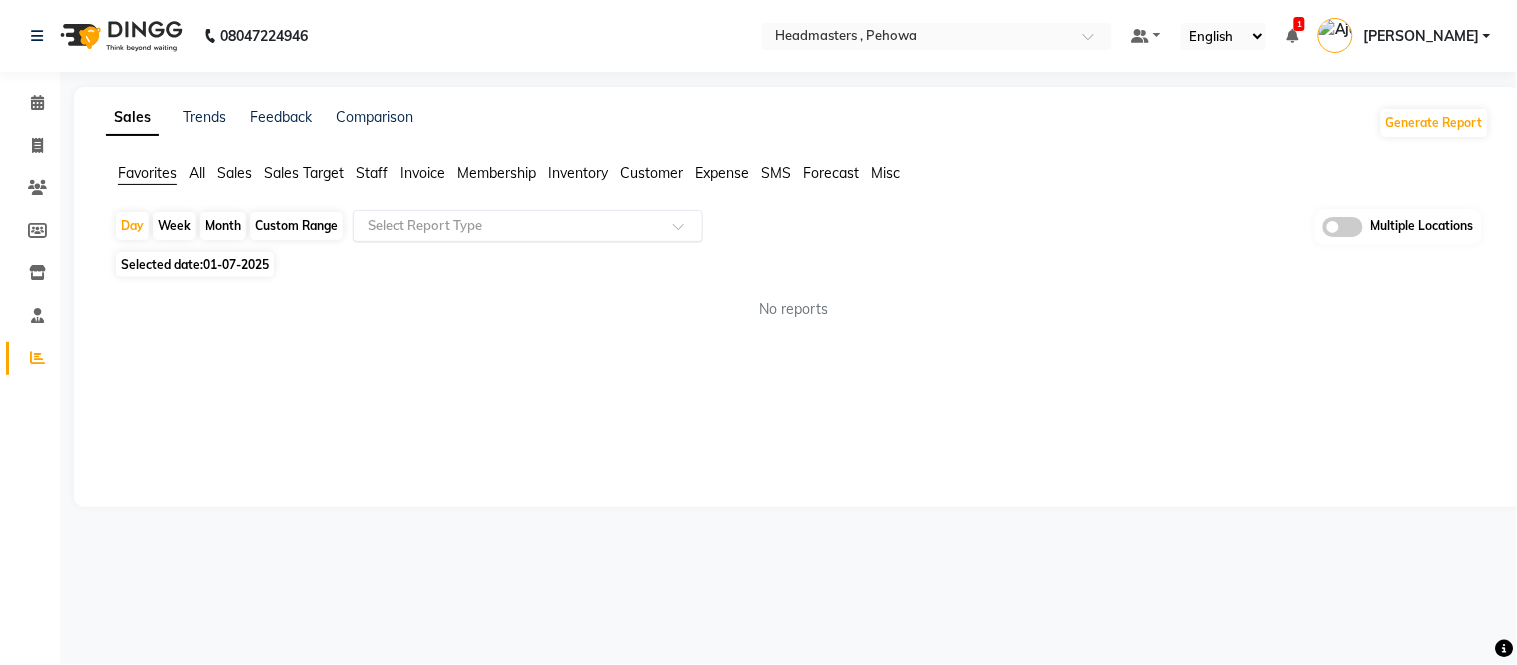 click 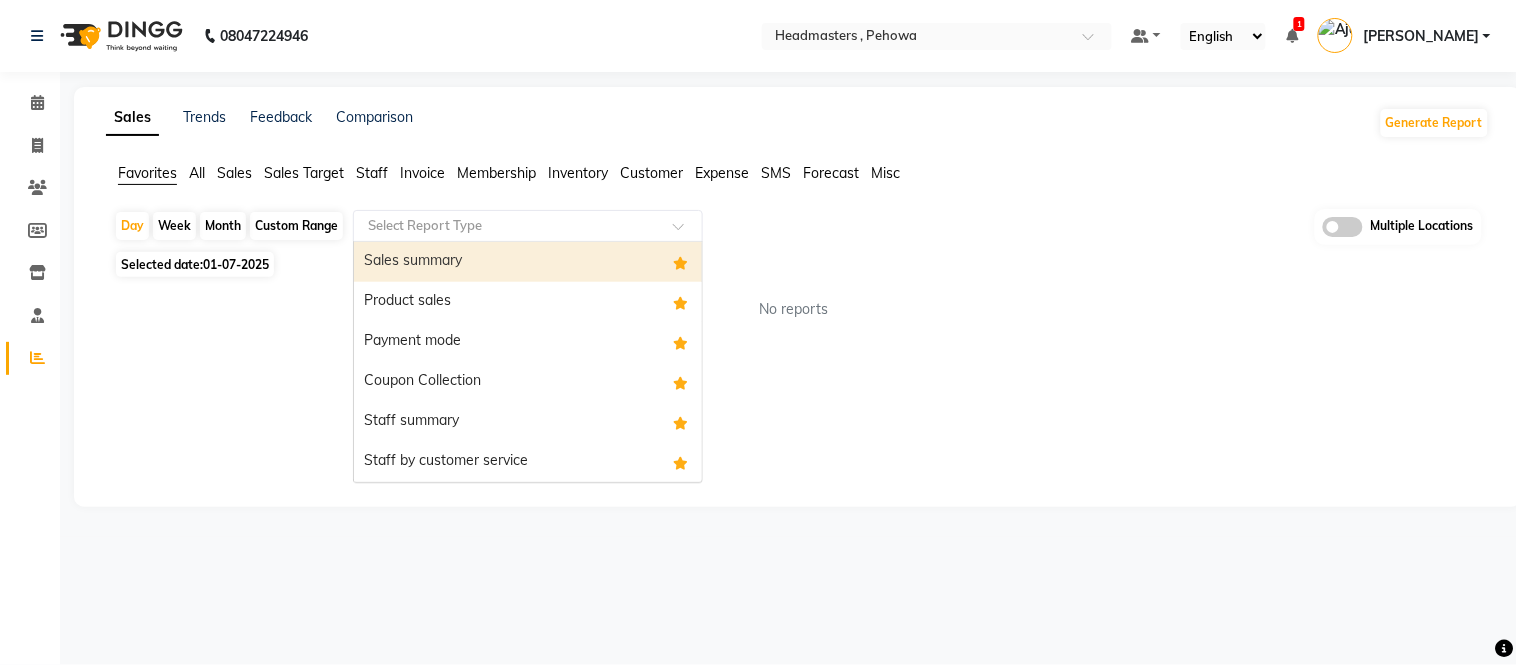 click on "Sales summary" at bounding box center (528, 262) 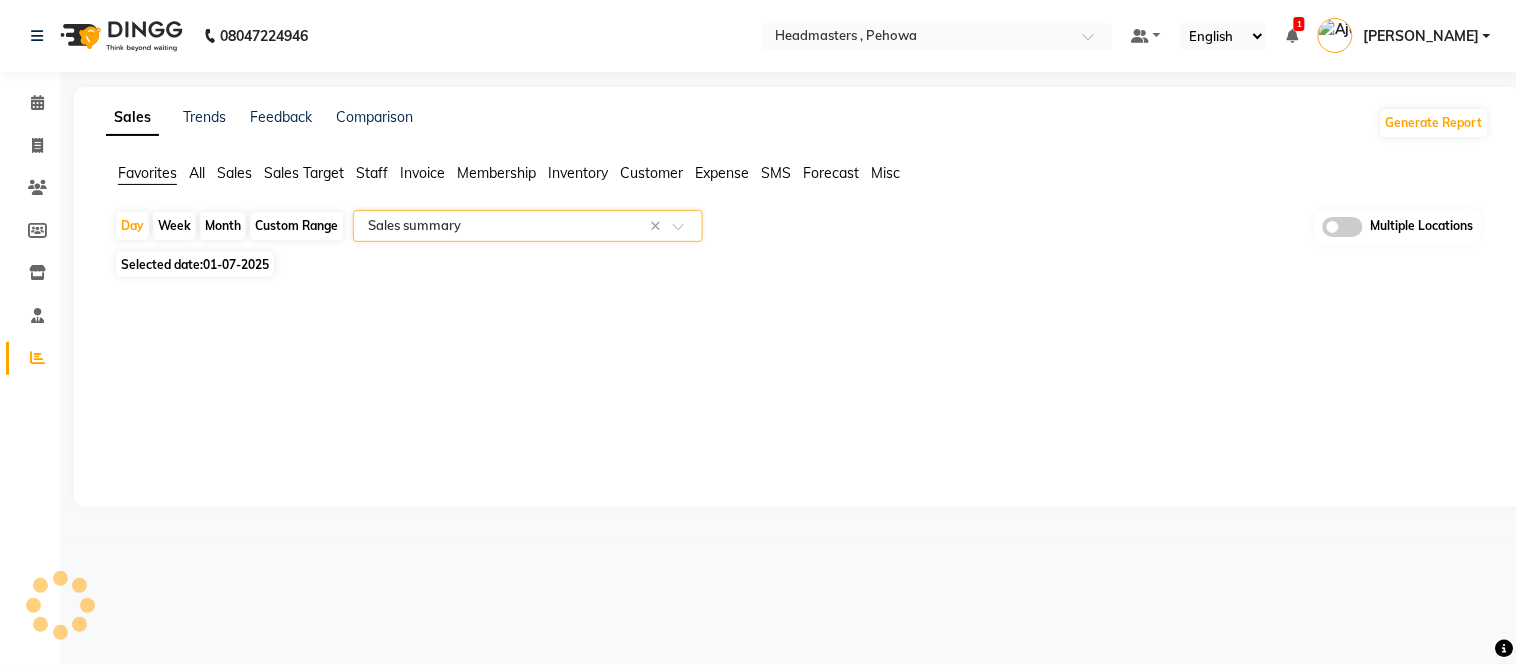 click on "Month" 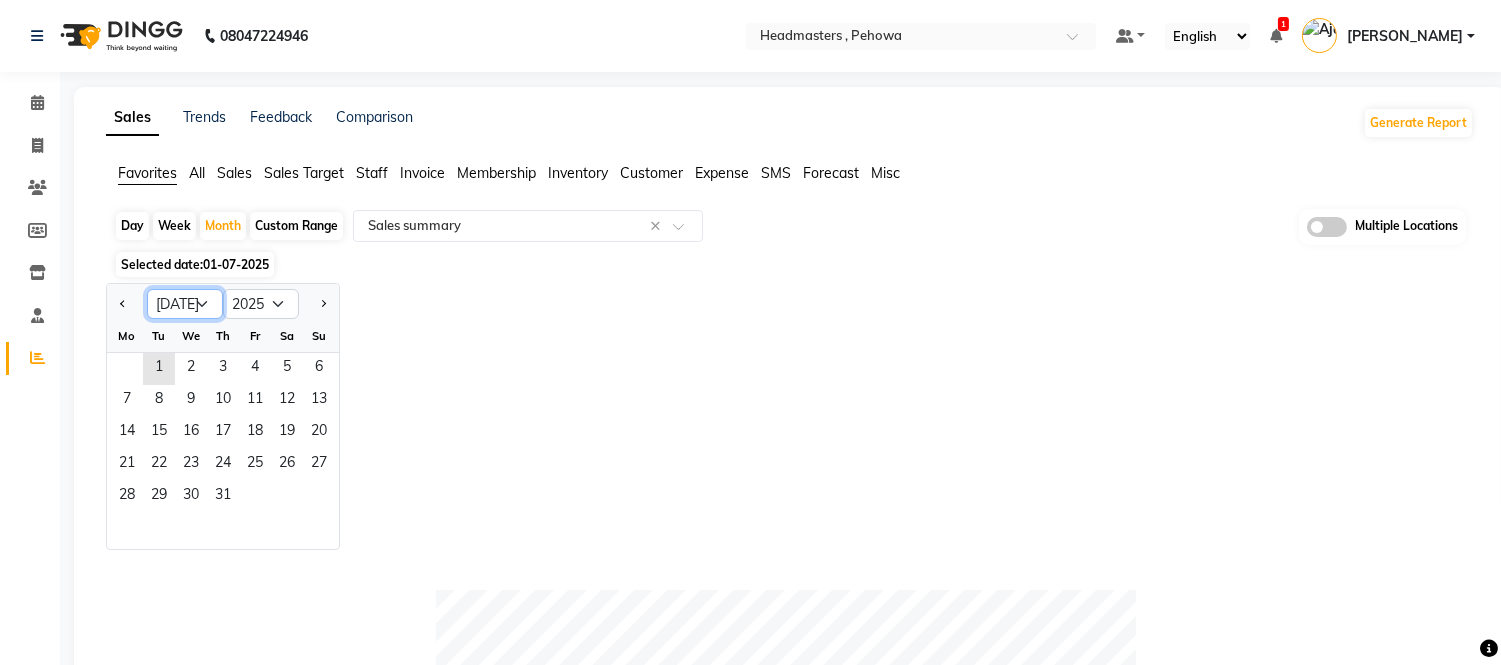 click on "Jan Feb Mar Apr May Jun [DATE] Aug Sep Oct Nov Dec" 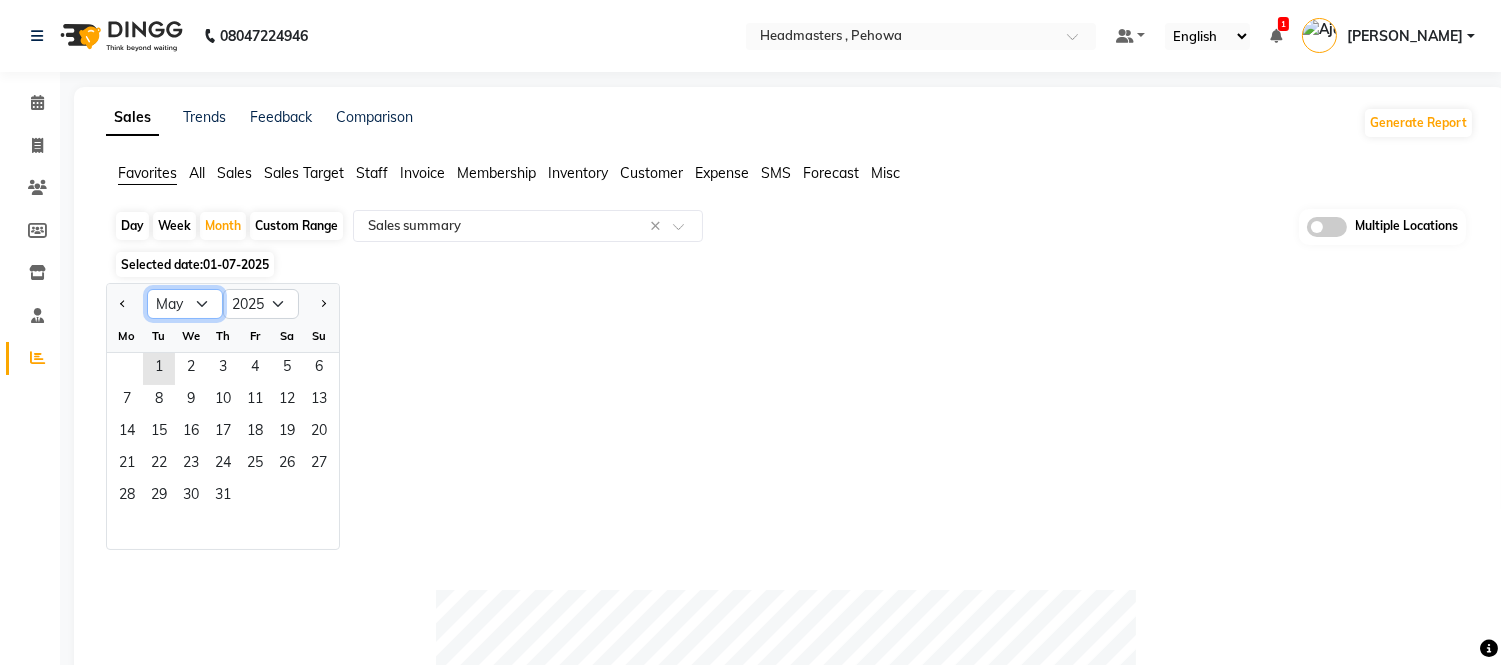 click on "Jan Feb Mar Apr May Jun [DATE] Aug Sep Oct Nov Dec" 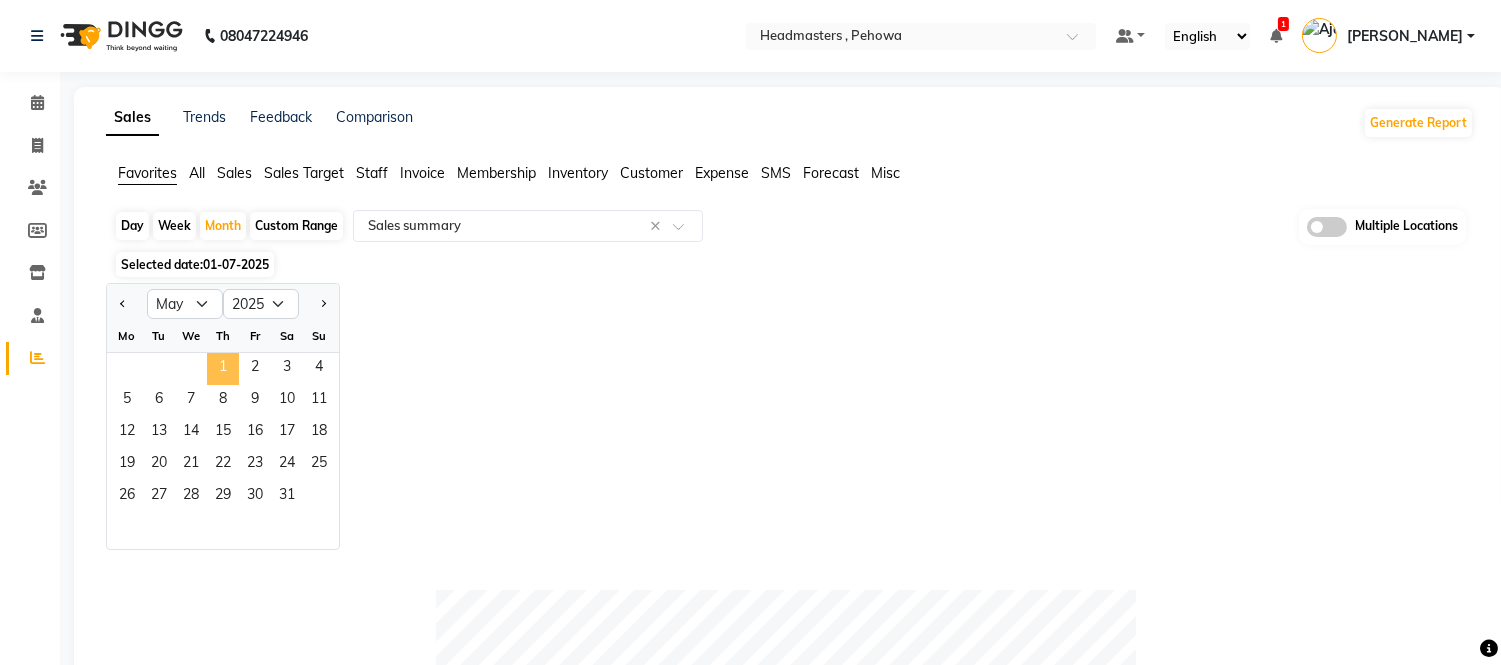 click on "1" 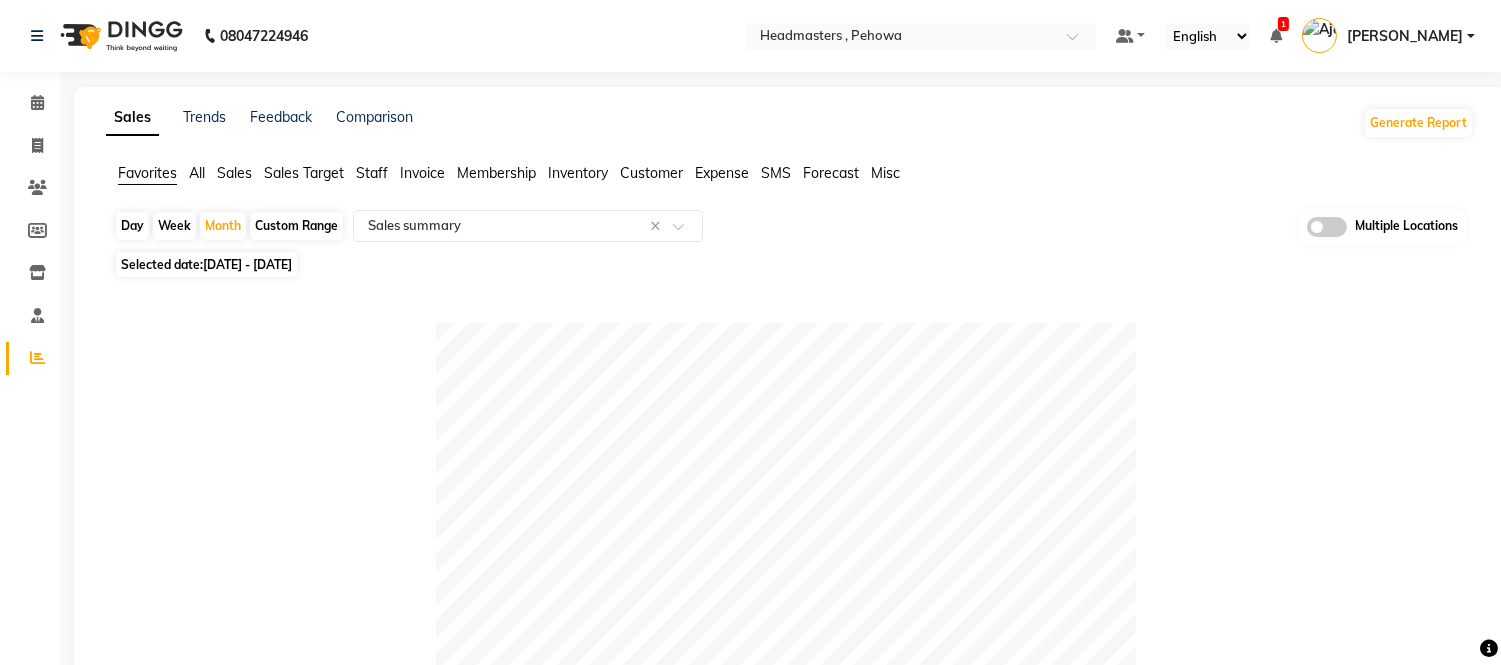 click on "01-05-2025 - 31-05-2025" 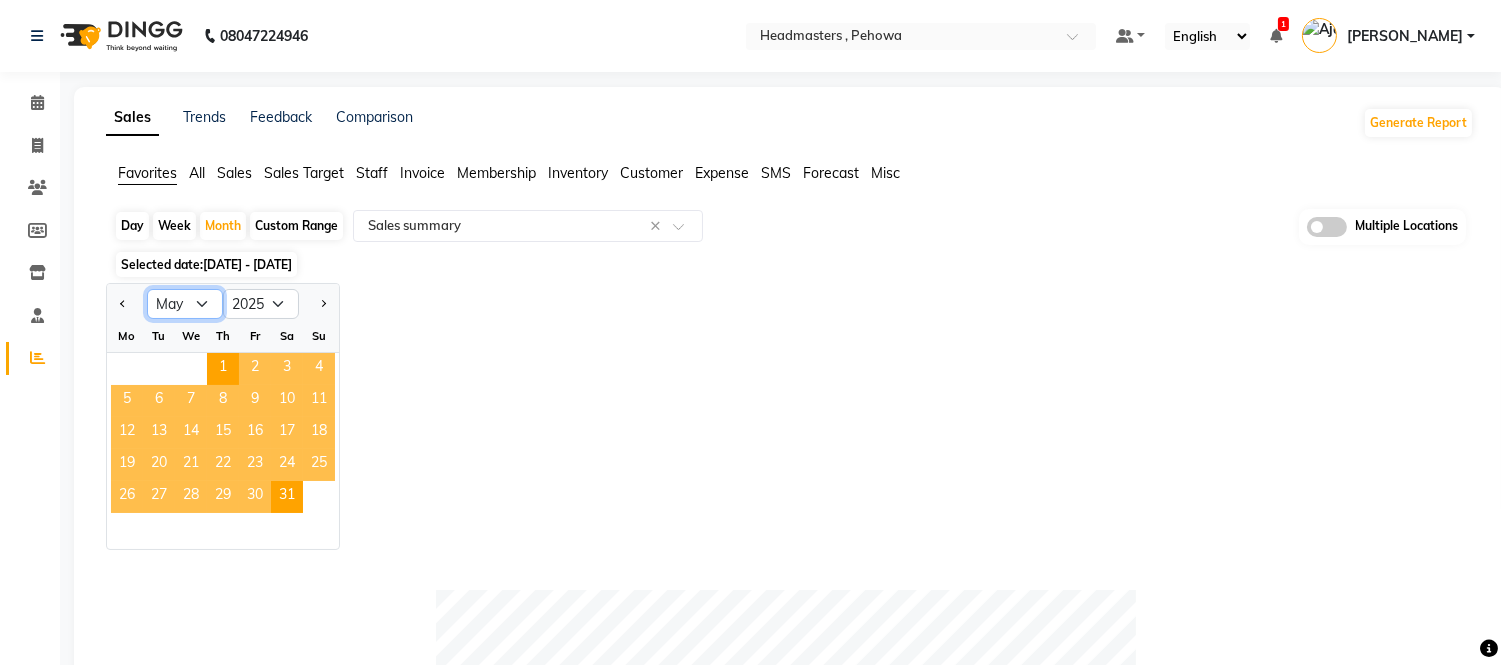 click on "Jan Feb Mar Apr May Jun [DATE] Aug Sep Oct Nov Dec" 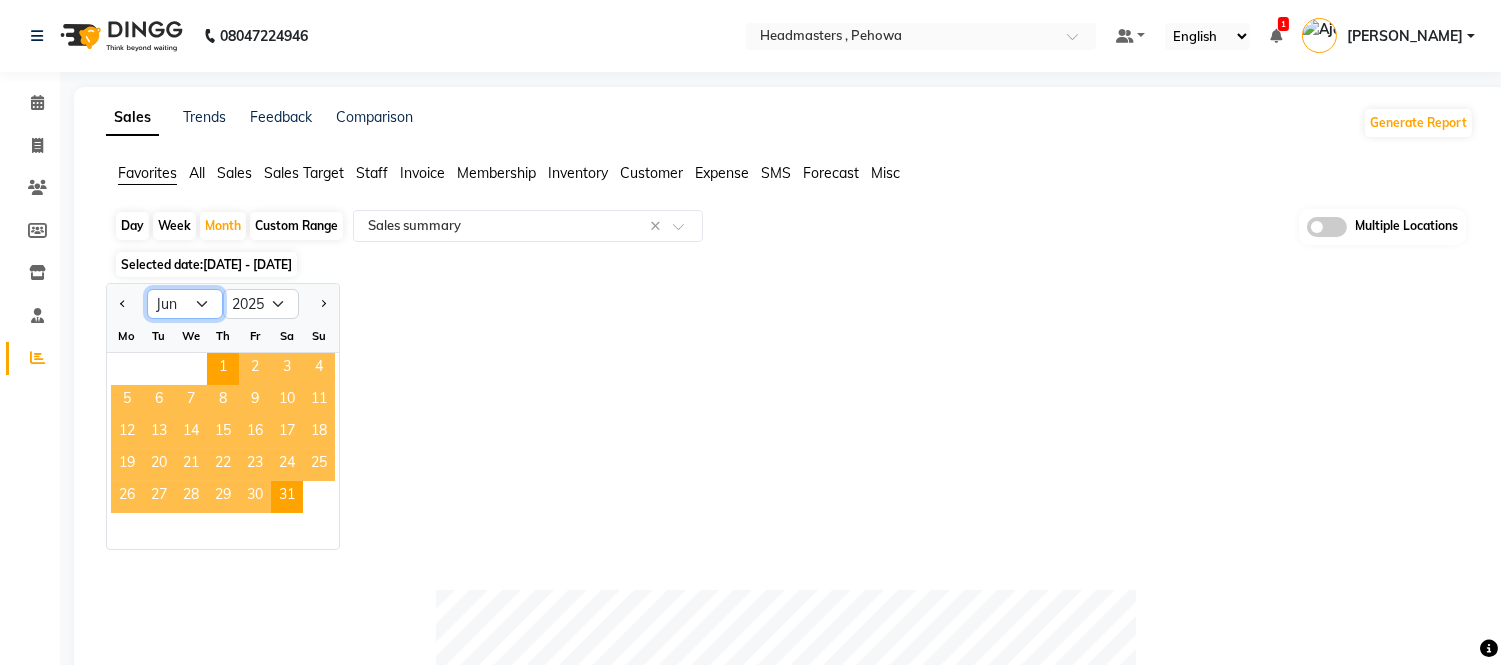 click on "Jan Feb Mar Apr May Jun [DATE] Aug Sep Oct Nov Dec" 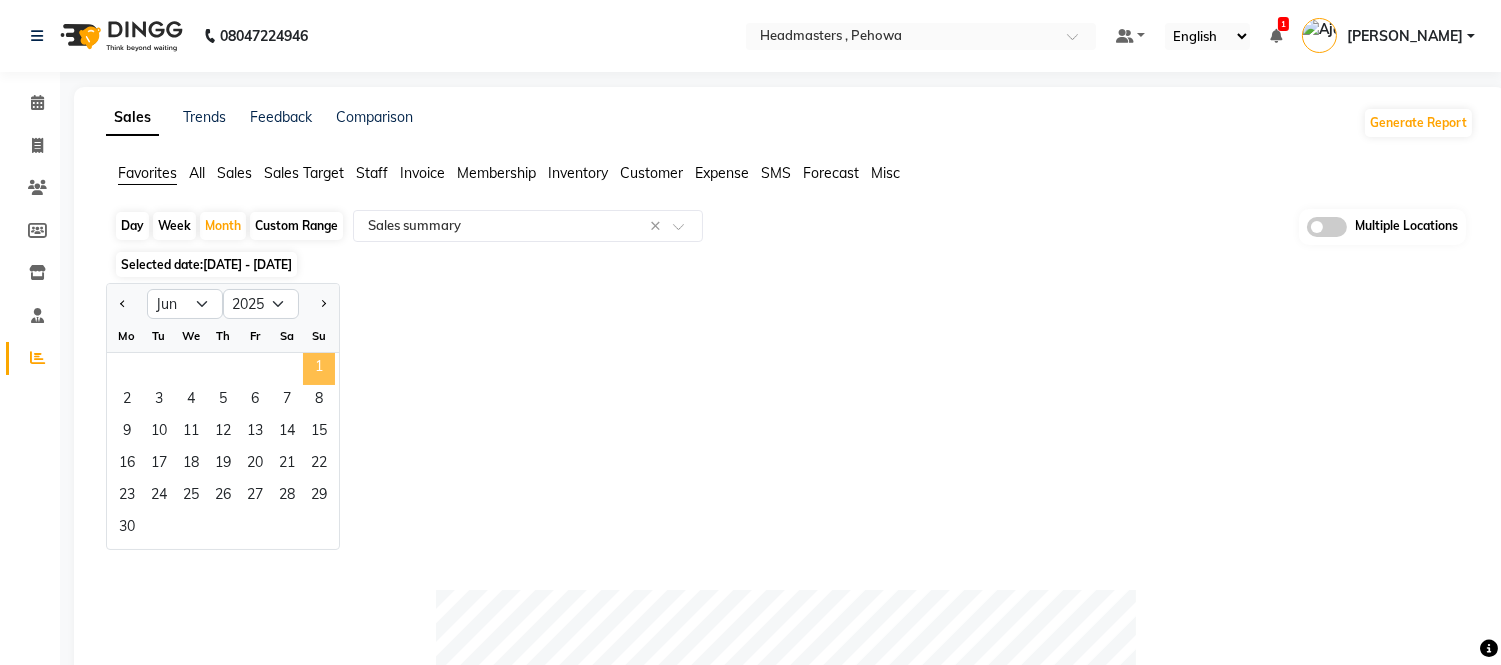 click on "1" 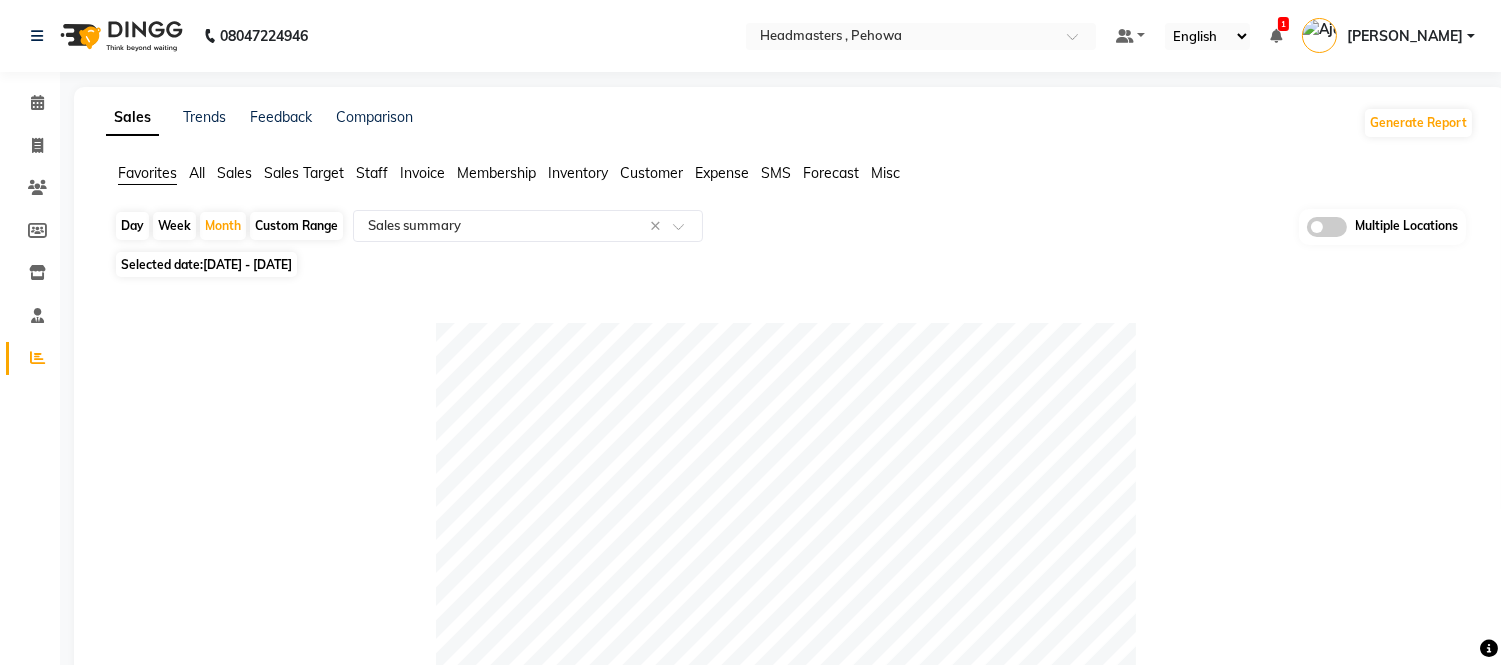 scroll, scrollTop: 666, scrollLeft: 0, axis: vertical 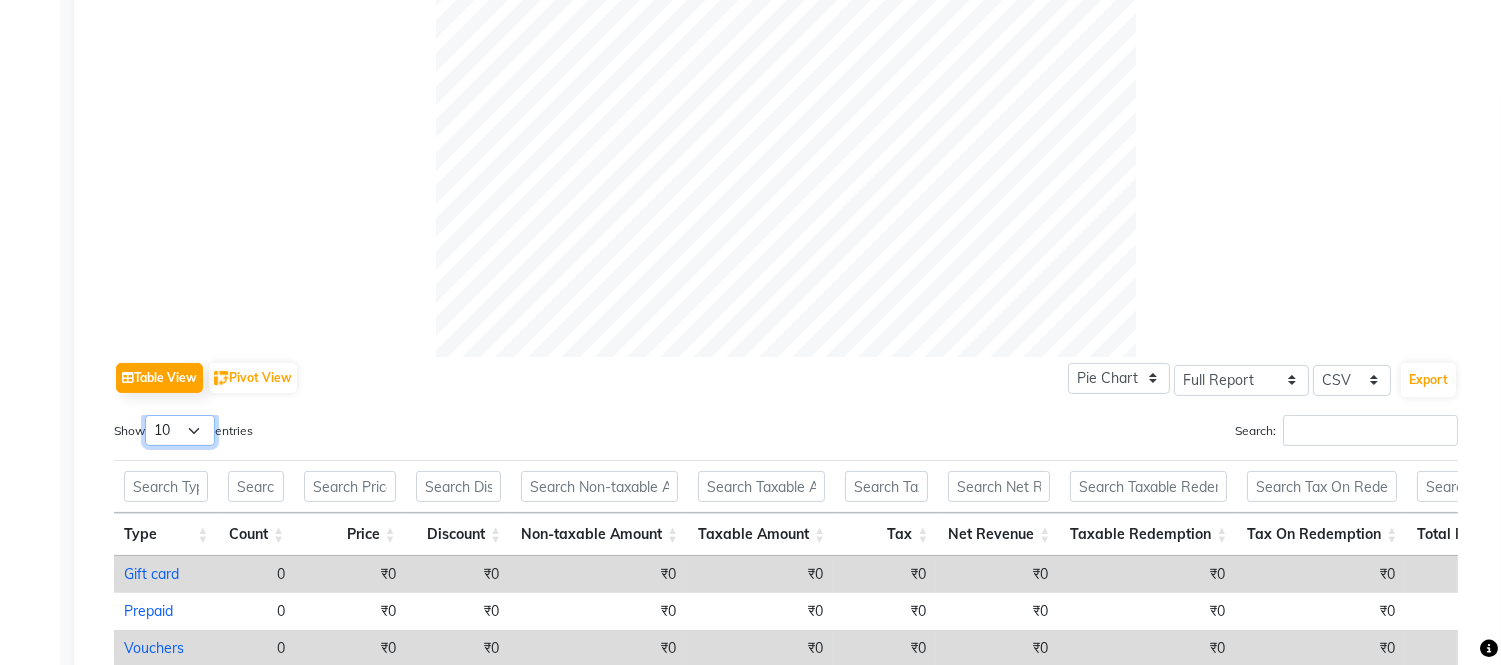 click on "10 25 50 100" at bounding box center (180, 430) 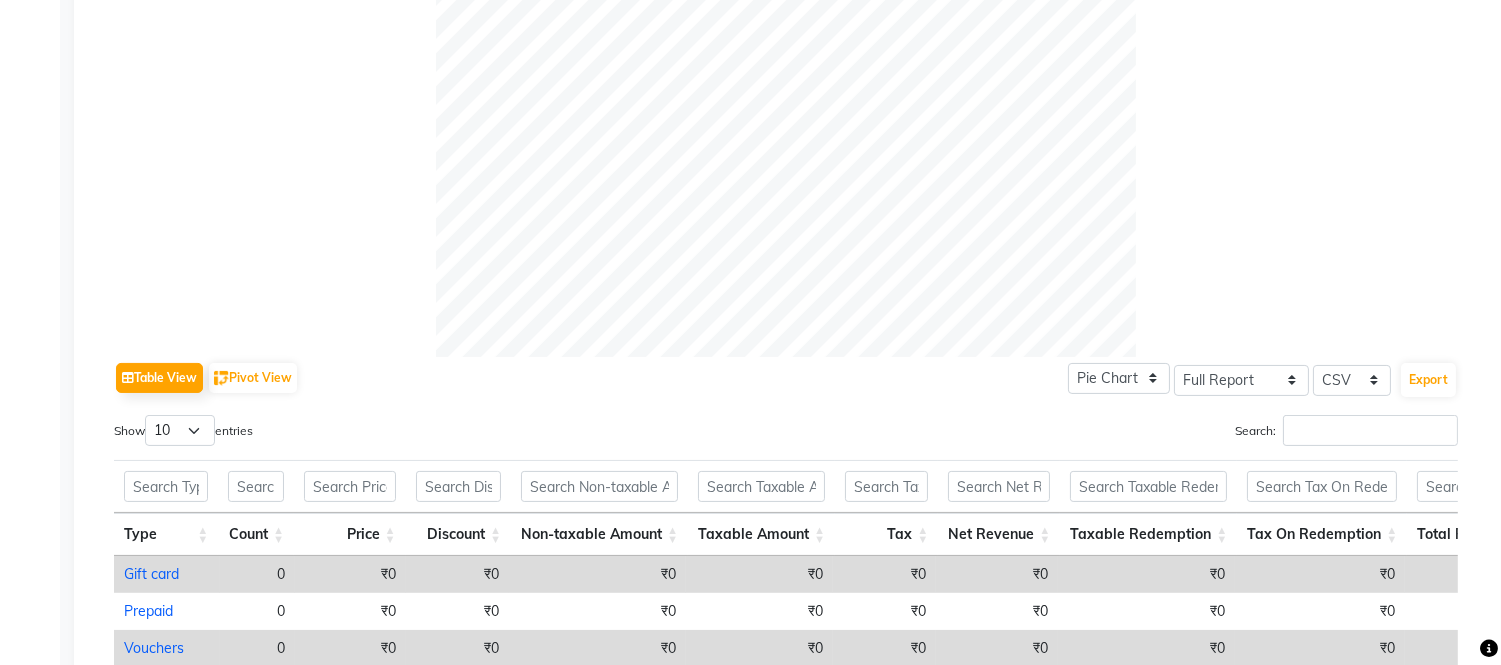 drag, startPoint x: 702, startPoint y: 365, endPoint x: 743, endPoint y: 364, distance: 41.01219 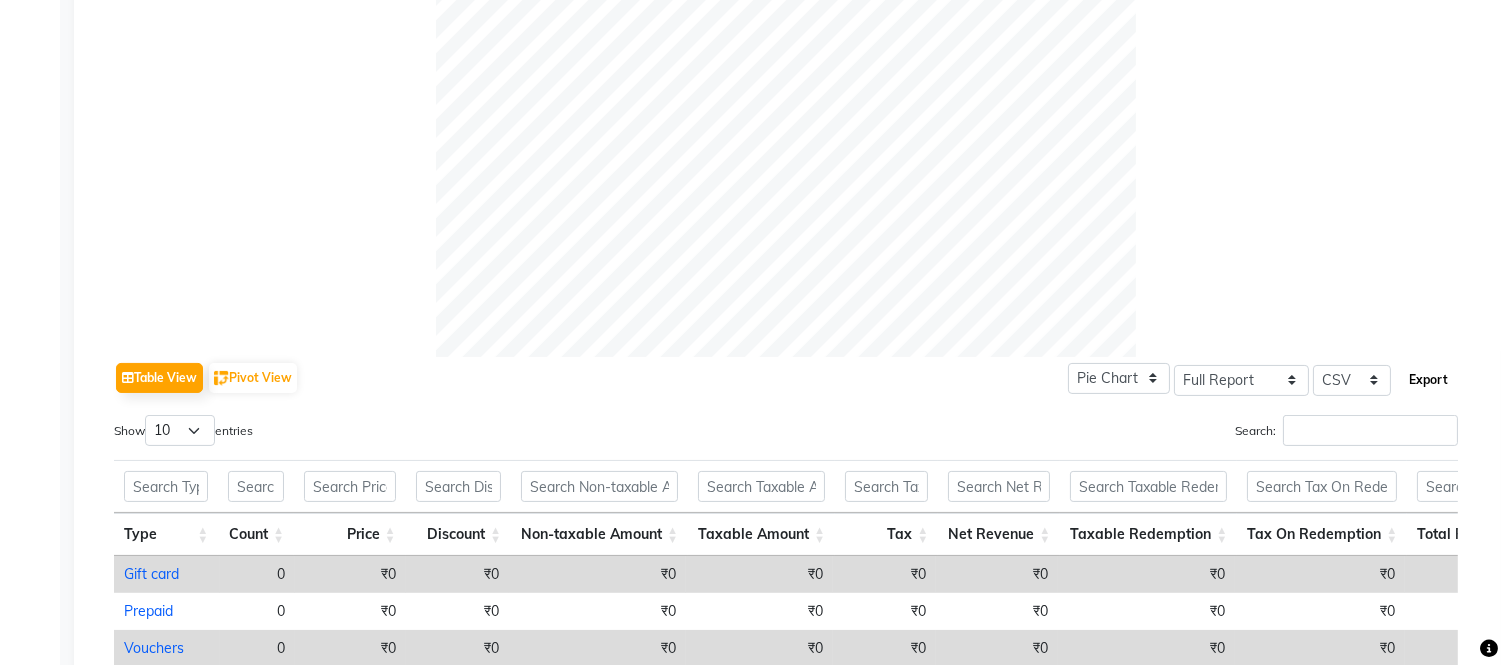 click on "Export" 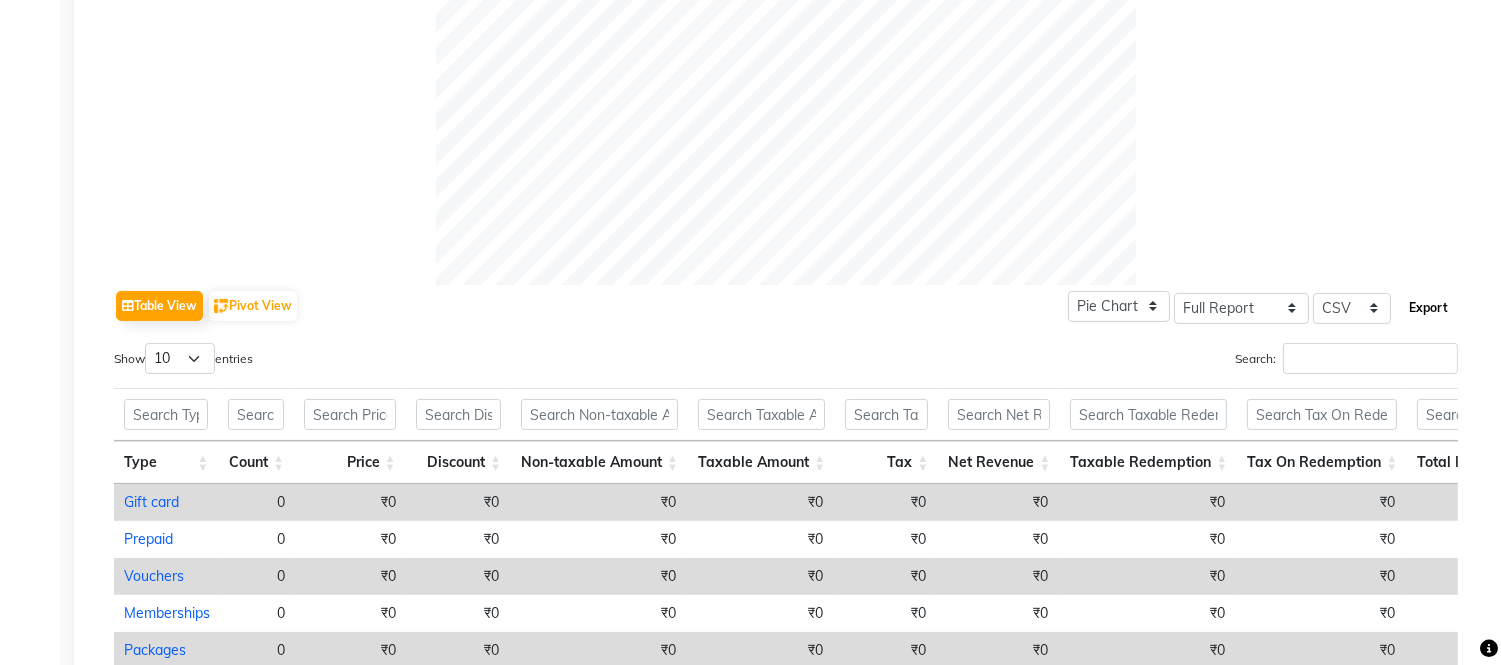 scroll, scrollTop: 777, scrollLeft: 0, axis: vertical 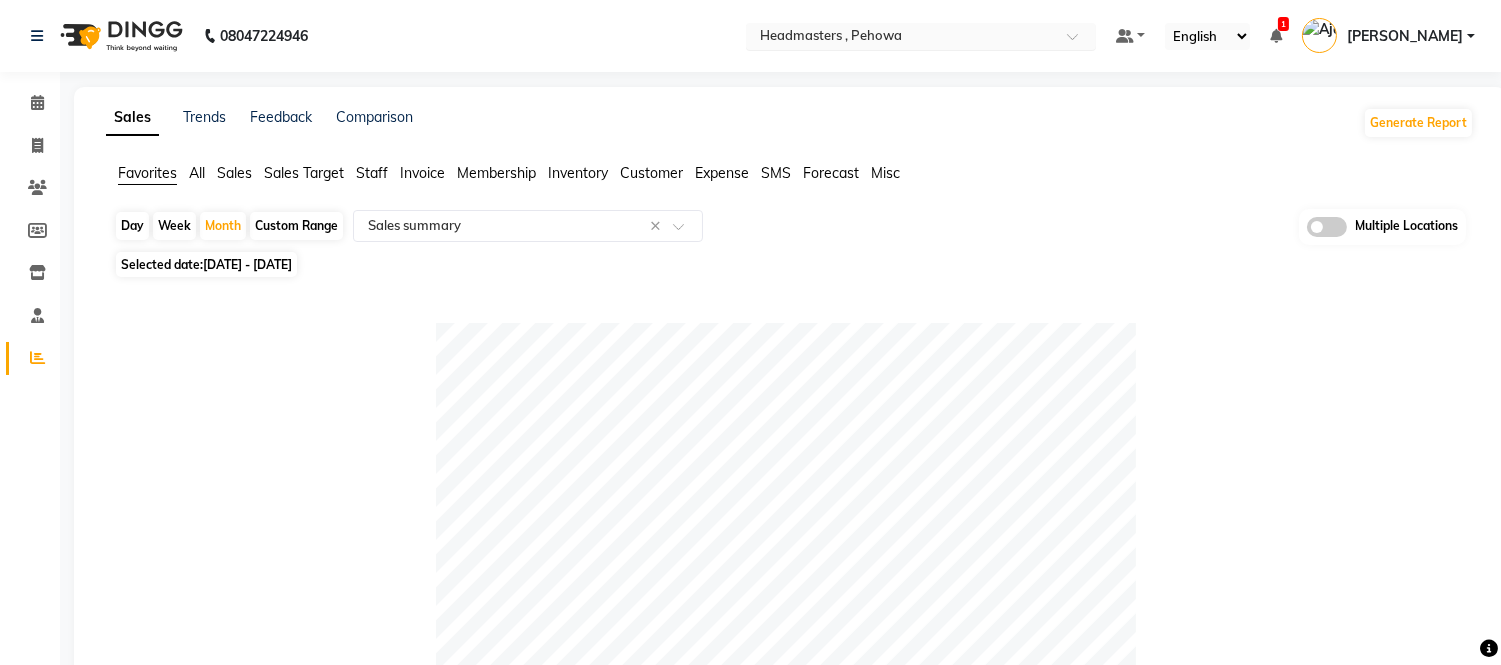 click at bounding box center [901, 38] 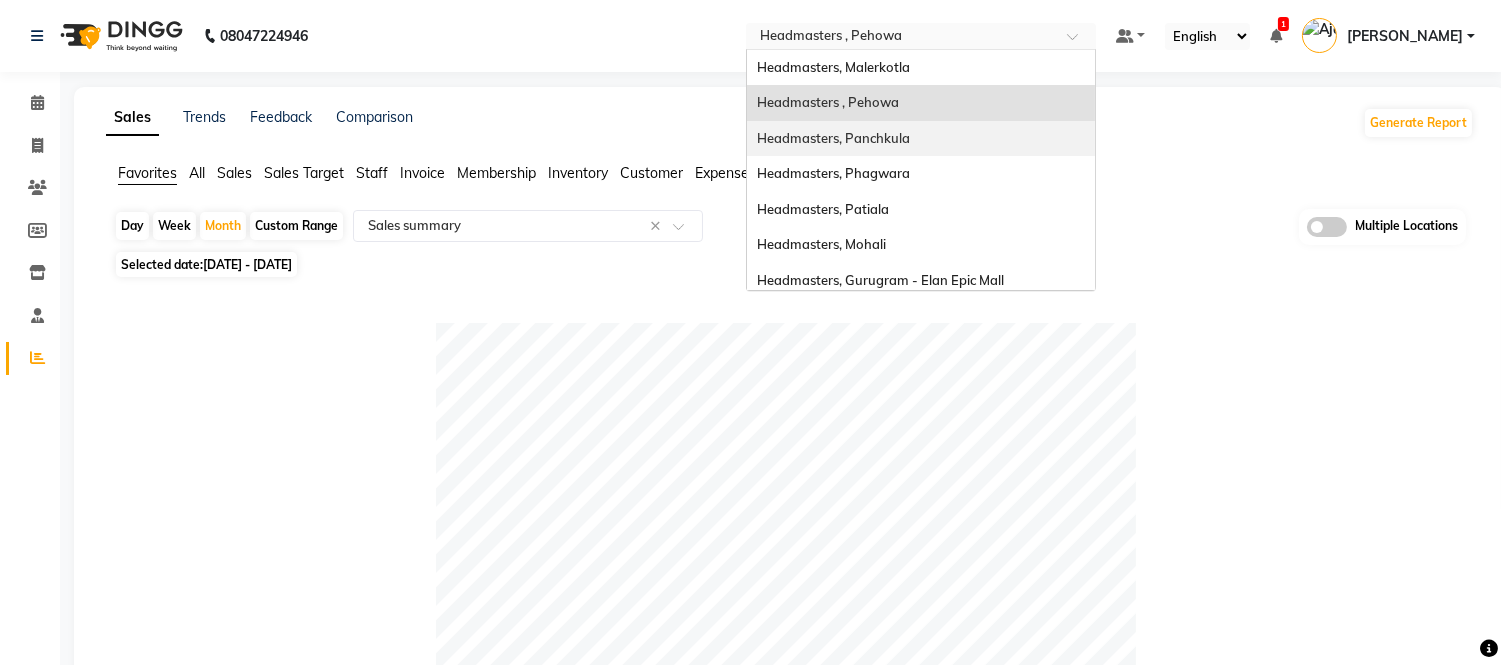 click on "Headmasters, Panchkula" at bounding box center [833, 138] 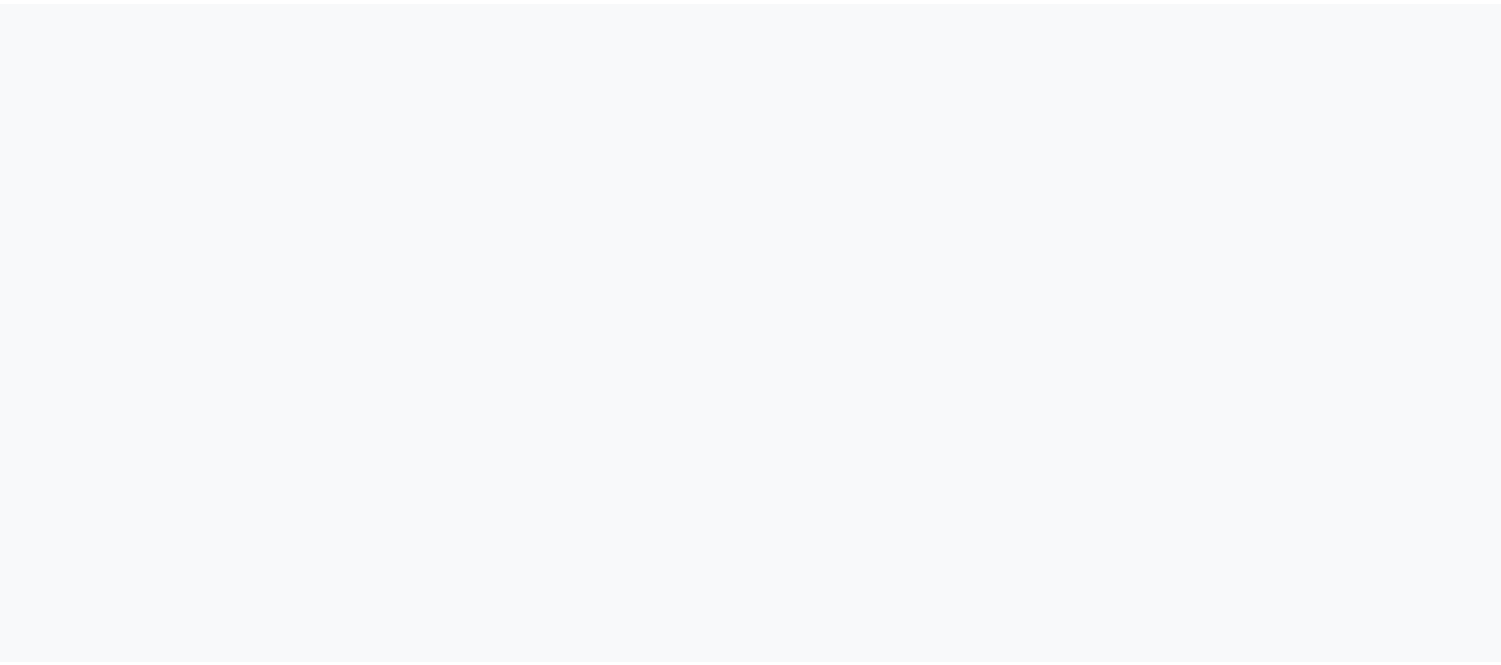 scroll, scrollTop: 0, scrollLeft: 0, axis: both 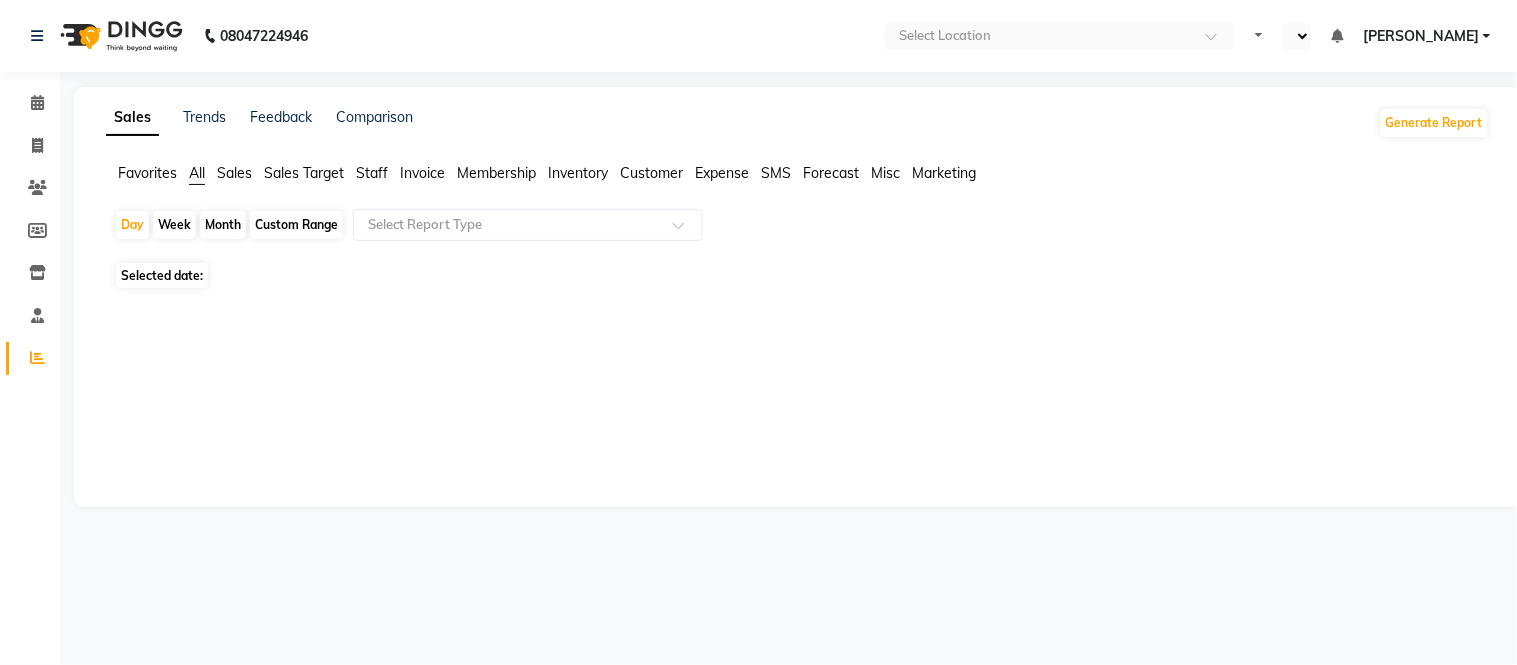 select on "en" 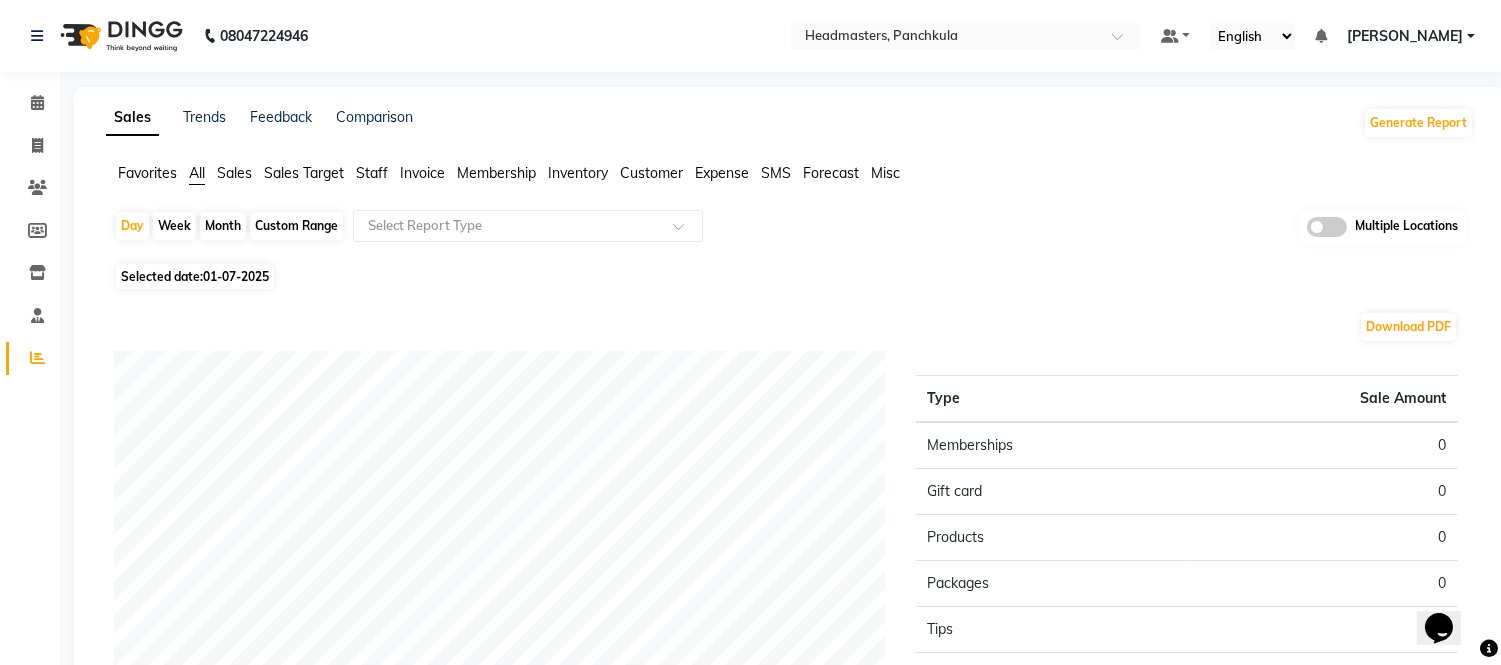 scroll, scrollTop: 0, scrollLeft: 0, axis: both 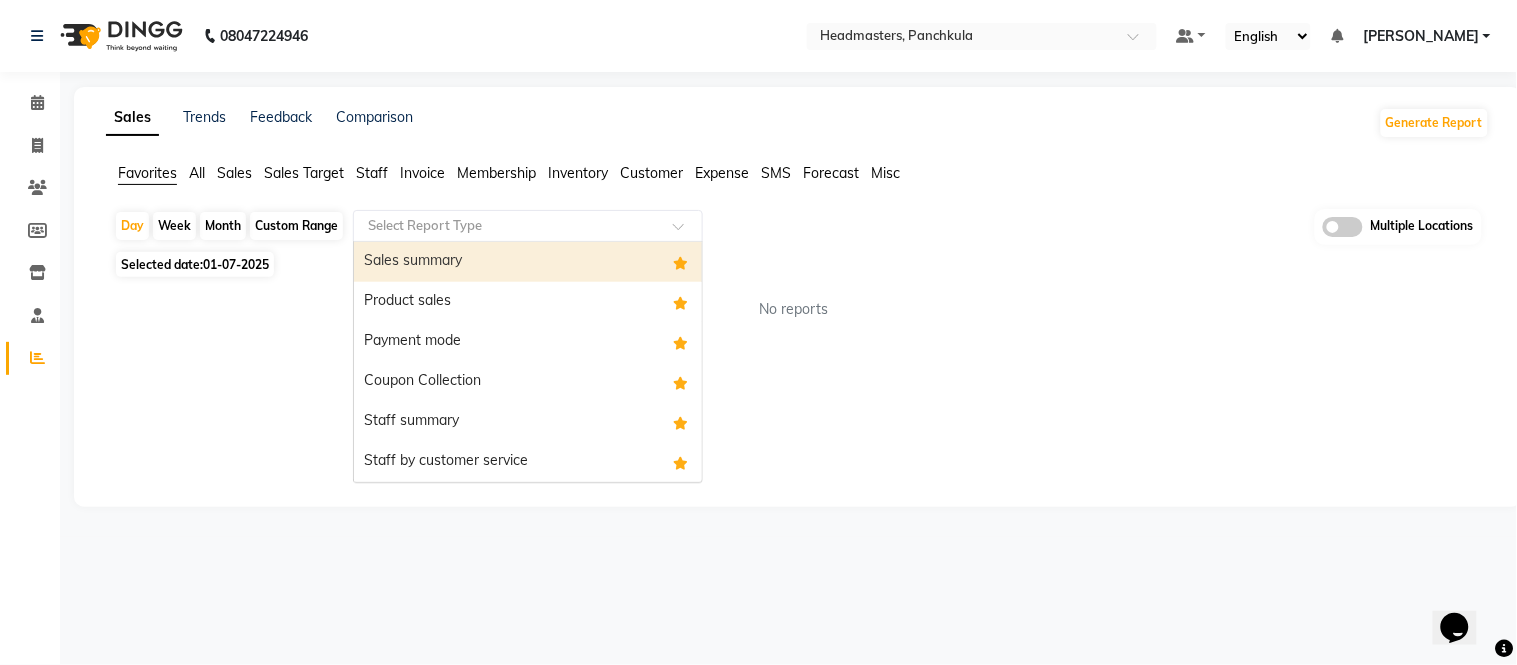 click 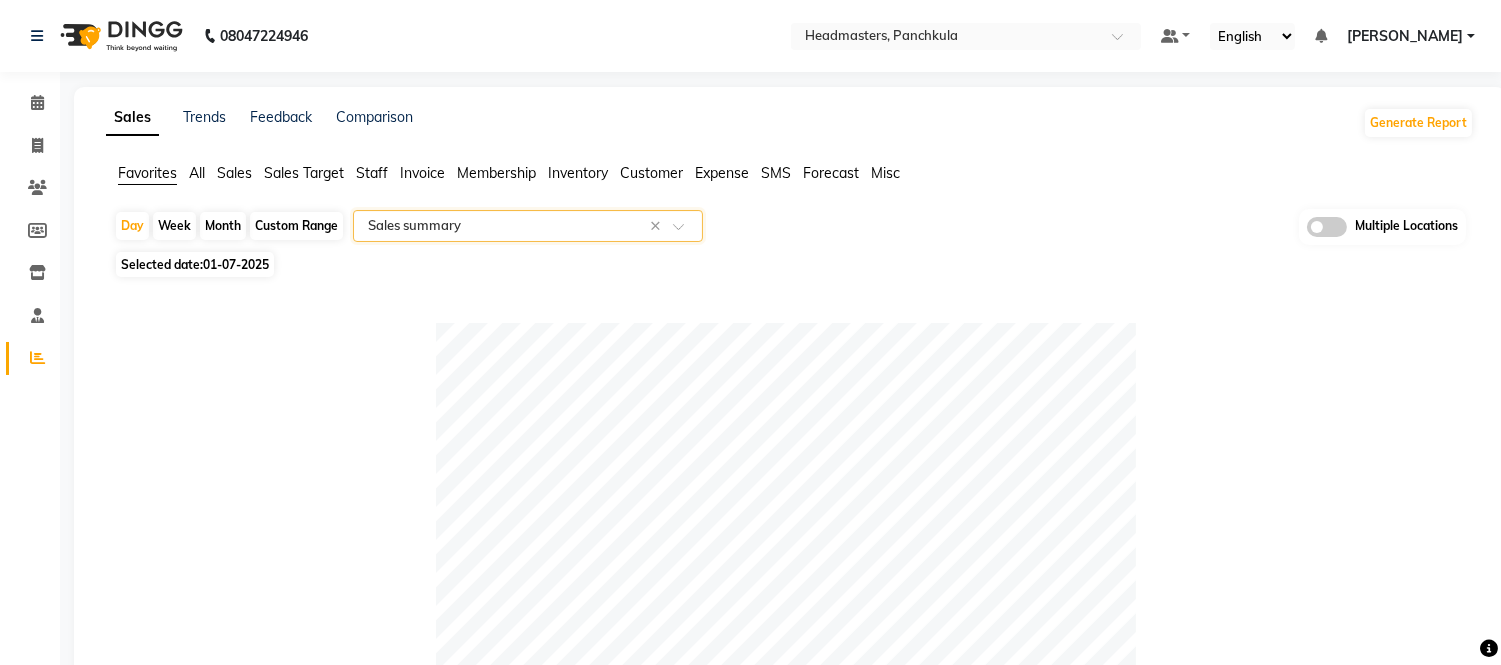 click on "Month" 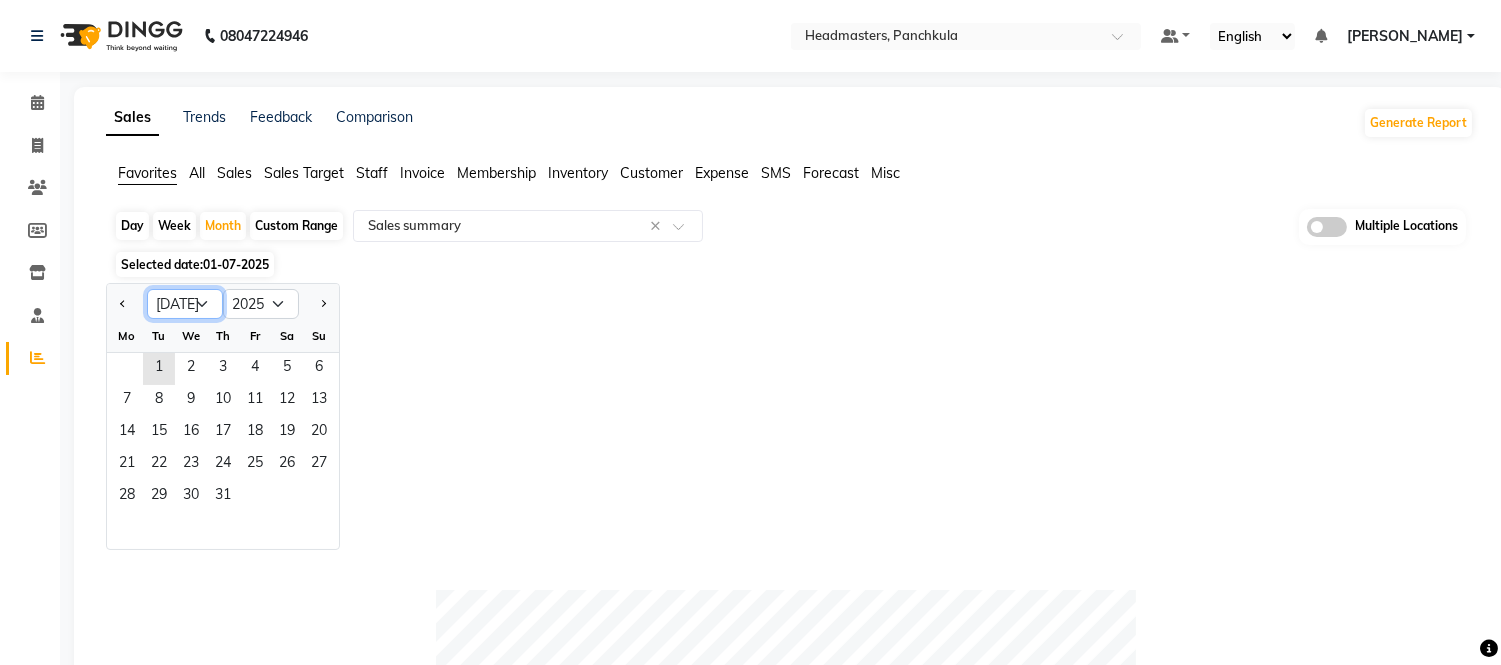 click on "Jan Feb Mar Apr May Jun [DATE] Aug Sep Oct Nov Dec" 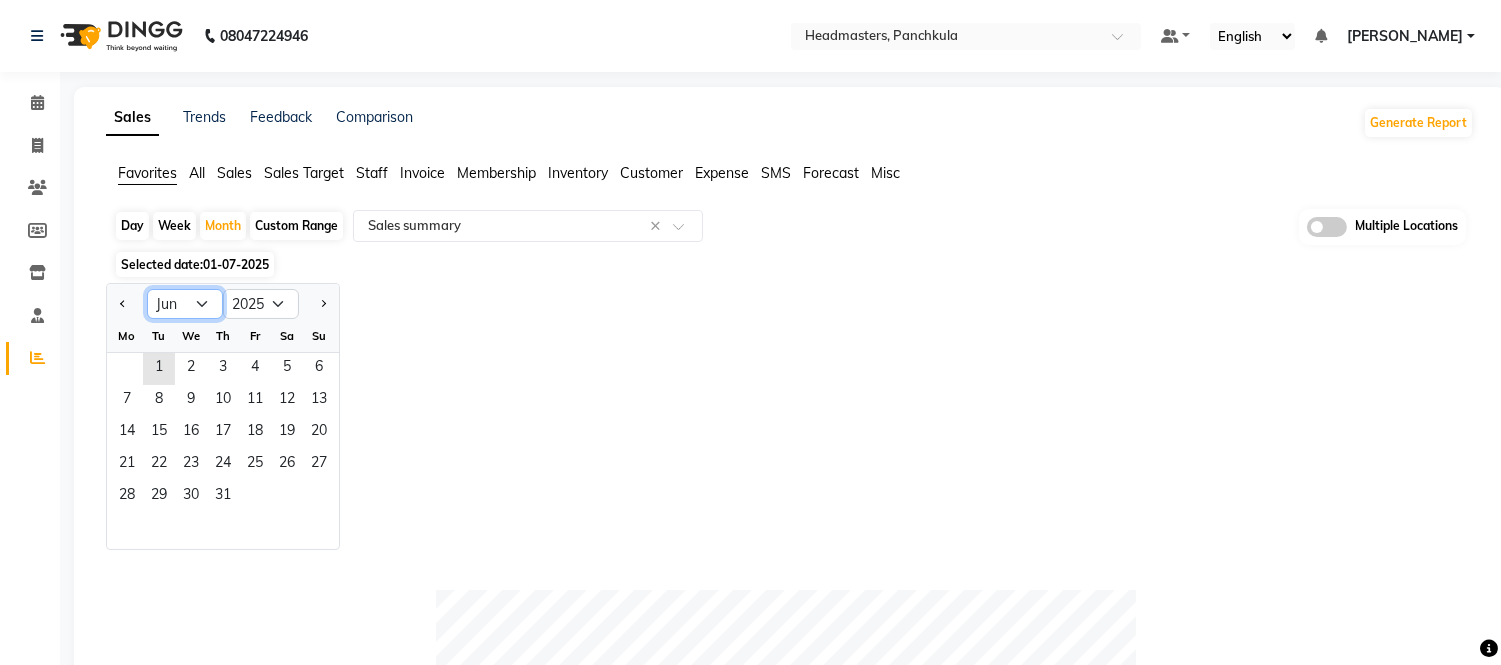 click on "Jan Feb Mar Apr May Jun [DATE] Aug Sep Oct Nov Dec" 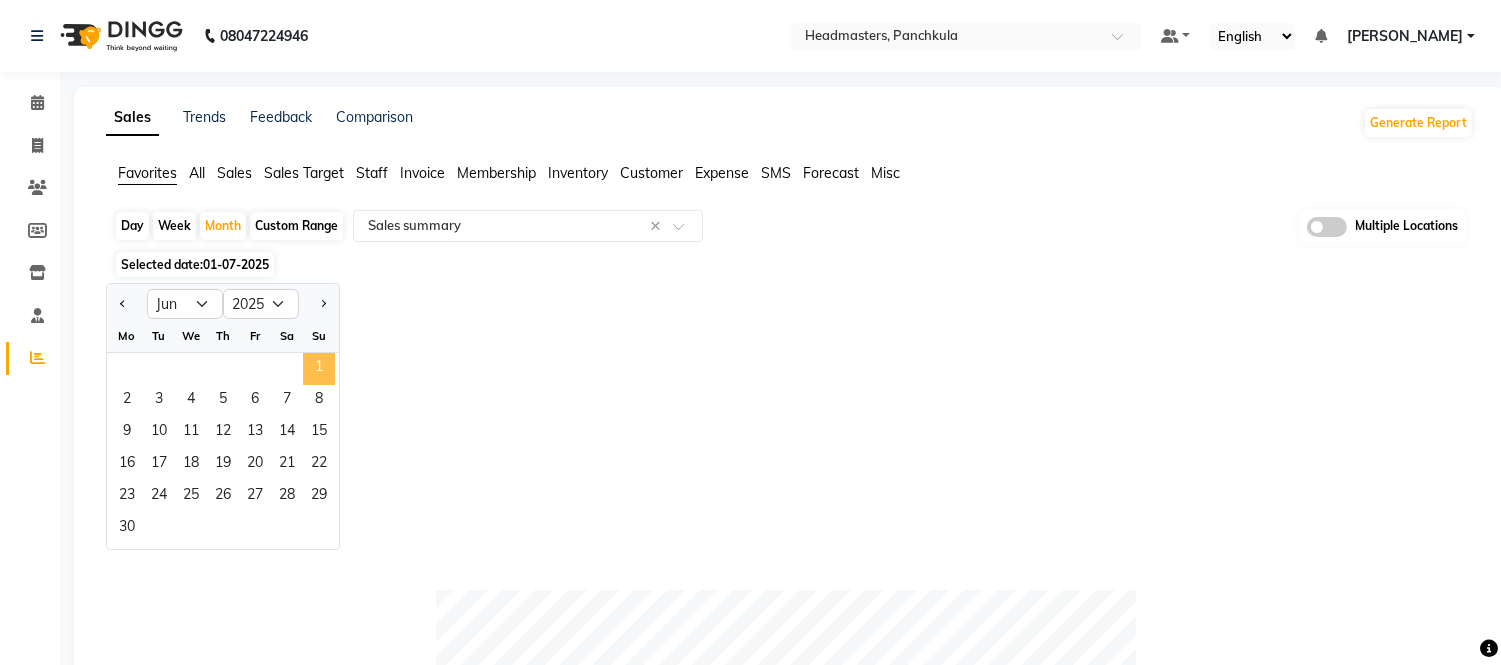 click on "1" 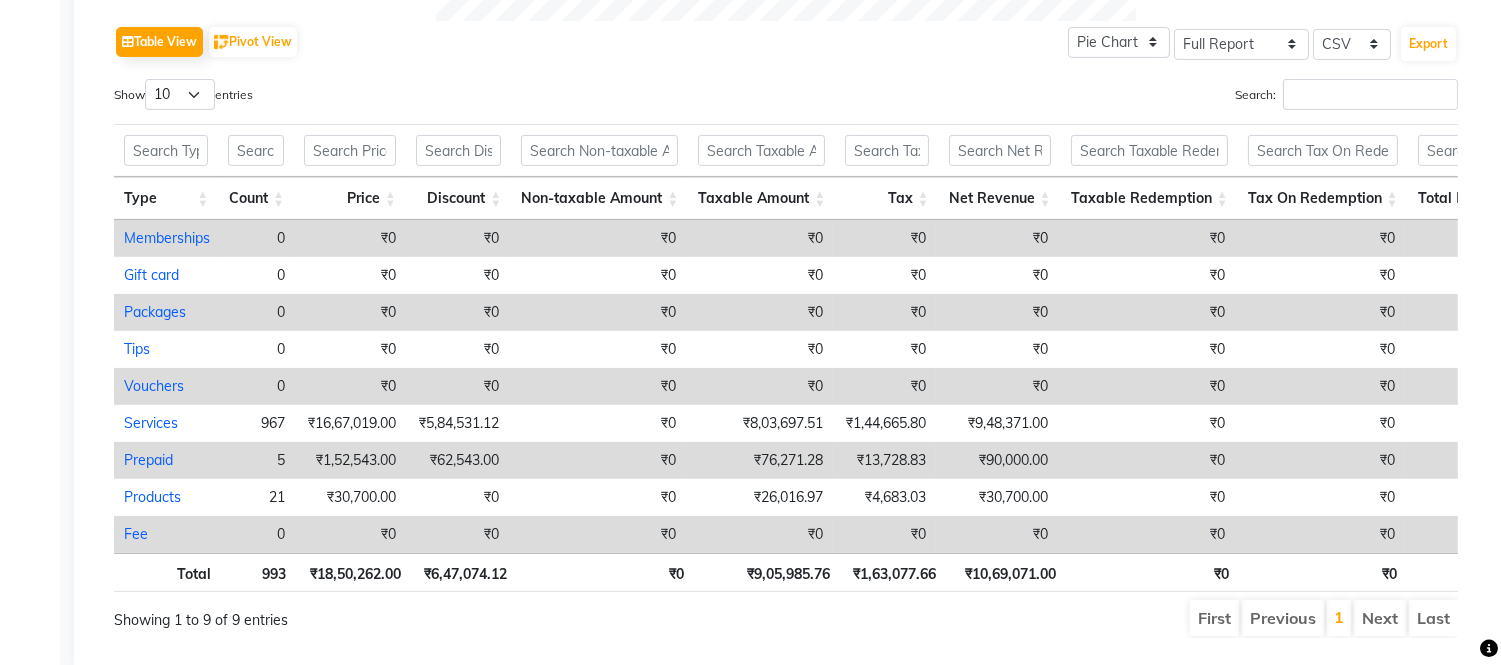 scroll, scrollTop: 963, scrollLeft: 0, axis: vertical 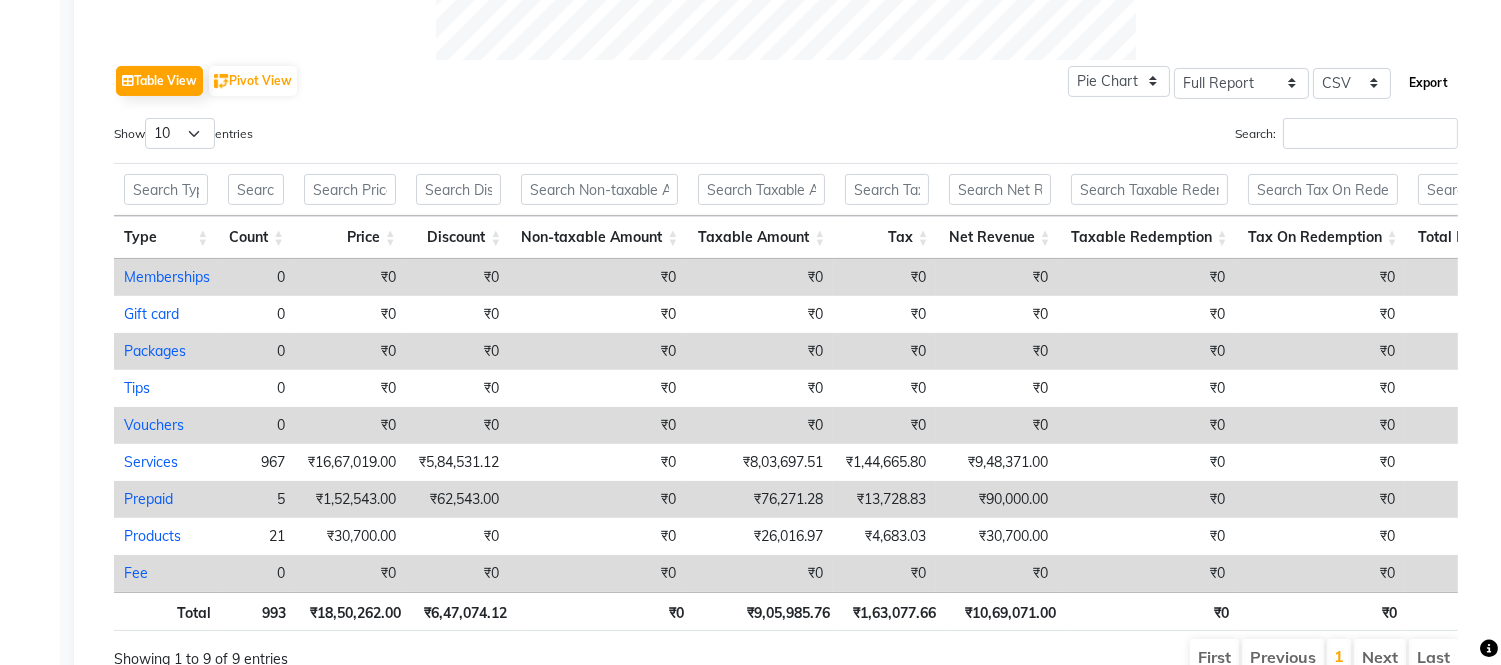click on "Export" 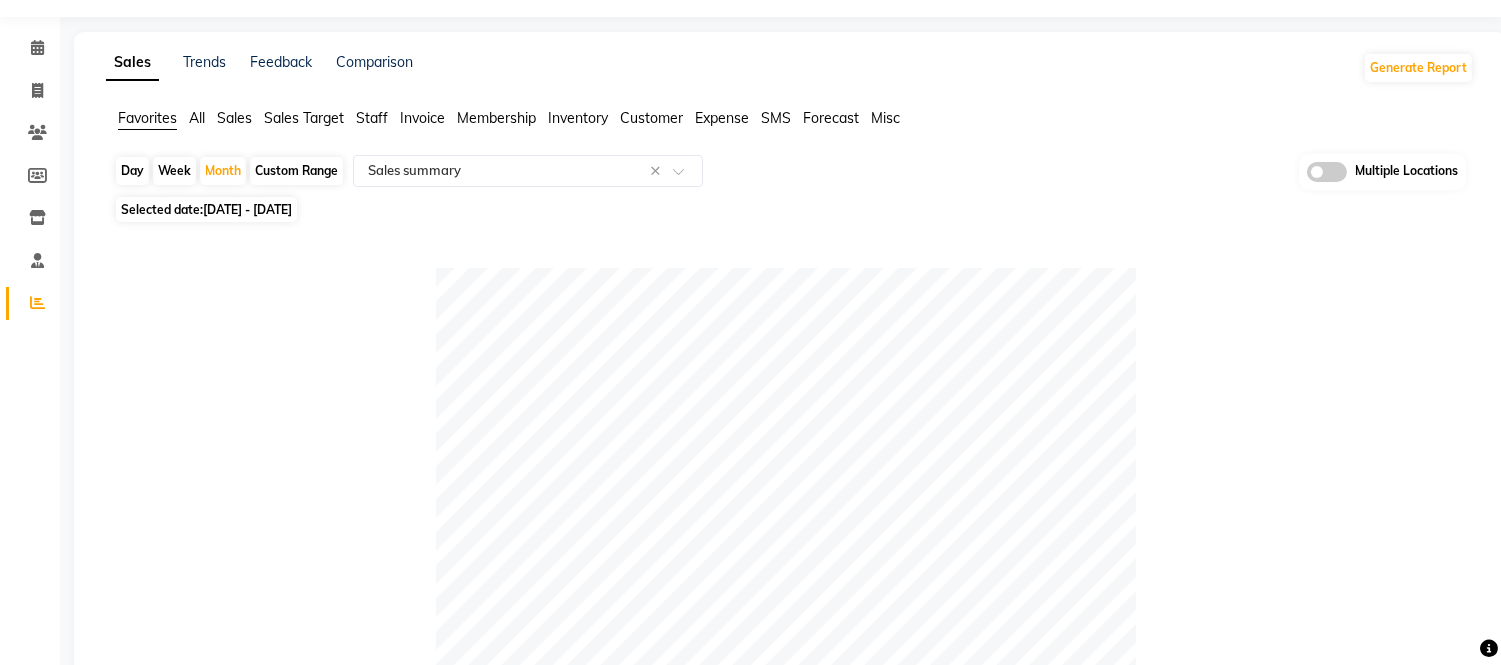 scroll, scrollTop: 0, scrollLeft: 0, axis: both 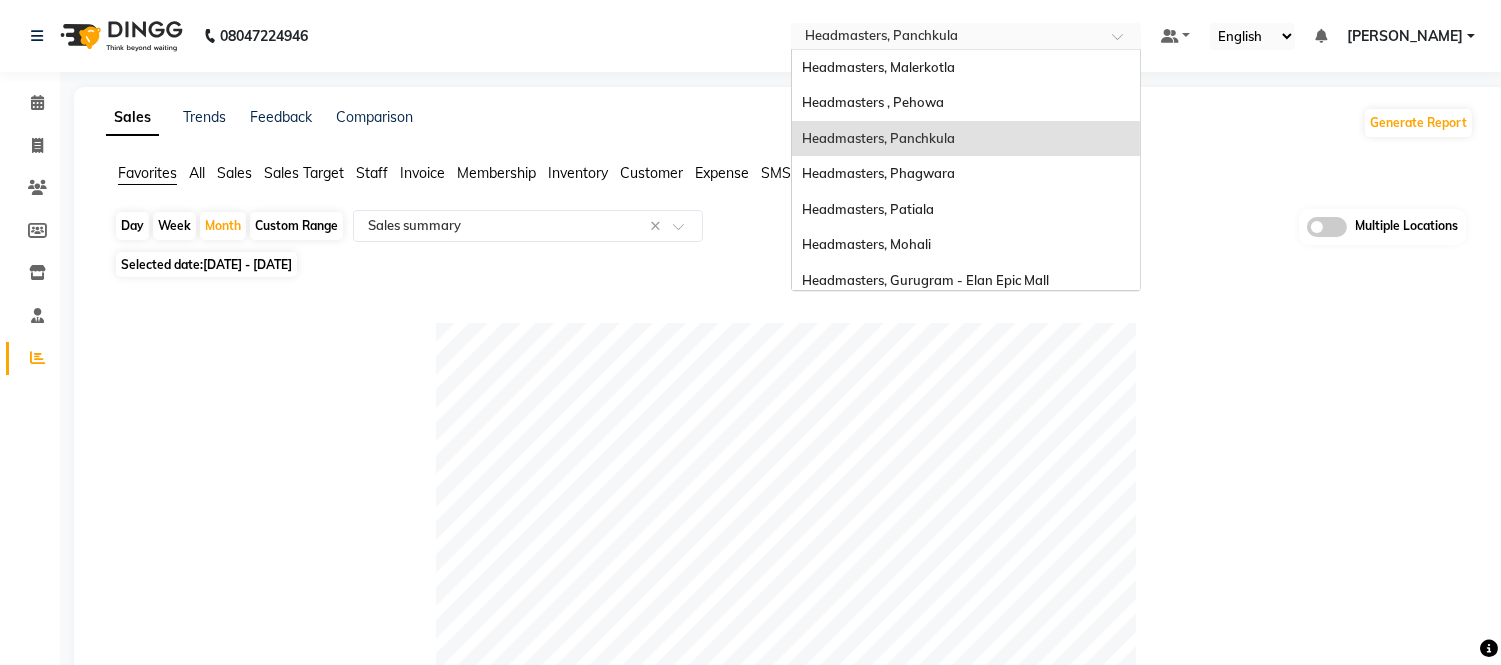 click at bounding box center [946, 38] 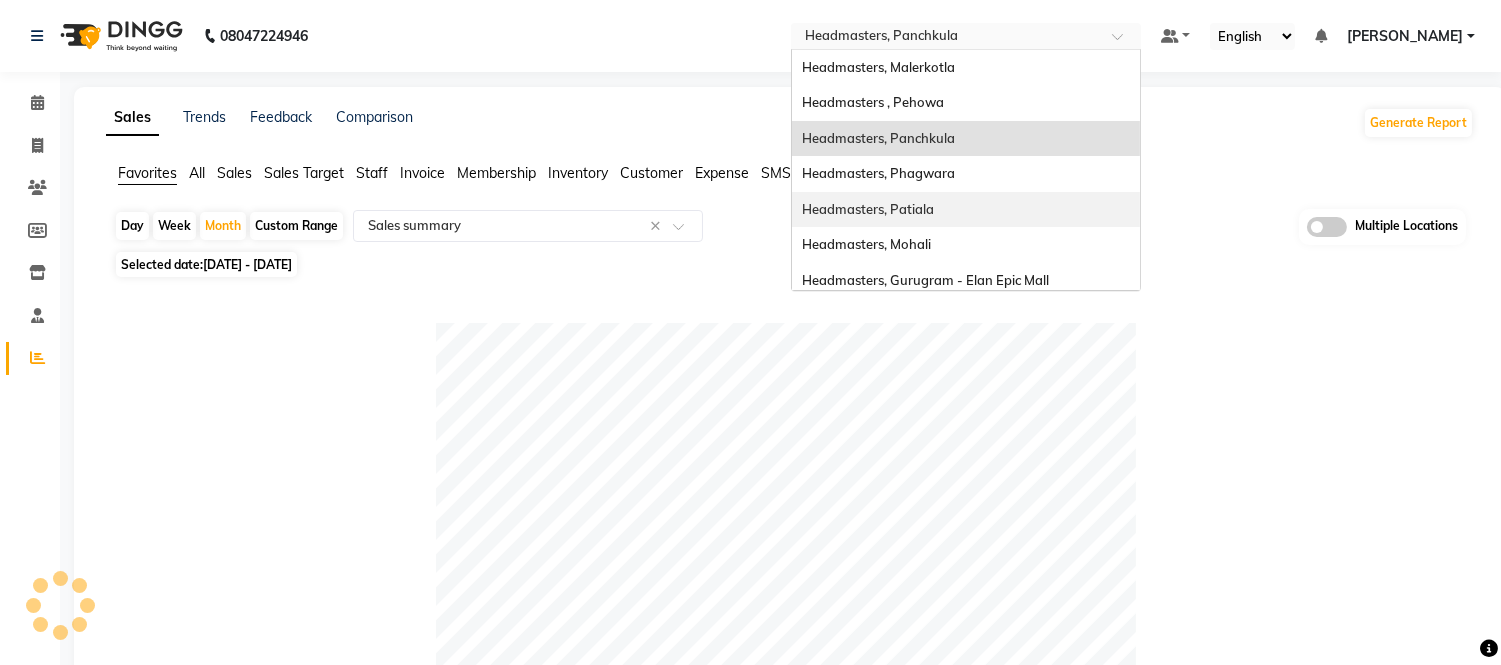 click on "Headmasters, Patiala" at bounding box center [868, 209] 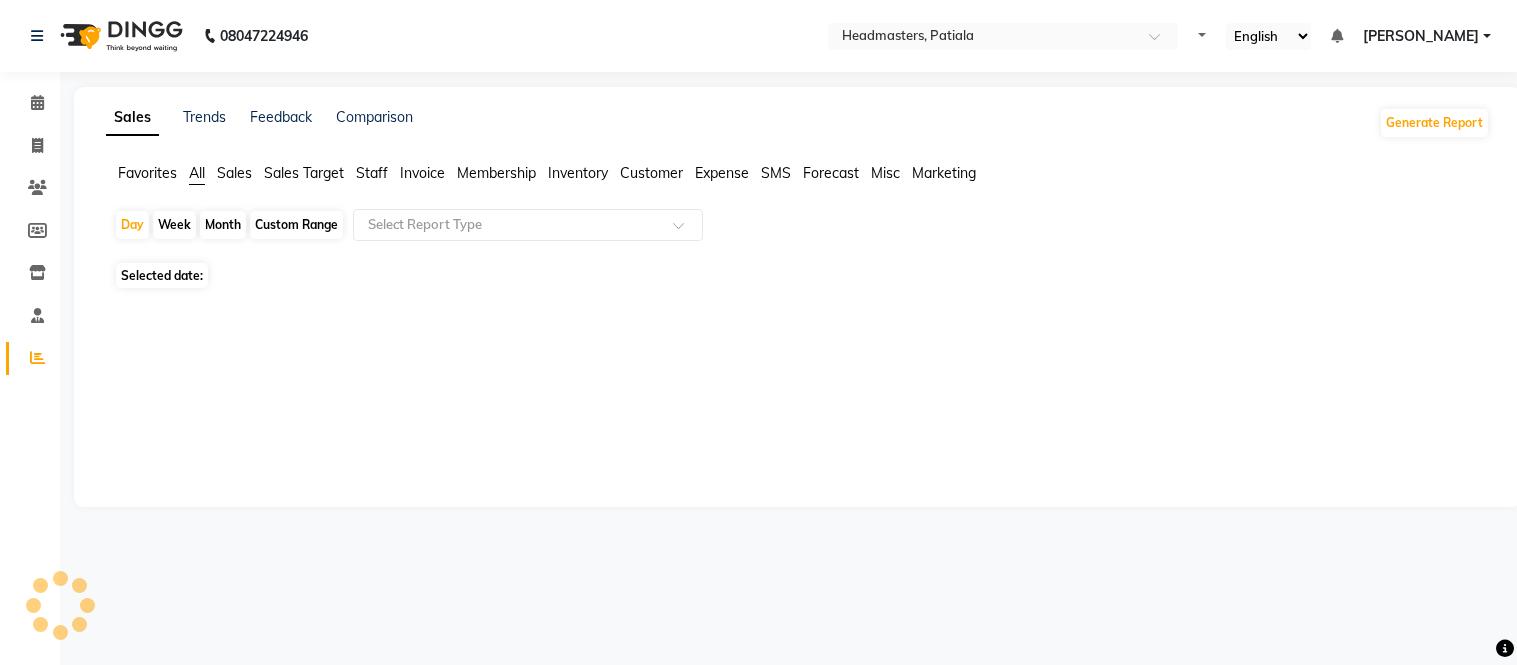 scroll, scrollTop: 0, scrollLeft: 0, axis: both 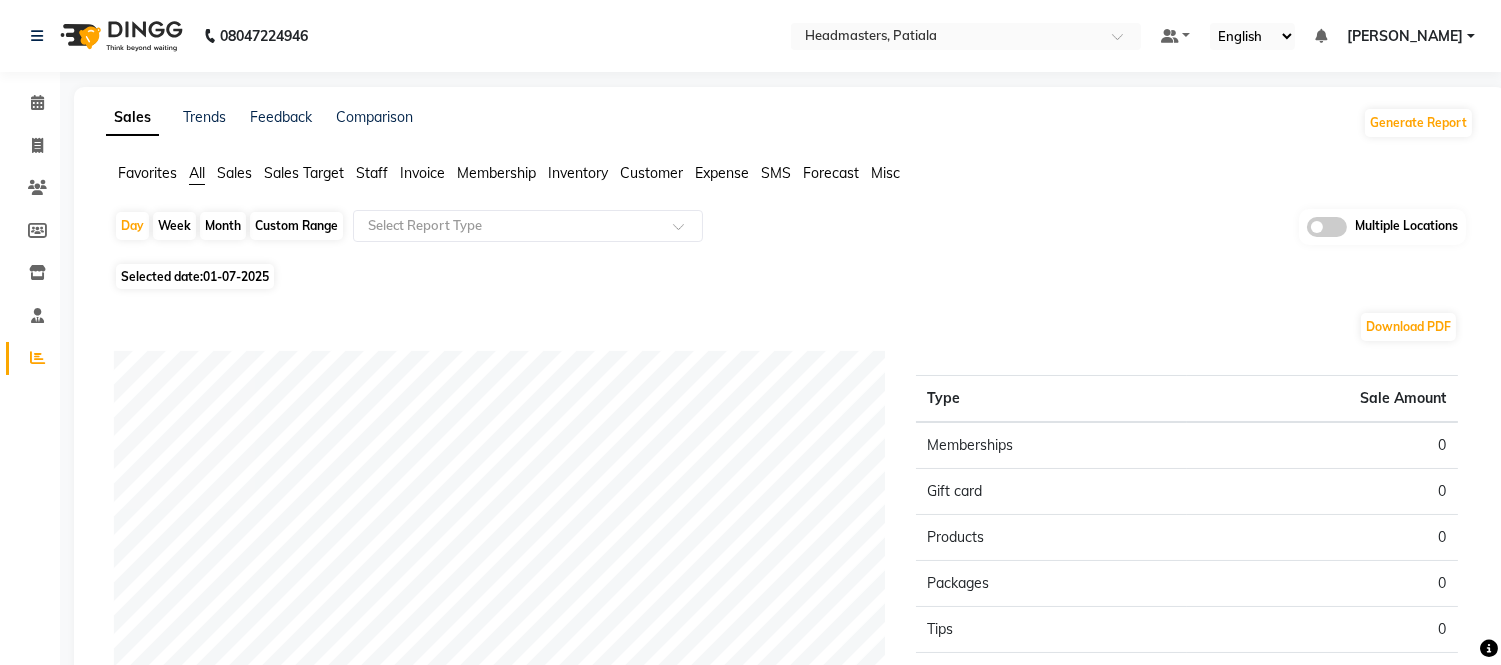 click on "Favorites" 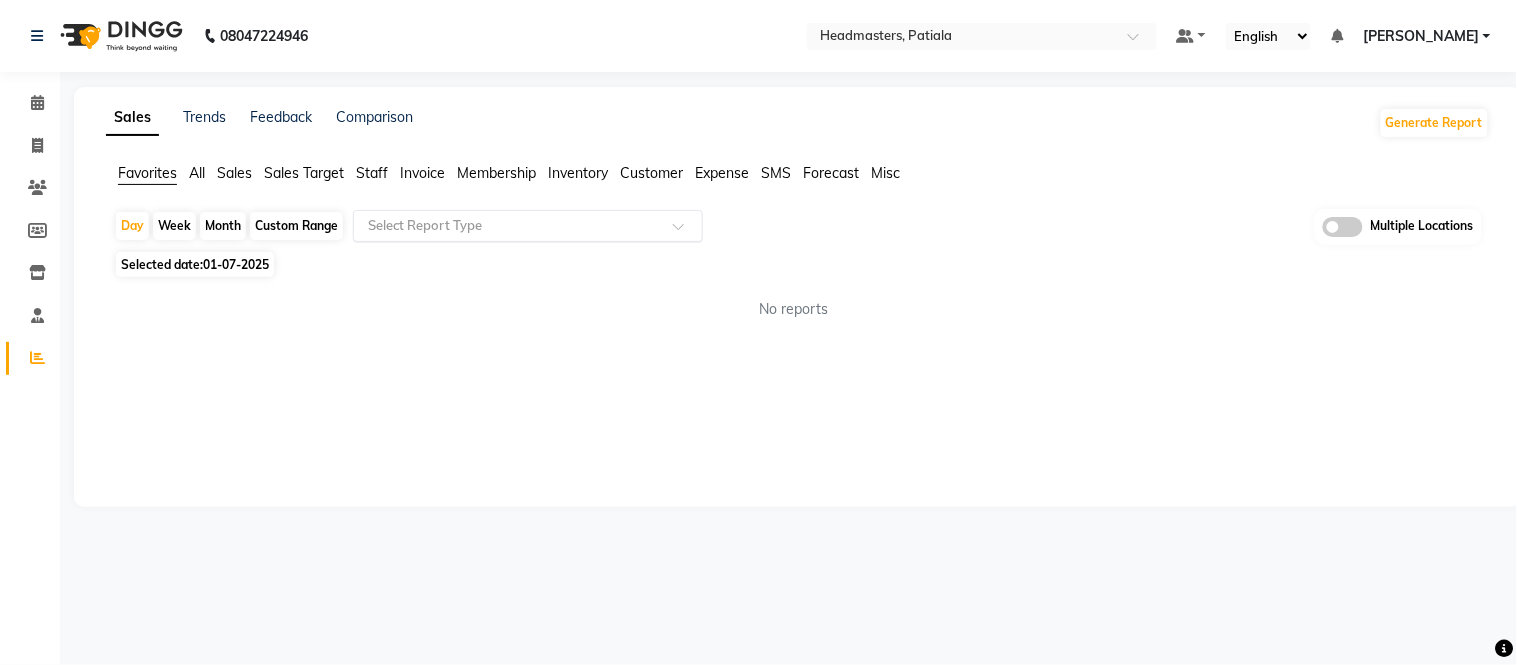 click on "Select Report Type" 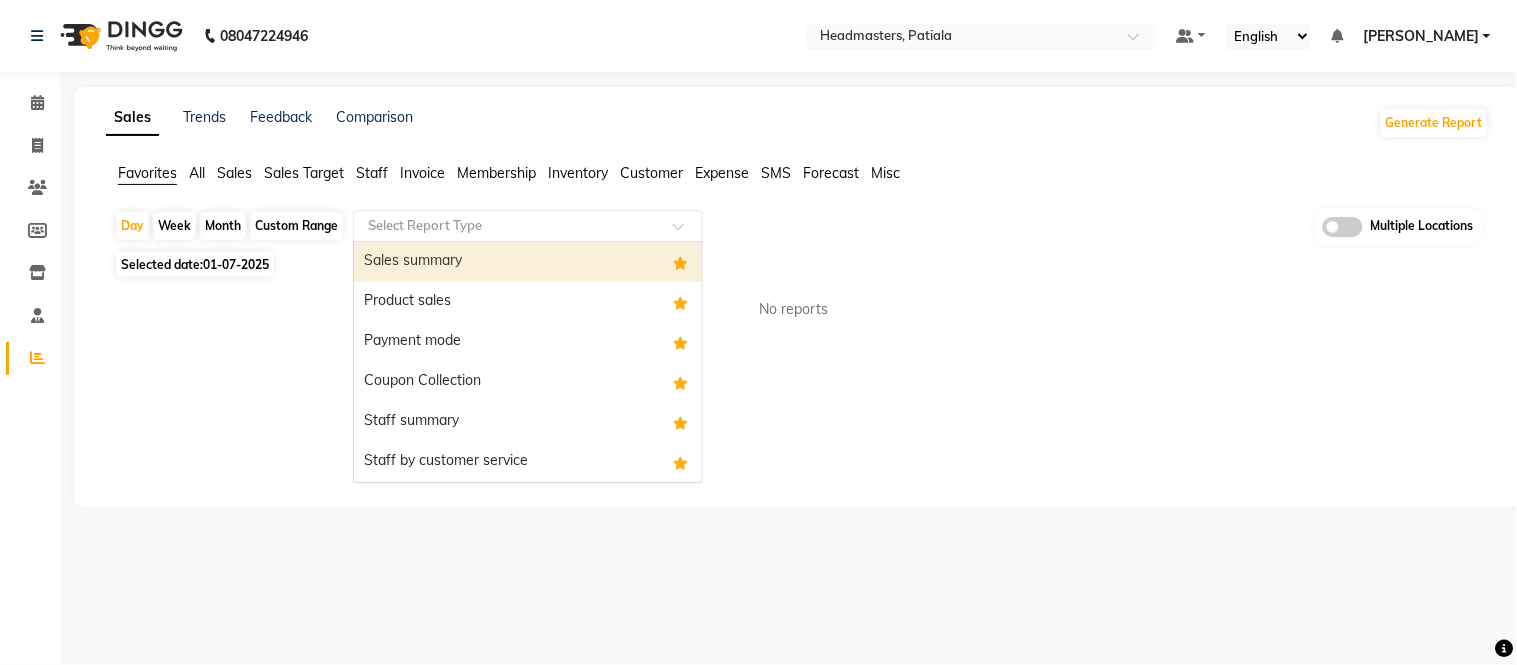 click on "Sales summary" at bounding box center (528, 262) 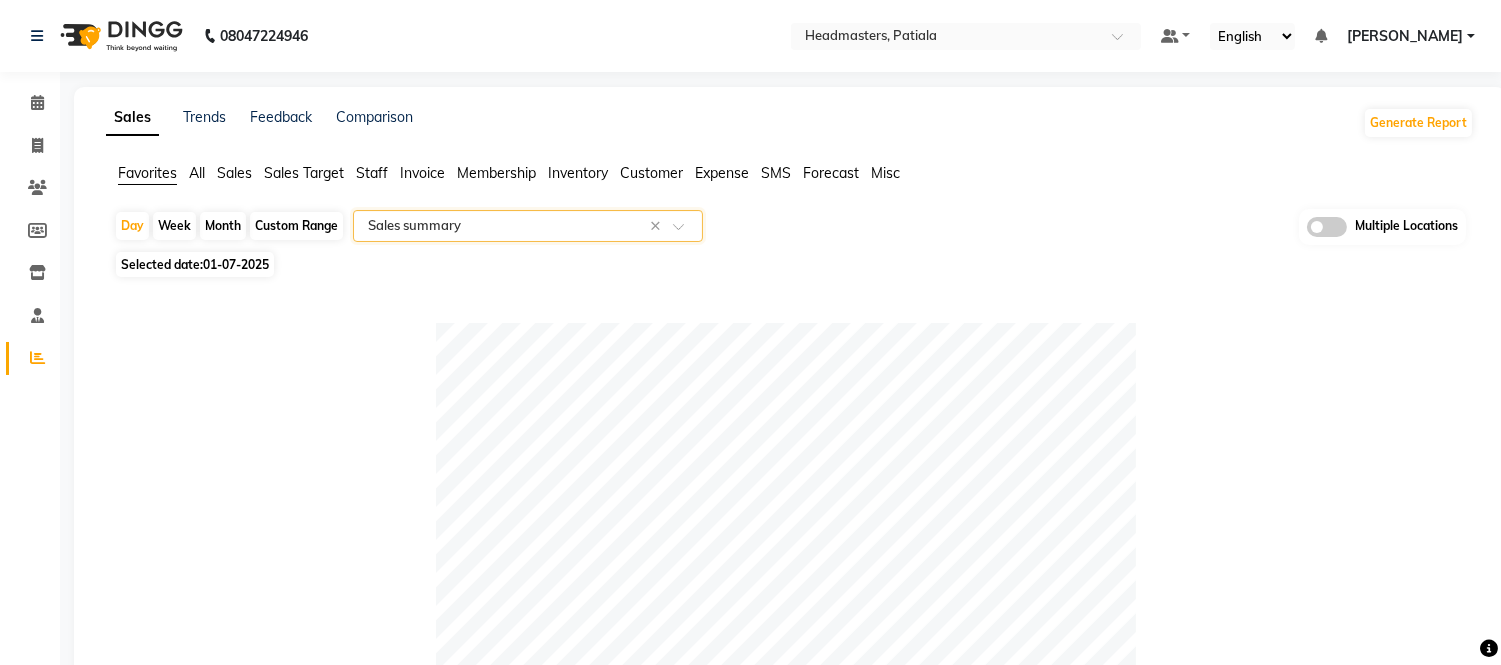 click on "Month" 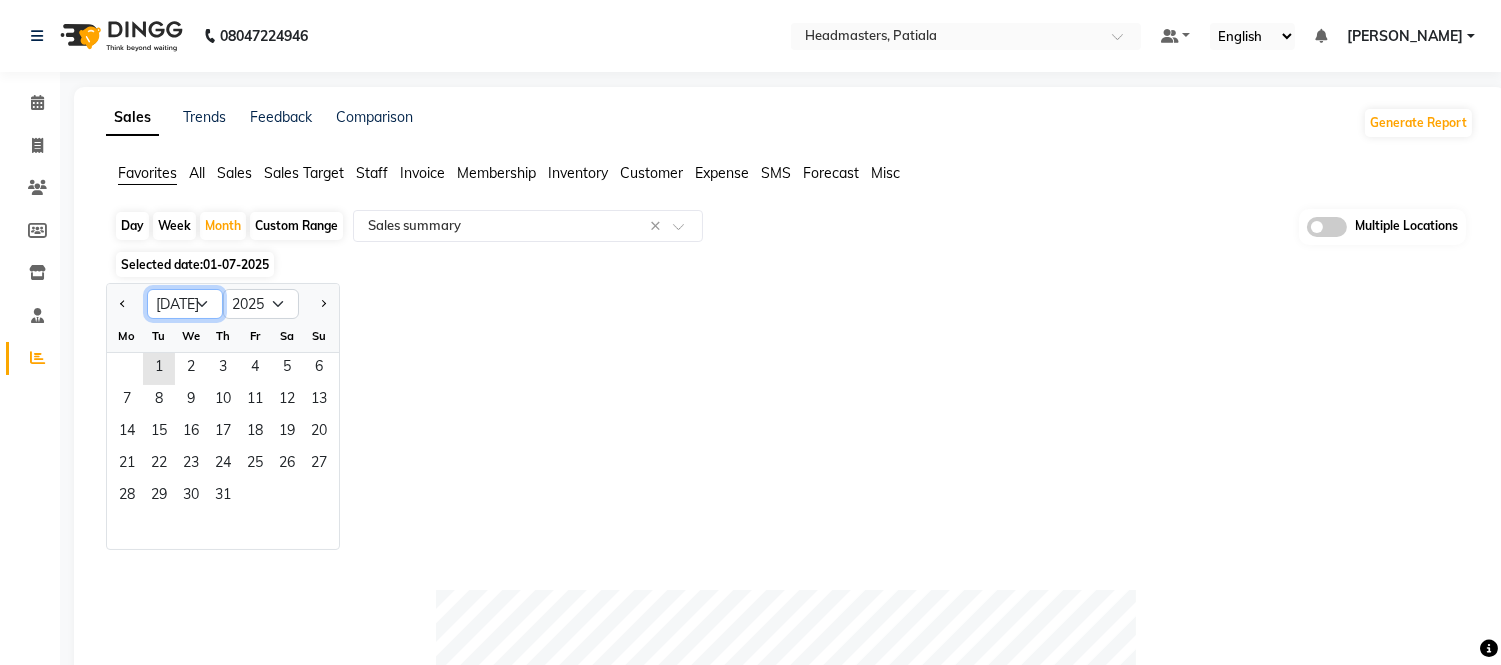 drag, startPoint x: 195, startPoint y: 288, endPoint x: 186, endPoint y: 311, distance: 24.698177 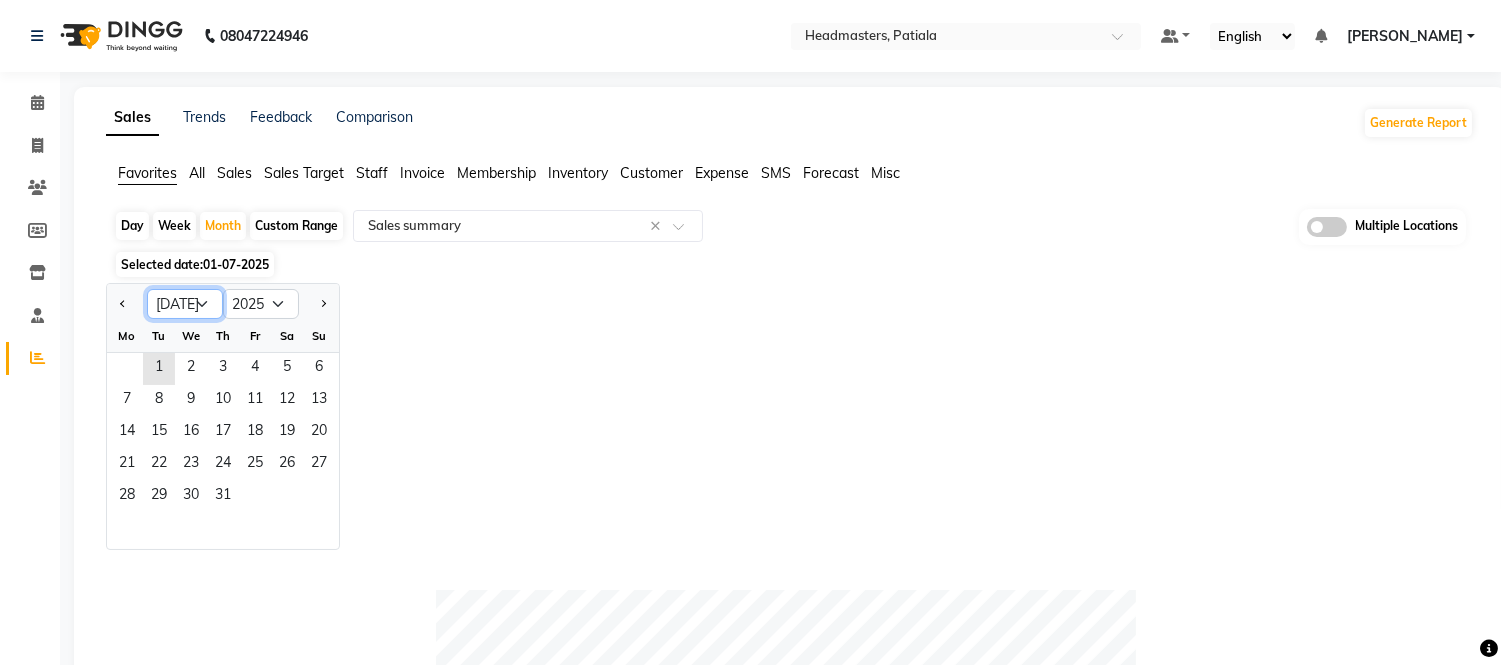 select on "6" 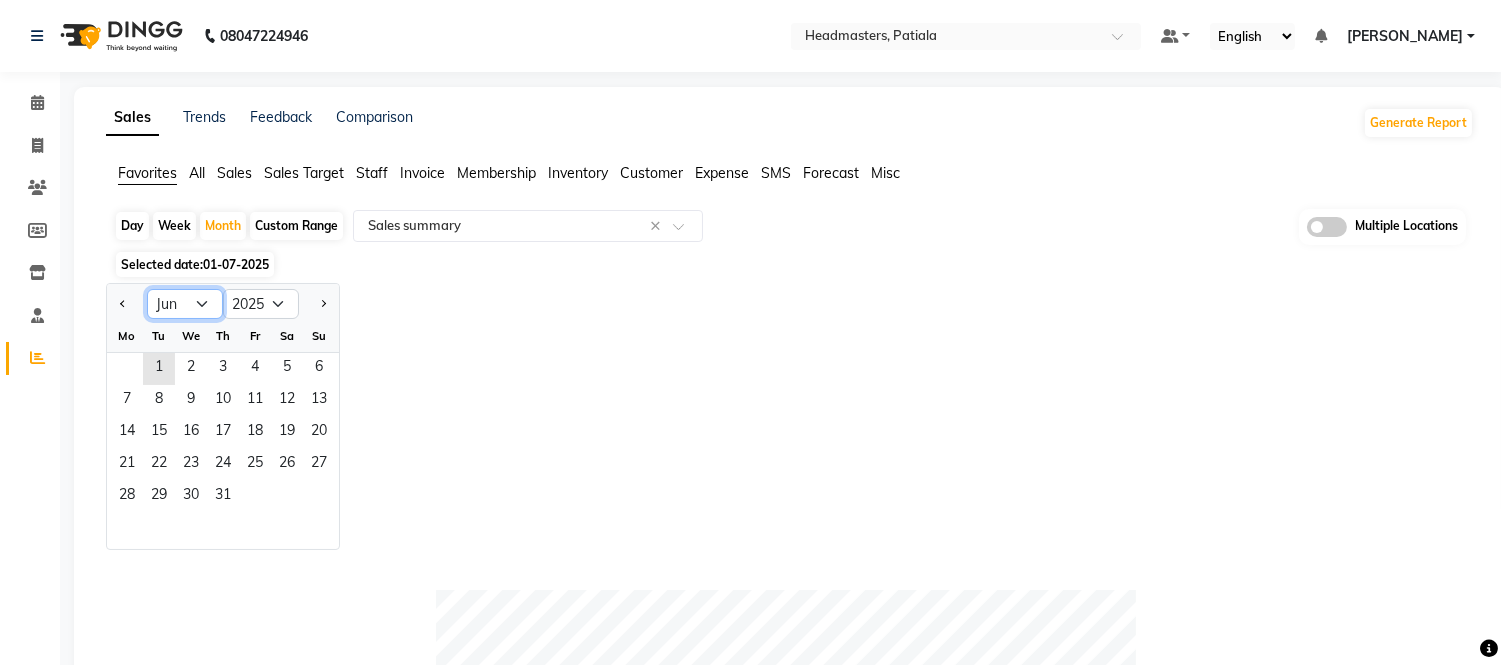 click on "Jan Feb Mar Apr May Jun [DATE] Aug Sep Oct Nov Dec" 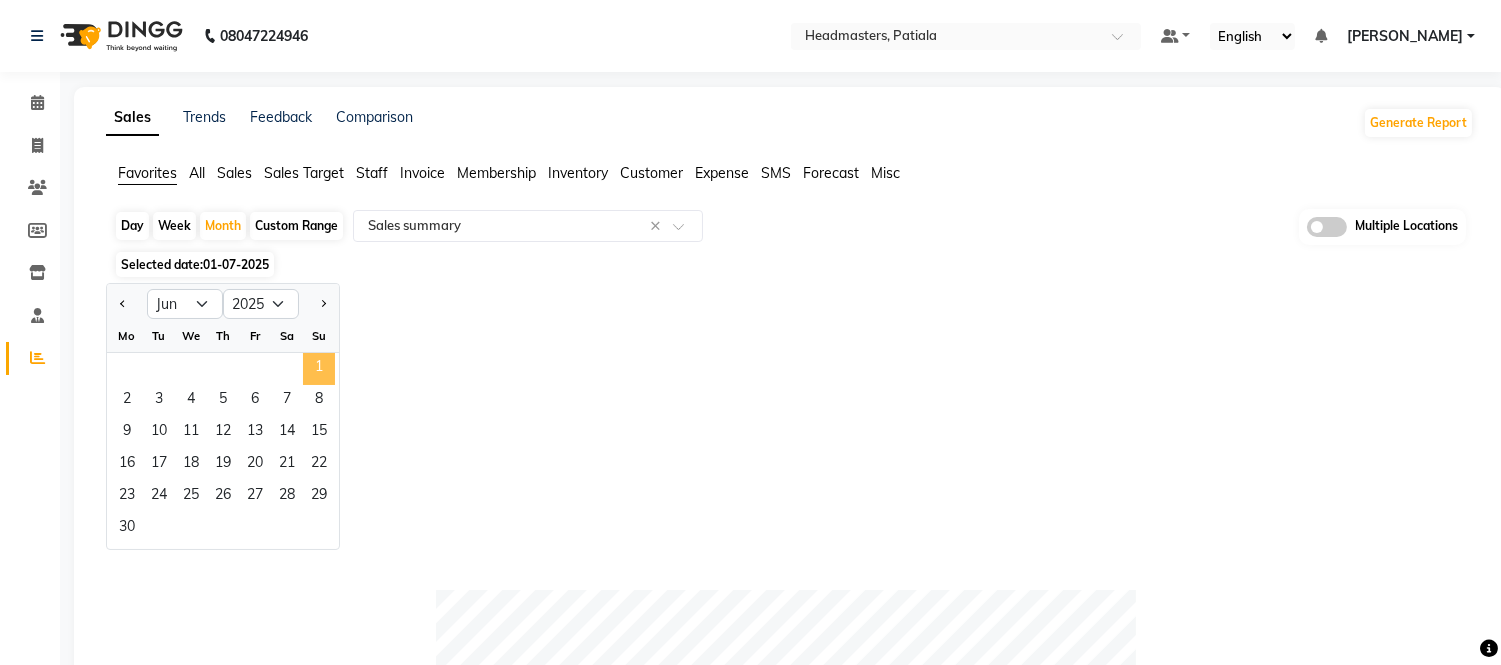 click on "1" 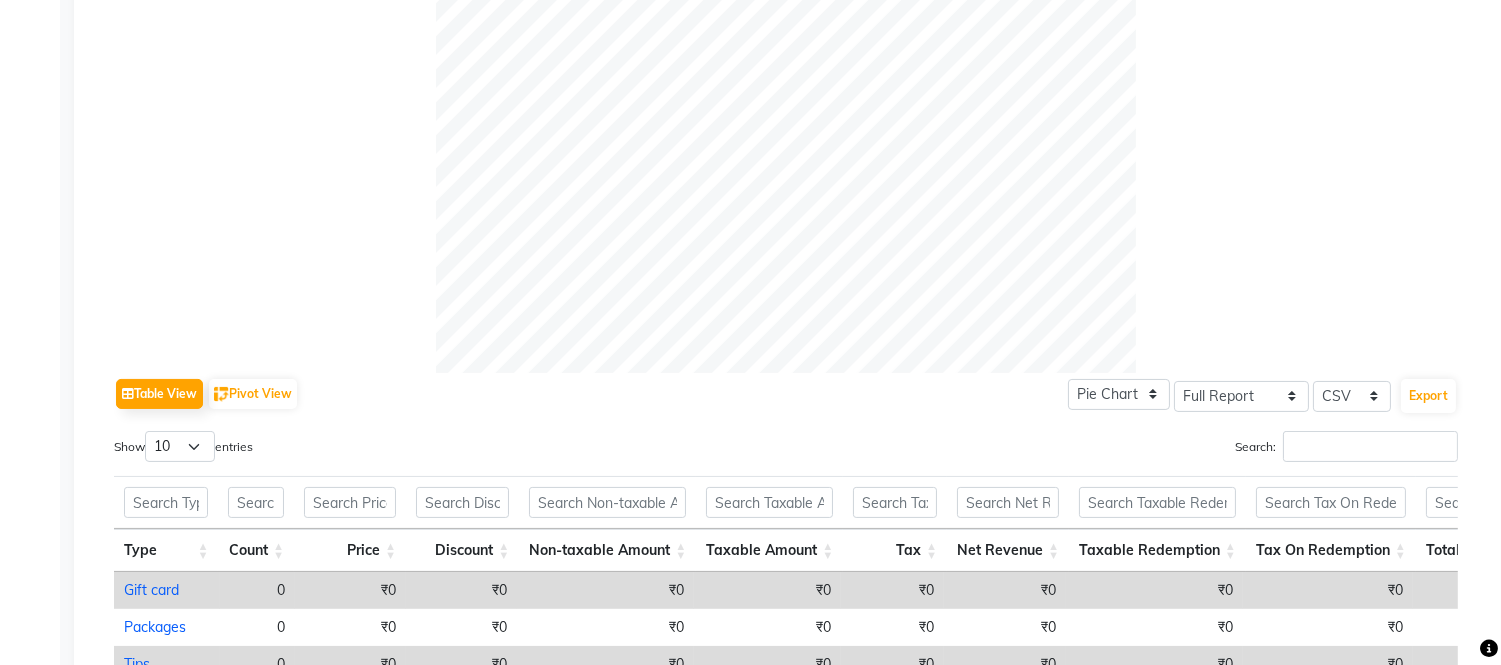 scroll, scrollTop: 666, scrollLeft: 0, axis: vertical 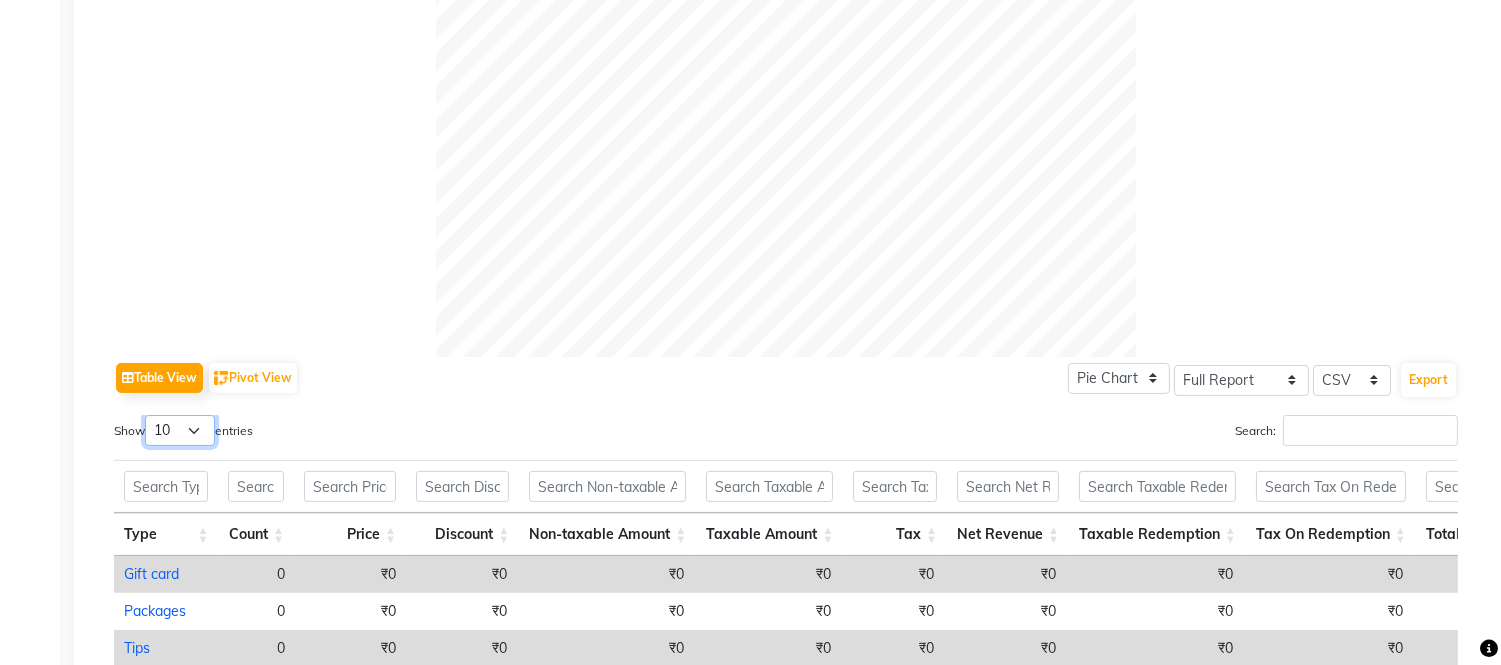 click on "10 25 50 100" at bounding box center (180, 430) 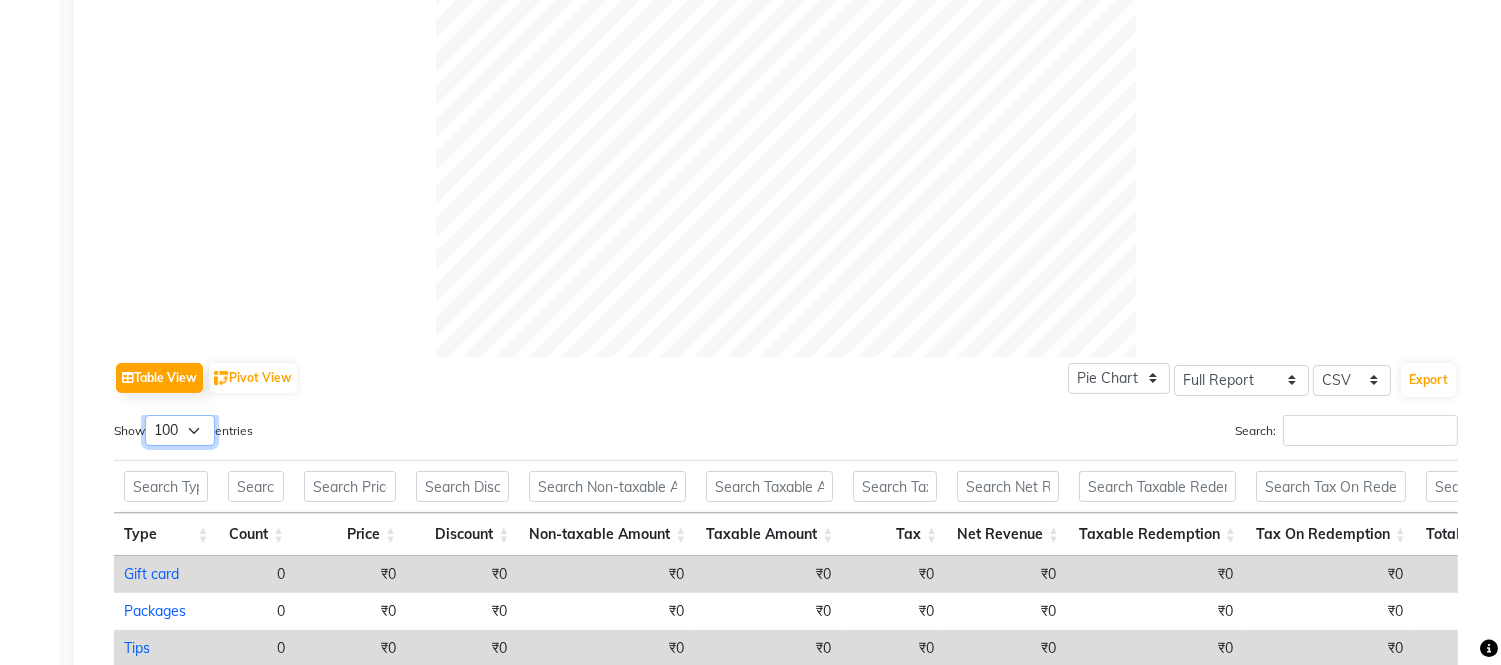 click on "10 25 50 100" at bounding box center [180, 430] 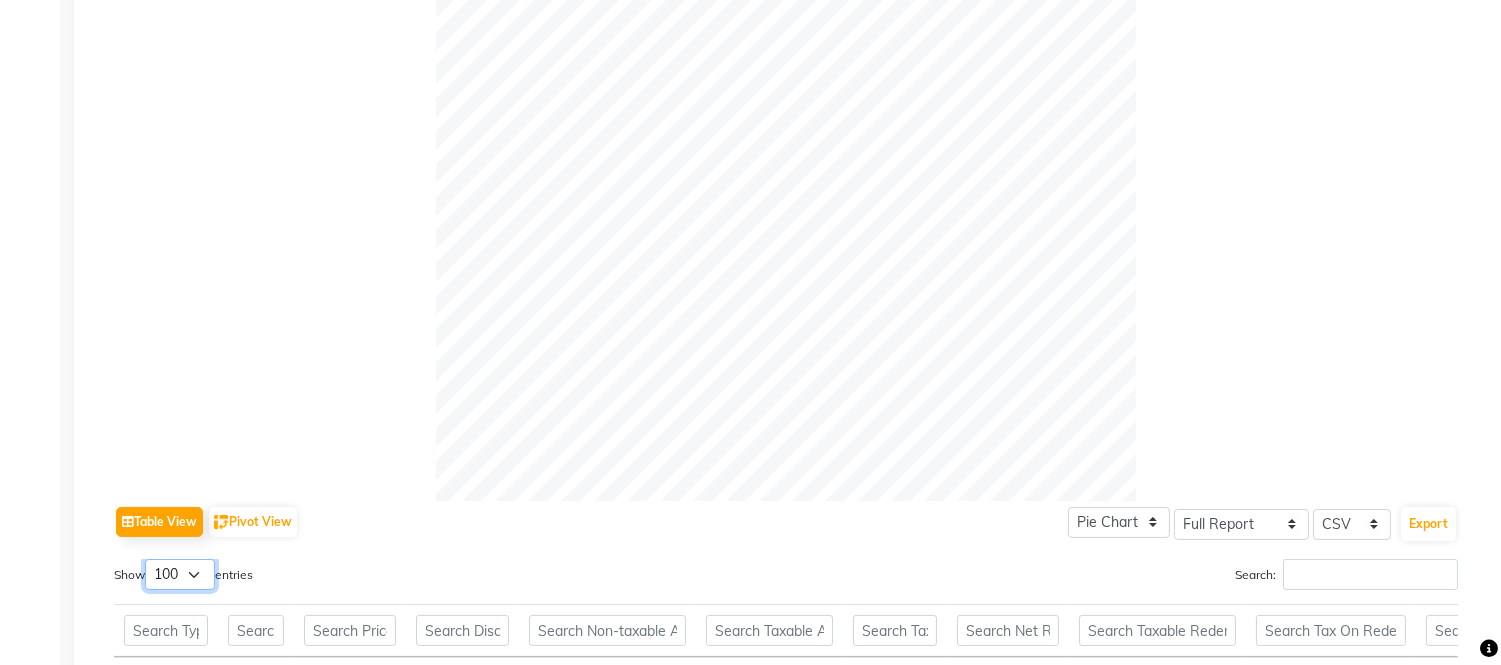 scroll, scrollTop: 518, scrollLeft: 0, axis: vertical 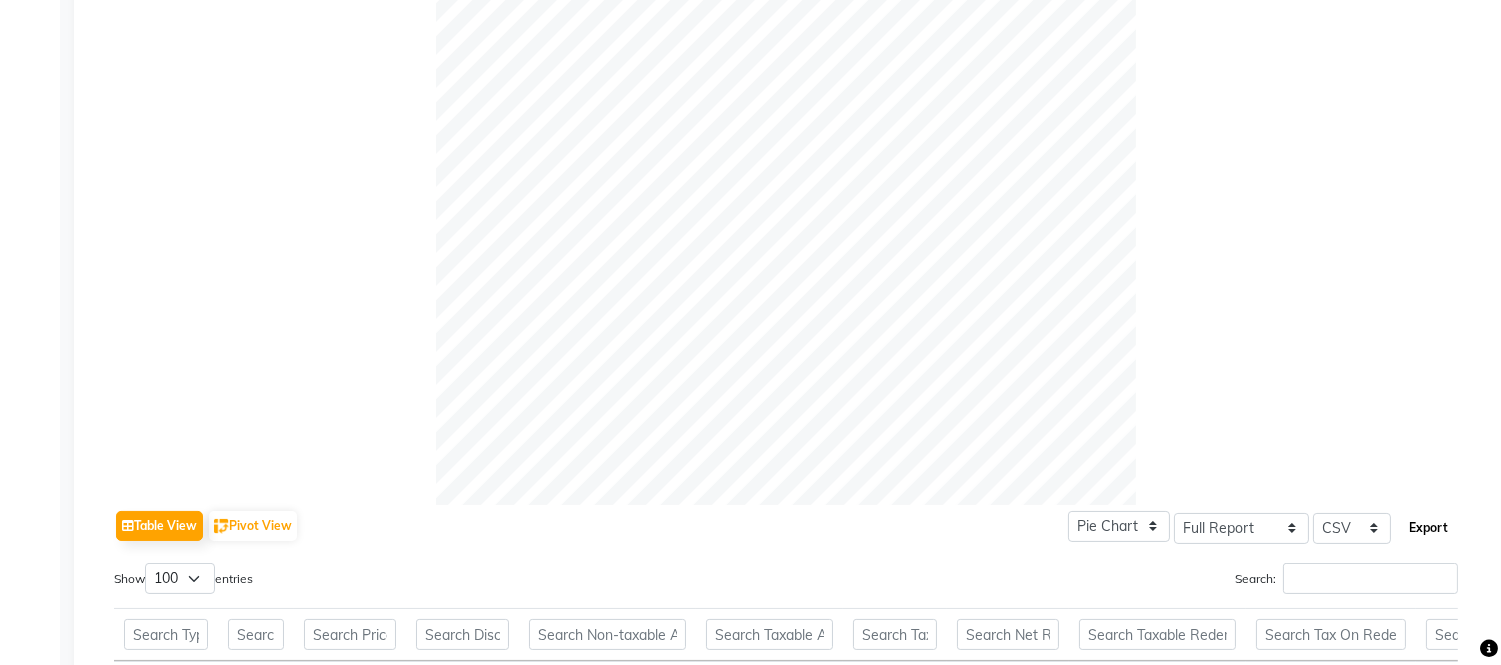 click on "Export" 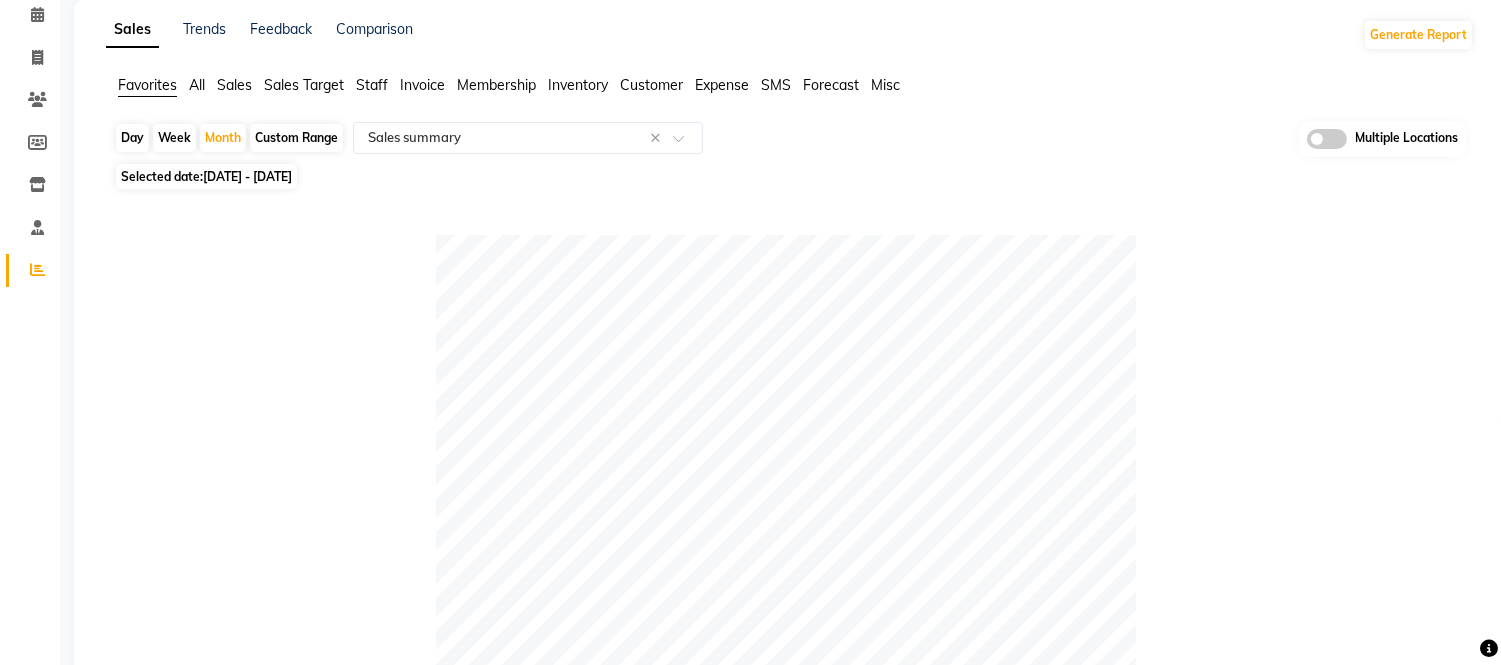 scroll, scrollTop: 0, scrollLeft: 0, axis: both 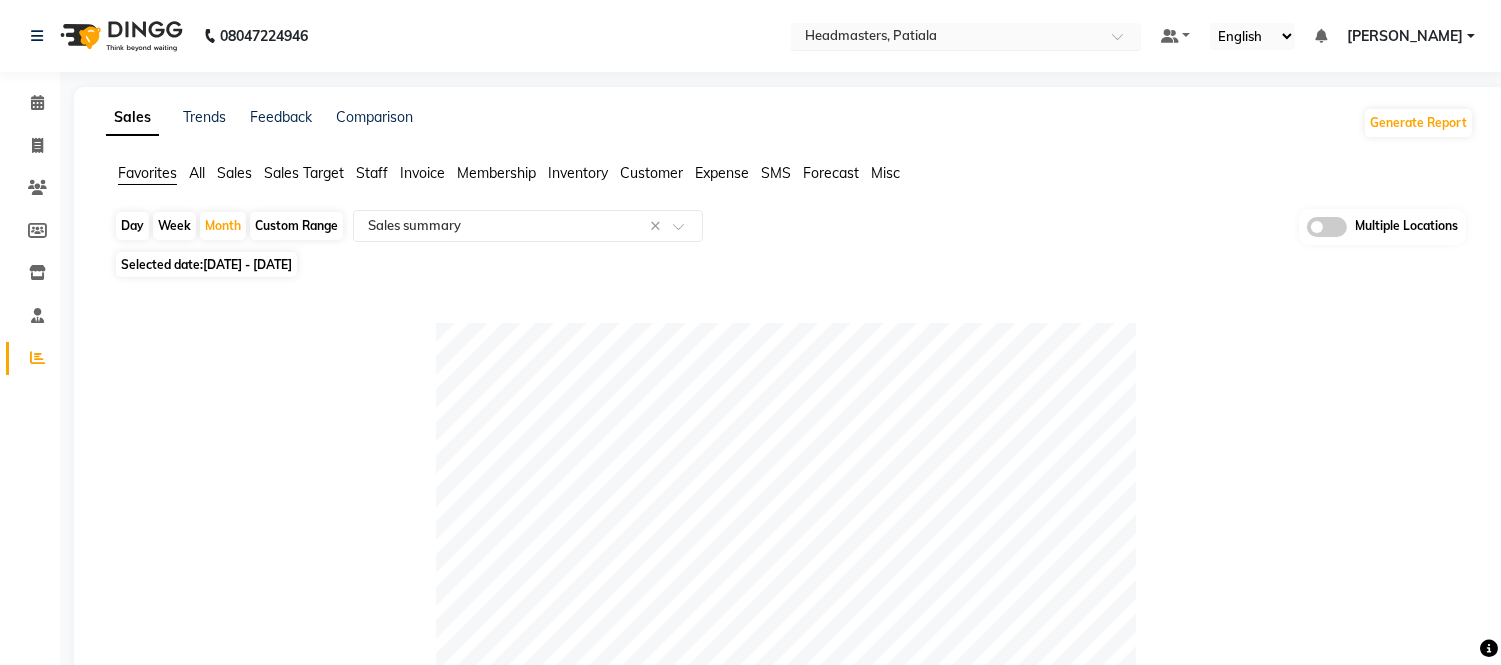 click at bounding box center (946, 38) 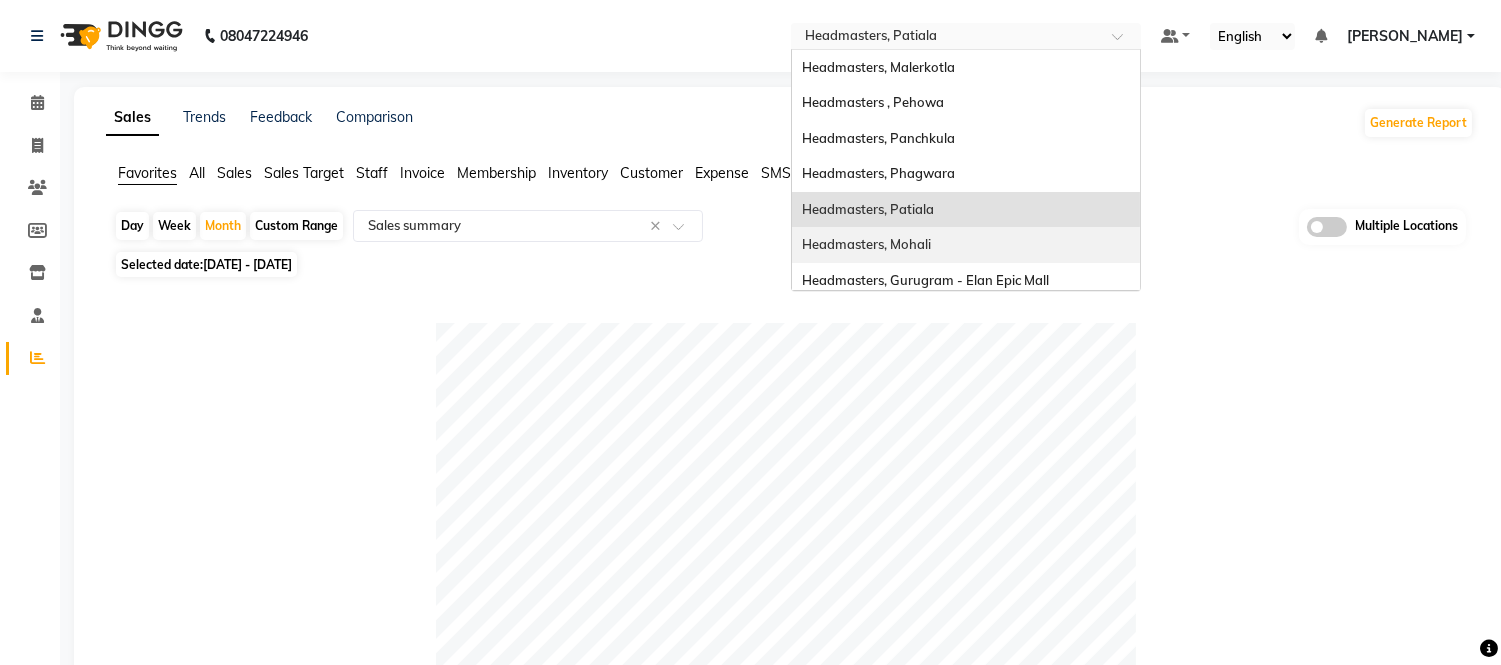 click on "Headmasters, Mohali" at bounding box center [866, 244] 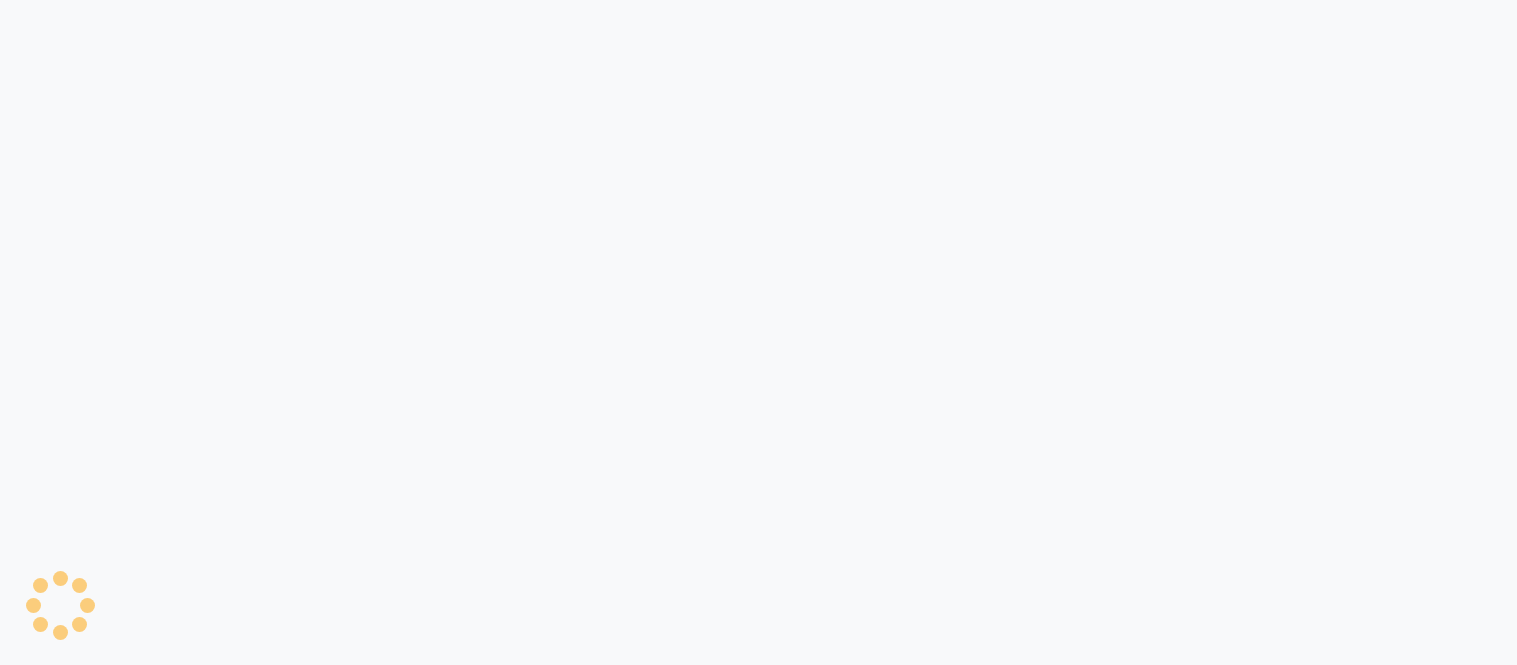 scroll, scrollTop: 0, scrollLeft: 0, axis: both 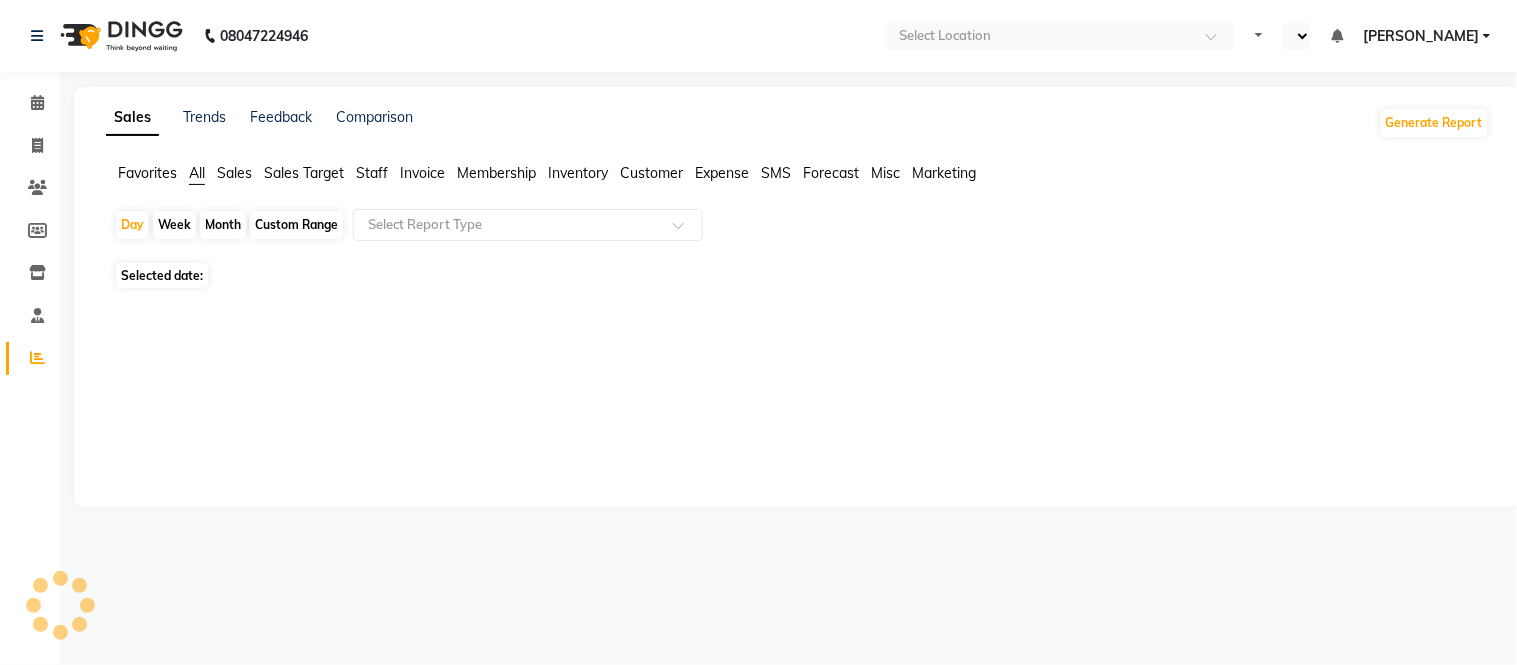 select on "en" 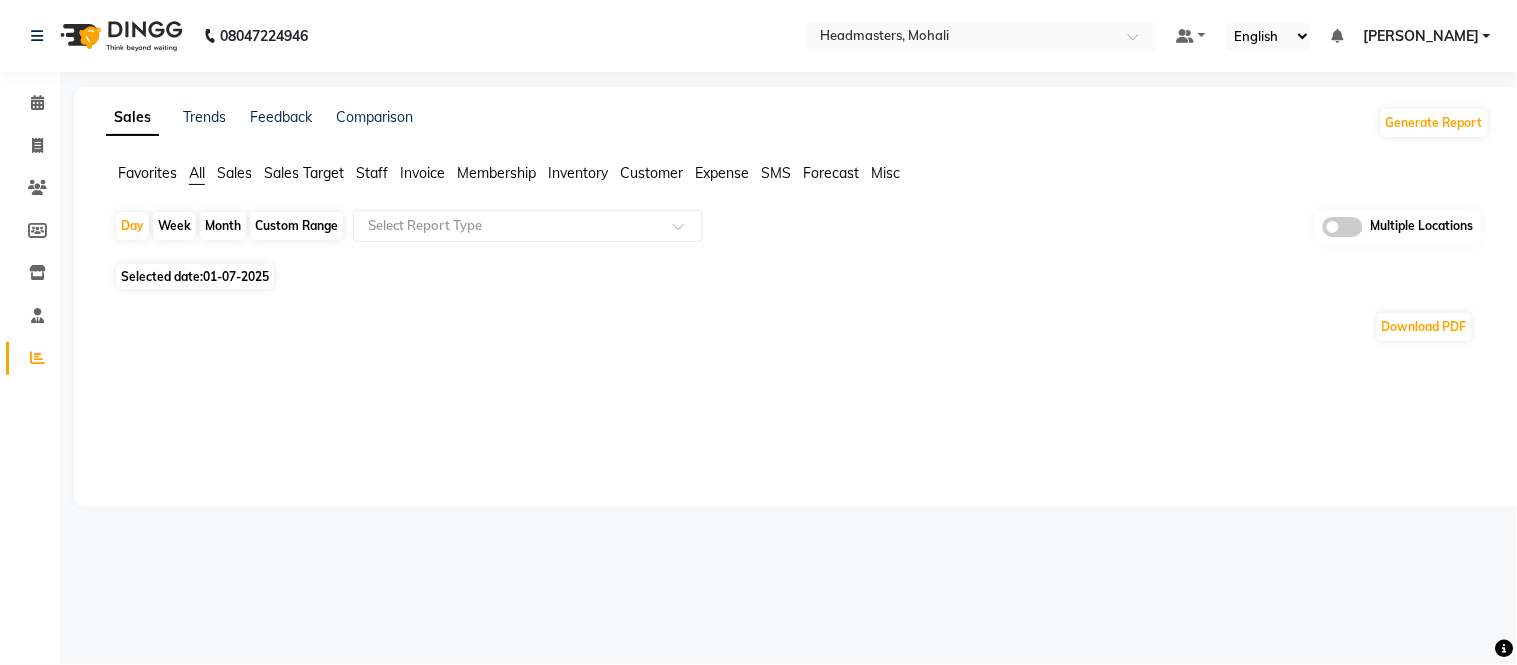 click on "Sales Trends Feedback Comparison Generate Report Favorites All Sales Sales Target Staff Invoice Membership Inventory Customer Expense SMS Forecast Misc  Day   Week   Month   Custom Range  Select Report Type Multiple Locations Selected date:  01-07-2025  Download PDF ★ Mark as Favorite  Choose how you'd like to save "" report to favorites  Save to Personal Favorites:   Only you can see this report in your favorites tab. Share with Organization:   Everyone in your organization can see this report in their favorites tab.  Save to Favorites" 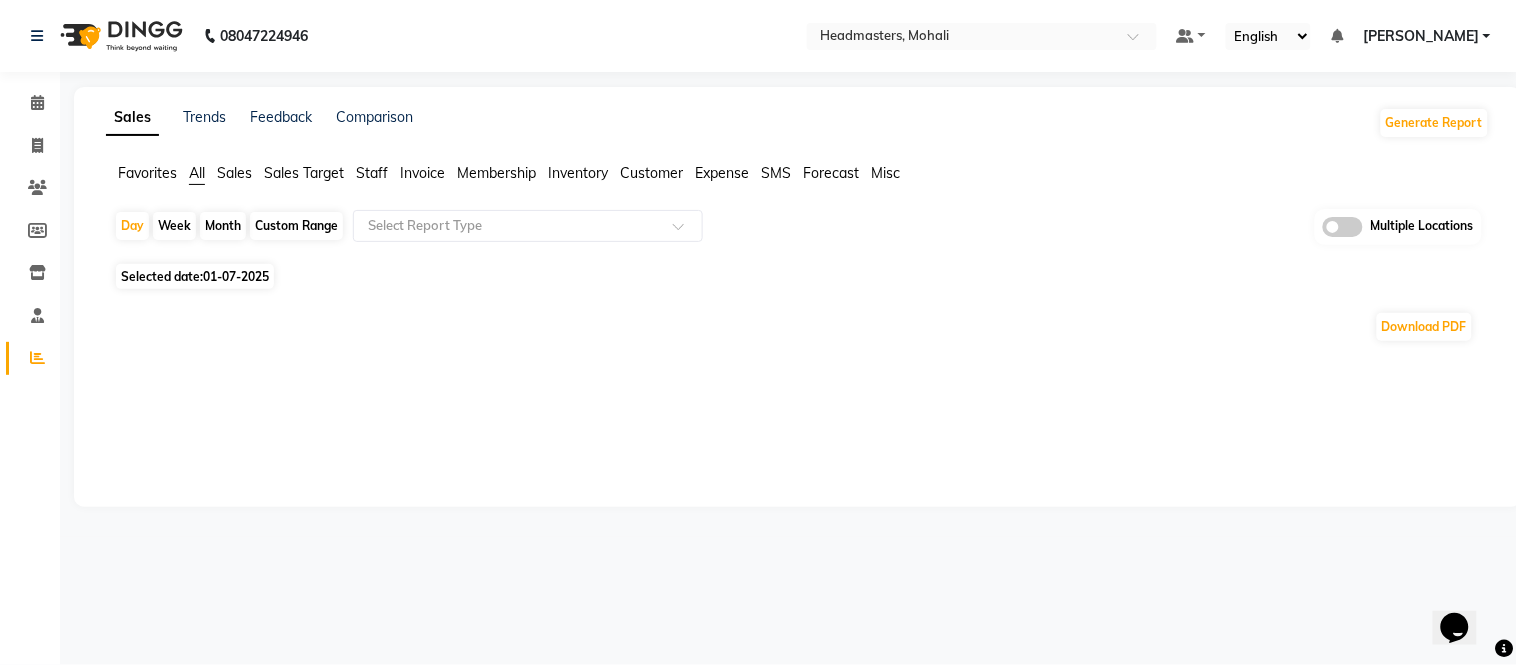 scroll, scrollTop: 0, scrollLeft: 0, axis: both 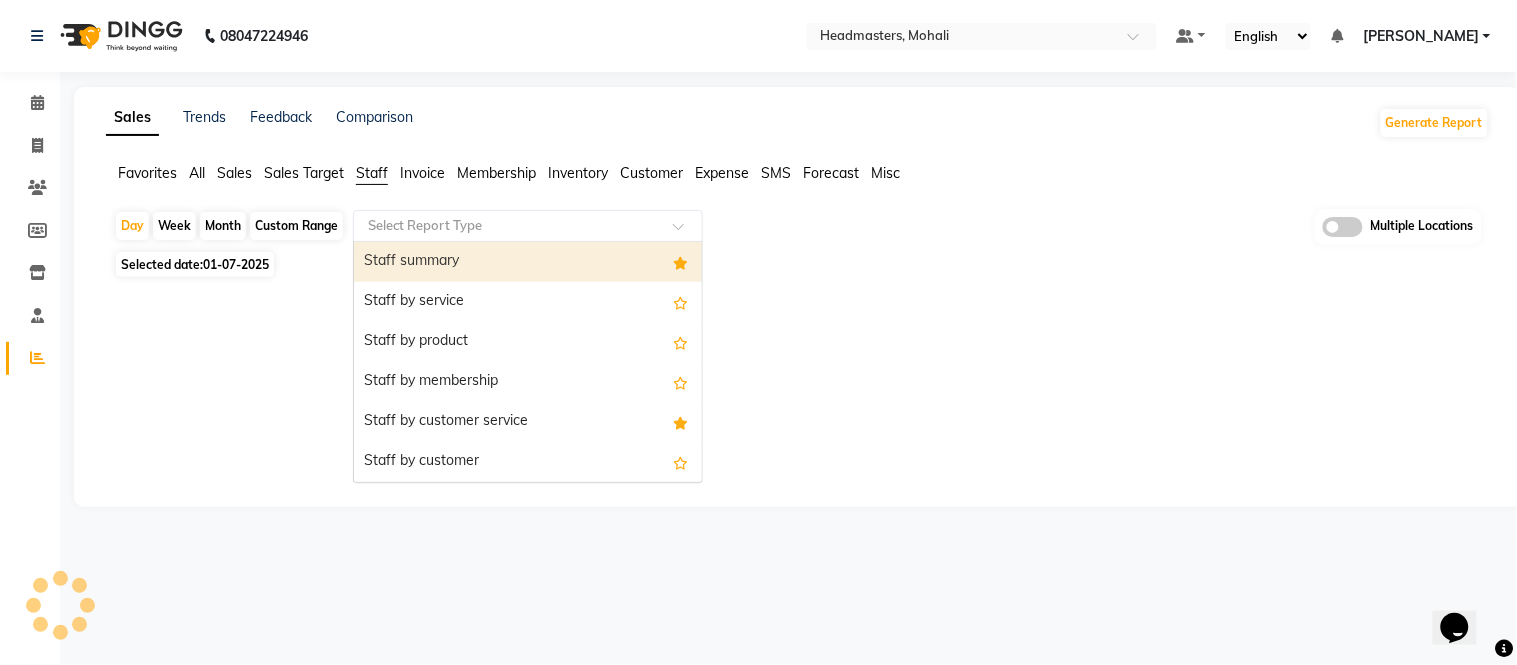 click 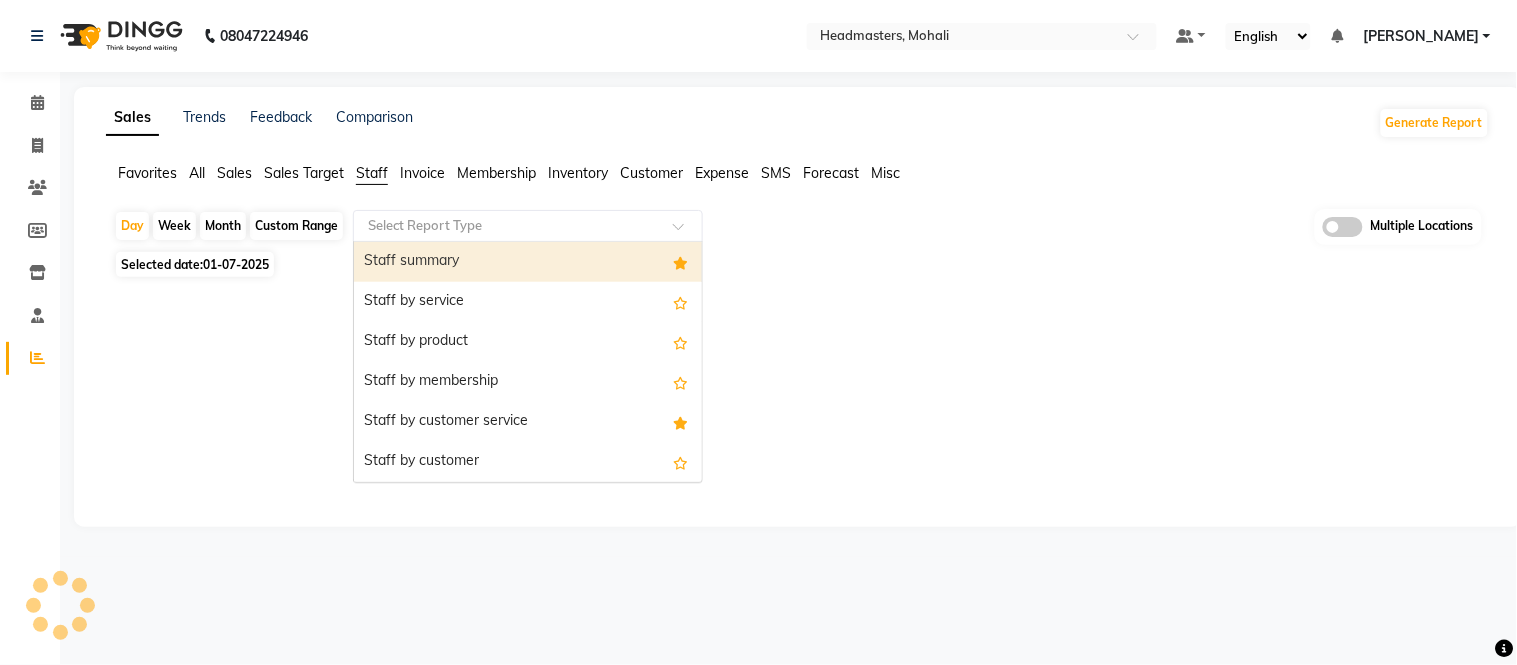 click on "Staff summary" at bounding box center (528, 262) 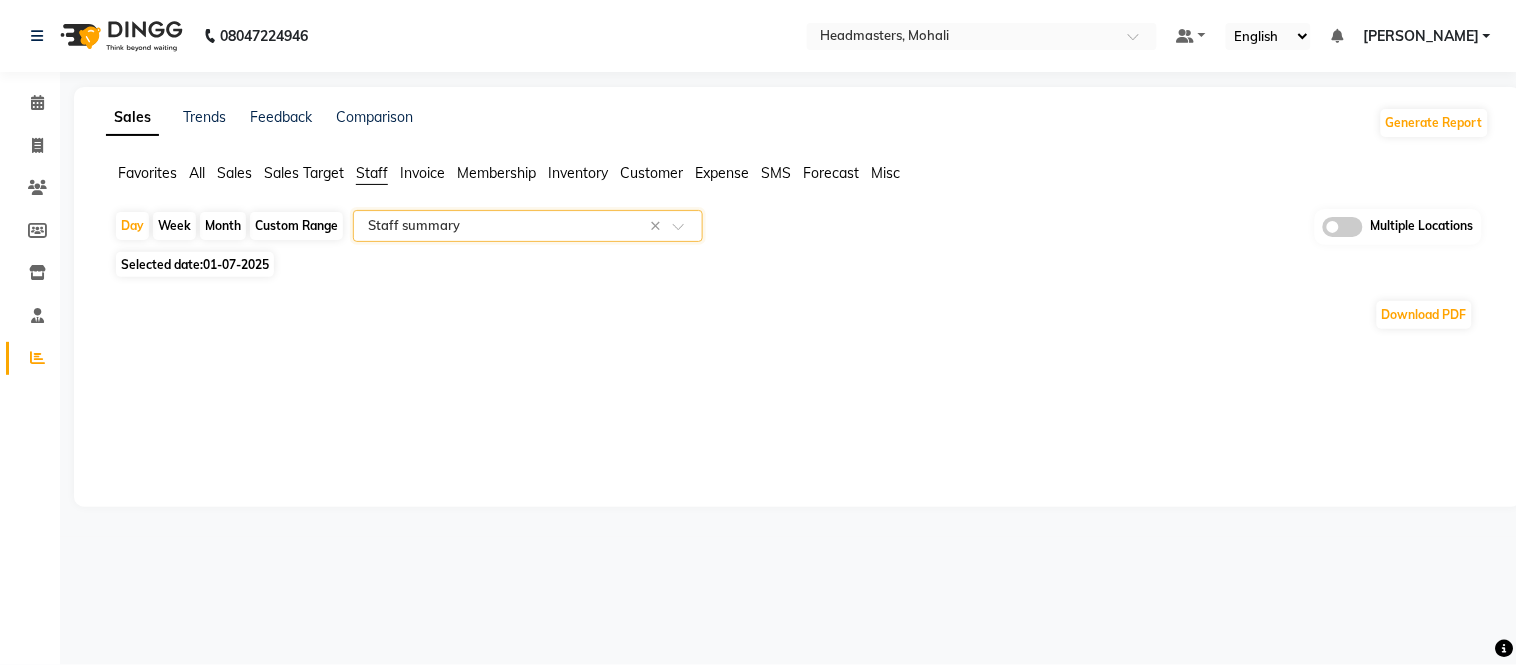 click on "Month" 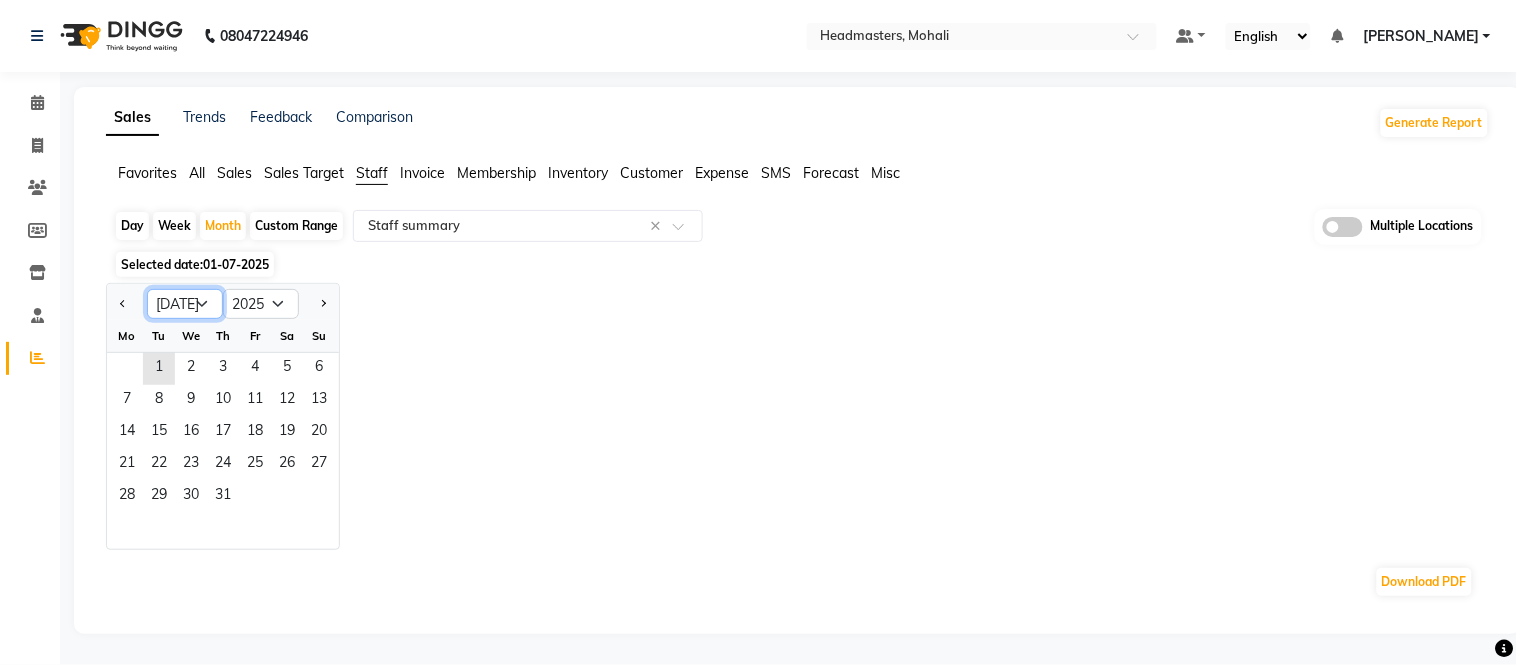click on "Jan Feb Mar Apr May Jun [DATE] Aug Sep Oct Nov Dec" 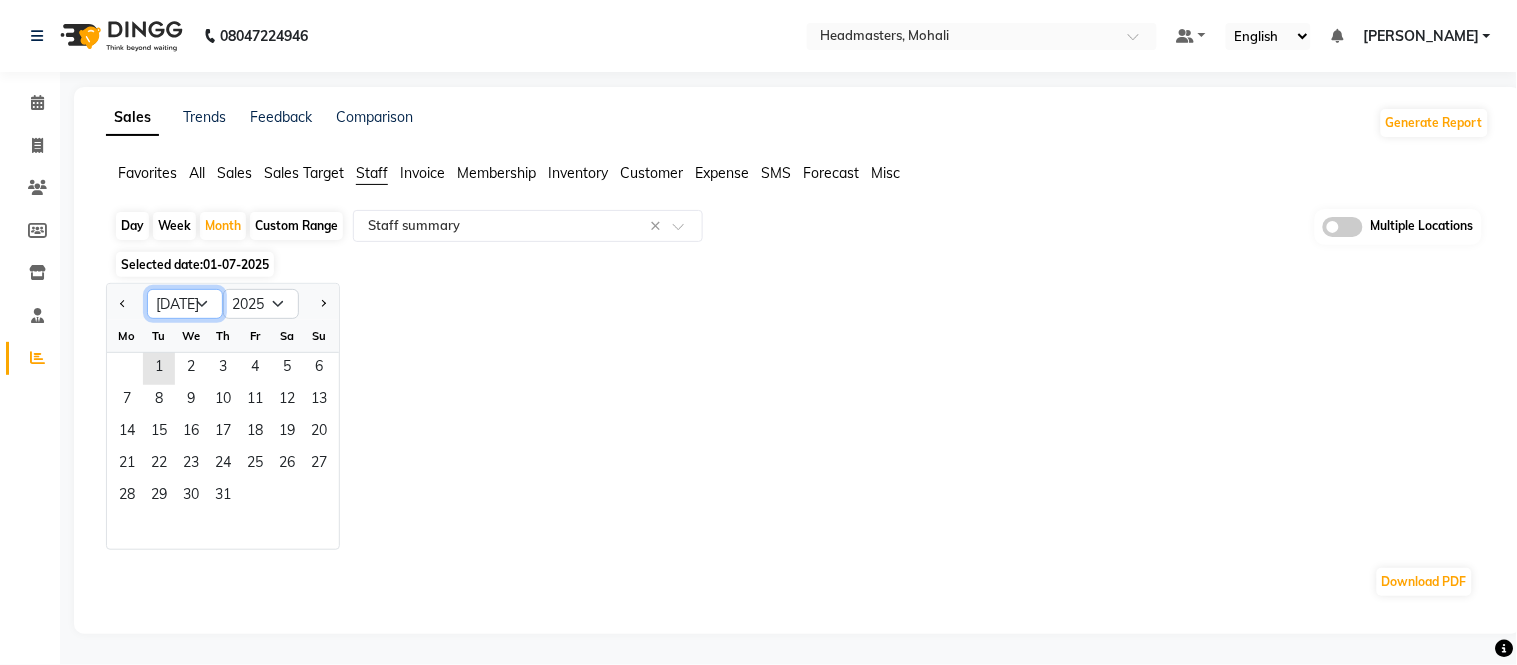 select on "6" 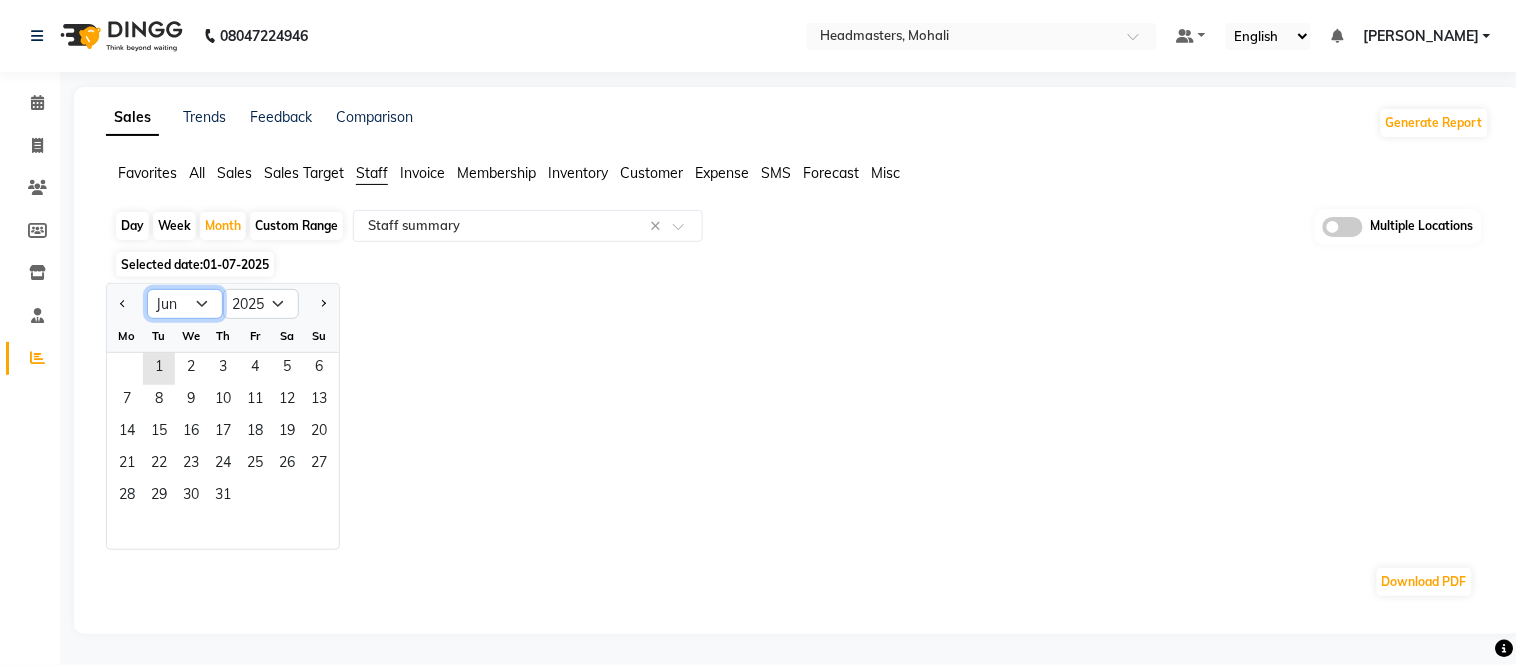 click on "Jan Feb Mar Apr May Jun [DATE] Aug Sep Oct Nov Dec" 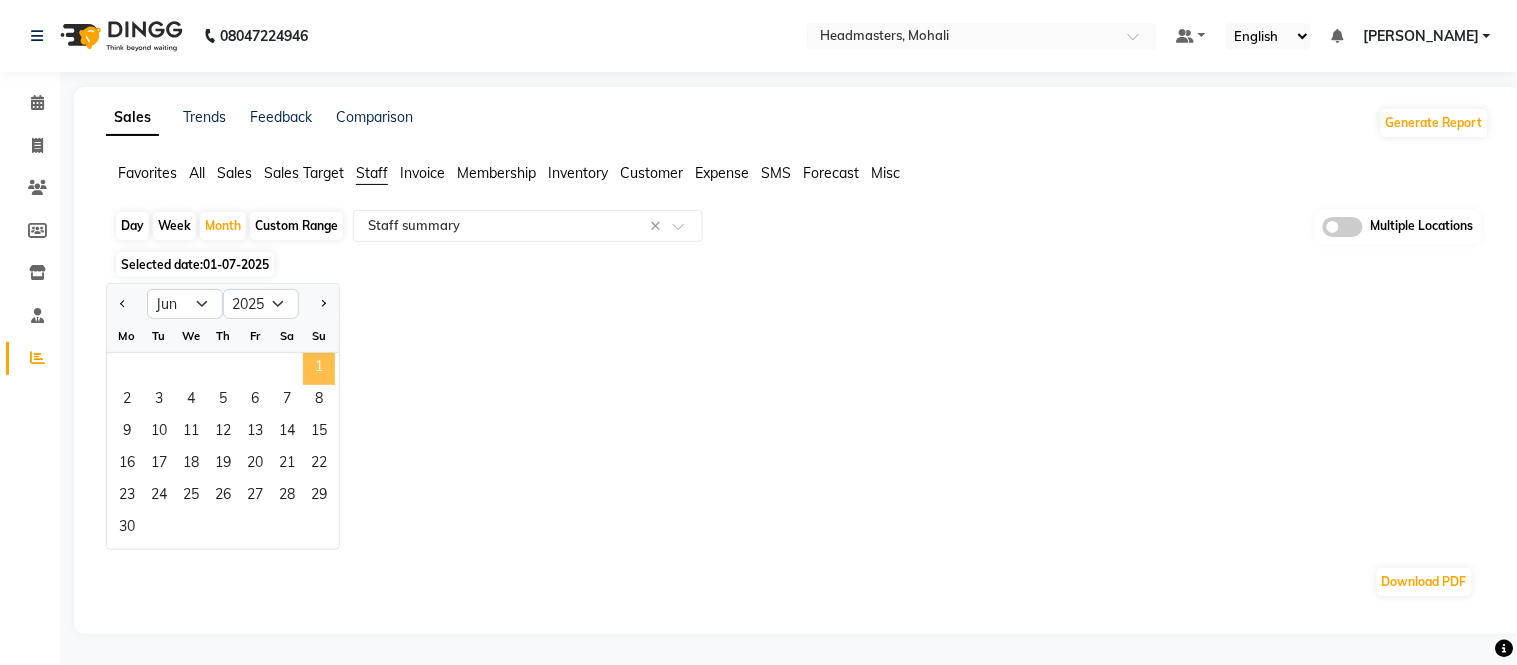 click on "1" 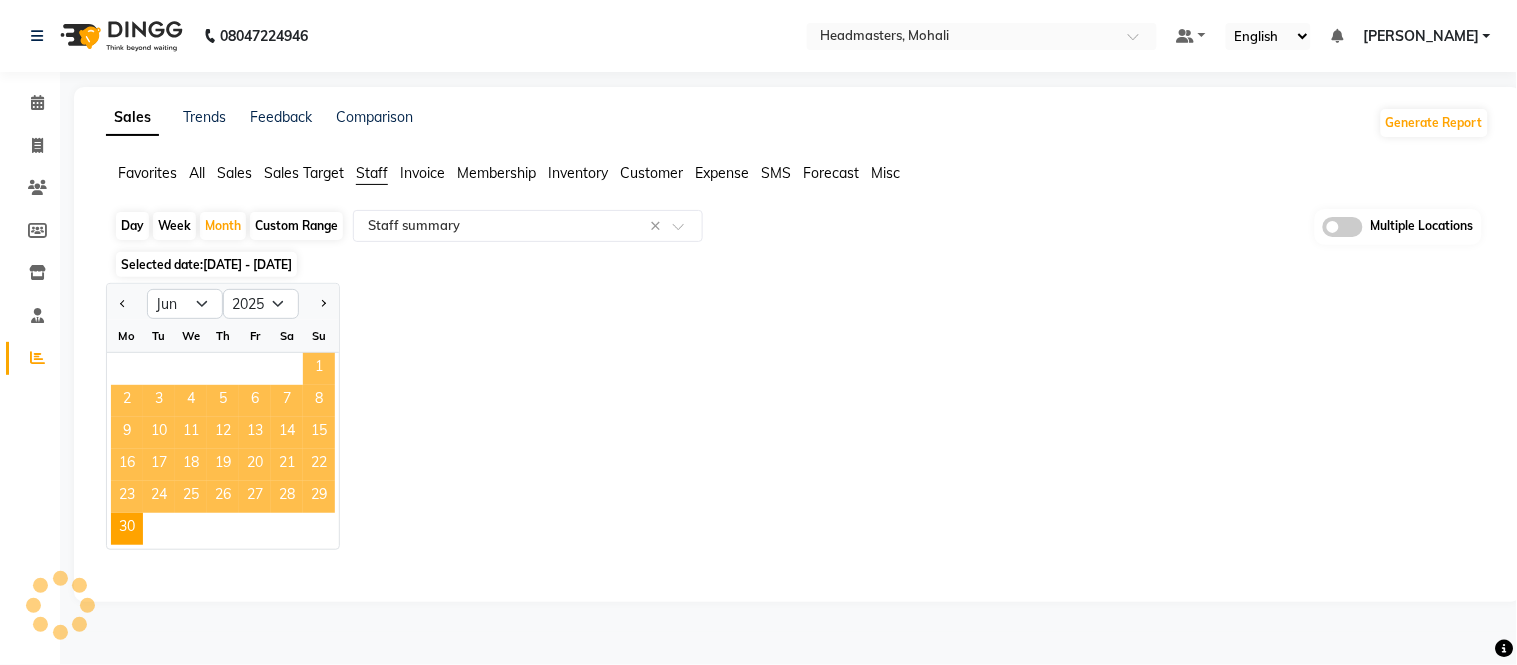 select on "full_report" 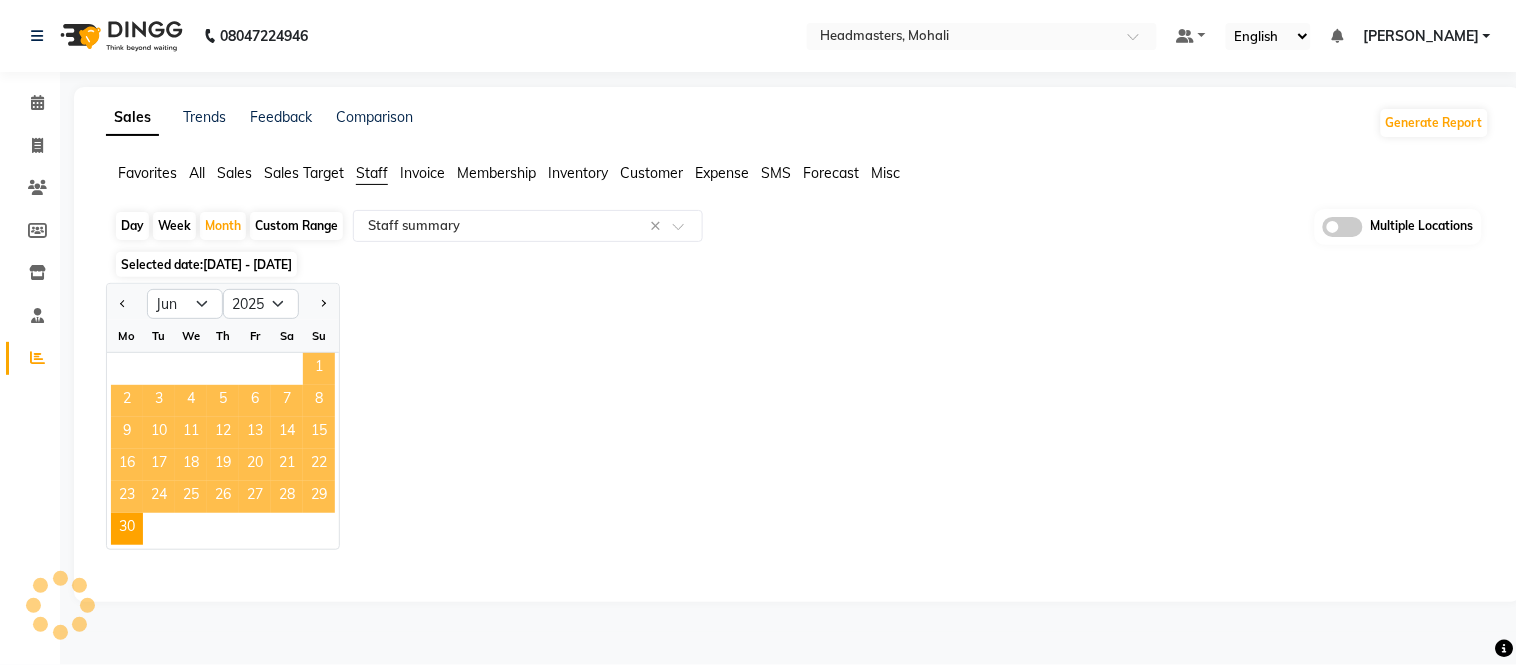 select on "csv" 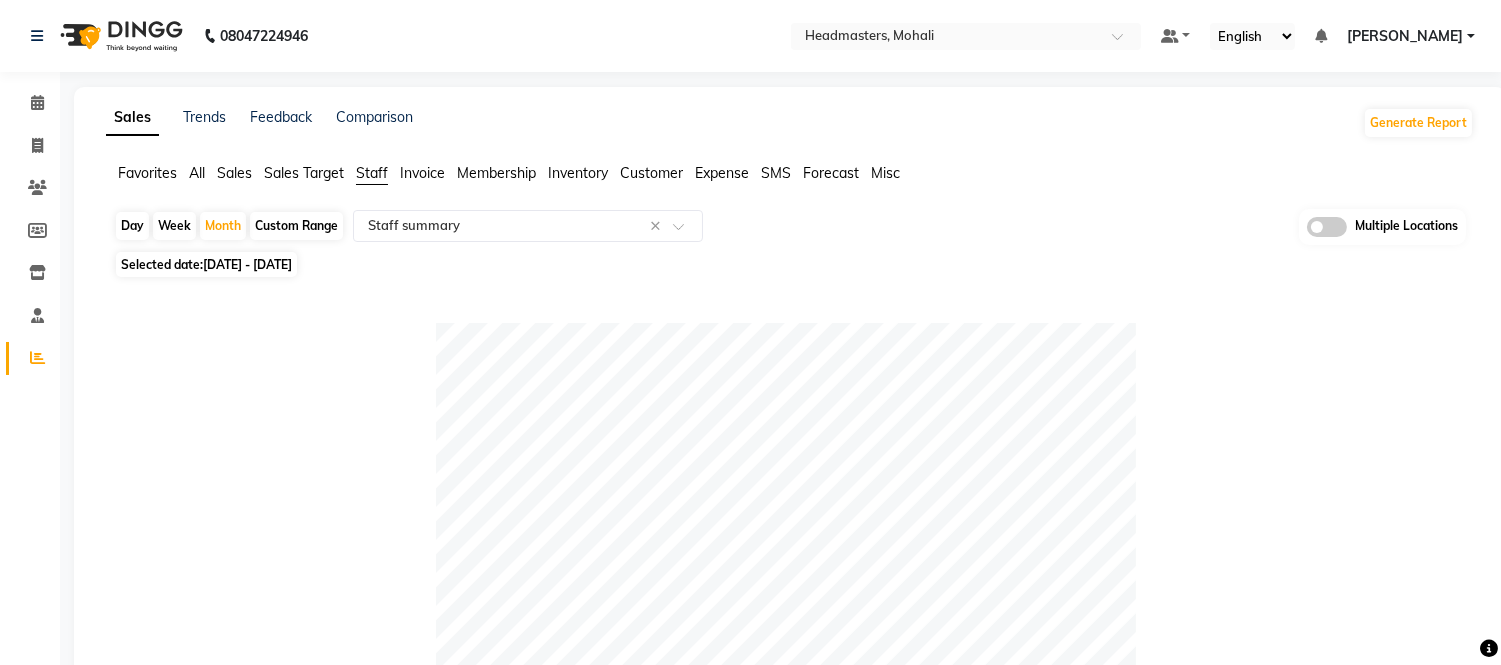 scroll, scrollTop: 666, scrollLeft: 0, axis: vertical 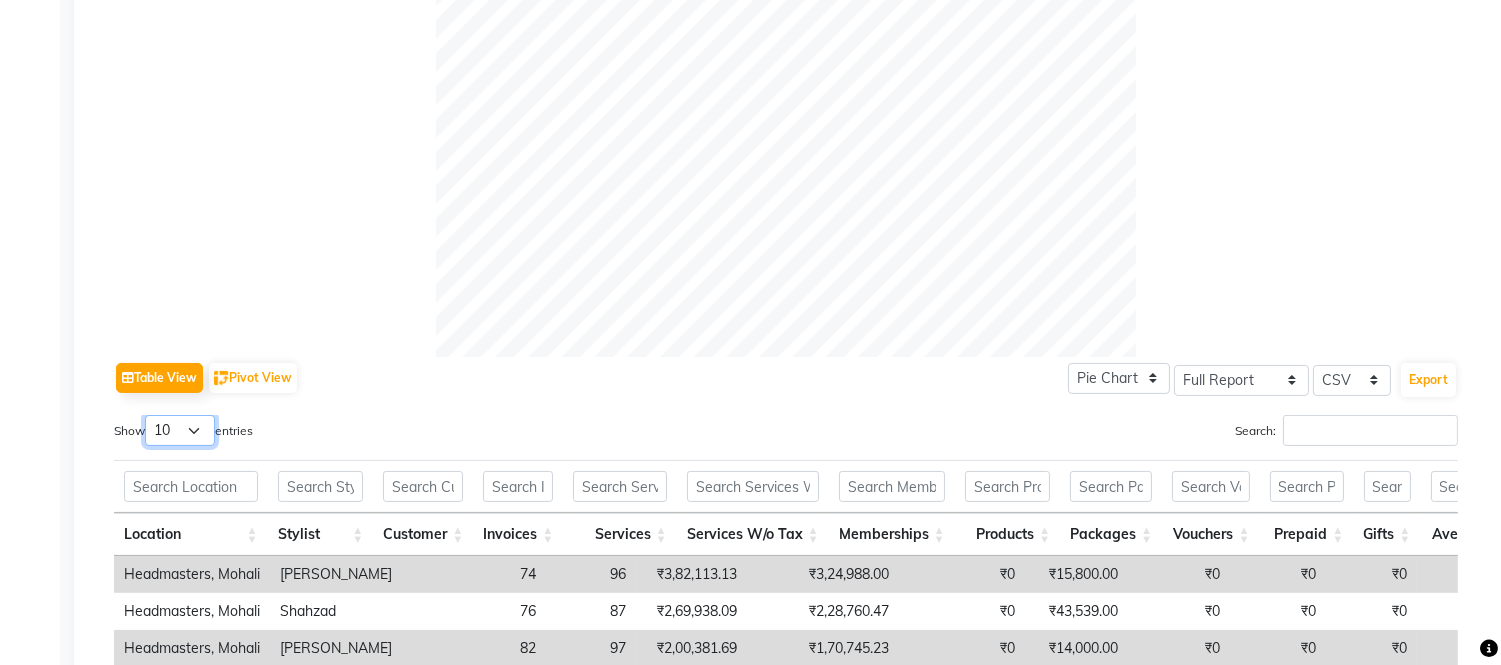 click on "10 25 50 100" at bounding box center (180, 430) 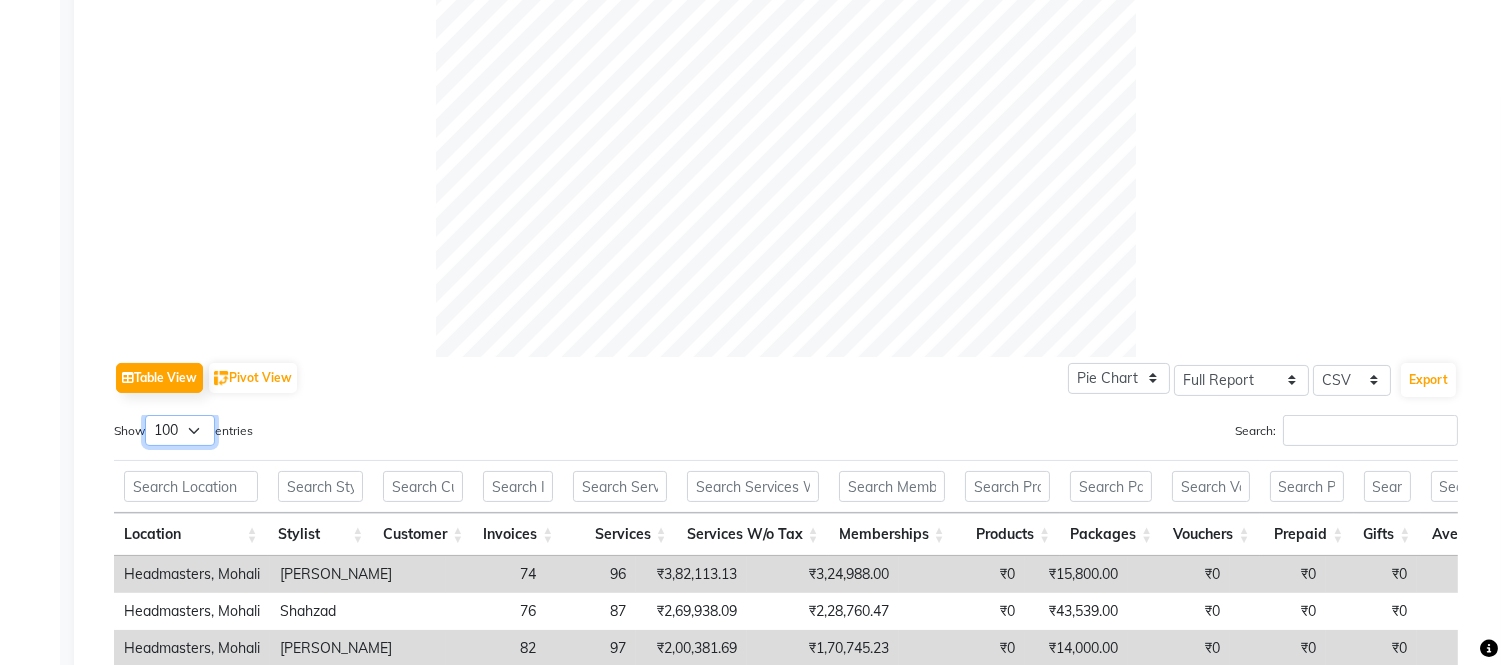 click on "10 25 50 100" at bounding box center (180, 430) 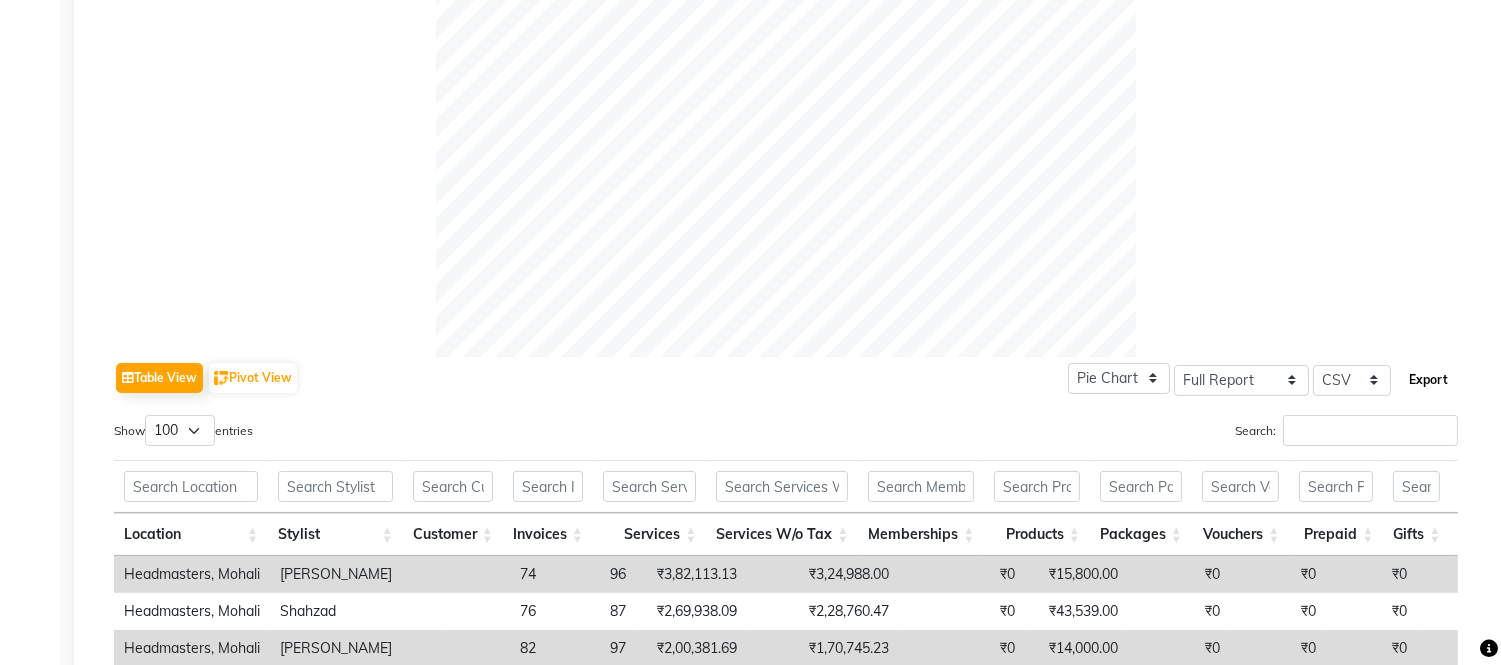 click on "Export" 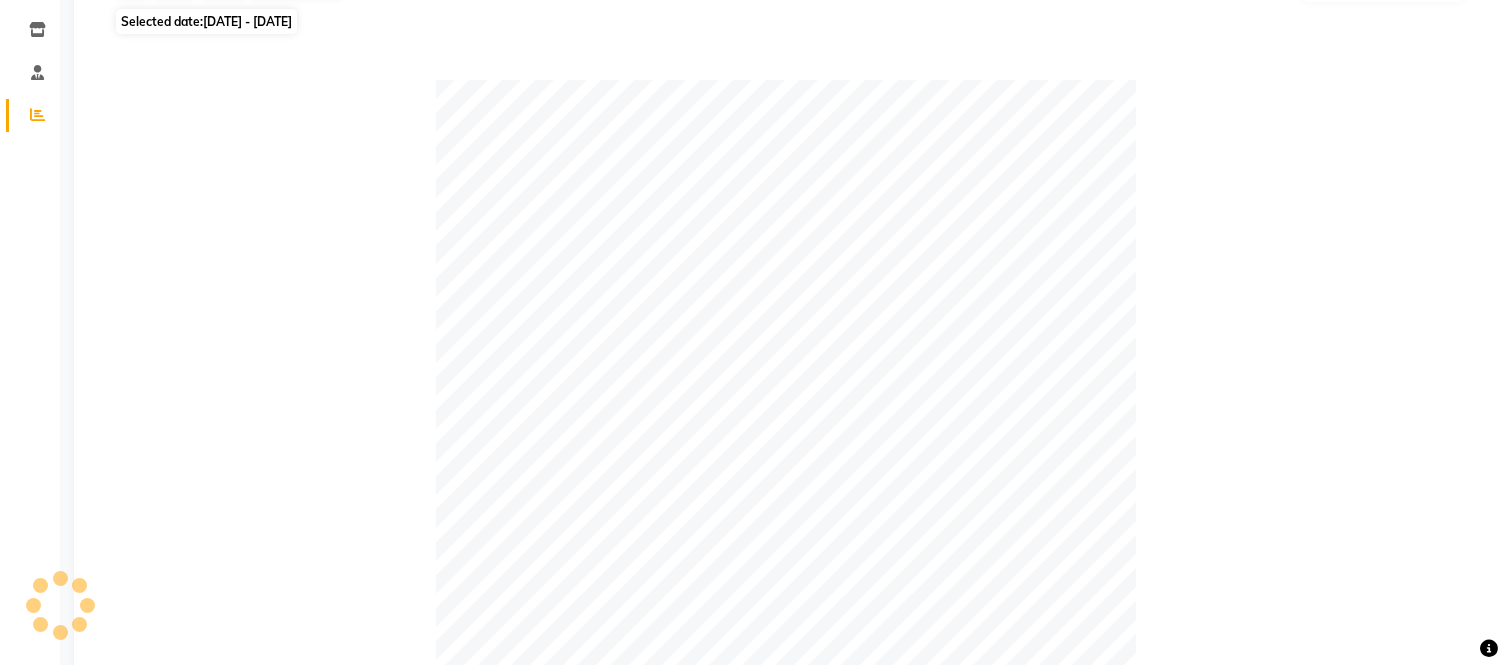 scroll, scrollTop: 0, scrollLeft: 0, axis: both 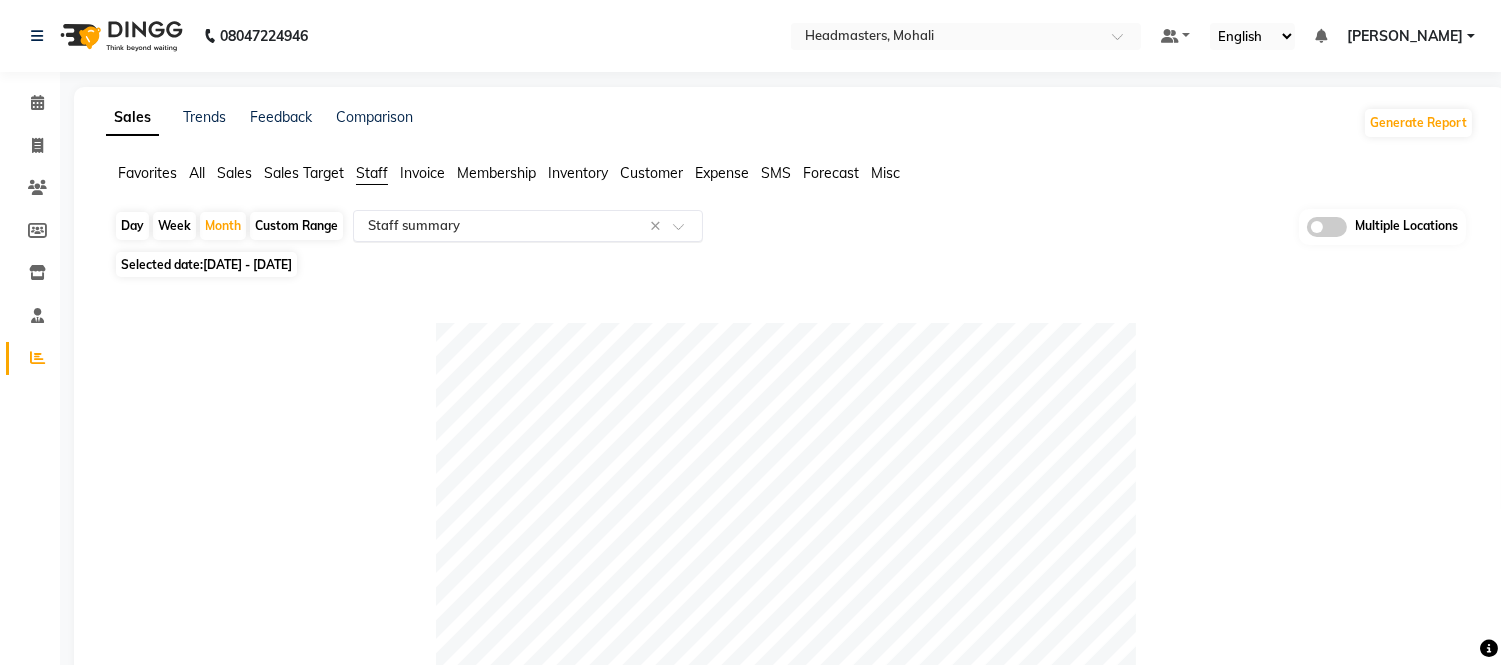 click 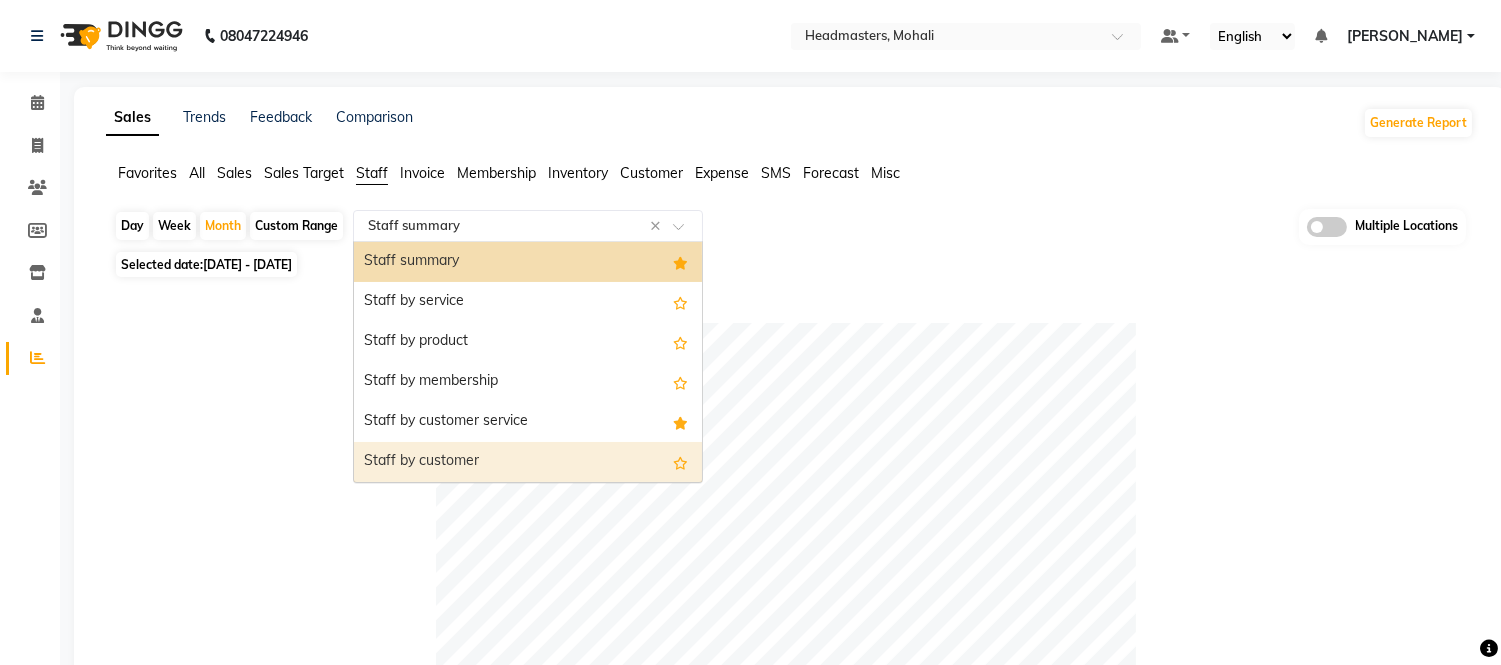 click on "Staff by customer" at bounding box center [528, 462] 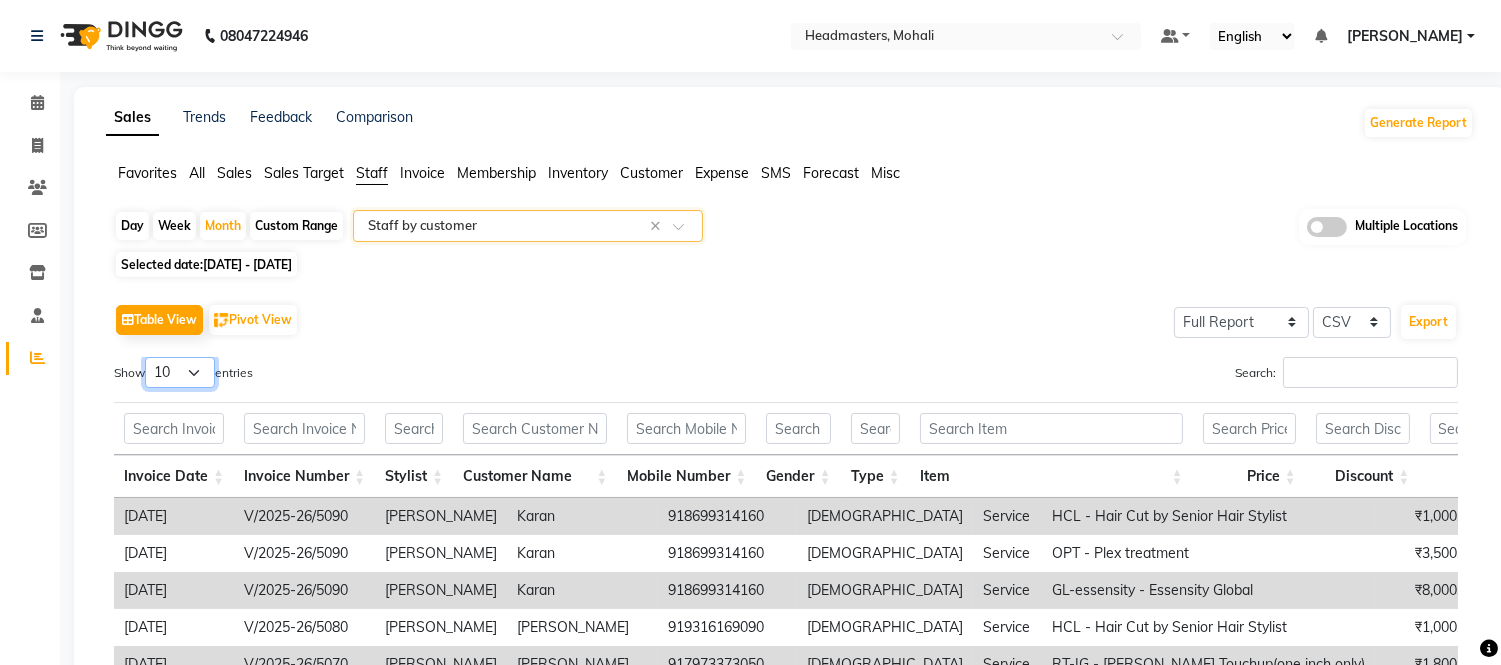 click on "10 25 50 100" at bounding box center [180, 372] 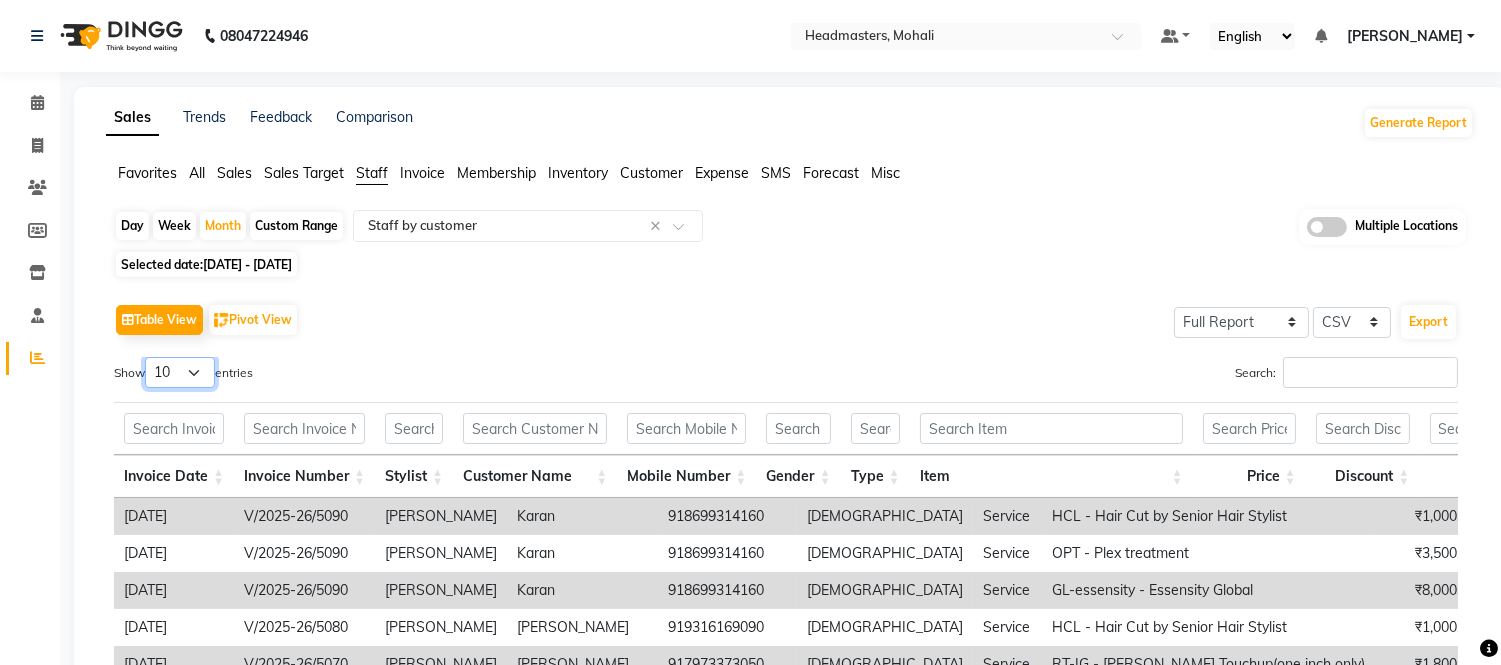 select on "100" 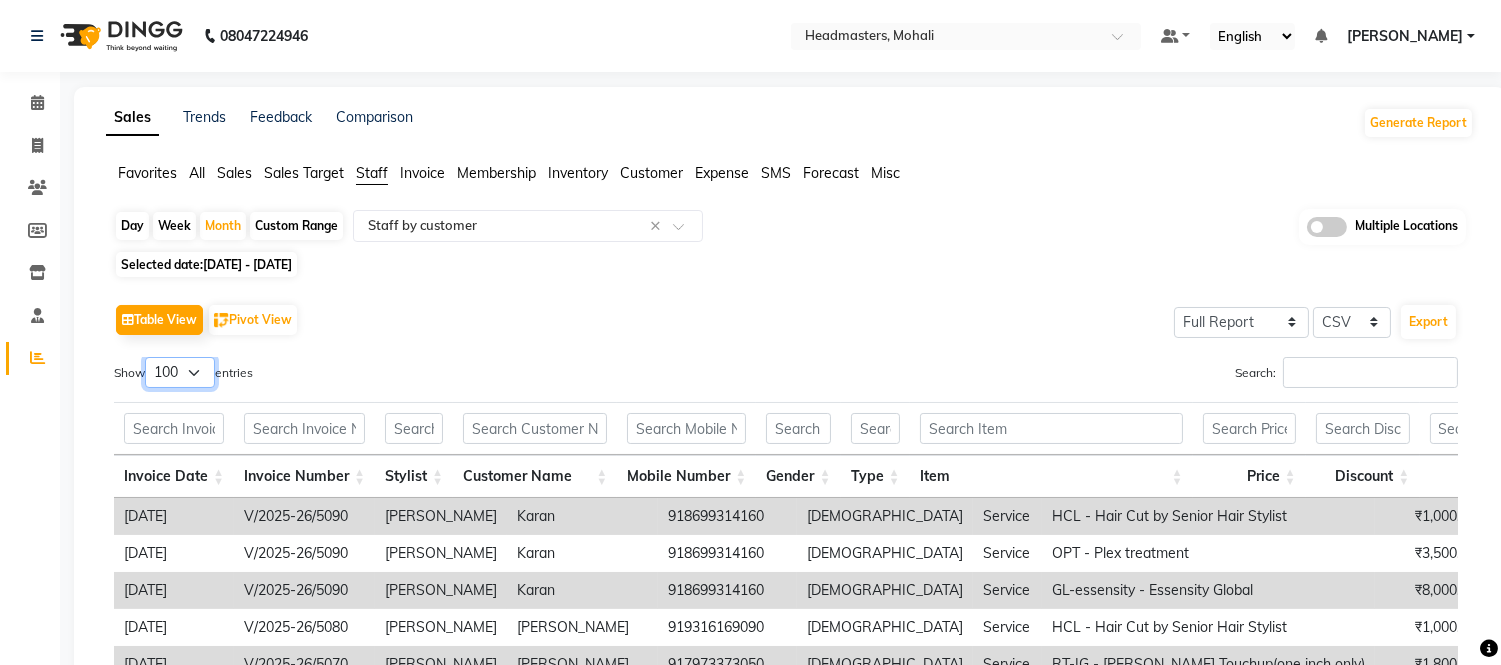 click on "10 25 50 100" at bounding box center (180, 372) 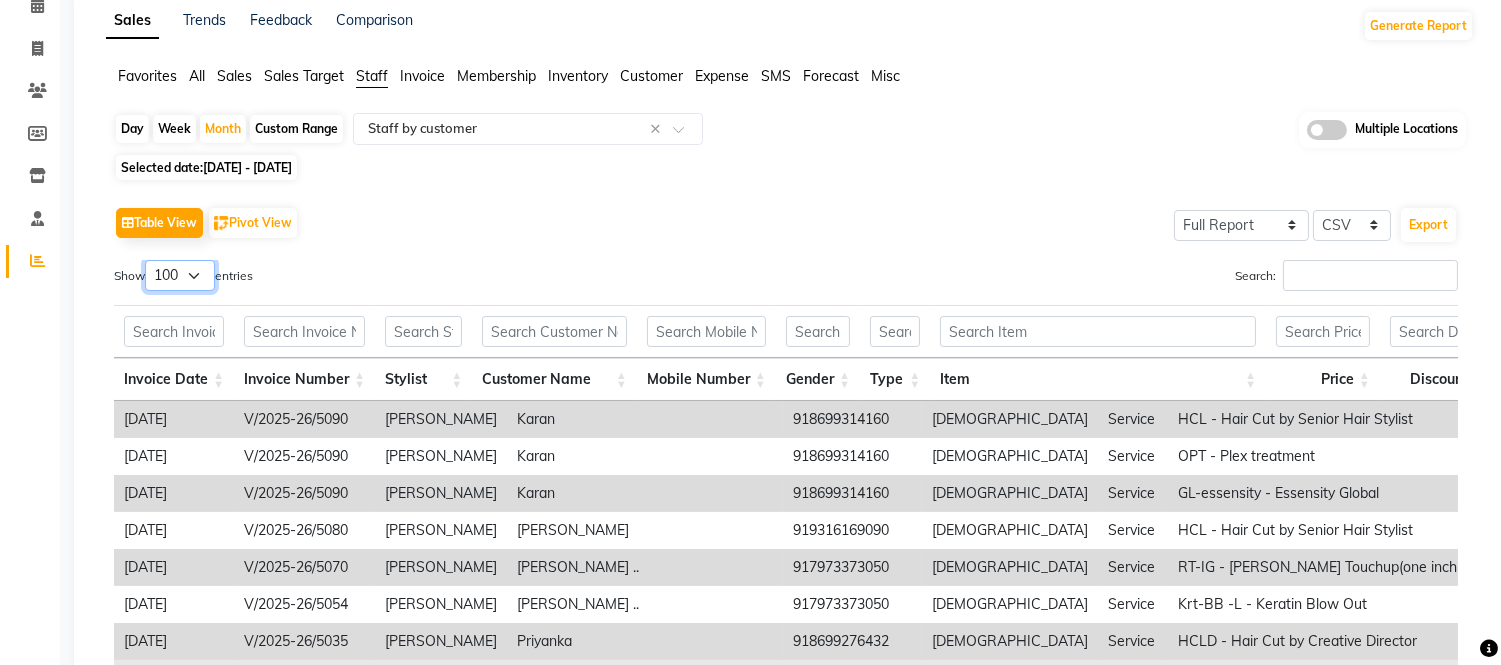 scroll, scrollTop: 0, scrollLeft: 0, axis: both 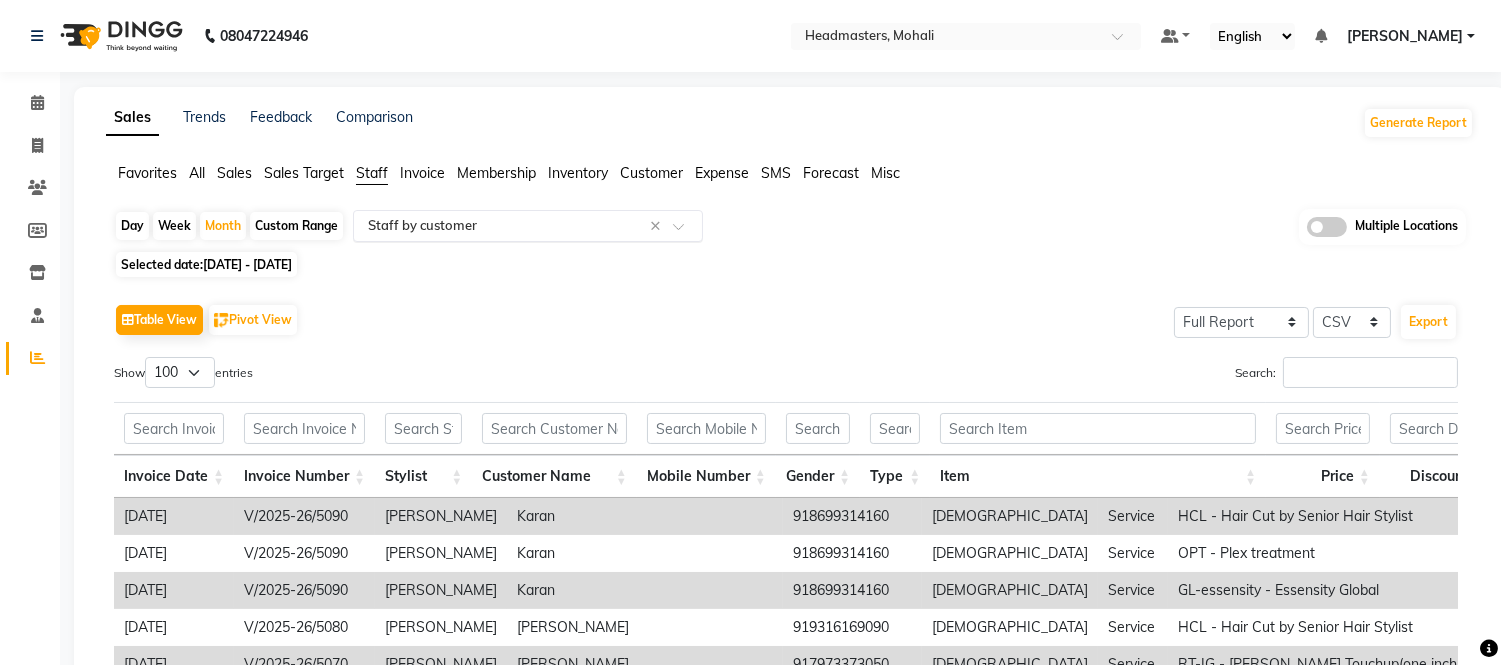 click on "Select Report Type × Staff by customer ×" 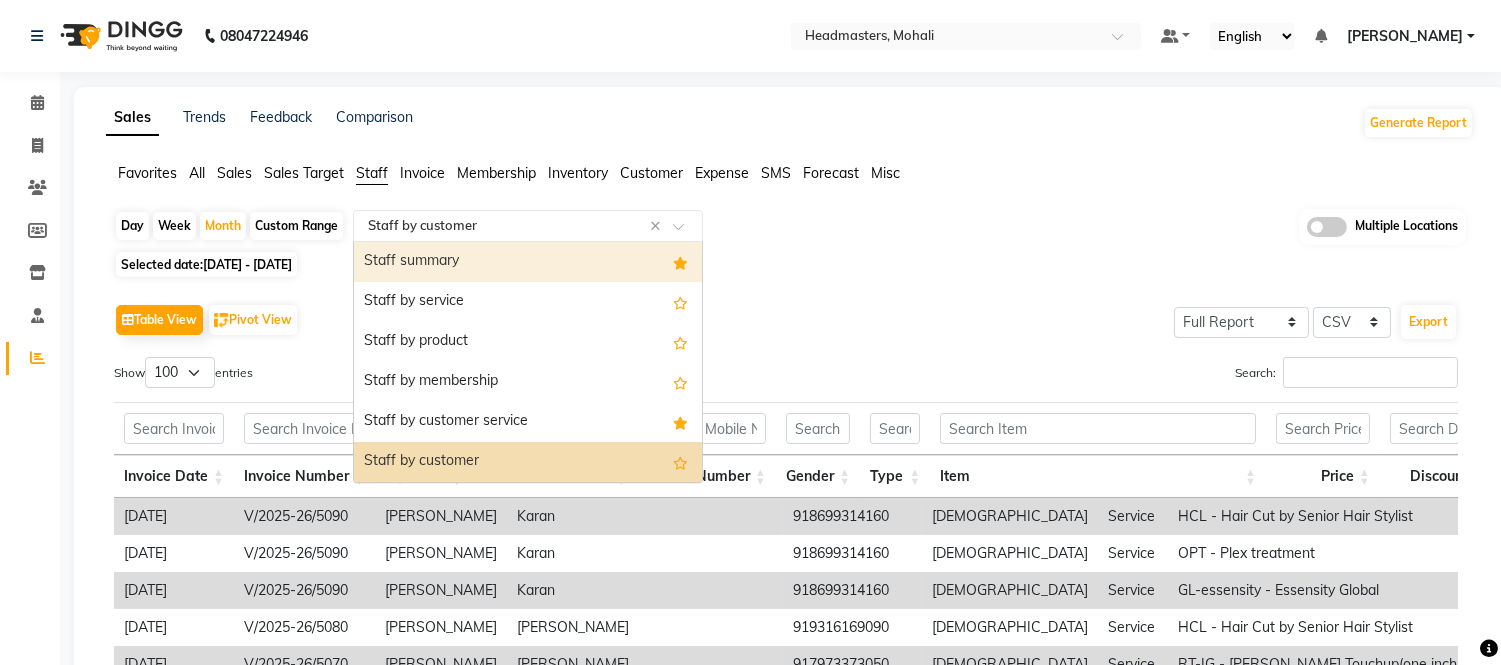 click on "Favorites" 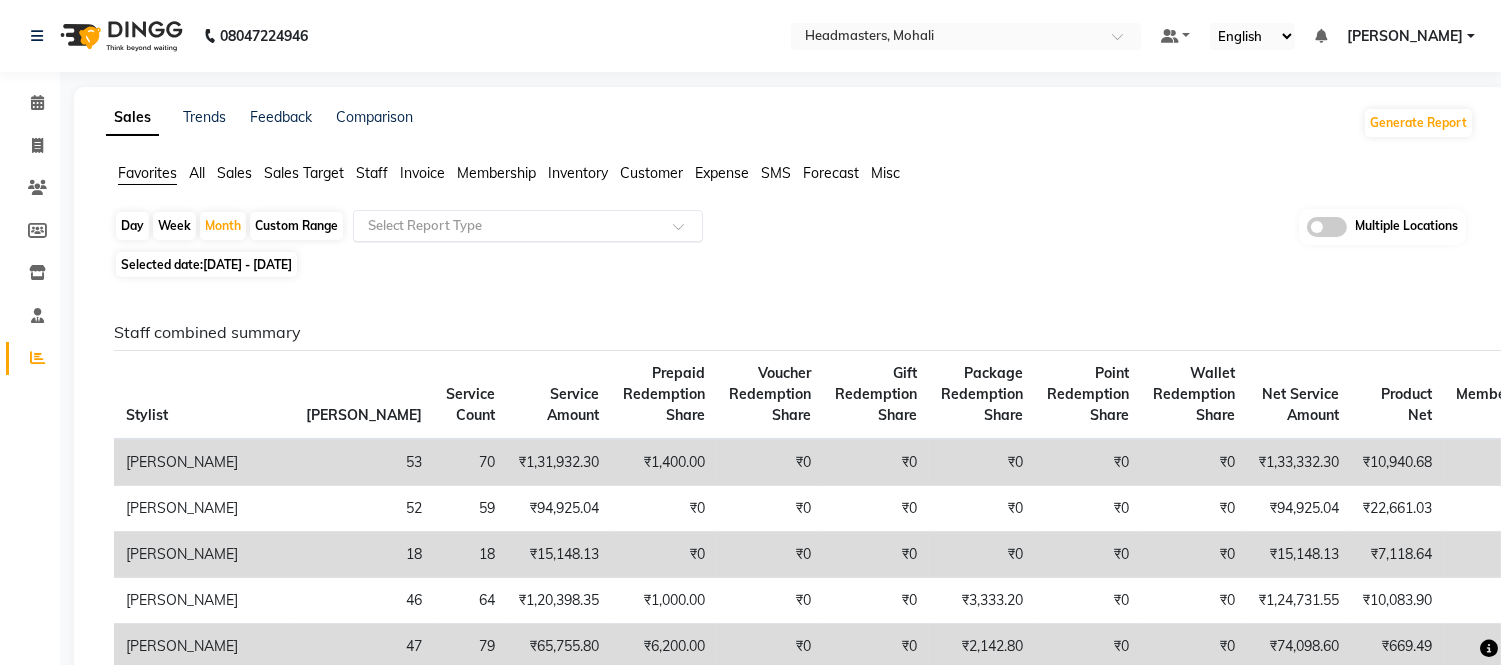 click 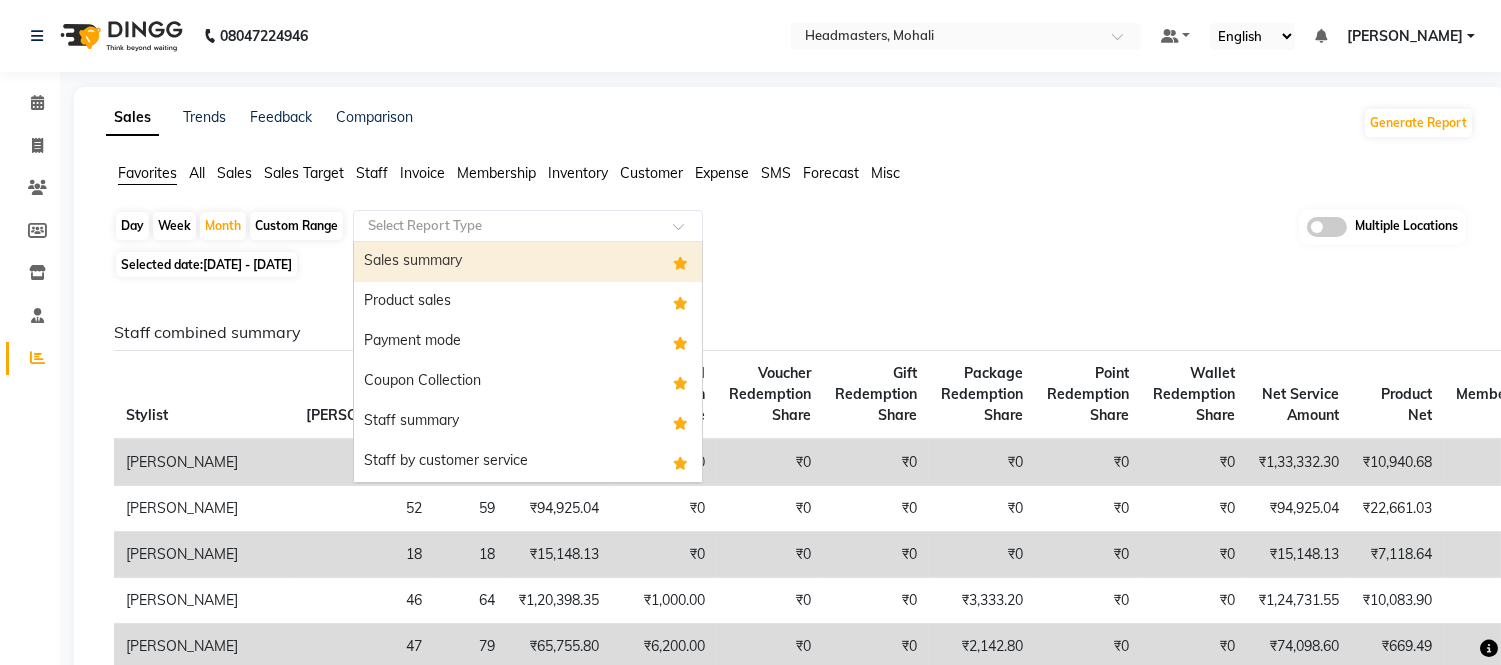 click on "Sales summary" at bounding box center (528, 262) 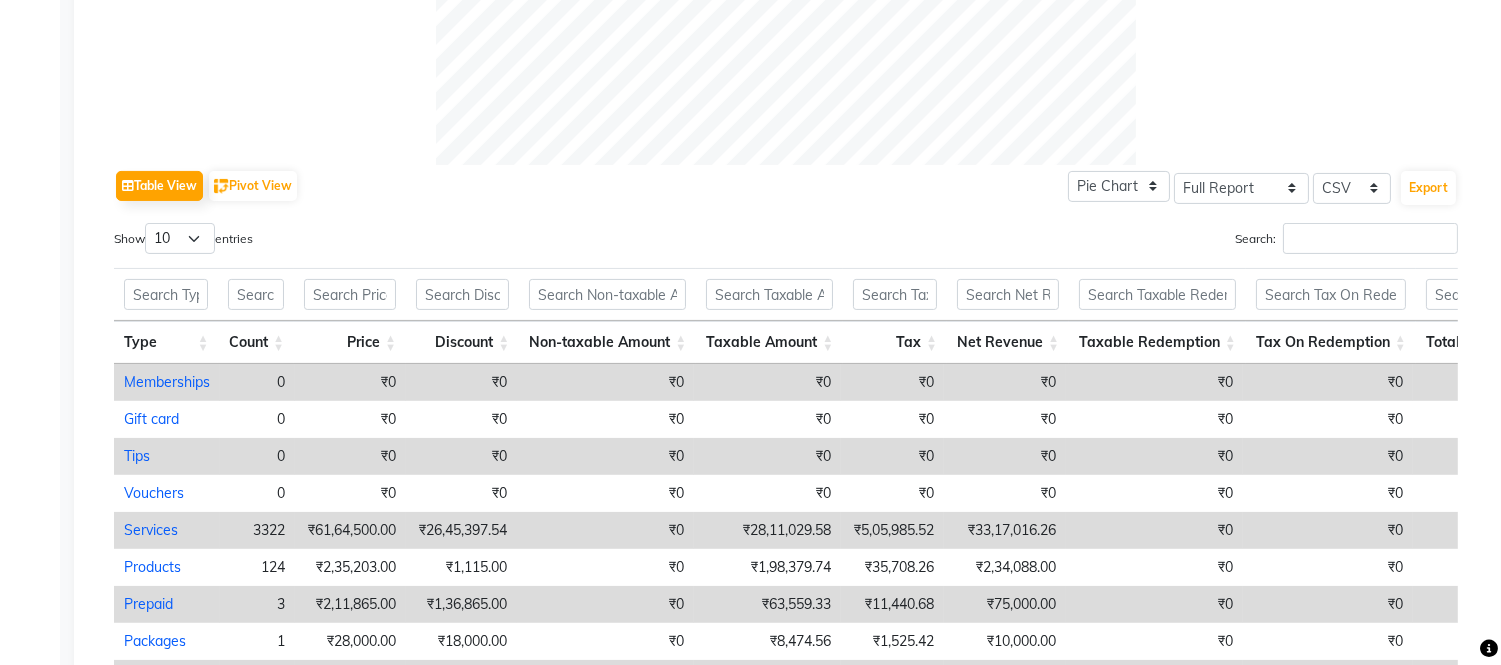 scroll, scrollTop: 852, scrollLeft: 0, axis: vertical 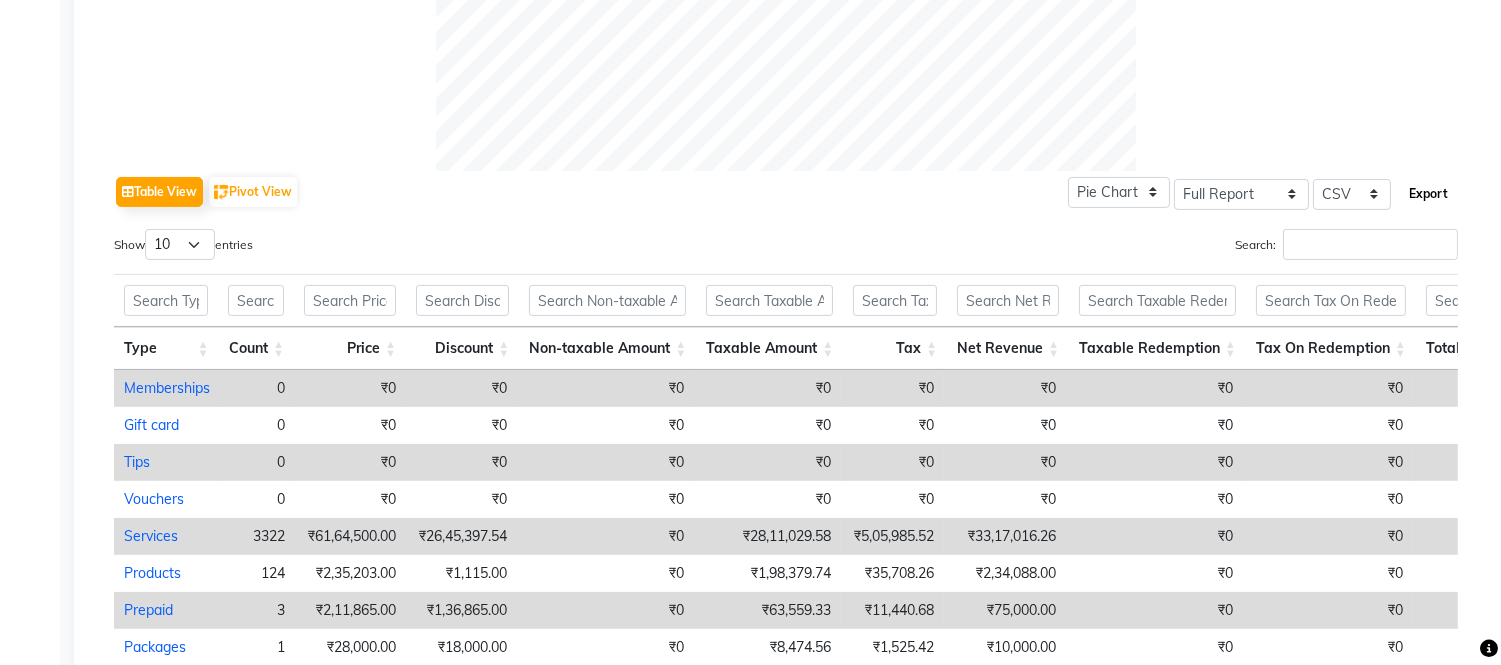 click on "Export" 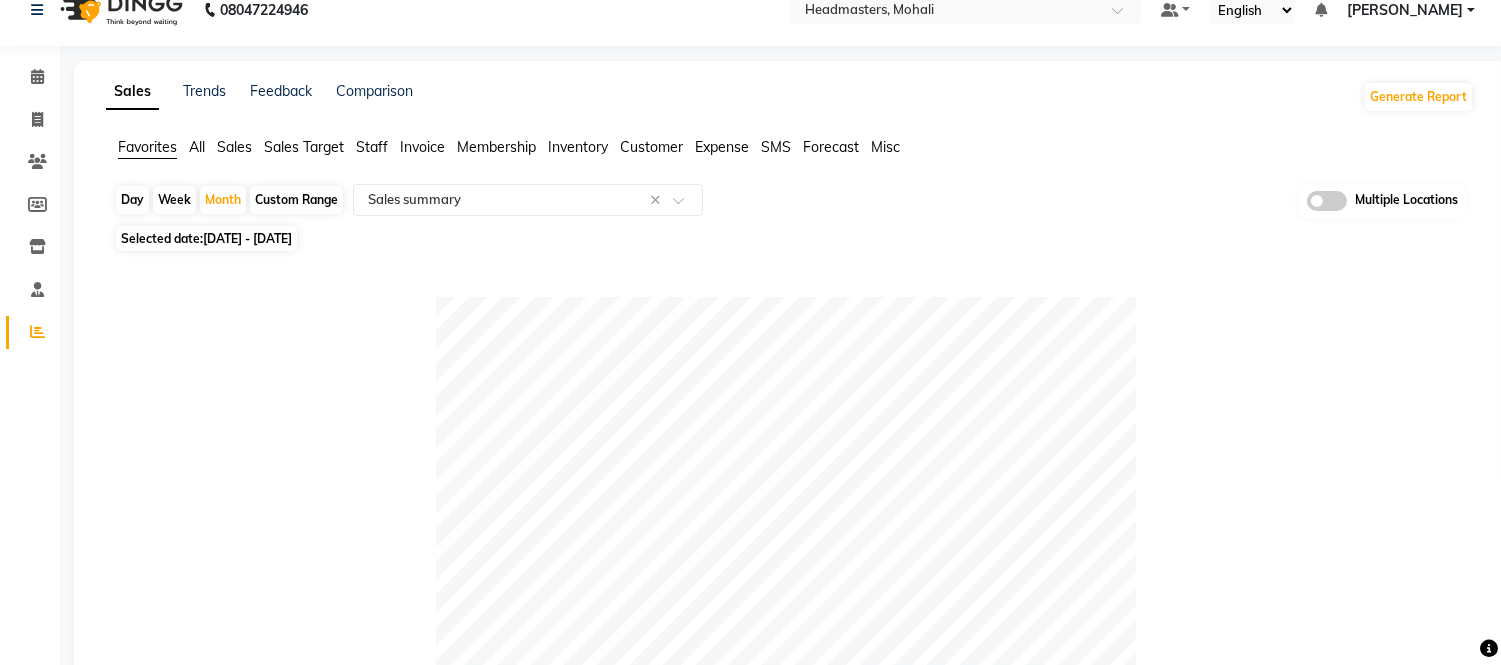 scroll, scrollTop: 0, scrollLeft: 0, axis: both 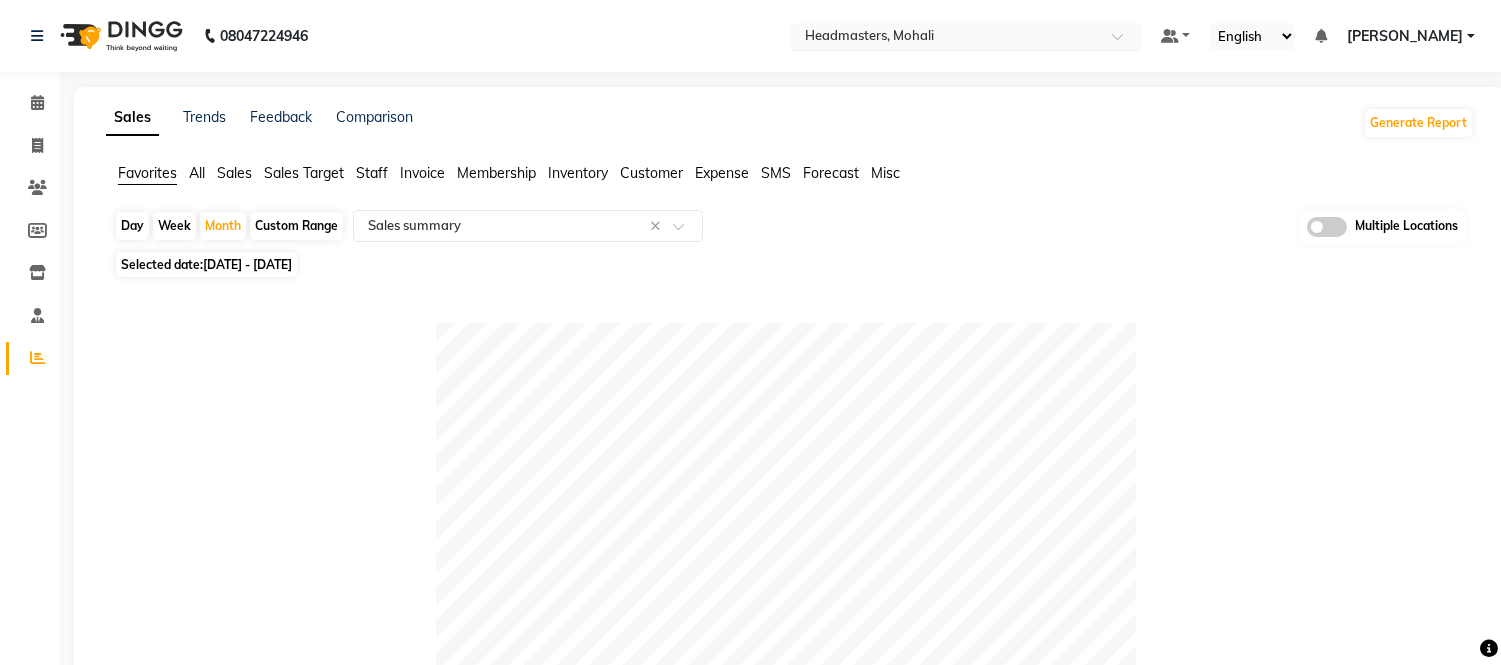 click at bounding box center (946, 38) 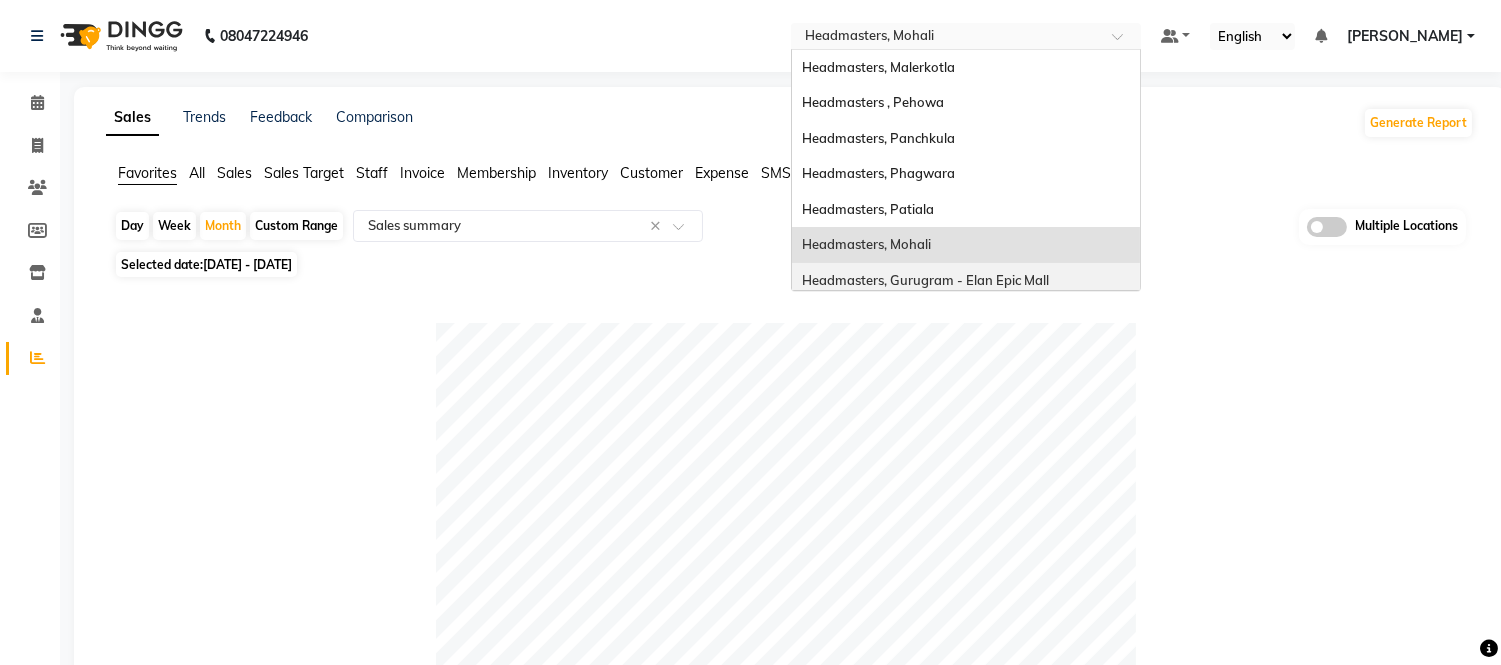 click on "Headmasters, Gurugram - Elan Epic Mall" at bounding box center (925, 280) 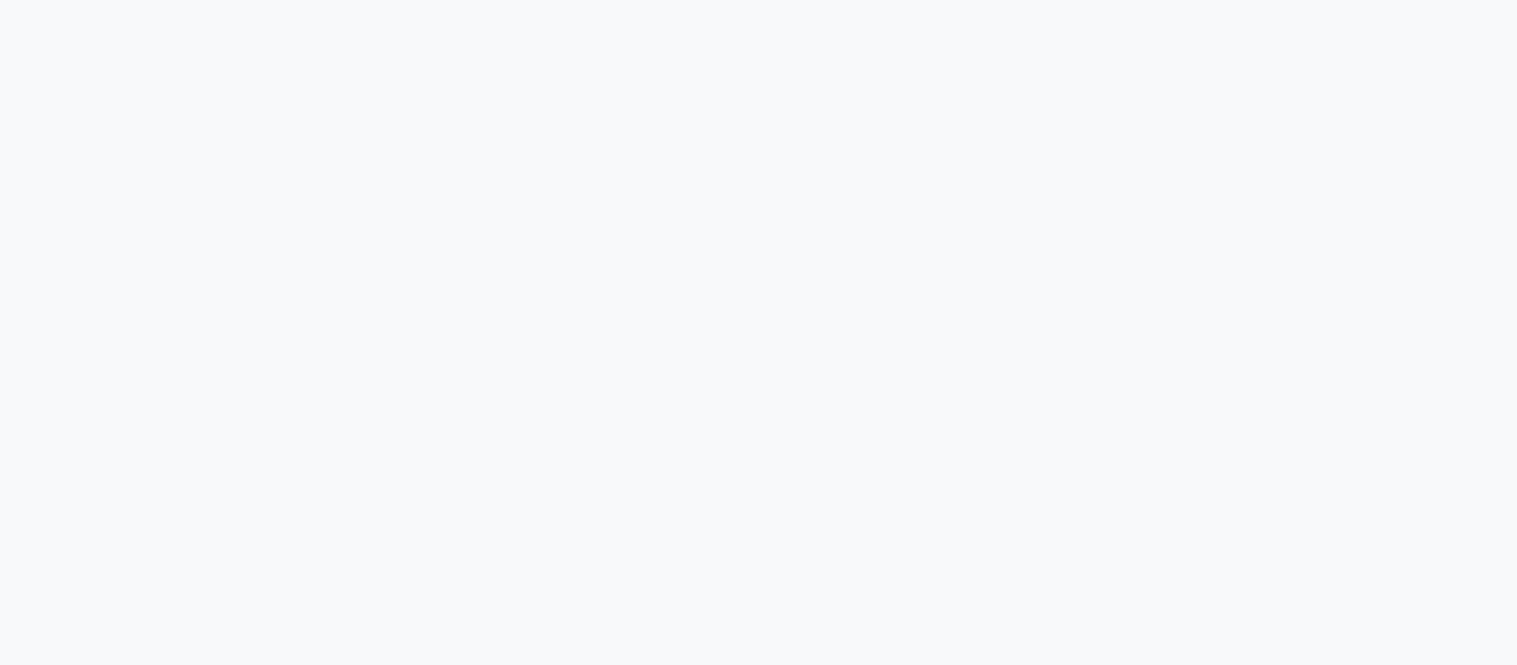 scroll, scrollTop: 0, scrollLeft: 0, axis: both 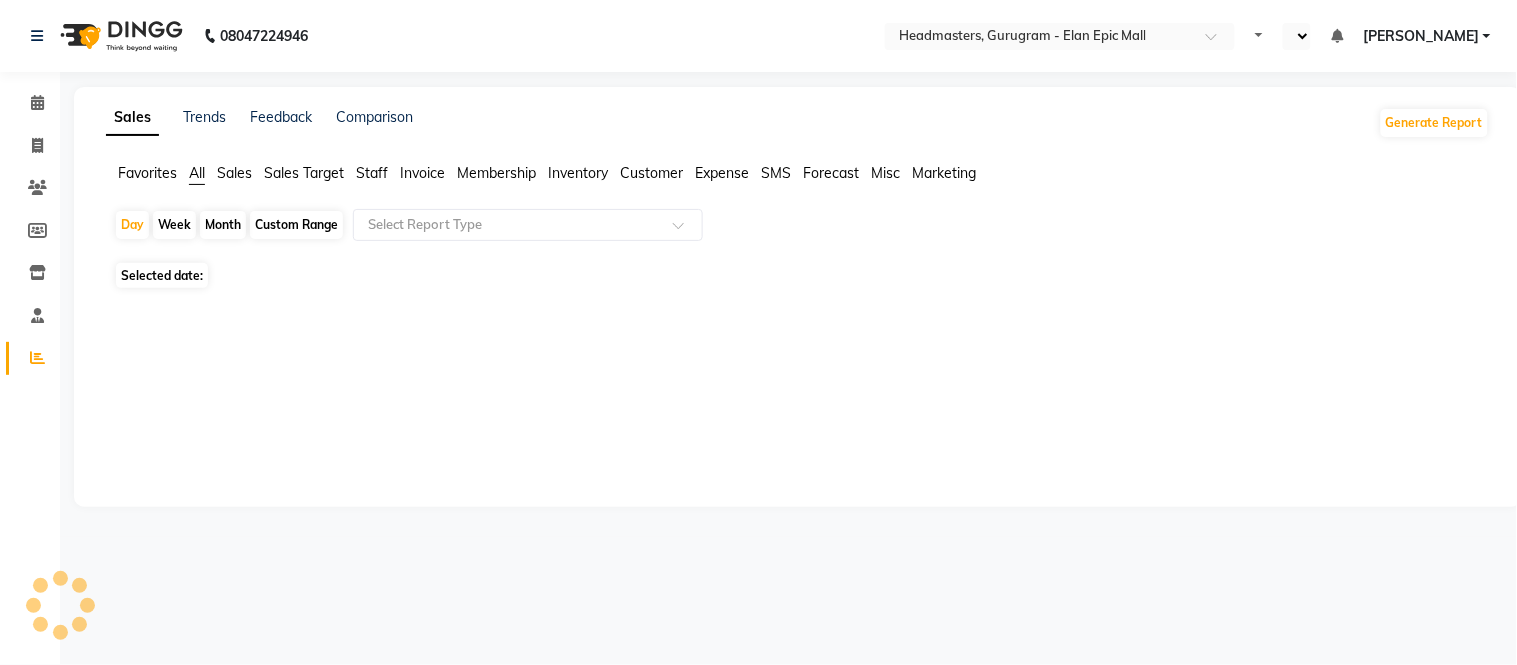 select on "en" 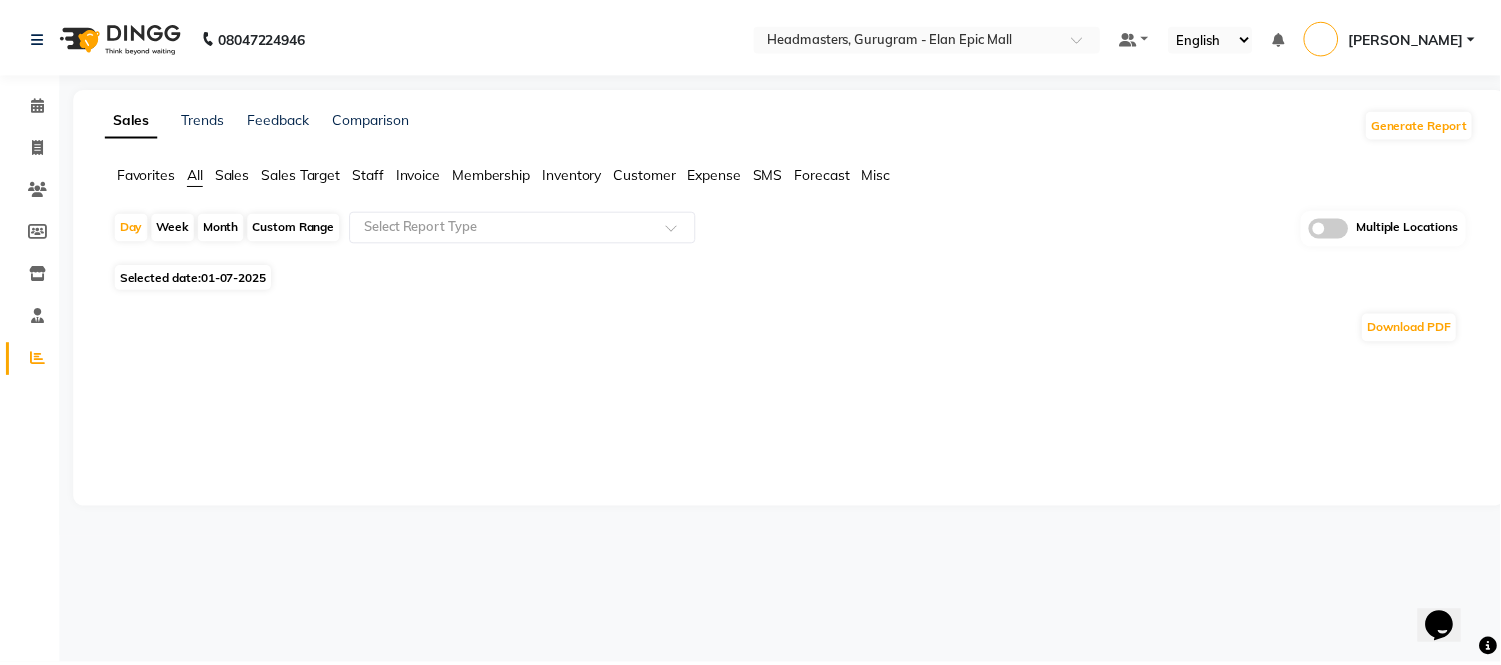 scroll, scrollTop: 0, scrollLeft: 0, axis: both 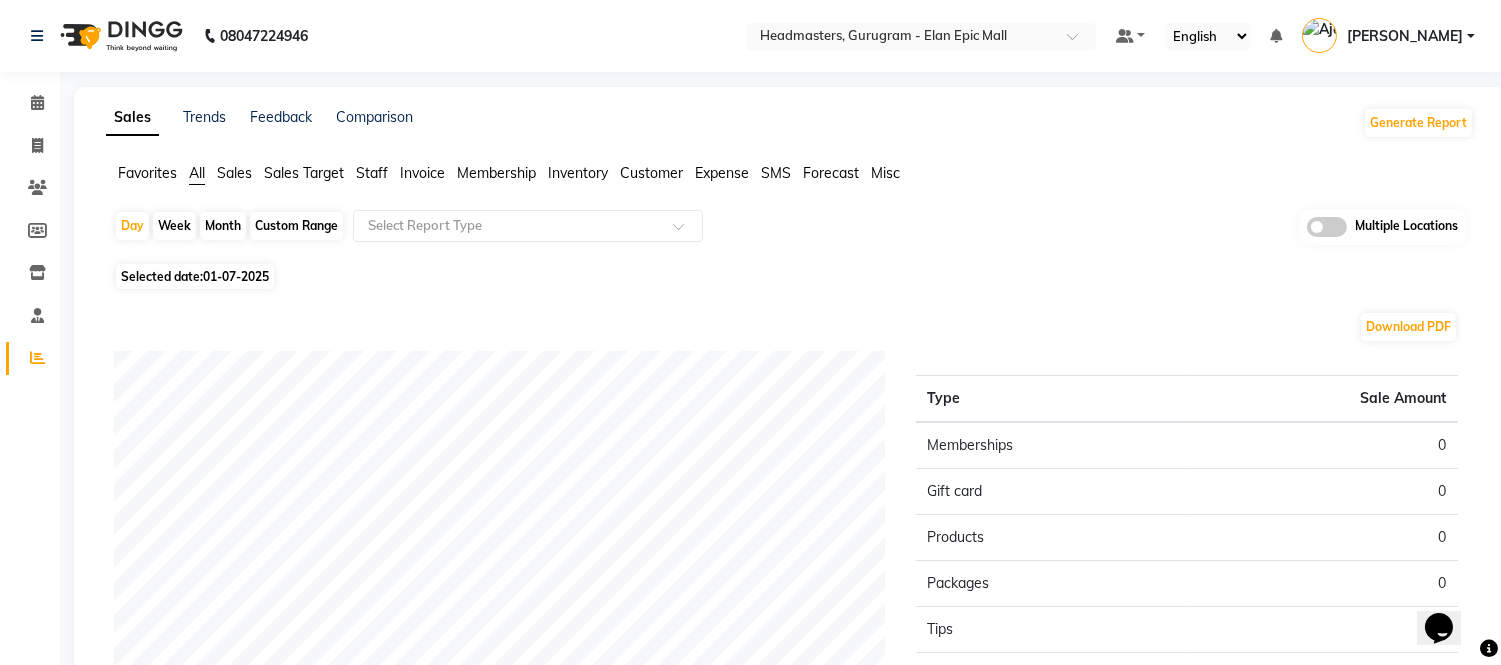 click on "Favorites" 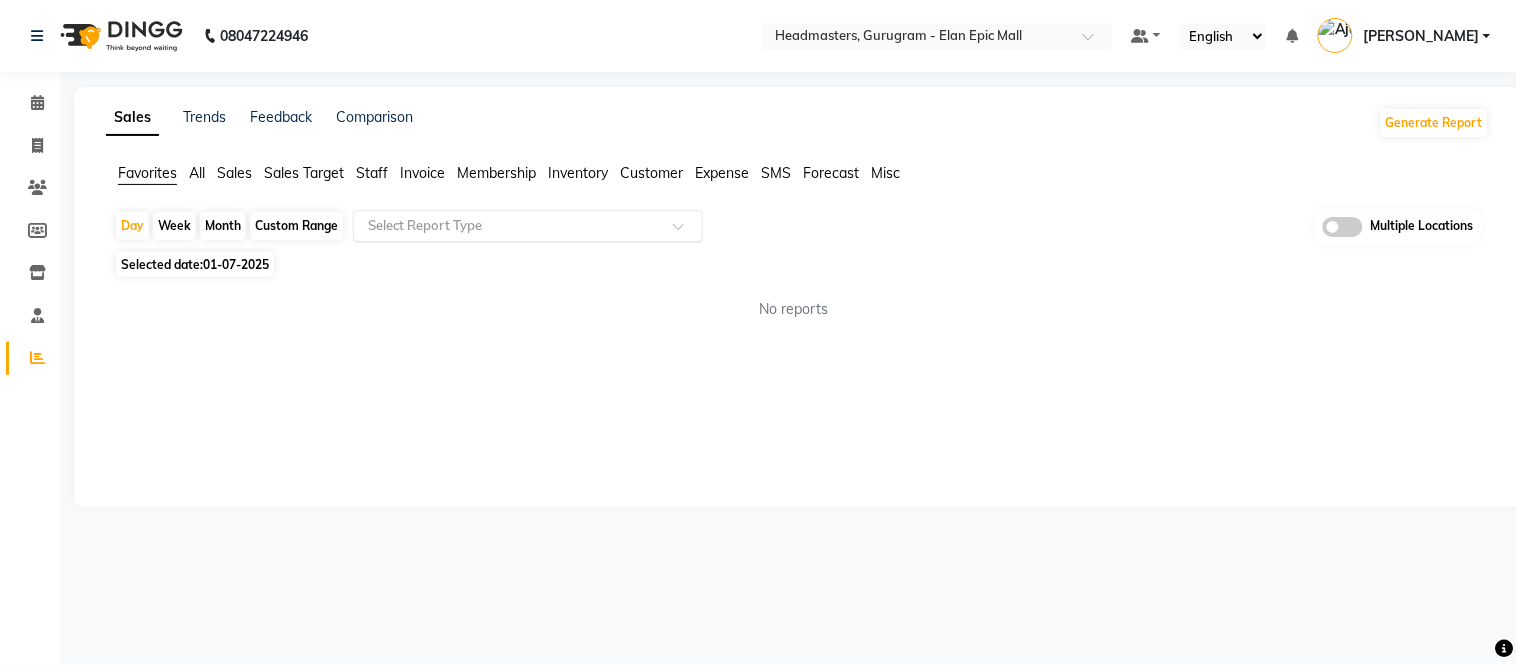click 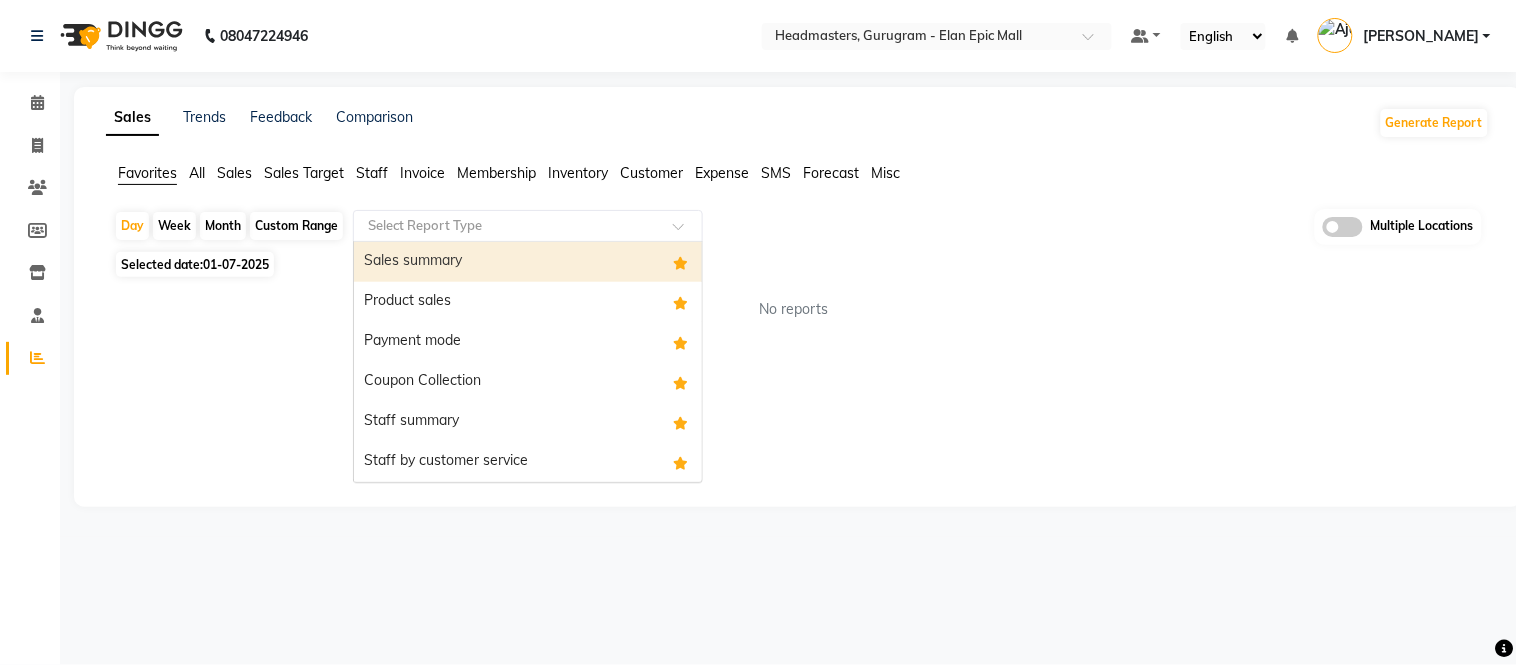 click on "Sales summary" at bounding box center (528, 262) 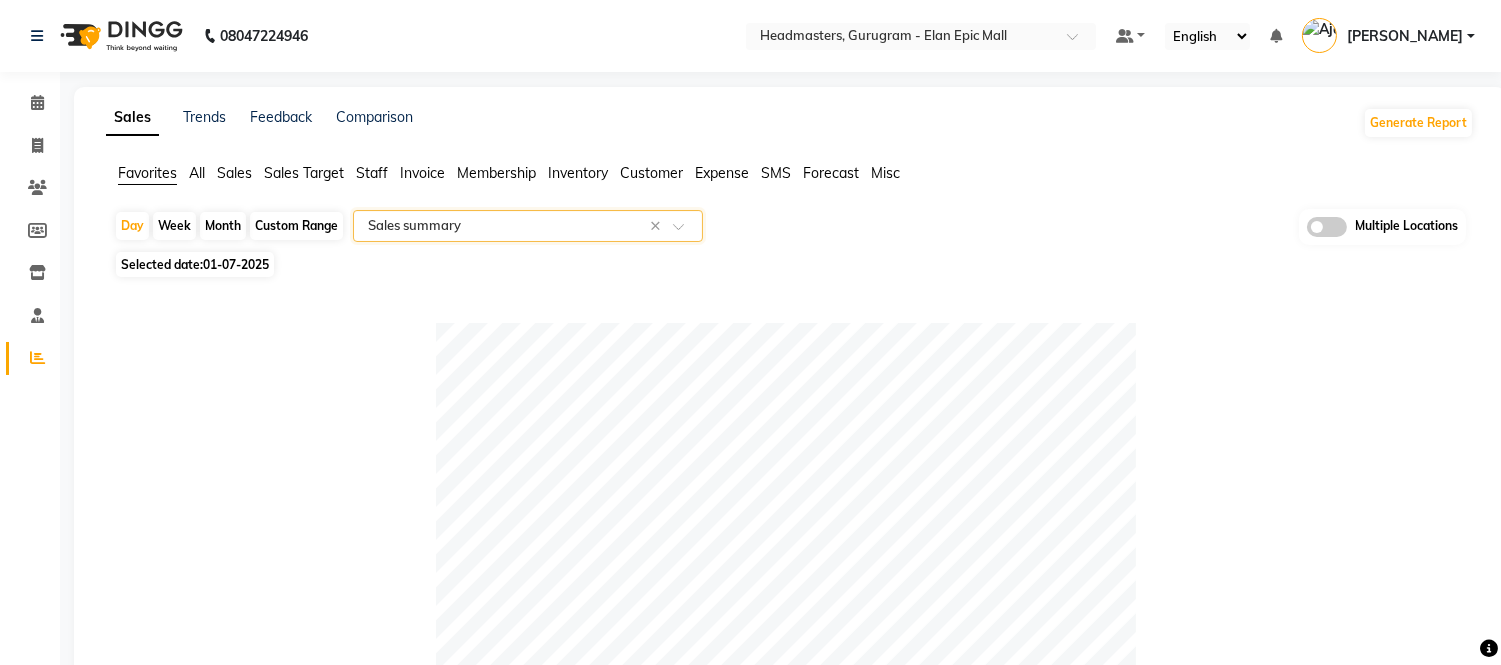 click on "Month" 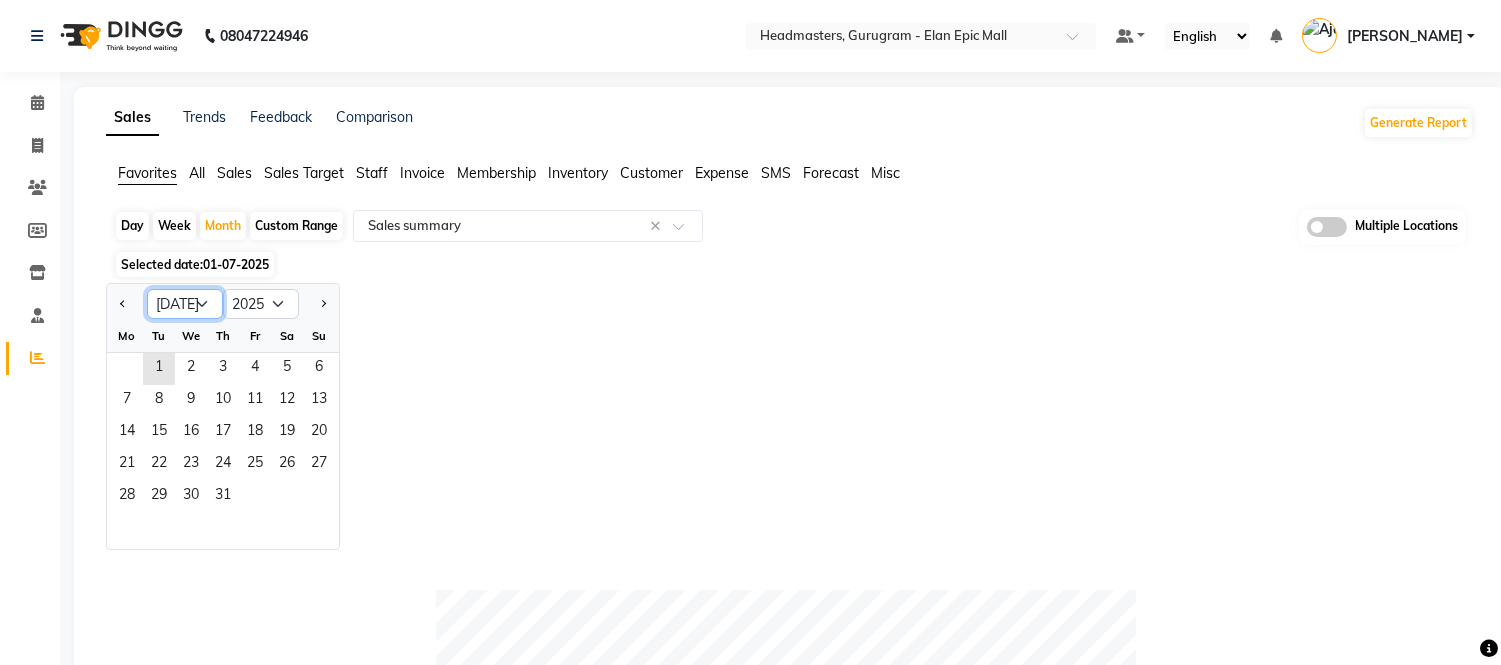 click on "Jan Feb Mar Apr May Jun [DATE] Aug Sep Oct Nov Dec" 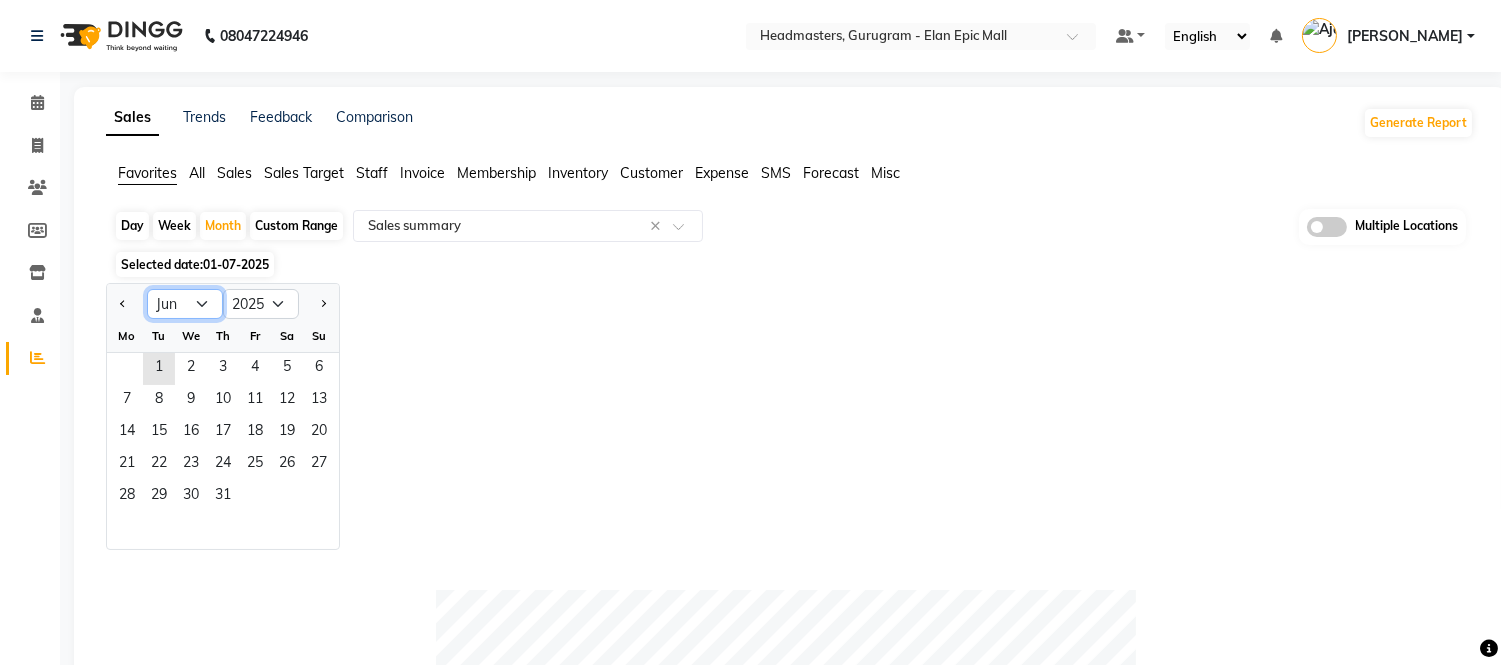 click on "Jan Feb Mar Apr May Jun [DATE] Aug Sep Oct Nov Dec" 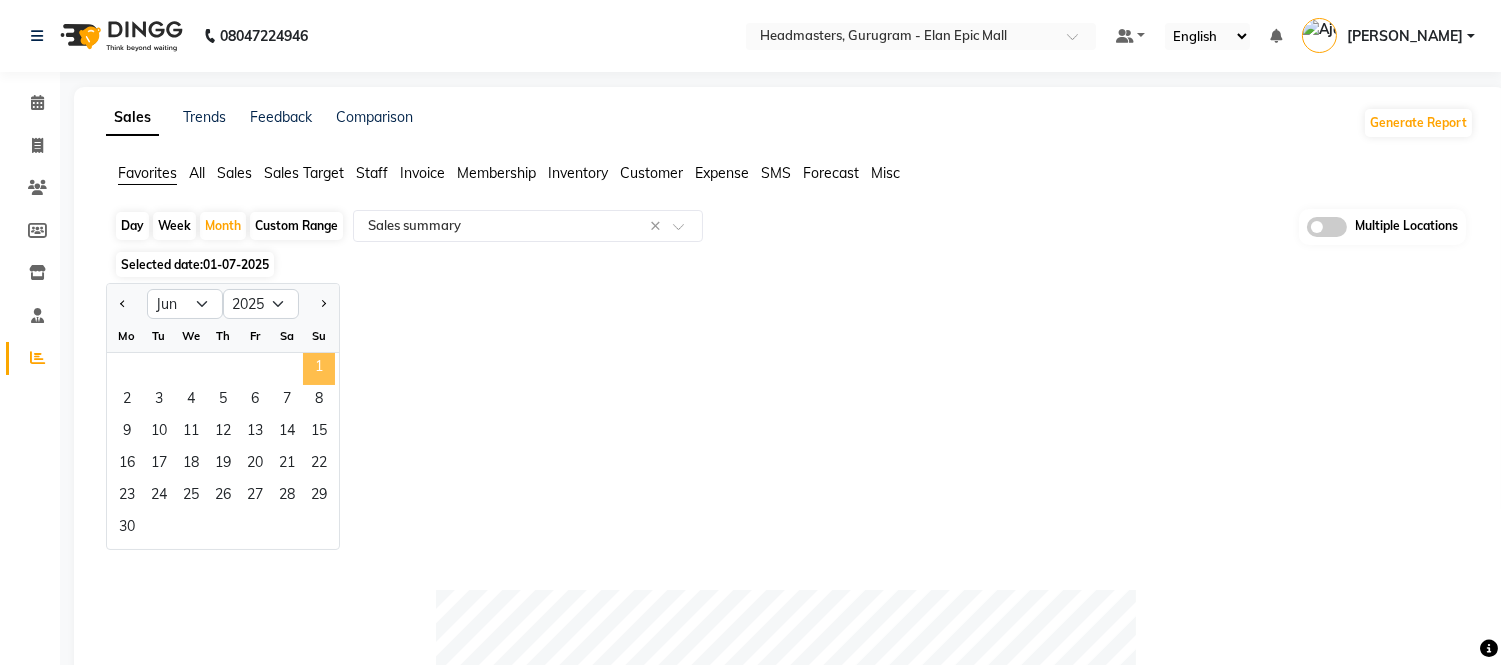 click on "1" 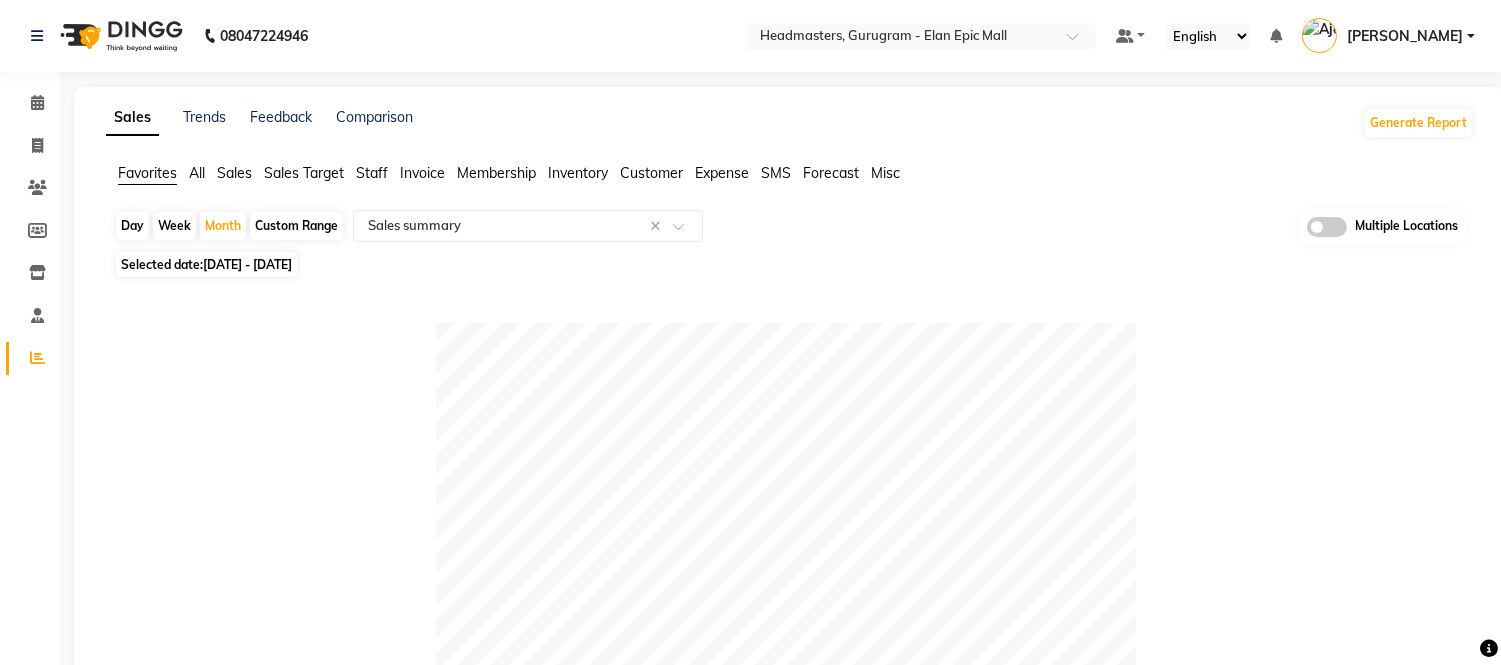 scroll, scrollTop: 666, scrollLeft: 0, axis: vertical 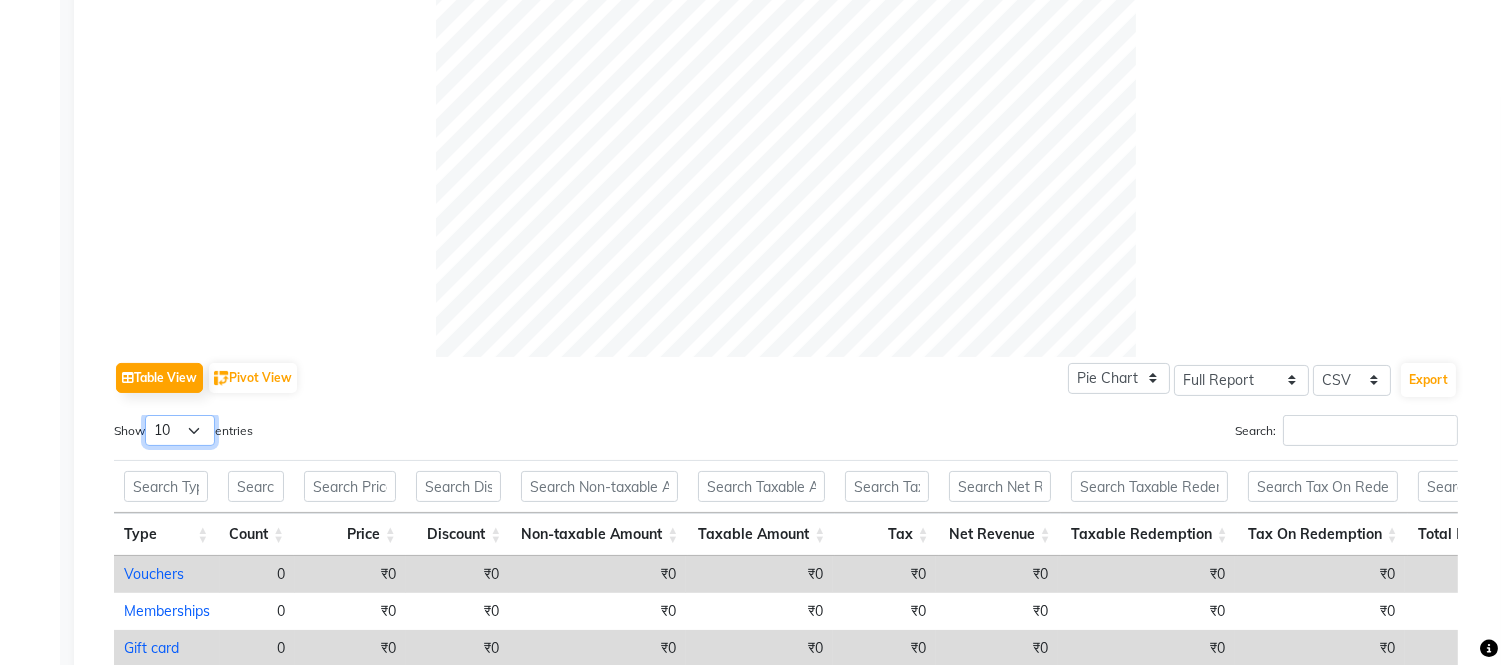 click on "10 25 50 100" at bounding box center [180, 430] 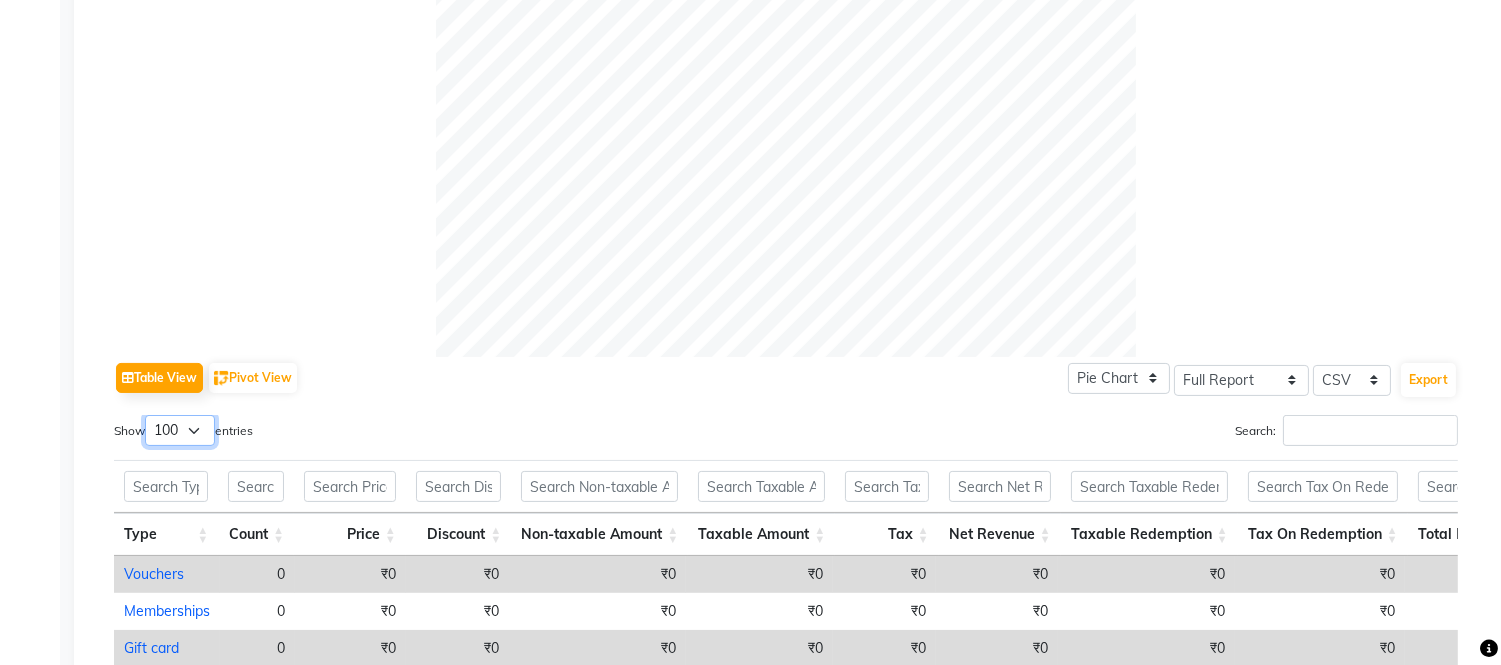 click on "10 25 50 100" at bounding box center (180, 430) 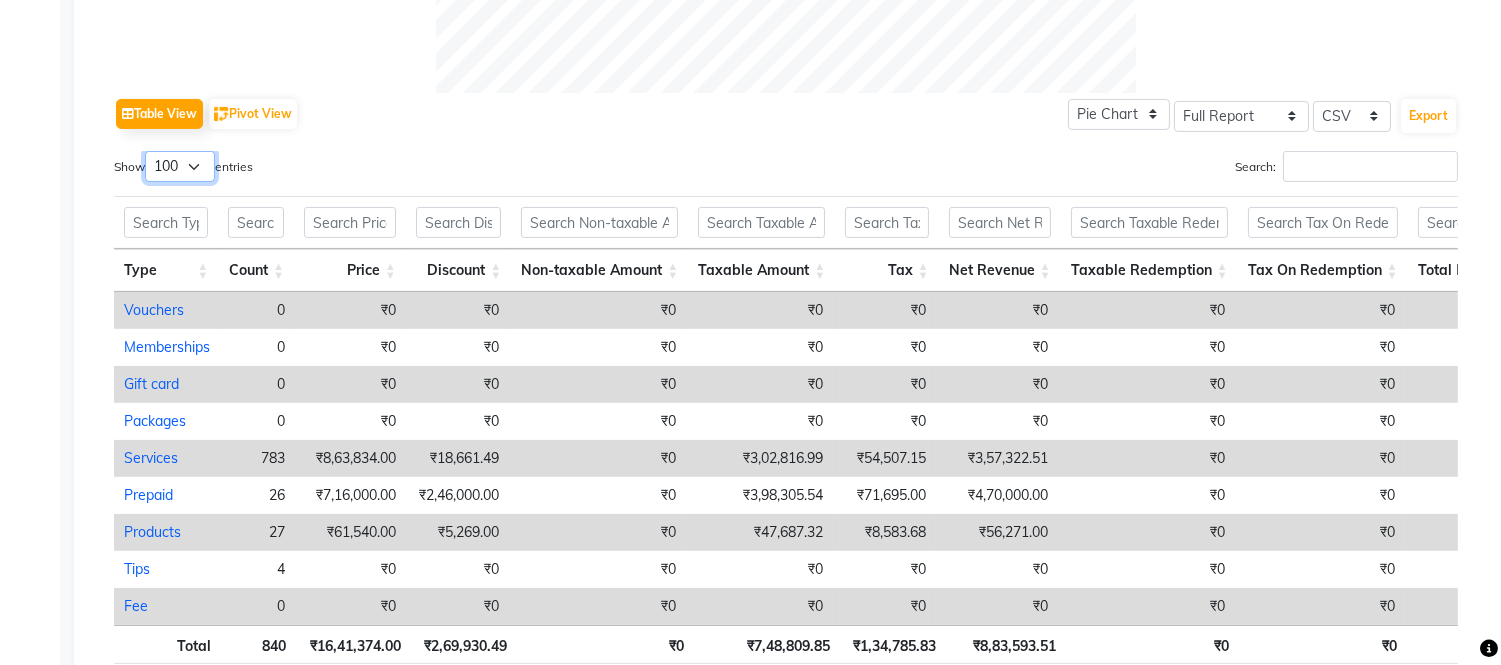 scroll, scrollTop: 630, scrollLeft: 0, axis: vertical 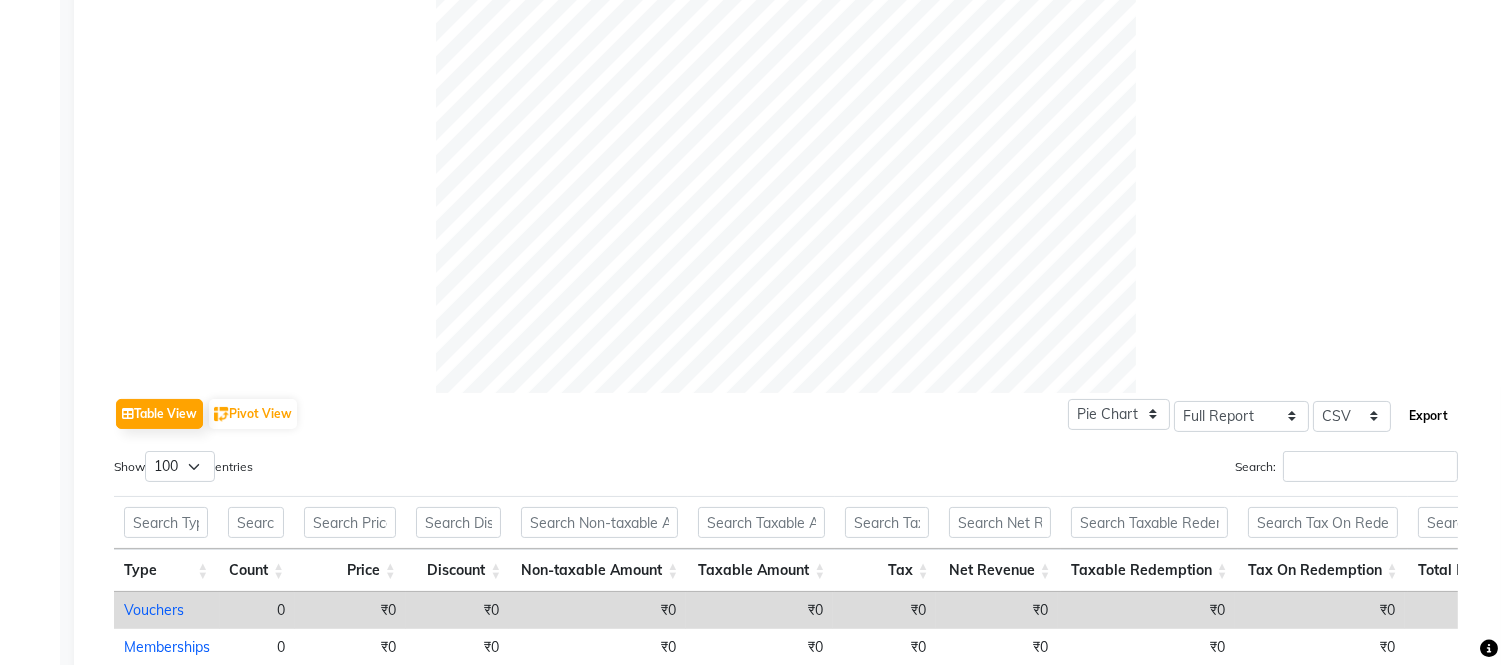click on "Export" 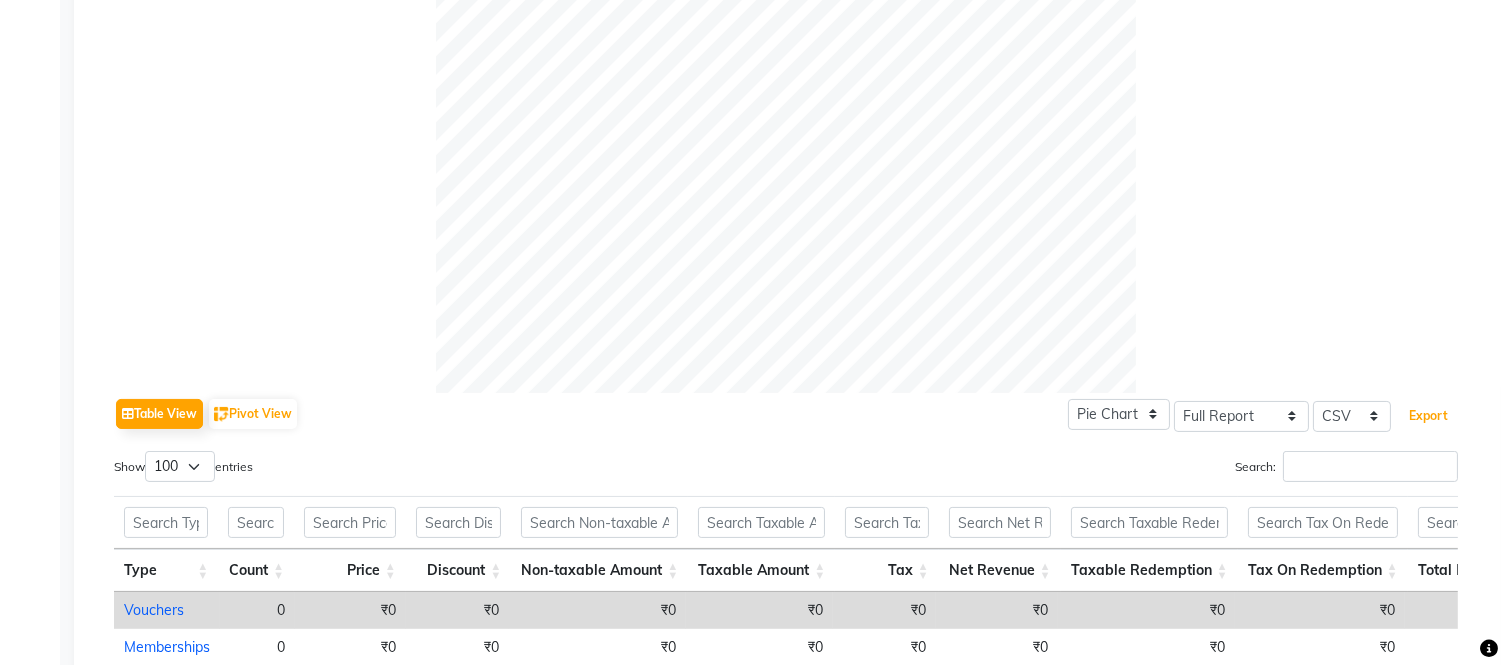 type 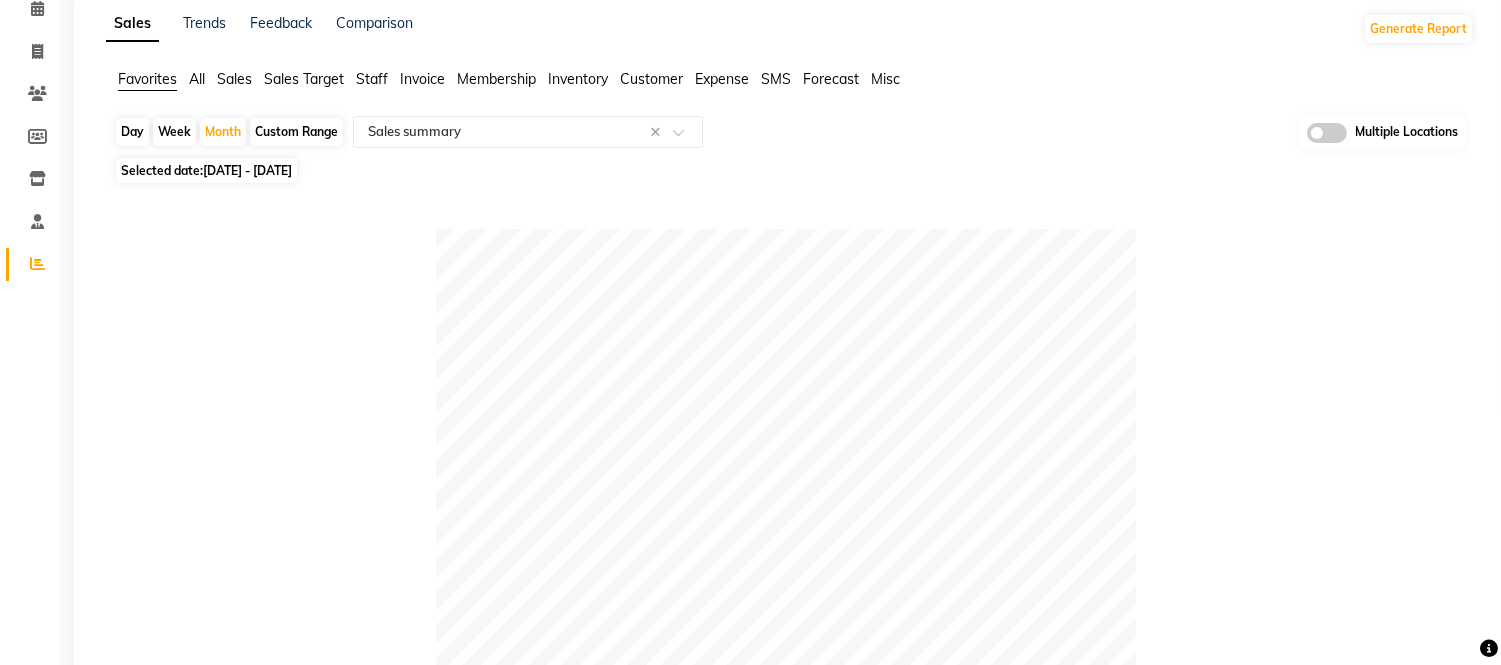 scroll, scrollTop: 0, scrollLeft: 0, axis: both 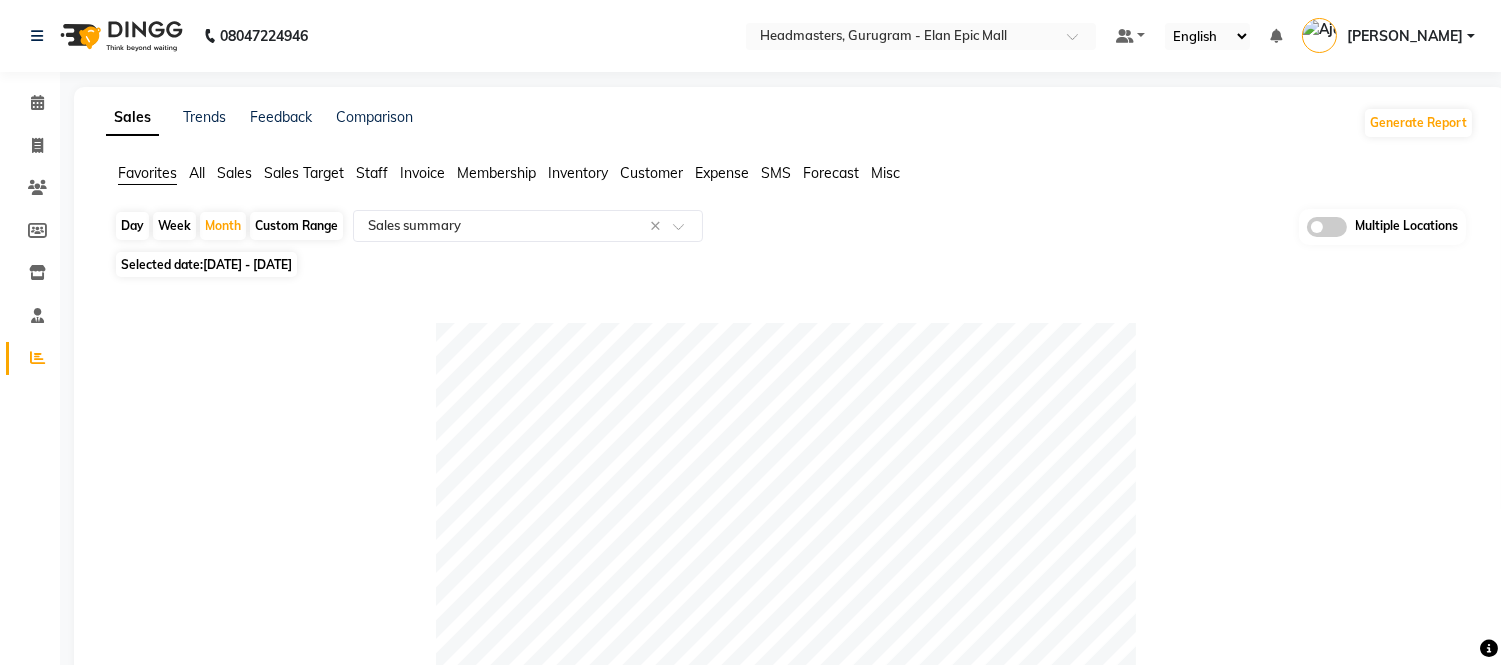 click on "08047224946 Select Location × Headmasters, Gurugram - Elan Epic Mall  Default Panel My Panel English ENGLISH Español العربية मराठी हिंदी ગુજરાતી தமிழ் 中文 Notifications nothing to show [PERSON_NAME] Manage Profile Change Password Sign out  Version:3.14.0" 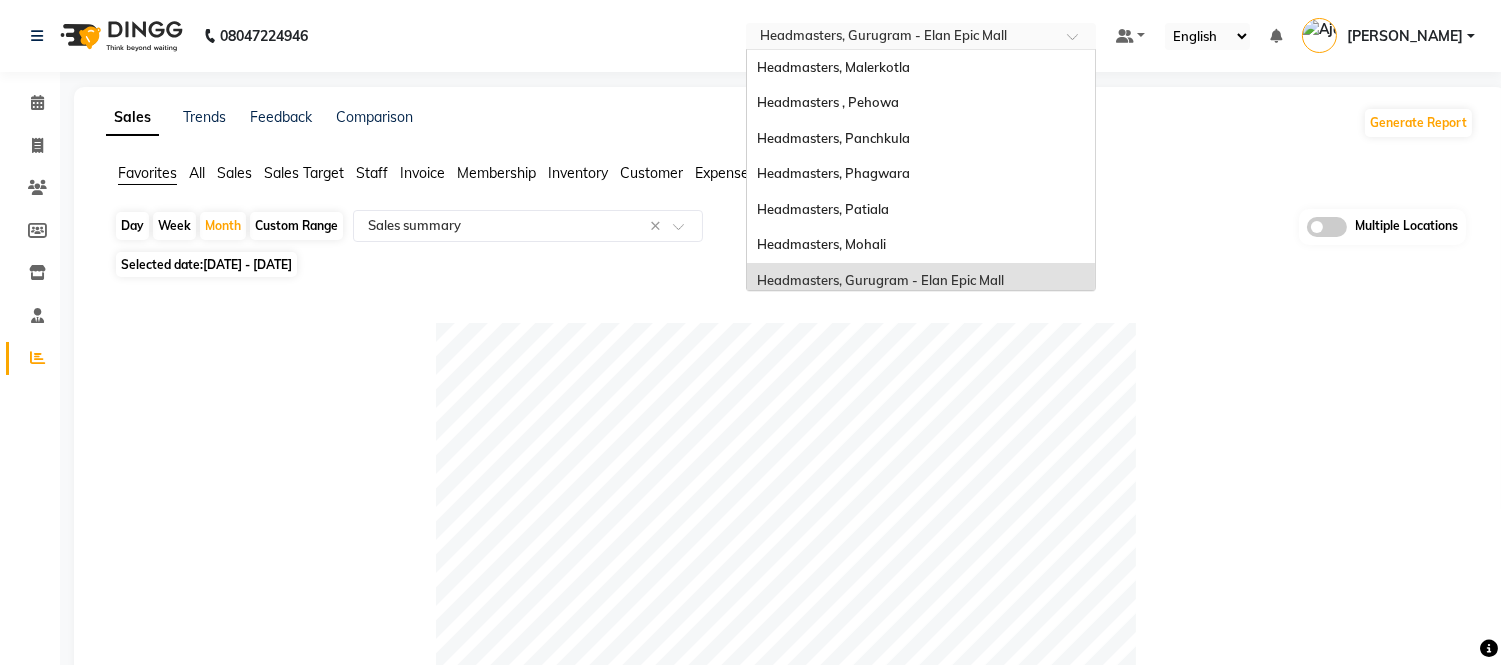 click at bounding box center (901, 38) 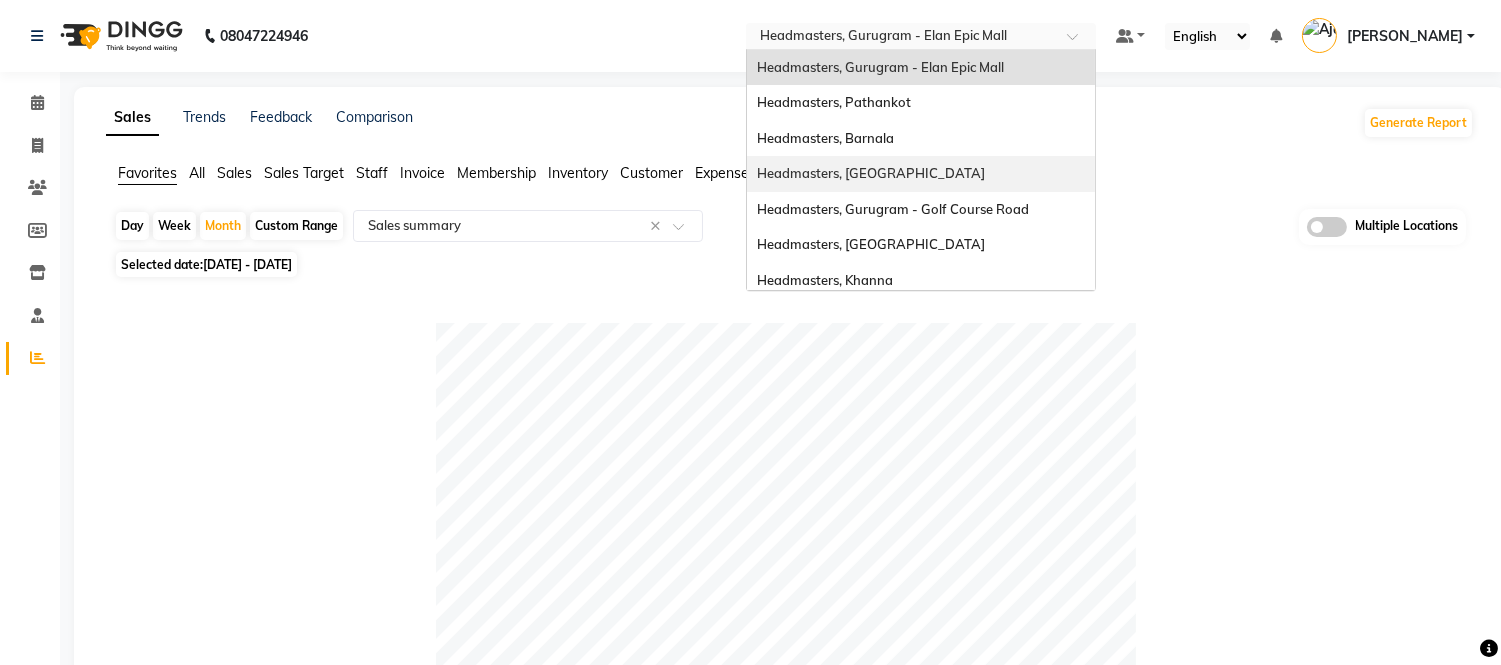 click on "Headmasters, [GEOGRAPHIC_DATA]" at bounding box center [871, 173] 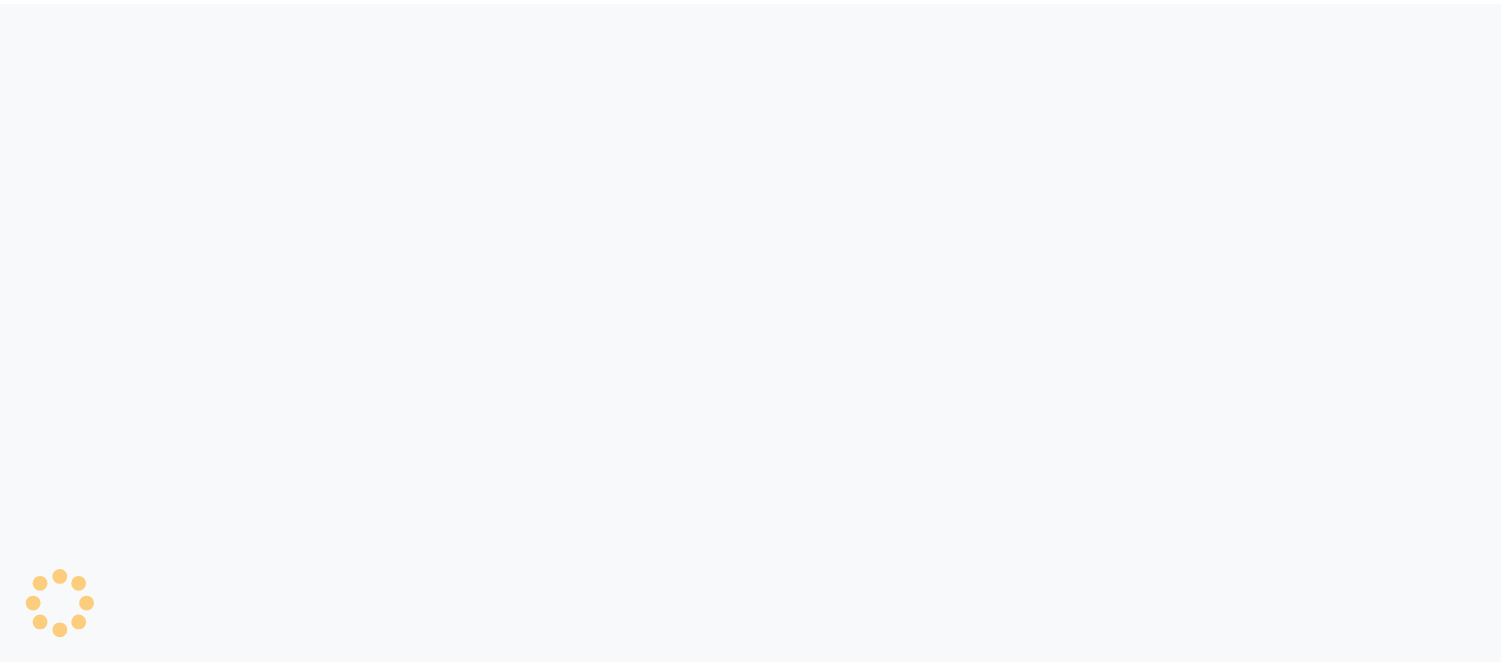 scroll, scrollTop: 0, scrollLeft: 0, axis: both 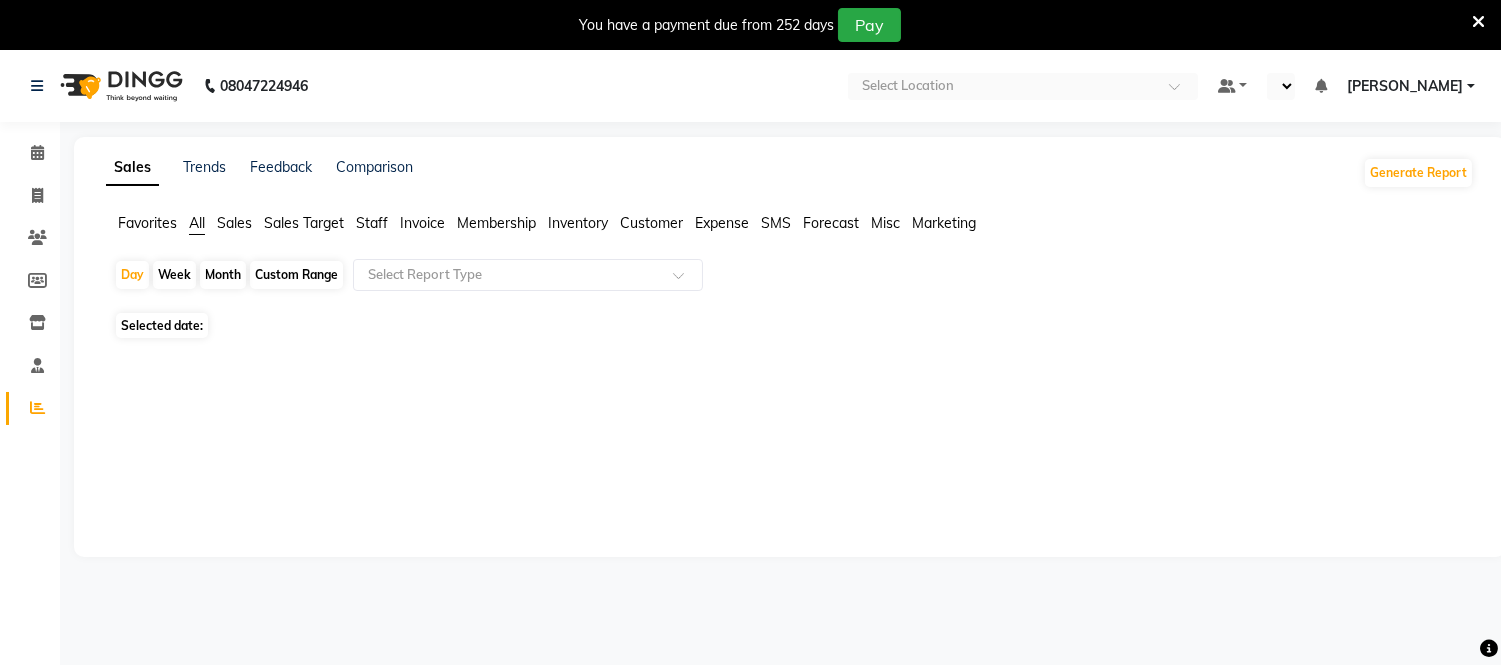 select on "en" 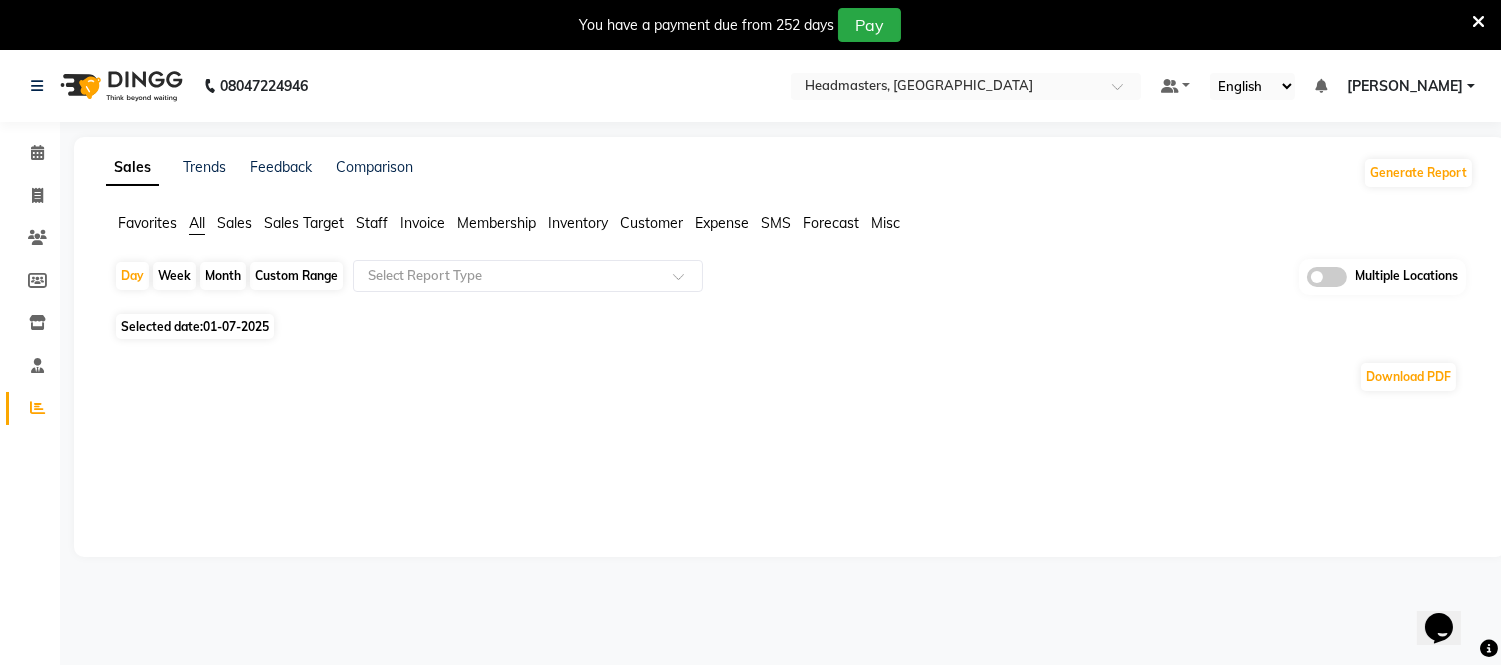 scroll, scrollTop: 0, scrollLeft: 0, axis: both 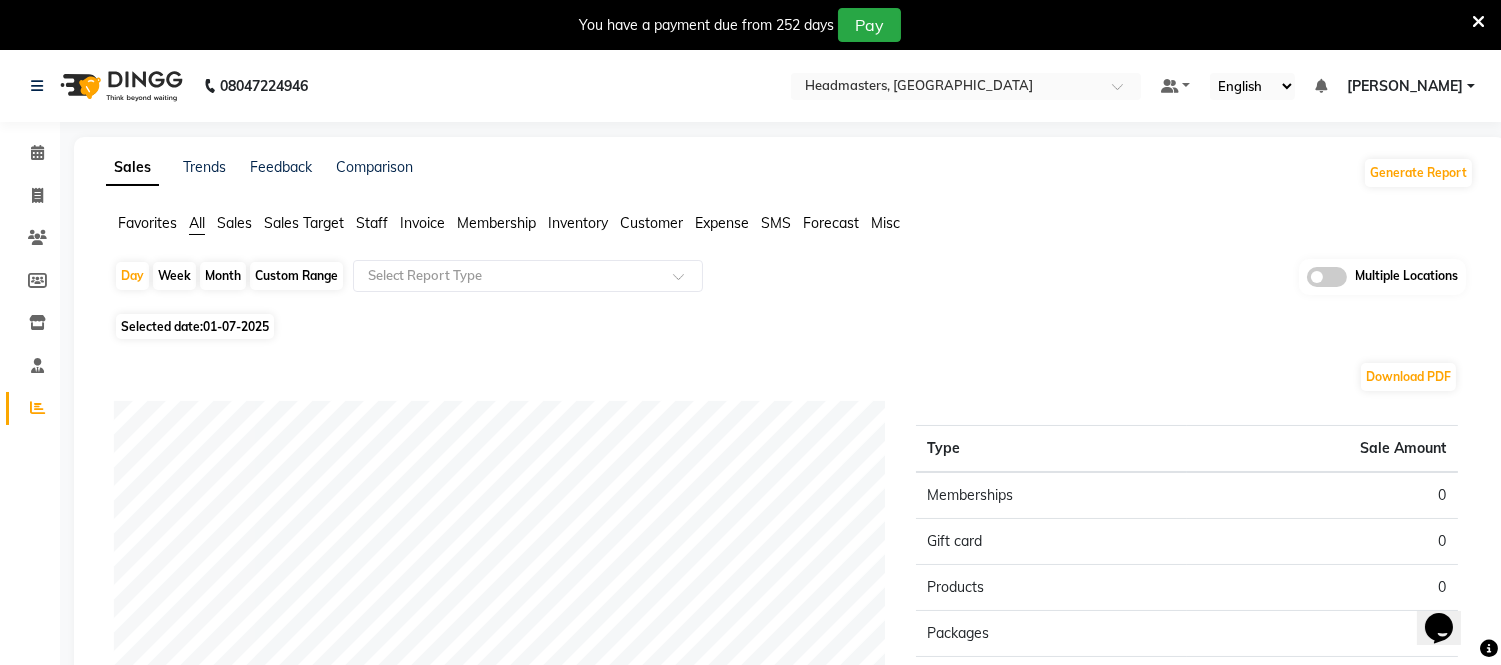 click at bounding box center [1478, 22] 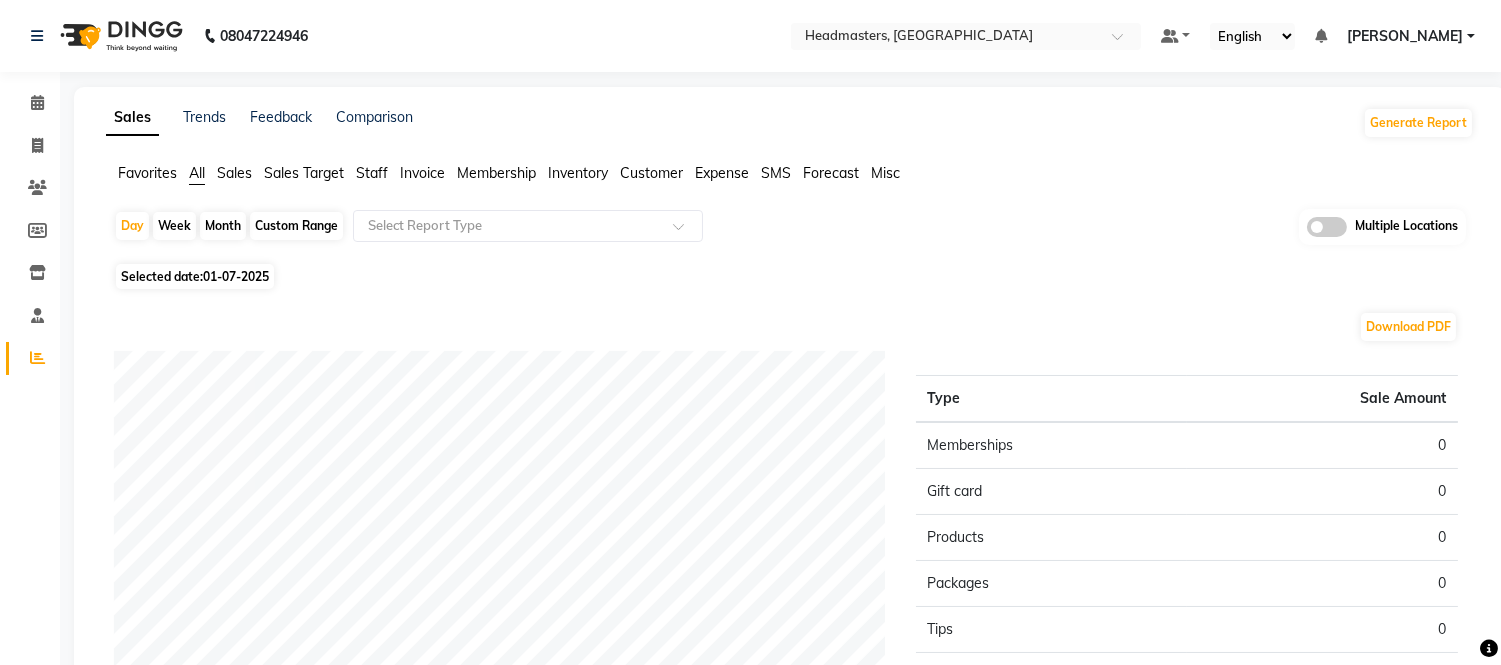 click on "Favorites" 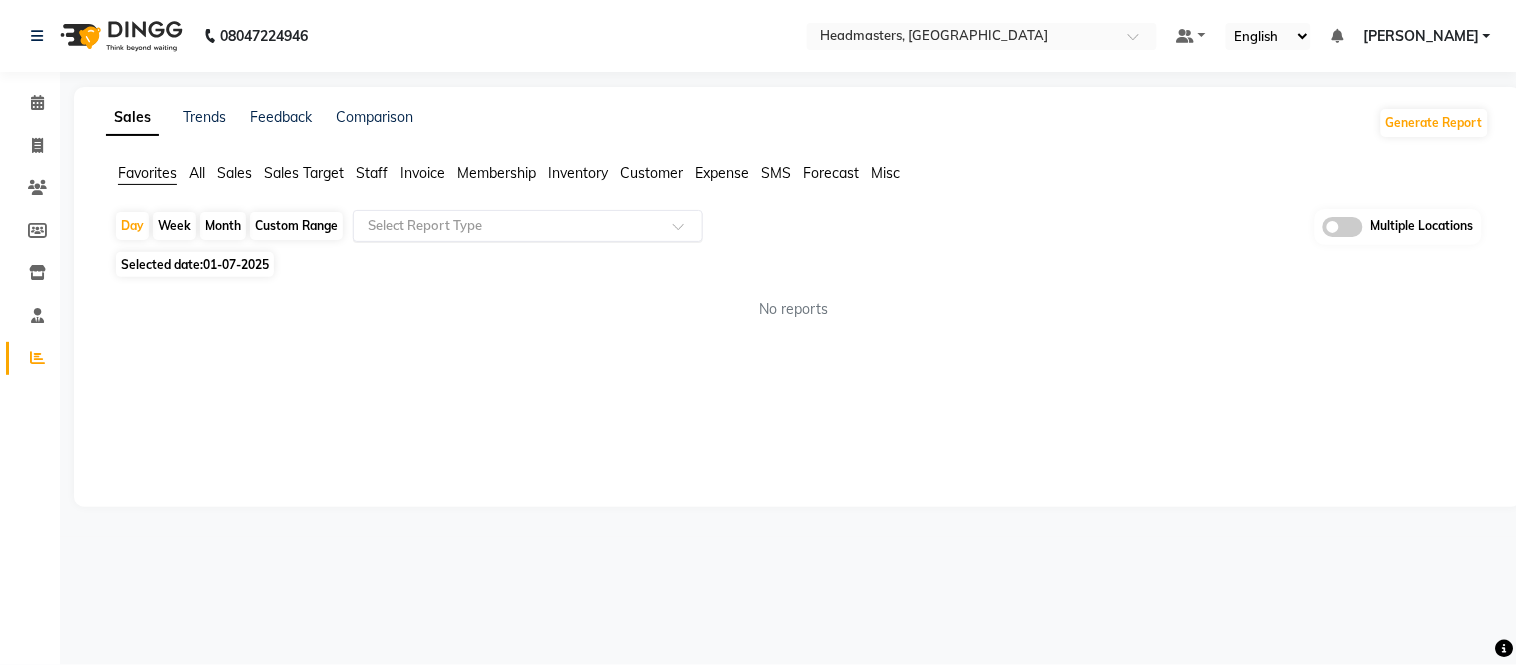 click 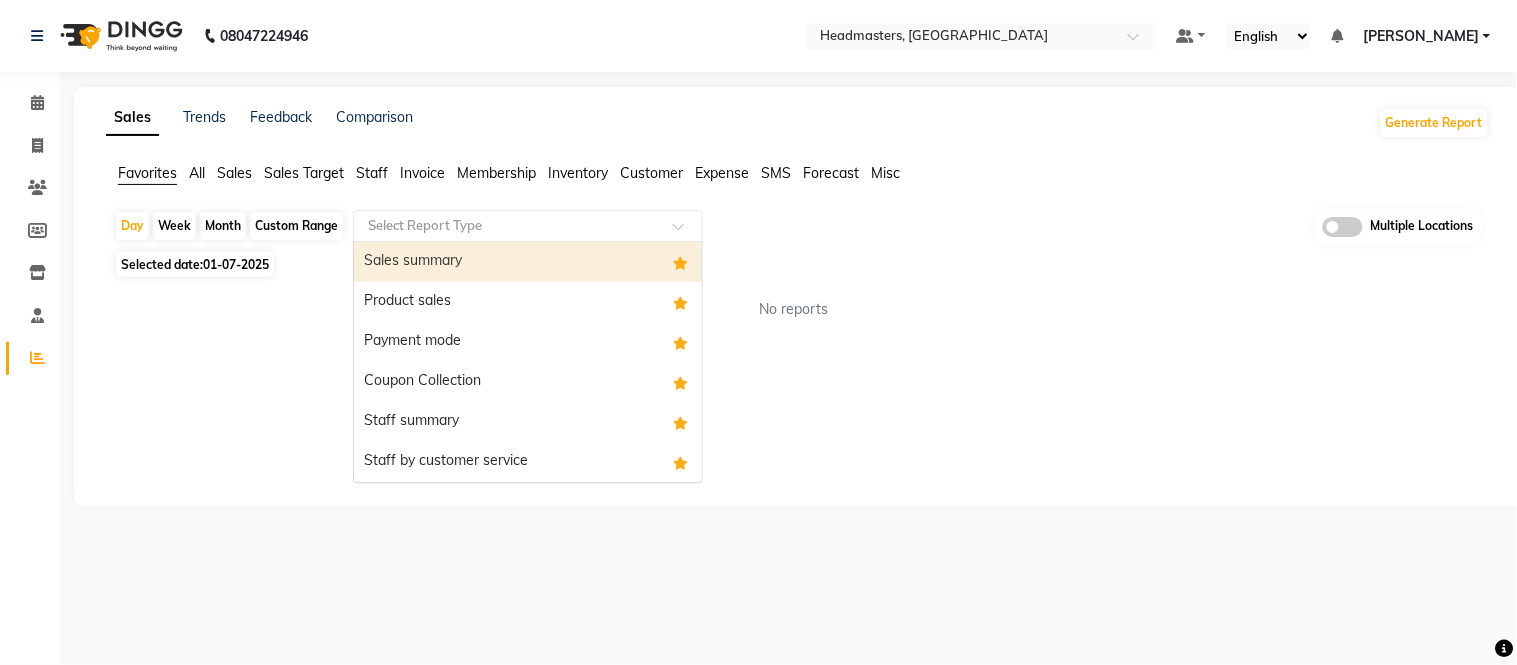 click on "Sales summary" at bounding box center (528, 262) 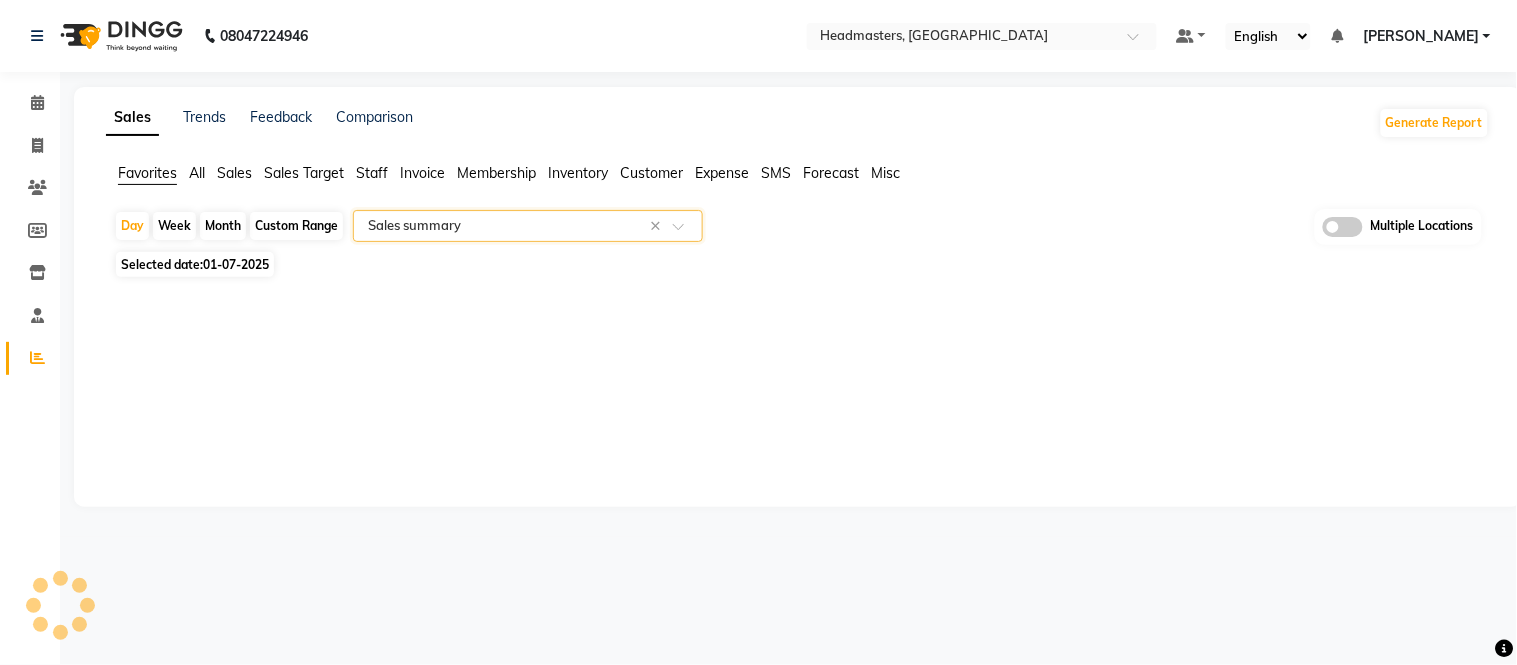 select on "full_report" 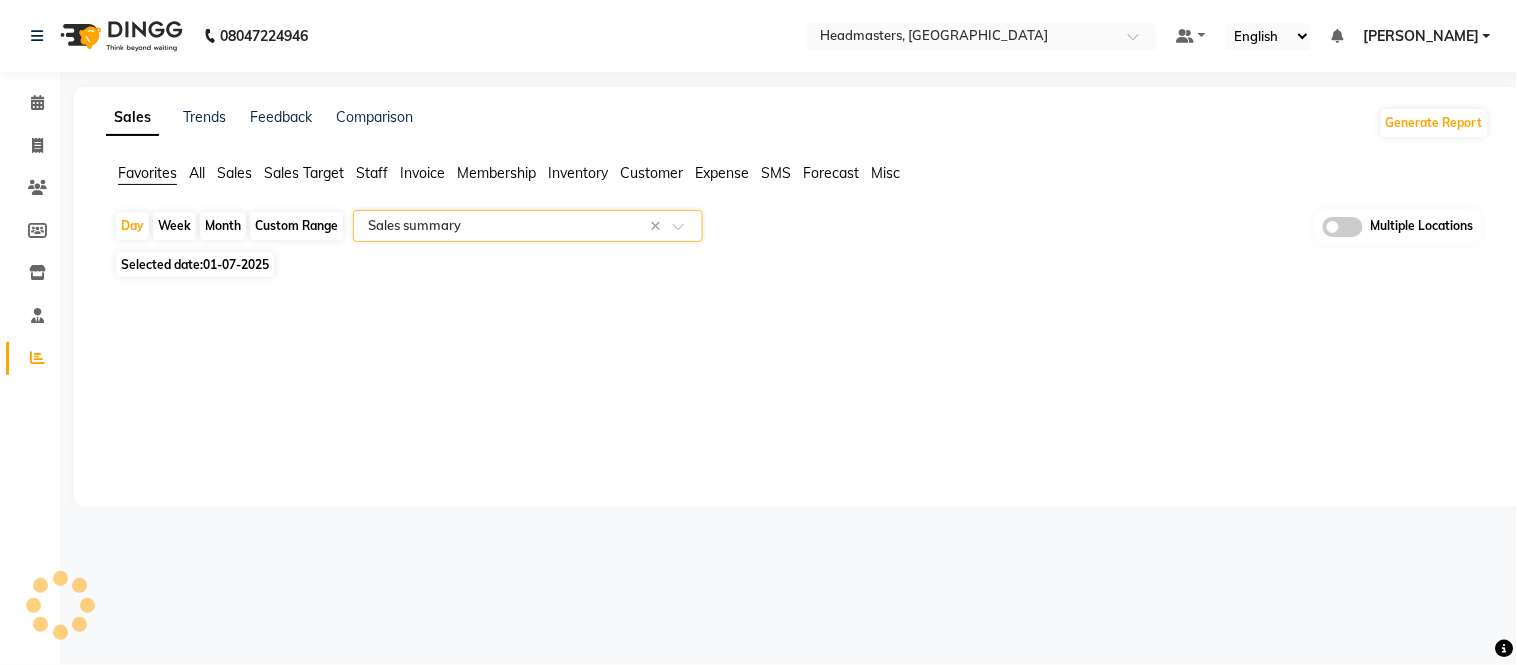 select on "csv" 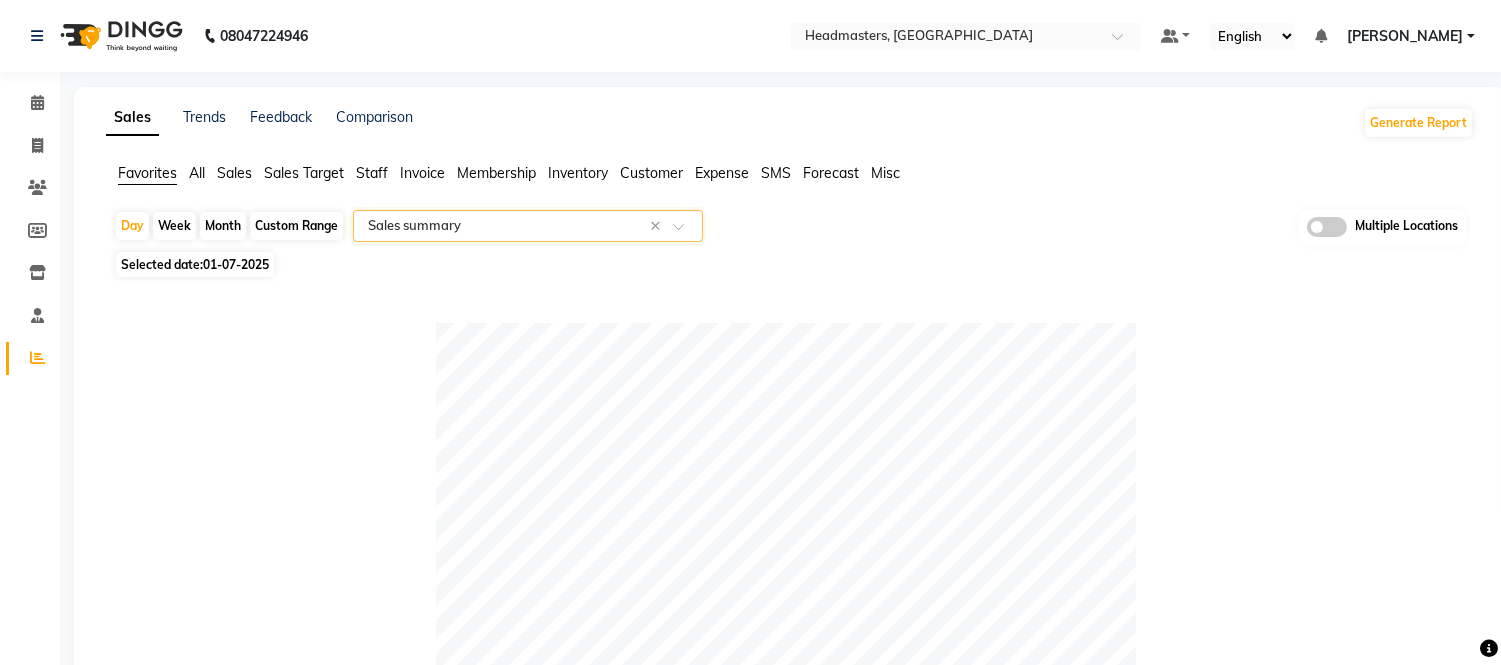 click on "Month" 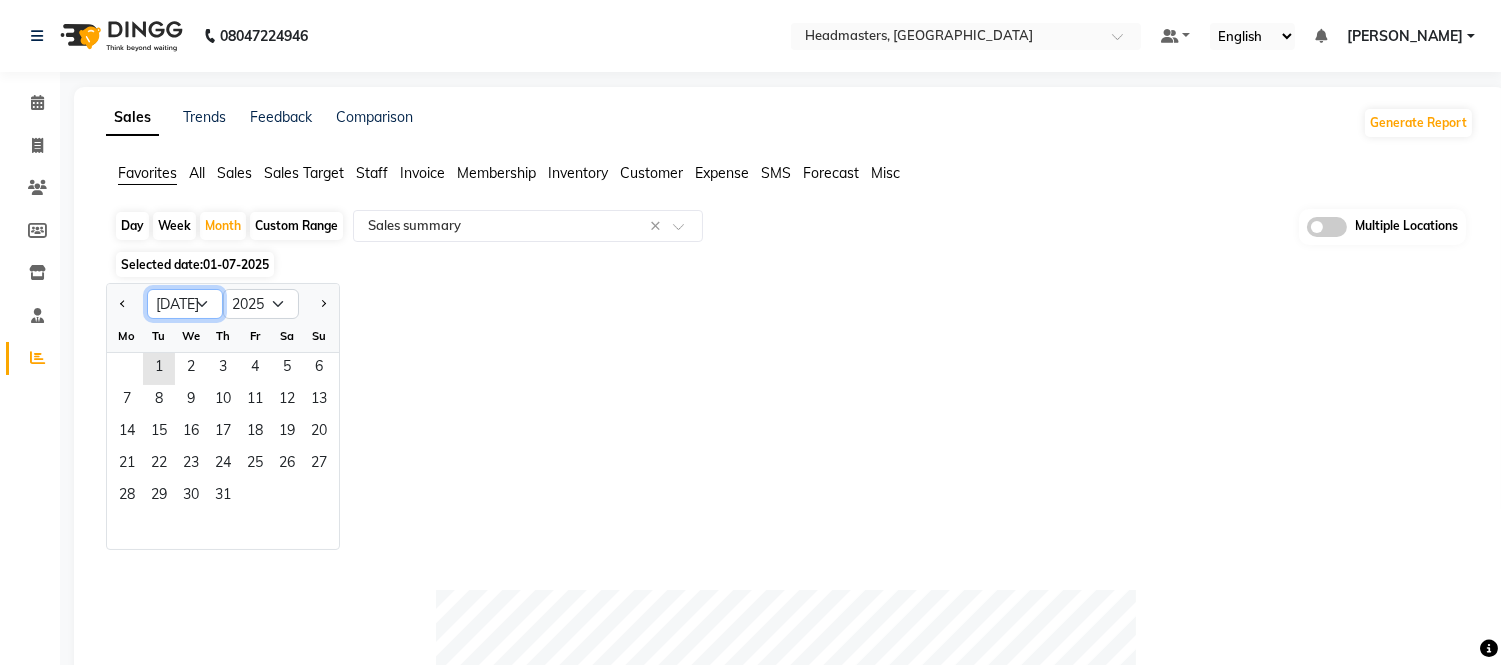 click on "Jan Feb Mar Apr May Jun [DATE] Aug Sep Oct Nov Dec" 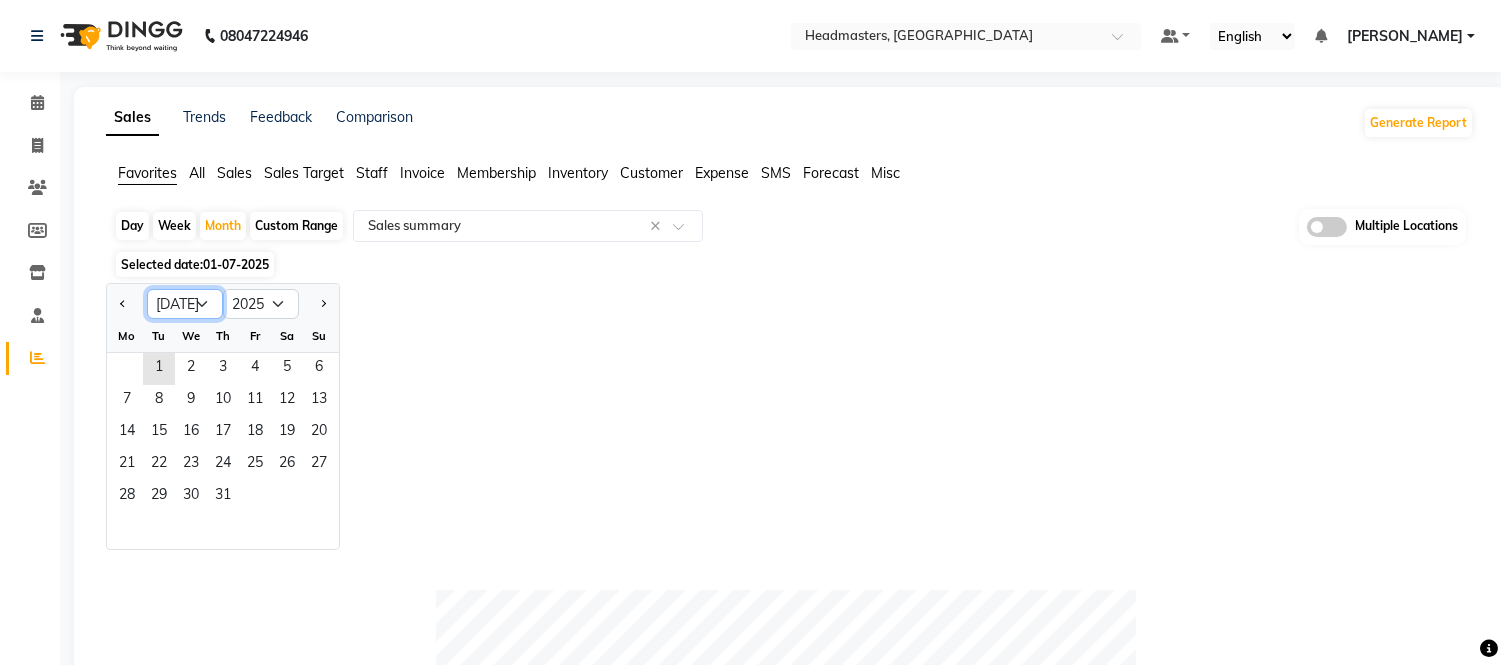 select on "6" 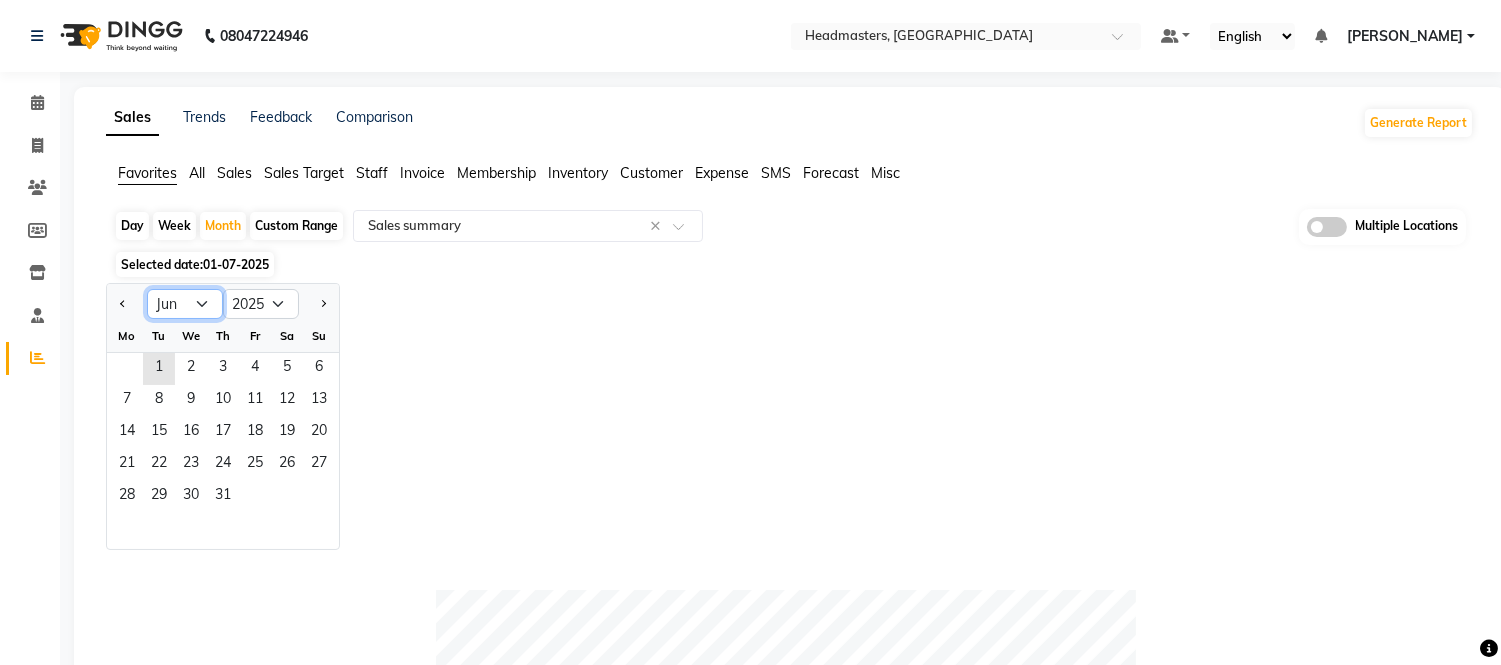click on "Jan Feb Mar Apr May Jun [DATE] Aug Sep Oct Nov Dec" 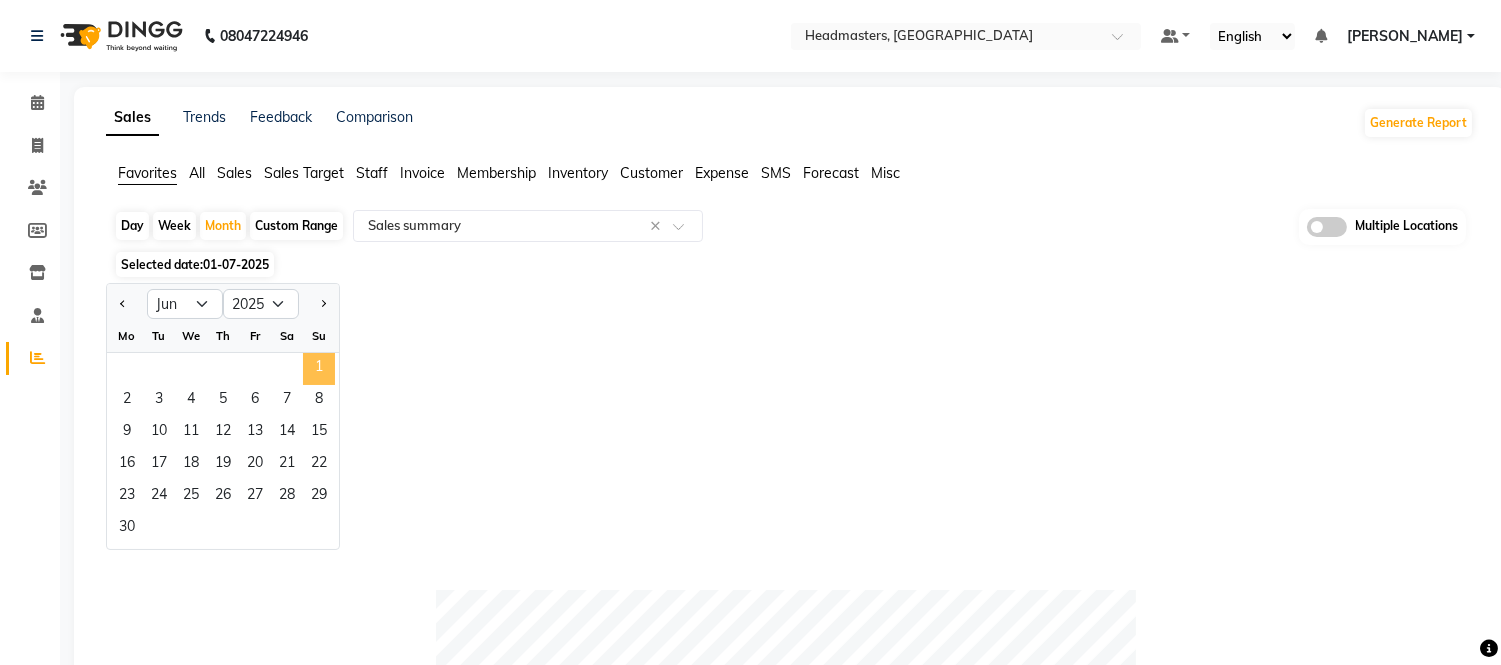 click on "1" 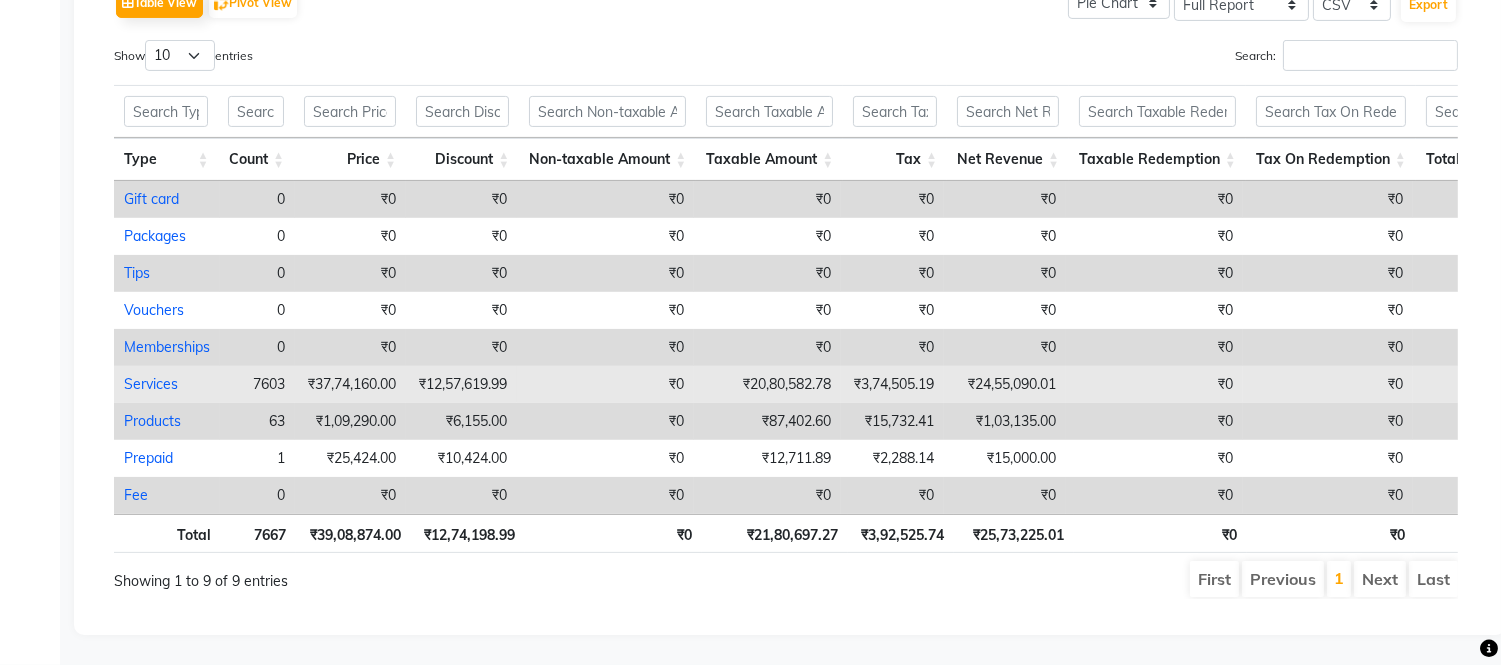 scroll, scrollTop: 1074, scrollLeft: 0, axis: vertical 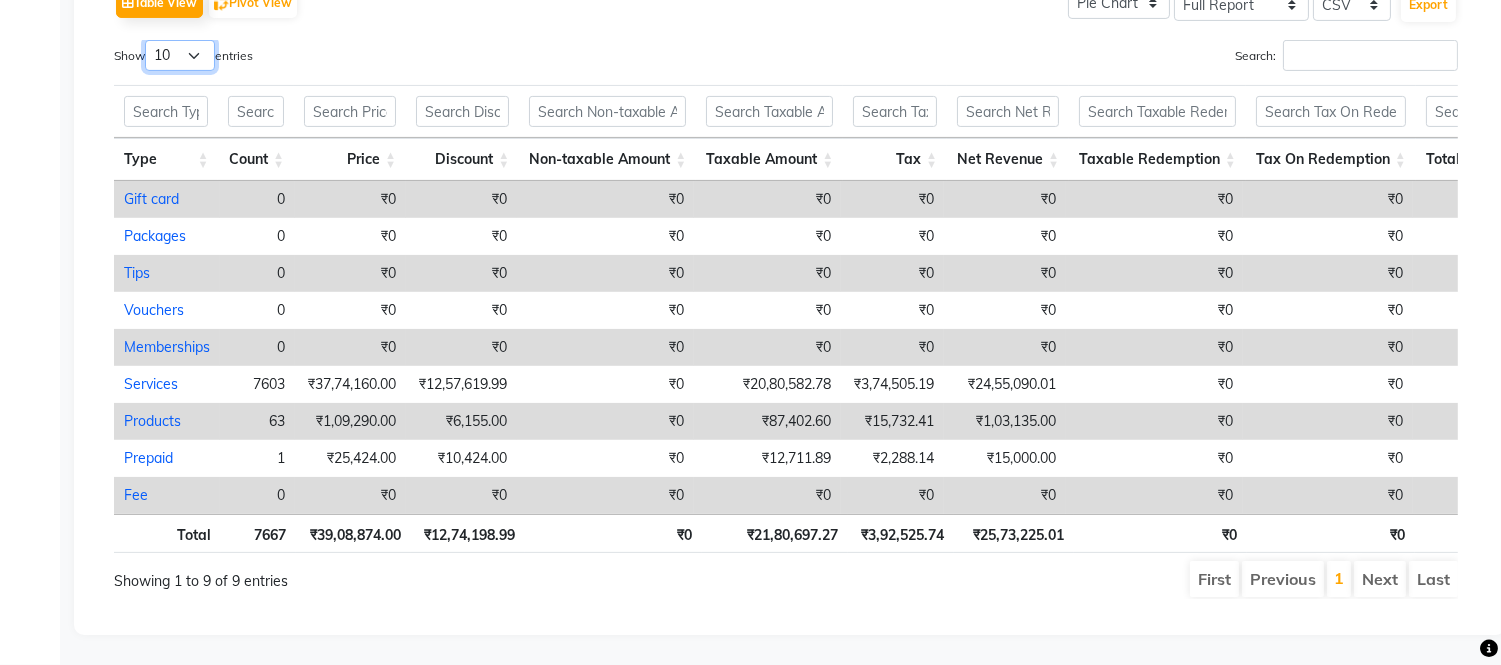 click on "10 25 50 100" at bounding box center (180, 55) 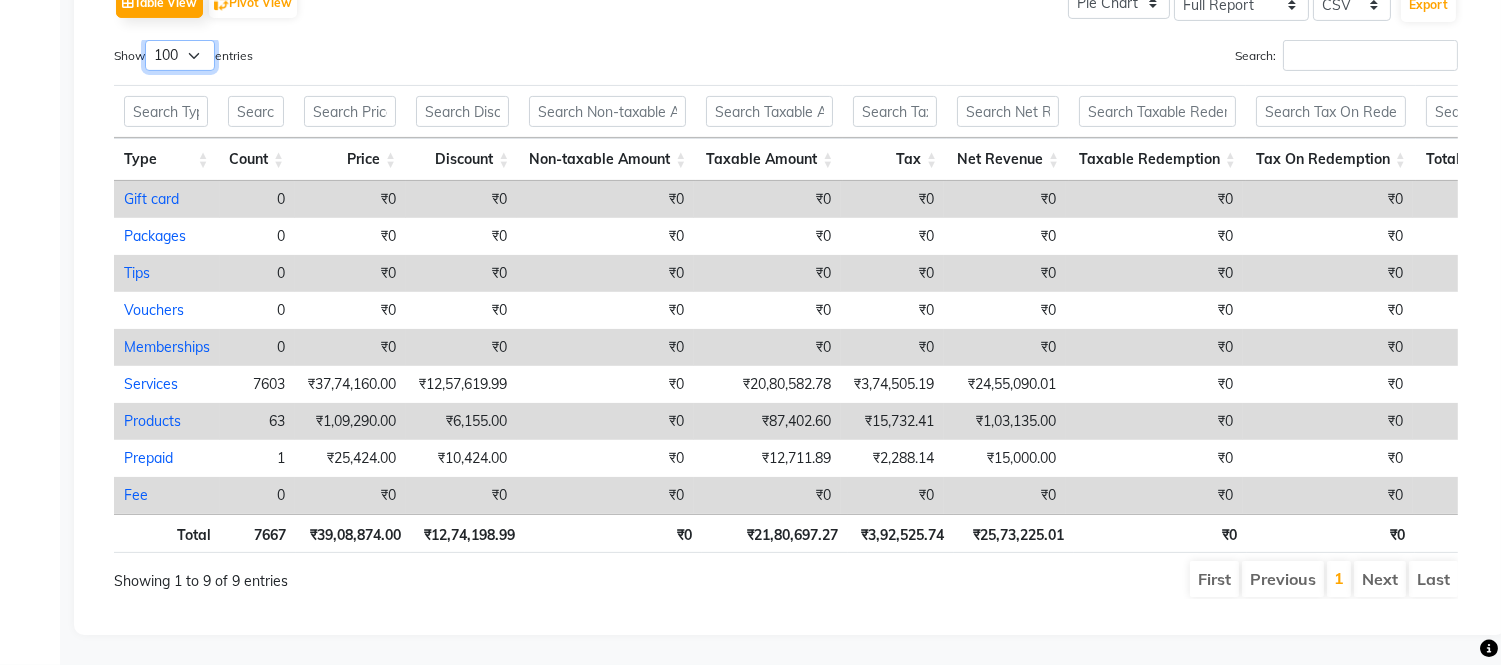 click on "10 25 50 100" at bounding box center [180, 55] 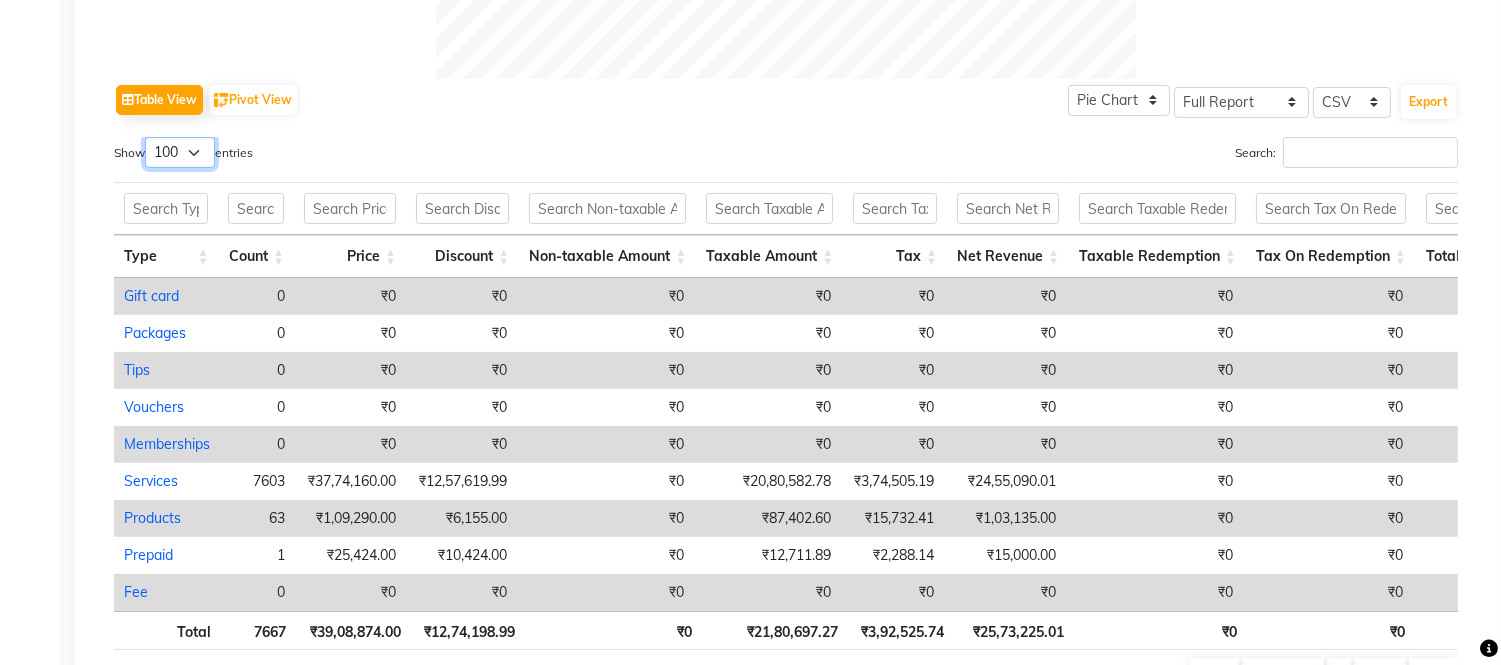 scroll, scrollTop: 630, scrollLeft: 0, axis: vertical 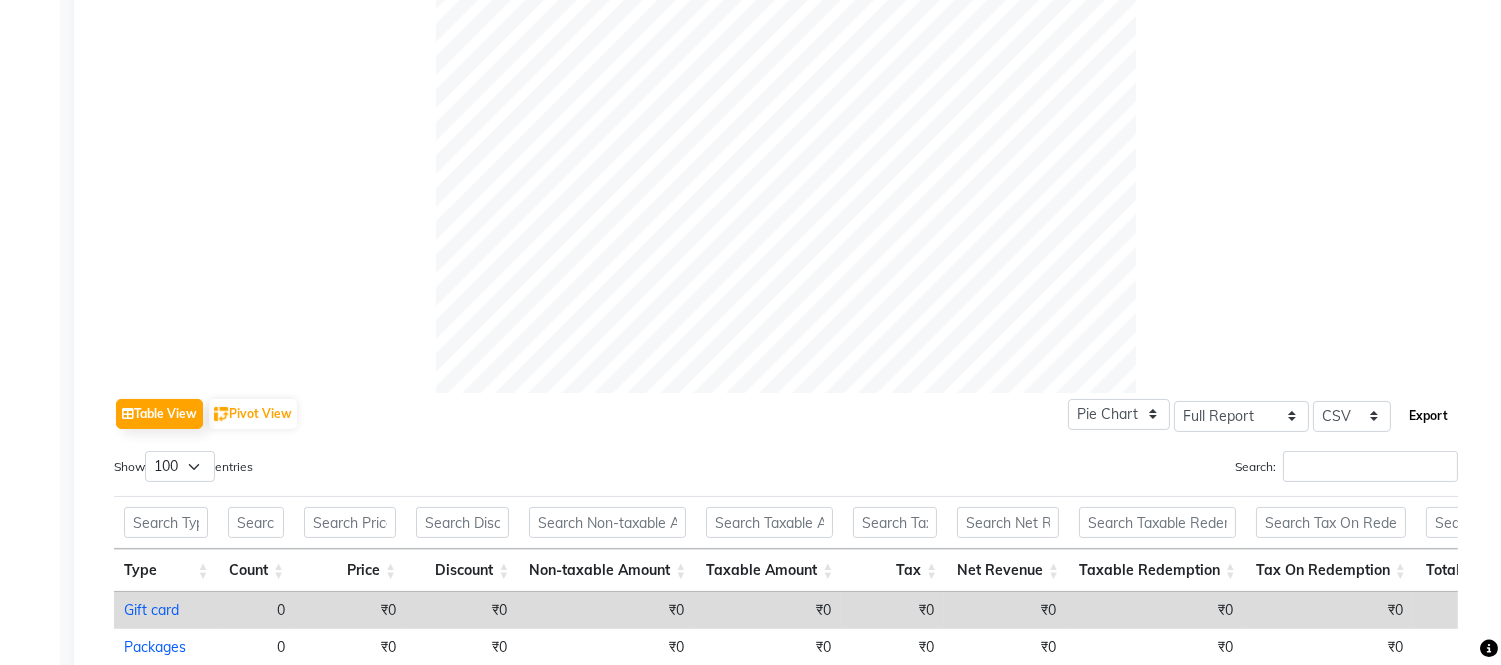 click on "Export" 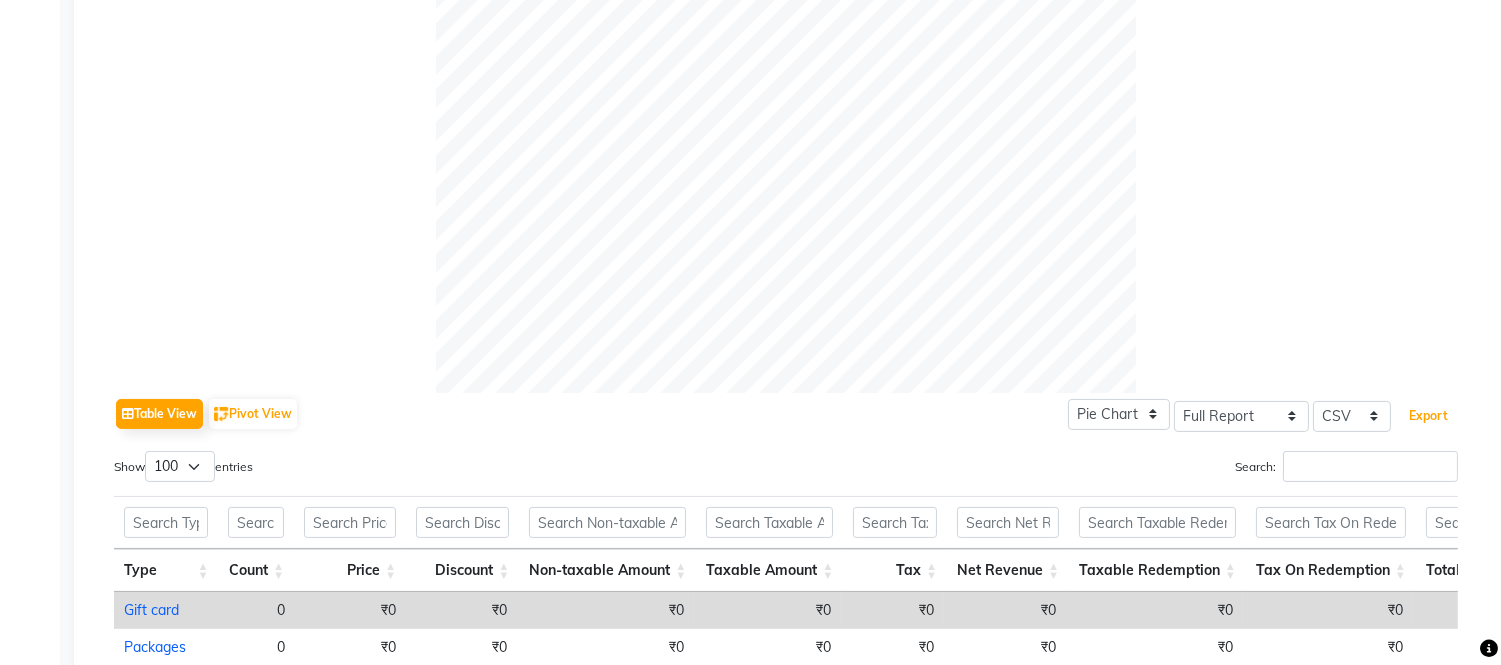 type 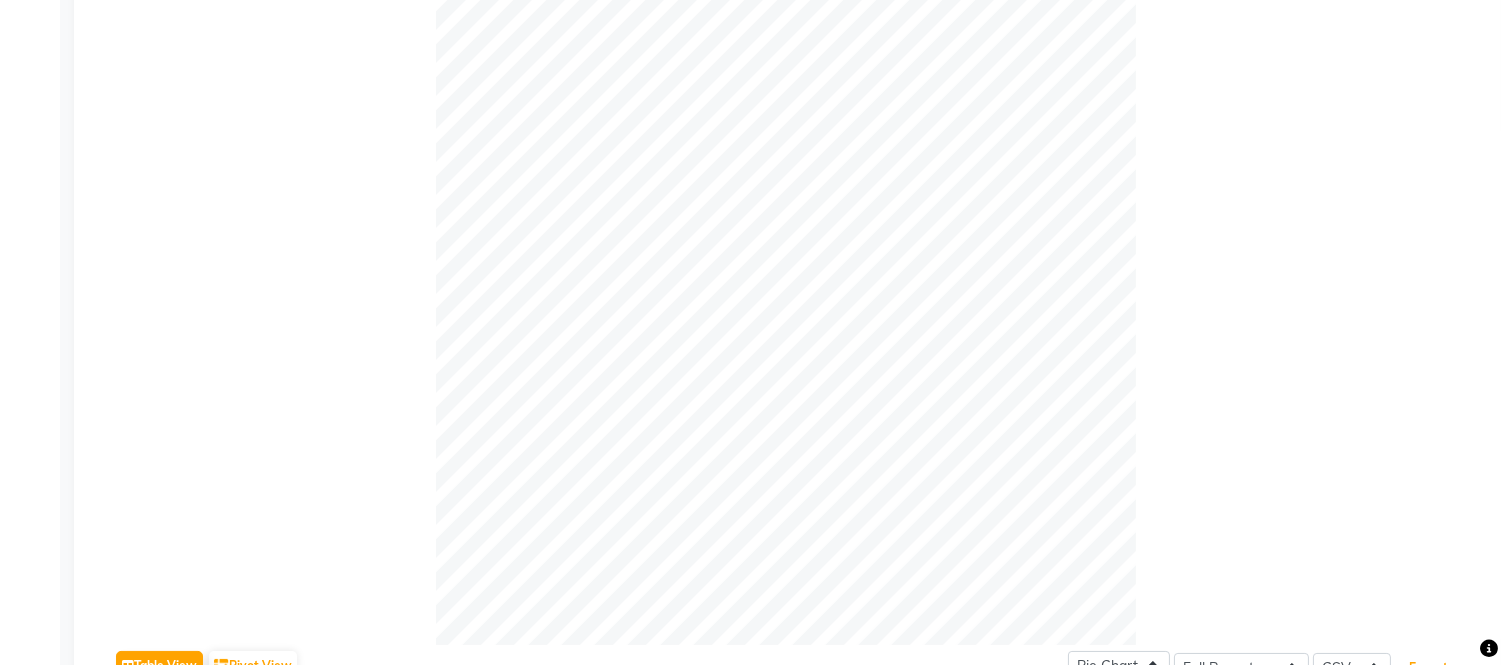 scroll, scrollTop: 0, scrollLeft: 0, axis: both 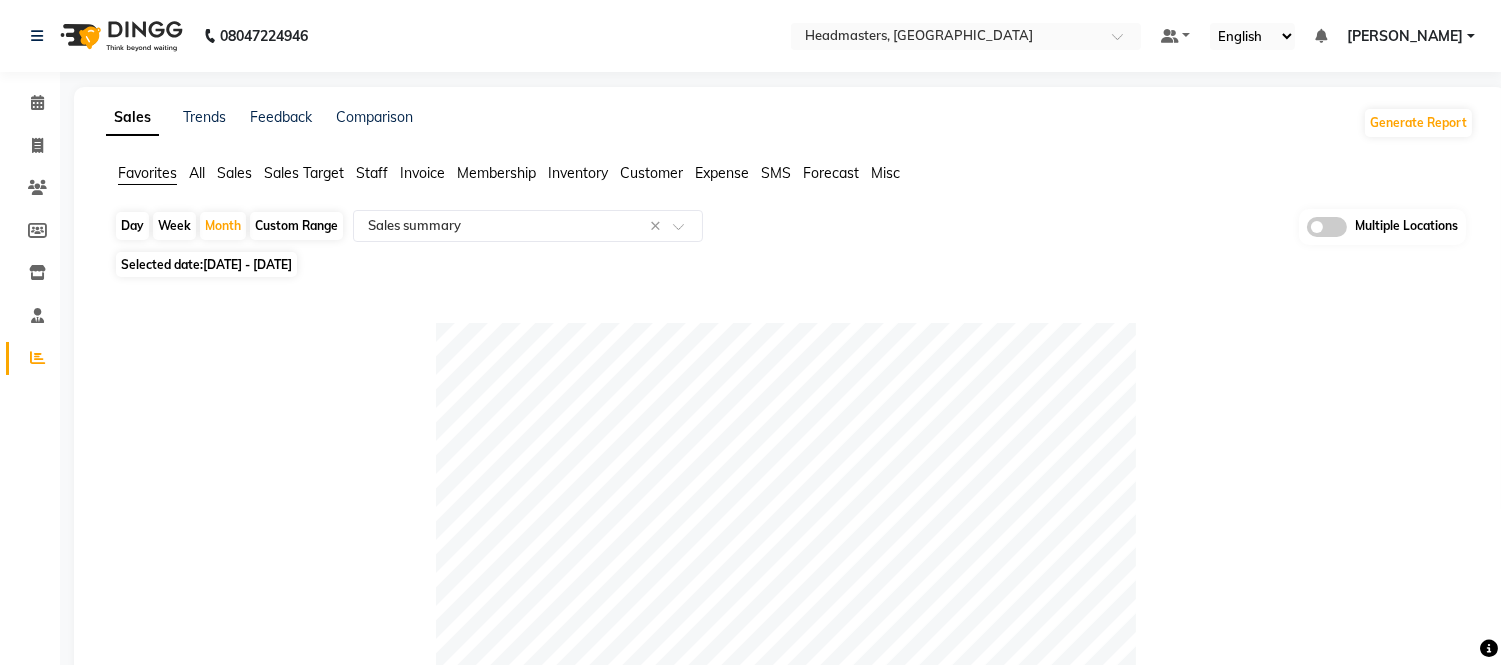 click on "Table View   Pivot View  Pie Chart Bar Chart Select Full Report Filtered Report Select CSV PDF  Export  Show  10 25 50 100  entries Search: Type Count Price Discount Non-taxable Amount Taxable Amount Tax Net Revenue Taxable Redemption Tax On Redemption Total Redemption Total Tax Total Type Count Price Discount Non-taxable Amount Taxable Amount Tax Net Revenue Taxable Redemption Tax On Redemption Total Redemption Total Tax Total Total 7667 ₹39,08,874.00 ₹12,74,198.99 ₹0 ₹21,80,697.27 ₹3,92,525.74 ₹25,73,225.01 ₹0 ₹0 ₹52,076.27 ₹3,92,525.74 ₹26,25,301.28 Gift card 0 ₹0 ₹0 ₹0 ₹0 ₹0 ₹0 ₹0 ₹0 ₹0 ₹0 ₹0 Packages 0 ₹0 ₹0 ₹0 ₹0 ₹0 ₹0 ₹0 ₹0 ₹0 ₹0 ₹0 Tips 0 ₹0 ₹0 ₹0 ₹0 ₹0 ₹0 ₹0 ₹0 ₹0 ₹0 ₹0 Vouchers 0 ₹0 ₹0 ₹0 ₹0 ₹0 ₹0 ₹0 ₹0 ₹0 ₹0 ₹0 Memberships 0 ₹0 ₹0 ₹0 ₹0 ₹0 ₹0 ₹0 ₹0 ₹0 ₹0 ₹0 Services 7603 ₹37,74,160.00 ₹12,57,619.99 ₹0 ₹20,80,582.78 ₹3,74,505.19 ₹24,55,090.01 ₹0 ₹0 63" 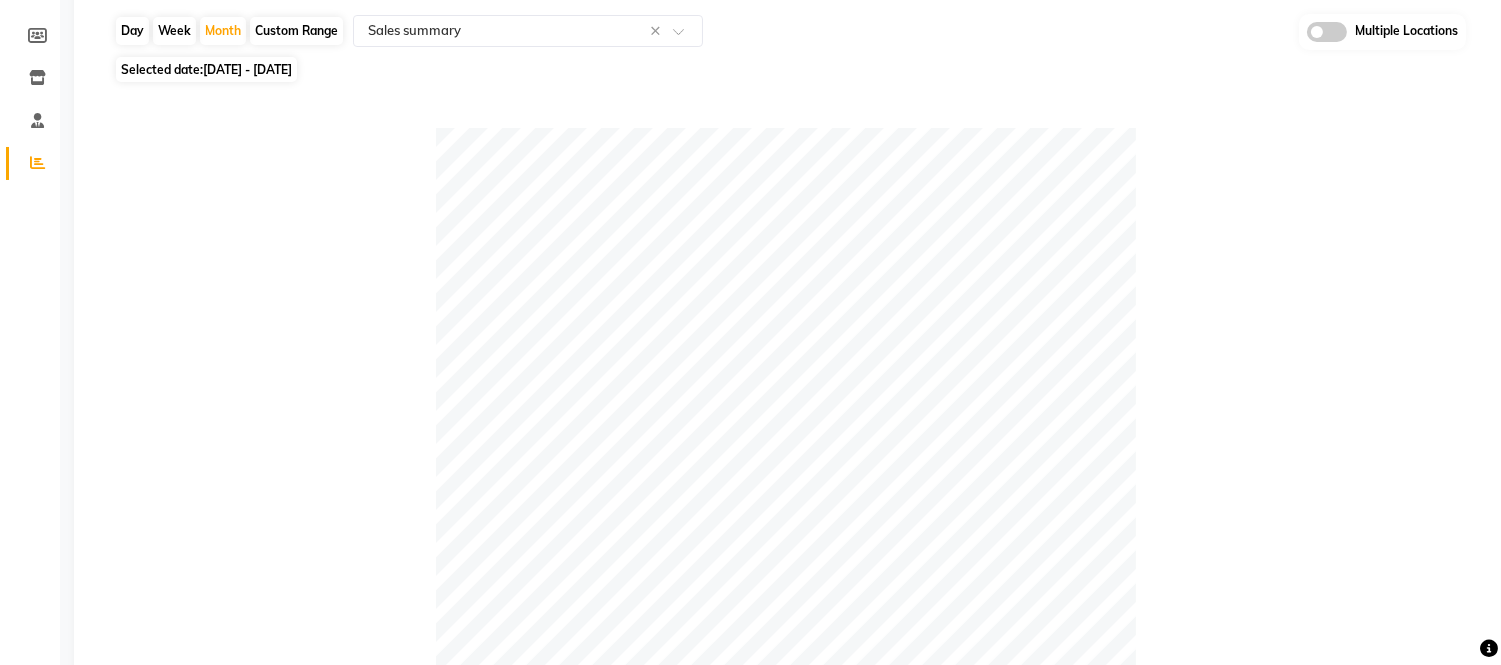 scroll, scrollTop: 1, scrollLeft: 0, axis: vertical 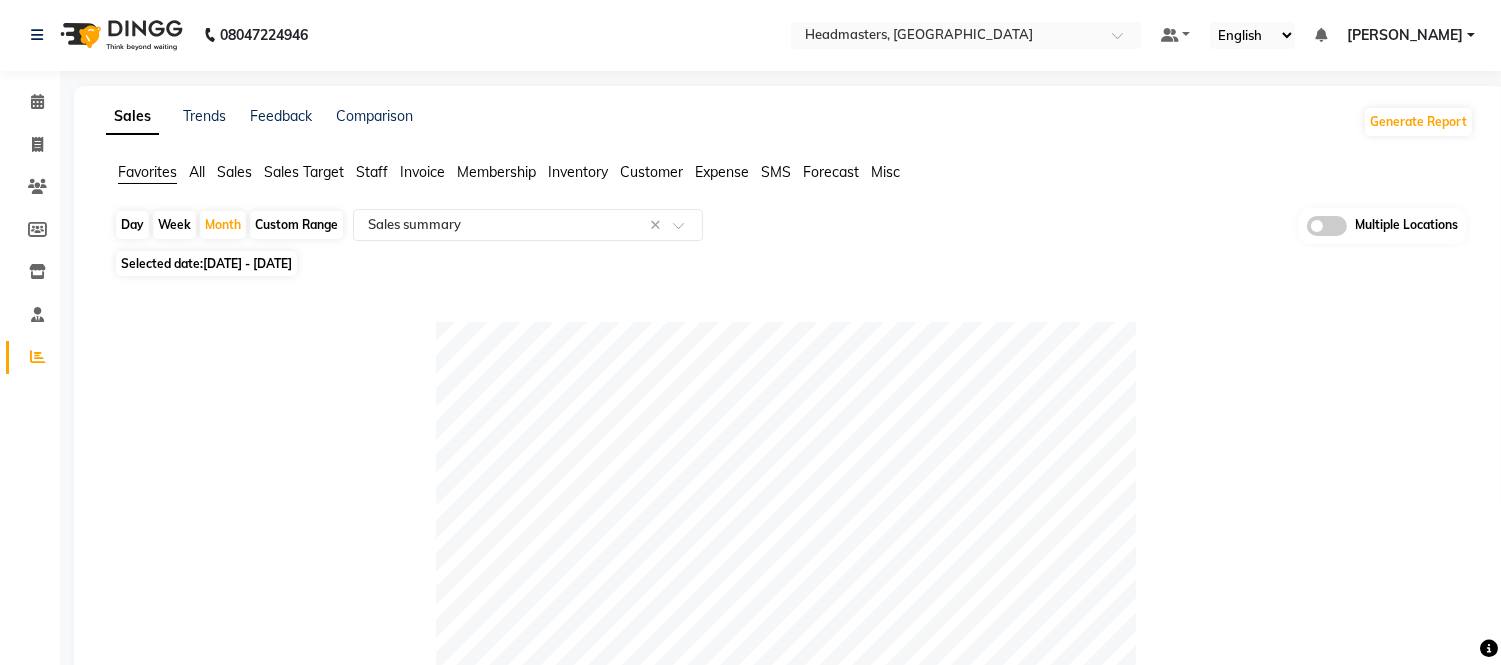 click on "Favorites All Sales Sales Target Staff Invoice Membership Inventory Customer Expense SMS Forecast Misc  Day   Week   Month   Custom Range  Select Report Type × Sales summary × Multiple Locations Selected date:  01-06-2025 - 30-06-2025   Table View   Pivot View  Pie Chart Bar Chart Select Full Report Filtered Report Select CSV PDF  Export  Show  10 25 50 100  entries Search: Type Count Price Discount Non-taxable Amount Taxable Amount Tax Net Revenue Taxable Redemption Tax On Redemption Total Redemption Total Tax Total Type Count Price Discount Non-taxable Amount Taxable Amount Tax Net Revenue Taxable Redemption Tax On Redemption Total Redemption Total Tax Total Total 7667 ₹39,08,874.00 ₹12,74,198.99 ₹0 ₹21,80,697.27 ₹3,92,525.74 ₹25,73,225.01 ₹0 ₹0 ₹52,076.27 ₹3,92,525.74 ₹26,25,301.28 Gift card 0 ₹0 ₹0 ₹0 ₹0 ₹0 ₹0 ₹0 ₹0 ₹0 ₹0 ₹0 Packages 0 ₹0 ₹0 ₹0 ₹0 ₹0 ₹0 ₹0 ₹0 ₹0 ₹0 ₹0 Tips 0 ₹0 ₹0 ₹0 ₹0 ₹0 ₹0 ₹0 ₹0 ₹0 ₹0 ₹0 0 ₹0" 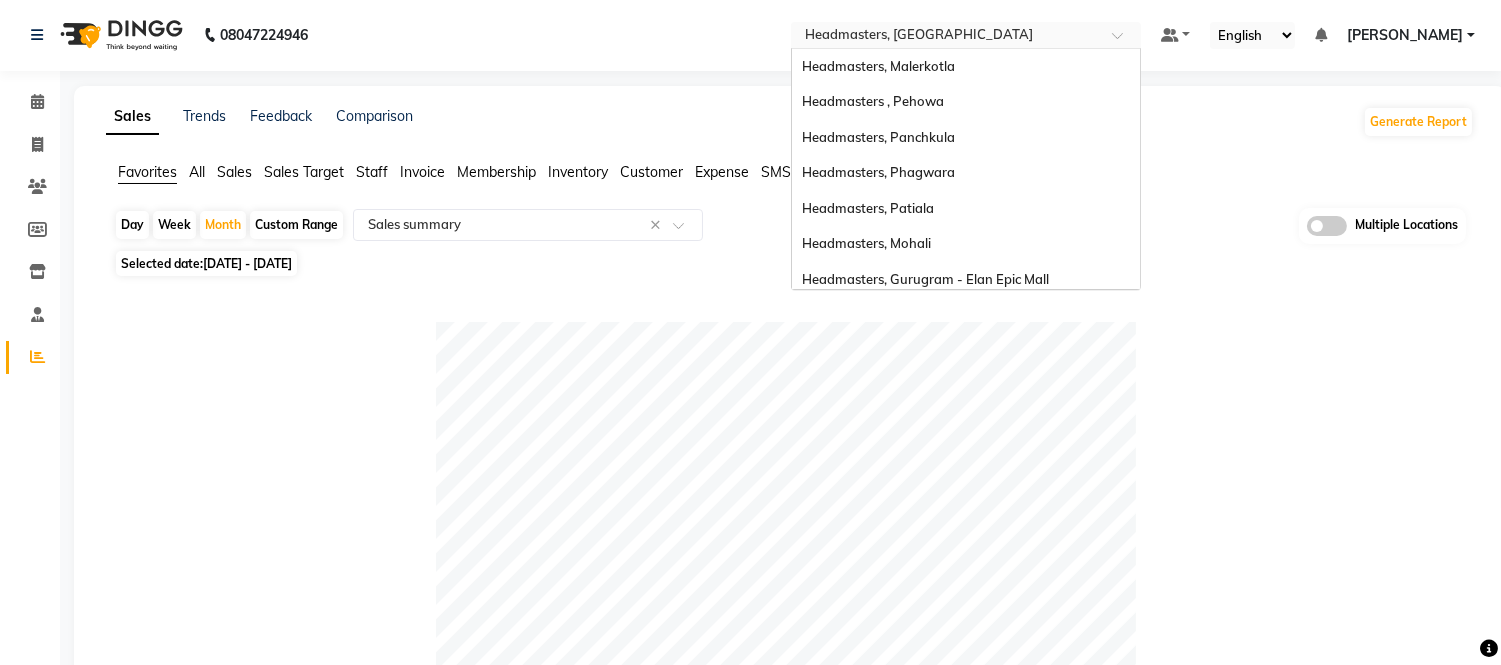 click at bounding box center (946, 37) 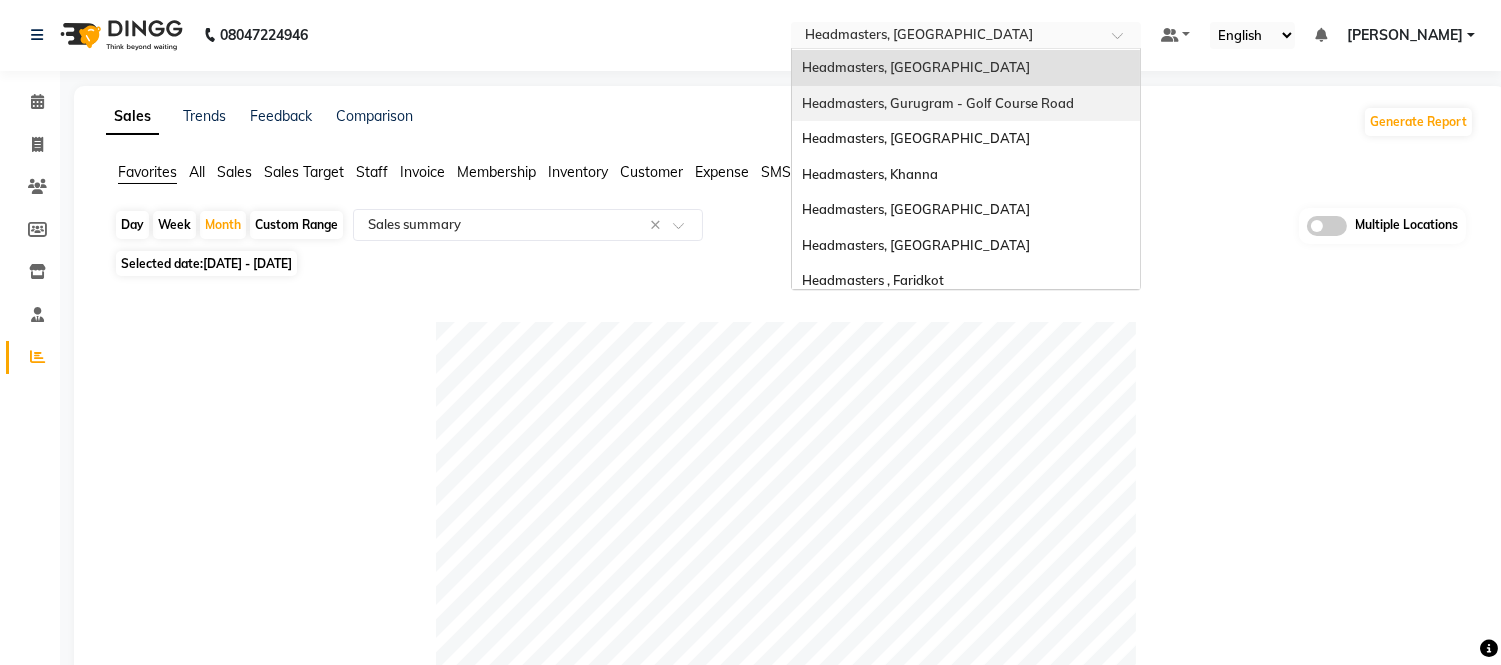 click on "Headmasters, Gurugram - Golf Course Road" at bounding box center (938, 103) 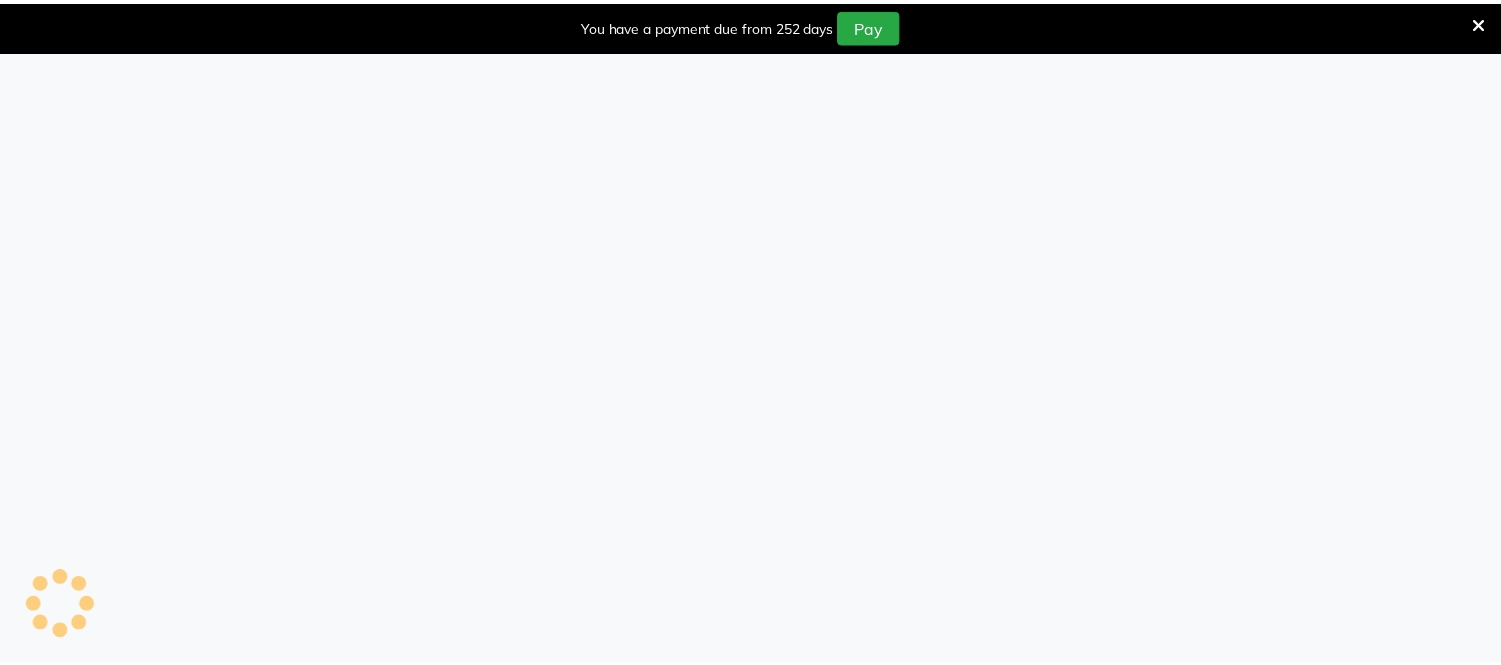 scroll, scrollTop: 0, scrollLeft: 0, axis: both 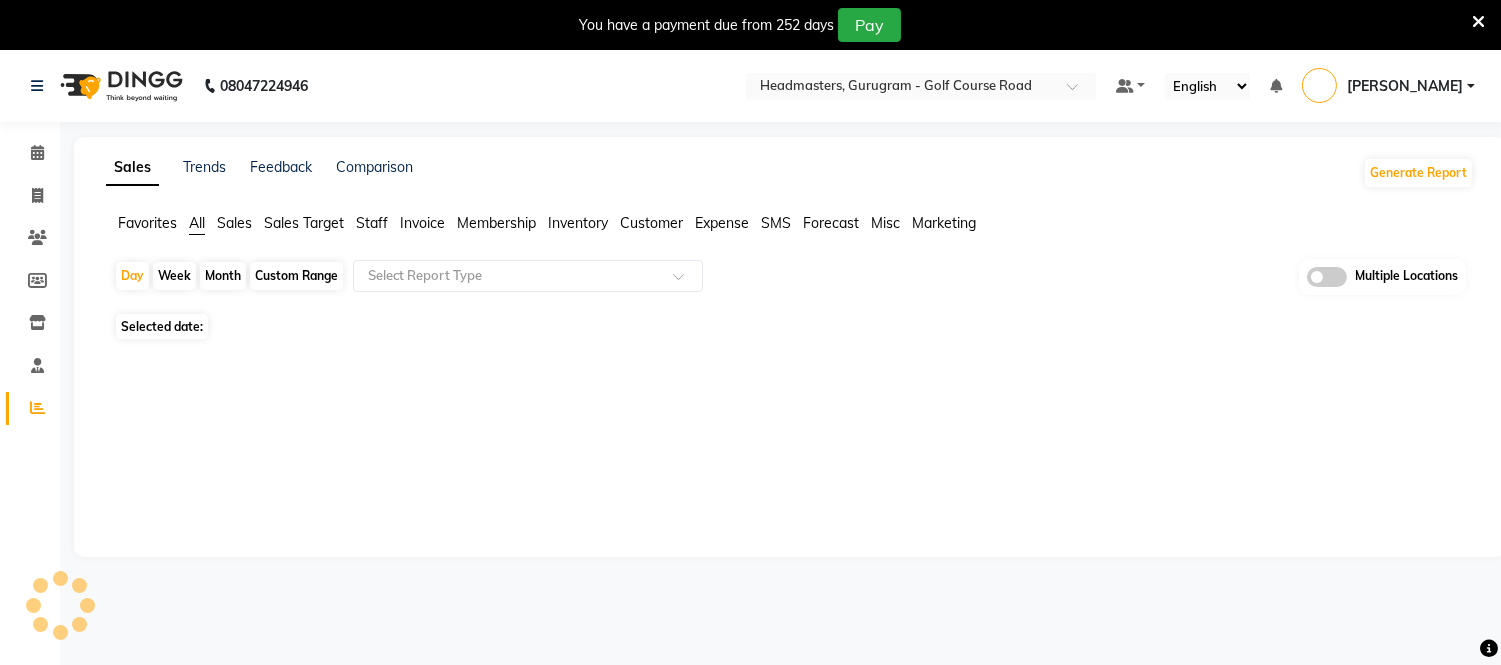 select on "en" 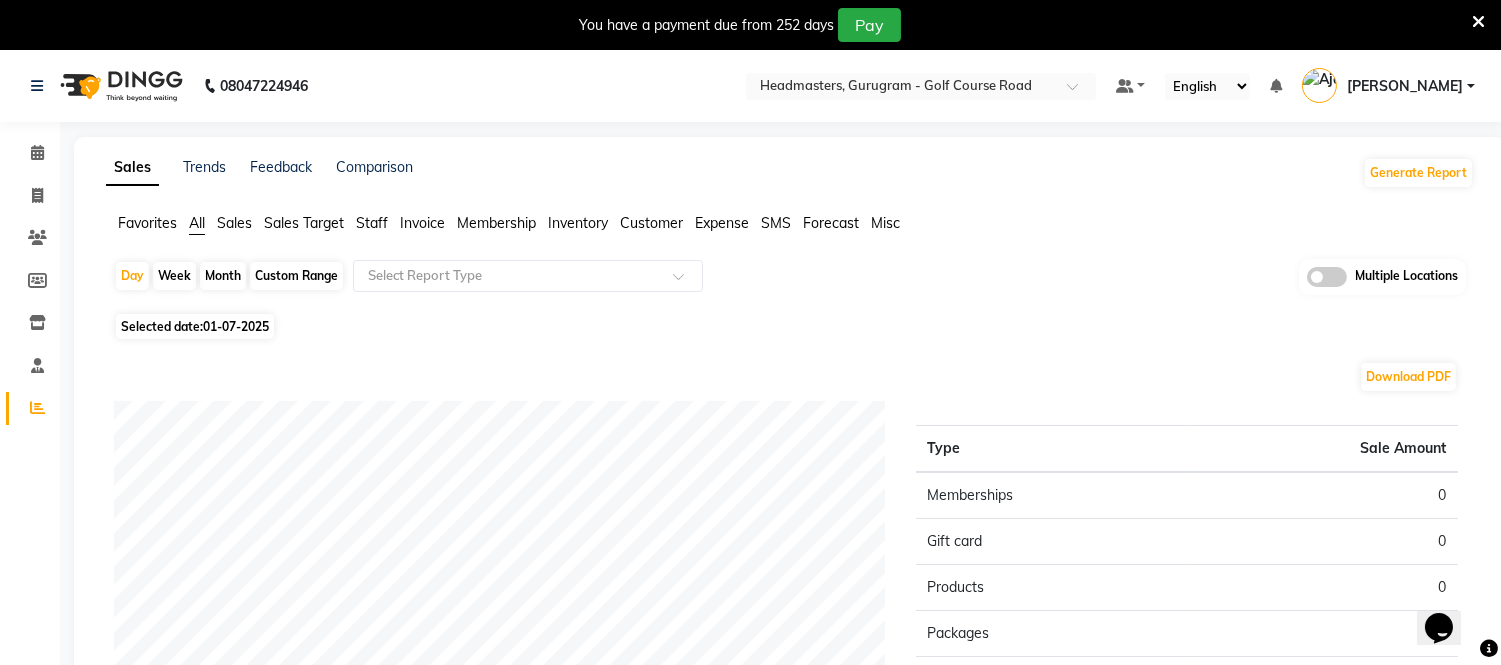 scroll, scrollTop: 0, scrollLeft: 0, axis: both 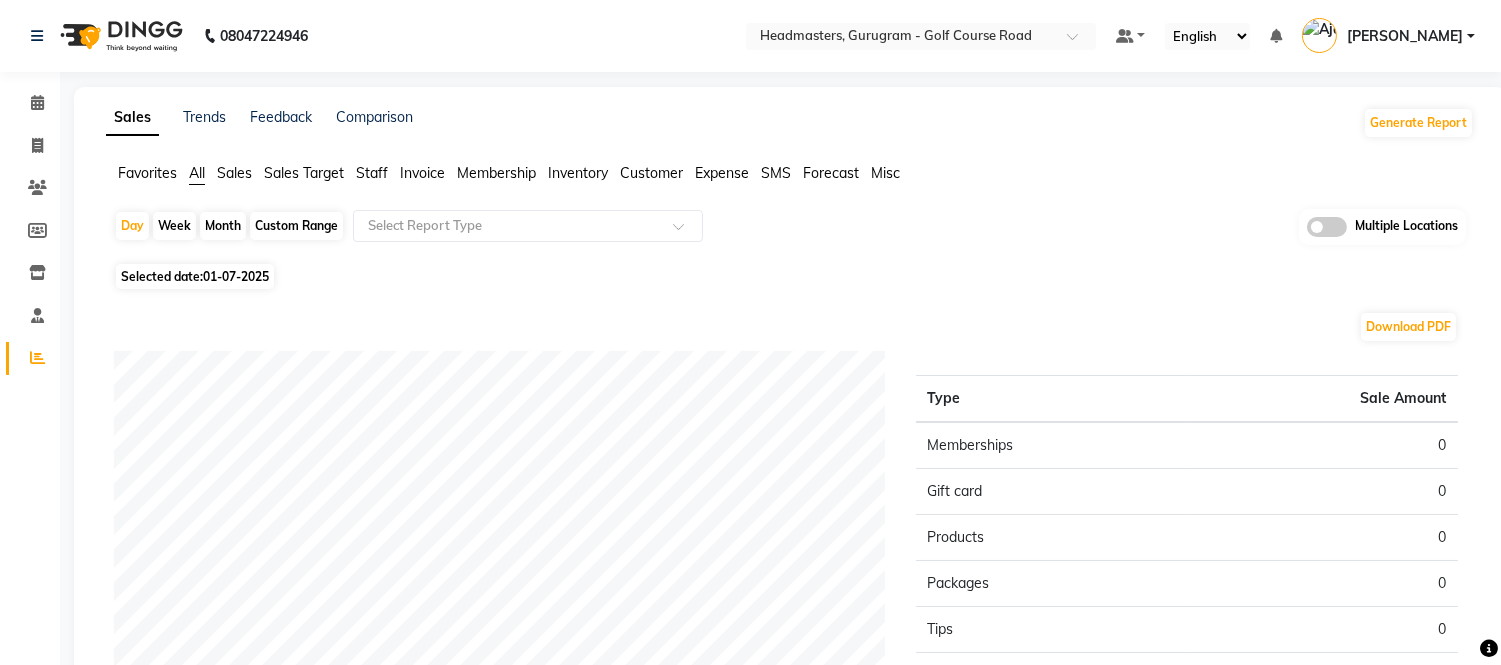 click on "Favorites" 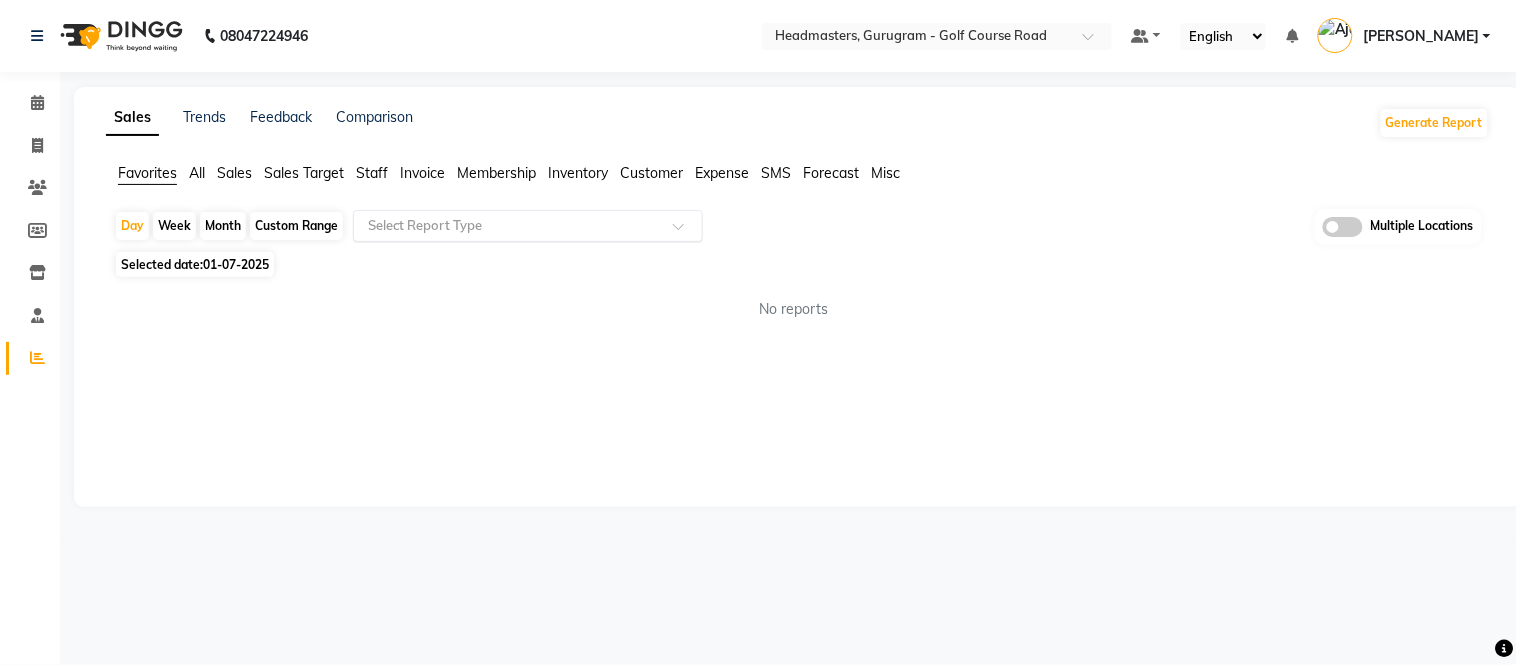 click 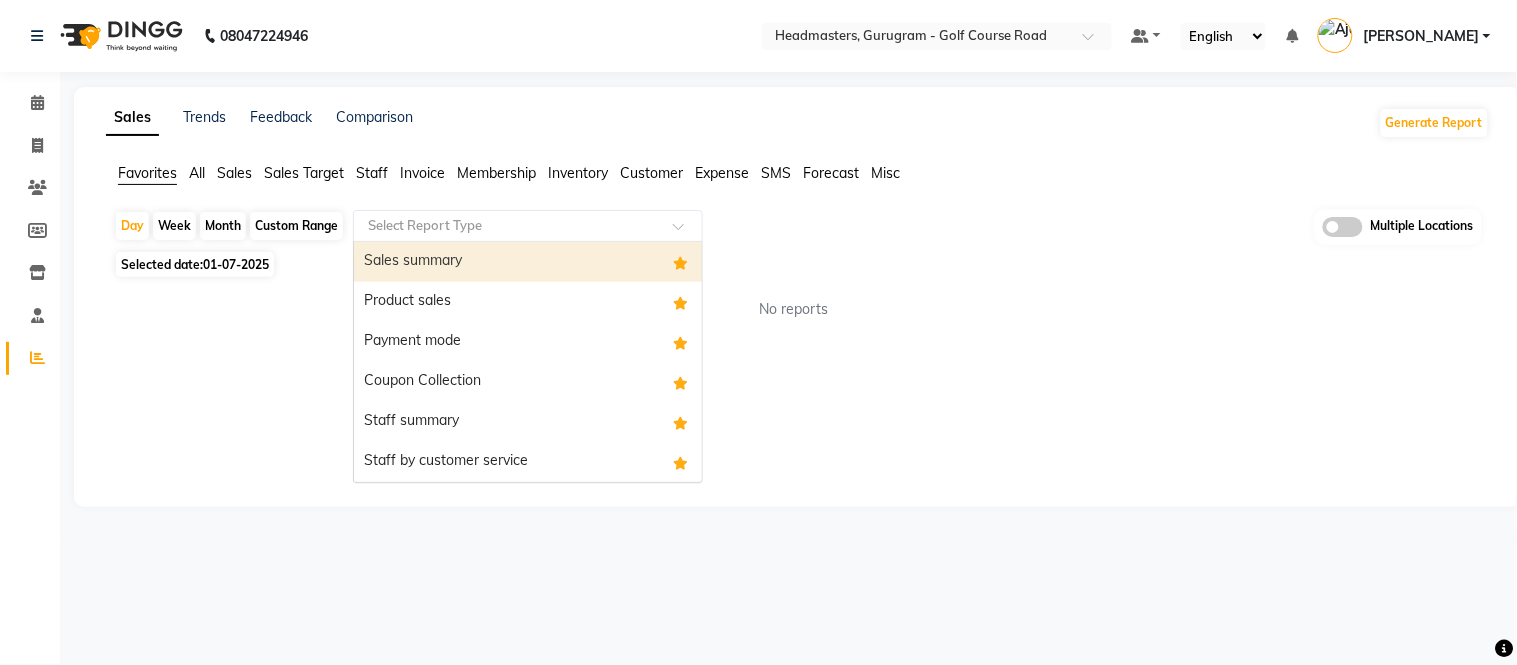 click on "Sales summary" at bounding box center (528, 262) 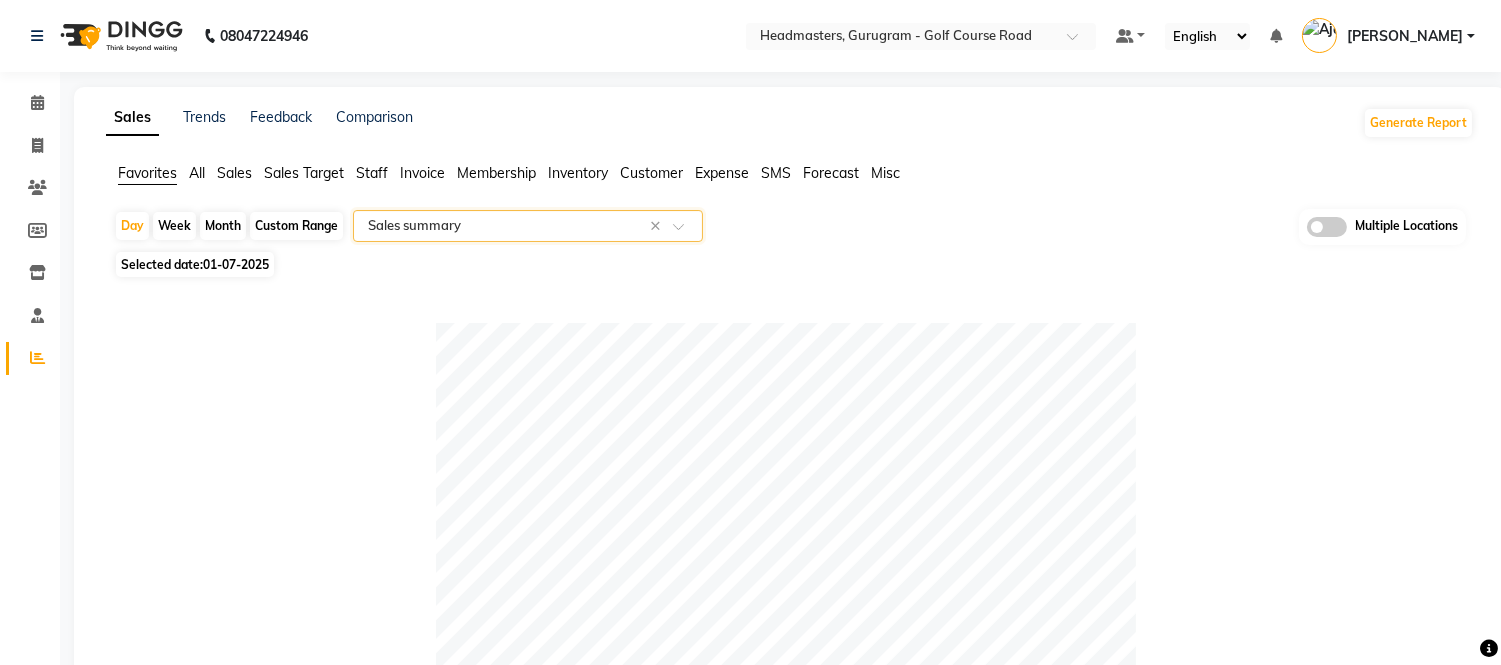 click on "Month" 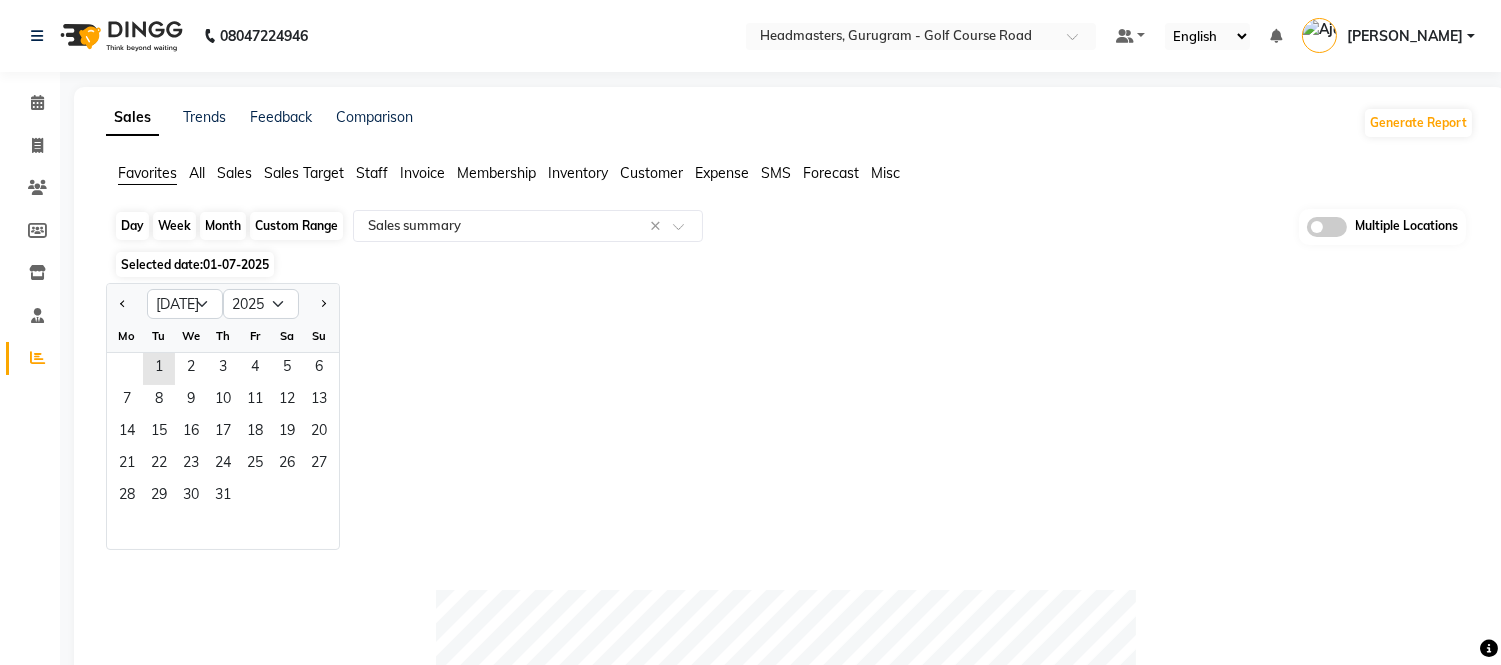 click on "Month" 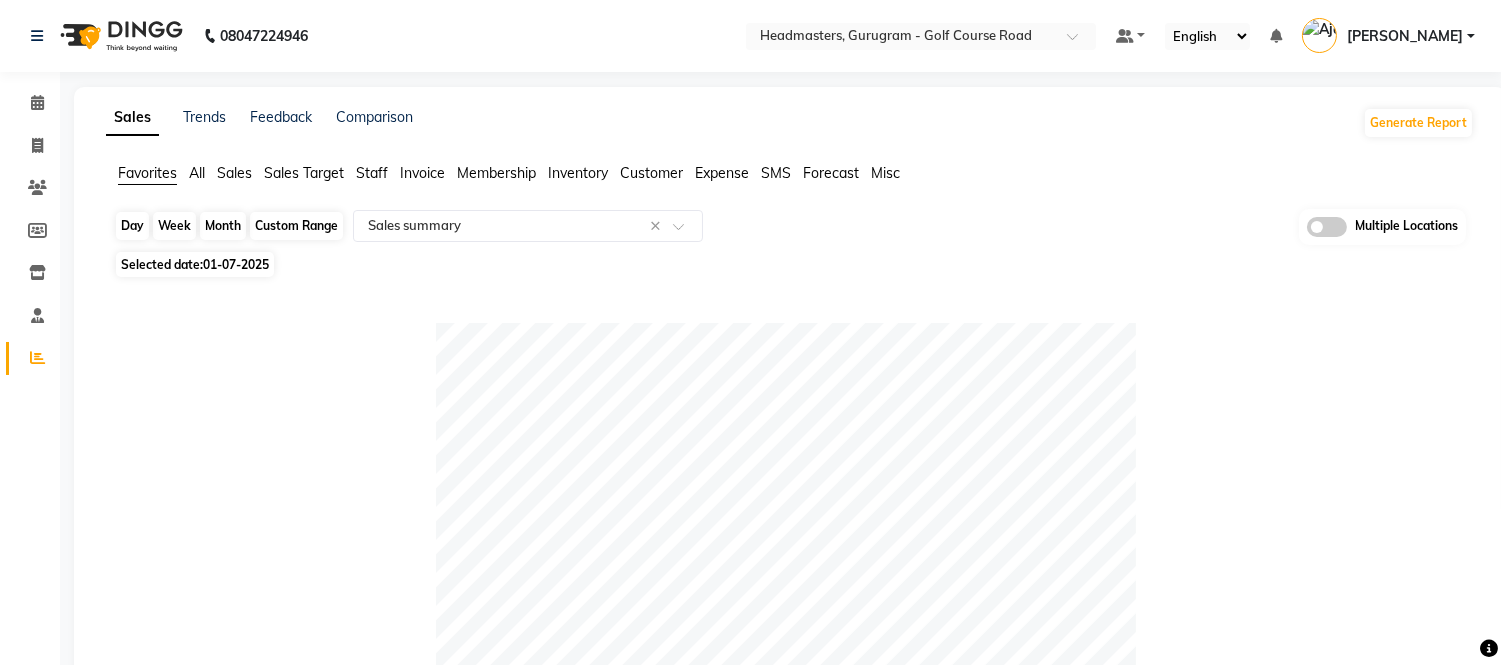 click on "Month" 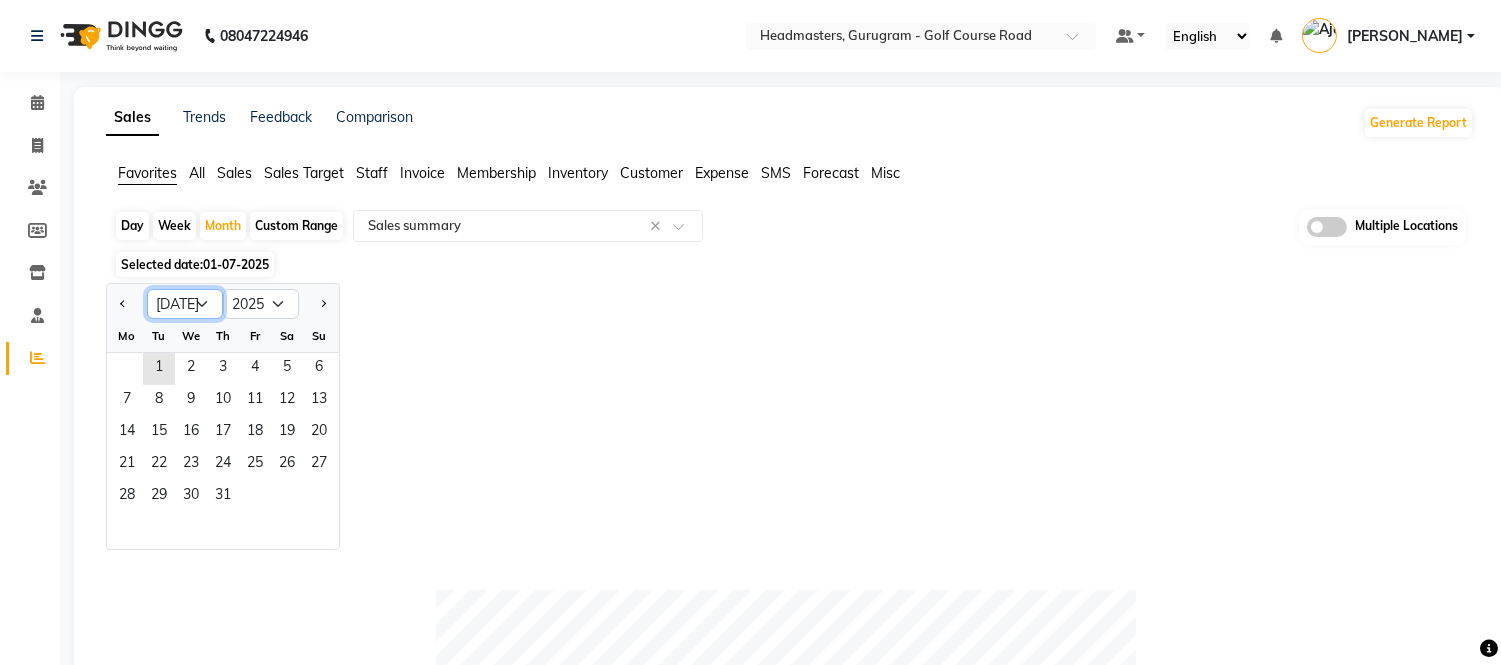 click on "Jan Feb Mar Apr May Jun [DATE] Aug Sep Oct Nov Dec" 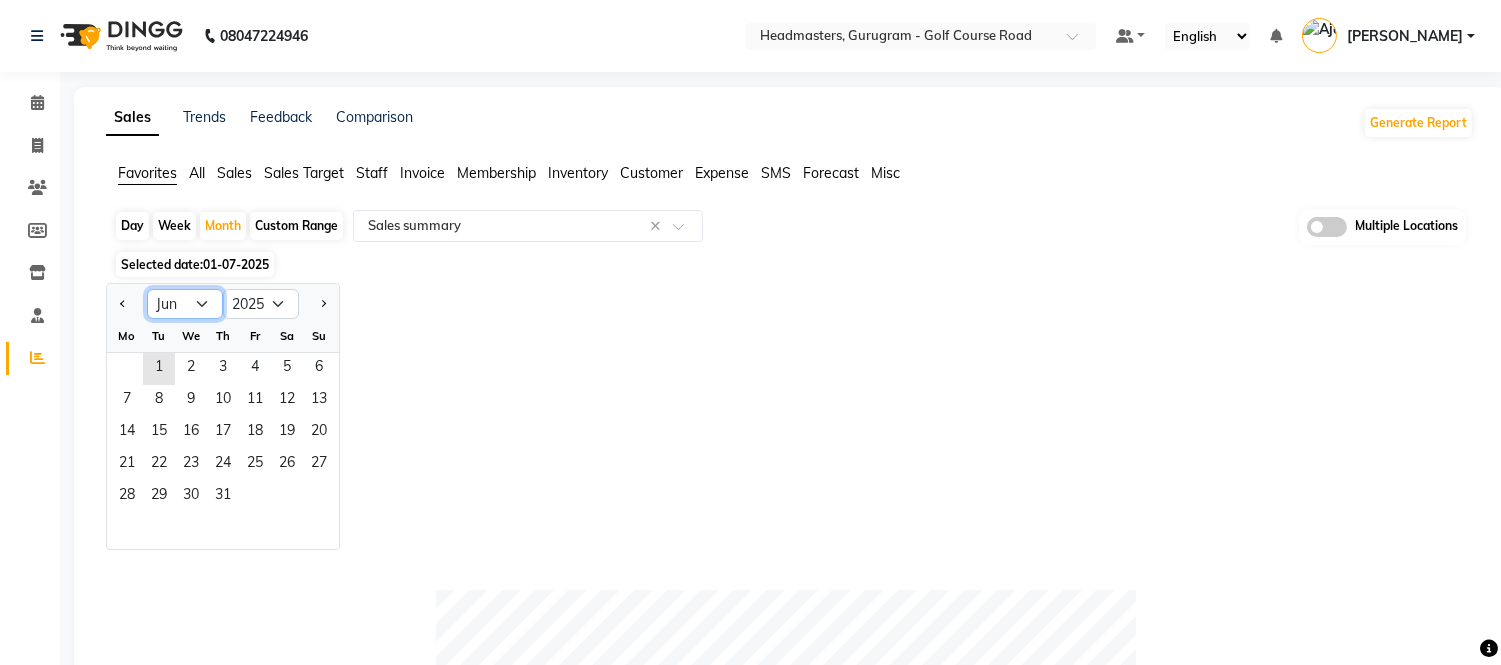 click on "Jan Feb Mar Apr May Jun [DATE] Aug Sep Oct Nov Dec" 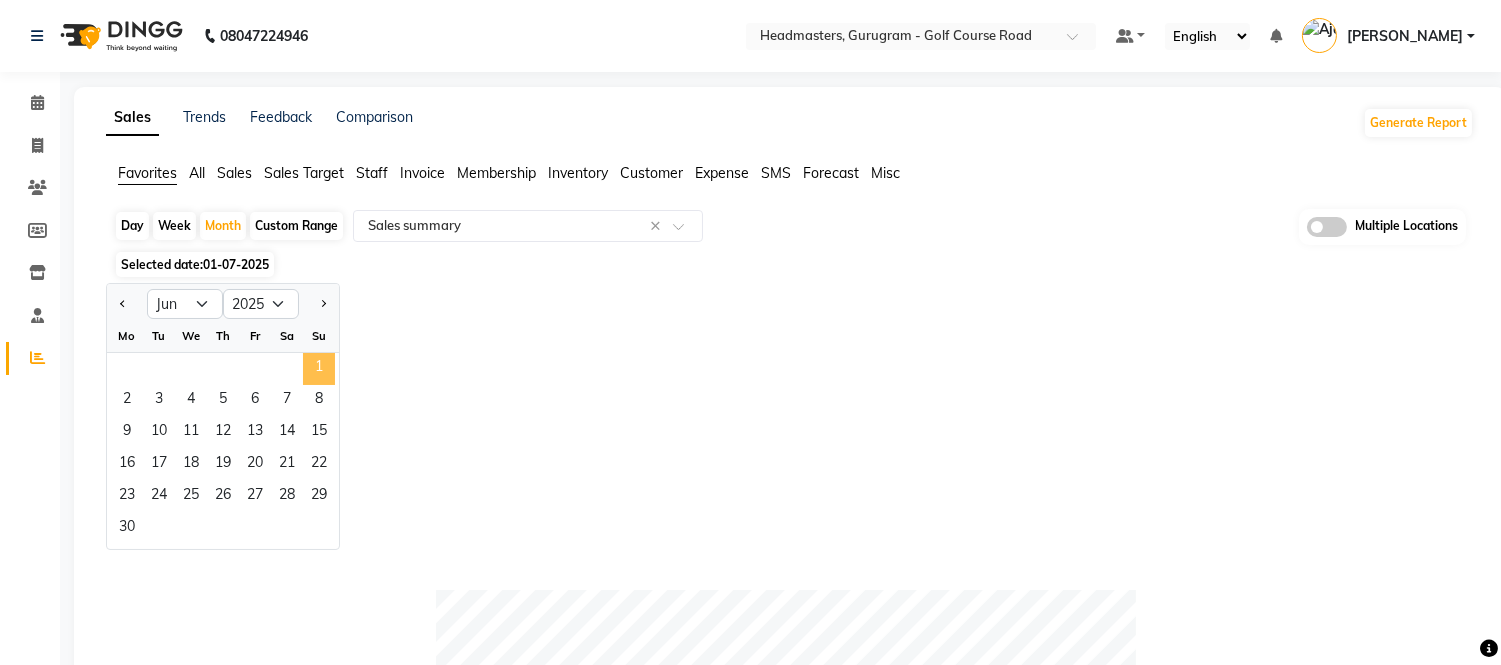 click on "1" 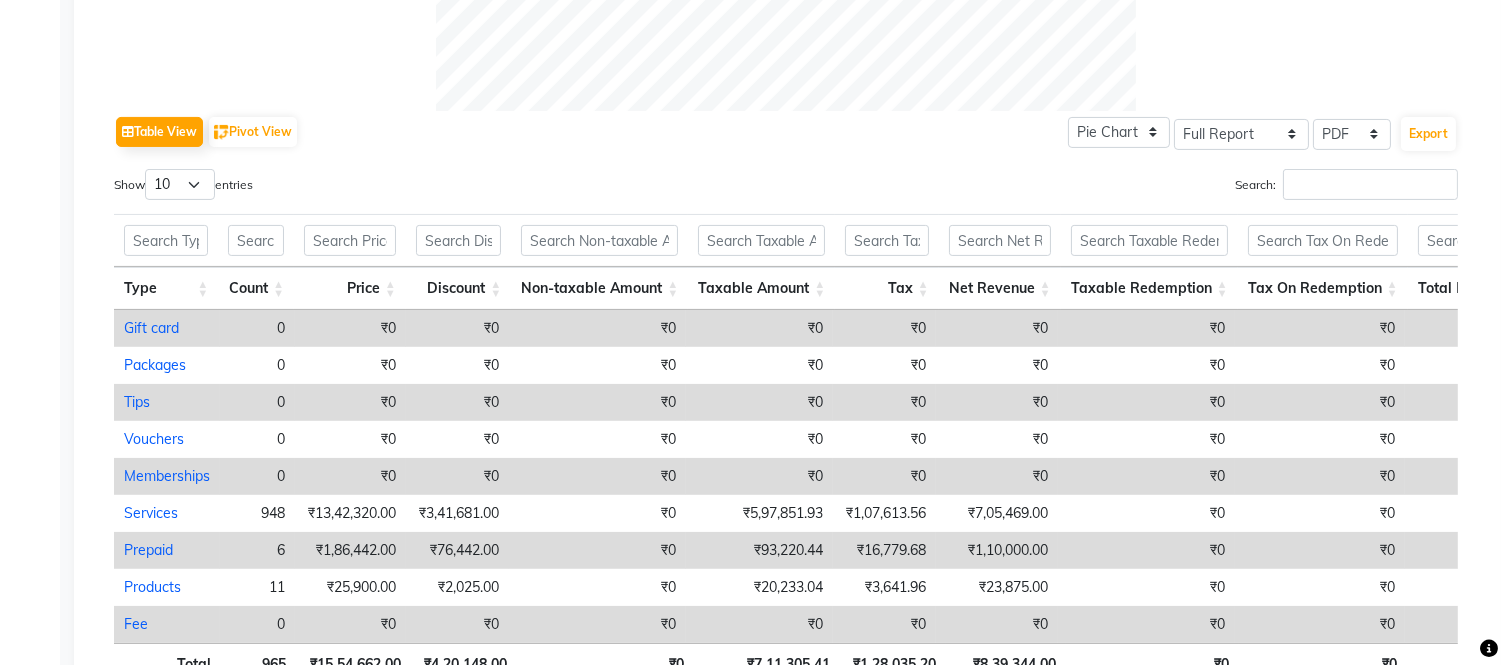 scroll, scrollTop: 852, scrollLeft: 0, axis: vertical 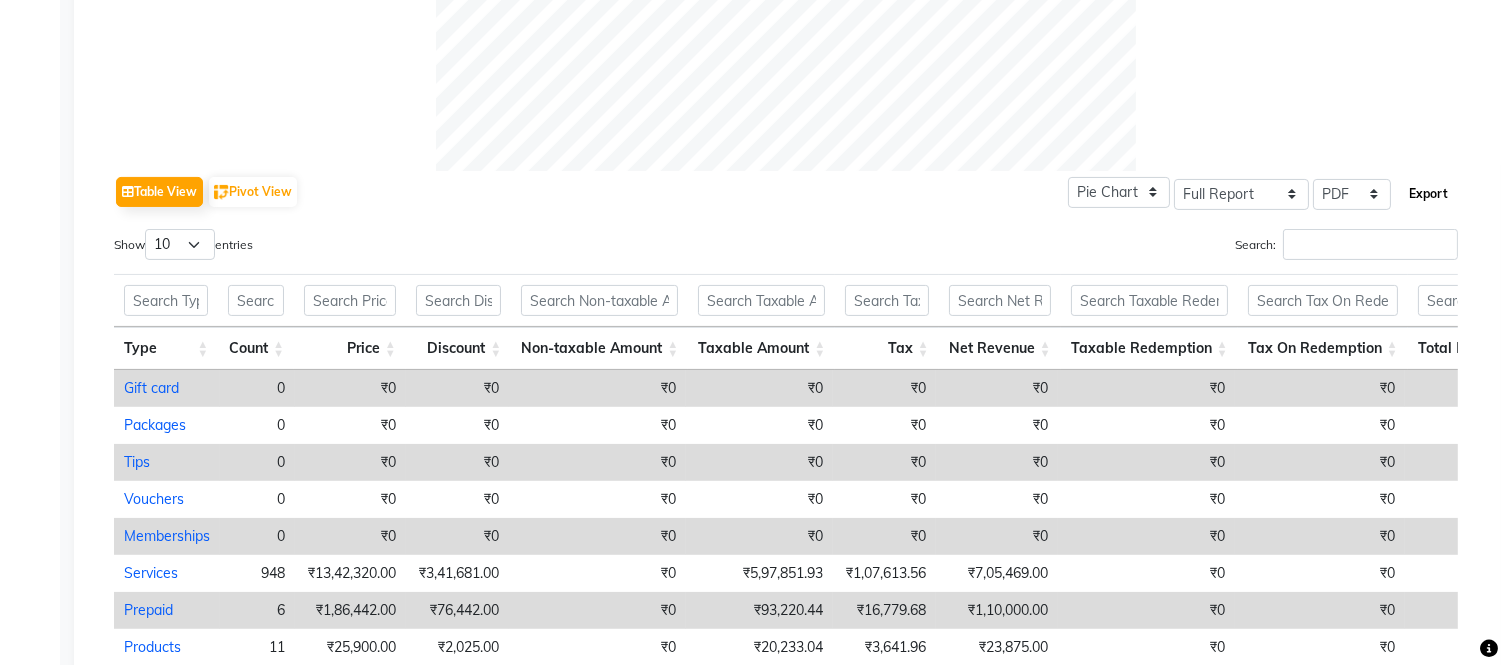 click on "Export" 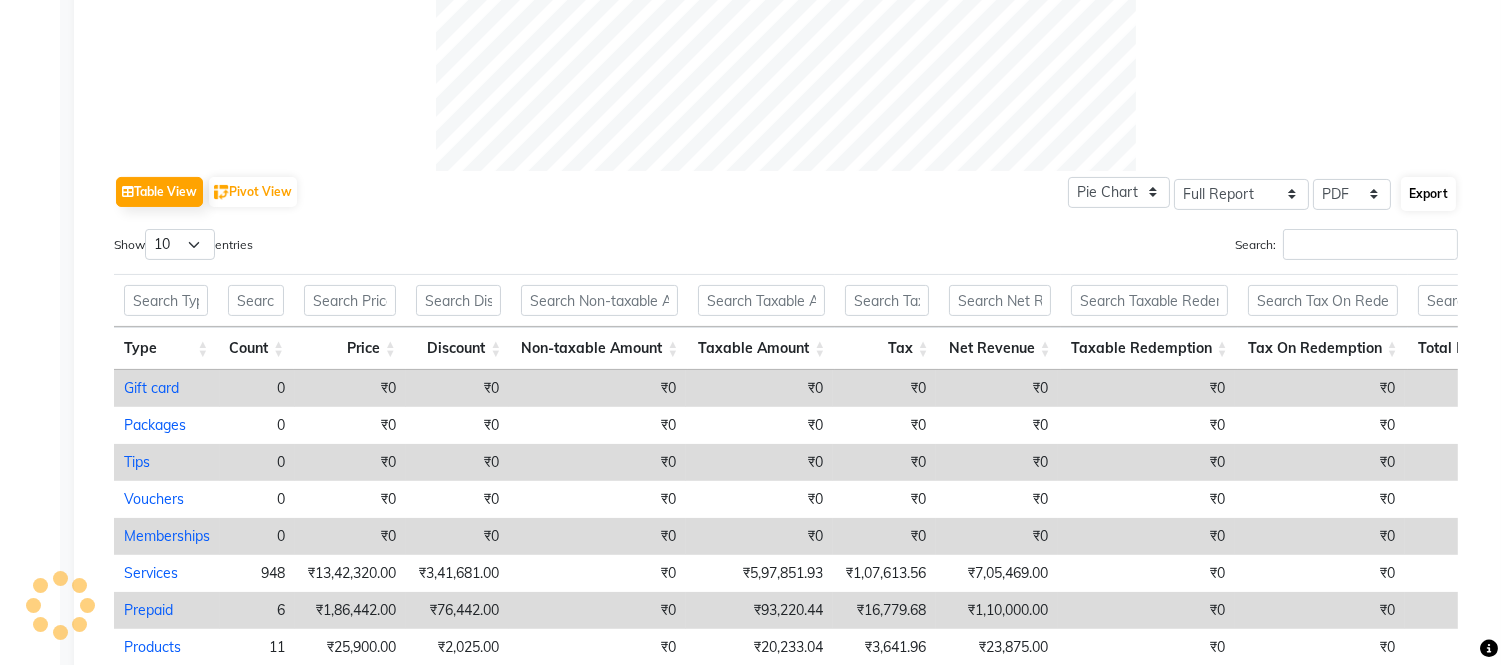 select on "sans-serif" 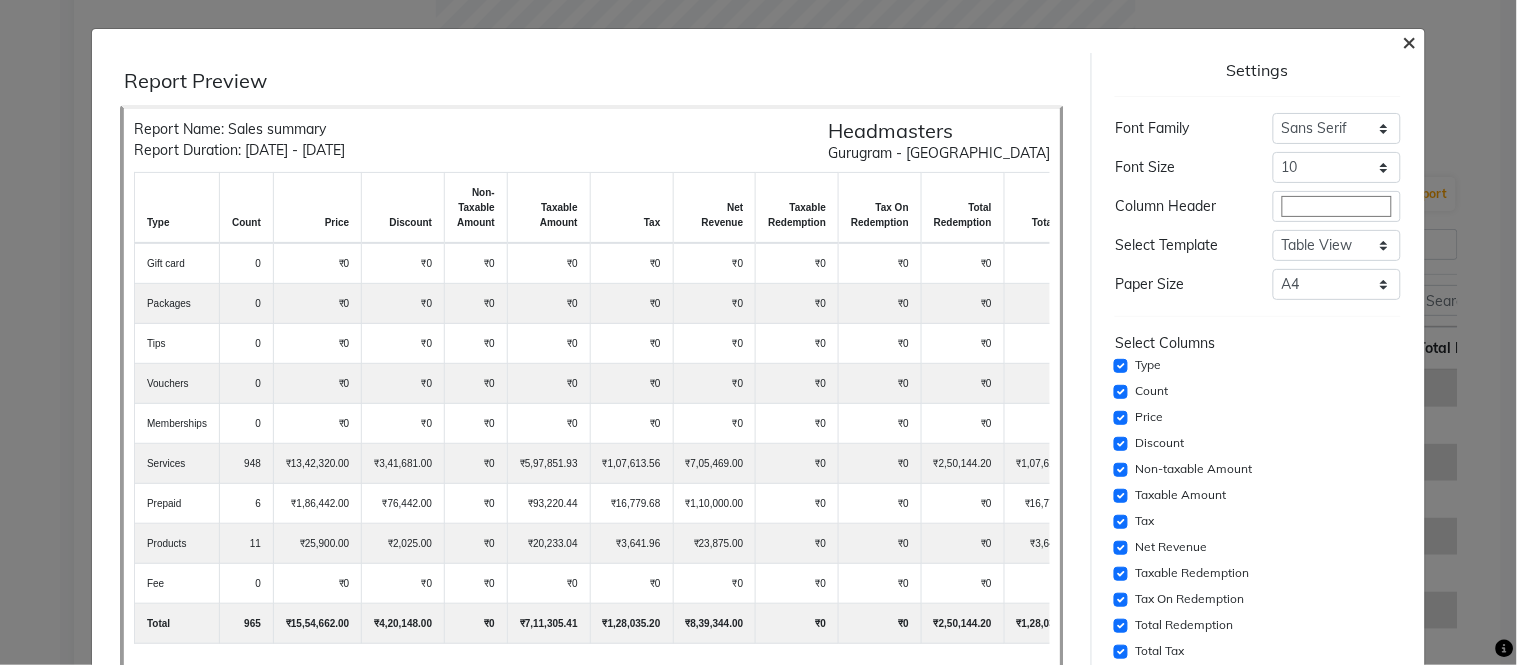 click on "×" 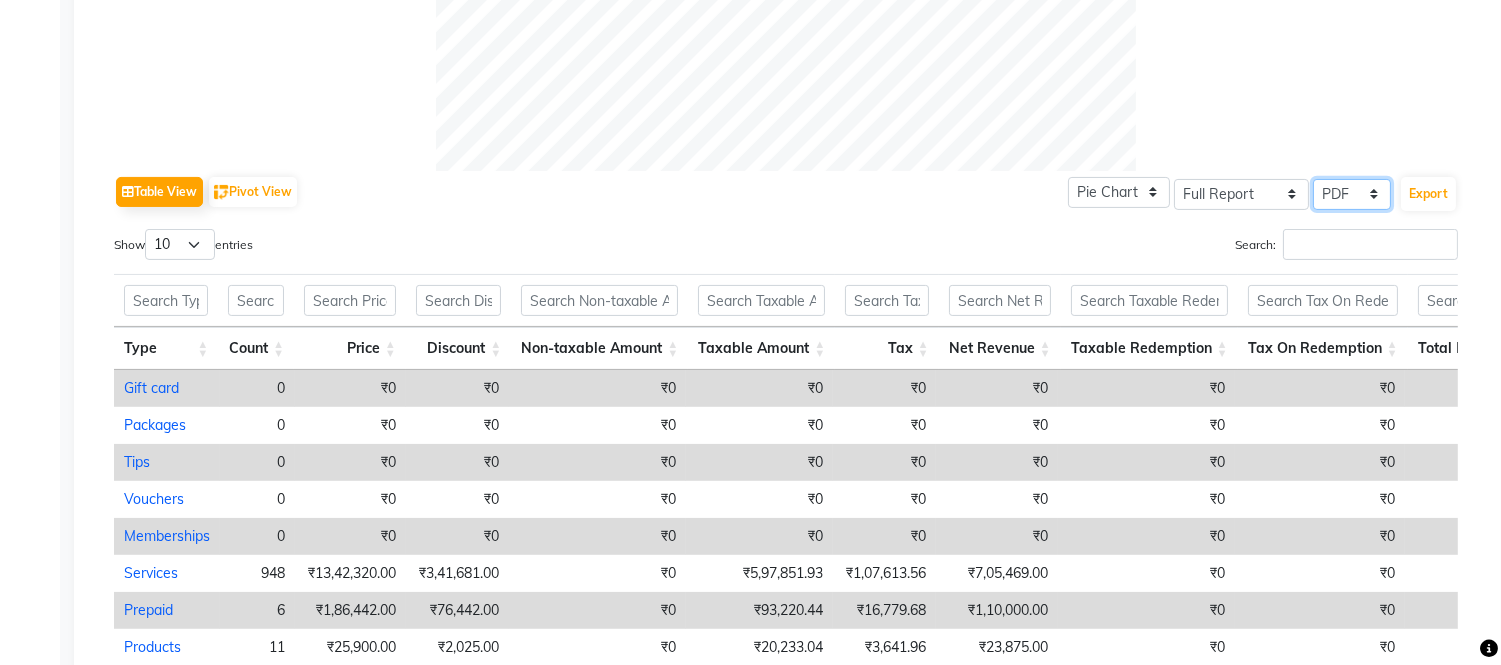 click on "Select CSV PDF" 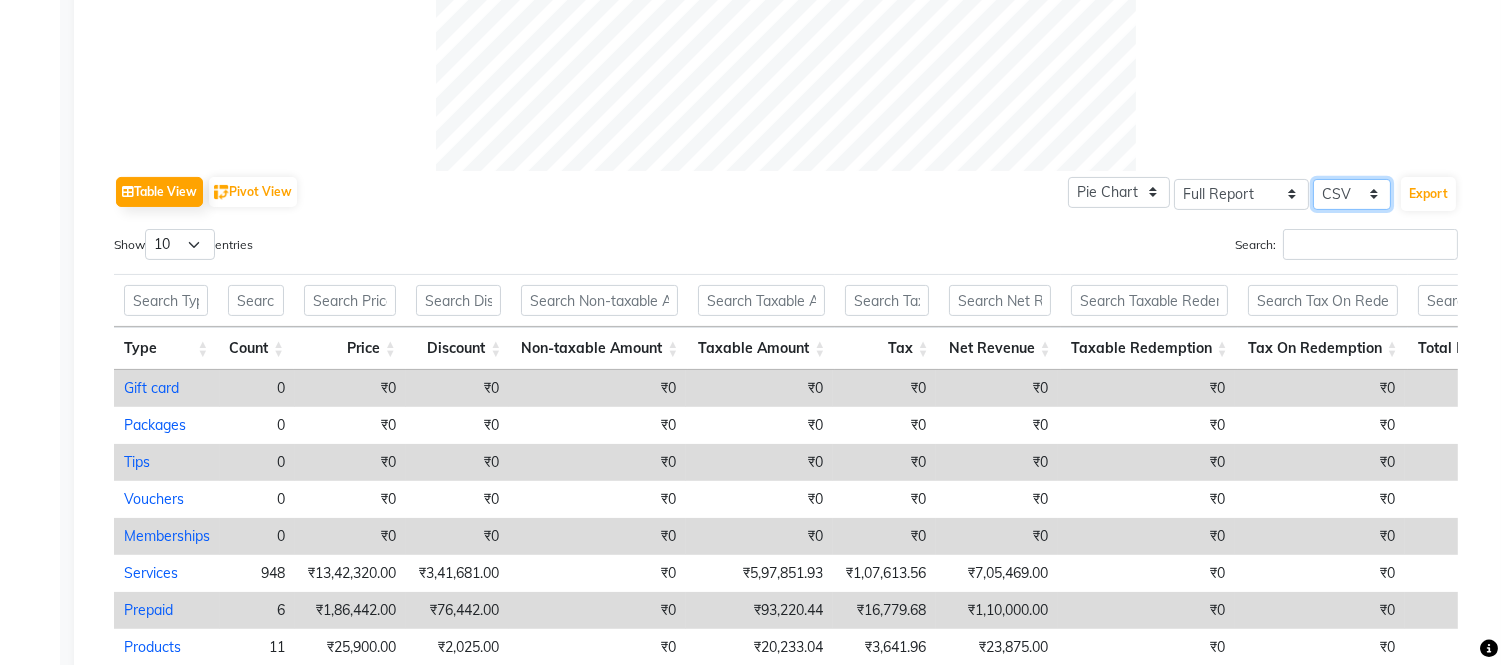 click on "Select CSV PDF" 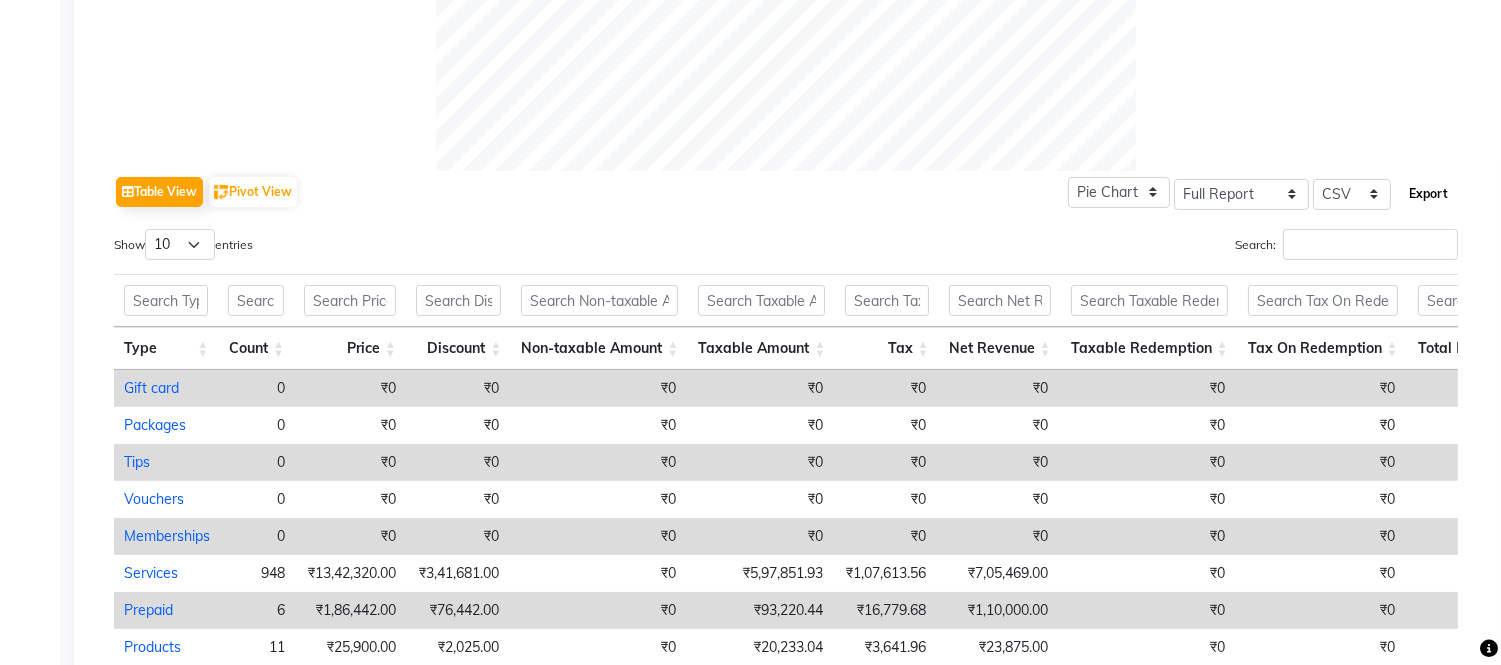 click on "Export" 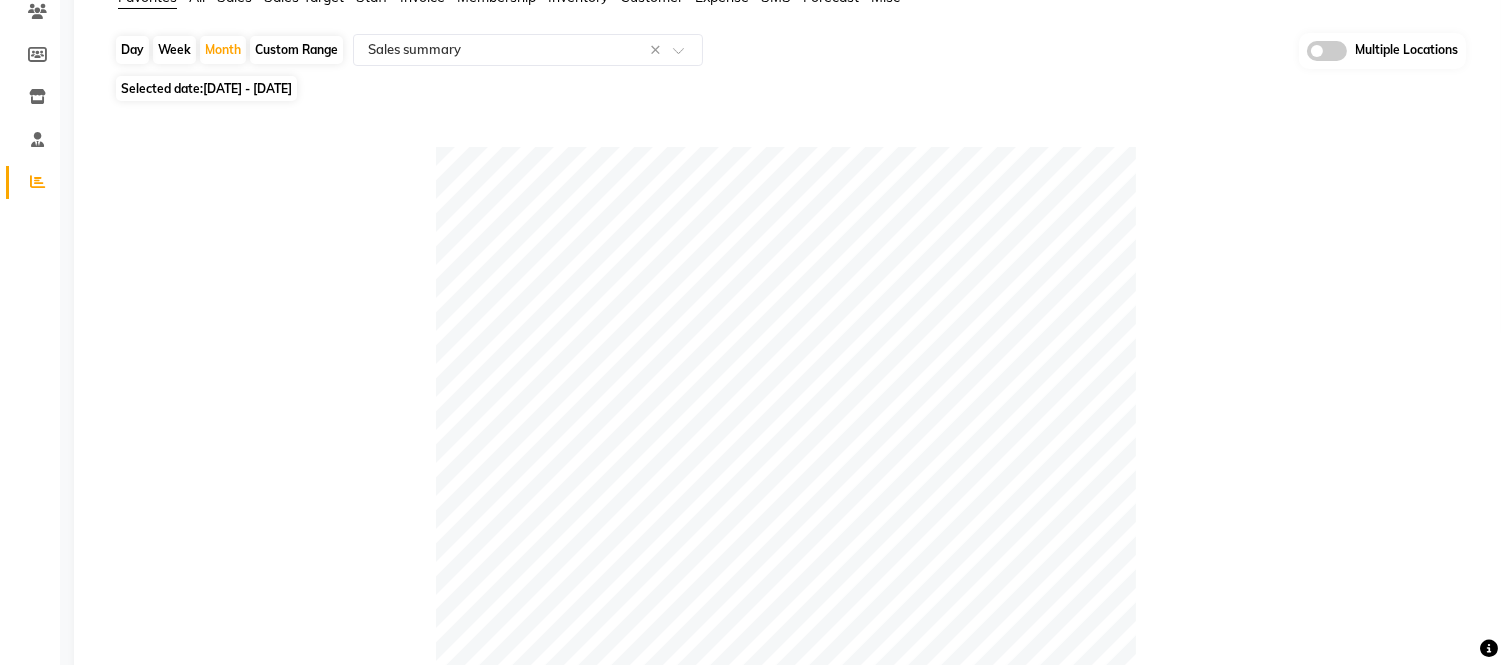 scroll, scrollTop: 0, scrollLeft: 0, axis: both 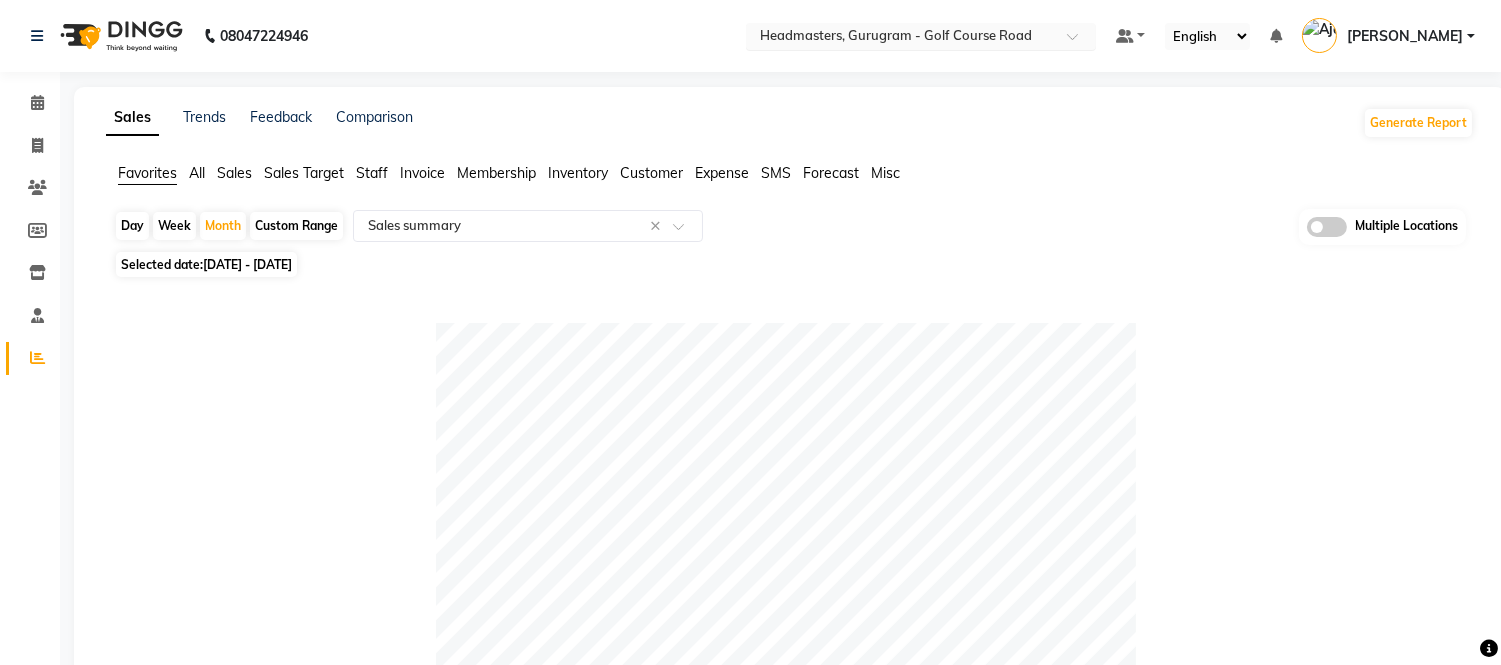 click at bounding box center [901, 38] 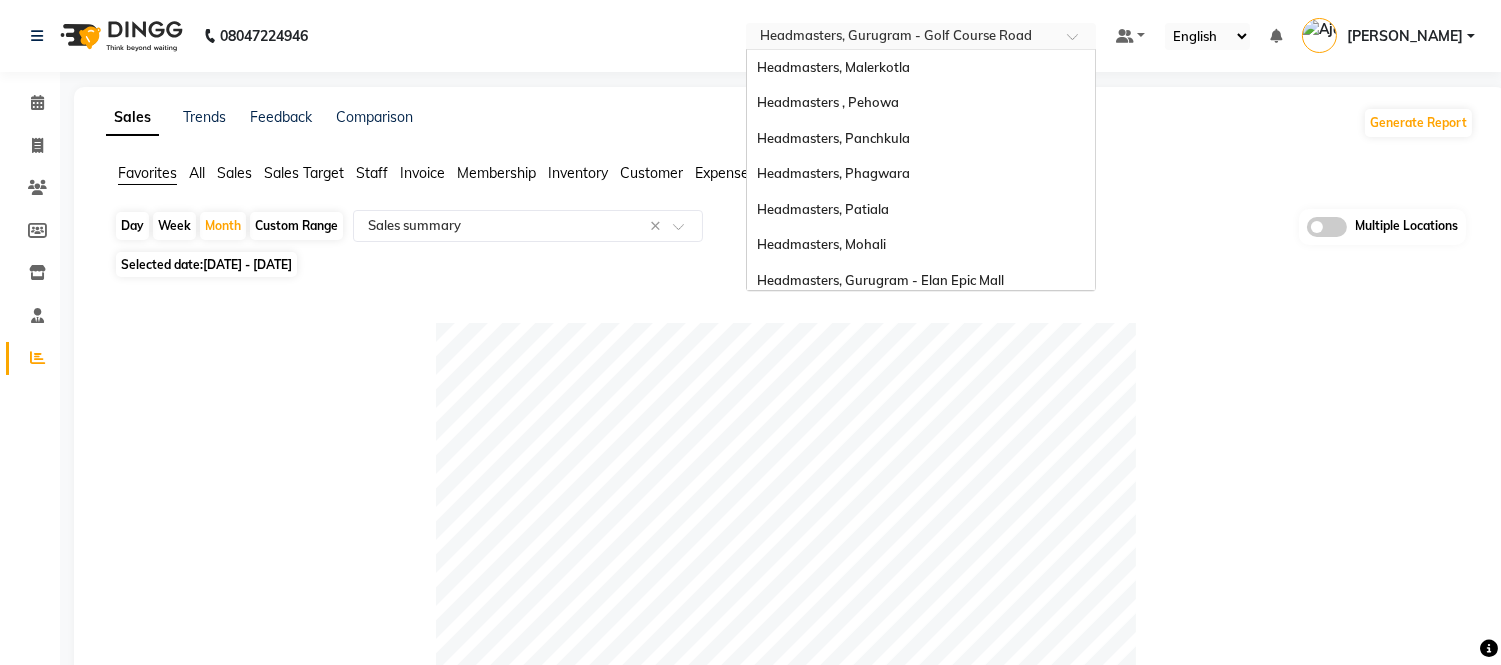 scroll, scrollTop: 355, scrollLeft: 0, axis: vertical 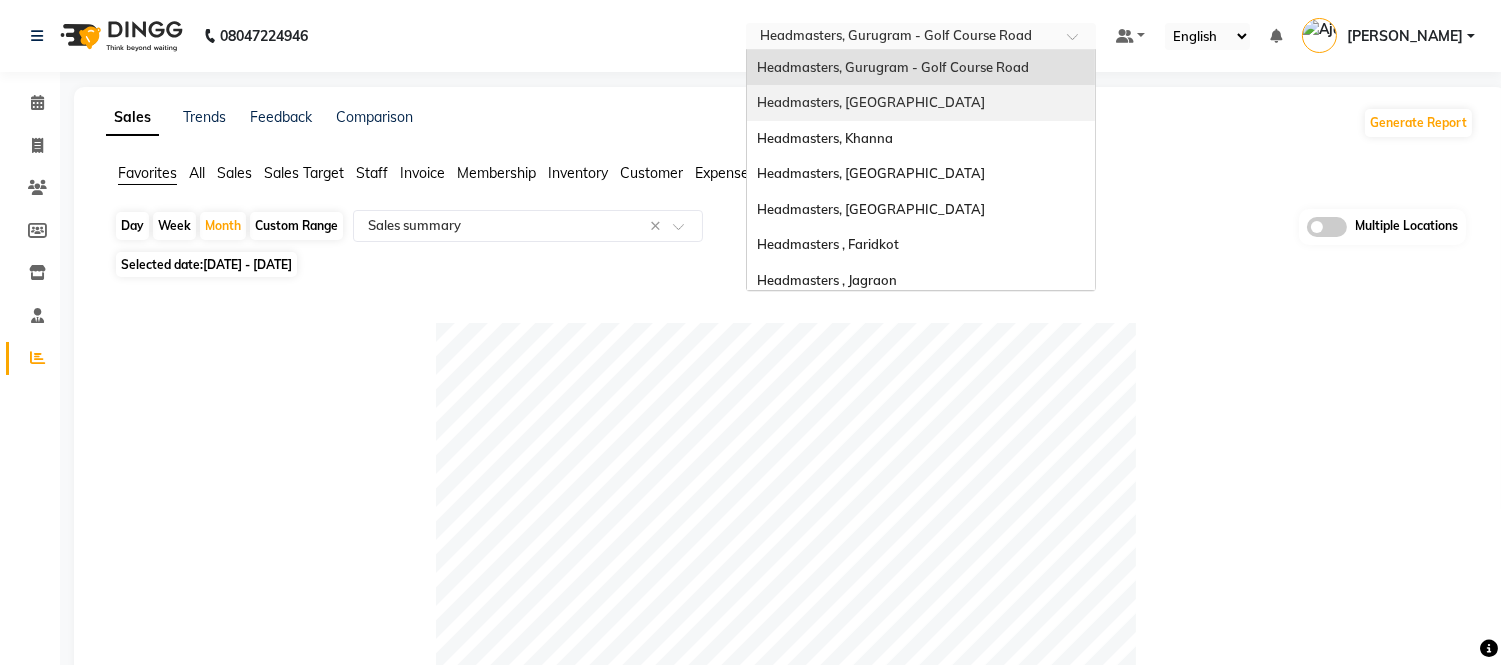 click on "Headmasters, [GEOGRAPHIC_DATA]" at bounding box center (921, 103) 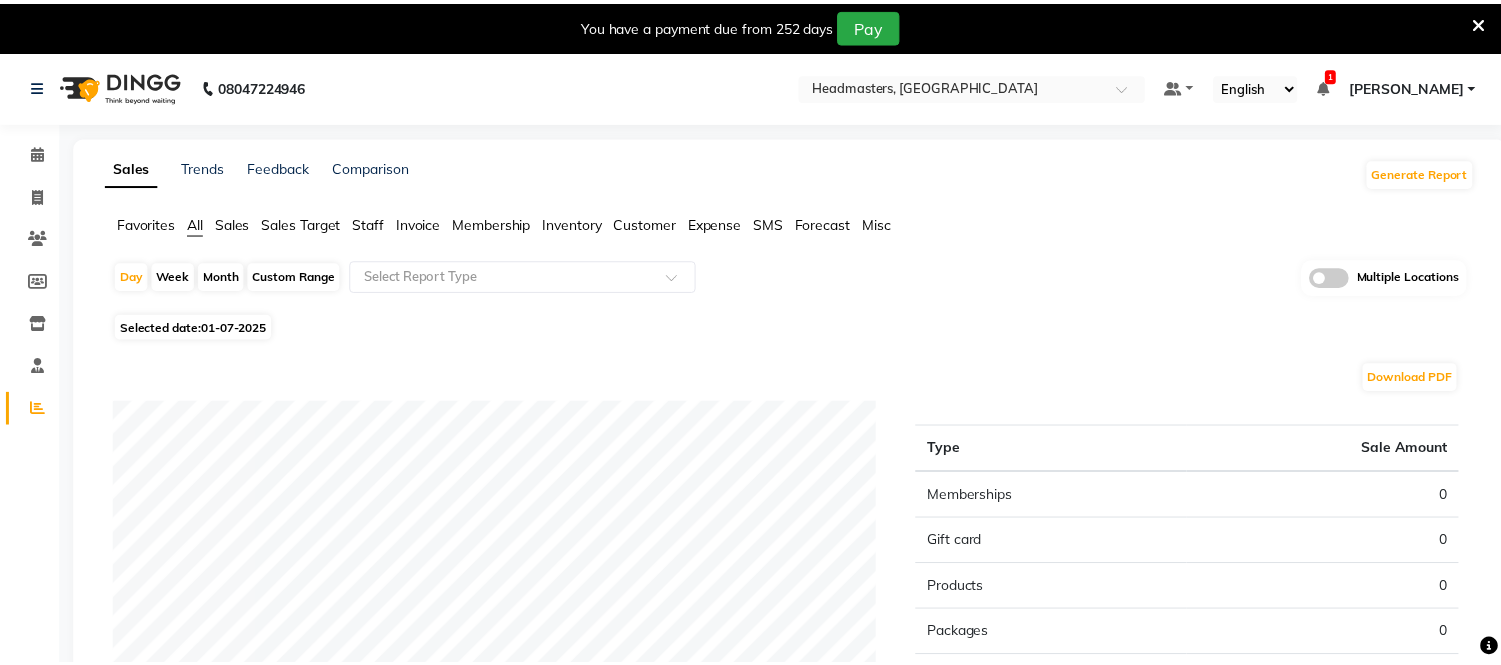 scroll, scrollTop: 0, scrollLeft: 0, axis: both 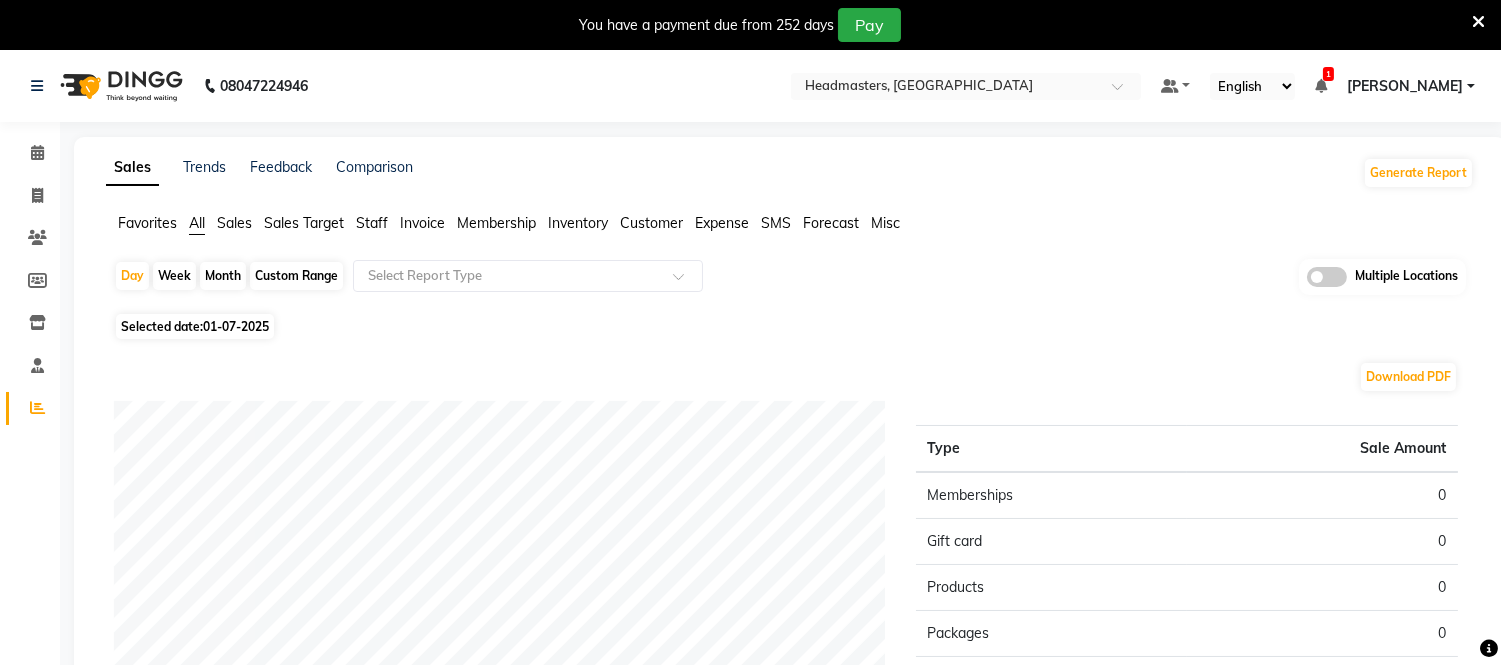 click on "Favorites" 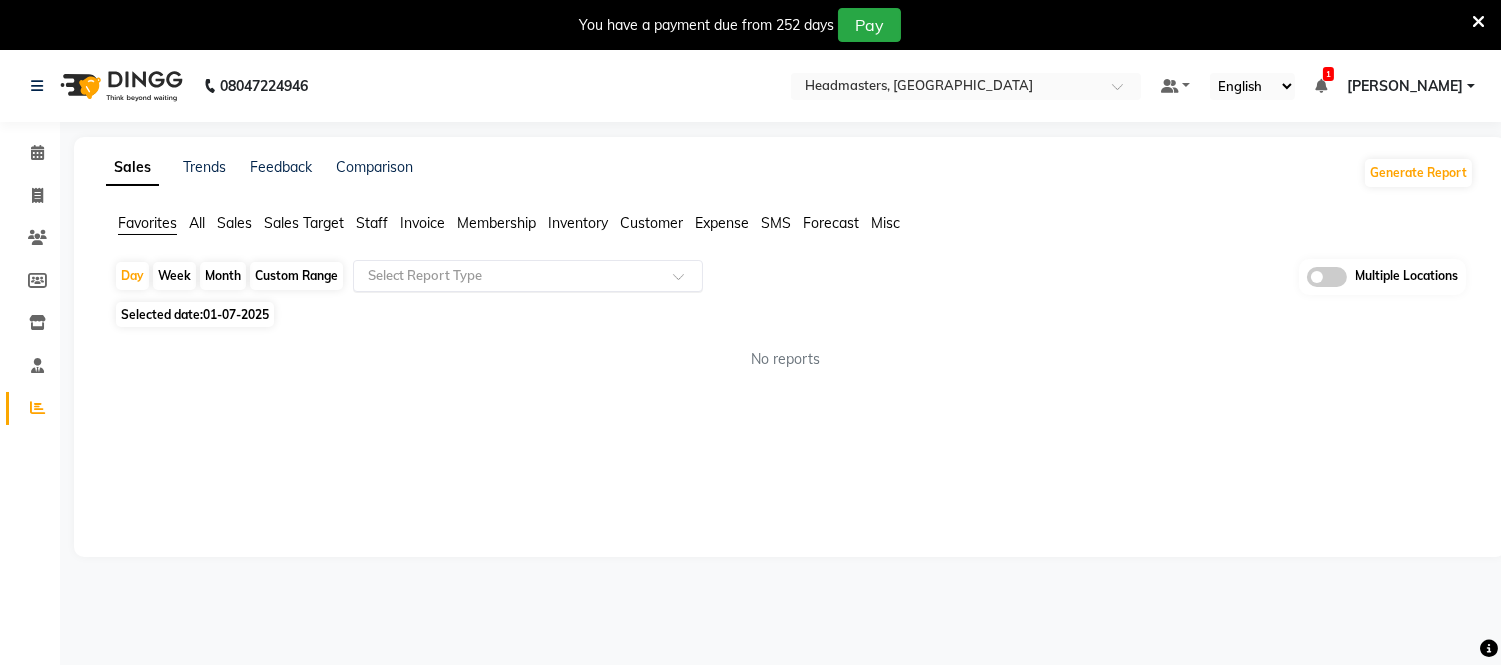 click 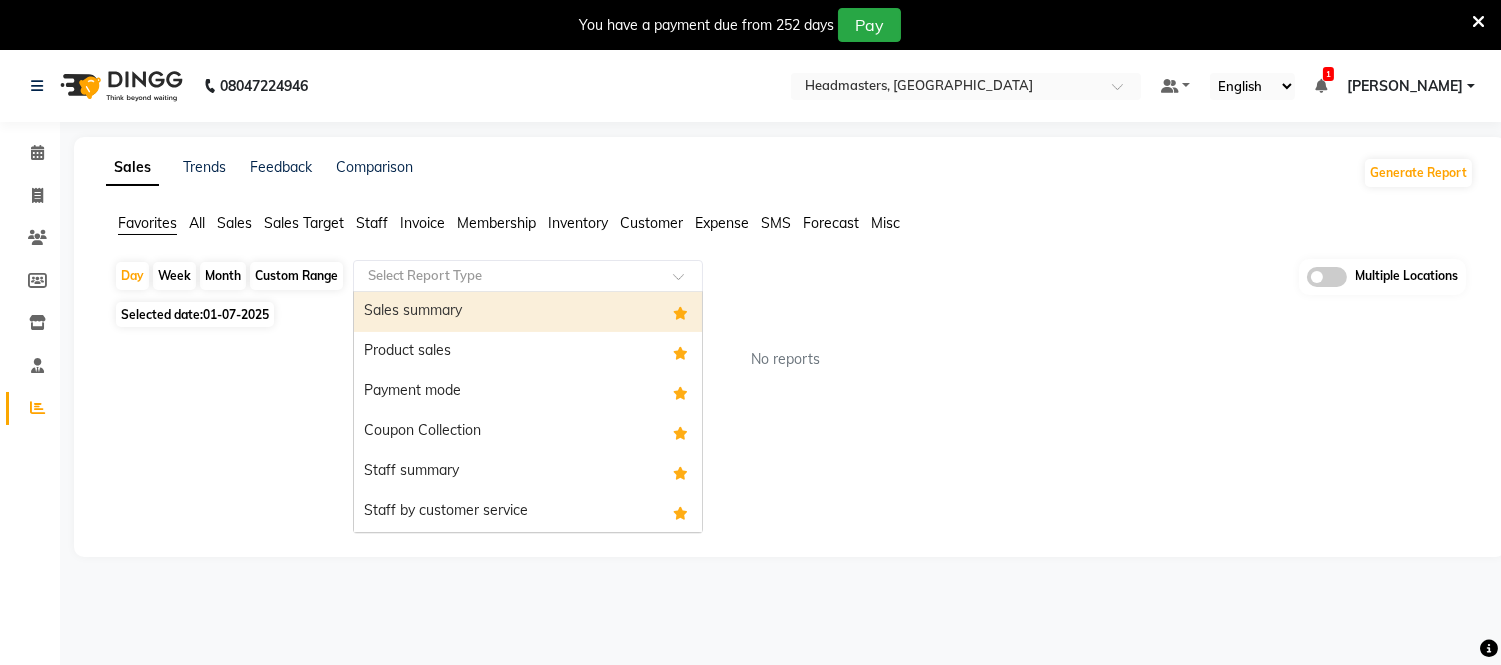click on "Sales summary" at bounding box center (528, 312) 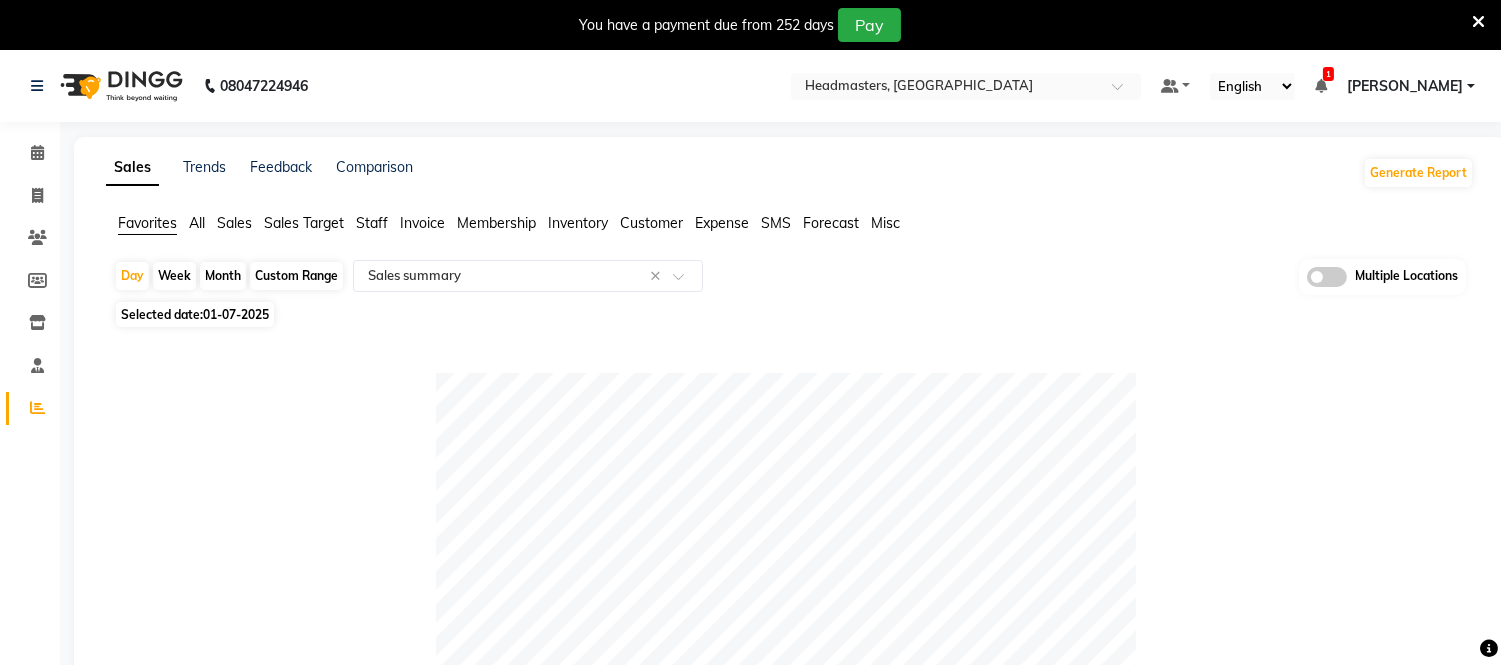 click on "Month" 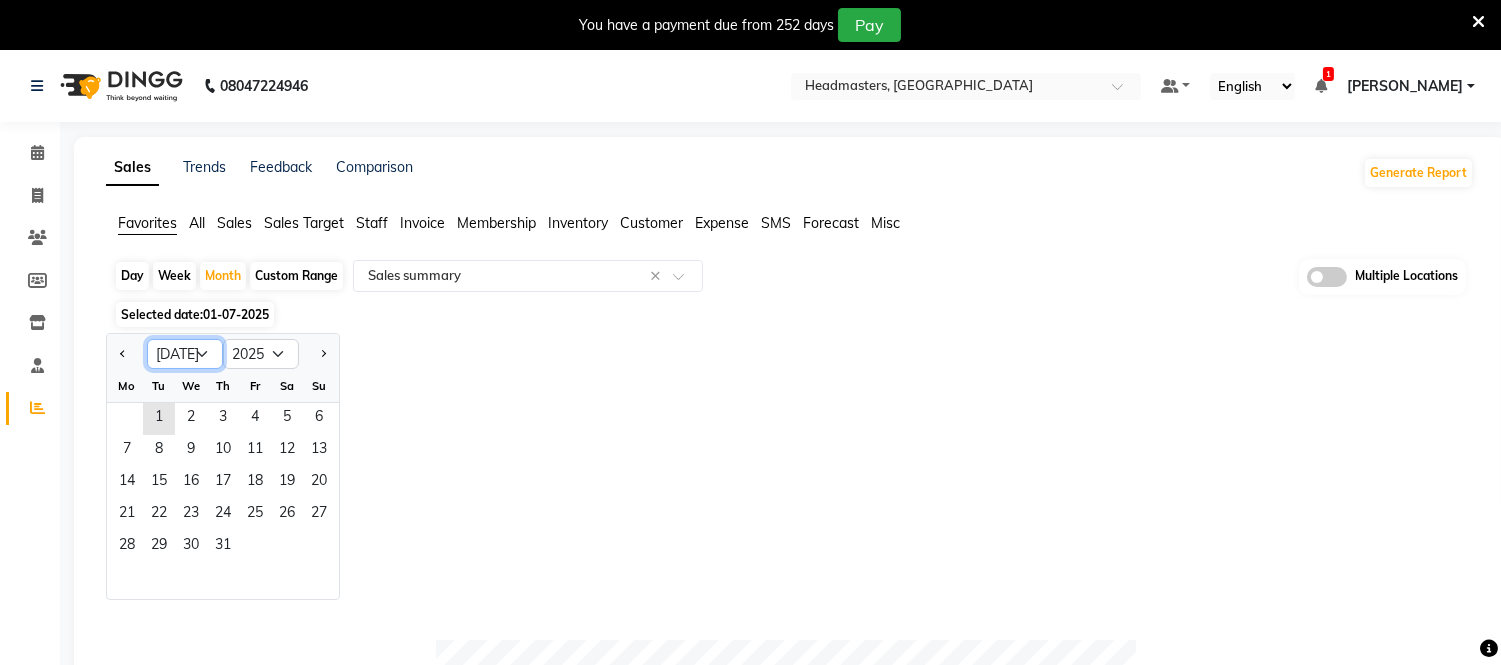 click on "Jan Feb Mar Apr May Jun [DATE] Aug Sep Oct Nov Dec" 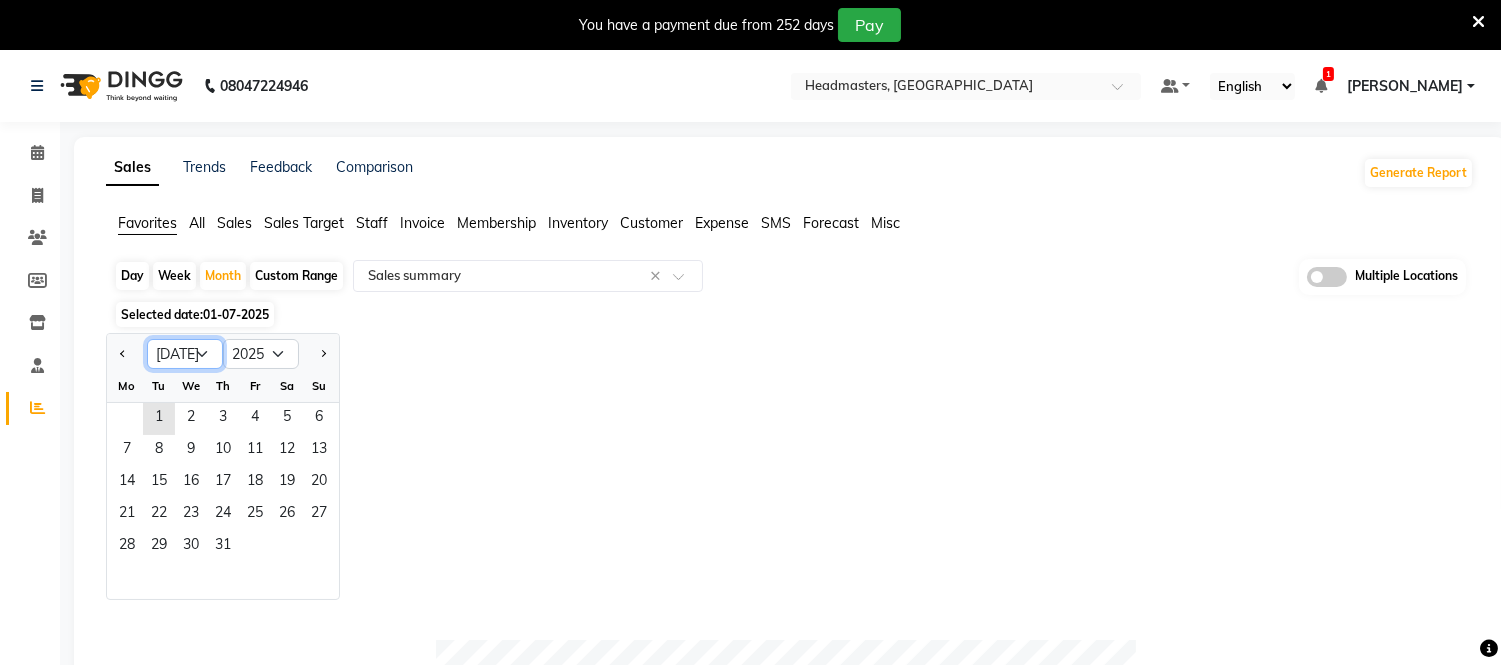 select on "6" 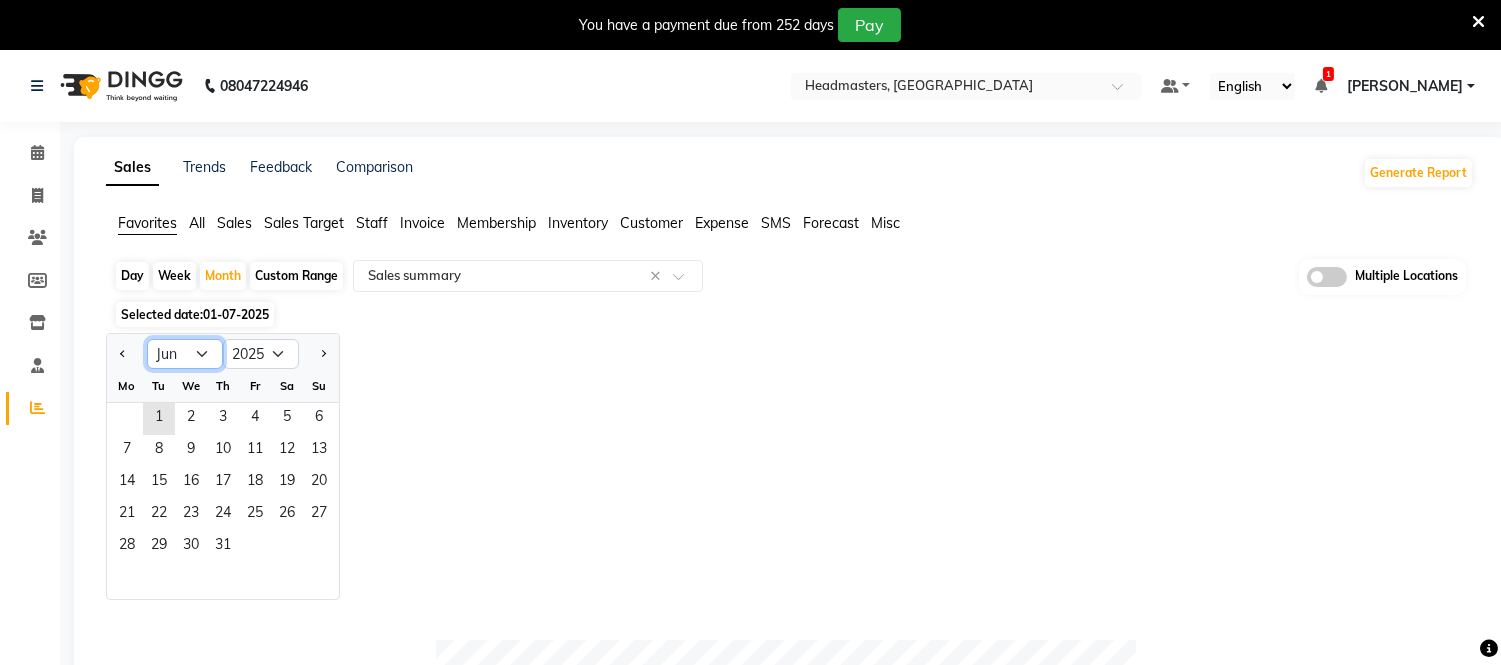 click on "Jan Feb Mar Apr May Jun [DATE] Aug Sep Oct Nov Dec" 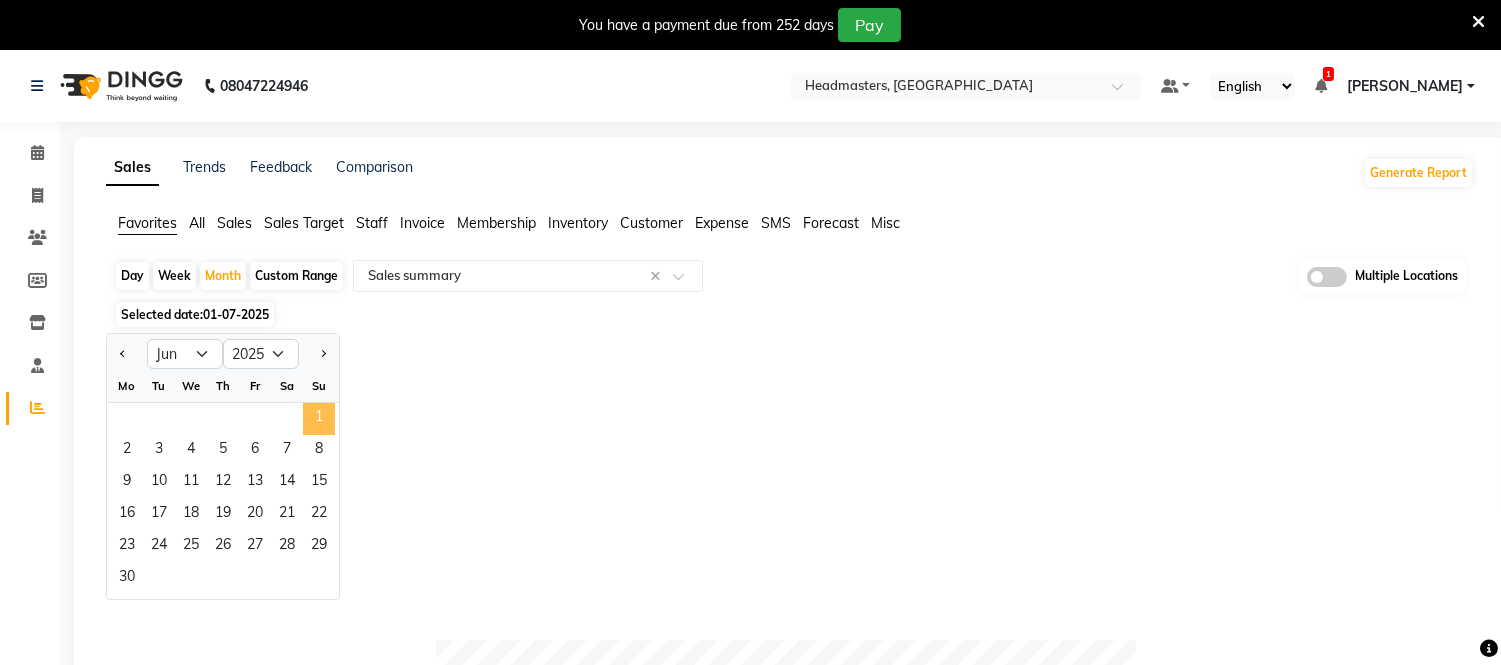 click on "1" 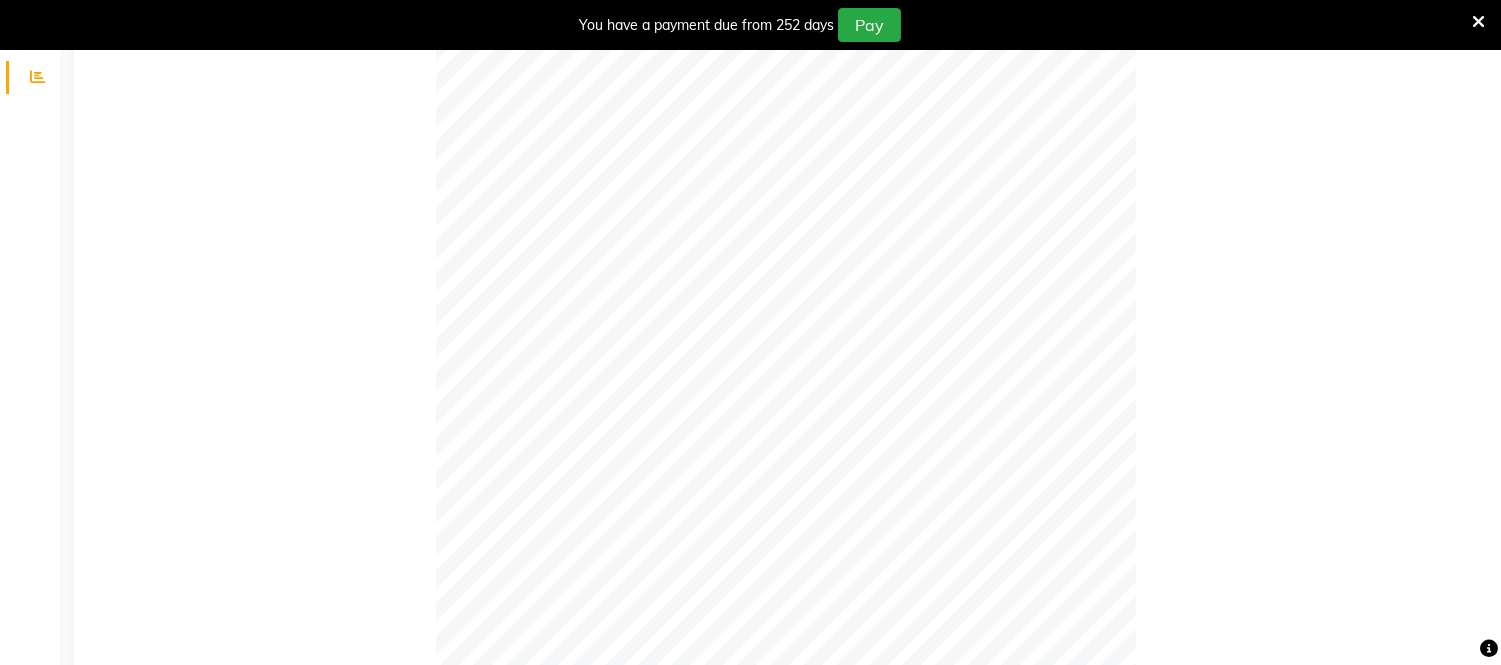 scroll, scrollTop: 333, scrollLeft: 0, axis: vertical 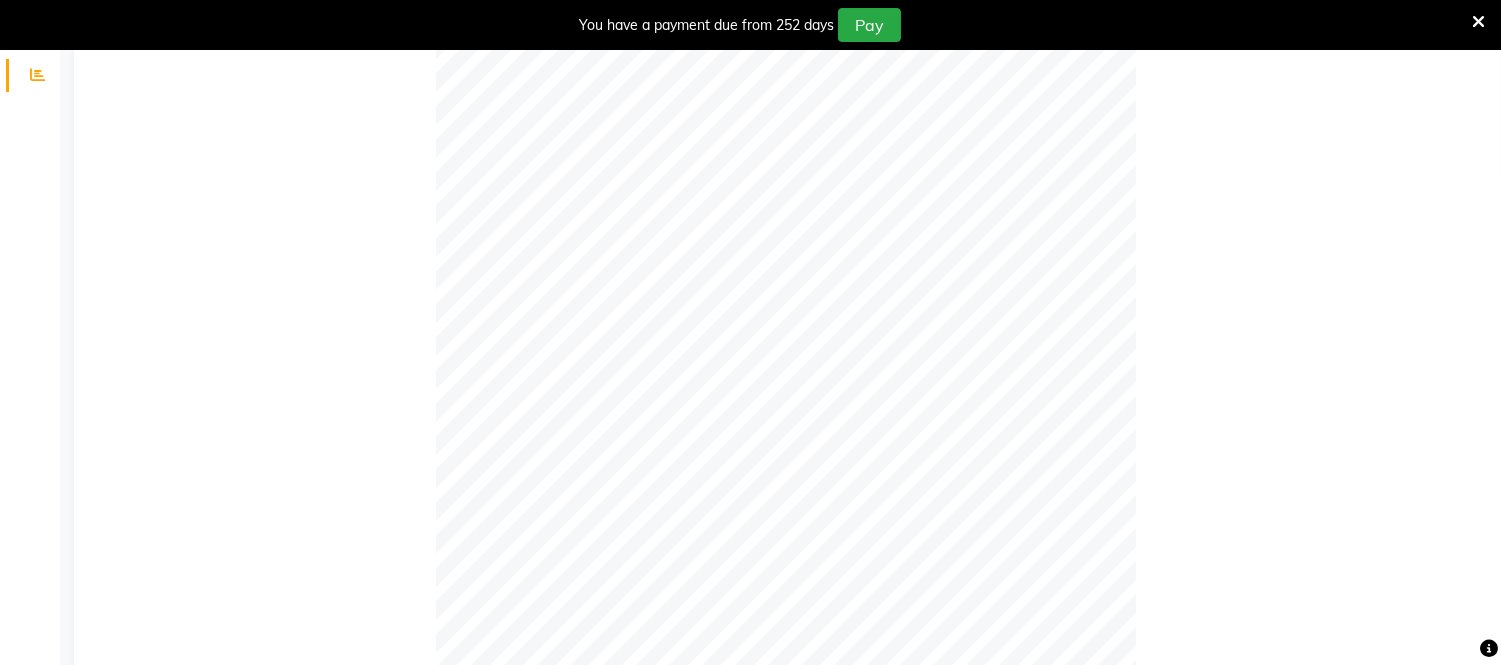 click at bounding box center (1478, 22) 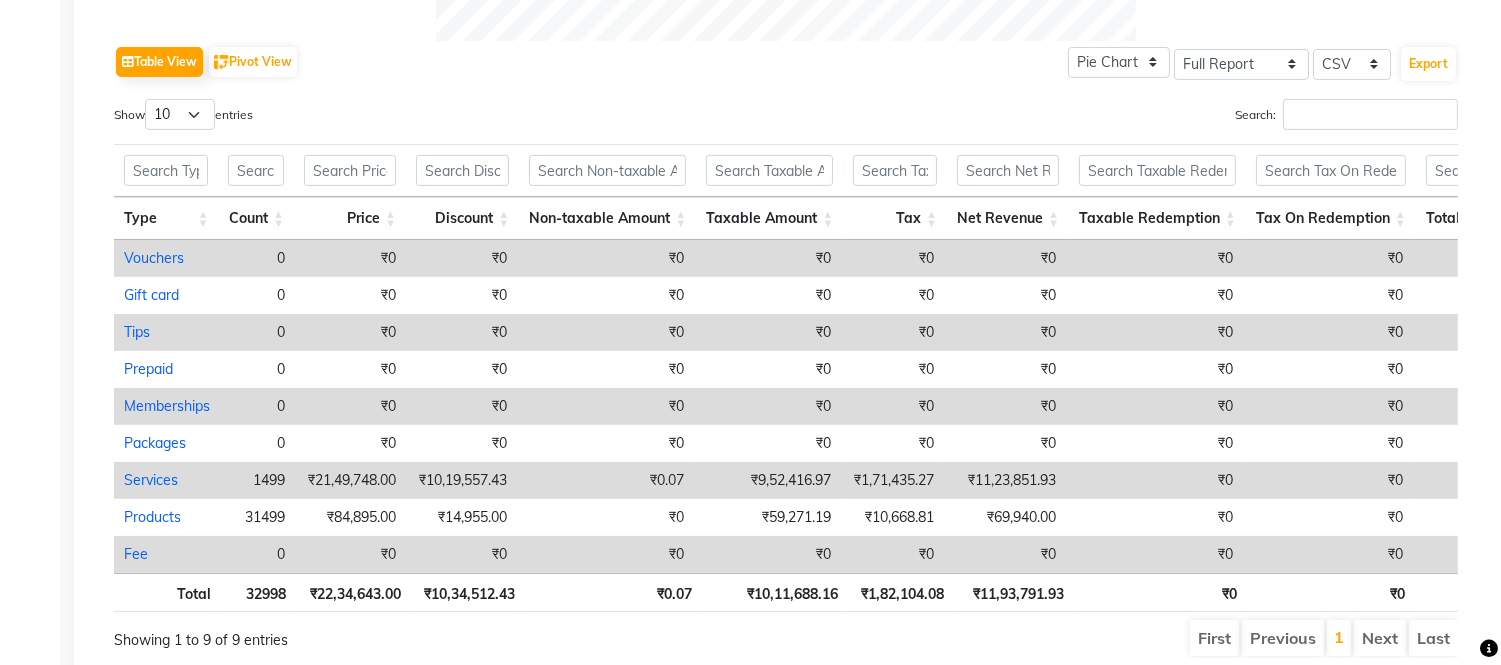 scroll, scrollTop: 1000, scrollLeft: 0, axis: vertical 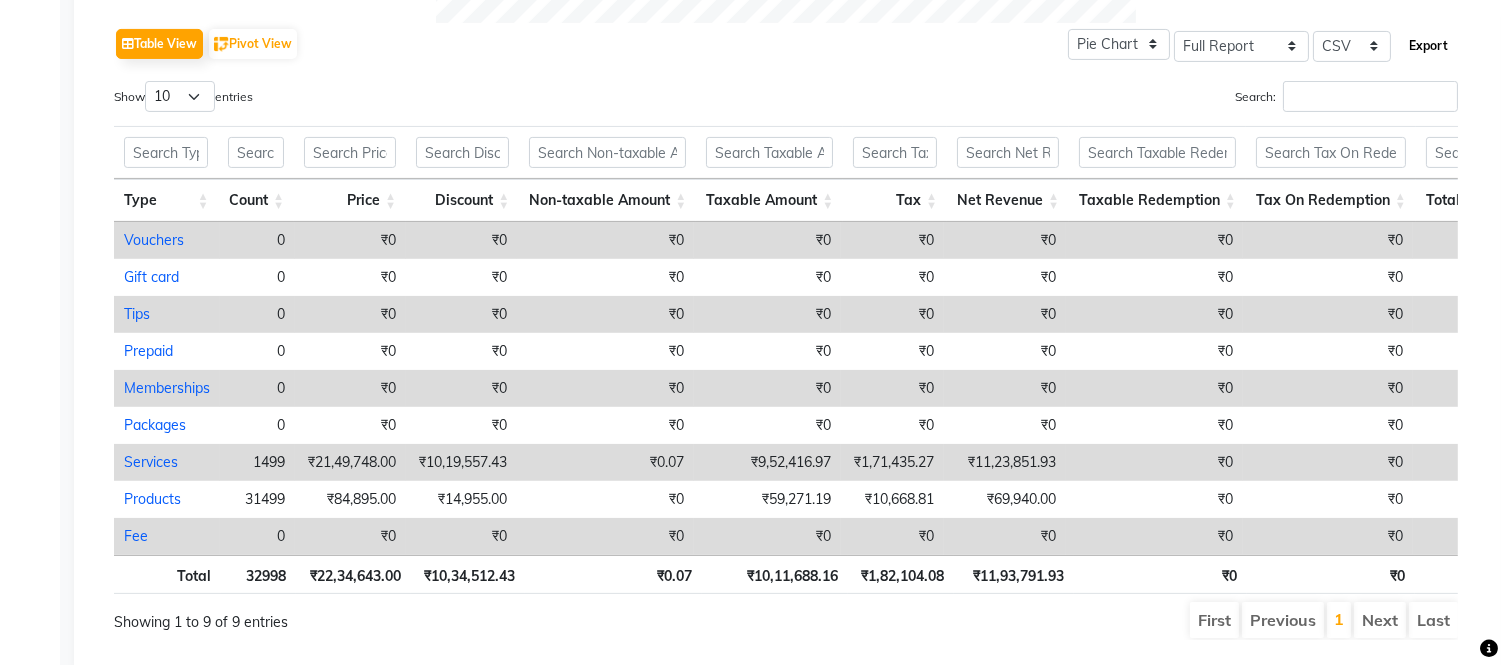 click on "Export" 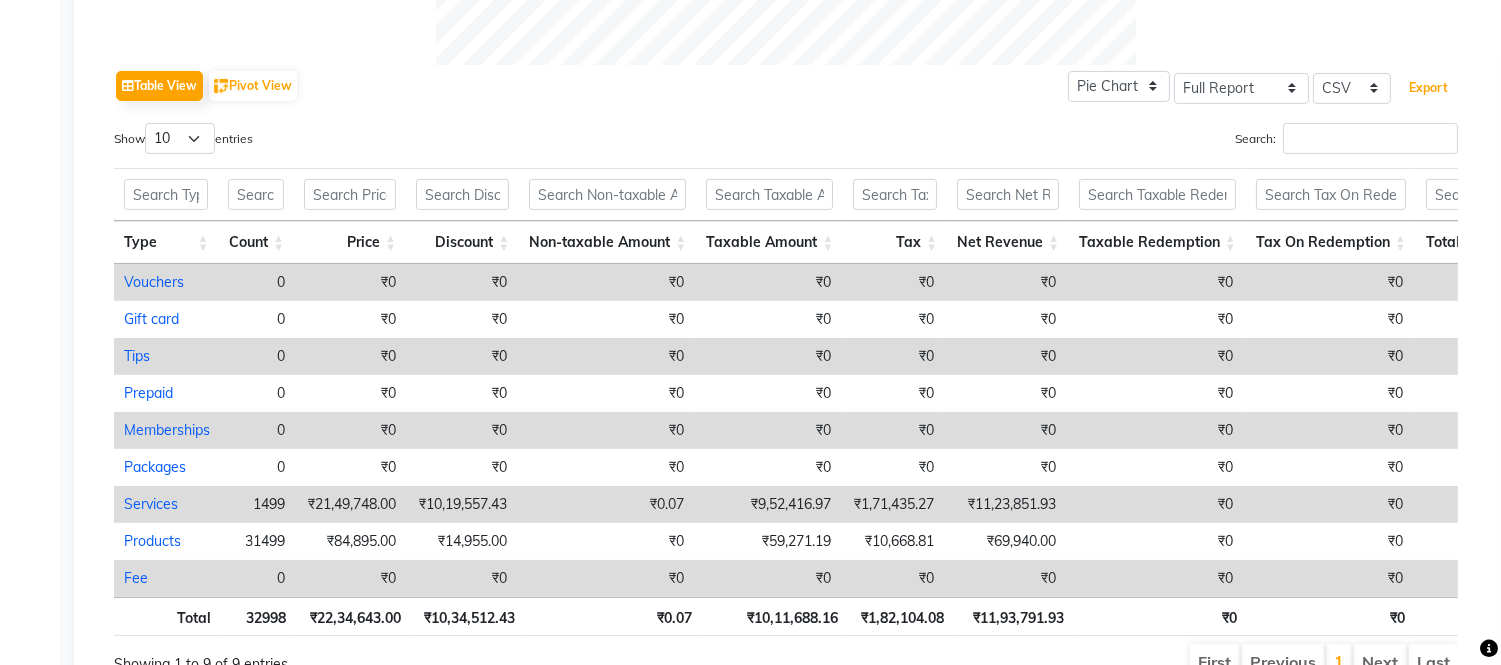 scroll, scrollTop: 1074, scrollLeft: 0, axis: vertical 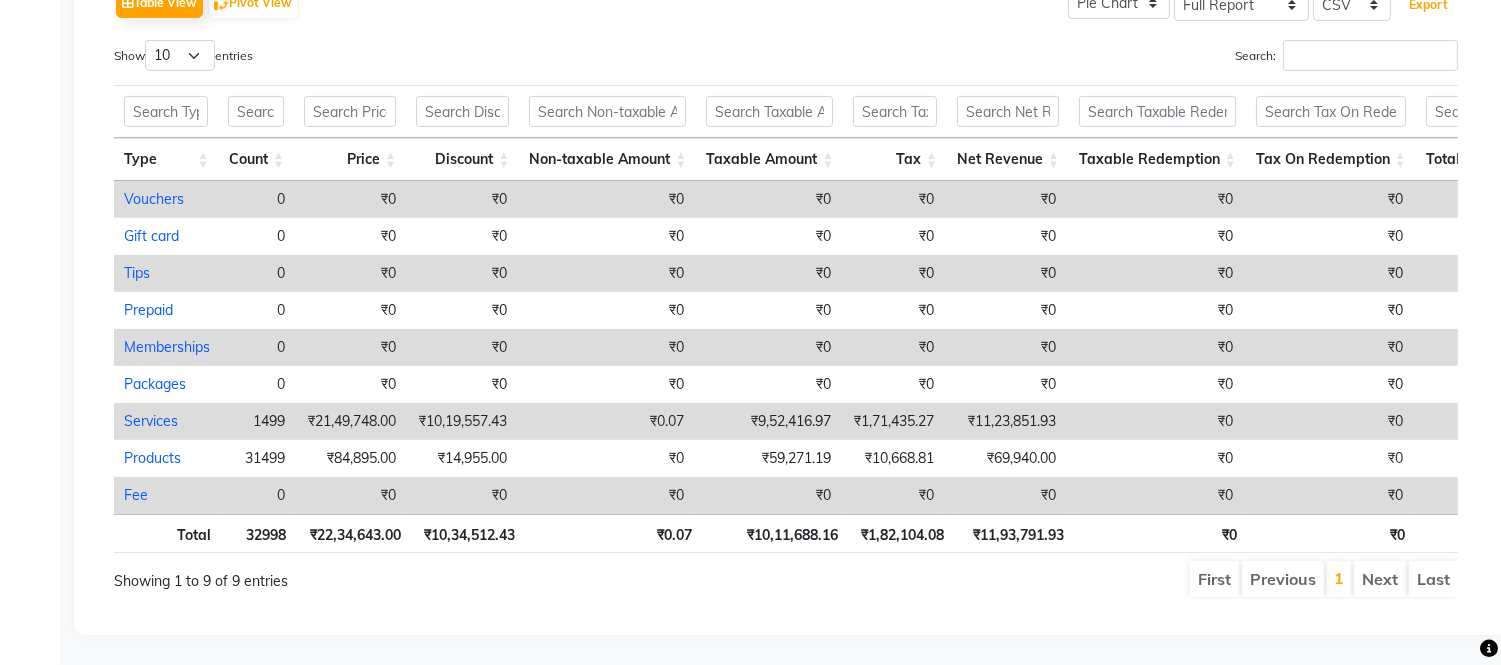 type 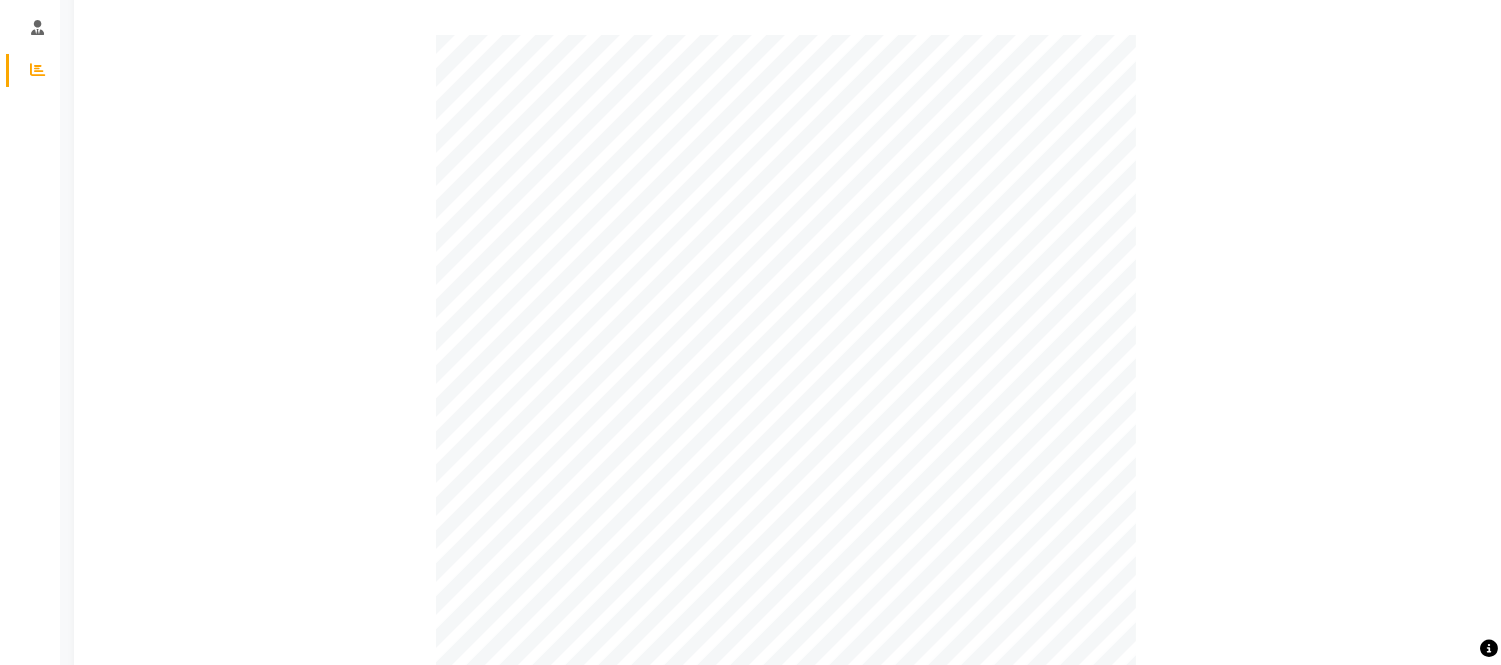 scroll, scrollTop: 0, scrollLeft: 0, axis: both 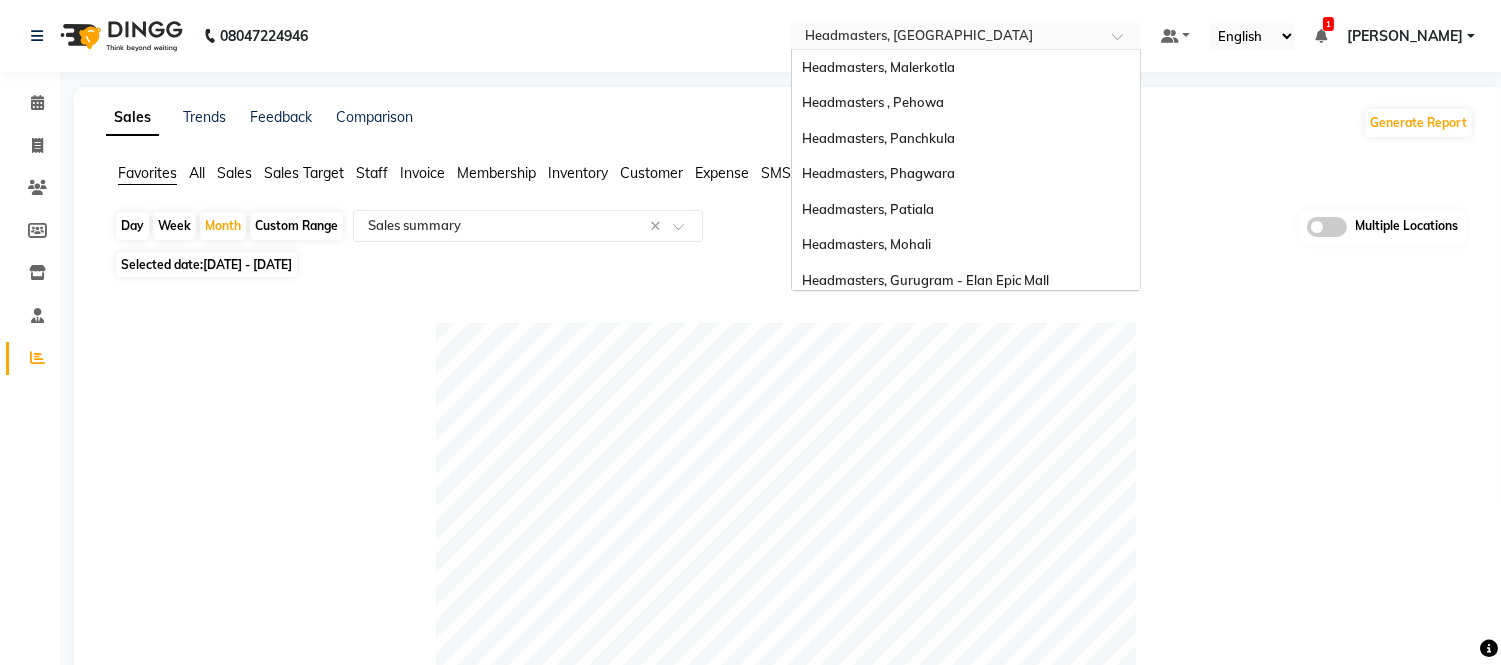 click at bounding box center (946, 38) 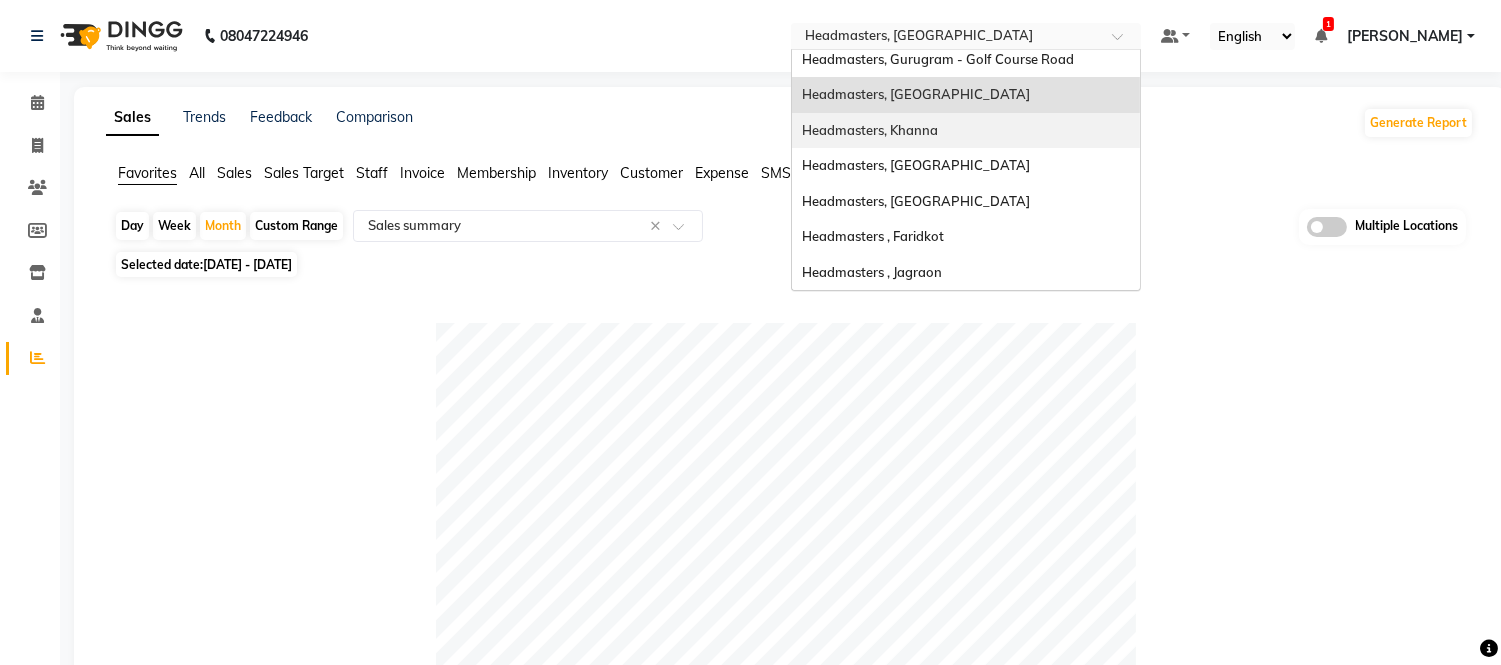 click on "Headmasters, Khanna" at bounding box center (870, 130) 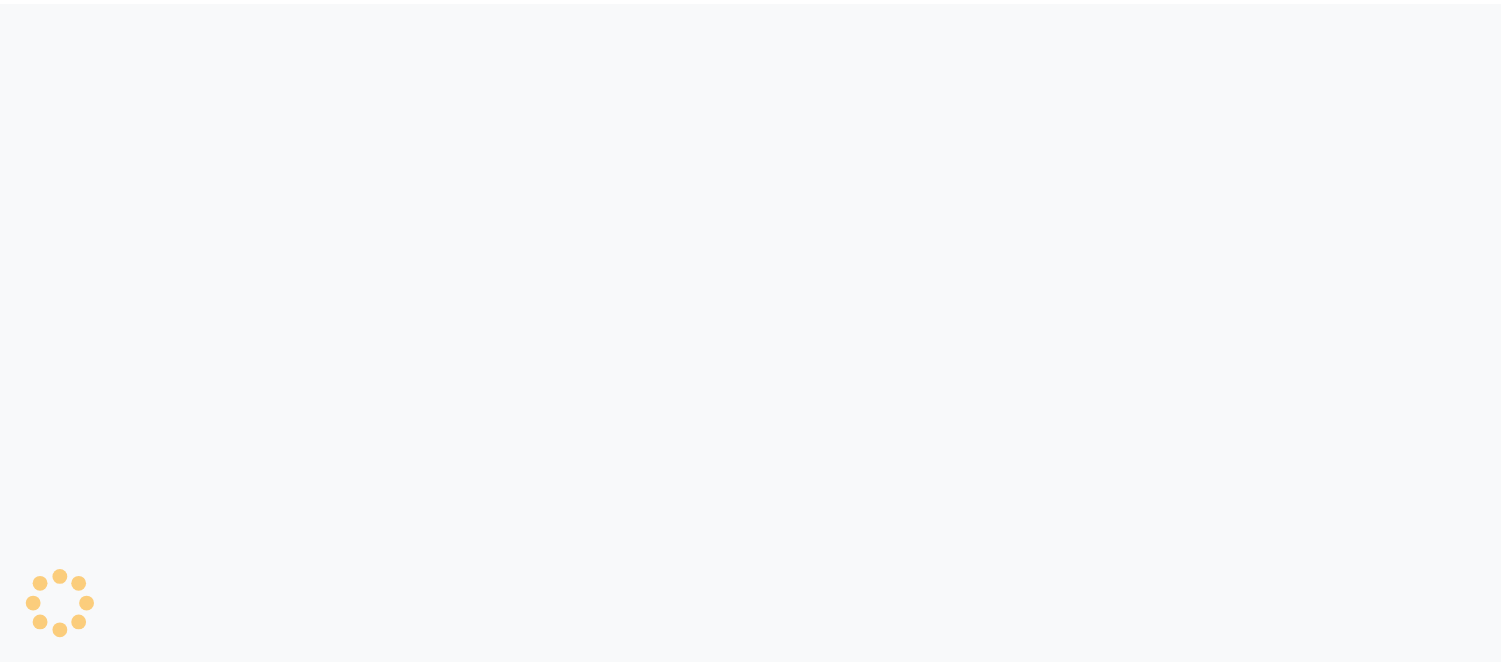 scroll, scrollTop: 0, scrollLeft: 0, axis: both 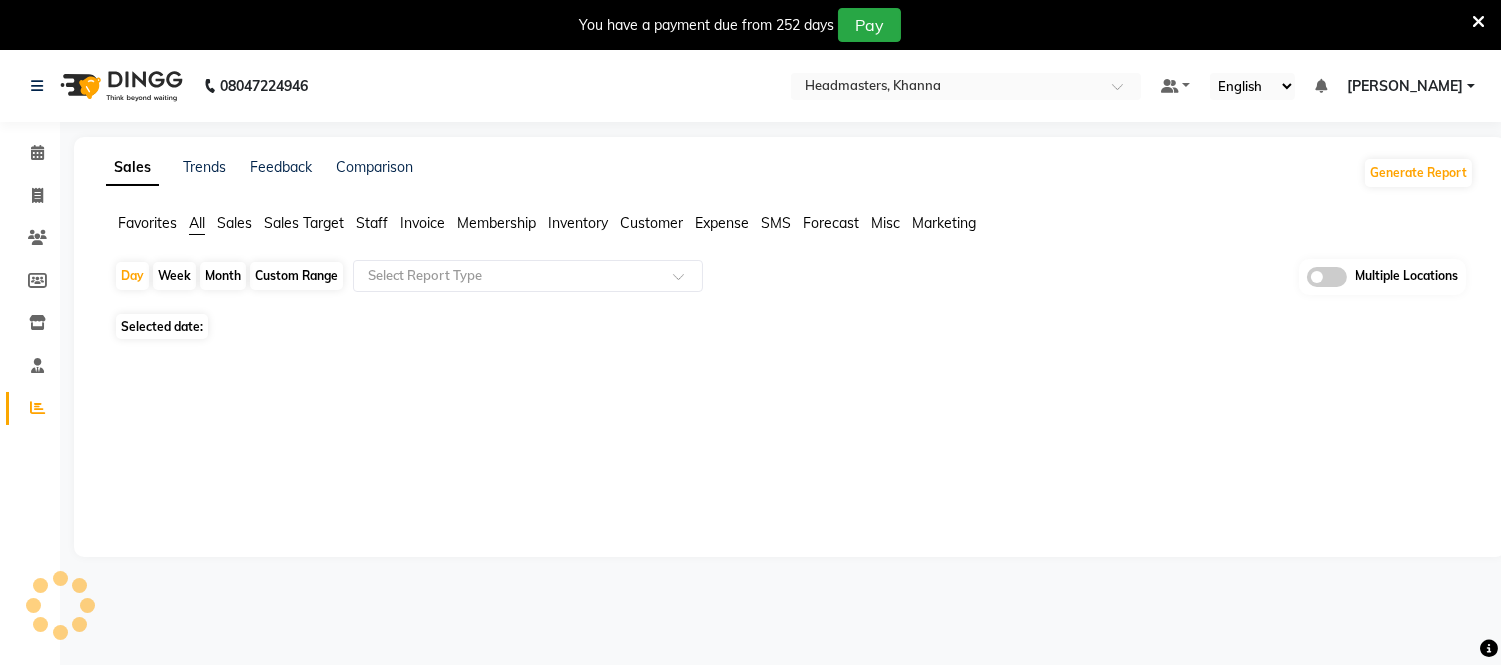 select on "en" 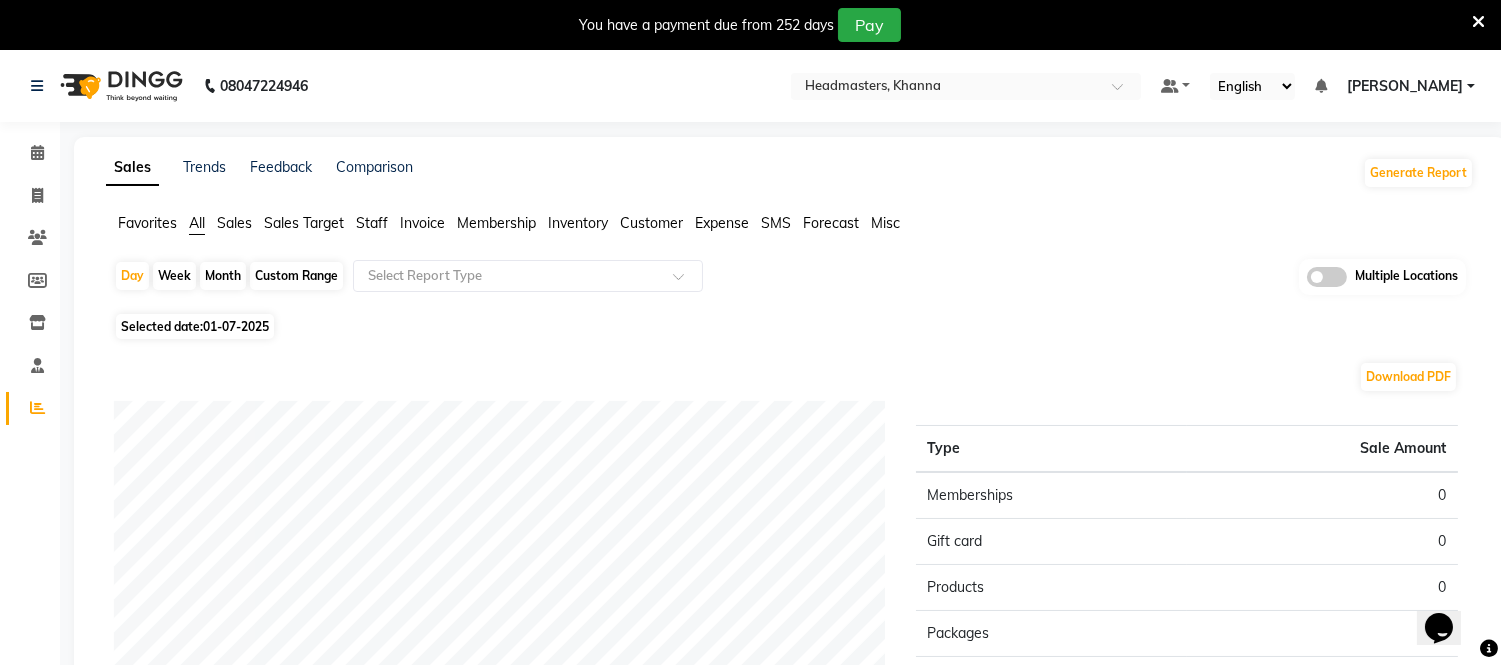 scroll, scrollTop: 0, scrollLeft: 0, axis: both 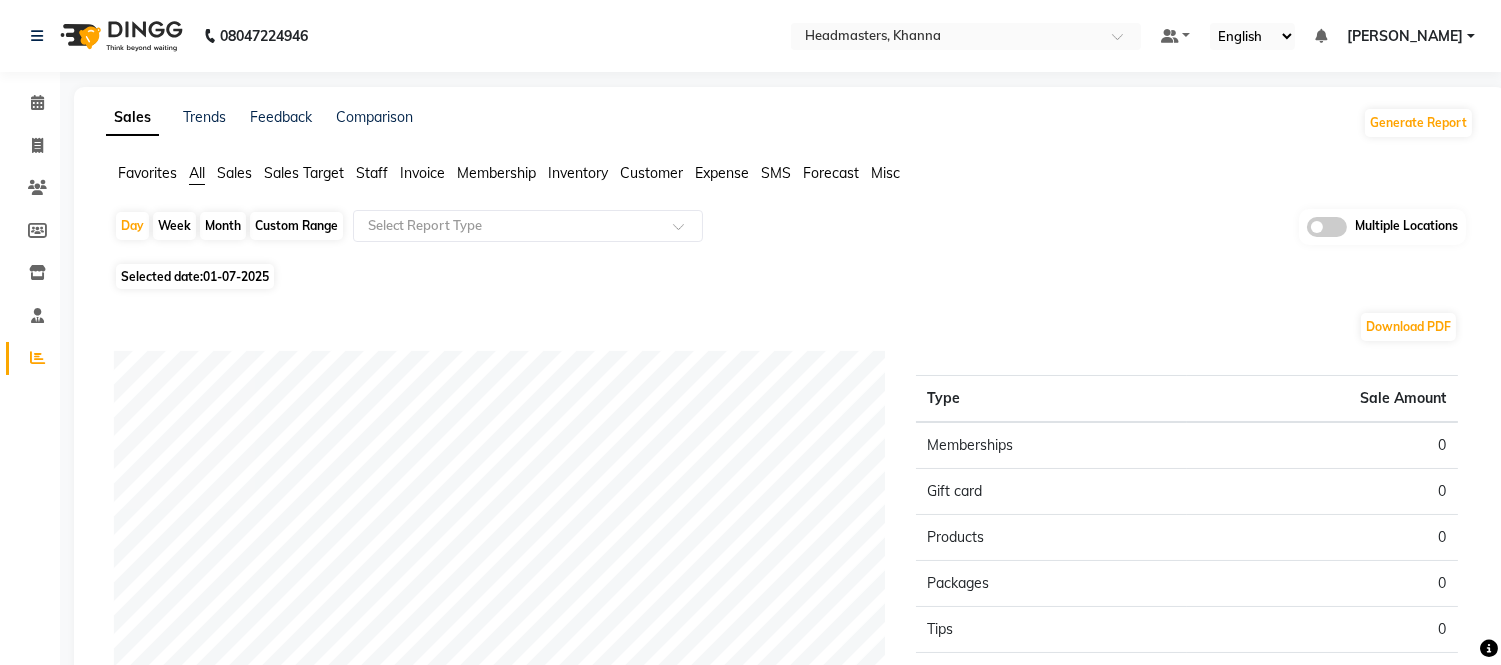 click on "Favorites" 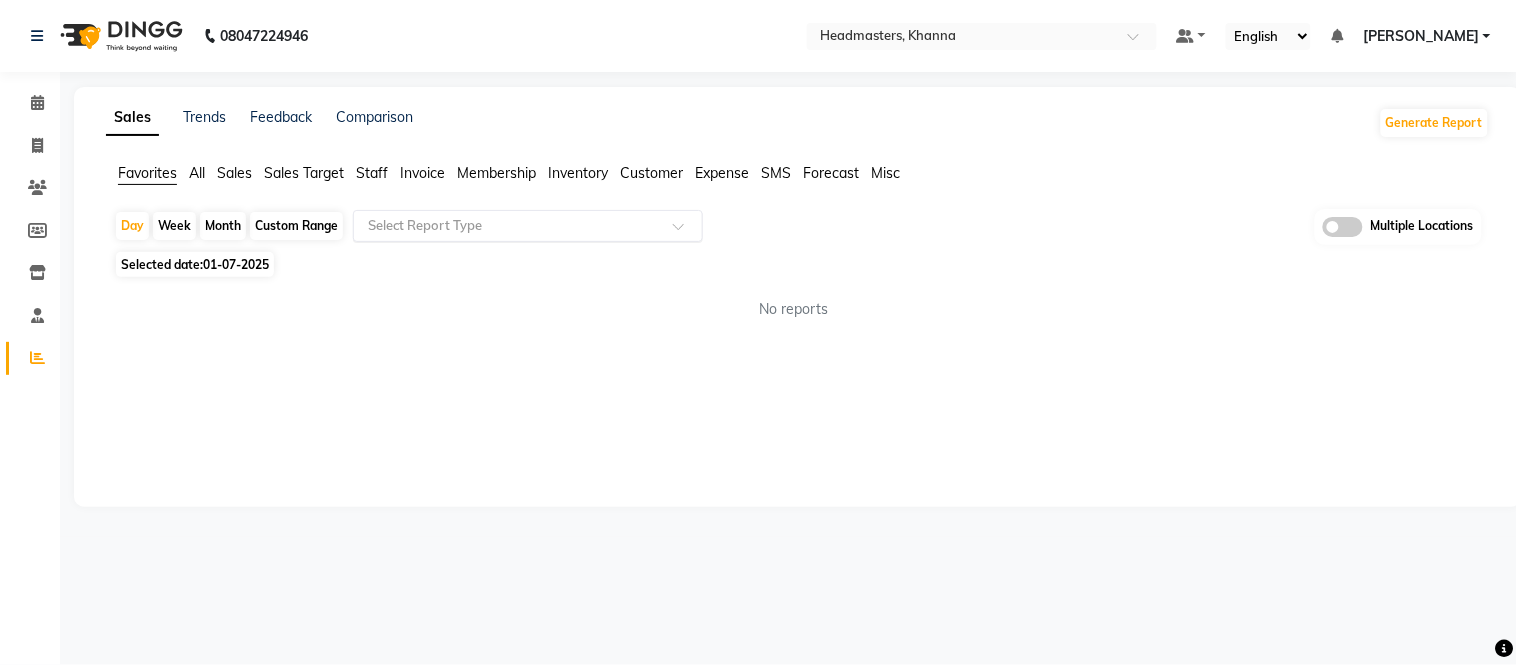 click on "Select Report Type" 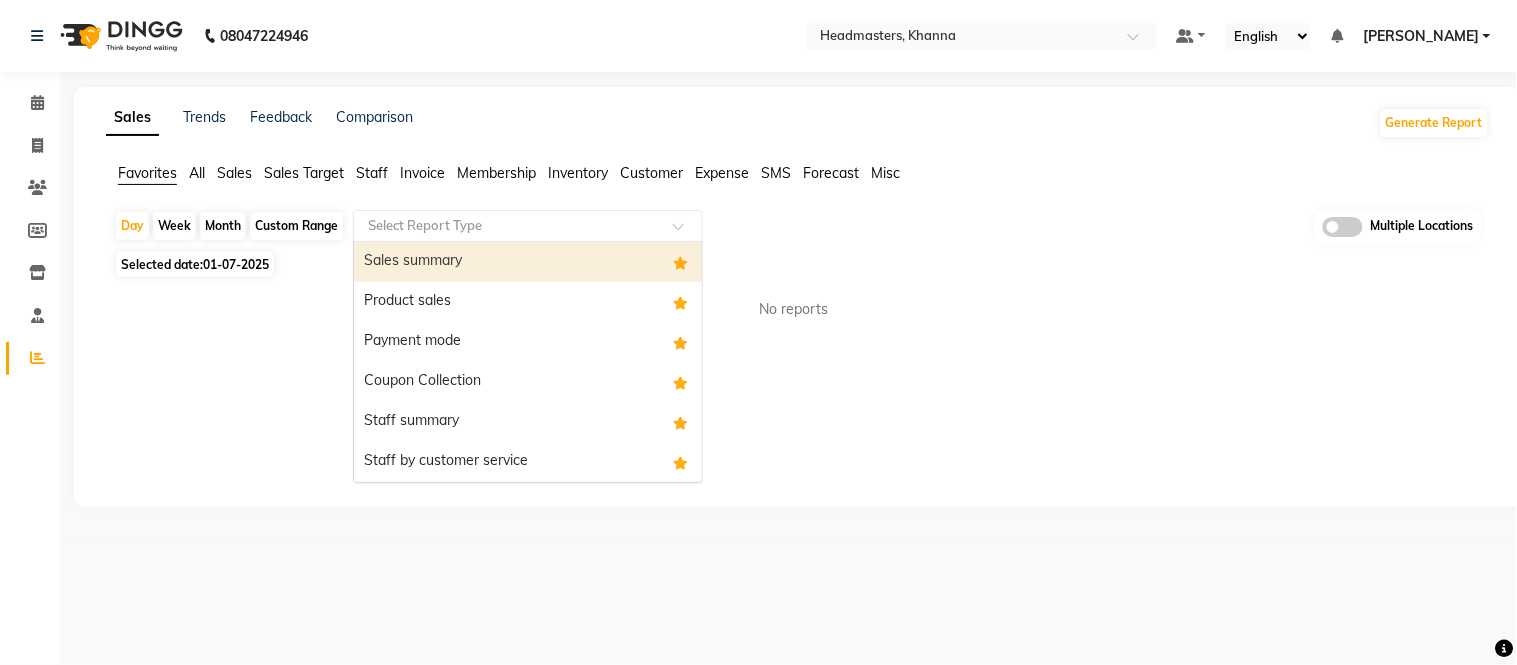 click on "Sales summary" at bounding box center (528, 262) 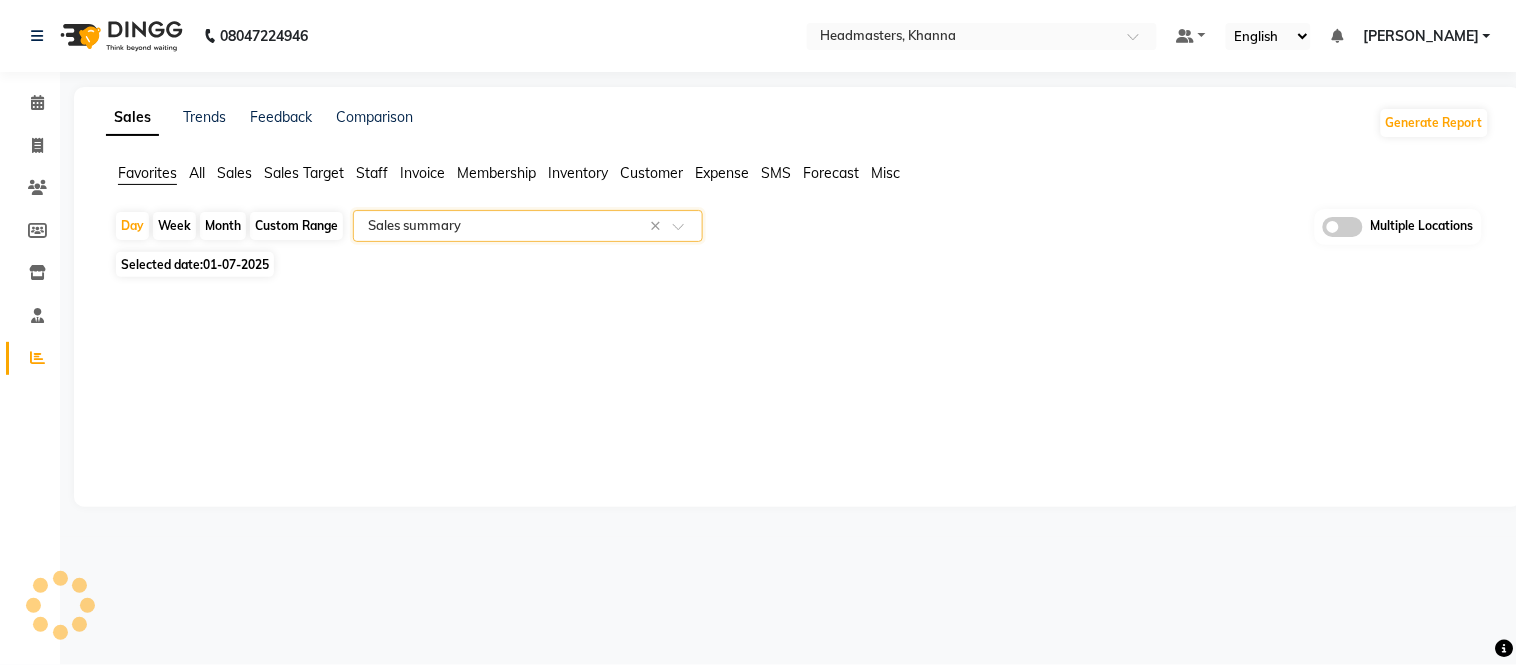 drag, startPoint x: 210, startPoint y: 206, endPoint x: 216, endPoint y: 231, distance: 25.70992 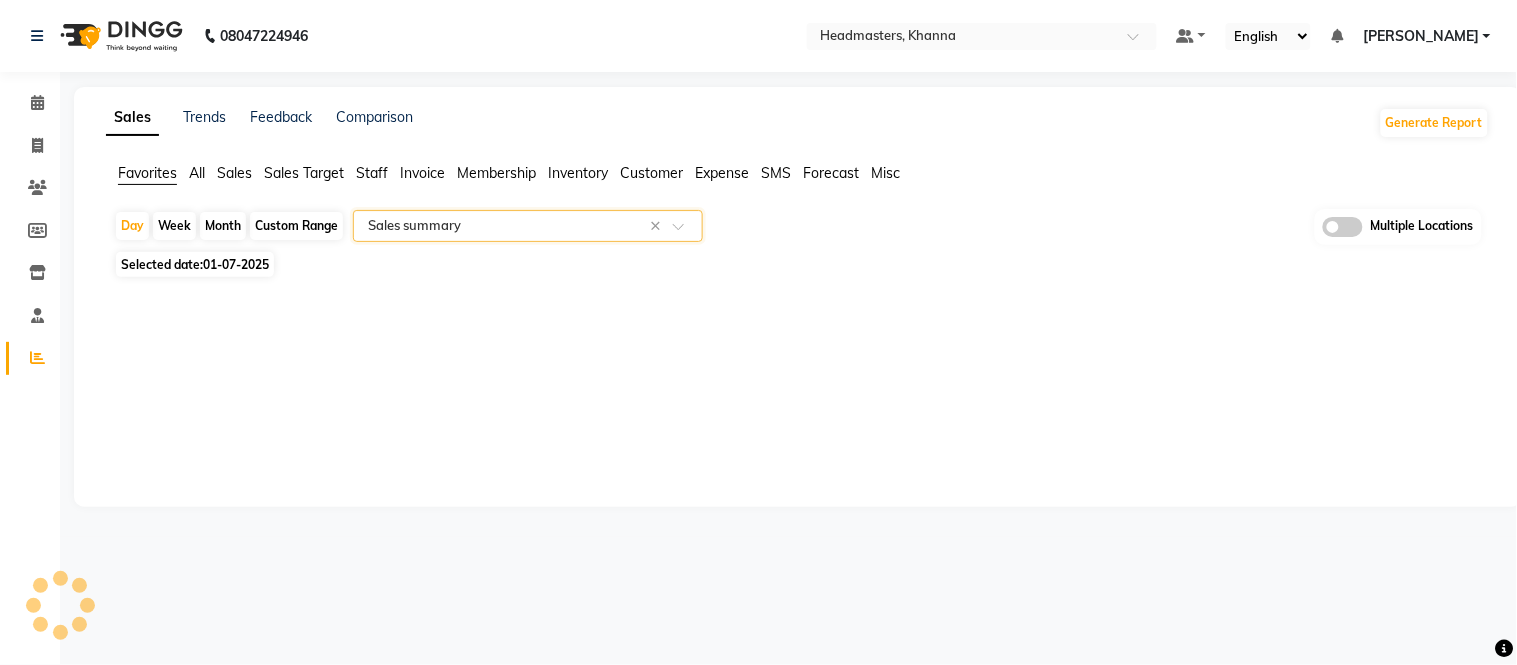 click on "Favorites All Sales Sales Target Staff Invoice Membership Inventory Customer Expense SMS Forecast Misc  Day   Week   Month   Custom Range  Select Report Type × Sales summary × Multiple Locations Selected date:  01-07-2025  ★ Mark as Favorite  Choose how you'd like to save "" report to favorites  Save to Personal Favorites:   Only you can see this report in your favorites tab. Share with Organization:   Everyone in your organization can see this report in their favorites tab.  Save to Favorites" 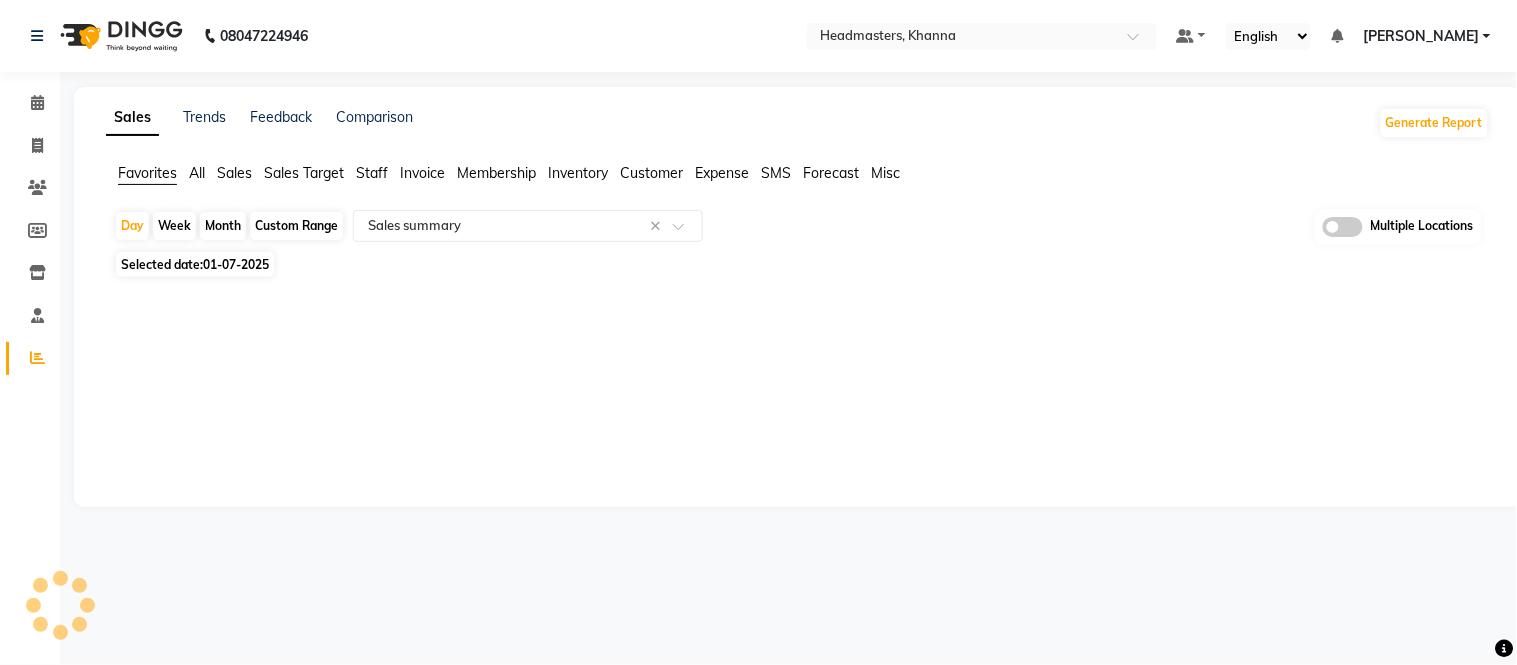 click on "Month" 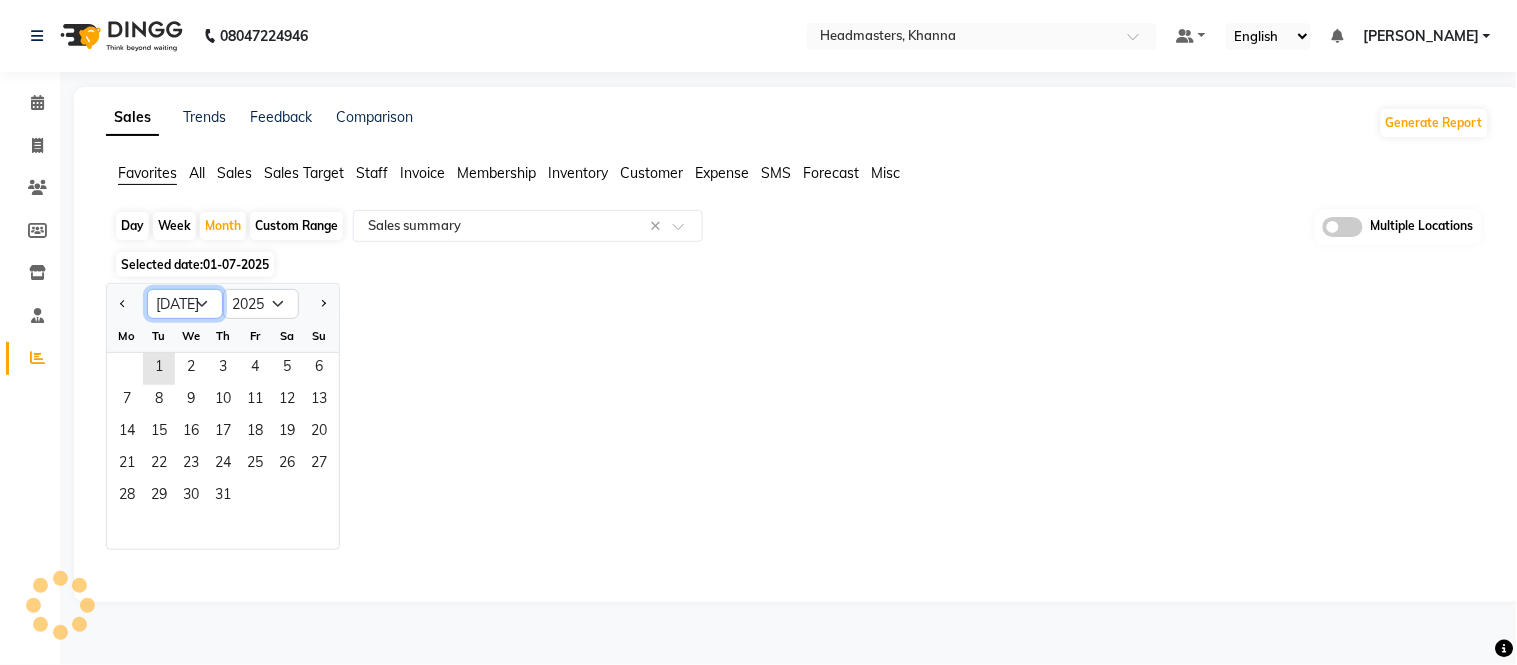 click on "Jan Feb Mar Apr May Jun [DATE] Aug Sep Oct Nov Dec" 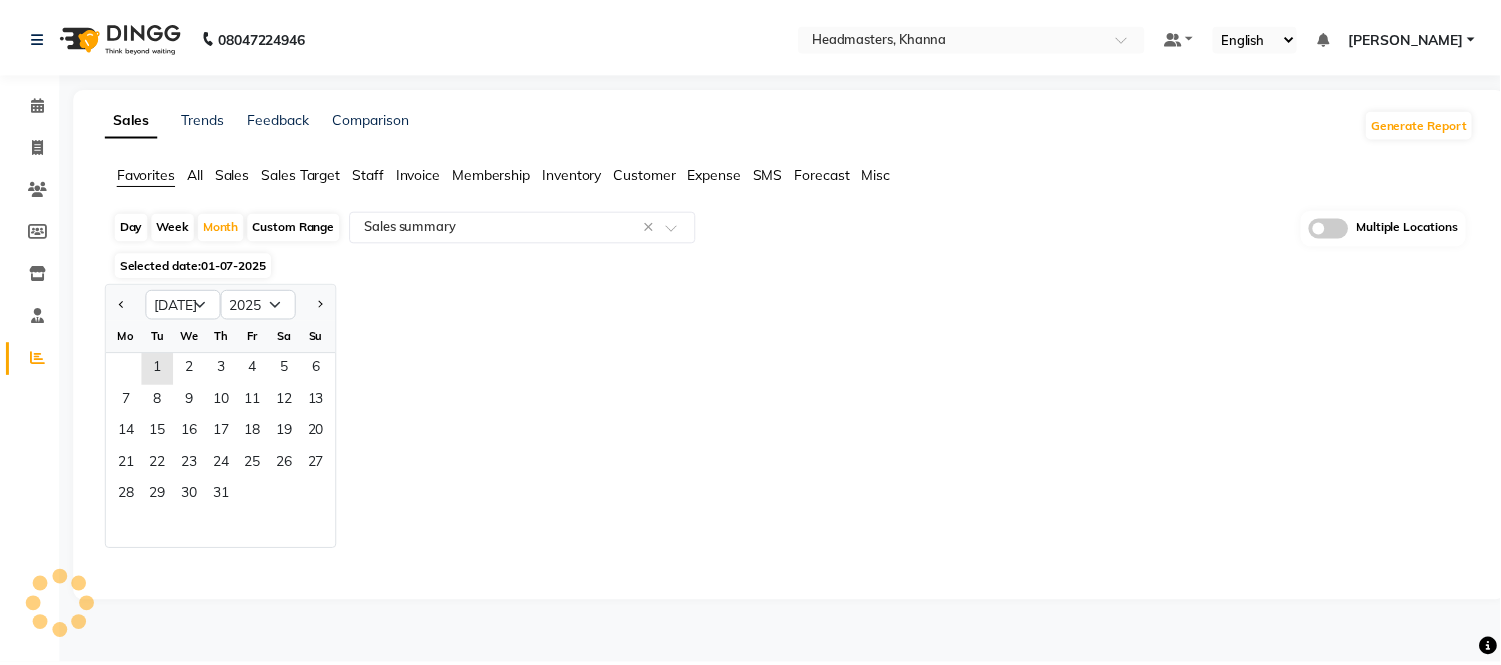 select on "full_report" 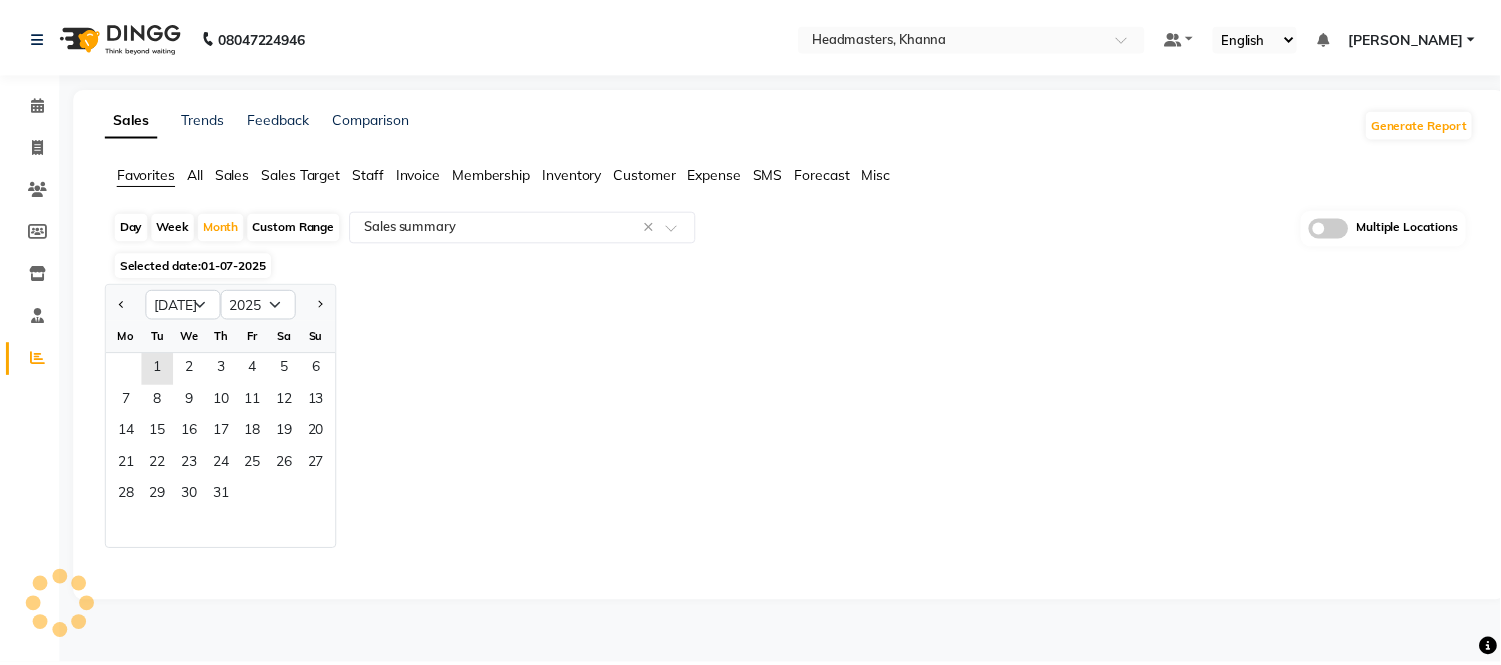 select on "csv" 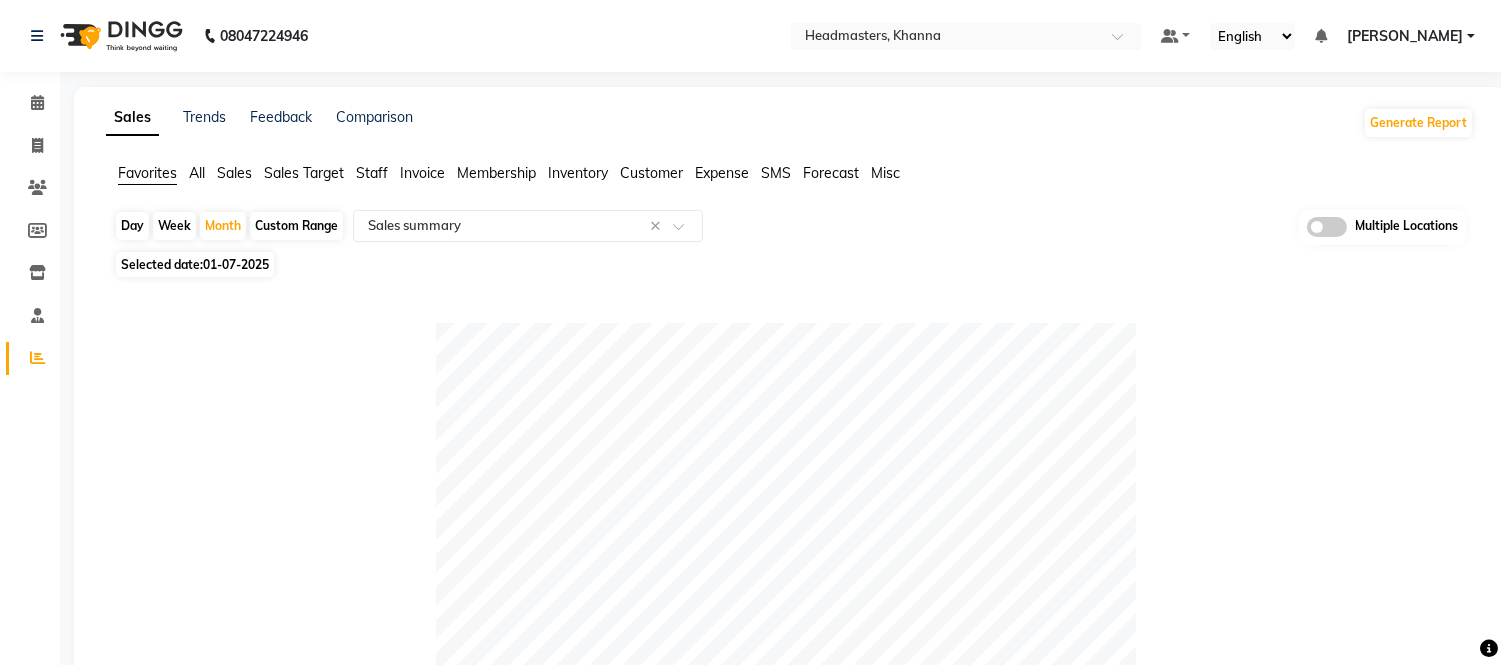 click on "01-07-2025" 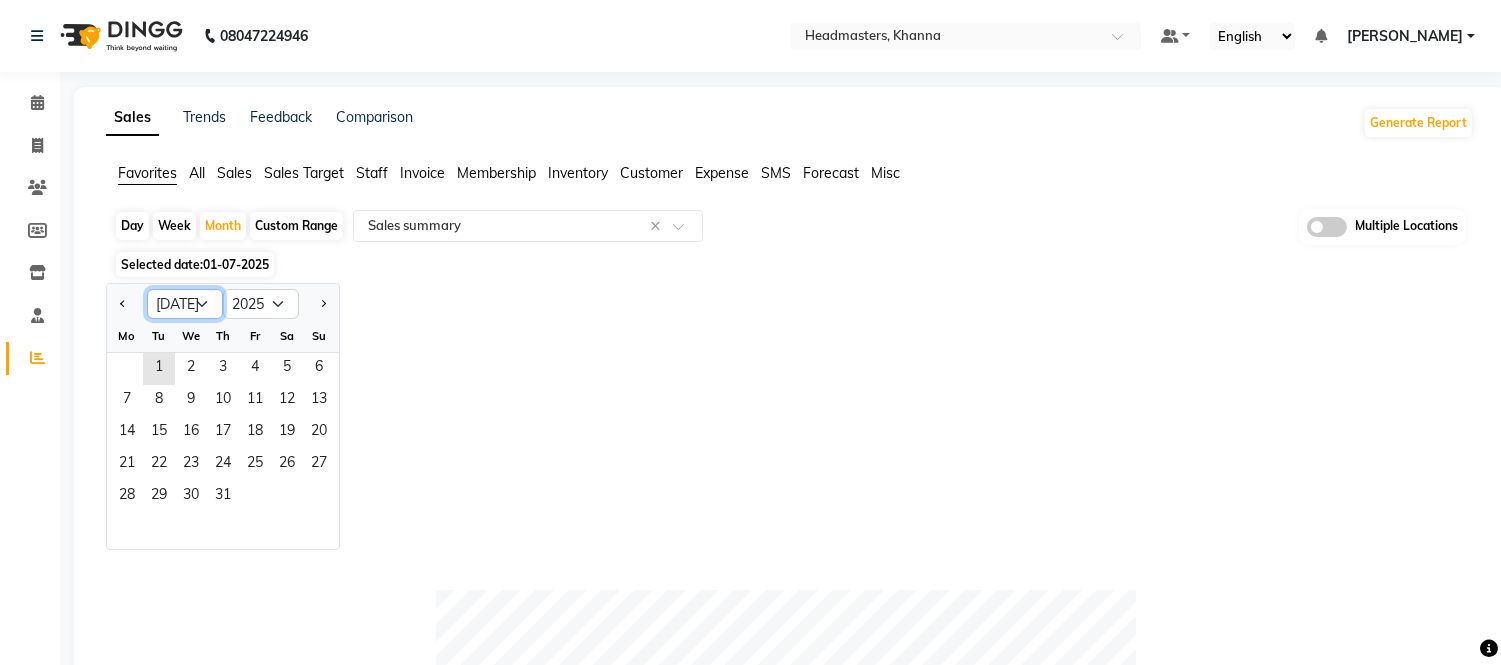 click on "Jan Feb Mar Apr May Jun [DATE] Aug Sep Oct Nov Dec" 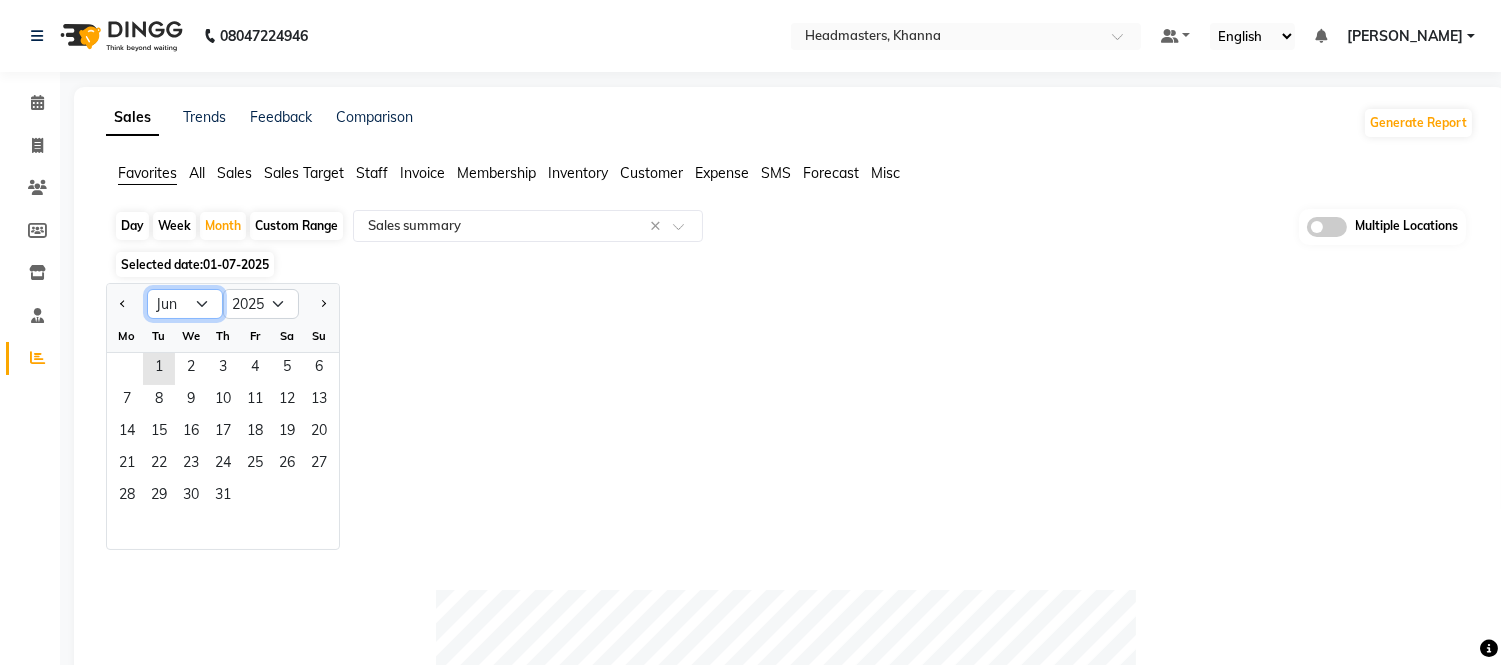 click on "Jan Feb Mar Apr May Jun [DATE] Aug Sep Oct Nov Dec" 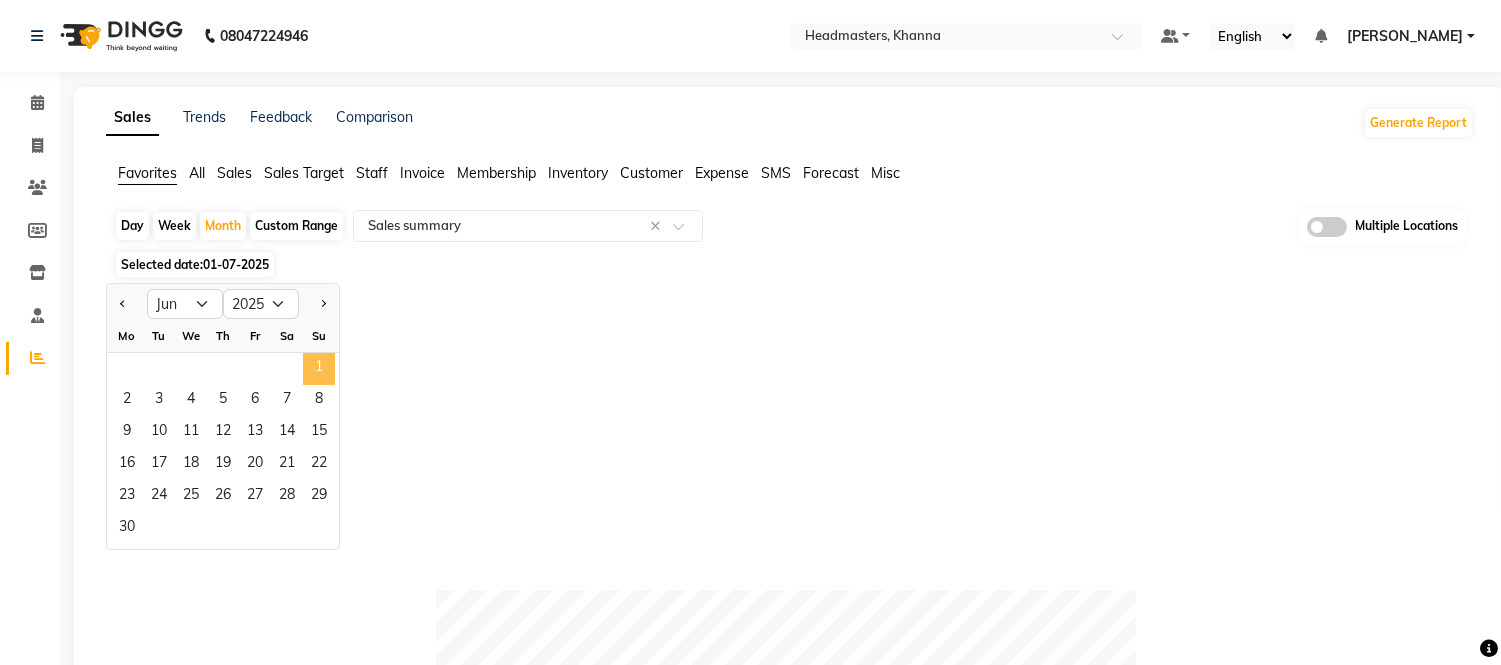click on "1" 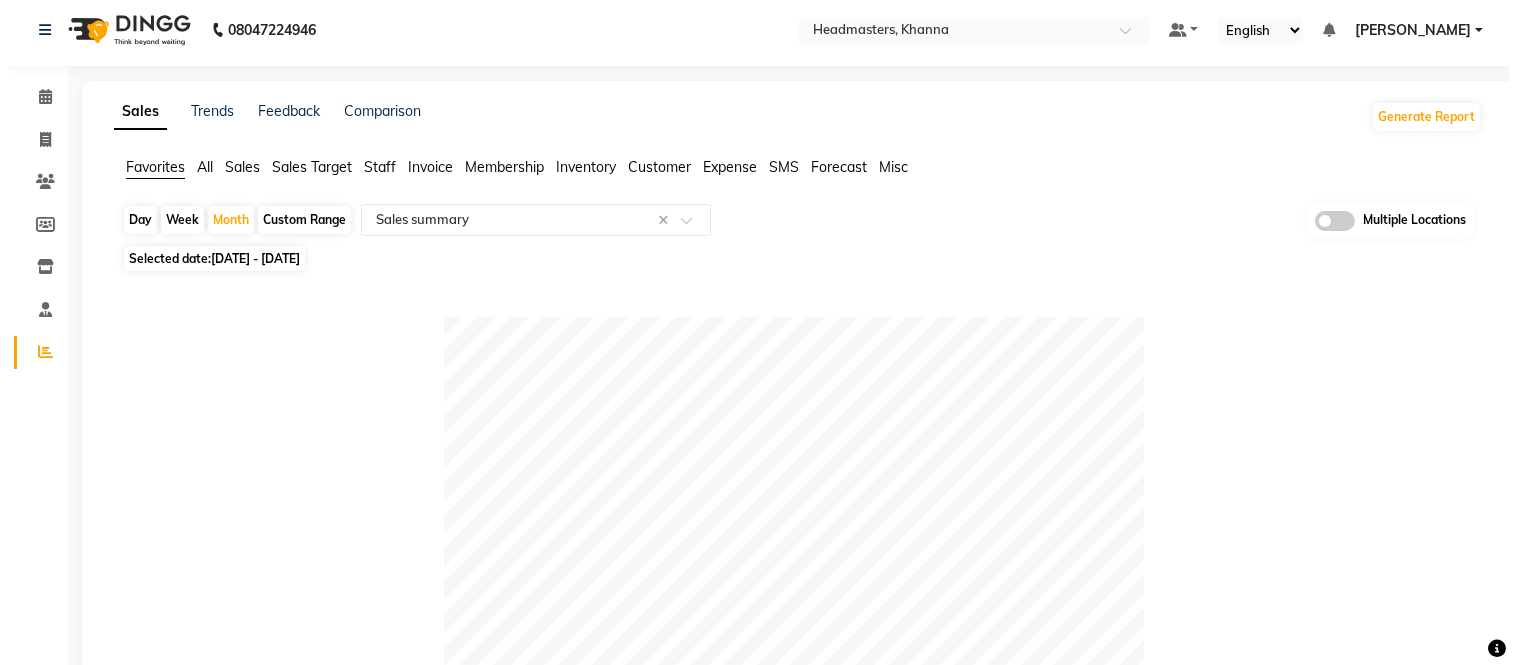 scroll, scrollTop: 0, scrollLeft: 0, axis: both 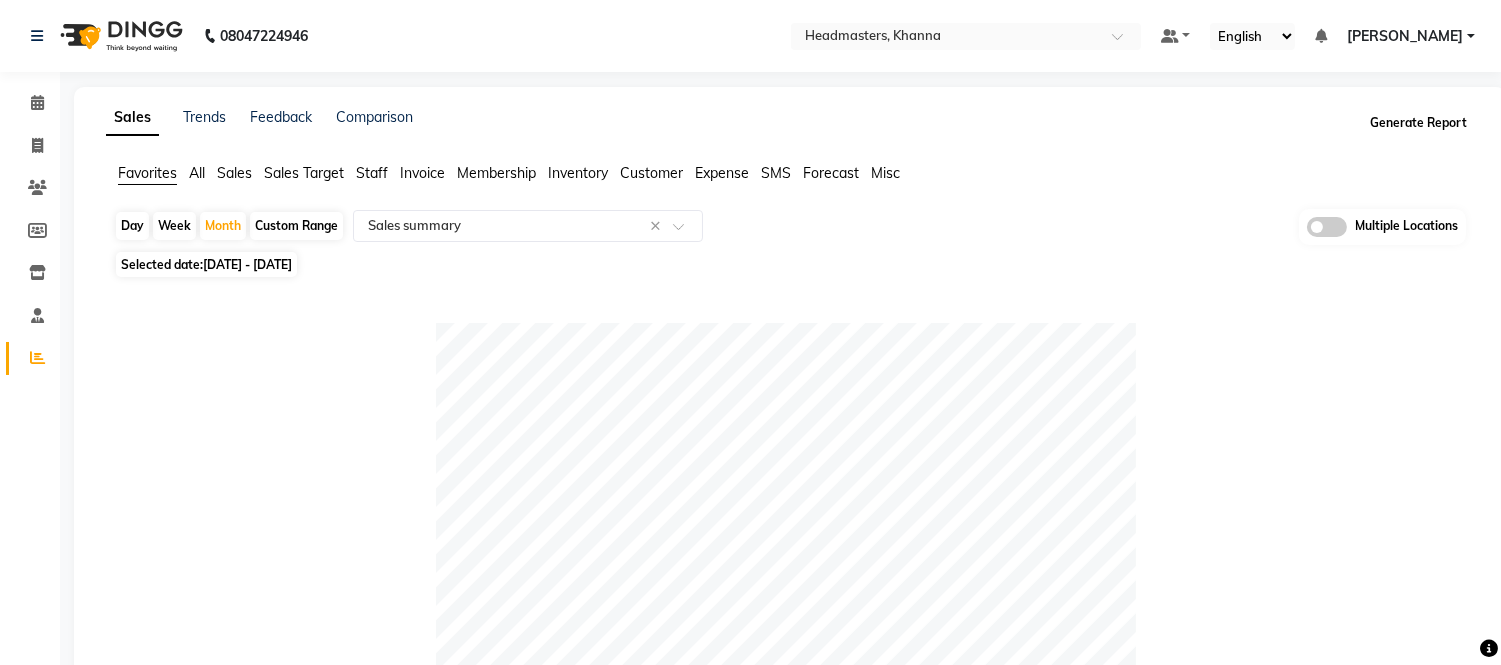click on "Generate Report" 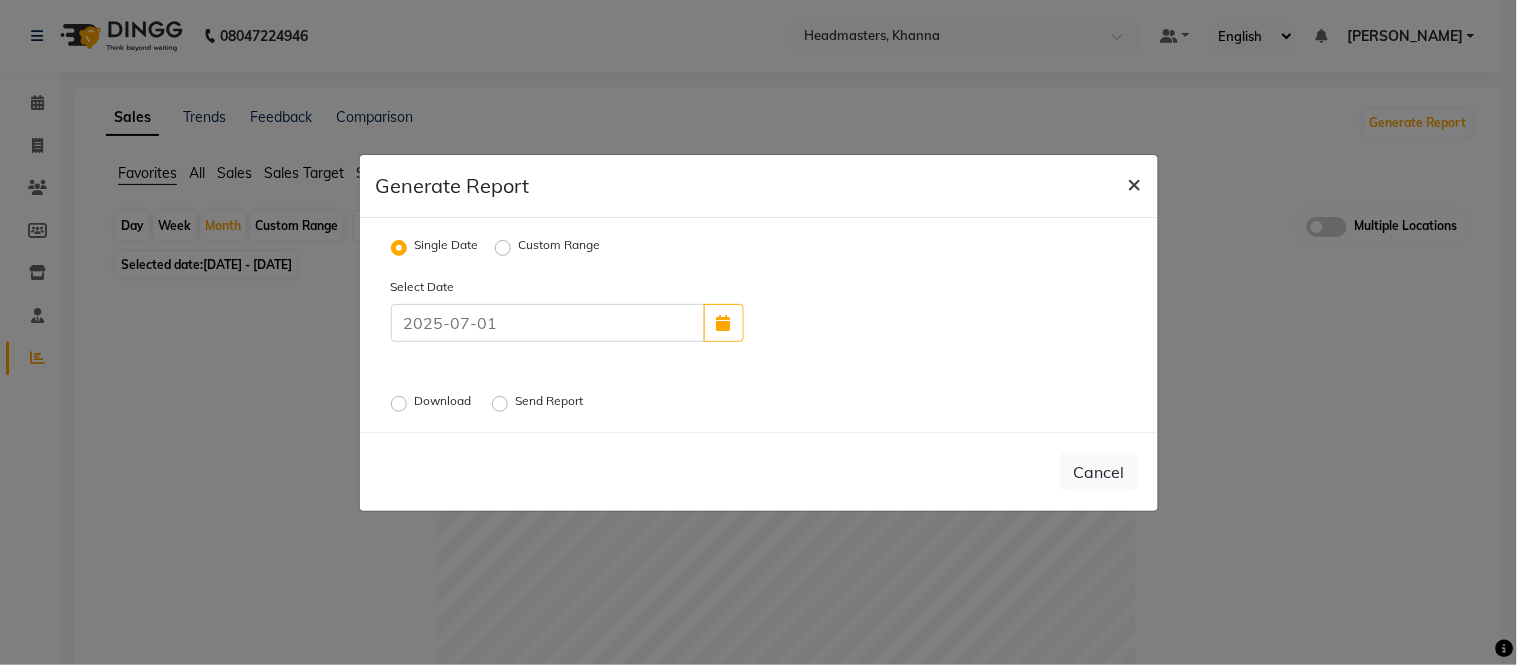 click on "×" 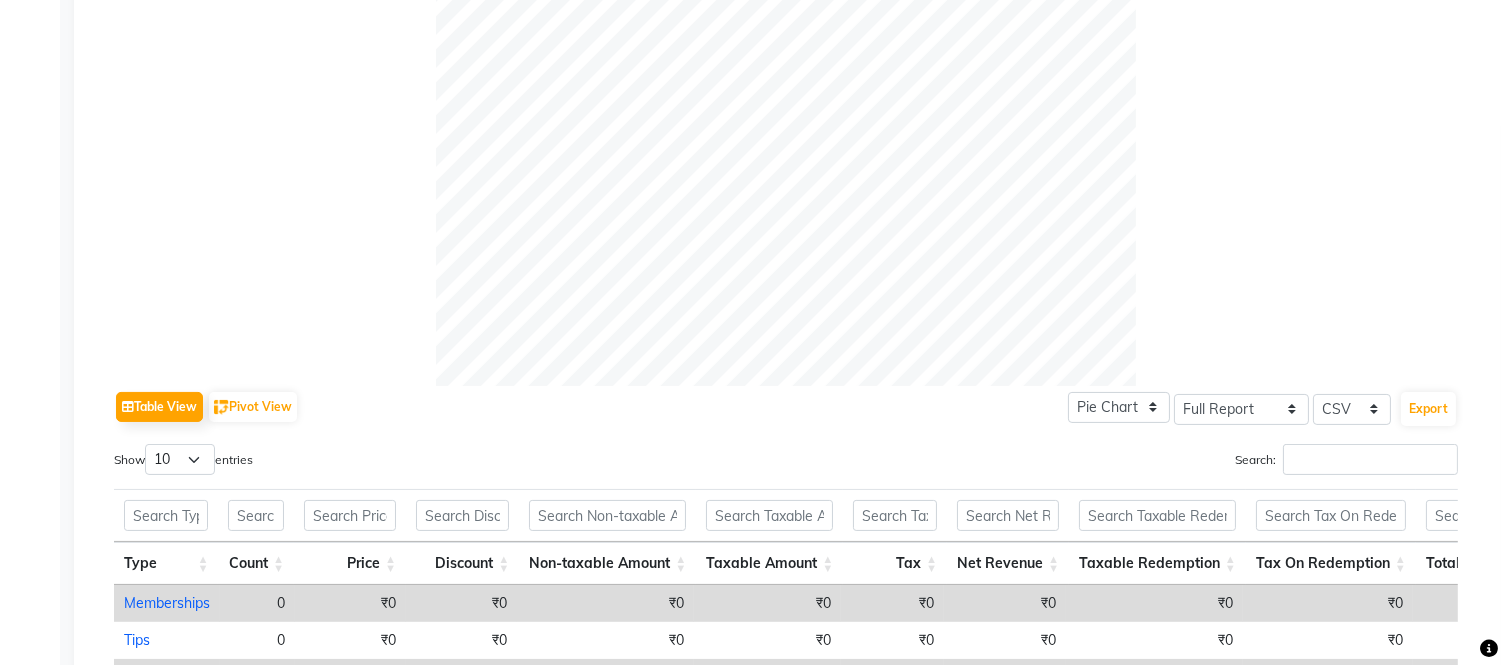 scroll, scrollTop: 666, scrollLeft: 0, axis: vertical 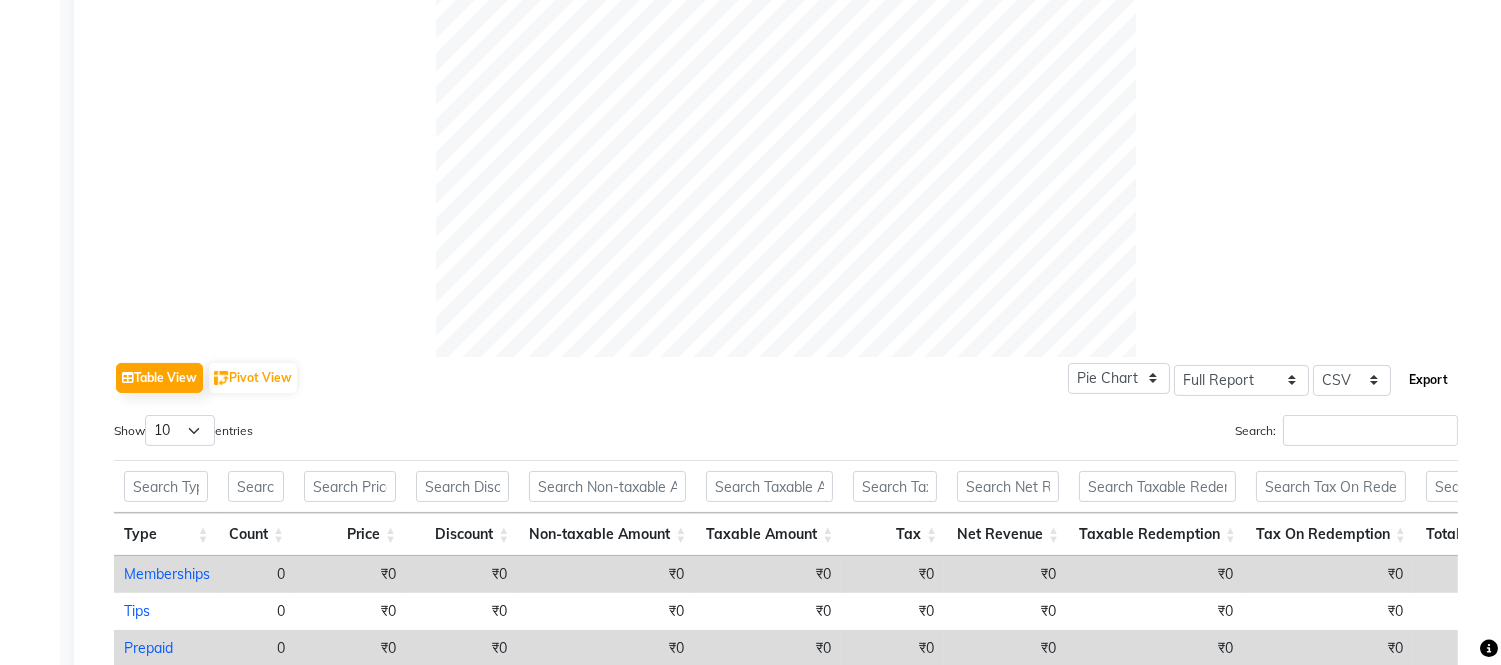 click on "Export" 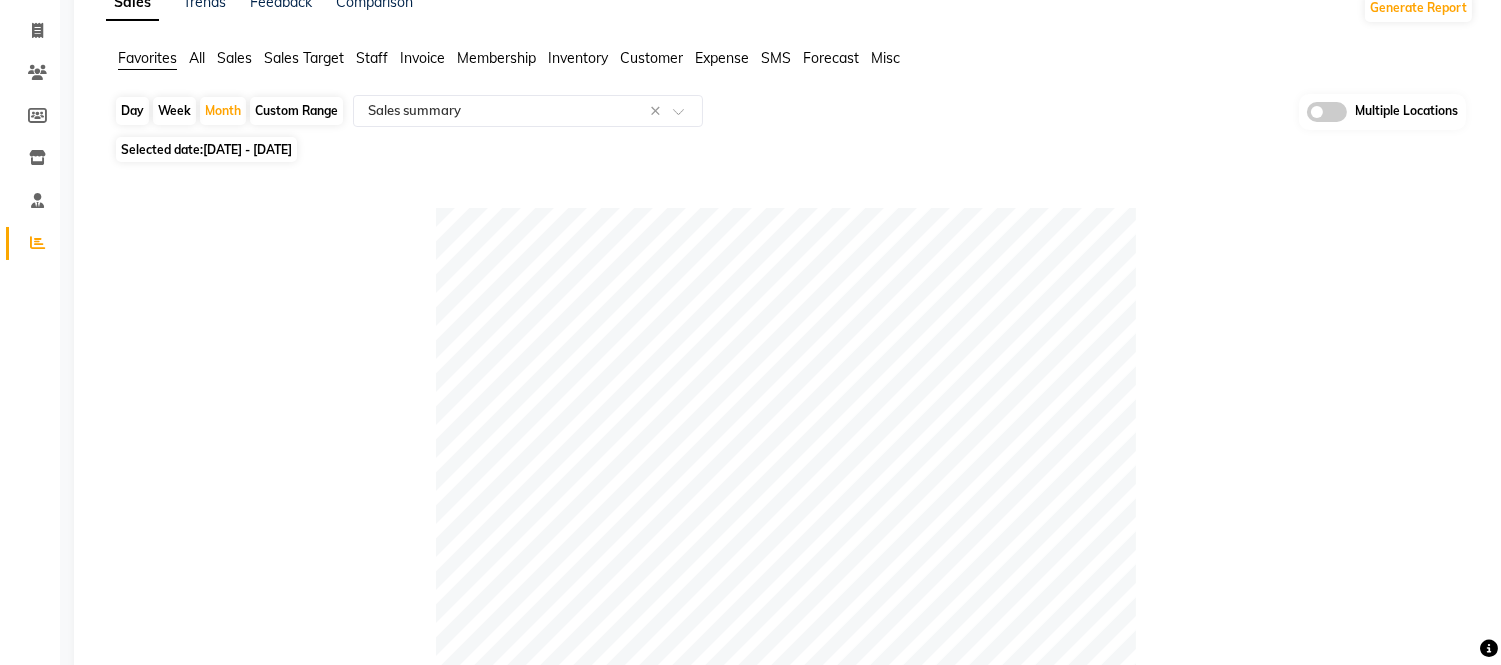 scroll, scrollTop: 0, scrollLeft: 0, axis: both 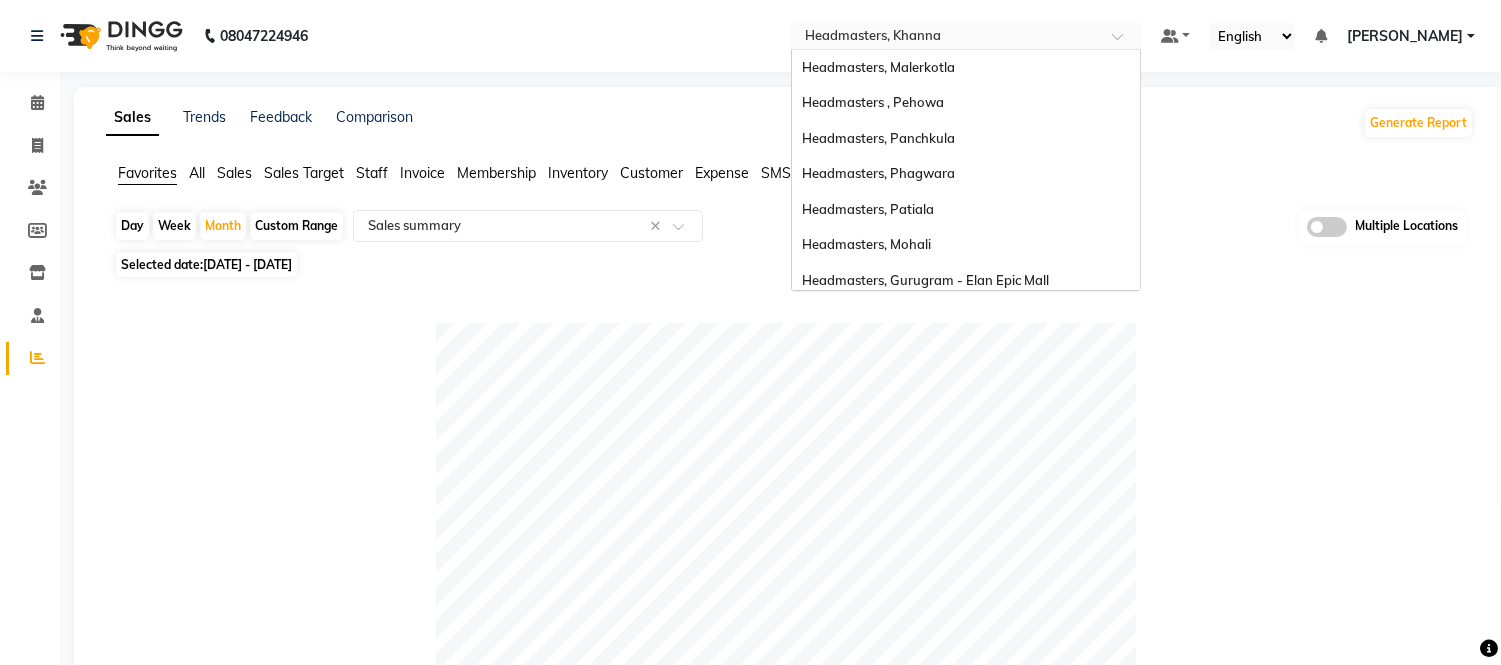 click on "Select Location × Headmasters, Khanna" at bounding box center (966, 36) 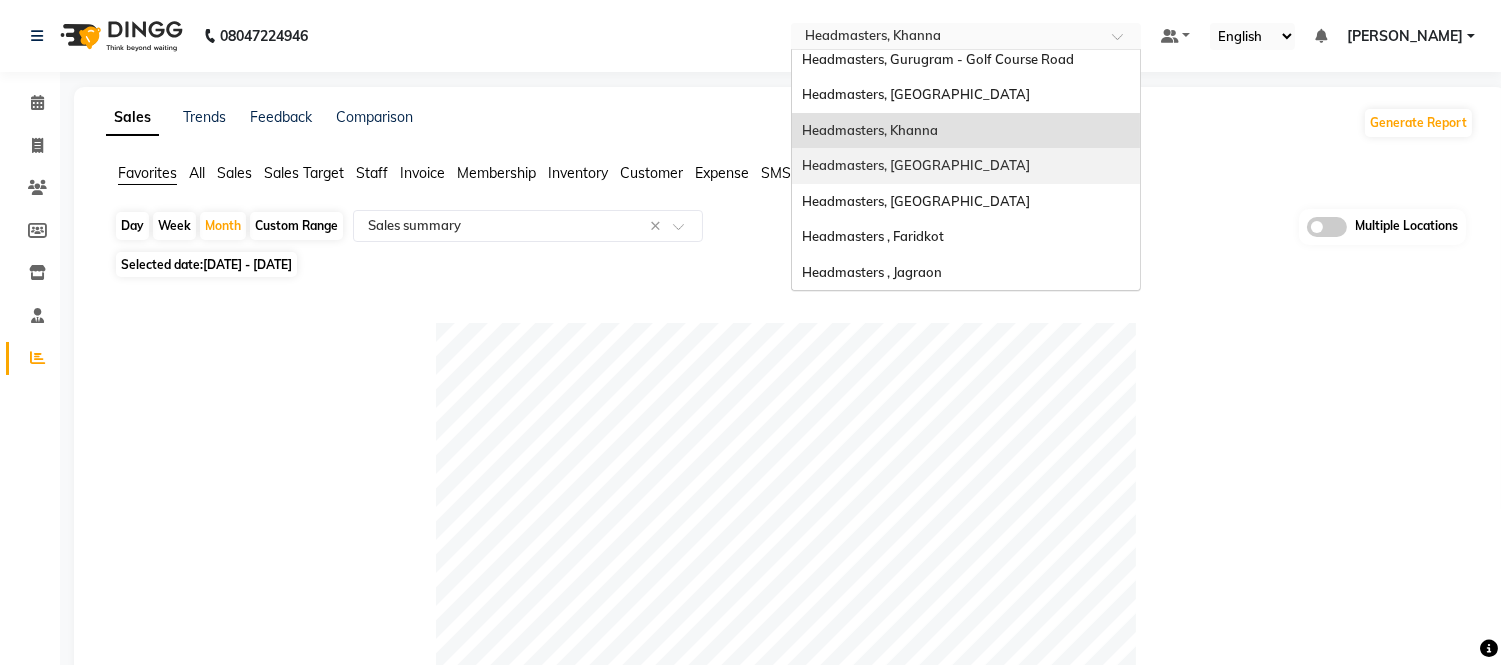 click on "Headmasters, [GEOGRAPHIC_DATA]" at bounding box center [916, 165] 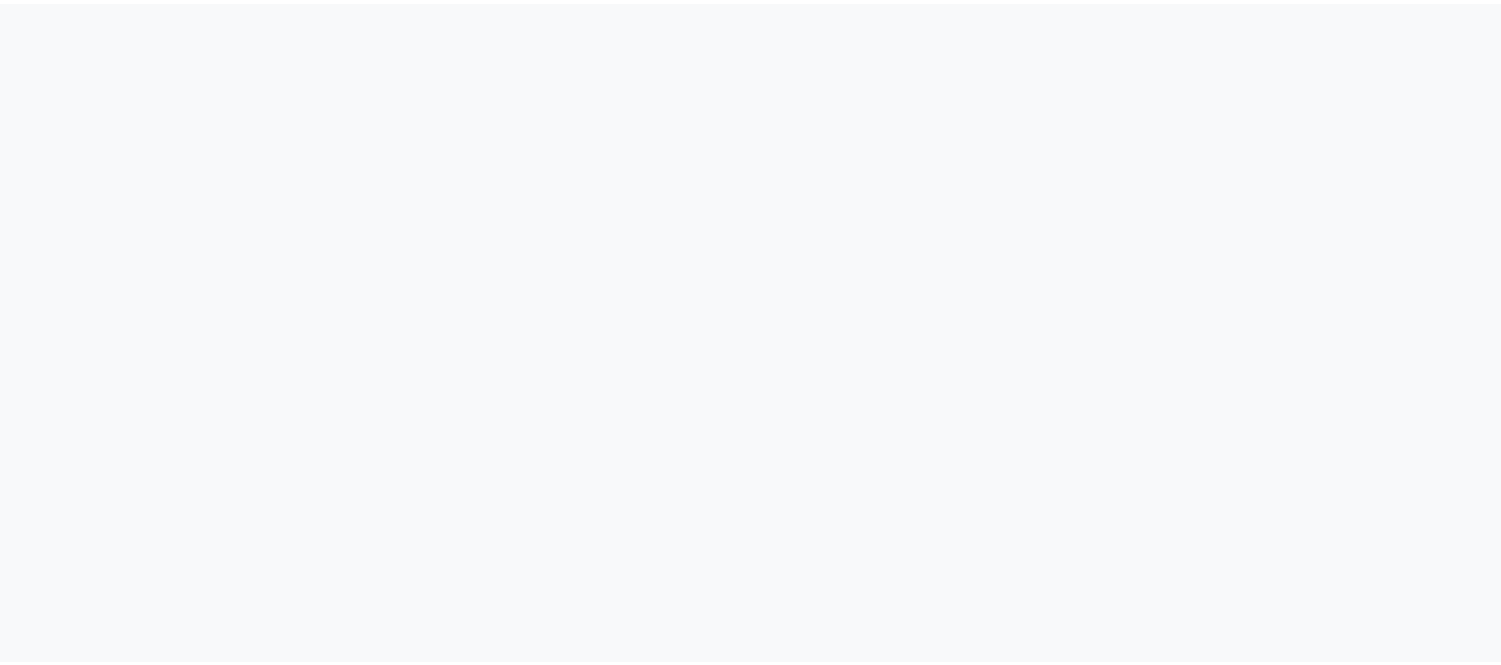 scroll, scrollTop: 0, scrollLeft: 0, axis: both 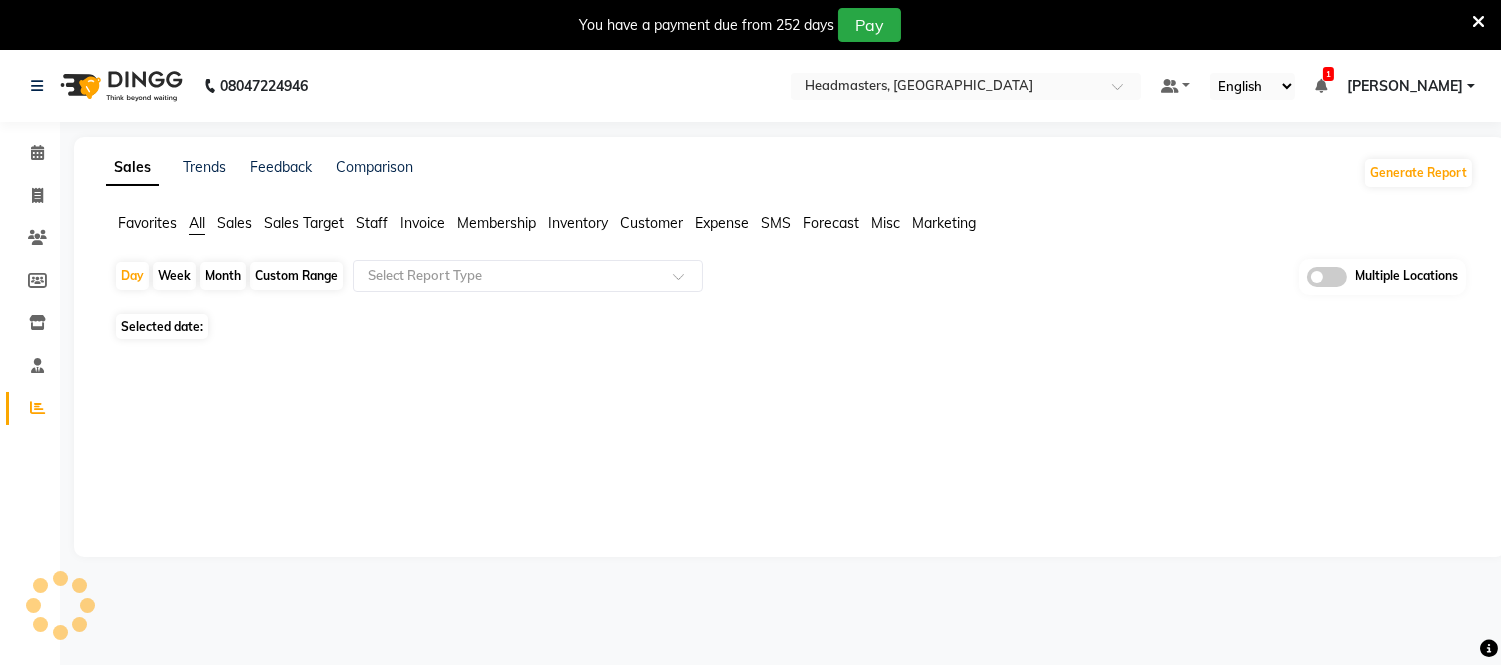 select on "en" 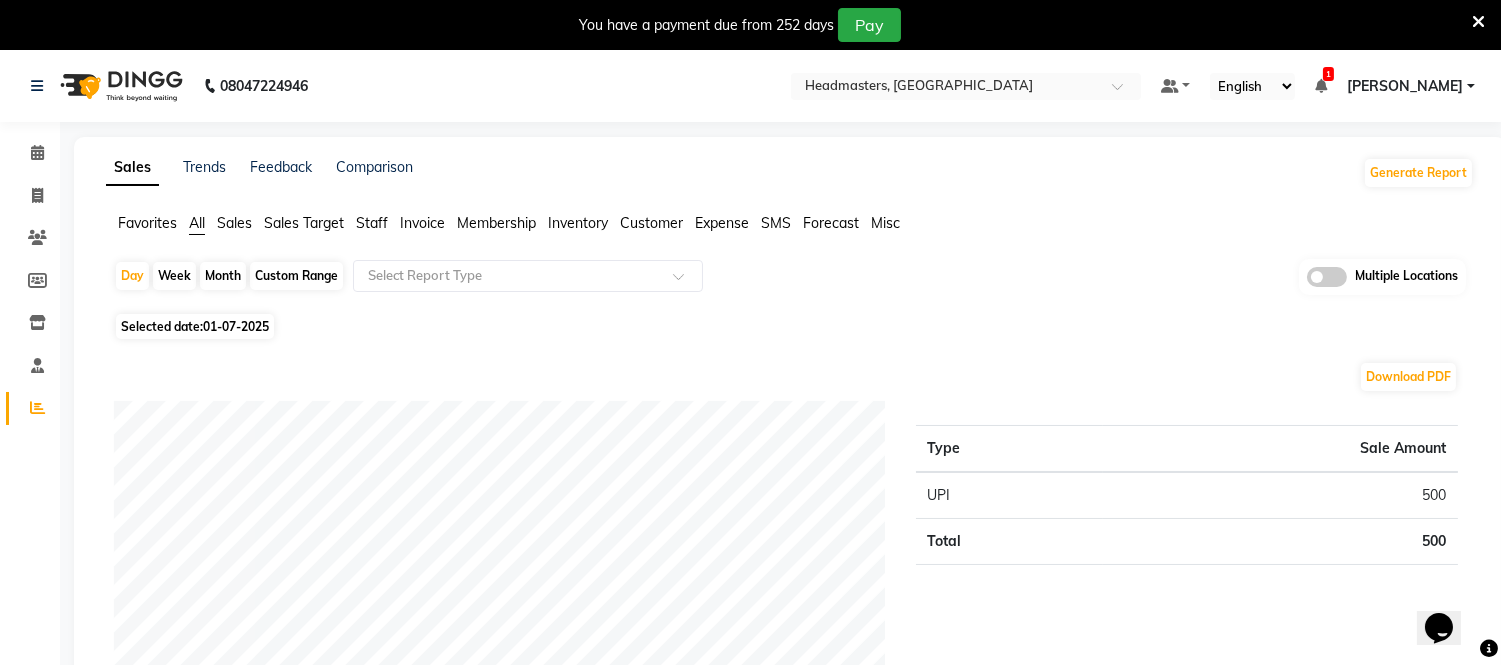 scroll, scrollTop: 0, scrollLeft: 0, axis: both 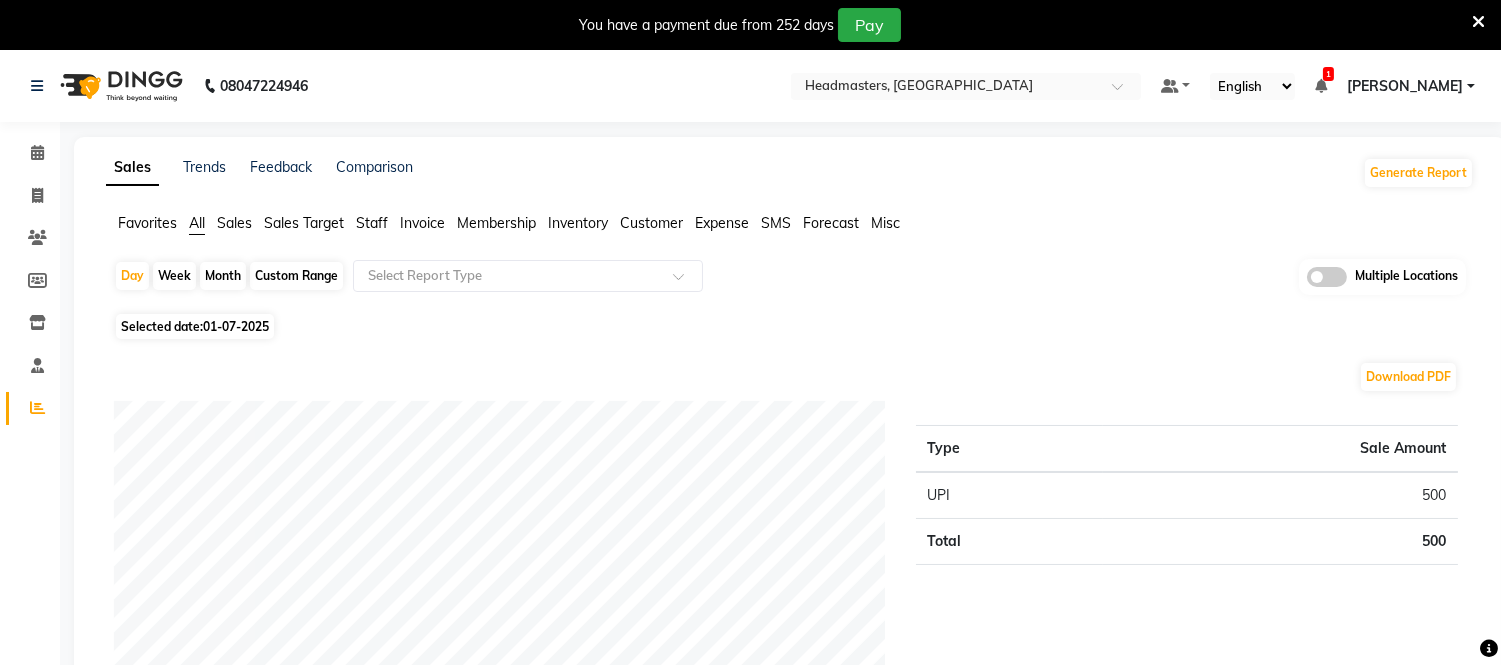click at bounding box center (1478, 22) 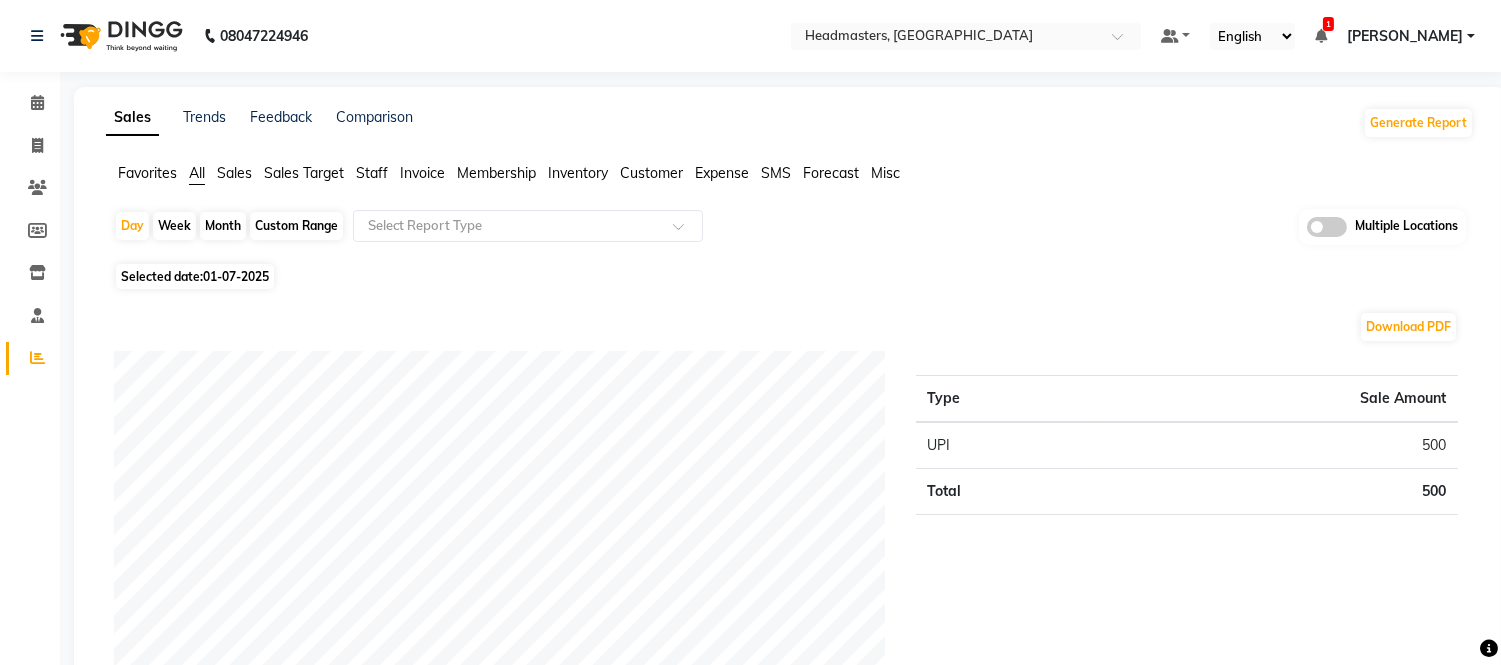 click on "Favorites" 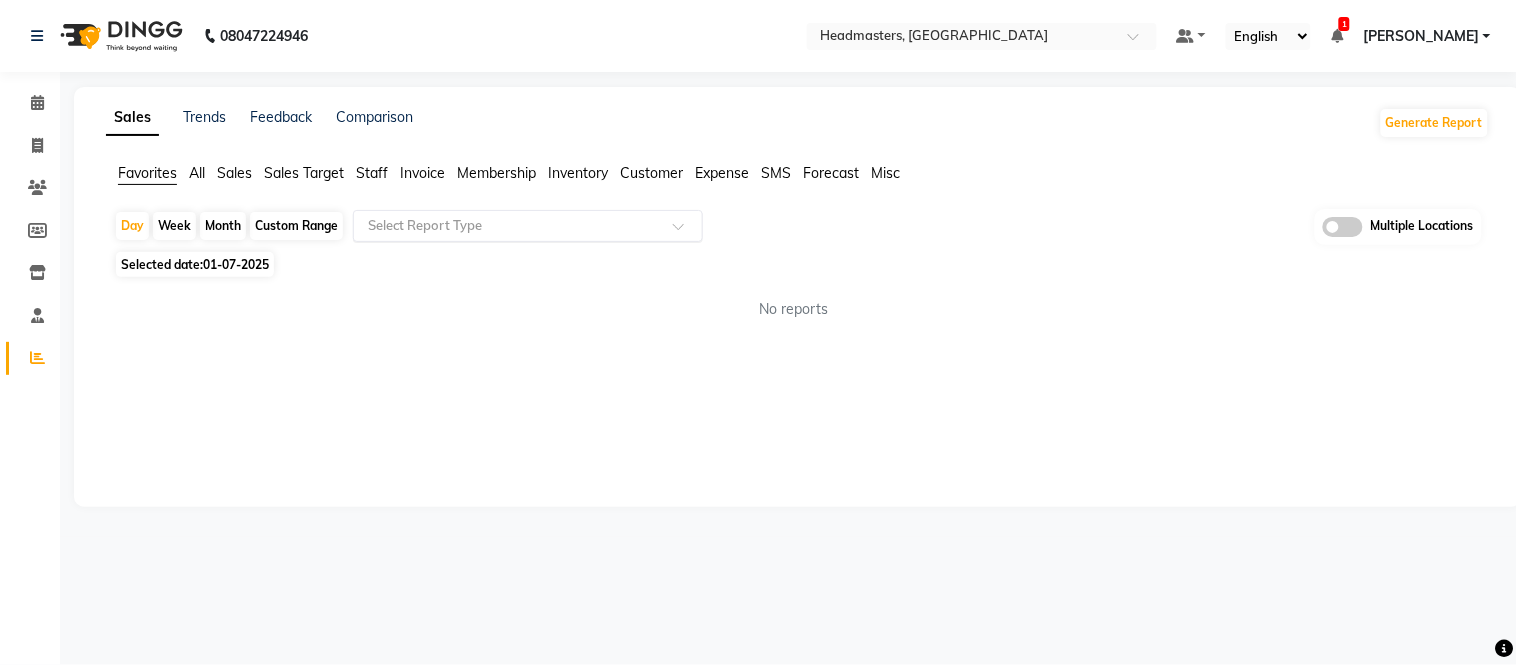 drag, startPoint x: 357, startPoint y: 227, endPoint x: 391, endPoint y: 234, distance: 34.713108 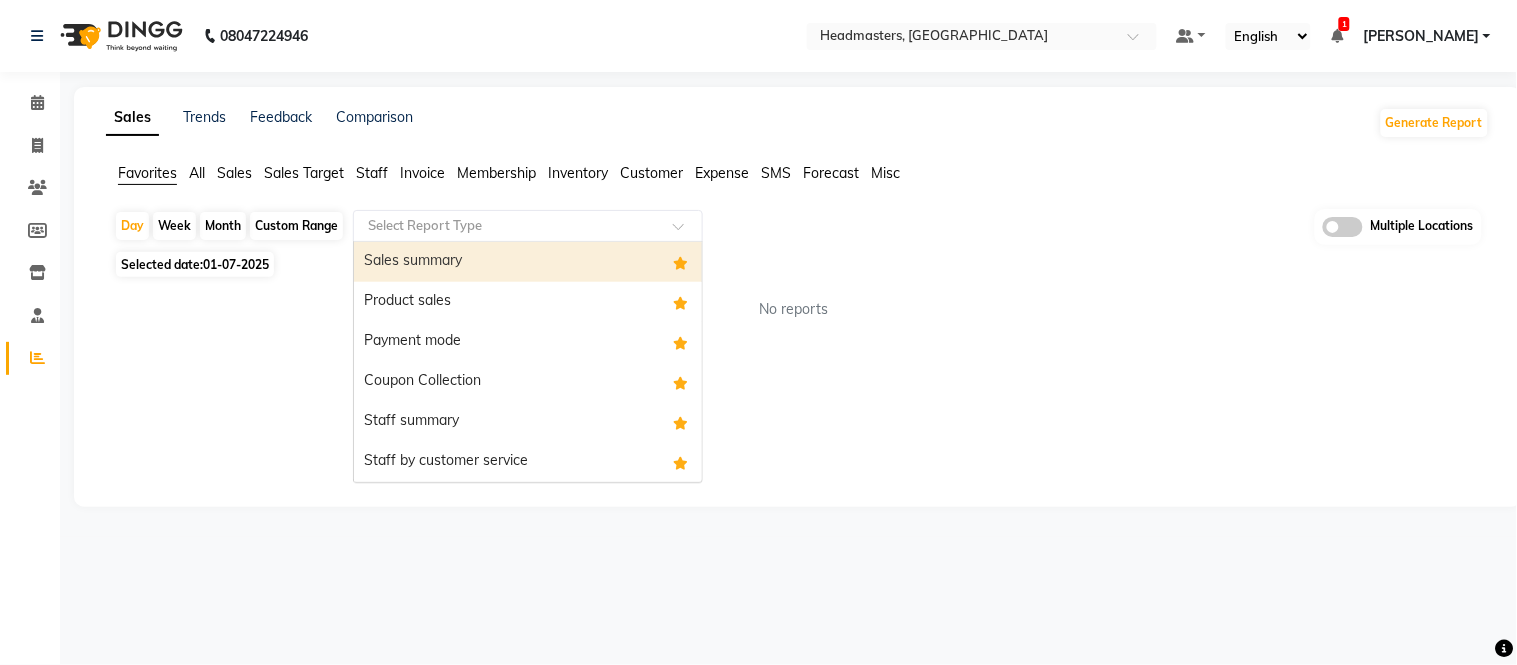 click on "Sales summary" at bounding box center (528, 262) 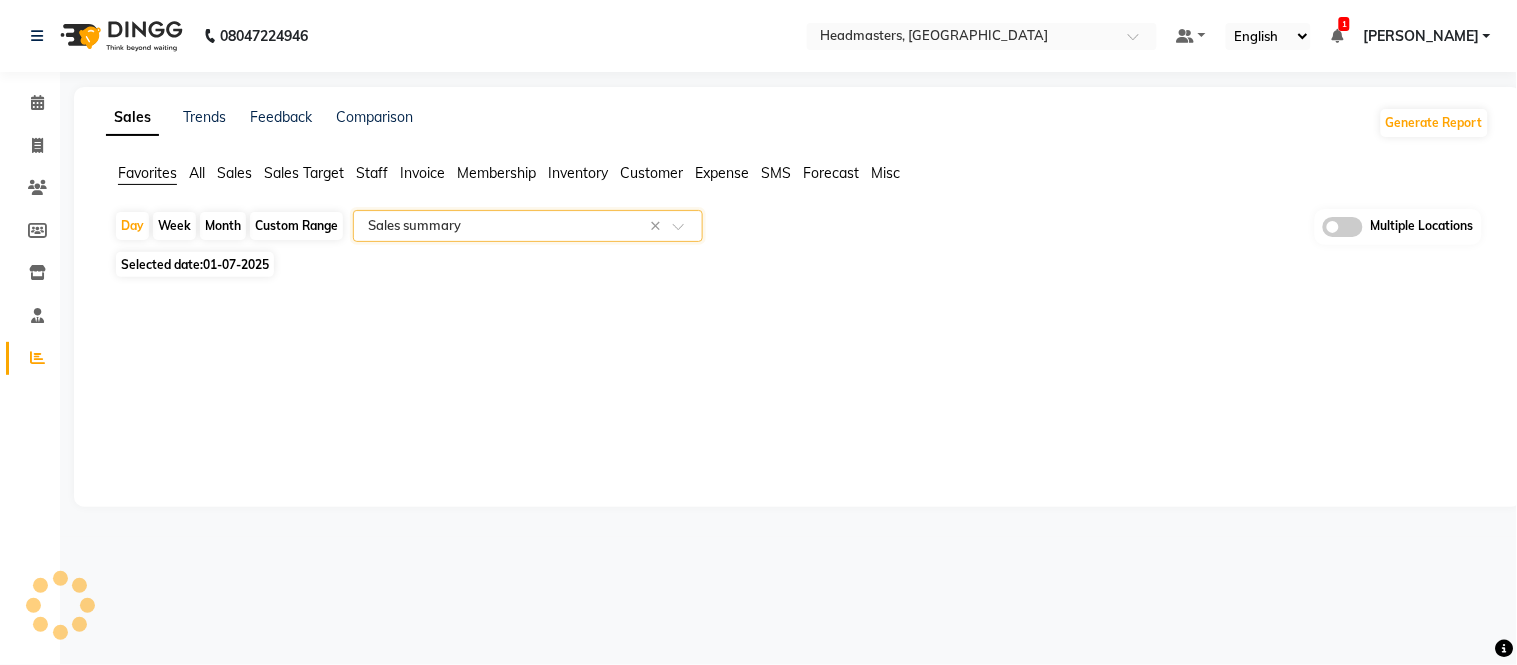 select on "full_report" 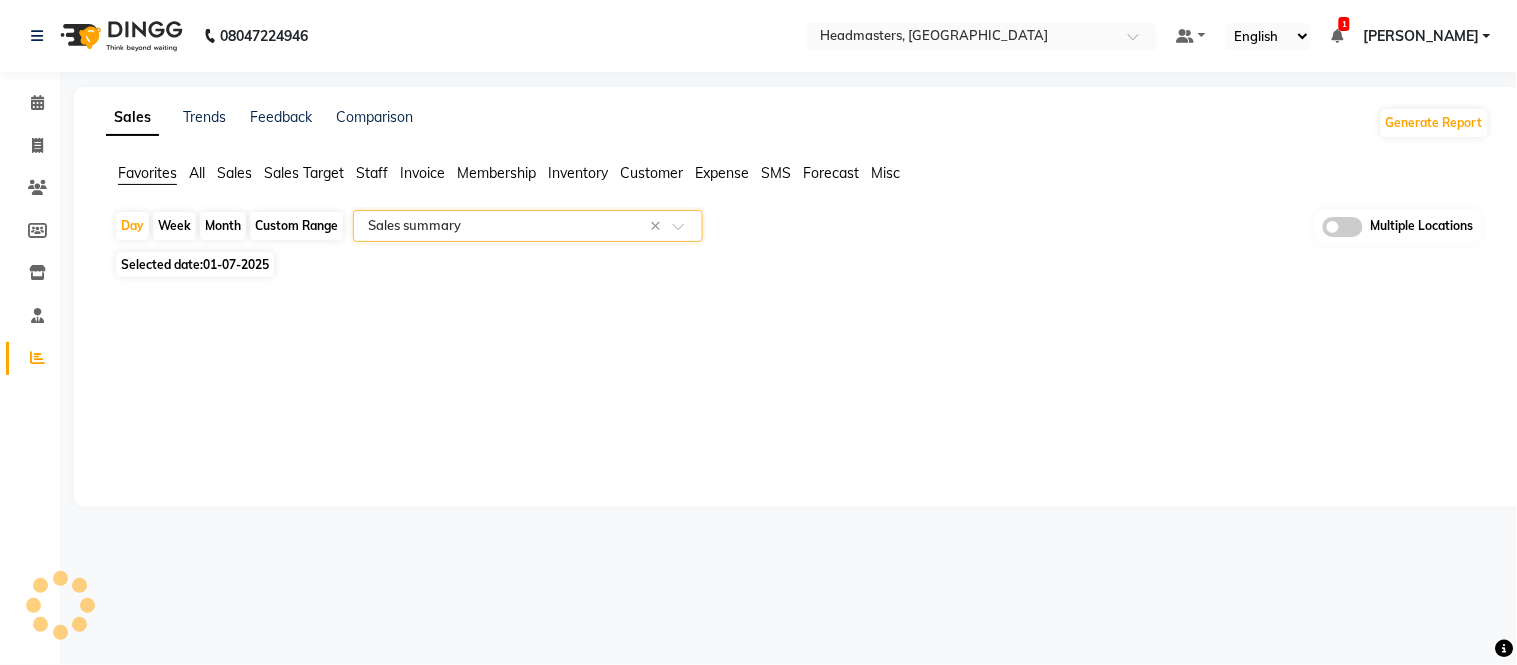select on "csv" 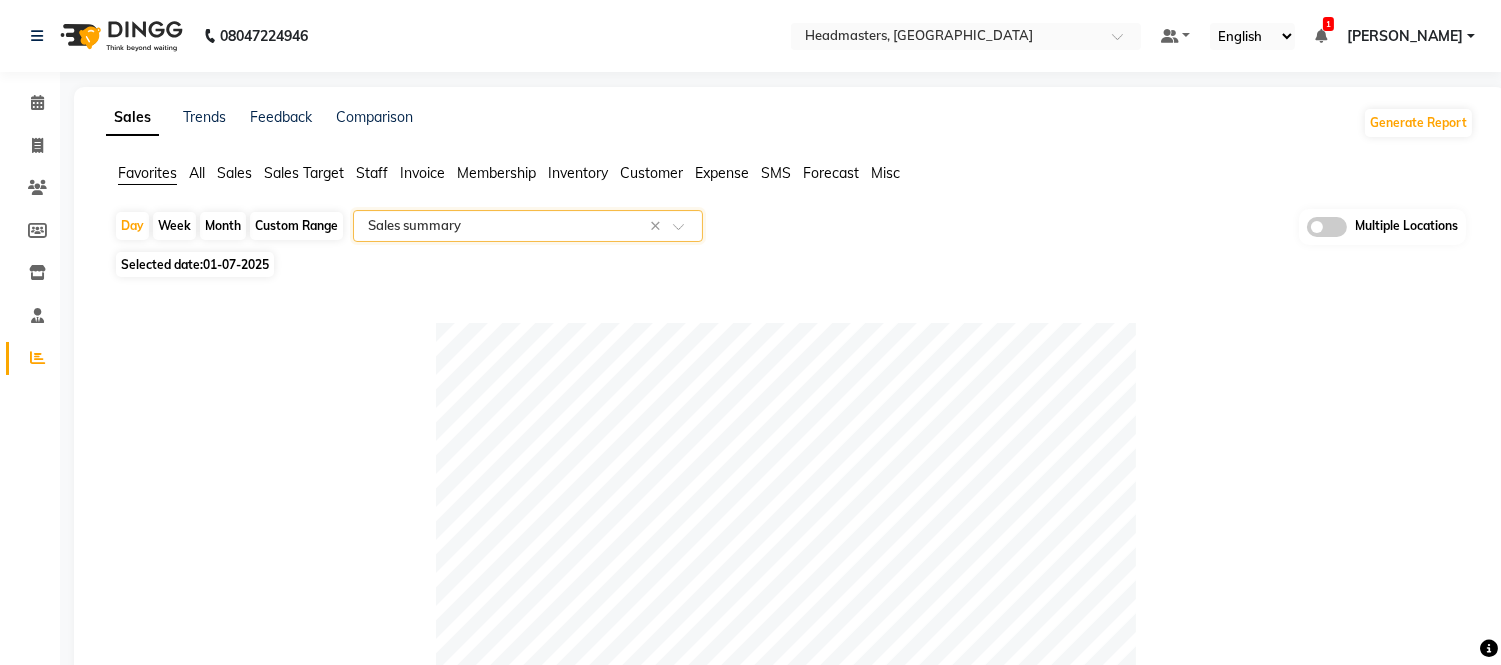 click on "Month" 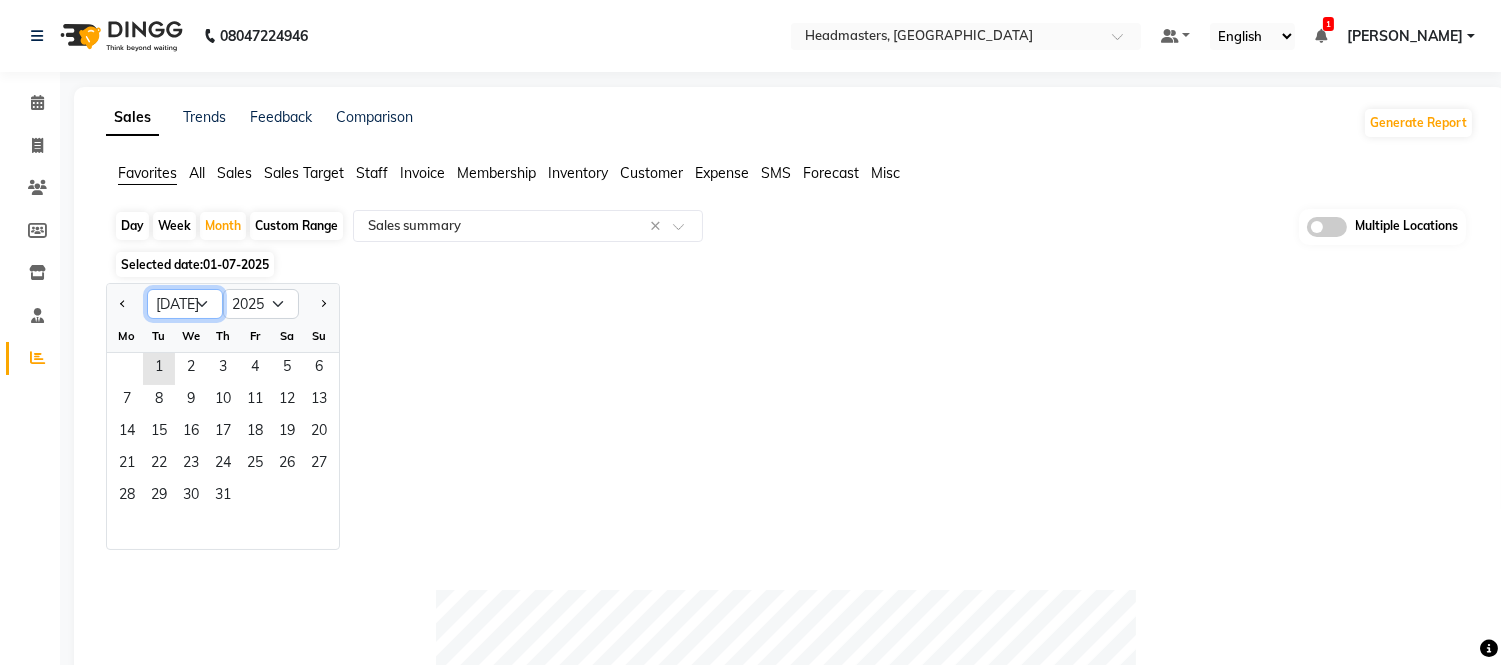 click on "Jan Feb Mar Apr May Jun [DATE] Aug Sep Oct Nov Dec" 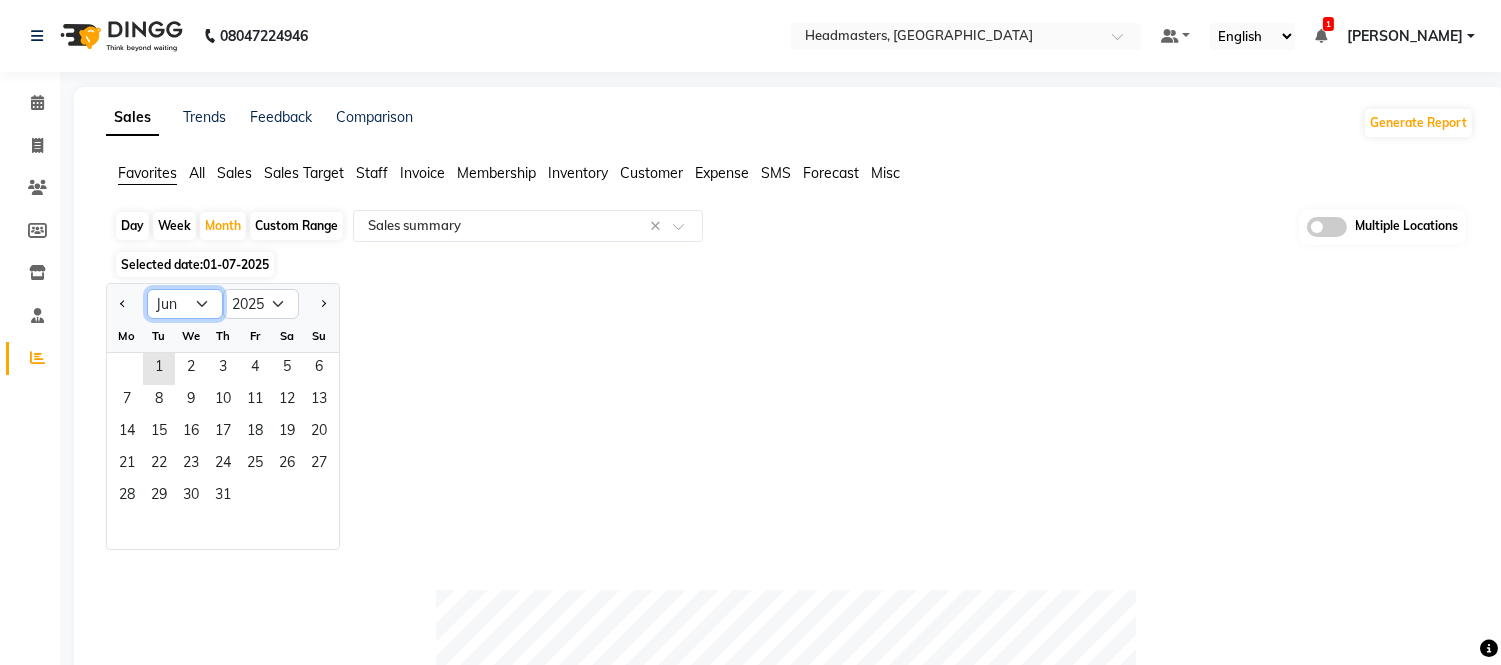 click on "Jan Feb Mar Apr May Jun [DATE] Aug Sep Oct Nov Dec" 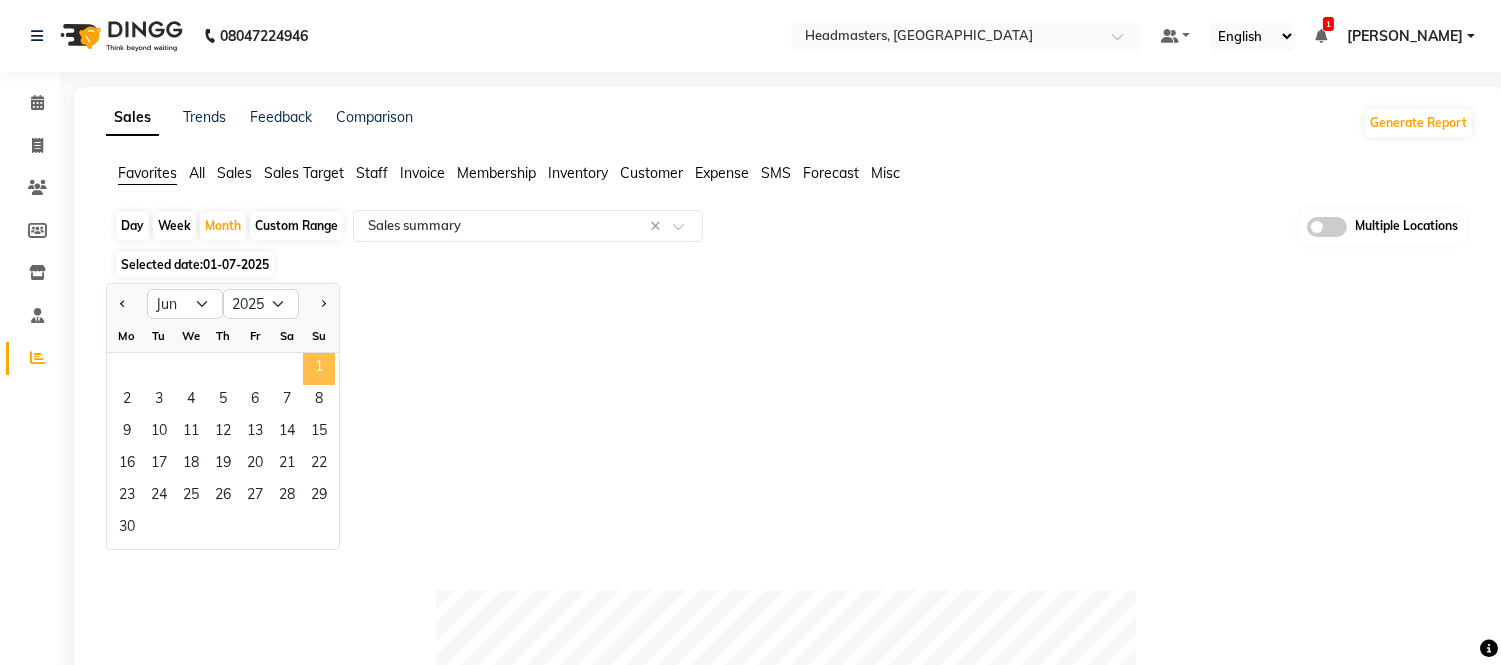 click on "1" 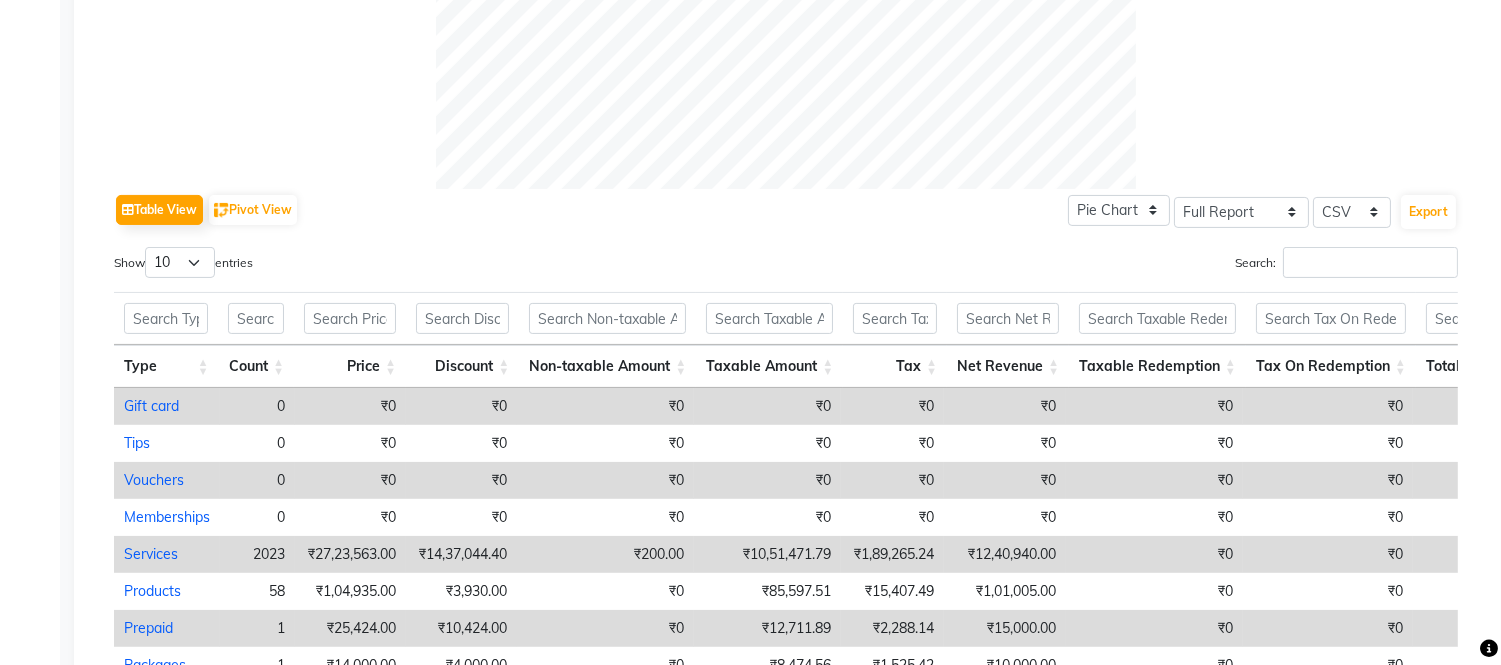 scroll, scrollTop: 888, scrollLeft: 0, axis: vertical 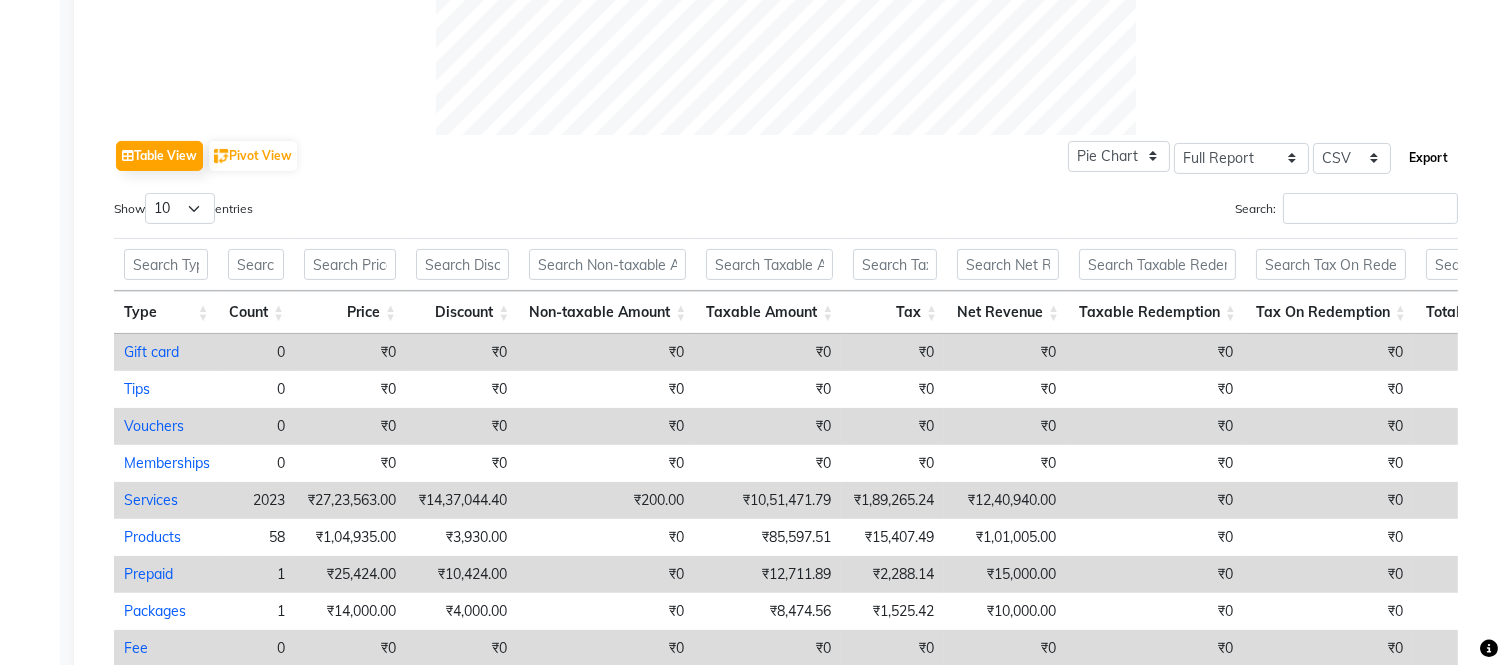 click on "Export" 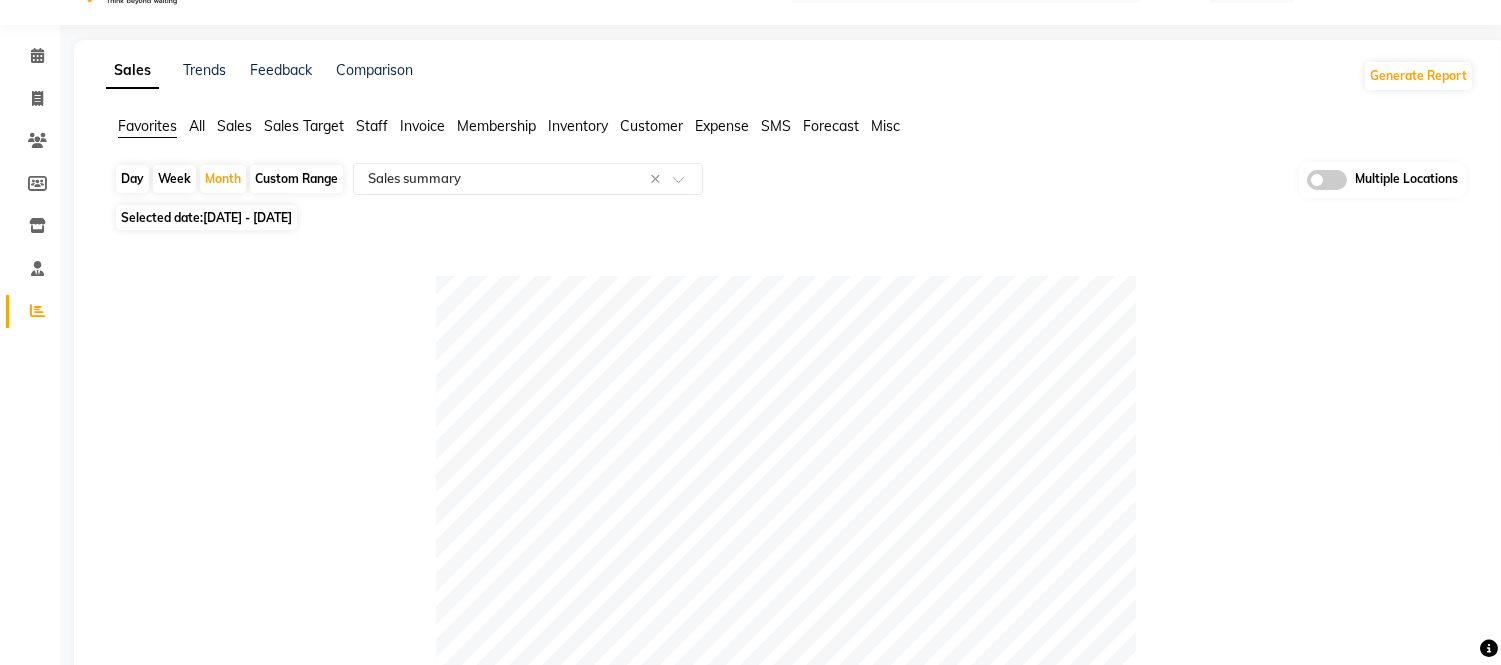 scroll, scrollTop: 0, scrollLeft: 0, axis: both 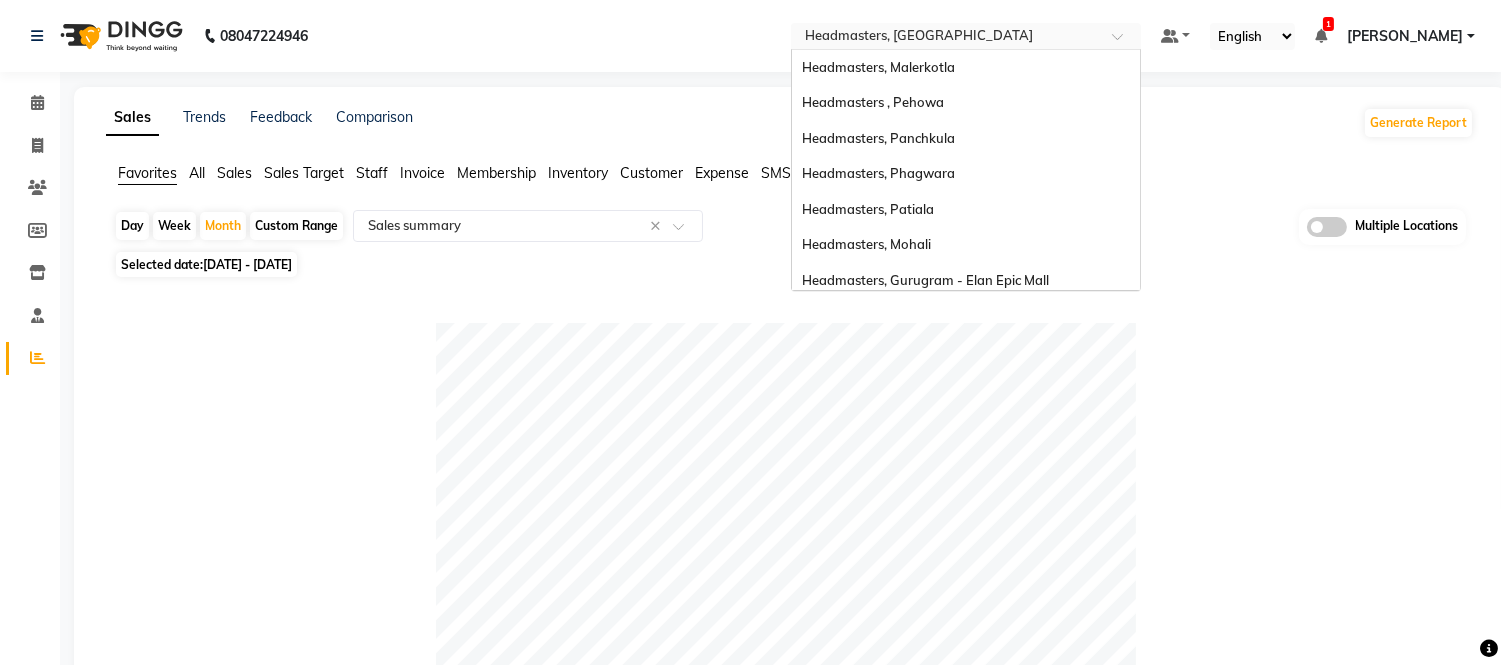 click at bounding box center (946, 38) 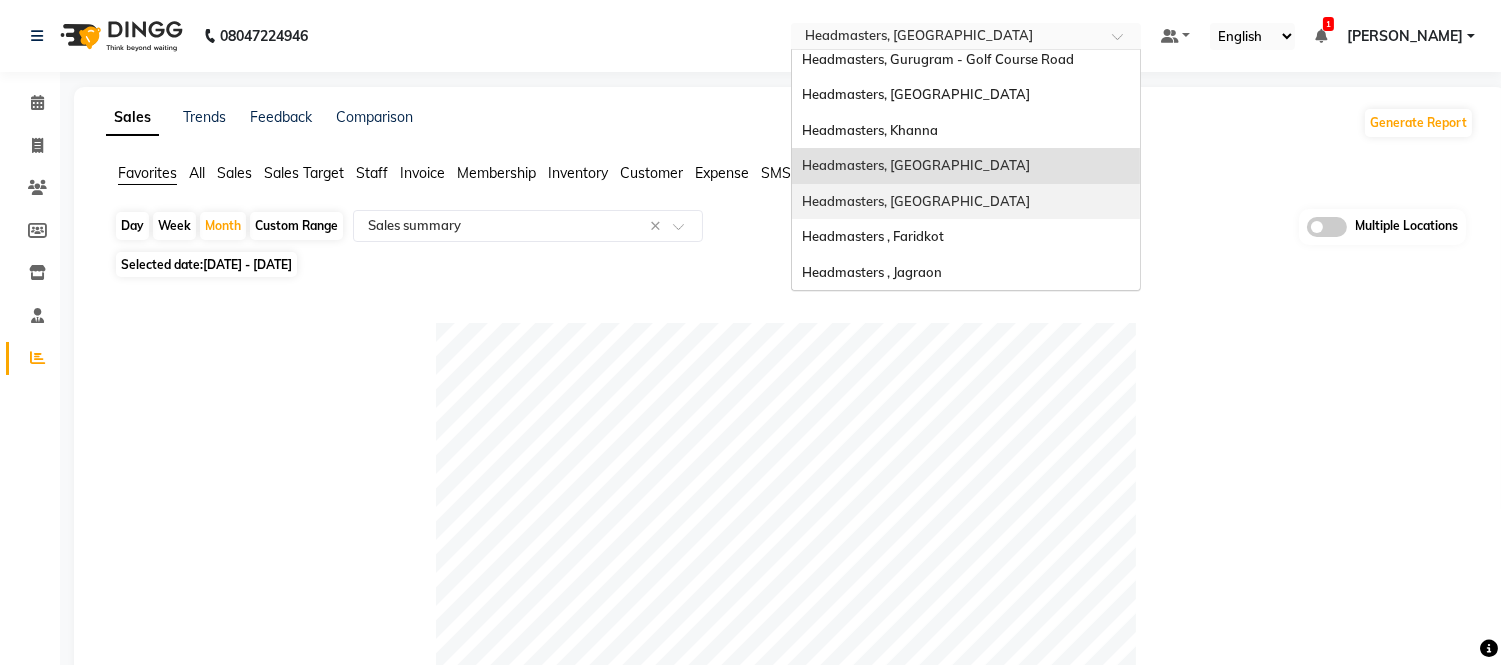 click on "Headmasters, [GEOGRAPHIC_DATA]" at bounding box center [966, 202] 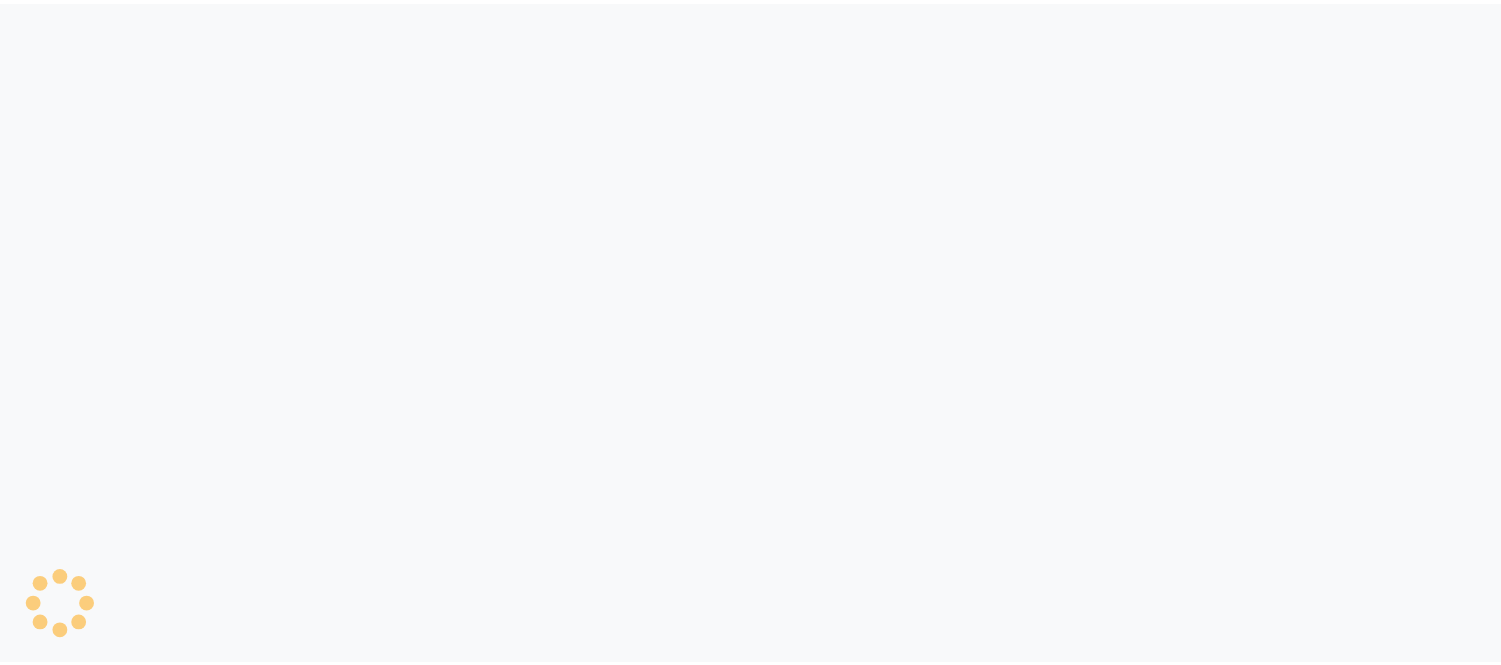 scroll, scrollTop: 0, scrollLeft: 0, axis: both 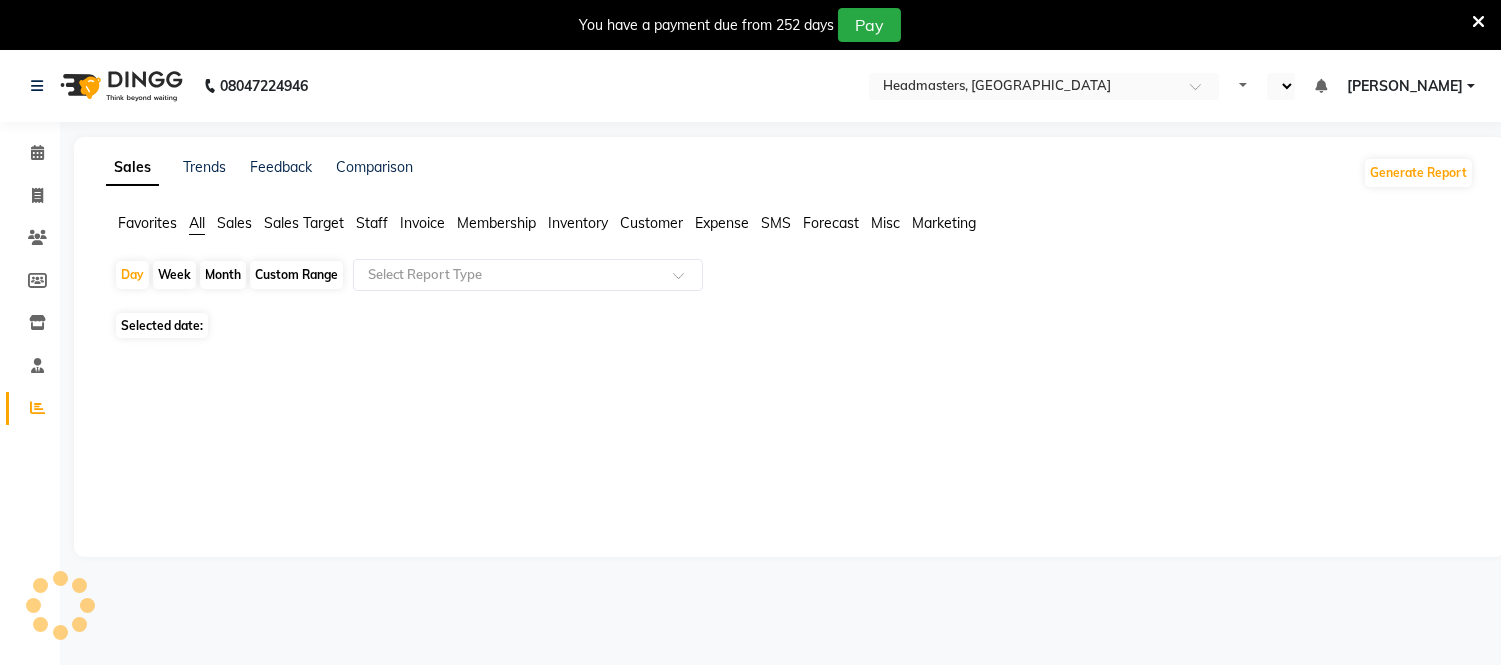 select on "en" 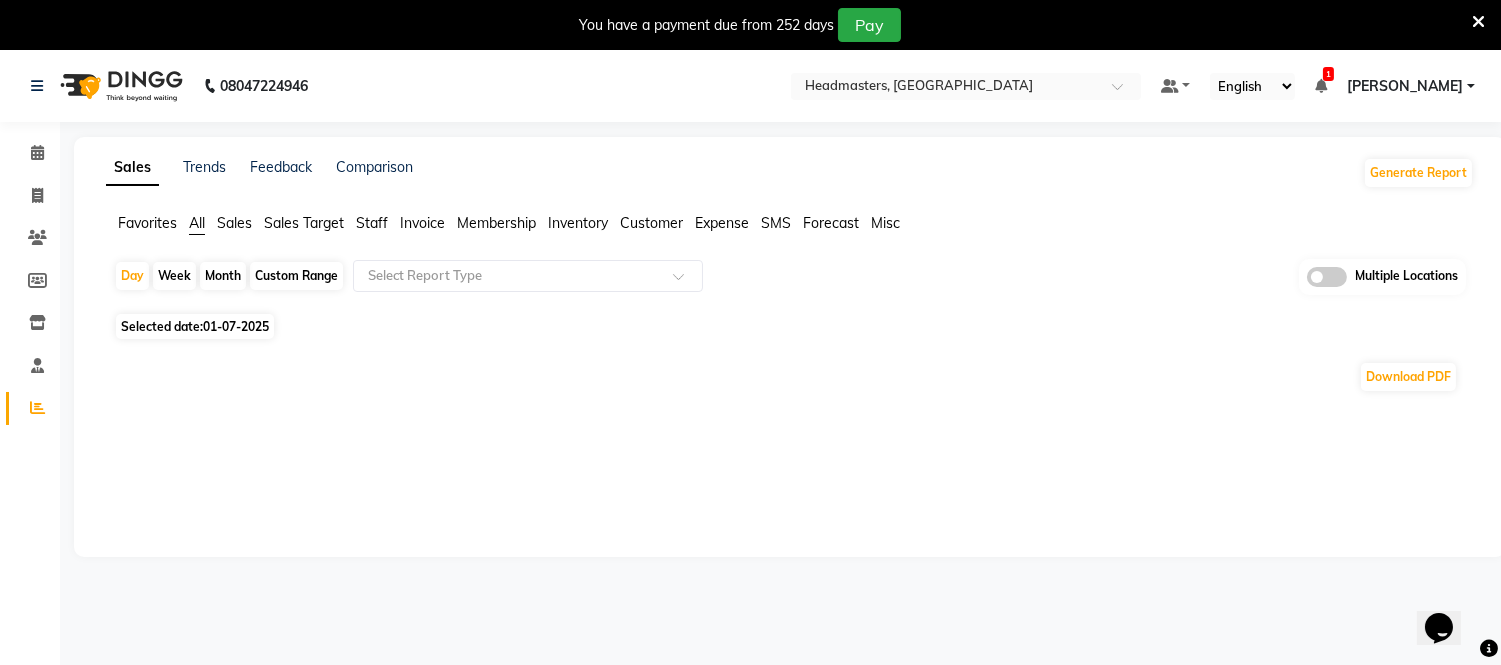 scroll, scrollTop: 0, scrollLeft: 0, axis: both 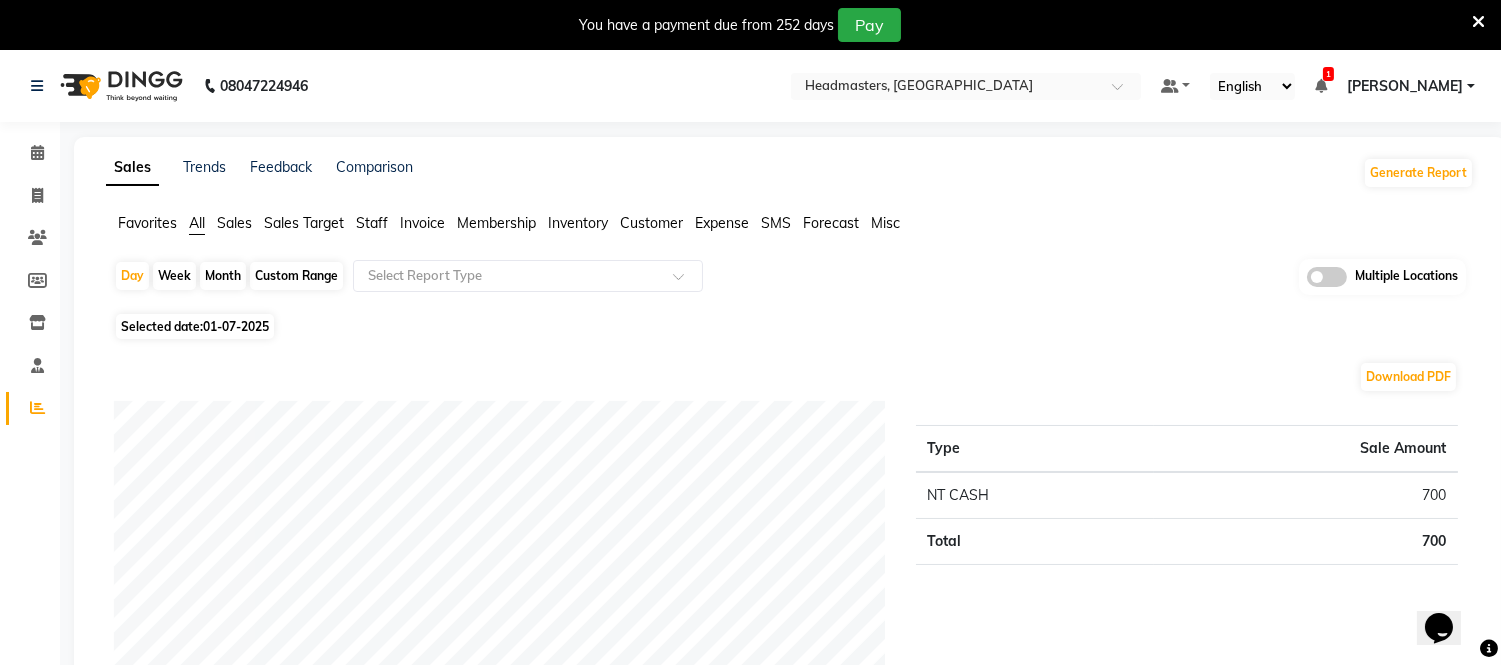 click on "You have a payment due from 252 days   Pay" at bounding box center [750, 25] 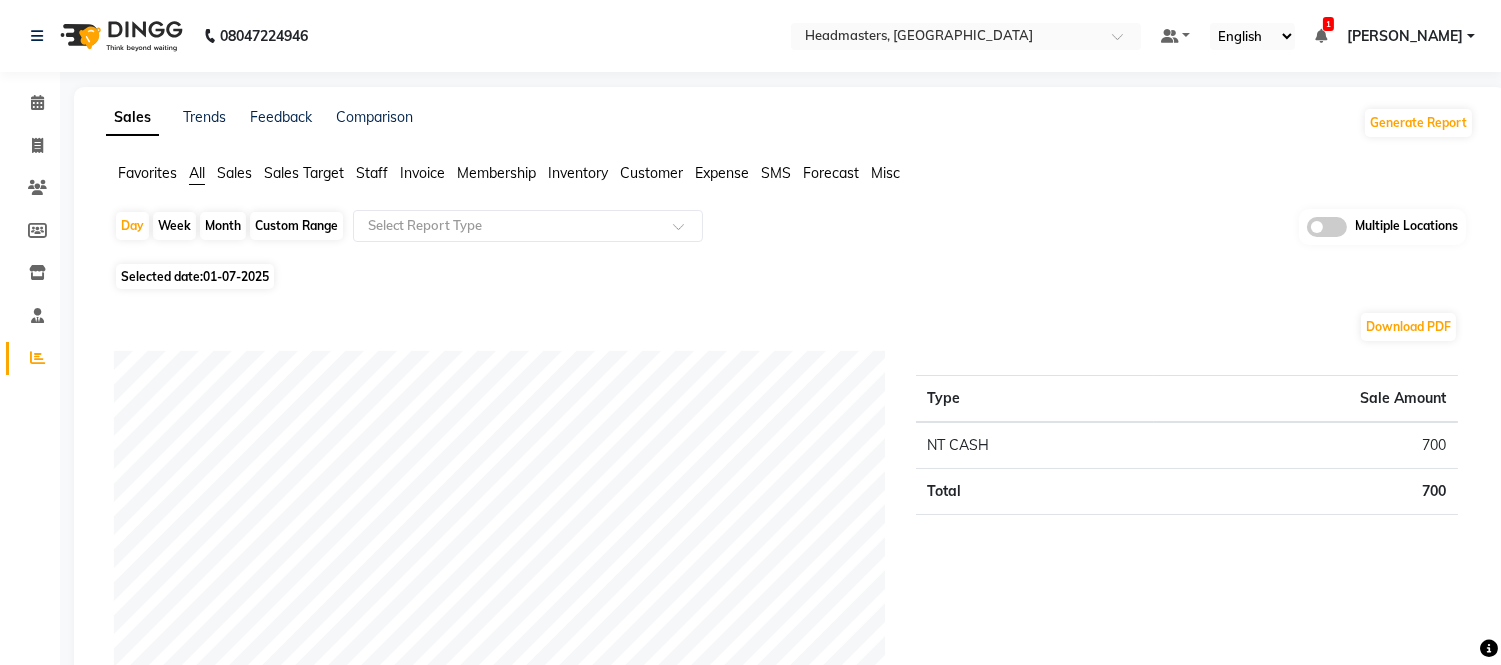 click on "Favorites" 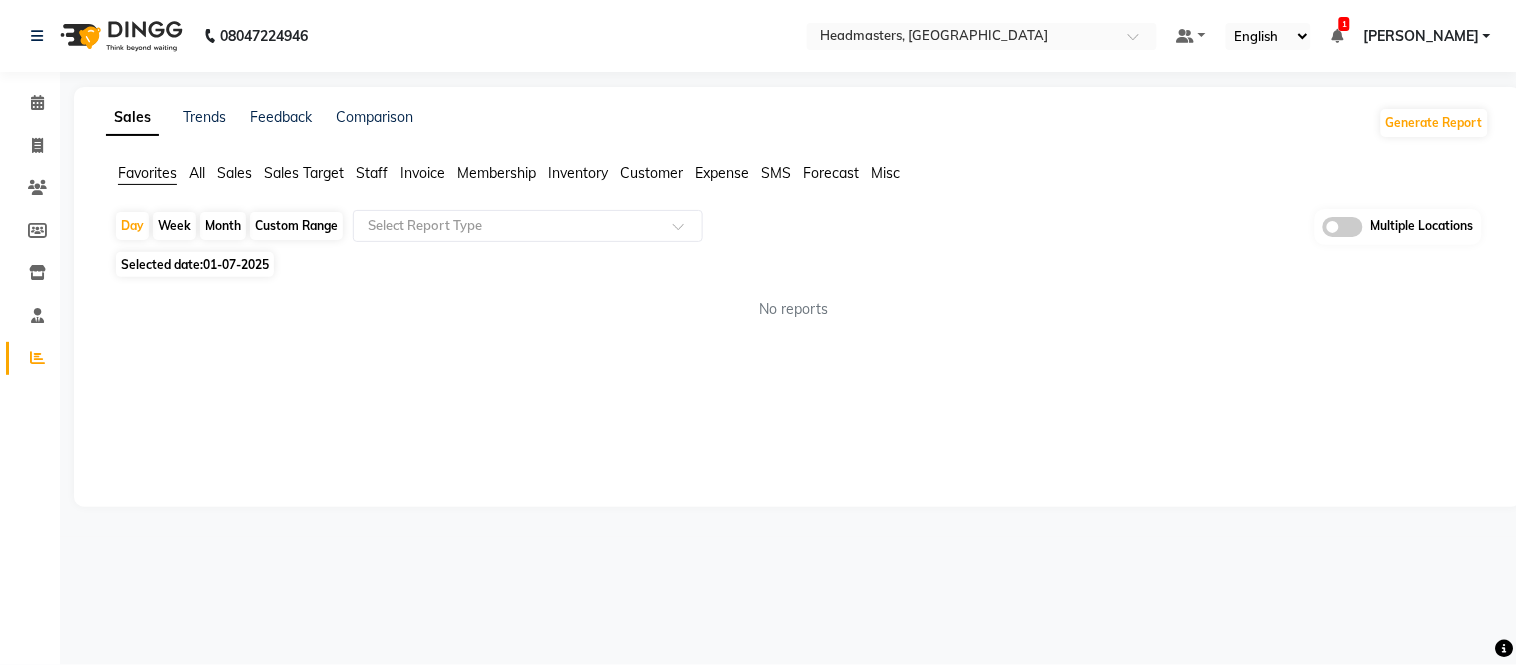 click on "Day   Week   Month   Custom Range  Select Report Type Multiple Locations" 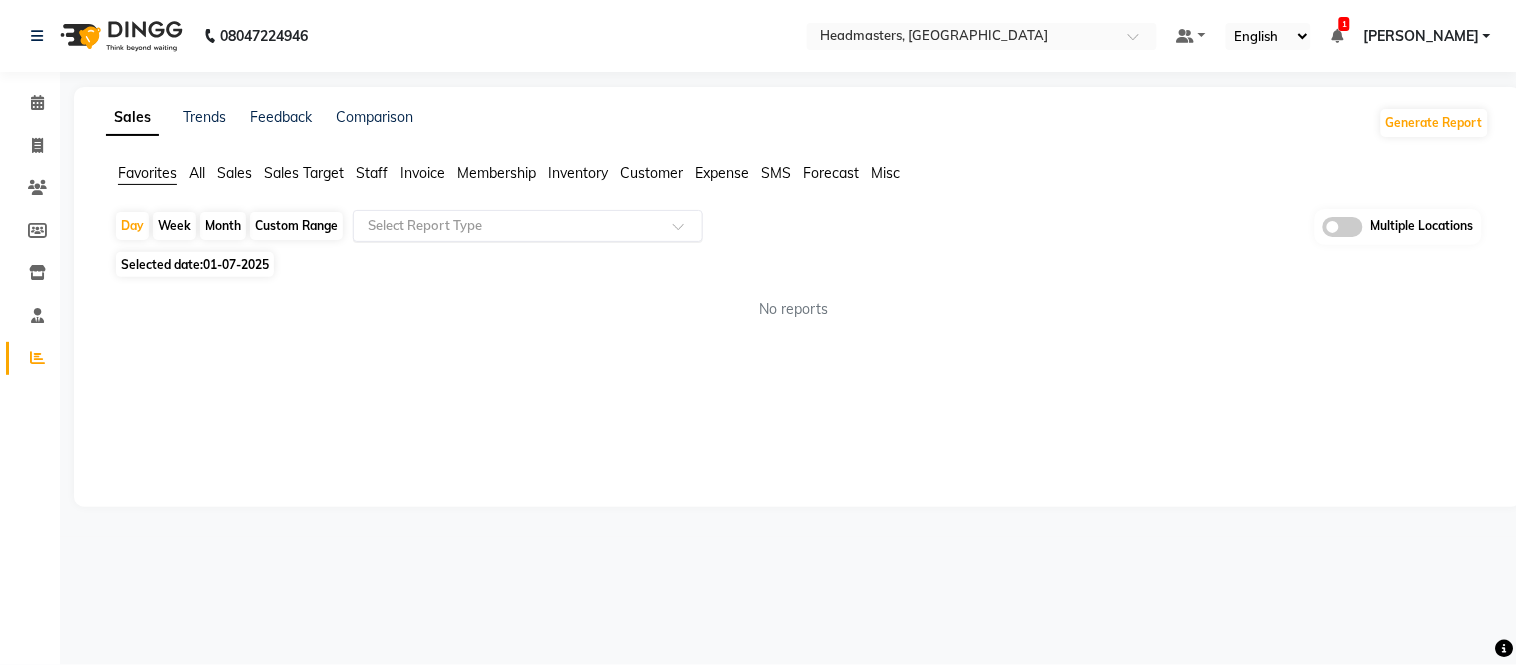 click 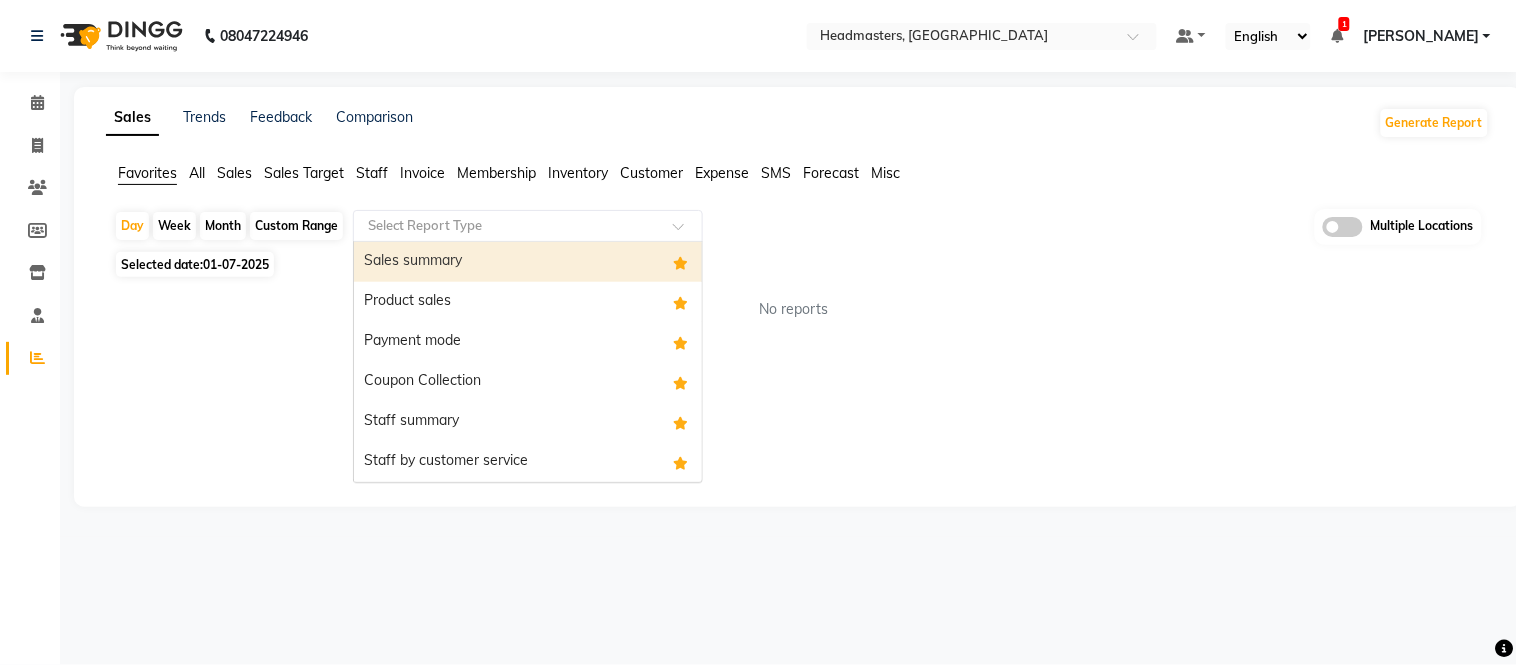 click on "Sales summary" at bounding box center (528, 262) 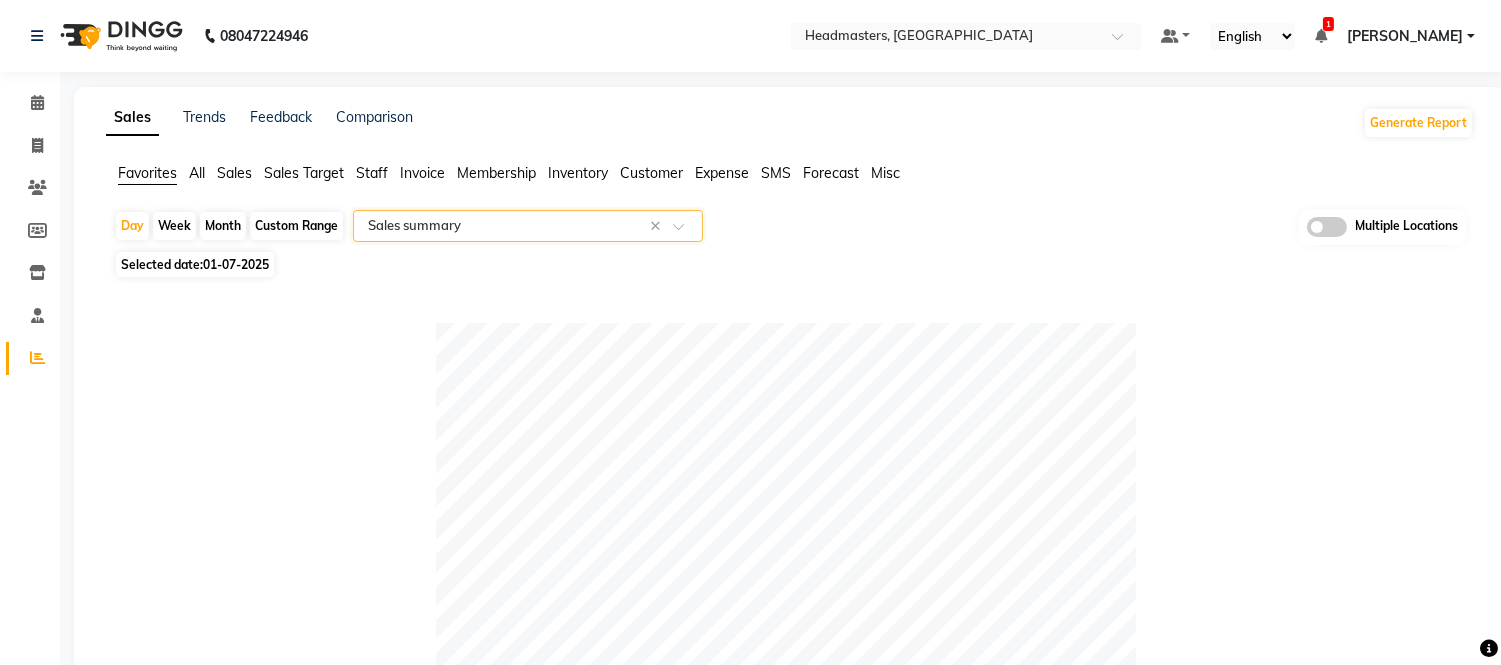 click on "01-07-2025" 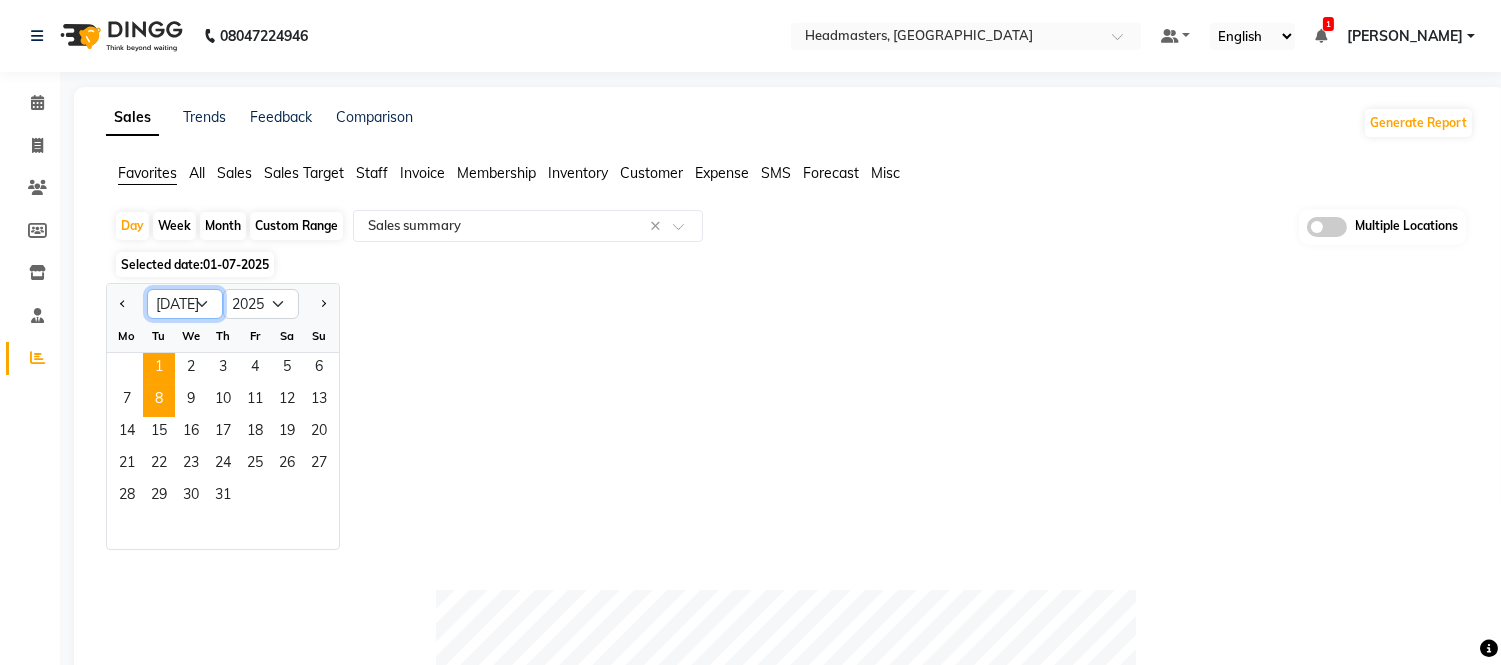 click on "Jan Feb Mar Apr May Jun Jul Aug Sep Oct Nov Dec" 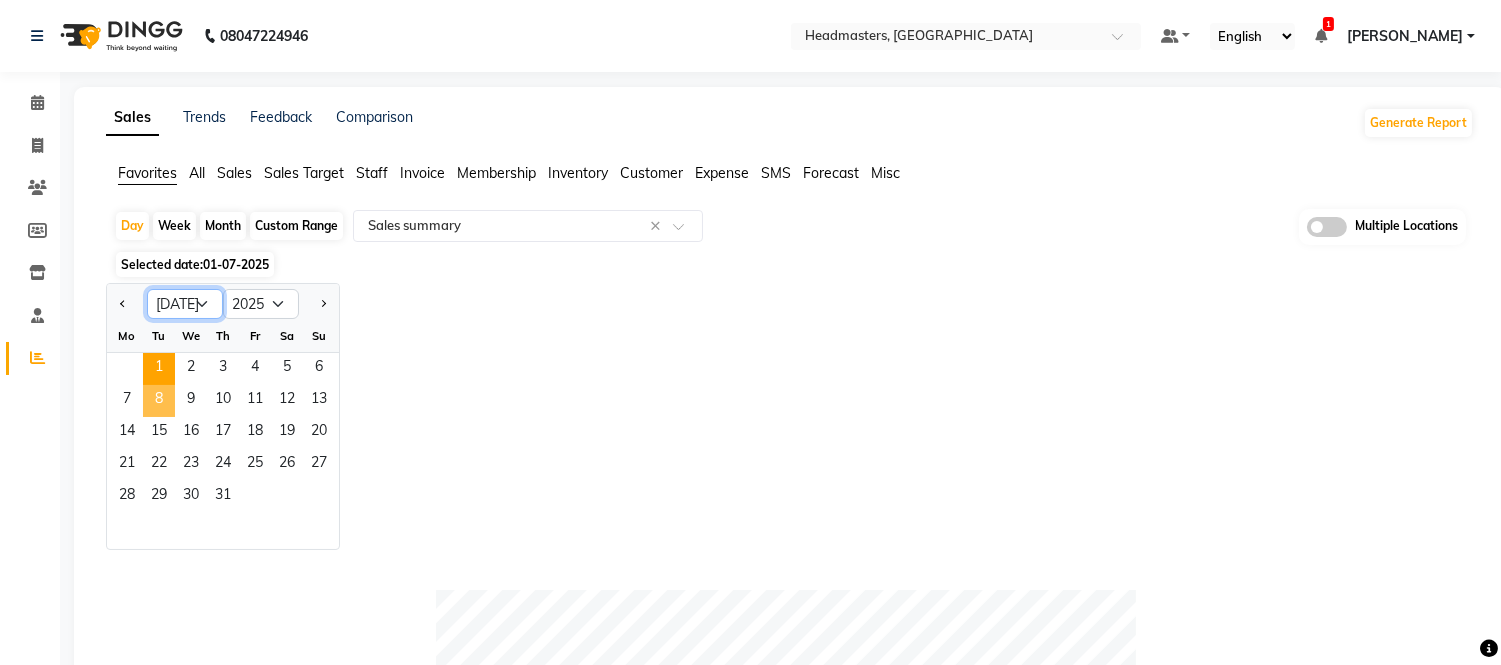 select on "6" 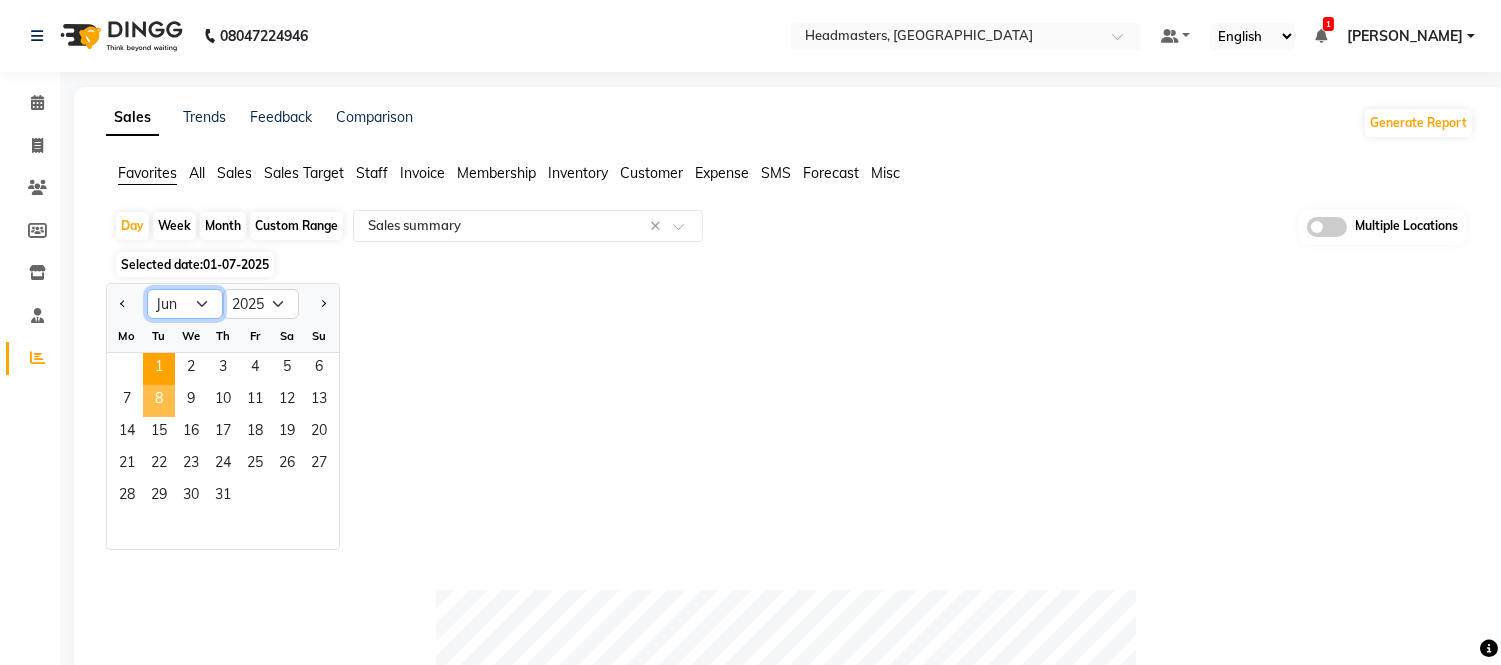 click on "Jan Feb Mar Apr May Jun Jul Aug Sep Oct Nov Dec" 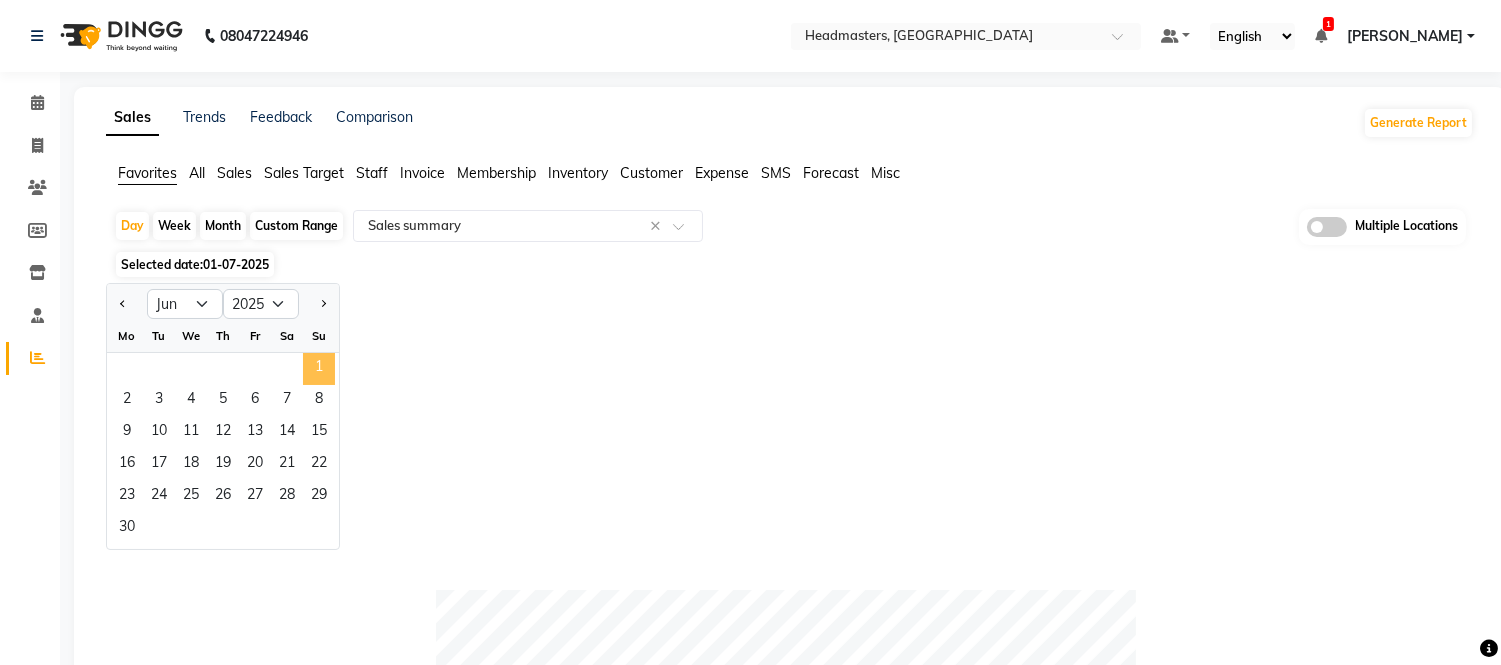 click on "1" 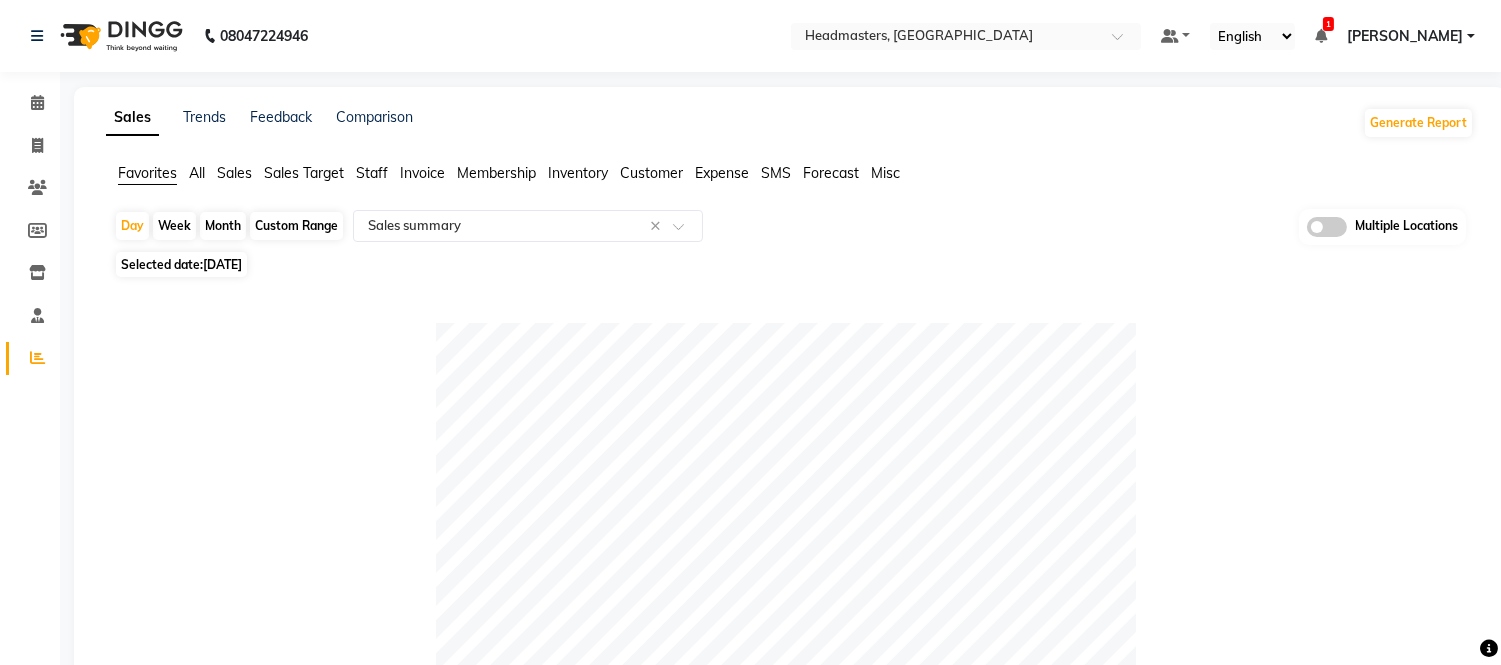click on "Month" 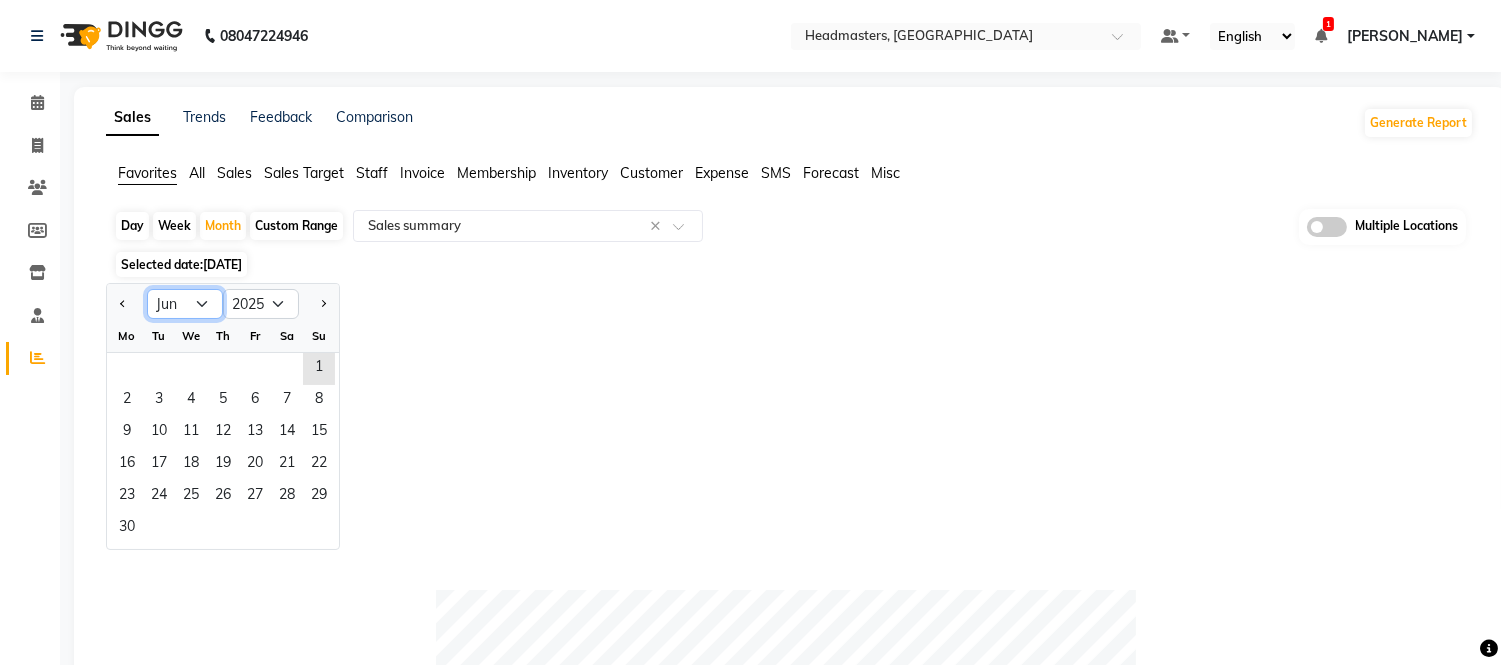 click on "Jan Feb Mar Apr May Jun Jul Aug Sep Oct Nov Dec" 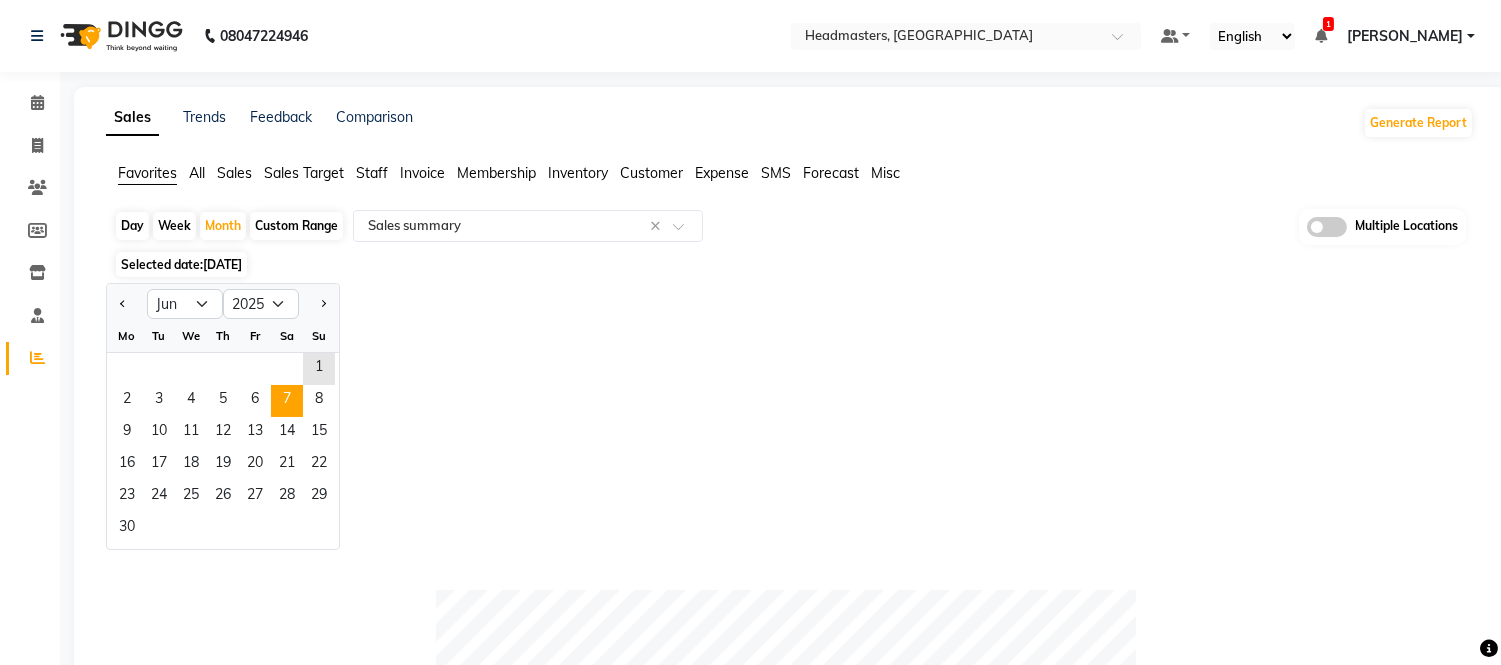 click on "1" 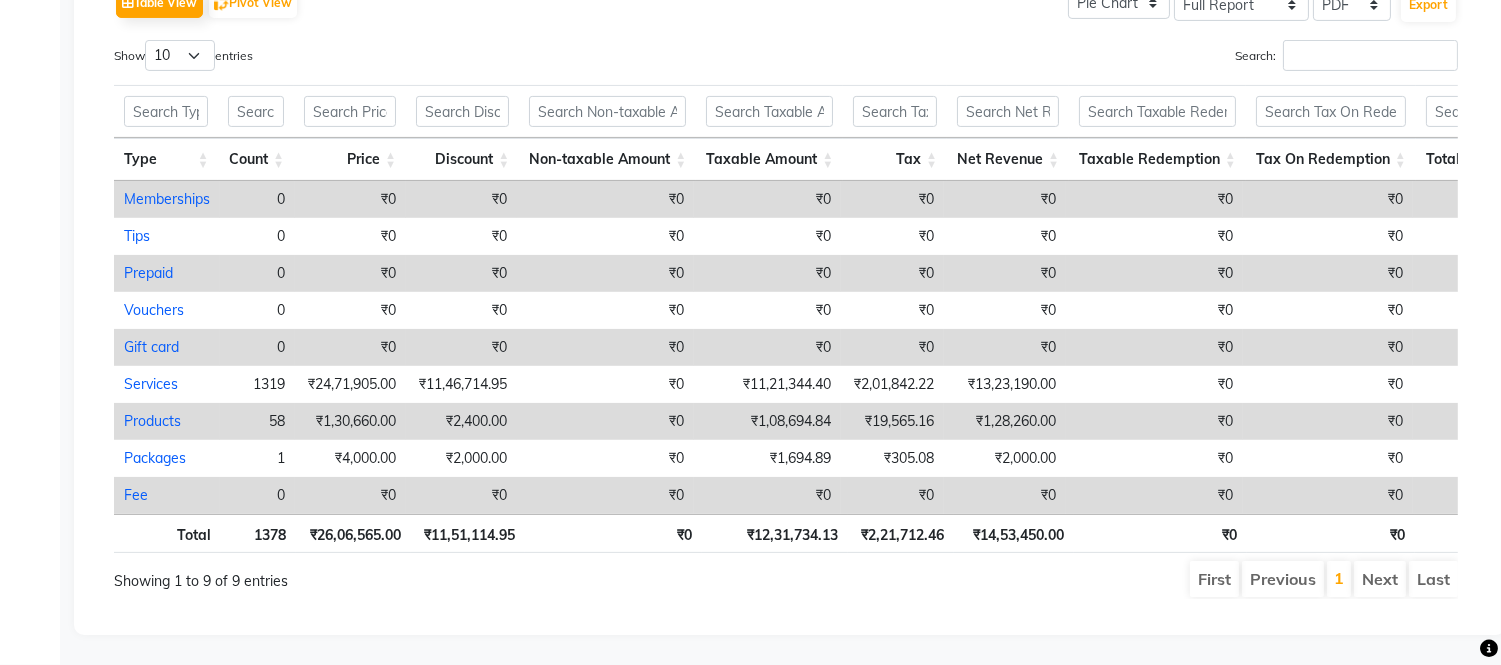 scroll, scrollTop: 1074, scrollLeft: 0, axis: vertical 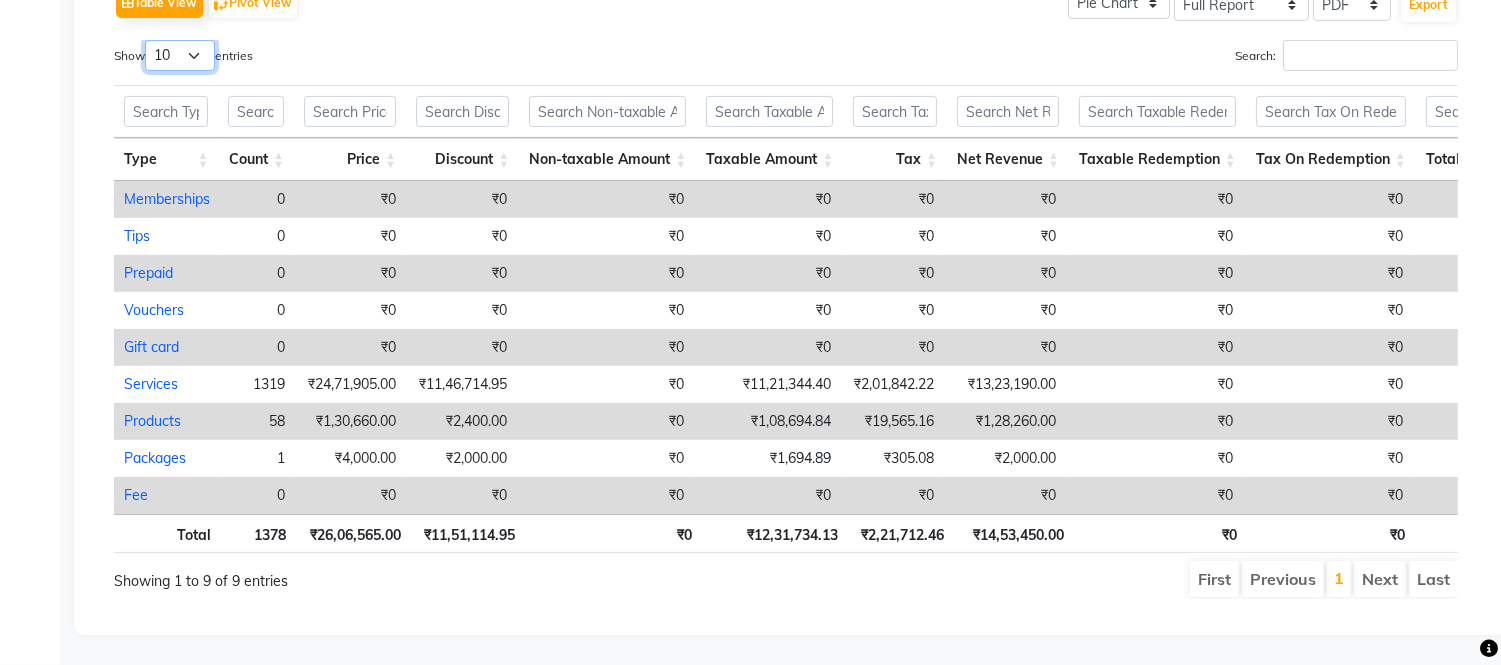click on "10 25 50 100" at bounding box center [180, 55] 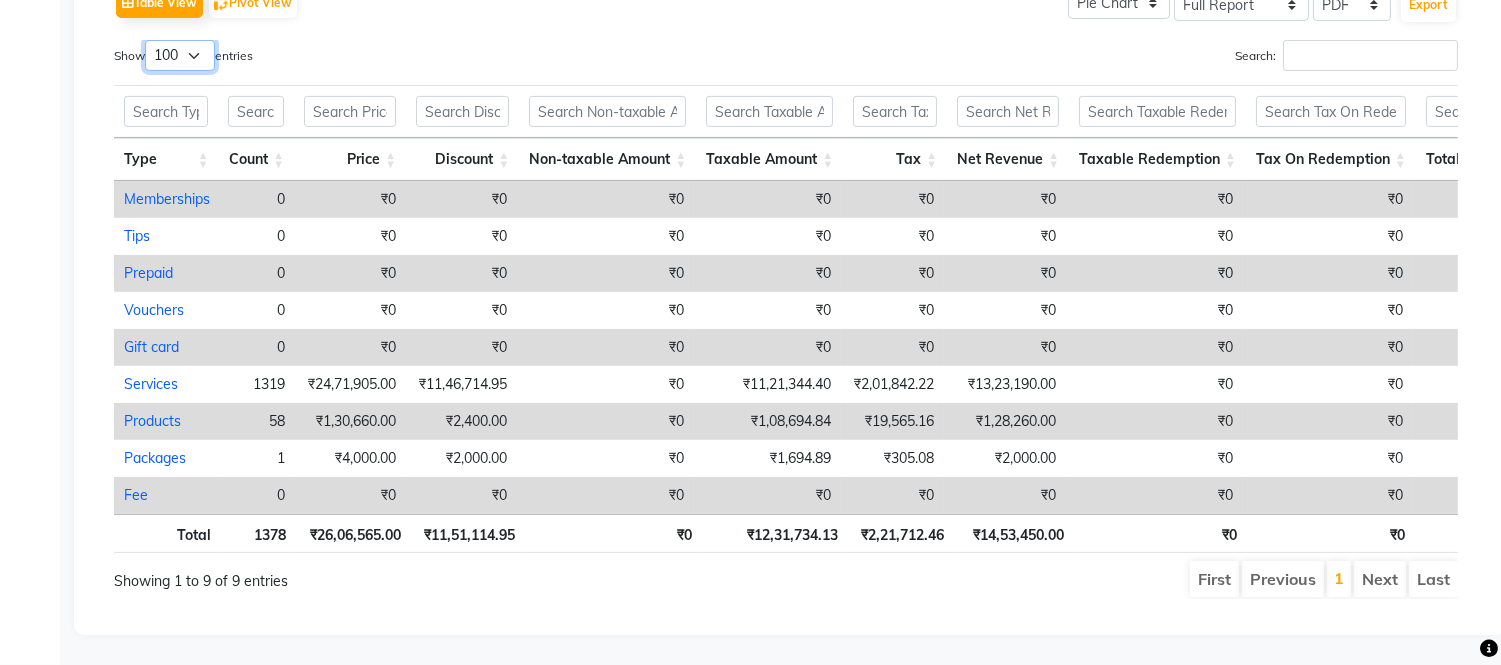 click on "10 25 50 100" at bounding box center (180, 55) 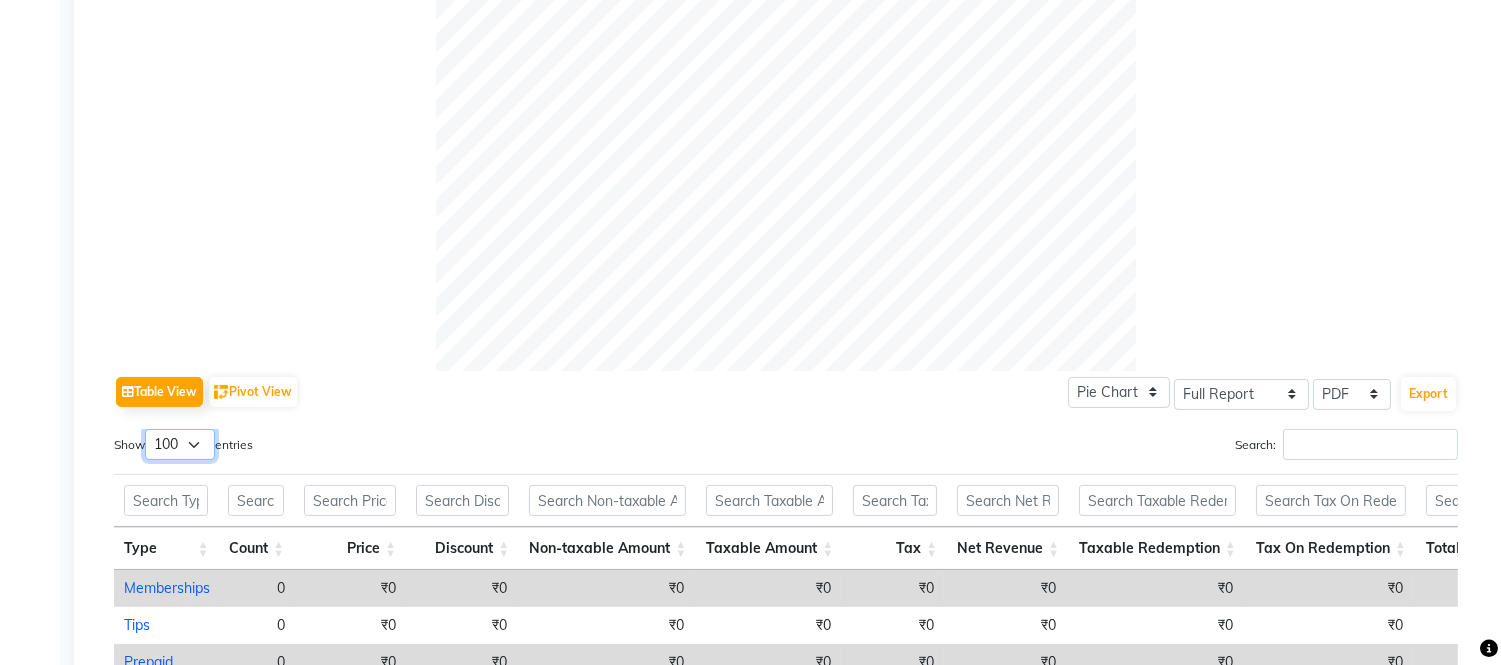 scroll, scrollTop: 630, scrollLeft: 0, axis: vertical 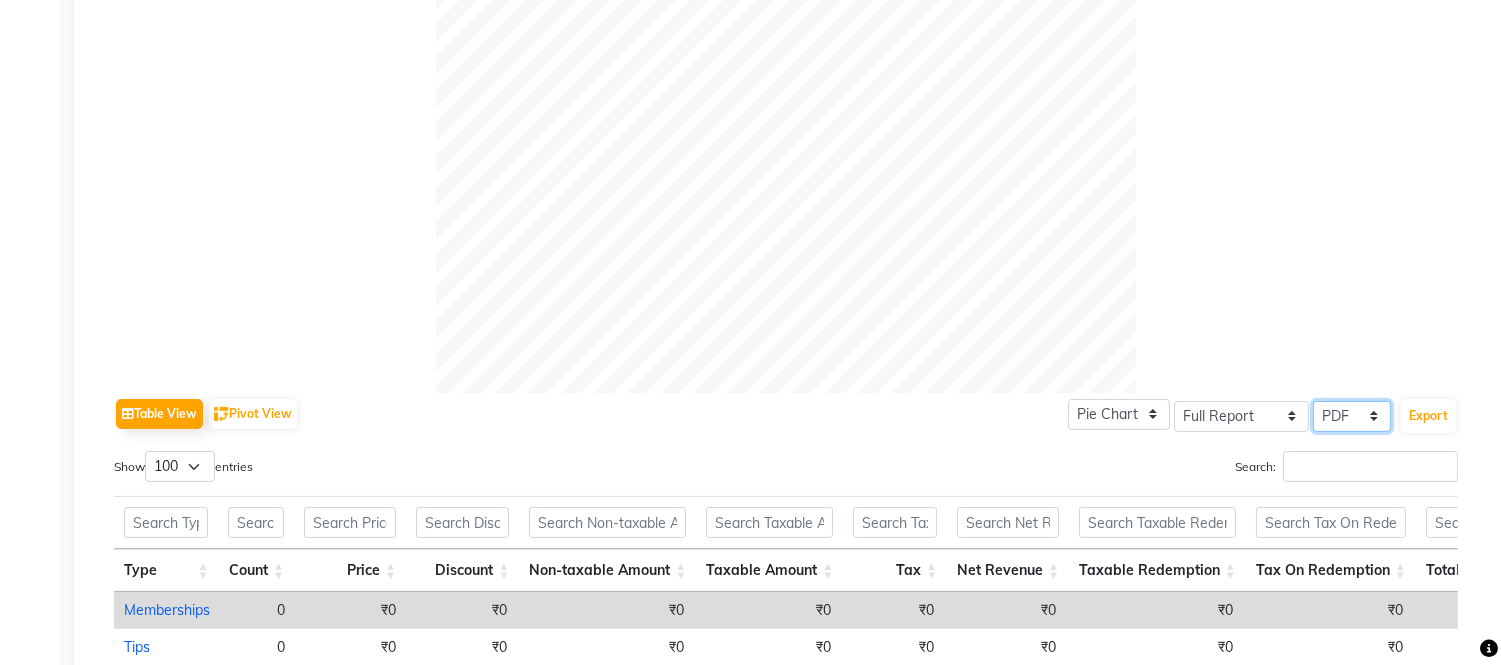 click on "Select CSV PDF" 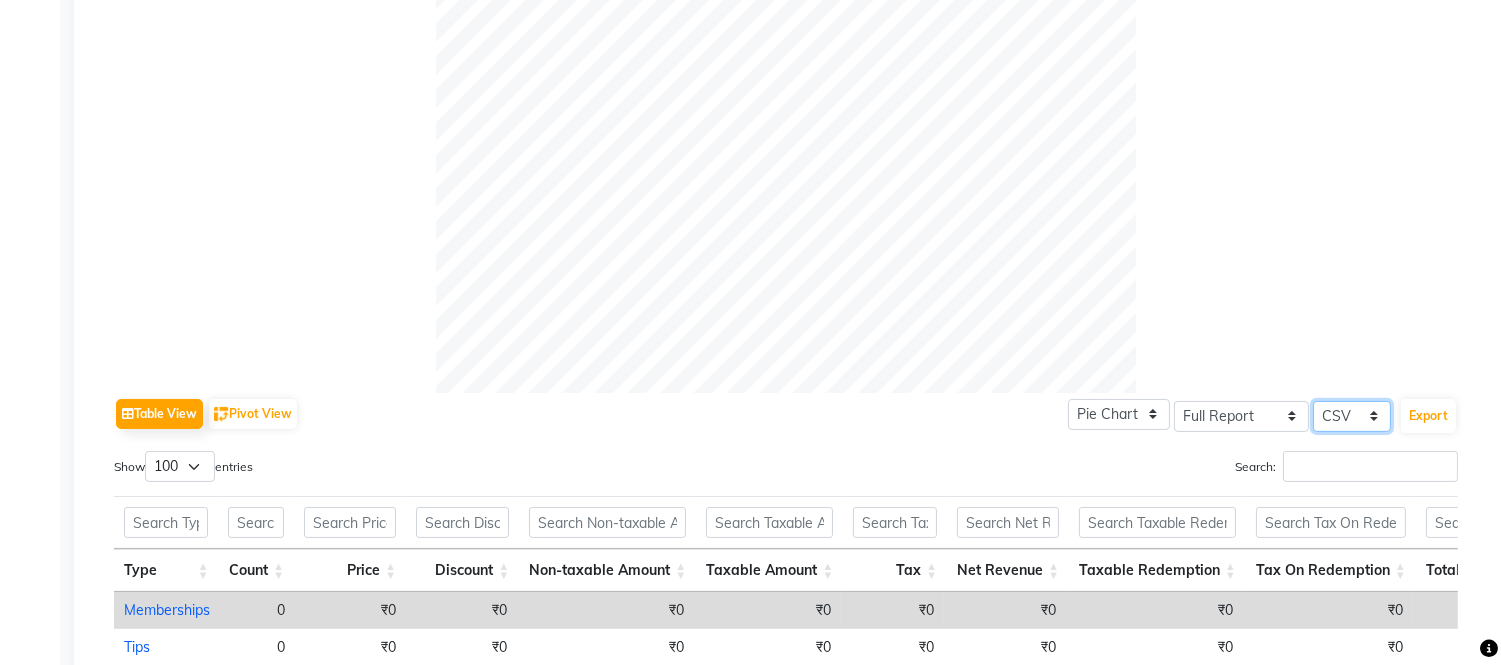 click on "Select CSV PDF" 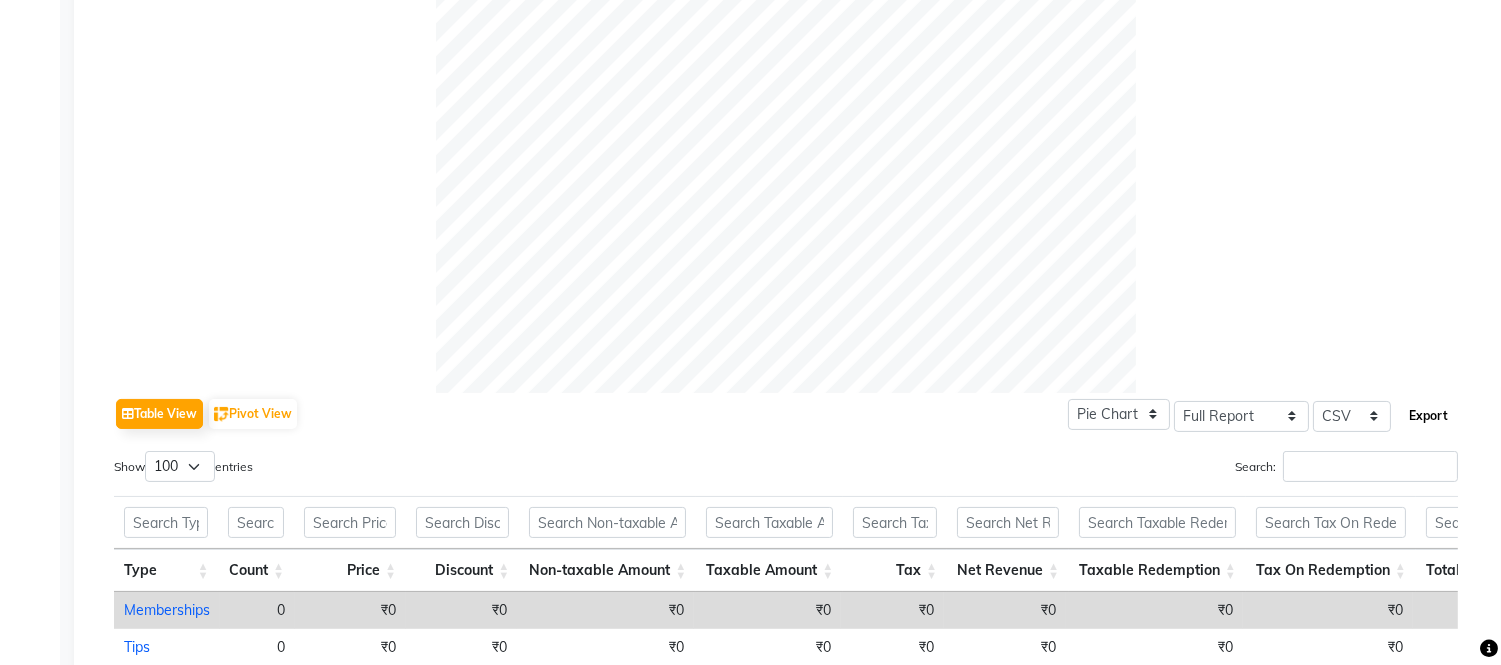 click on "Export" 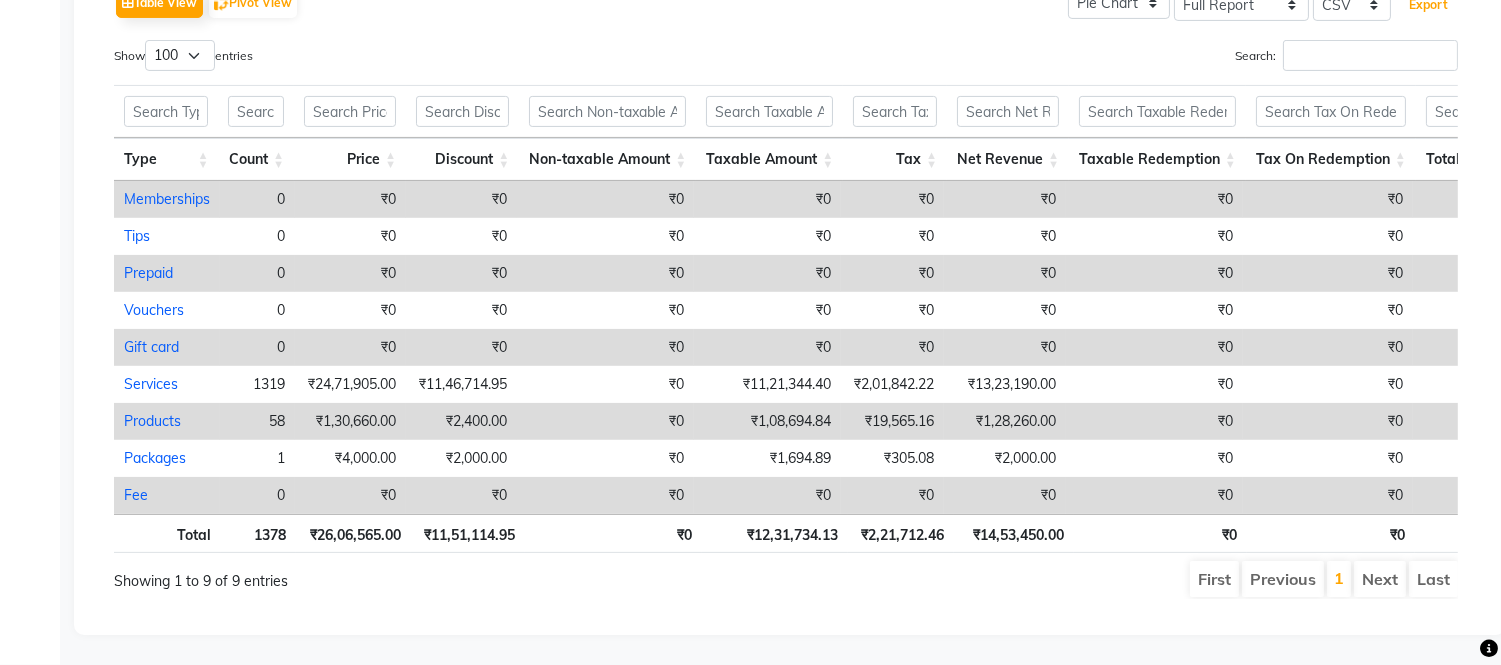scroll, scrollTop: 1074, scrollLeft: 0, axis: vertical 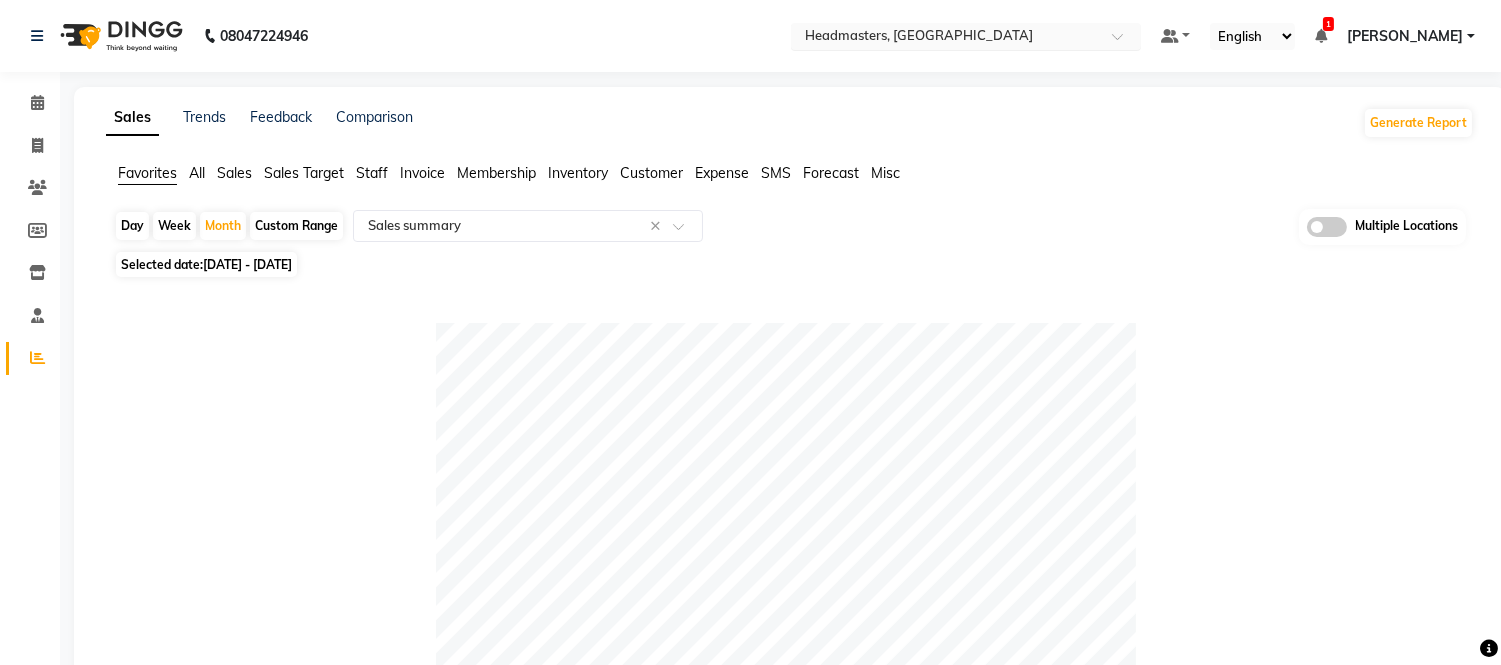 click at bounding box center (946, 38) 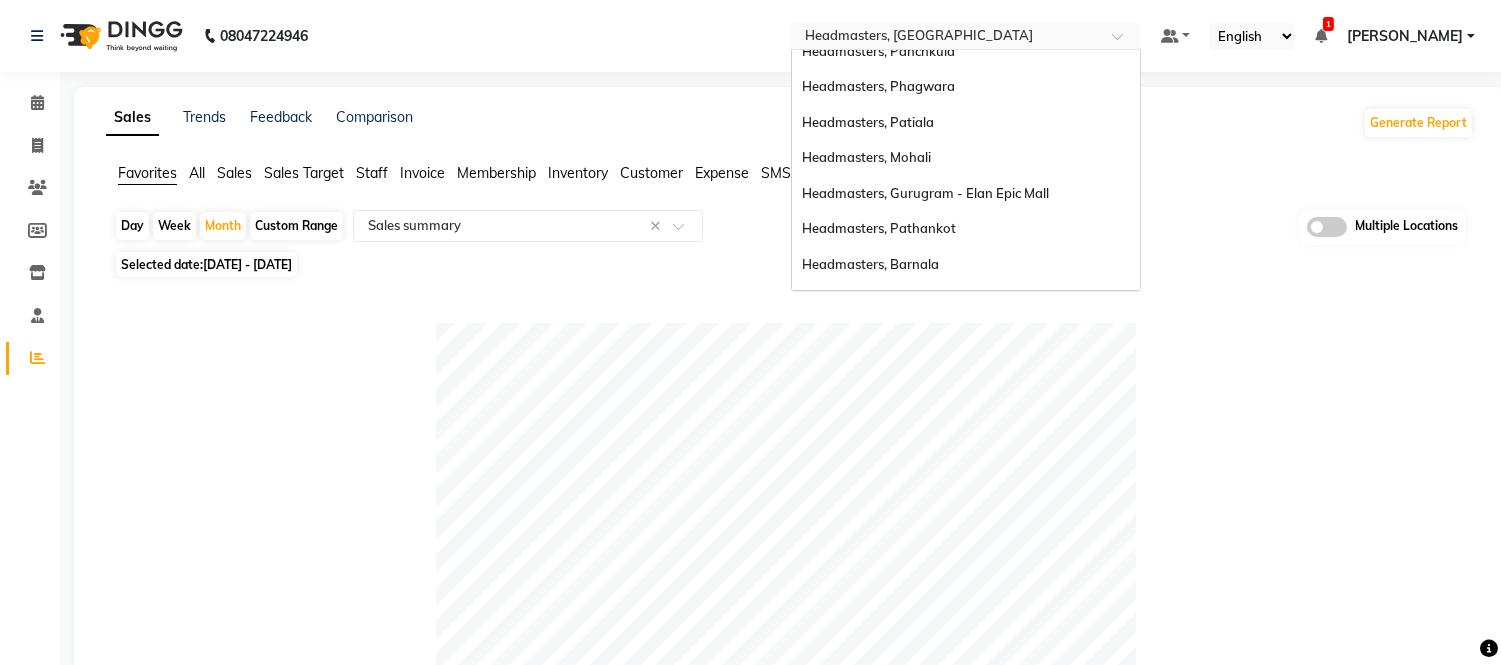 scroll, scrollTop: 0, scrollLeft: 0, axis: both 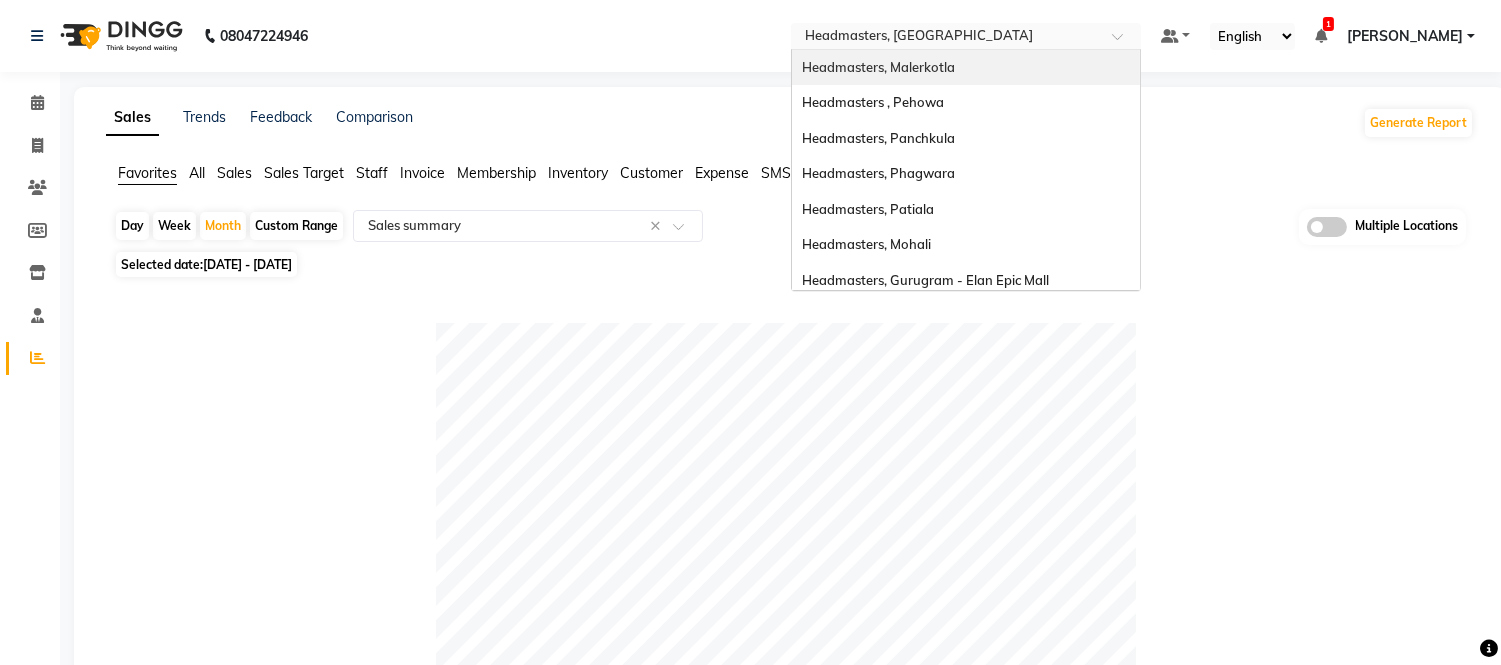 click on "Headmasters, Malerkotla" at bounding box center (878, 67) 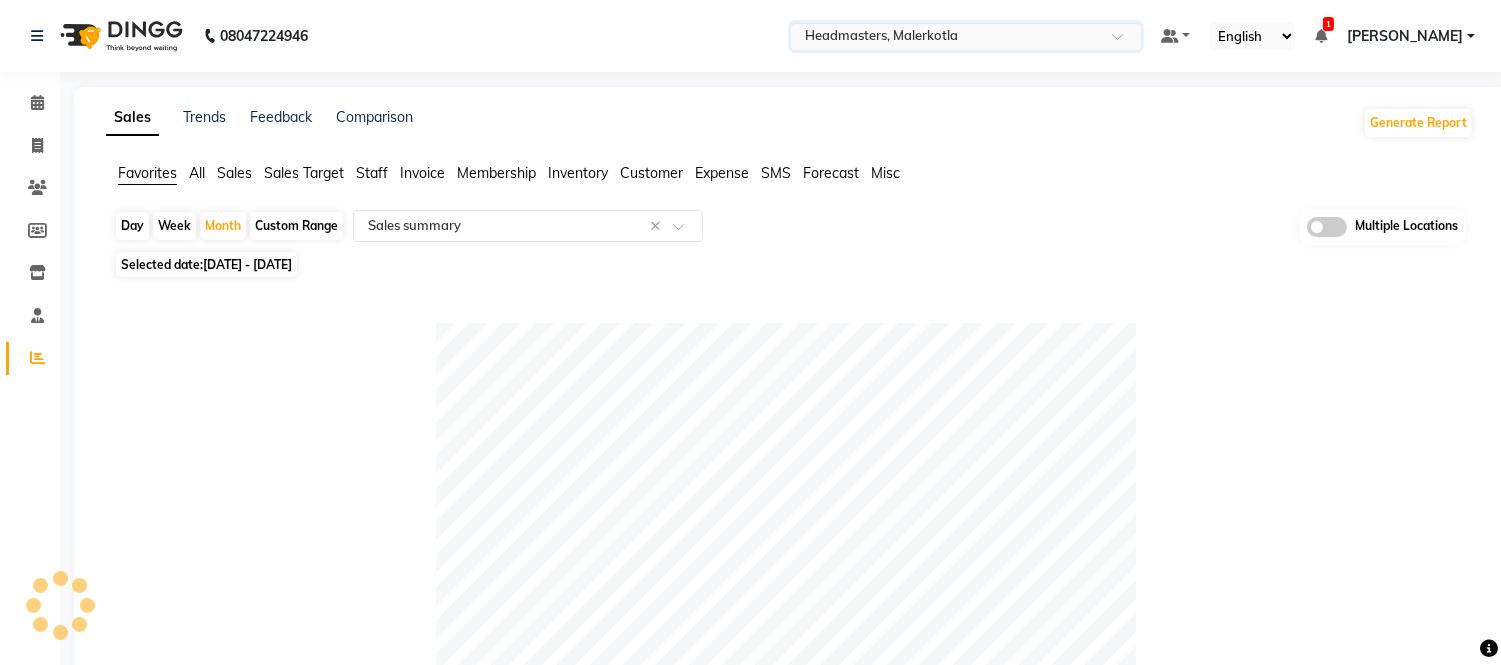 click on "Staff" 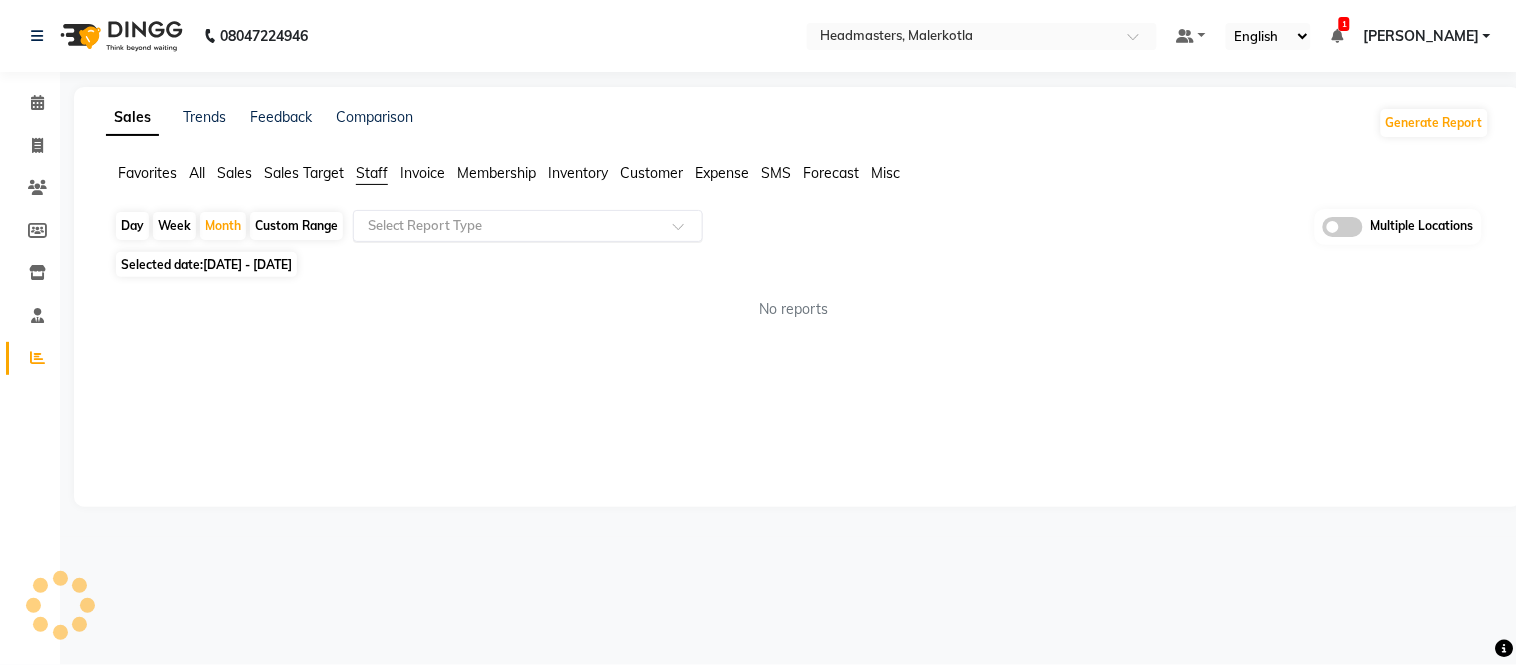 click 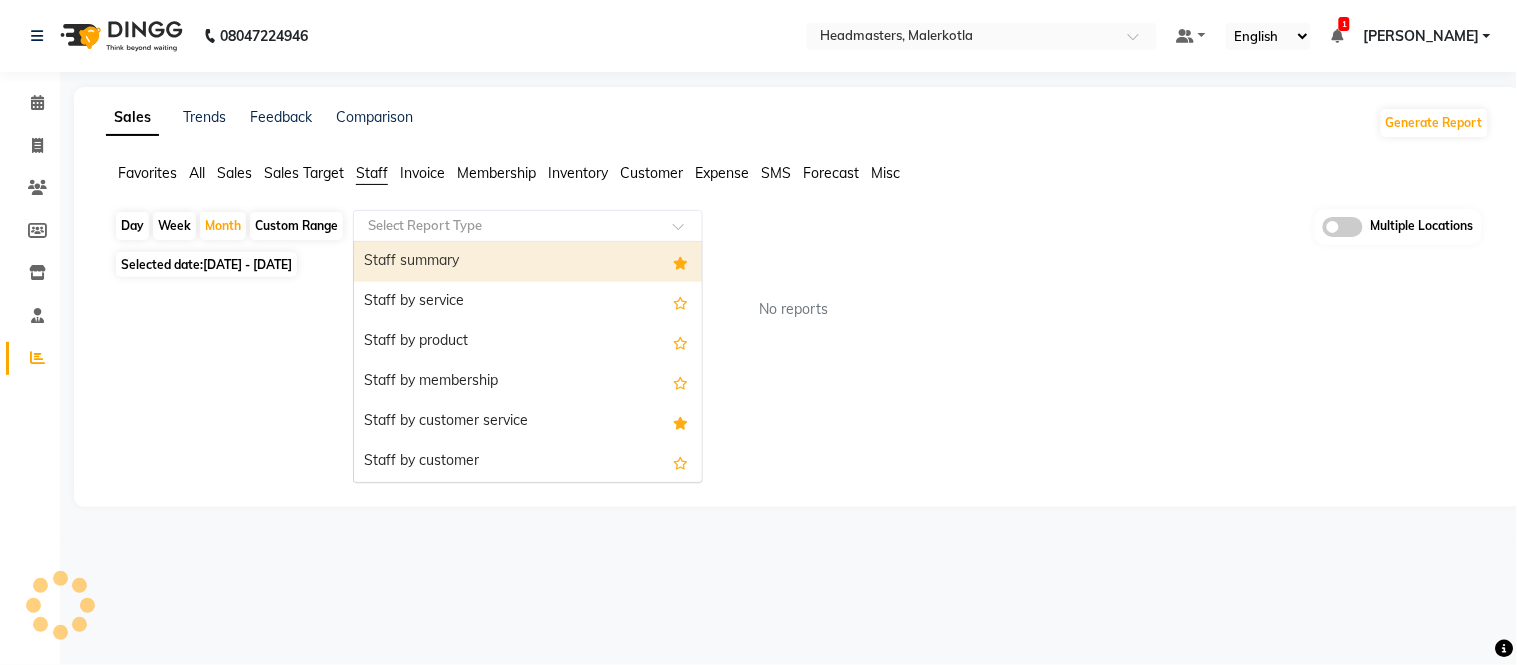 click on "Staff summary" at bounding box center [528, 262] 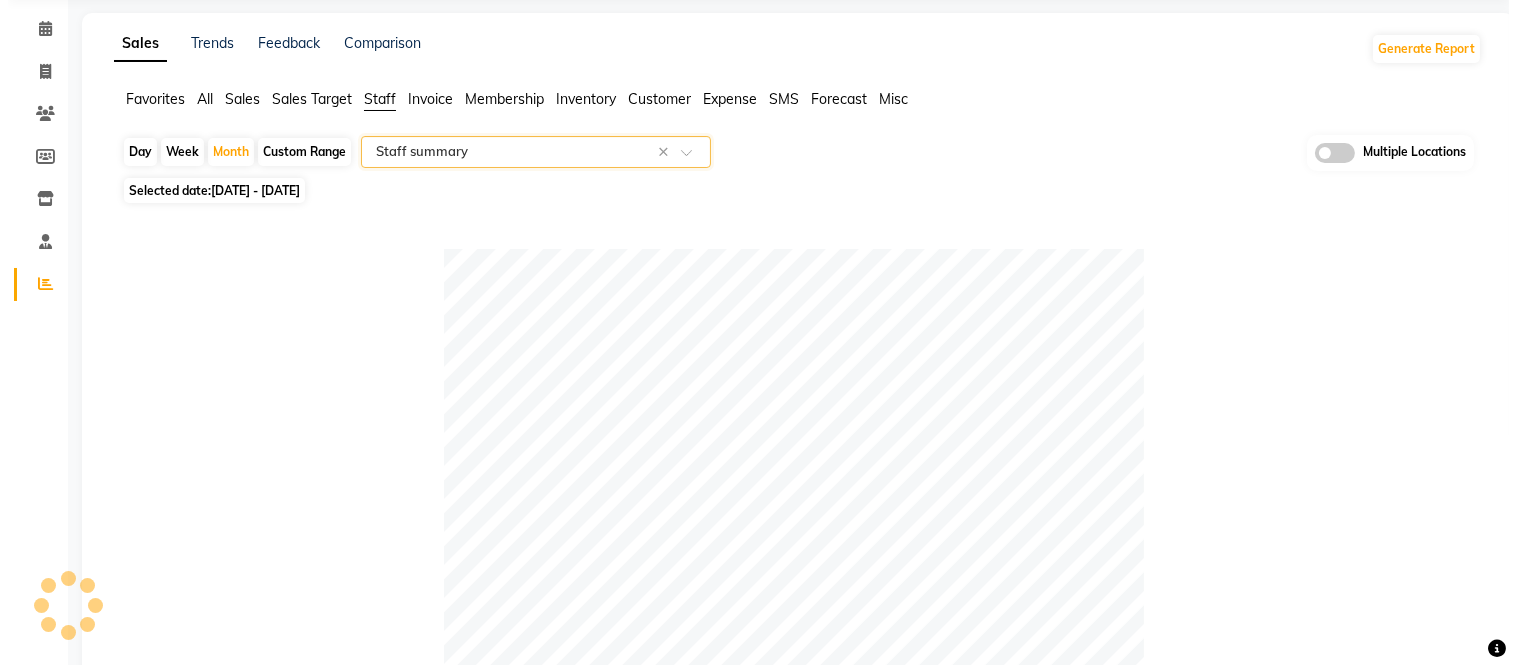 scroll, scrollTop: 0, scrollLeft: 0, axis: both 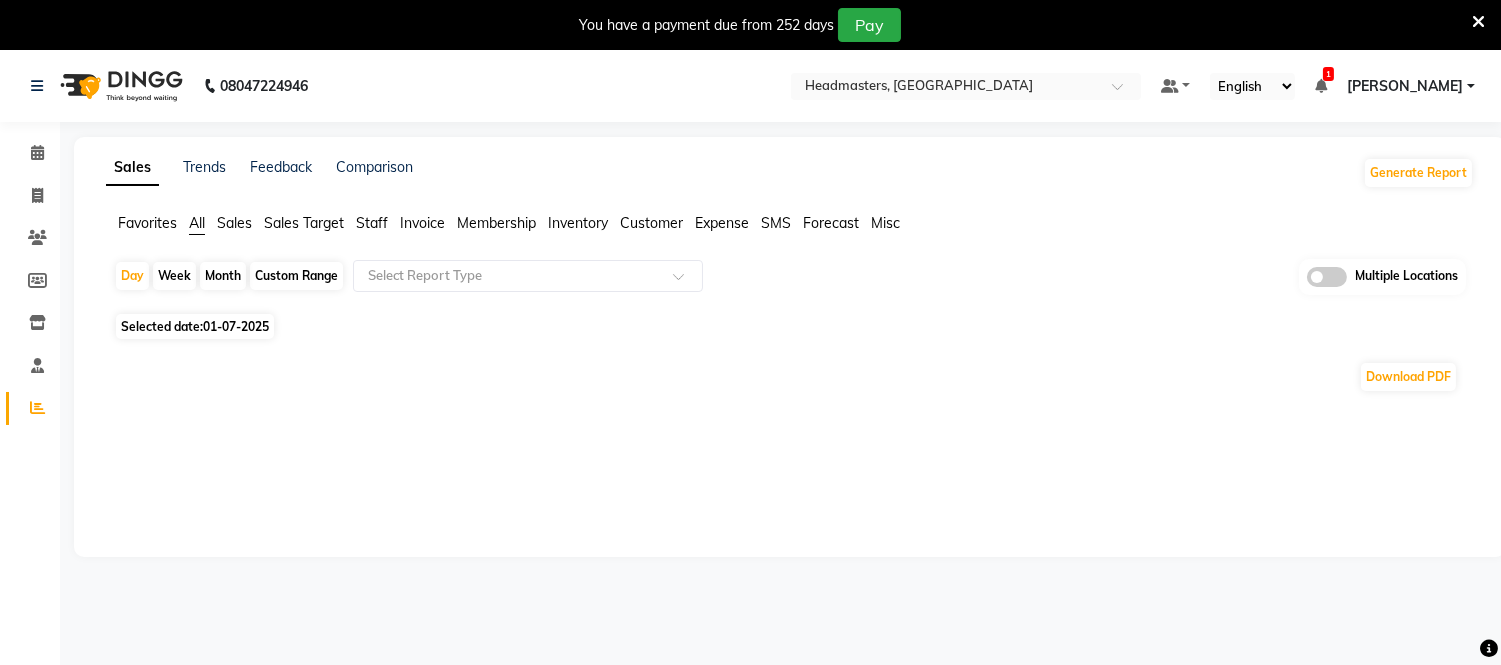 click at bounding box center (1478, 22) 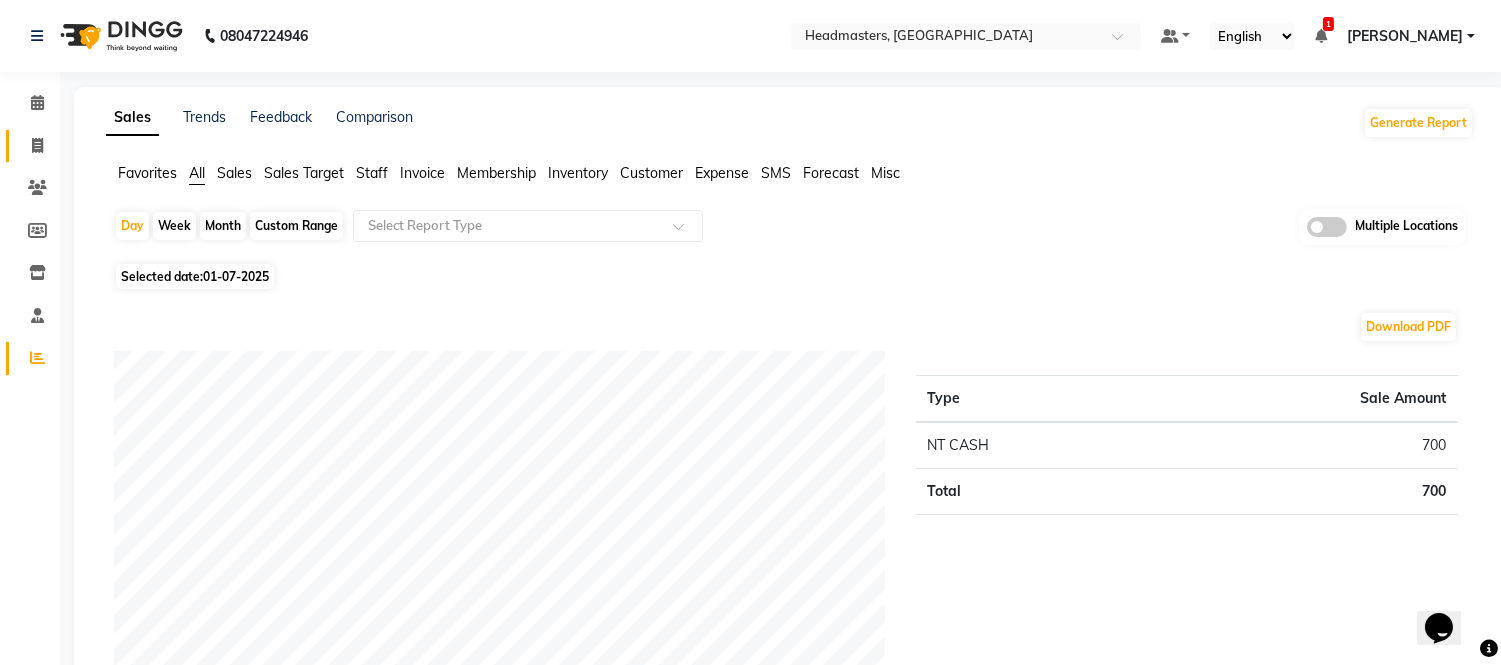 scroll, scrollTop: 0, scrollLeft: 0, axis: both 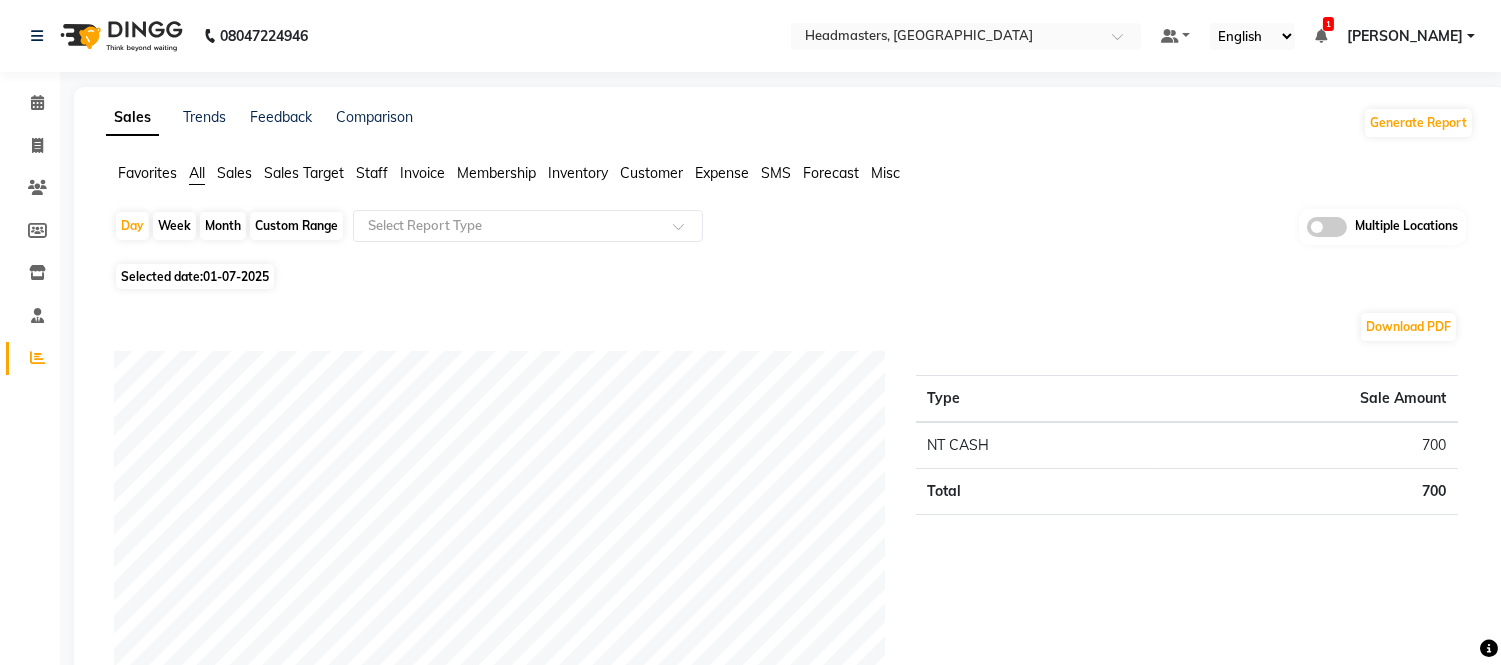 click at bounding box center [946, 38] 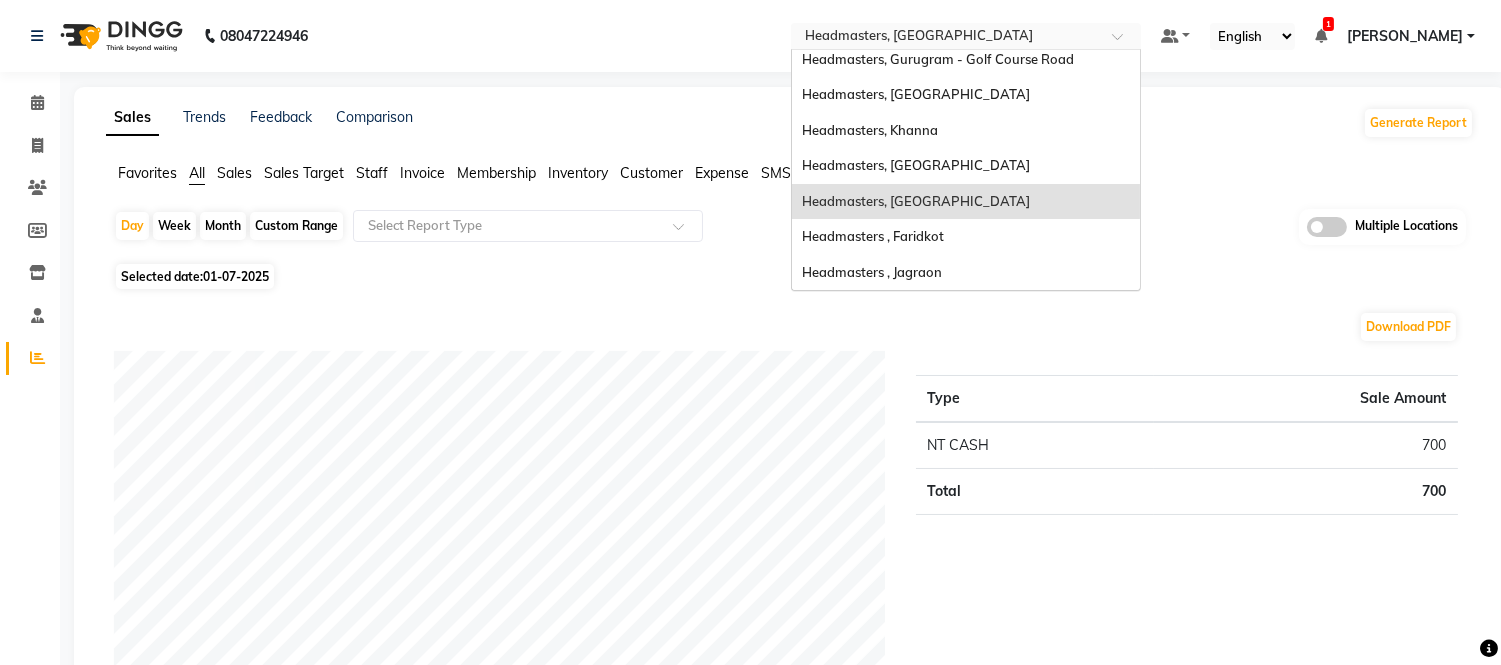 scroll, scrollTop: 0, scrollLeft: 0, axis: both 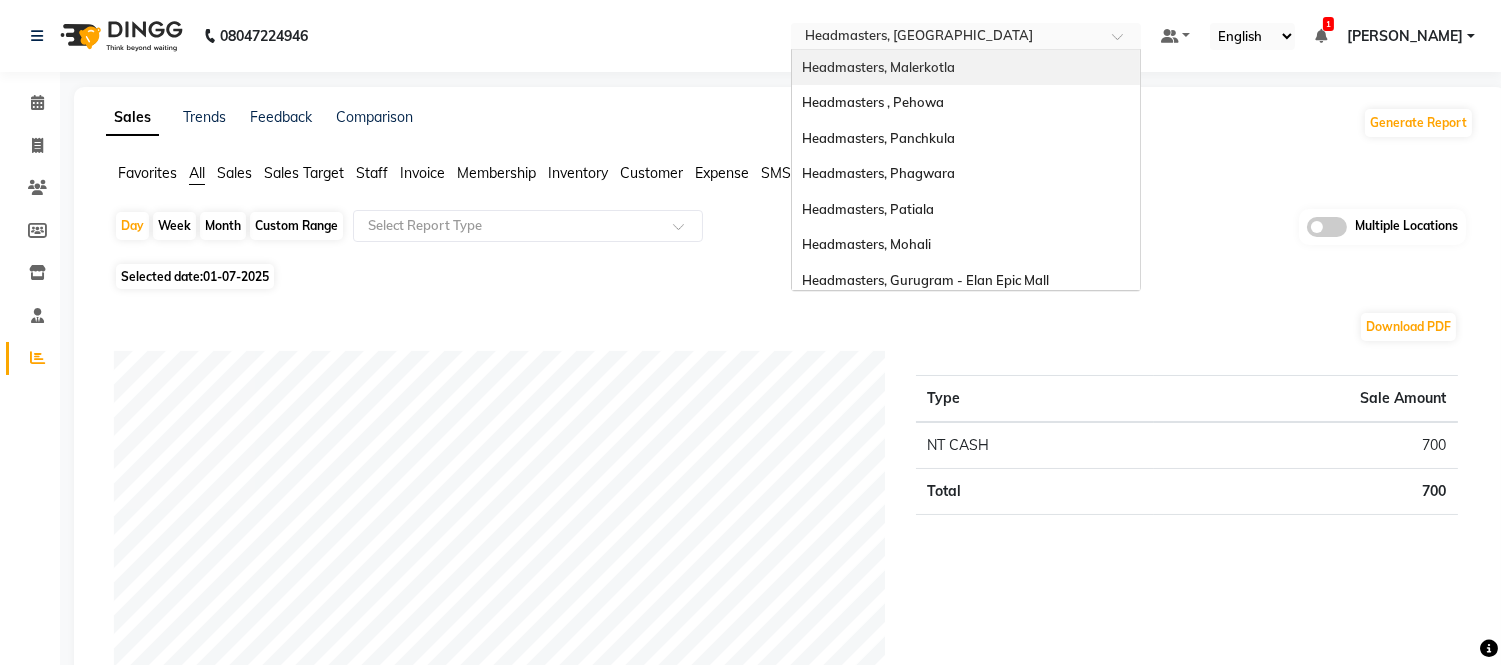 click on "Headmasters, Malerkotla" at bounding box center (878, 67) 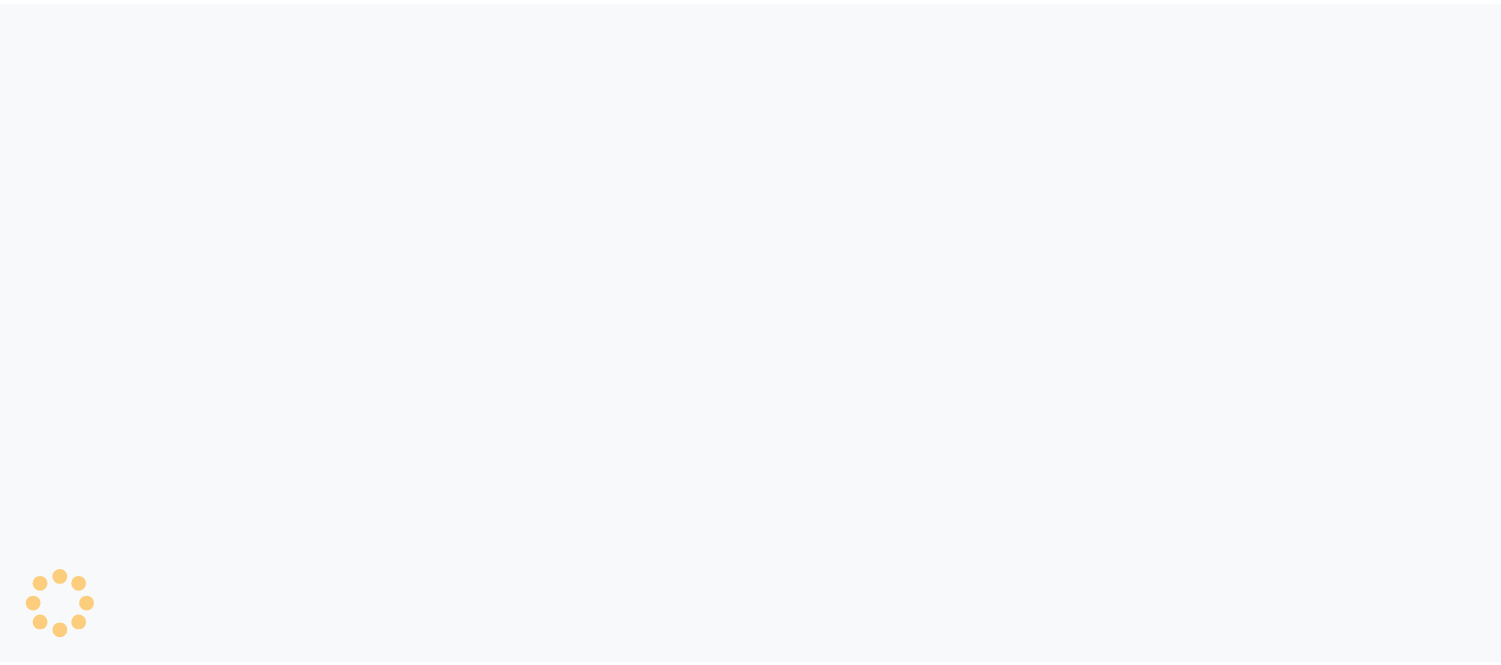 scroll, scrollTop: 0, scrollLeft: 0, axis: both 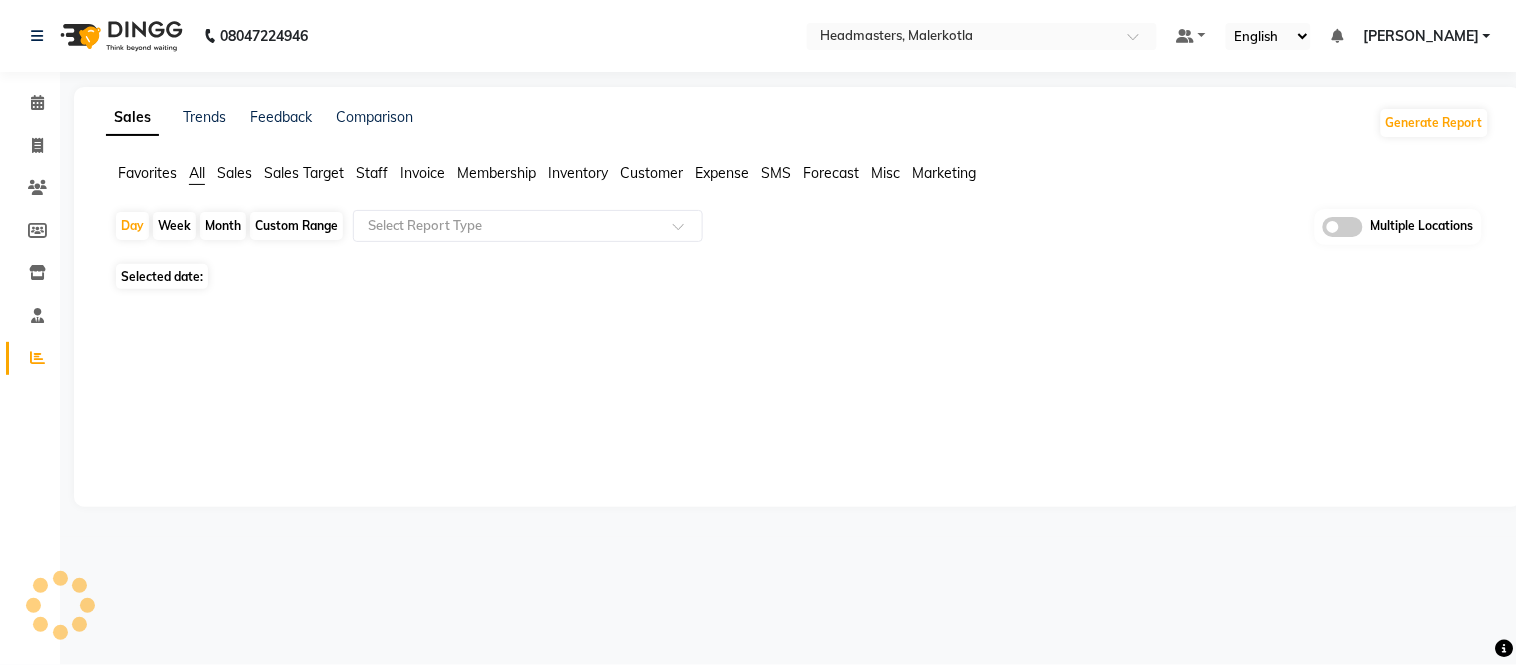 select on "en" 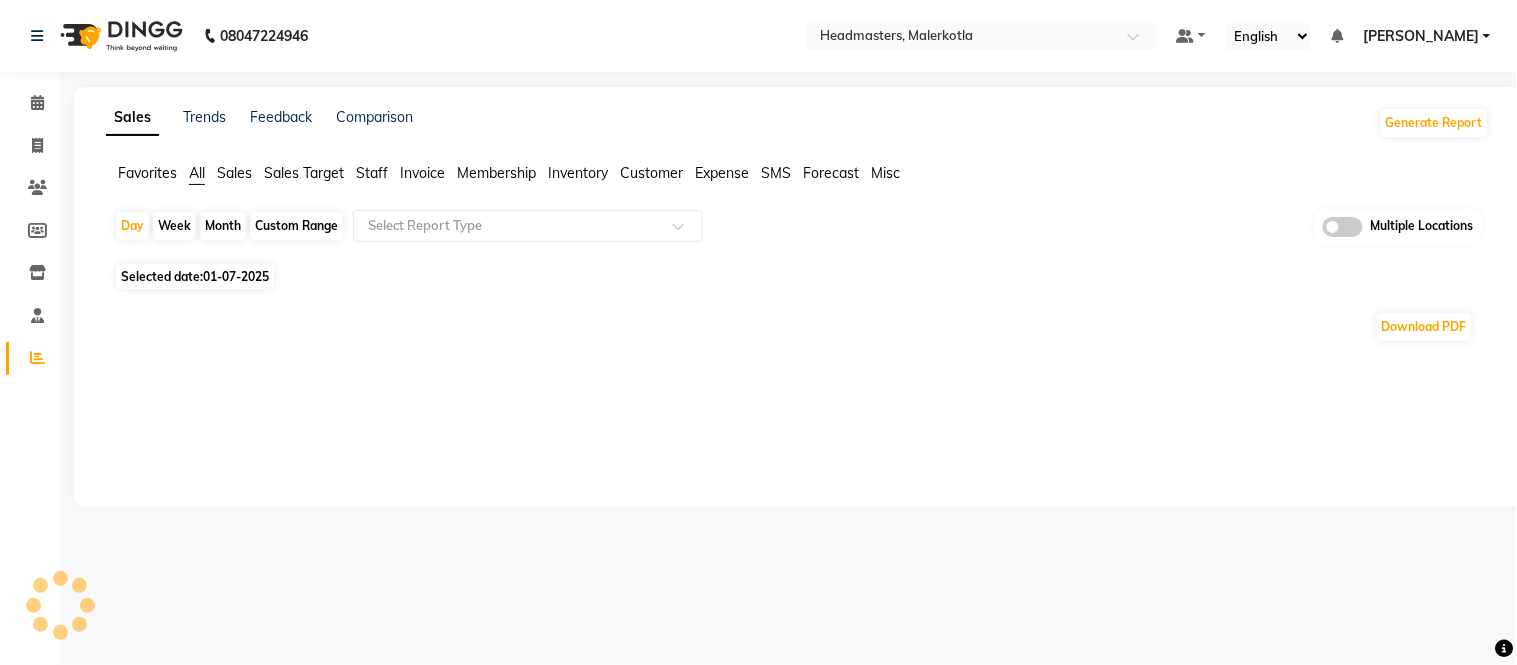 click on "Staff" 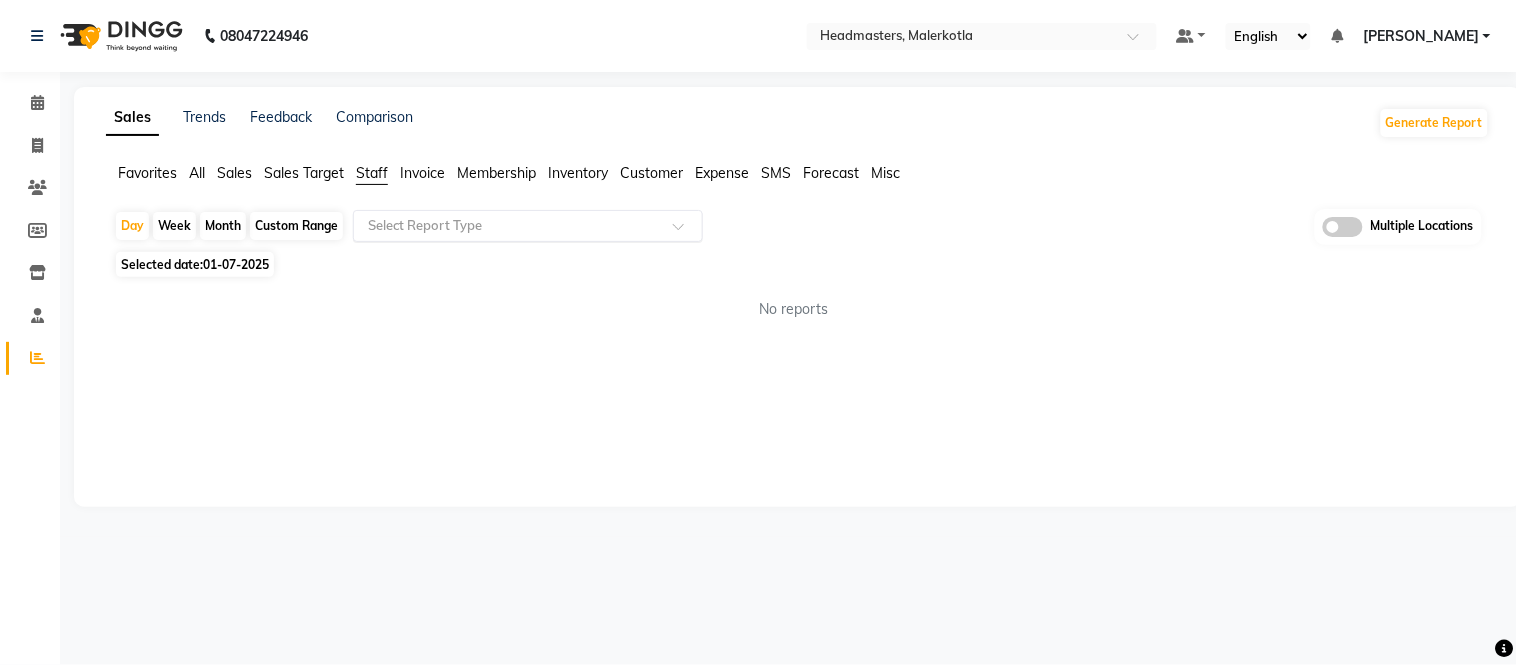 click 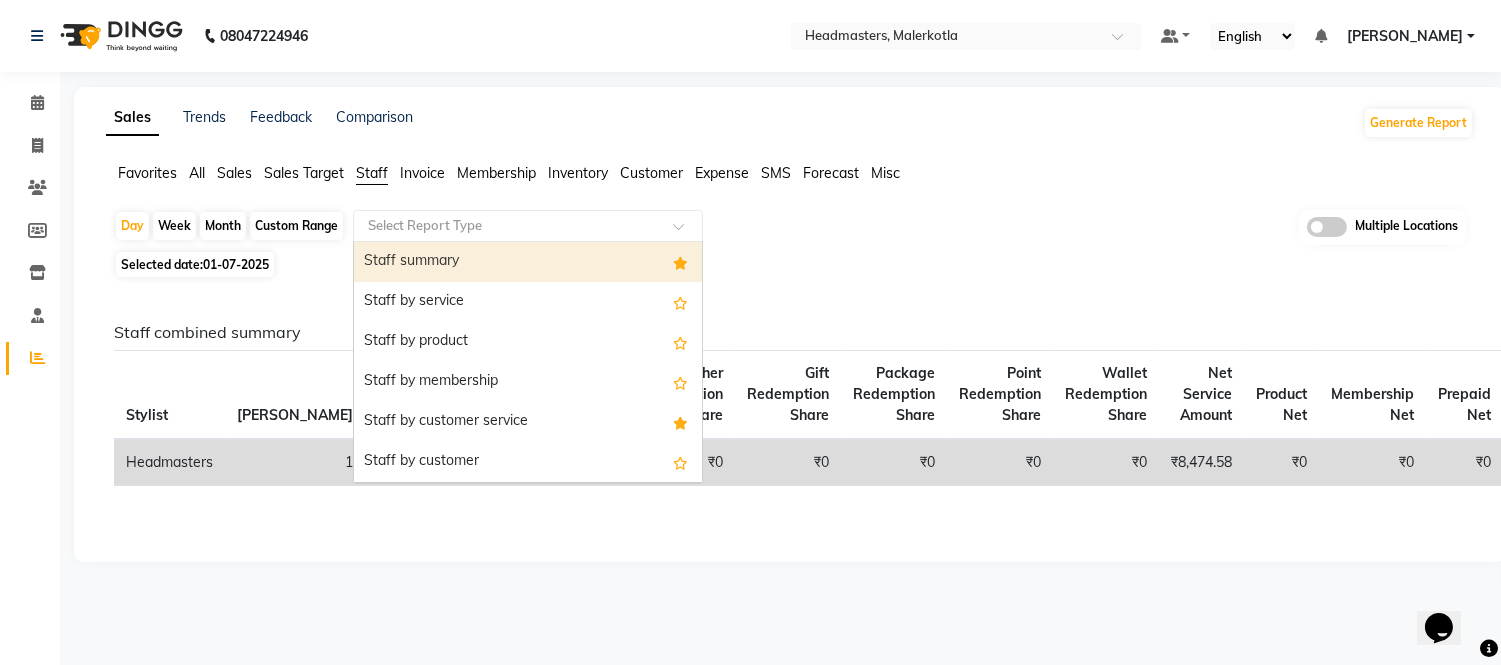 scroll, scrollTop: 0, scrollLeft: 0, axis: both 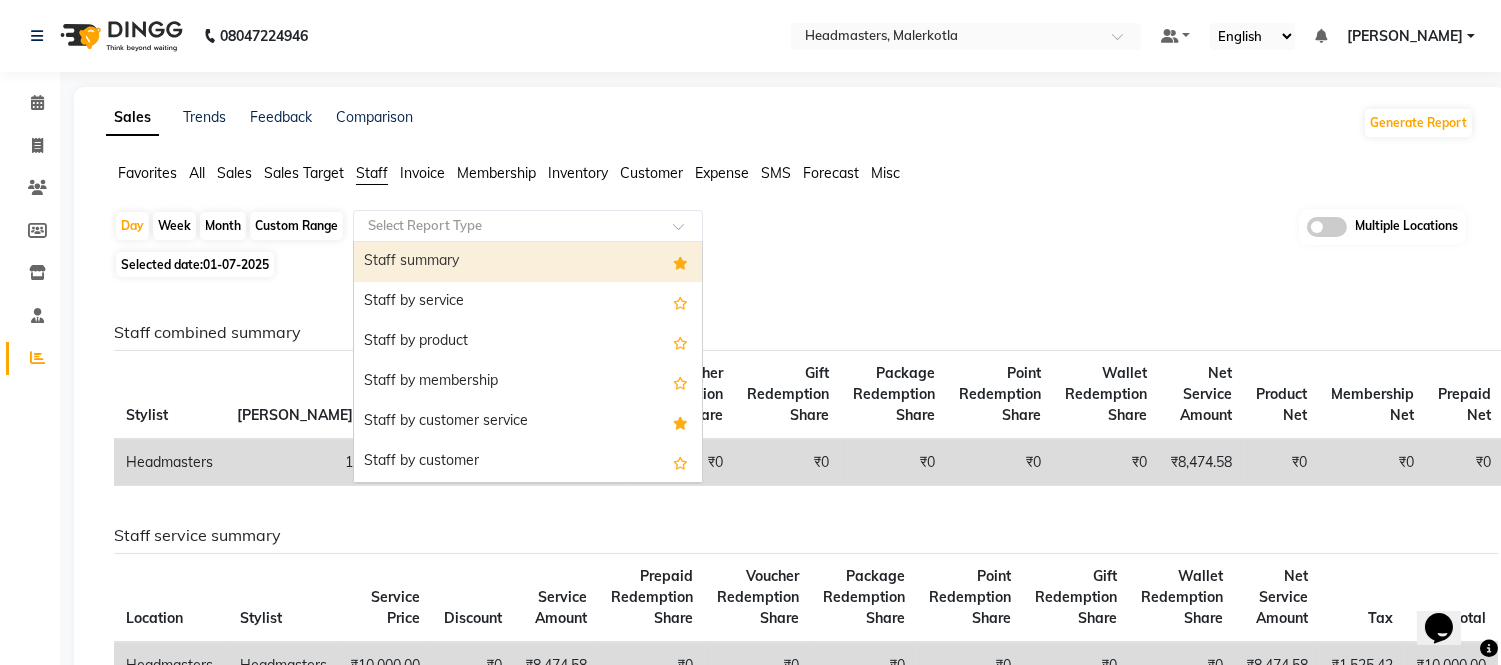 click on "Staff summary" at bounding box center [528, 262] 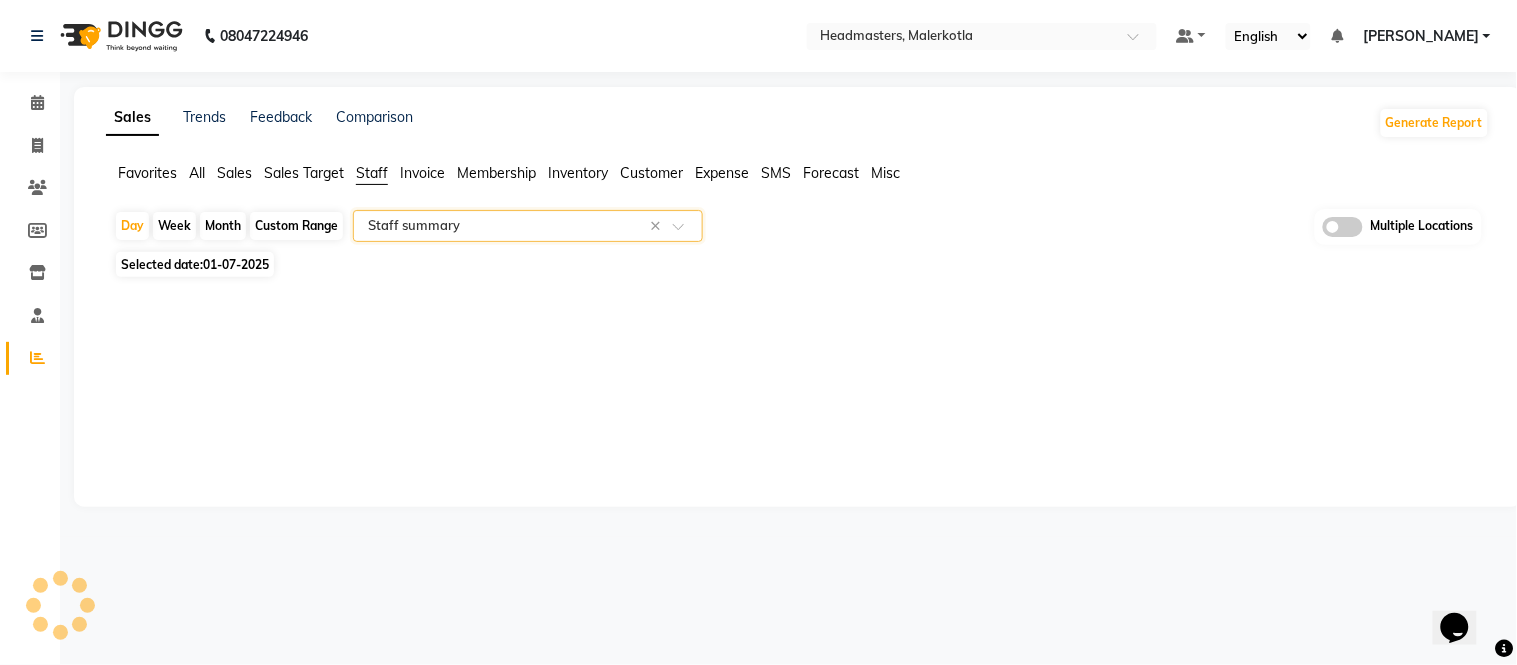 select on "full_report" 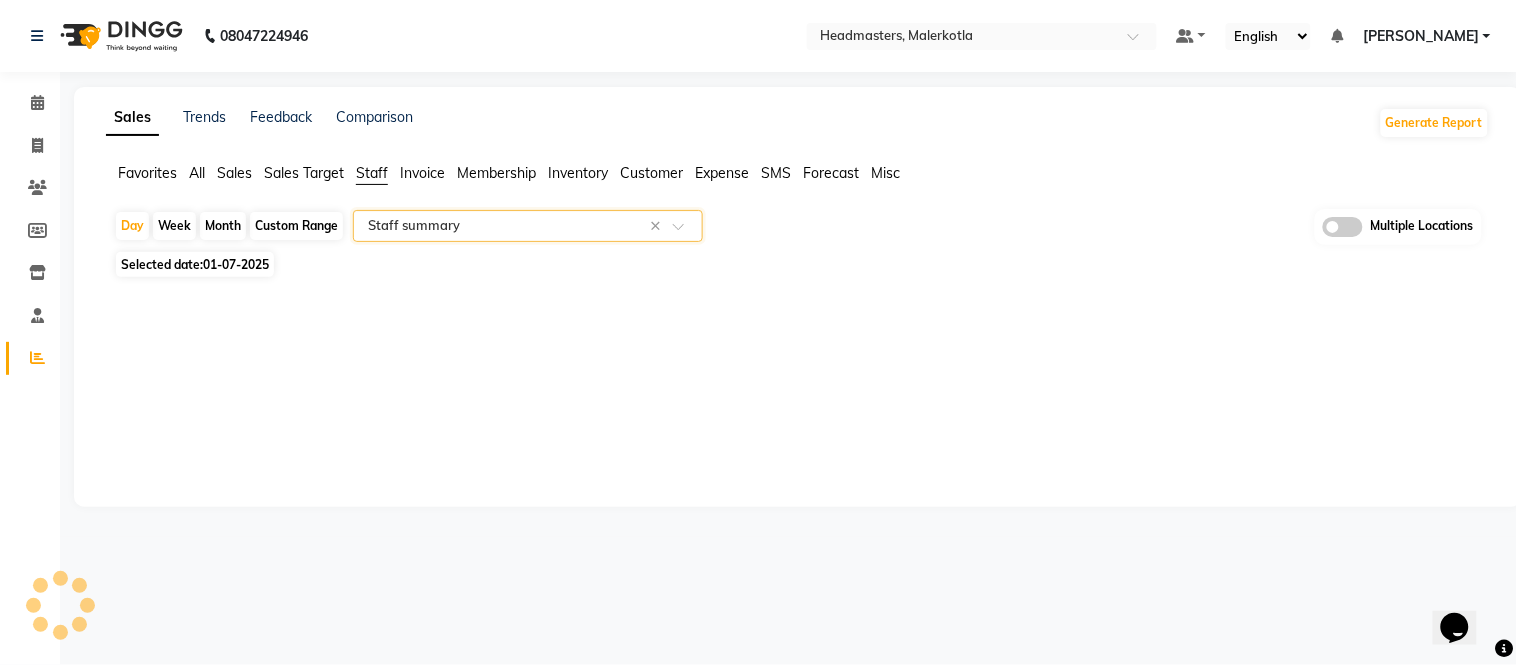 select on "csv" 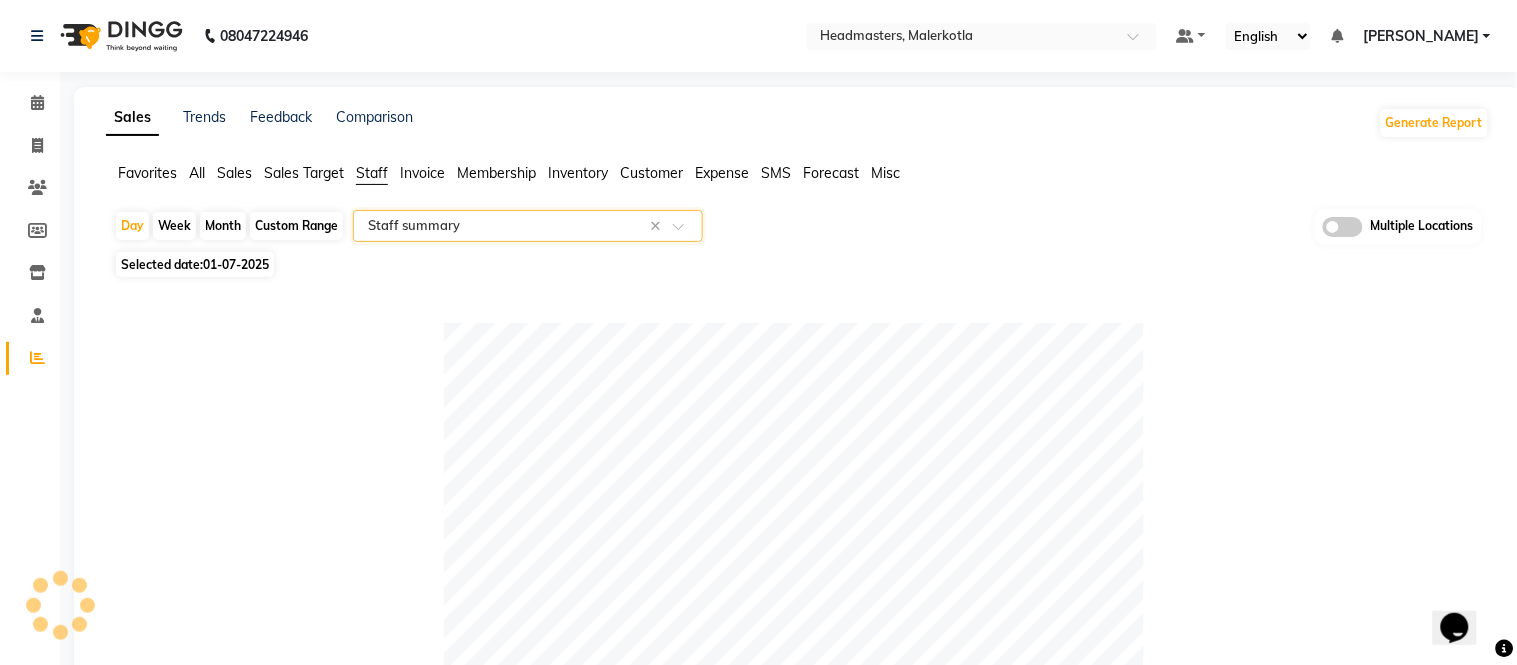 click on "Month" 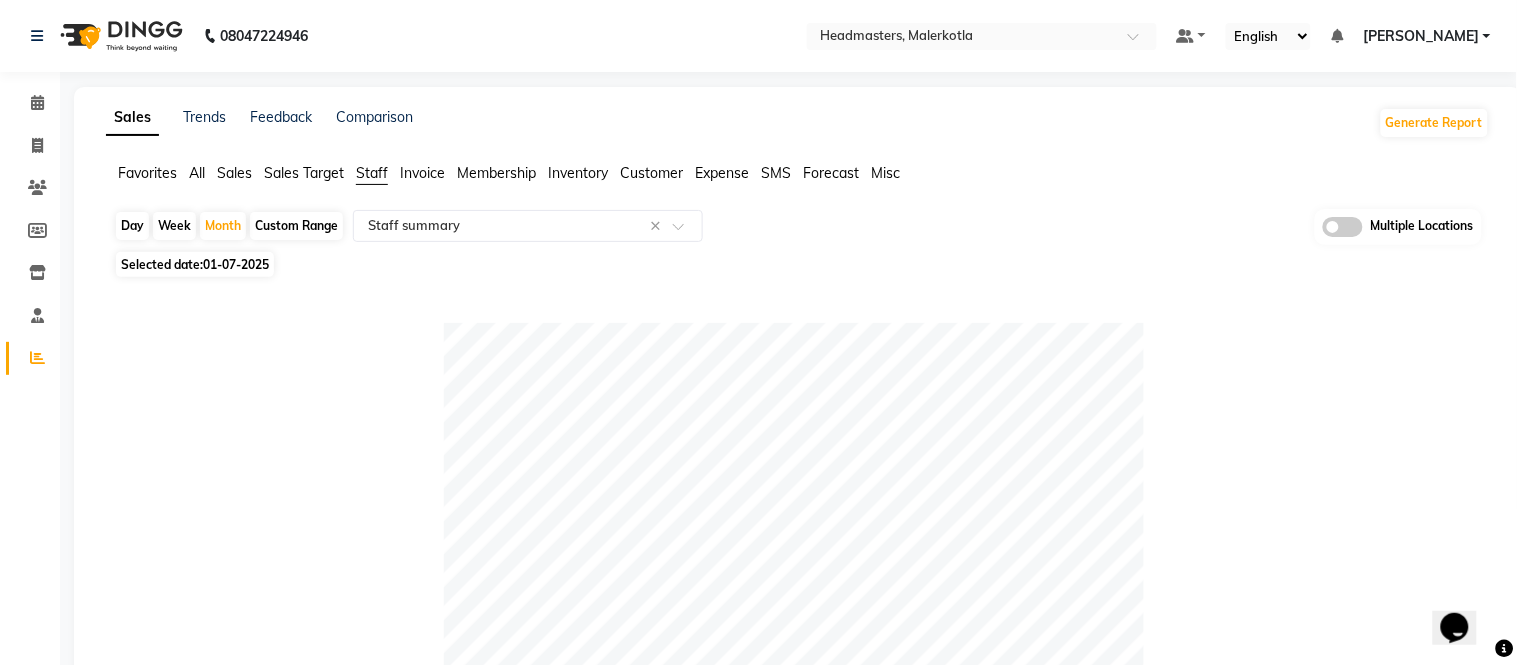 click on "Table View   Pivot View  Pie Chart Bar Chart Select Full Report Filtered Report Select CSV PDF  Export   Location   Stylist   Customer   Invoices   Services   Services W/o Tax   Memberships   Products   Packages   Vouchers   Prepaid   Gifts   Average   Total   Total W/o Tax   Payment   Redemption   Redemption Share   Emp Code" 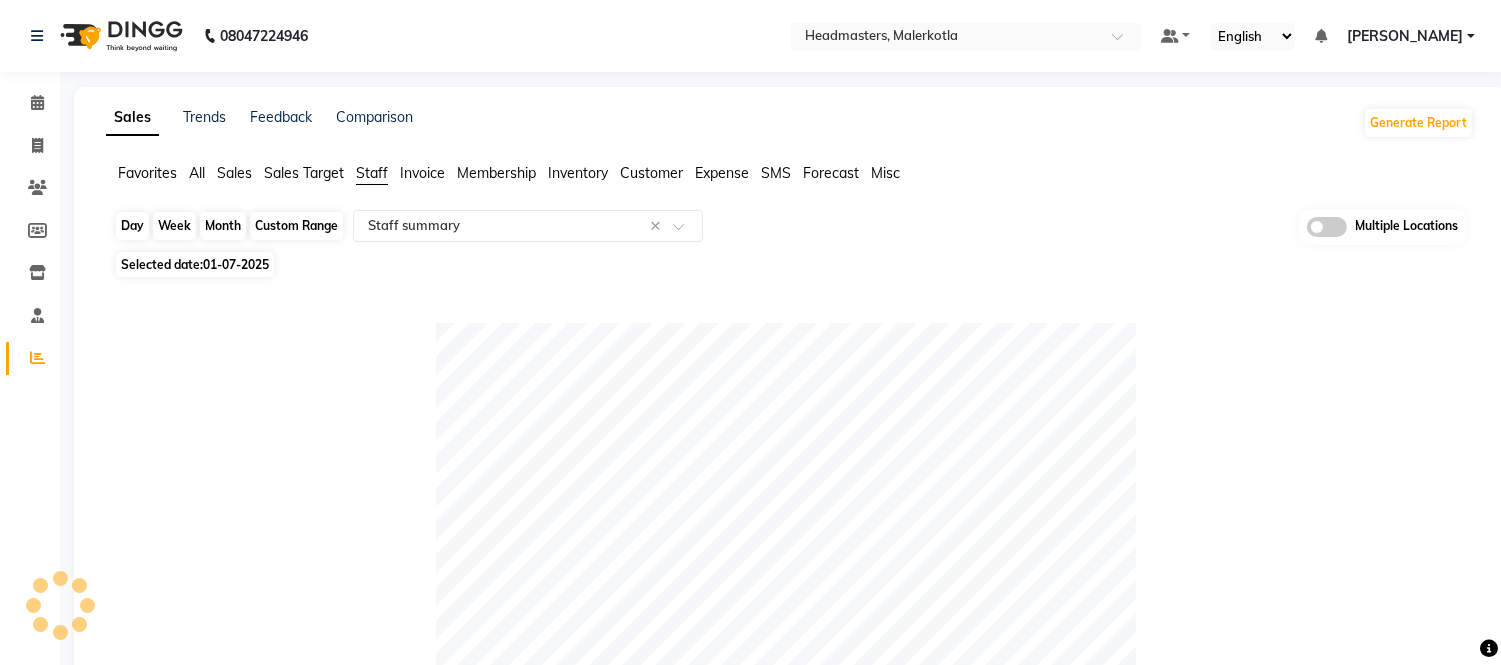 click on "Month" 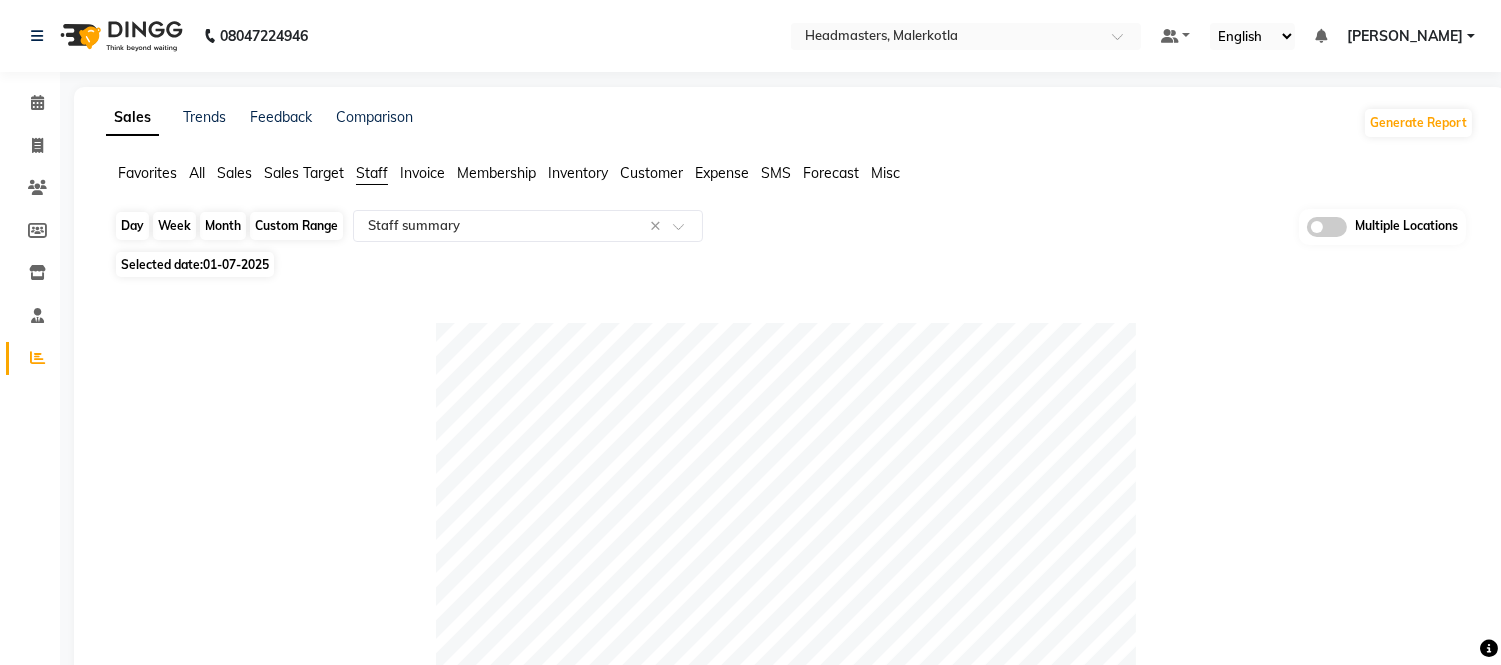 click on "Month" 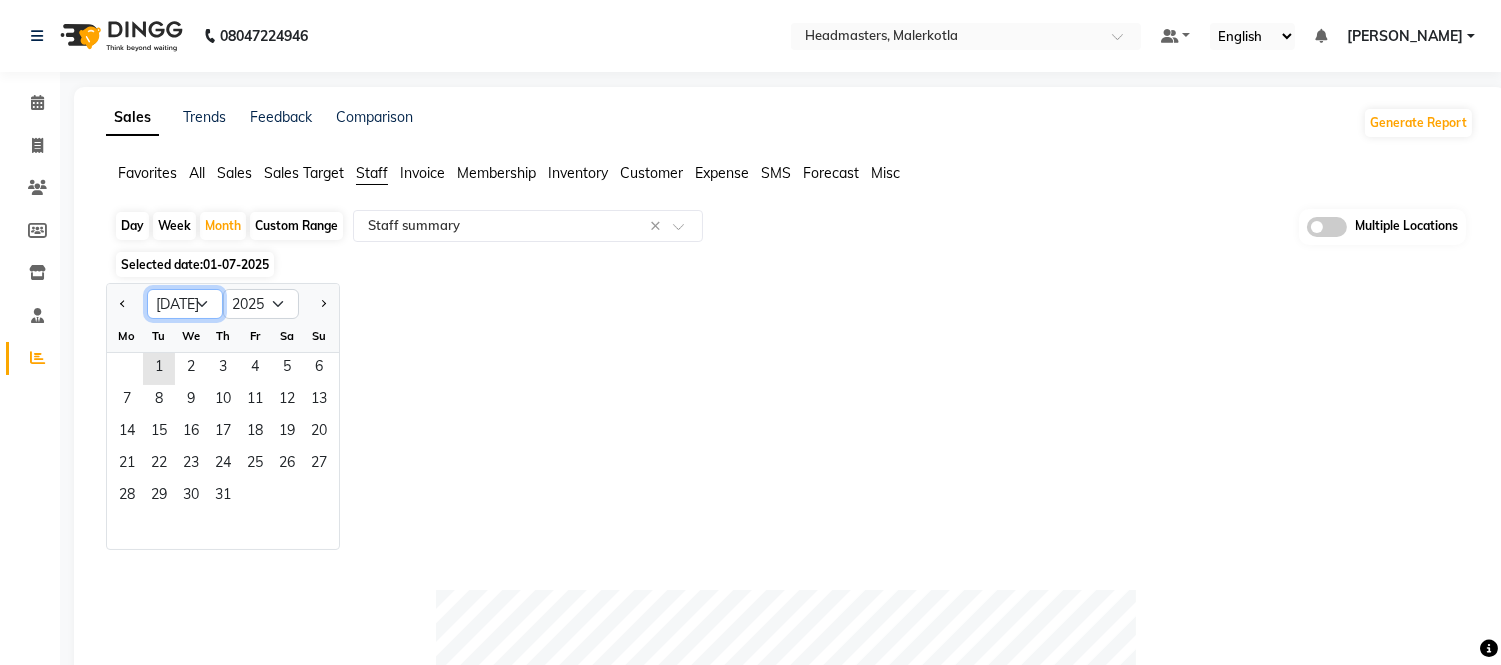 click on "Jan Feb Mar Apr May Jun [DATE] Aug Sep Oct Nov Dec" 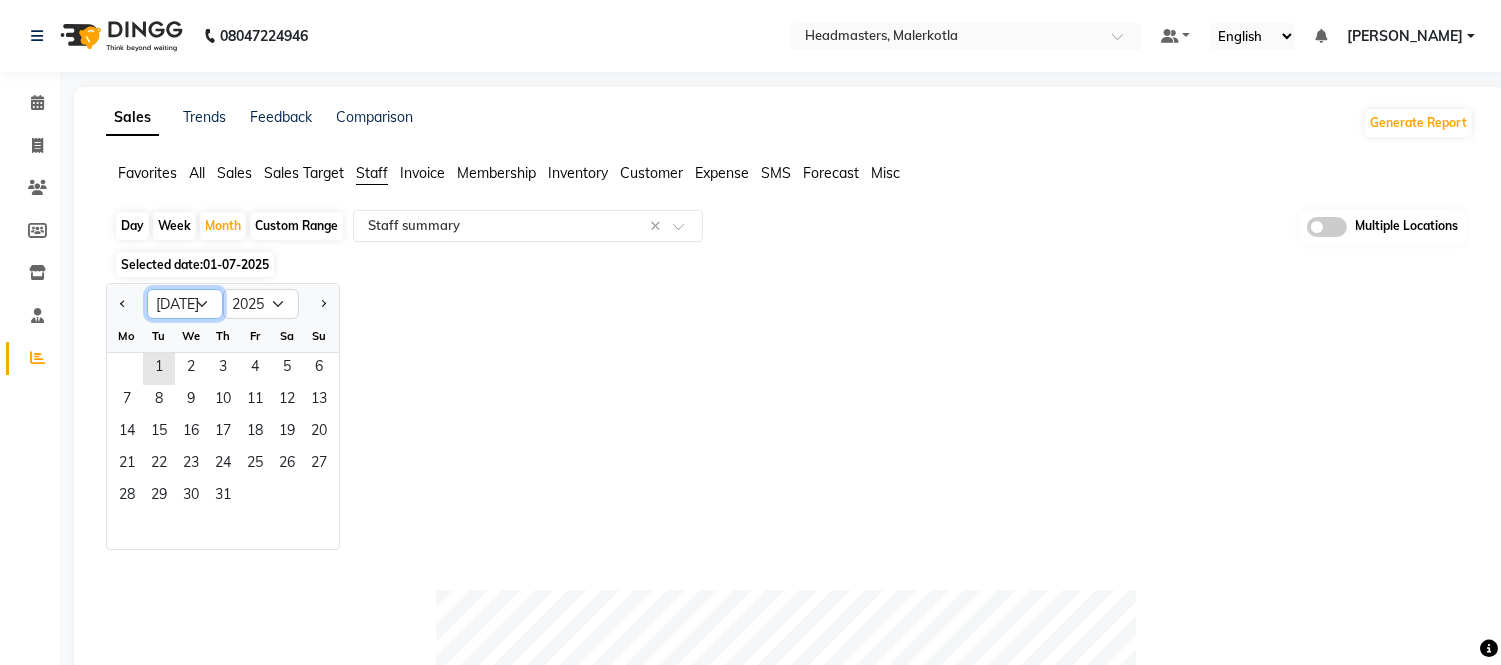 select on "6" 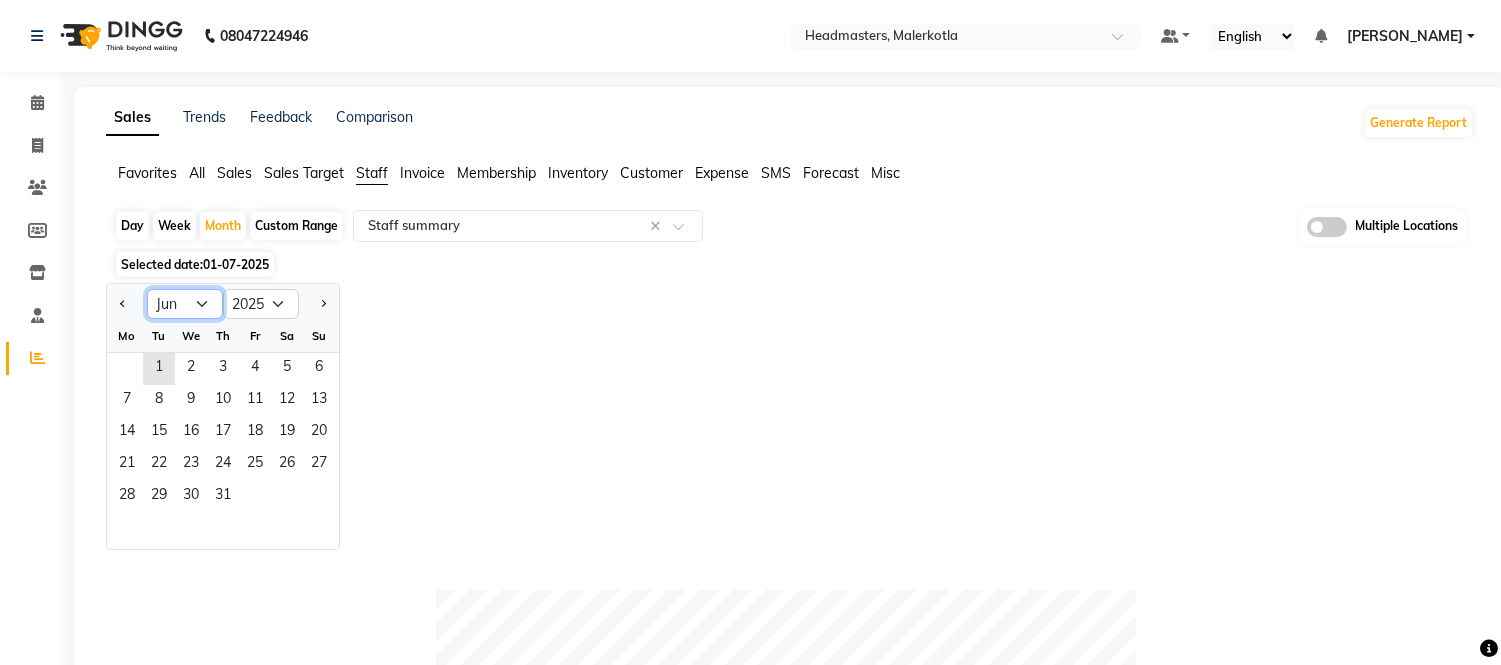 click on "Jan Feb Mar Apr May Jun [DATE] Aug Sep Oct Nov Dec" 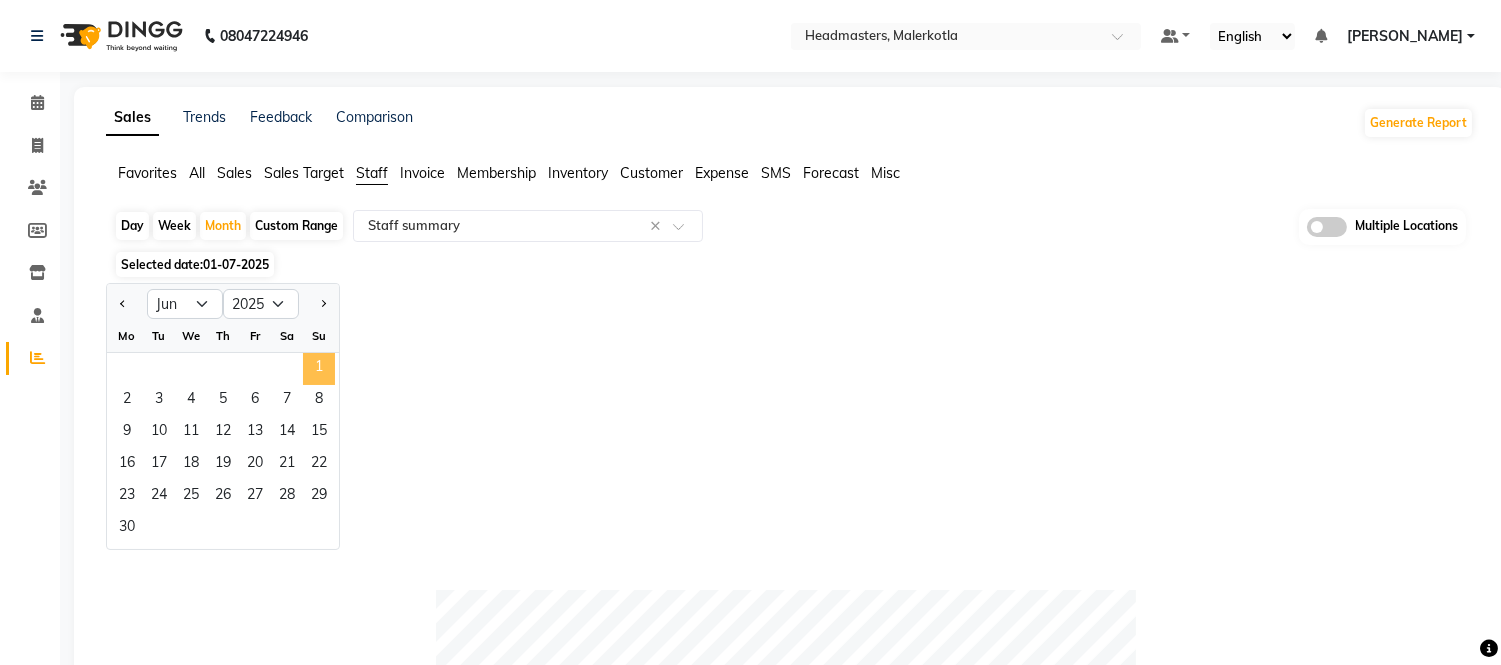 click on "1" 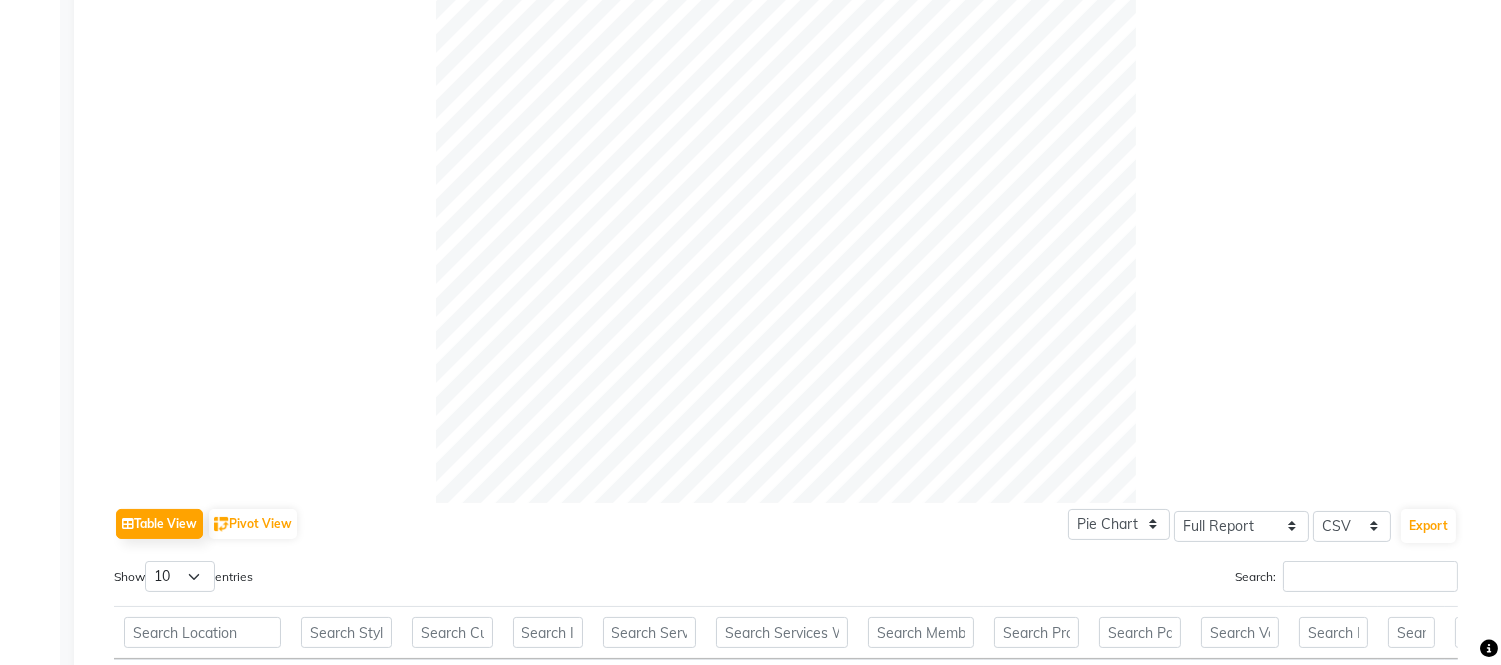 scroll, scrollTop: 555, scrollLeft: 0, axis: vertical 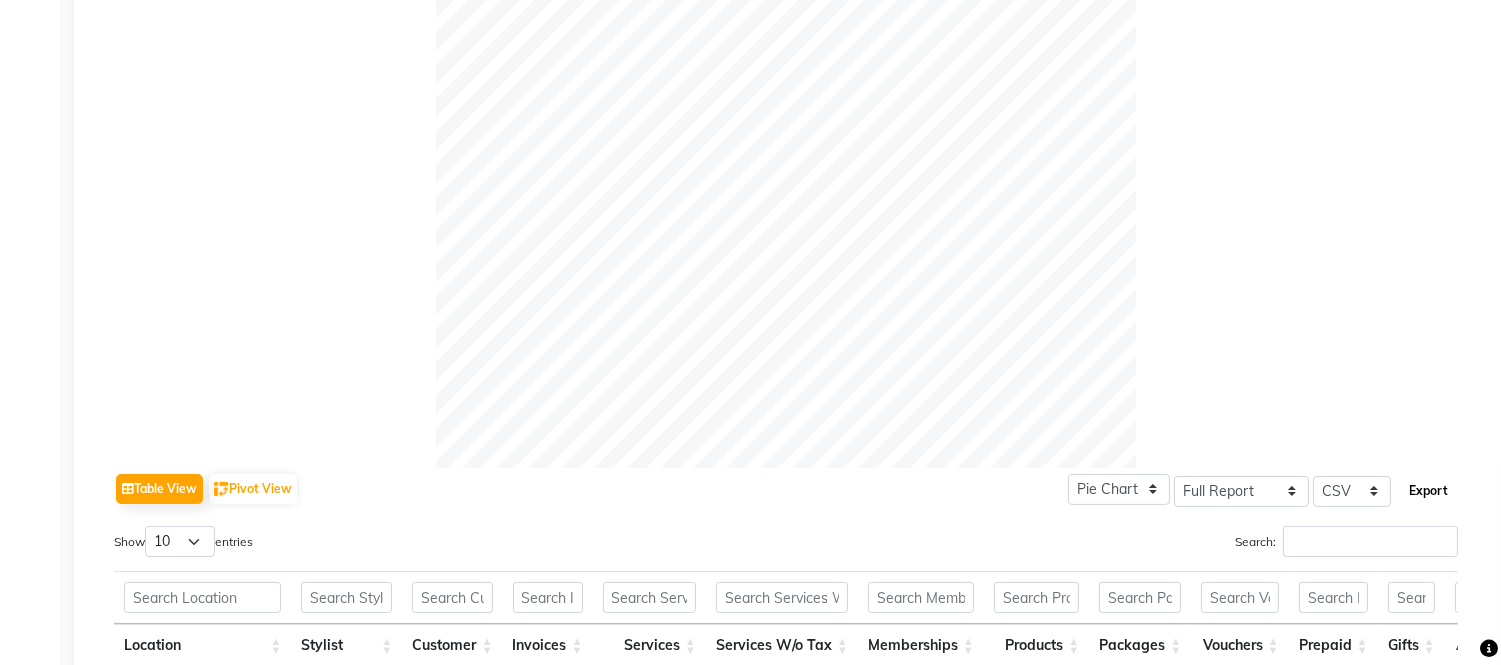 click on "Export" 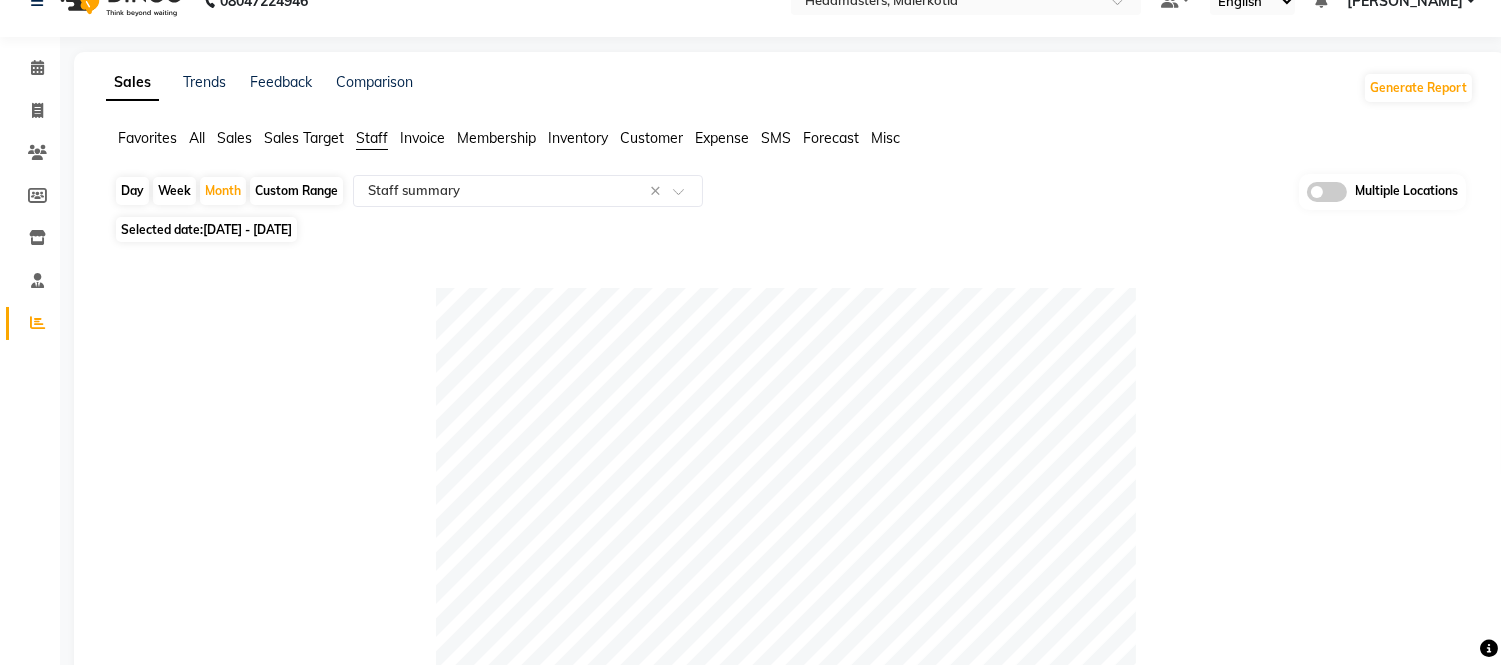 scroll, scrollTop: 0, scrollLeft: 0, axis: both 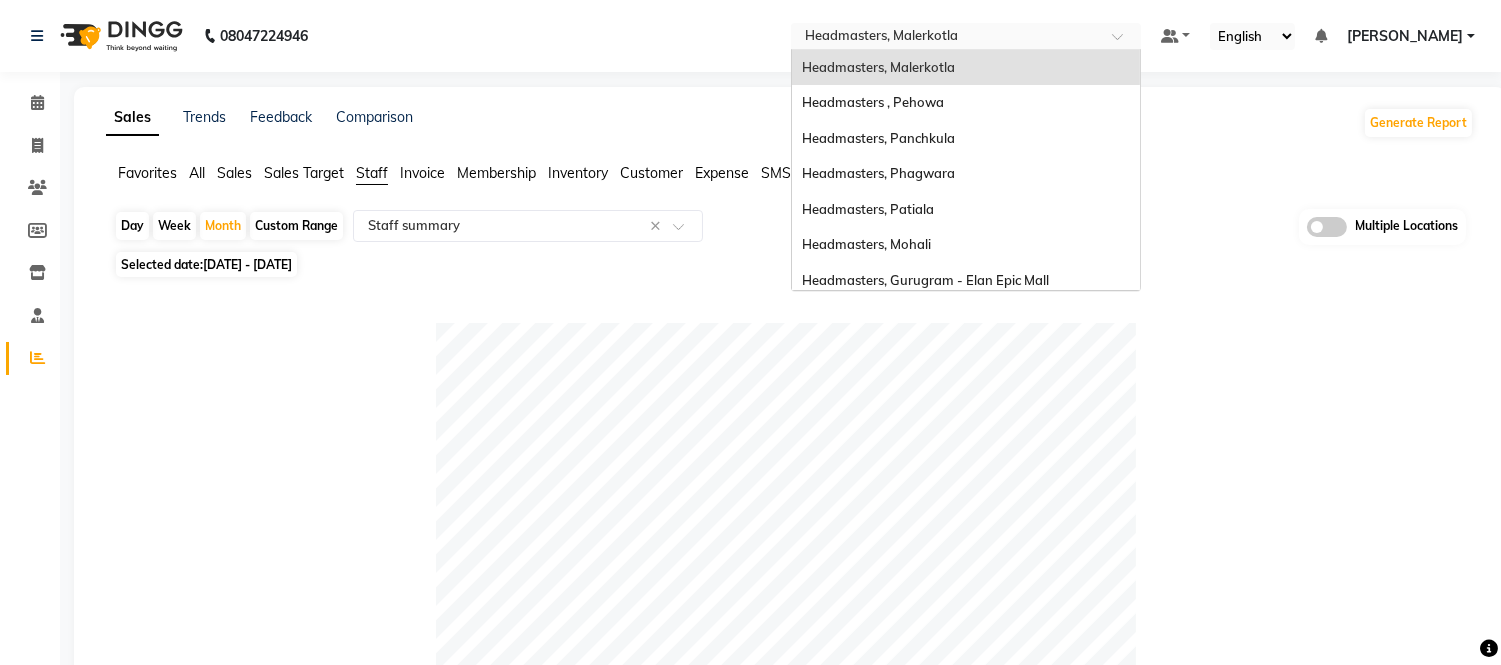 click at bounding box center (946, 38) 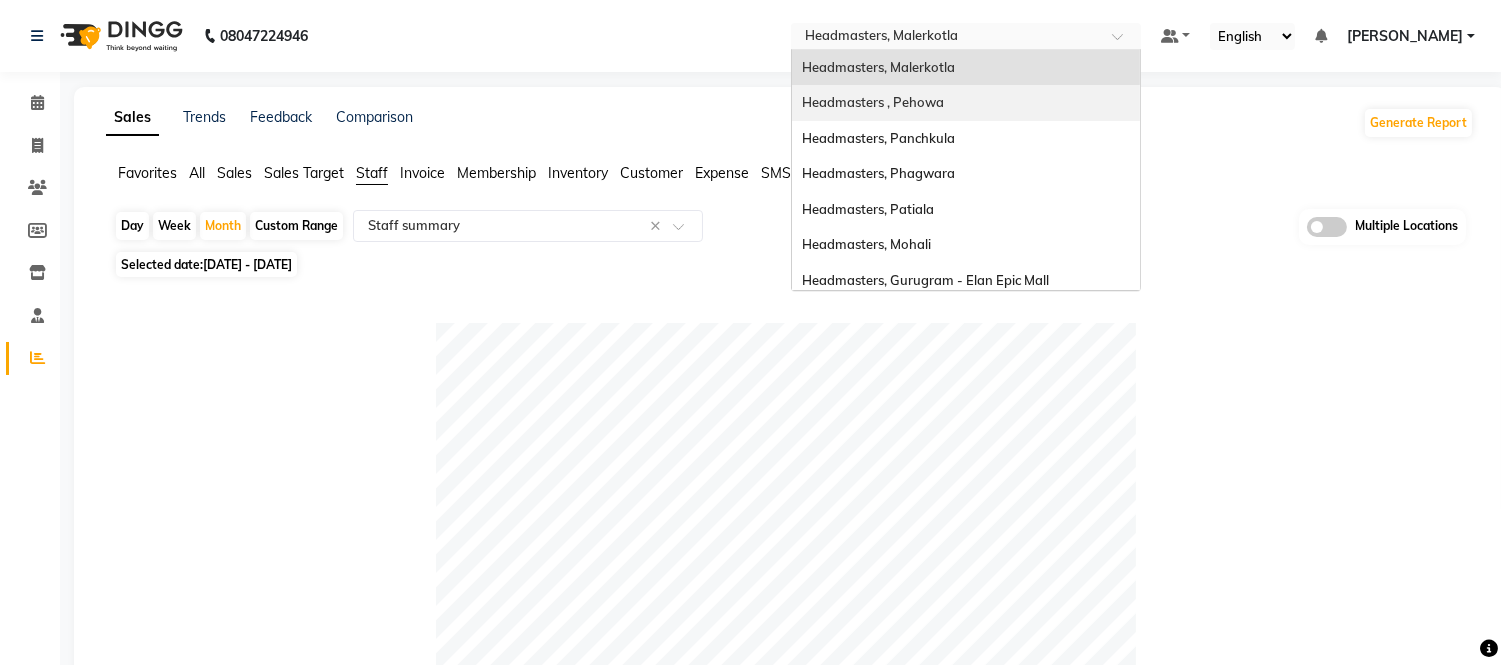 click on "Headmasters , Pehowa" at bounding box center (873, 102) 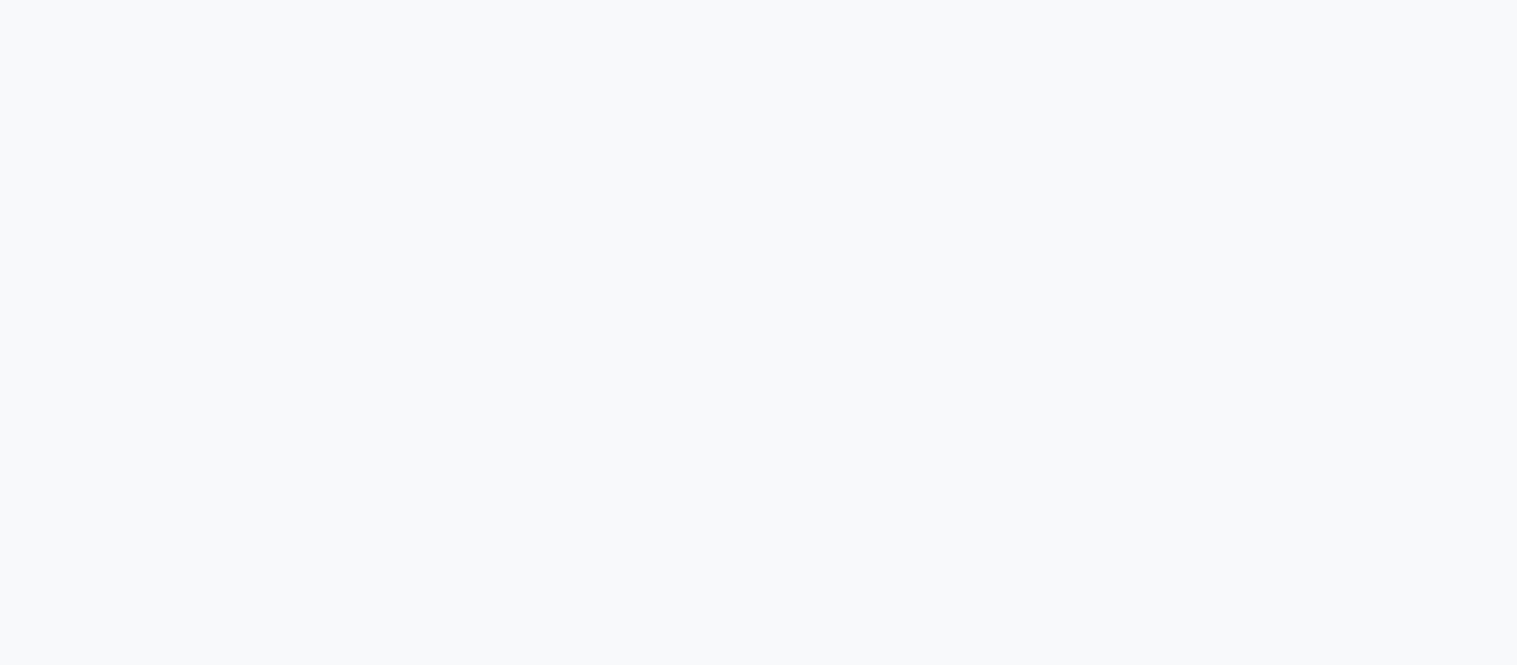 scroll, scrollTop: 0, scrollLeft: 0, axis: both 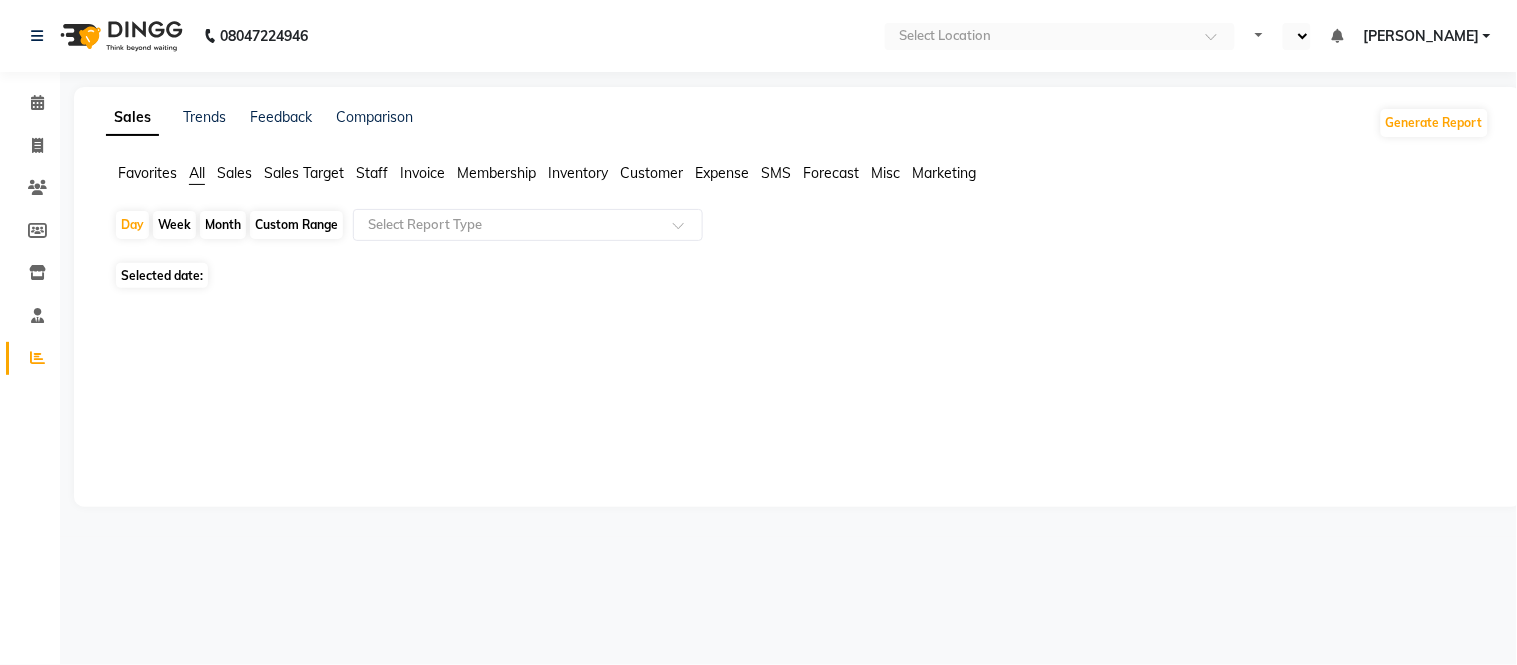 select on "en" 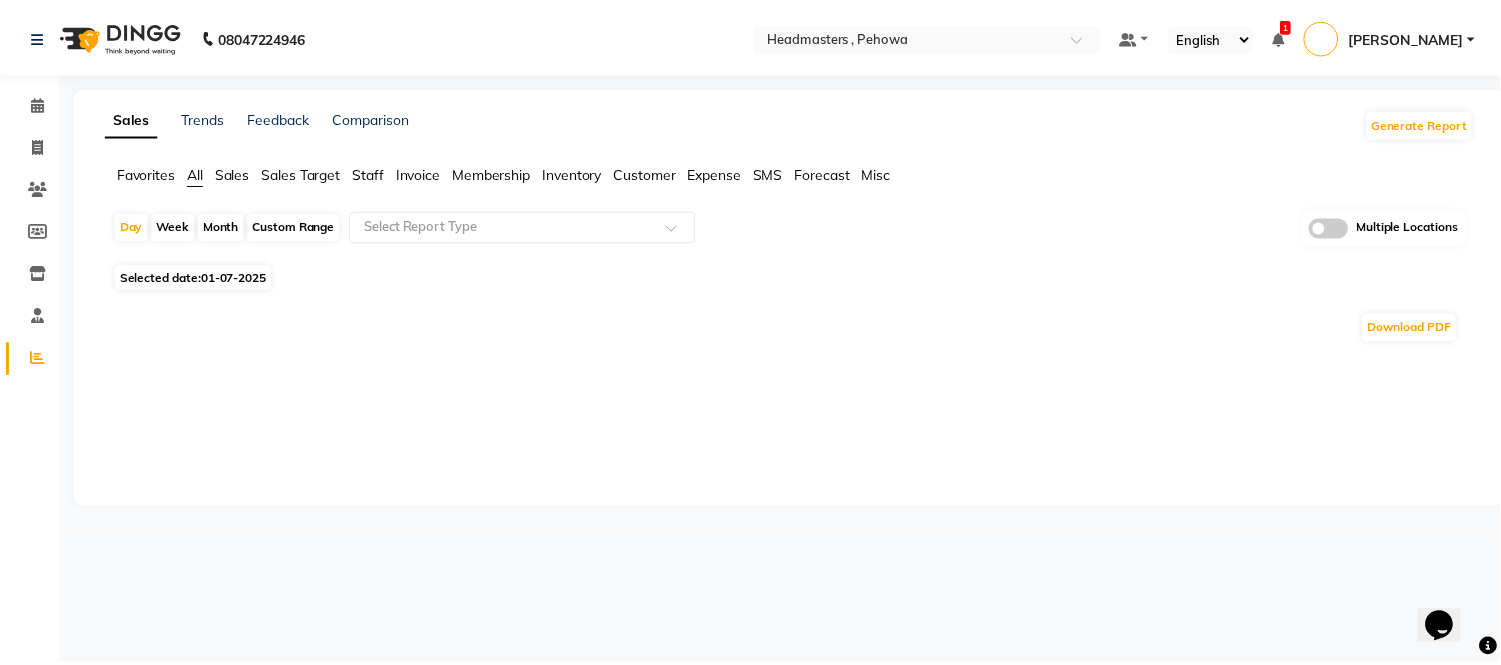 scroll, scrollTop: 0, scrollLeft: 0, axis: both 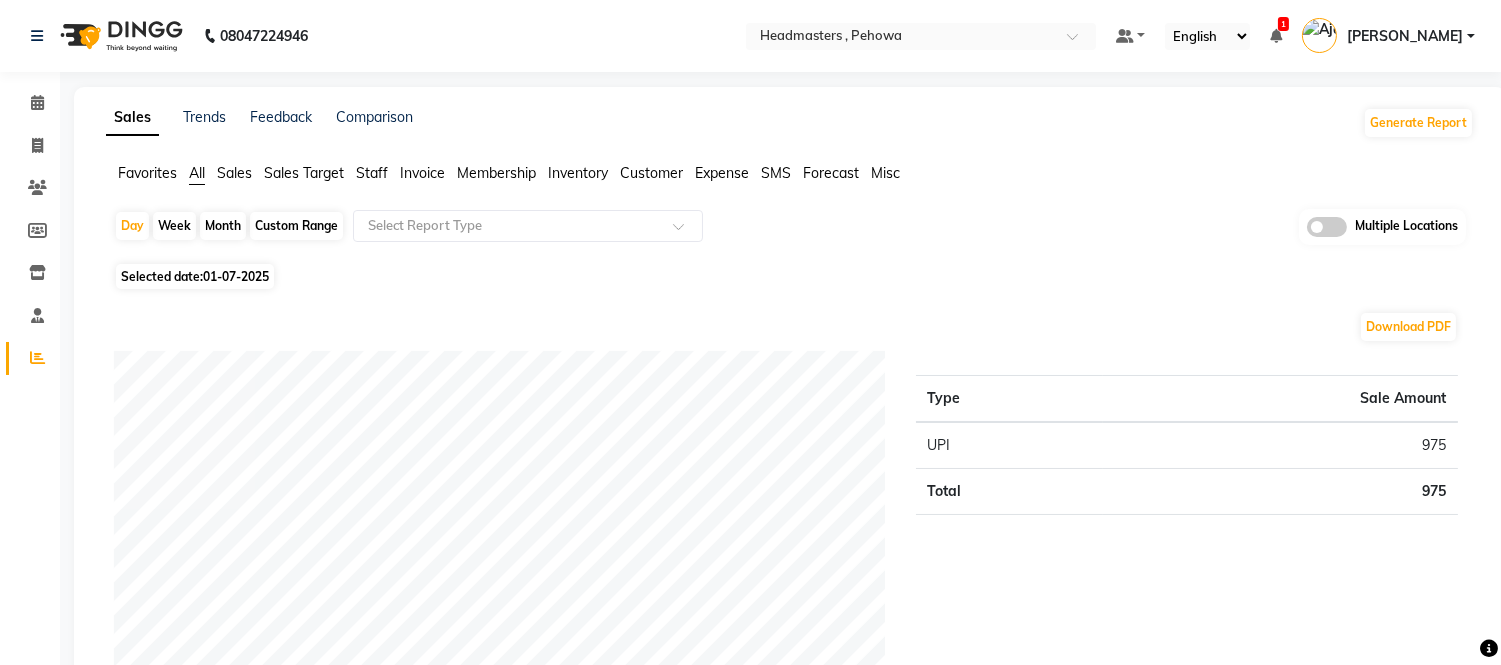 click on "Staff" 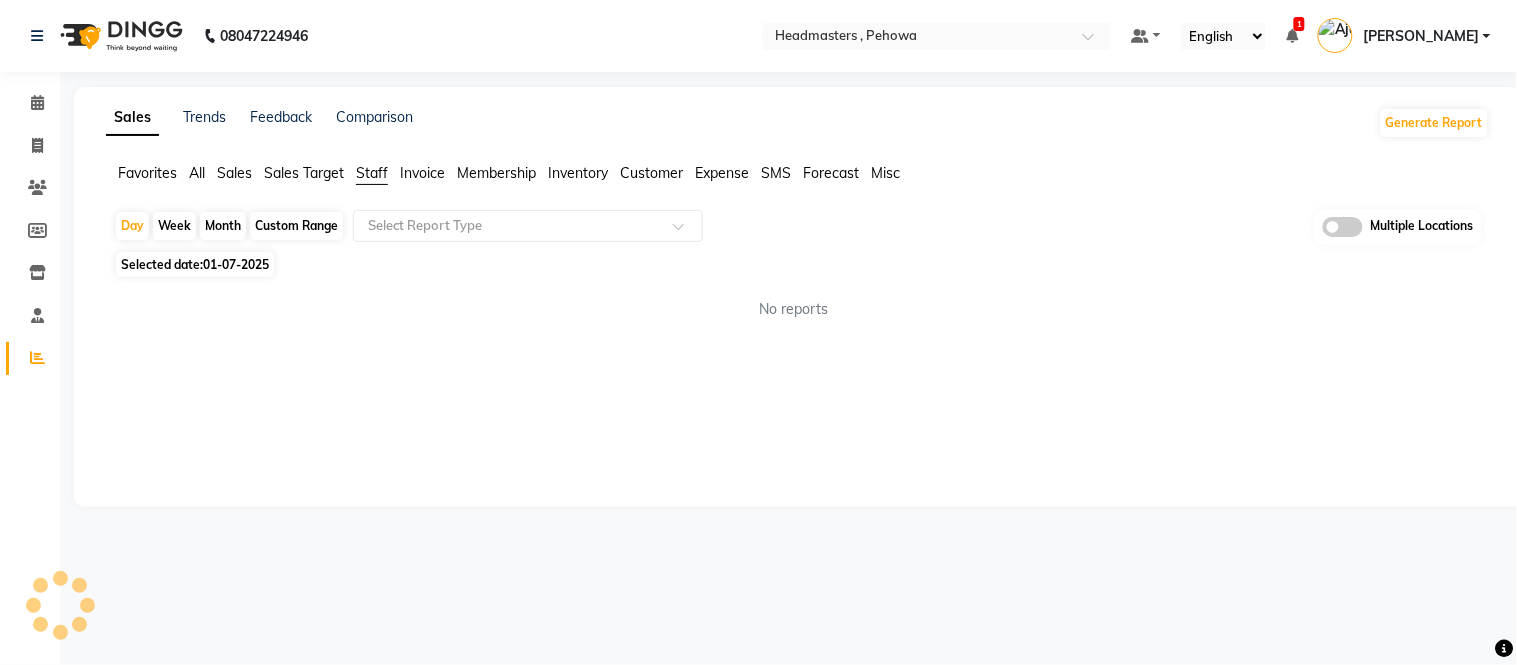 click on "Staff" 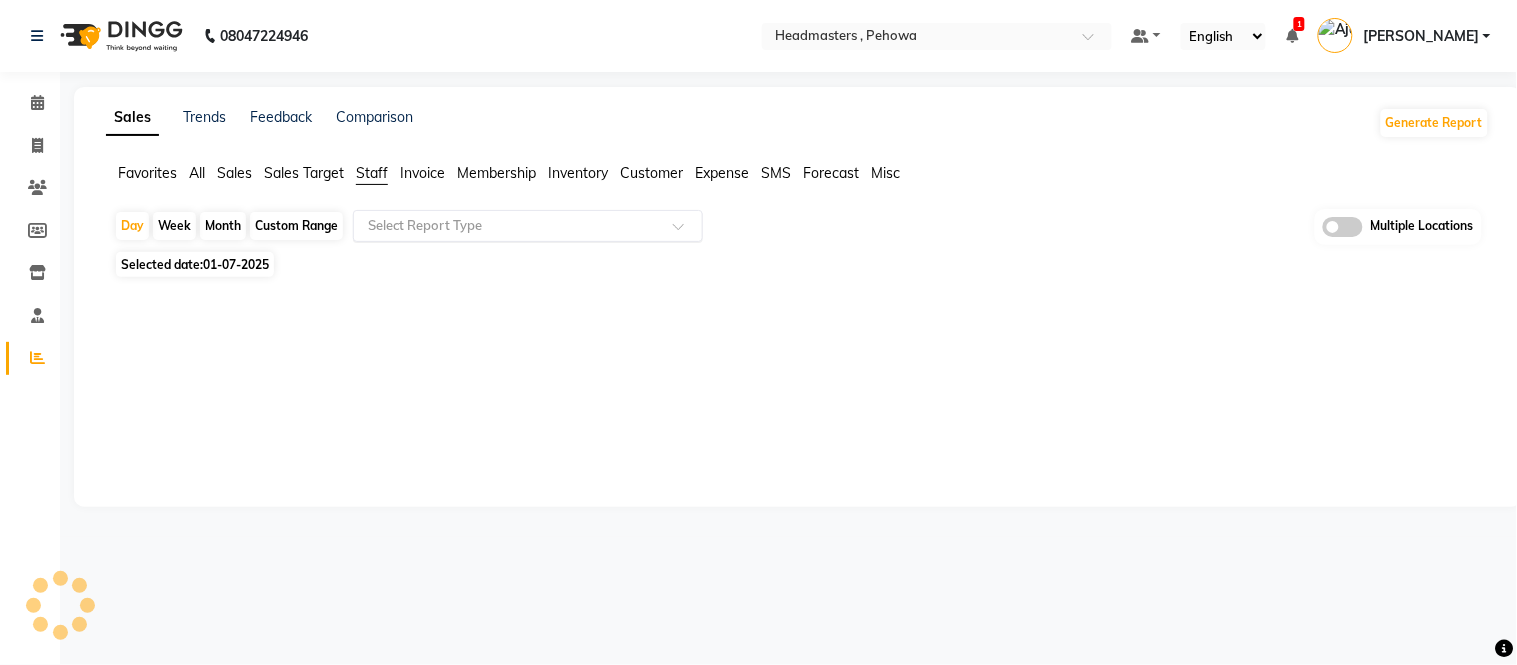 click 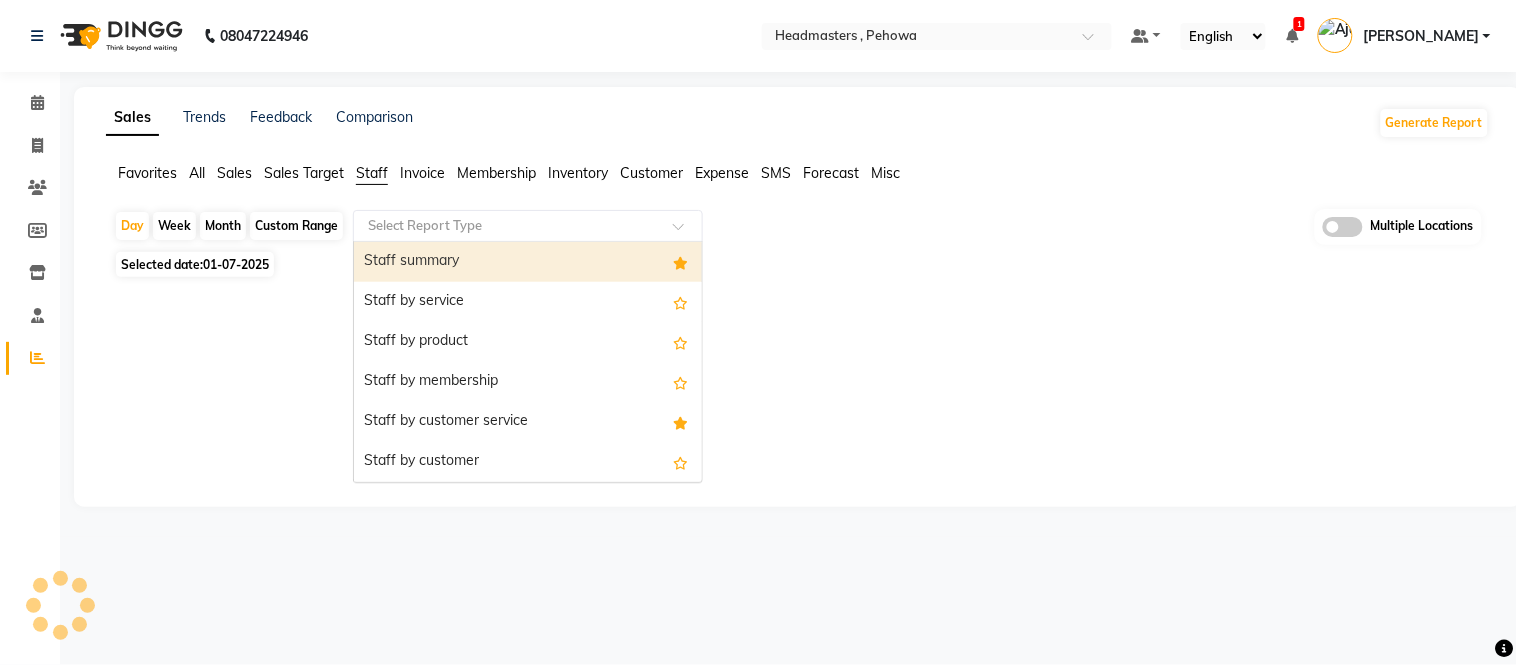 click on "Staff summary" at bounding box center (528, 262) 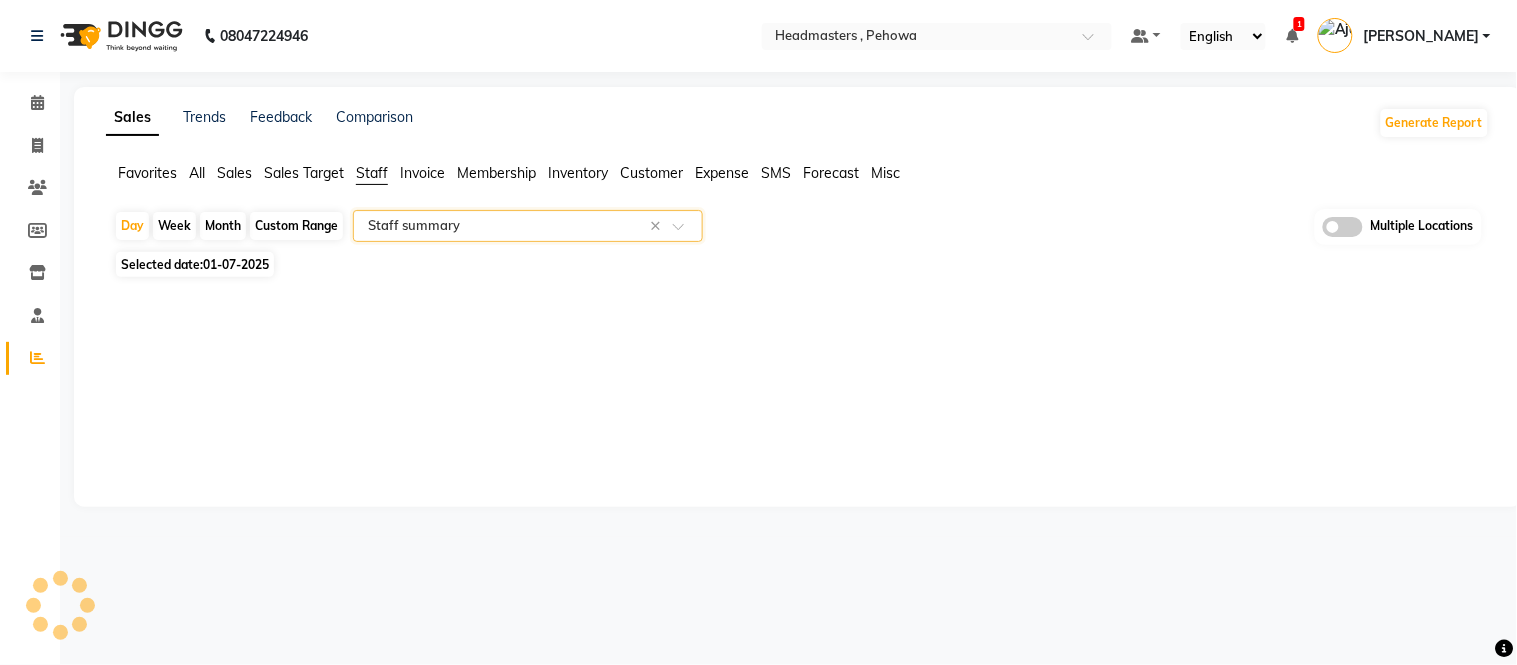 select on "full_report" 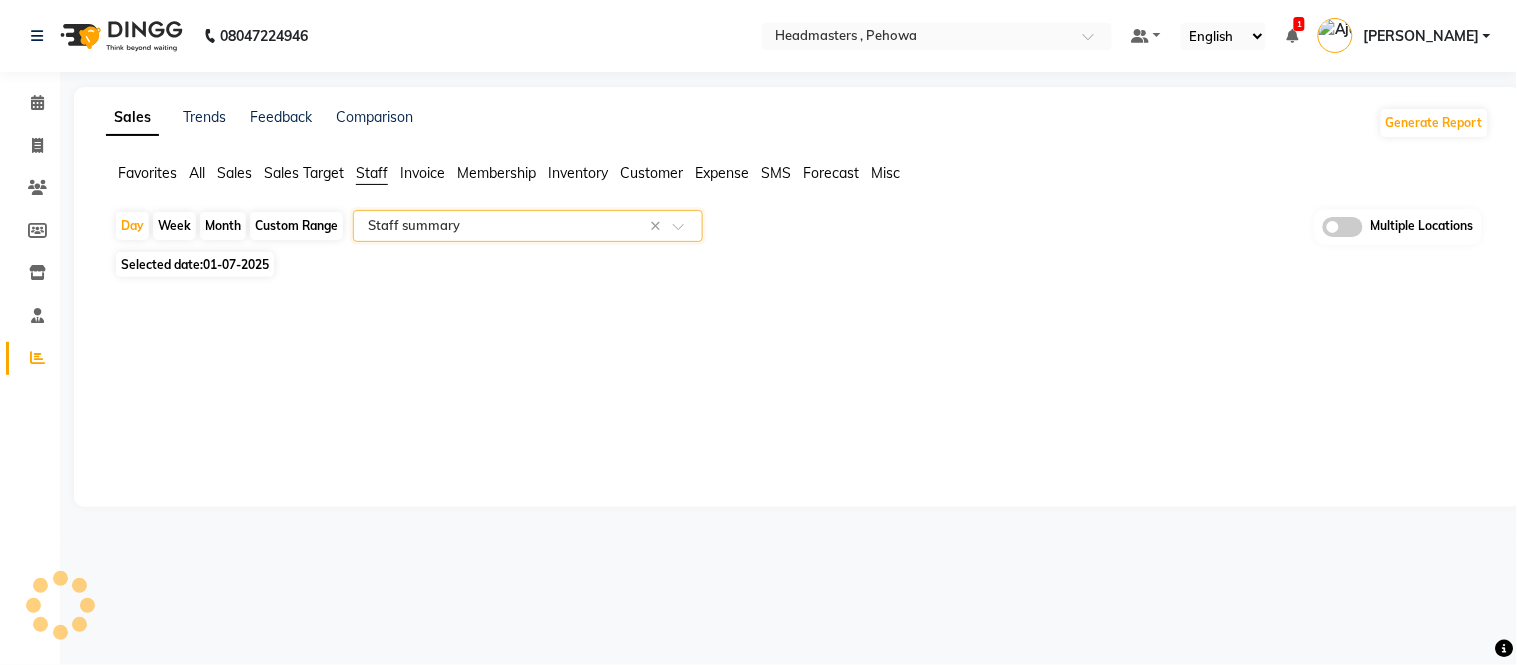 select on "csv" 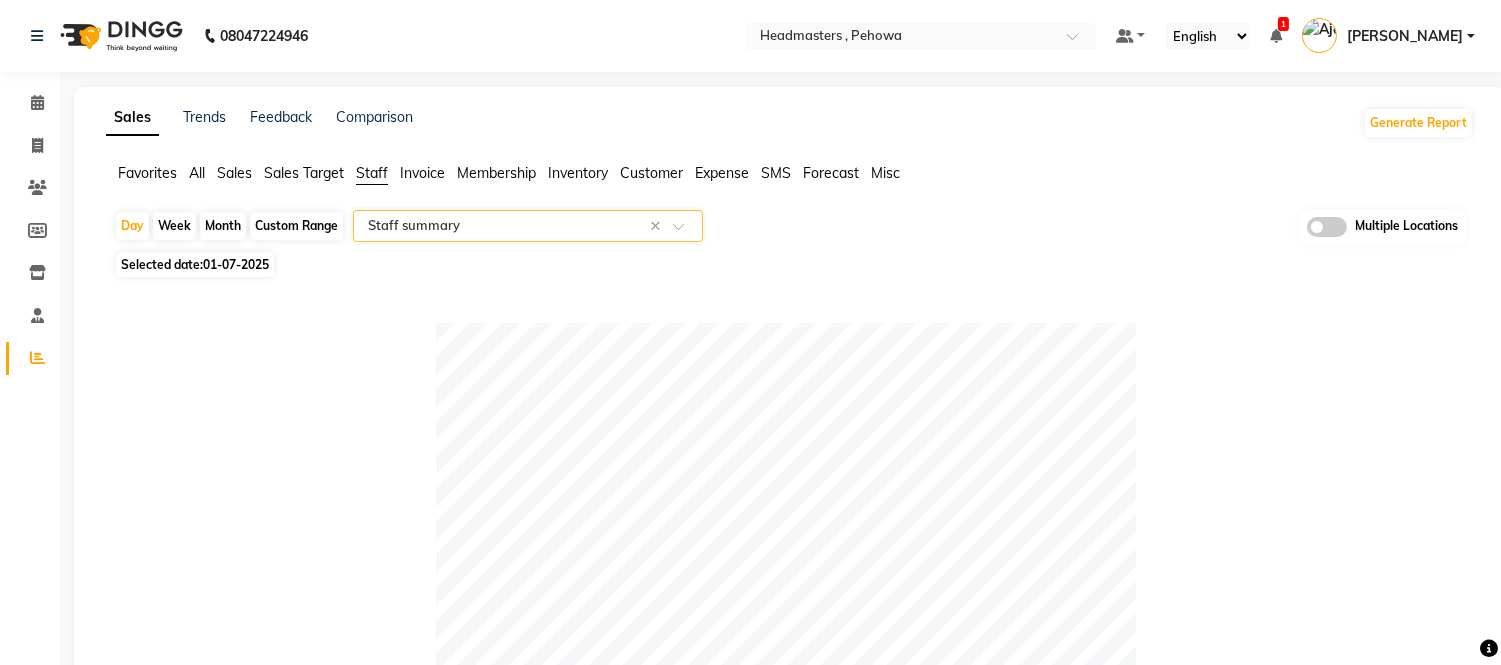 click on "Month" 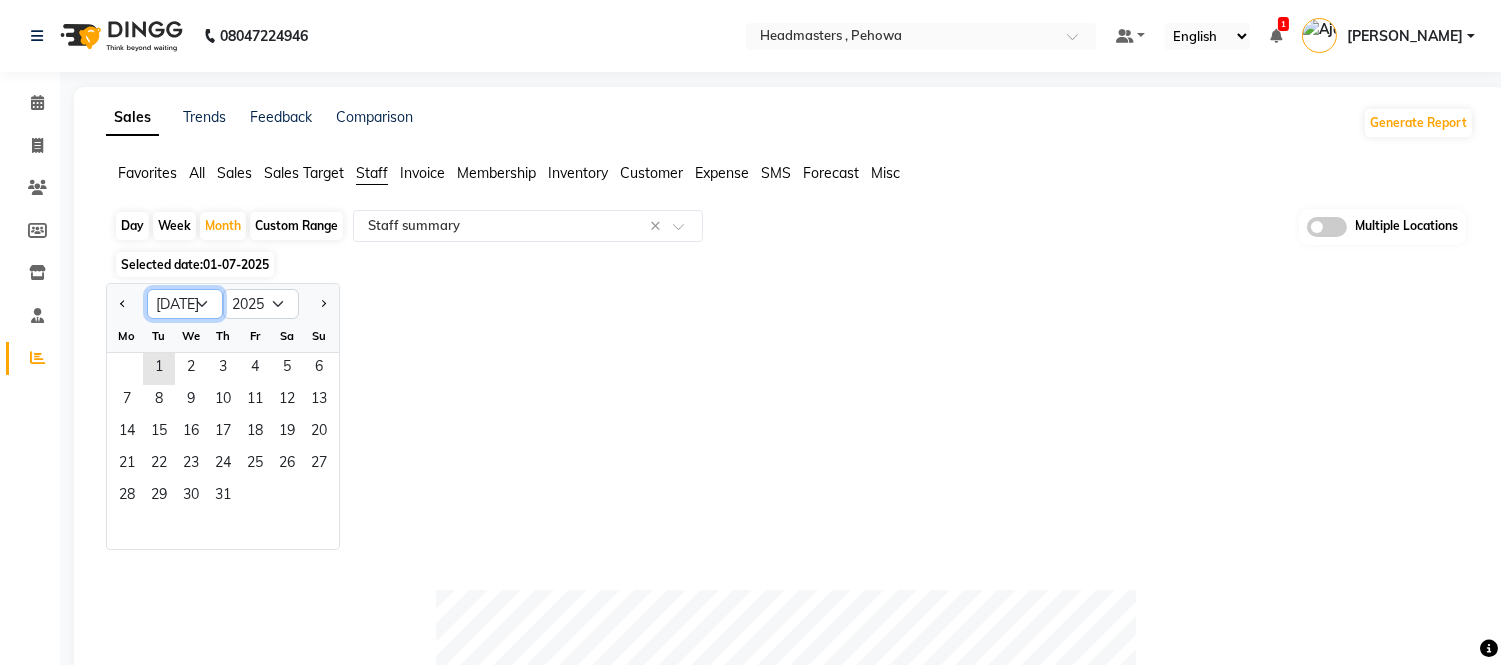 click on "Jan Feb Mar Apr May Jun [DATE] Aug Sep Oct Nov Dec" 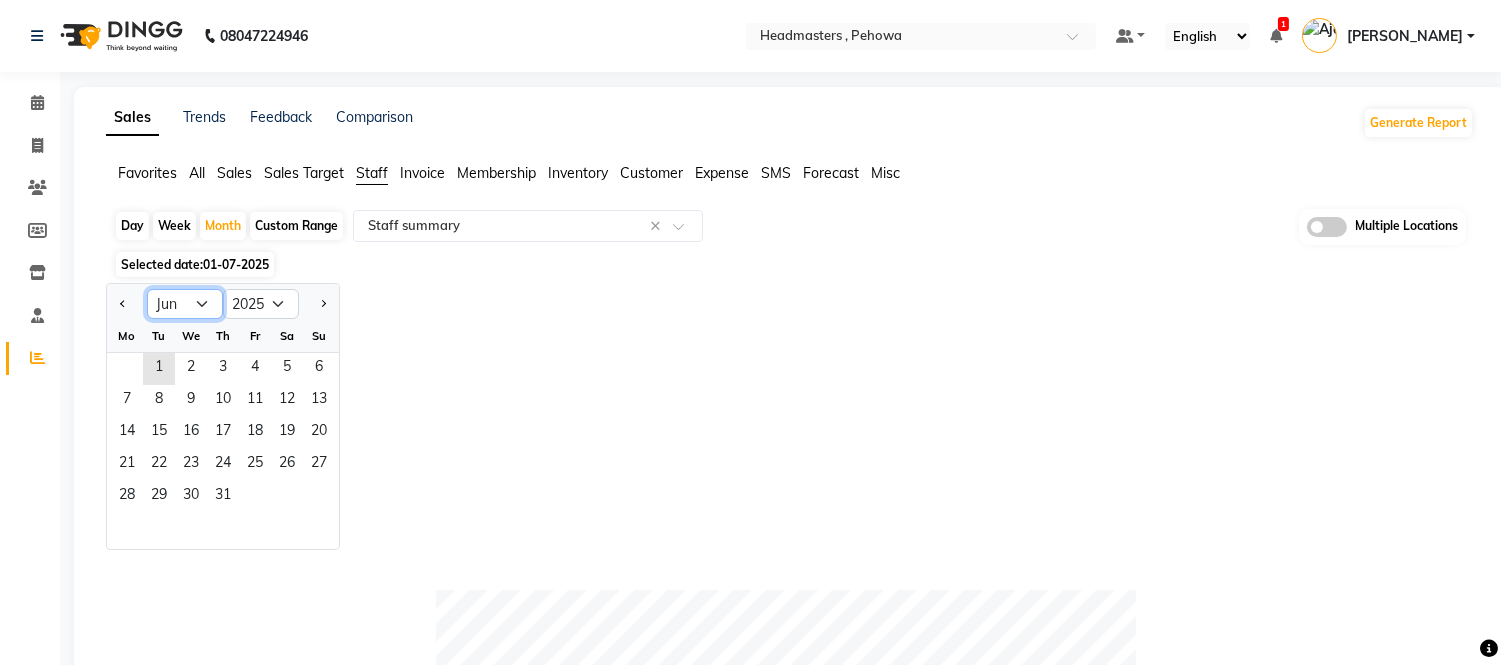 click on "Jan Feb Mar Apr May Jun [DATE] Aug Sep Oct Nov Dec" 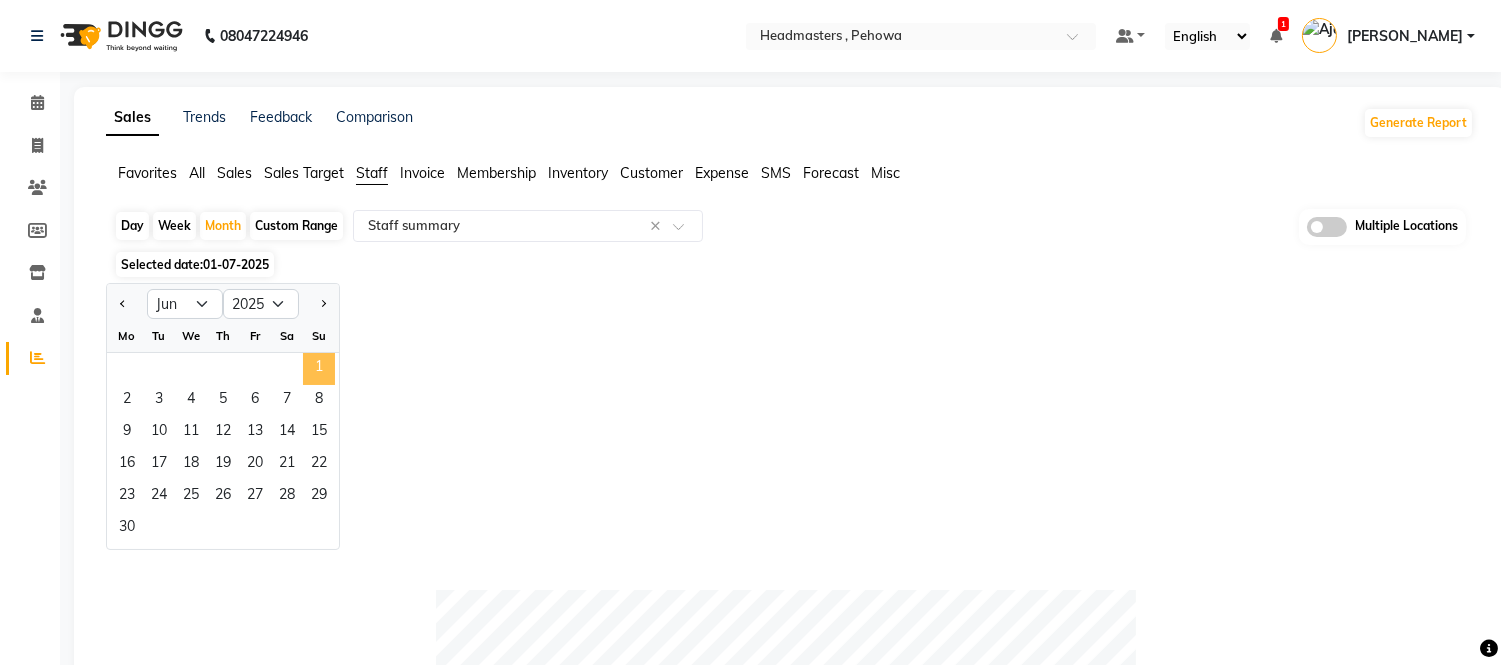 click on "1" 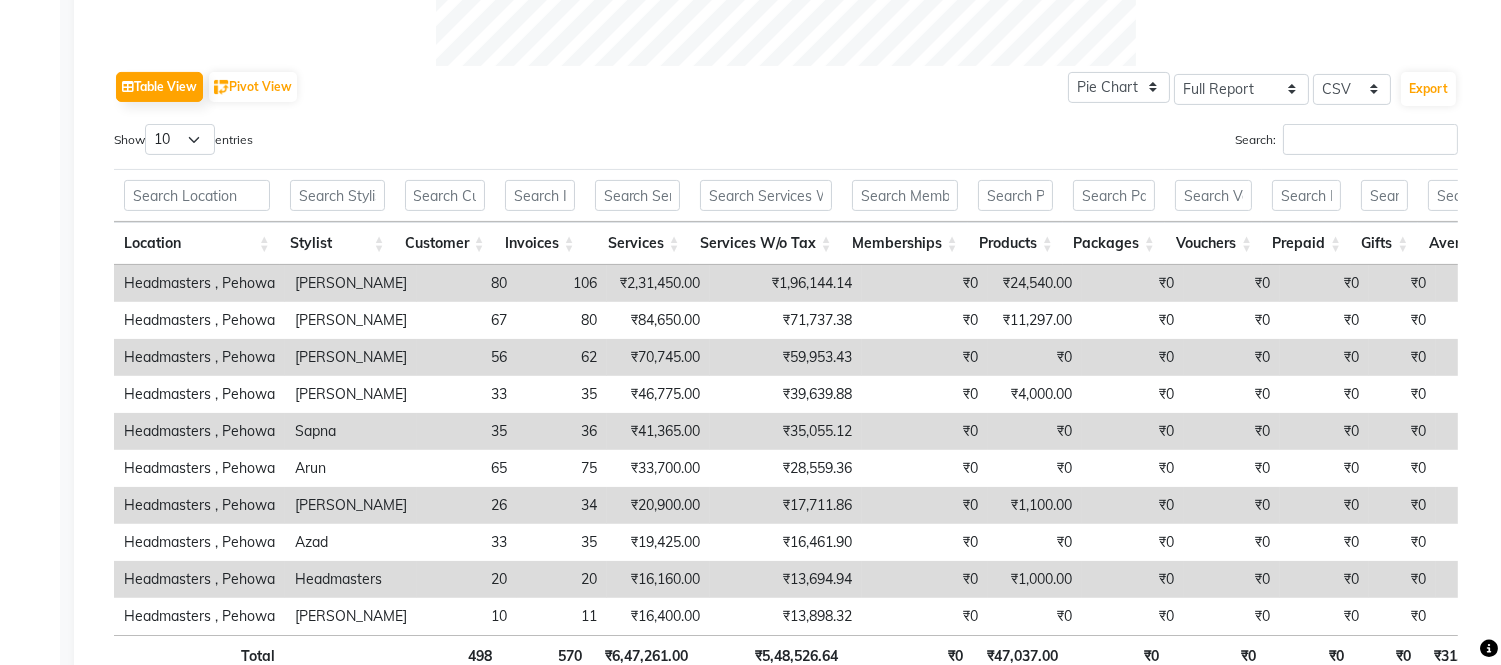 scroll, scrollTop: 1000, scrollLeft: 0, axis: vertical 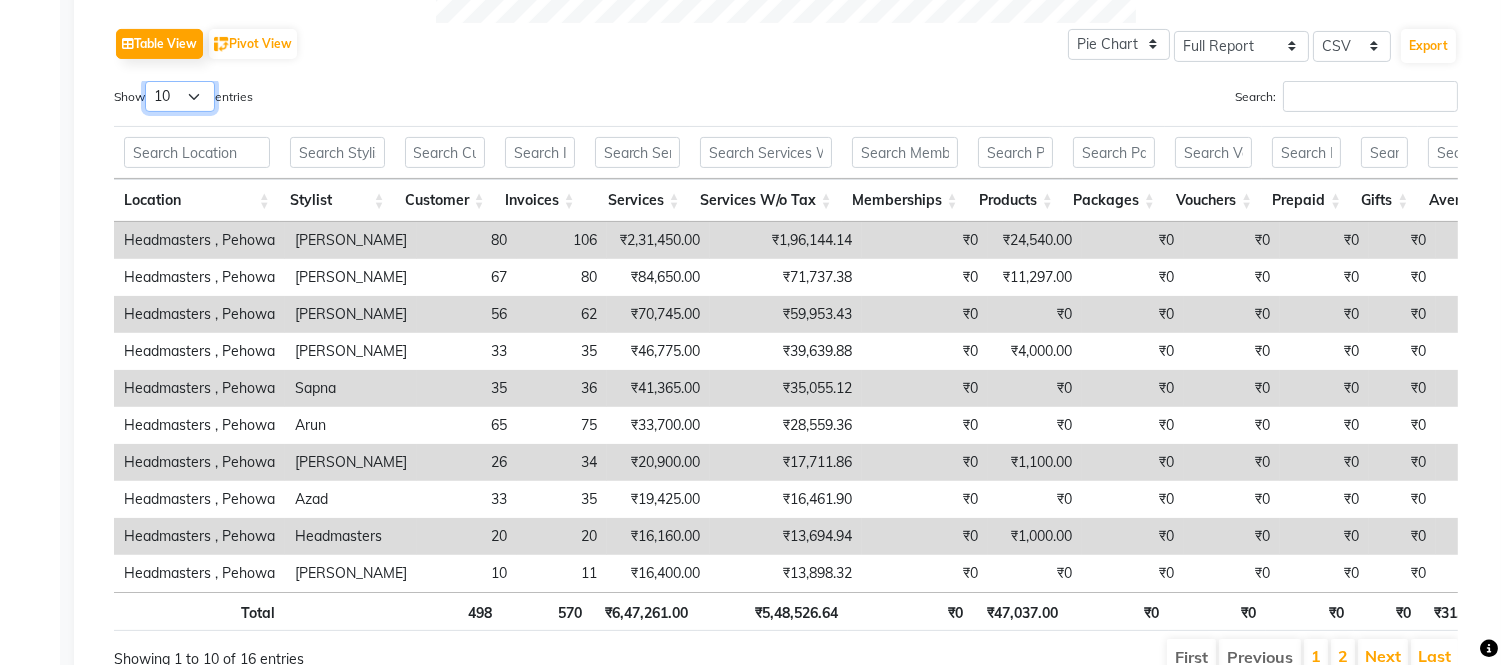 click on "10 25 50 100" at bounding box center (180, 96) 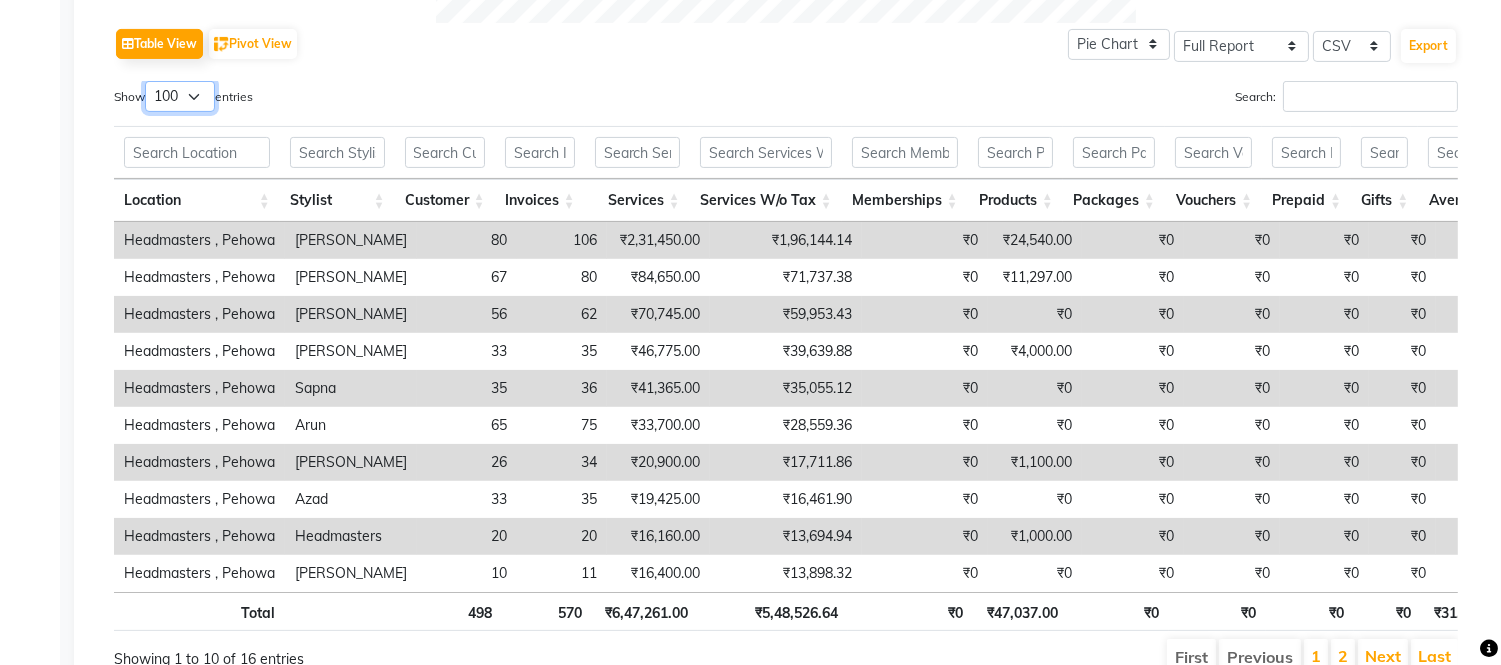 click on "10 25 50 100" at bounding box center (180, 96) 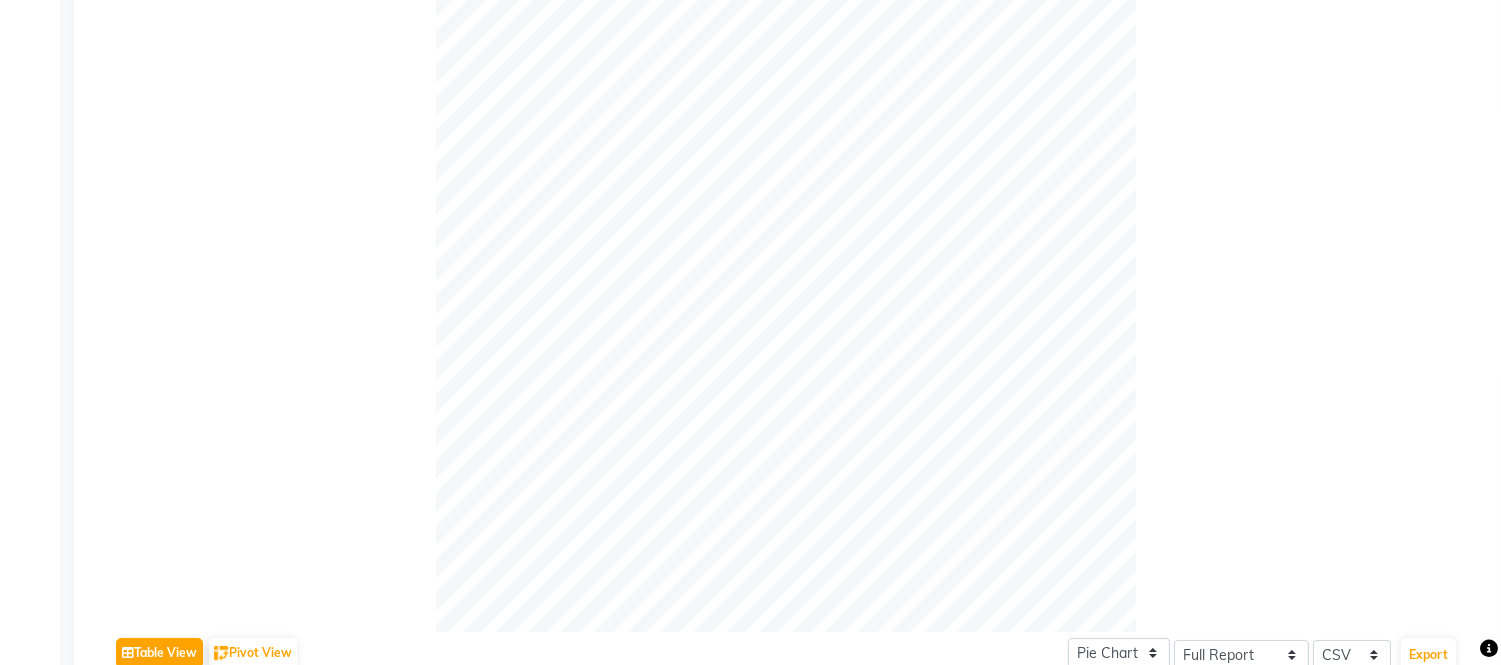 scroll, scrollTop: 777, scrollLeft: 0, axis: vertical 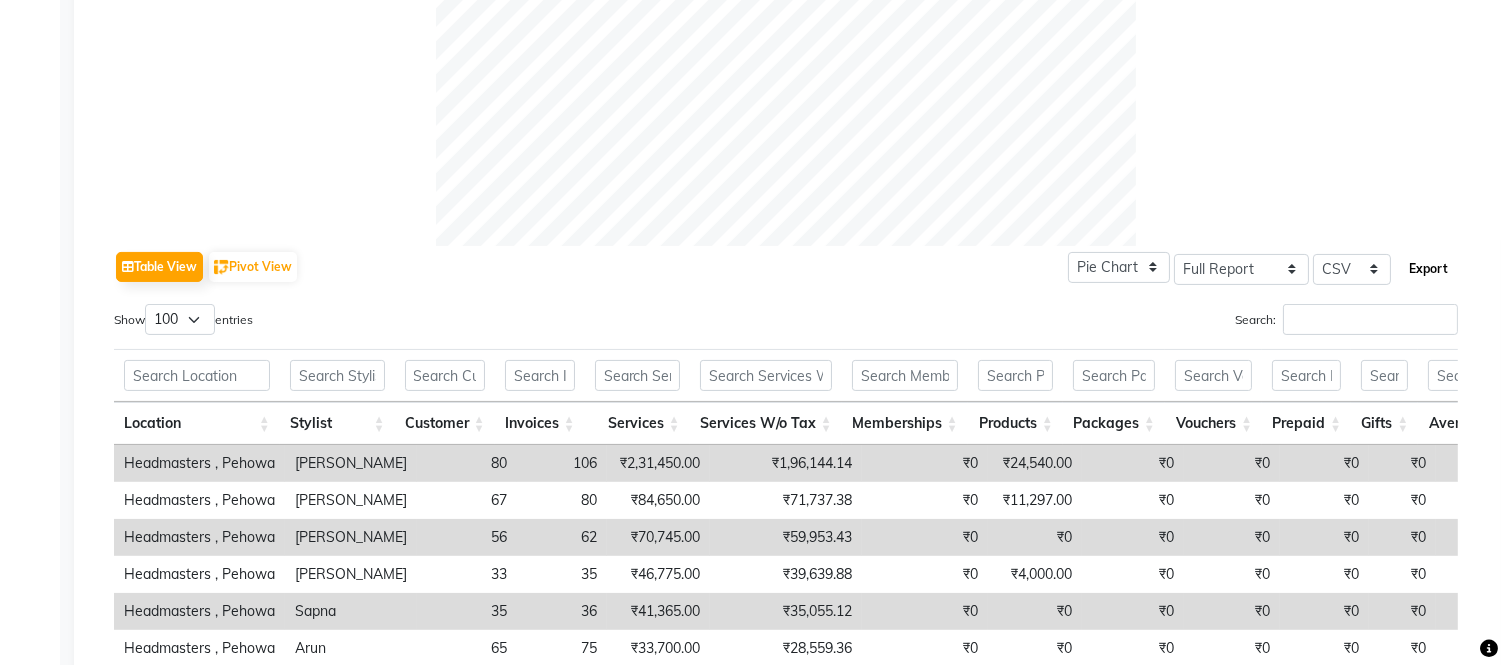 click on "Export" 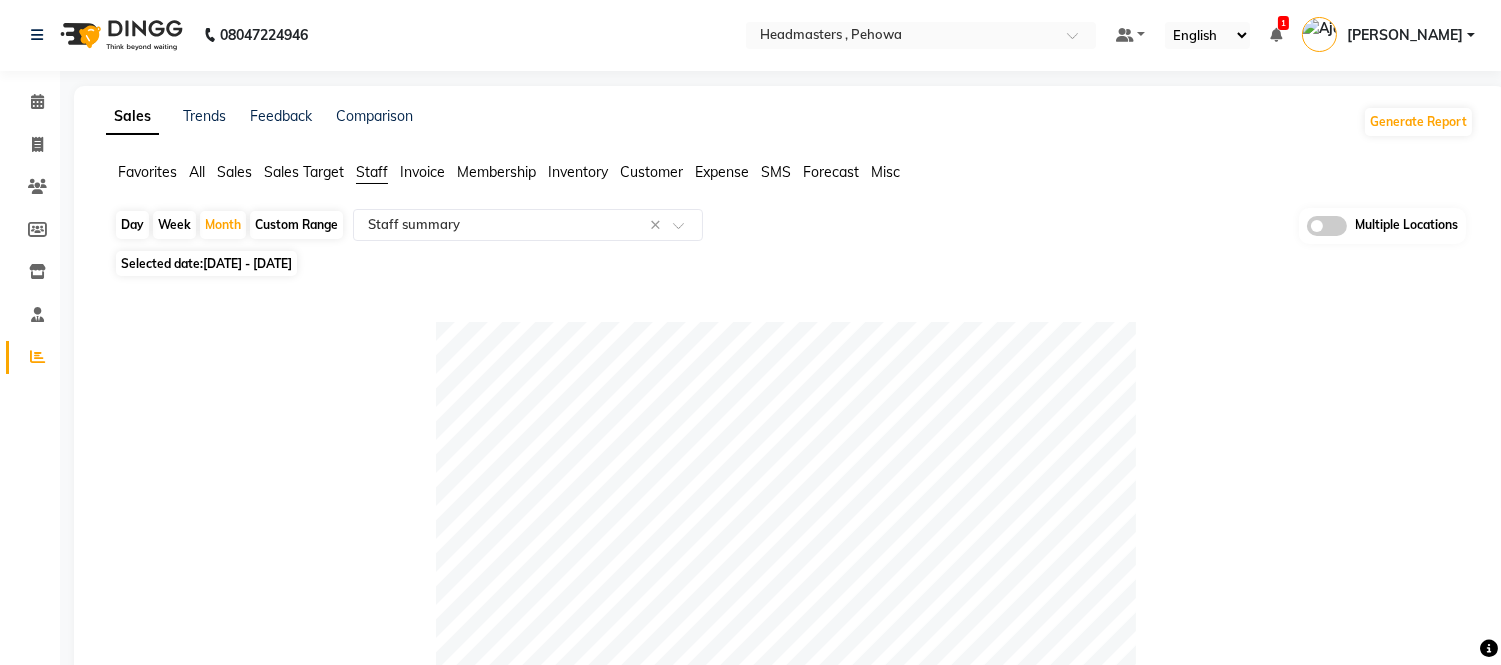 scroll, scrollTop: 0, scrollLeft: 0, axis: both 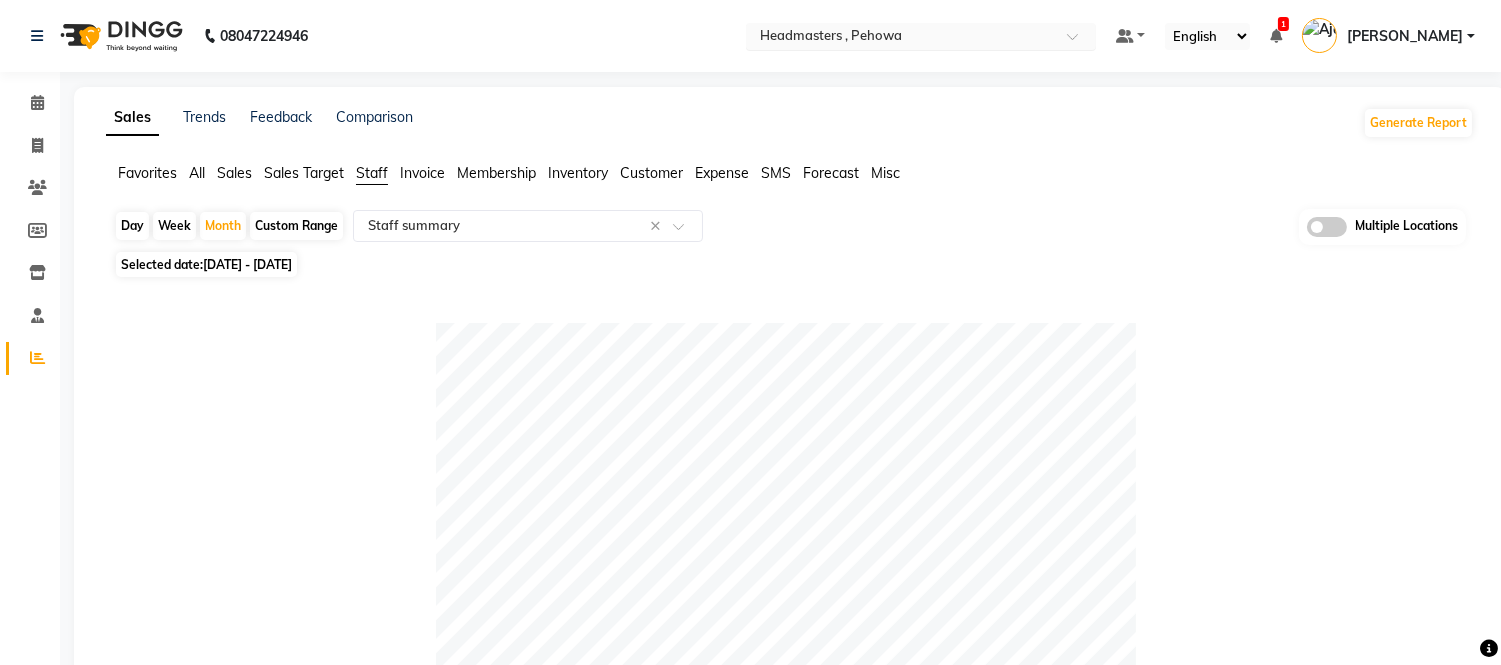 drag, startPoint x: 938, startPoint y: 26, endPoint x: 927, endPoint y: 28, distance: 11.18034 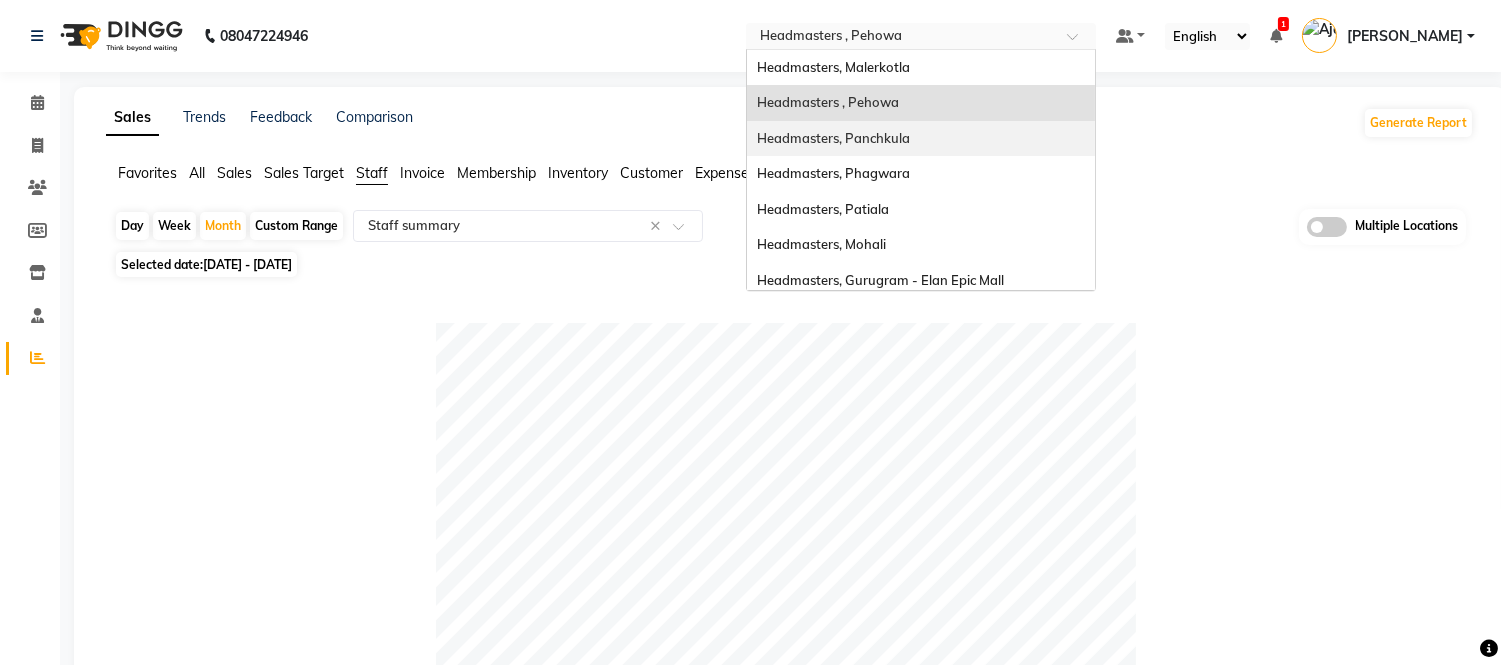 click on "Headmasters, Panchkula" at bounding box center [833, 138] 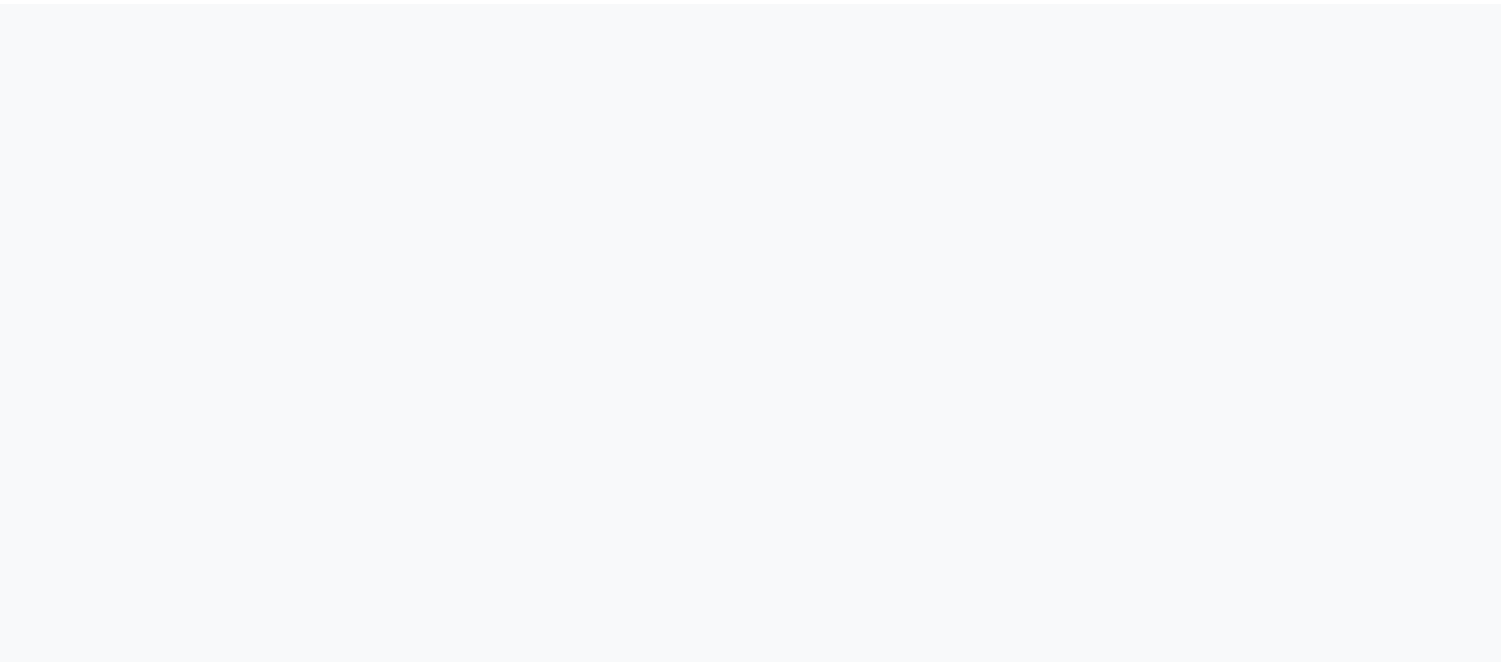 scroll, scrollTop: 0, scrollLeft: 0, axis: both 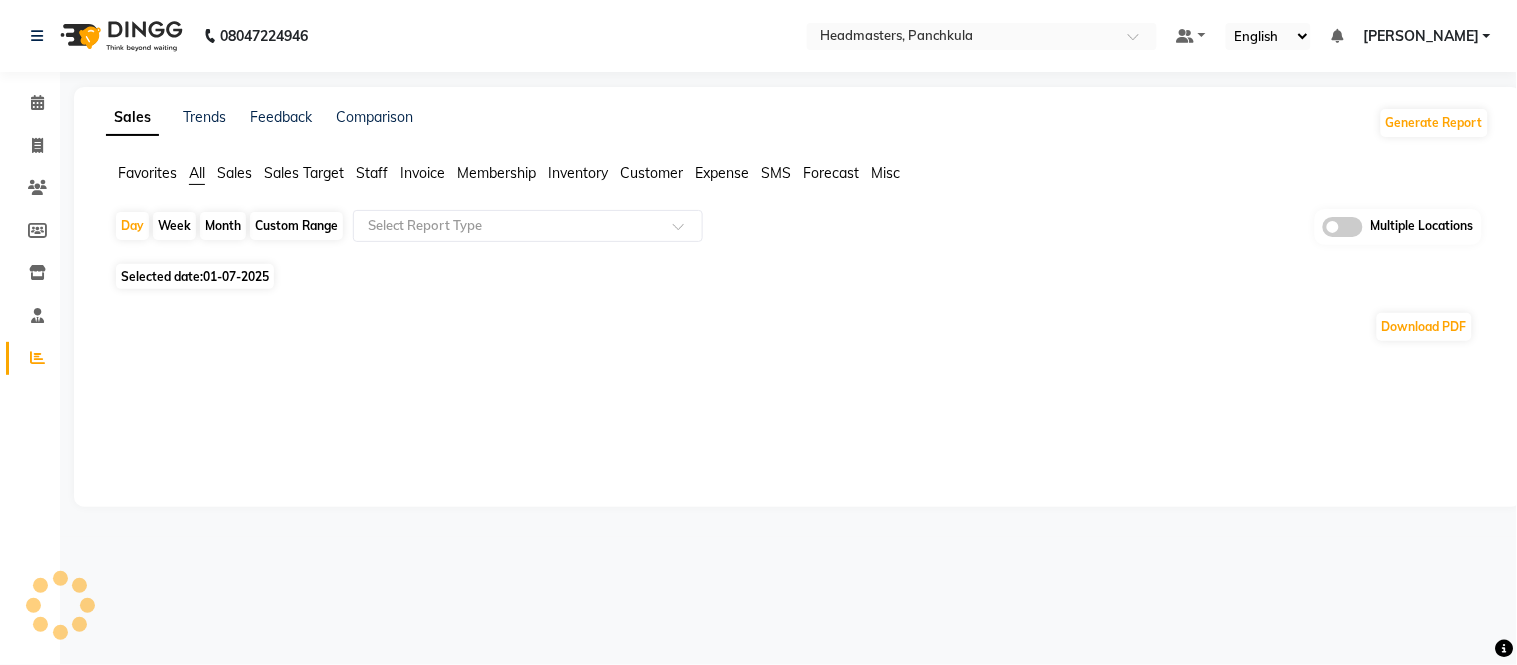 select on "en" 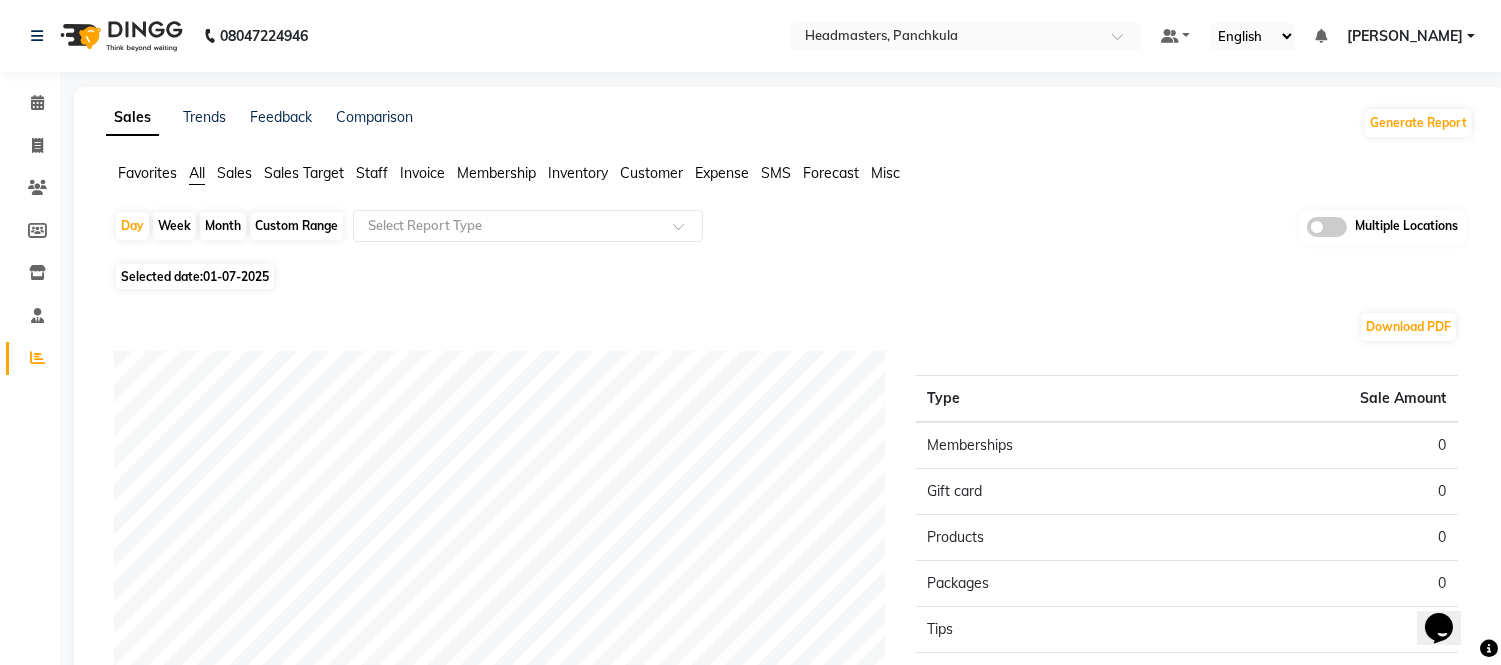 scroll, scrollTop: 0, scrollLeft: 0, axis: both 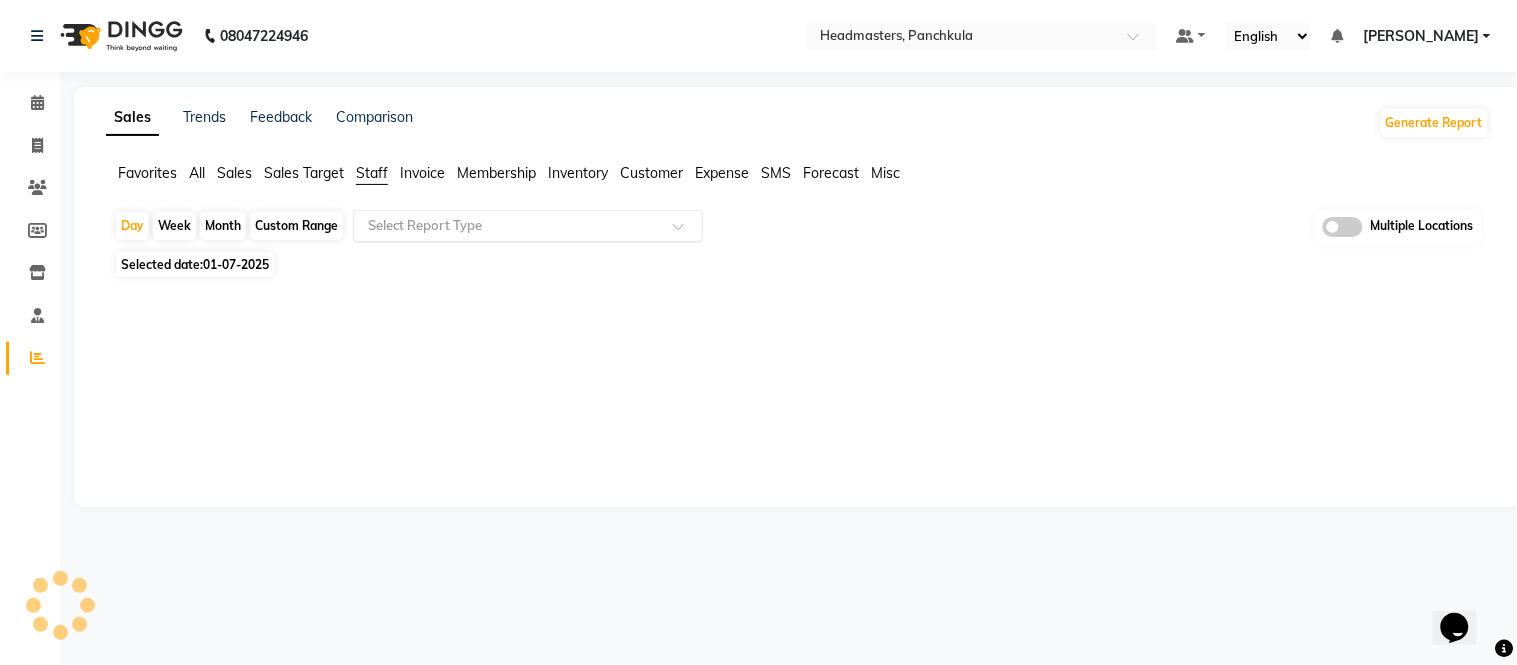 click 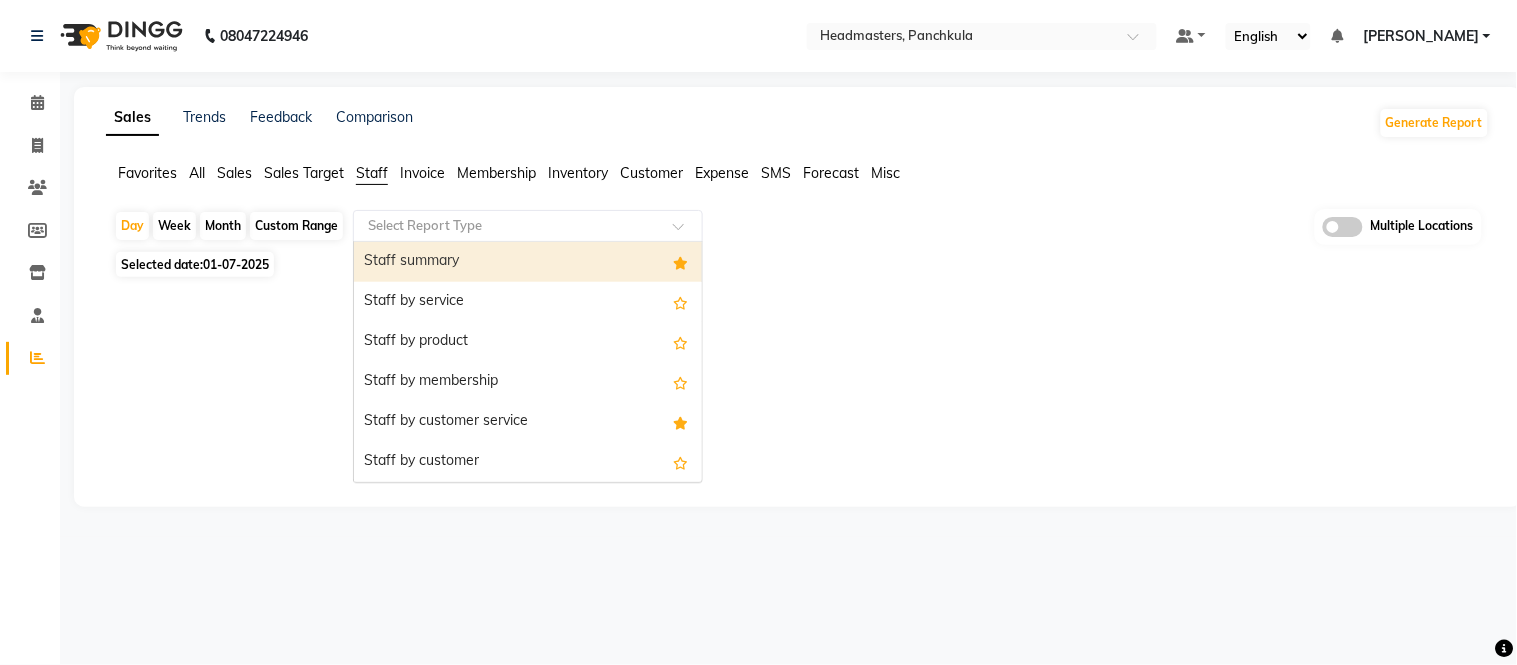 click on "Staff summary" at bounding box center [528, 262] 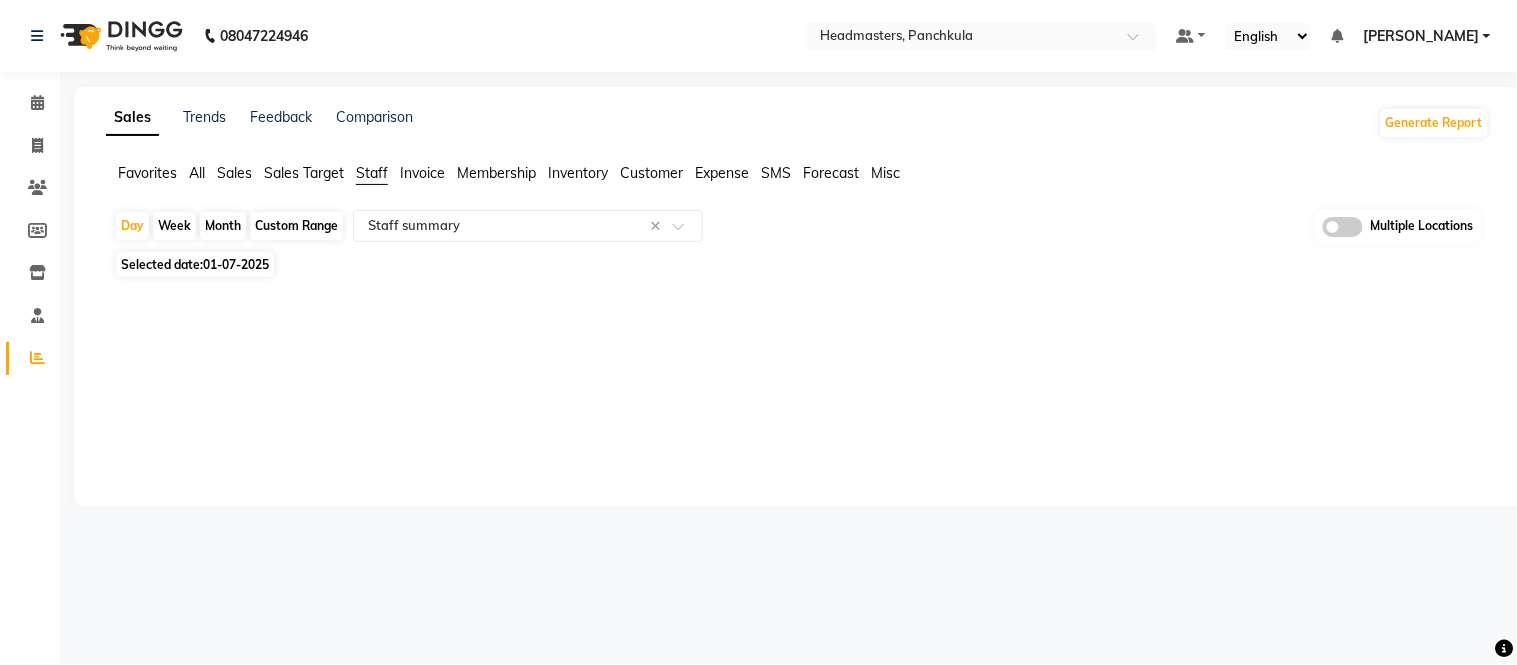 click on "Month" 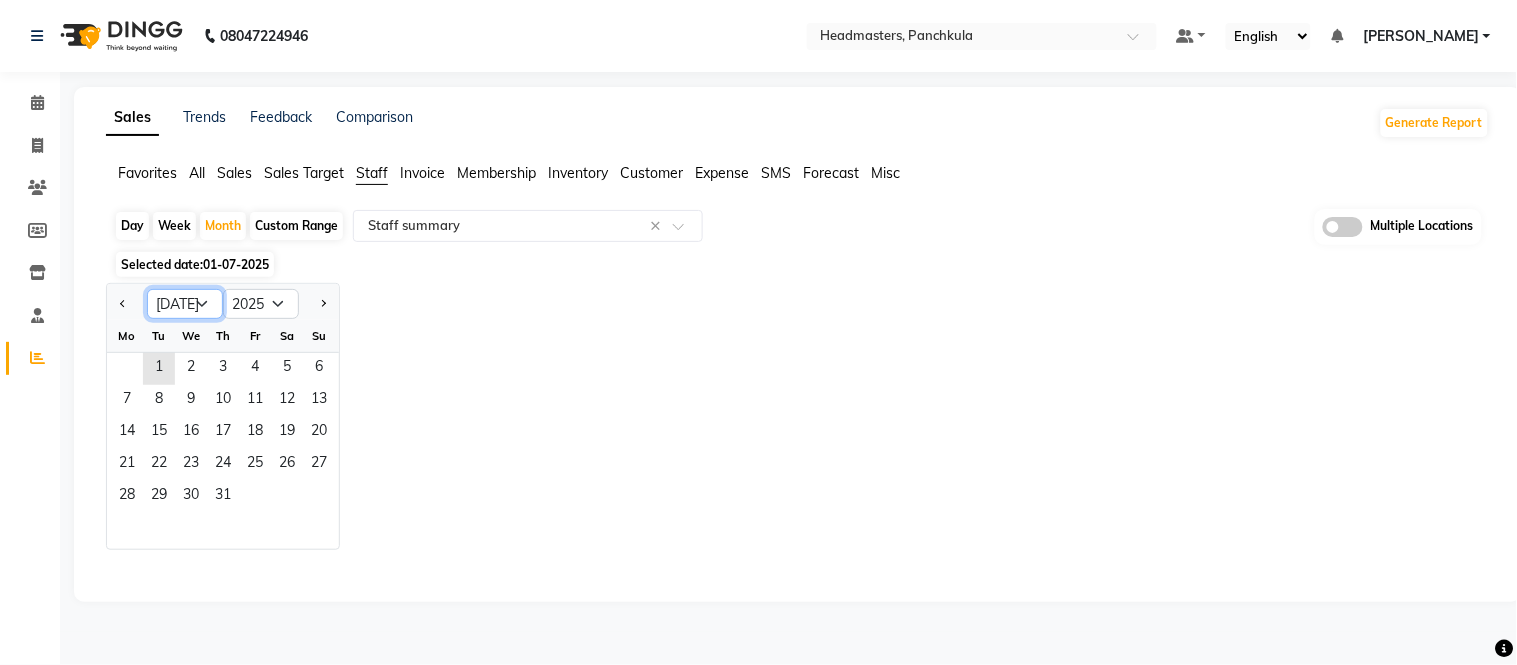 click on "Jan Feb Mar Apr May Jun [DATE] Aug Sep Oct Nov Dec" 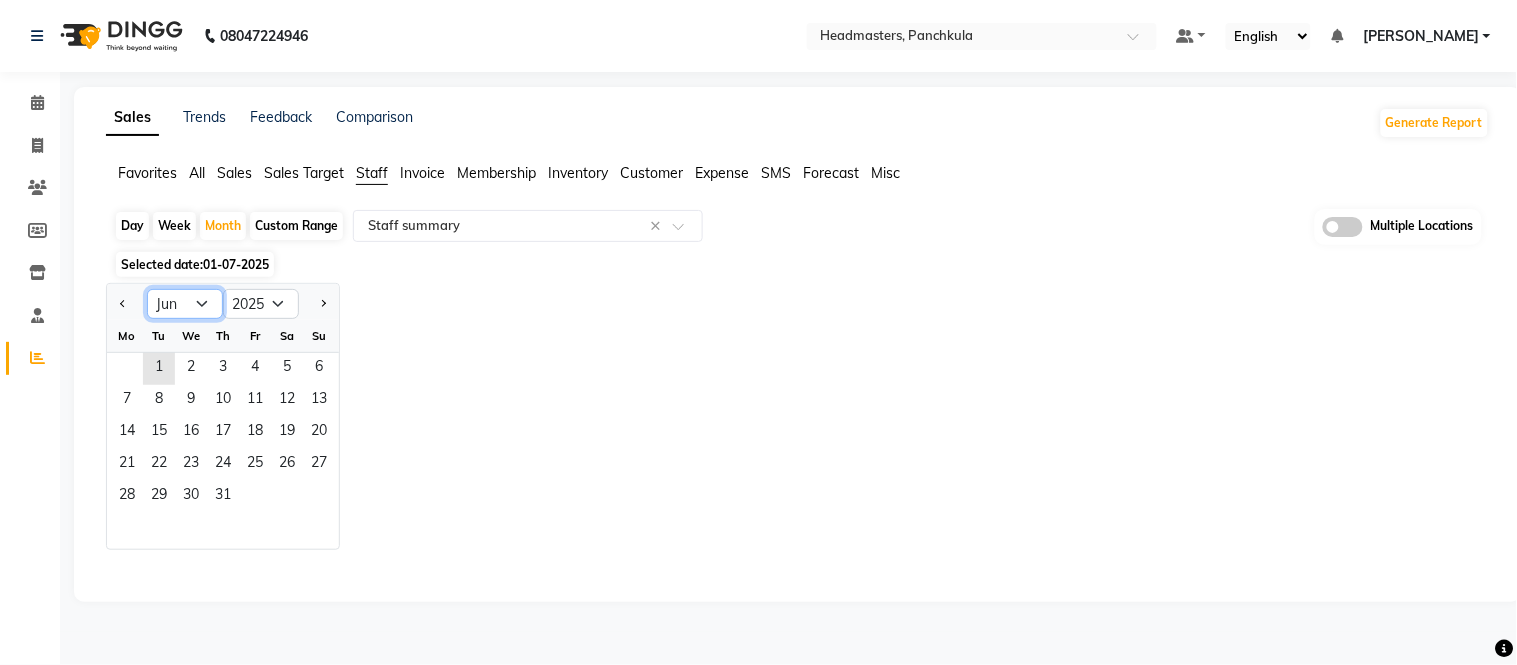click on "Jan Feb Mar Apr May Jun [DATE] Aug Sep Oct Nov Dec" 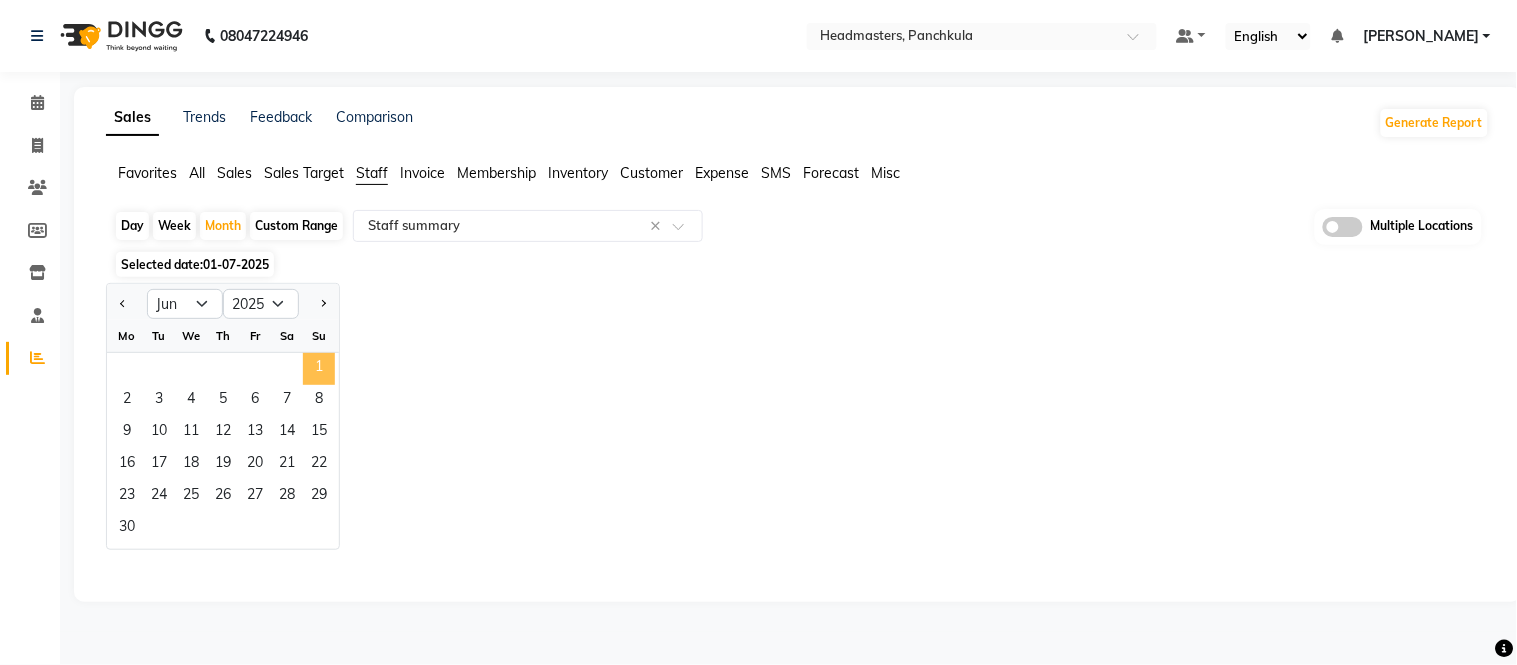 click on "1" 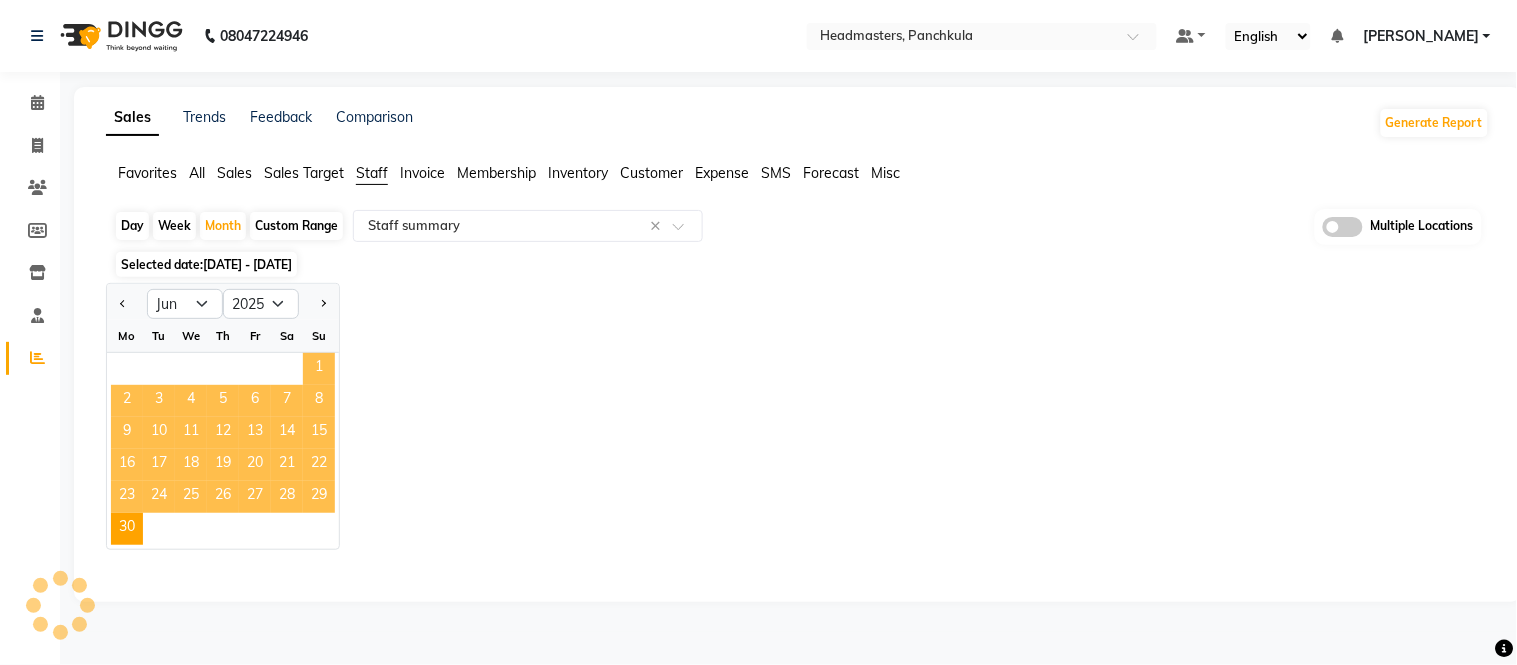 select on "full_report" 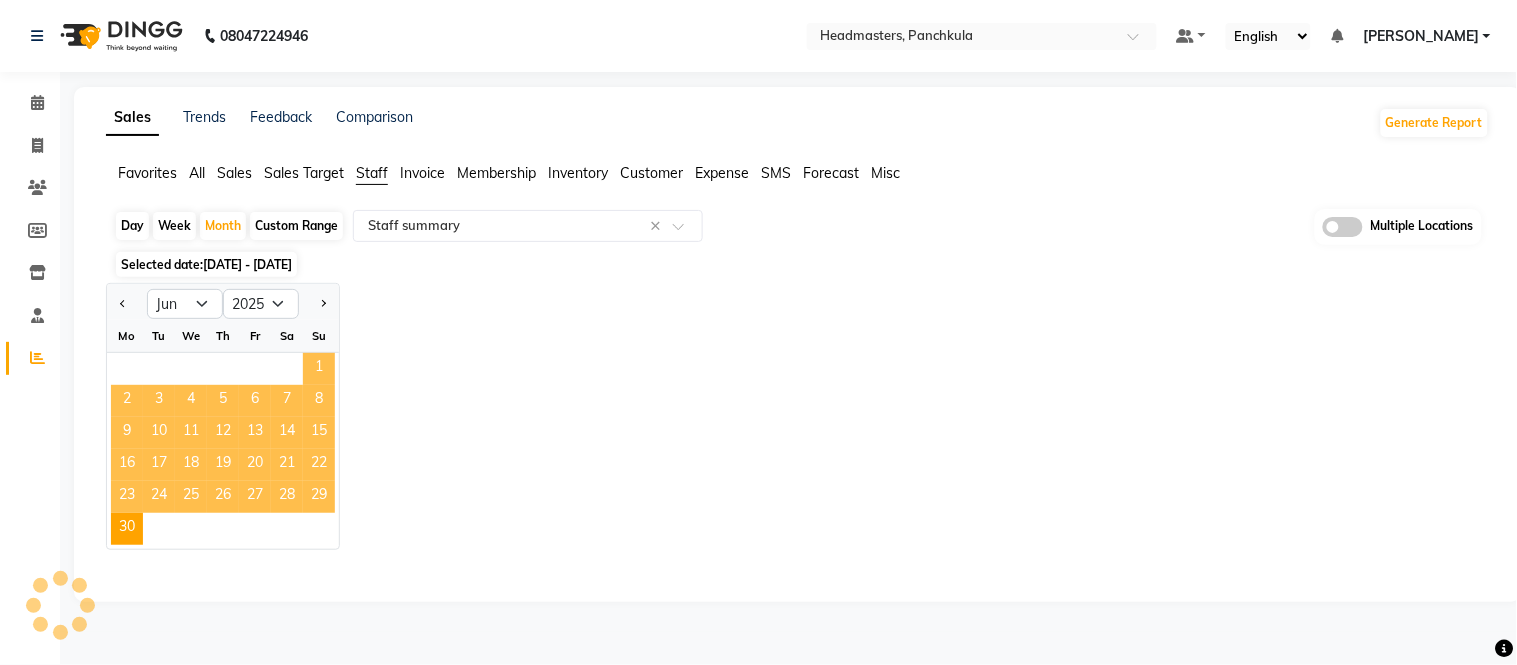 select on "csv" 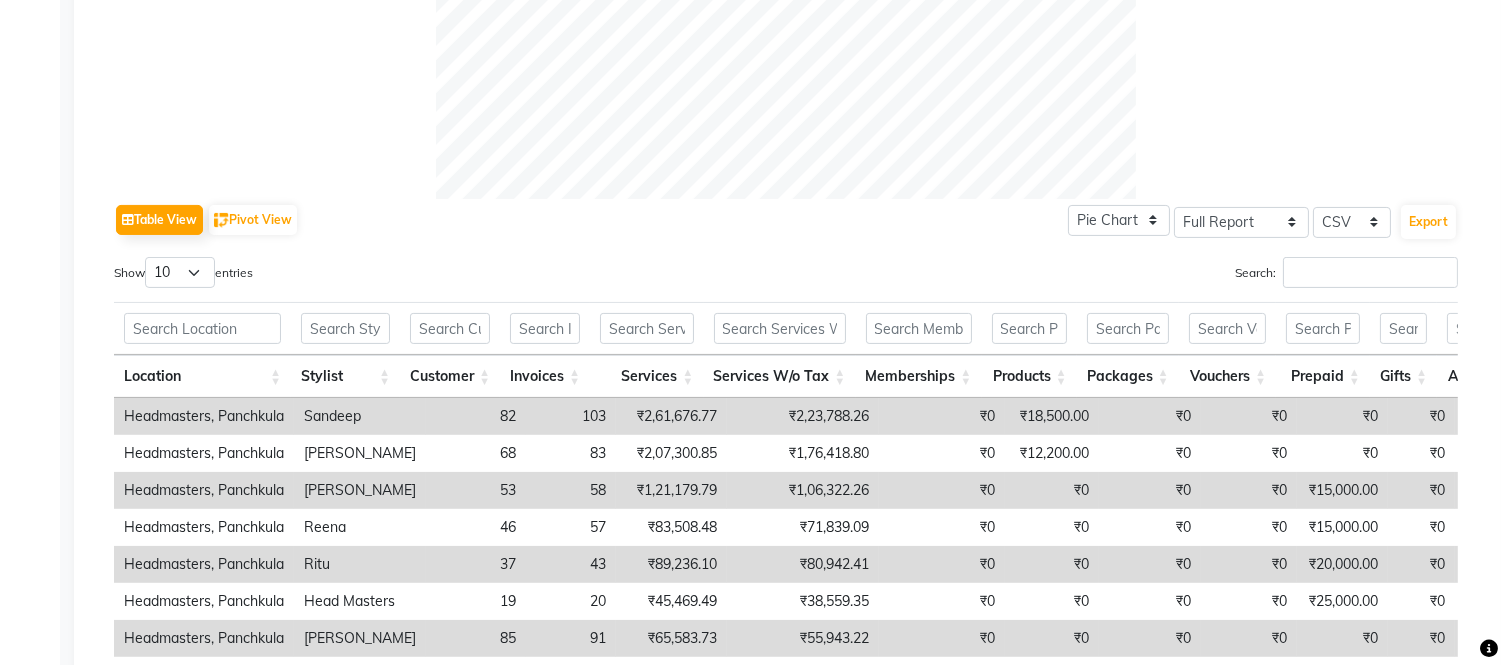 scroll, scrollTop: 888, scrollLeft: 0, axis: vertical 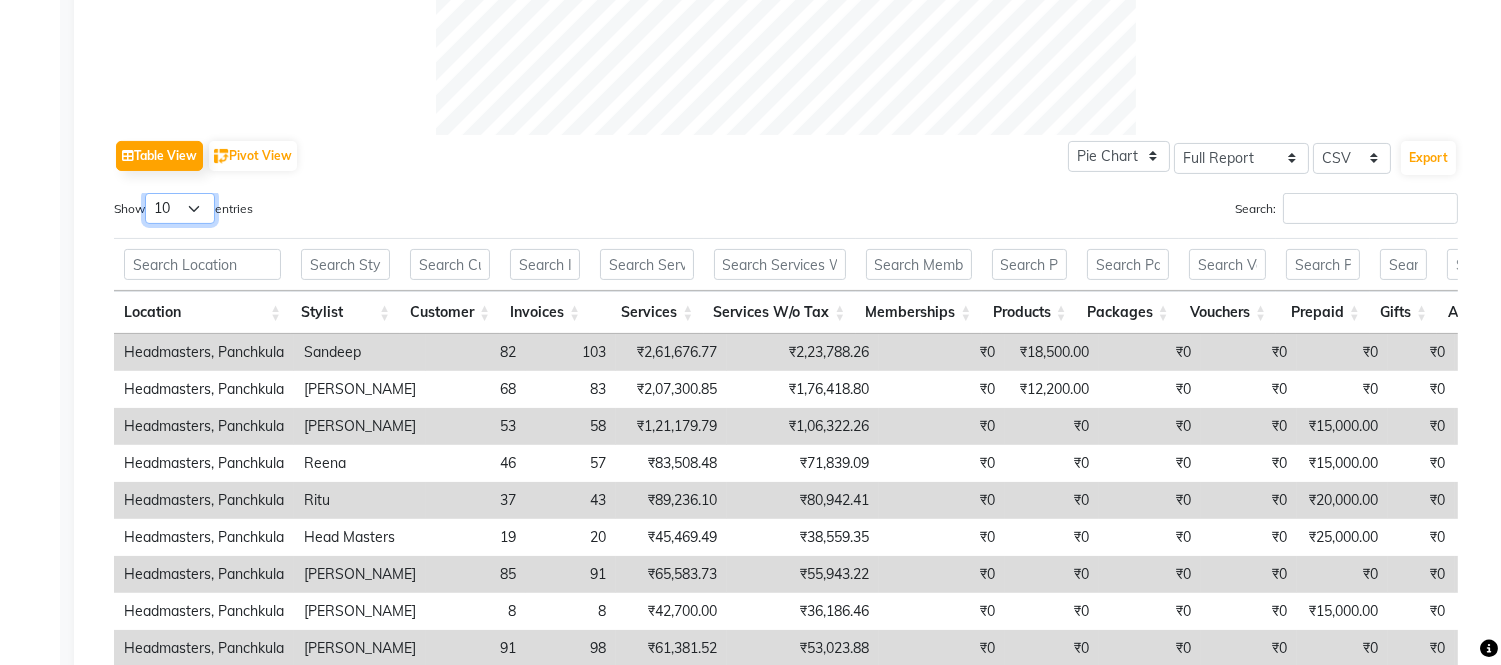 drag, startPoint x: 198, startPoint y: 204, endPoint x: 198, endPoint y: 217, distance: 13 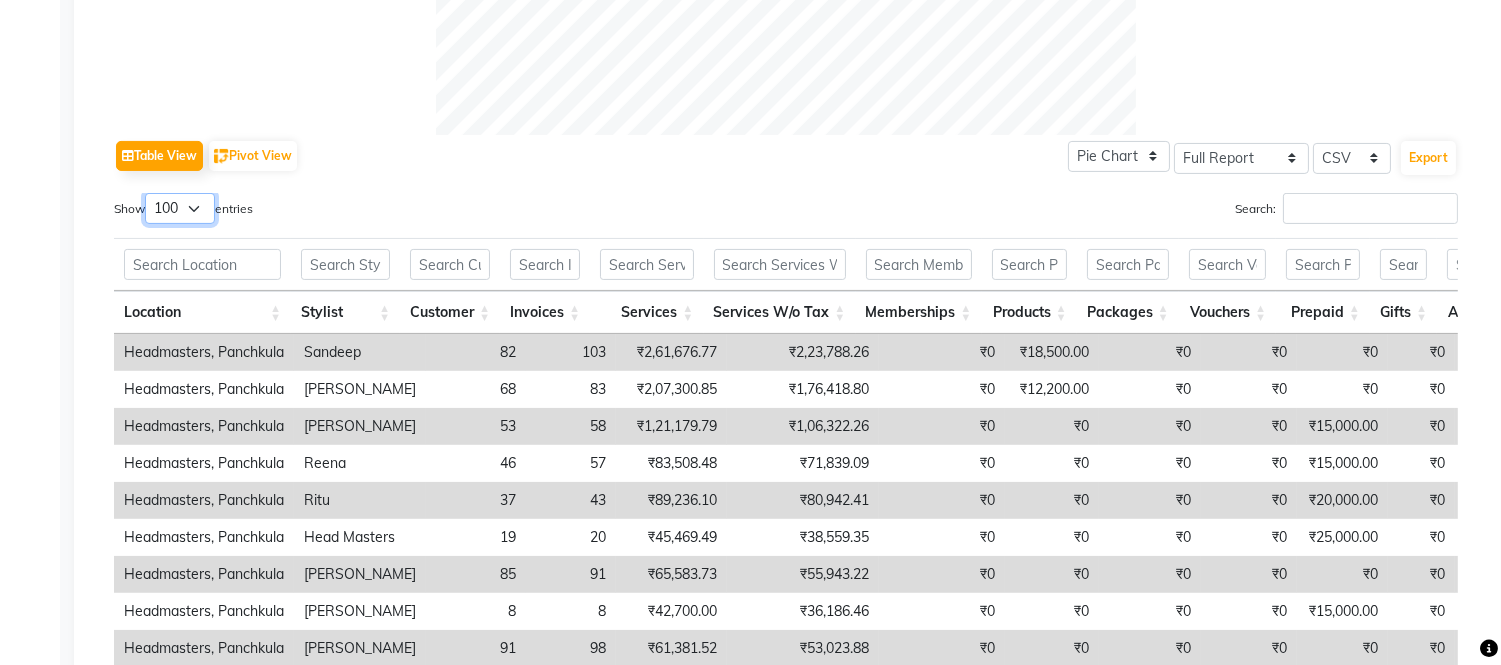 click on "10 25 50 100" at bounding box center [180, 208] 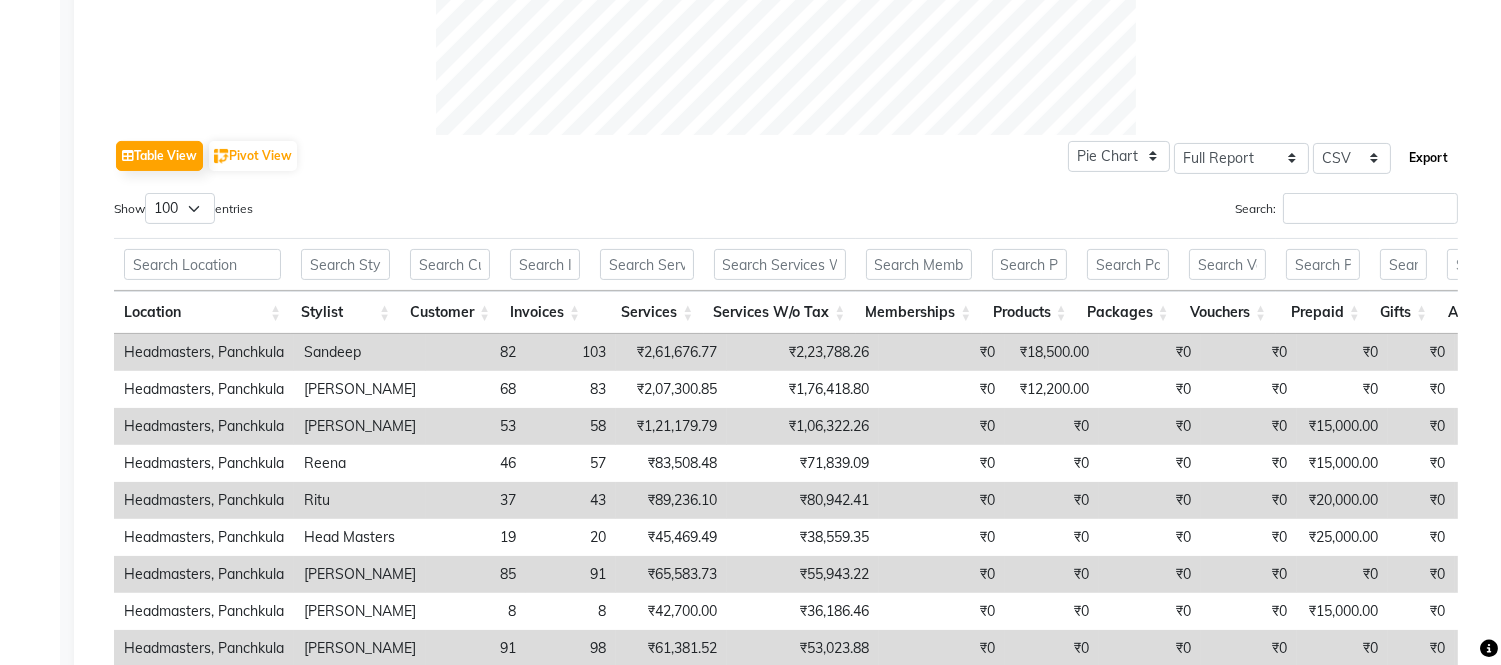 click on "Export" 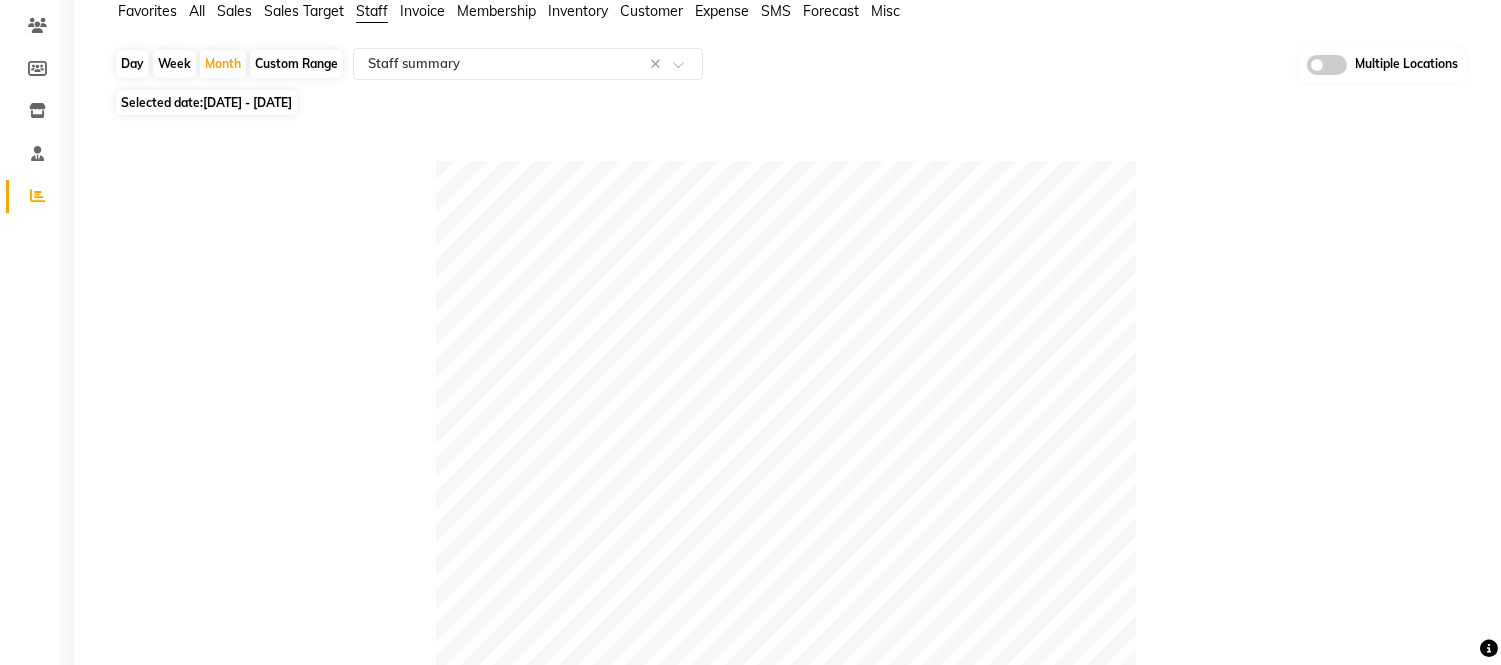scroll, scrollTop: 0, scrollLeft: 0, axis: both 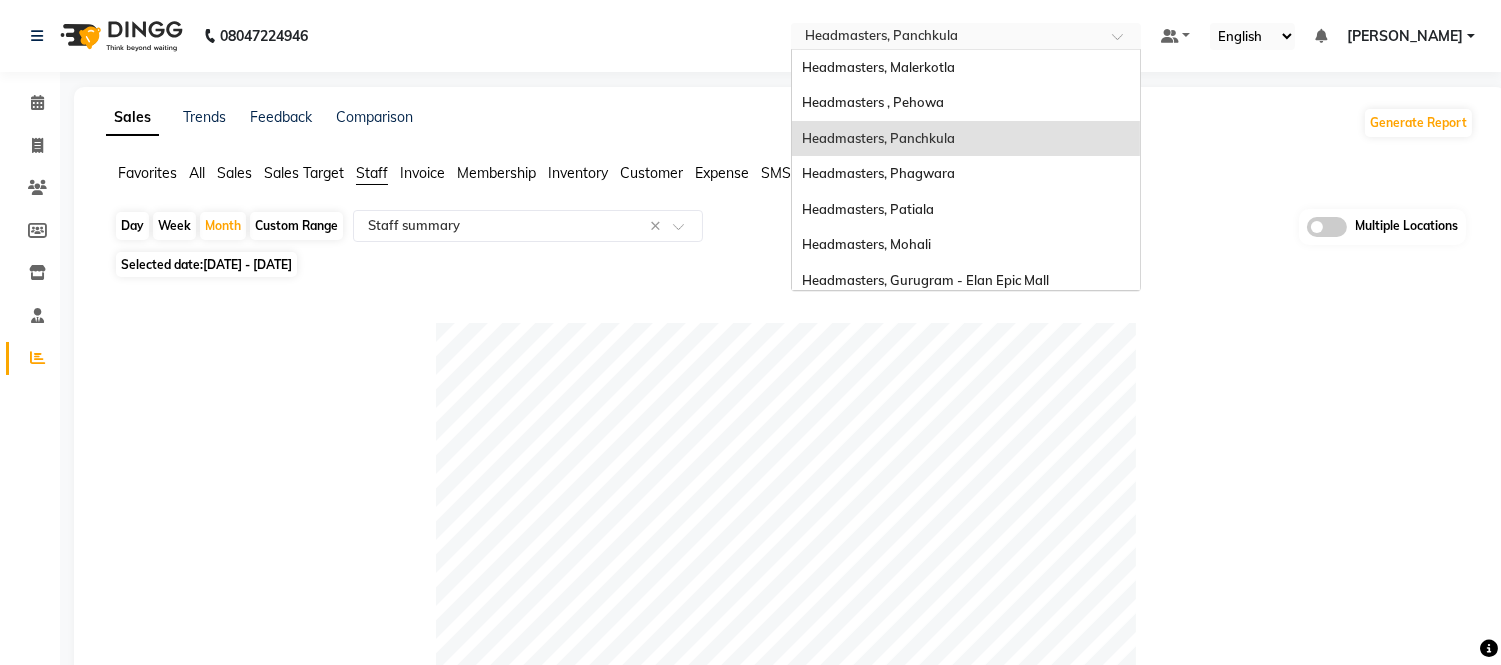 click at bounding box center (946, 38) 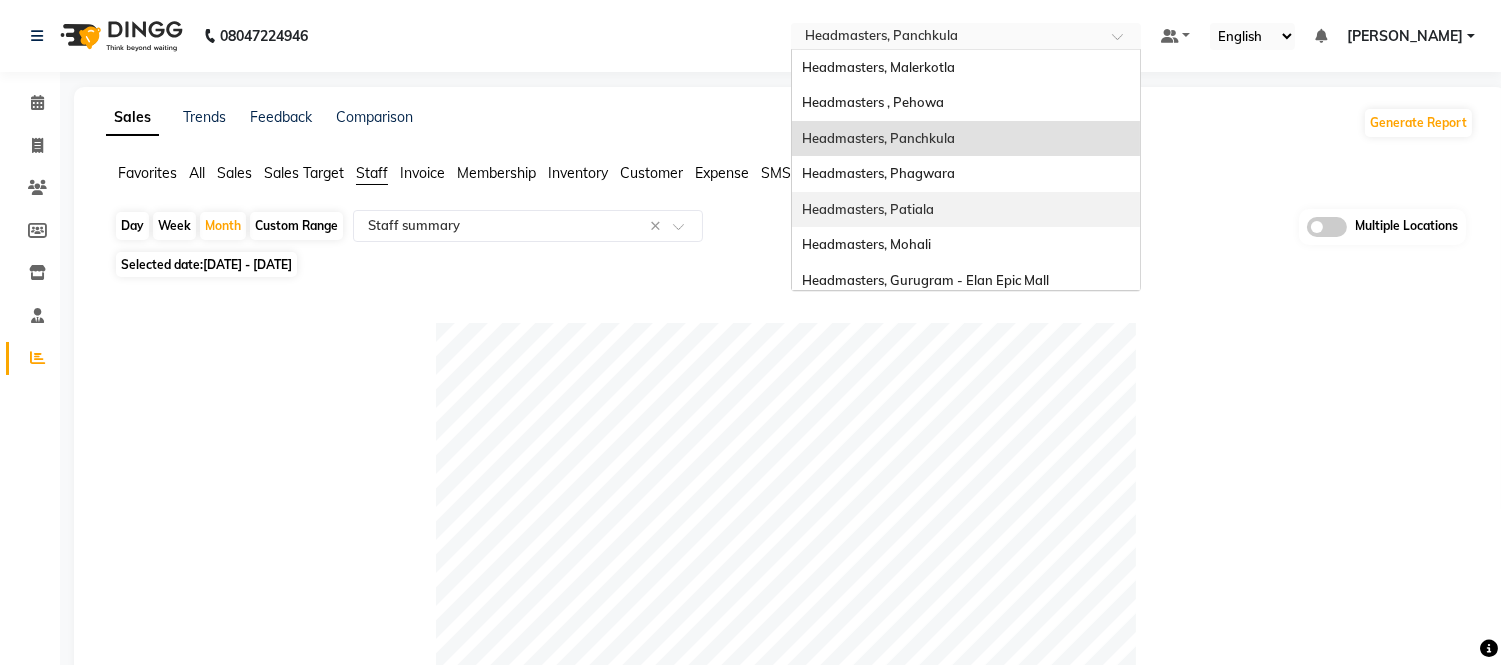 click on "Headmasters, Patiala" at bounding box center [868, 209] 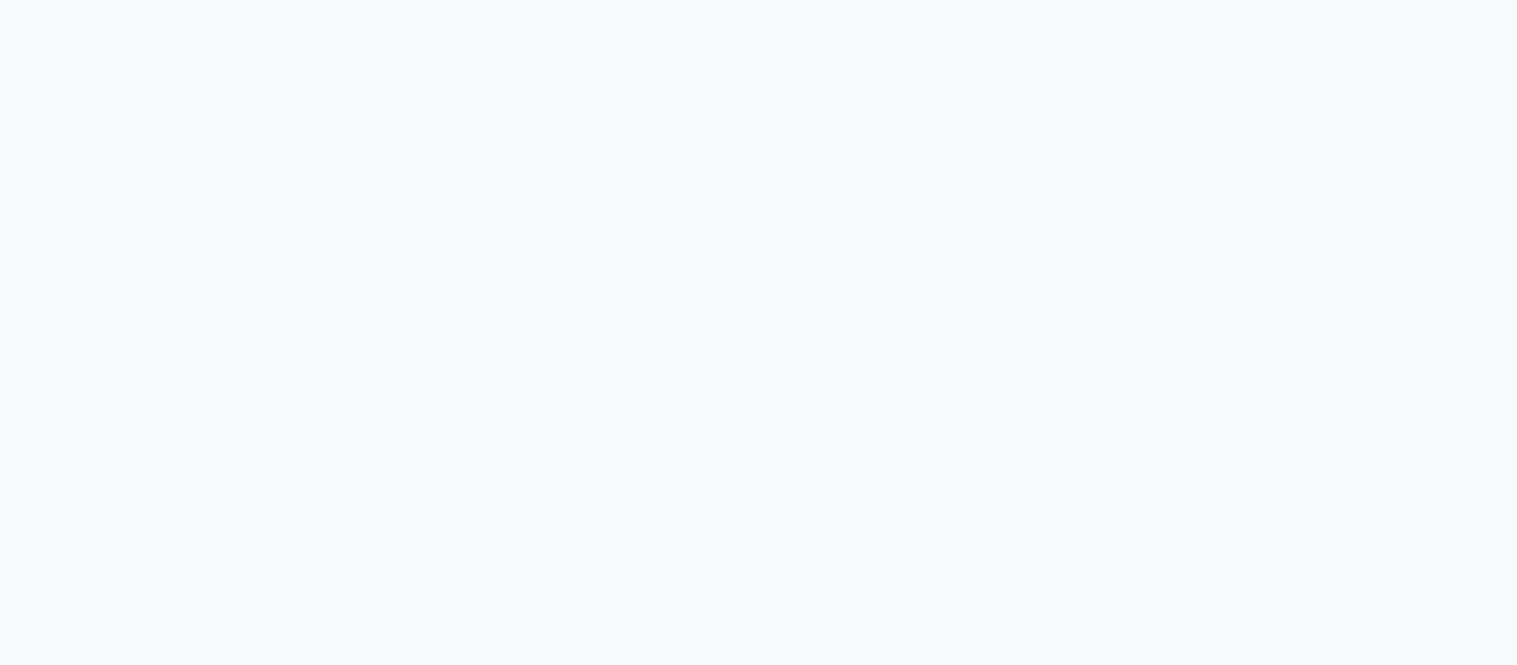 scroll, scrollTop: 0, scrollLeft: 0, axis: both 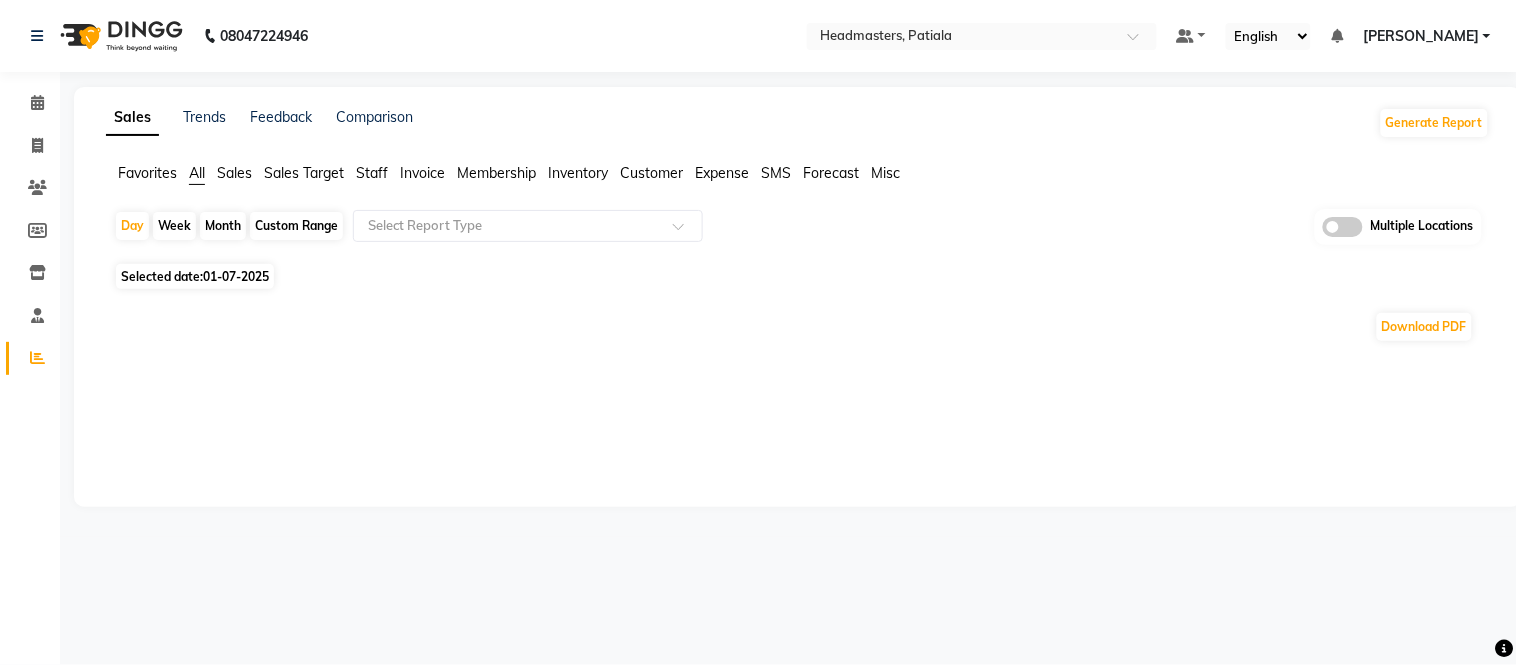 select on "en" 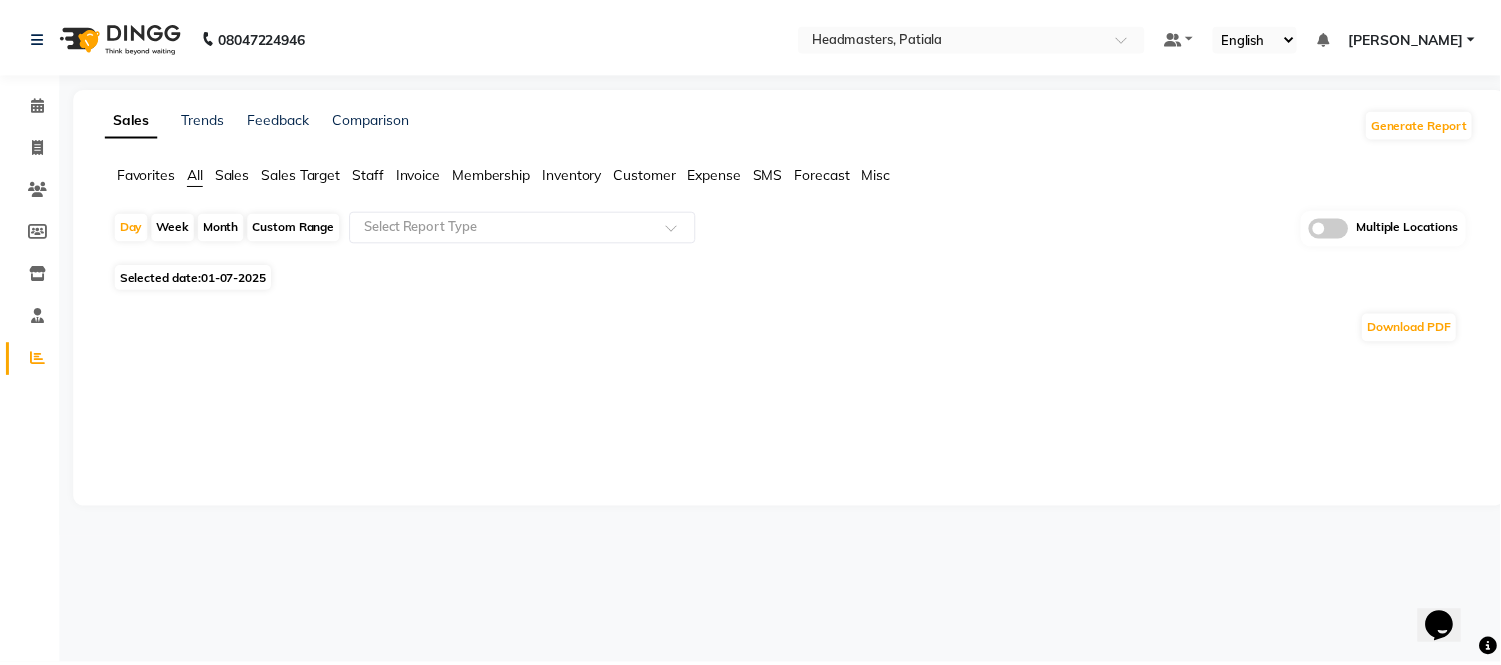 scroll, scrollTop: 0, scrollLeft: 0, axis: both 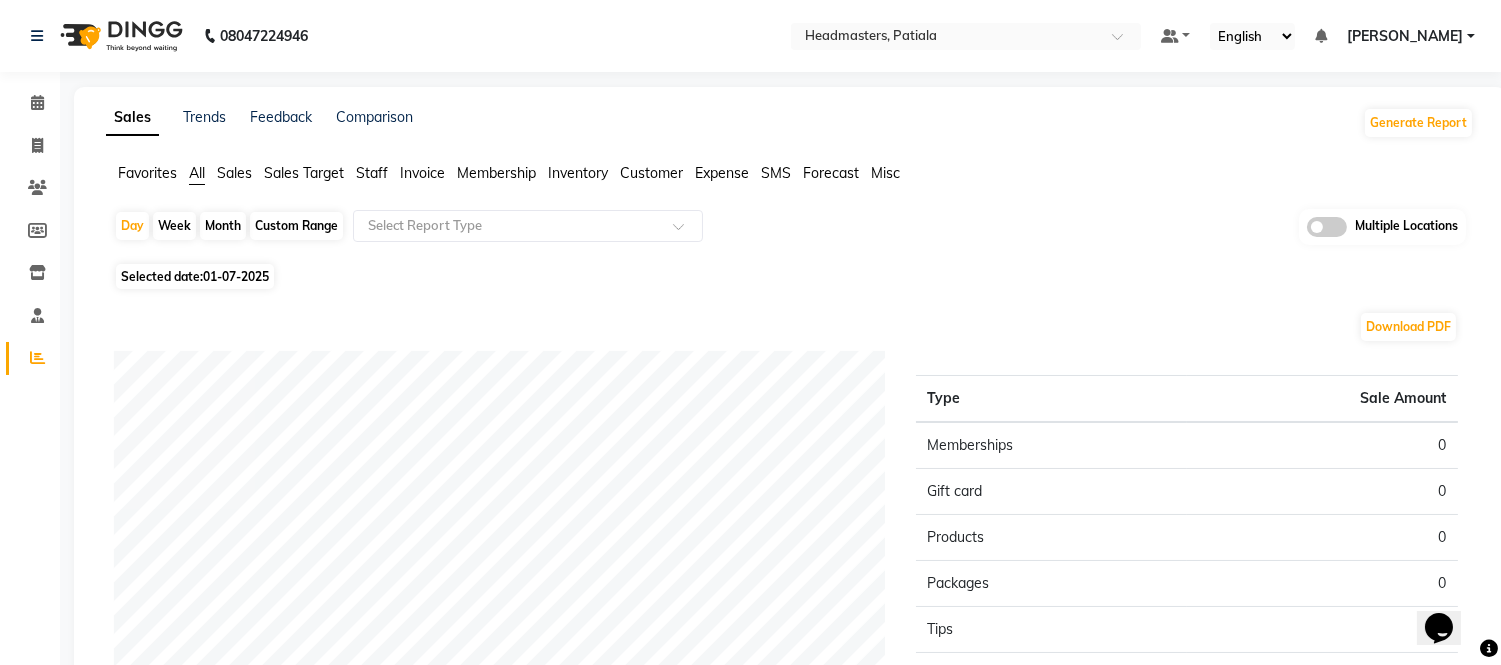 click on "Staff" 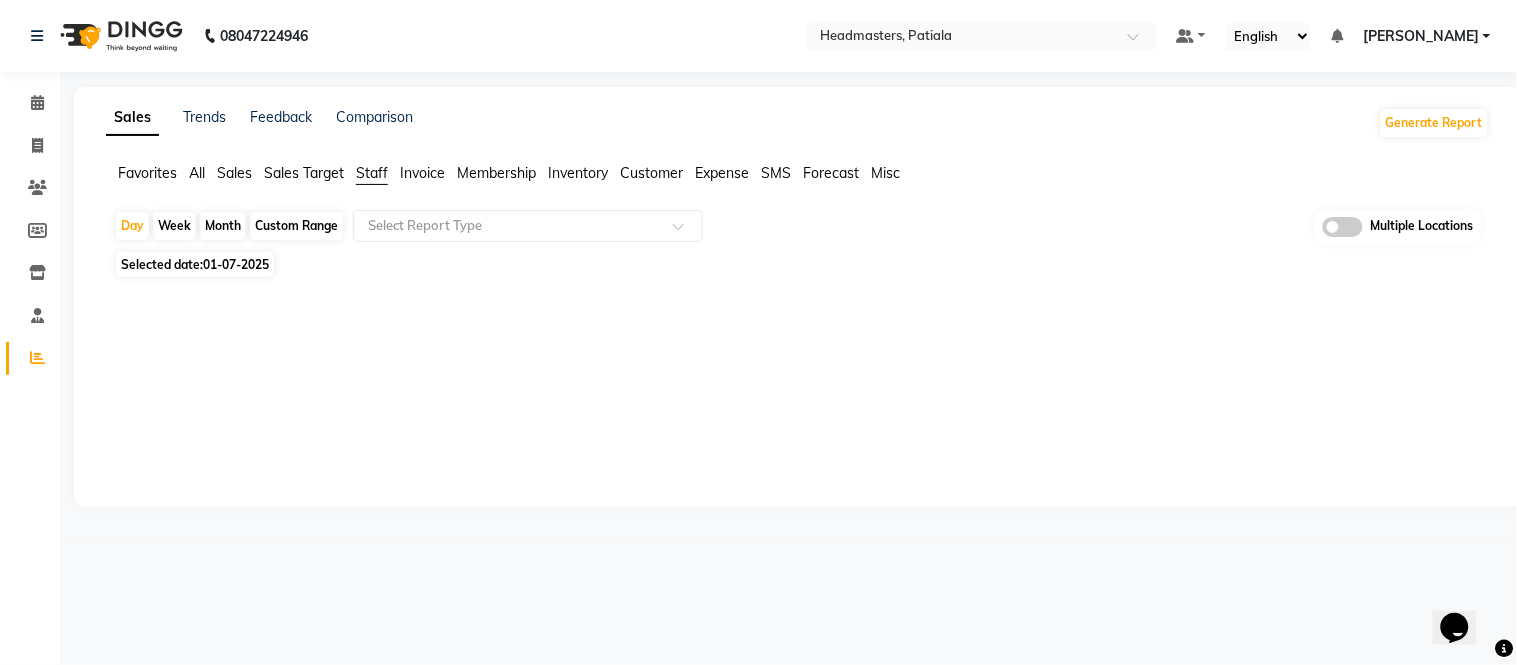 click on "Day   Week   Month   Custom Range  Select Report Type Multiple Locations" 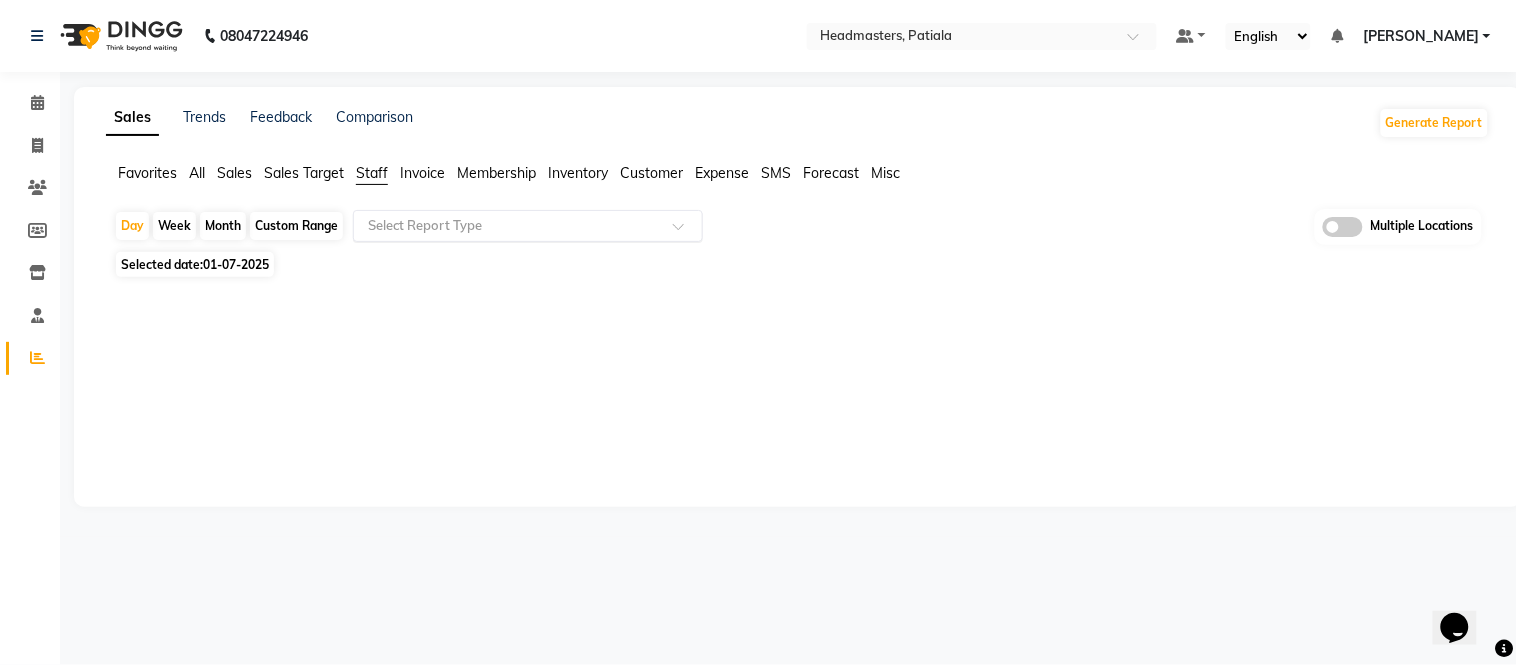 click 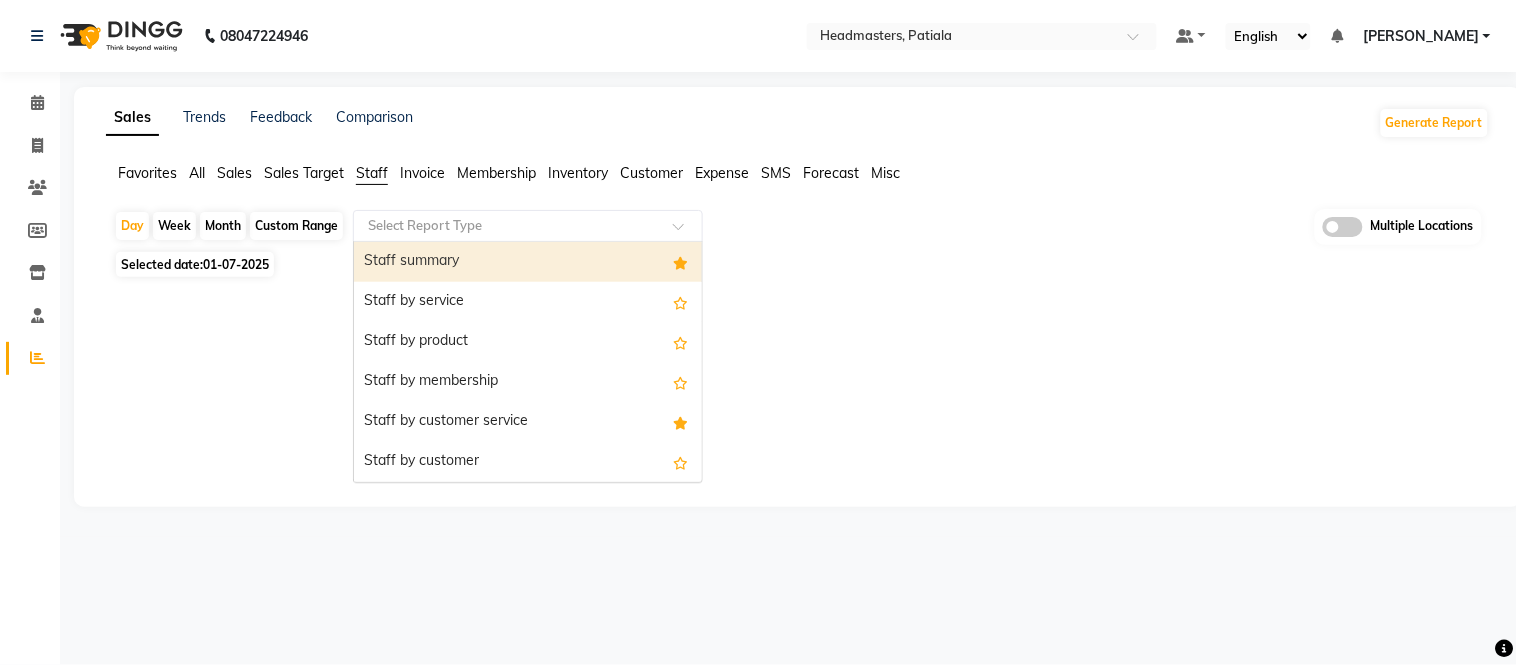 click on "Staff summary" at bounding box center (528, 262) 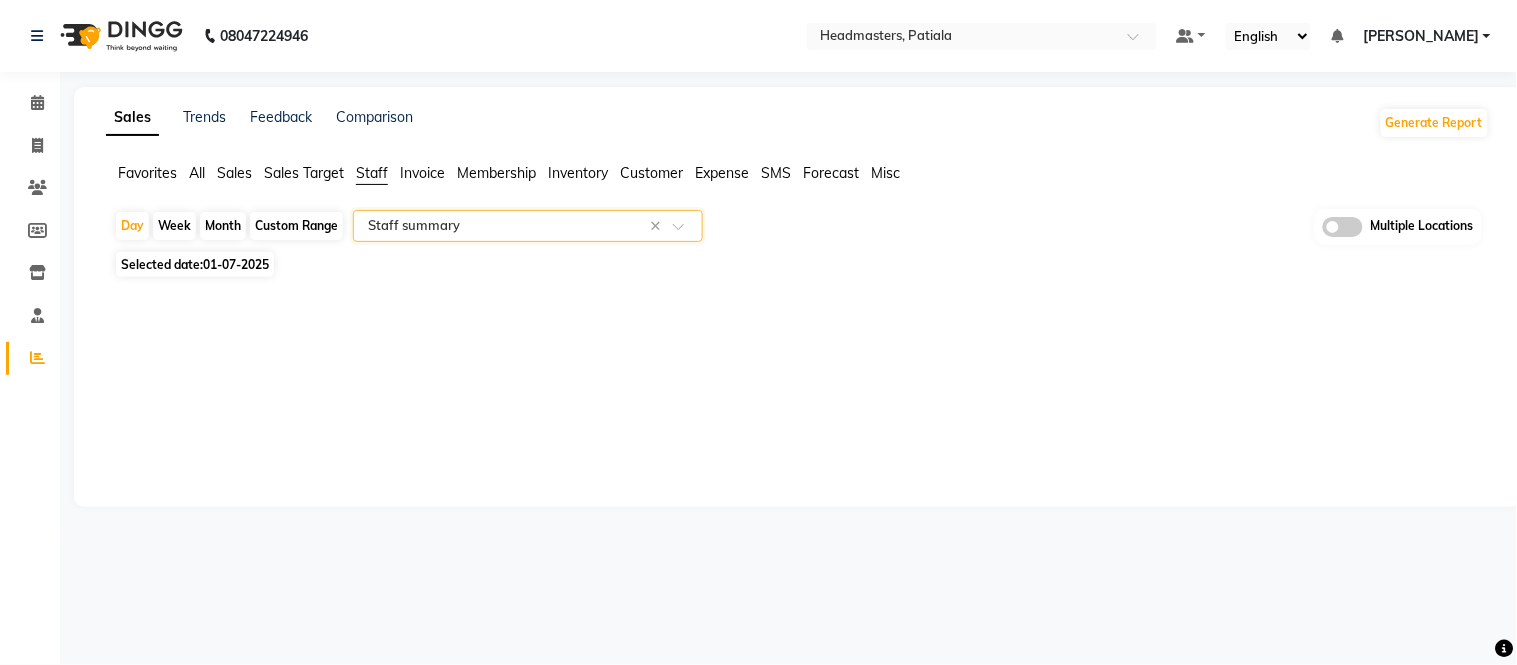 click on "Month" 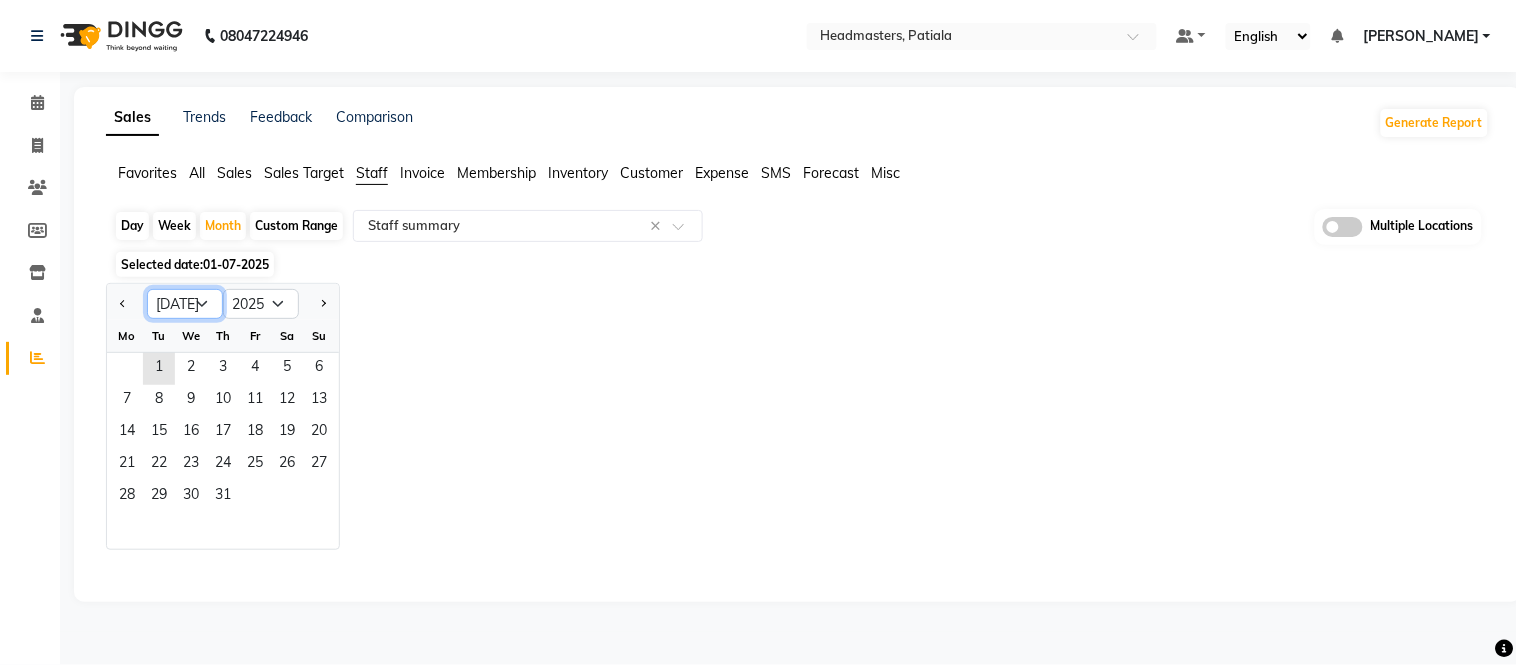 click on "Jan Feb Mar Apr May Jun [DATE] Aug Sep Oct Nov Dec" 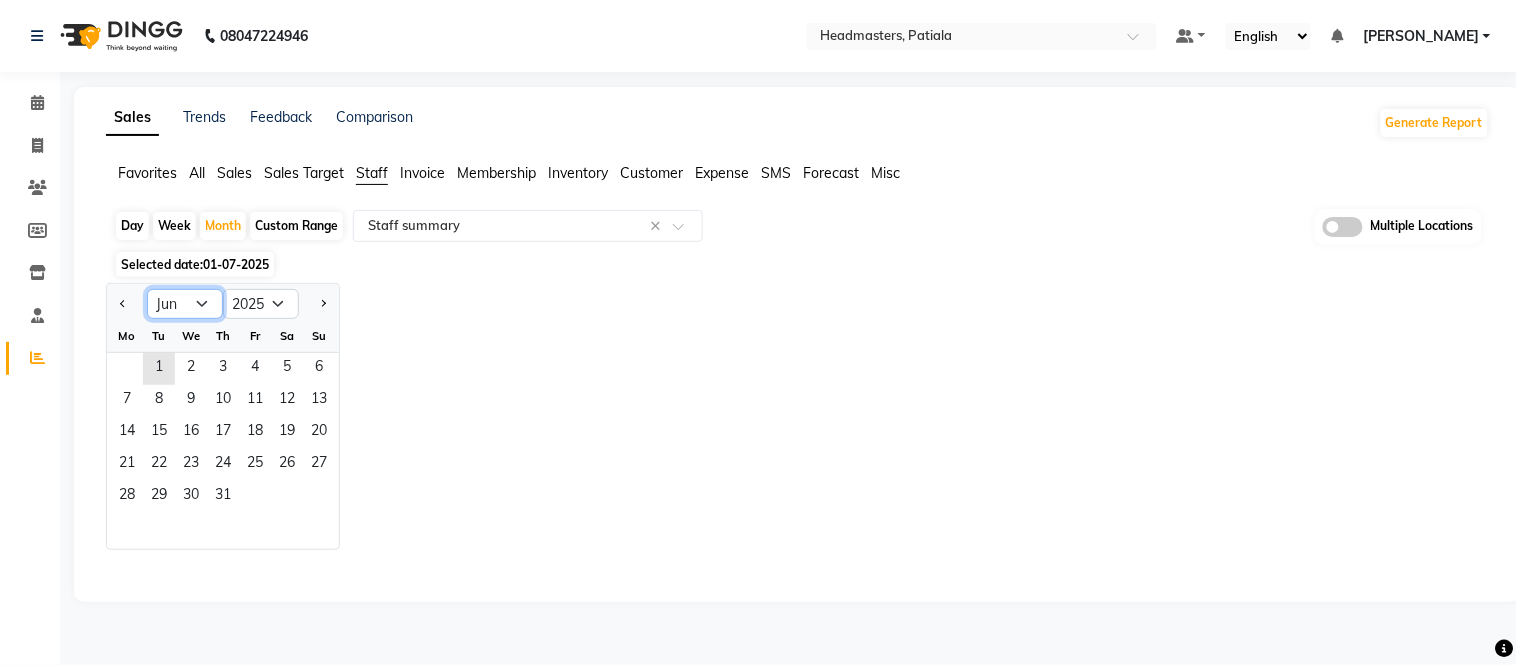 click on "Jan Feb Mar Apr May Jun [DATE] Aug Sep Oct Nov Dec" 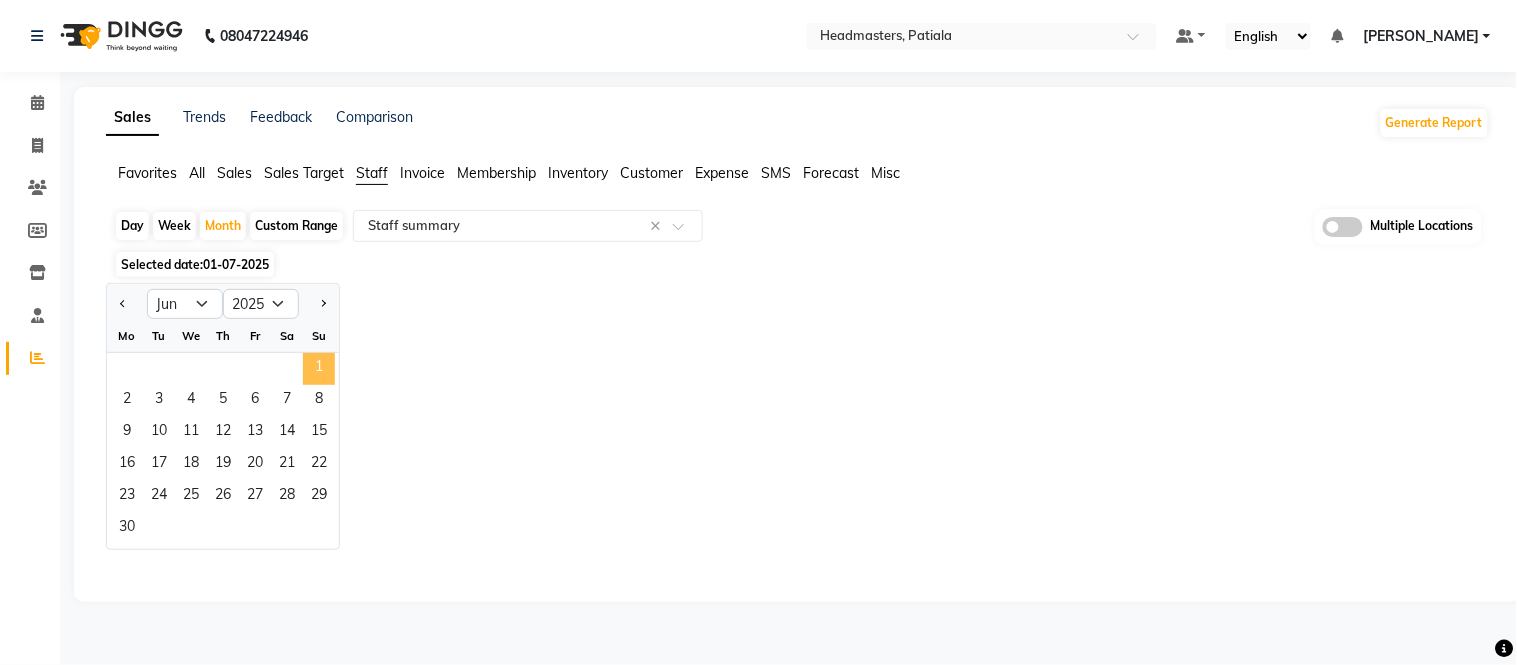 click on "1" 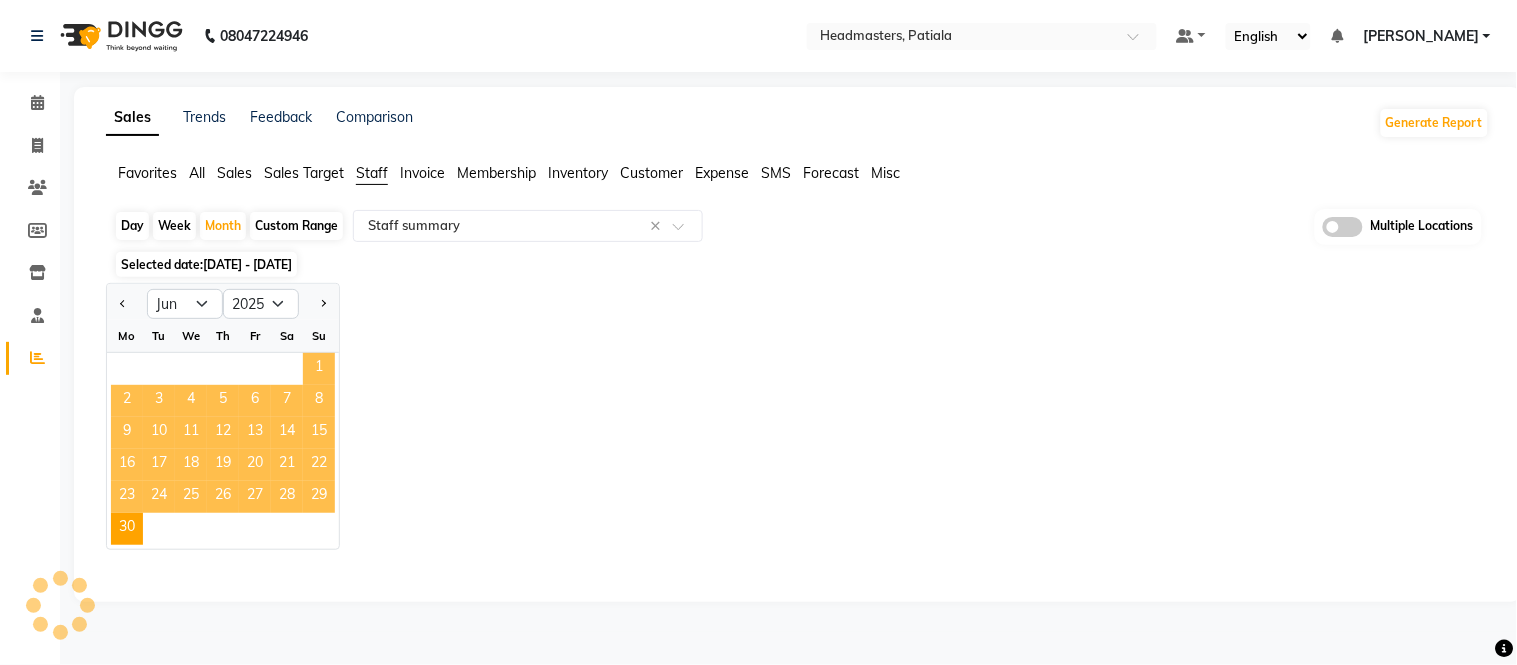 select on "full_report" 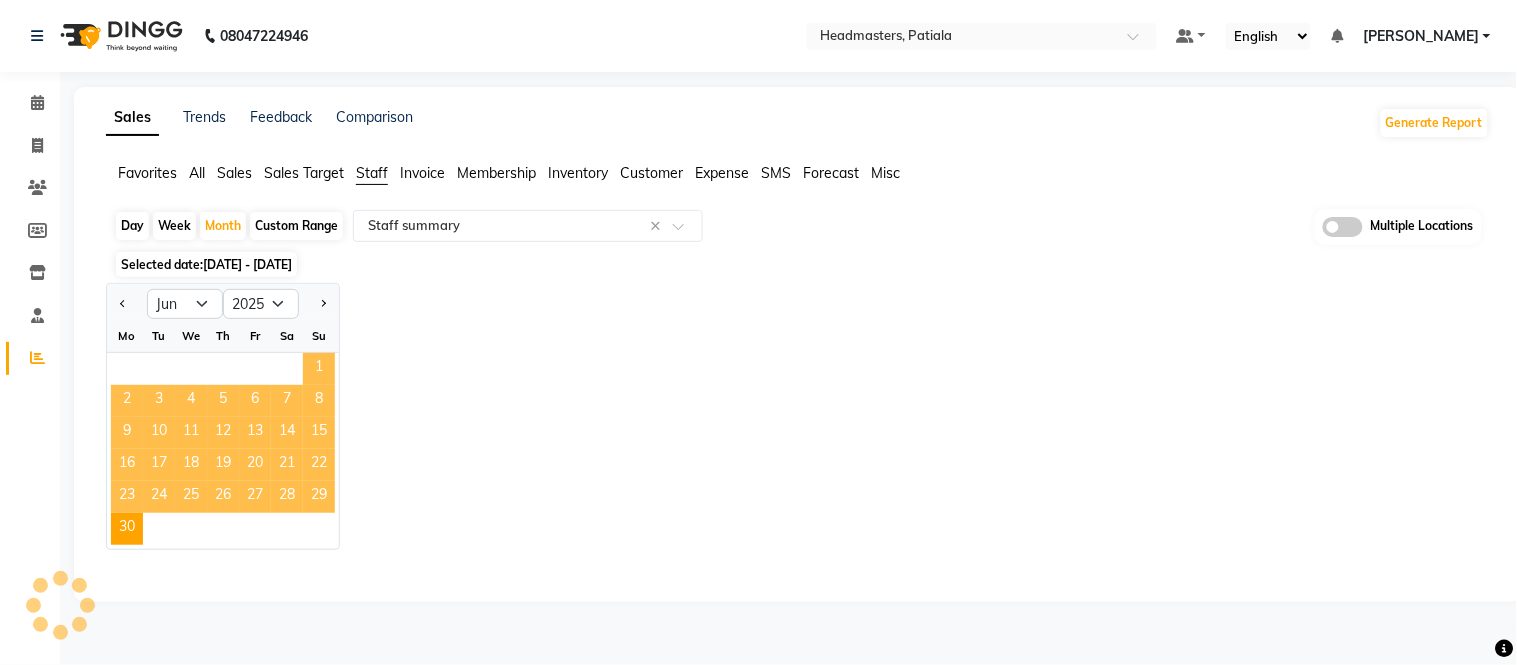 select on "csv" 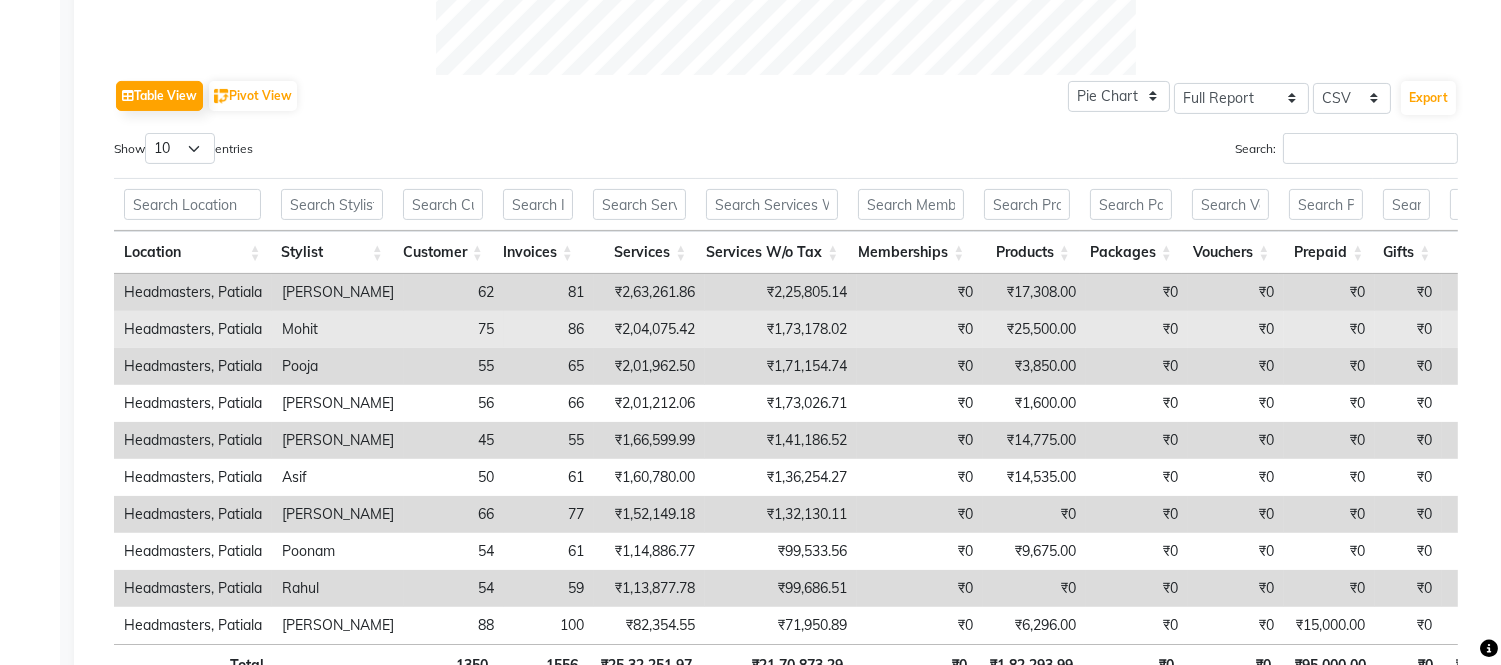 scroll, scrollTop: 888, scrollLeft: 0, axis: vertical 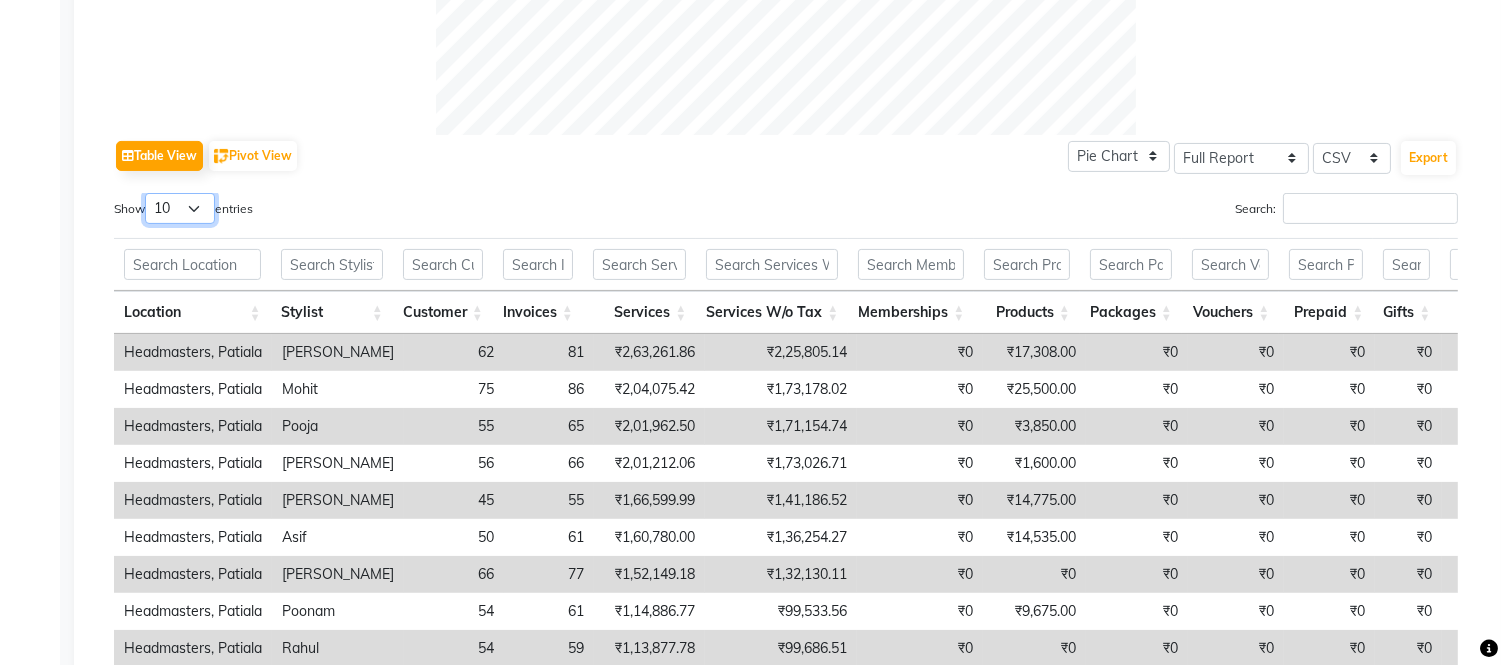 click on "10 25 50 100" at bounding box center [180, 208] 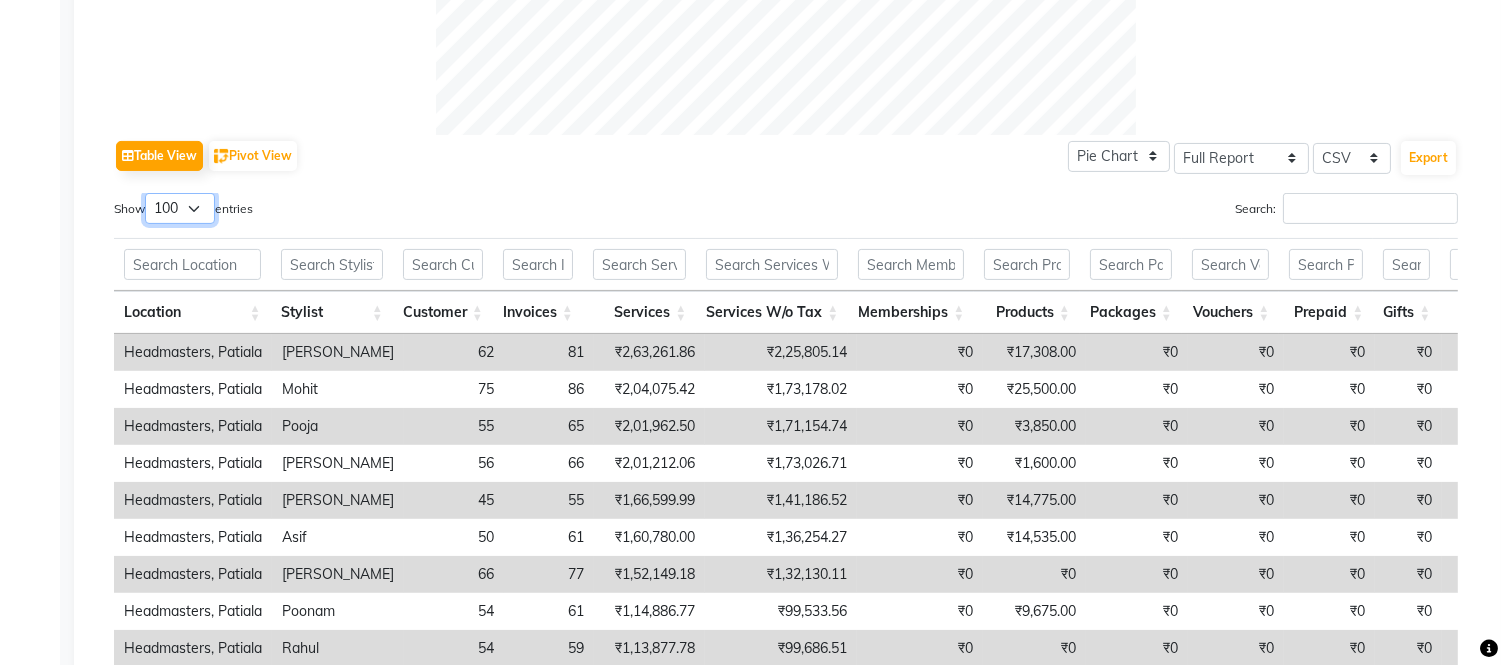 click on "10 25 50 100" at bounding box center (180, 208) 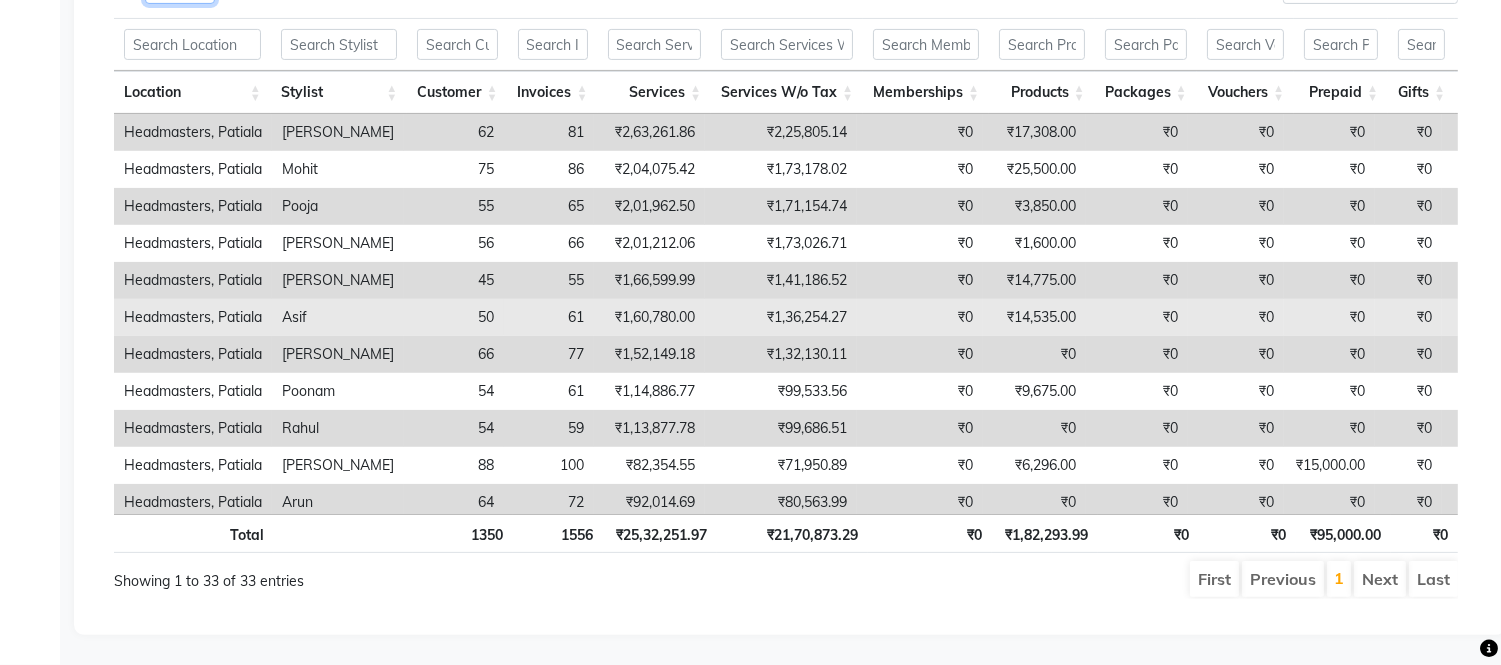 scroll, scrollTop: 458, scrollLeft: 0, axis: vertical 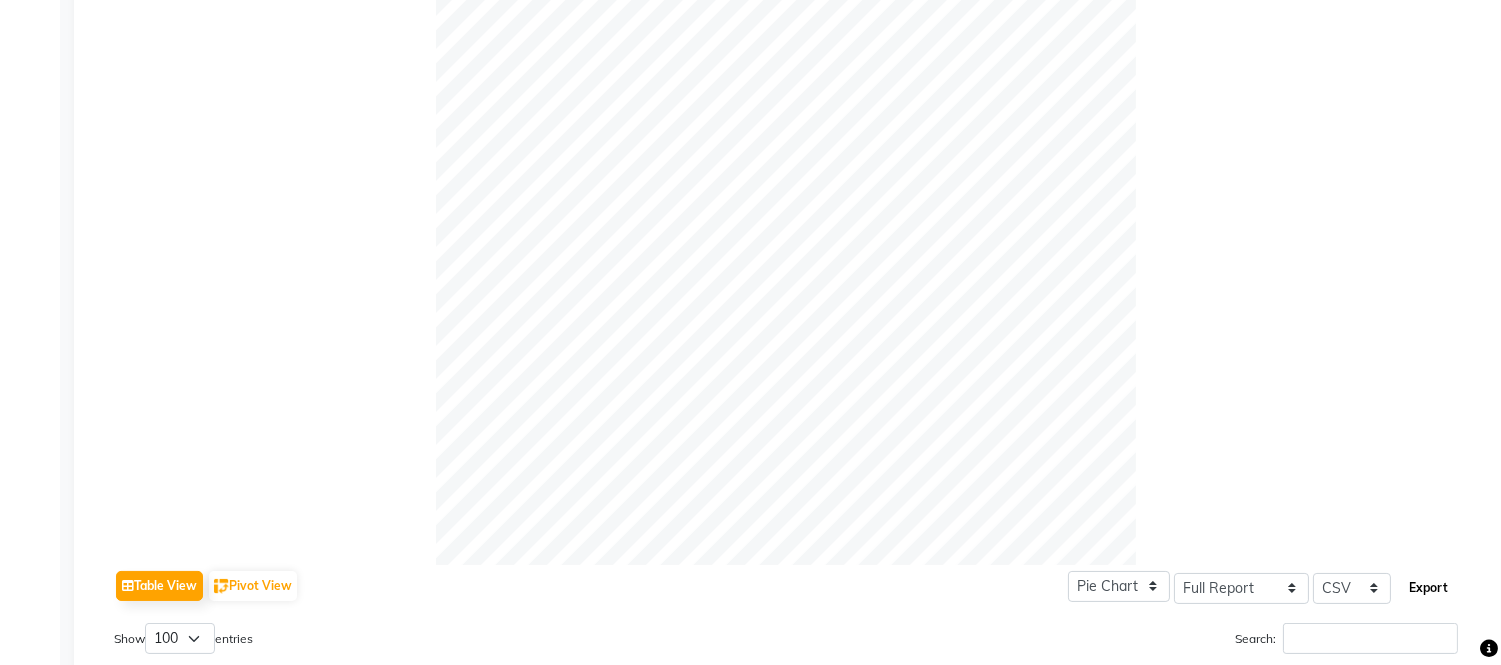 click on "Export" 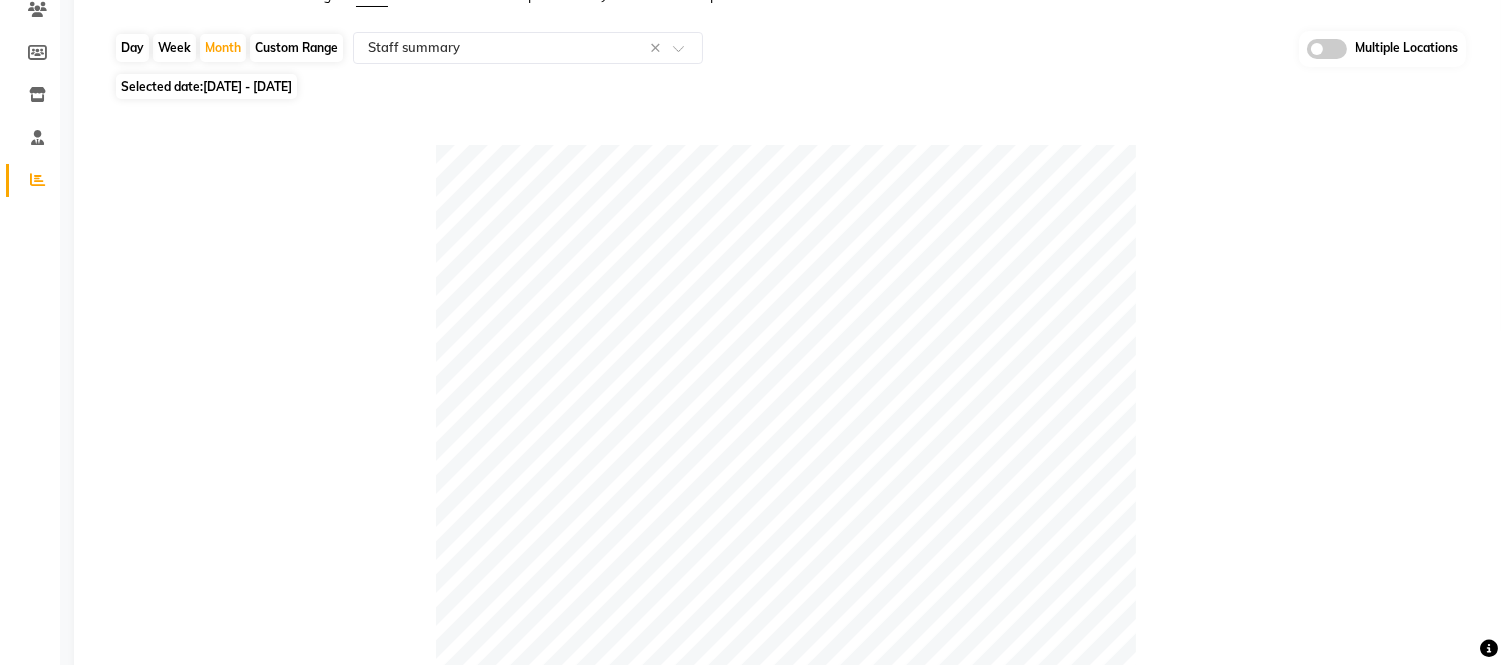 scroll, scrollTop: 0, scrollLeft: 0, axis: both 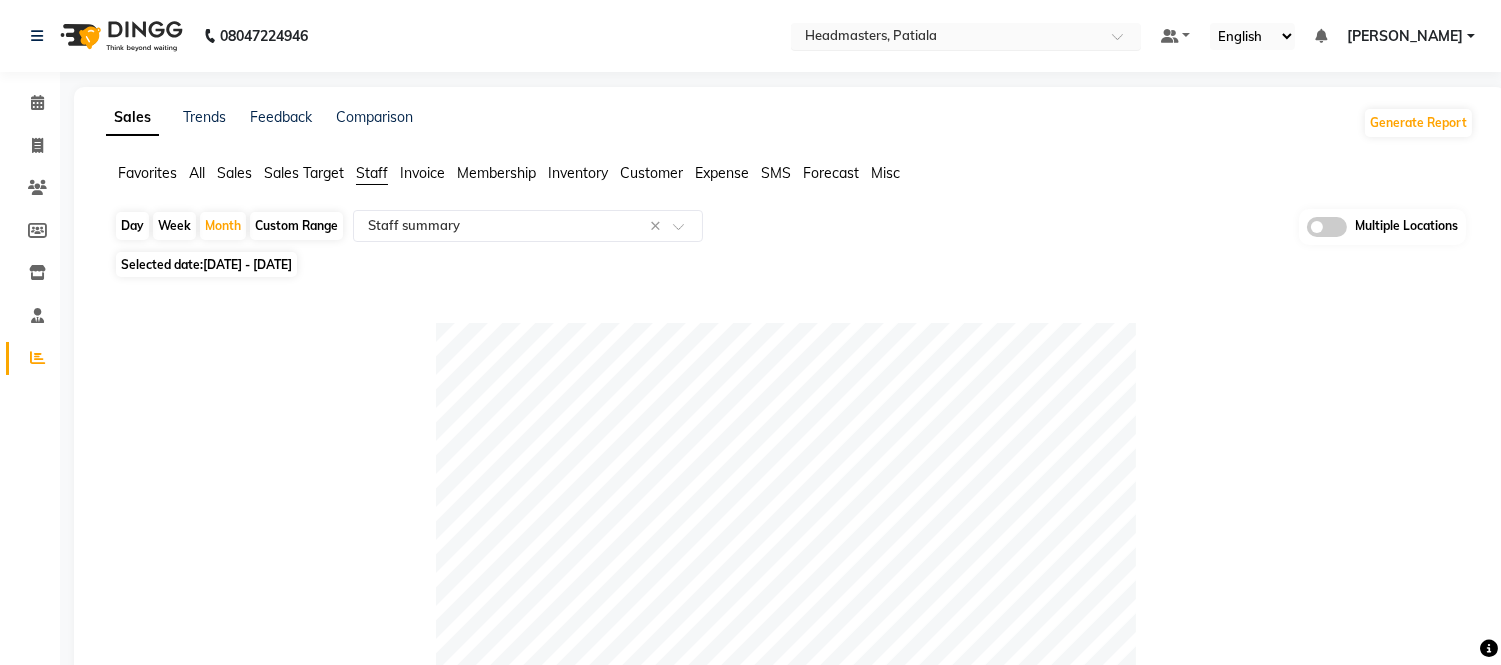 click at bounding box center [946, 38] 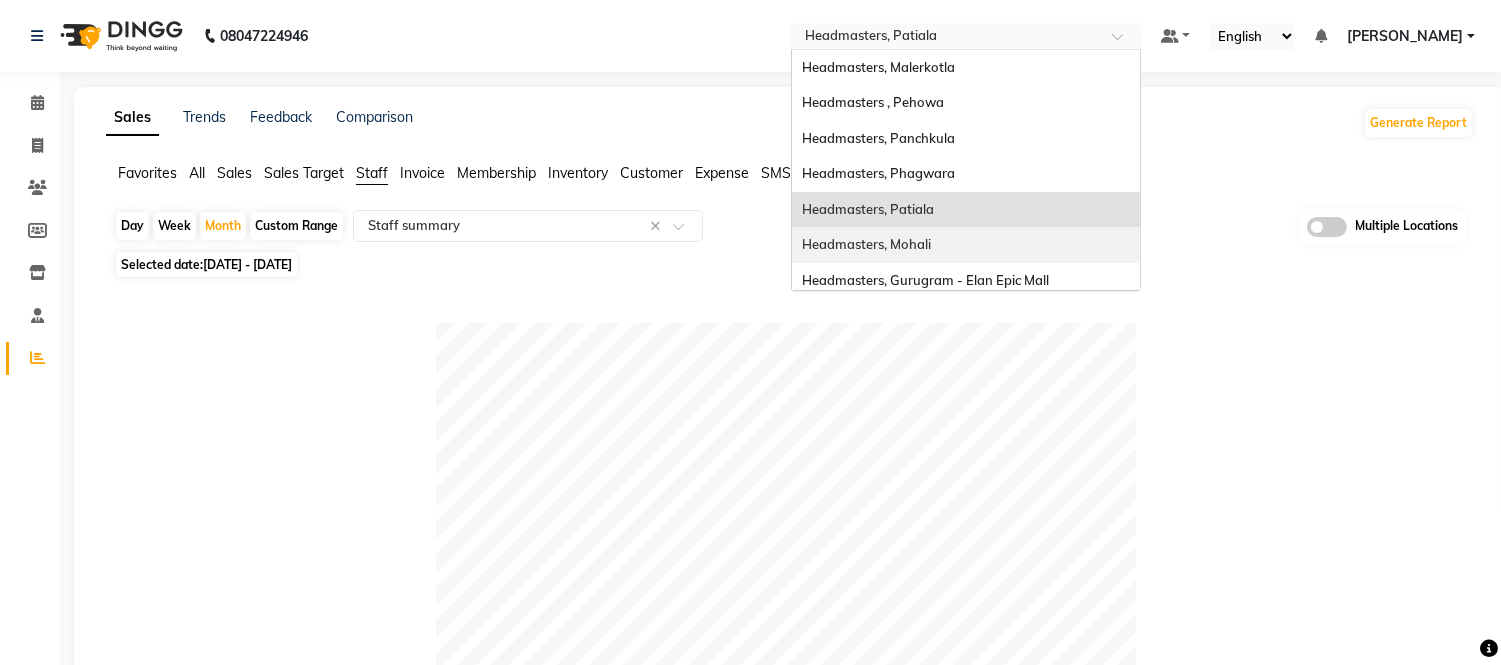 click on "Headmasters, Mohali" at bounding box center [866, 244] 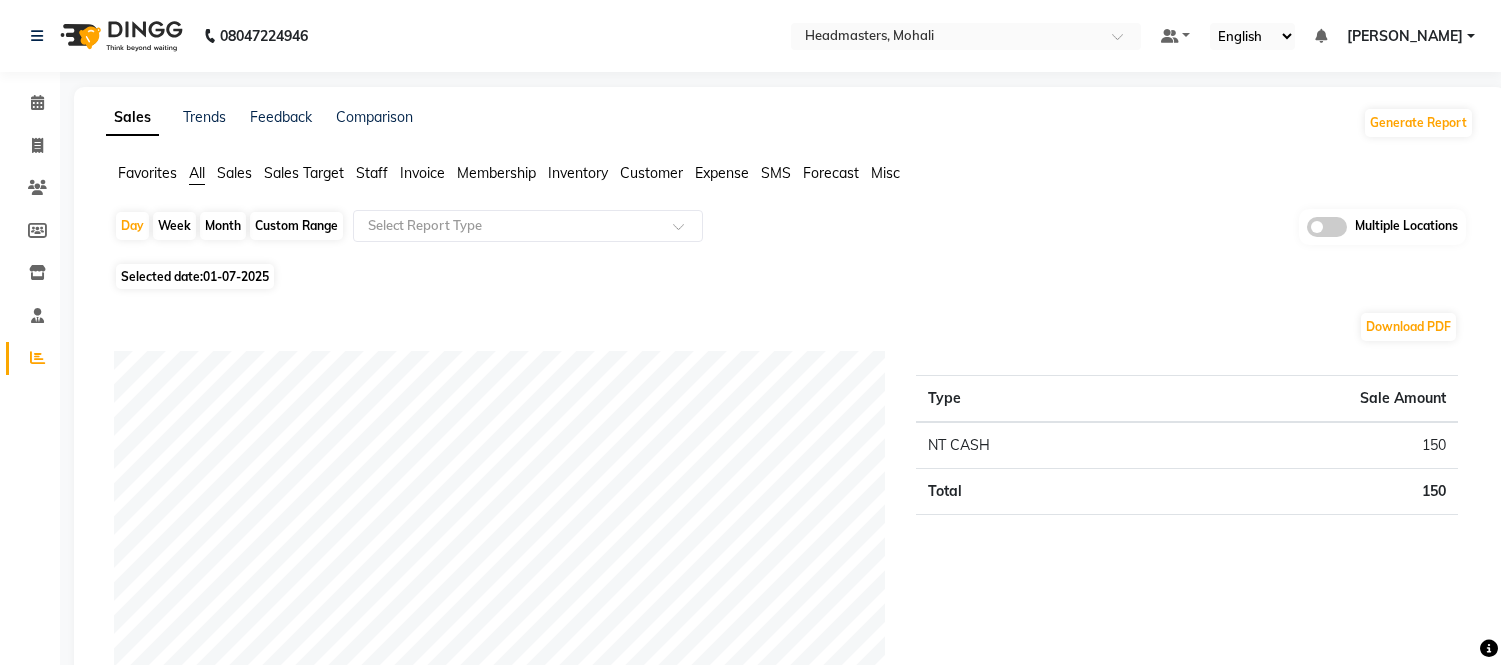 scroll, scrollTop: 0, scrollLeft: 0, axis: both 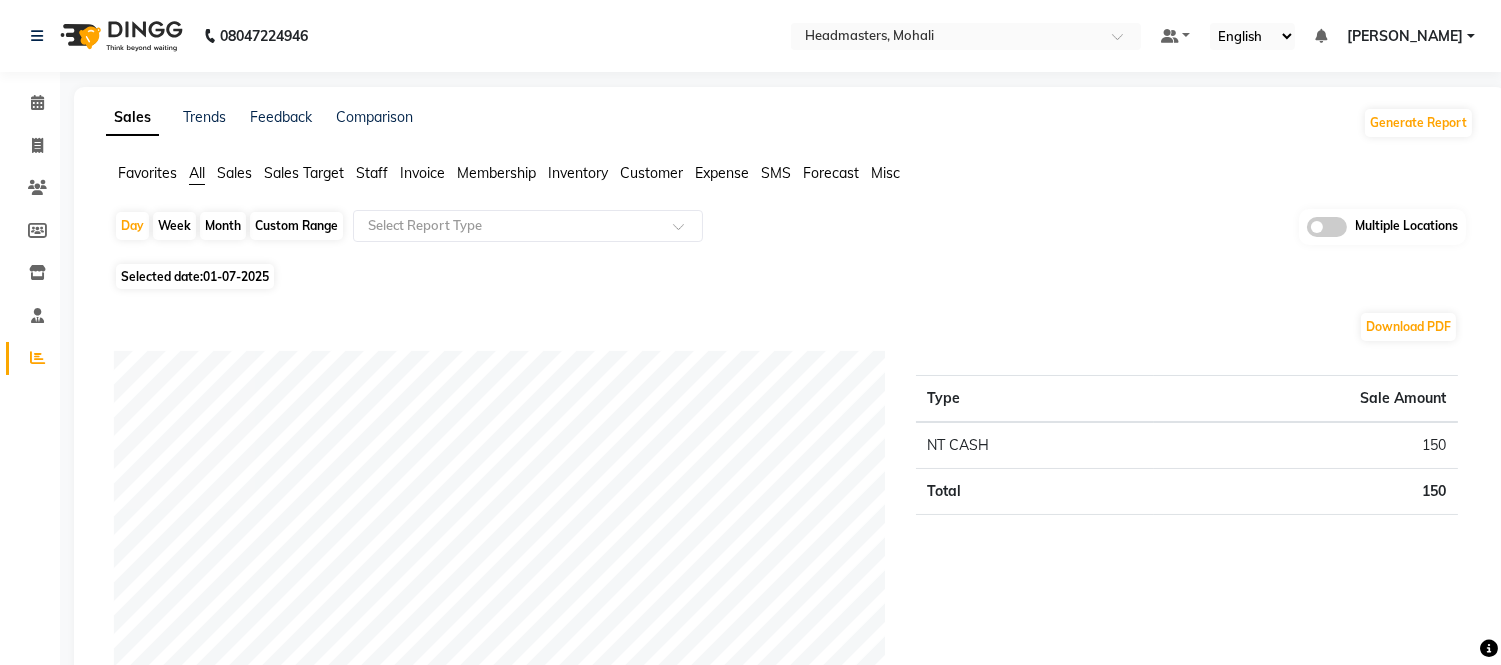 click on "Staff" 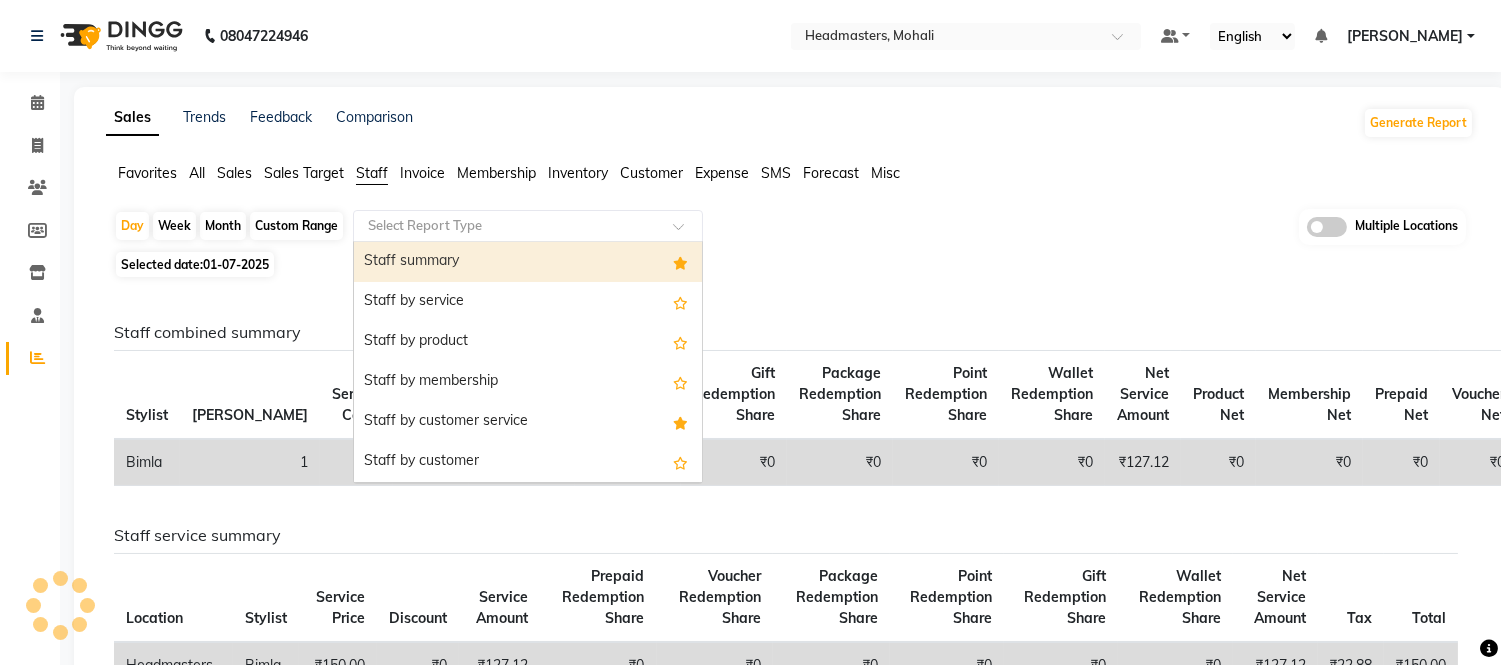 click on "Select Report Type" 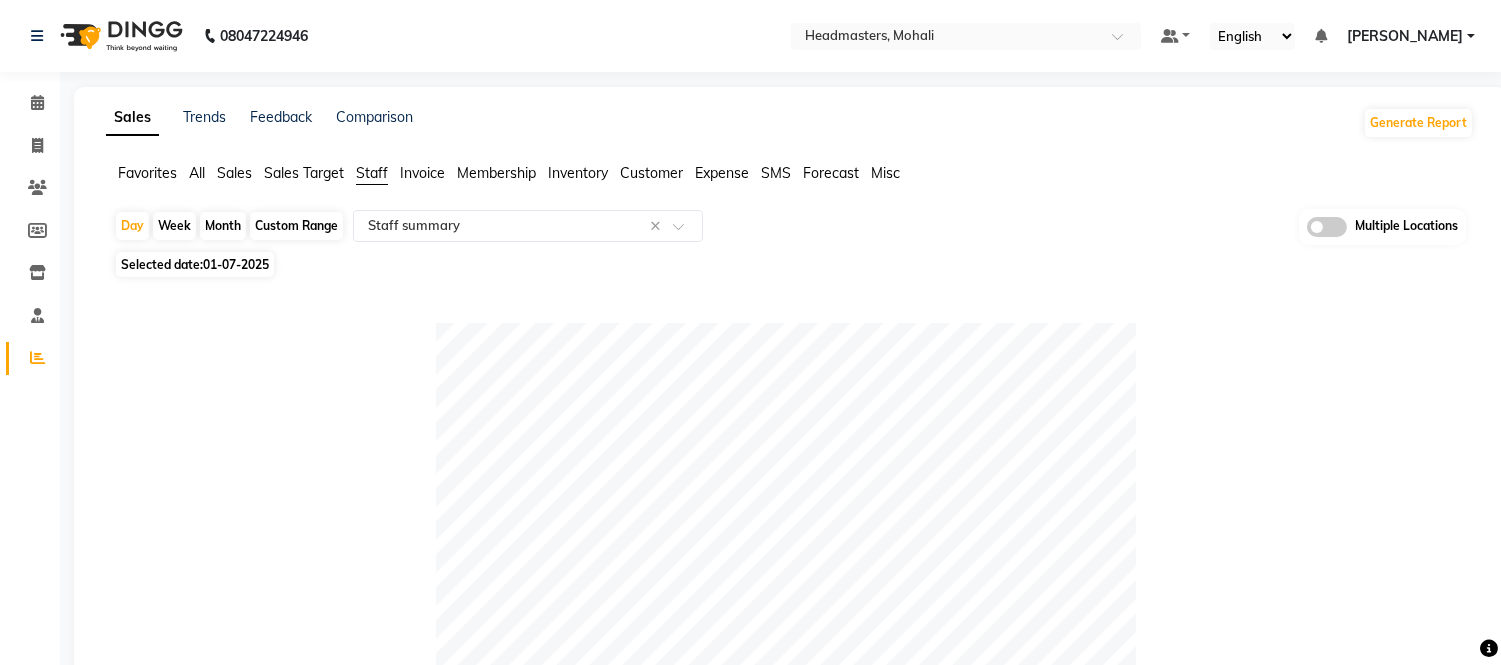 click on "Month" 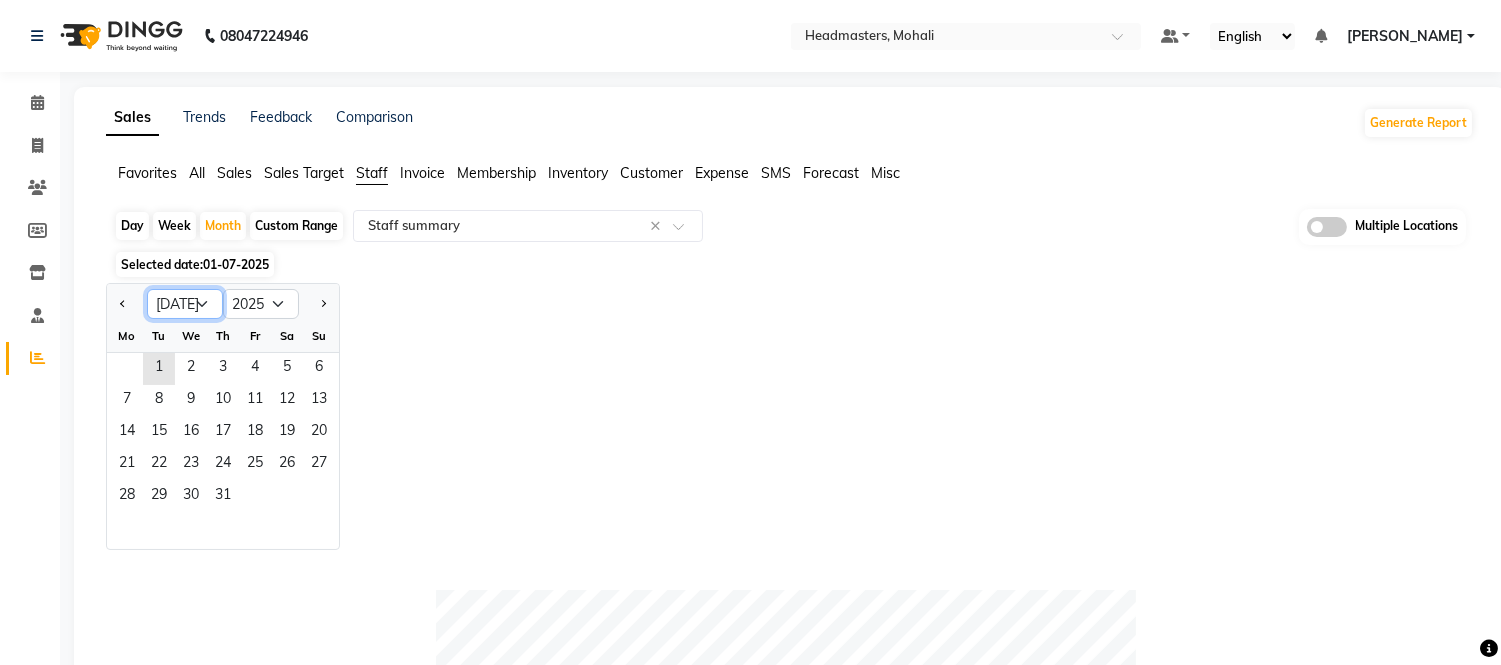 click on "Jan Feb Mar Apr May Jun [DATE] Aug Sep Oct Nov Dec" 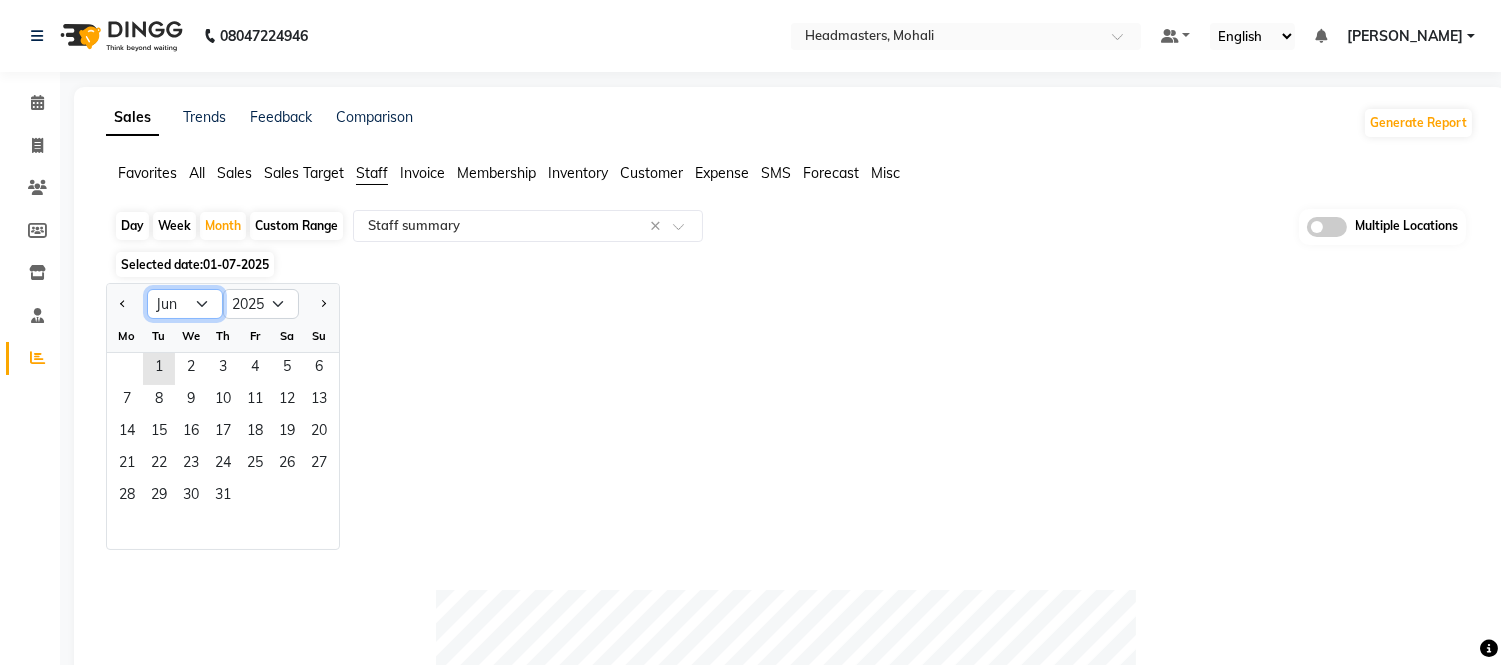 click on "Jan Feb Mar Apr May Jun [DATE] Aug Sep Oct Nov Dec" 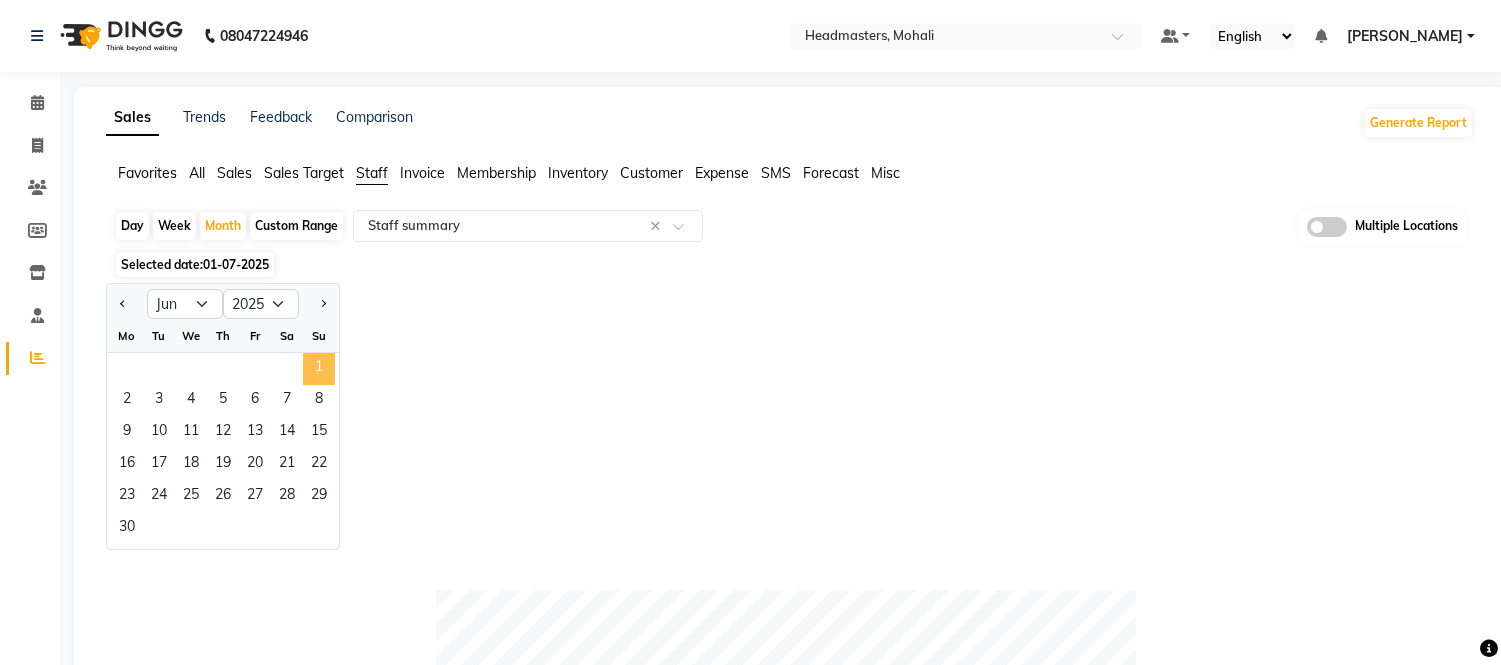 click on "1" 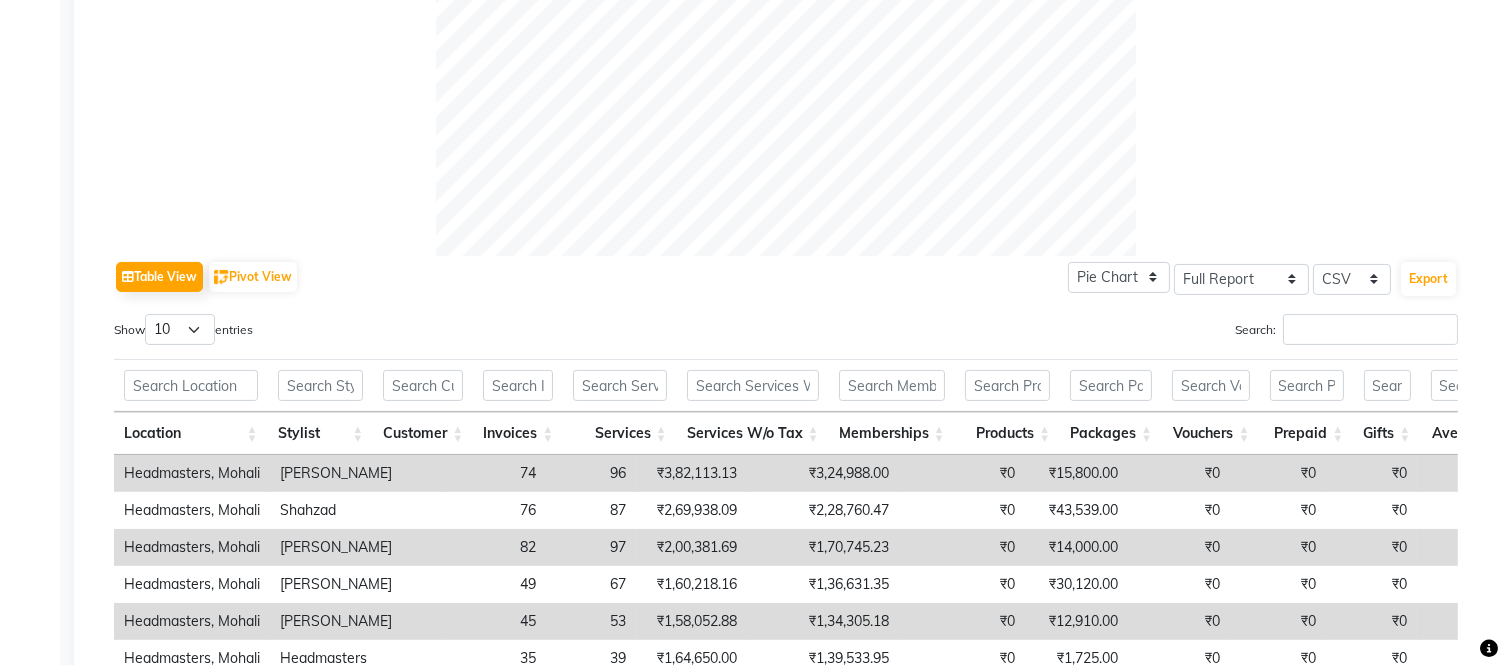 scroll, scrollTop: 1000, scrollLeft: 0, axis: vertical 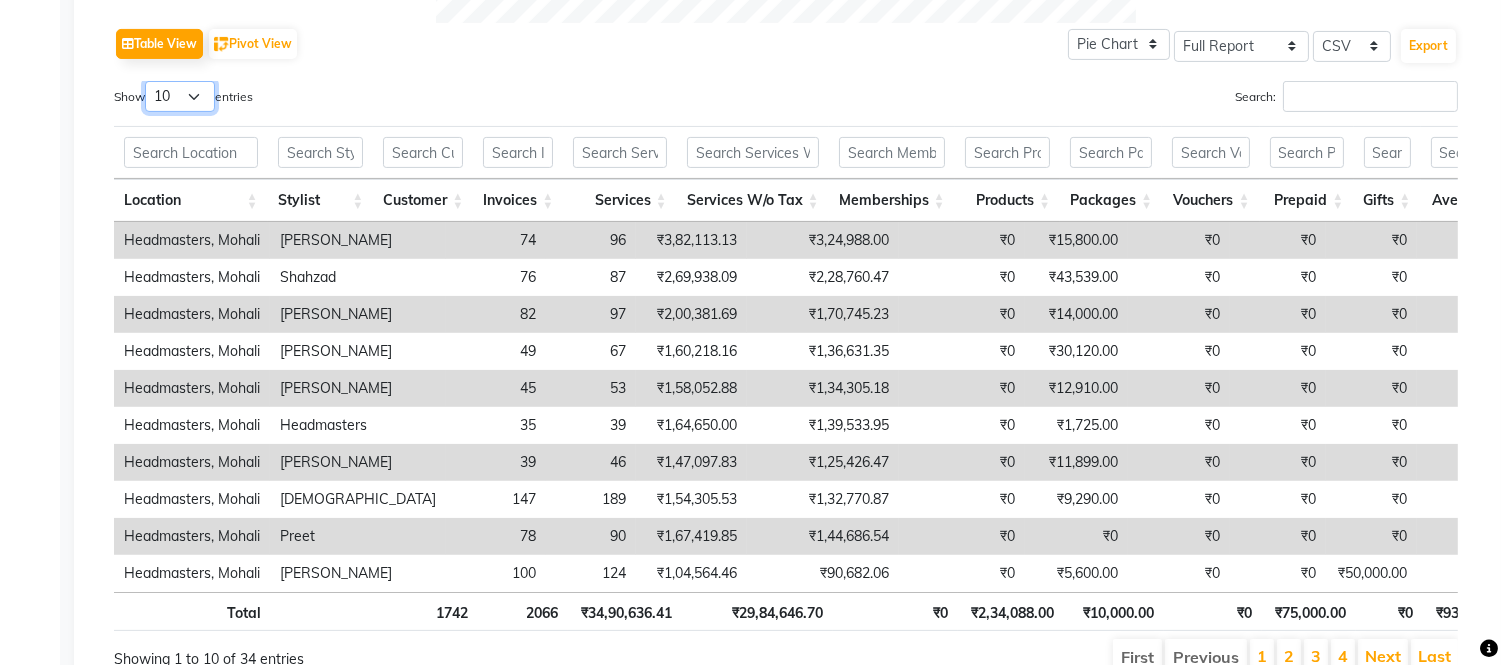 click on "10 25 50 100" at bounding box center (180, 96) 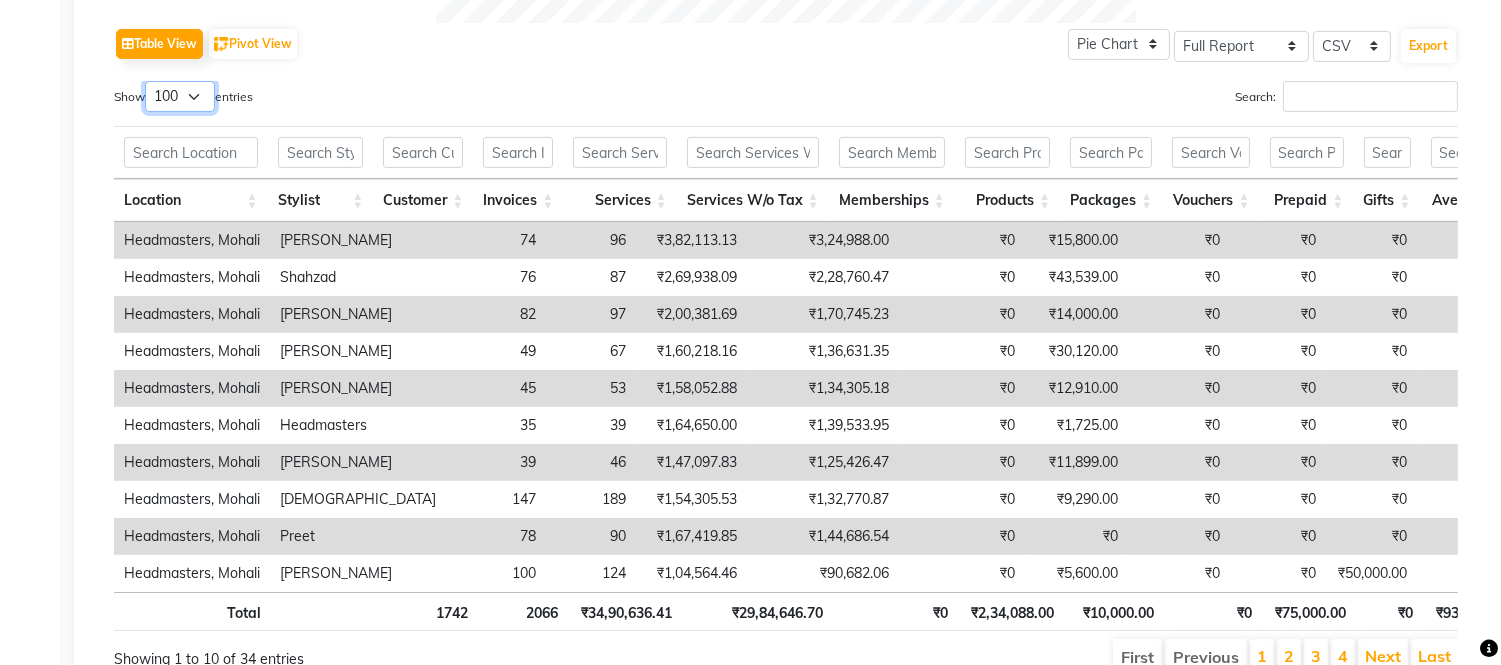 click on "10 25 50 100" at bounding box center (180, 96) 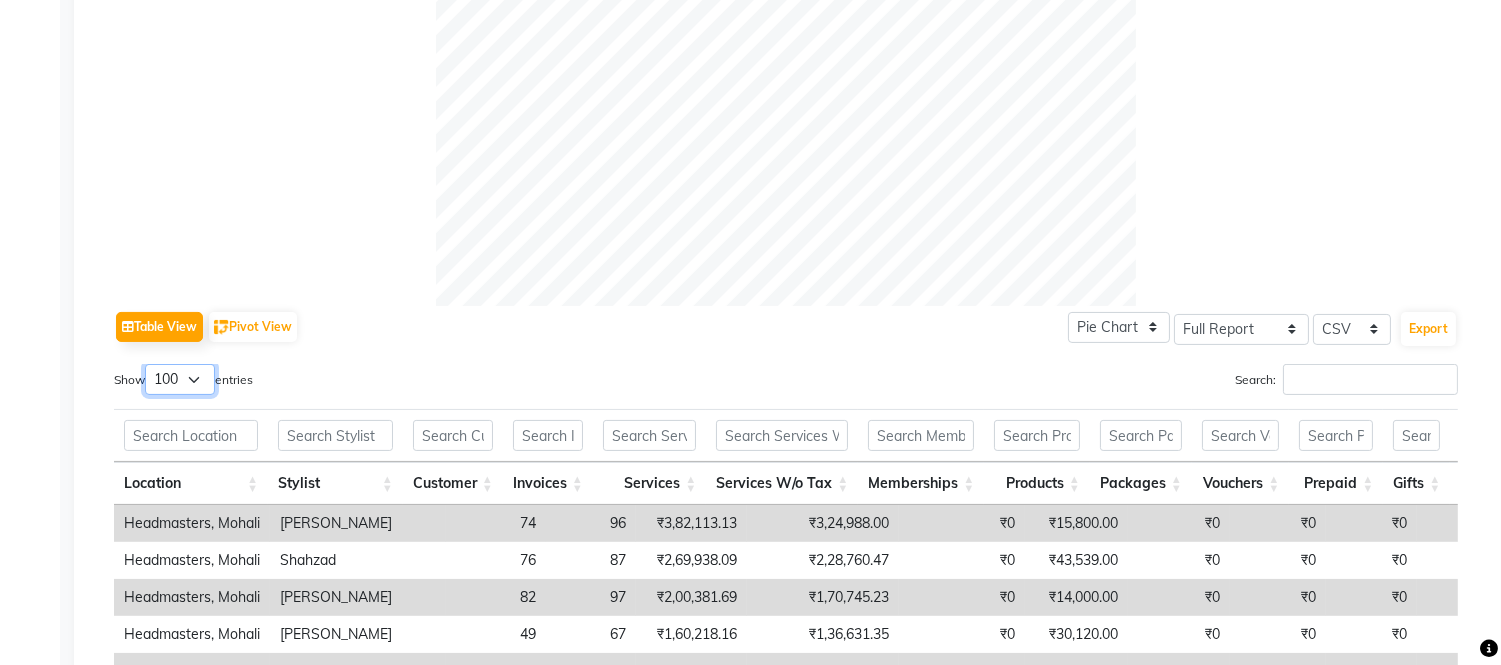 scroll, scrollTop: 1000, scrollLeft: 0, axis: vertical 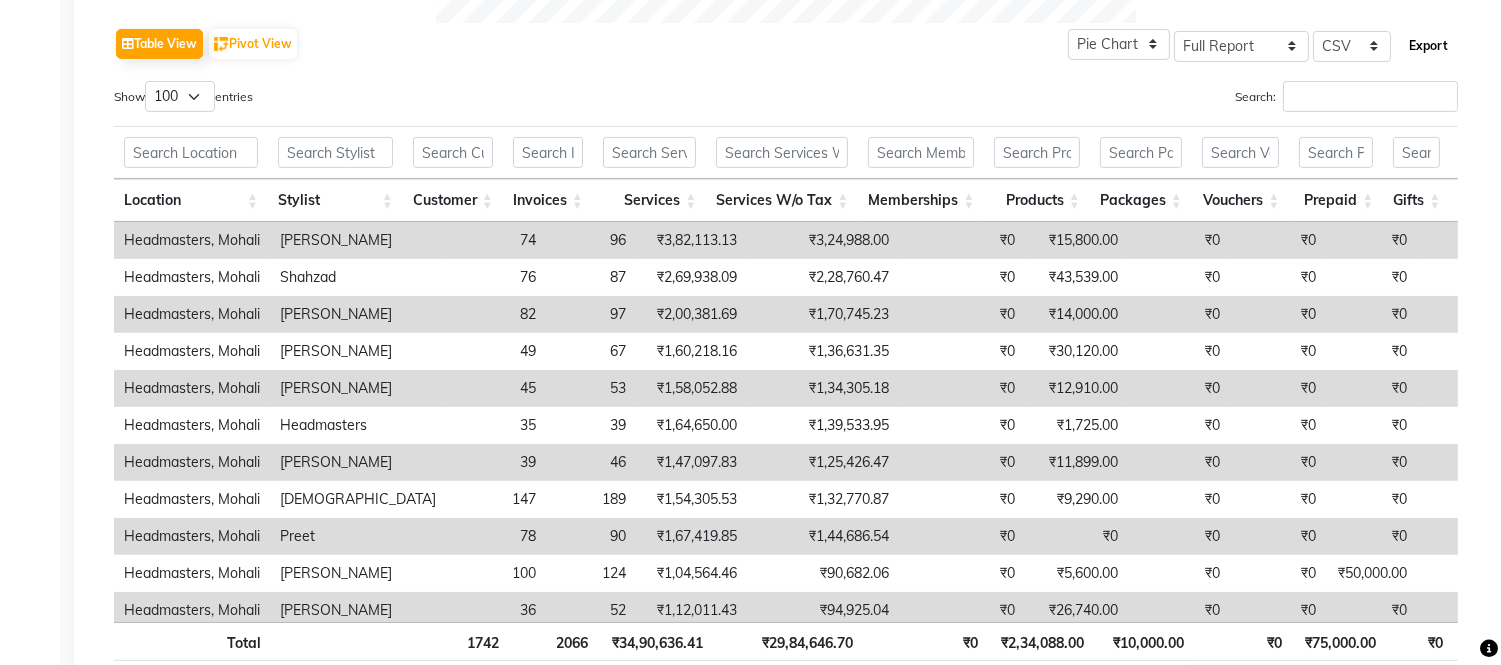 click on "Export" 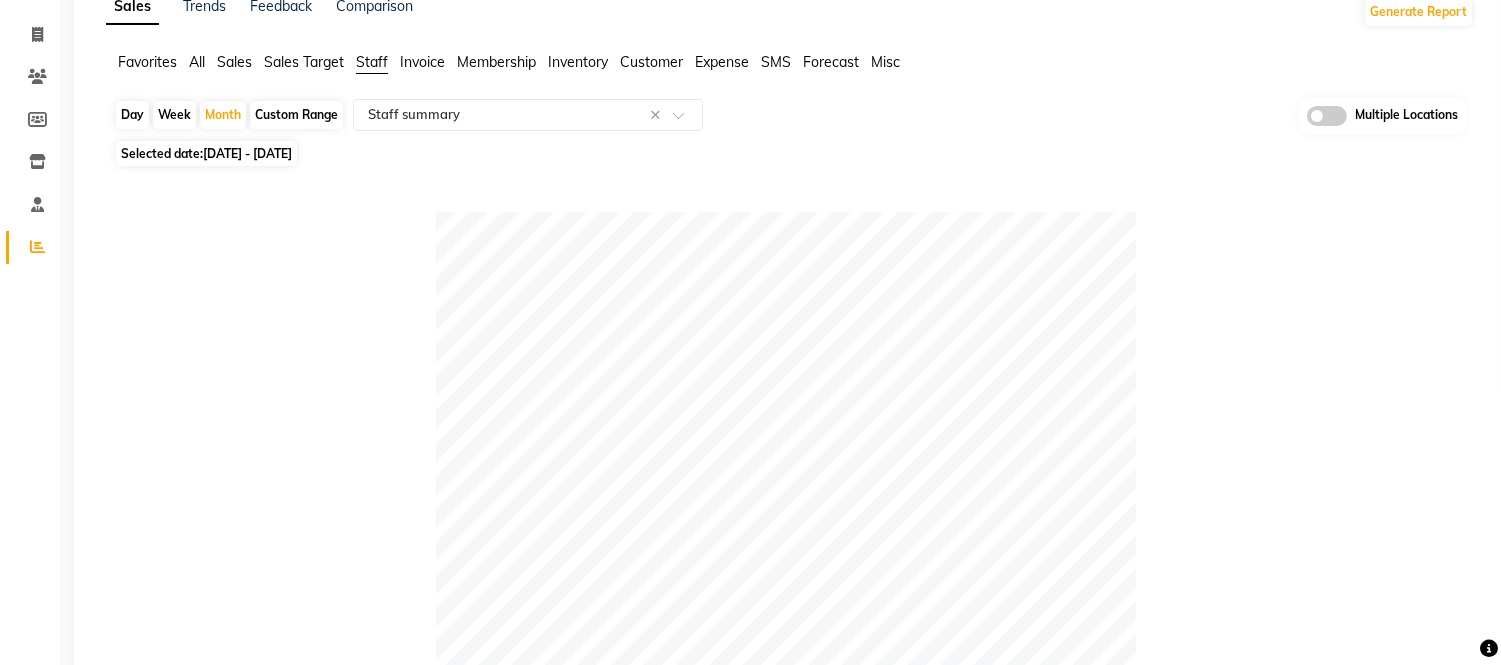 scroll, scrollTop: 0, scrollLeft: 0, axis: both 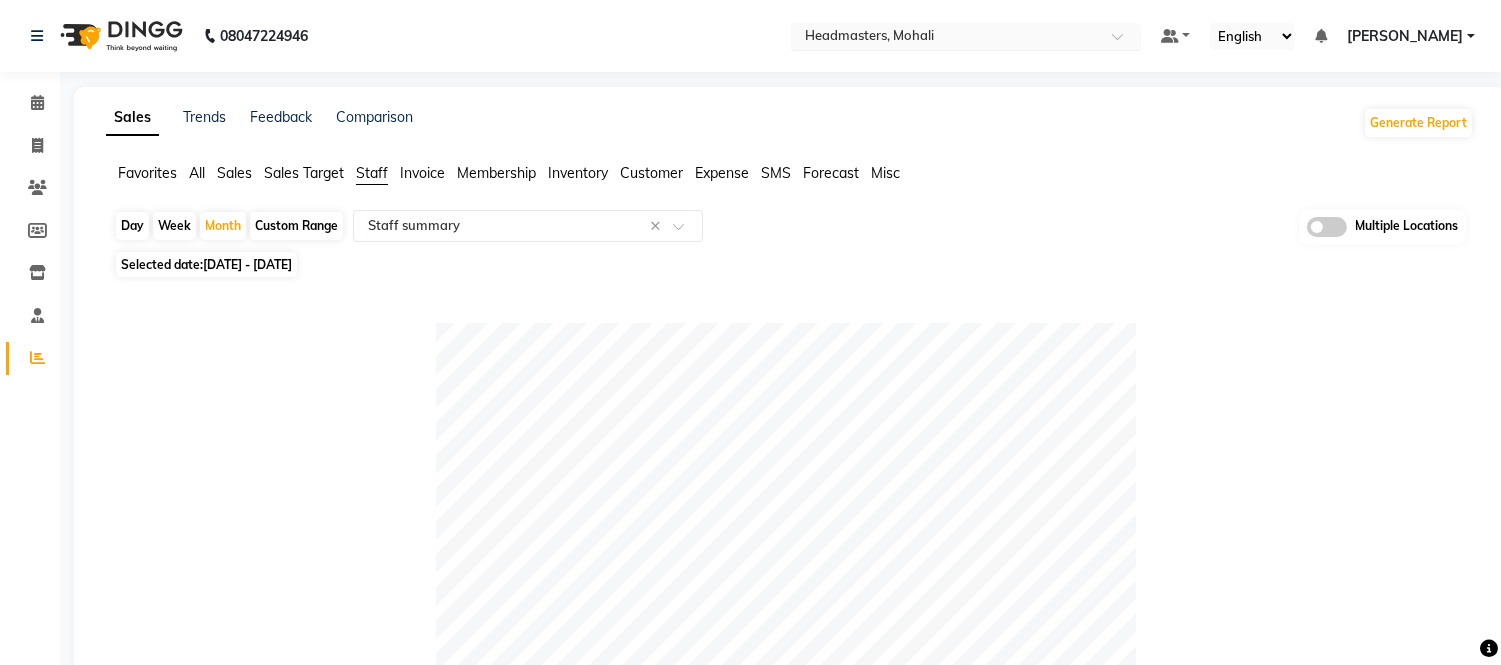 click at bounding box center [946, 38] 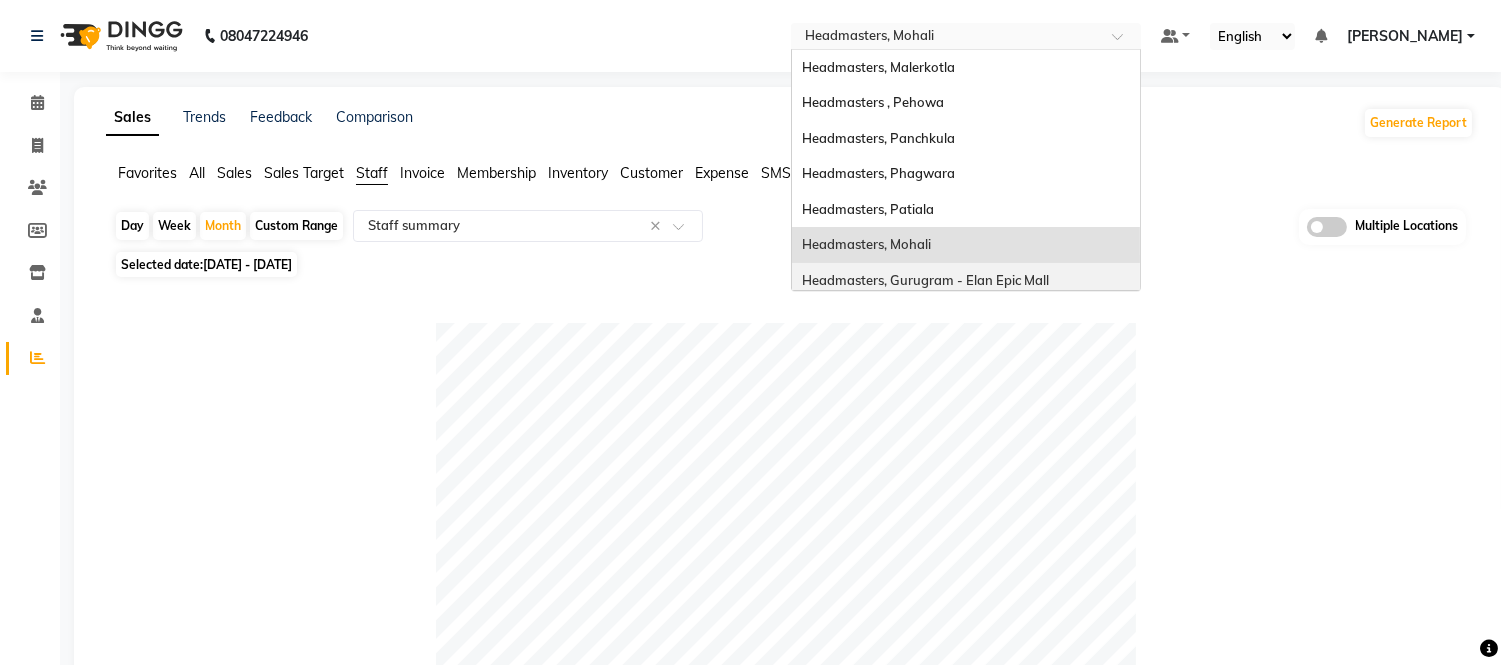 click on "Headmasters, Gurugram - Elan Epic Mall" at bounding box center (925, 280) 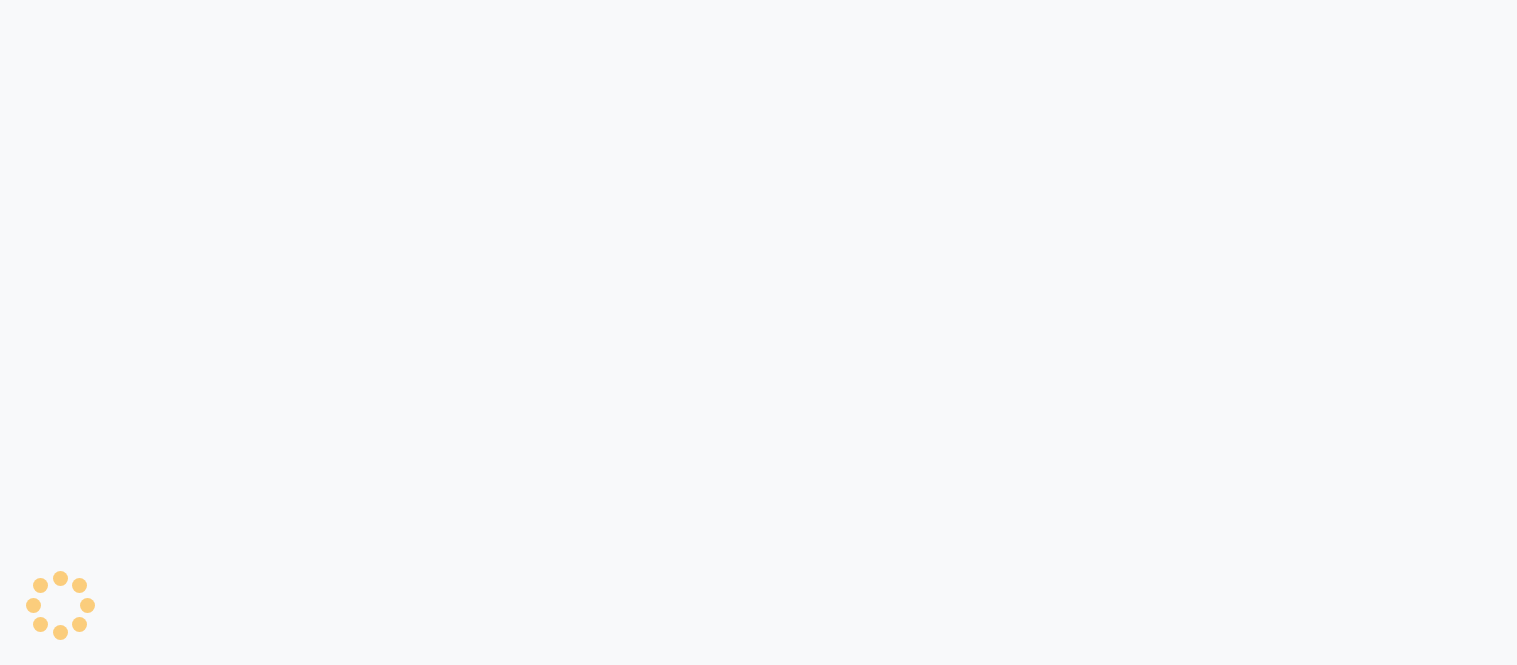 scroll, scrollTop: 0, scrollLeft: 0, axis: both 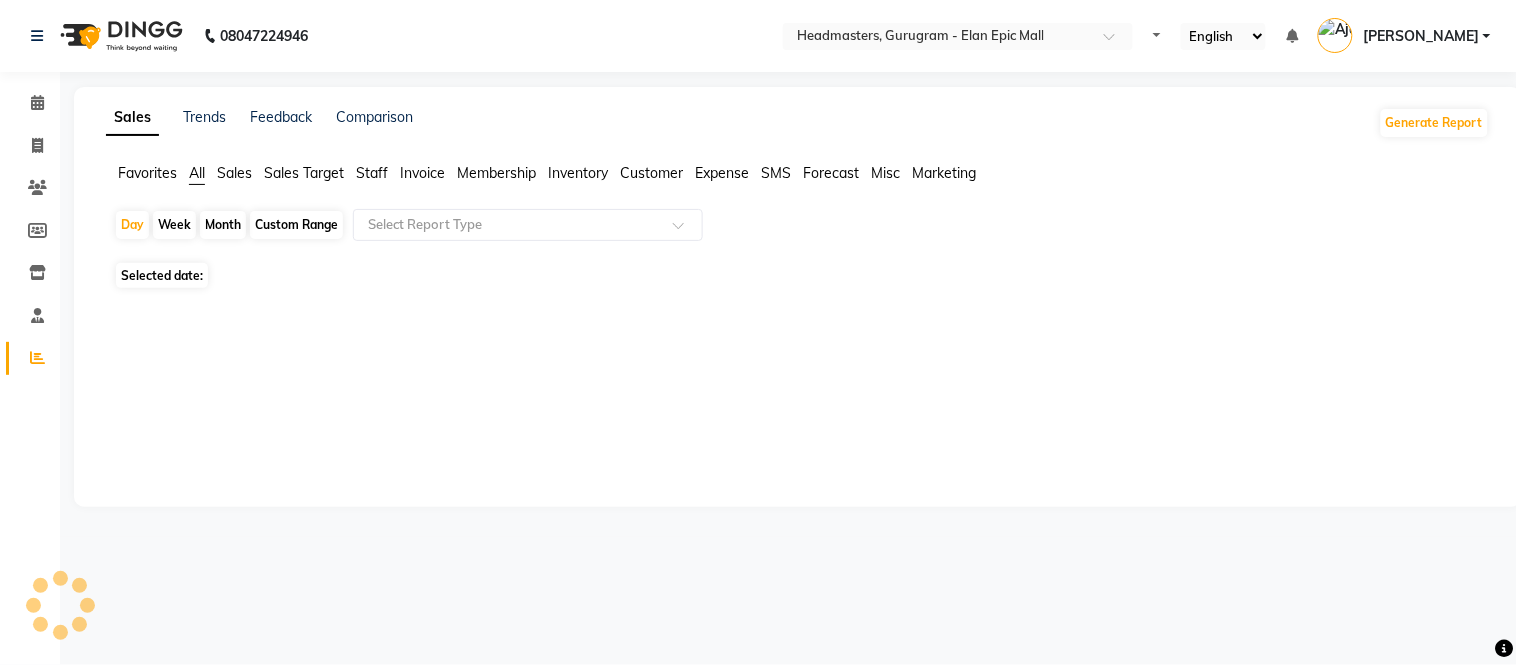 select on "en" 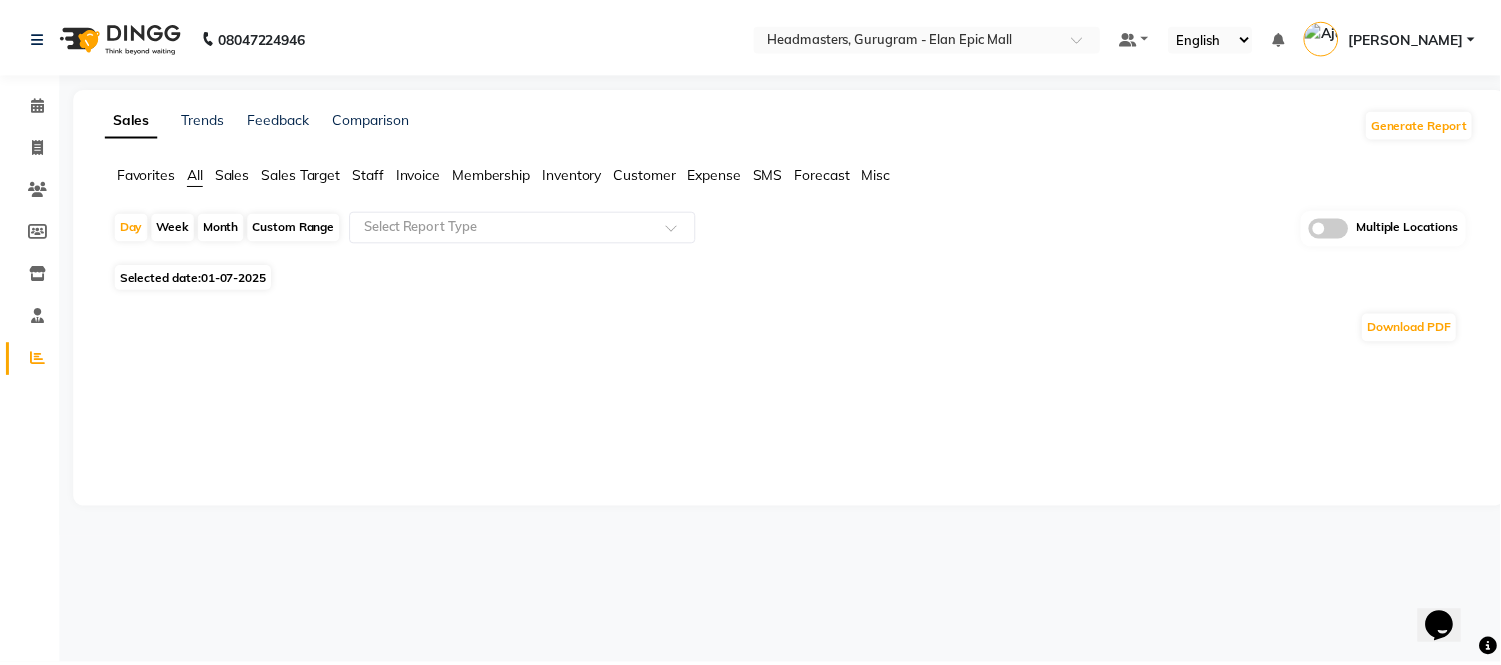 scroll, scrollTop: 0, scrollLeft: 0, axis: both 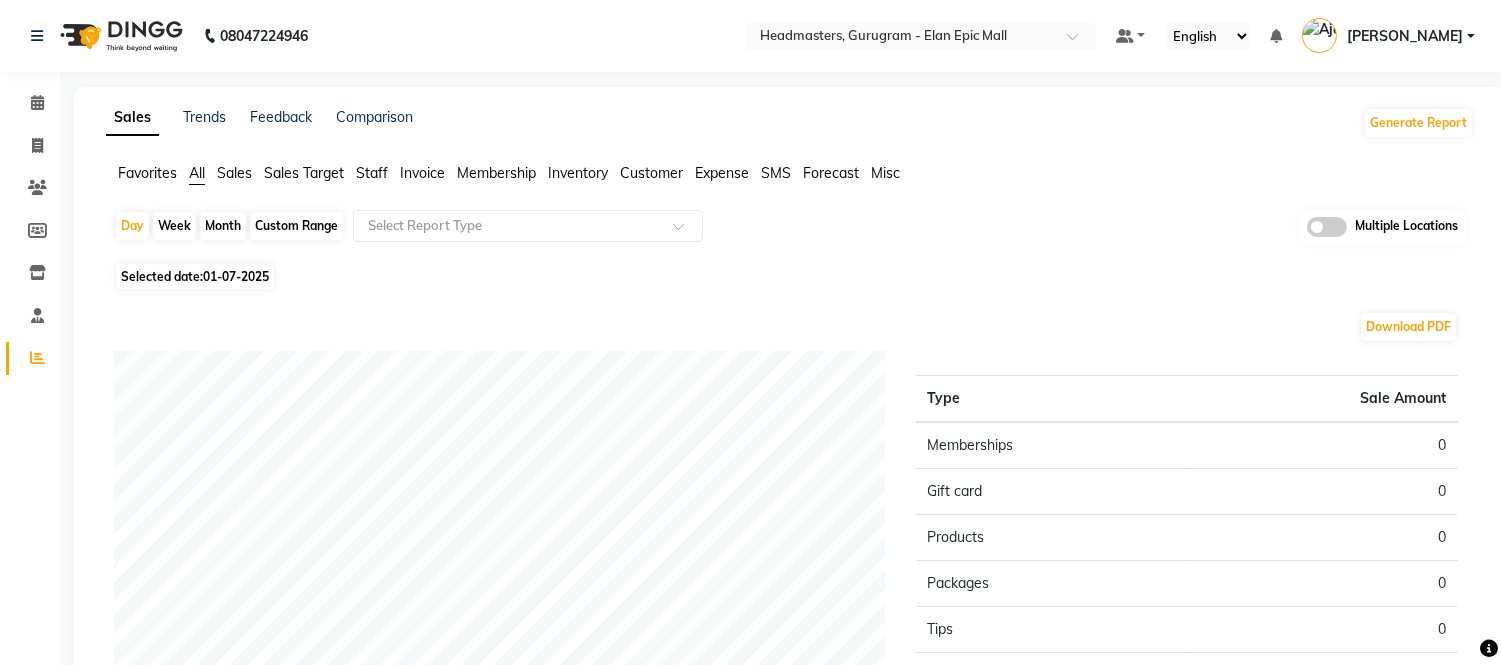 click on "Staff" 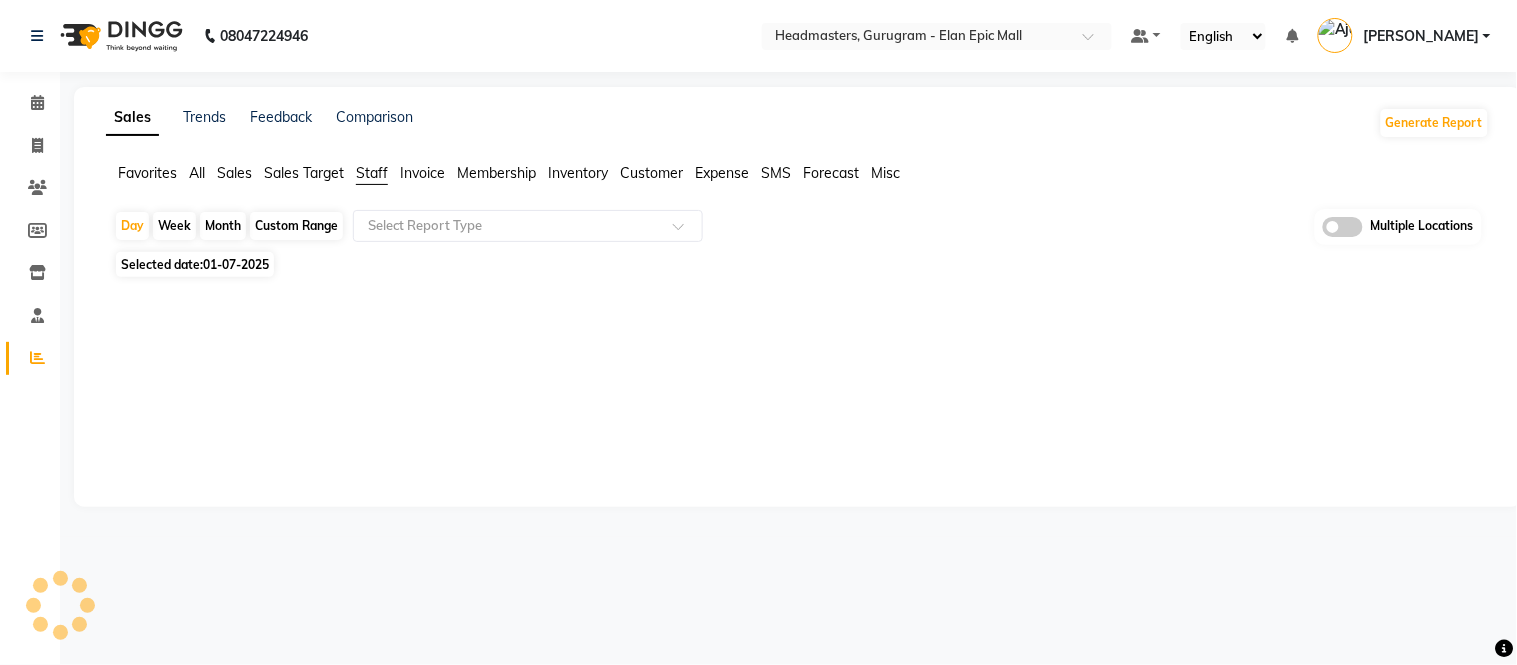 click on "Favorites All Sales Sales Target Staff Invoice Membership Inventory Customer Expense SMS Forecast Misc  Day   Week   Month   Custom Range  Select Report Type Multiple Locations Selected date:  01-07-2025  ★ Mark as Favorite  Choose how you'd like to save "" report to favorites  Save to Personal Favorites:   Only you can see this report in your favorites tab. Share with Organization:   Everyone in your organization can see this report in their favorites tab.  Save to Favorites" 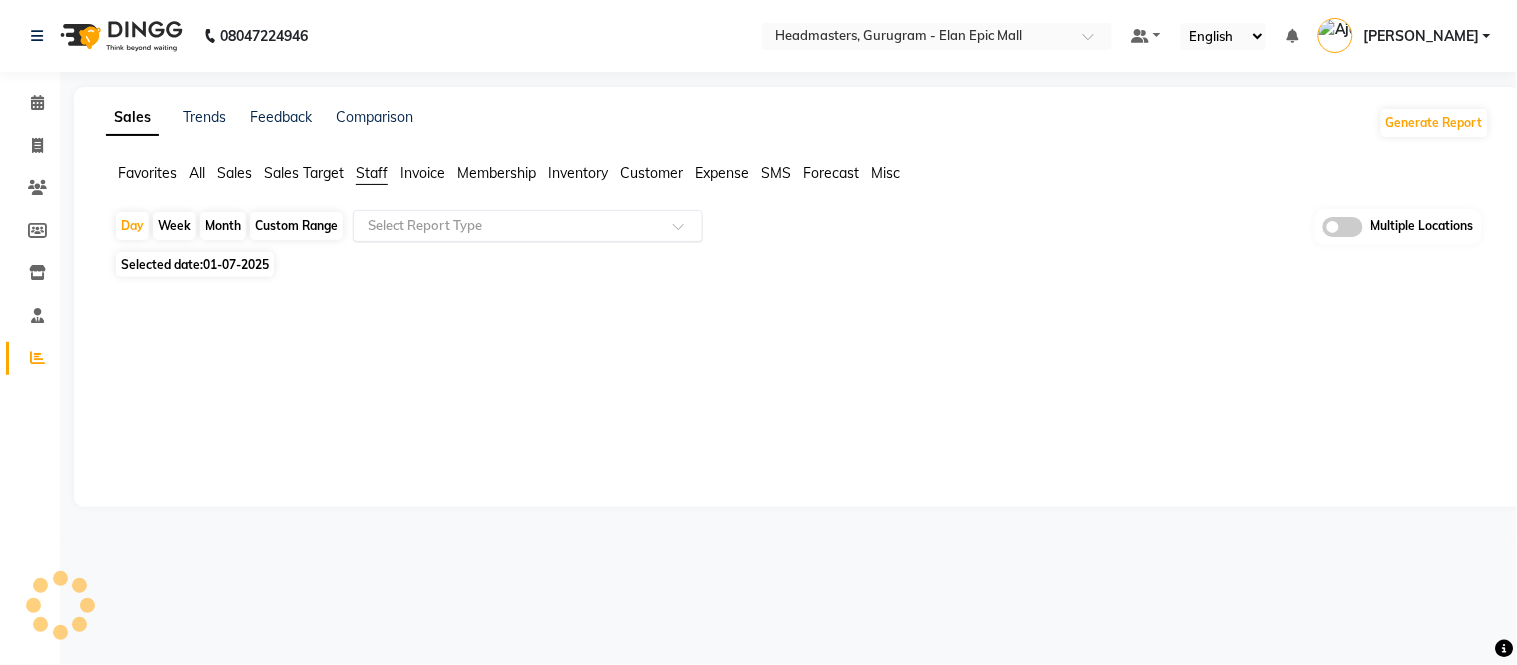 click 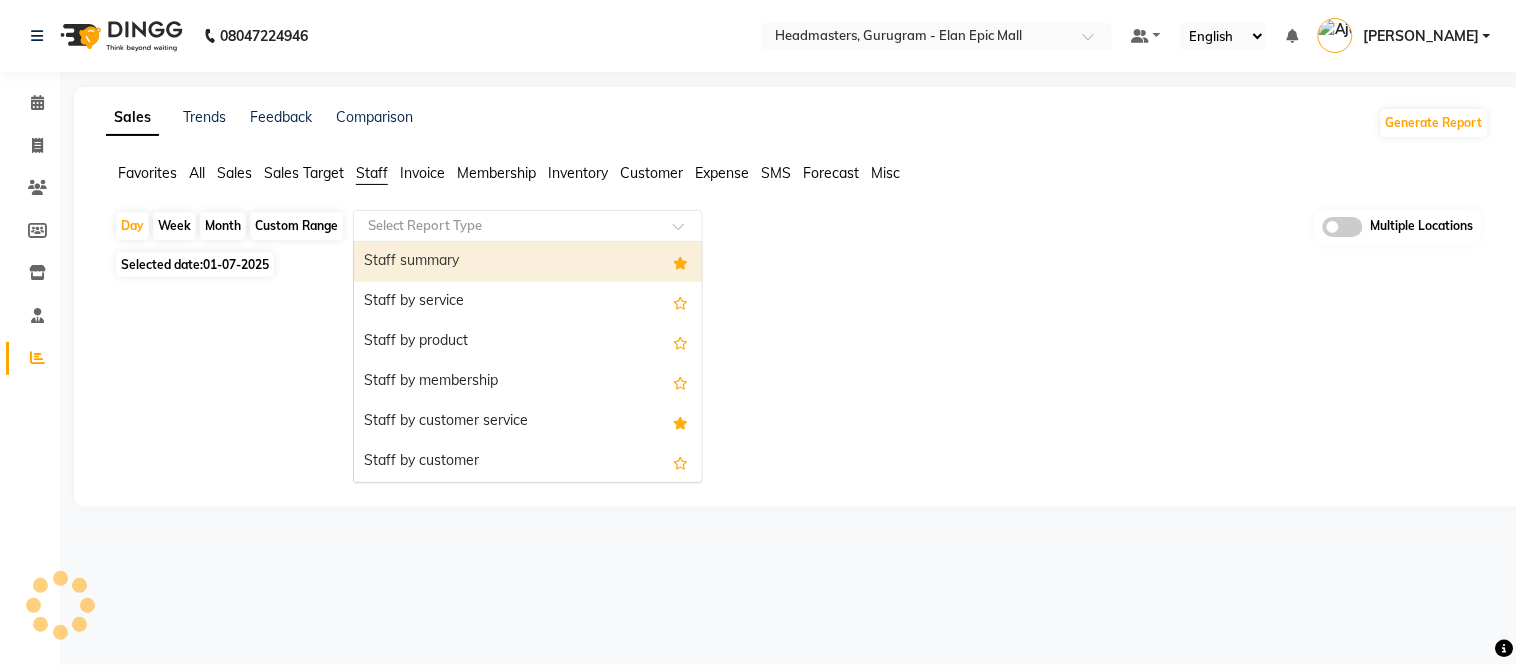 click on "Staff summary" at bounding box center [528, 262] 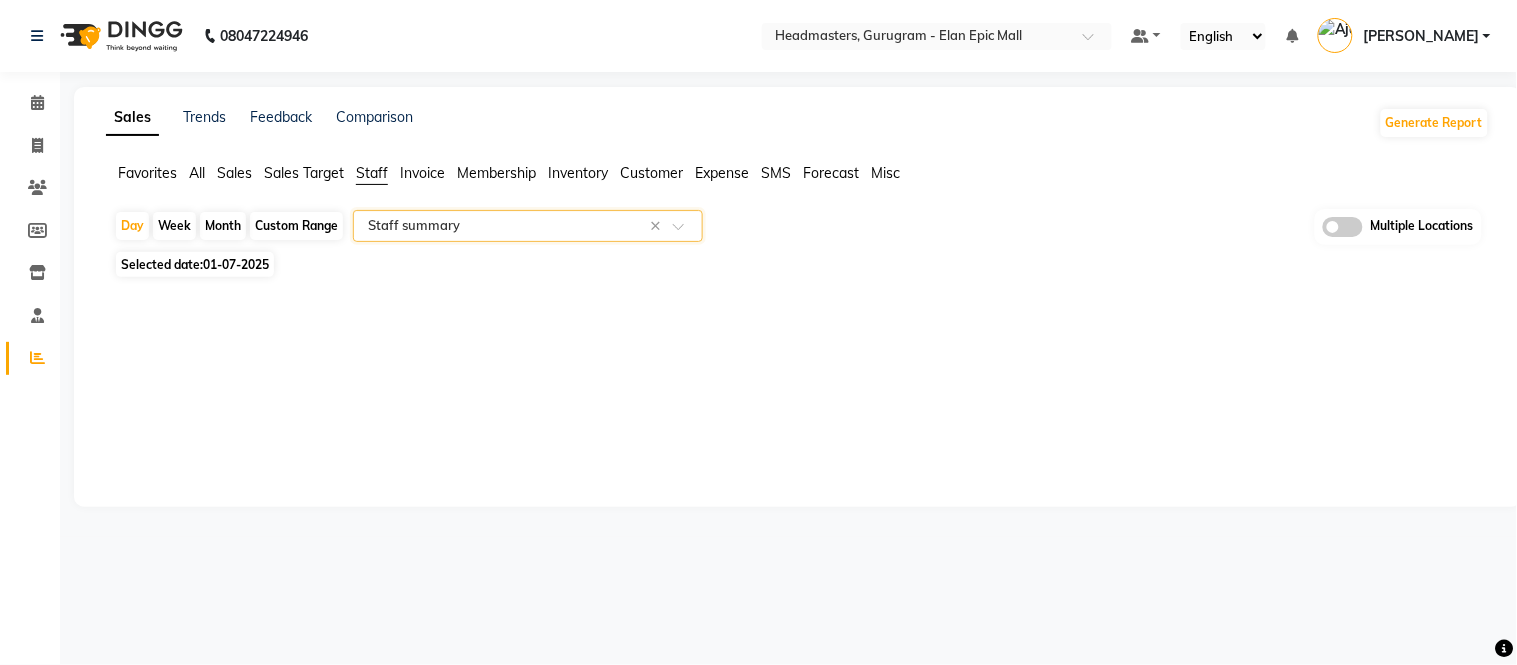 click on "Month" 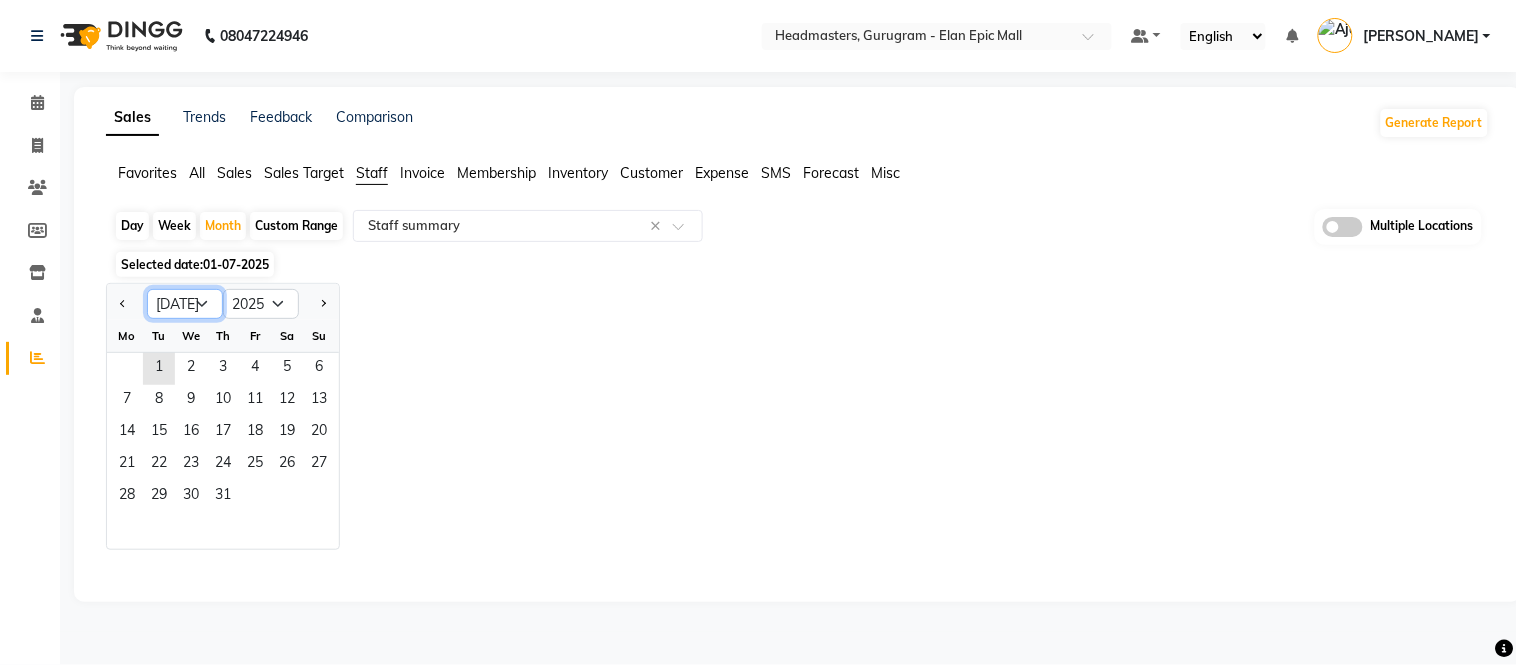 click on "Jan Feb Mar Apr May Jun [DATE] Aug Sep Oct Nov Dec" 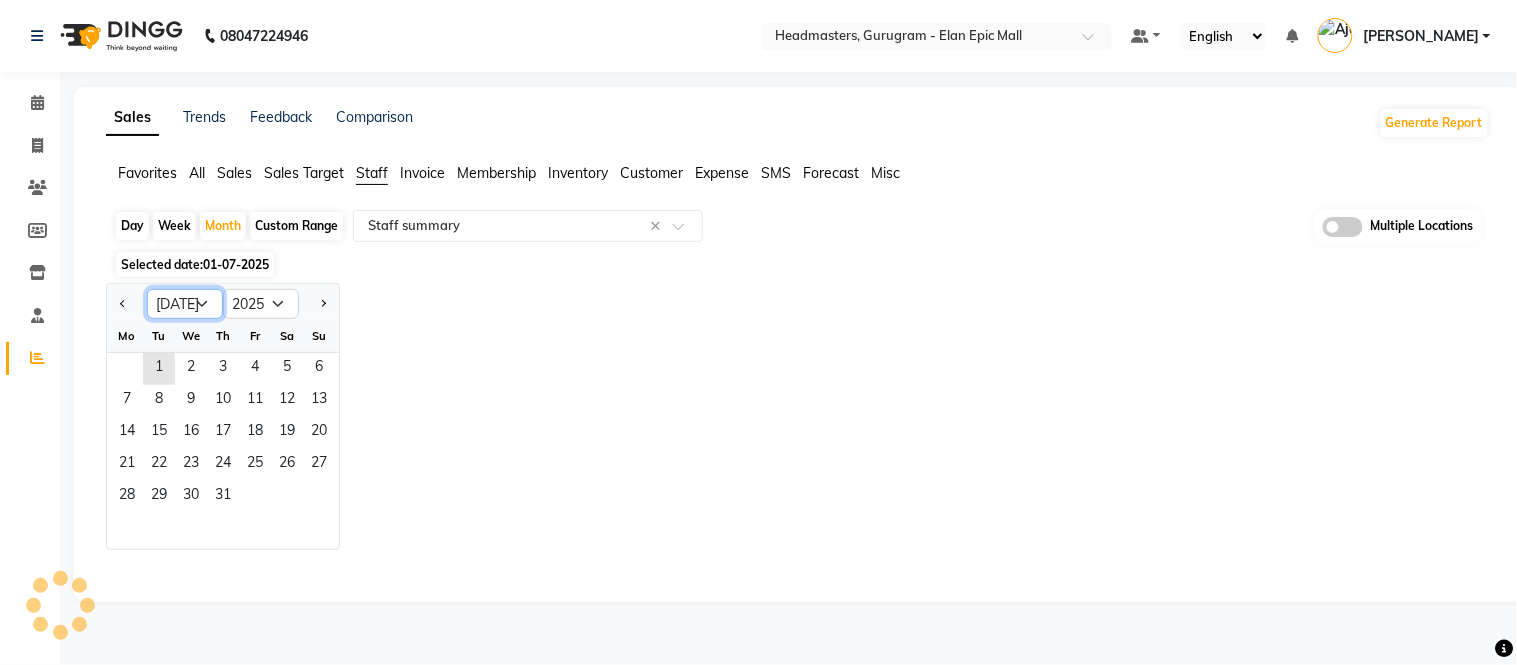 select on "6" 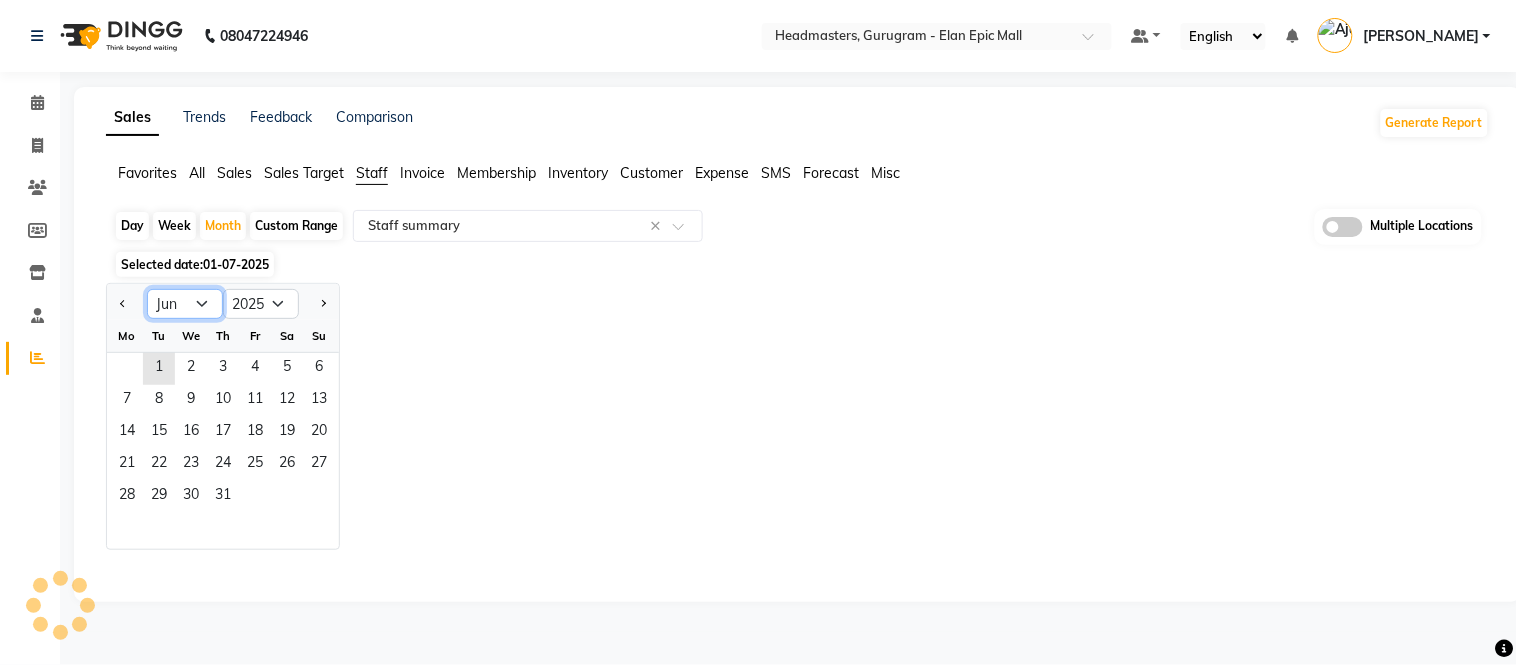 click on "Jan Feb Mar Apr May Jun [DATE] Aug Sep Oct Nov Dec" 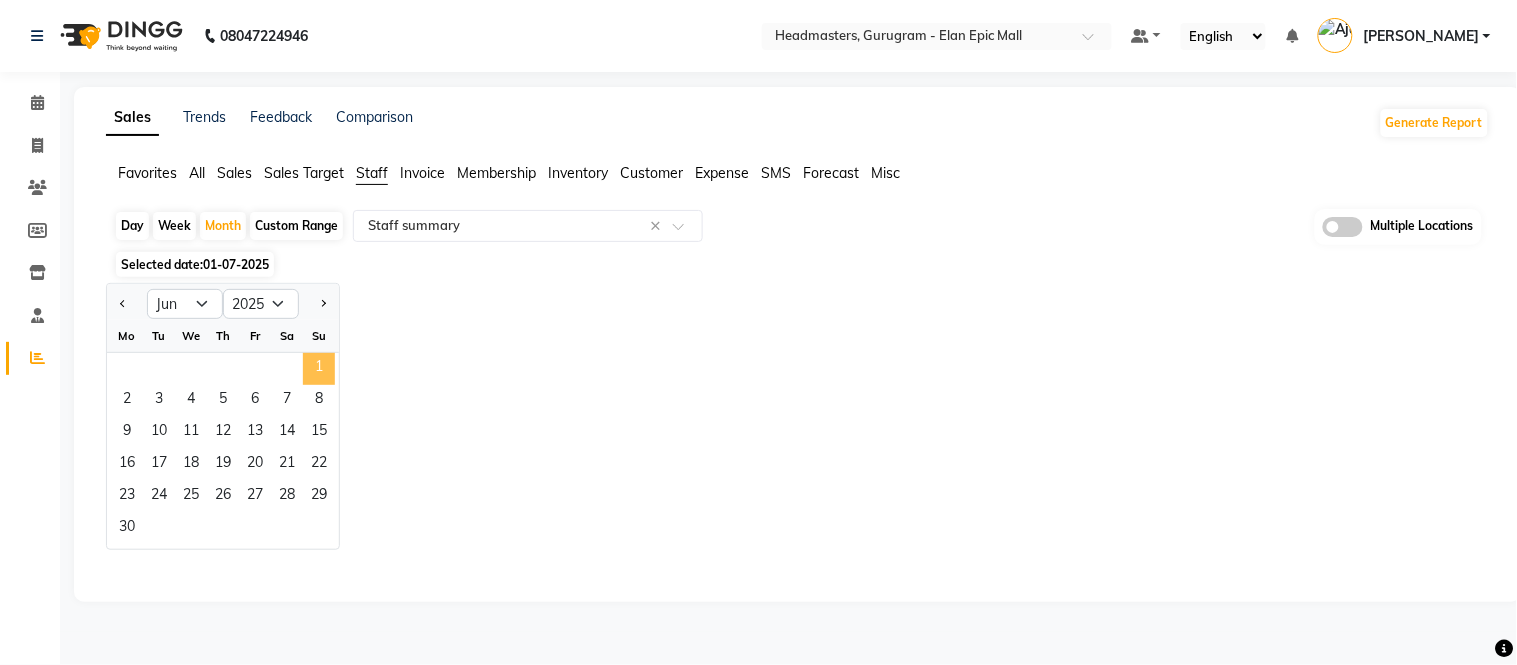 click on "1" 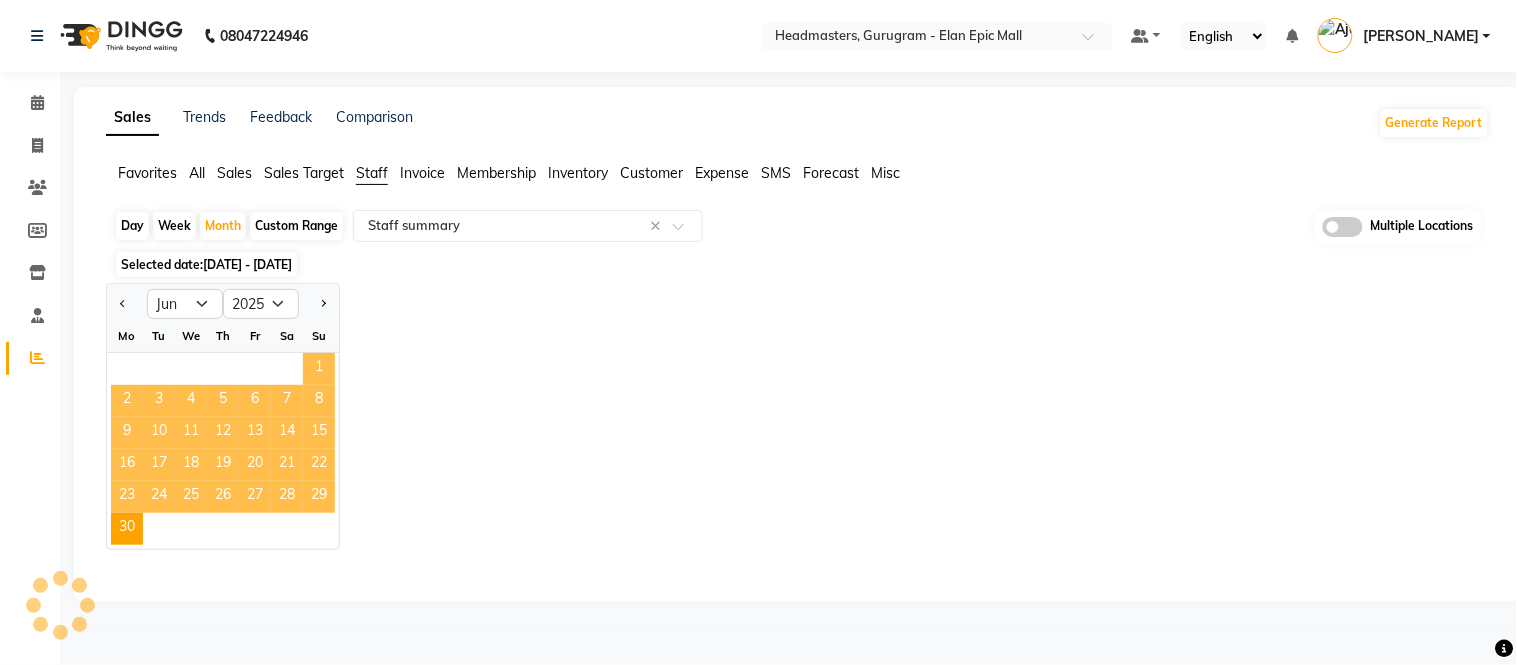 select on "full_report" 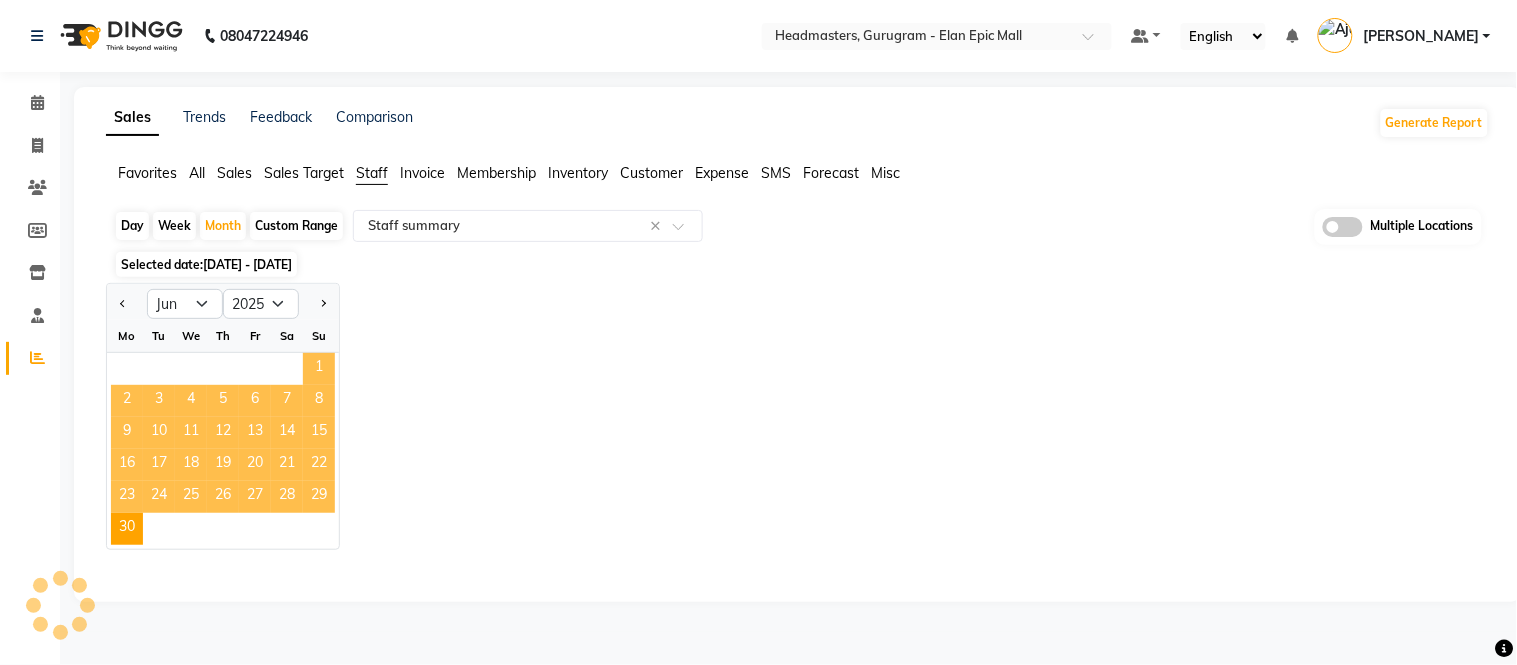 select on "csv" 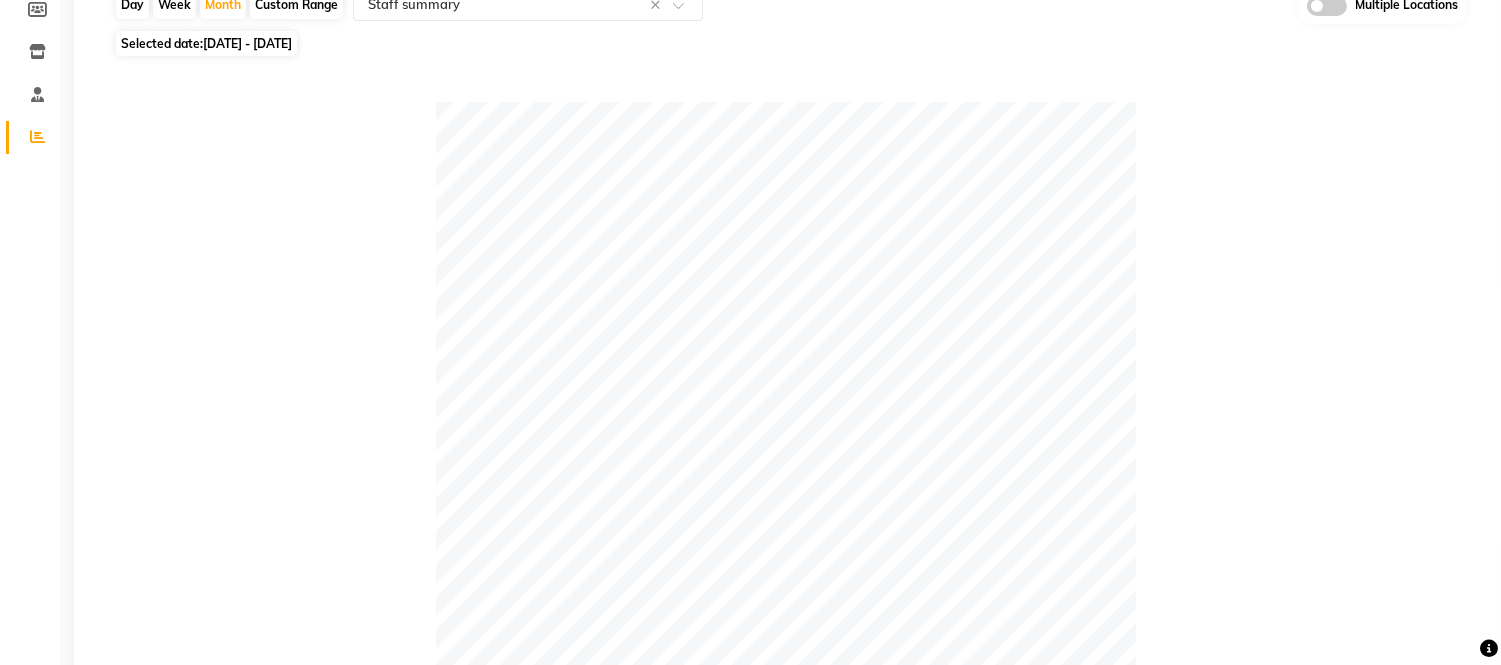 scroll, scrollTop: 555, scrollLeft: 0, axis: vertical 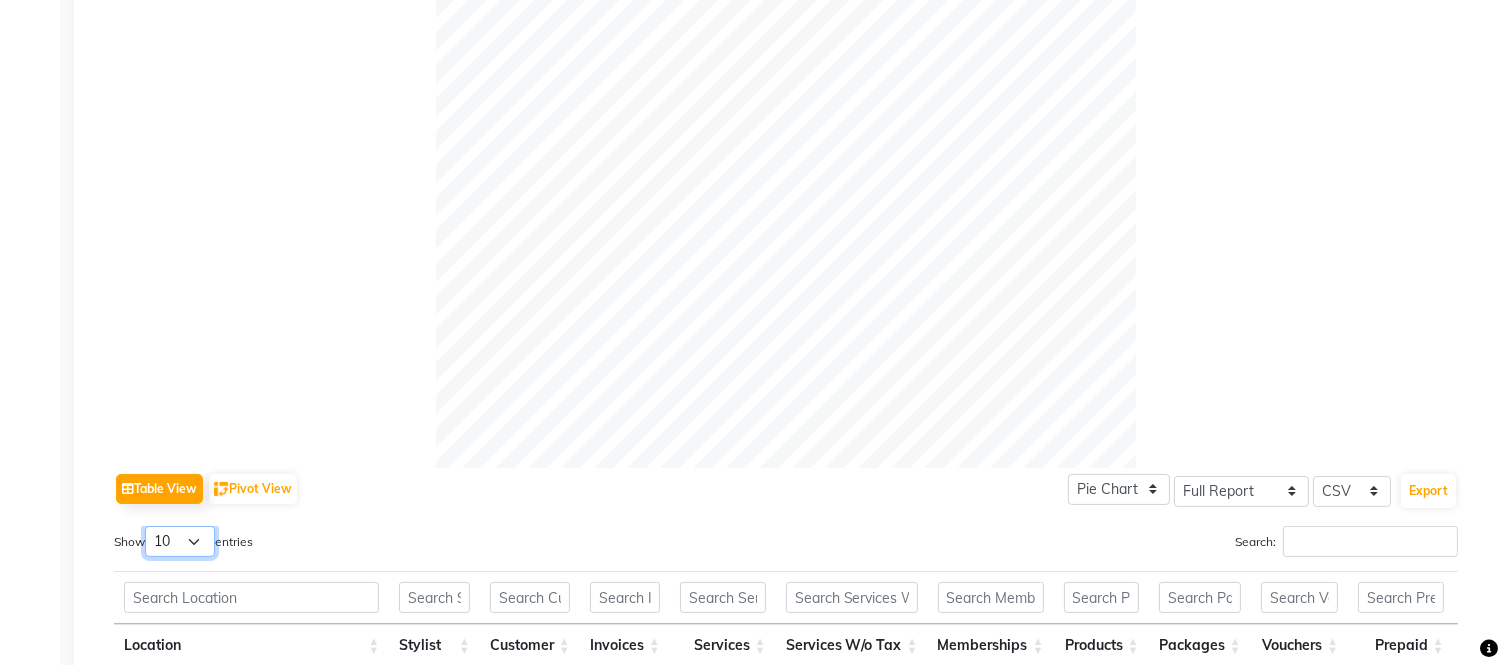 click on "10 25 50 100" at bounding box center [180, 541] 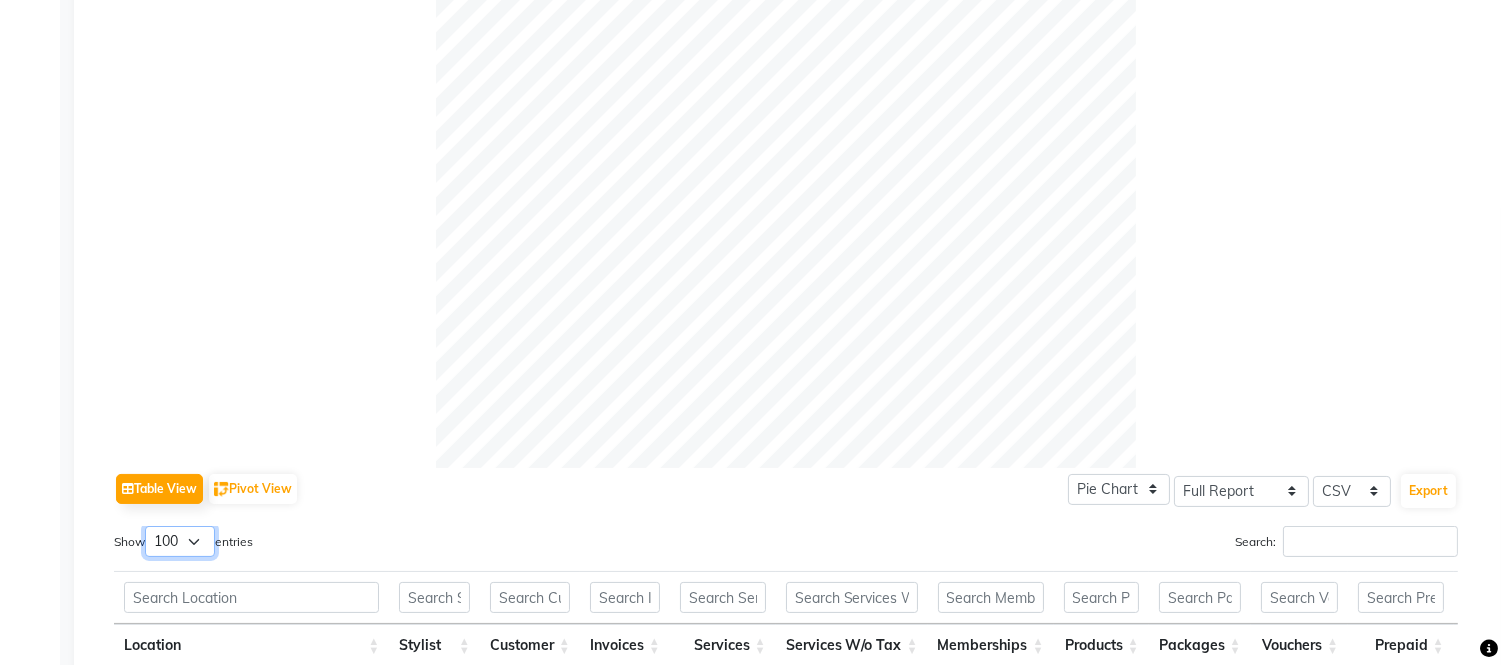 click on "10 25 50 100" at bounding box center (180, 541) 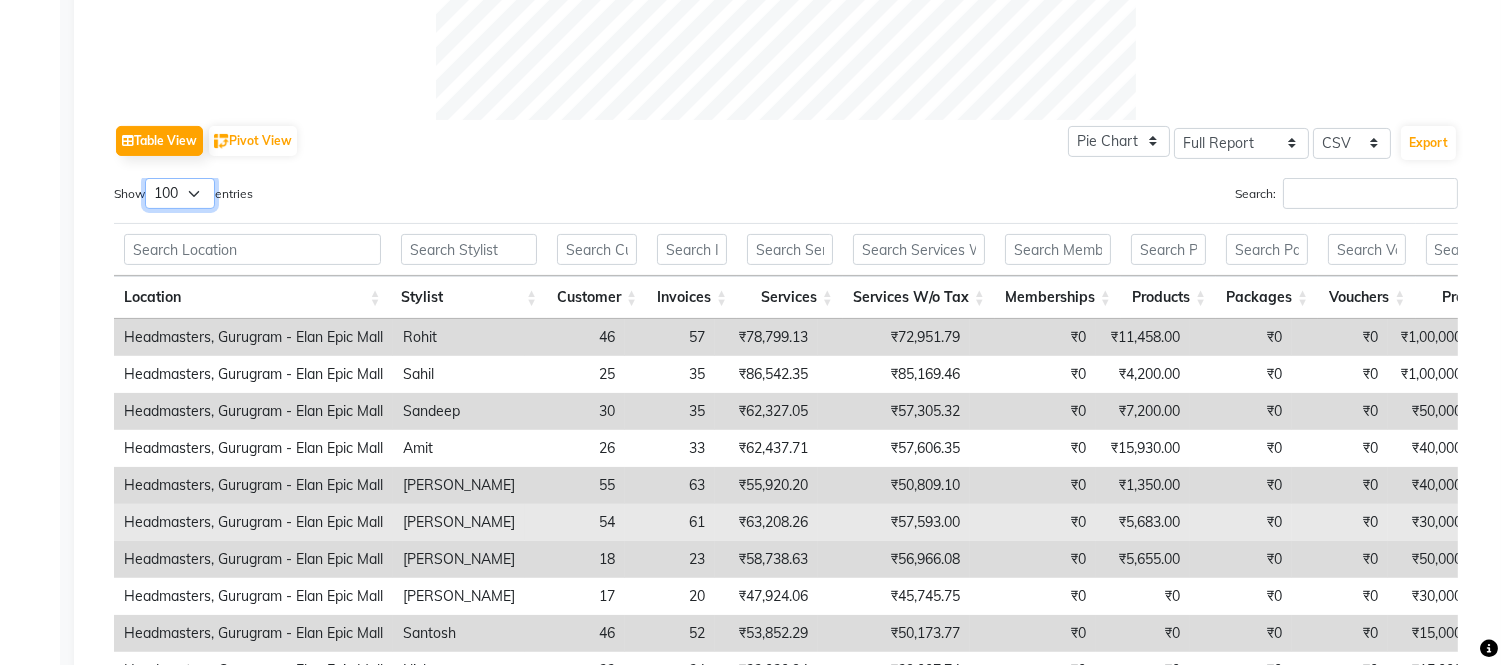 scroll, scrollTop: 681, scrollLeft: 0, axis: vertical 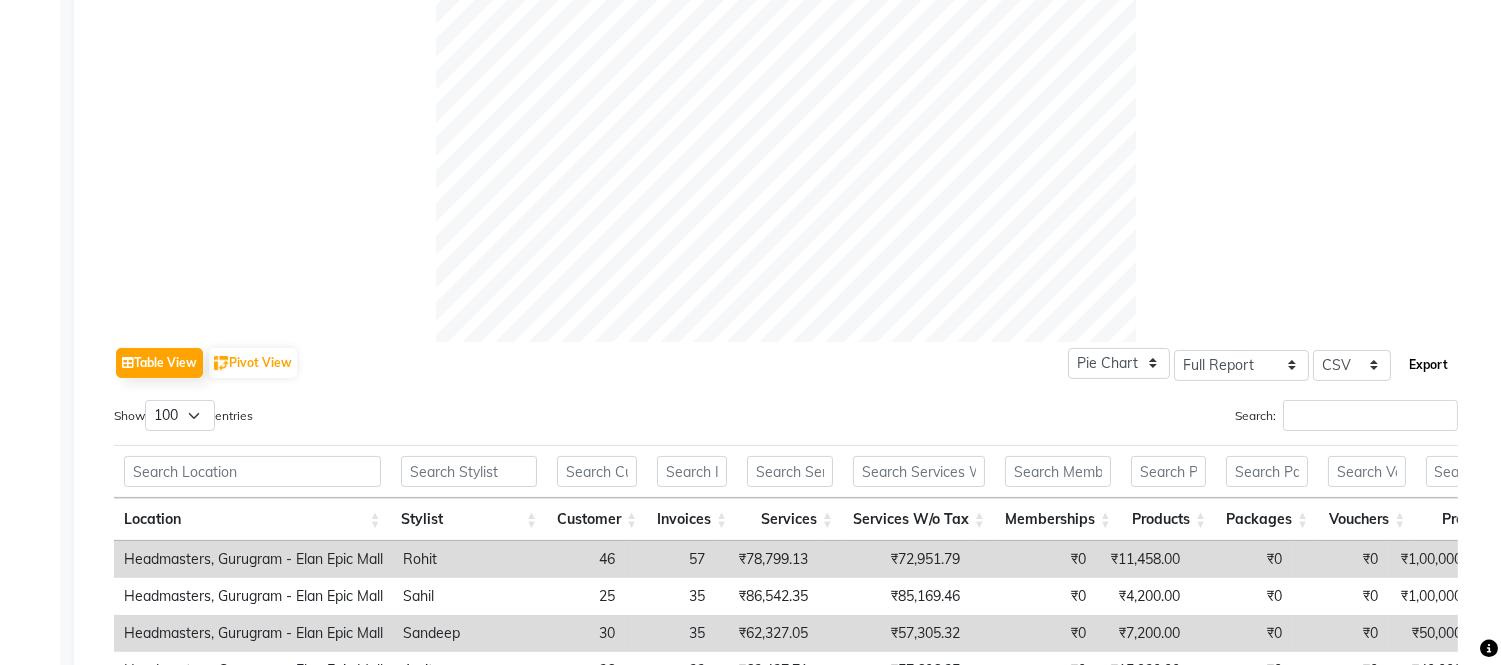 click on "Export" 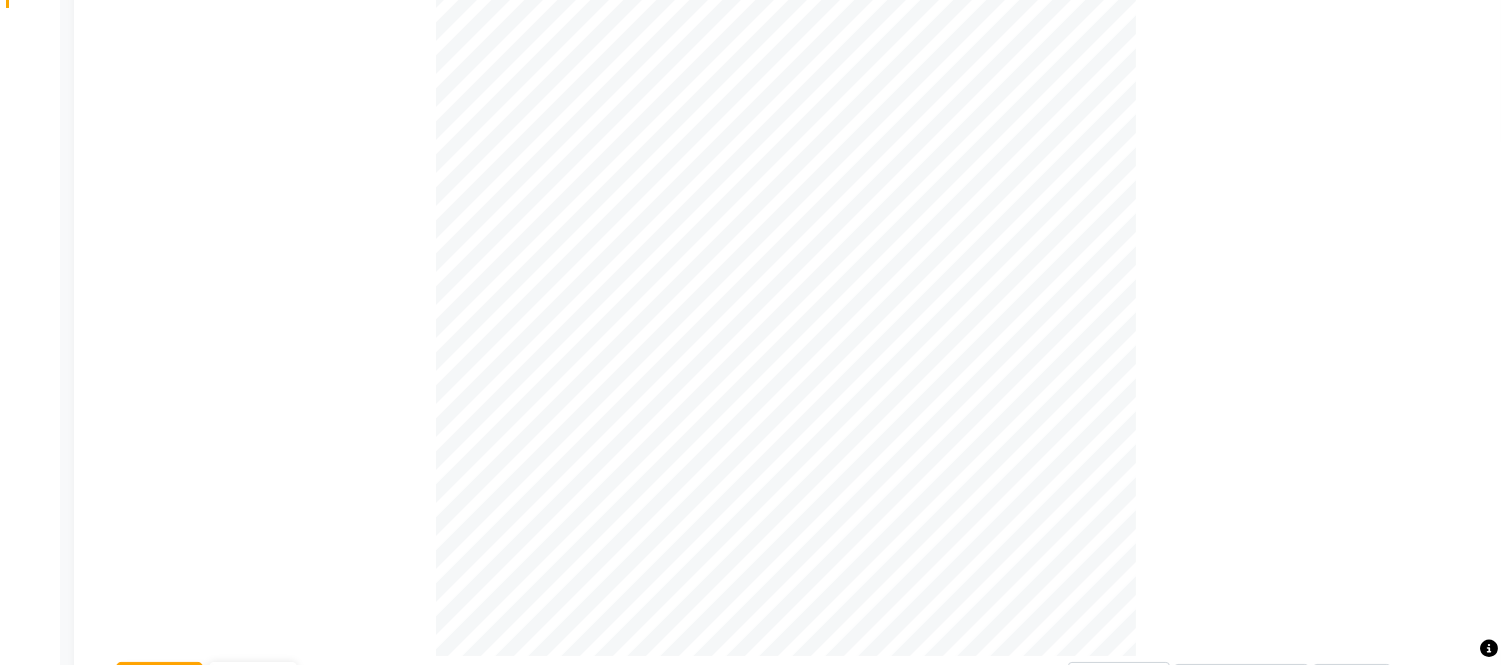 scroll, scrollTop: 0, scrollLeft: 0, axis: both 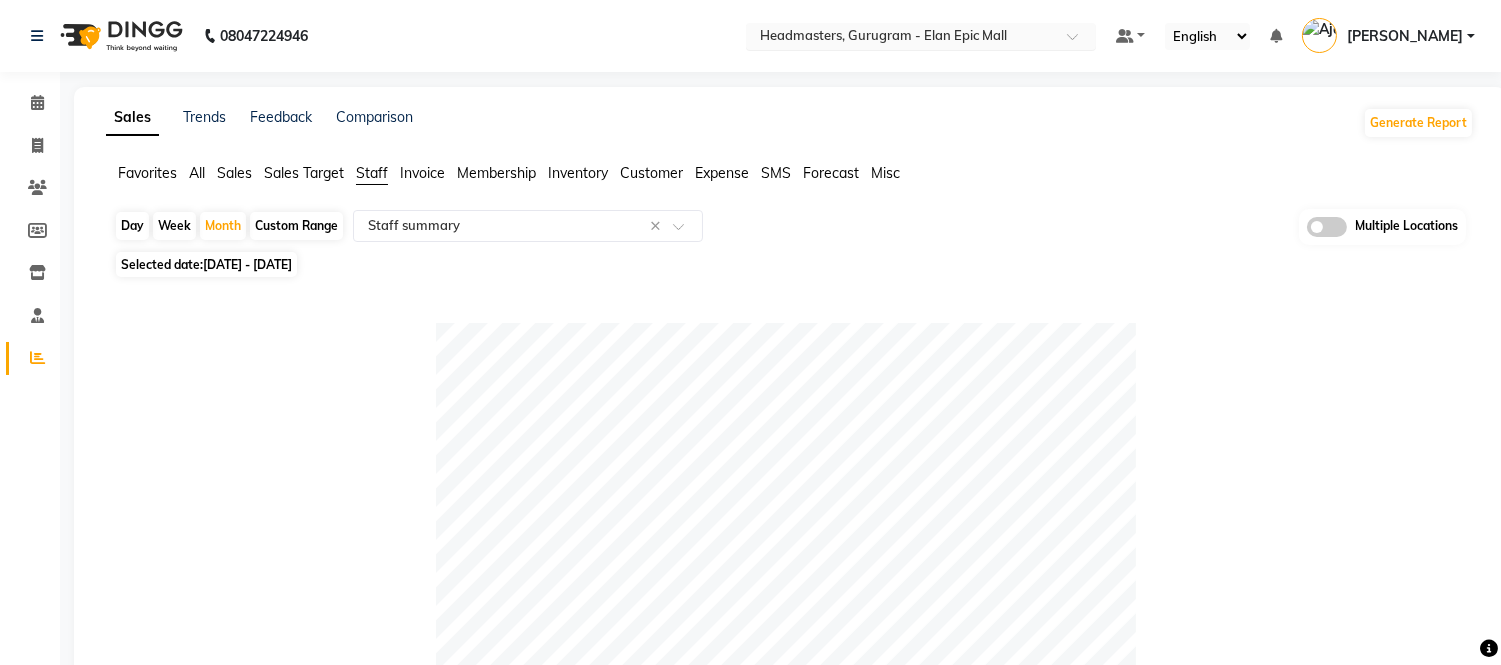 drag, startPoint x: 990, startPoint y: 52, endPoint x: 966, endPoint y: 43, distance: 25.632011 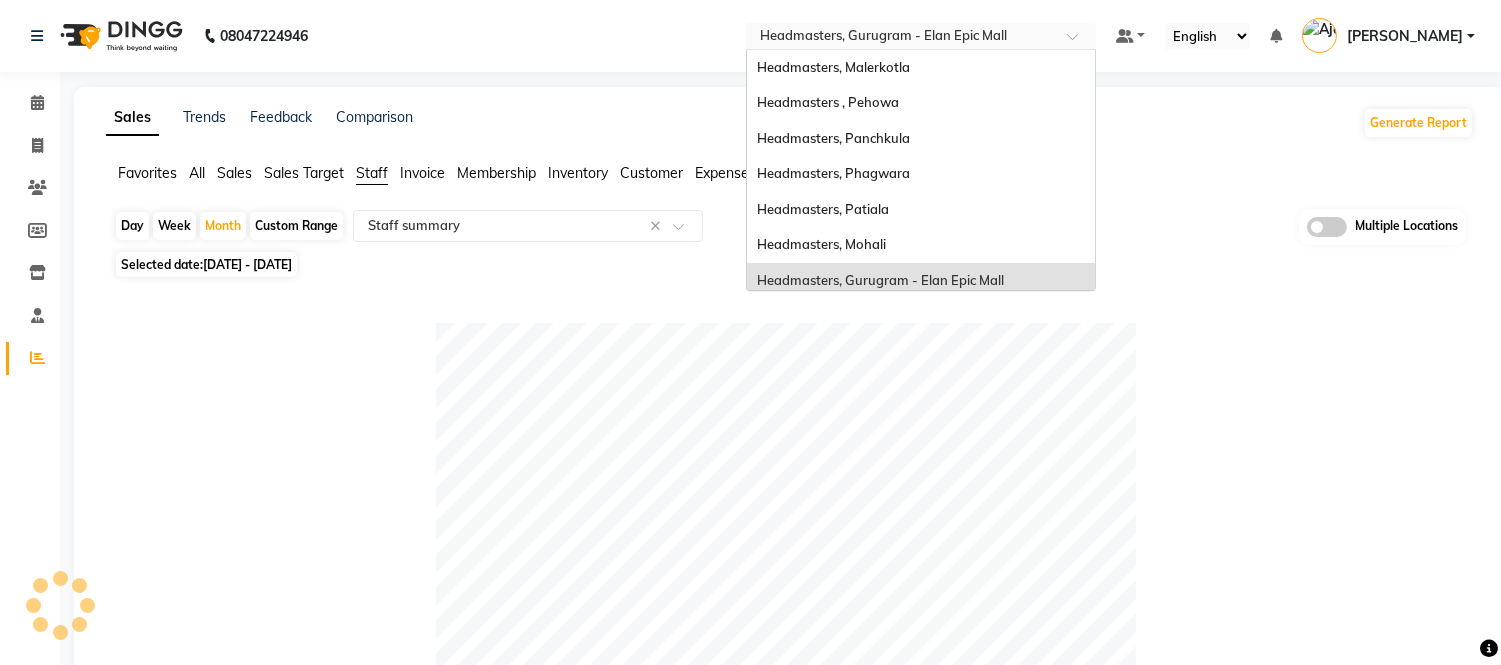scroll, scrollTop: 213, scrollLeft: 0, axis: vertical 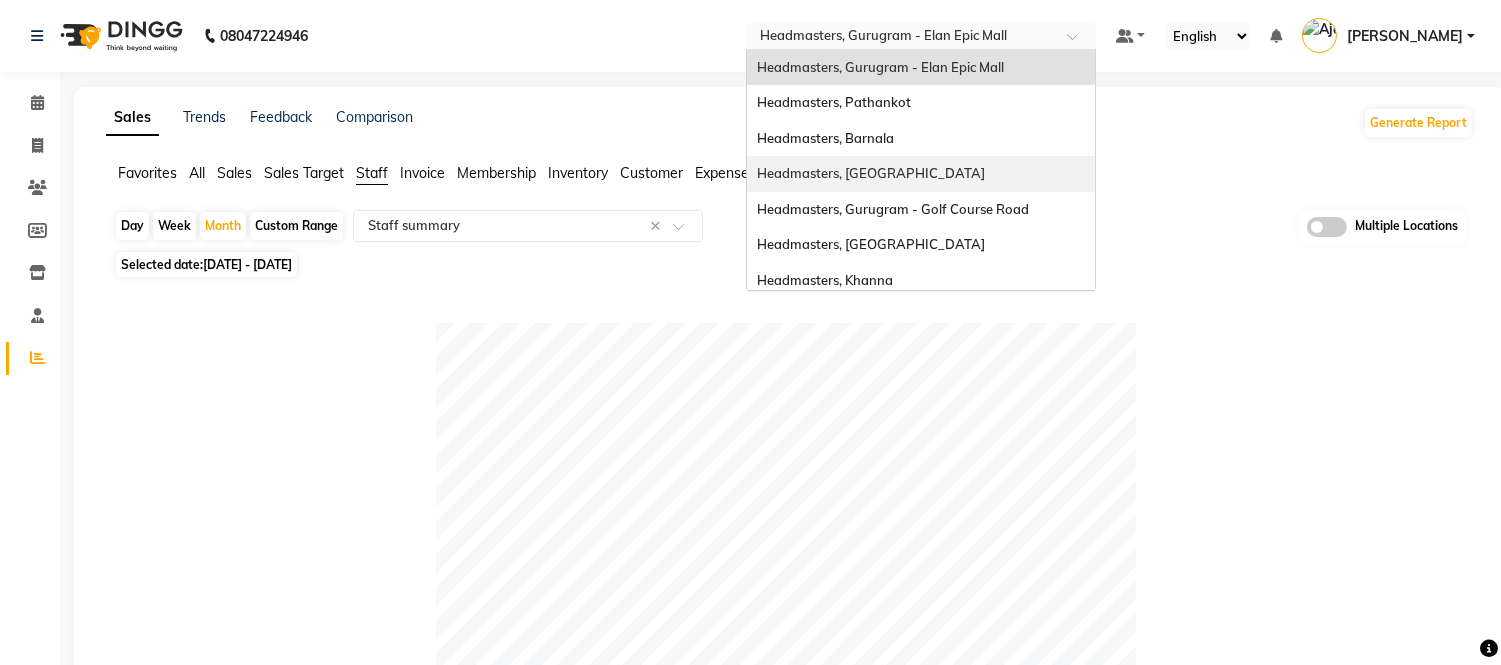 click on "Headmasters, [GEOGRAPHIC_DATA]" at bounding box center (871, 173) 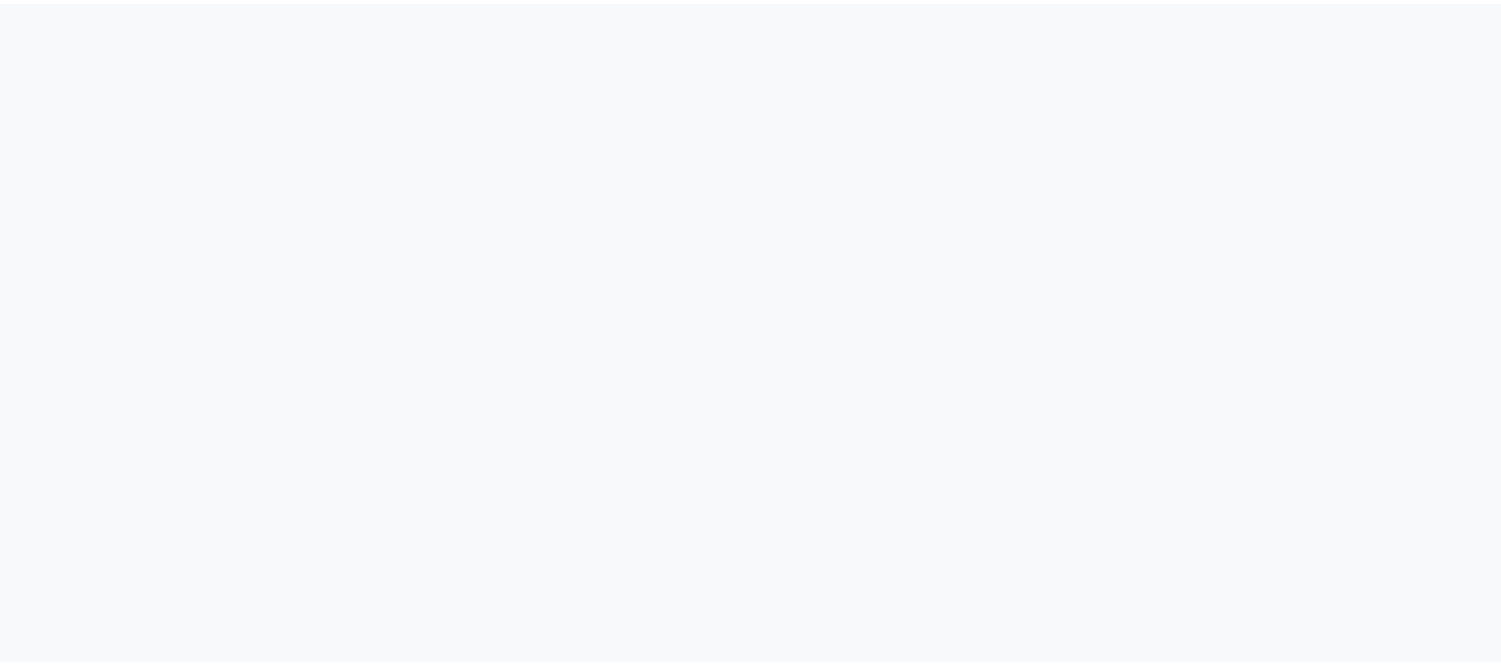 scroll, scrollTop: 0, scrollLeft: 0, axis: both 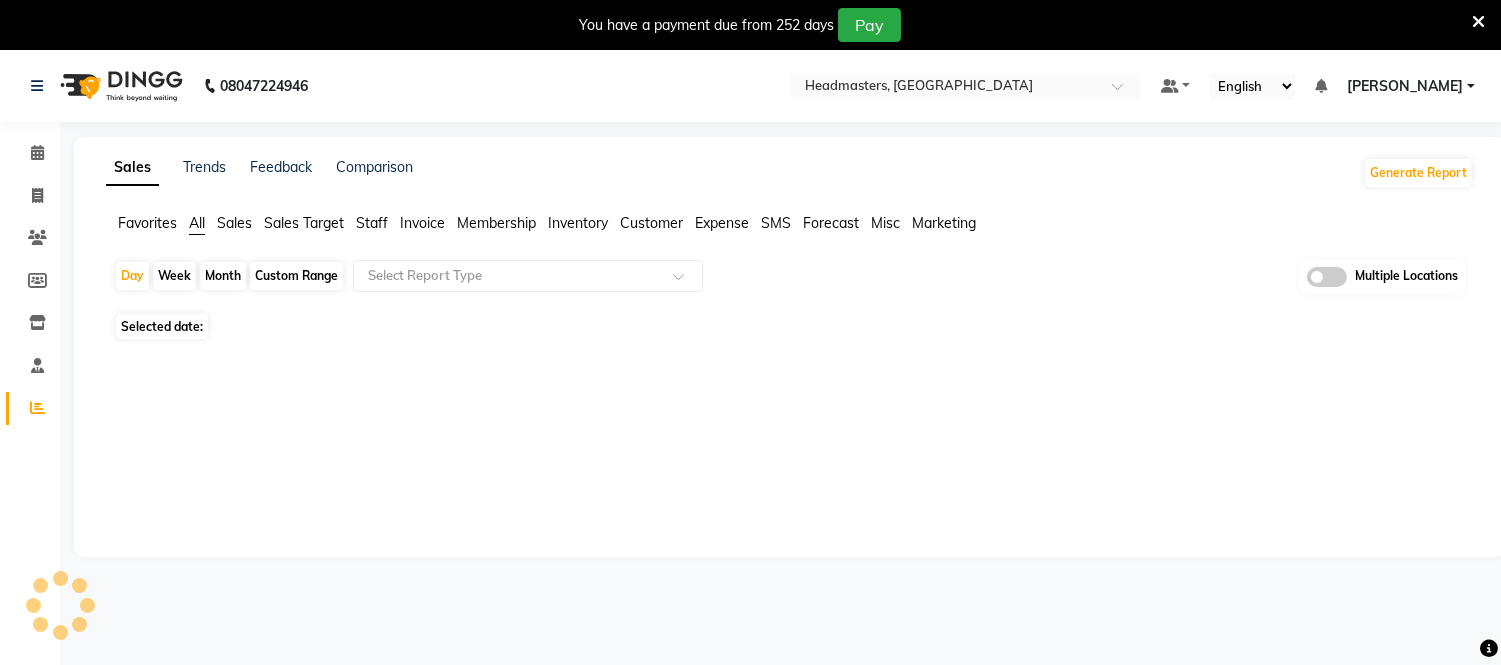 select on "en" 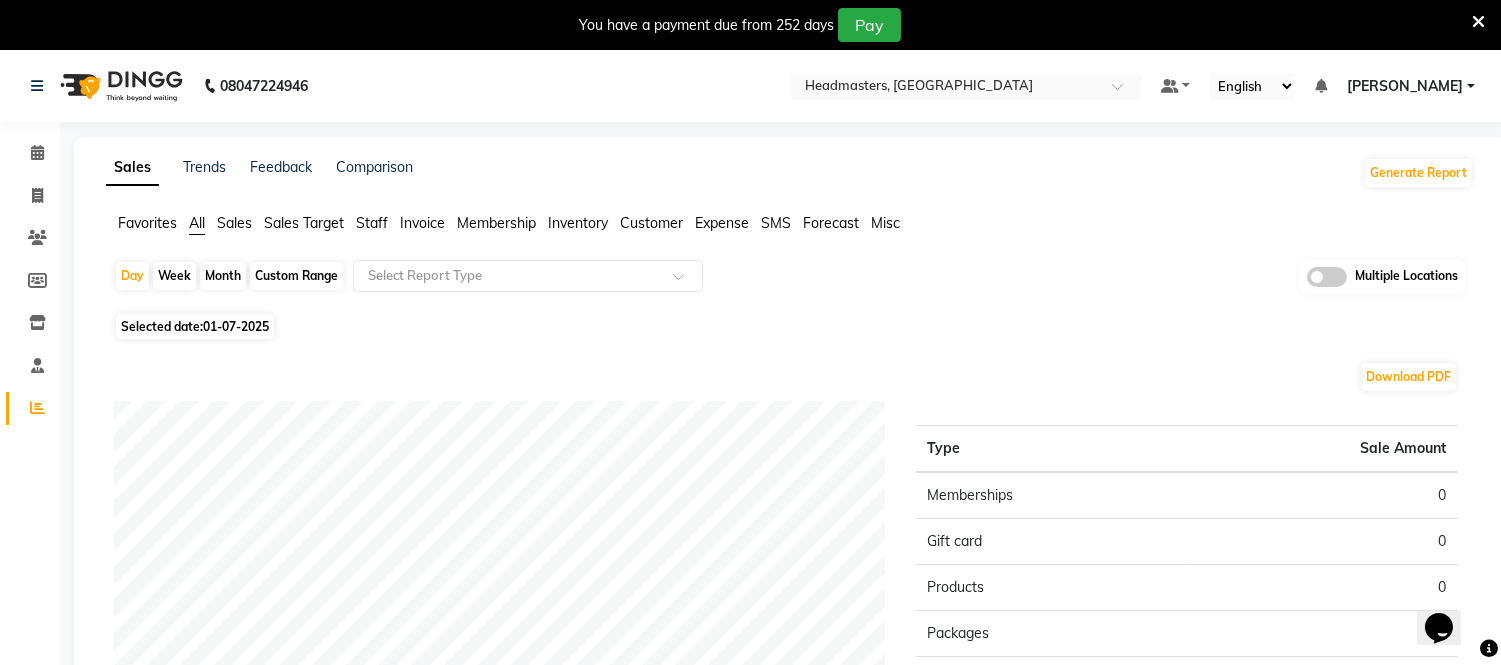 scroll, scrollTop: 0, scrollLeft: 0, axis: both 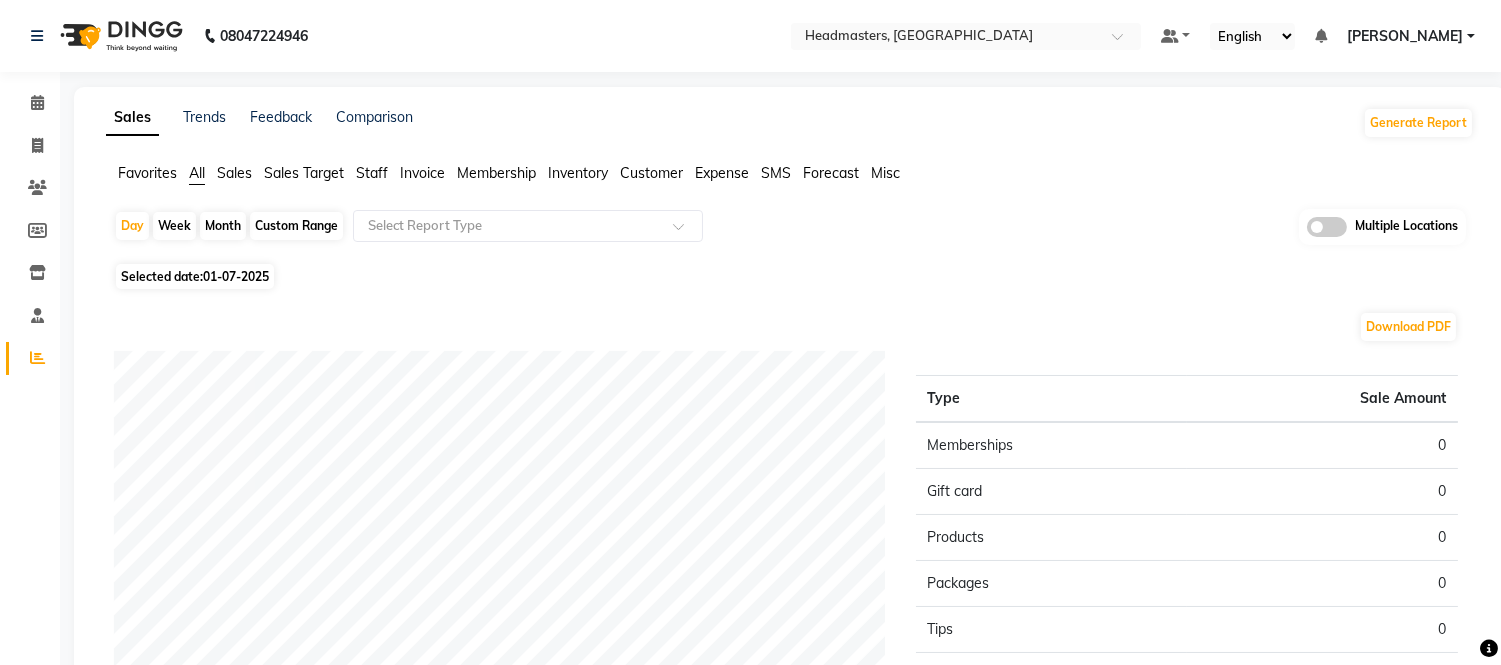 click on "Staff" 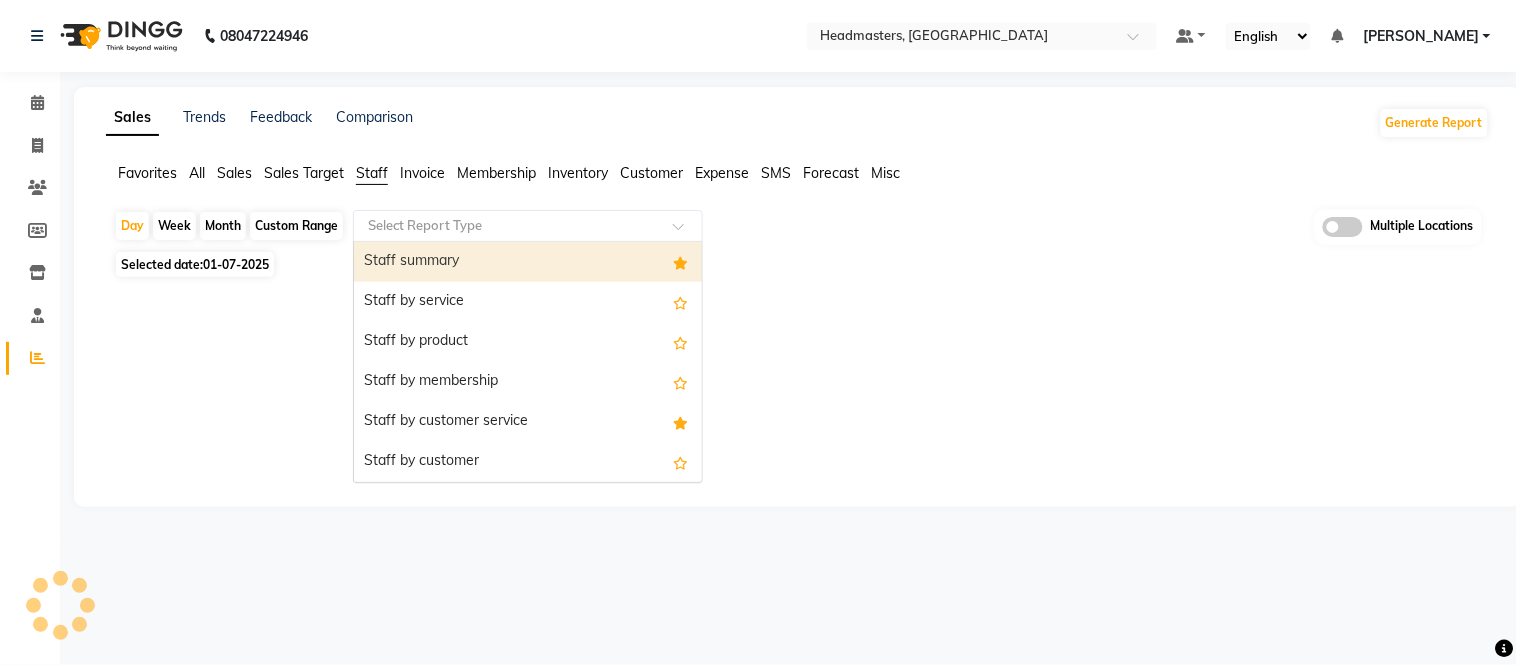 click 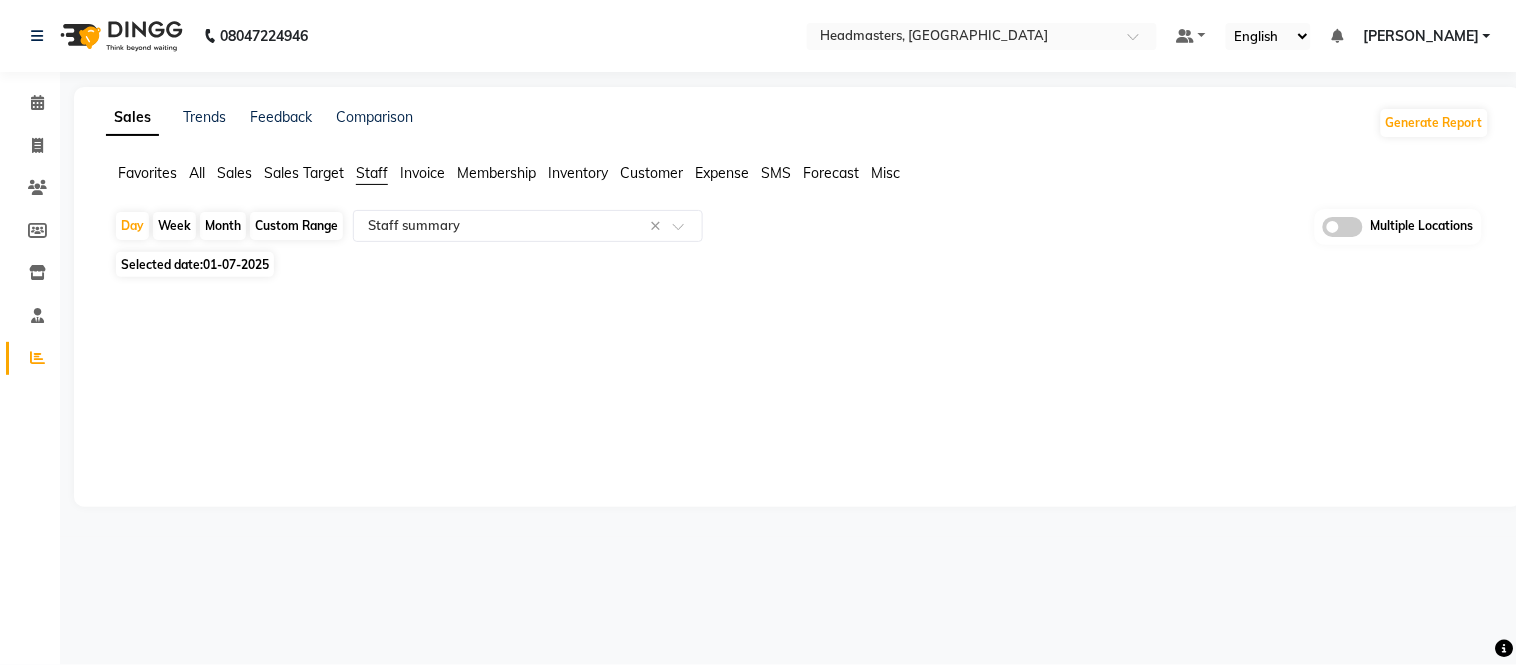 click on "Month" 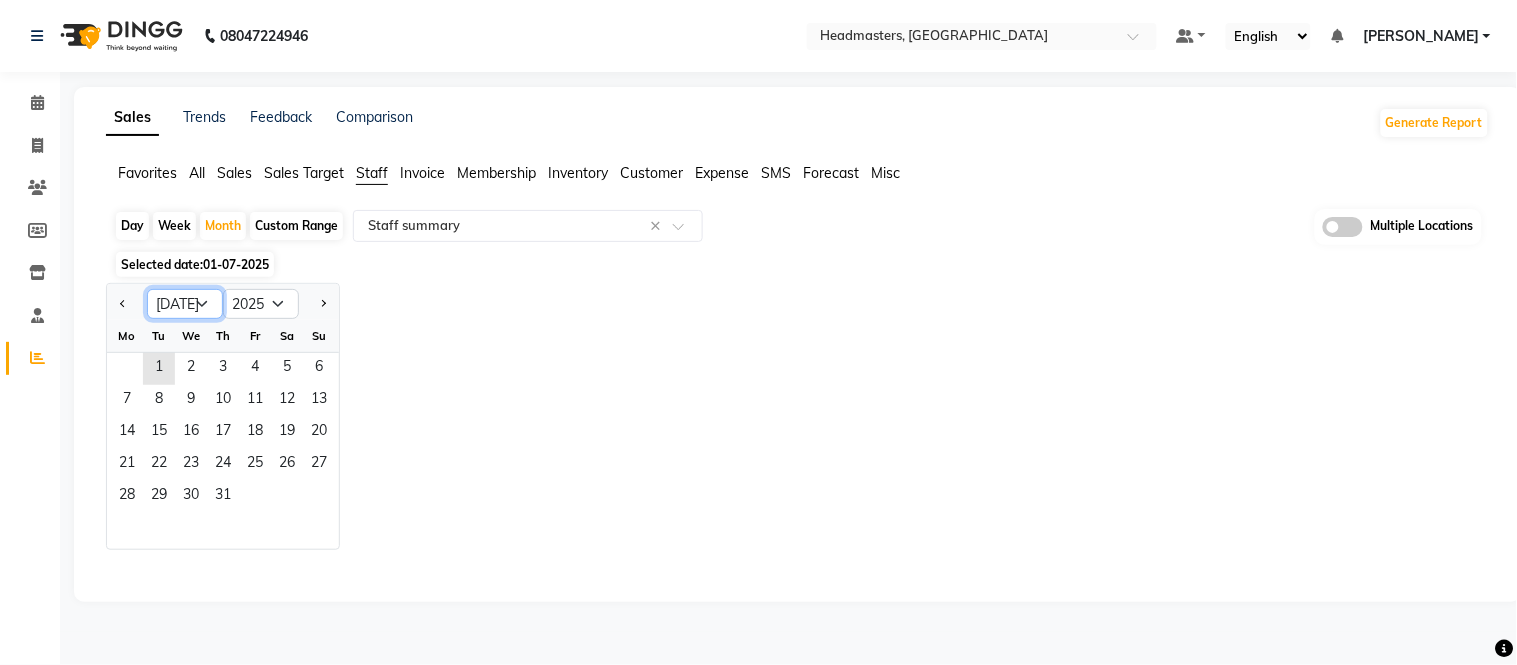 click on "Jan Feb Mar Apr May Jun [DATE] Aug Sep Oct Nov Dec" 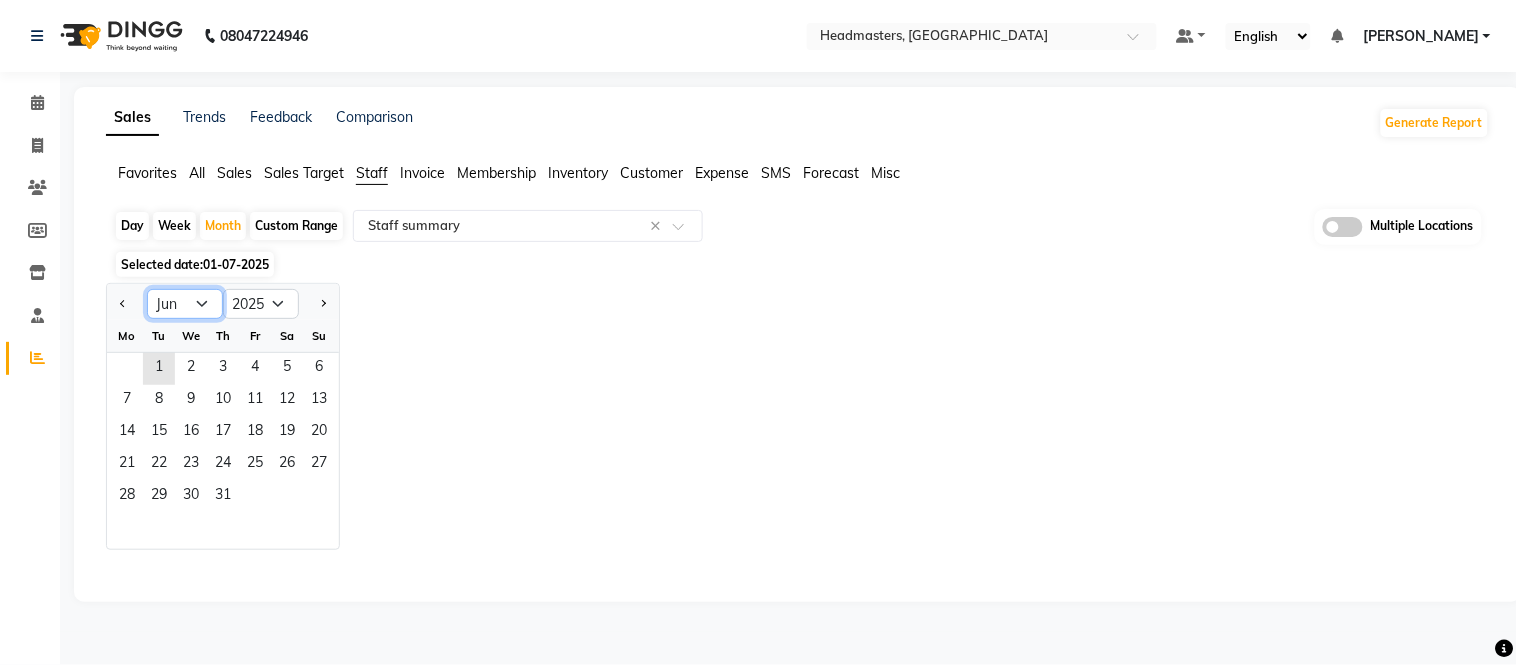 click on "Jan Feb Mar Apr May Jun [DATE] Aug Sep Oct Nov Dec" 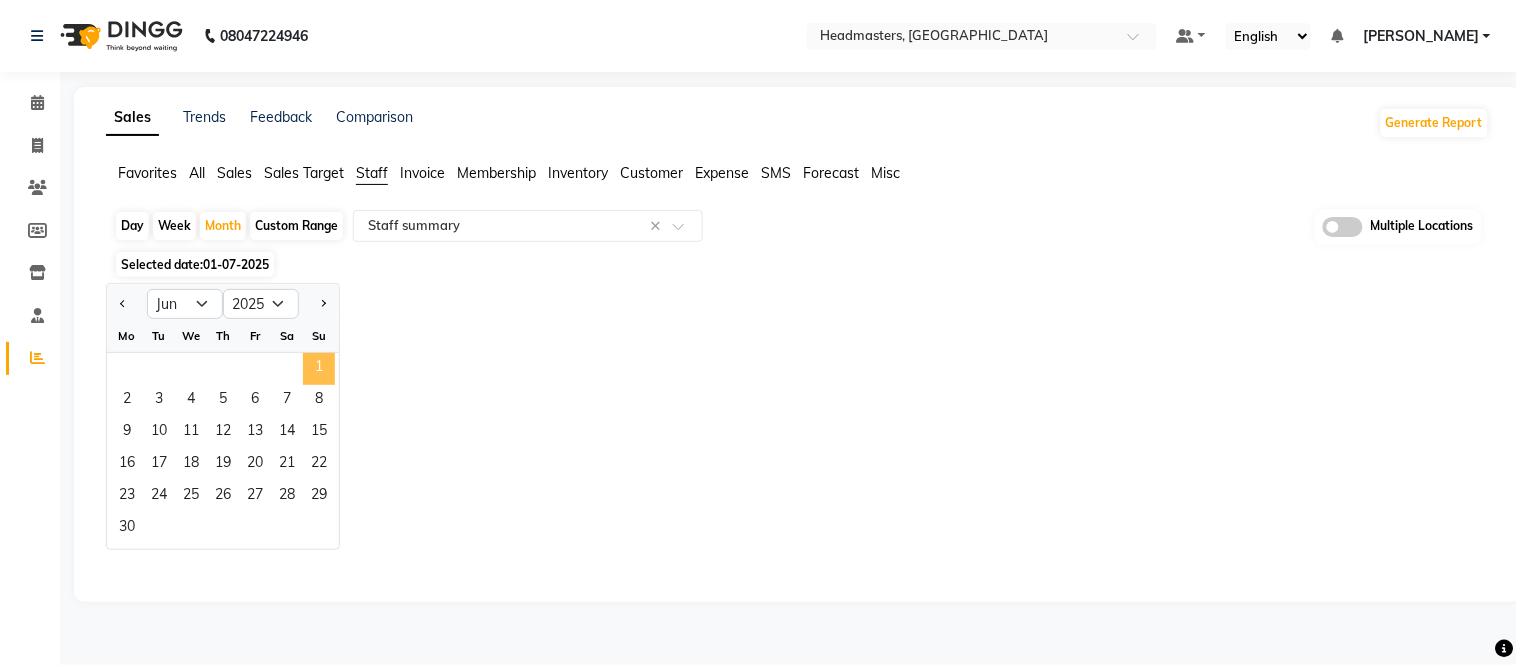 click on "1" 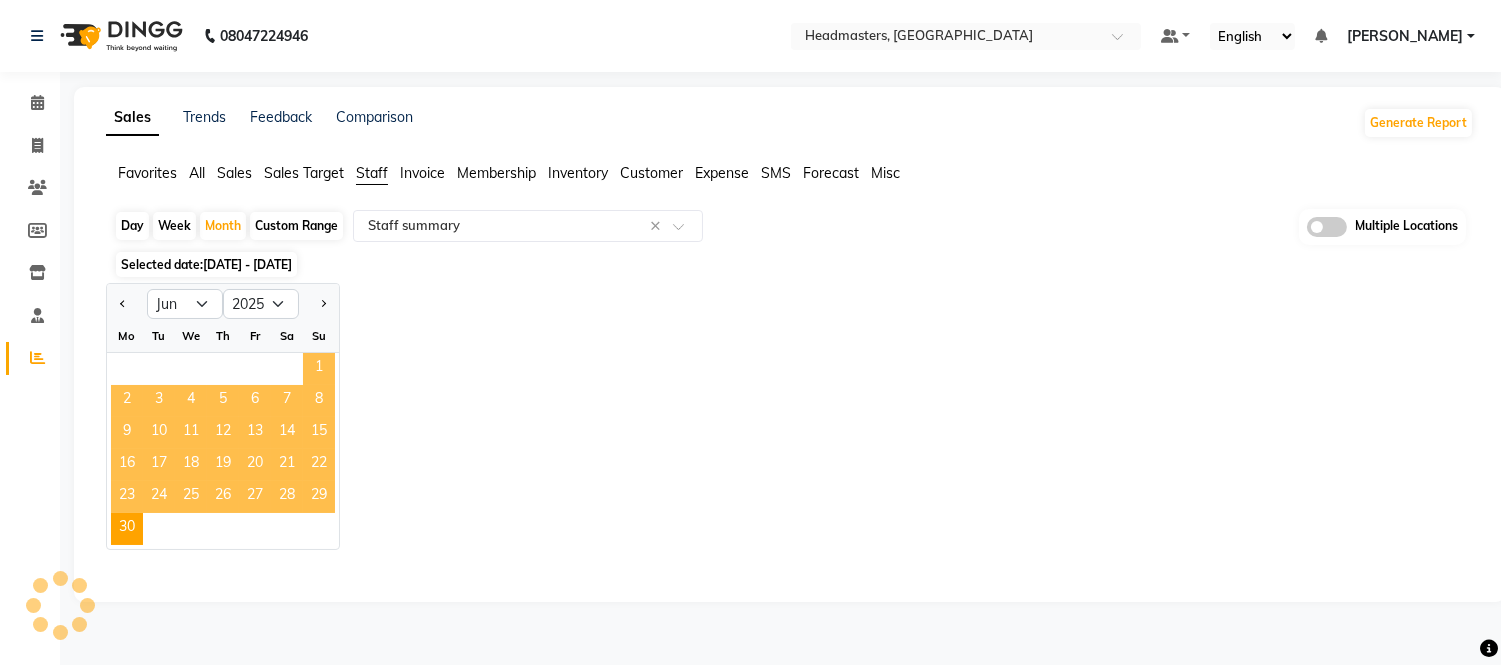 select on "full_report" 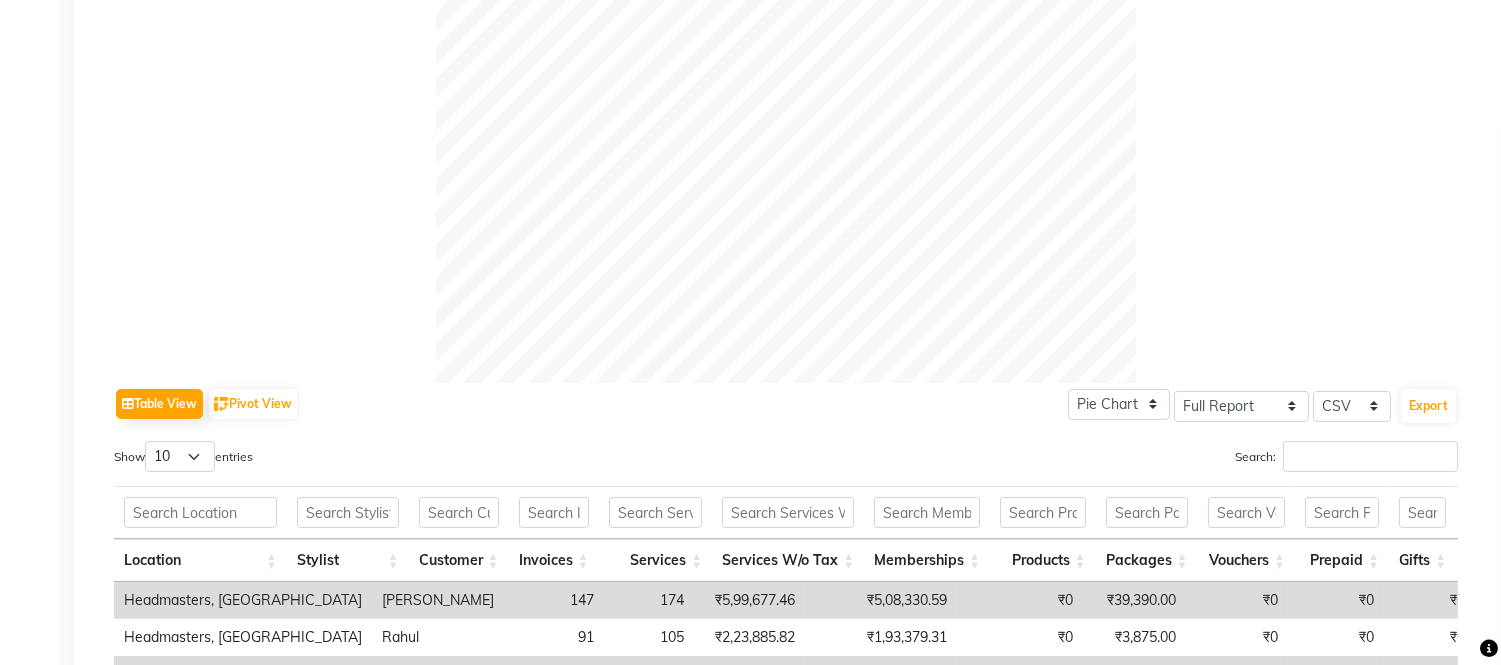 scroll, scrollTop: 666, scrollLeft: 0, axis: vertical 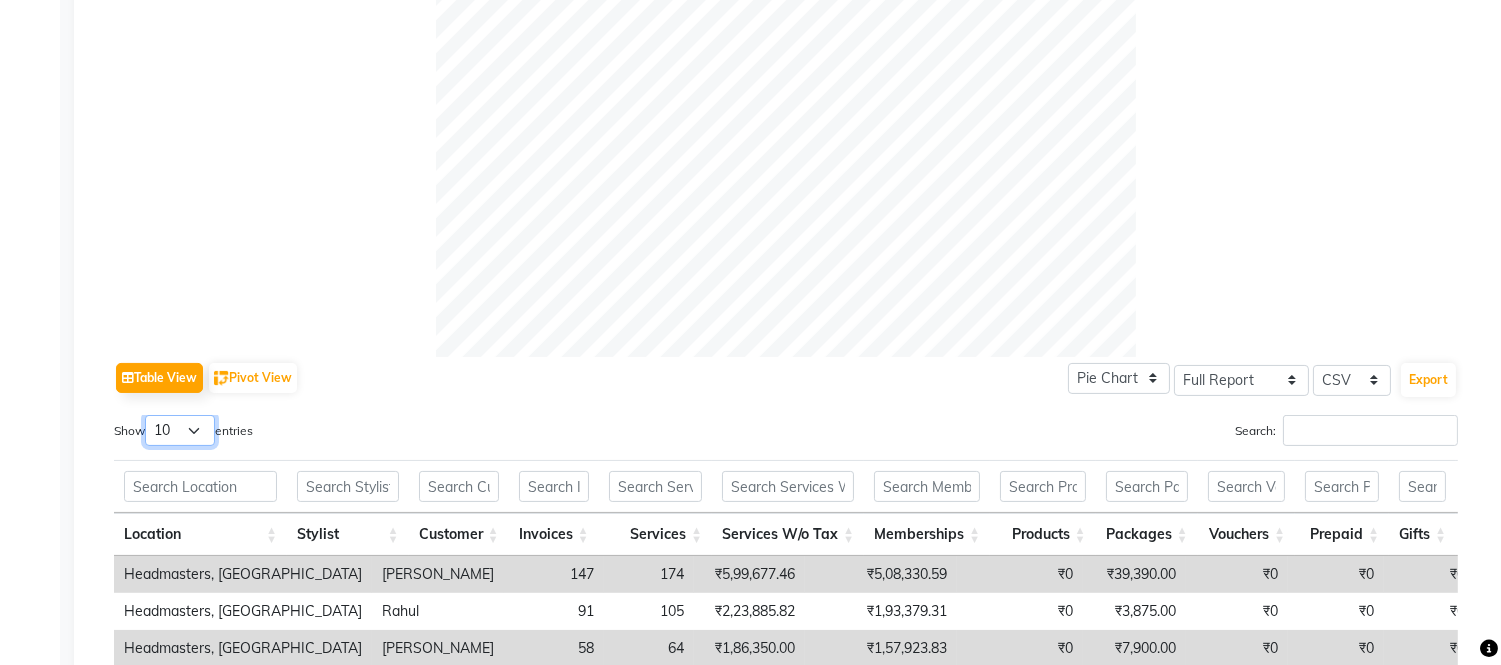click on "10 25 50 100" at bounding box center [180, 430] 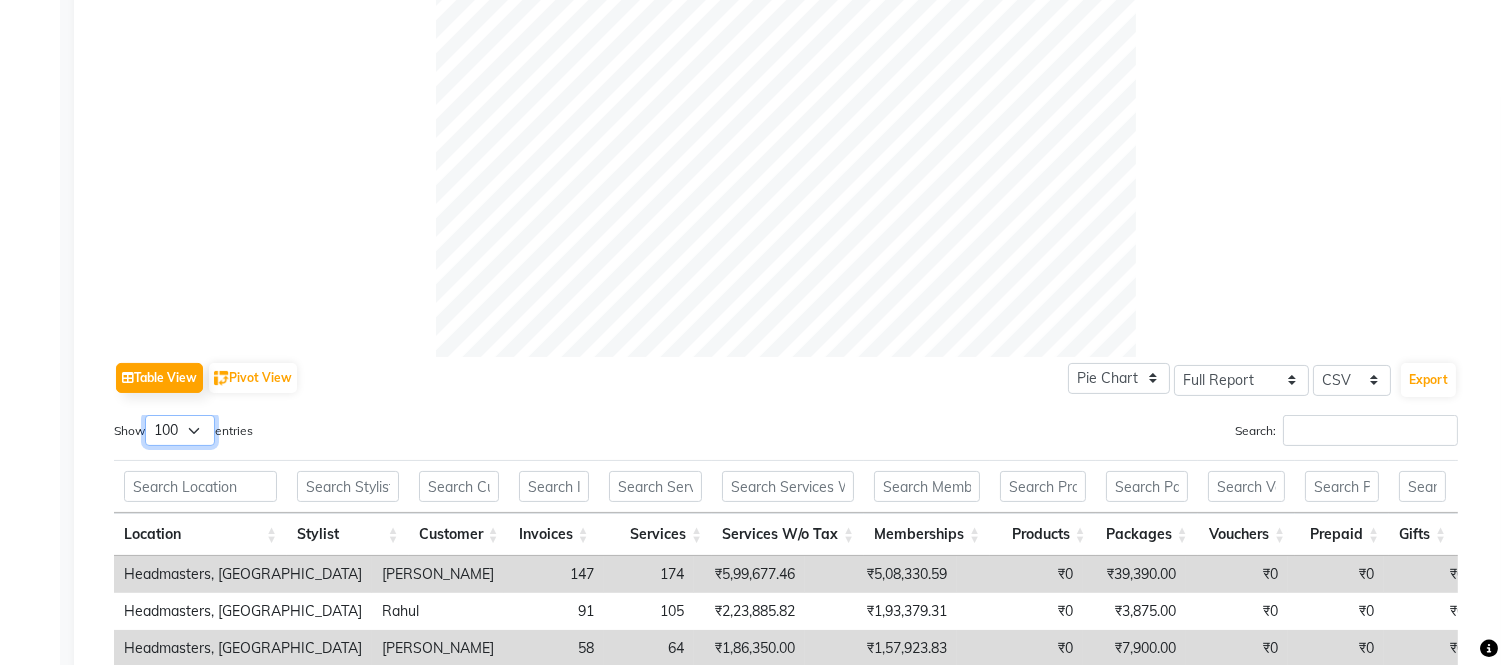 click on "10 25 50 100" at bounding box center (180, 430) 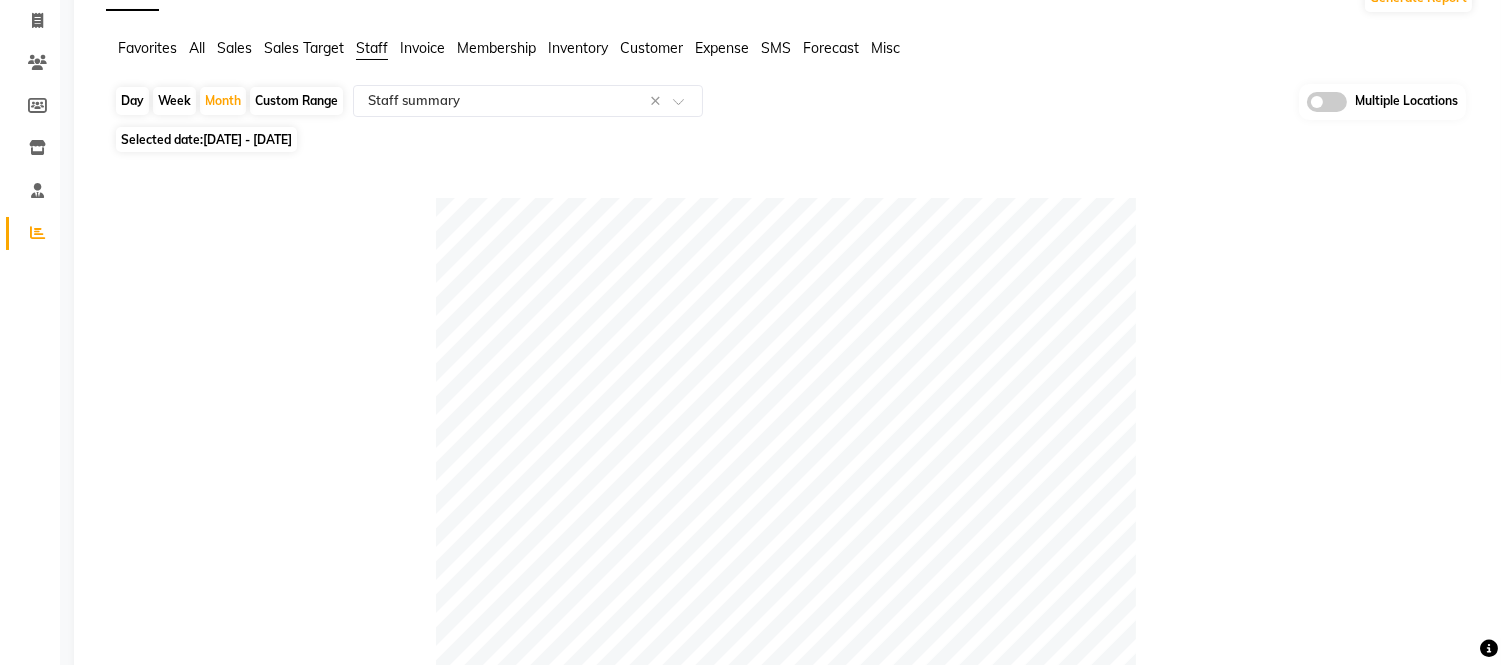 scroll, scrollTop: 792, scrollLeft: 0, axis: vertical 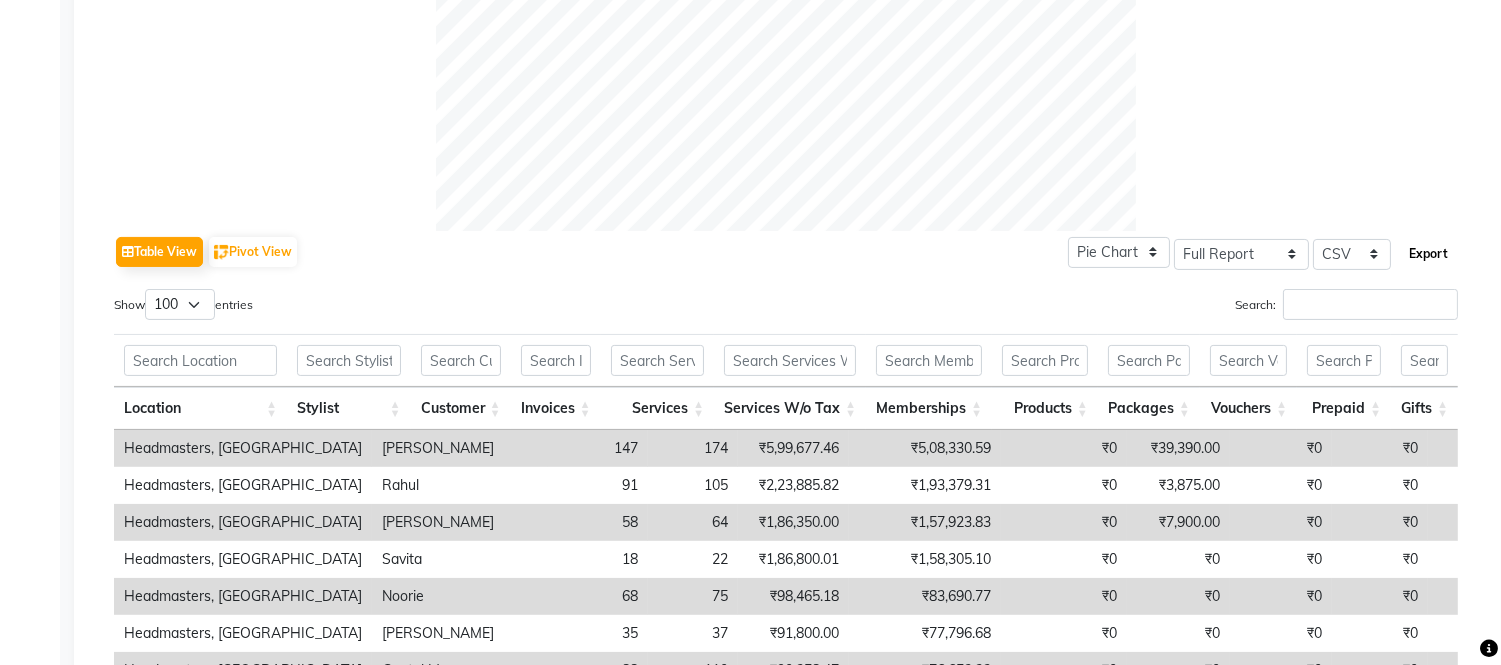 click on "Export" 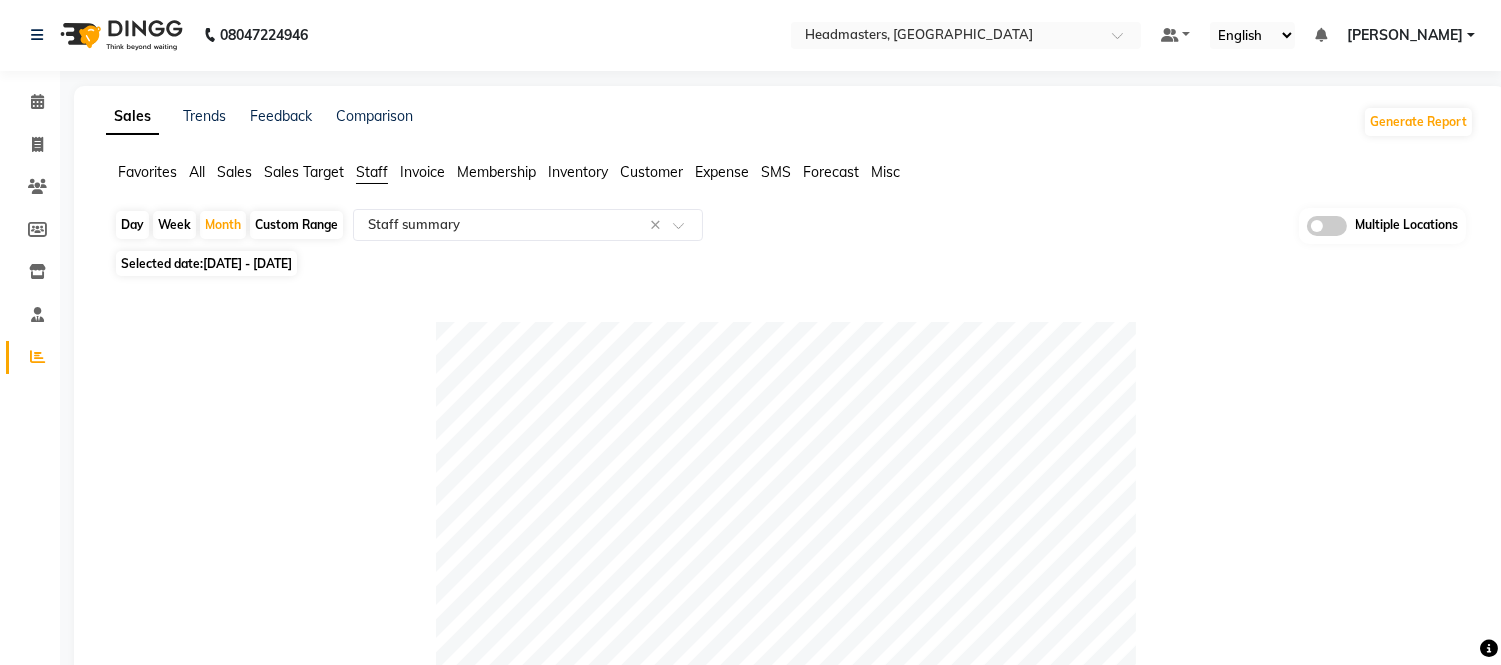 scroll, scrollTop: 0, scrollLeft: 0, axis: both 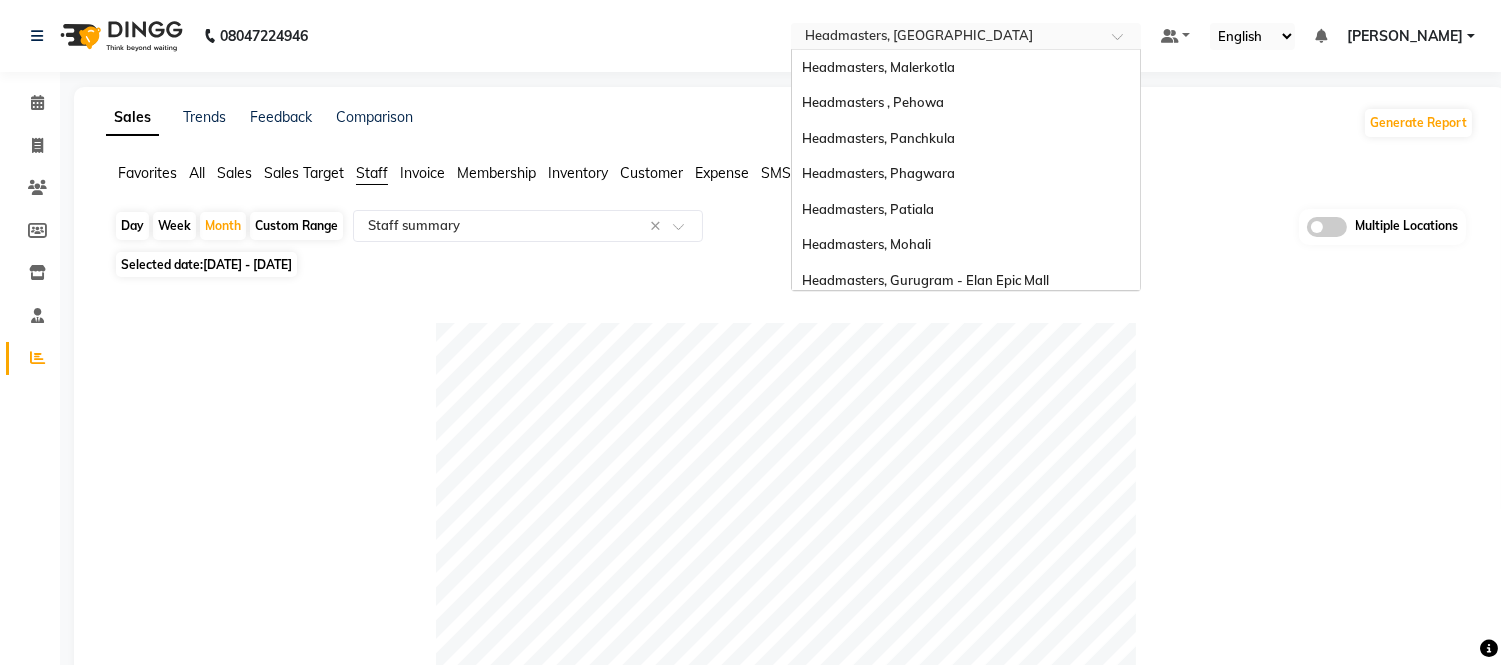 click at bounding box center (946, 38) 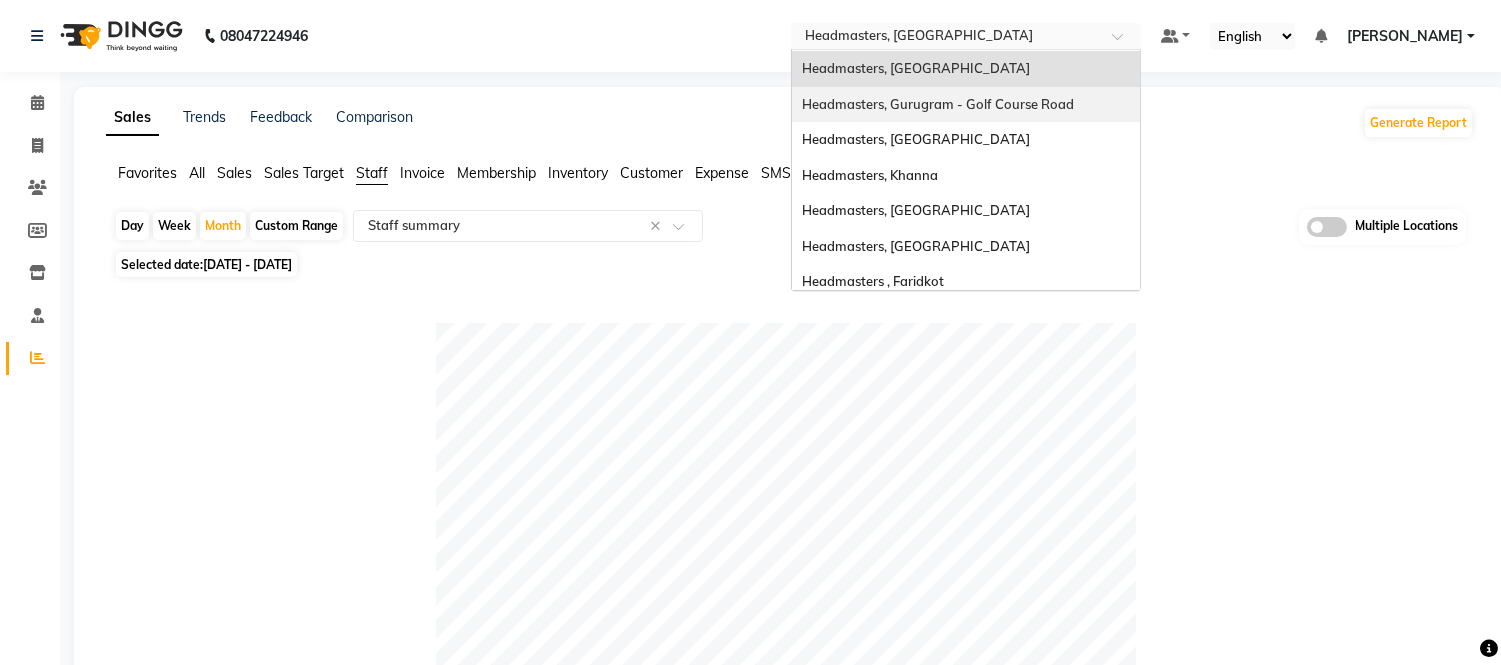 click on "Headmasters, Gurugram - Golf Course Road" at bounding box center [938, 104] 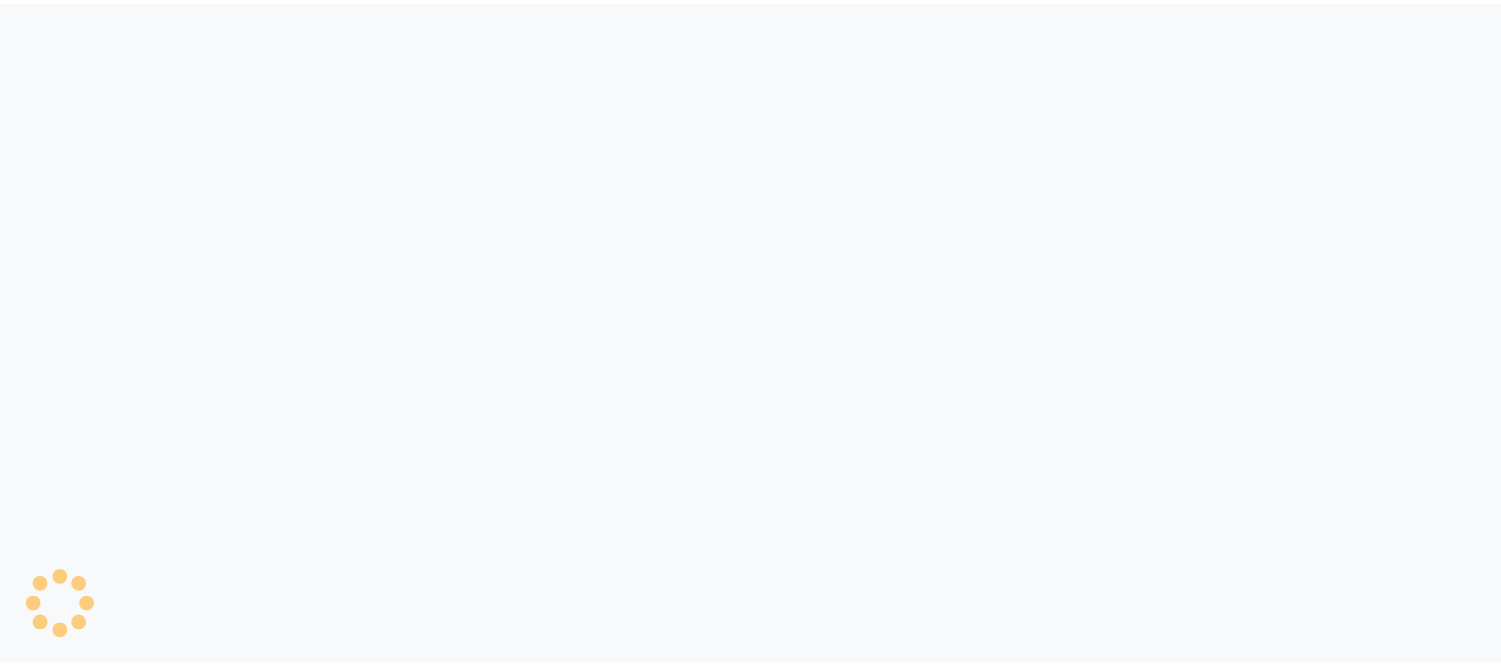 scroll, scrollTop: 0, scrollLeft: 0, axis: both 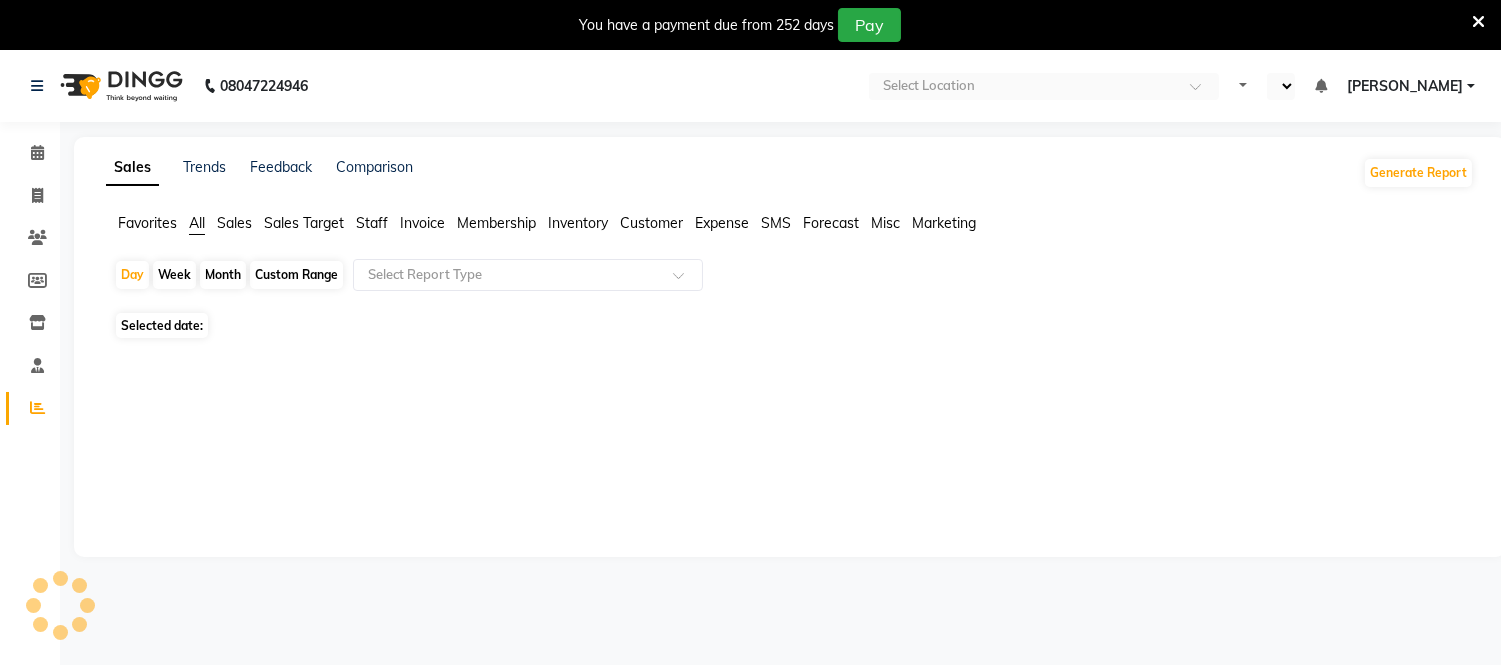 select on "en" 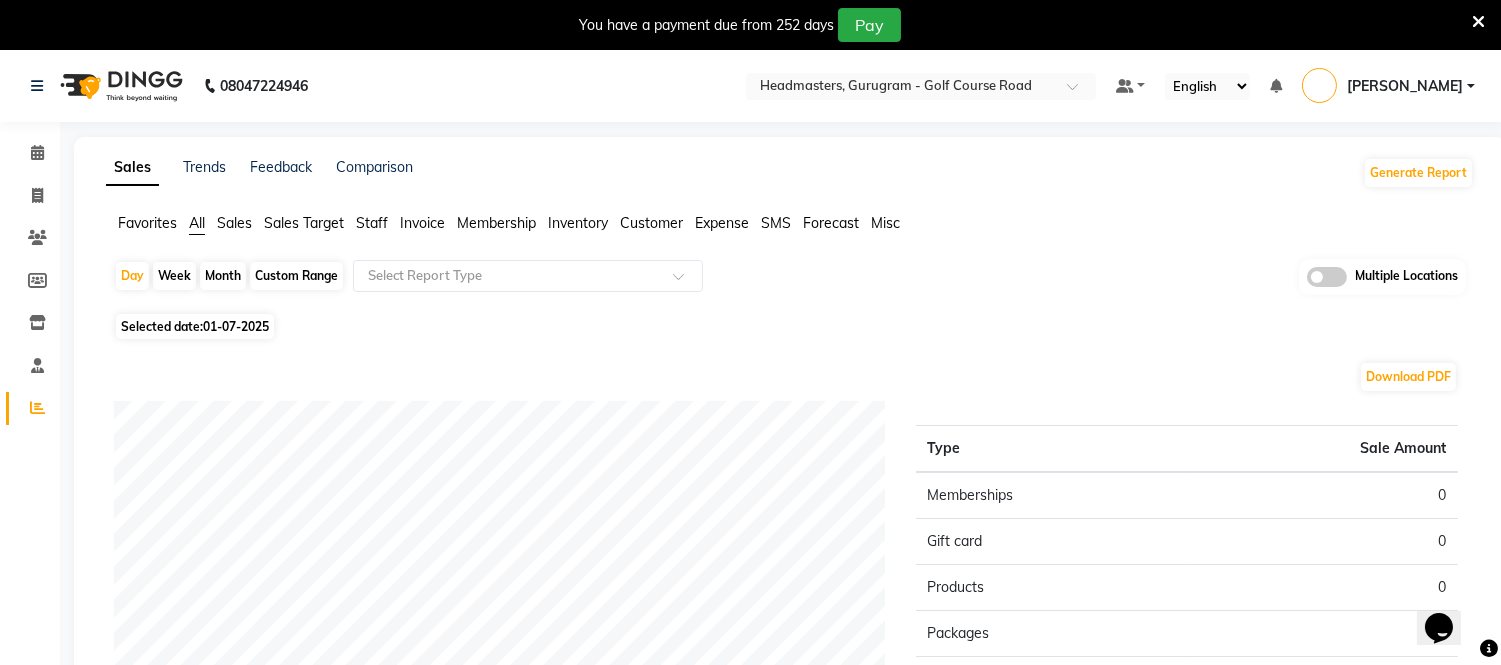 scroll, scrollTop: 0, scrollLeft: 0, axis: both 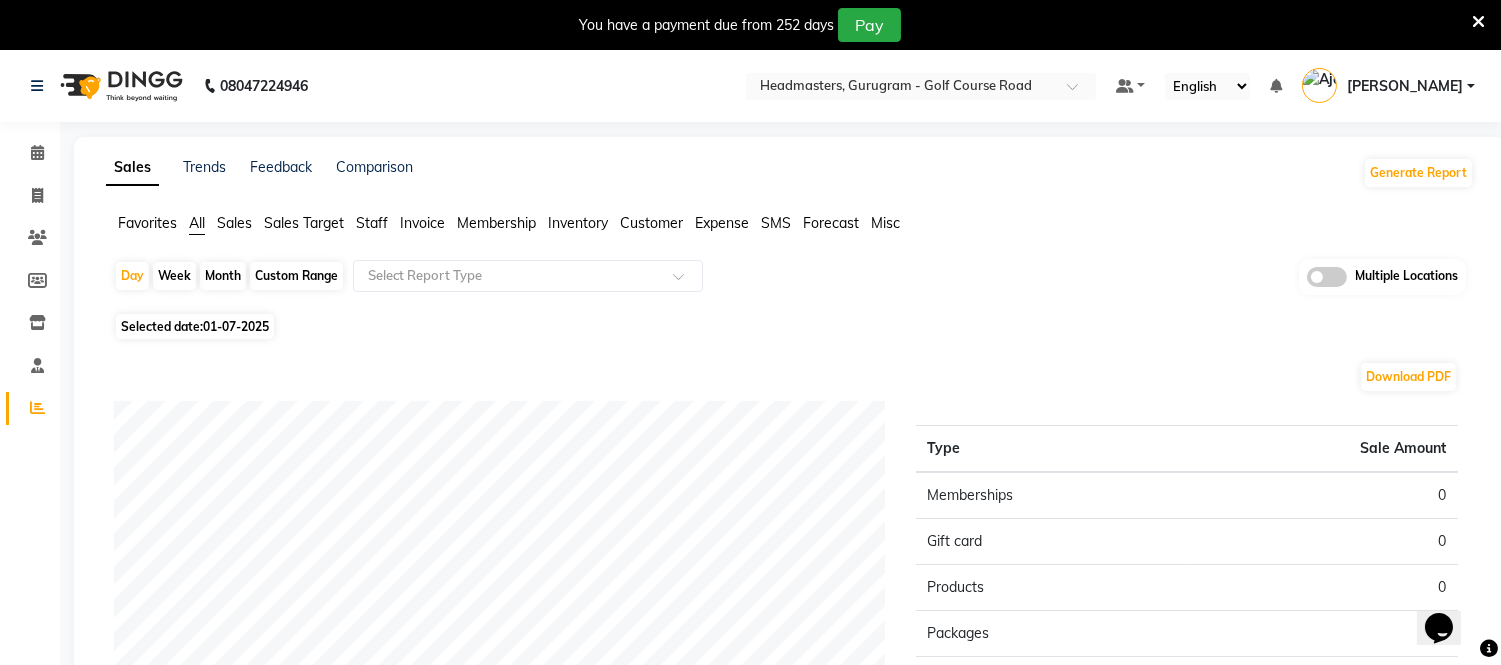 click at bounding box center [1478, 22] 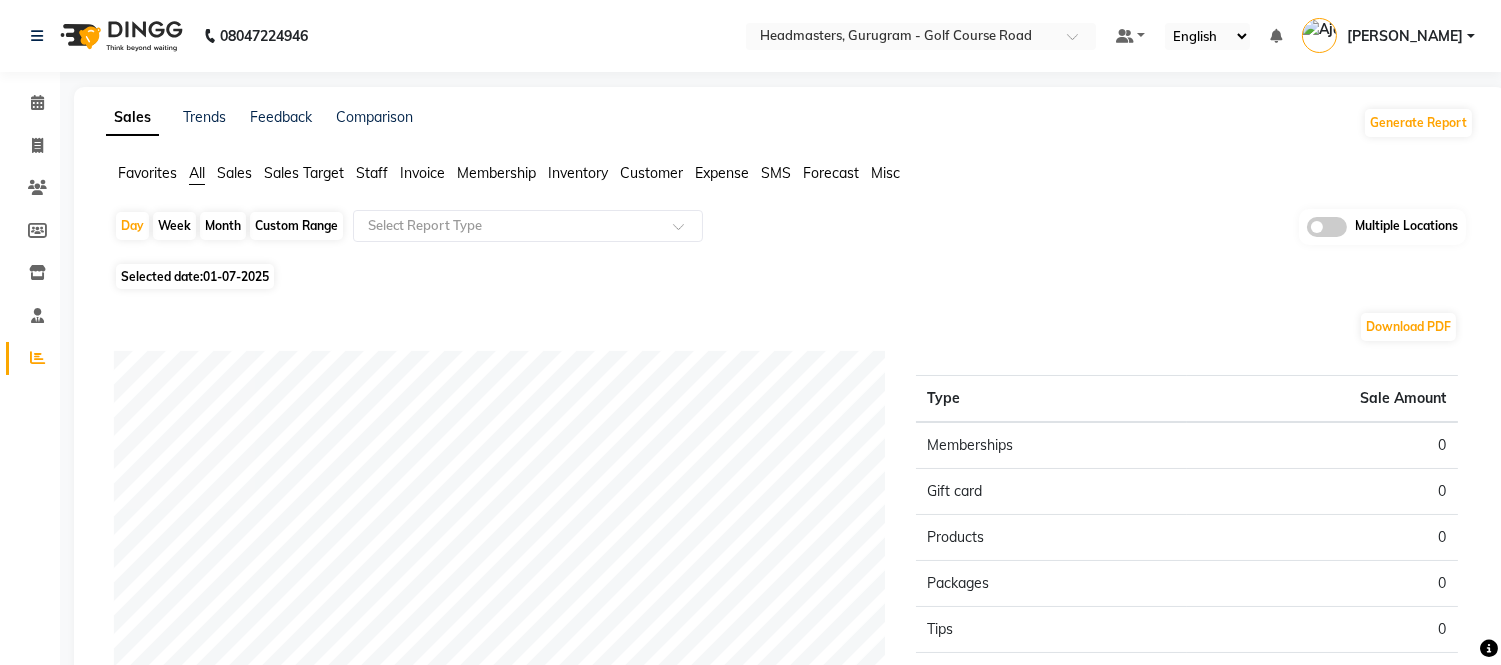 click on "Staff" 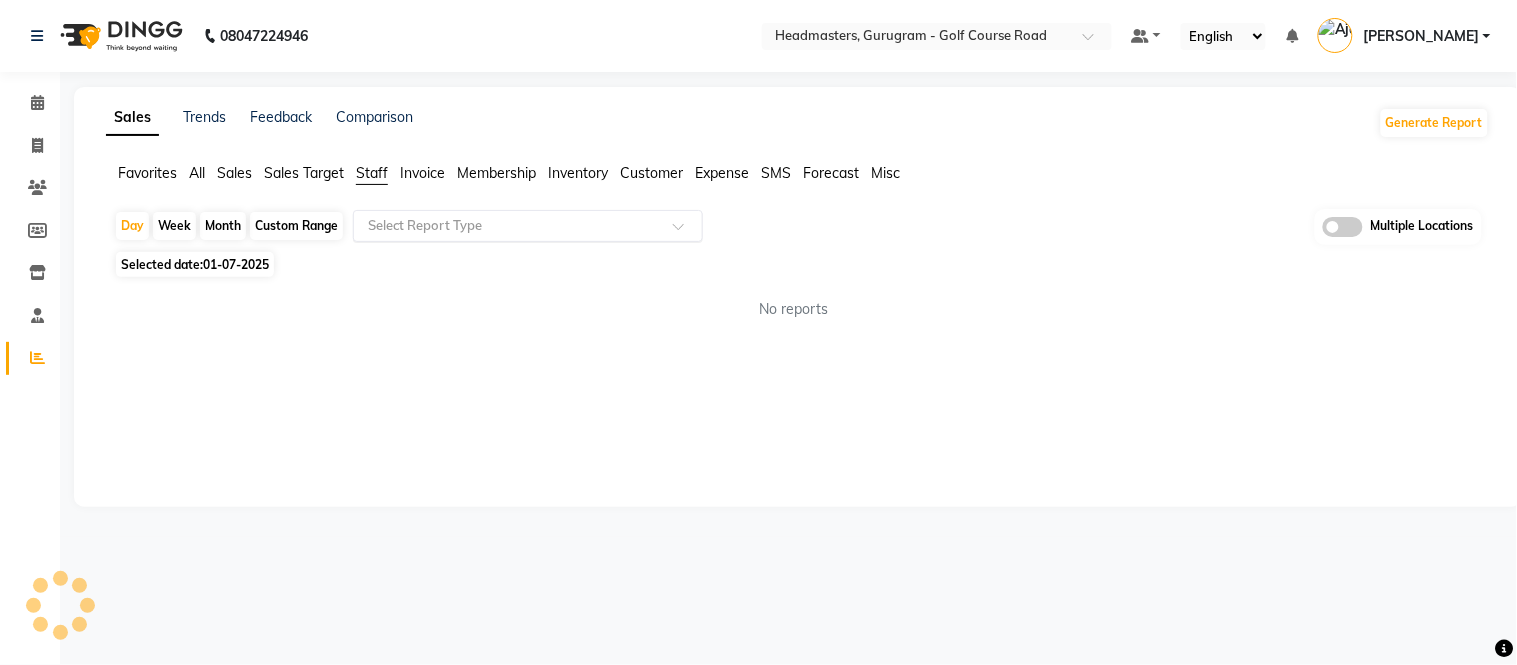 click 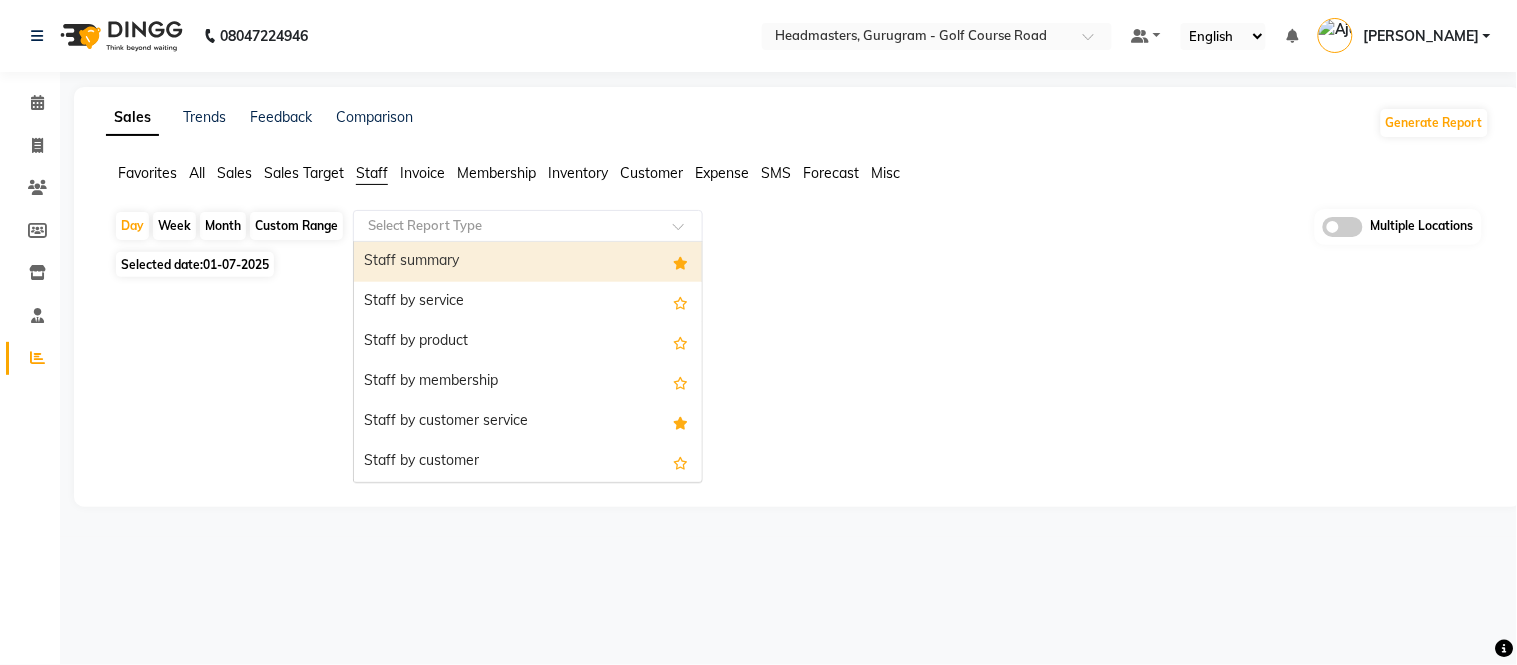 click on "Staff summary" at bounding box center [528, 262] 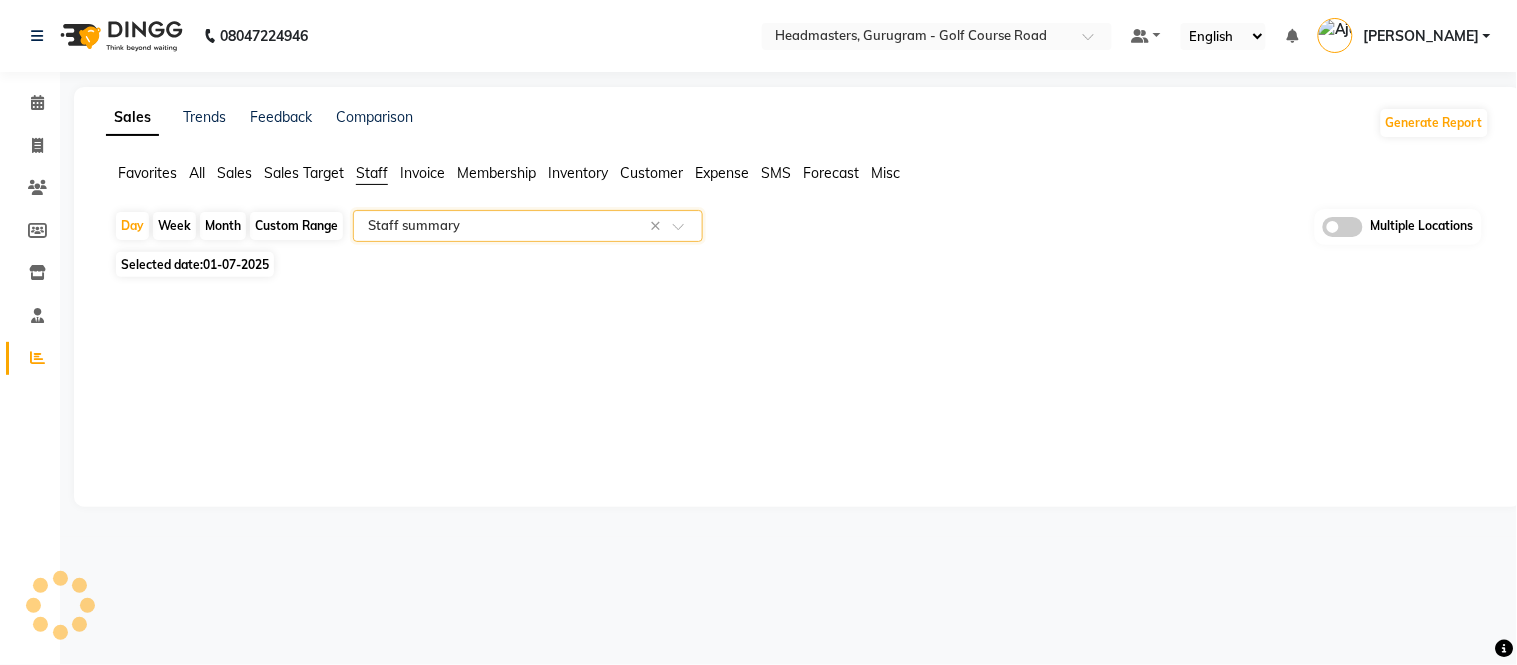 click on "Month" 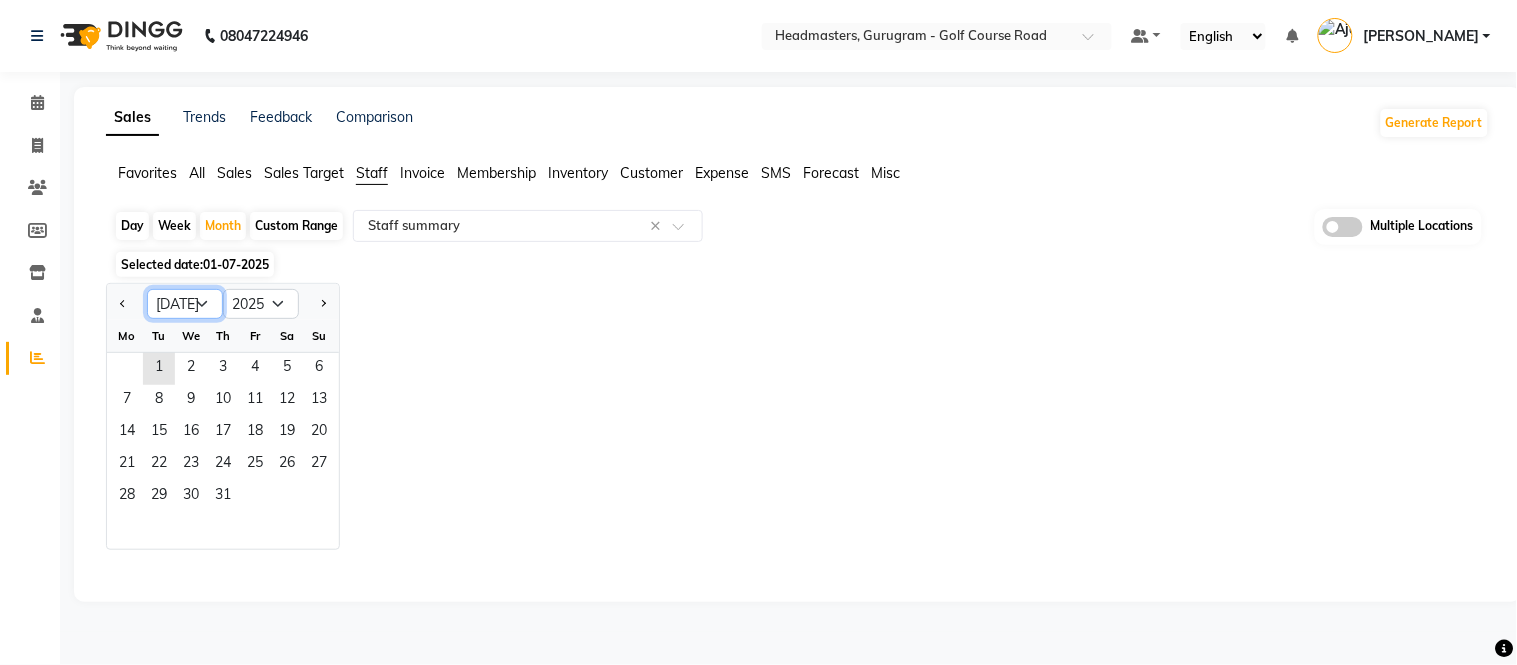 click on "Jan Feb Mar Apr May Jun [DATE] Aug Sep Oct Nov Dec" 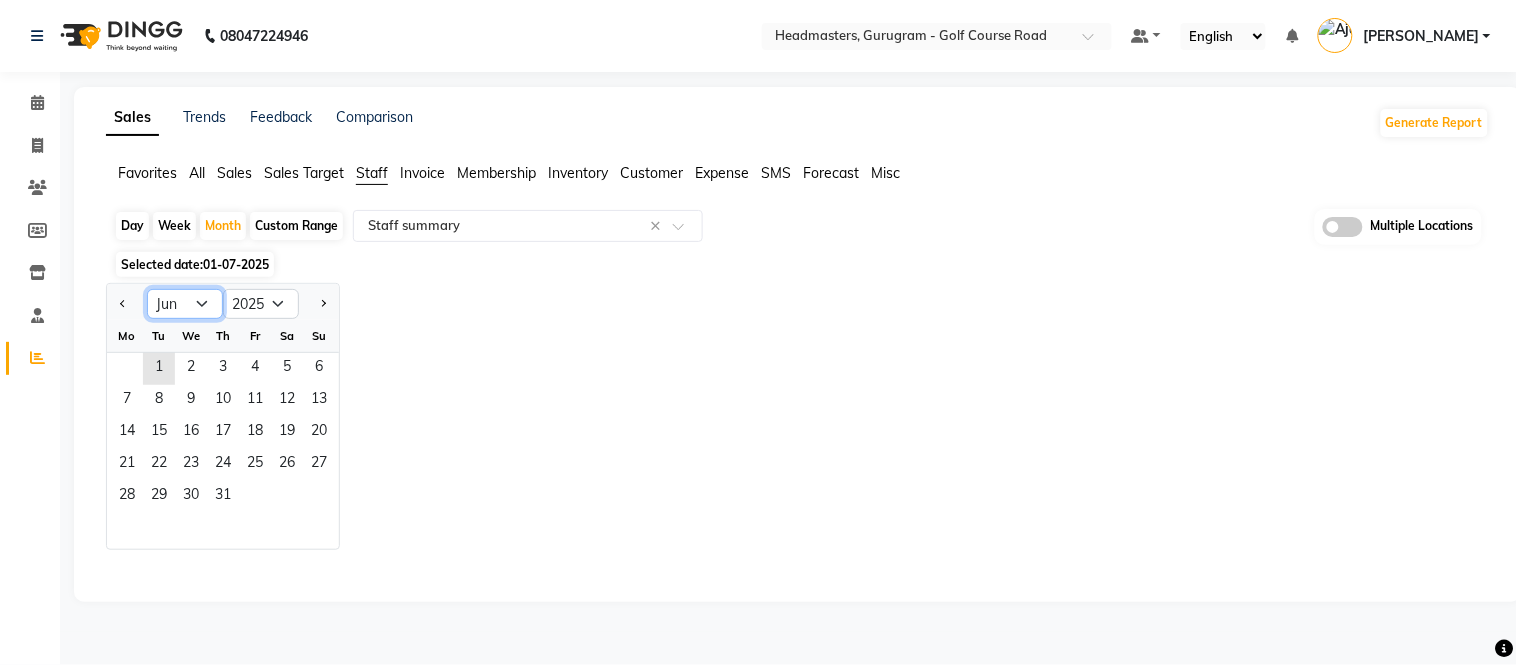 click on "Jan Feb Mar Apr May Jun [DATE] Aug Sep Oct Nov Dec" 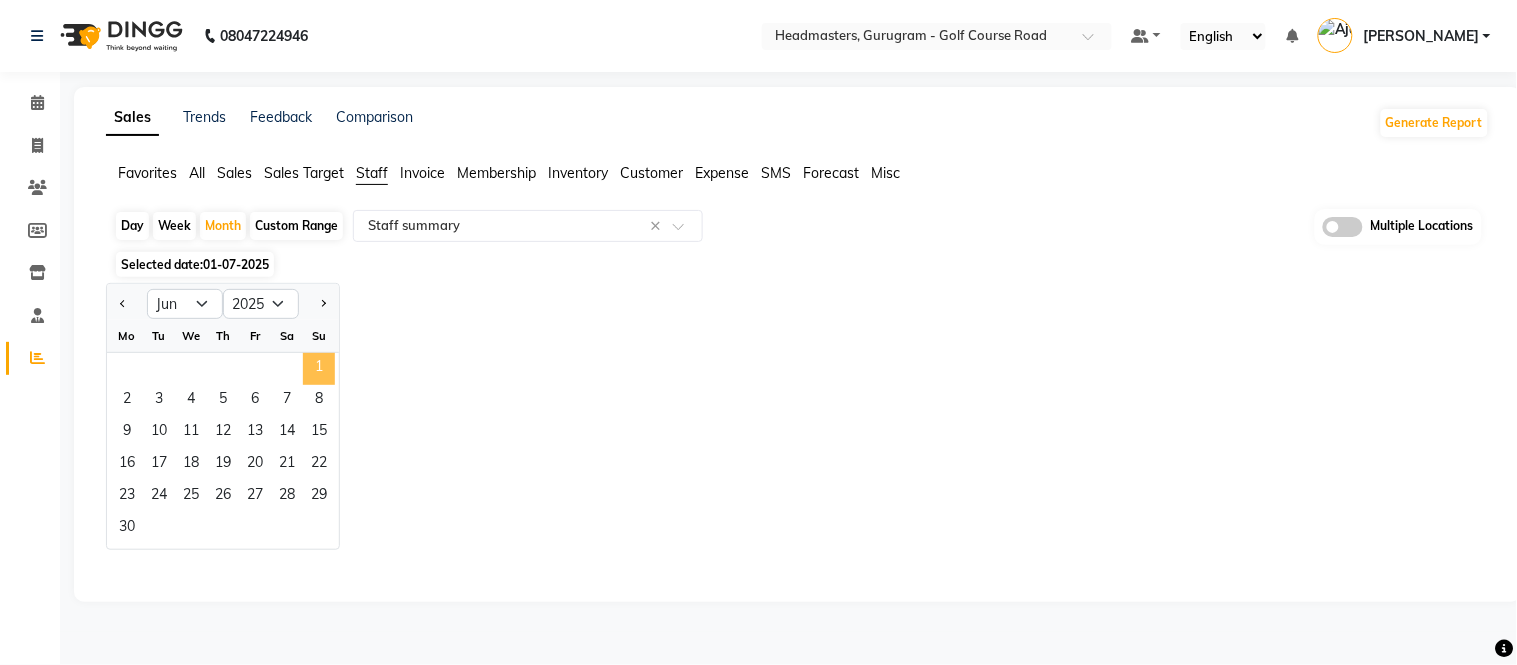 click on "1" 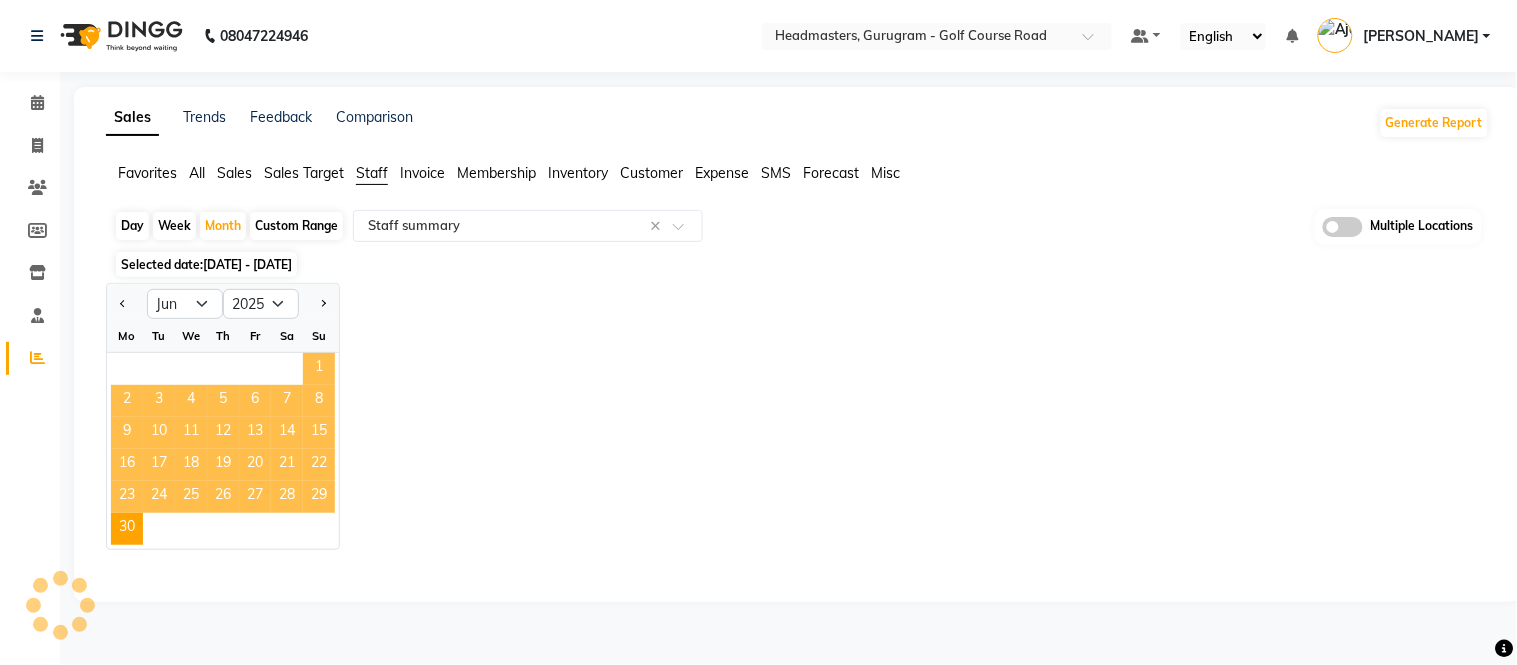 select on "full_report" 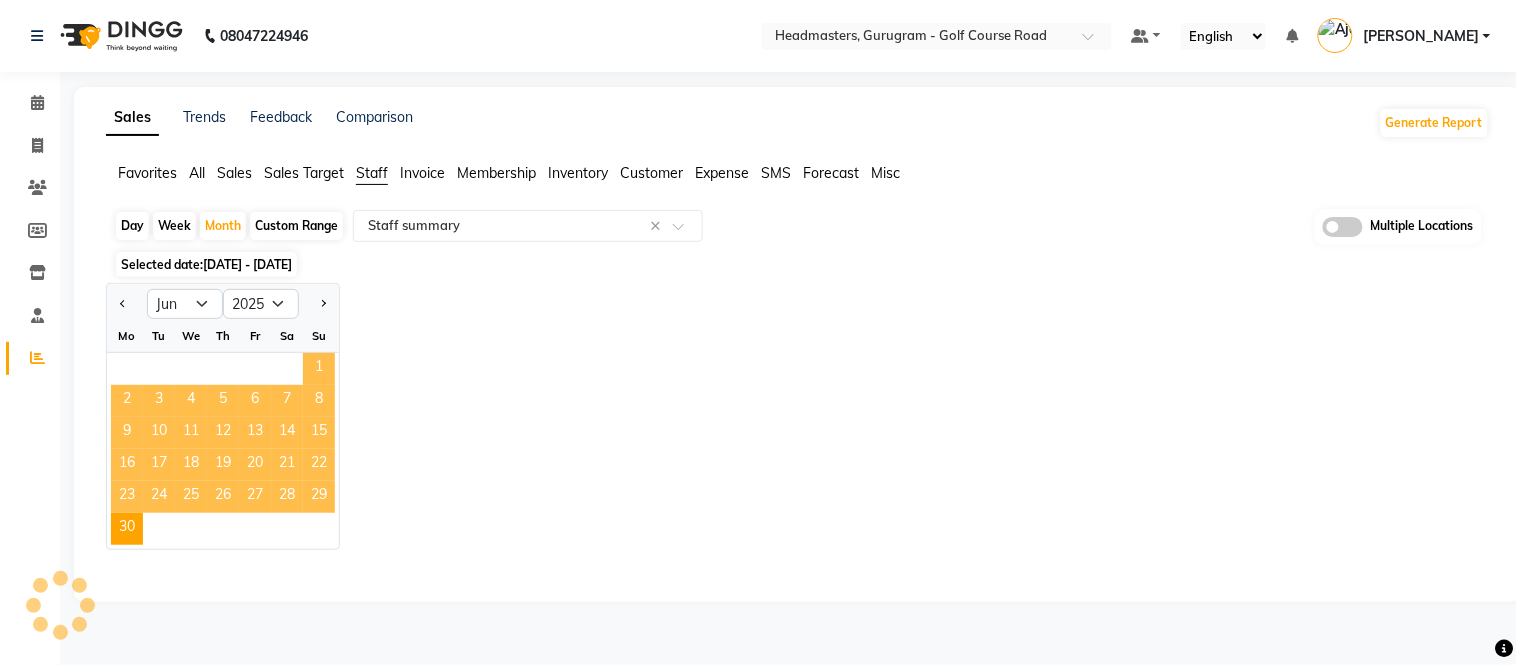 select on "pdf" 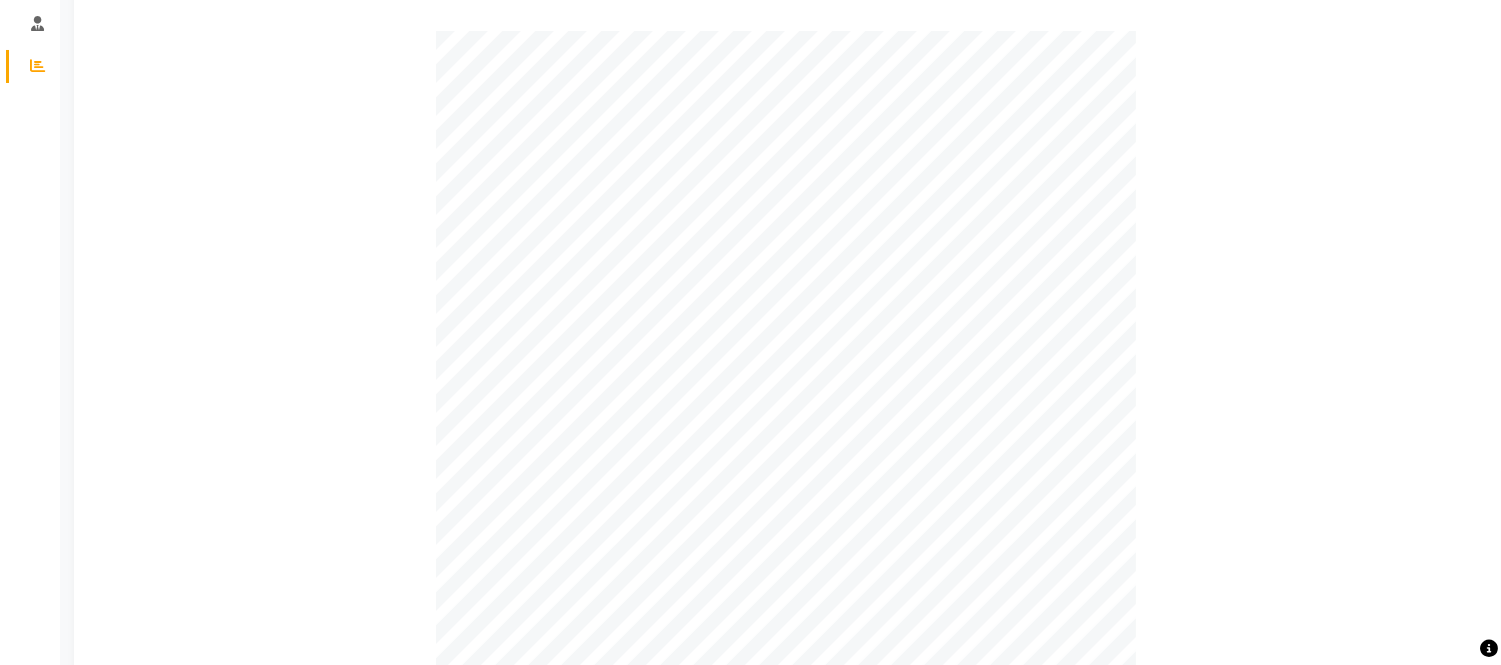 scroll, scrollTop: 888, scrollLeft: 0, axis: vertical 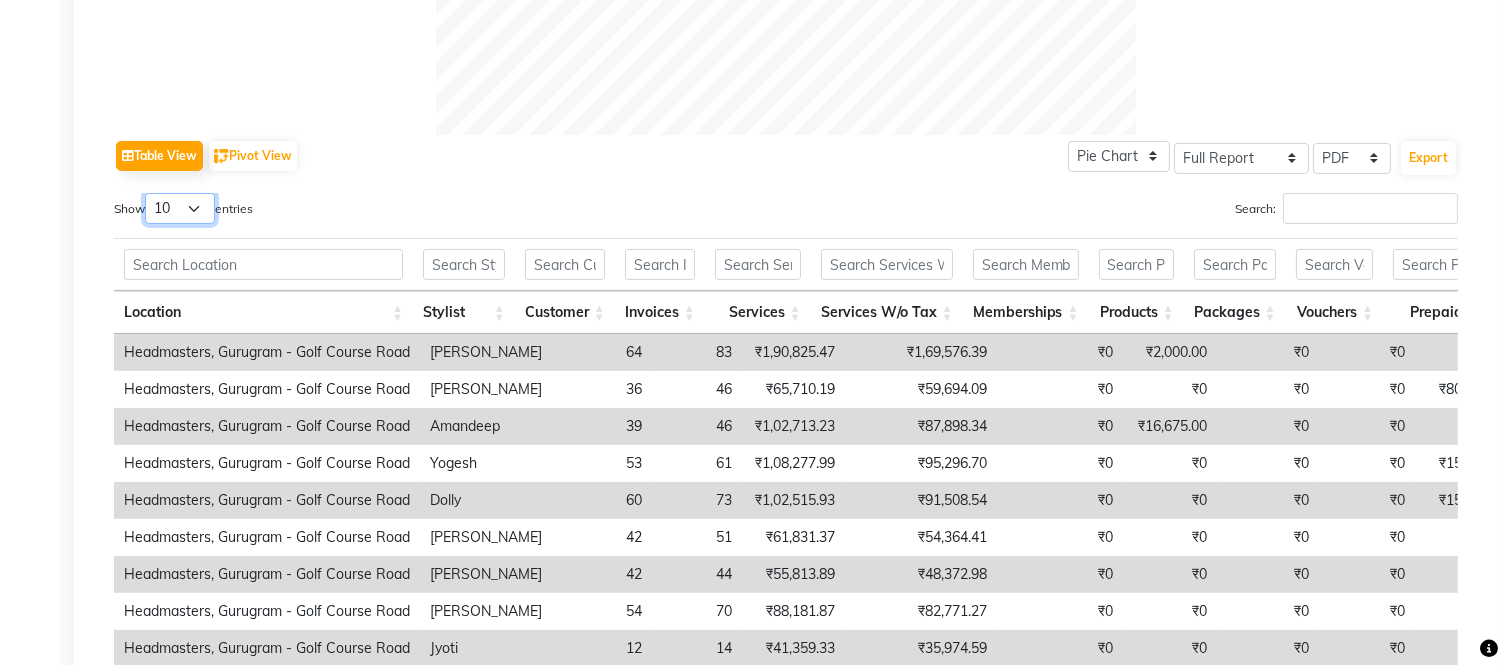 drag, startPoint x: 201, startPoint y: 198, endPoint x: 198, endPoint y: 212, distance: 14.3178215 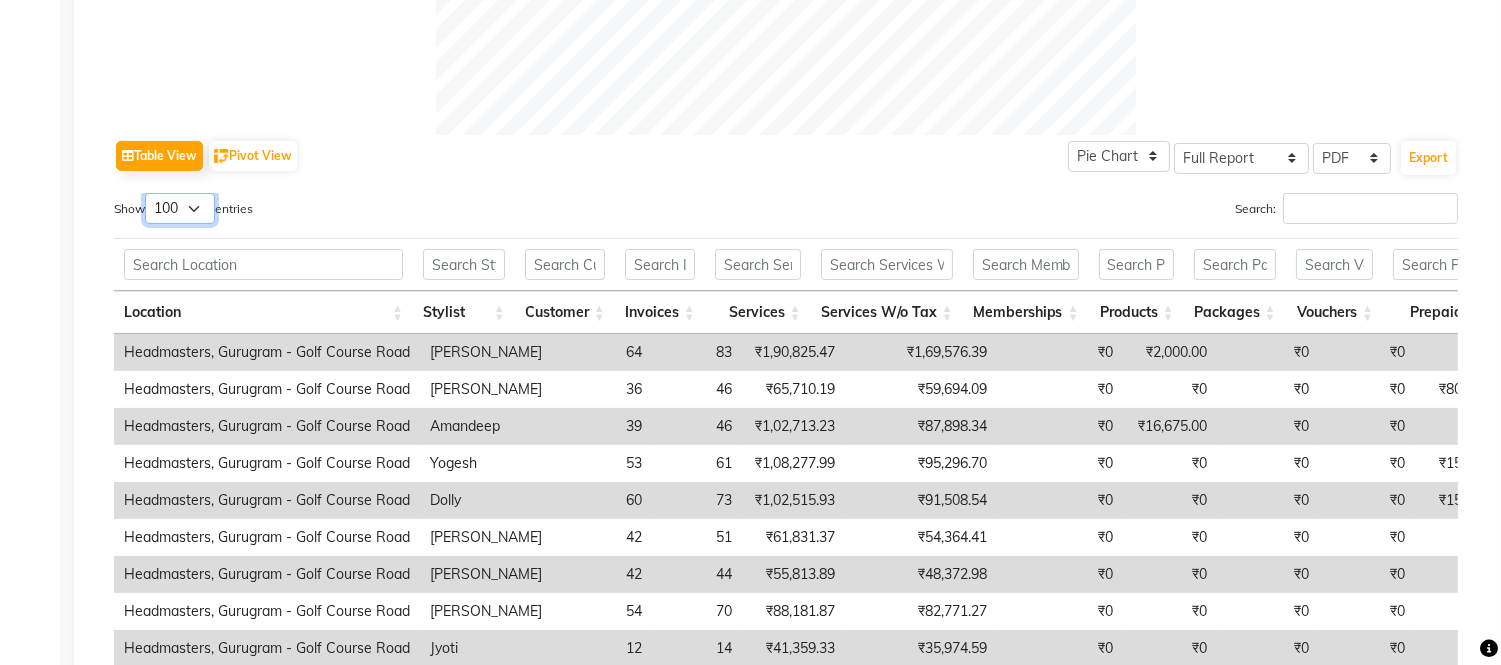 click on "10 25 50 100" at bounding box center (180, 208) 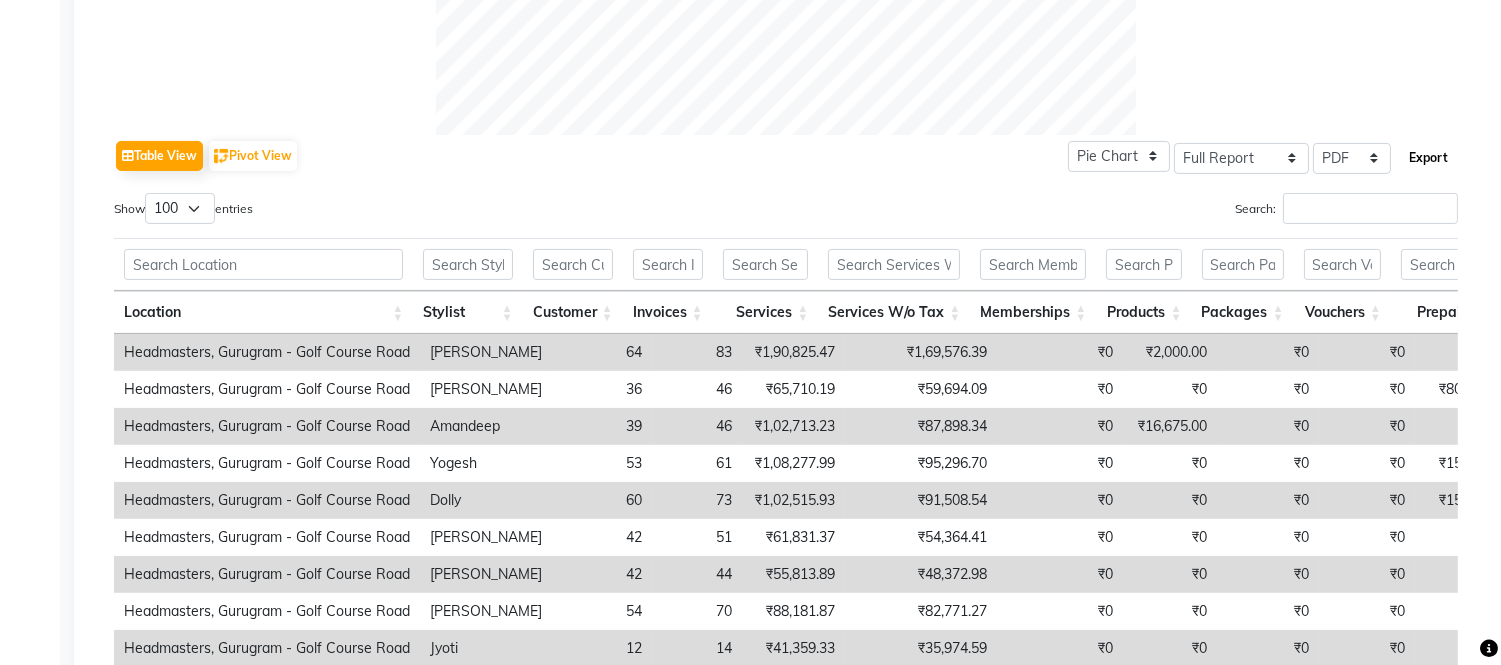 click on "Export" 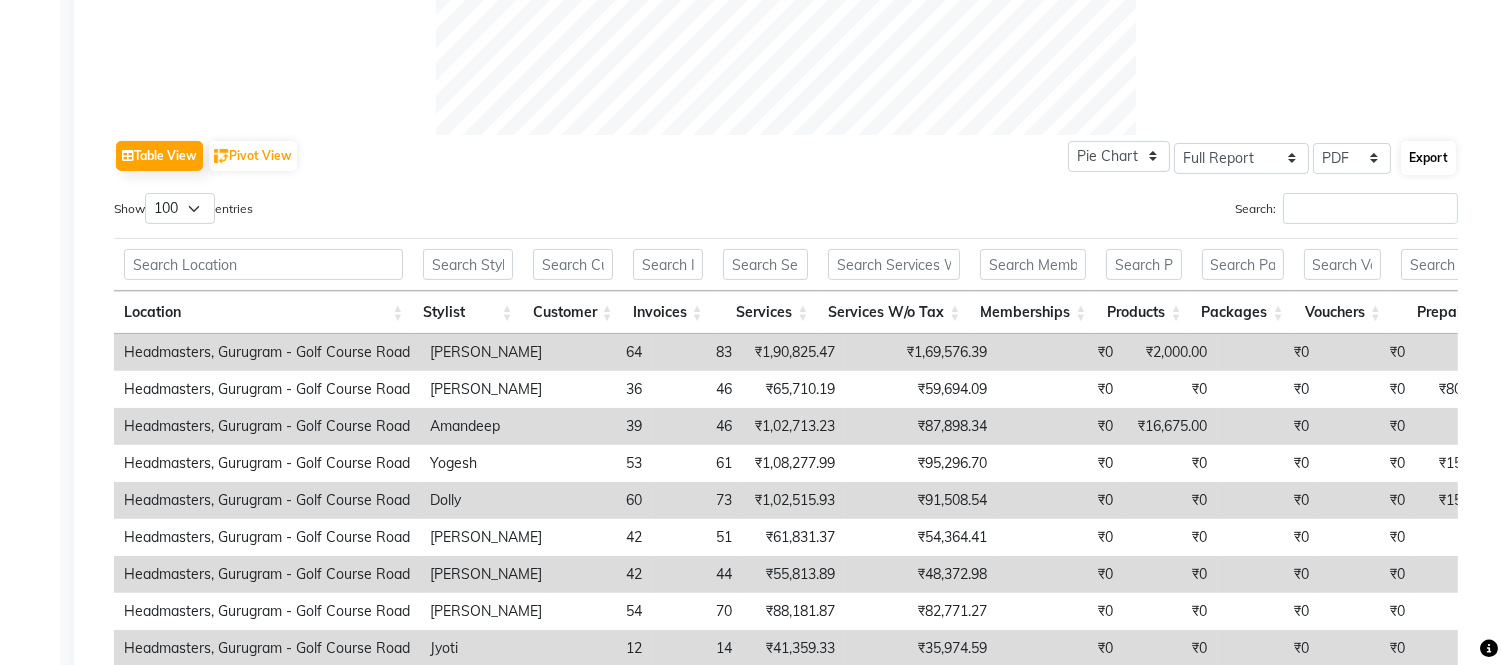 select on "sans-serif" 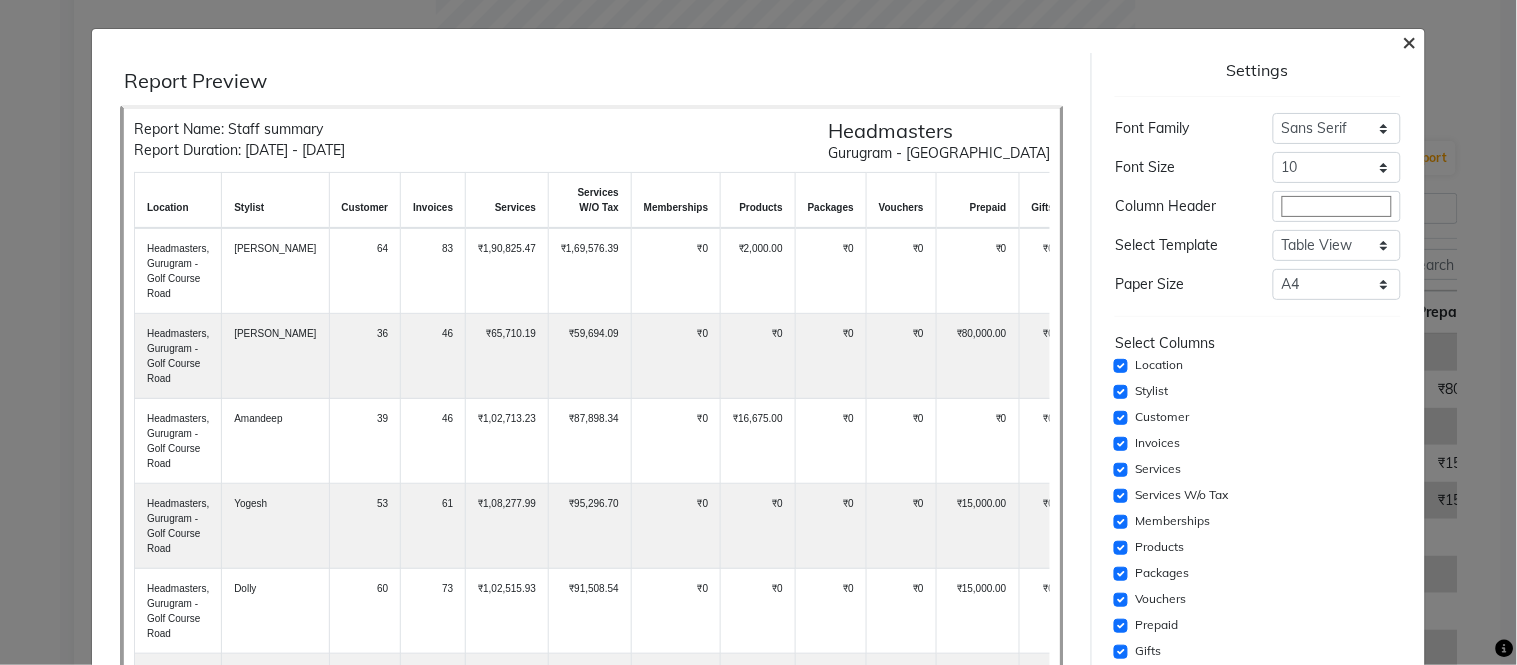 click on "×" 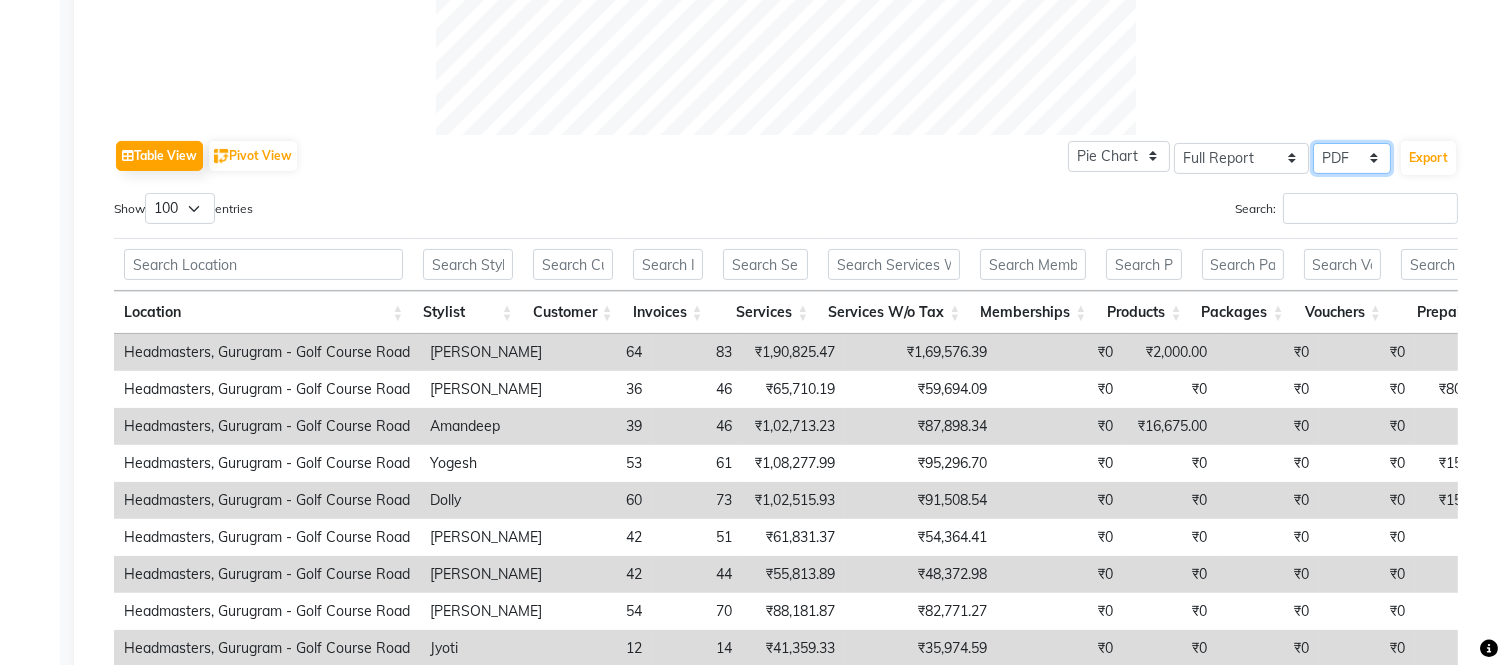 click on "Select CSV PDF" 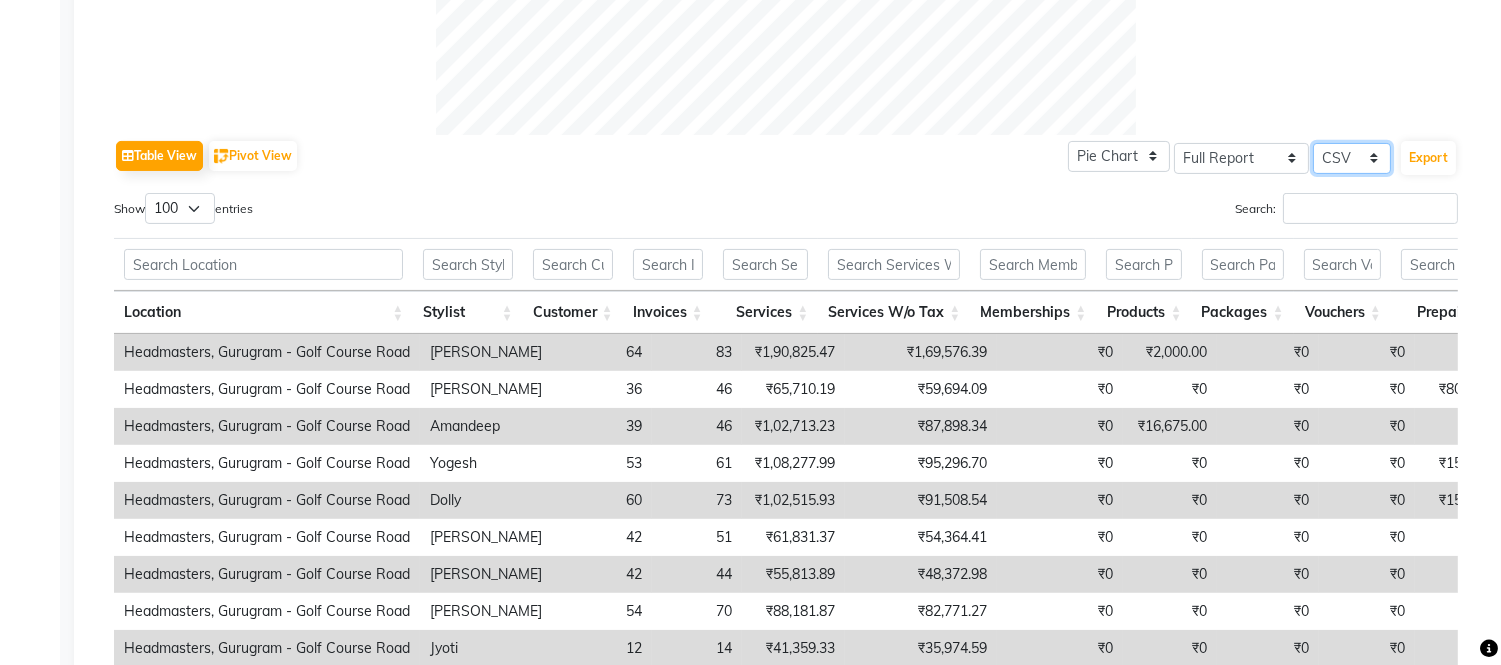 click on "Select CSV PDF" 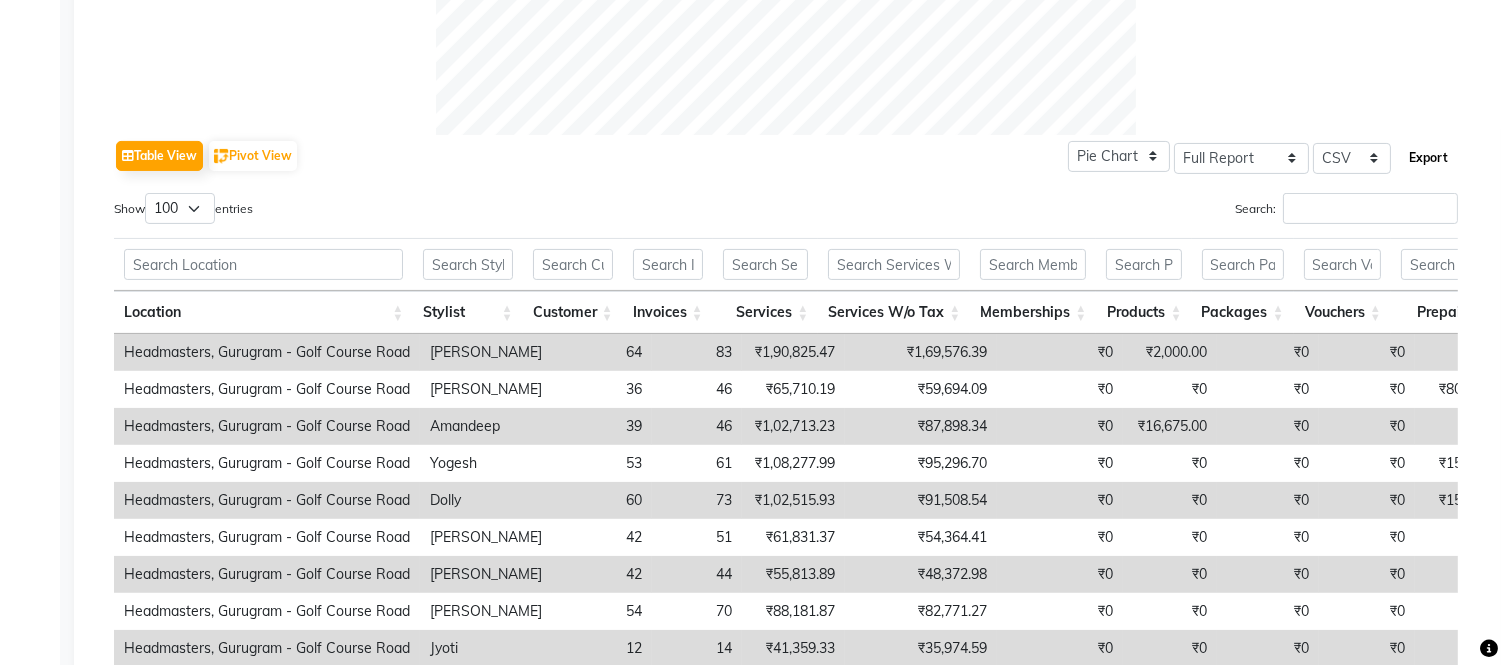 click on "Export" 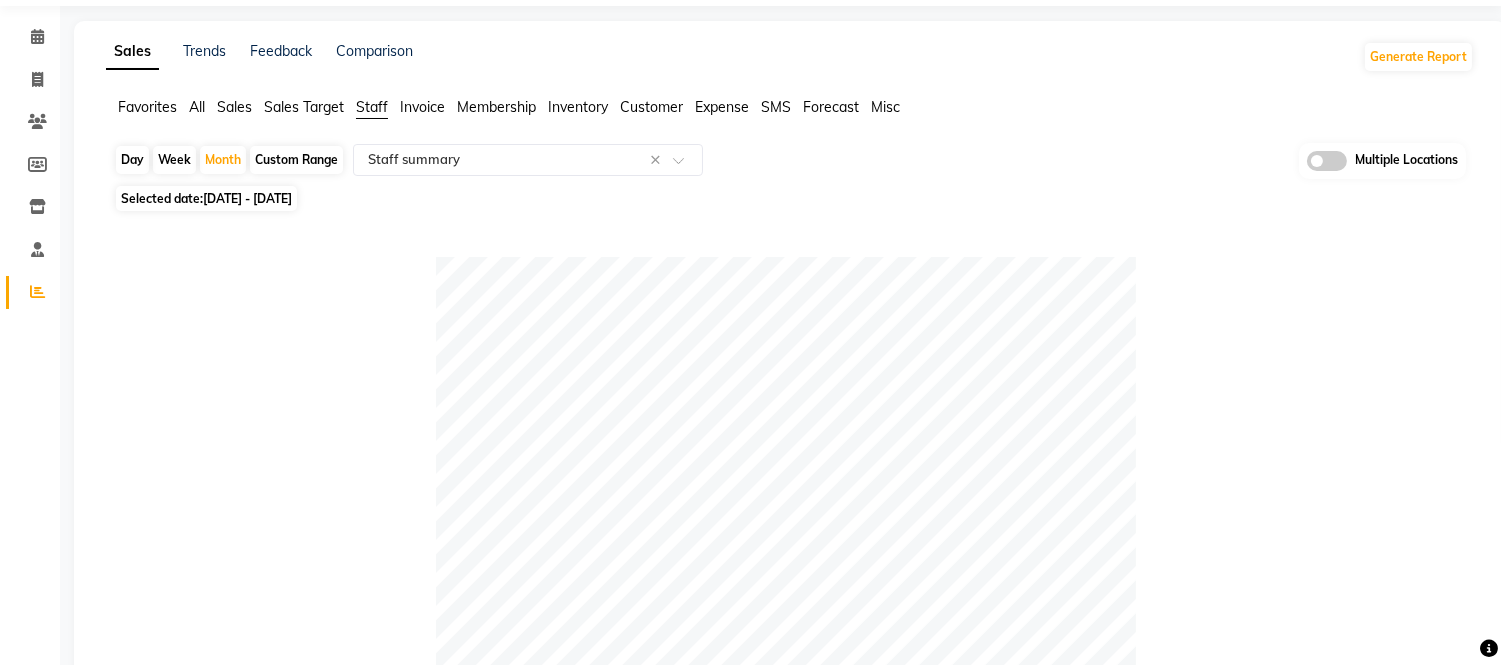 scroll, scrollTop: 0, scrollLeft: 0, axis: both 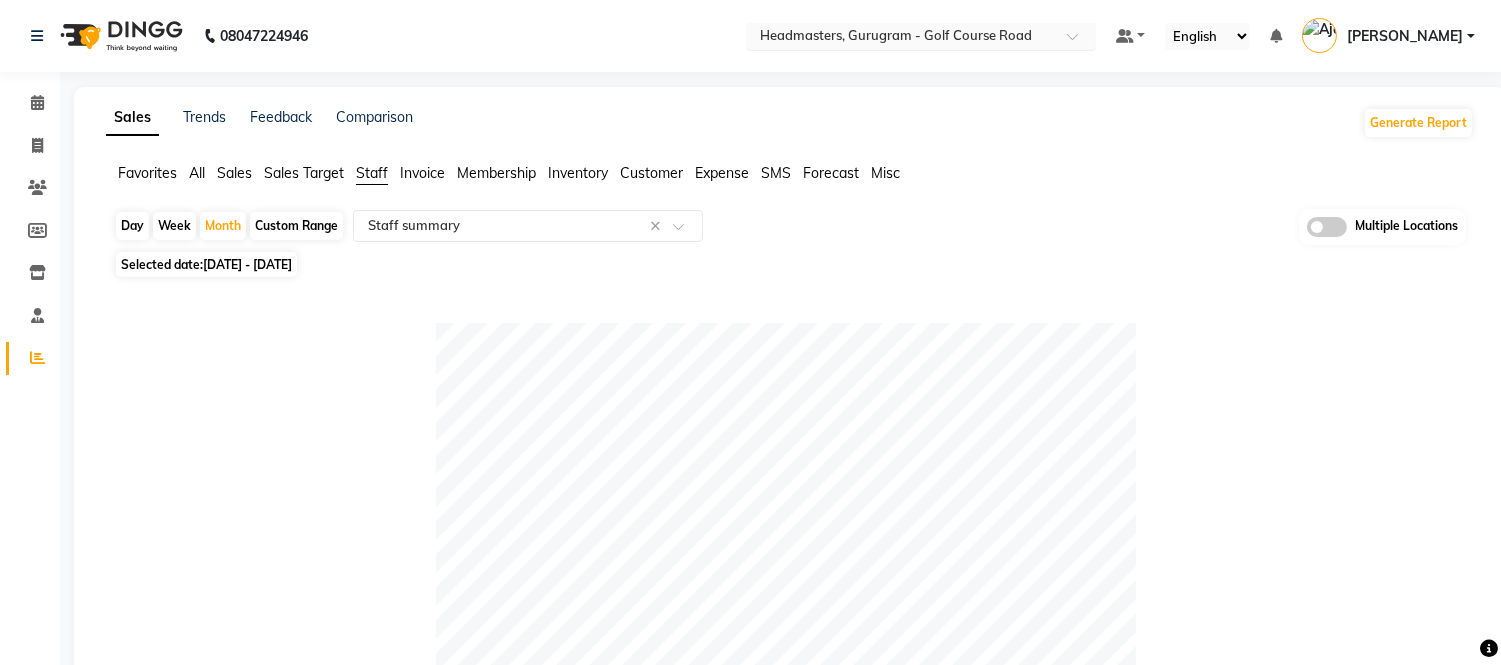 click at bounding box center [901, 38] 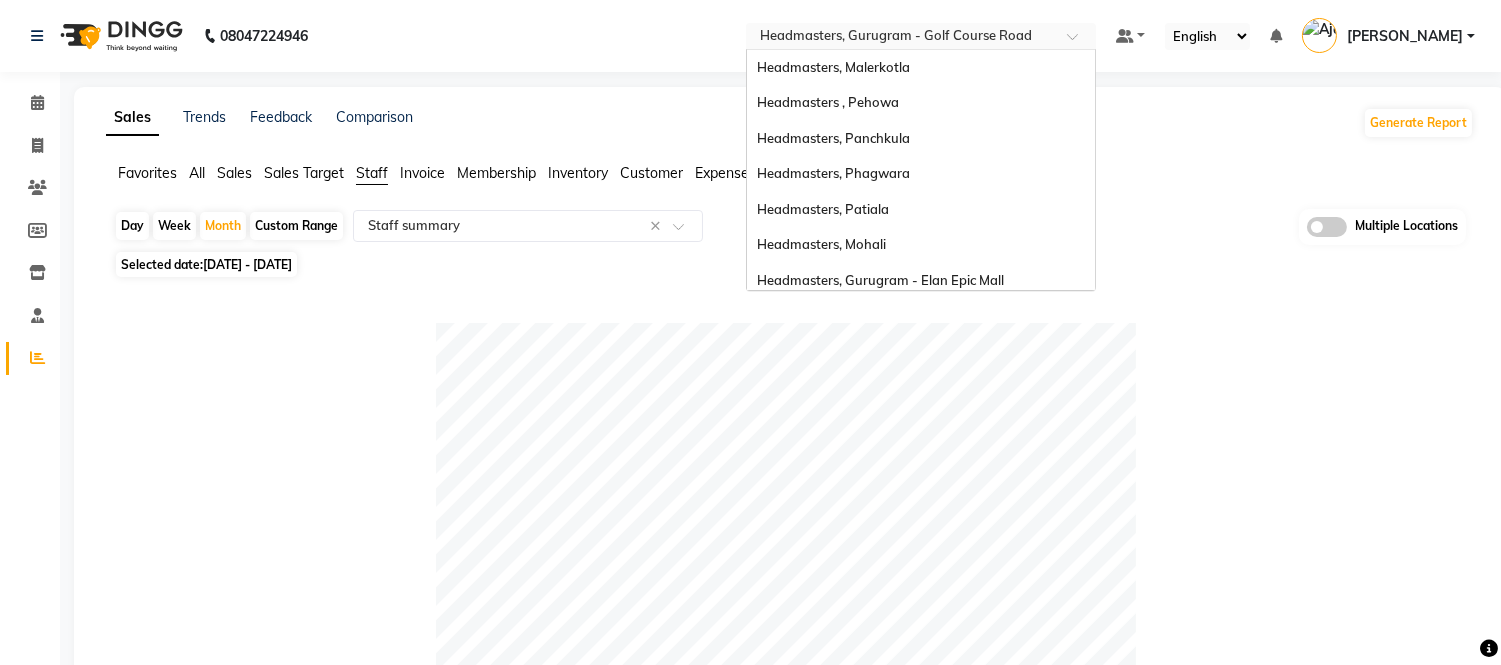 scroll, scrollTop: 355, scrollLeft: 0, axis: vertical 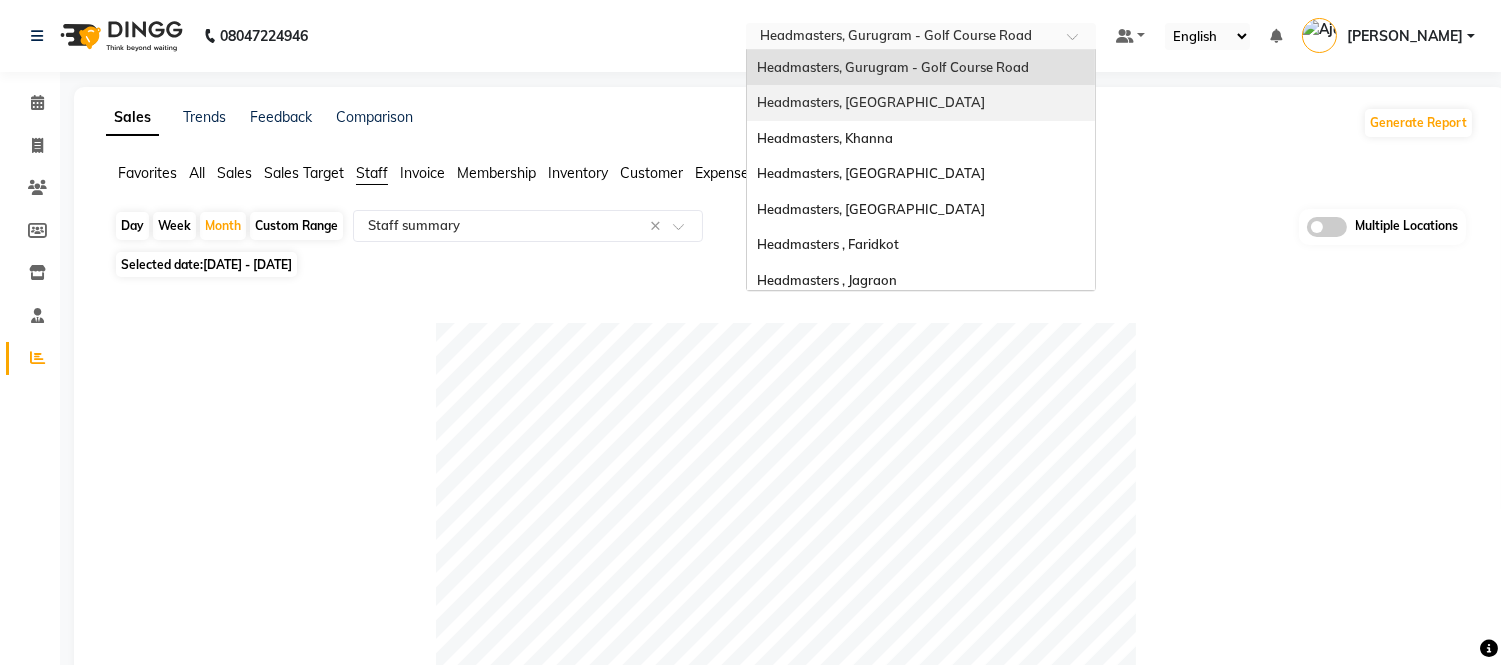 click on "Headmasters, [GEOGRAPHIC_DATA]" at bounding box center (871, 102) 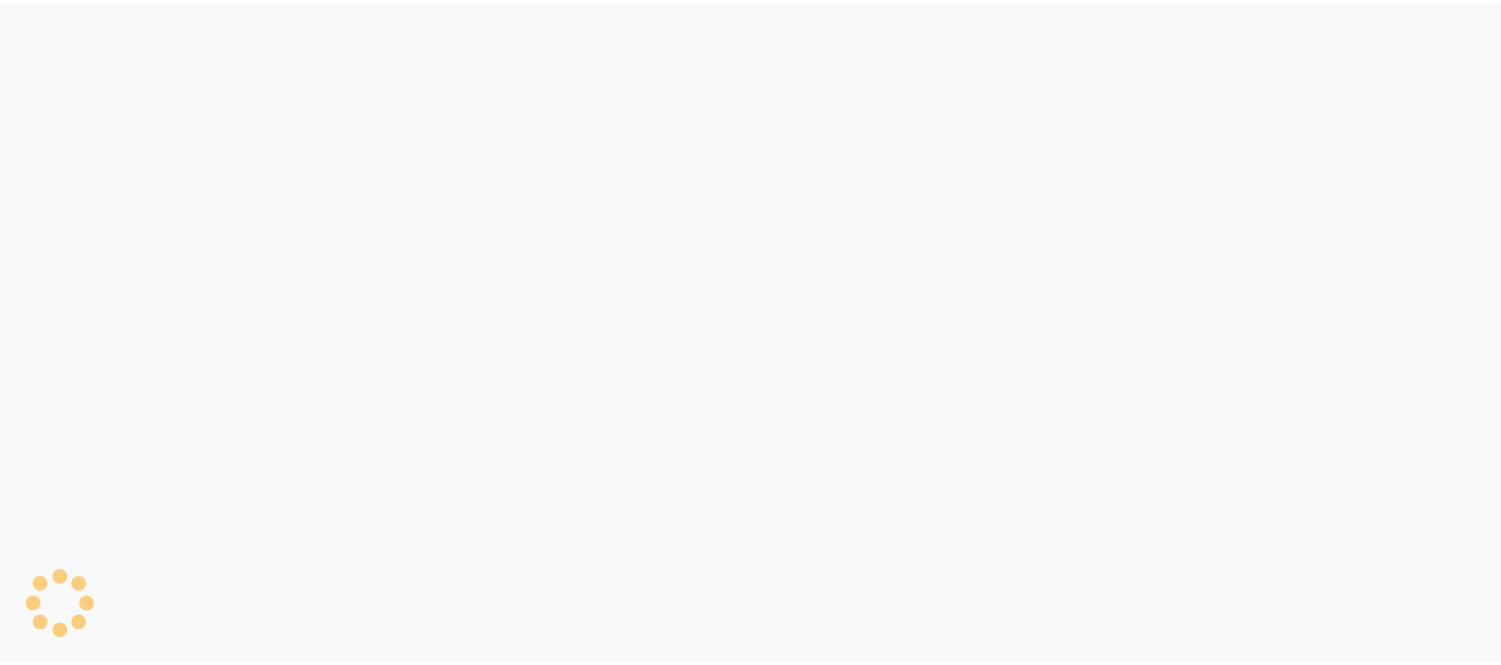 scroll, scrollTop: 0, scrollLeft: 0, axis: both 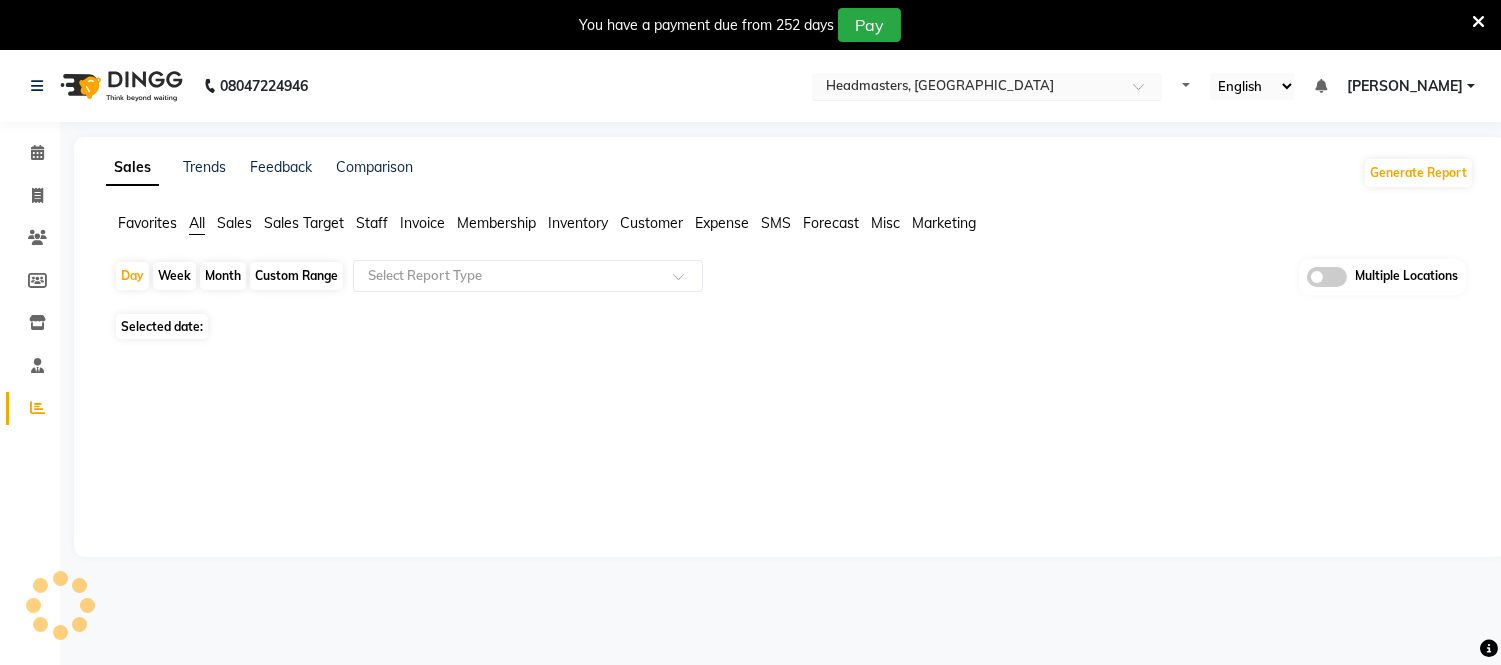 select on "en" 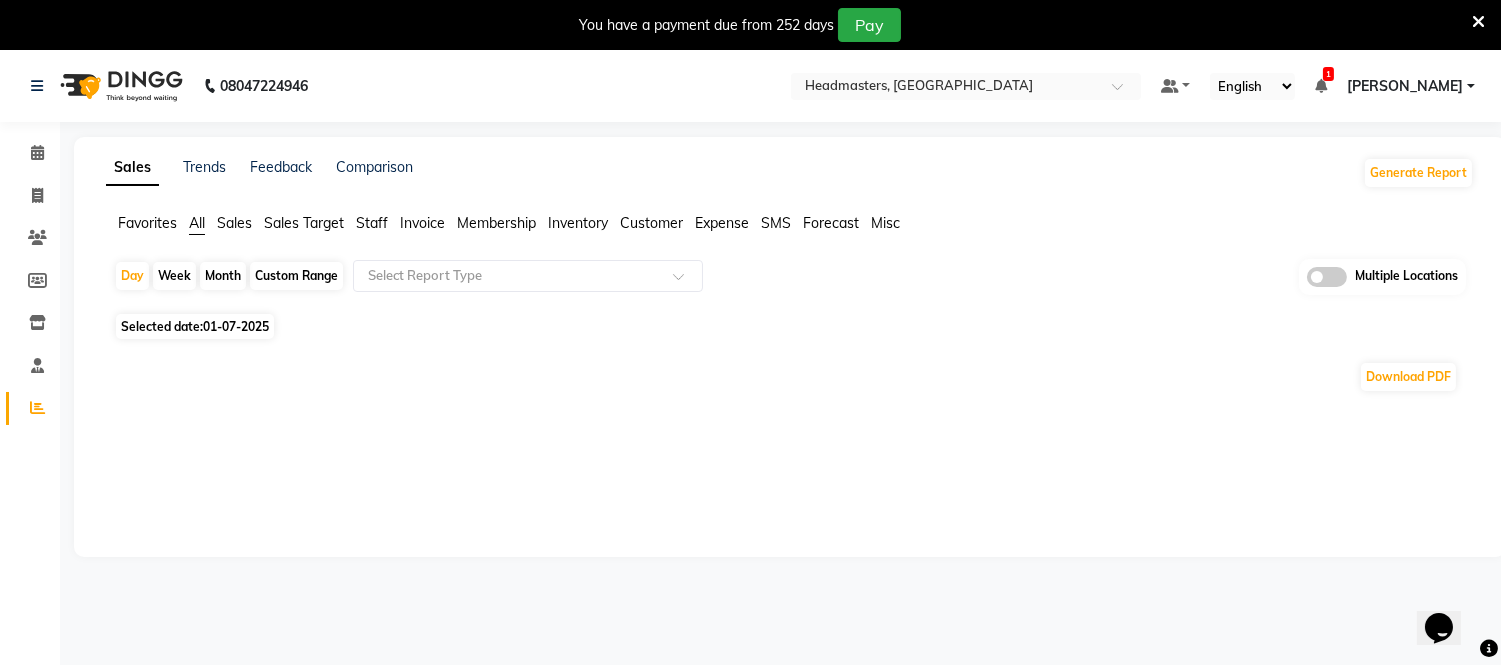 scroll, scrollTop: 0, scrollLeft: 0, axis: both 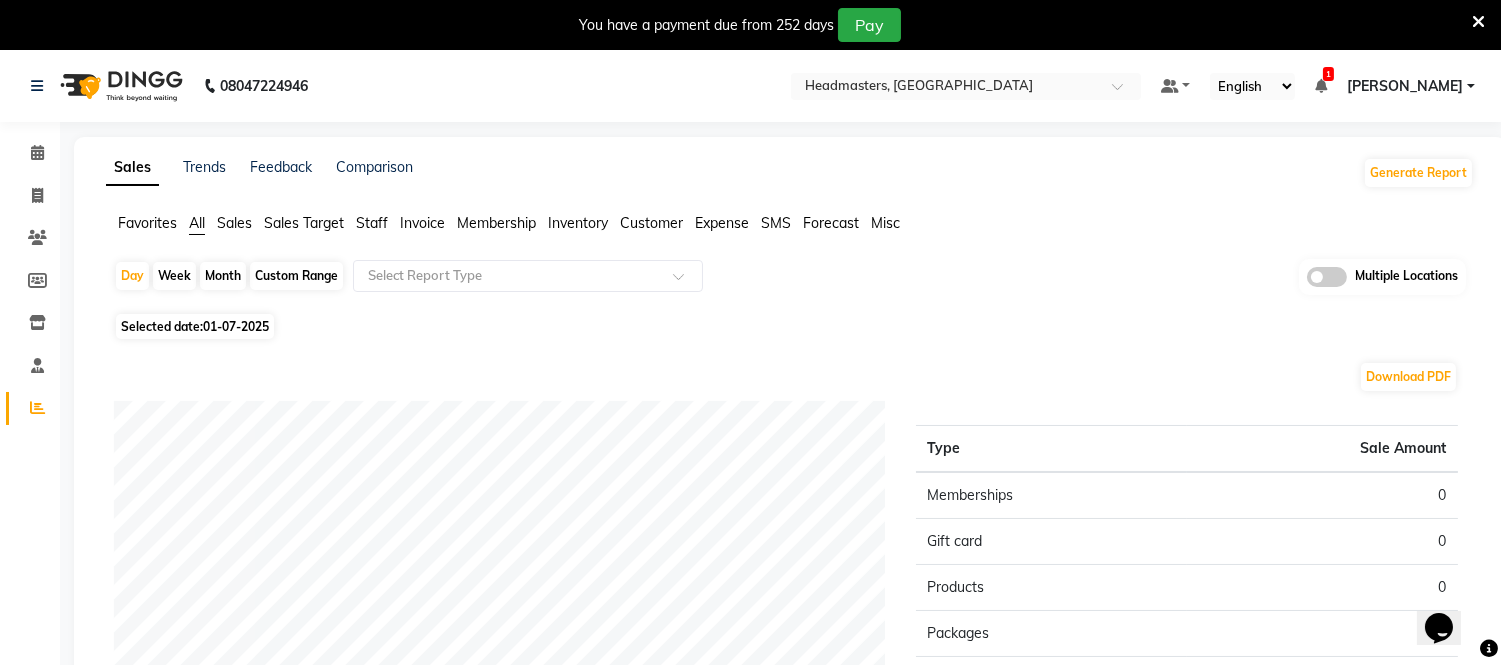 click at bounding box center [1478, 22] 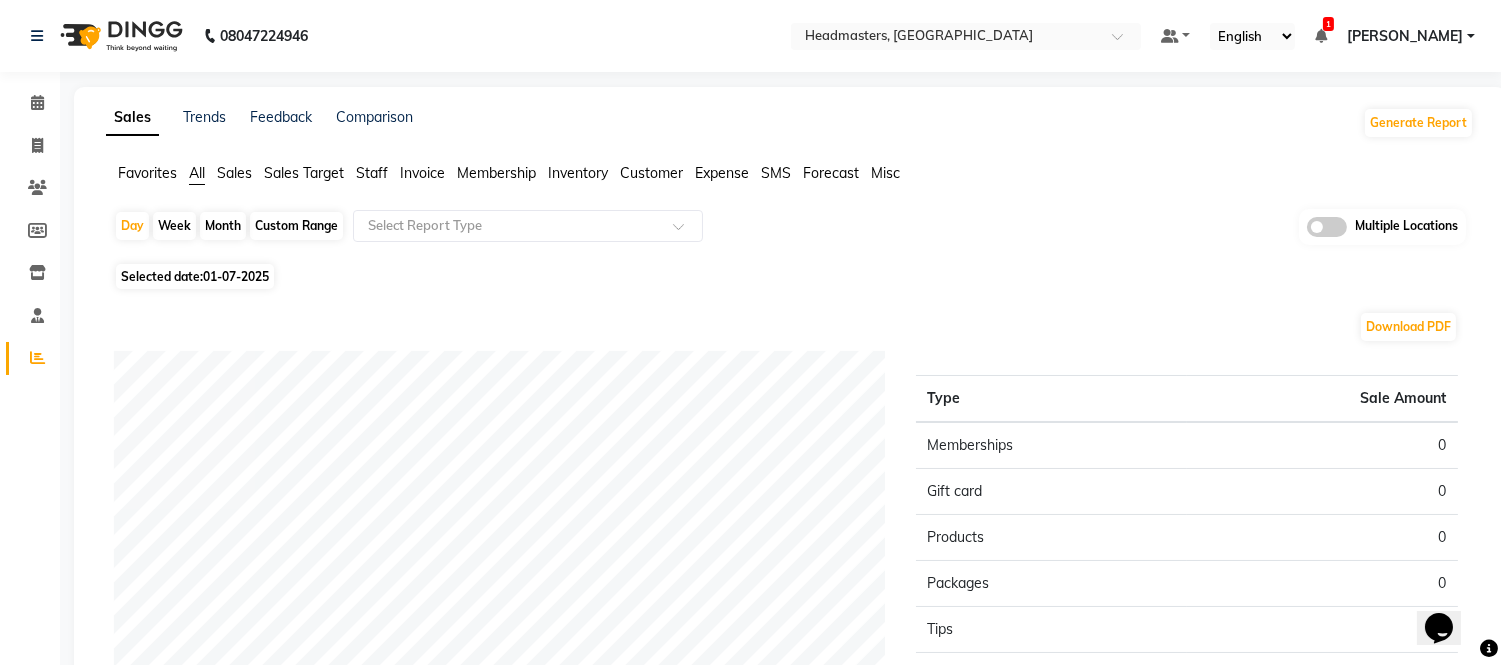 click on "Staff" 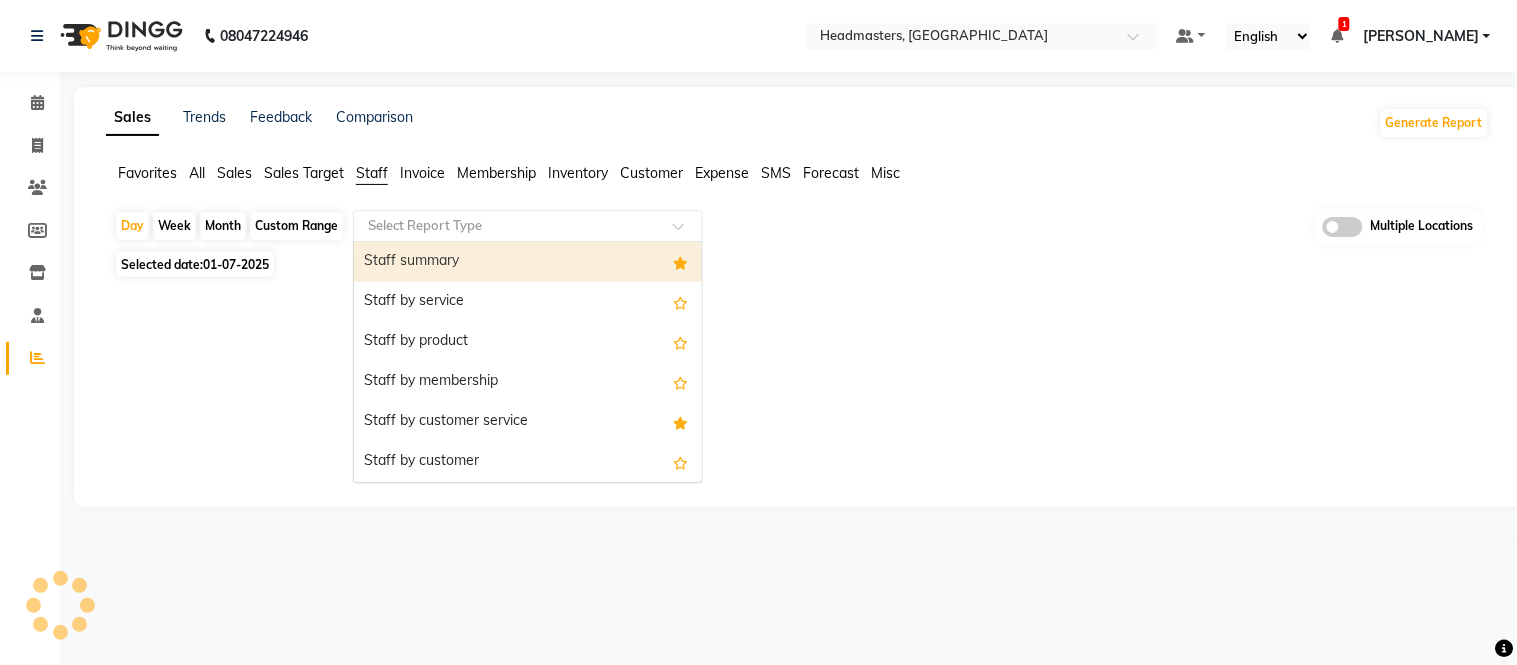 click 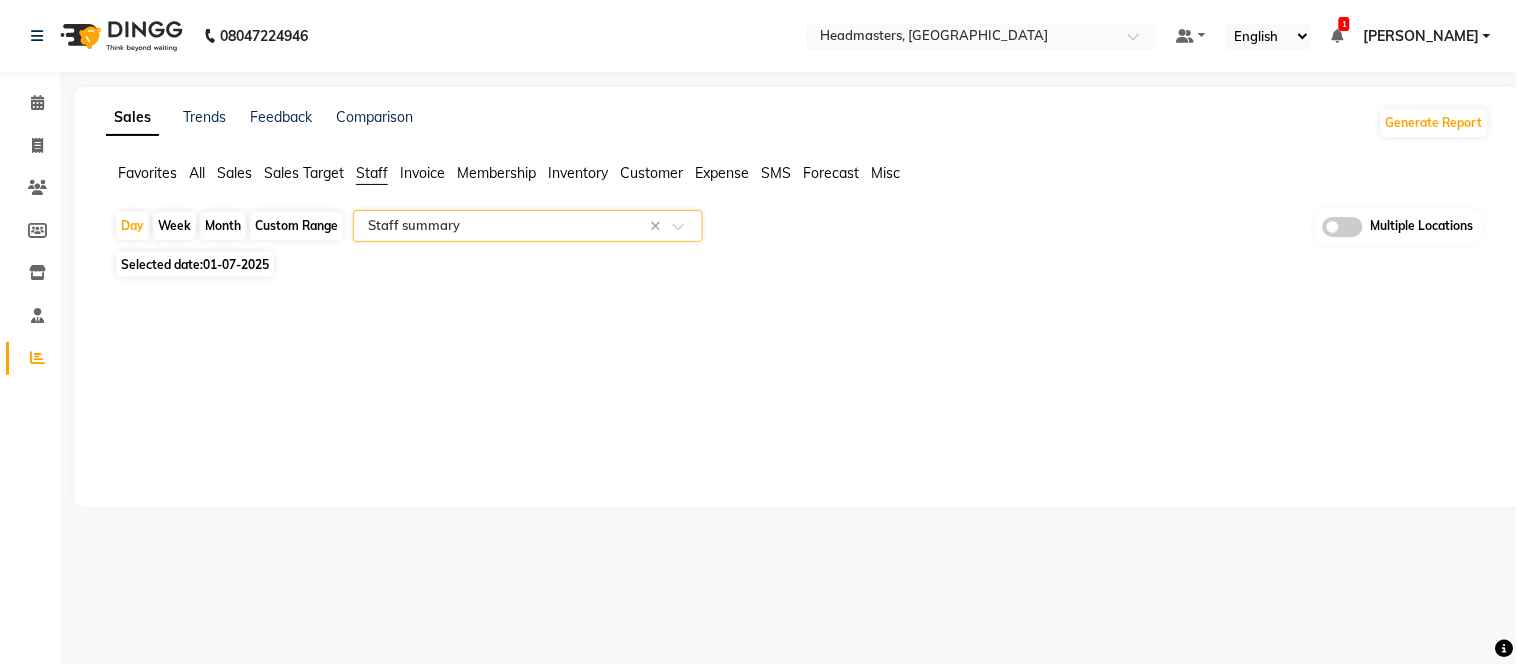 click on "Month" 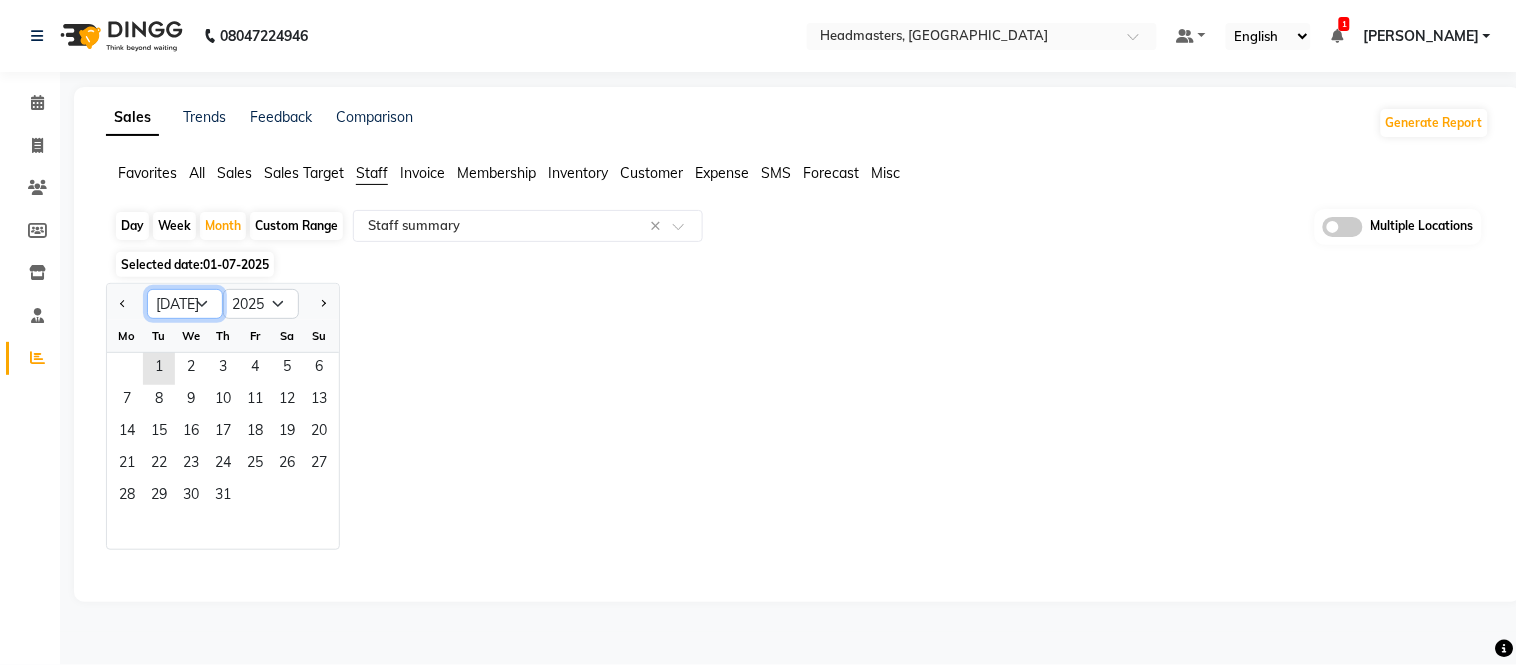 click on "Jan Feb Mar Apr May Jun [DATE] Aug Sep Oct Nov Dec" 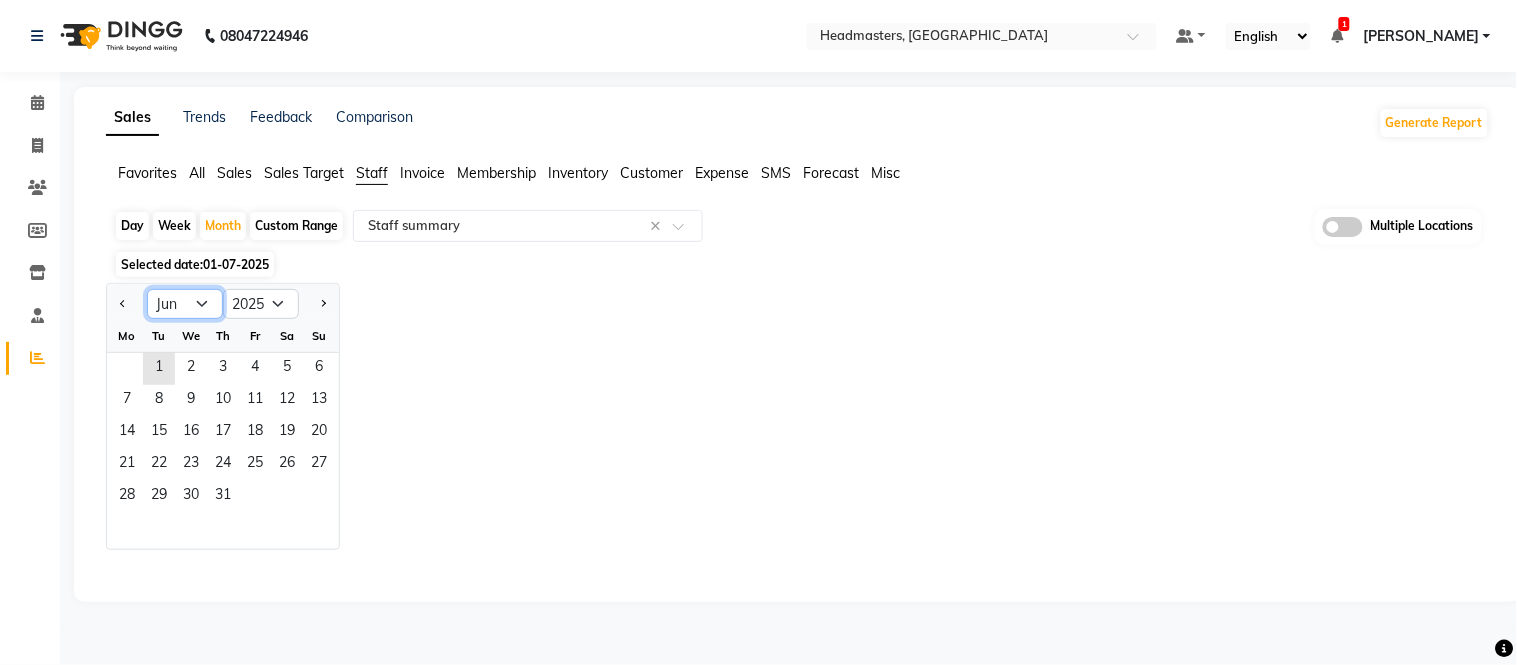 click on "Jan Feb Mar Apr May Jun [DATE] Aug Sep Oct Nov Dec" 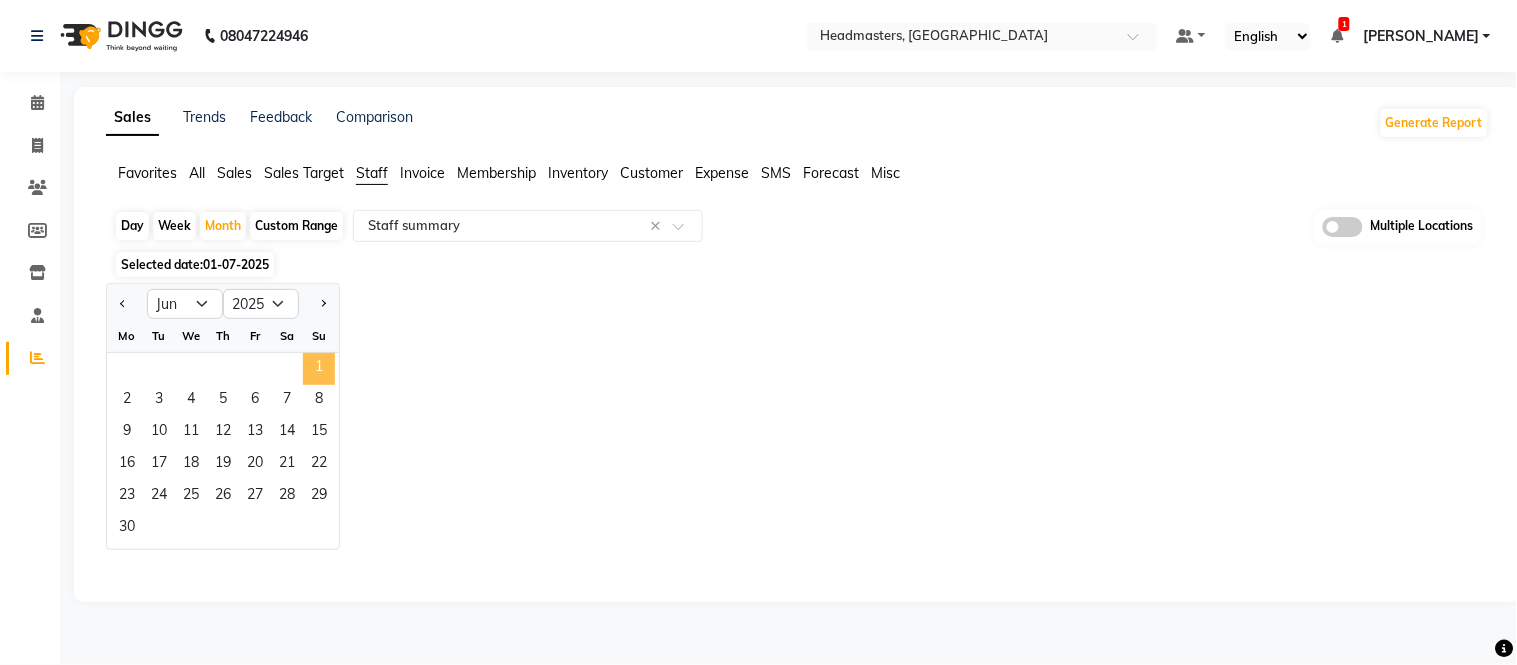 click on "1" 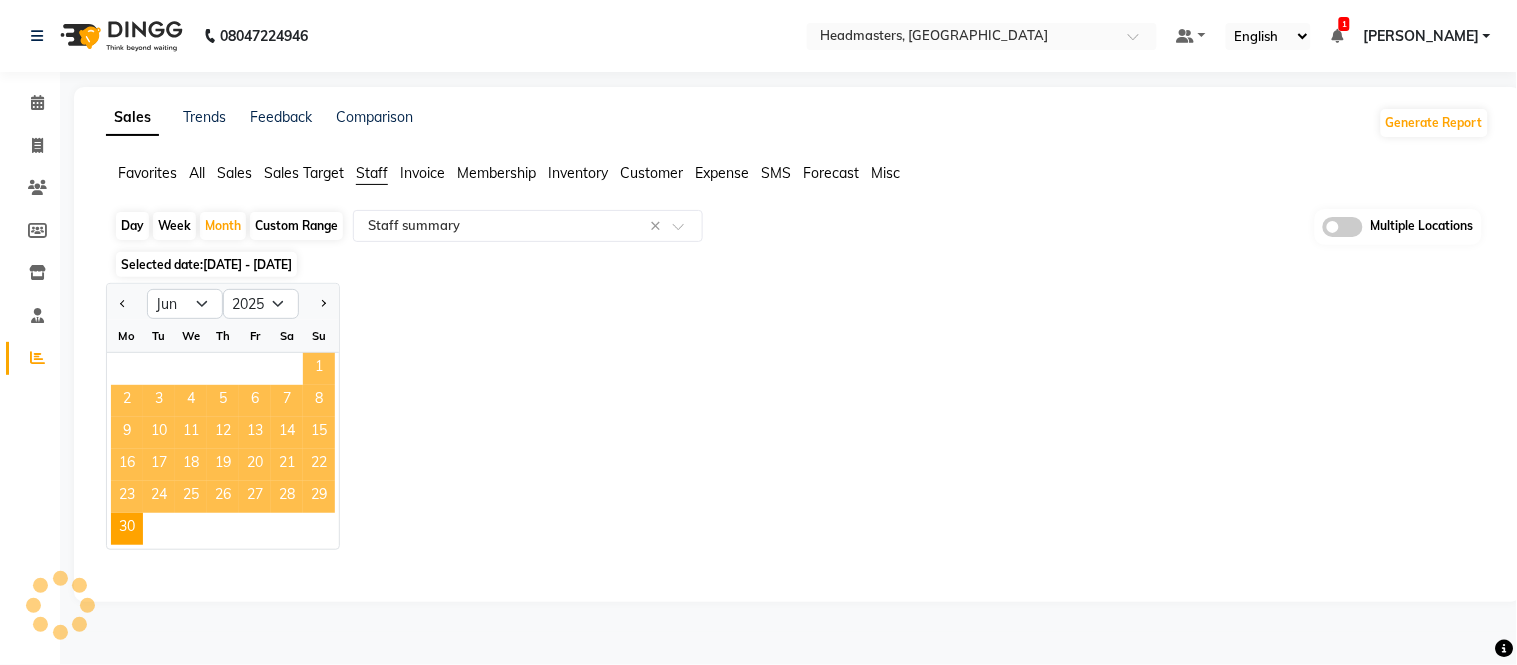 select on "full_report" 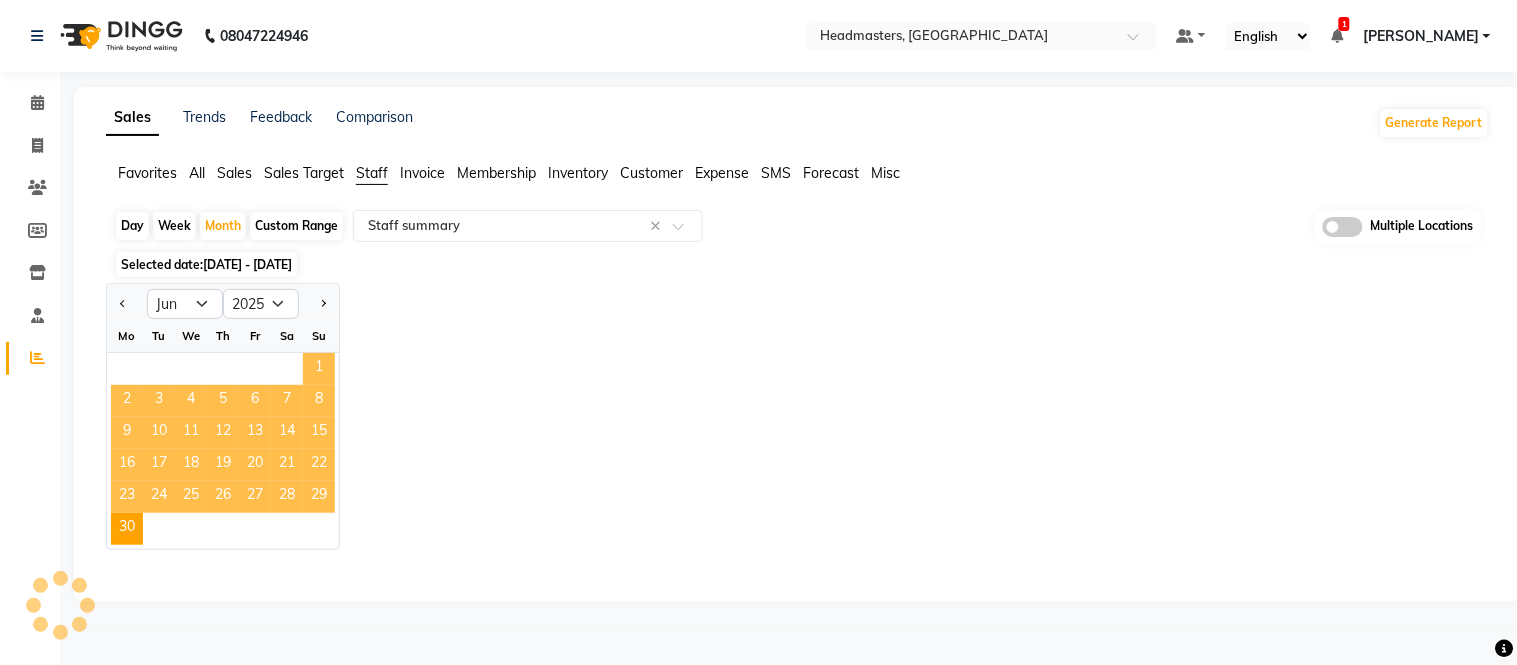 select on "csv" 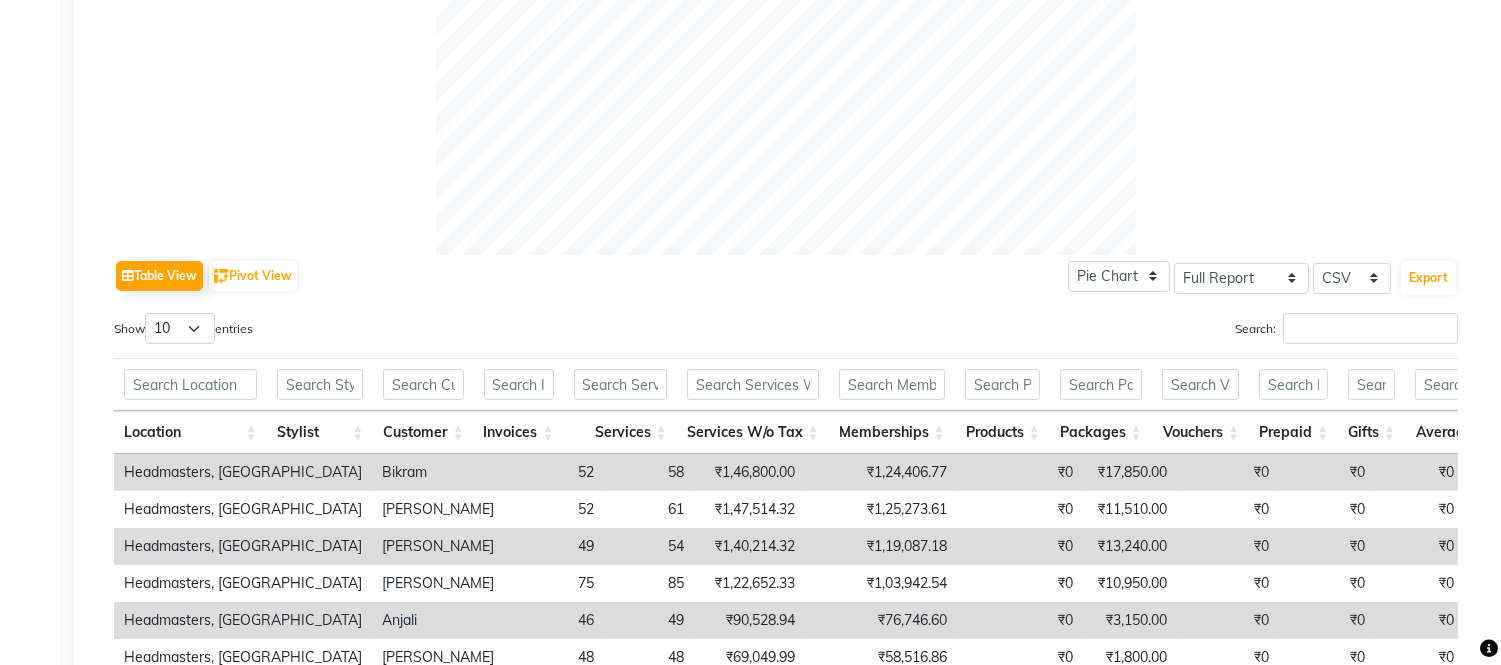 scroll, scrollTop: 777, scrollLeft: 0, axis: vertical 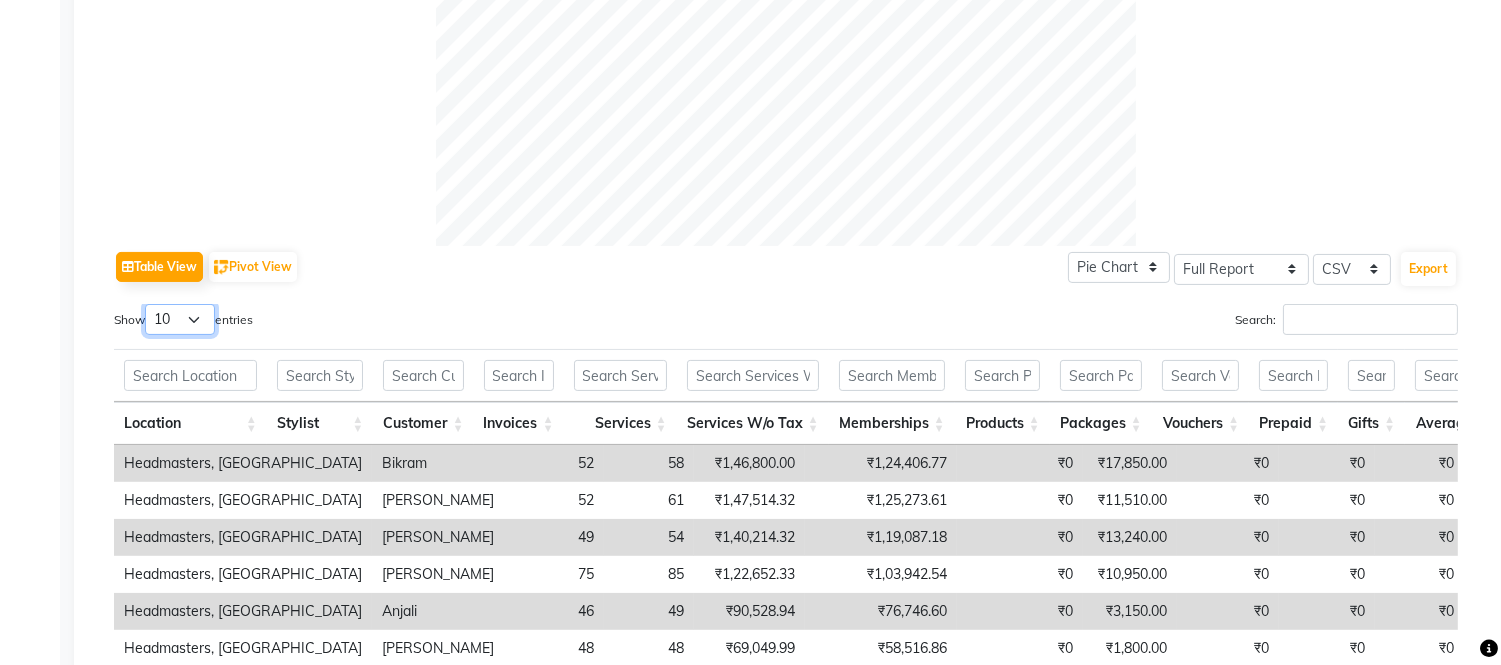drag, startPoint x: 162, startPoint y: 322, endPoint x: 162, endPoint y: 333, distance: 11 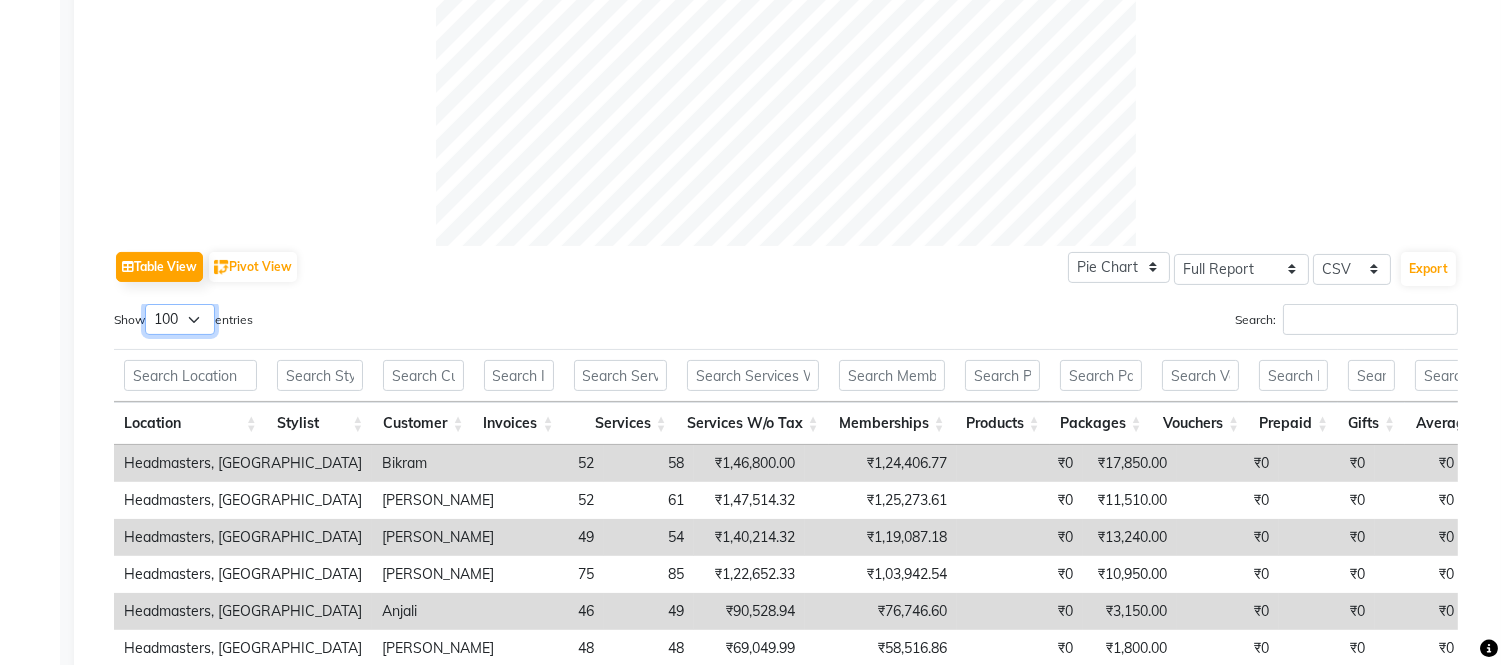 click on "10 25 50 100" at bounding box center [180, 319] 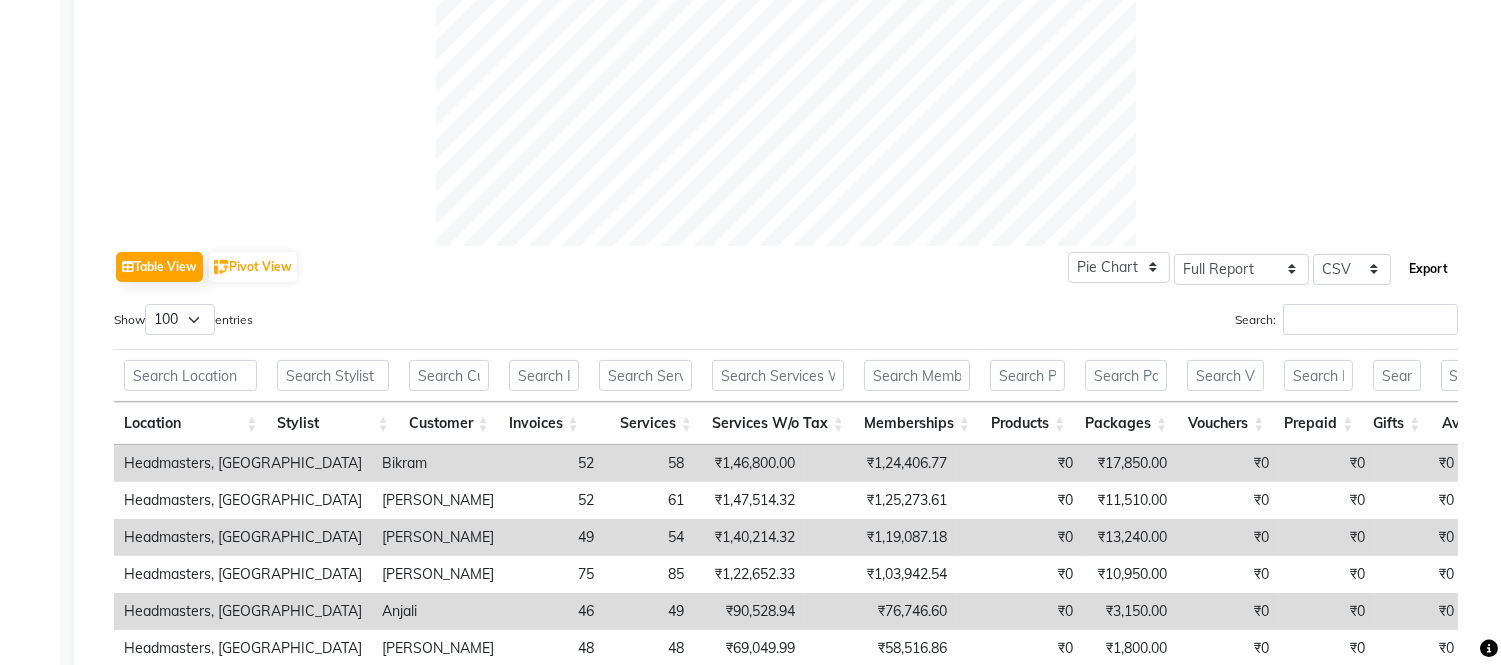 click on "Export" 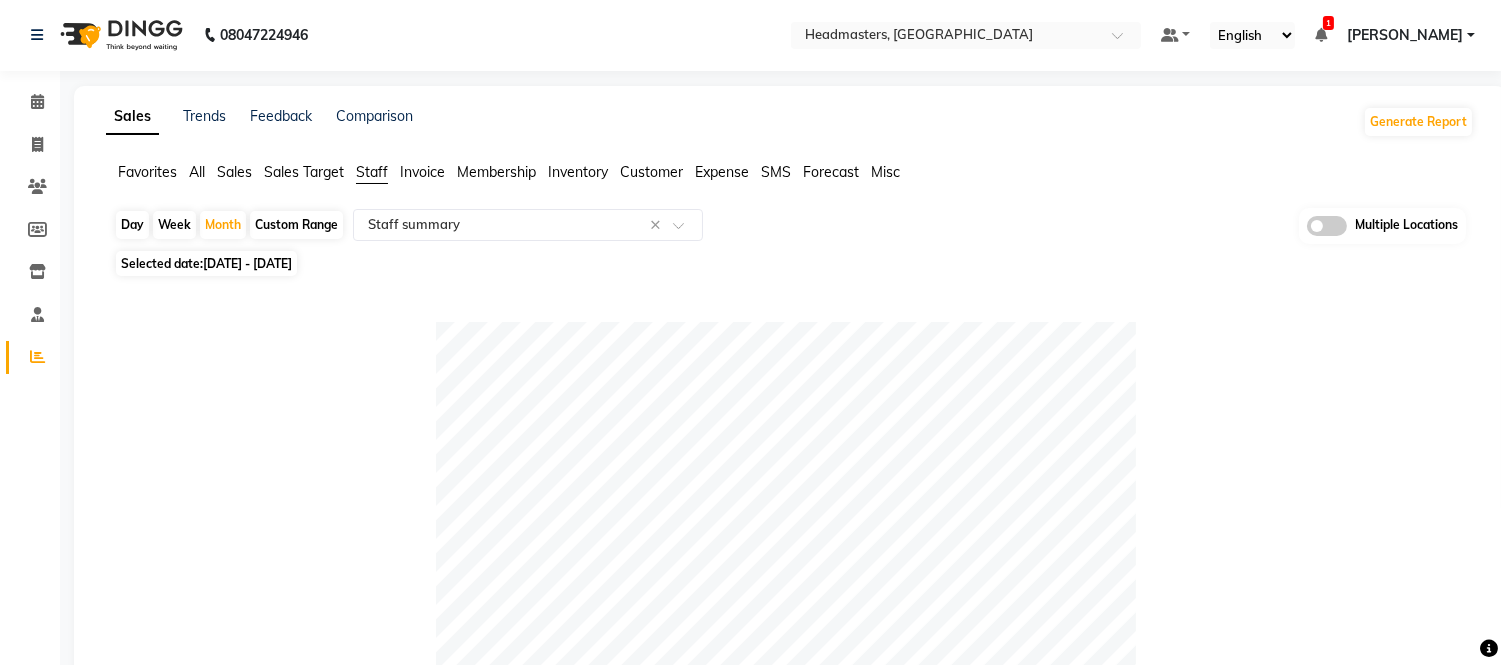 scroll, scrollTop: 0, scrollLeft: 0, axis: both 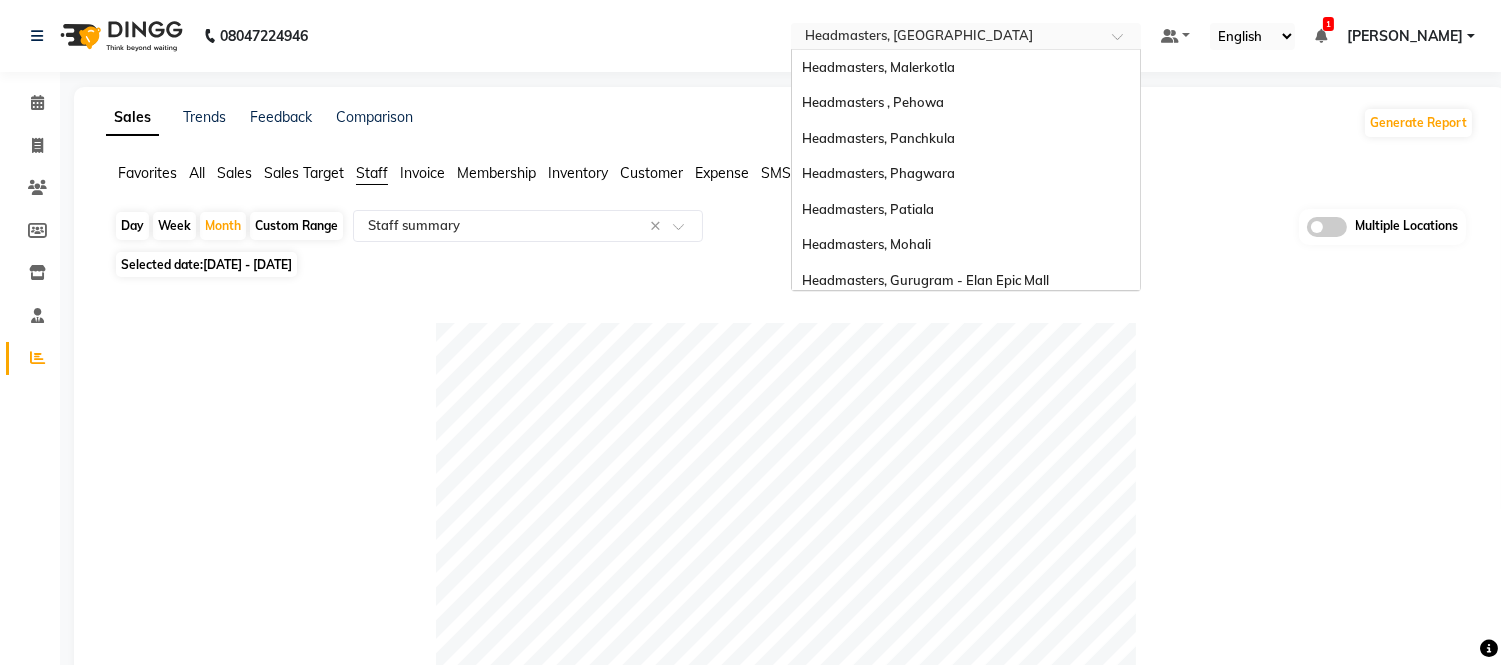click on "Select Location × Headmasters, Batala" at bounding box center [966, 36] 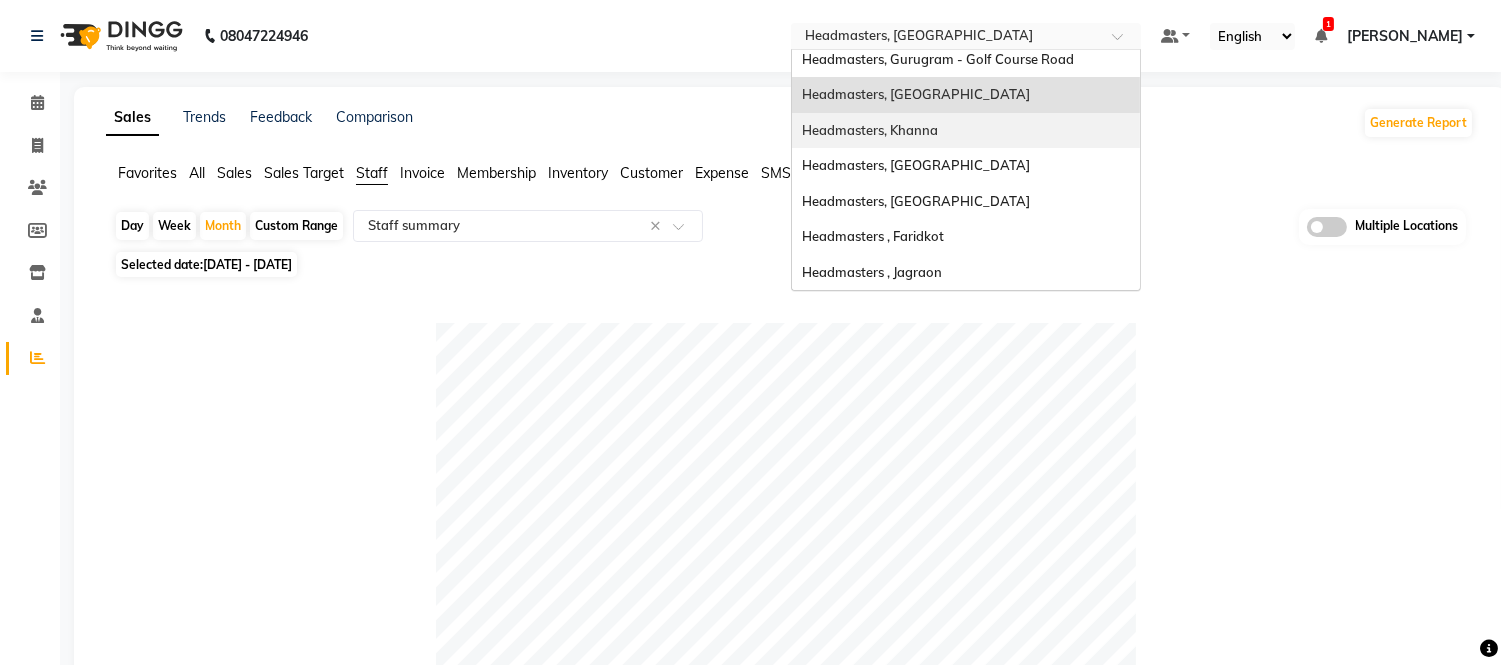click on "Headmasters, Khanna" at bounding box center [966, 131] 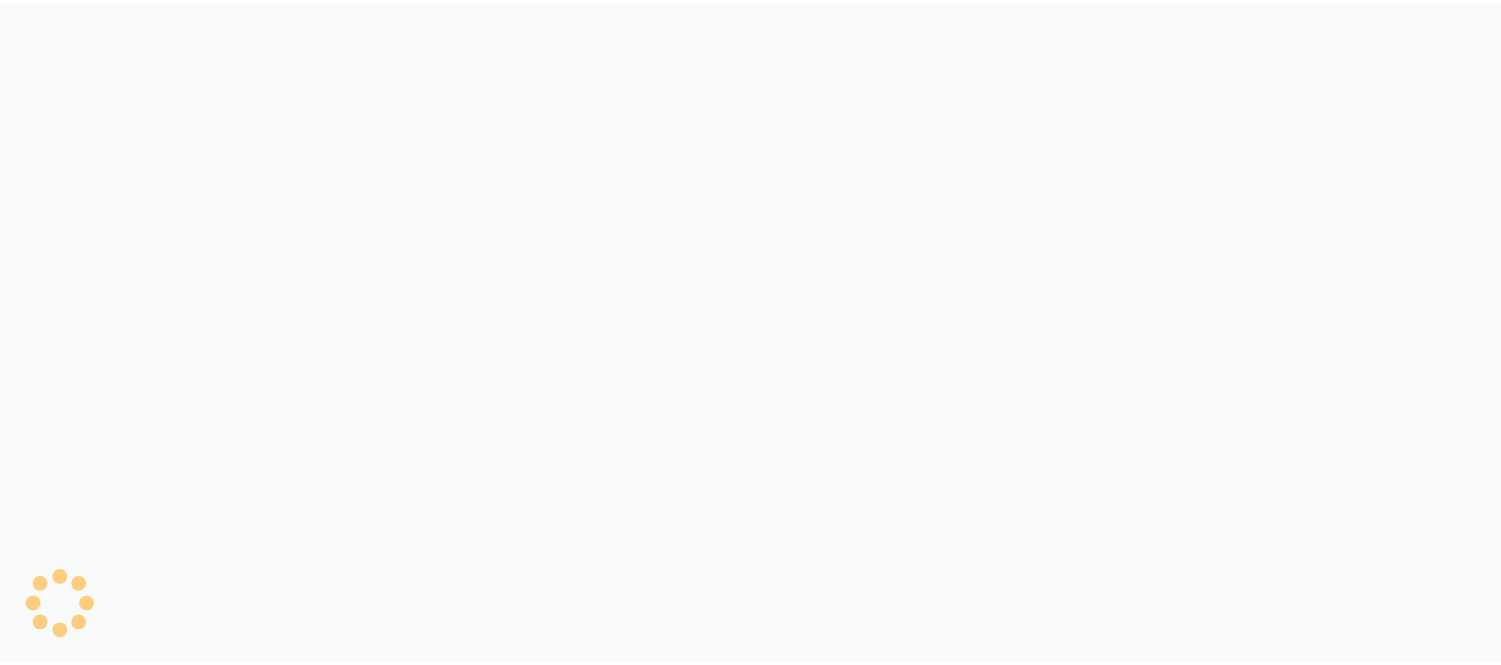 scroll, scrollTop: 0, scrollLeft: 0, axis: both 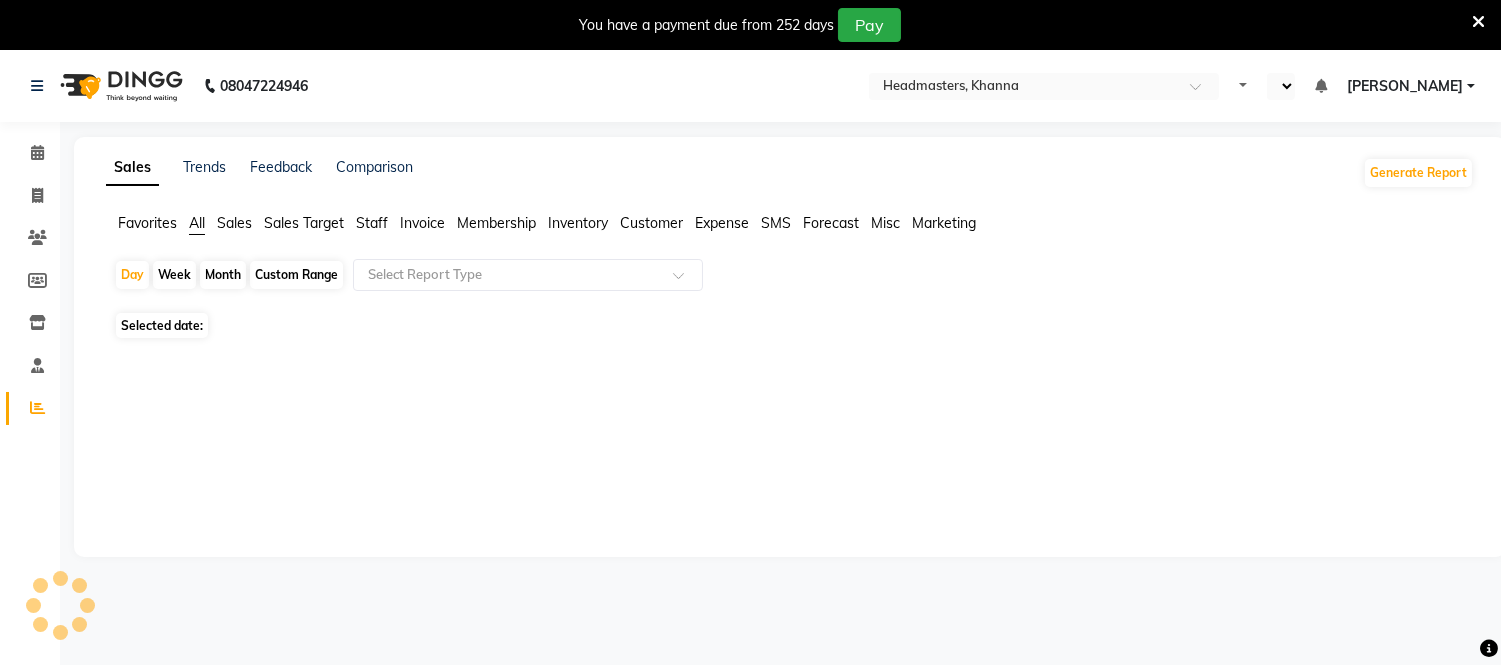 select on "en" 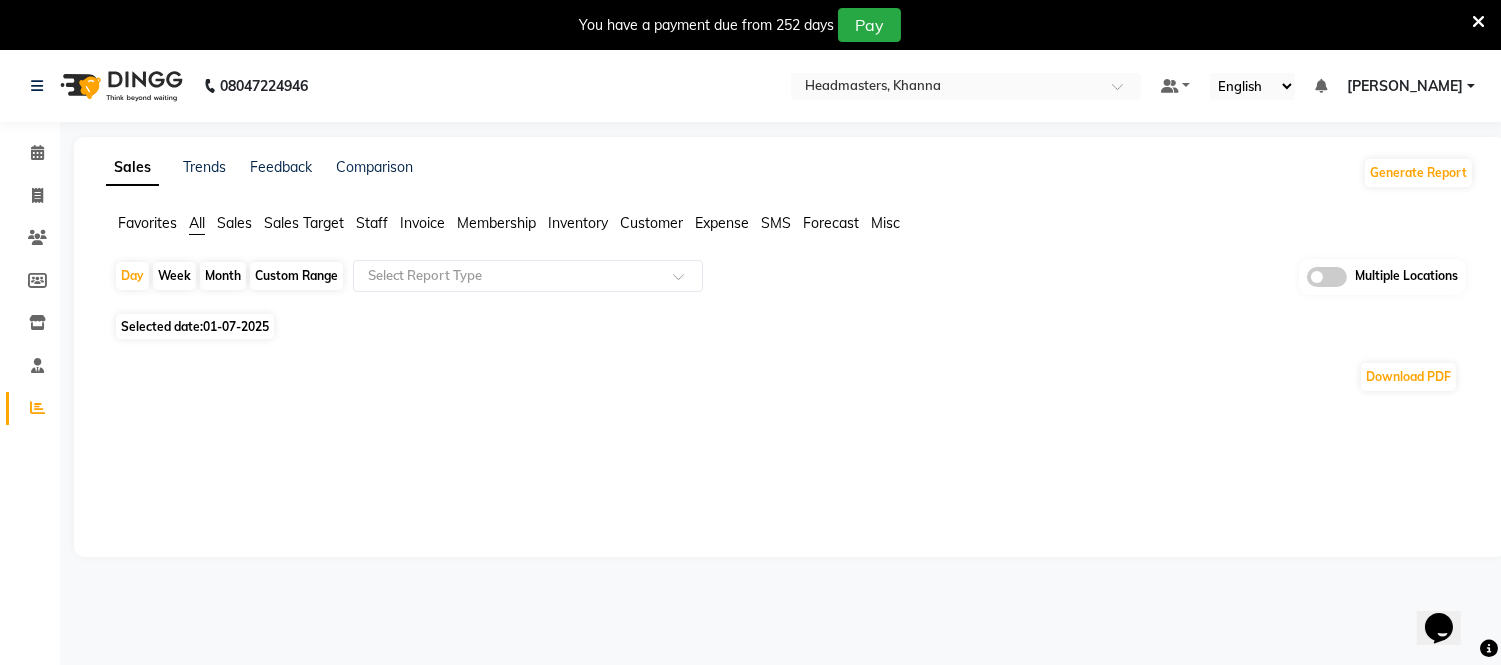 scroll, scrollTop: 0, scrollLeft: 0, axis: both 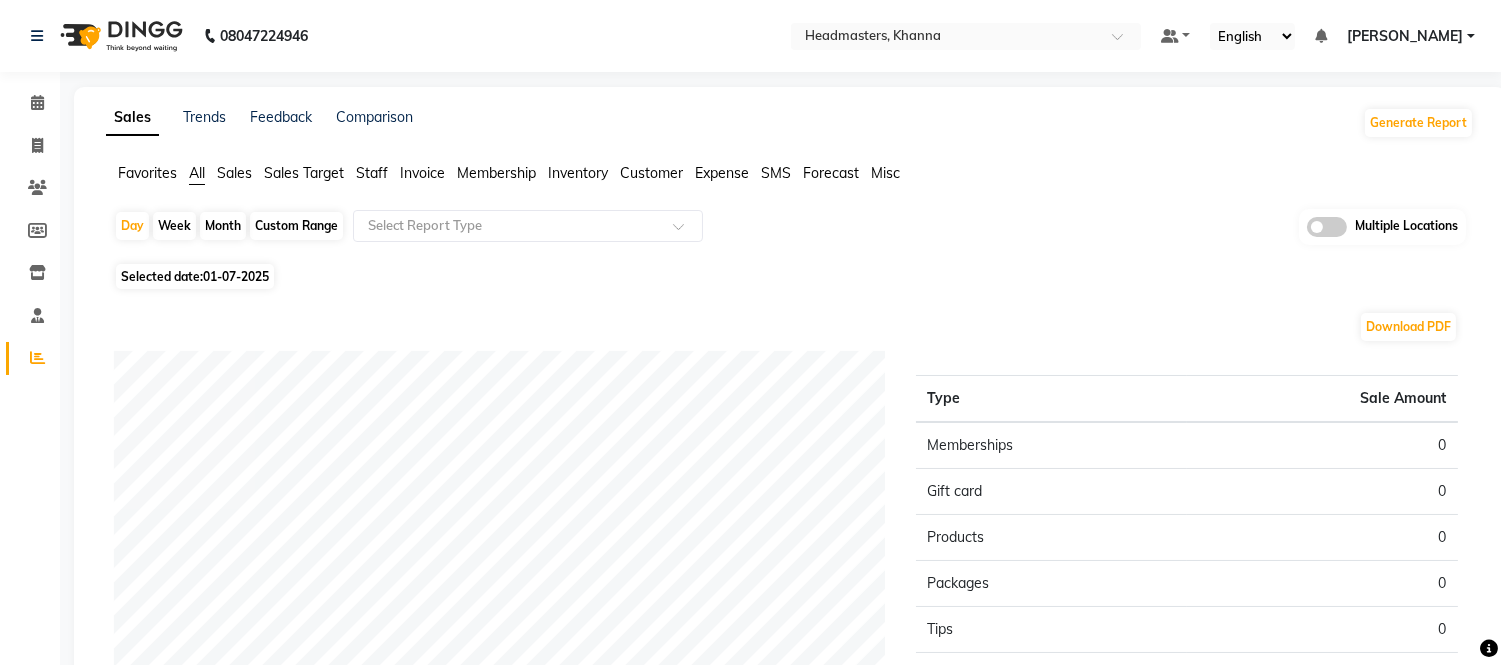 click on "Staff" 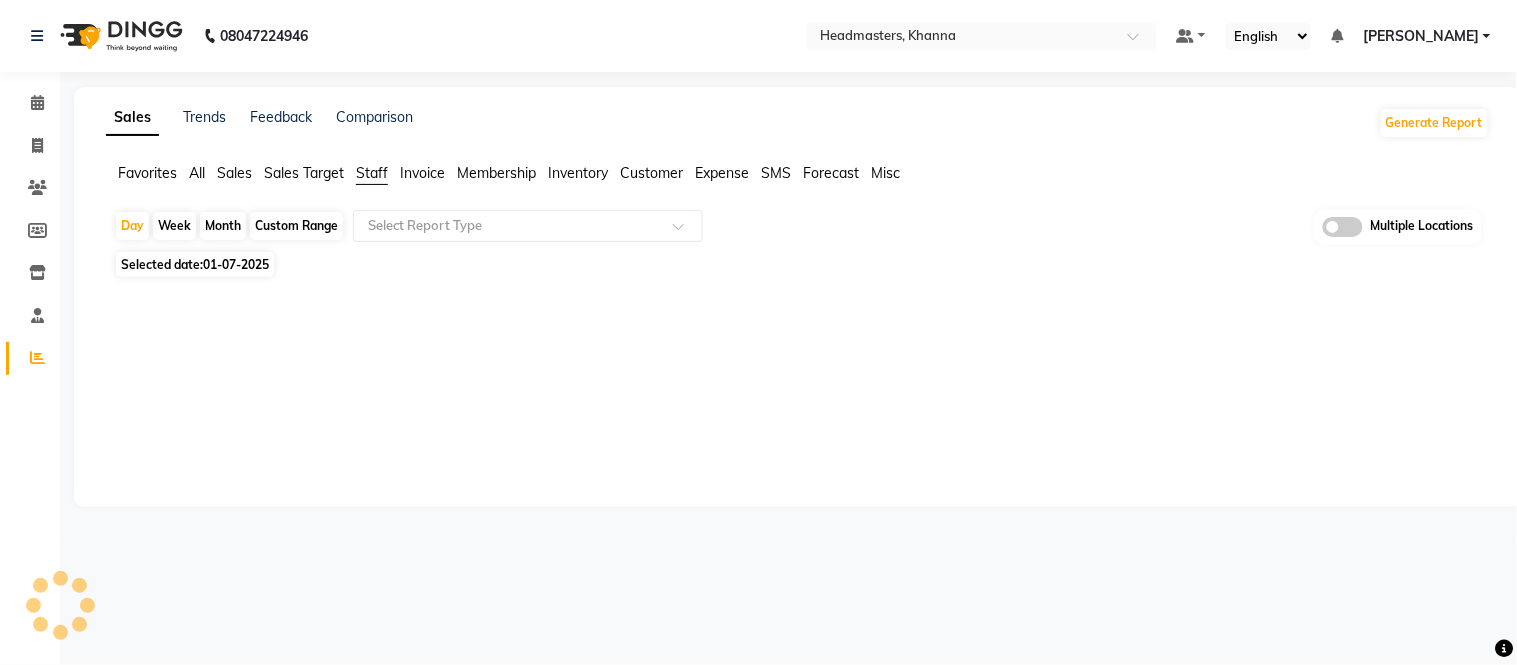 click on "Select Report Type" 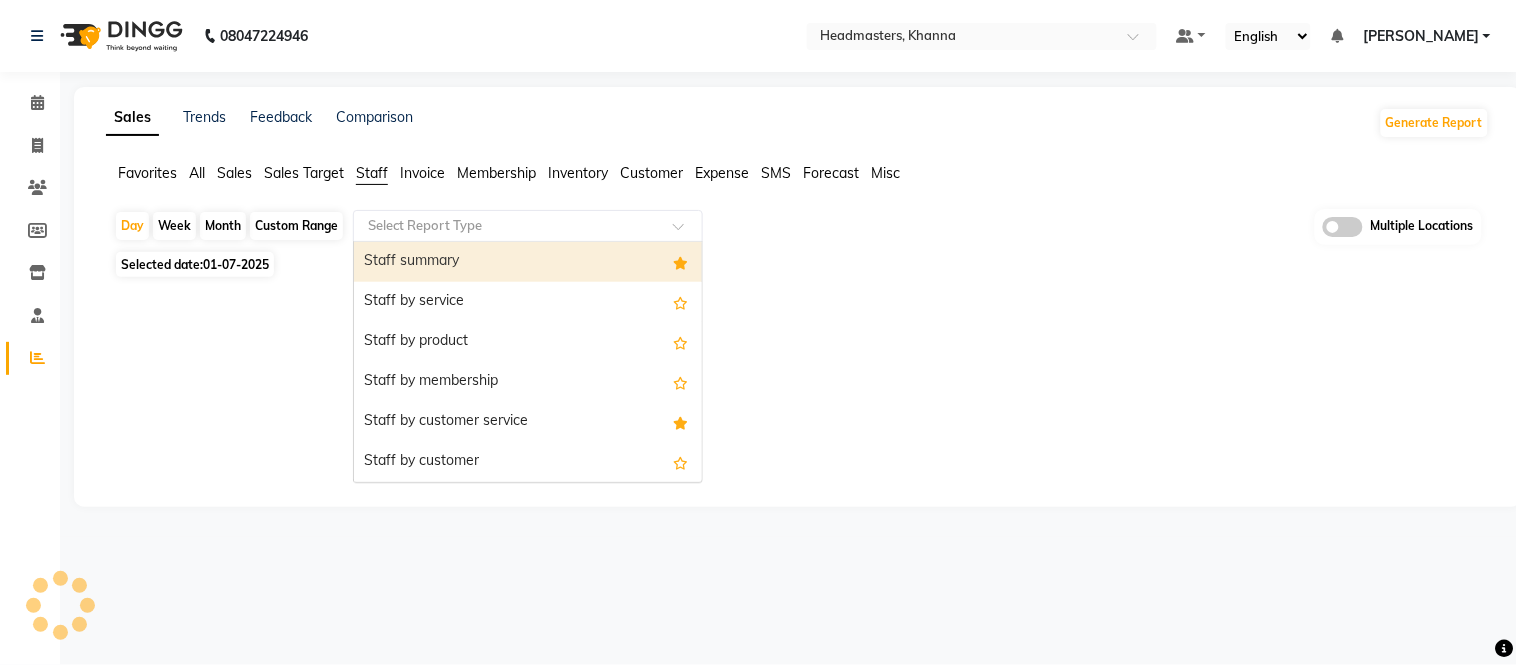 click on "Staff summary" at bounding box center (528, 262) 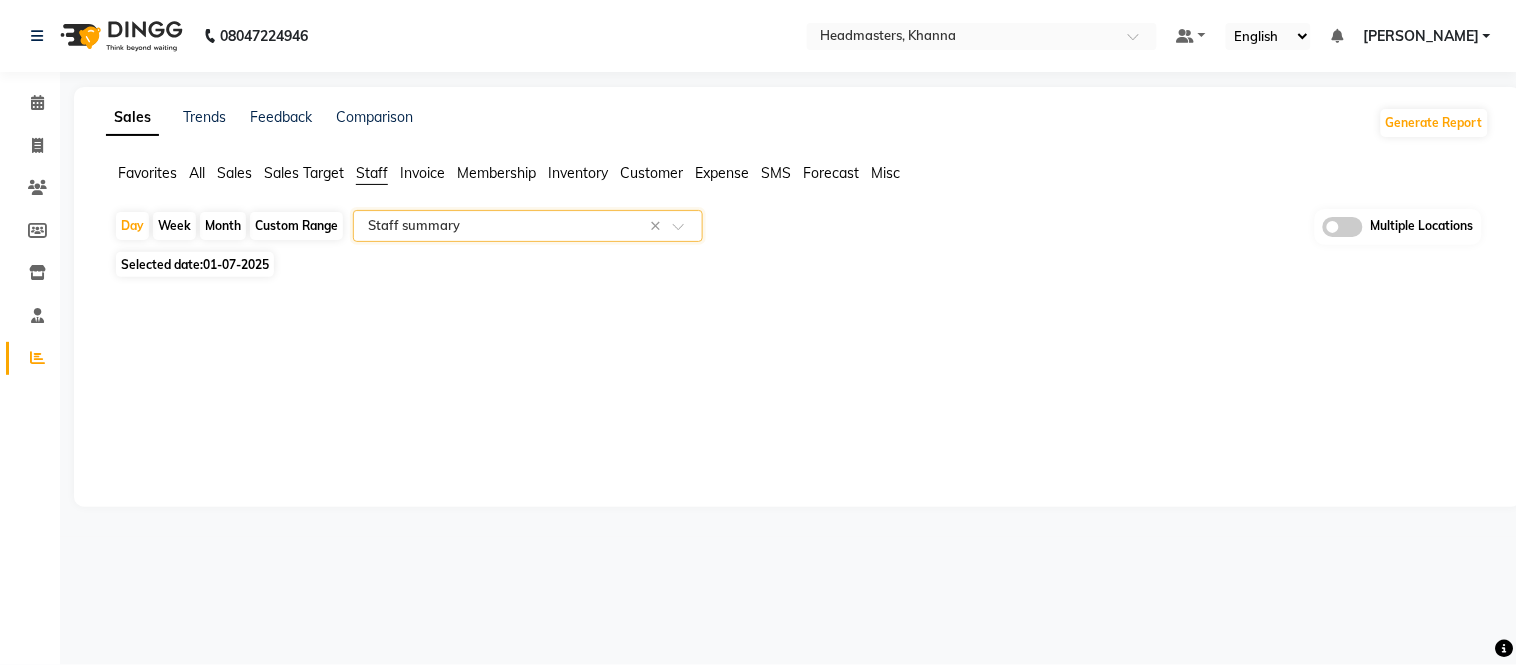 click on "Month" 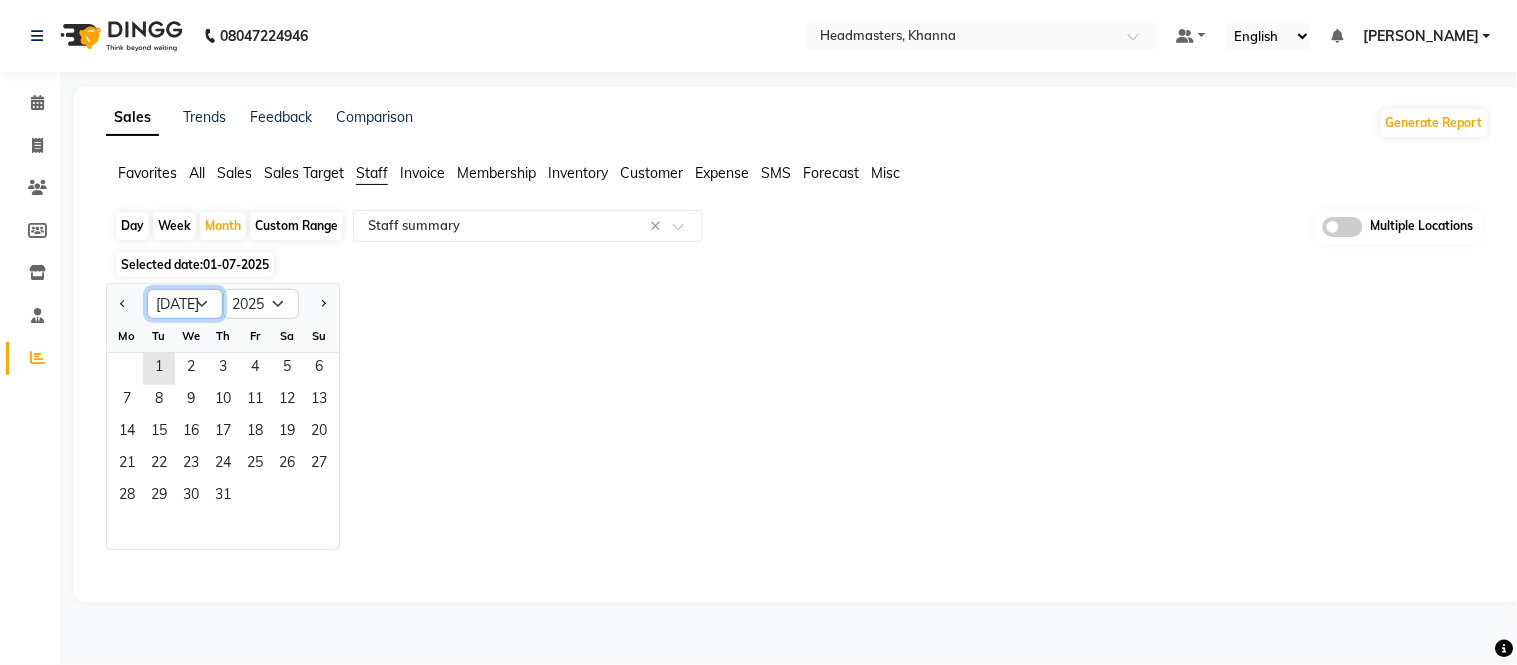 click on "Jan Feb Mar Apr May Jun [DATE] Aug Sep Oct Nov Dec" 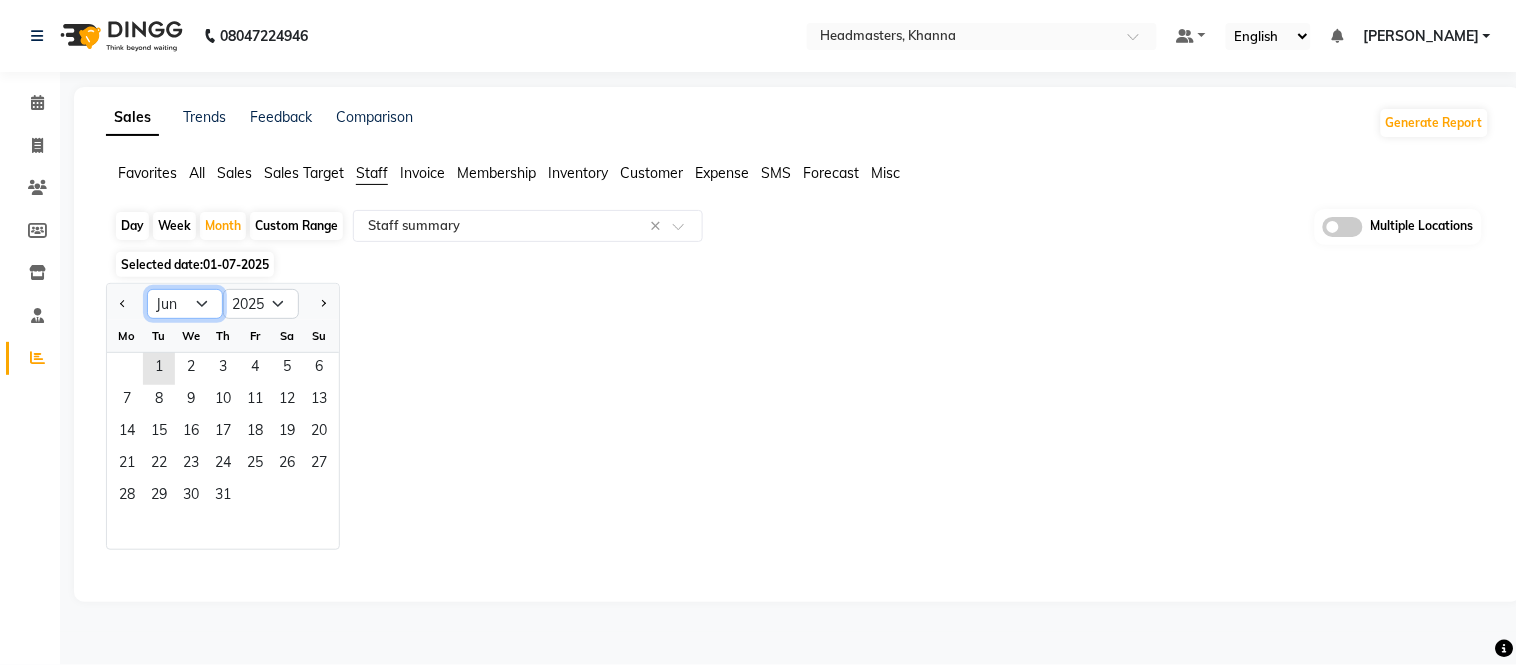 click on "Jan Feb Mar Apr May Jun [DATE] Aug Sep Oct Nov Dec" 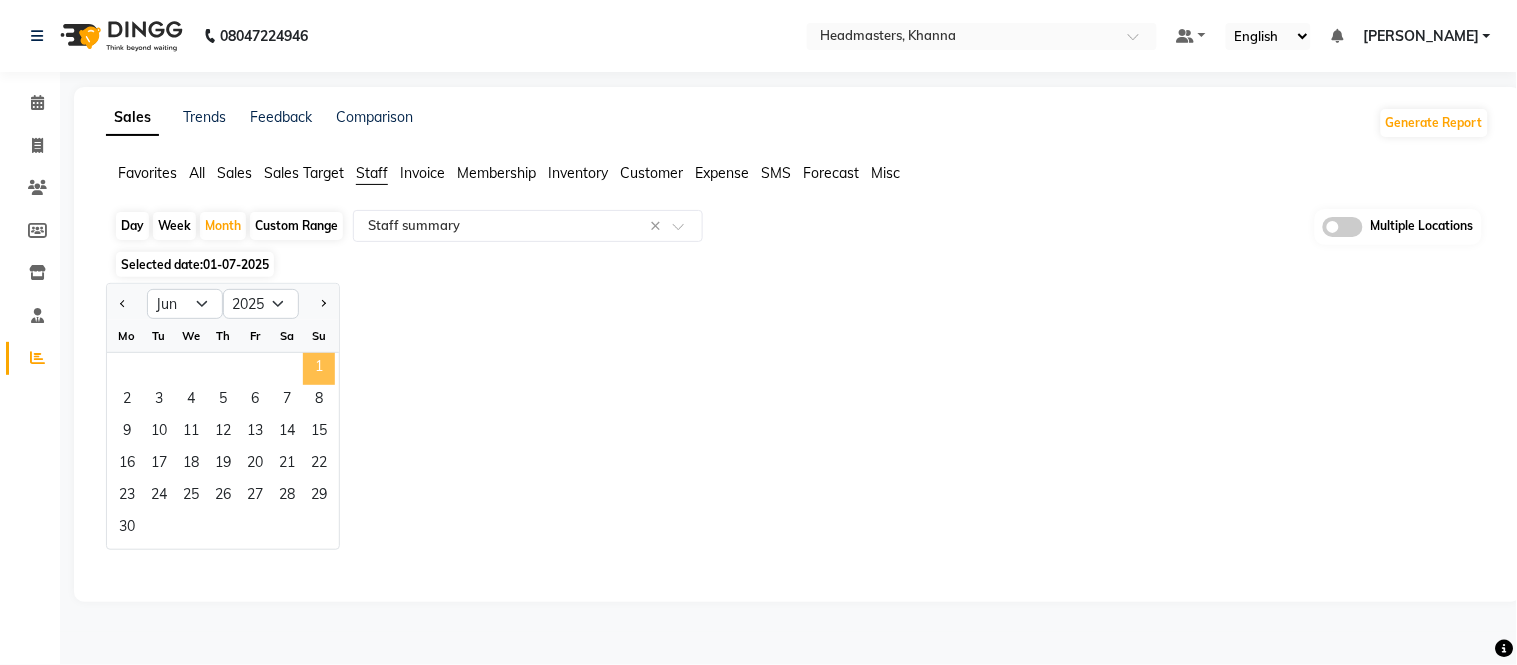 click on "1" 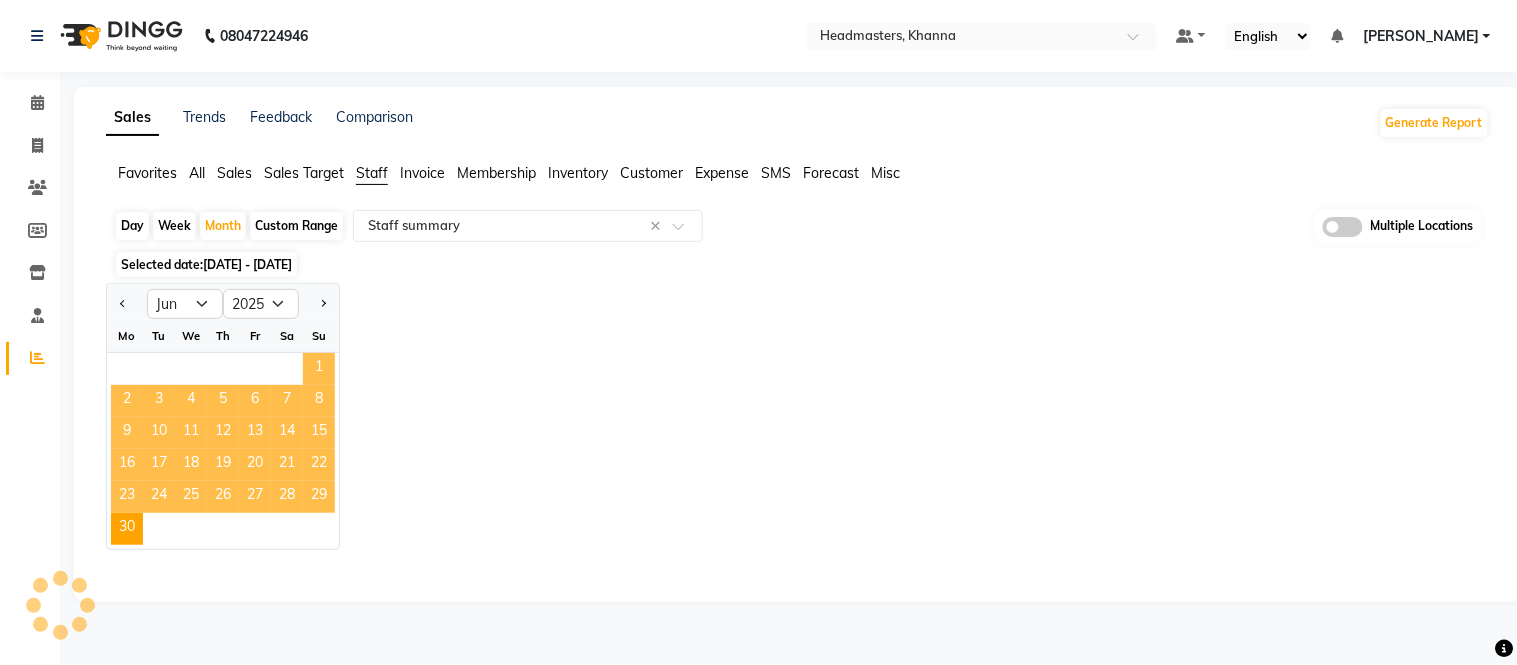 select on "full_report" 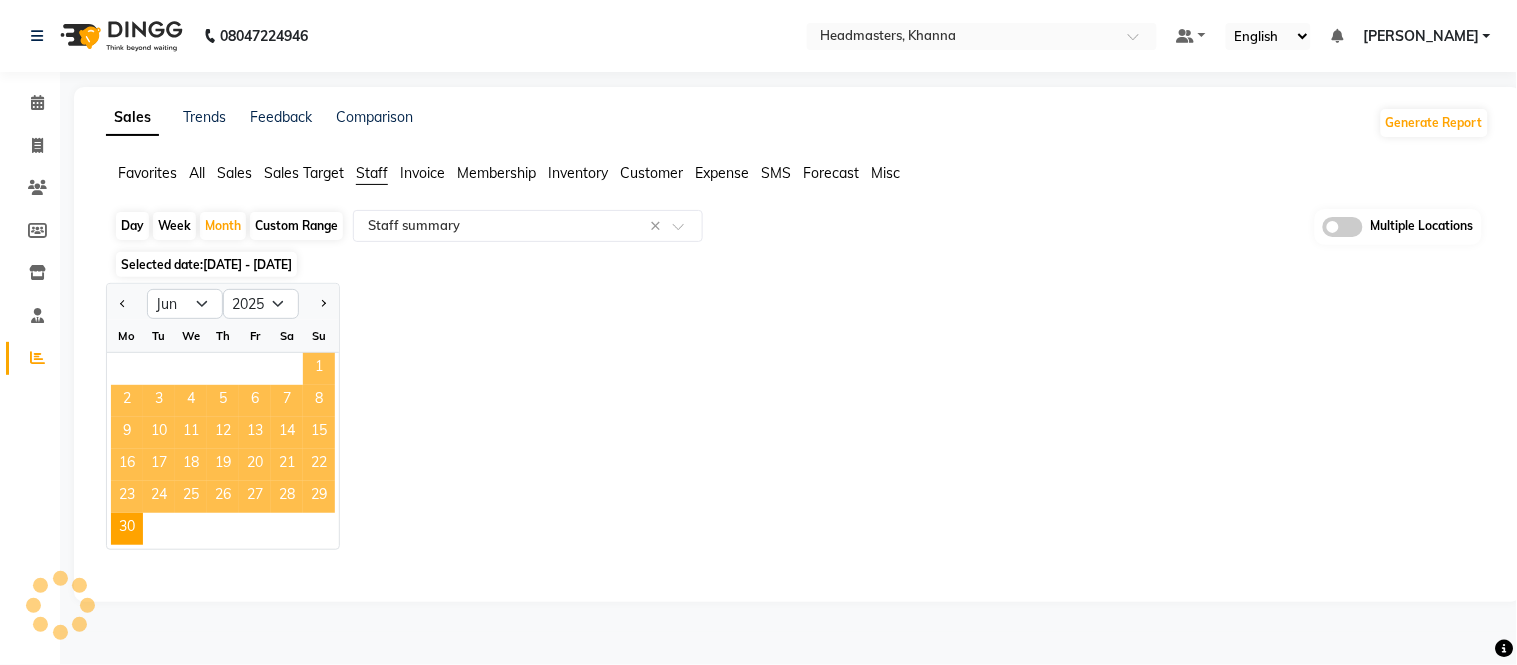 select on "csv" 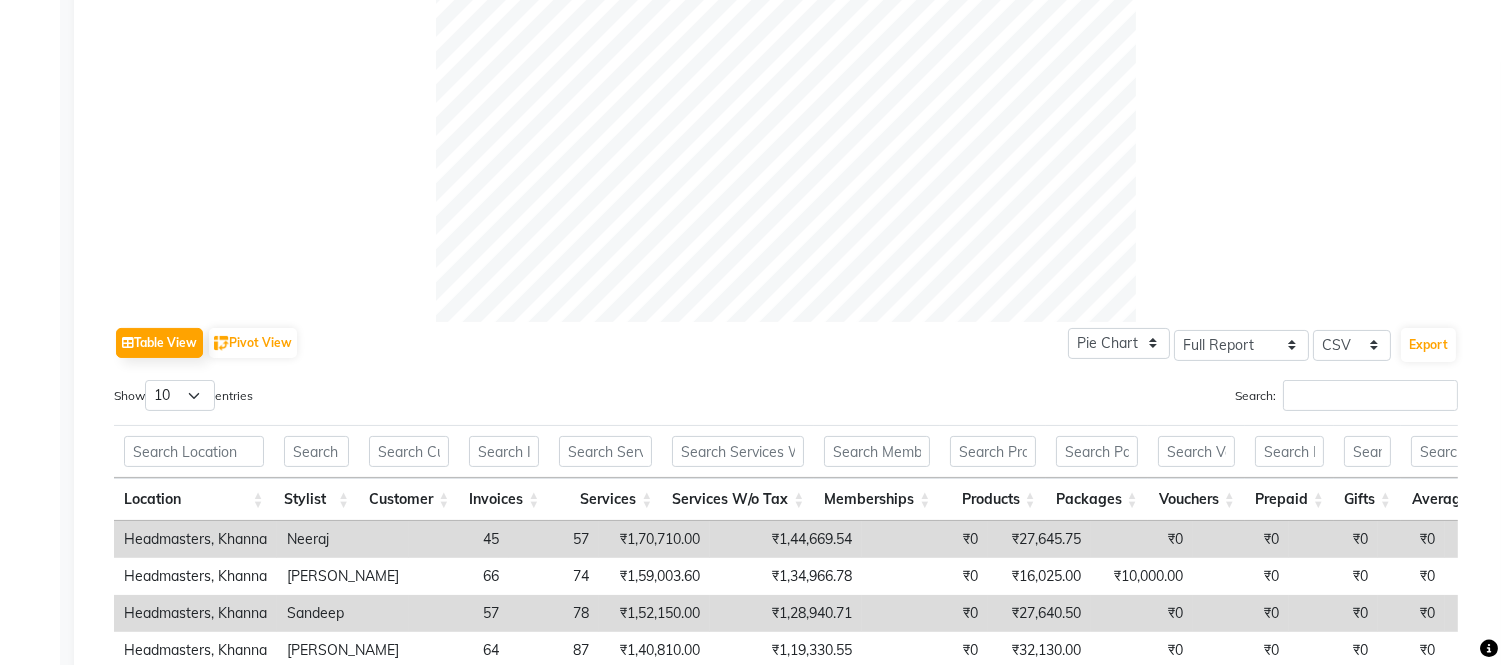 scroll, scrollTop: 777, scrollLeft: 0, axis: vertical 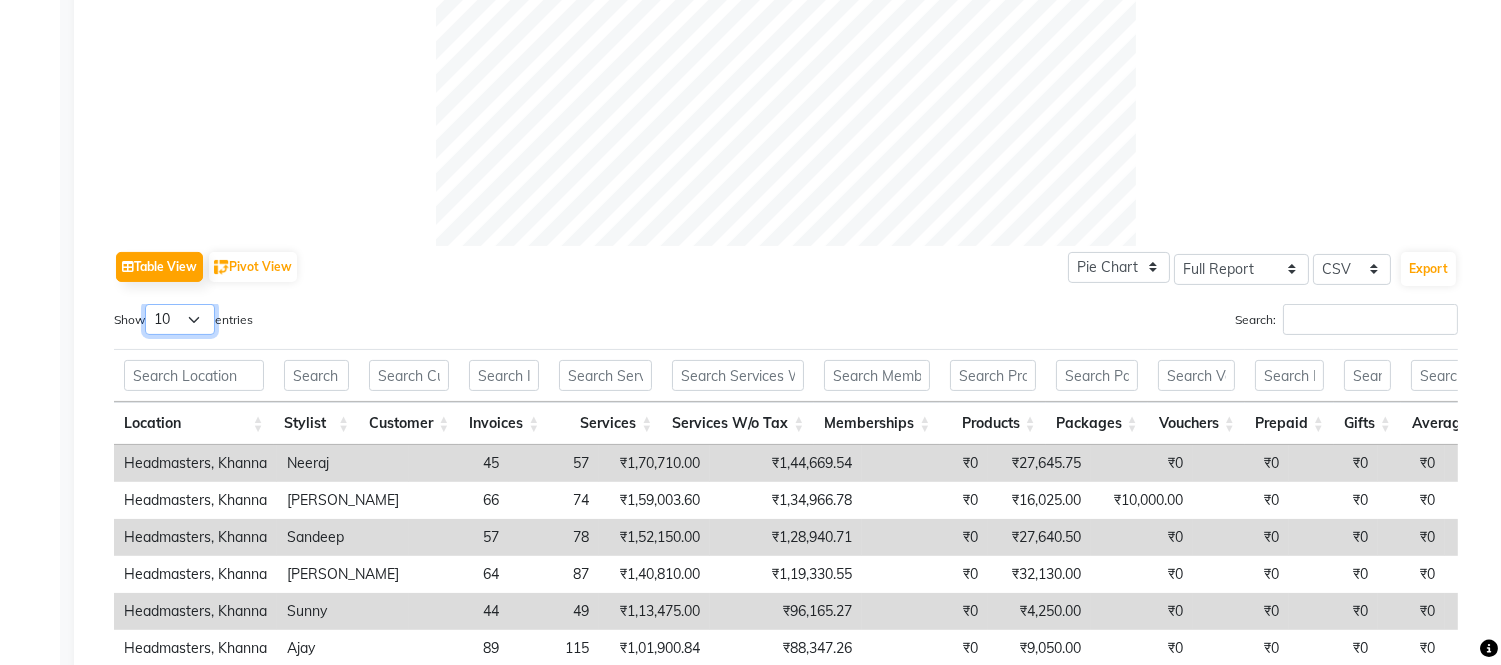 drag, startPoint x: 180, startPoint y: 314, endPoint x: 178, endPoint y: 327, distance: 13.152946 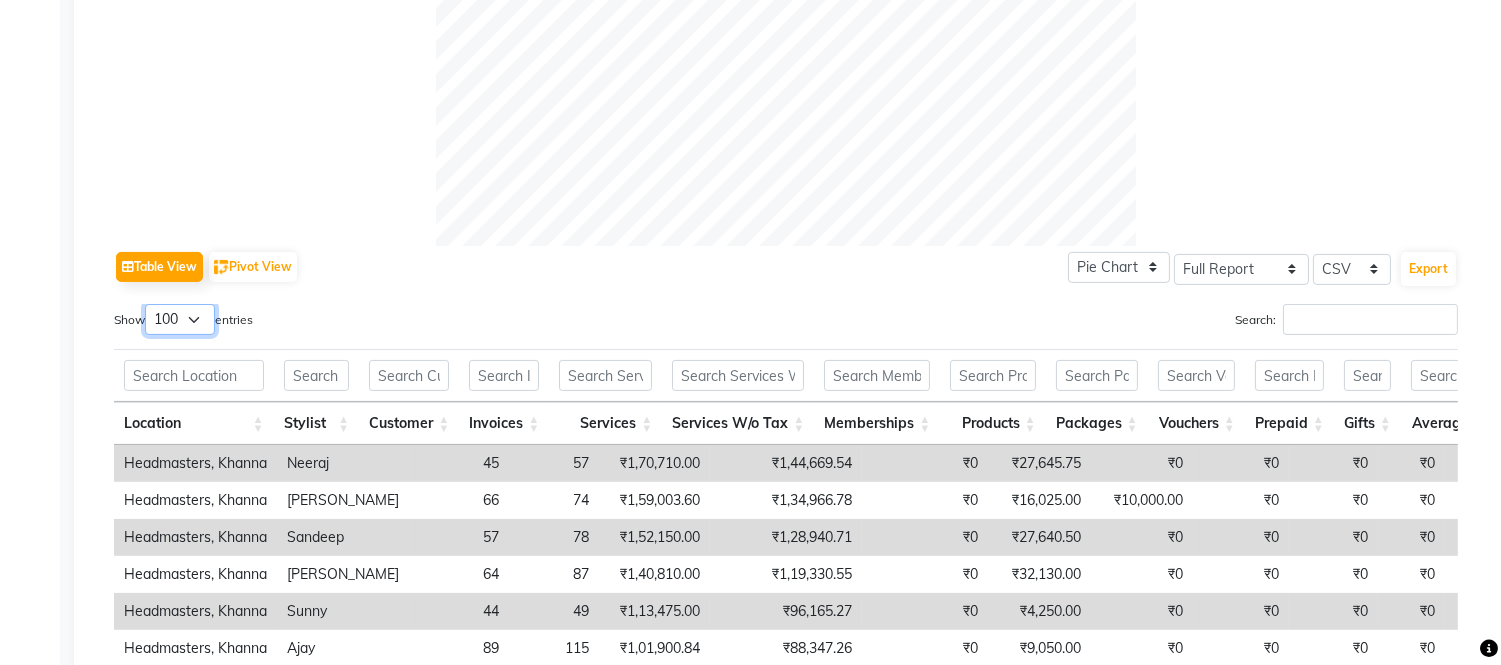 click on "10 25 50 100" at bounding box center [180, 319] 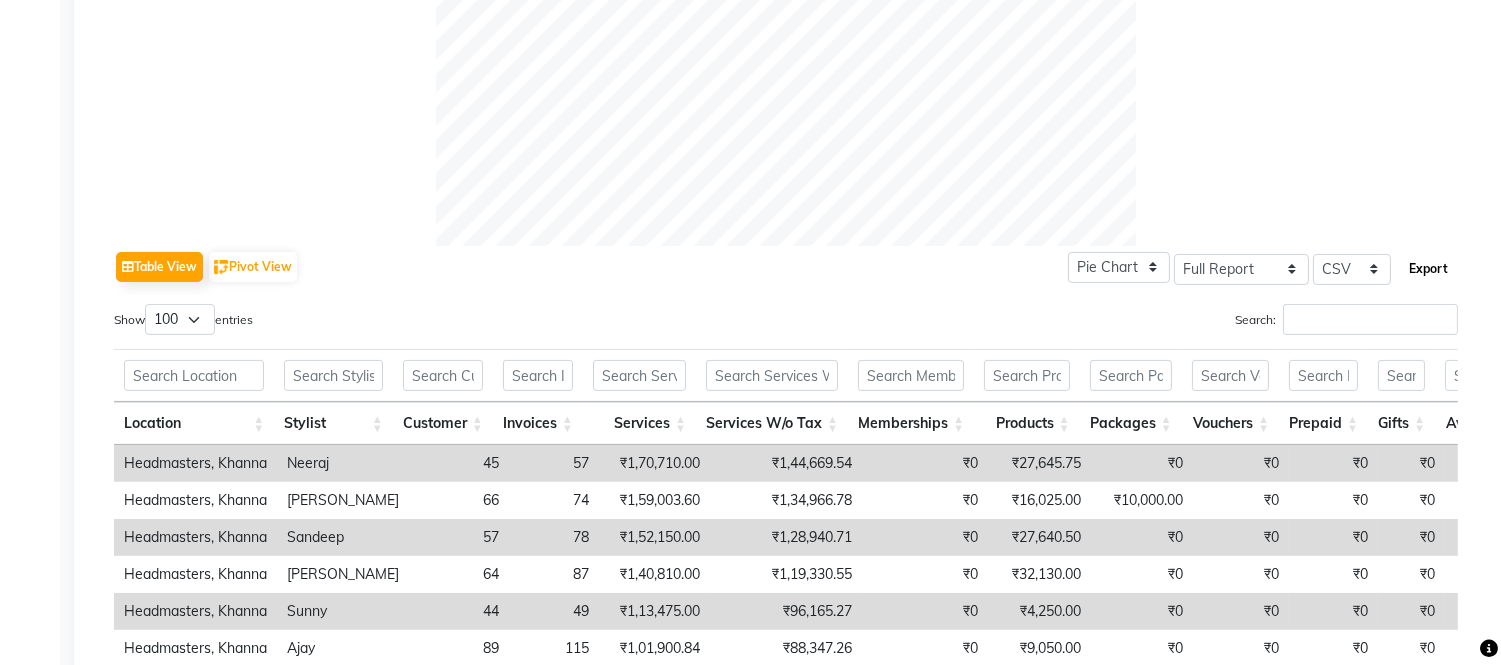 click on "Export" 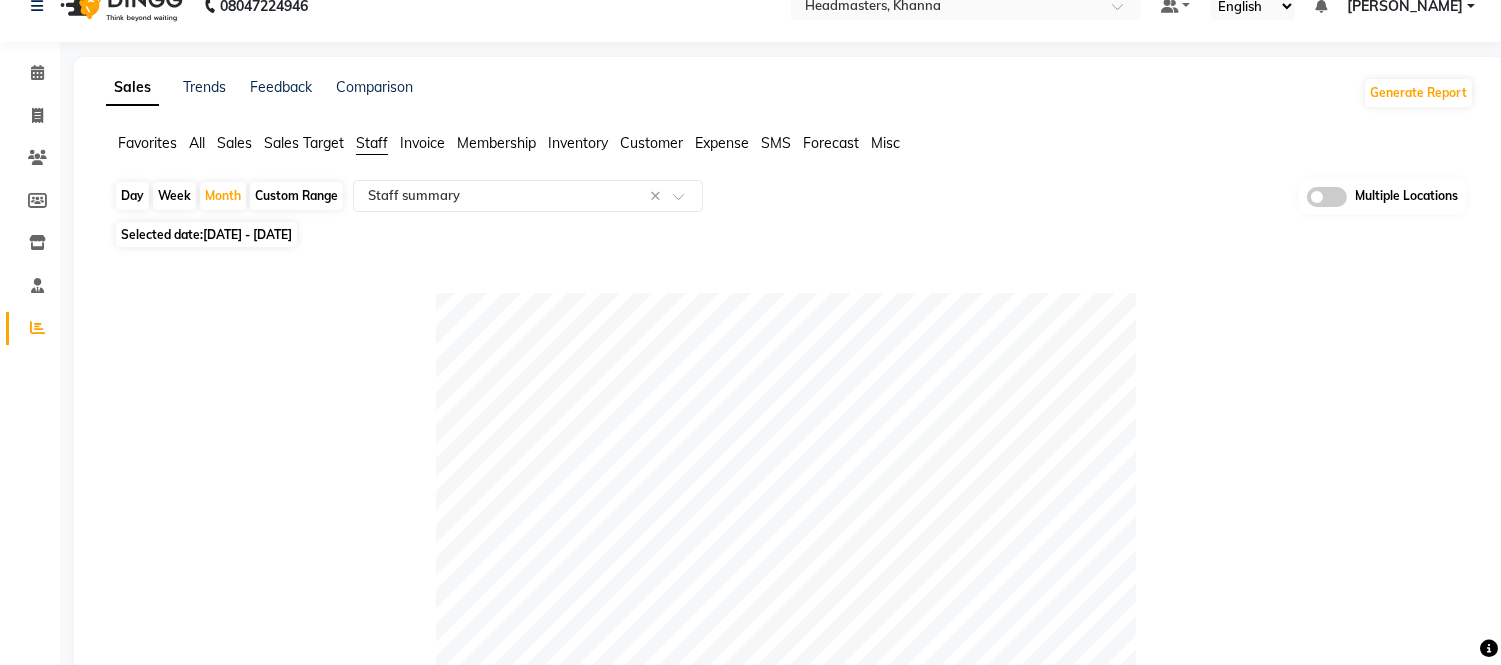 scroll, scrollTop: 0, scrollLeft: 0, axis: both 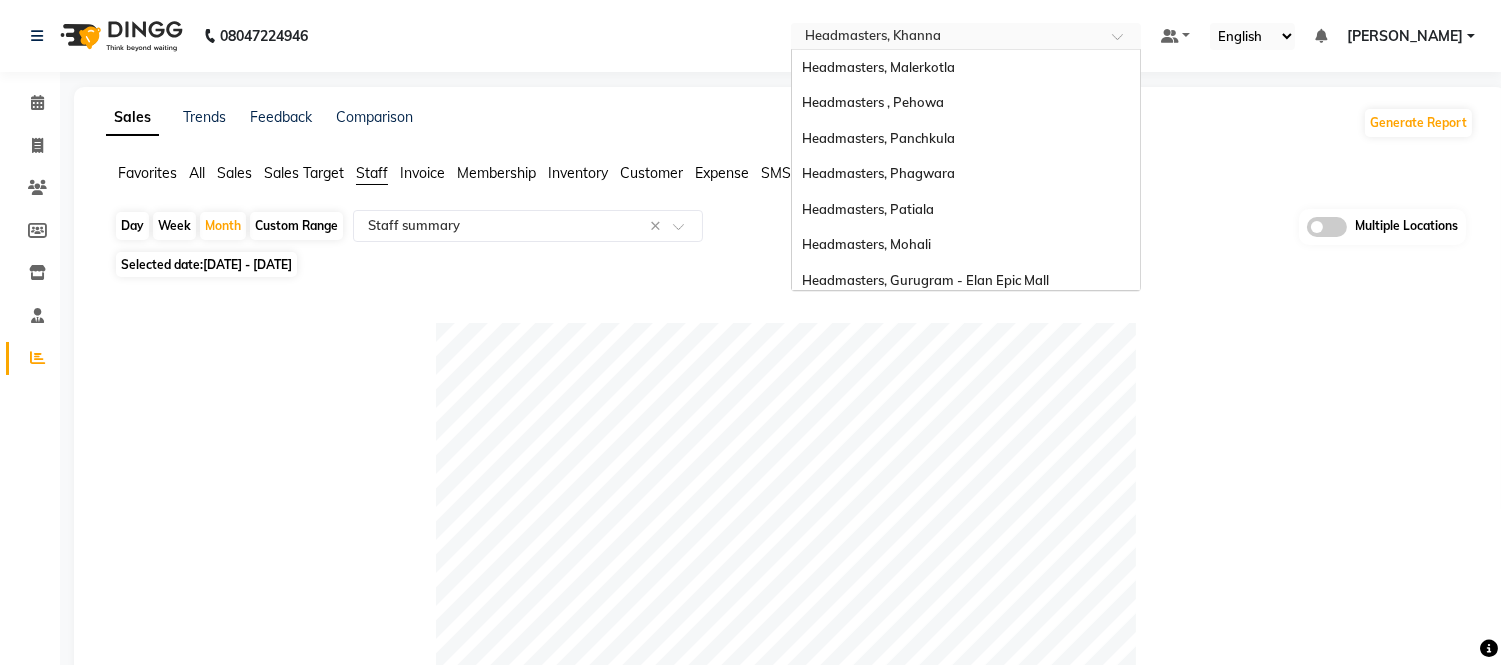 drag, startPoint x: 965, startPoint y: 48, endPoint x: 958, endPoint y: 37, distance: 13.038404 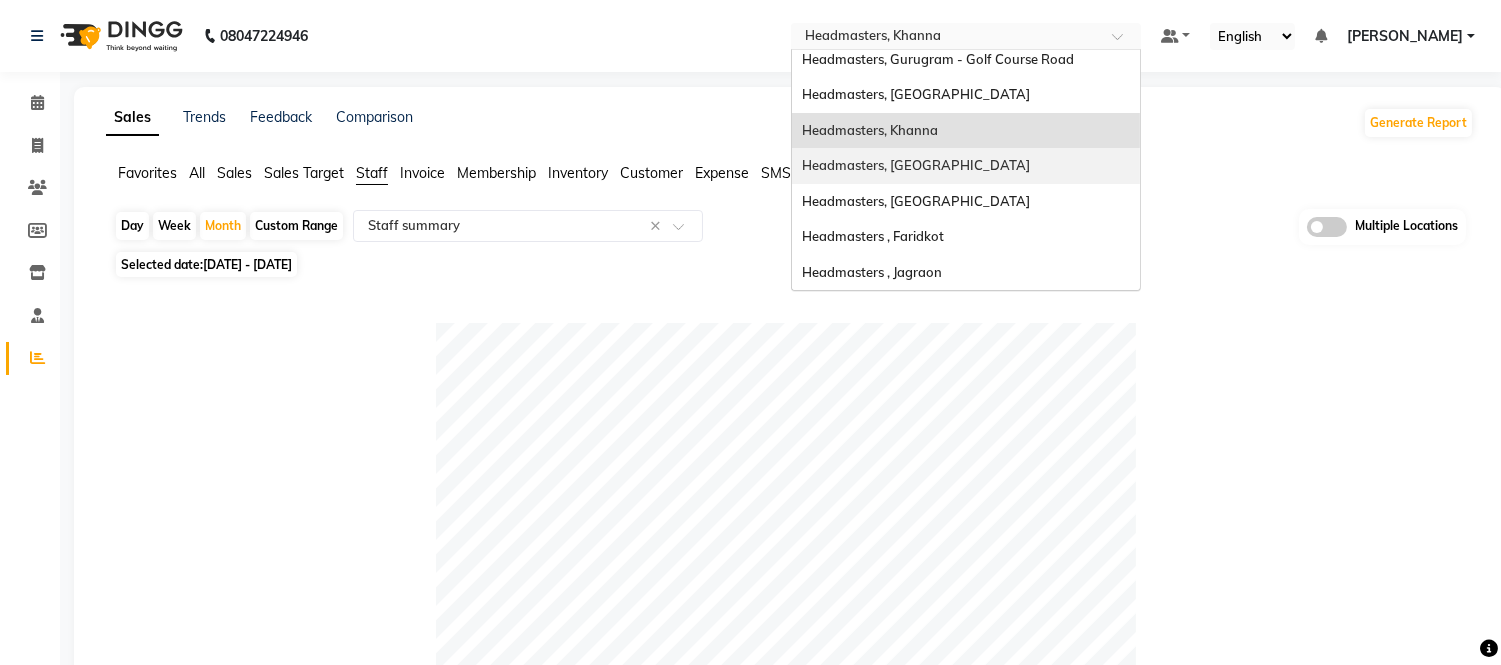 click on "Headmasters, [GEOGRAPHIC_DATA]" at bounding box center [916, 165] 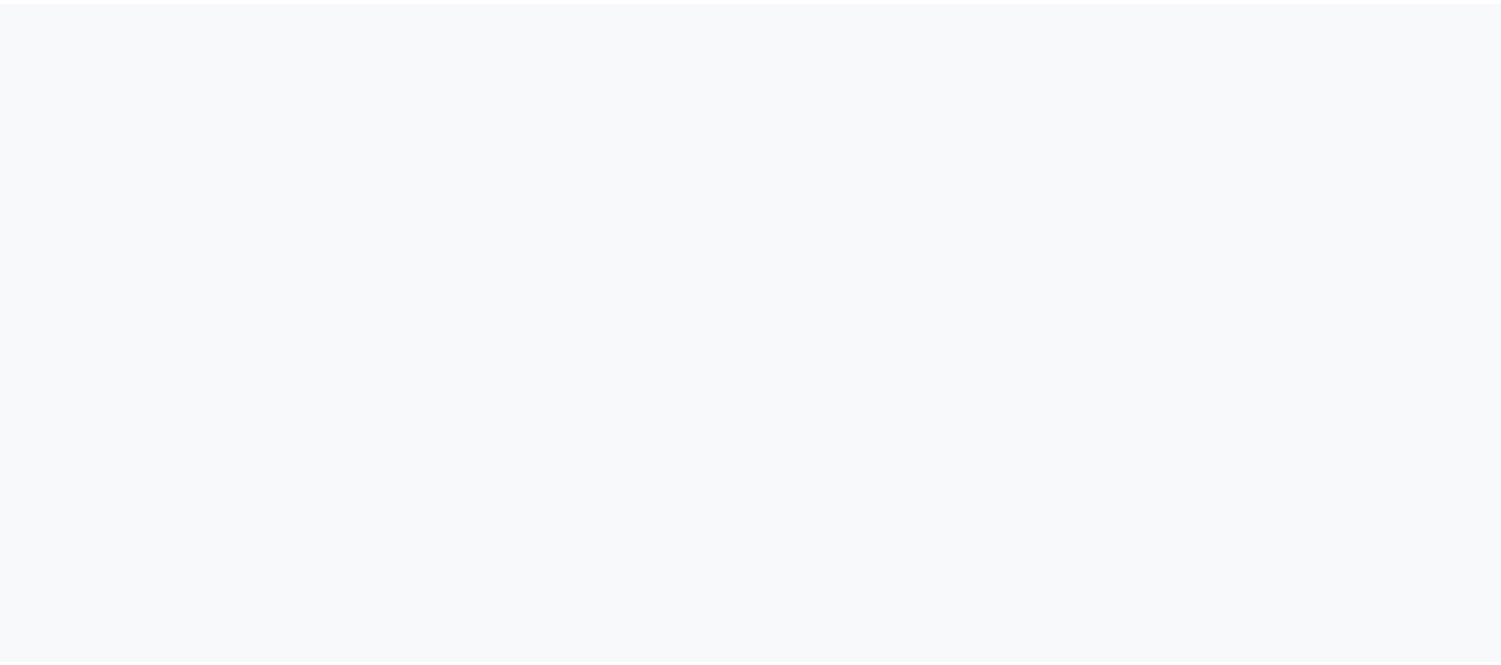 scroll, scrollTop: 0, scrollLeft: 0, axis: both 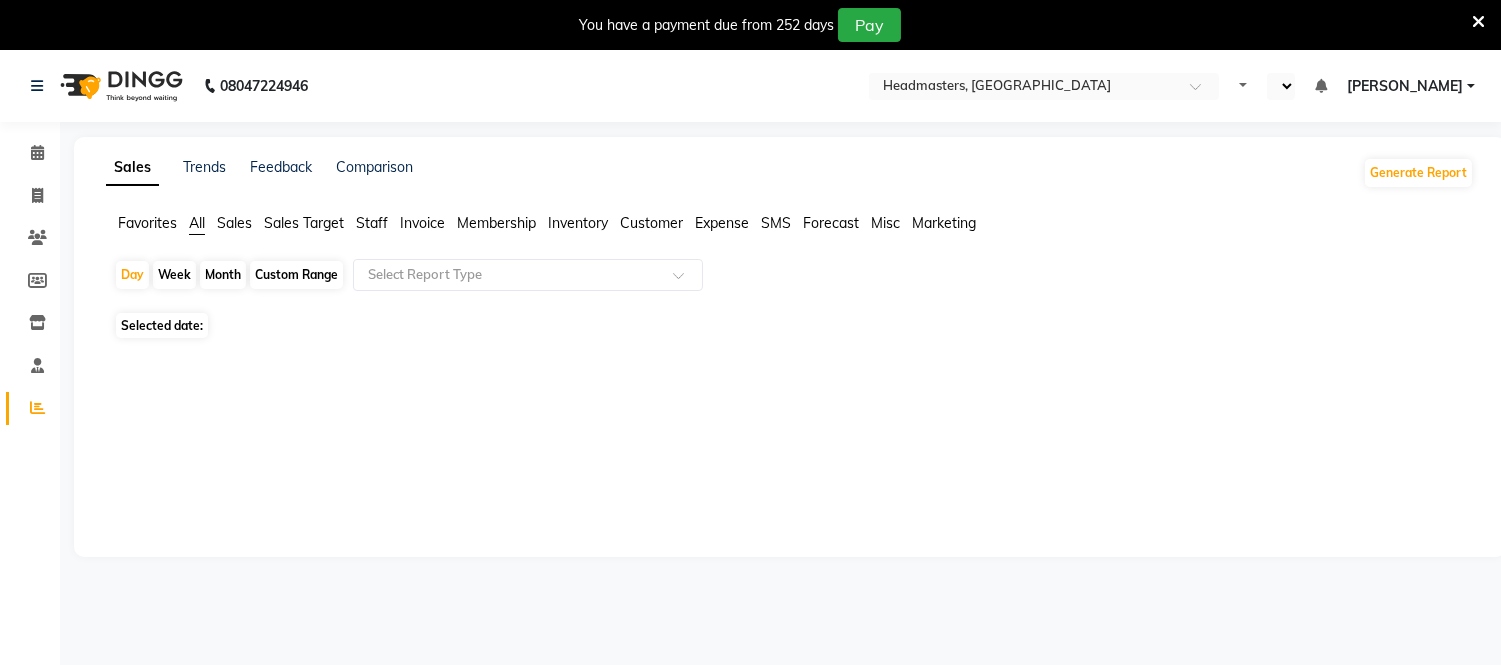 select on "en" 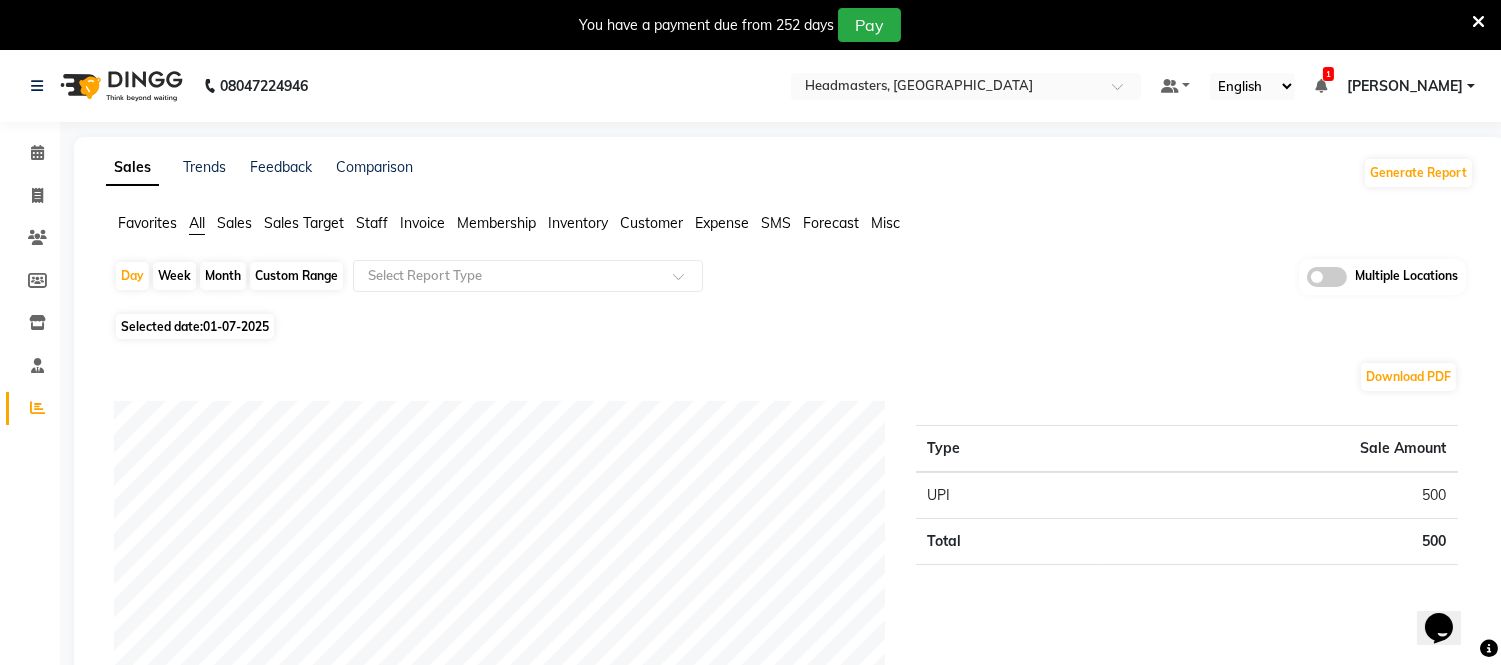 scroll, scrollTop: 0, scrollLeft: 0, axis: both 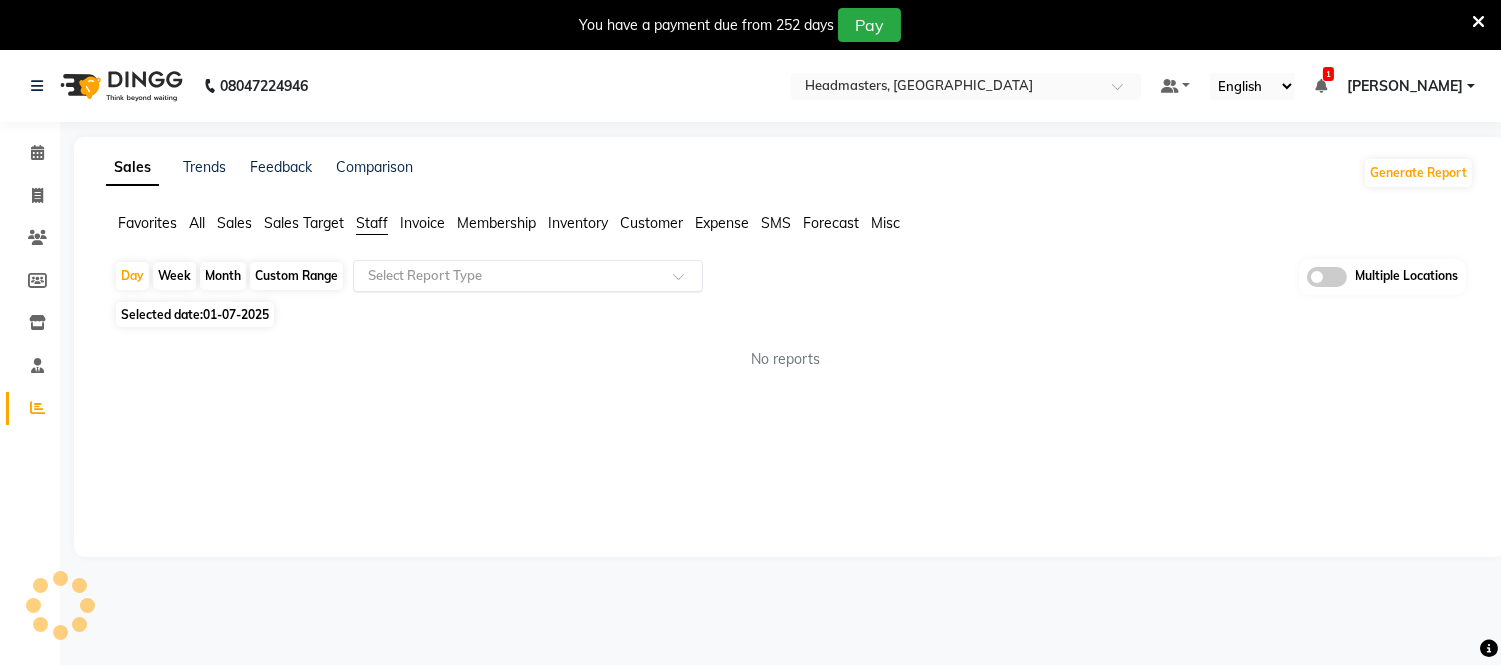 click 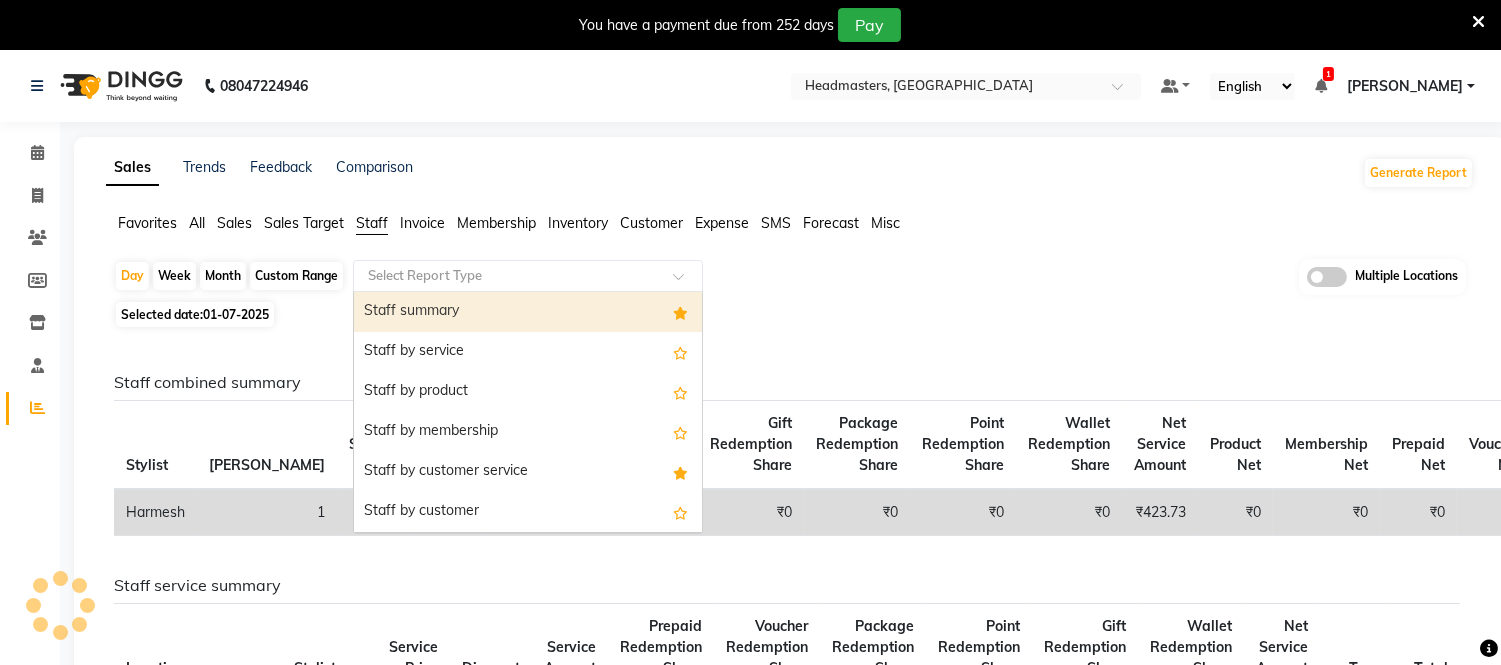 click on "Staff summary" at bounding box center [528, 312] 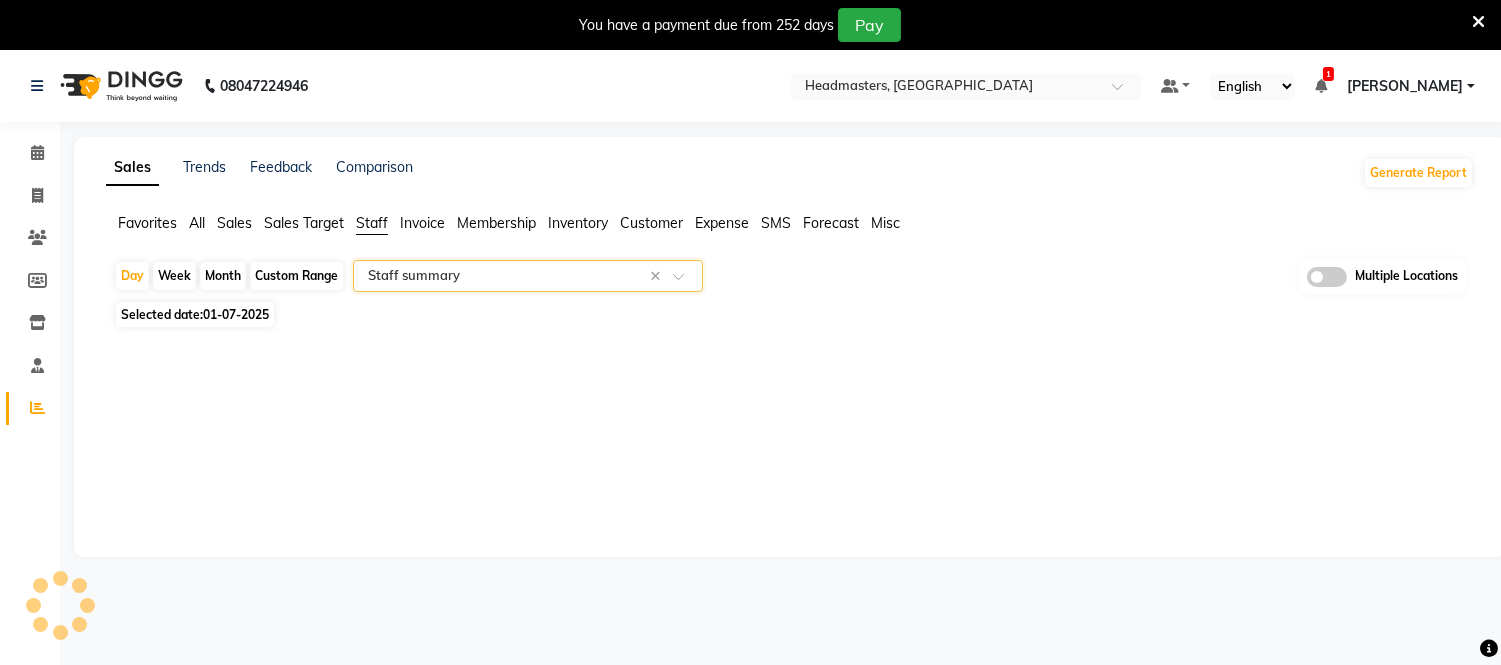 select on "full_report" 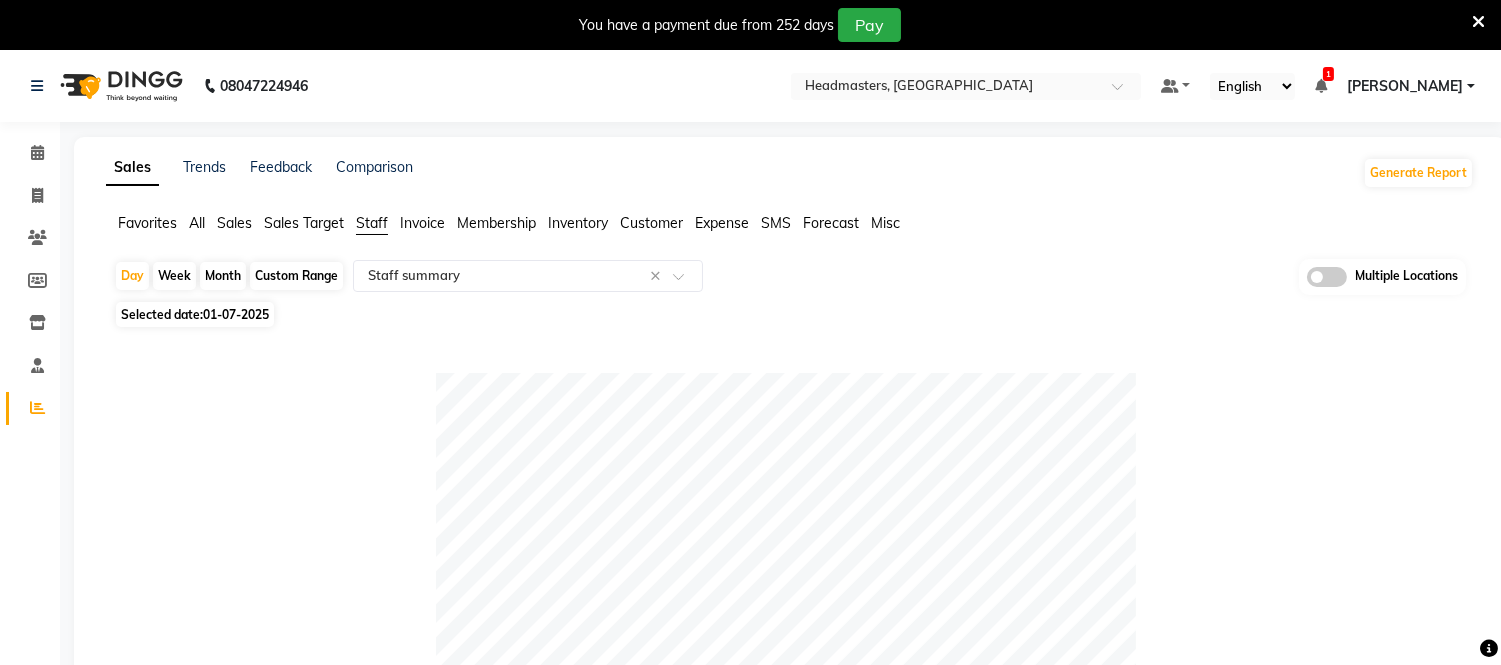 click on "Month" 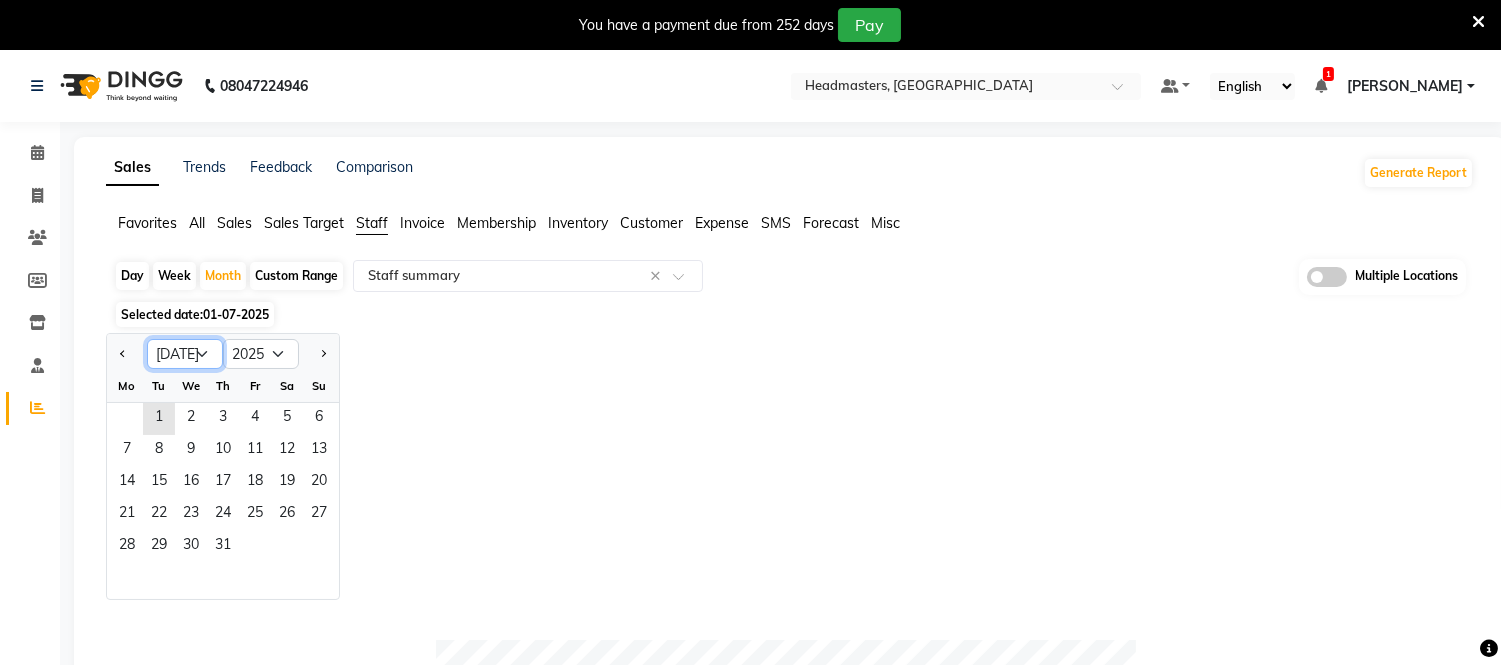 click on "Jan Feb Mar Apr May Jun Jul Aug Sep Oct Nov Dec" 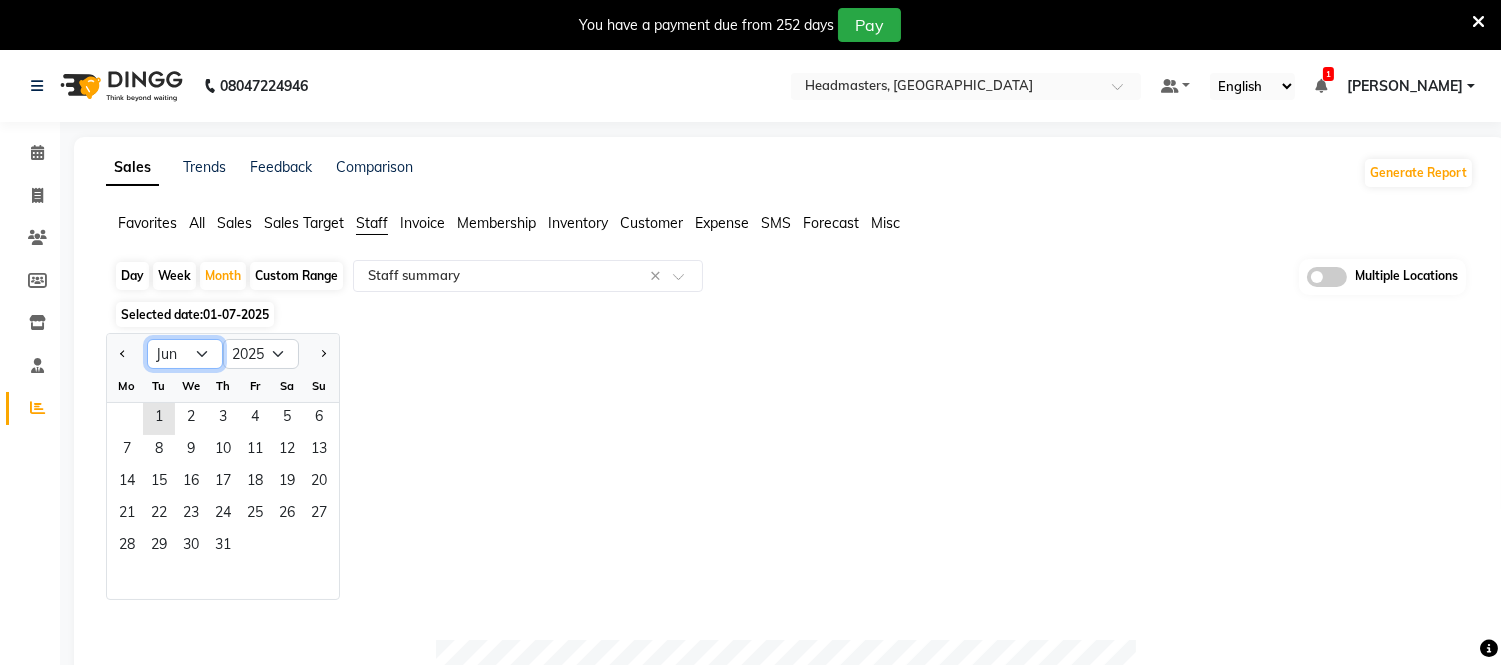 click on "Jan Feb Mar Apr May Jun Jul Aug Sep Oct Nov Dec" 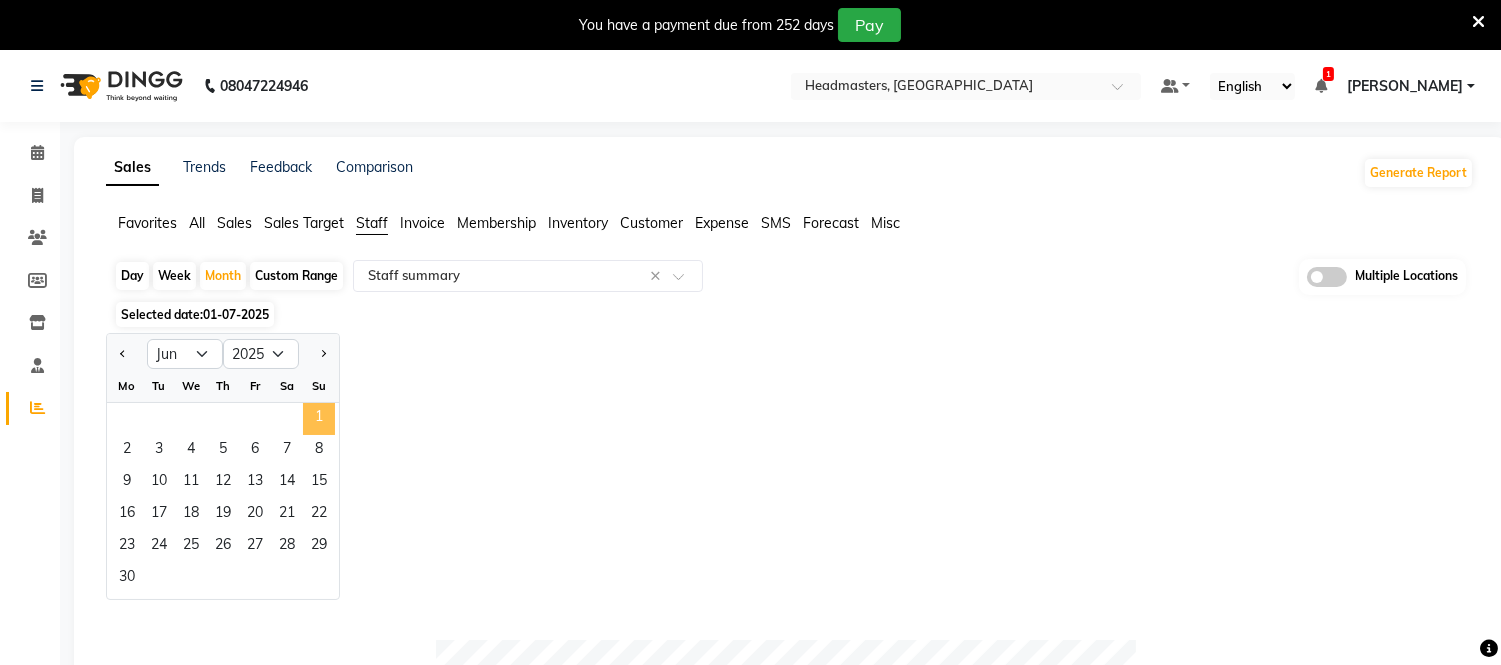 click on "1" 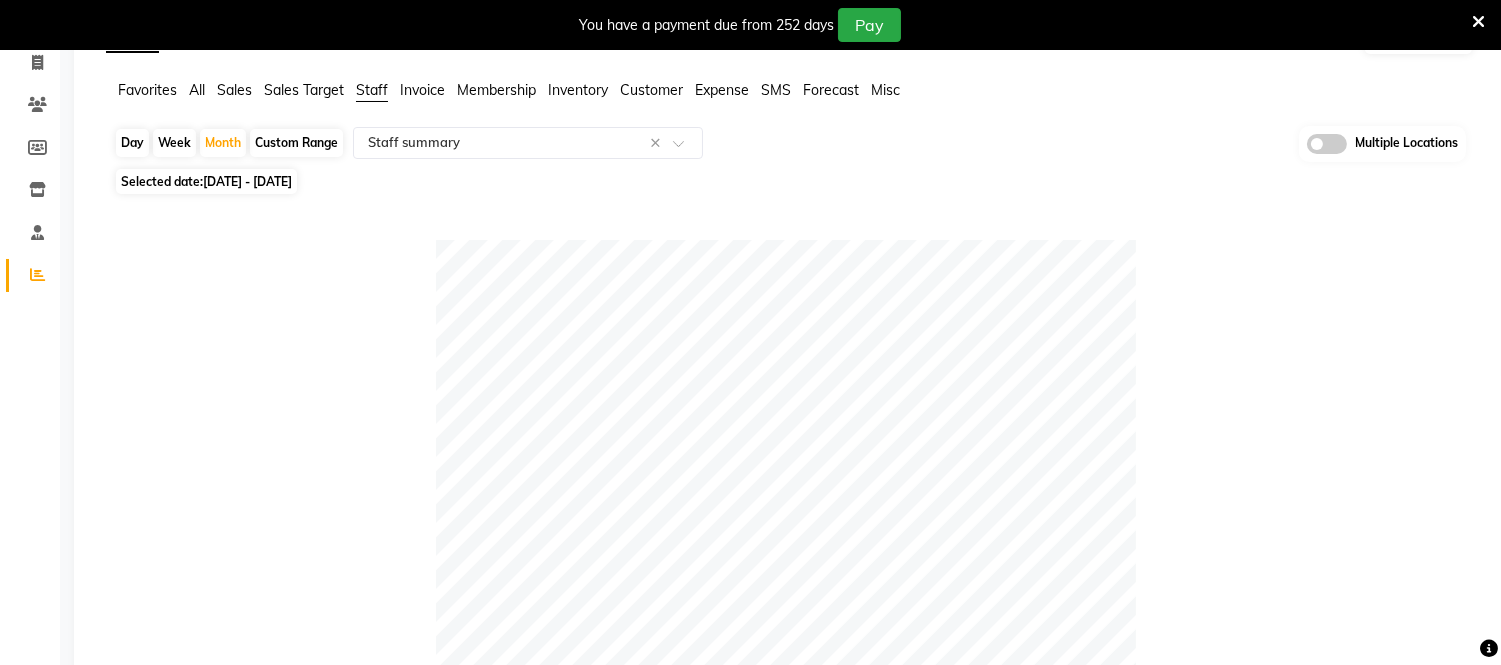 scroll, scrollTop: 777, scrollLeft: 0, axis: vertical 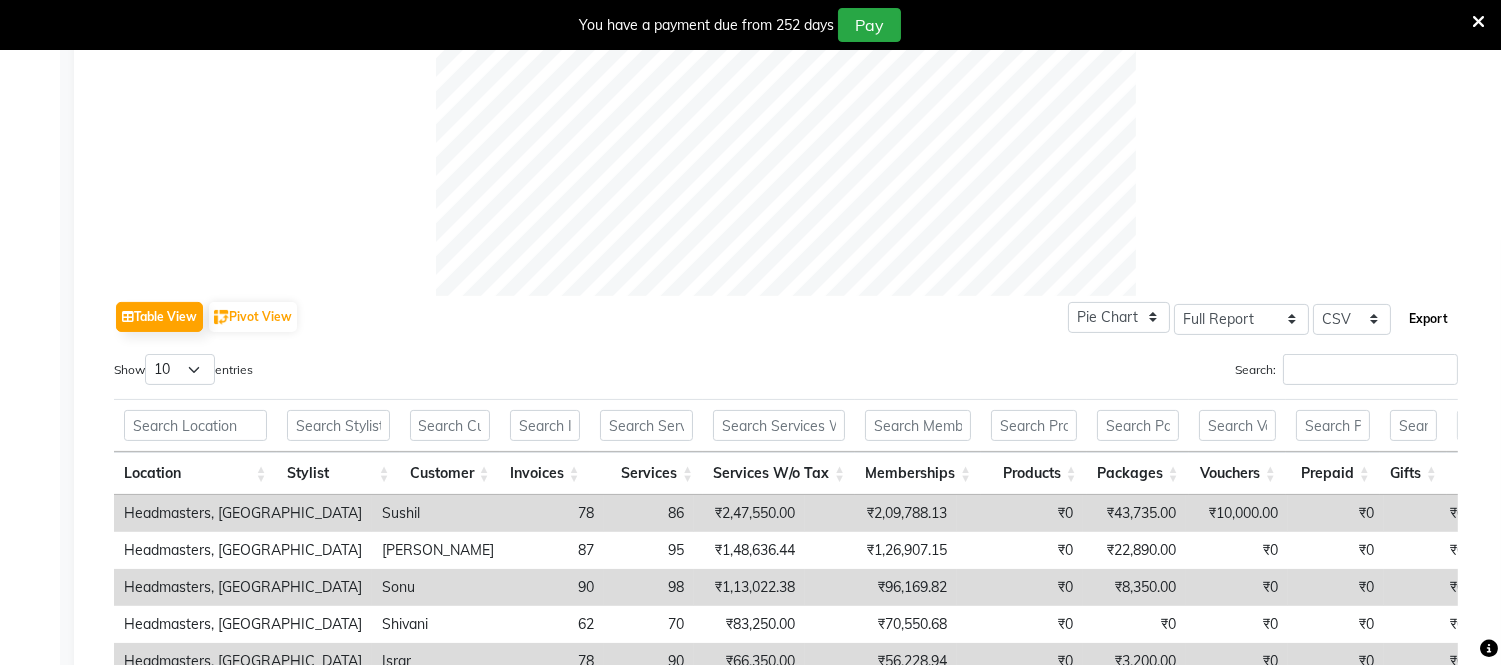 click on "Export" 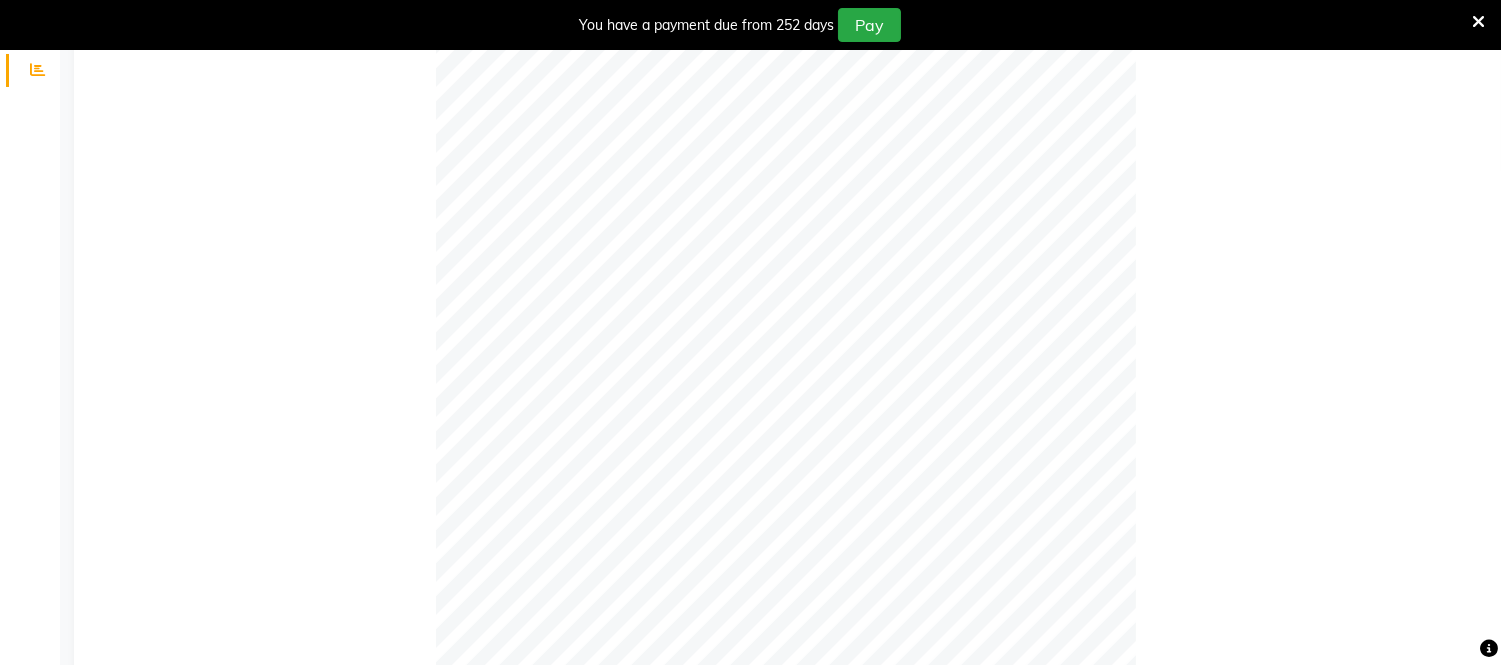 scroll, scrollTop: 0, scrollLeft: 0, axis: both 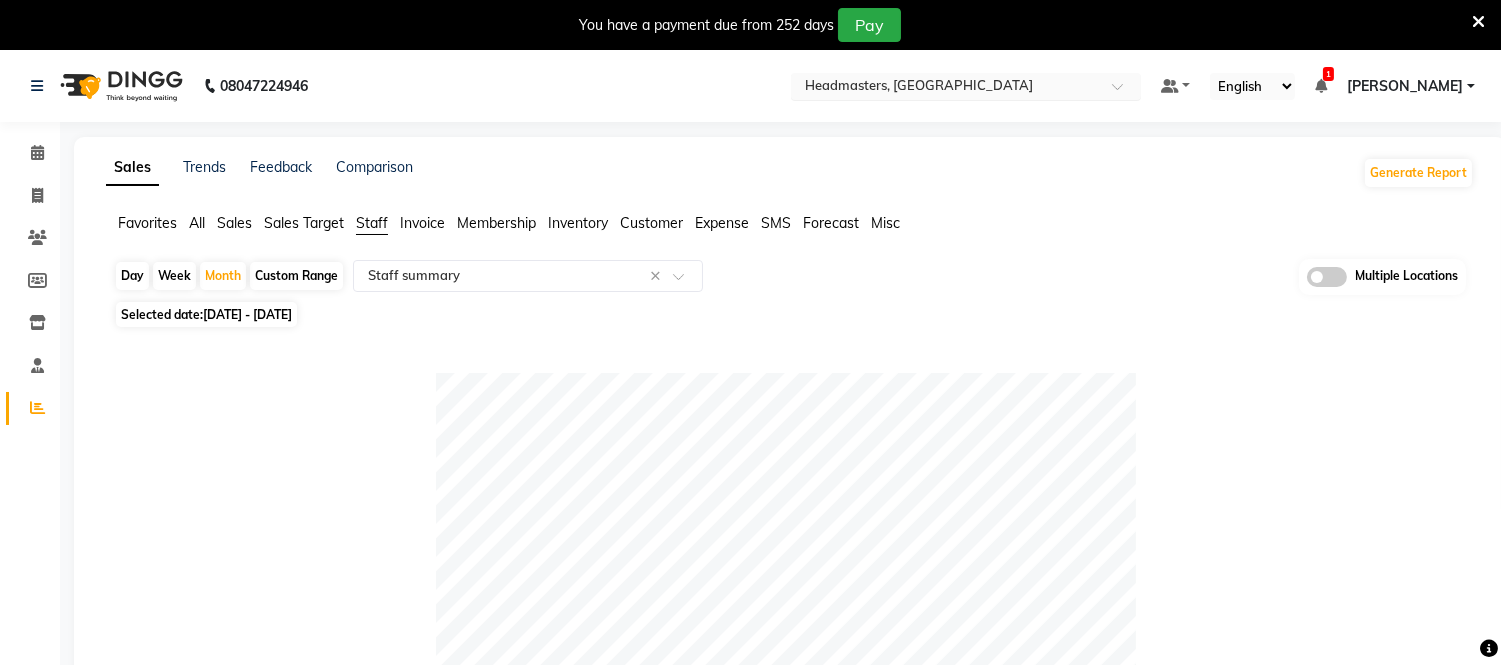 click at bounding box center (946, 88) 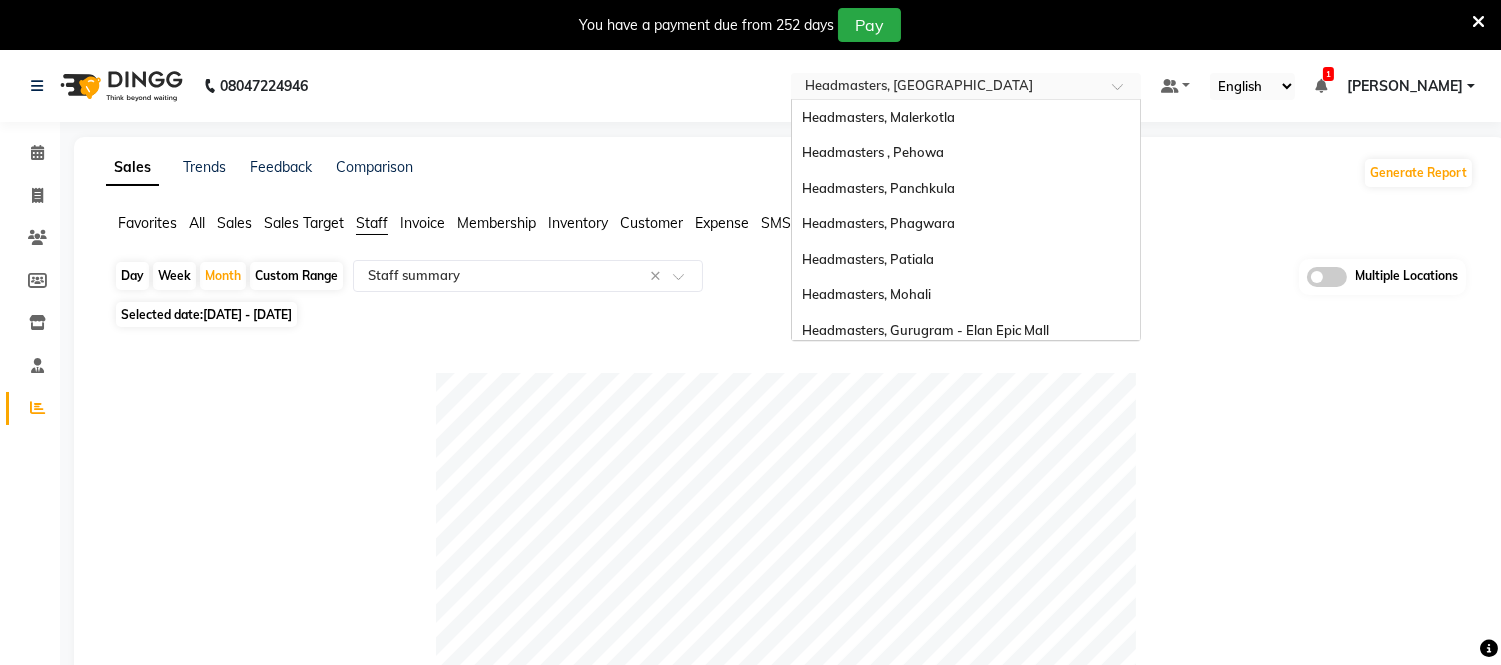 scroll, scrollTop: 363, scrollLeft: 0, axis: vertical 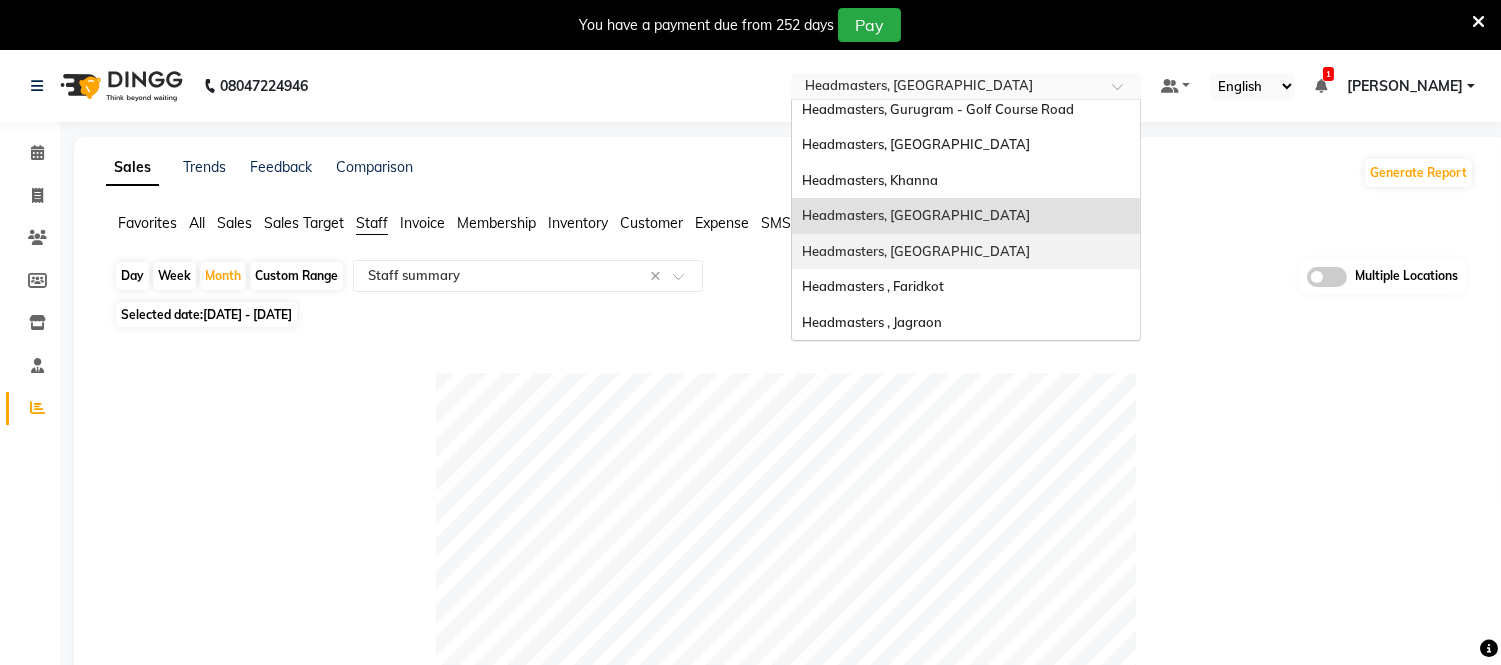 click on "Headmasters, Amritsar" at bounding box center [916, 251] 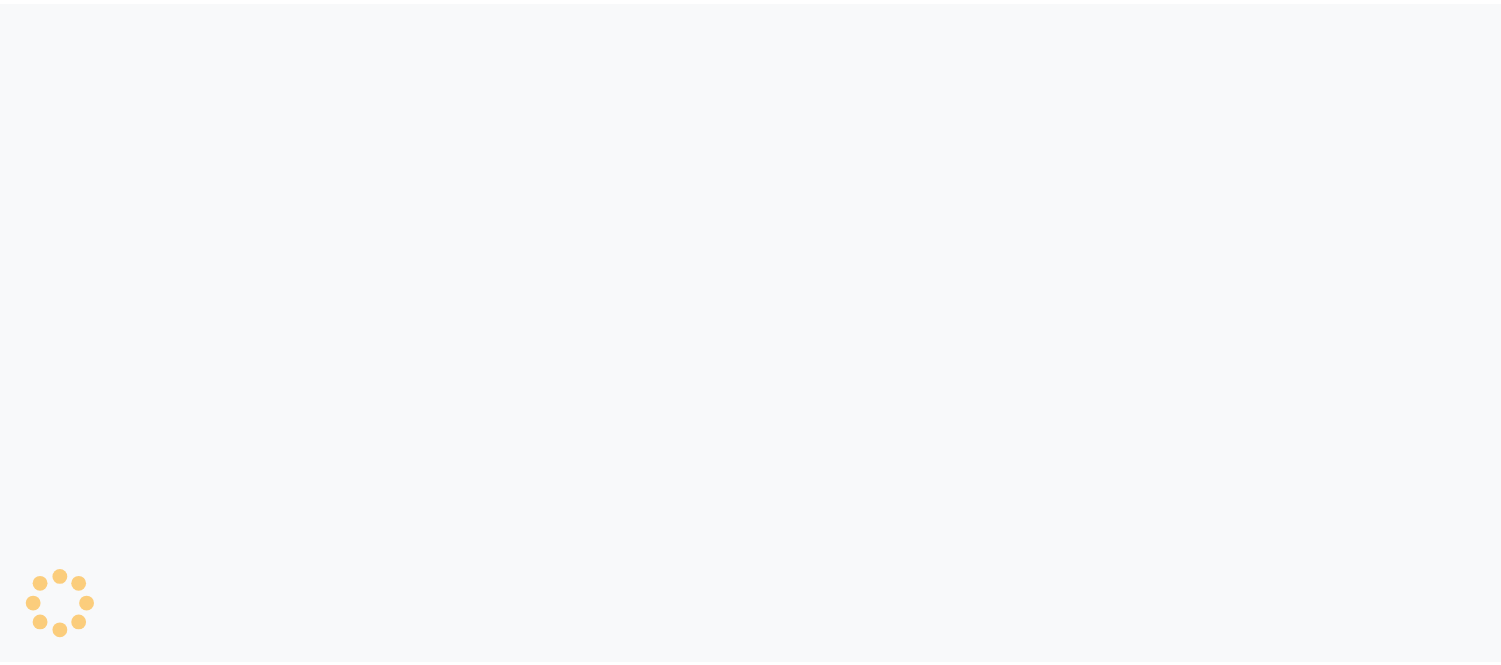 scroll, scrollTop: 0, scrollLeft: 0, axis: both 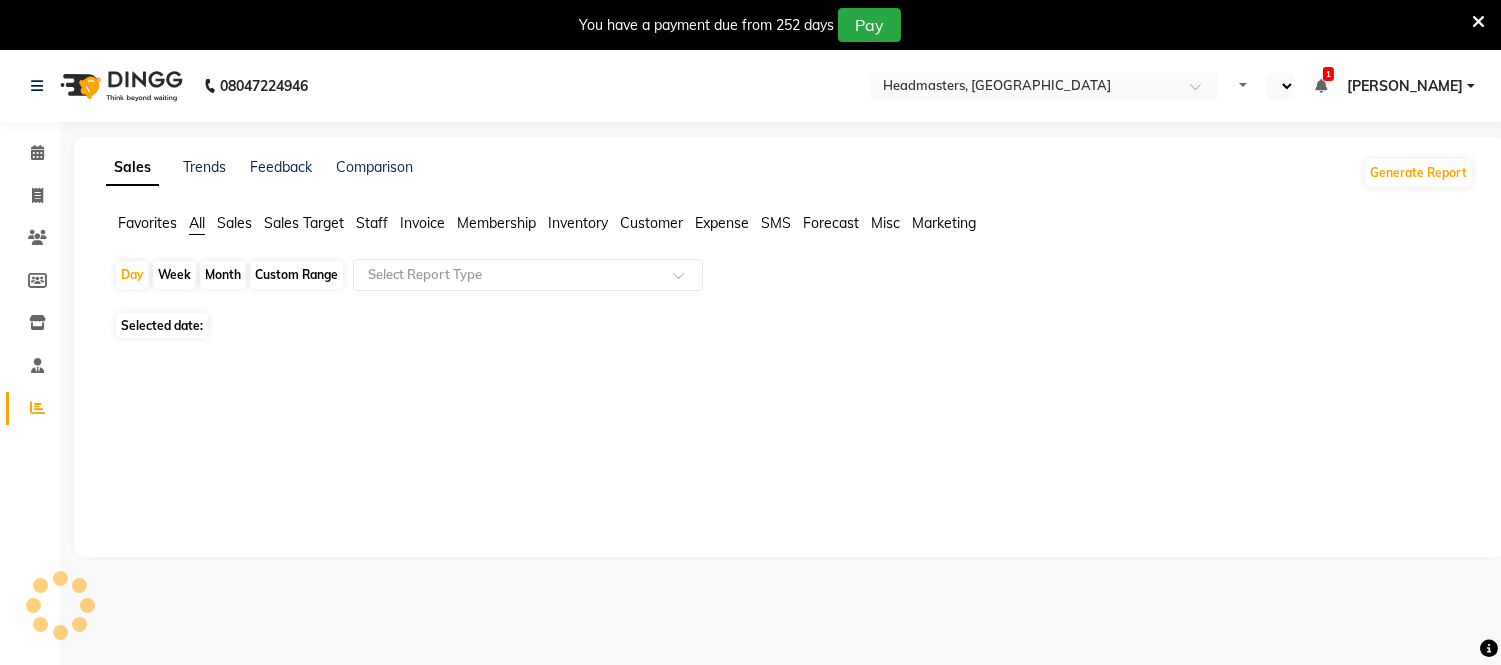 select on "en" 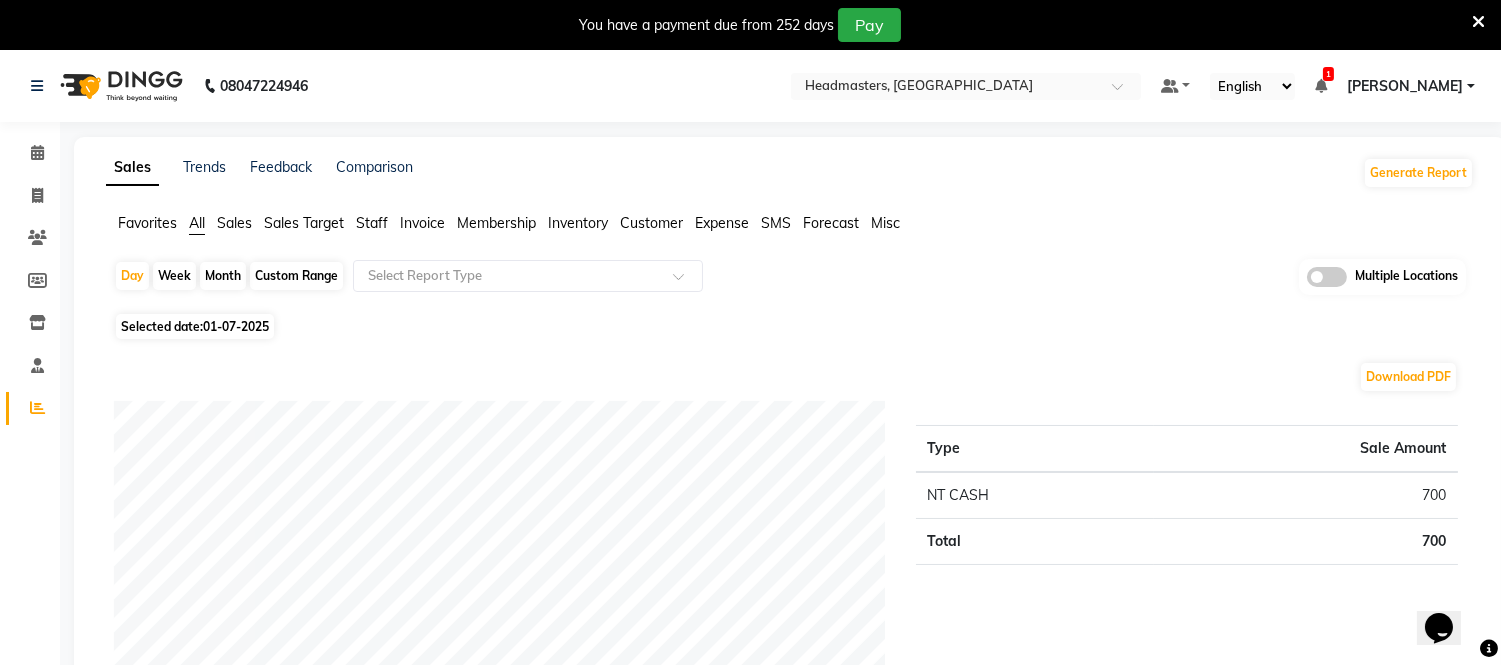 scroll, scrollTop: 0, scrollLeft: 0, axis: both 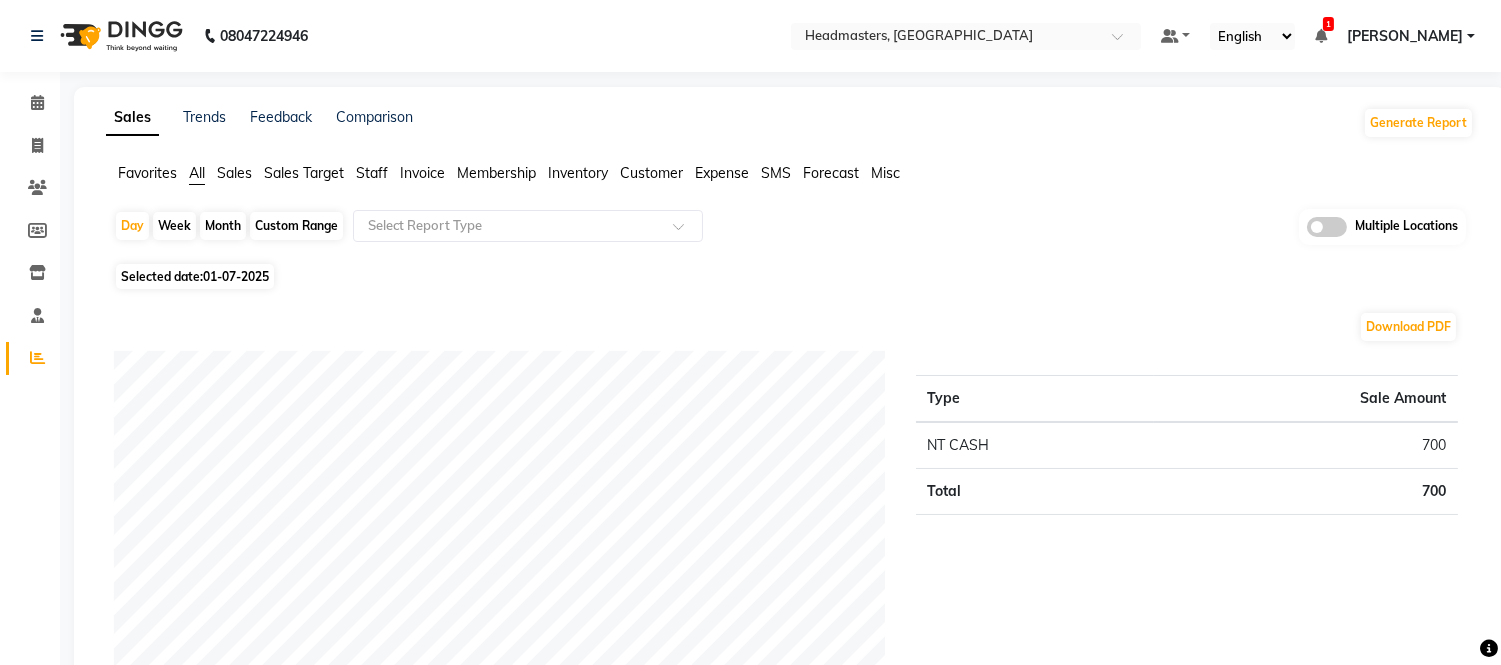 click on "Staff" 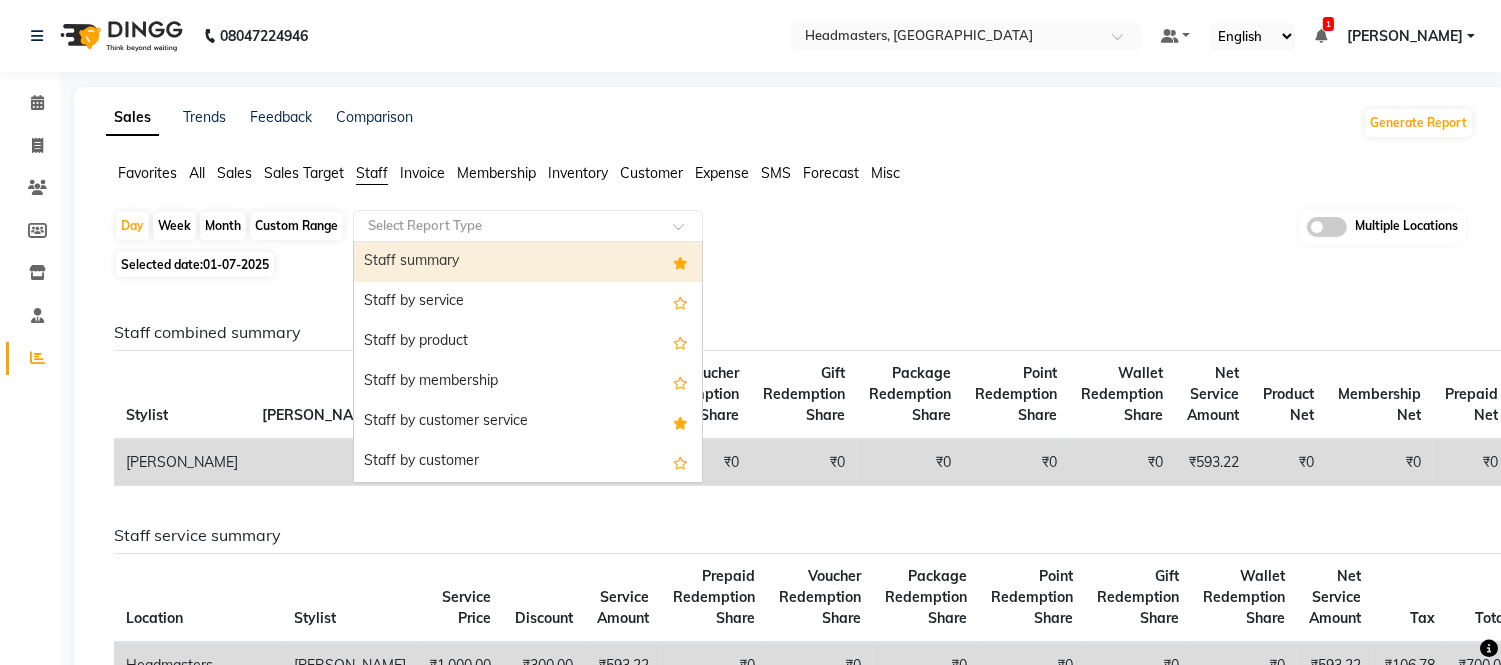click 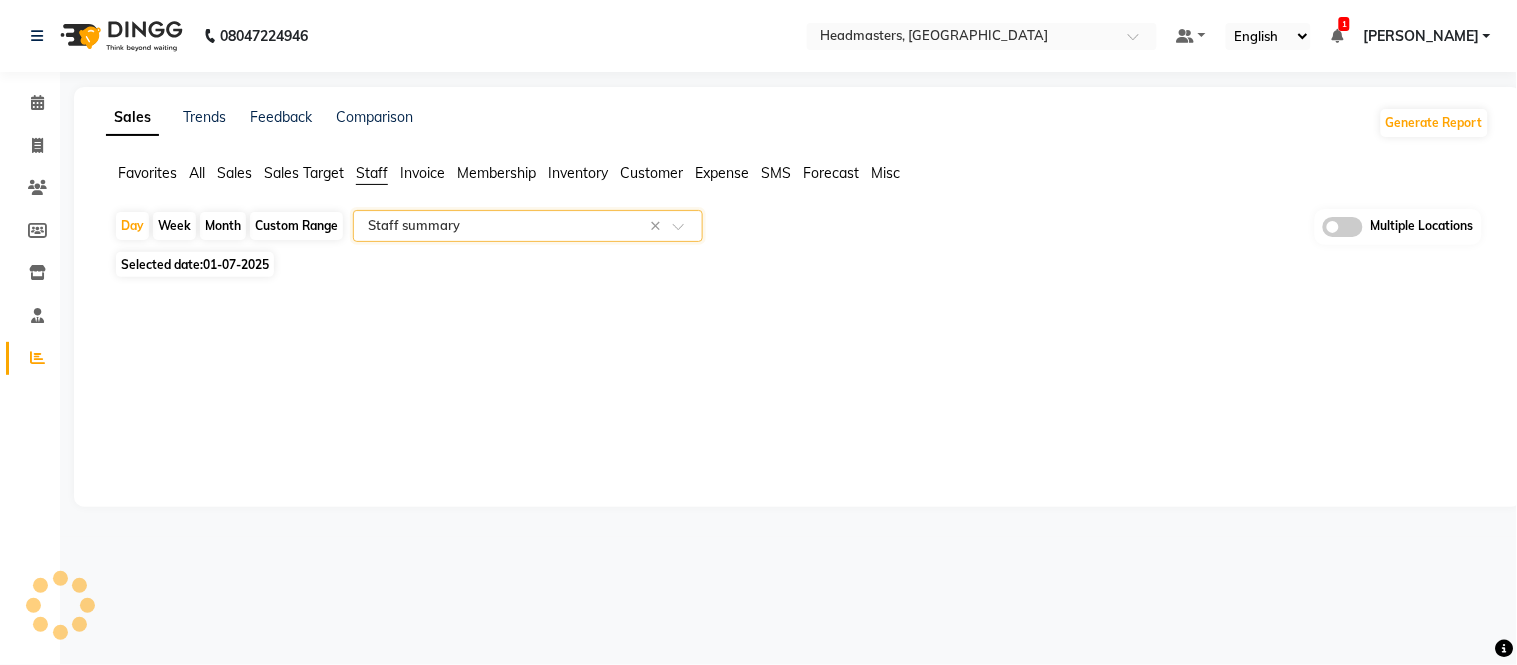 select on "full_report" 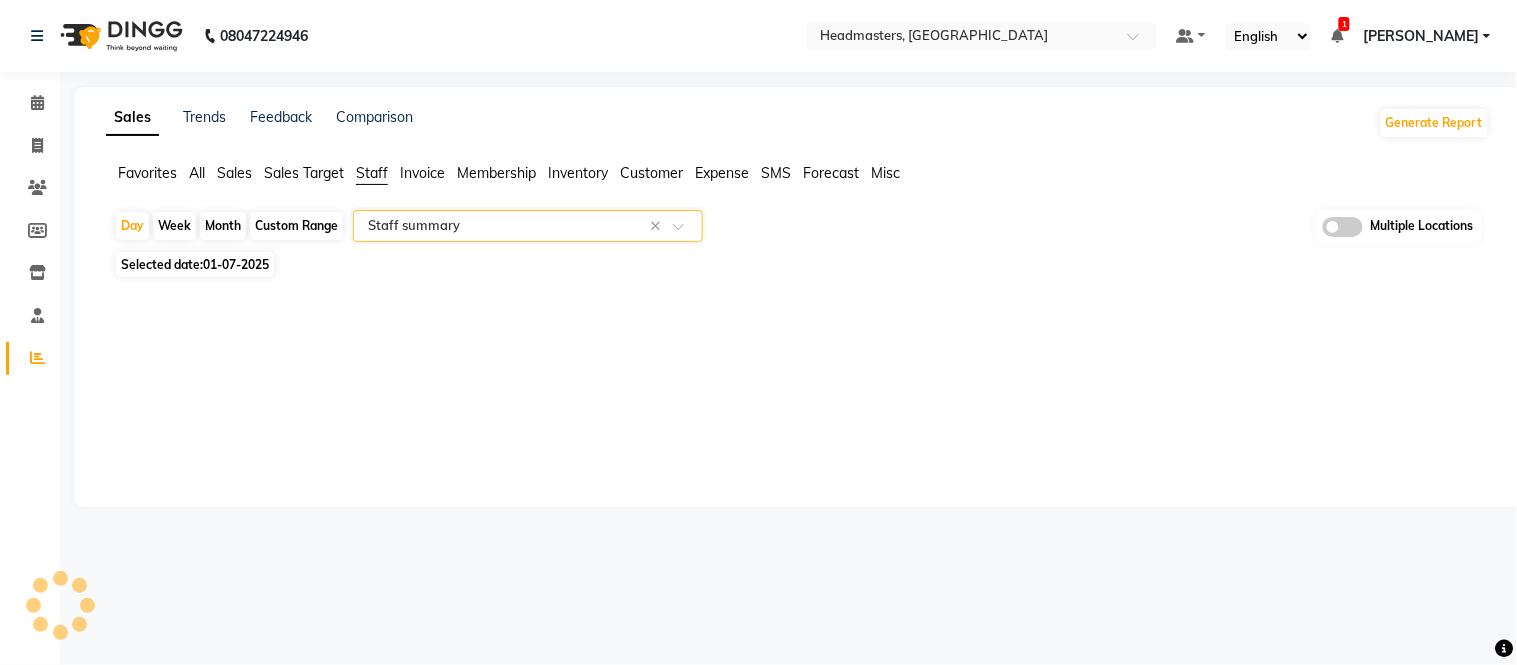 select on "csv" 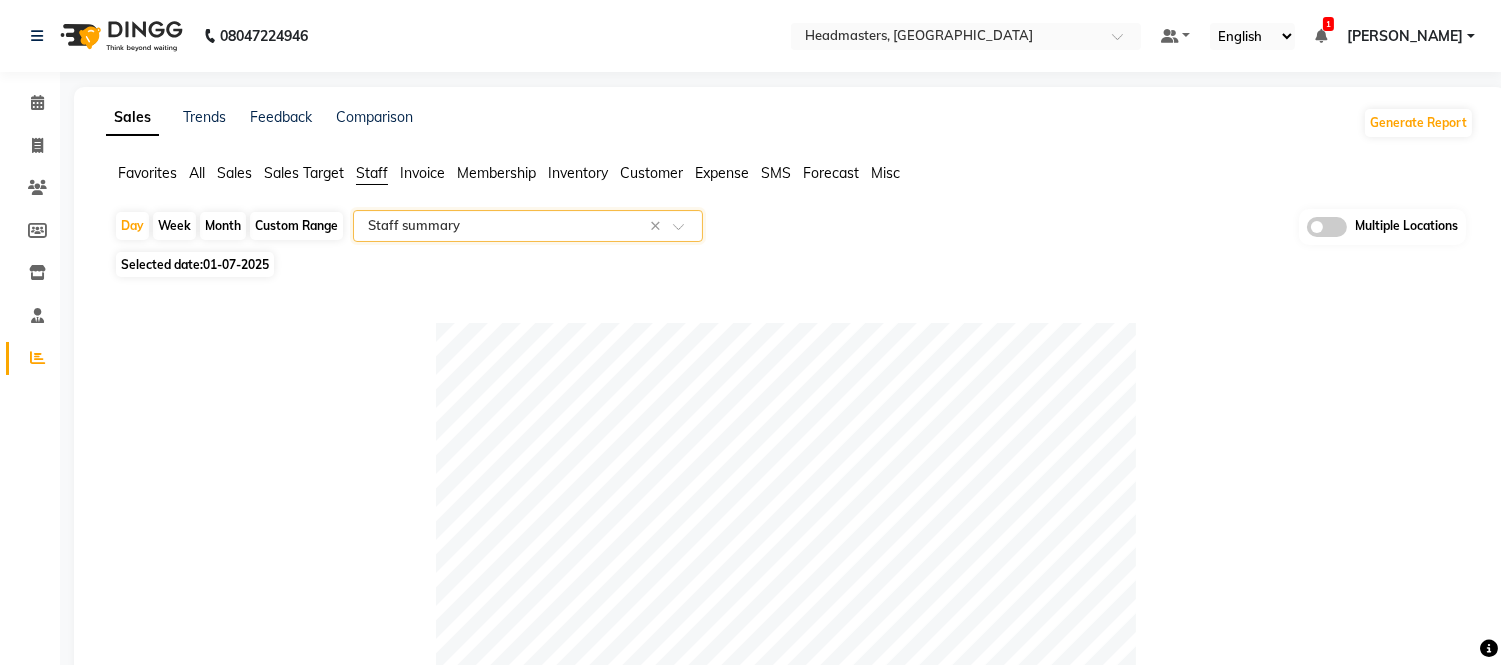 click on "Month" 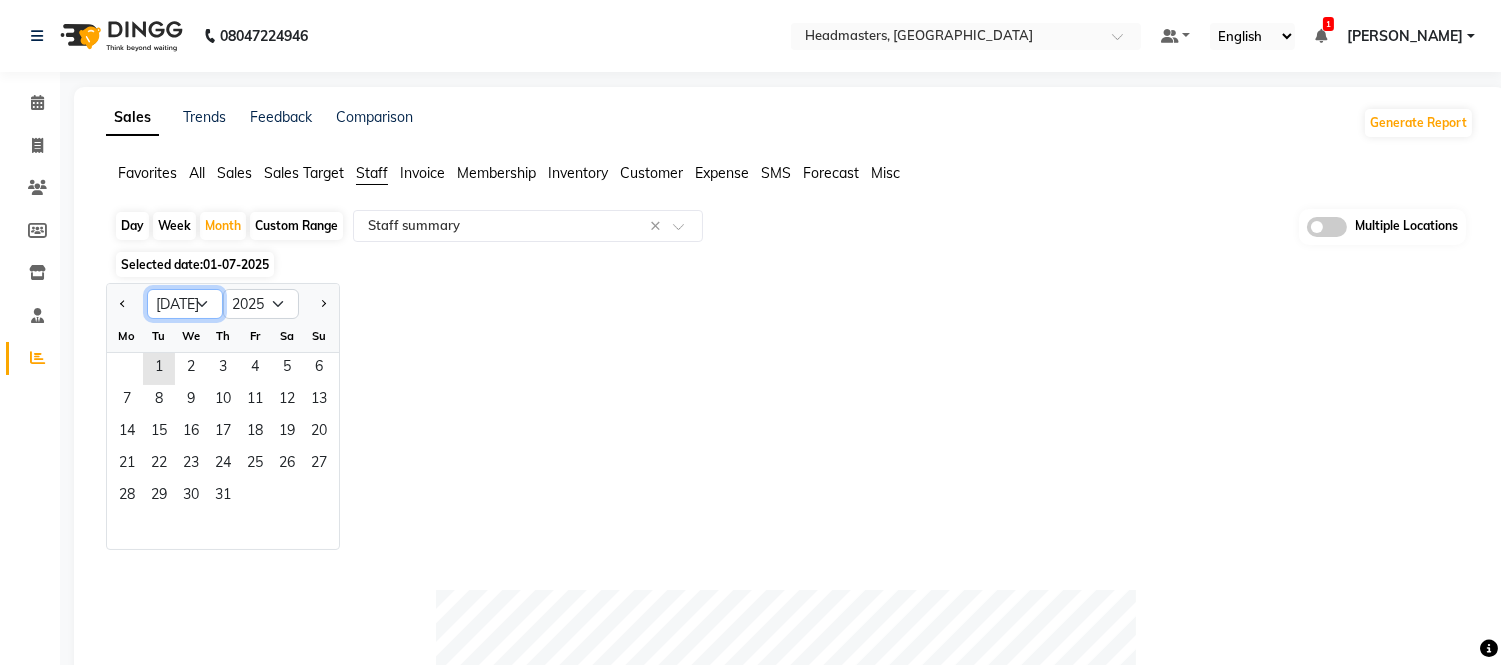 click on "Jan Feb Mar Apr May Jun Jul Aug Sep Oct Nov Dec" 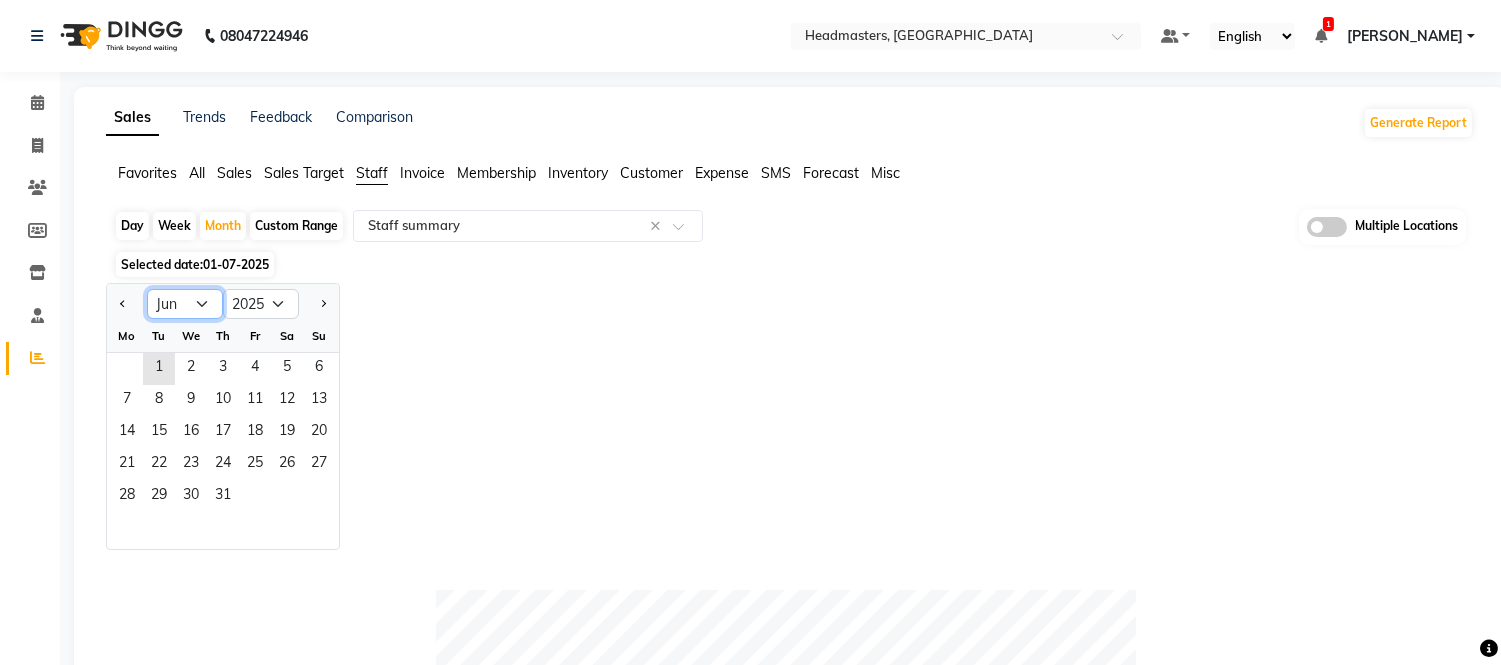 click on "Jan Feb Mar Apr May Jun [DATE] Aug Sep Oct Nov Dec" 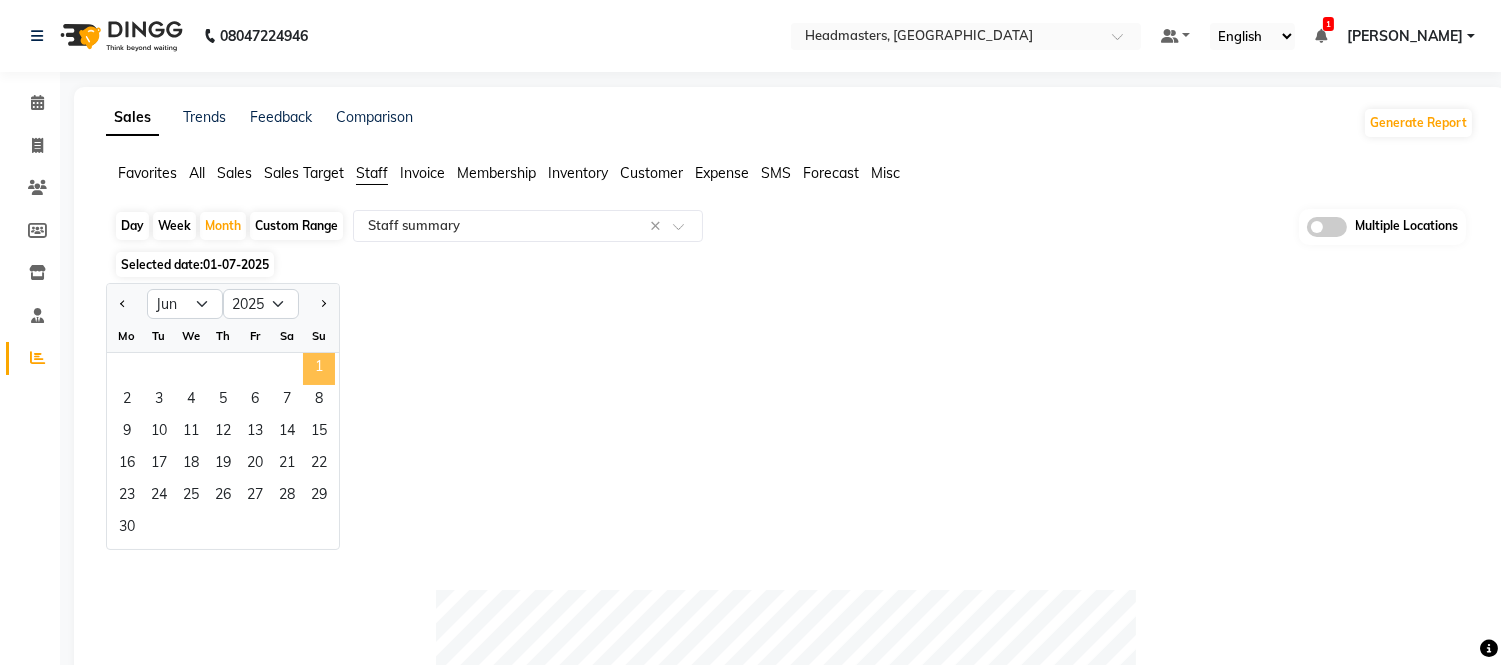 click on "1" 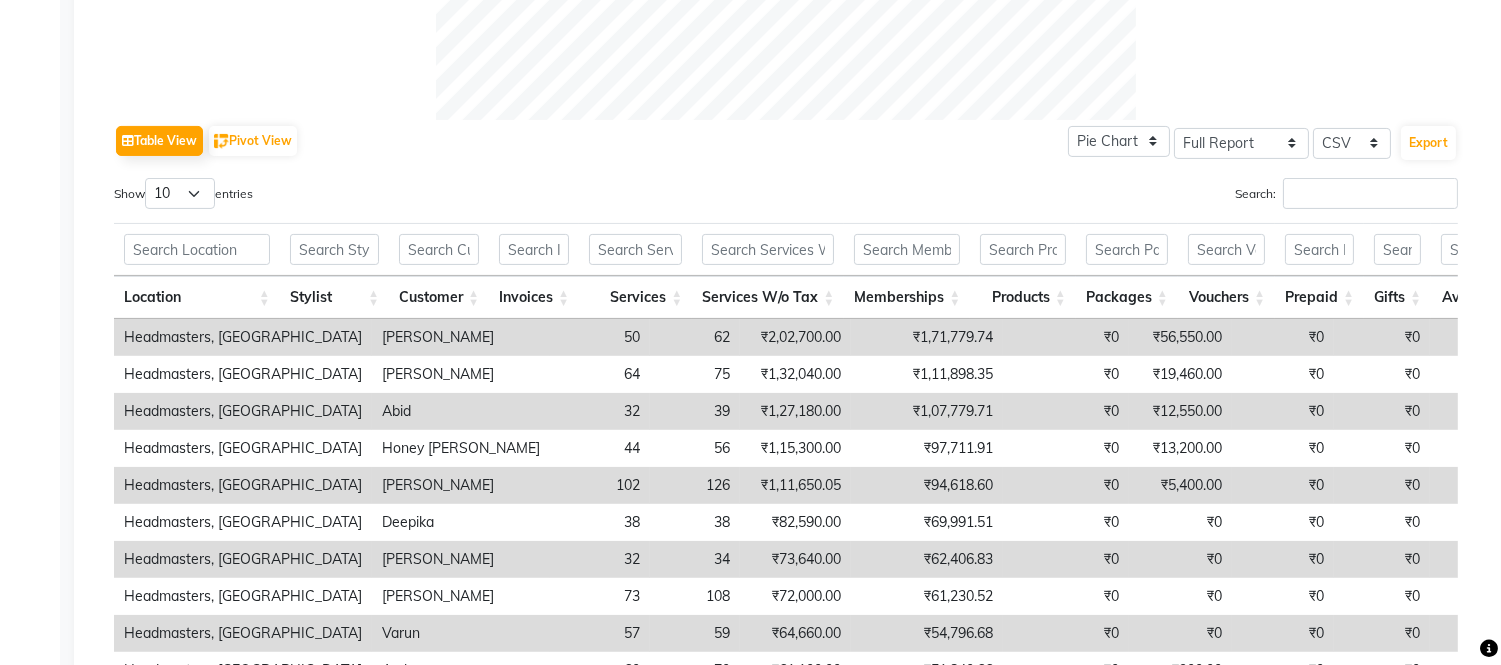 scroll, scrollTop: 888, scrollLeft: 0, axis: vertical 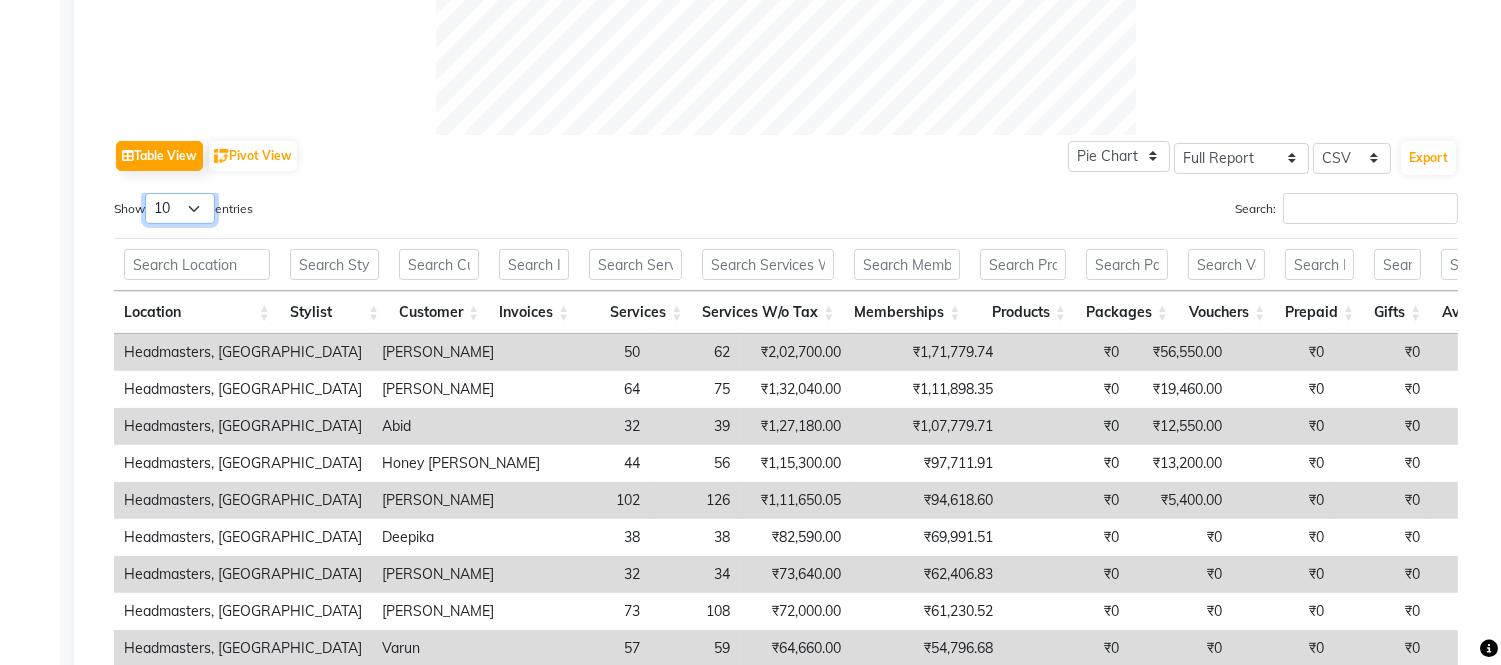 click on "10 25 50 100" at bounding box center [180, 208] 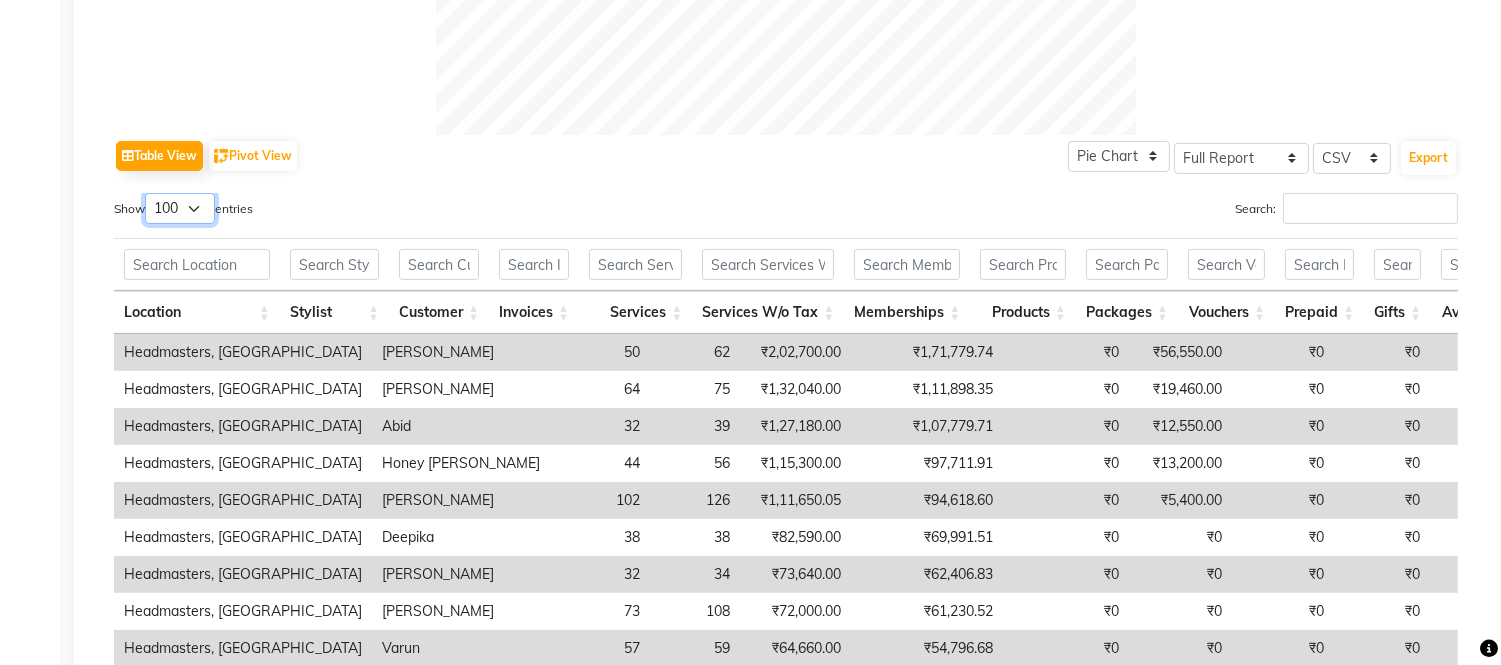 click on "10 25 50 100" at bounding box center [180, 208] 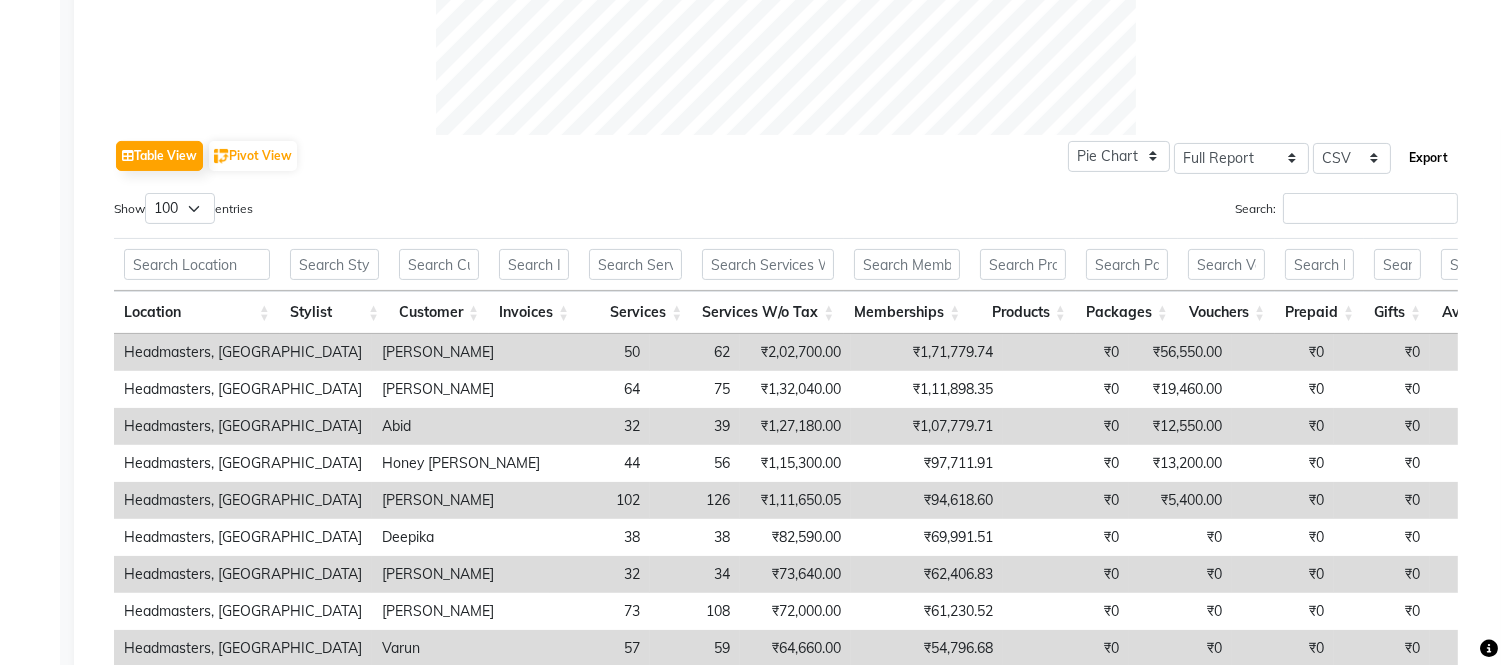 click on "Export" 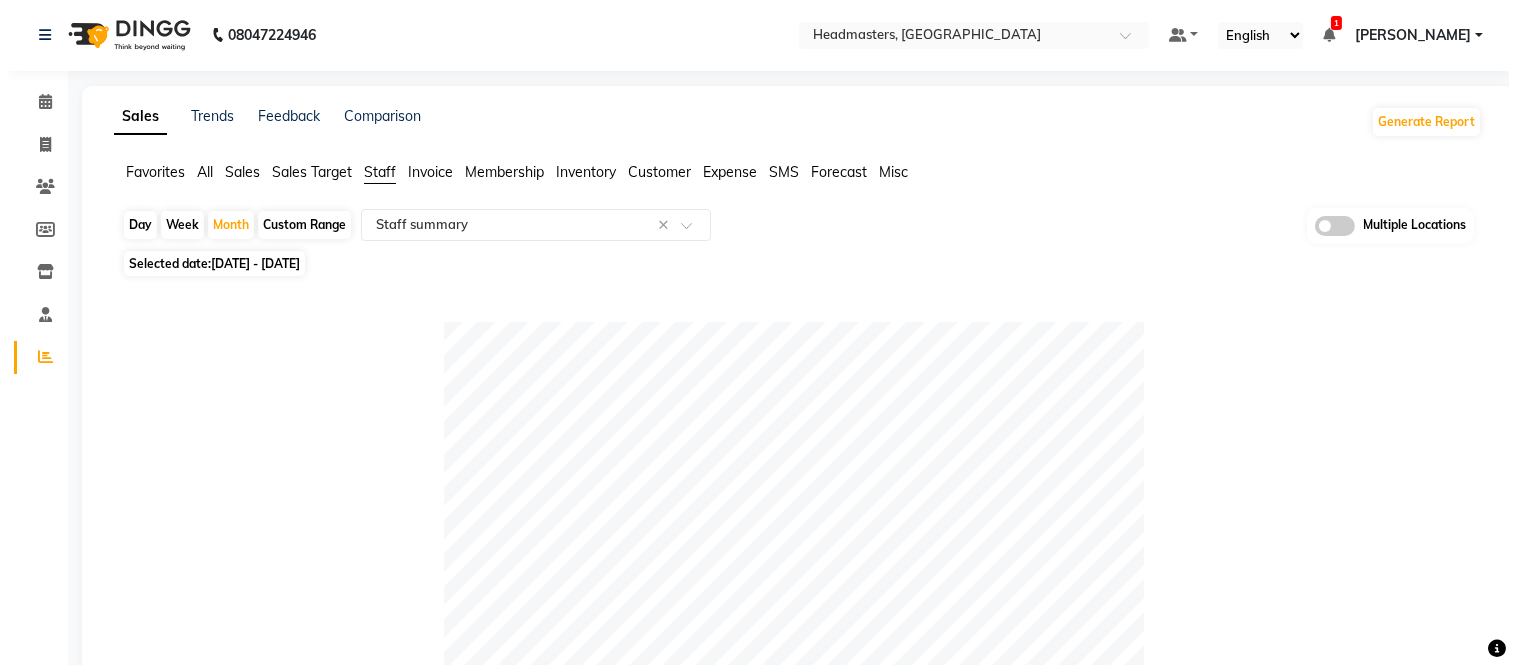 scroll, scrollTop: 0, scrollLeft: 0, axis: both 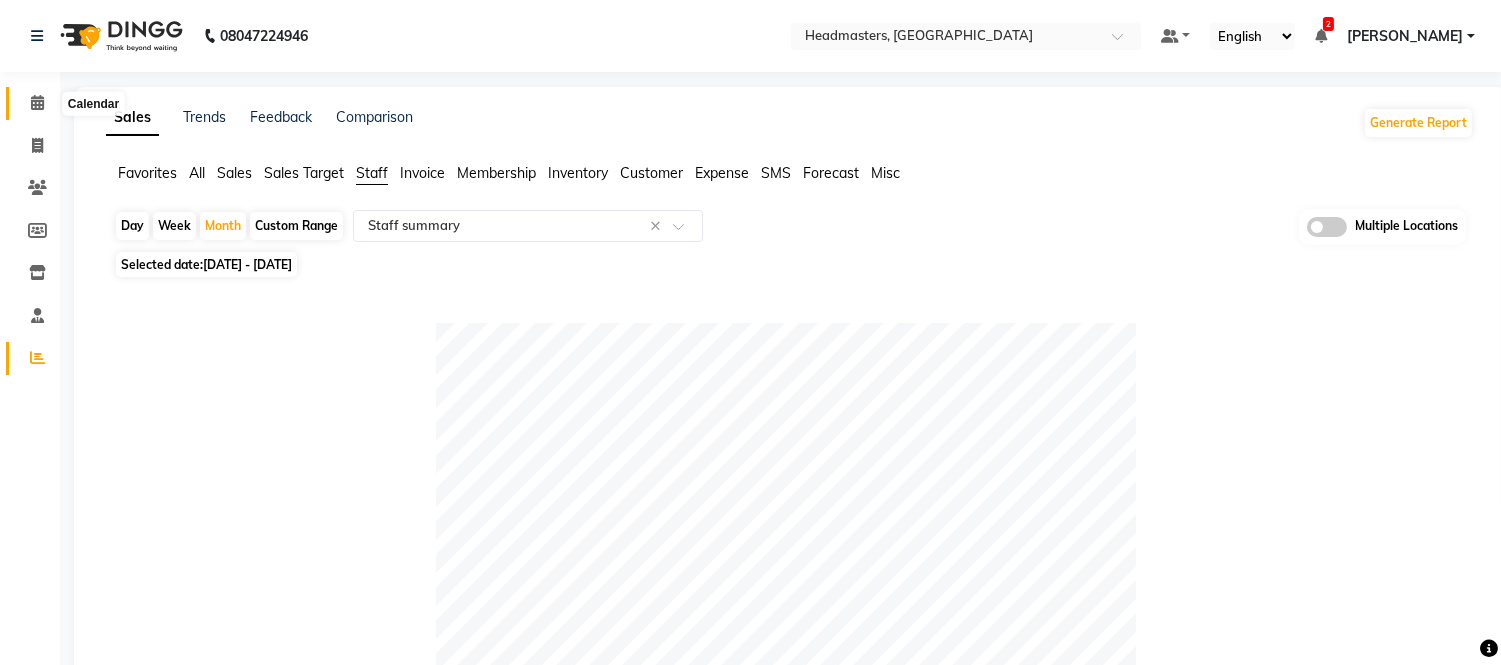 click 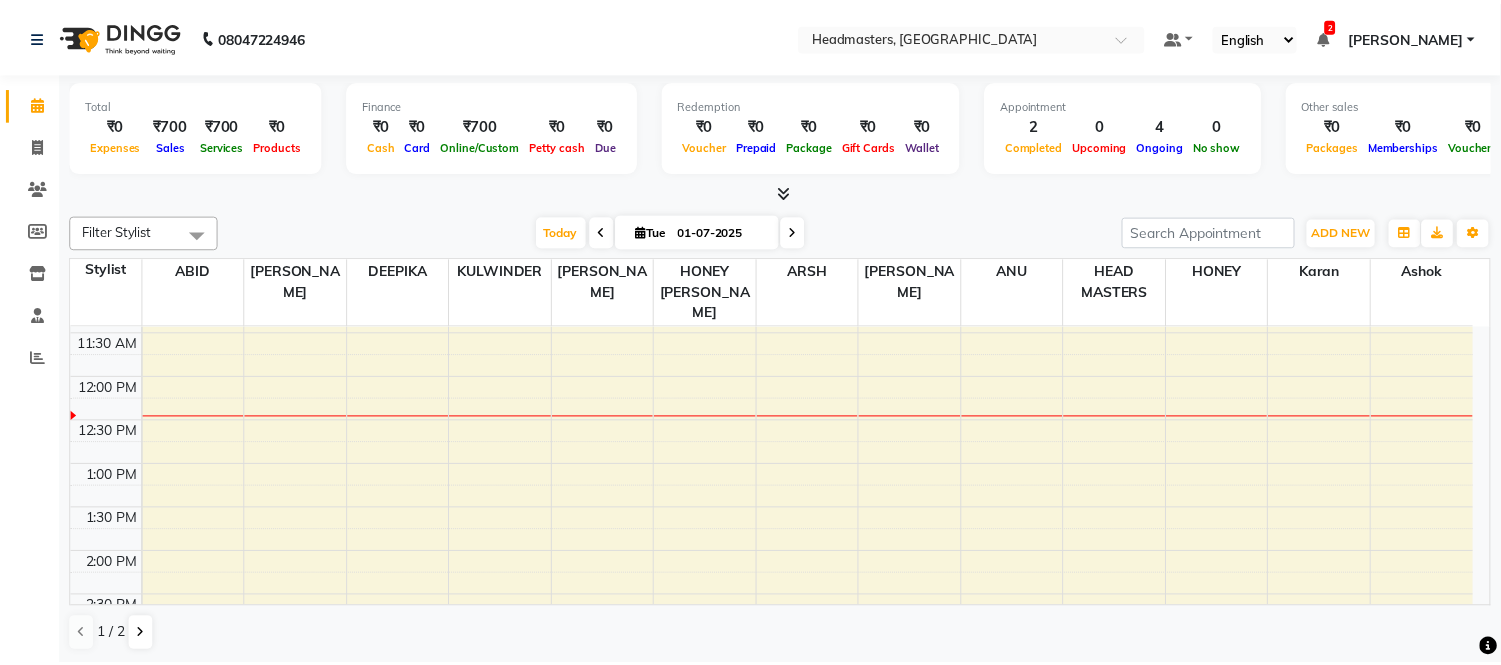 scroll, scrollTop: 0, scrollLeft: 0, axis: both 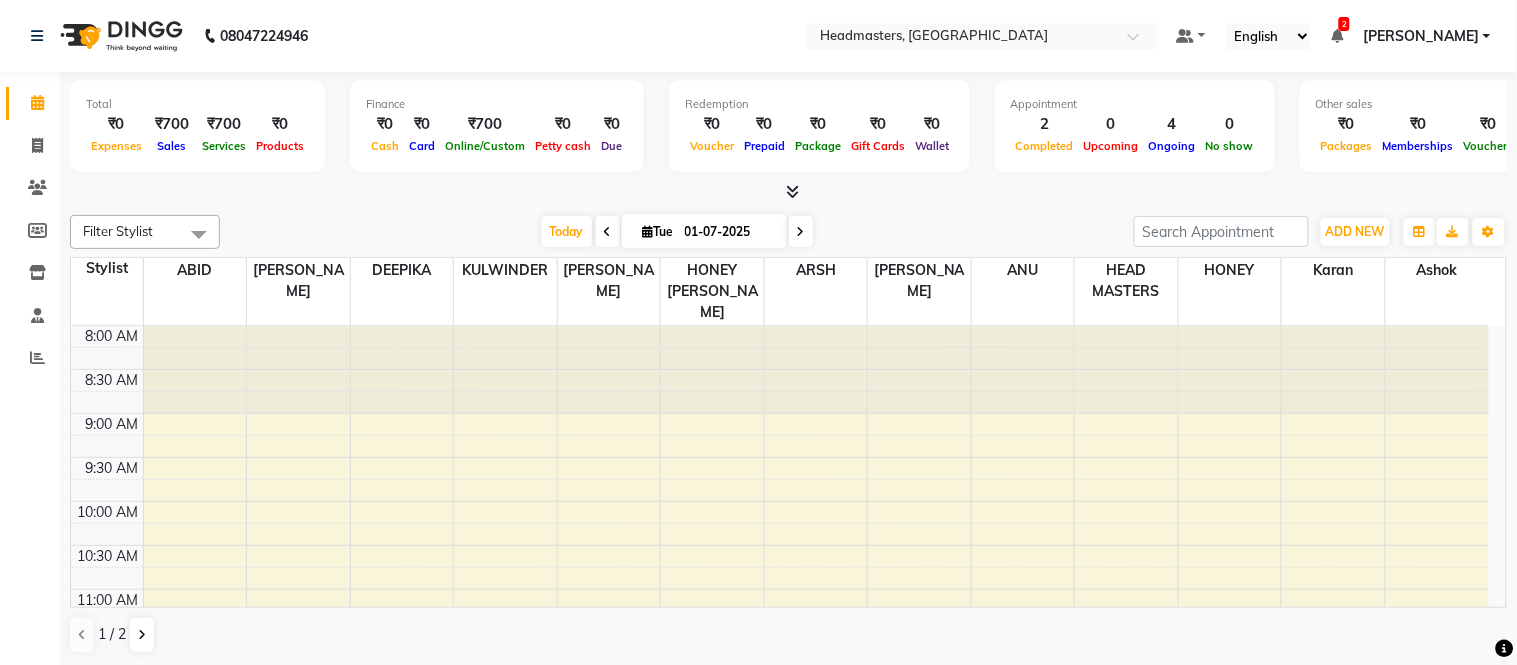 click at bounding box center [788, 192] 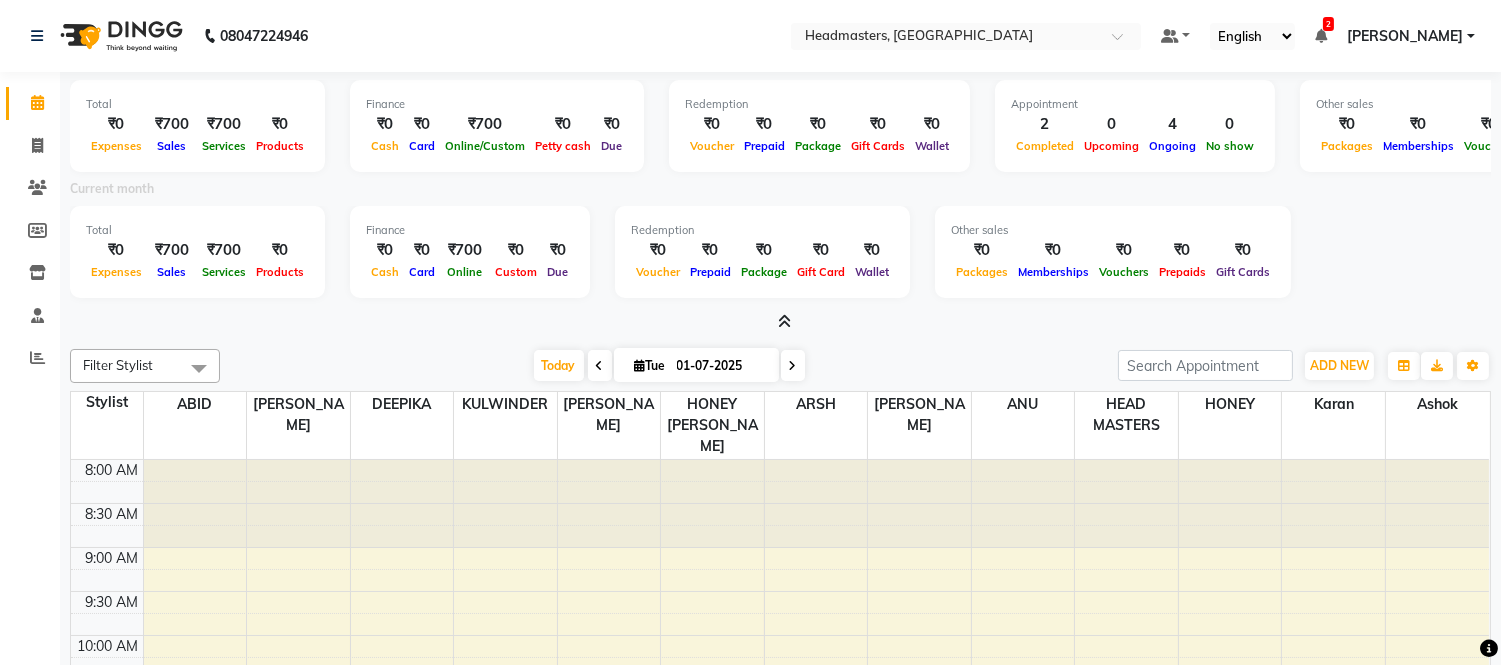 click at bounding box center (1321, 36) 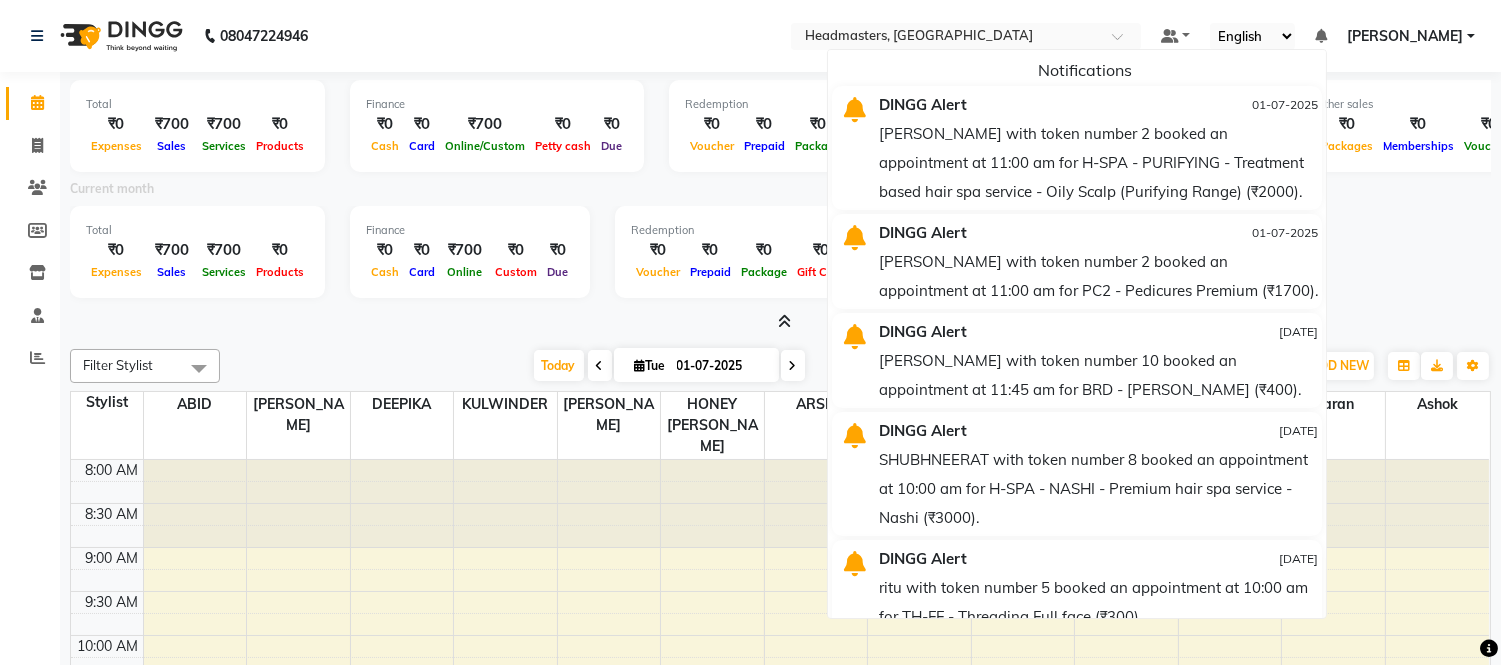 click on "08047224946 Select Location × Headmasters, Amritsar Default Panel My Panel English ENGLISH Español العربية मराठी हिंदी ગુજરાતી தமிழ் 中文 Notifications  DINGG Alert   01-07-2025   simran with token number 2 booked an appointment at 11:00 am for H-SPA - PURIFYING - Treatment based hair spa service - Oily Scalp (Purifying Range) (₹2000).   DINGG Alert   01-07-2025   simran with token number 2 booked an appointment at 11:00 am for PC2 - Pedicures Premium (₹1700).   DINGG Alert   30-06-2025   MANRAJ with token number 10 booked an appointment at 11:45 am for BRD - Beard (₹400).   DINGG Alert   30-06-2025   SHUBHNEERAT with token number 8 booked an appointment at 10:00 am for H-SPA - NASHI - Premium hair spa service -  Nashi (₹3000).   DINGG Alert   30-06-2025   ritu with token number 5 booked an appointment at 10:00 am for TH-FF - Threading Full face (₹300).   DINGG Alert   29-06-2025   DINGG Alert   29-06-2025   DINGG Alert   28-06-2025  Ajay Kumar" 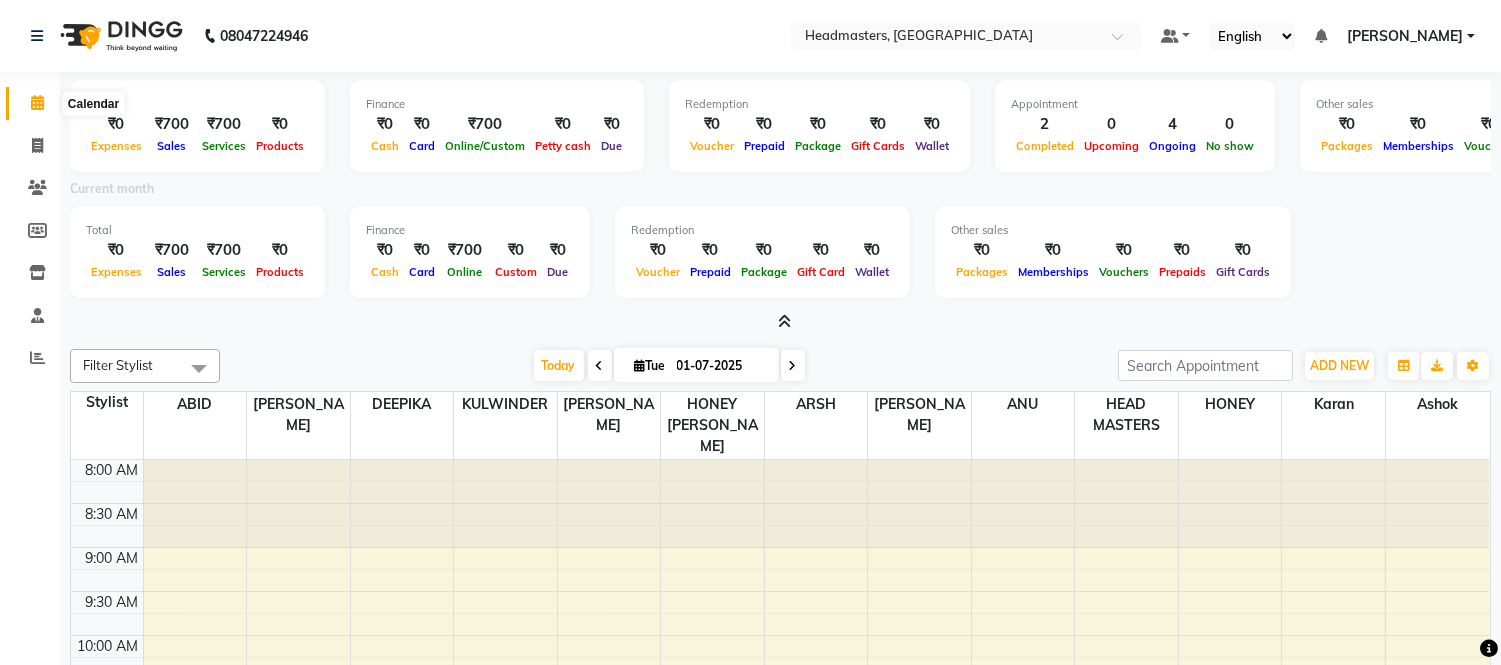 drag, startPoint x: 24, startPoint y: 104, endPoint x: 61, endPoint y: 90, distance: 39.56008 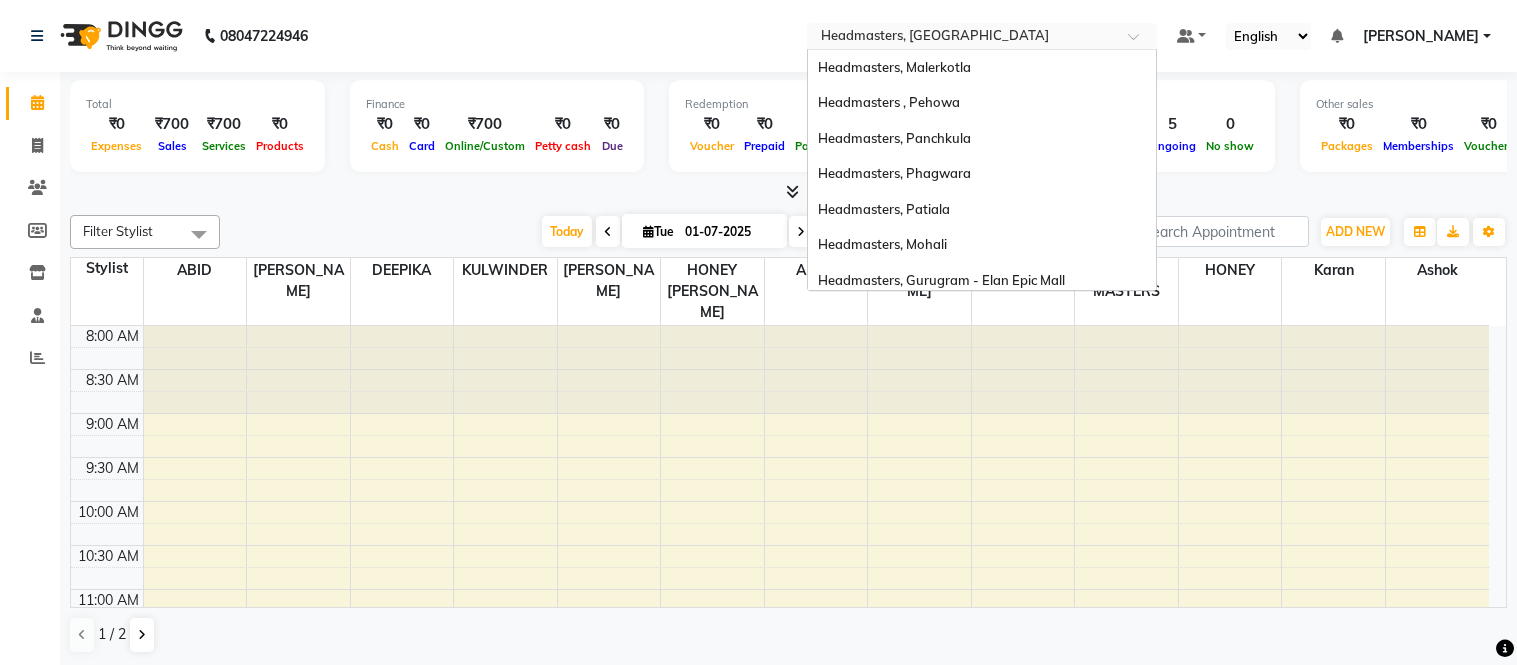 scroll, scrollTop: 0, scrollLeft: 0, axis: both 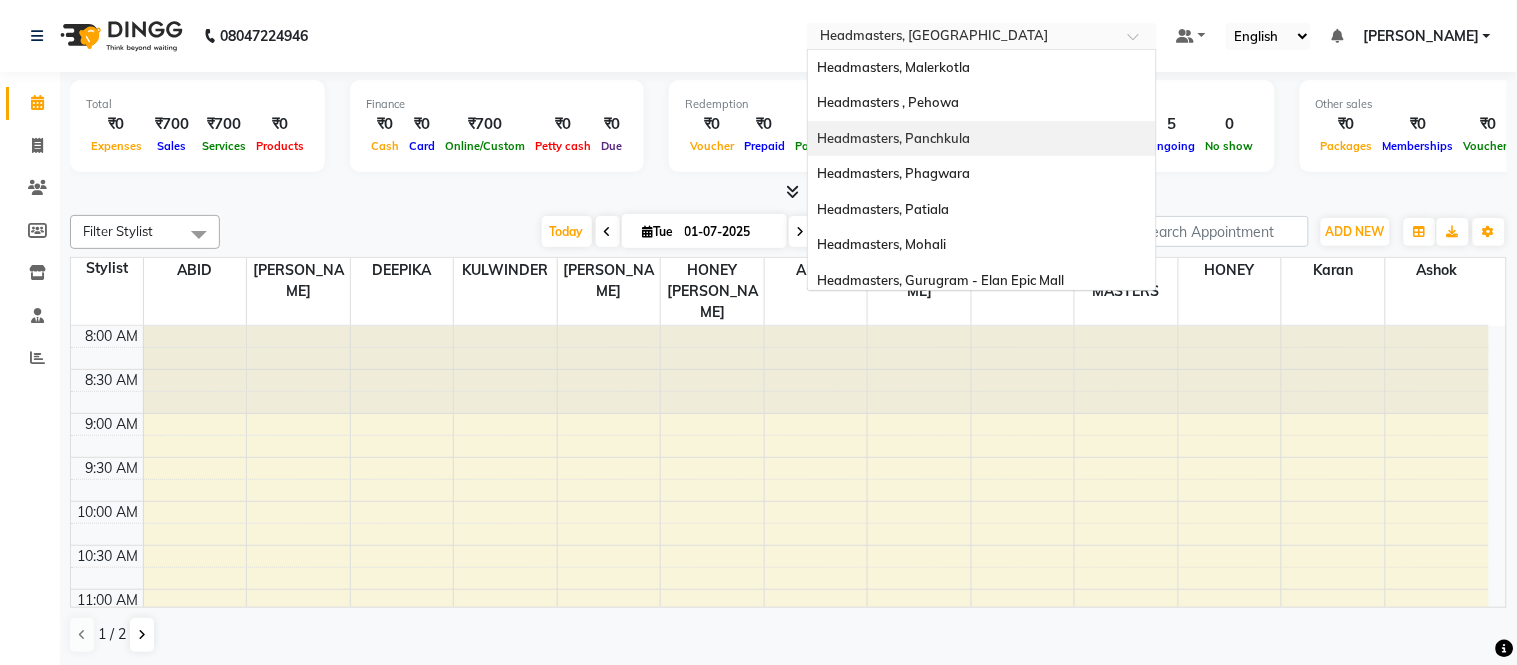 click on "Headmasters, Panchkula" at bounding box center [982, 139] 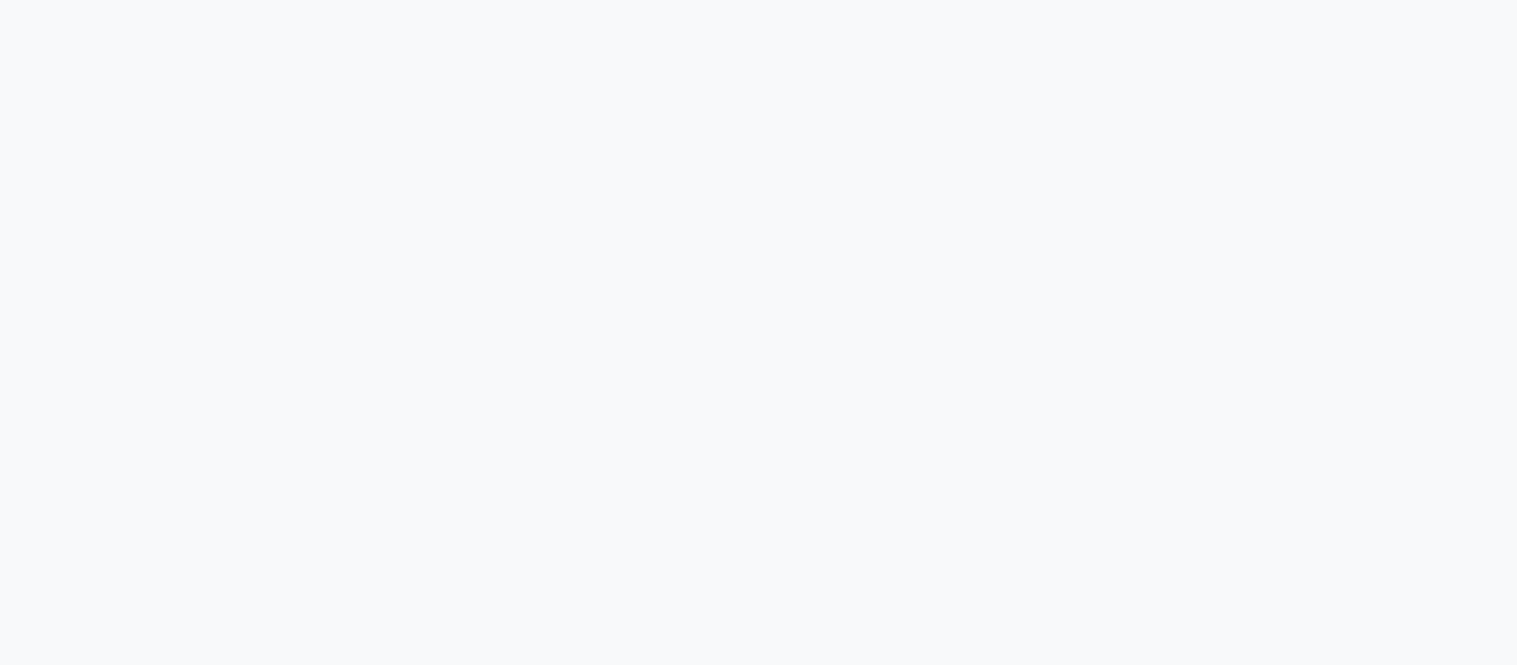 scroll, scrollTop: 0, scrollLeft: 0, axis: both 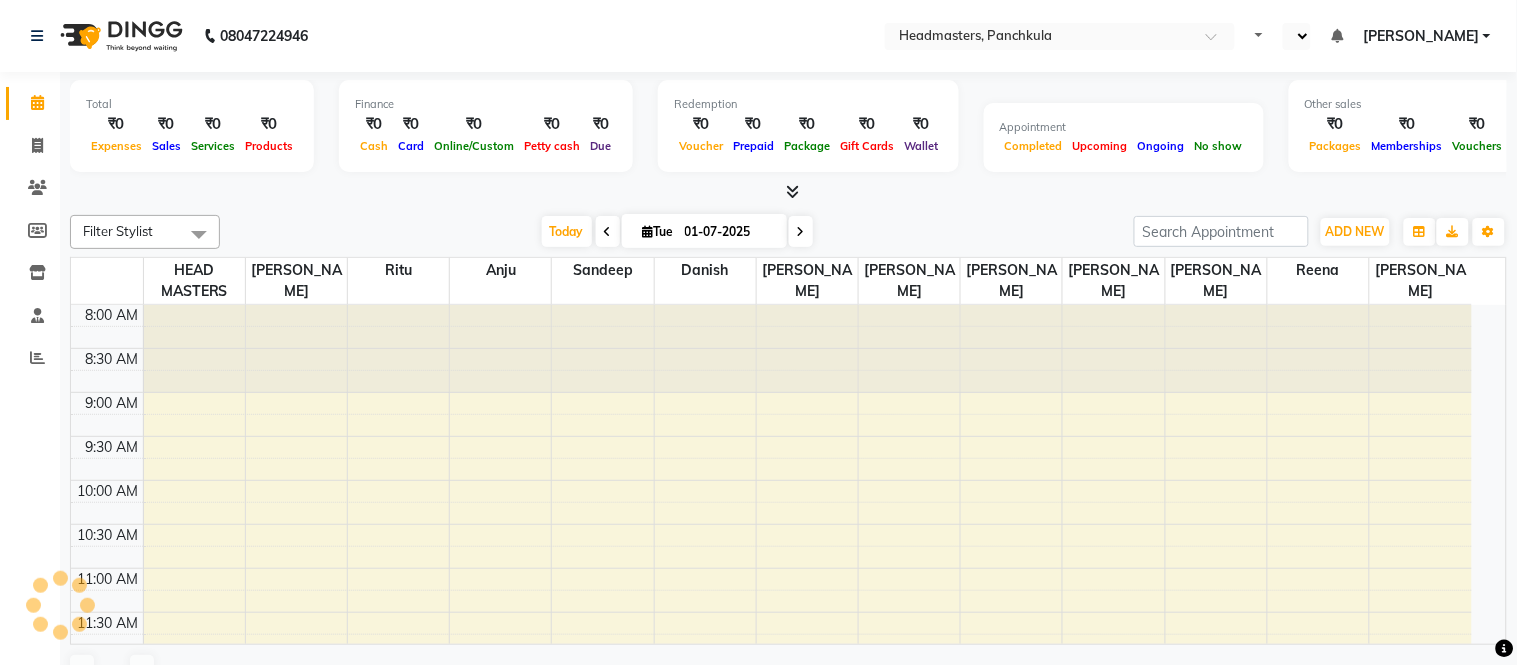 select on "en" 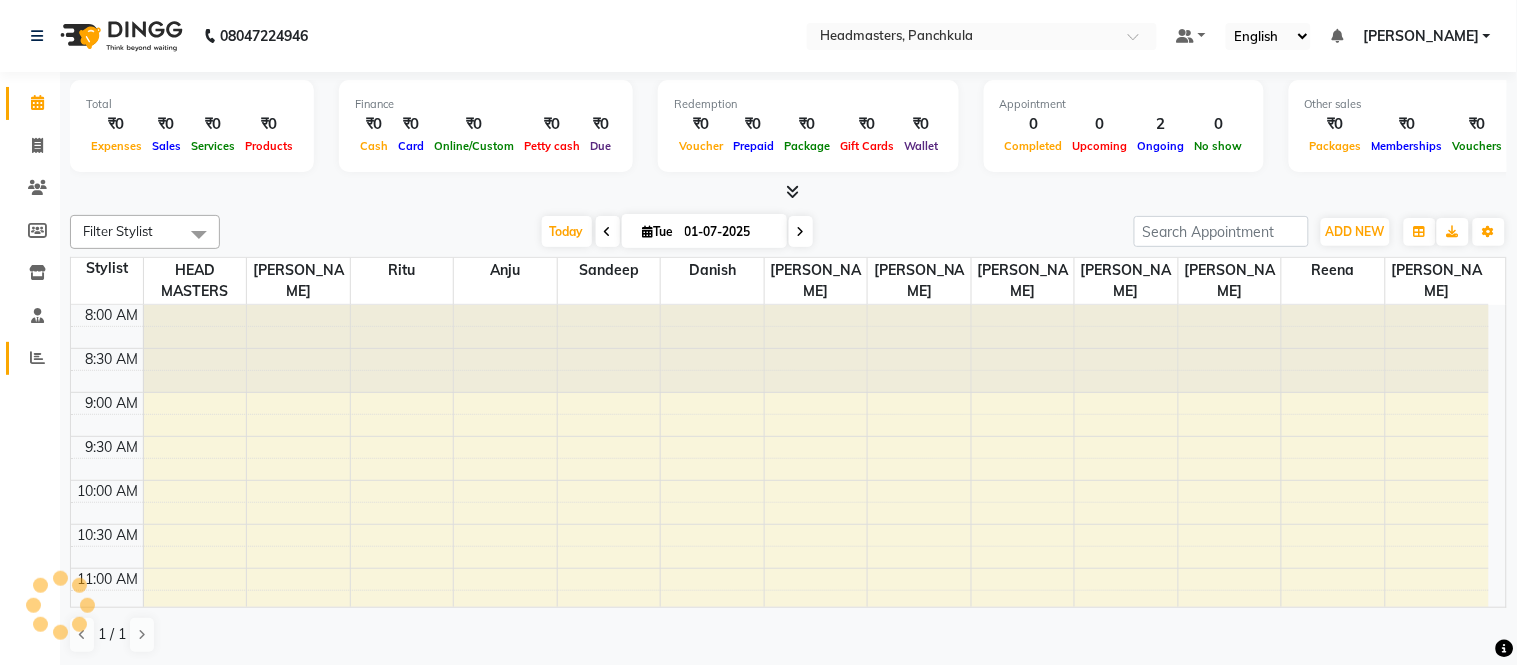 scroll, scrollTop: 0, scrollLeft: 0, axis: both 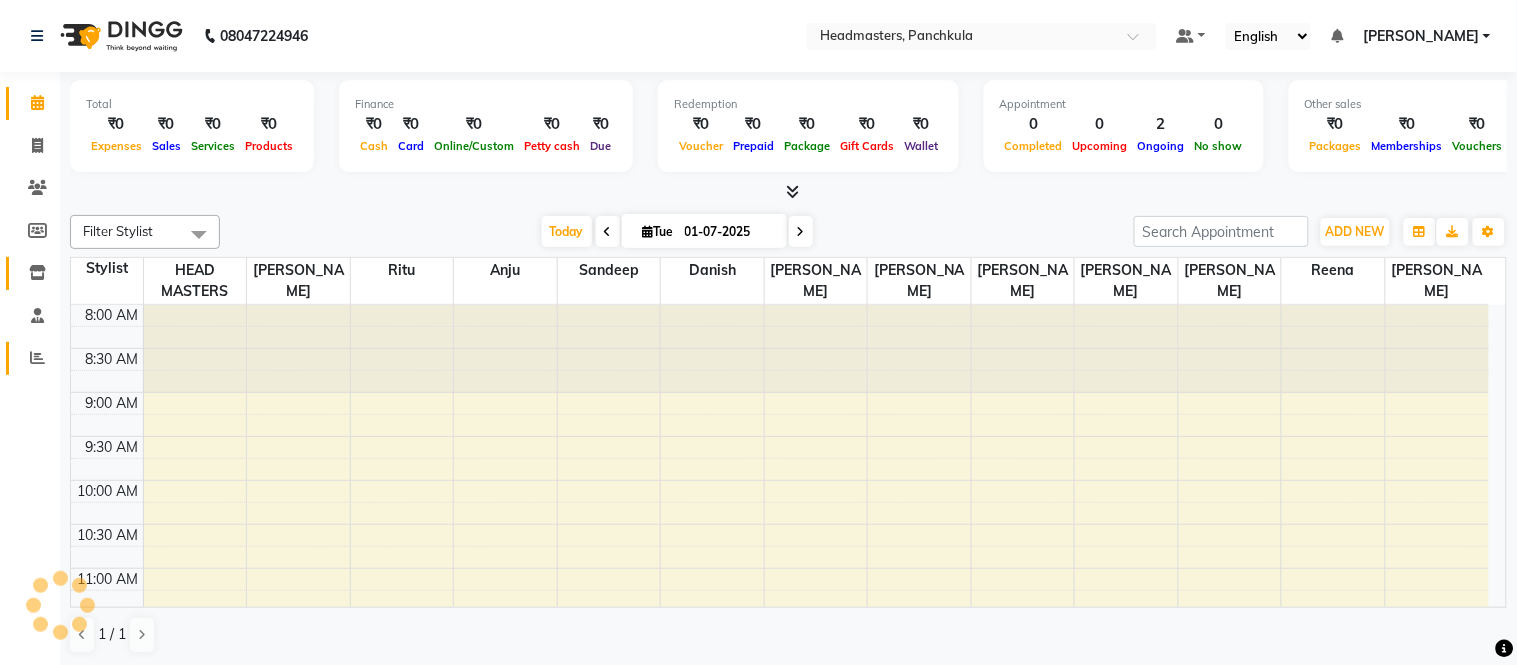 click 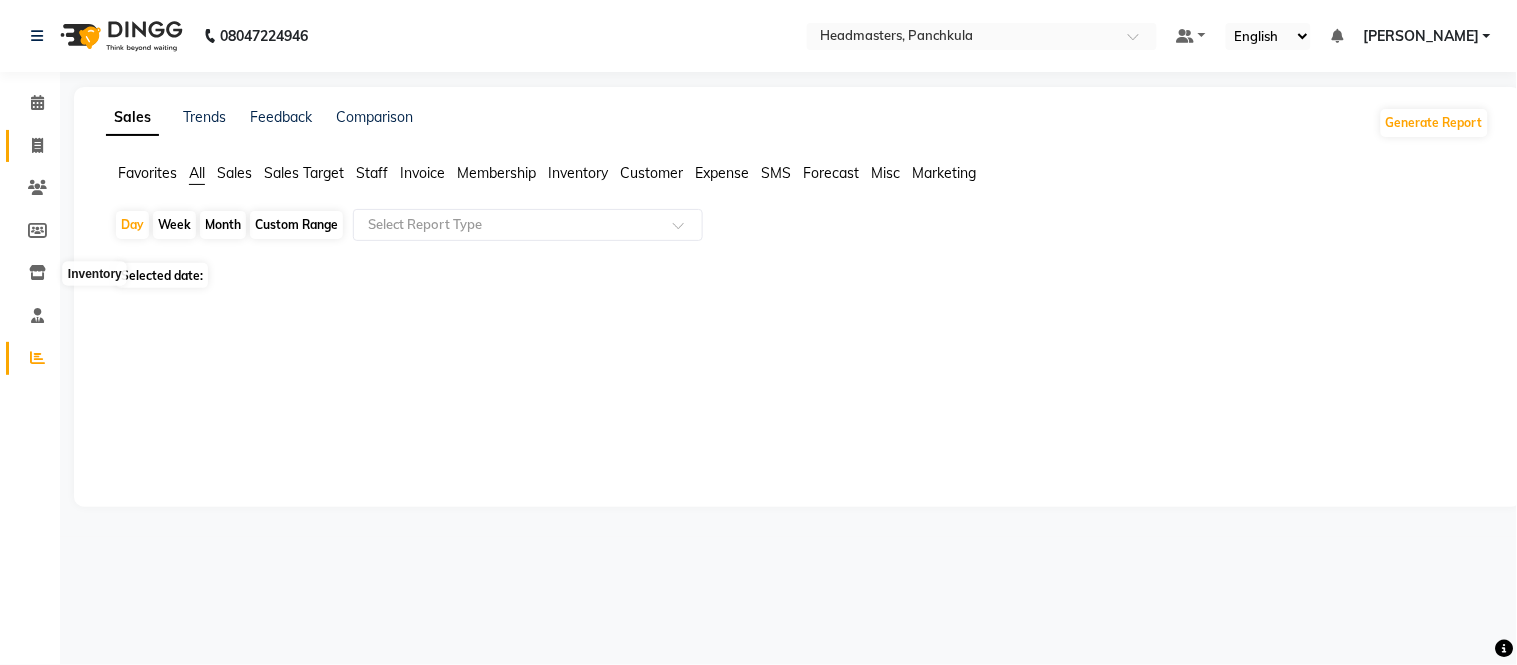 click on "Invoice" 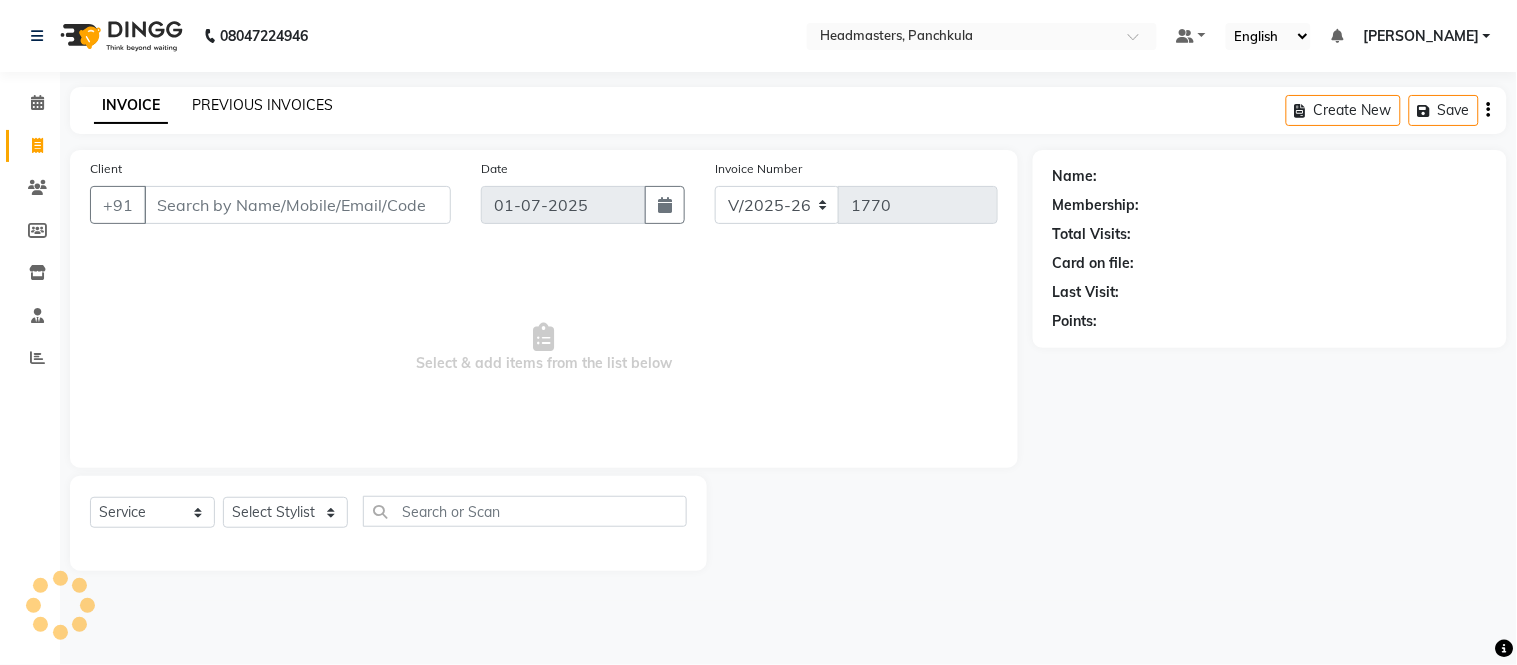 click on "PREVIOUS INVOICES" 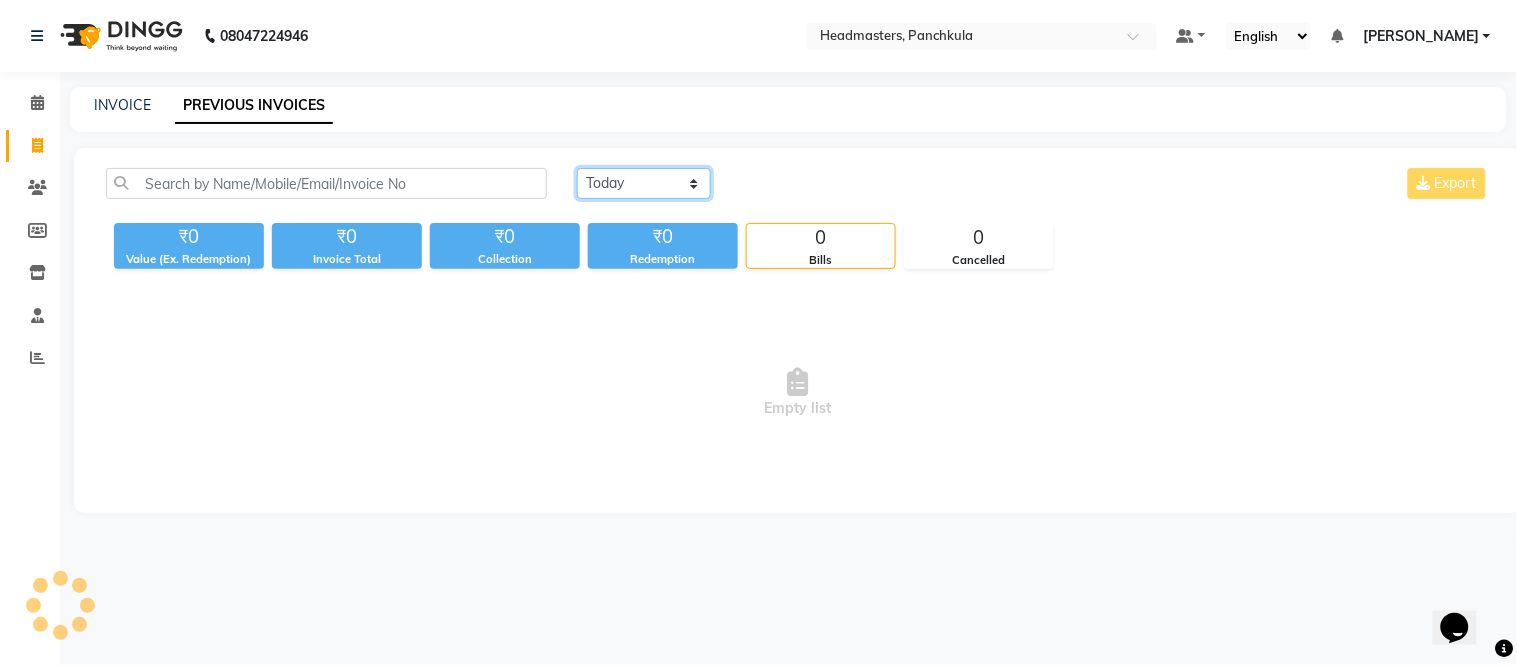 click on "Today Yesterday Custom Range" 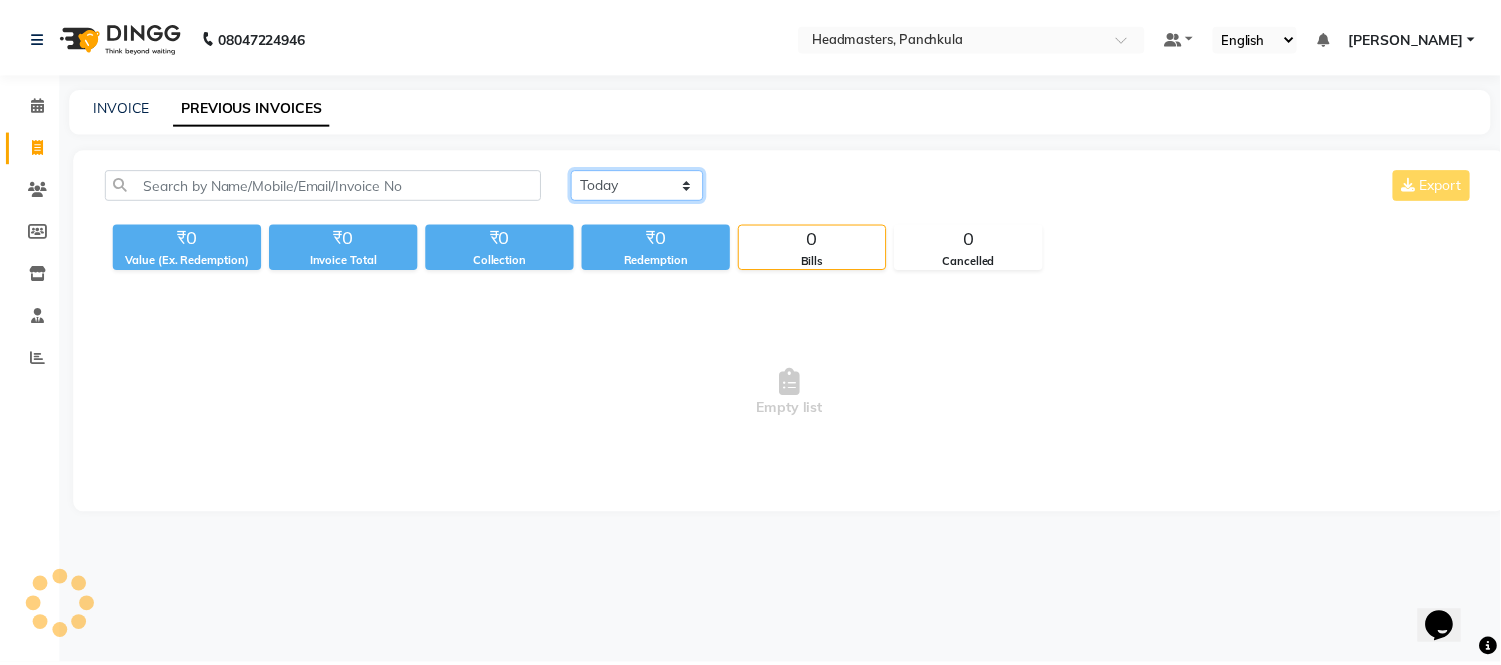 scroll, scrollTop: 0, scrollLeft: 0, axis: both 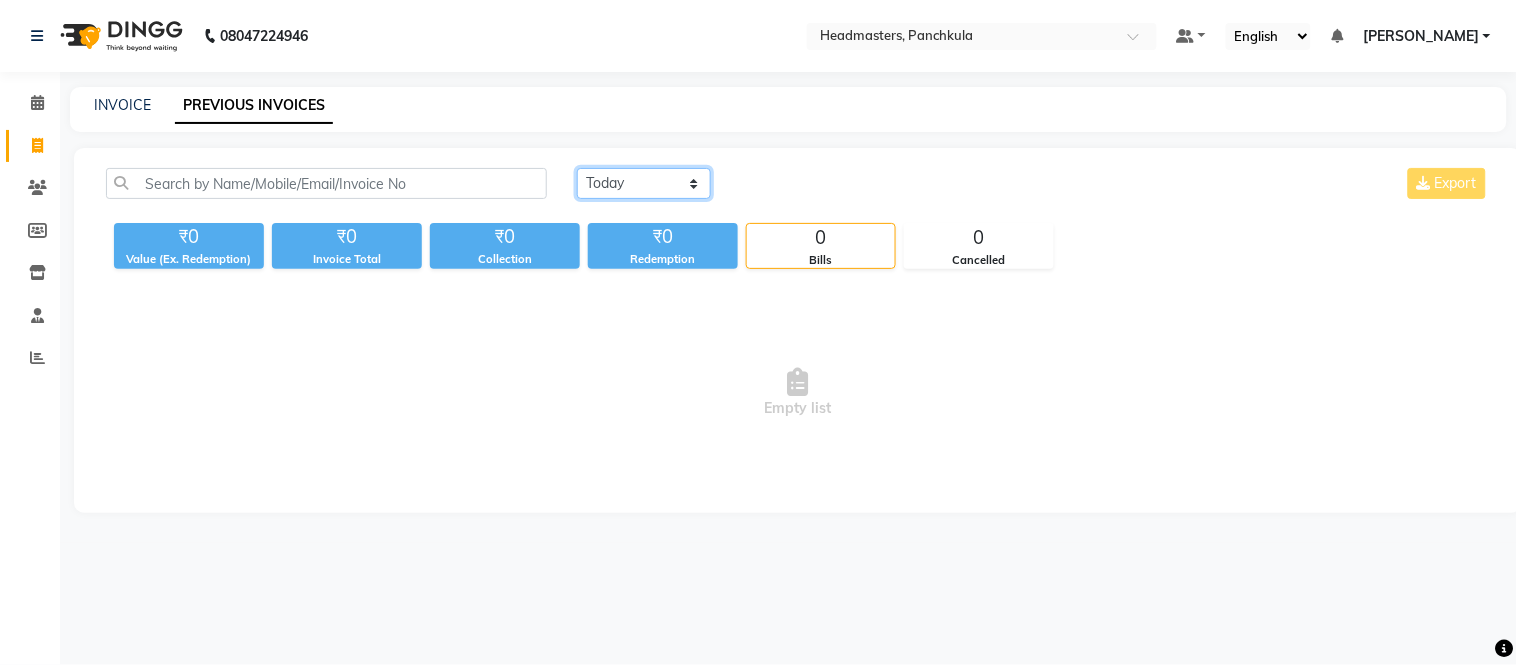 select on "range" 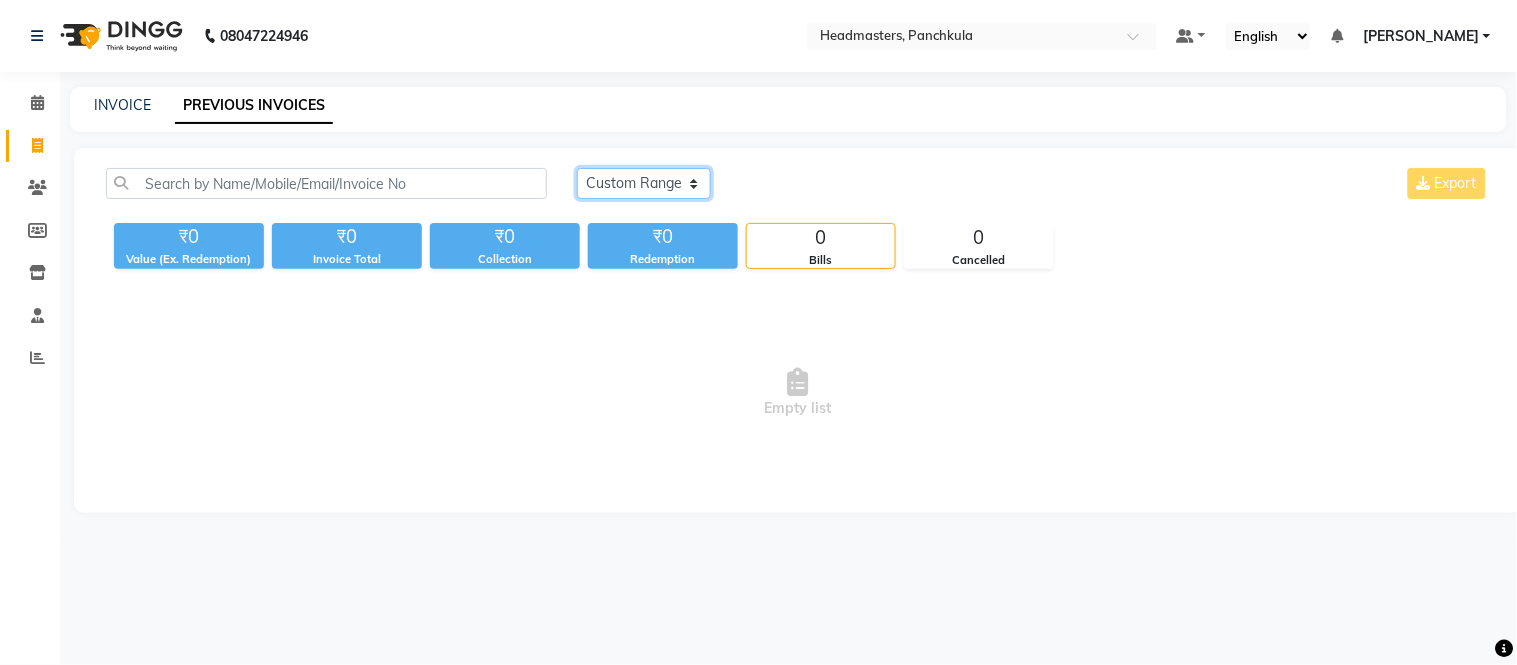 click on "Today Yesterday Custom Range" 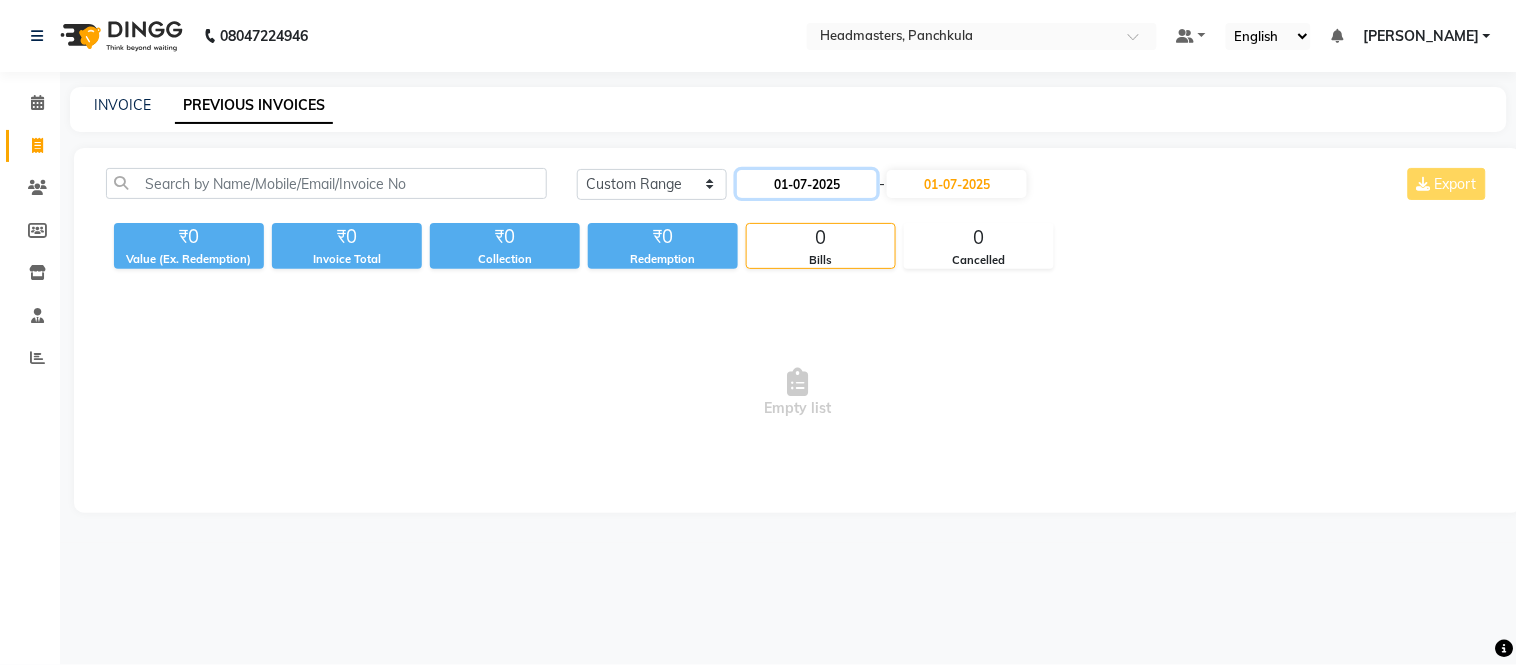 click on "01-07-2025" 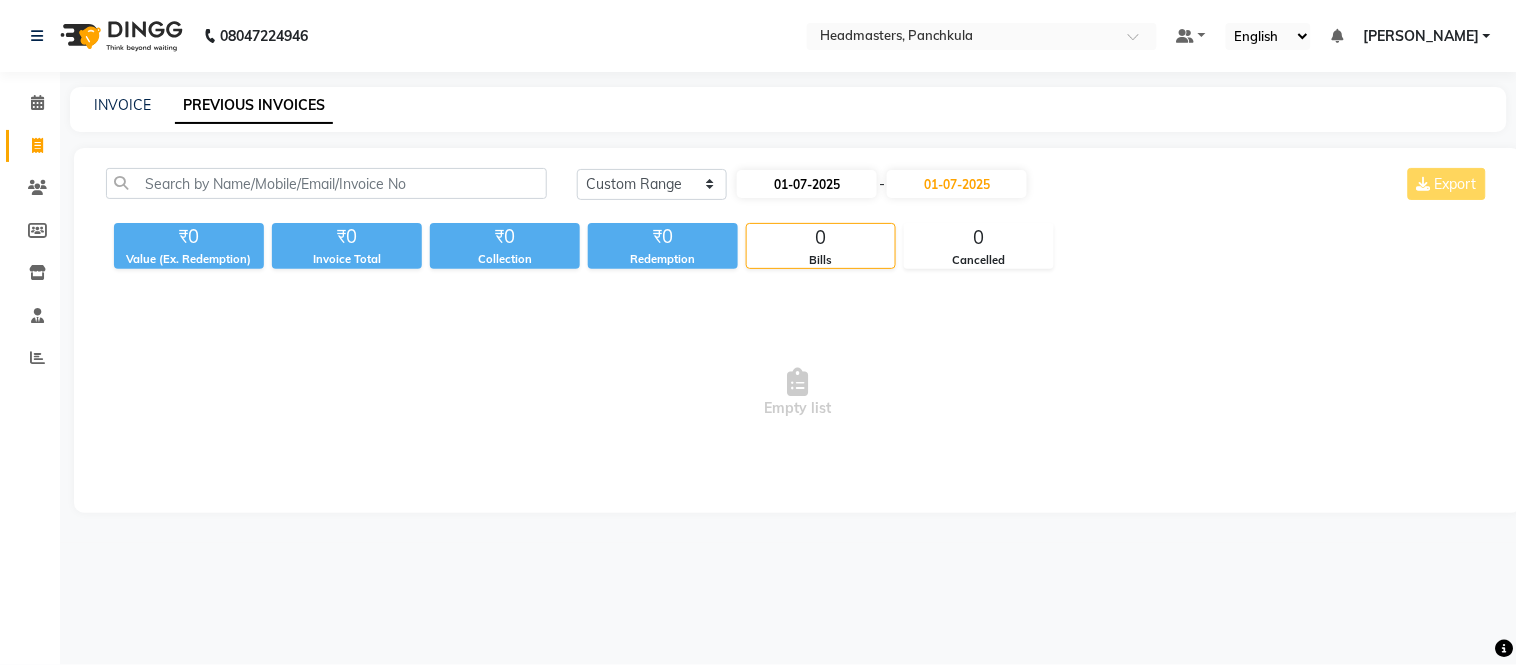 select on "7" 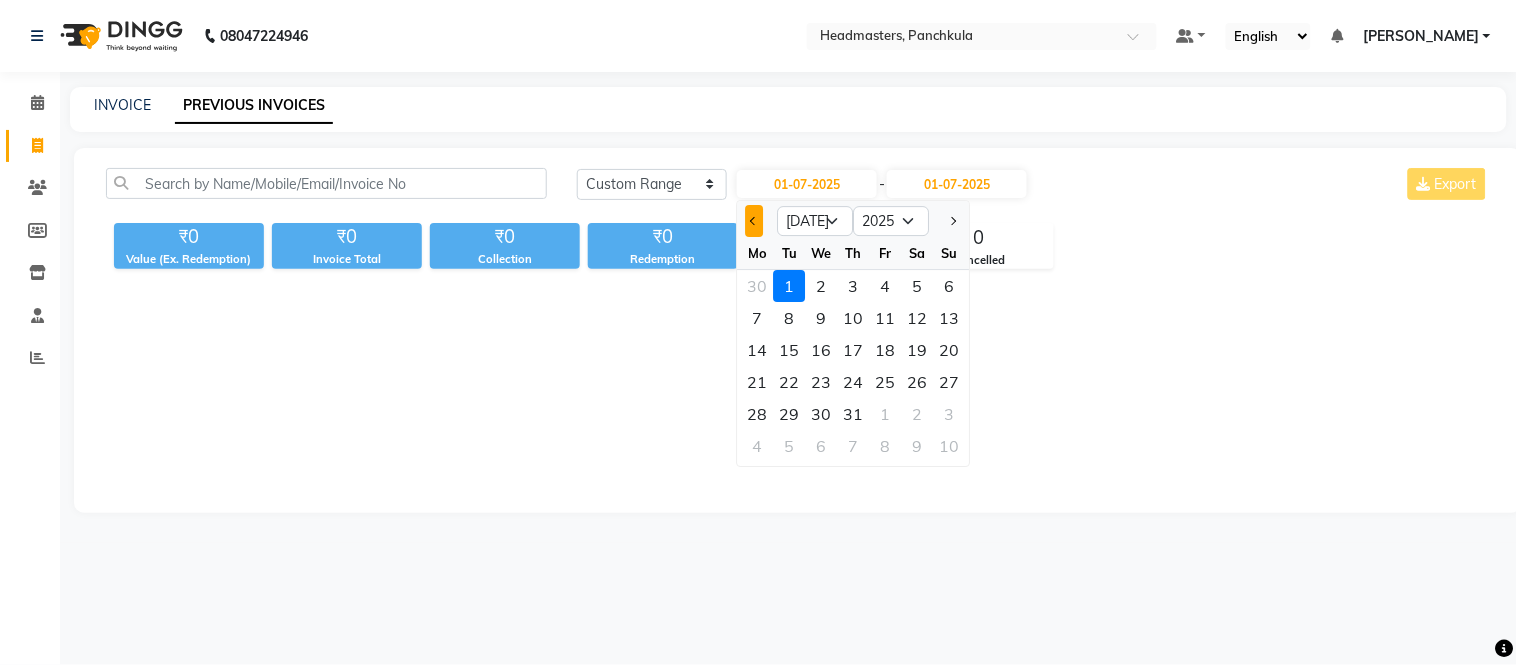 click 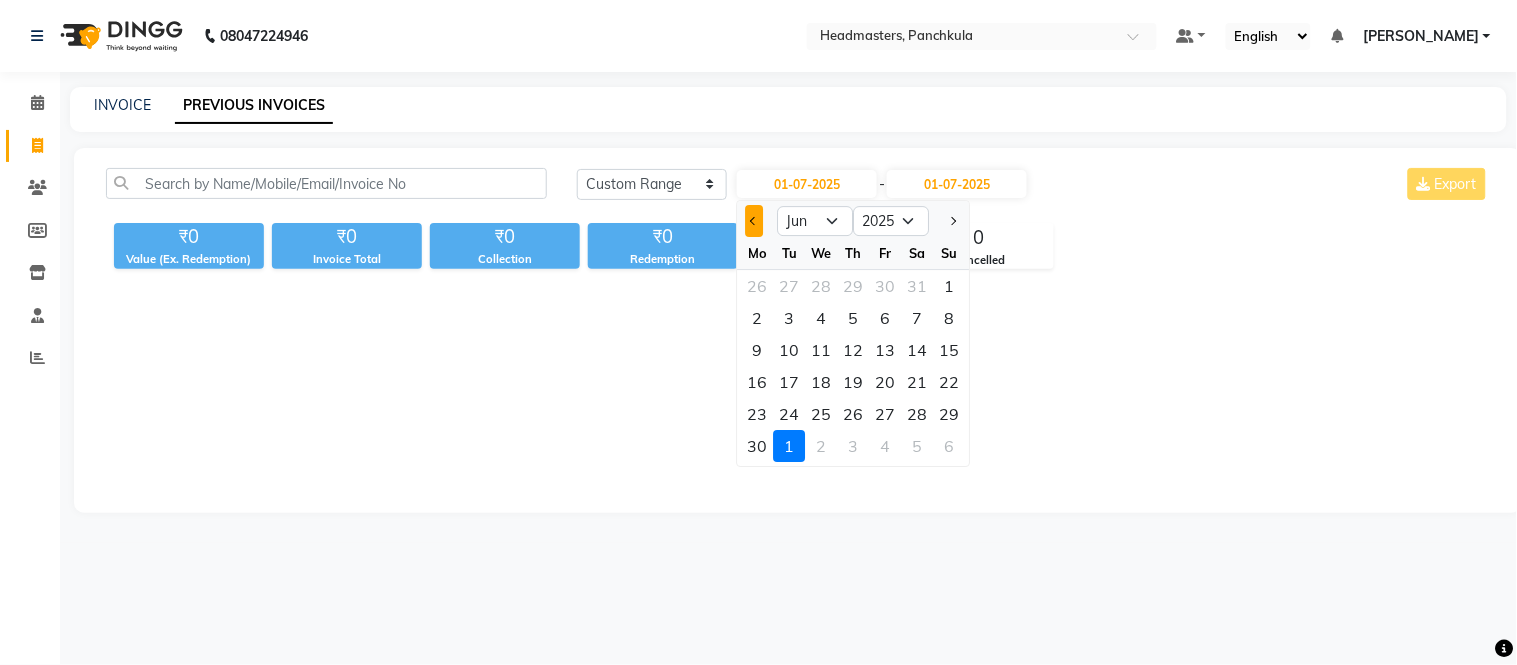 click 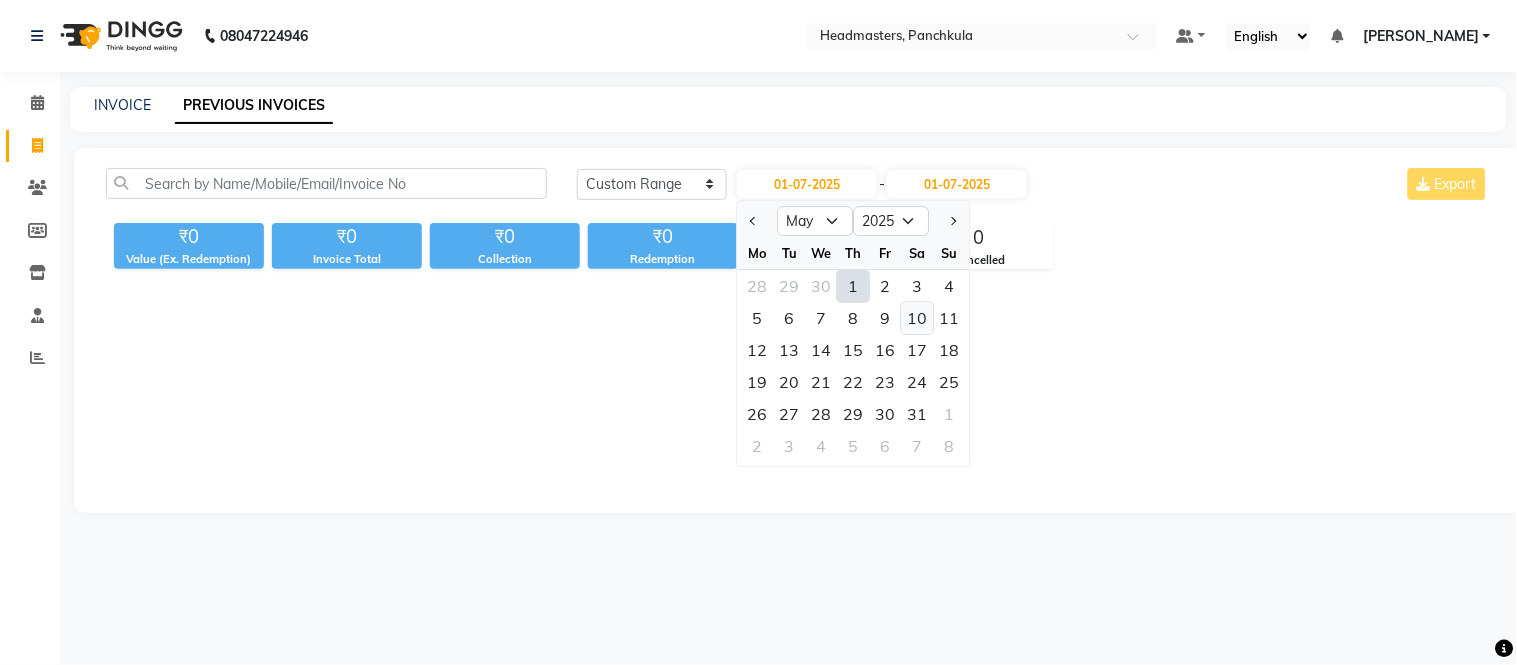 click on "10" 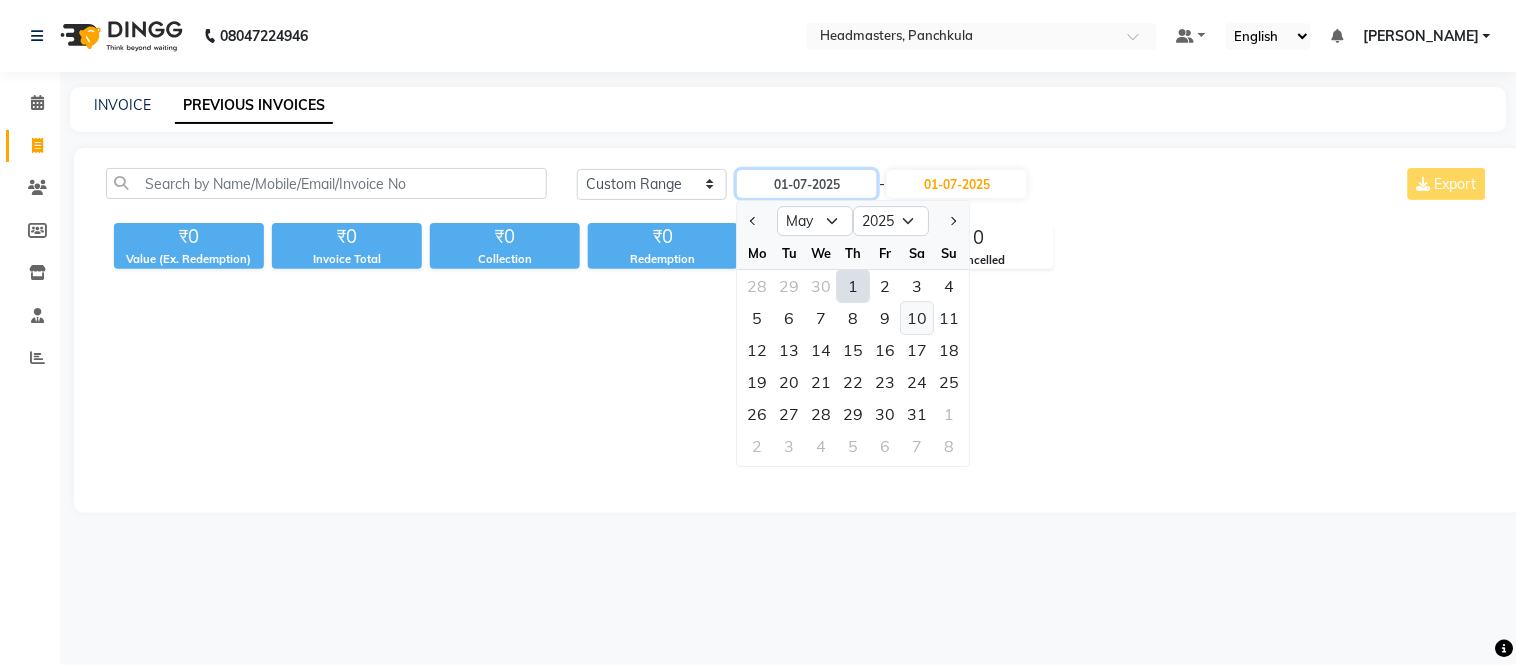 type on "10-05-2025" 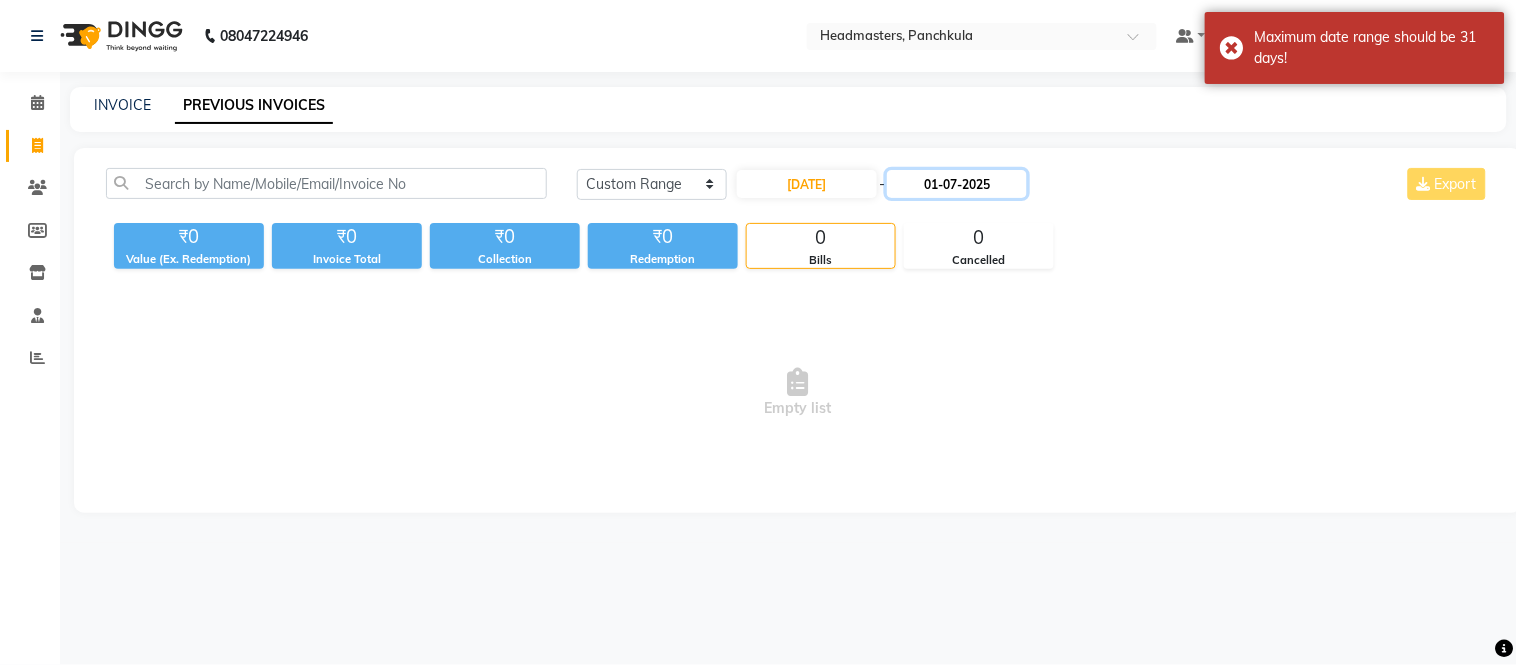 click on "01-07-2025" 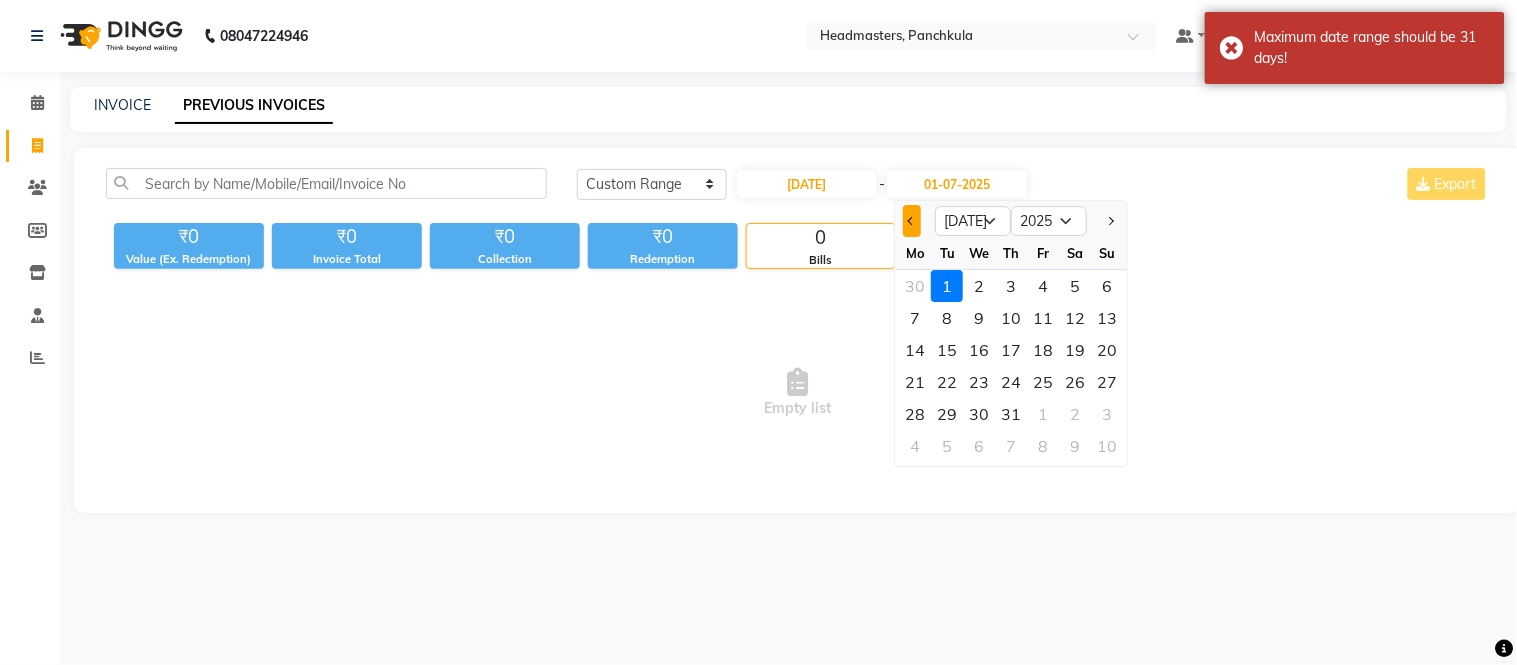 click 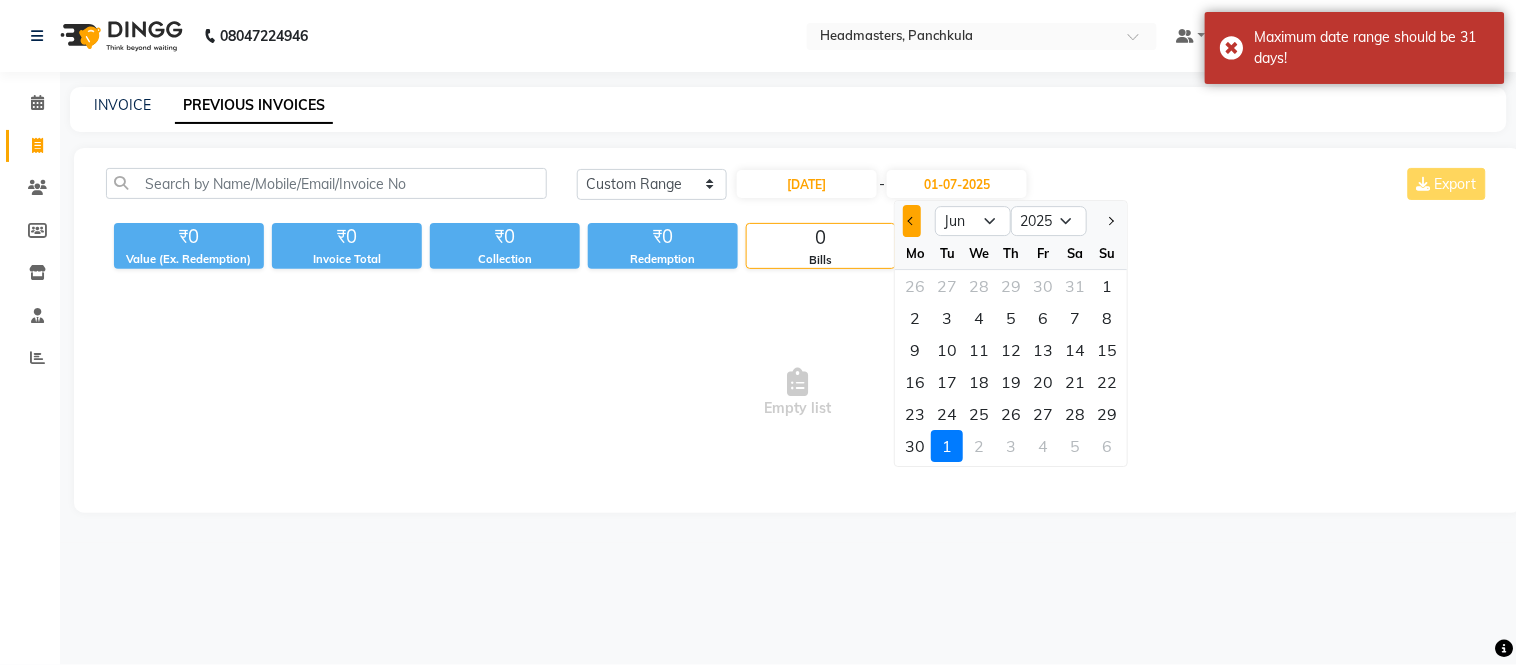 click 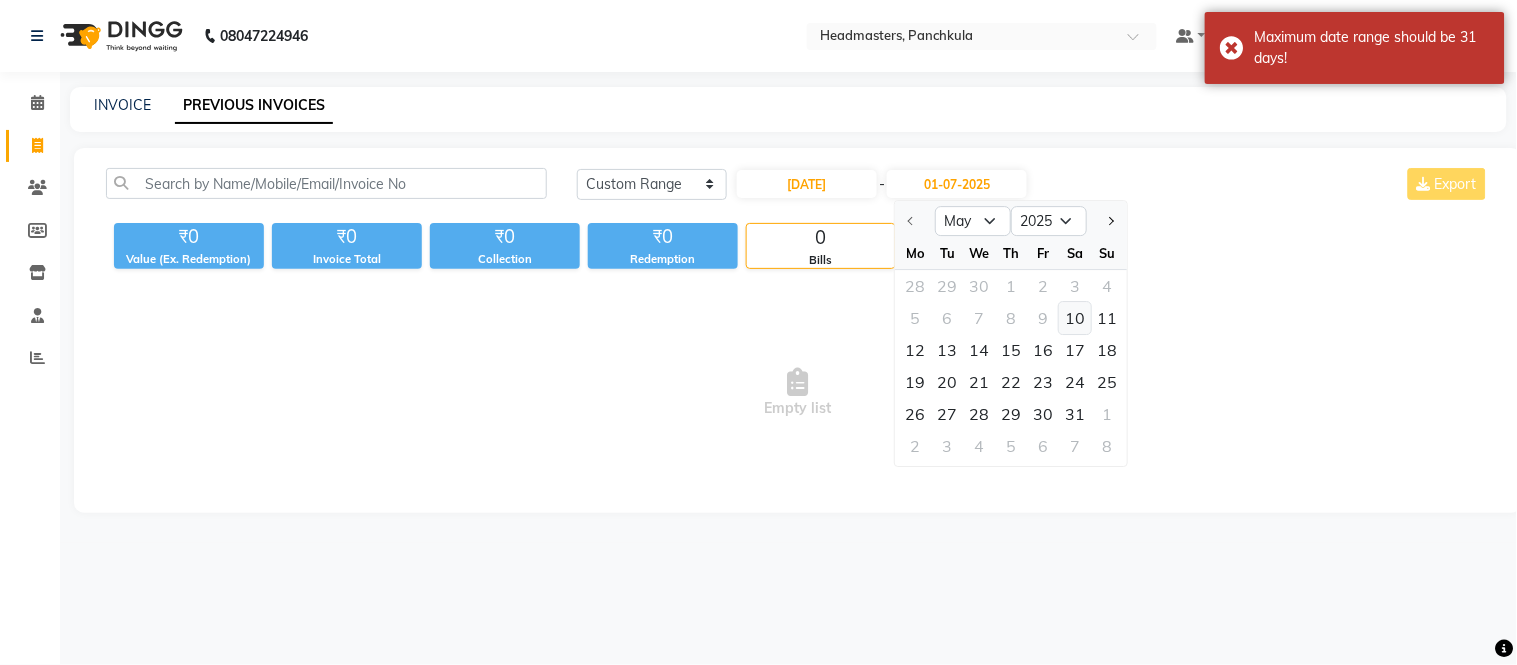 click on "10" 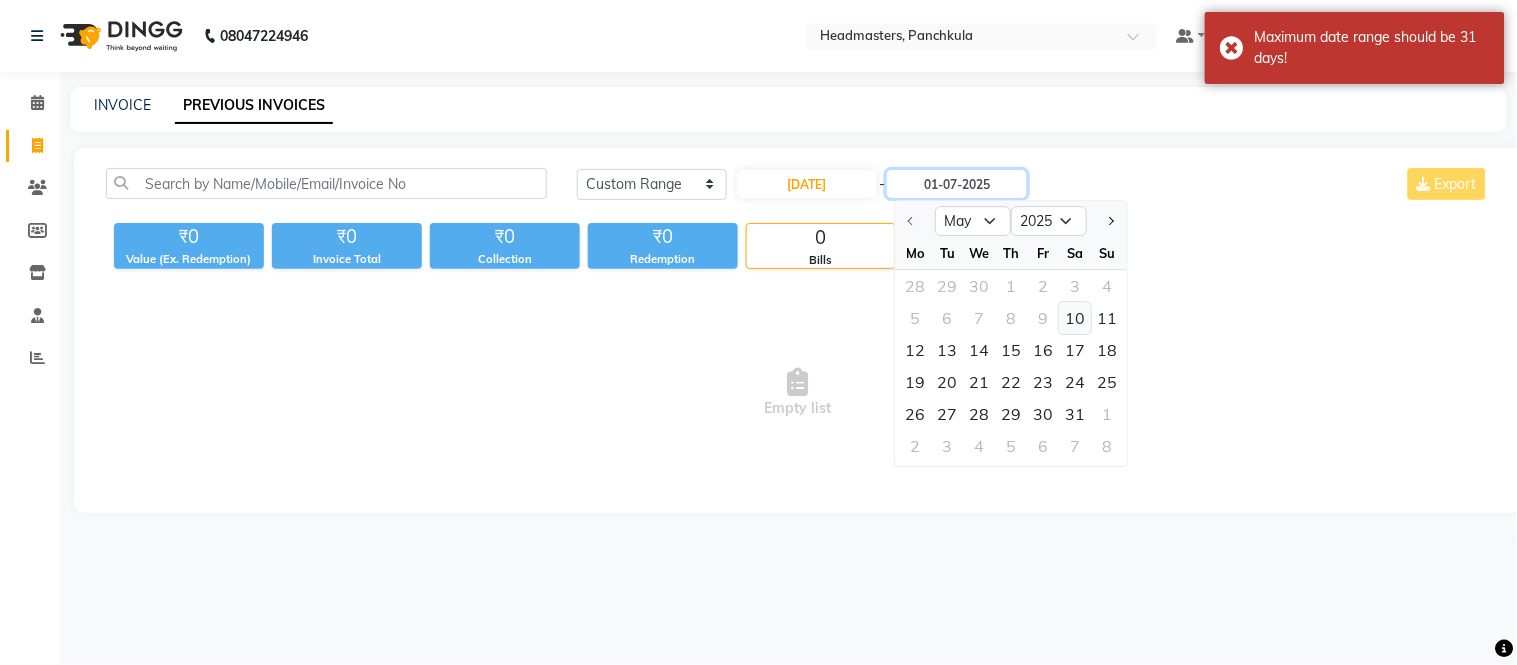 type on "10-05-2025" 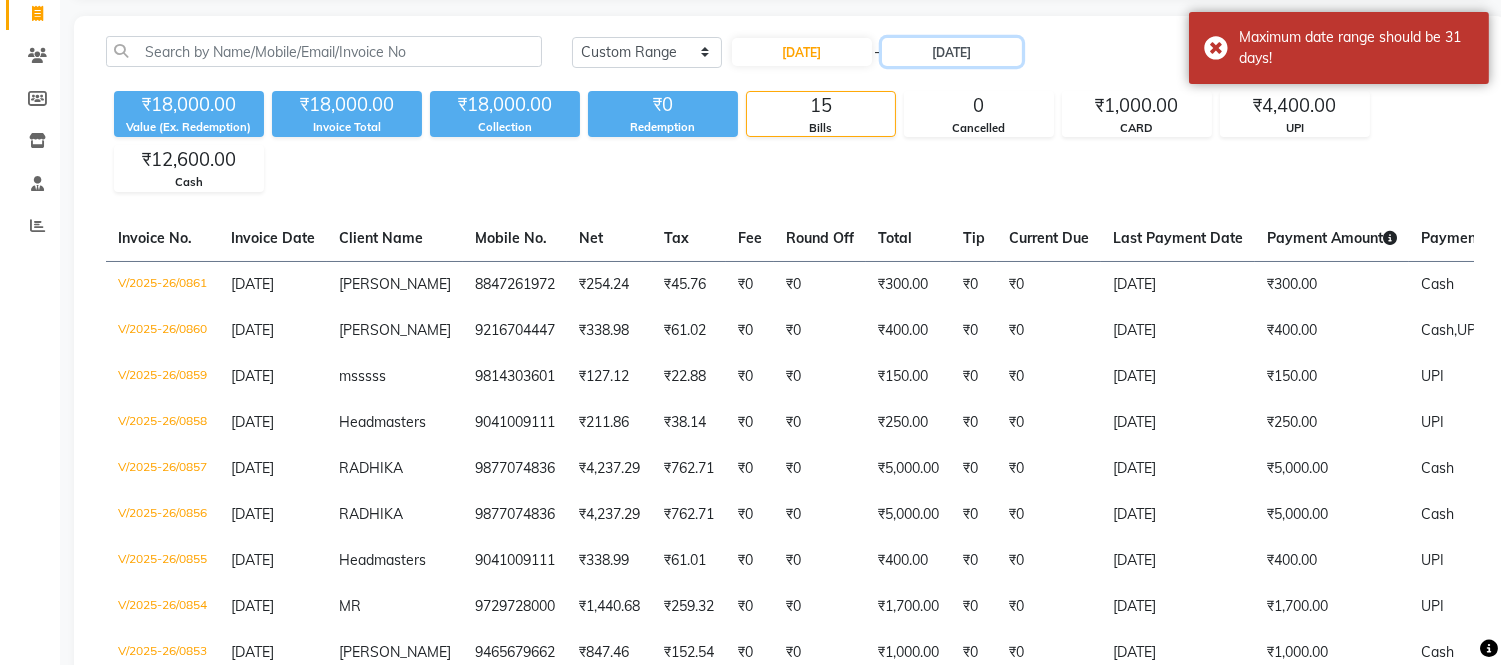 scroll, scrollTop: 222, scrollLeft: 0, axis: vertical 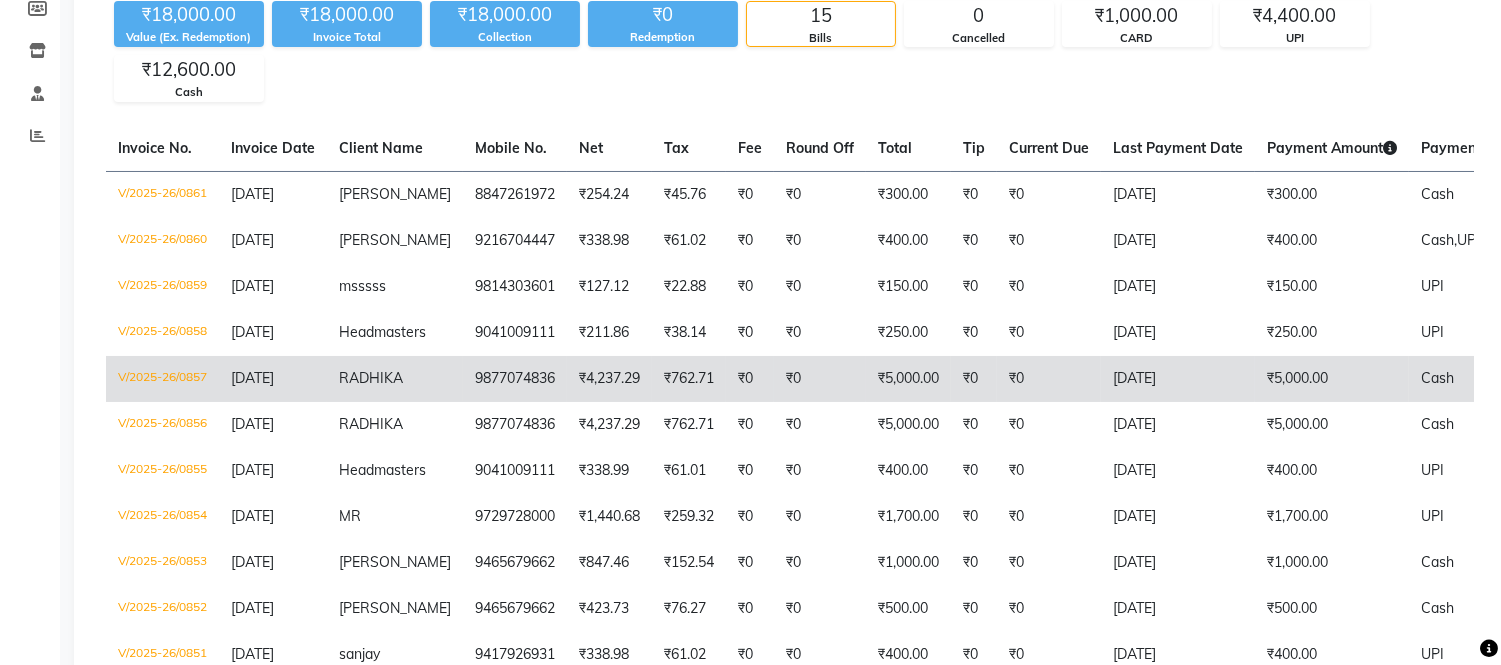 click on "RADHIKA" 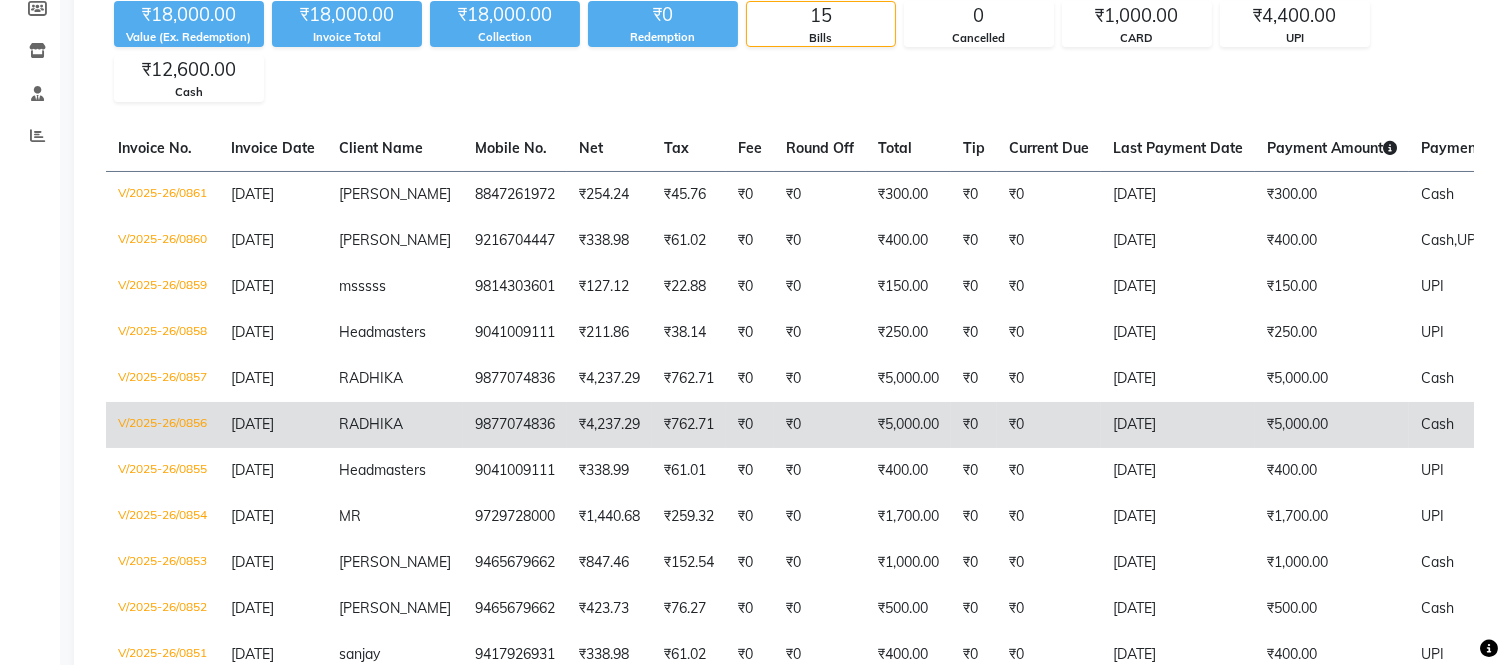 click on "RADHIKA" 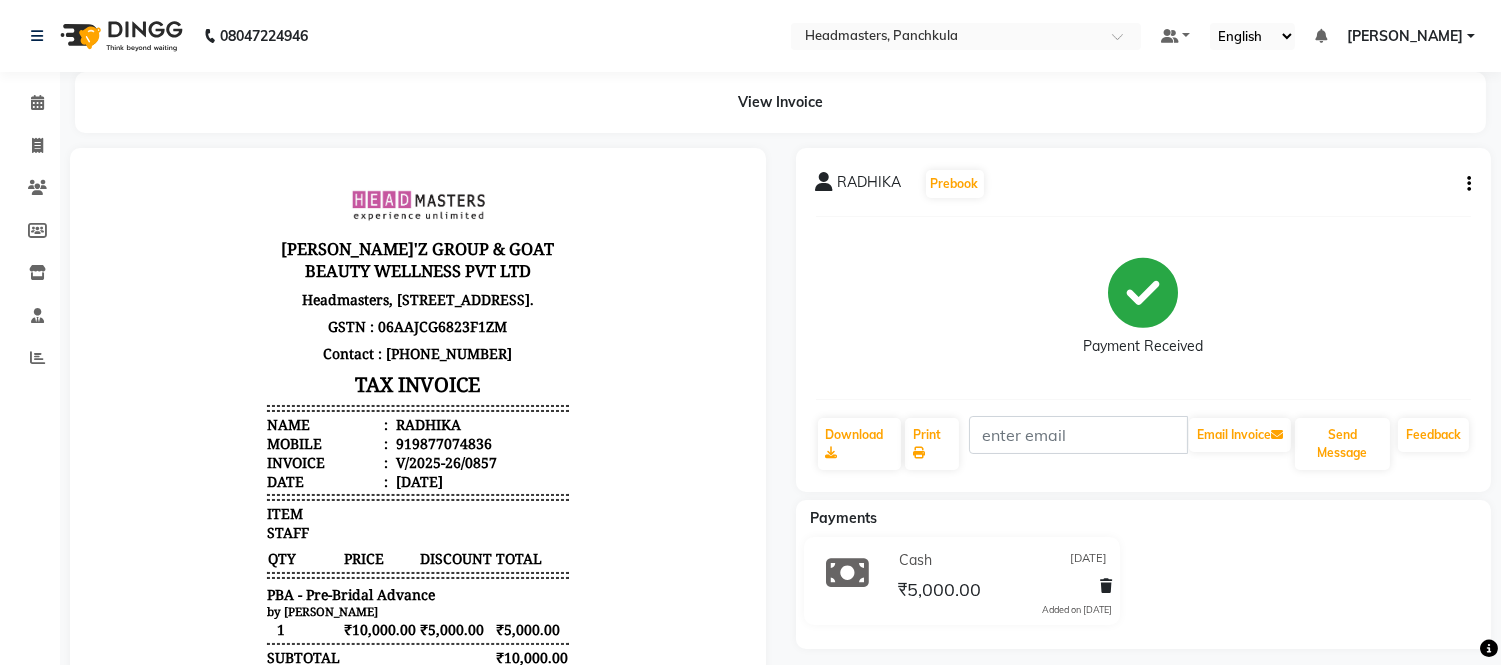 scroll, scrollTop: 0, scrollLeft: 0, axis: both 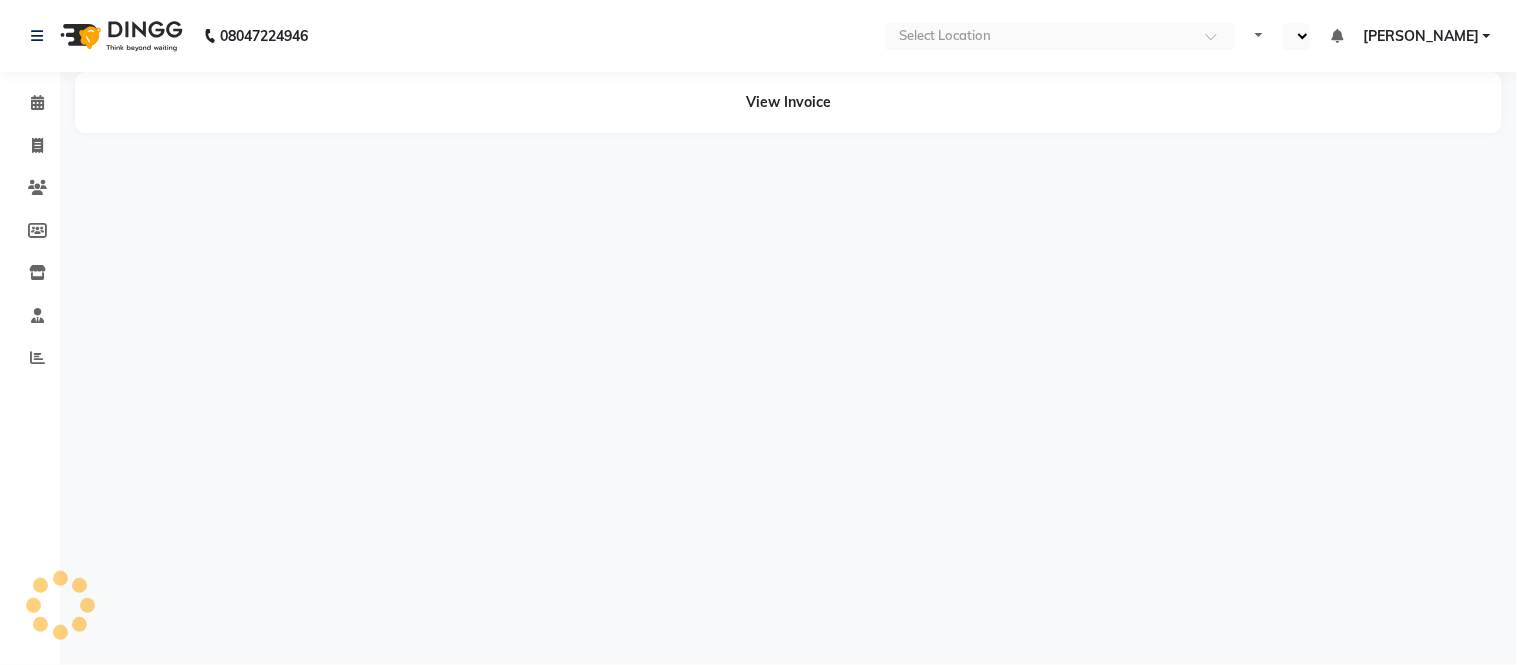 select on "en" 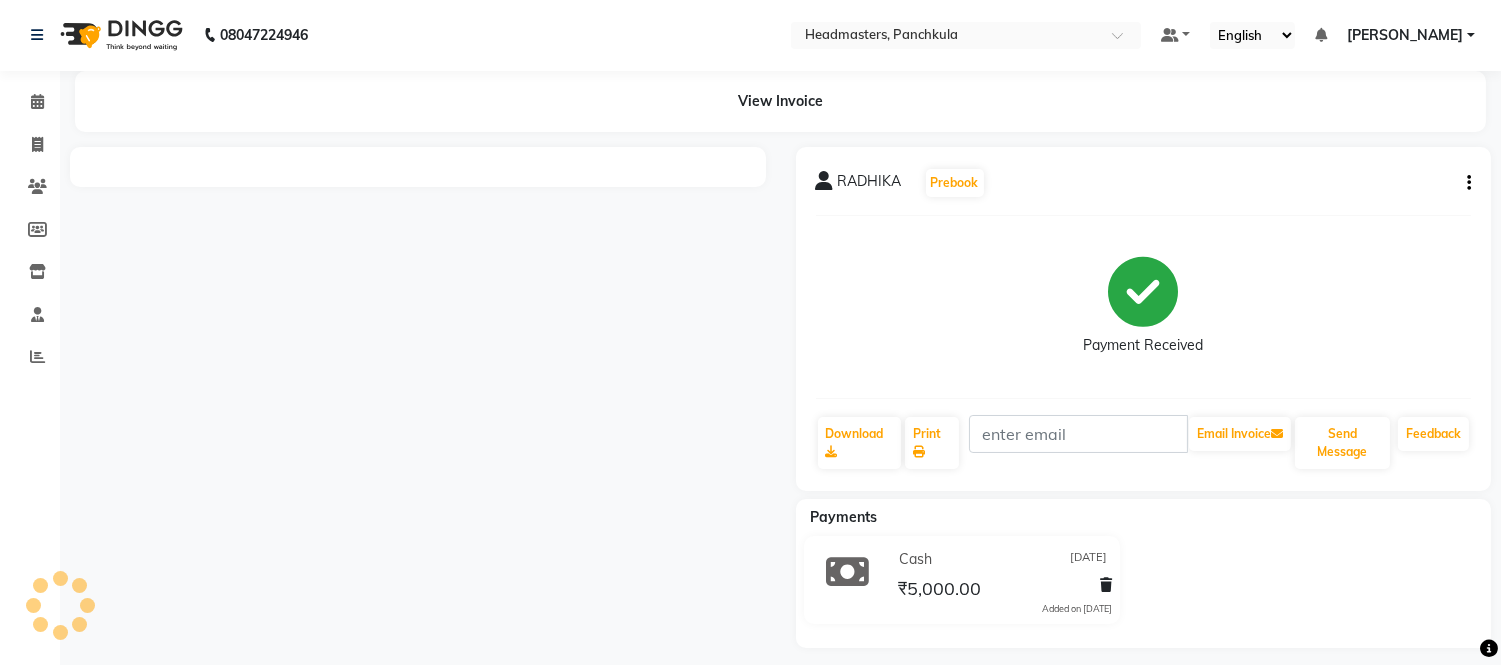 scroll, scrollTop: 13, scrollLeft: 0, axis: vertical 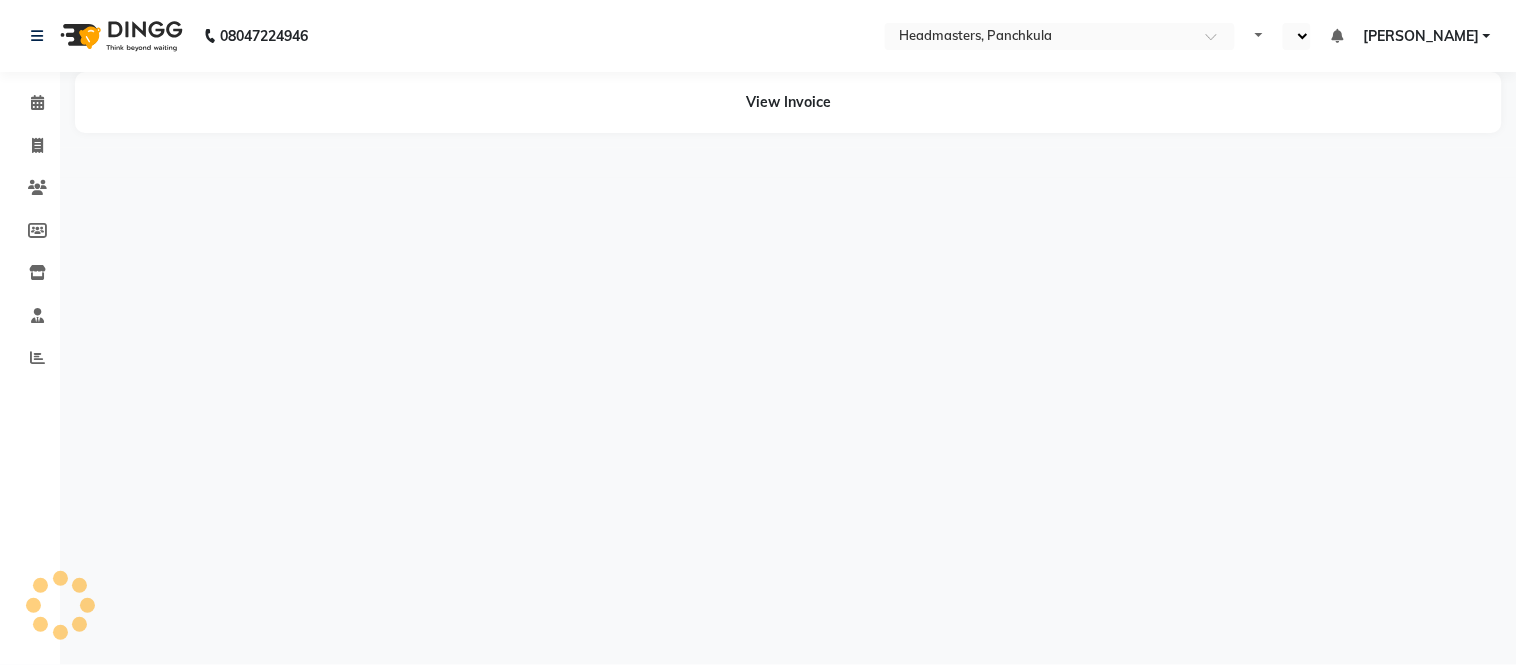 select on "en" 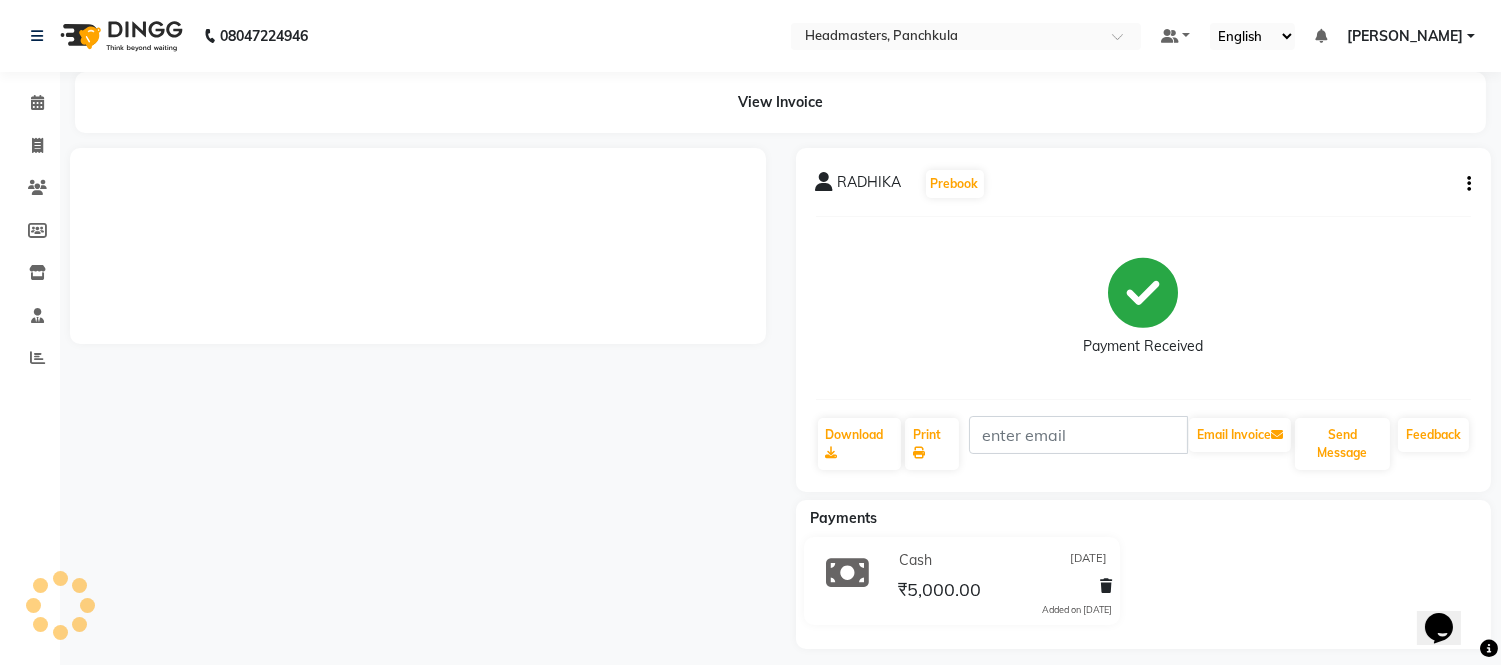 scroll, scrollTop: 0, scrollLeft: 0, axis: both 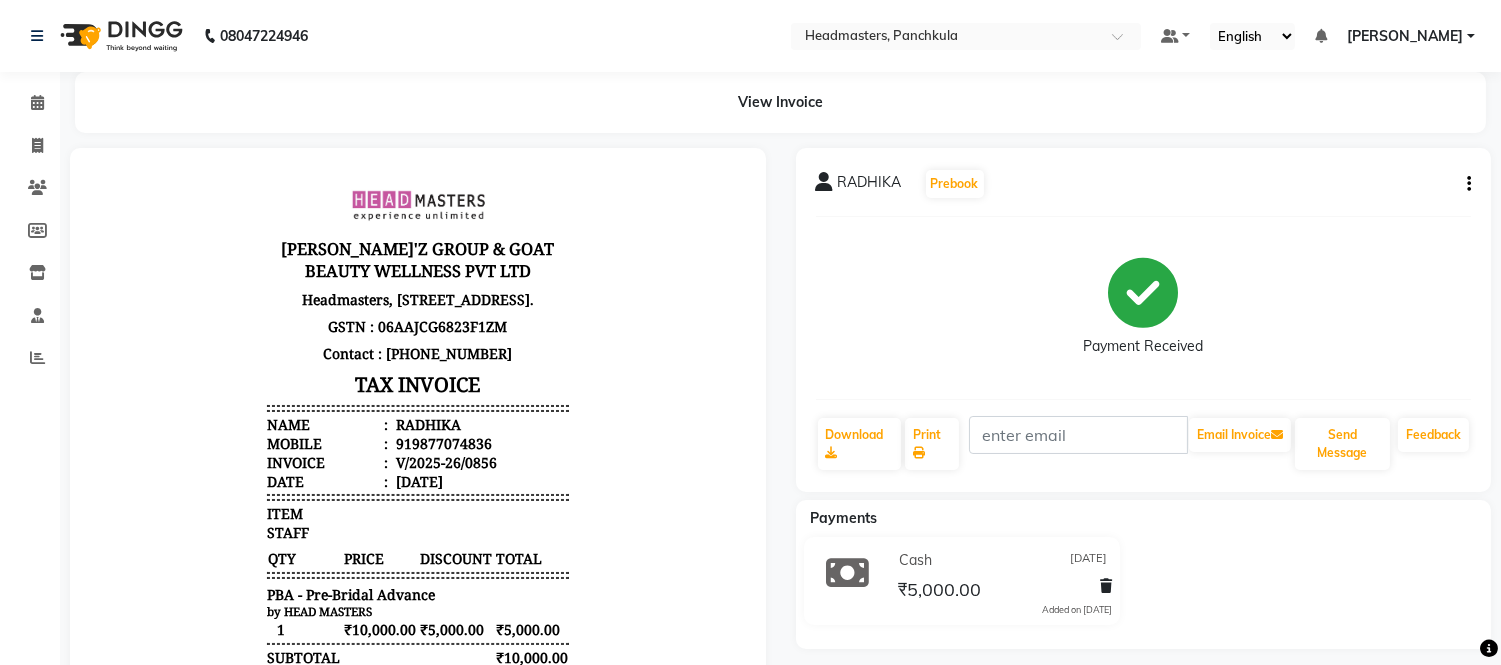 click 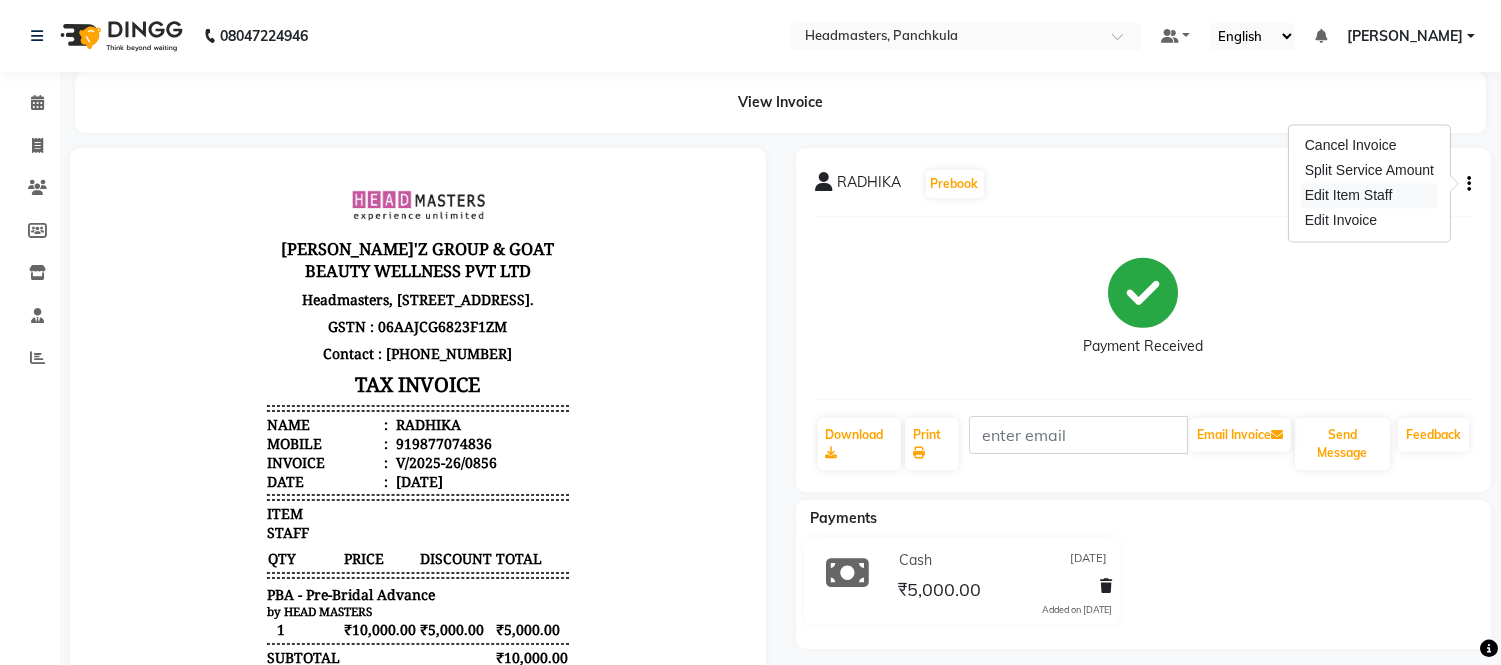 click on "Edit Item Staff" at bounding box center (1369, 195) 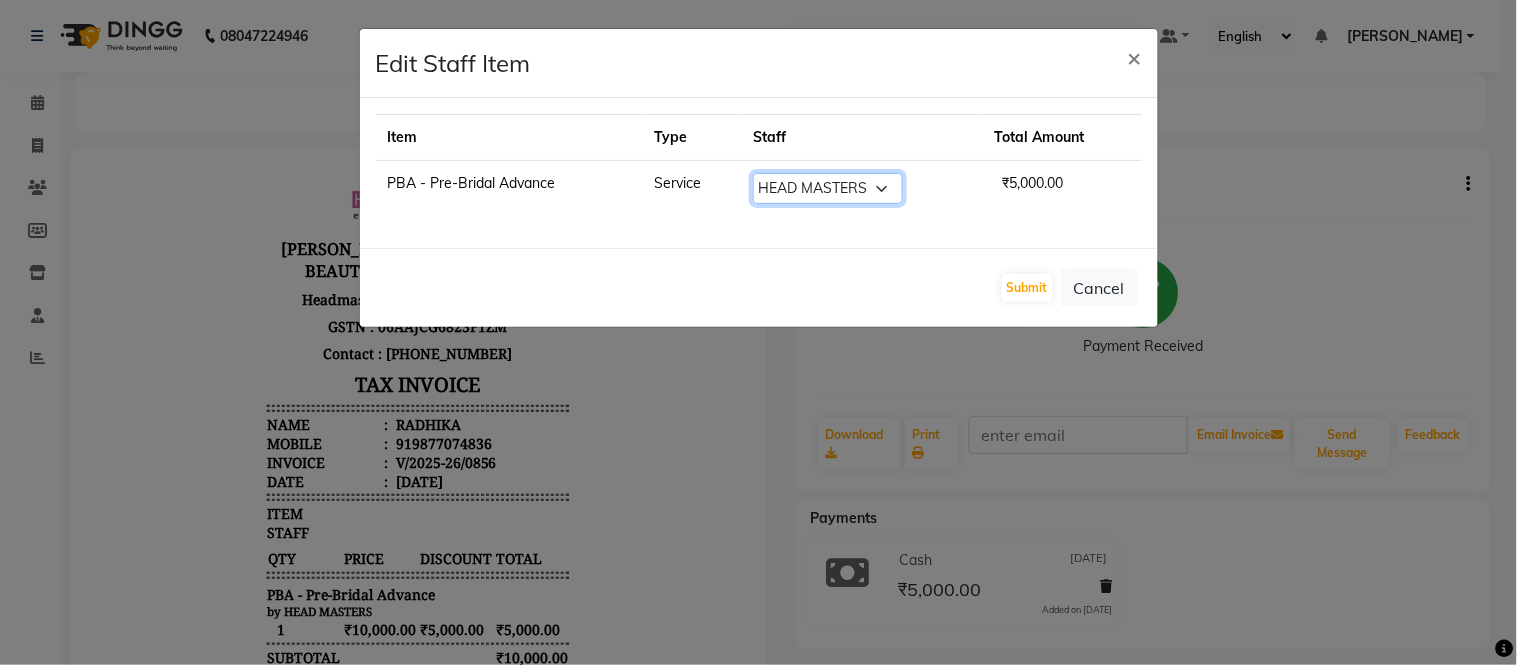 click on "Select  Amjad   Anju   Danish    HEAD MASTERS   Jimmy    Parveen   Reena   Ritu    Saddam   Salman Khan    Sandeep   Sushant Bhardwaj    Wajid Shah" 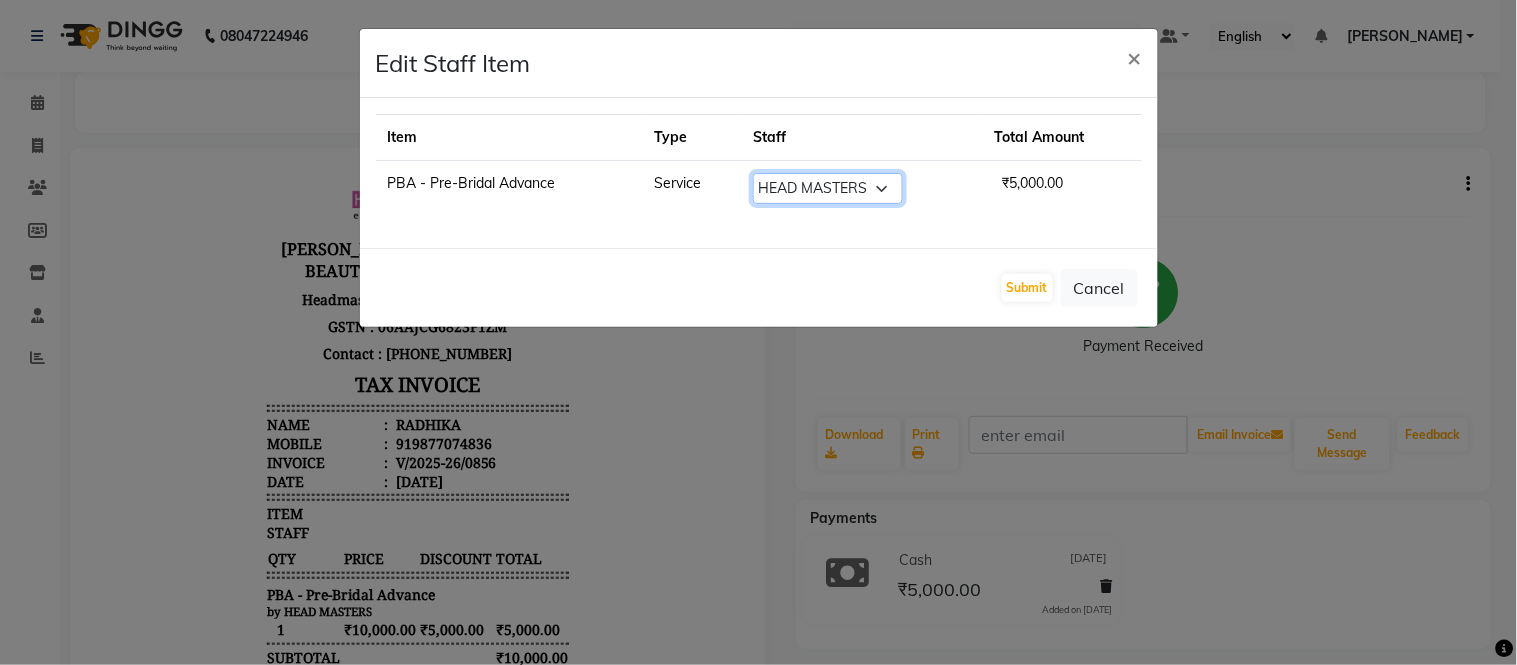 select on "64053" 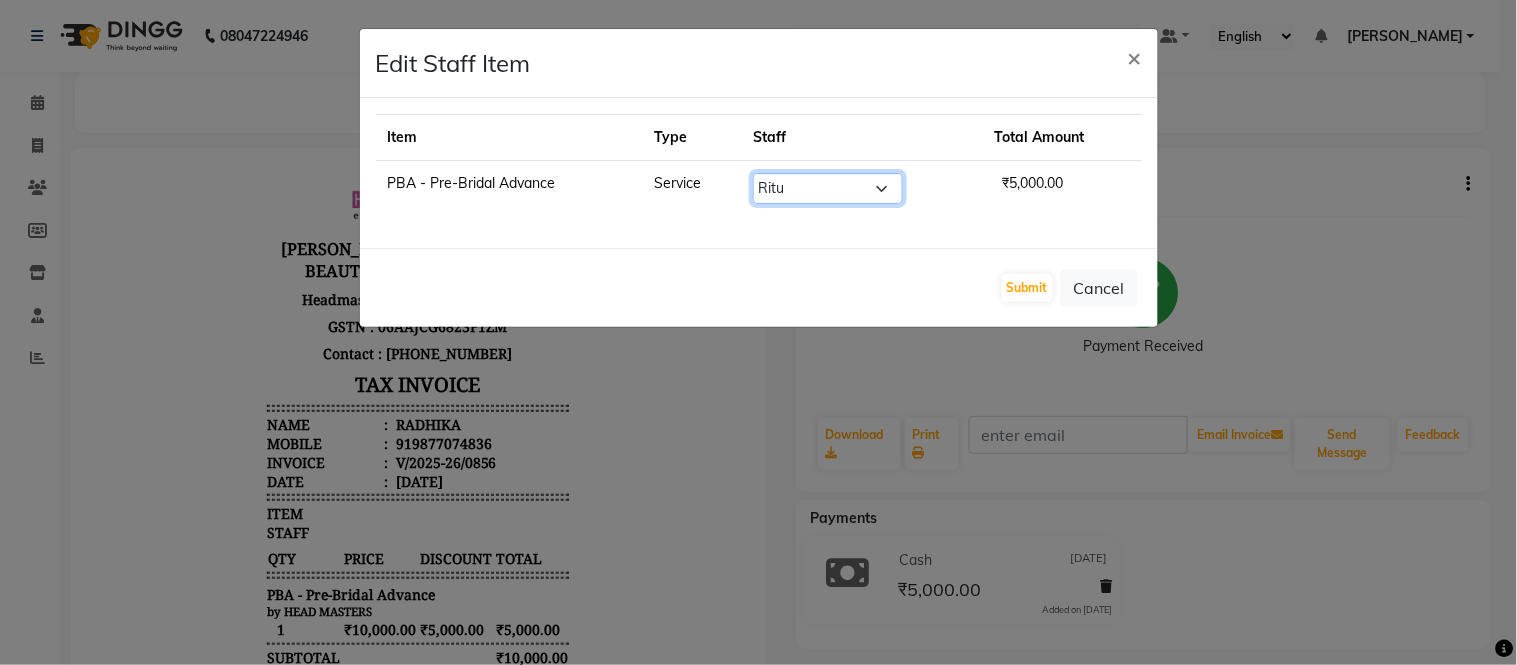 click on "Select  Amjad   Anju   Danish    HEAD MASTERS   Jimmy    Parveen   Reena   Ritu    Saddam   Salman Khan    Sandeep   Sushant Bhardwaj    Wajid Shah" 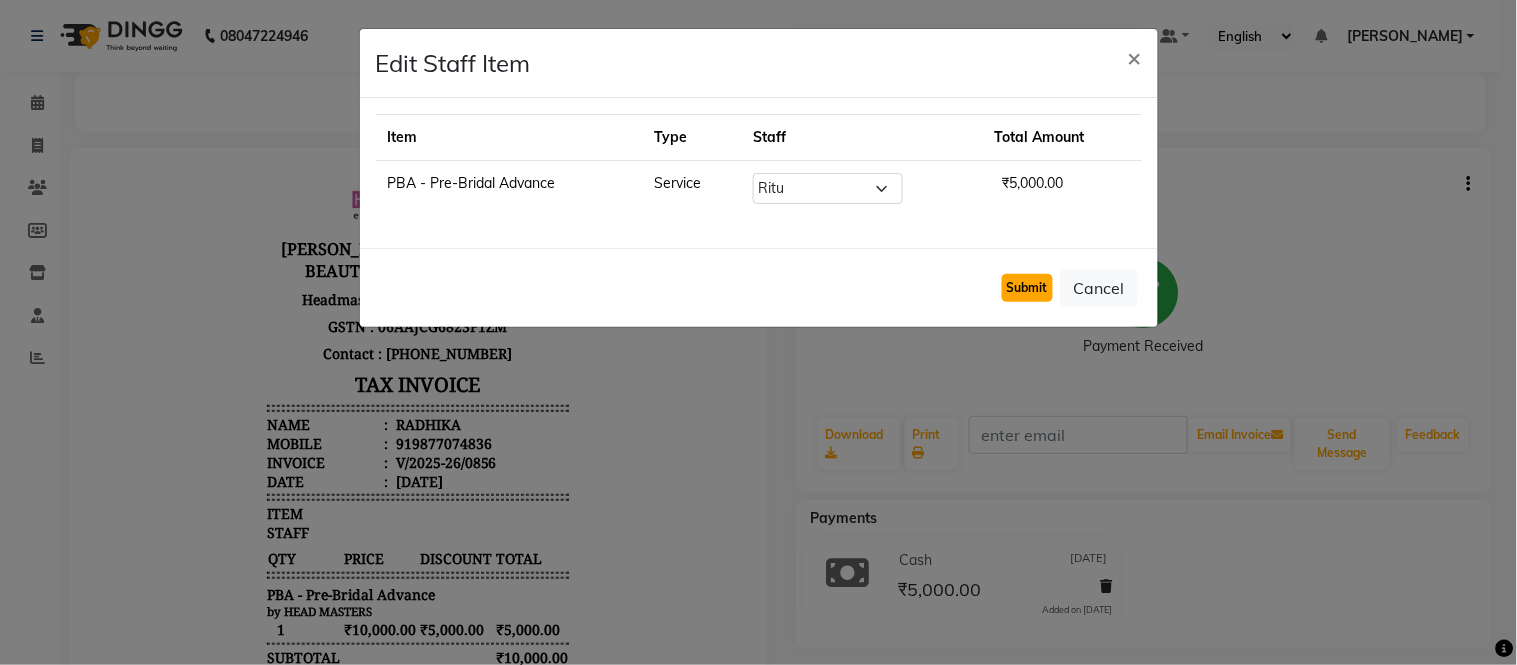 click on "Submit" 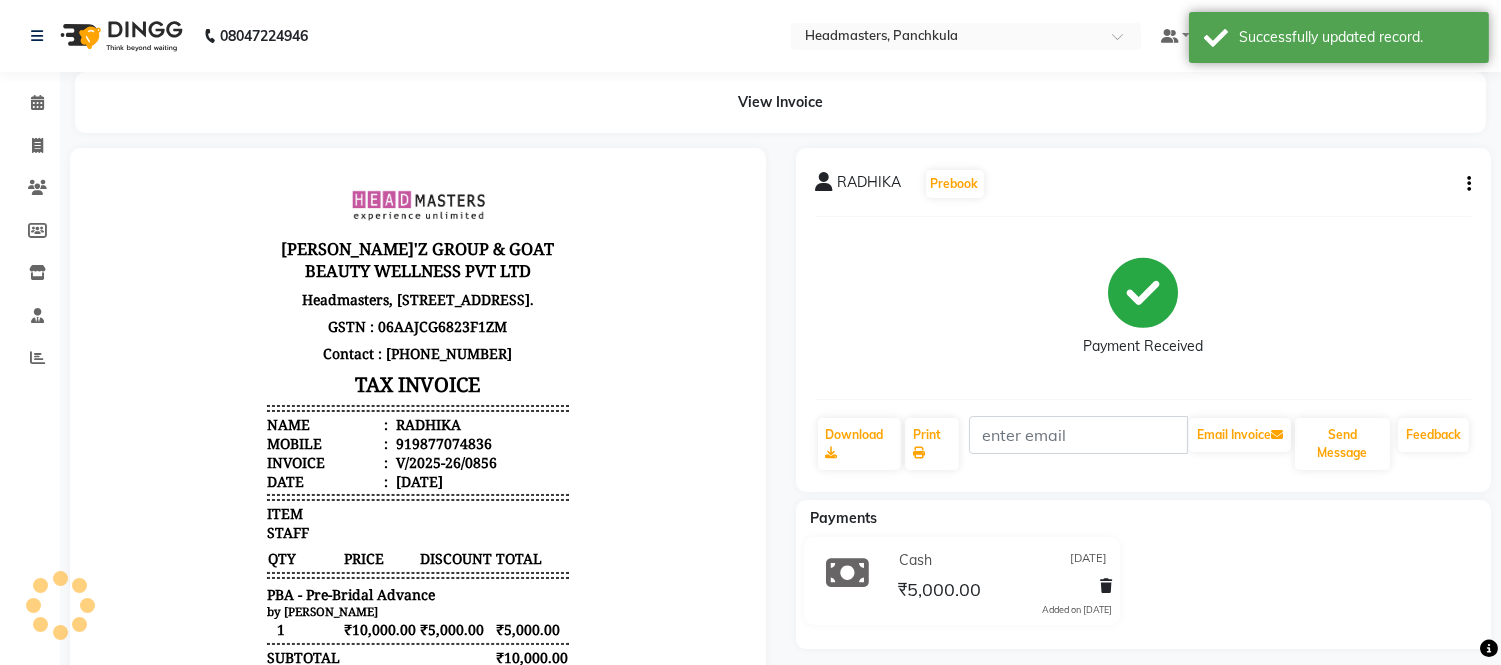 scroll, scrollTop: 15, scrollLeft: 0, axis: vertical 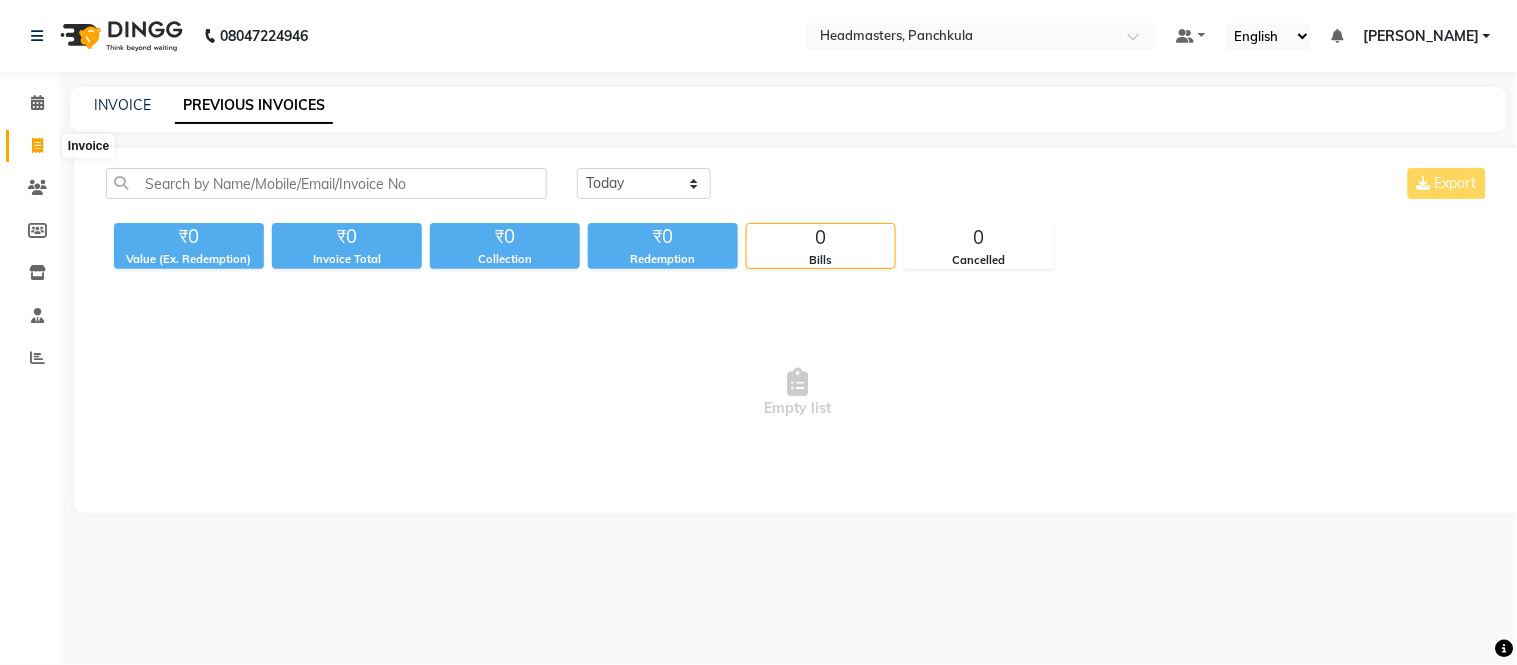 click 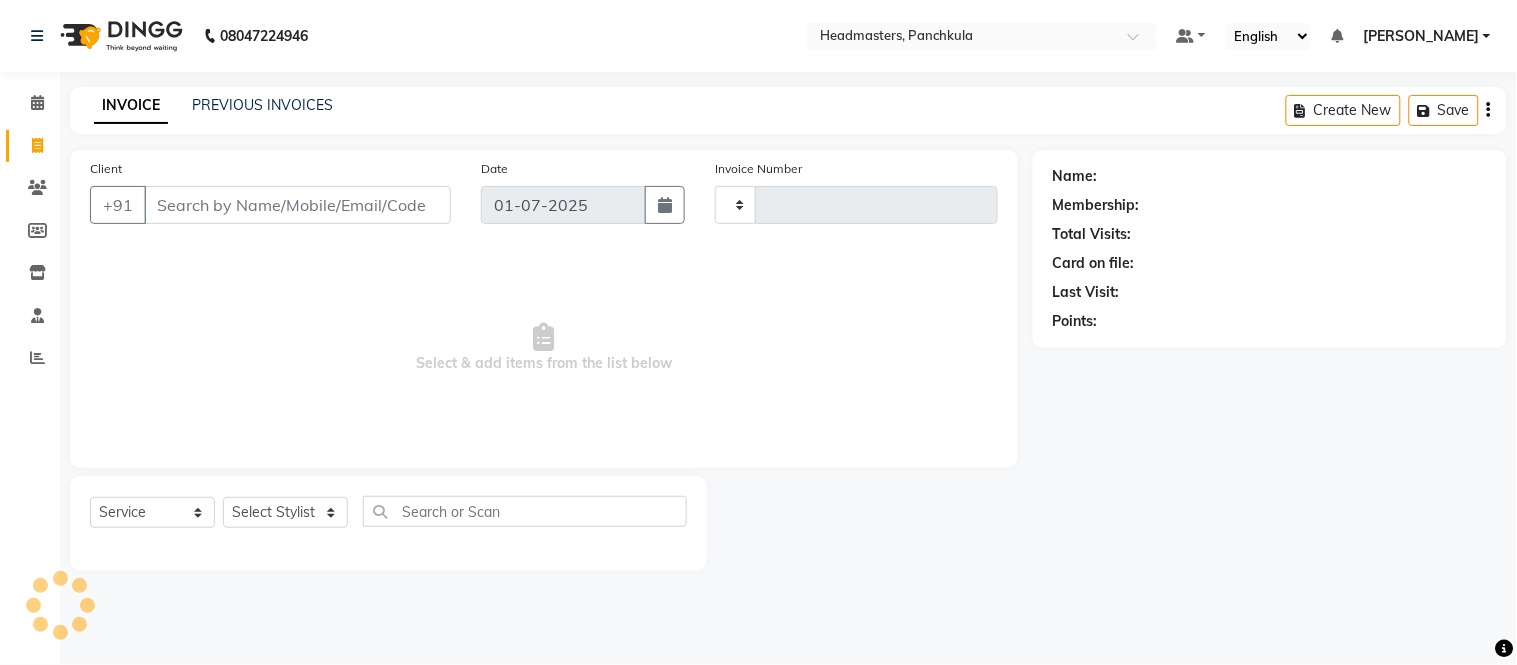 type on "1770" 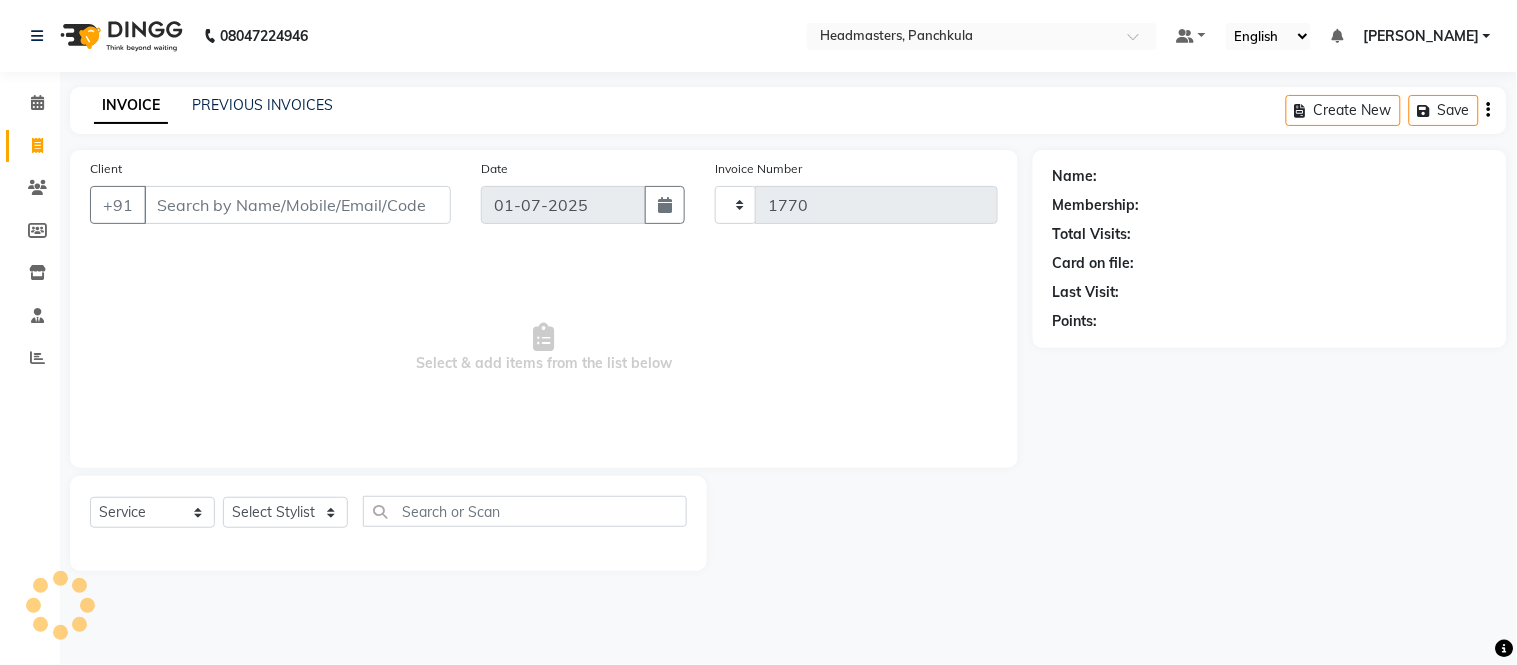 select on "7376" 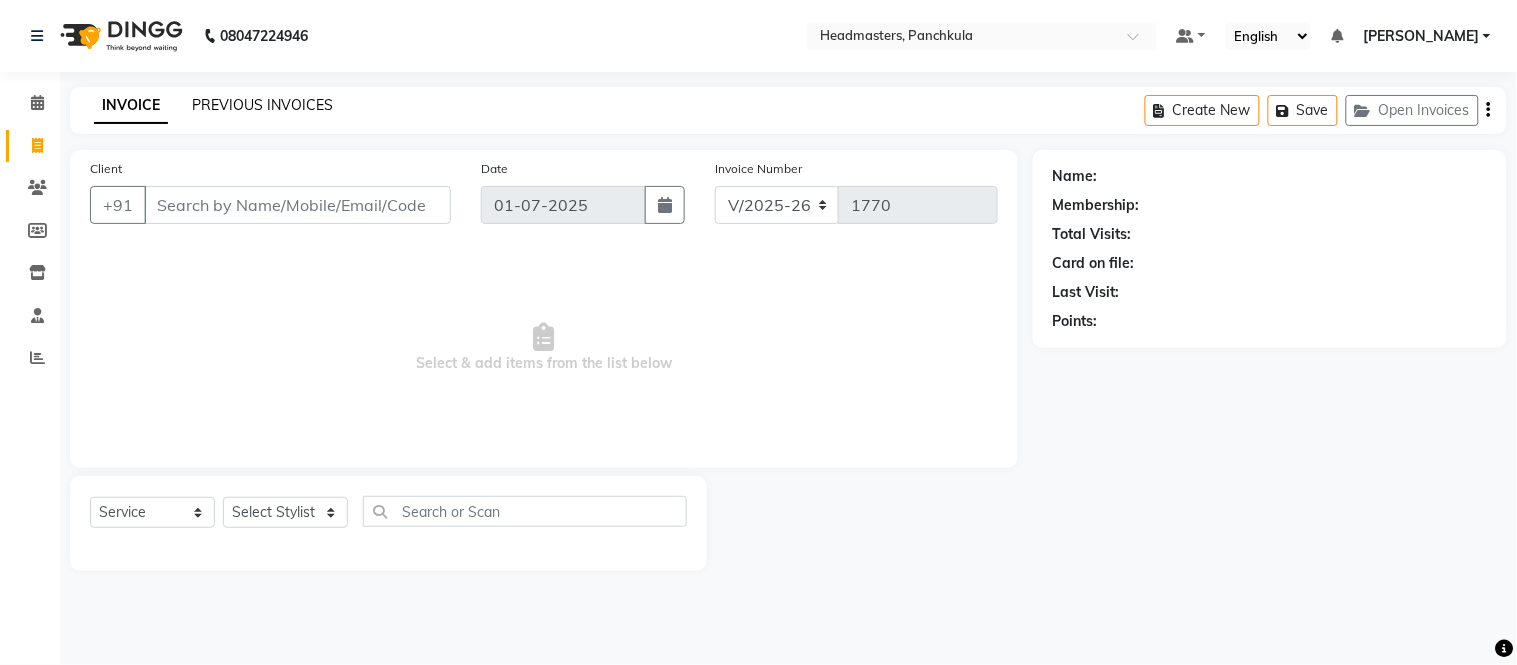 click on "PREVIOUS INVOICES" 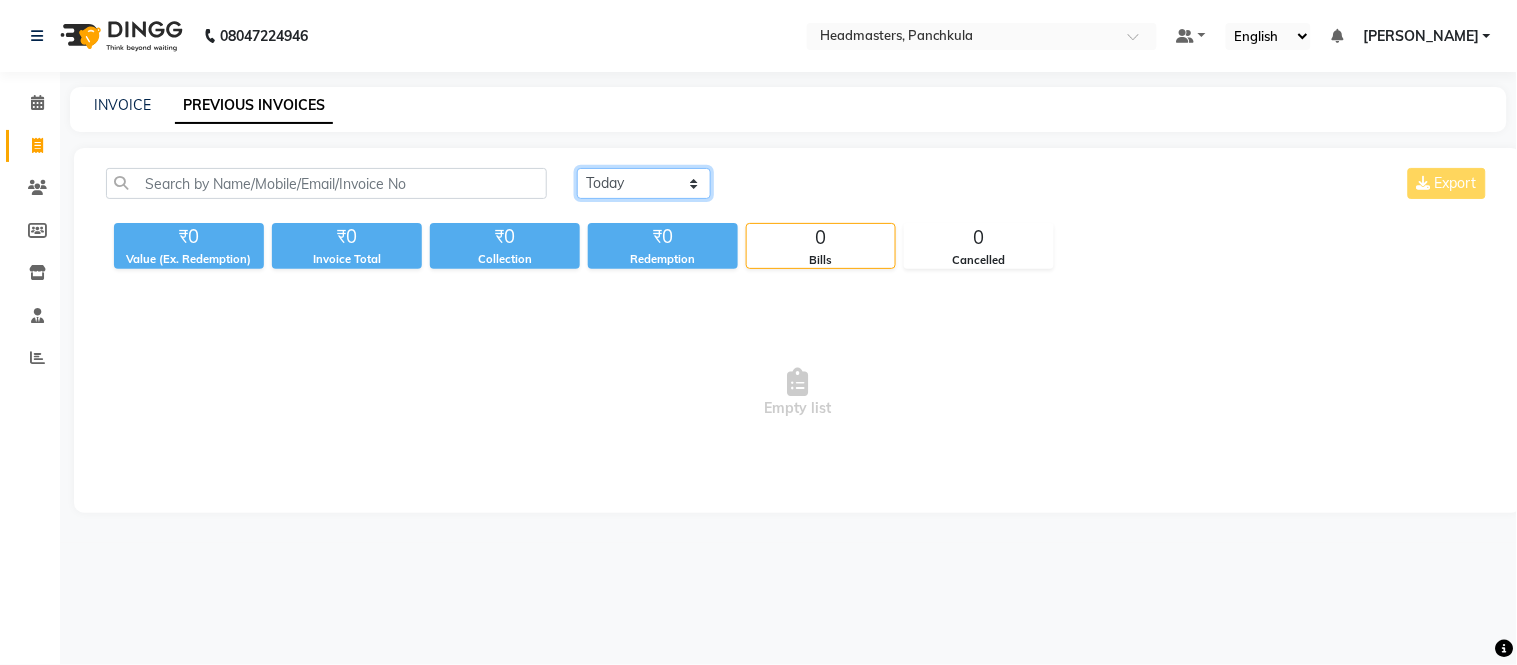 click on "[DATE] [DATE] Custom Range" 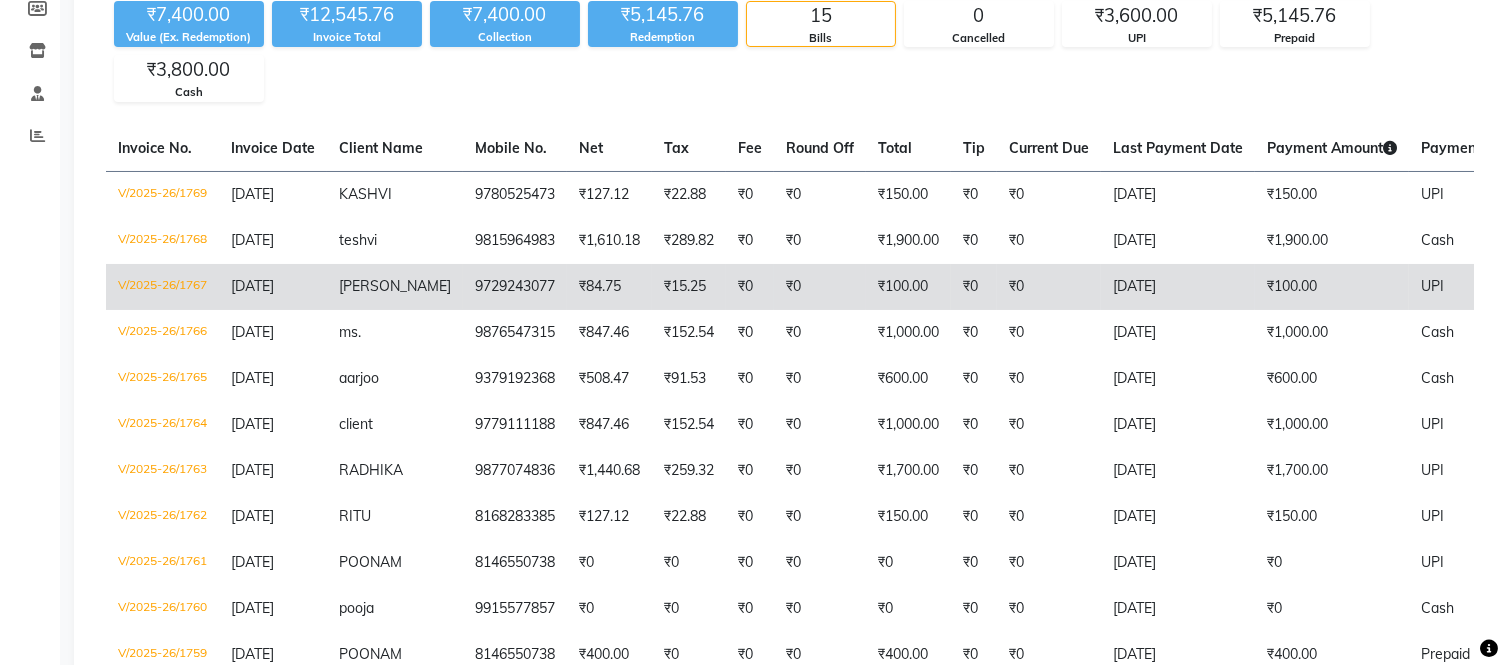 scroll, scrollTop: 333, scrollLeft: 0, axis: vertical 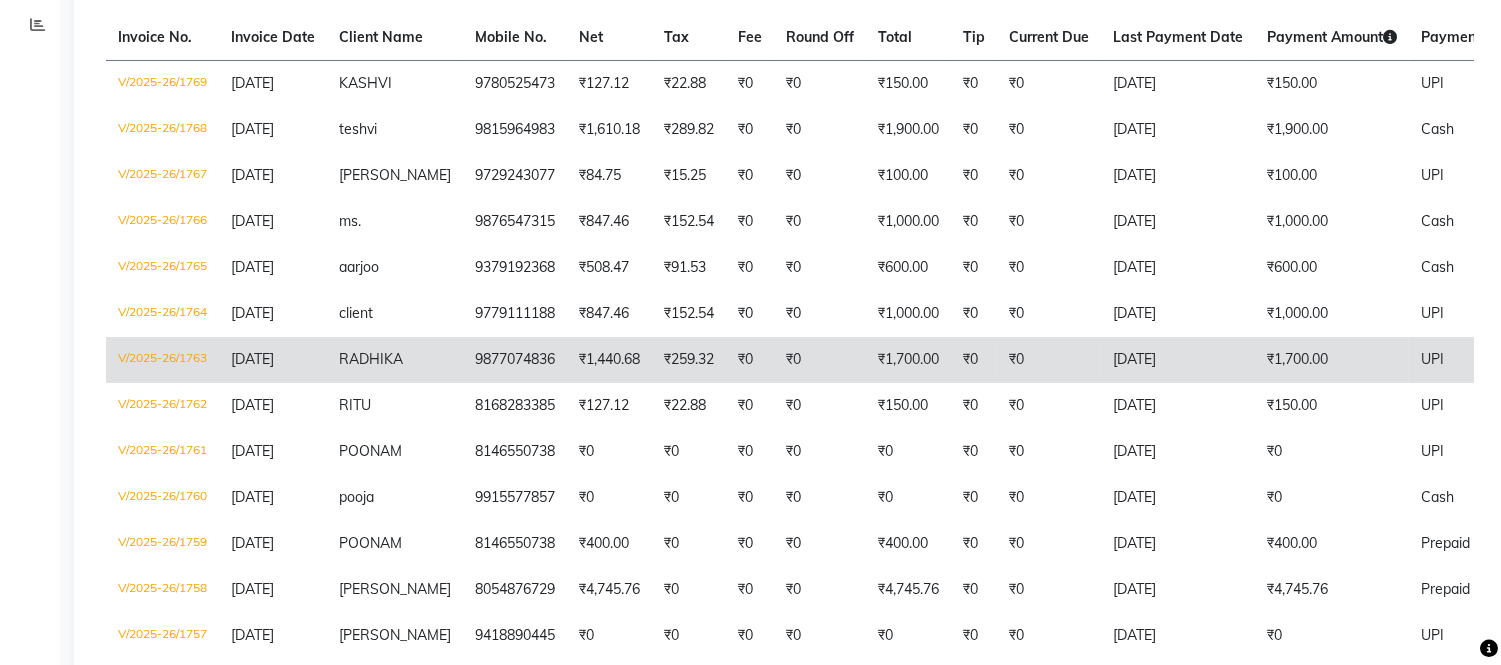 click on "RADHIKA" 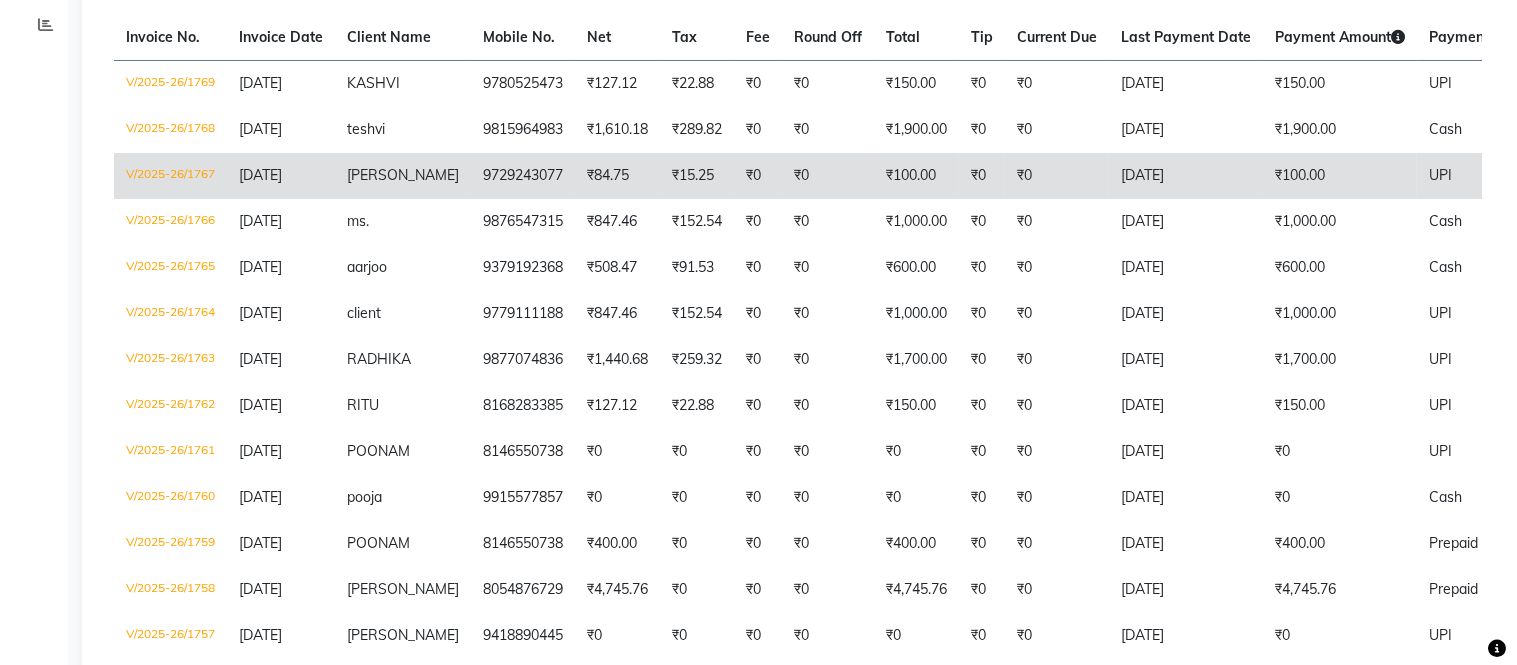 scroll, scrollTop: 0, scrollLeft: 0, axis: both 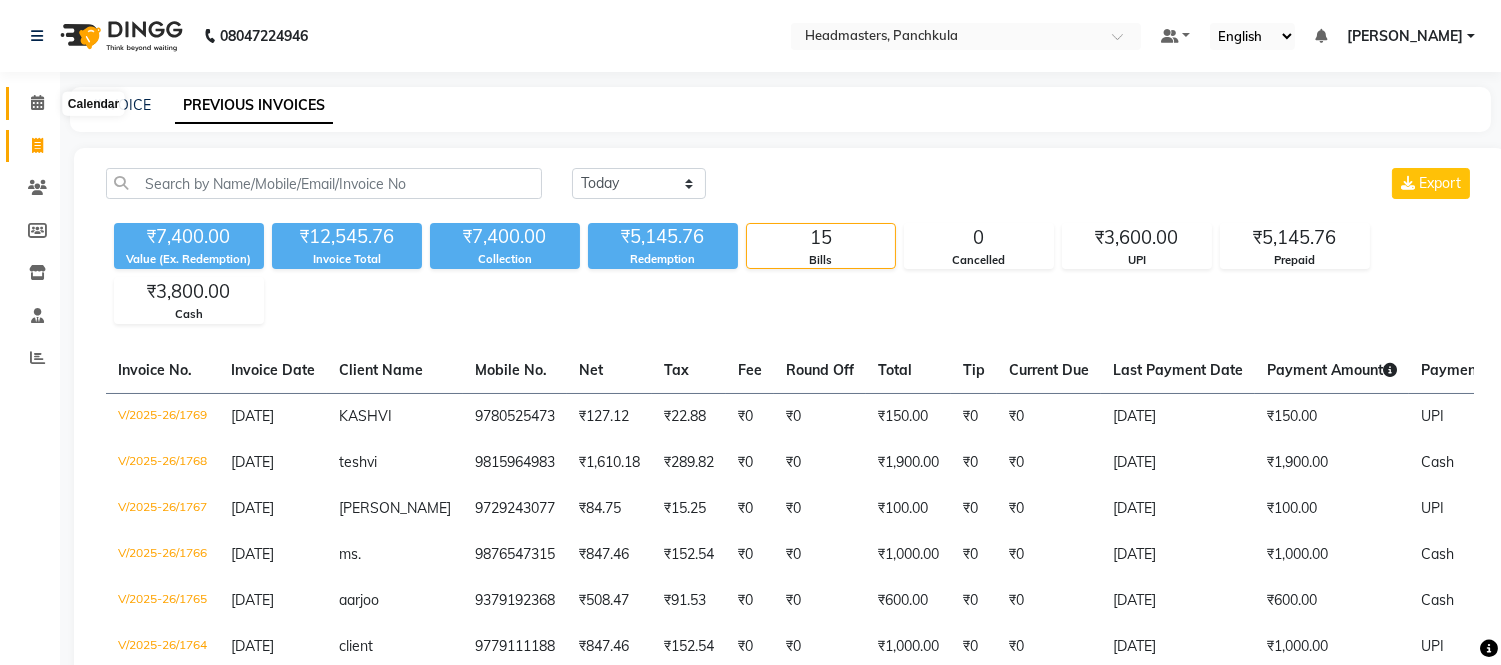 click 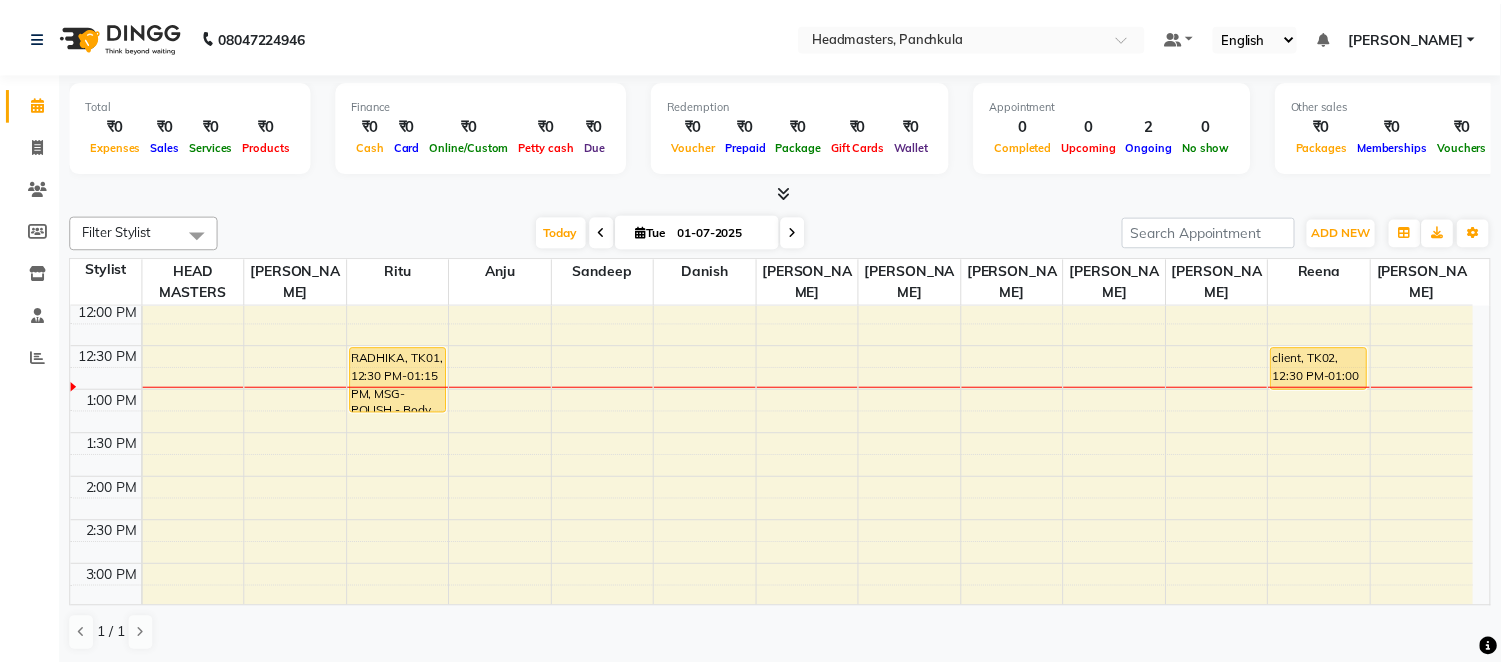 scroll, scrollTop: 244, scrollLeft: 0, axis: vertical 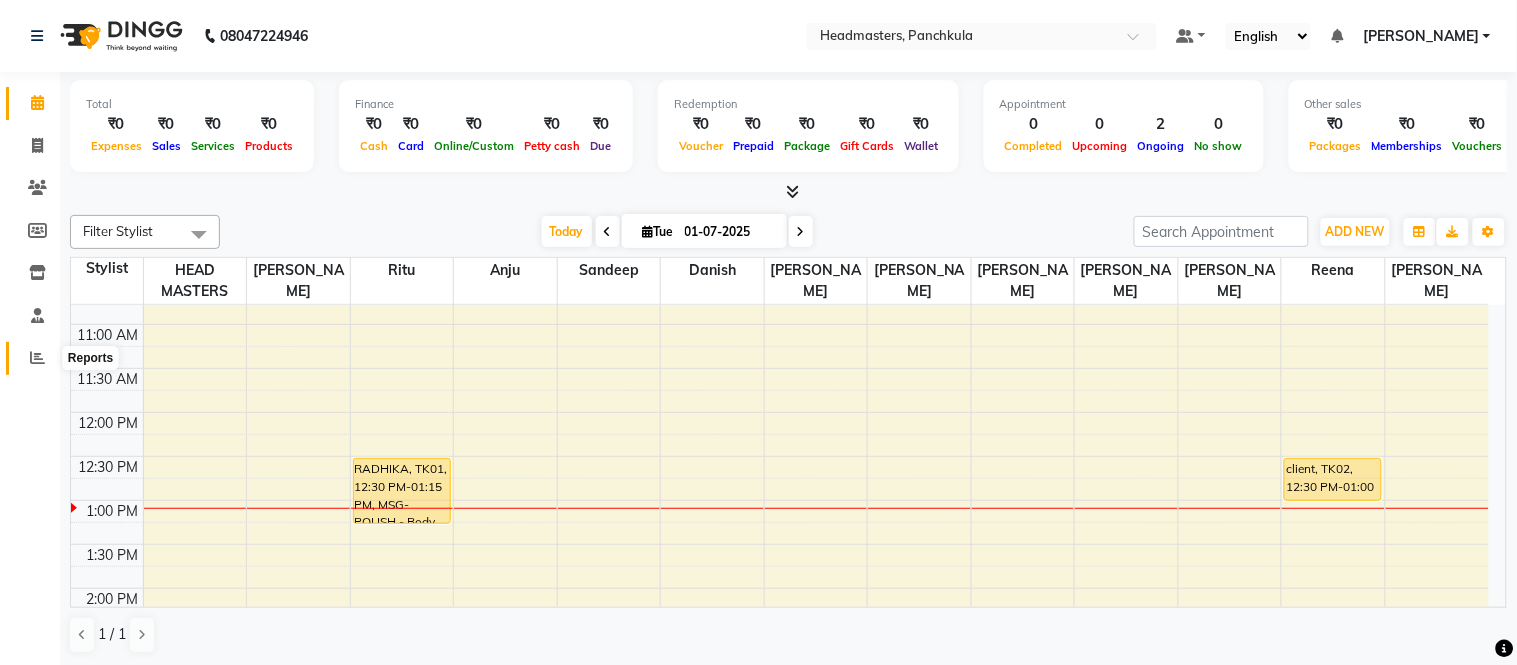 click 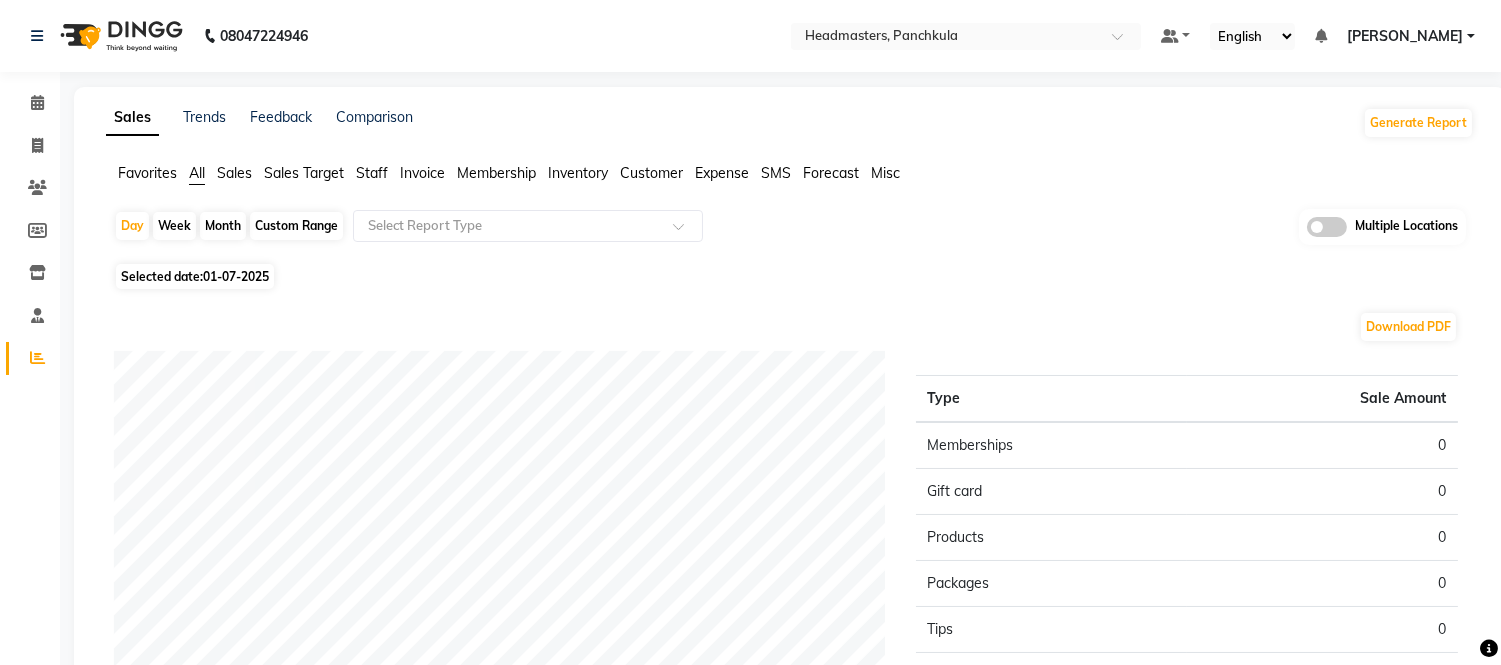 click on "Staff" 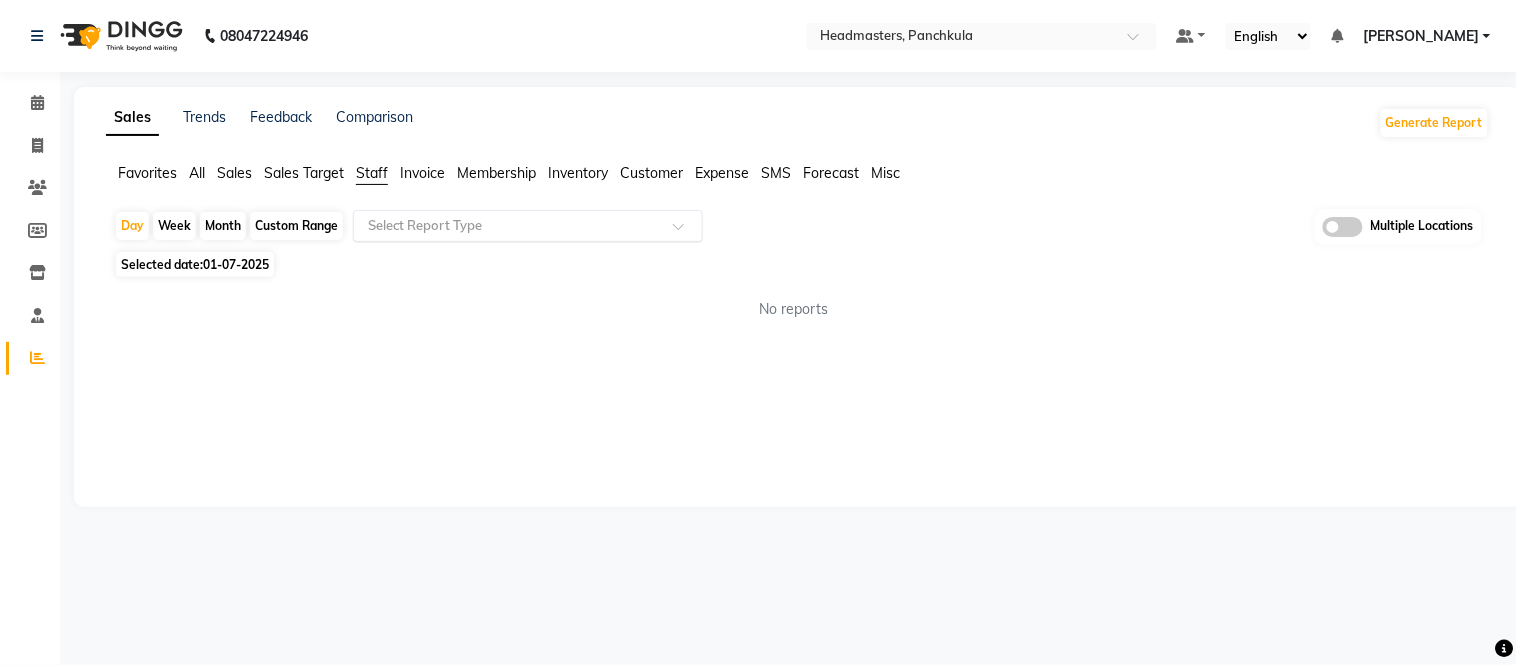 click on "Select Report Type" 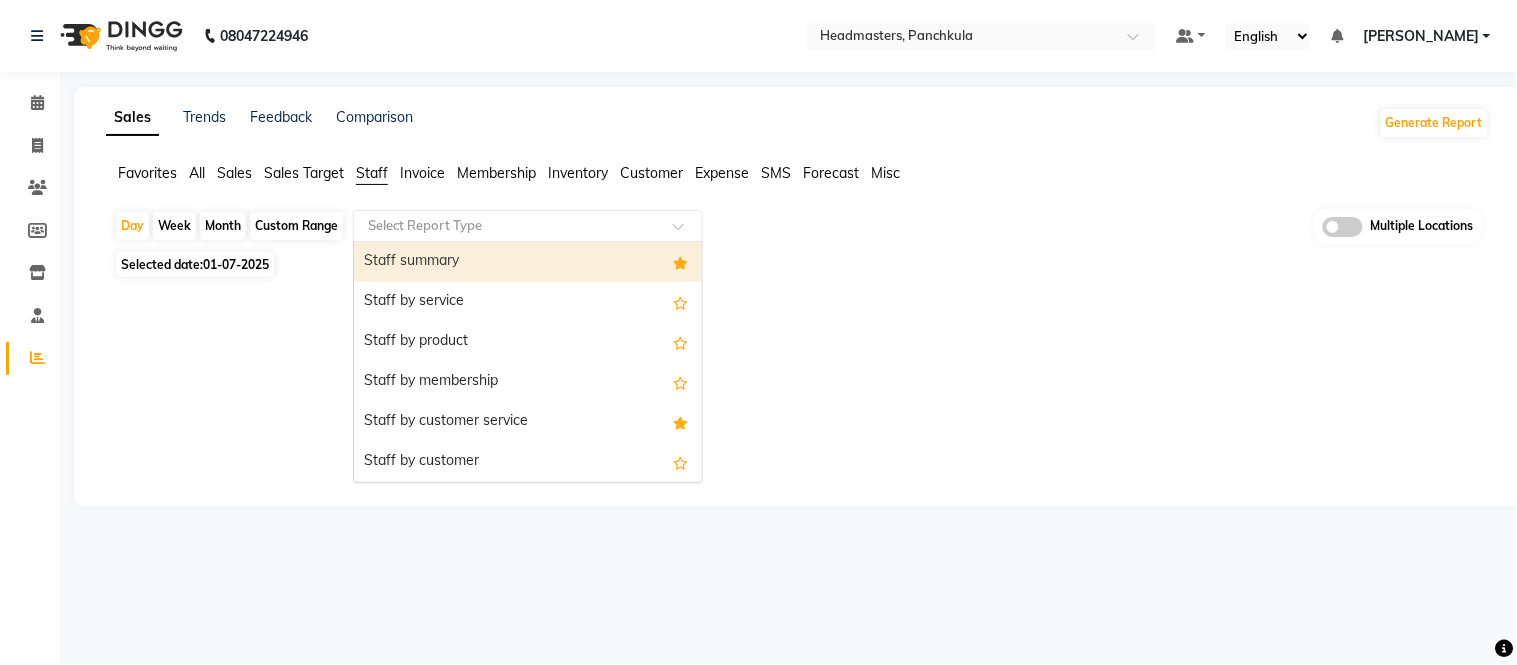 click on "Staff summary" at bounding box center [528, 262] 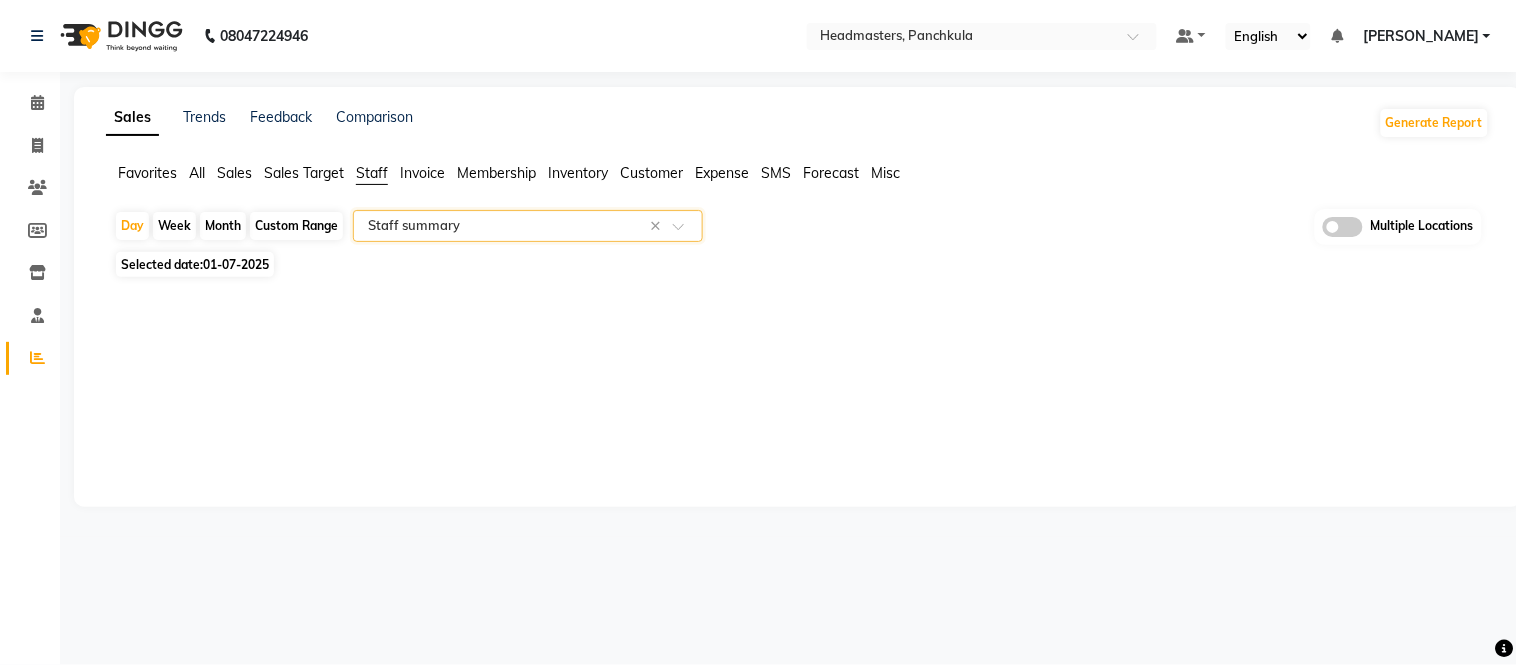 click on "Month" 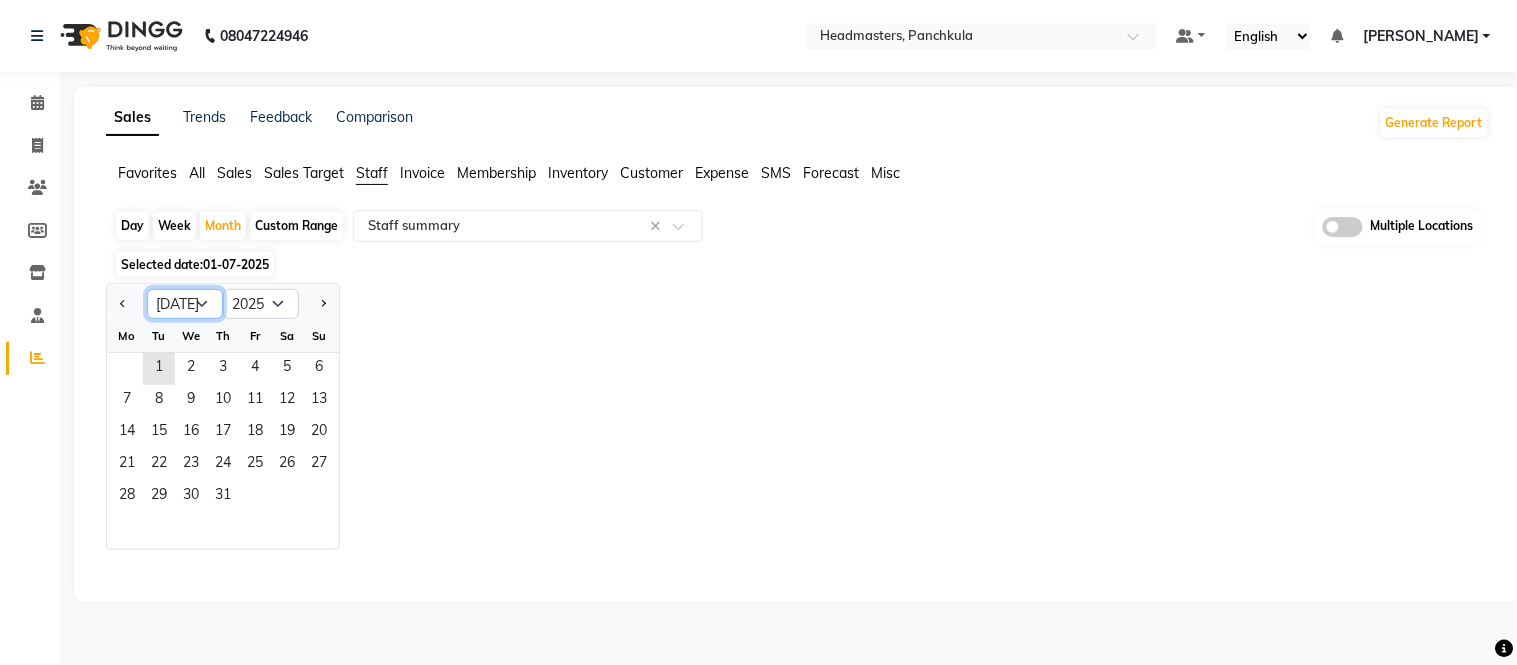 click on "Jan Feb Mar Apr May Jun Jul Aug Sep Oct Nov Dec" 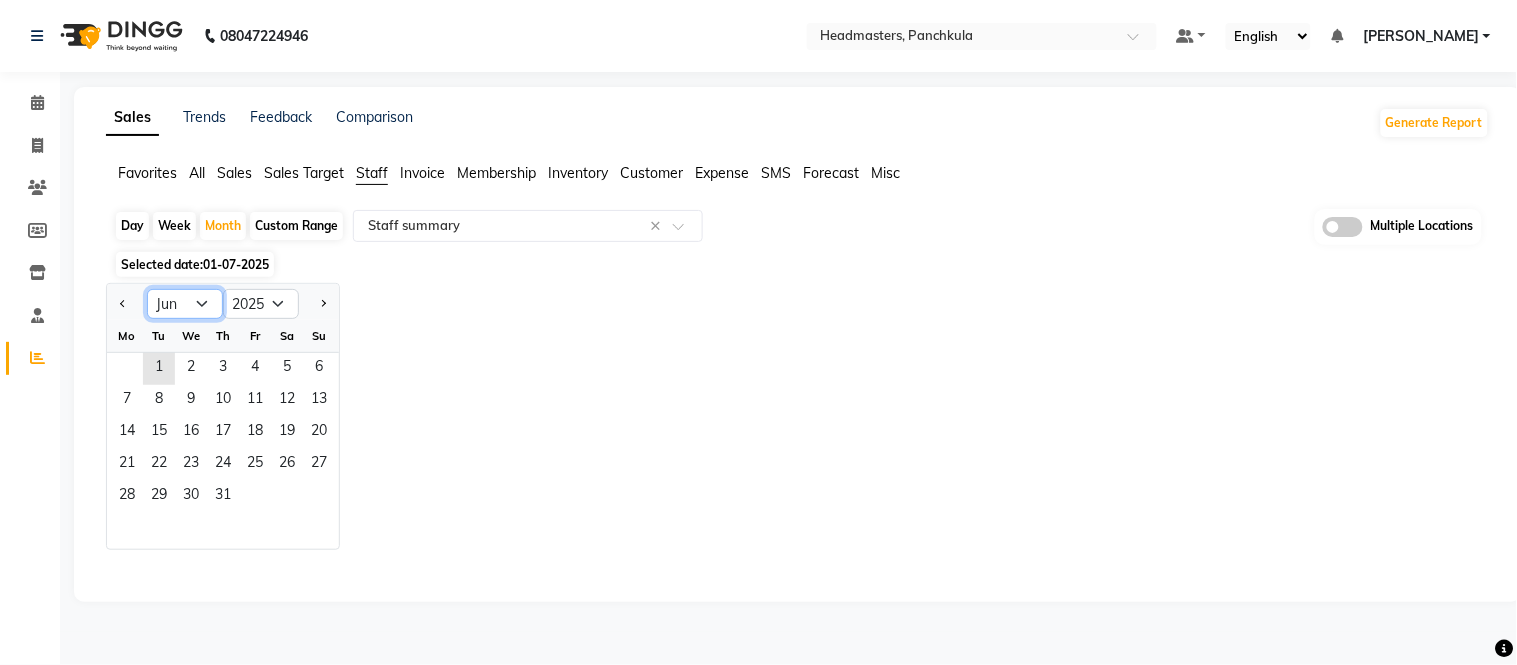 click on "Jan Feb Mar Apr May Jun Jul Aug Sep Oct Nov Dec" 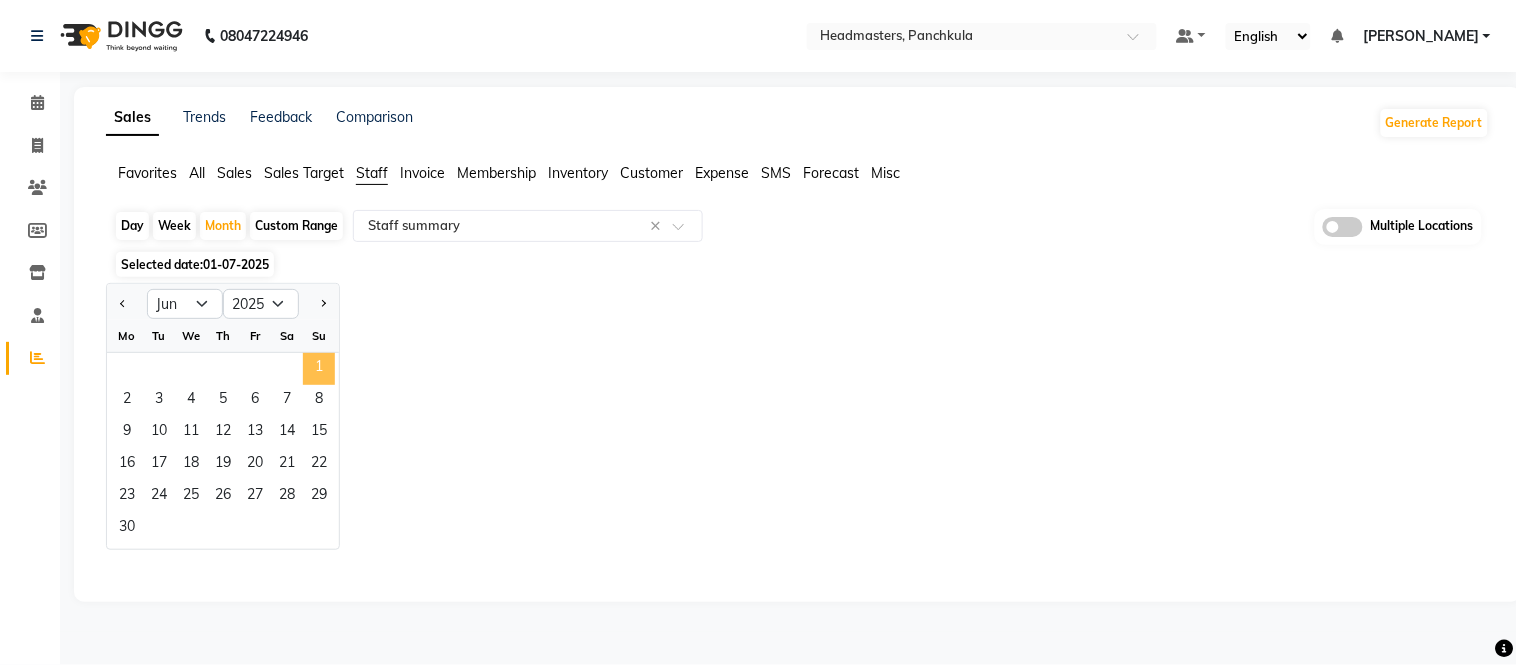 click on "1" 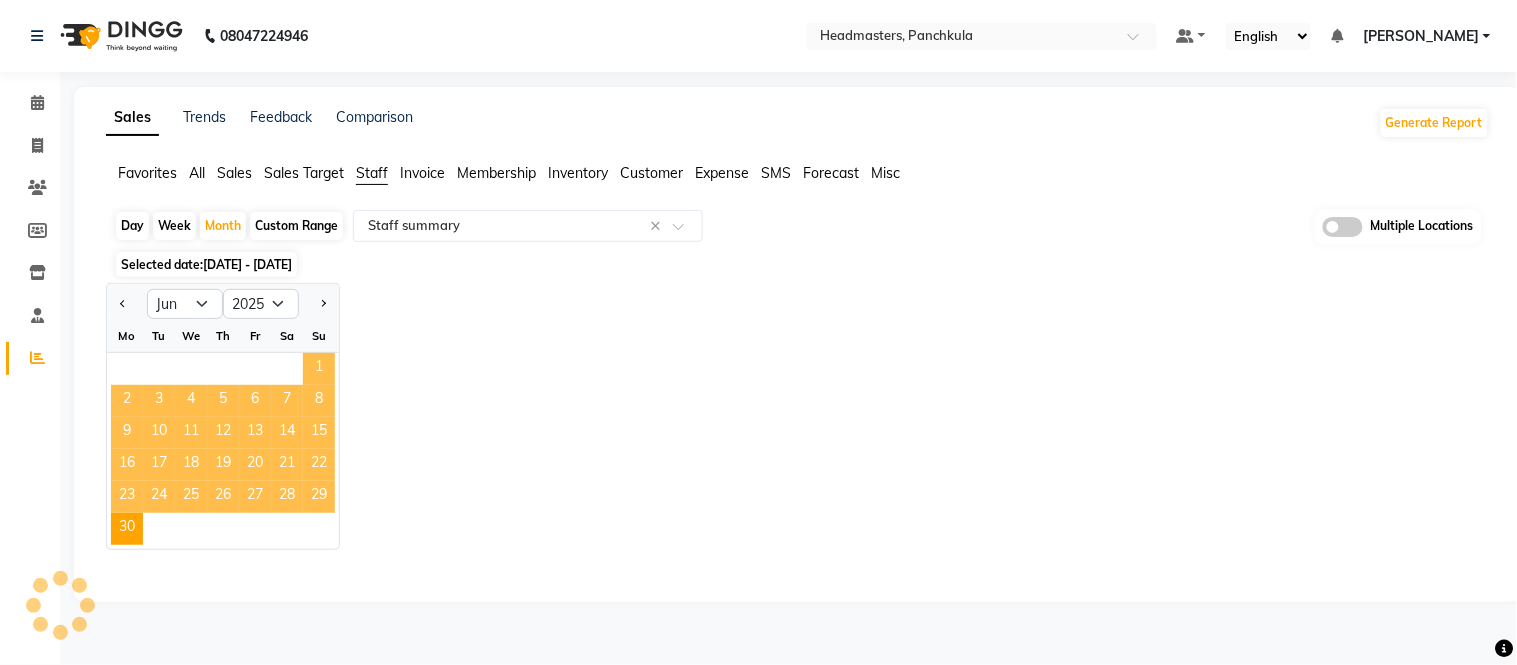 select on "full_report" 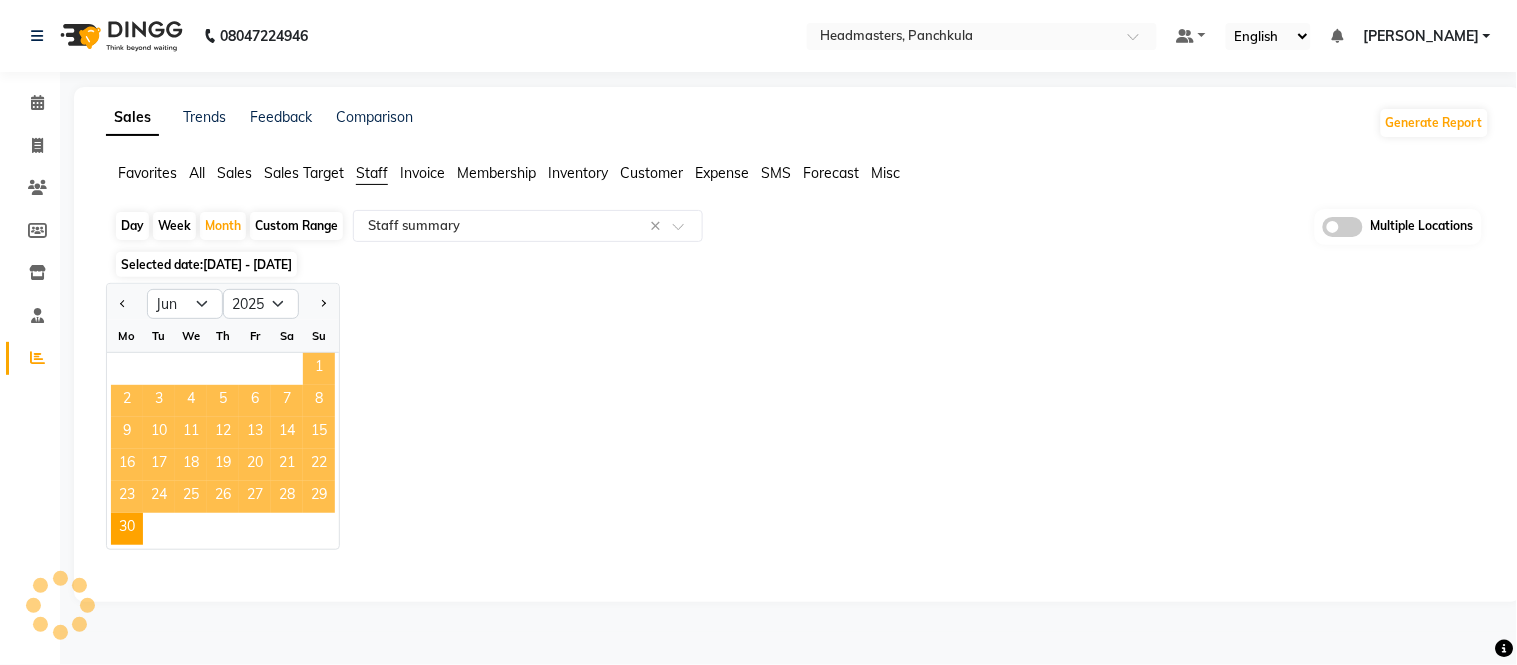select on "csv" 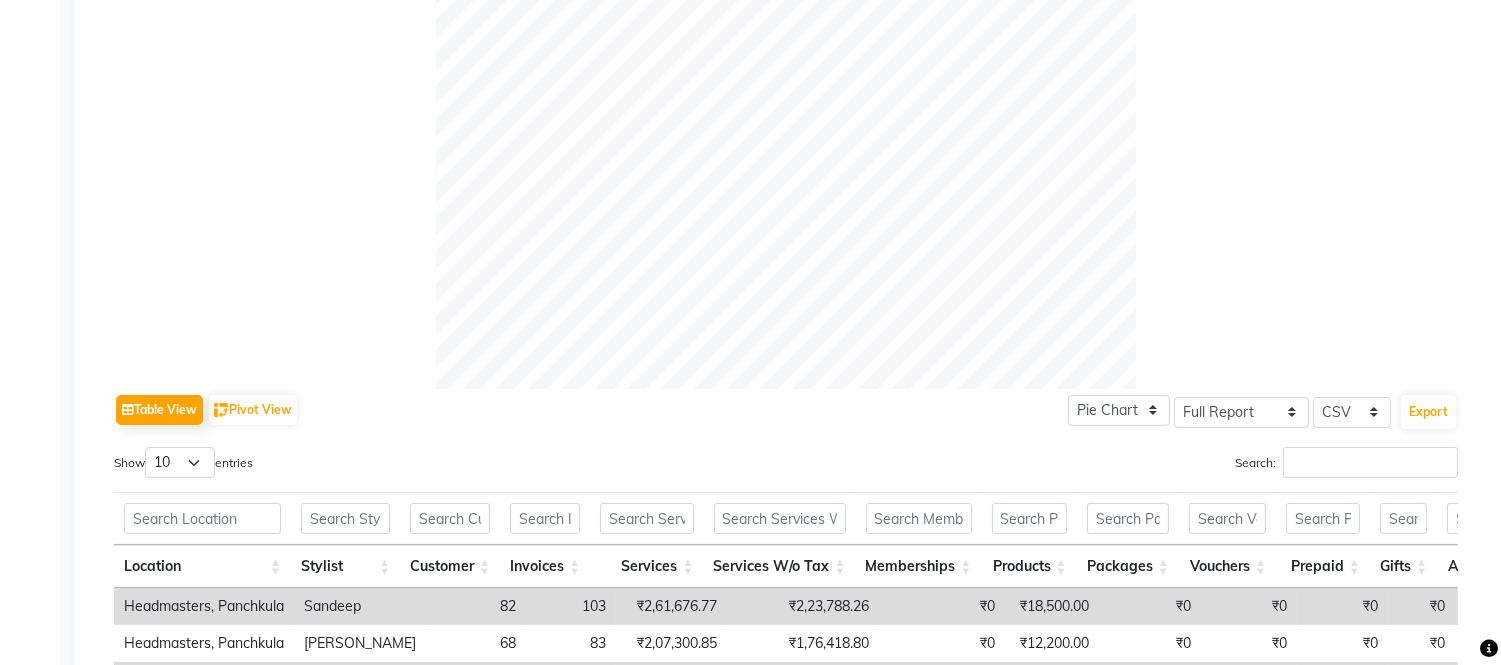 scroll, scrollTop: 1000, scrollLeft: 0, axis: vertical 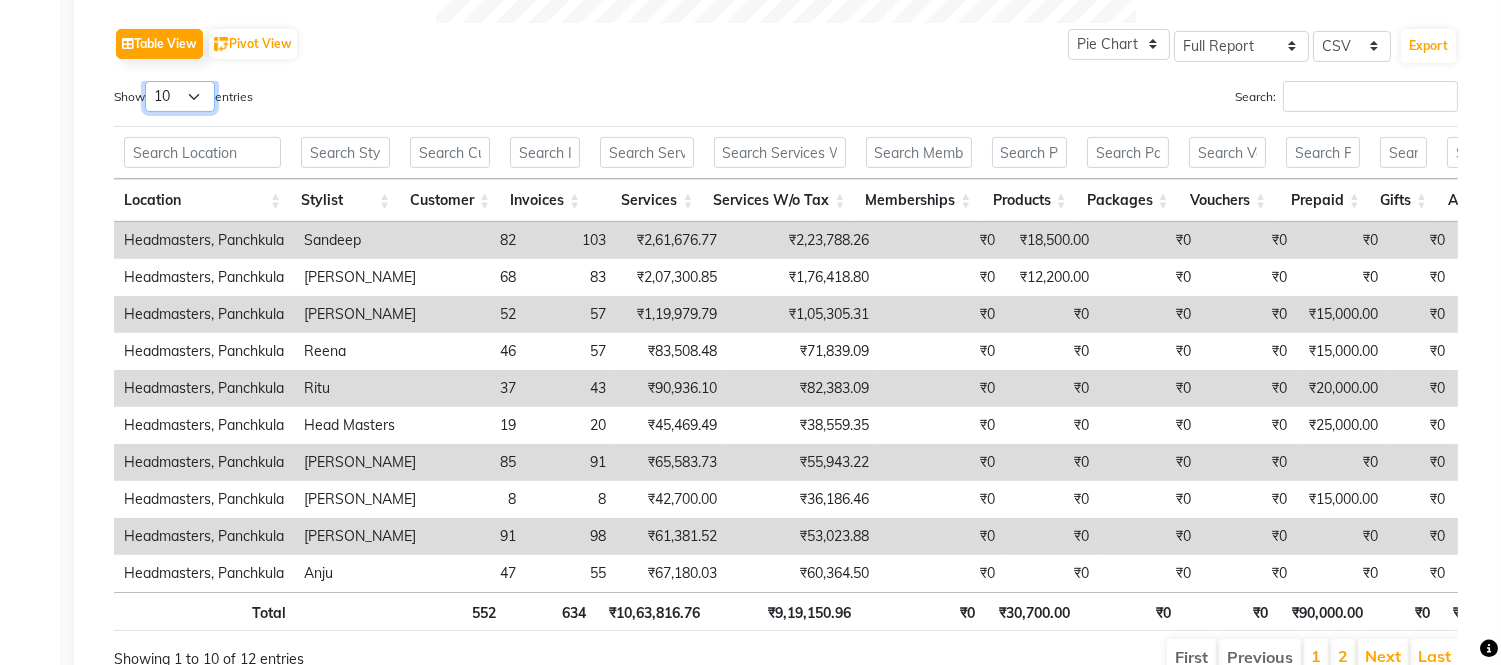 drag, startPoint x: 182, startPoint y: 94, endPoint x: 182, endPoint y: 106, distance: 12 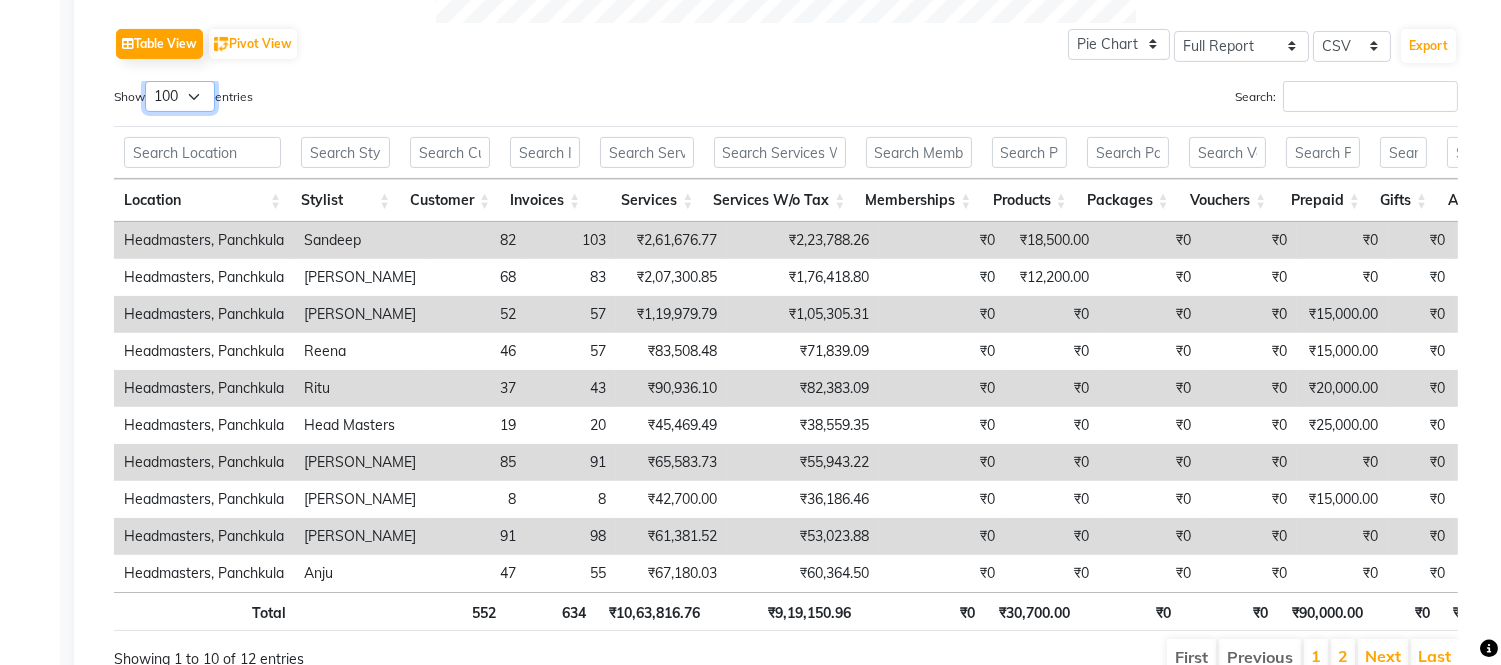 click on "10 25 50 100" at bounding box center [180, 96] 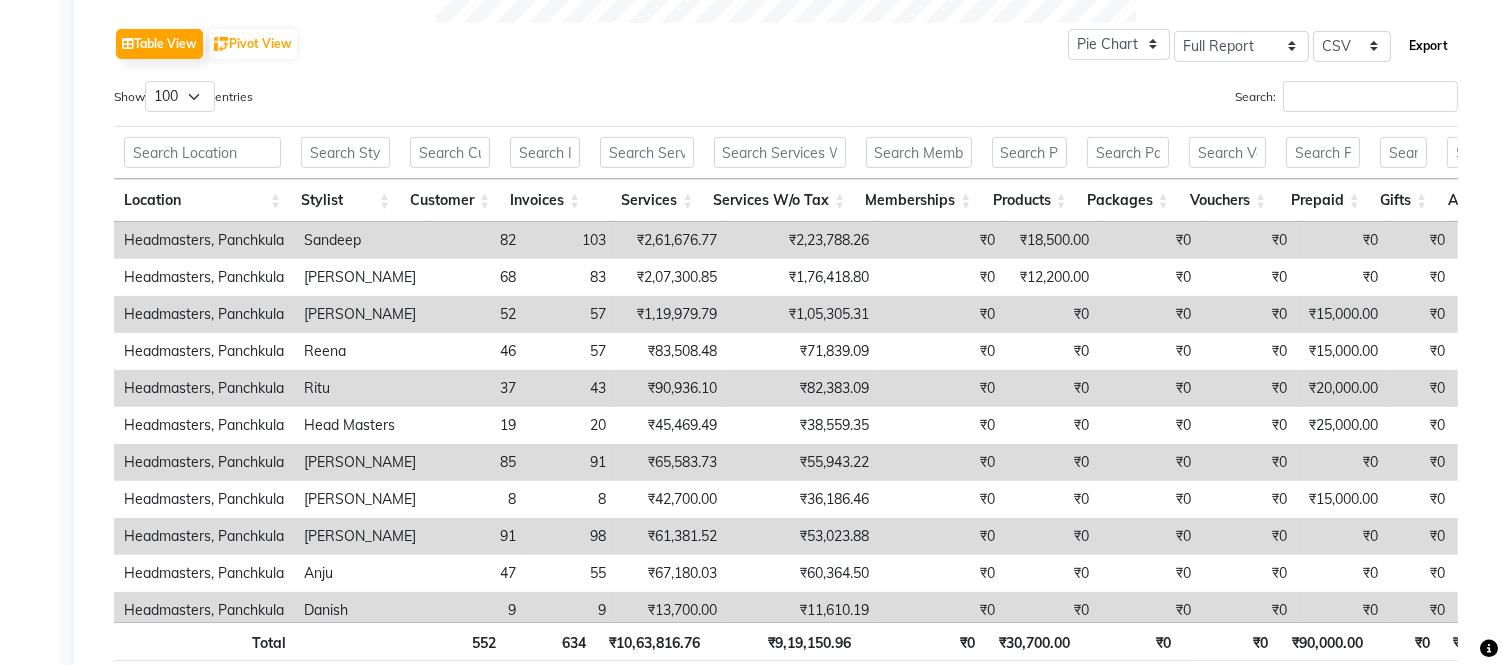 click on "Export" 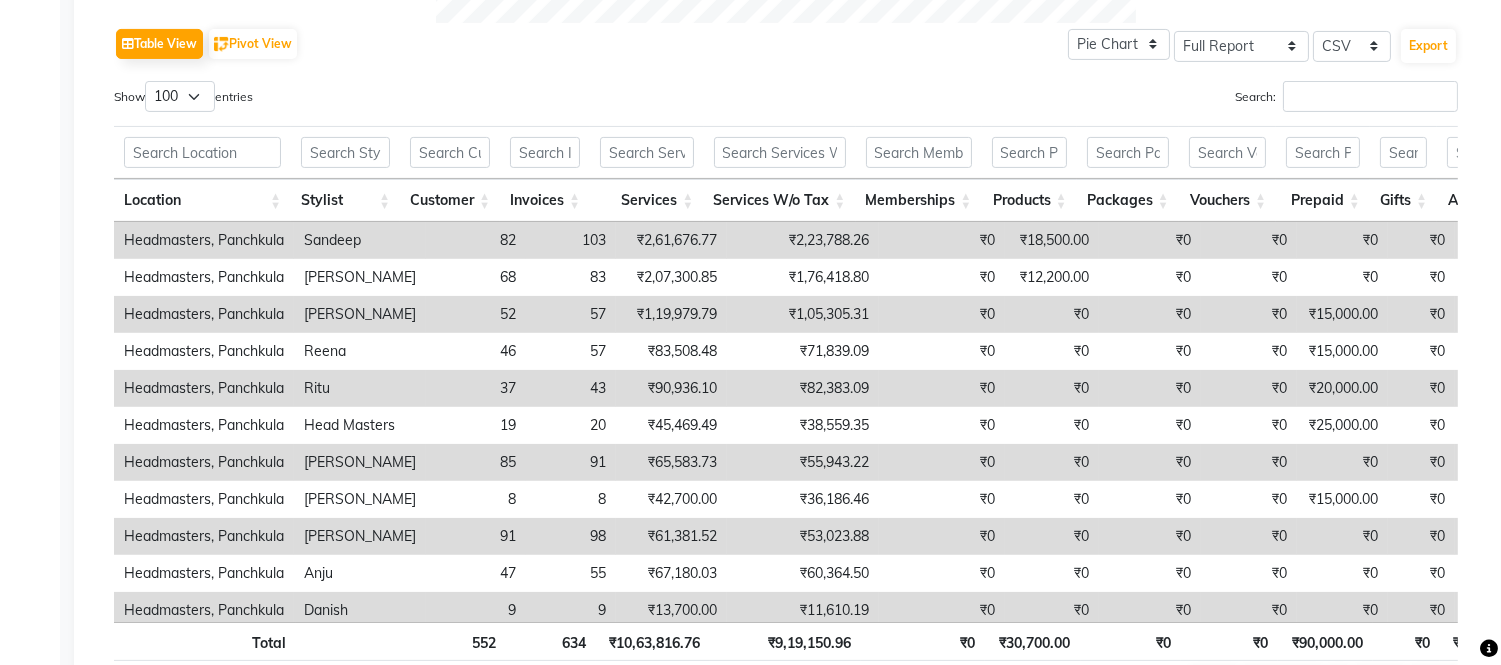 click on "Table View   Pivot View  Pie Chart Bar Chart Select Full Report Filtered Report Select CSV PDF  Export" 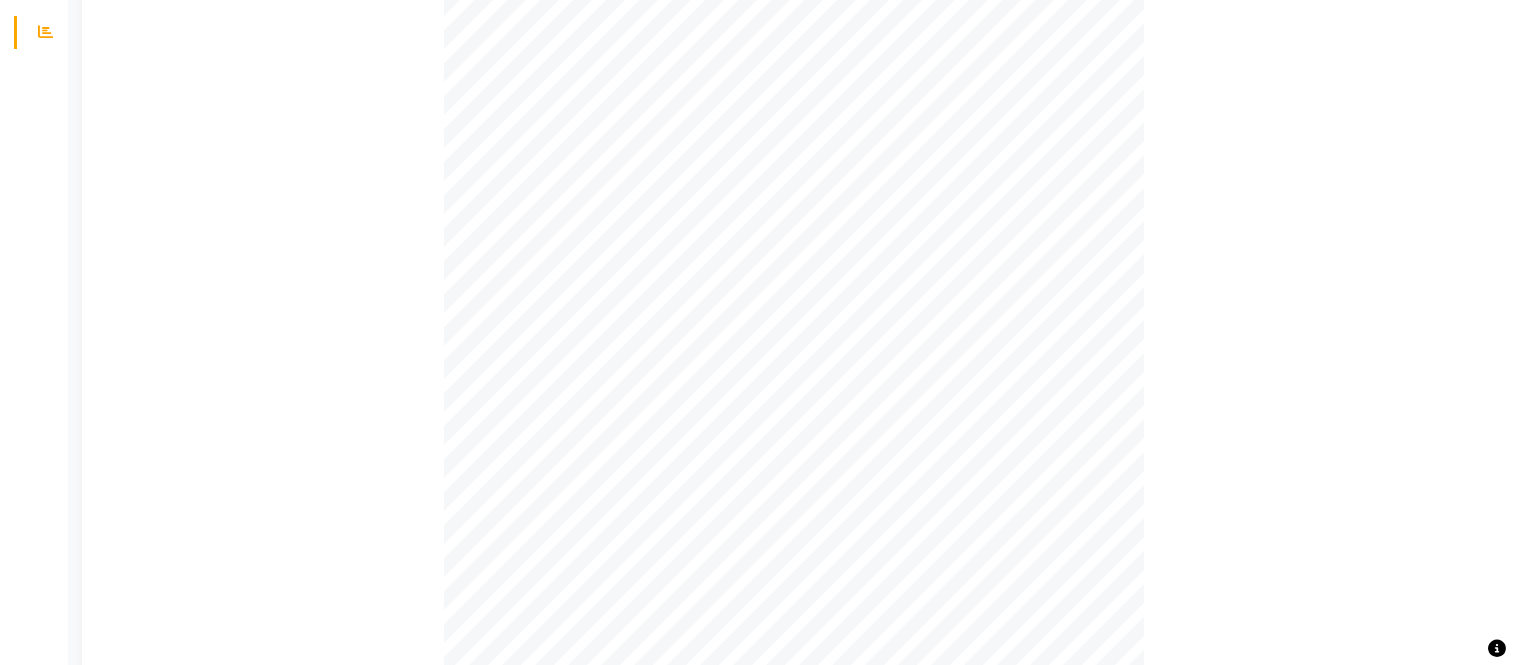 scroll, scrollTop: 0, scrollLeft: 0, axis: both 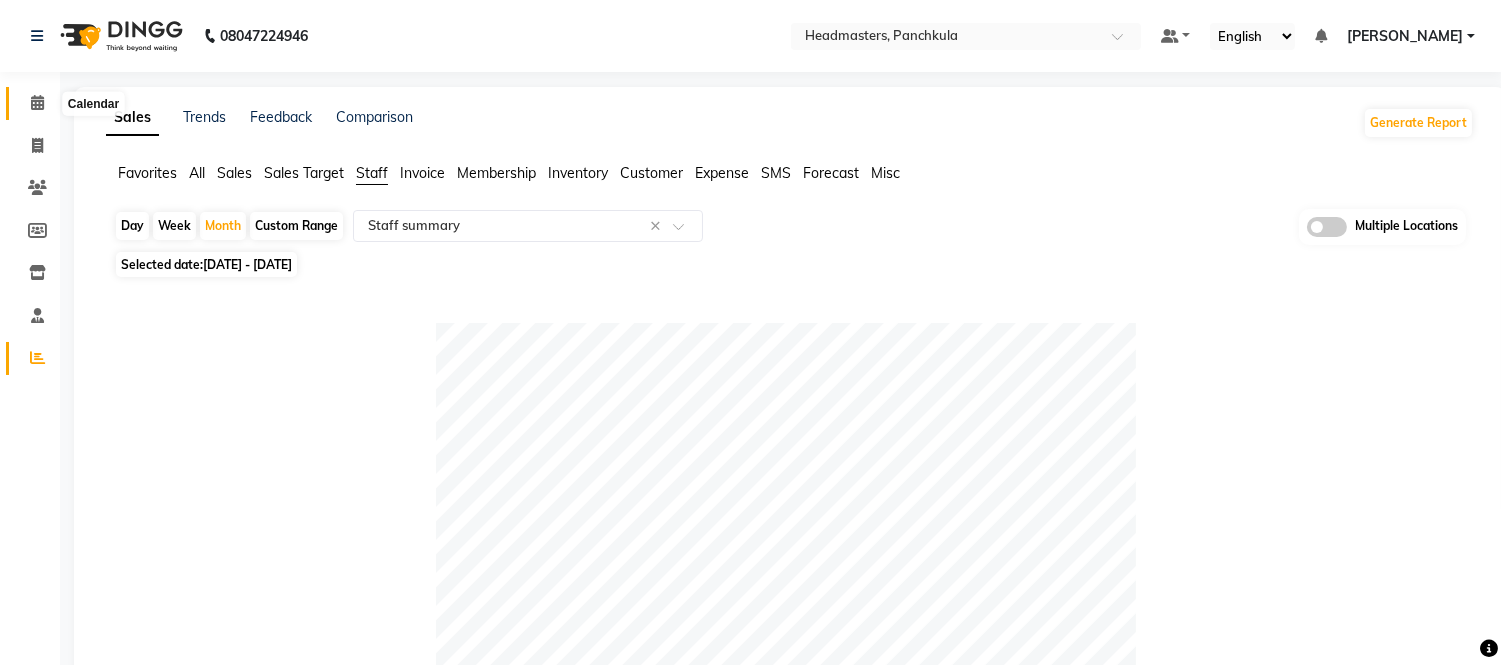click 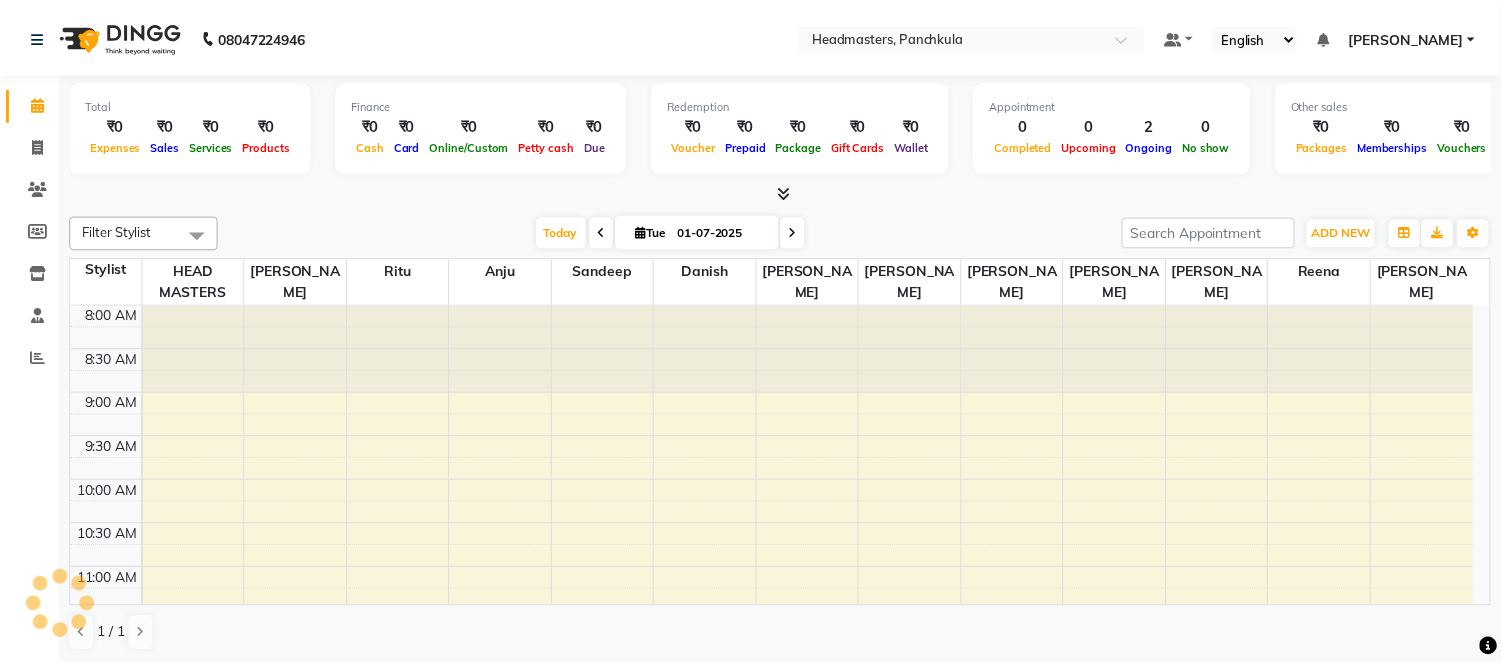 scroll, scrollTop: 443, scrollLeft: 0, axis: vertical 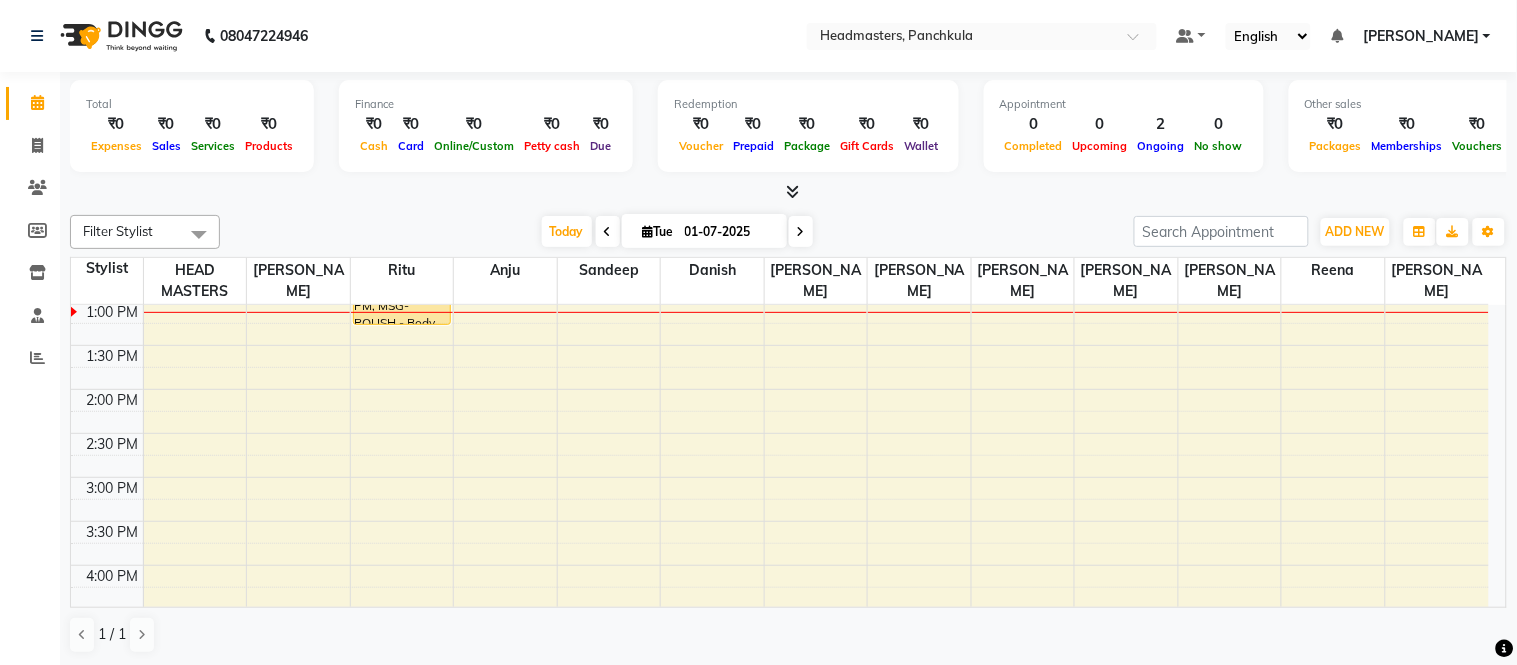 click at bounding box center [792, 191] 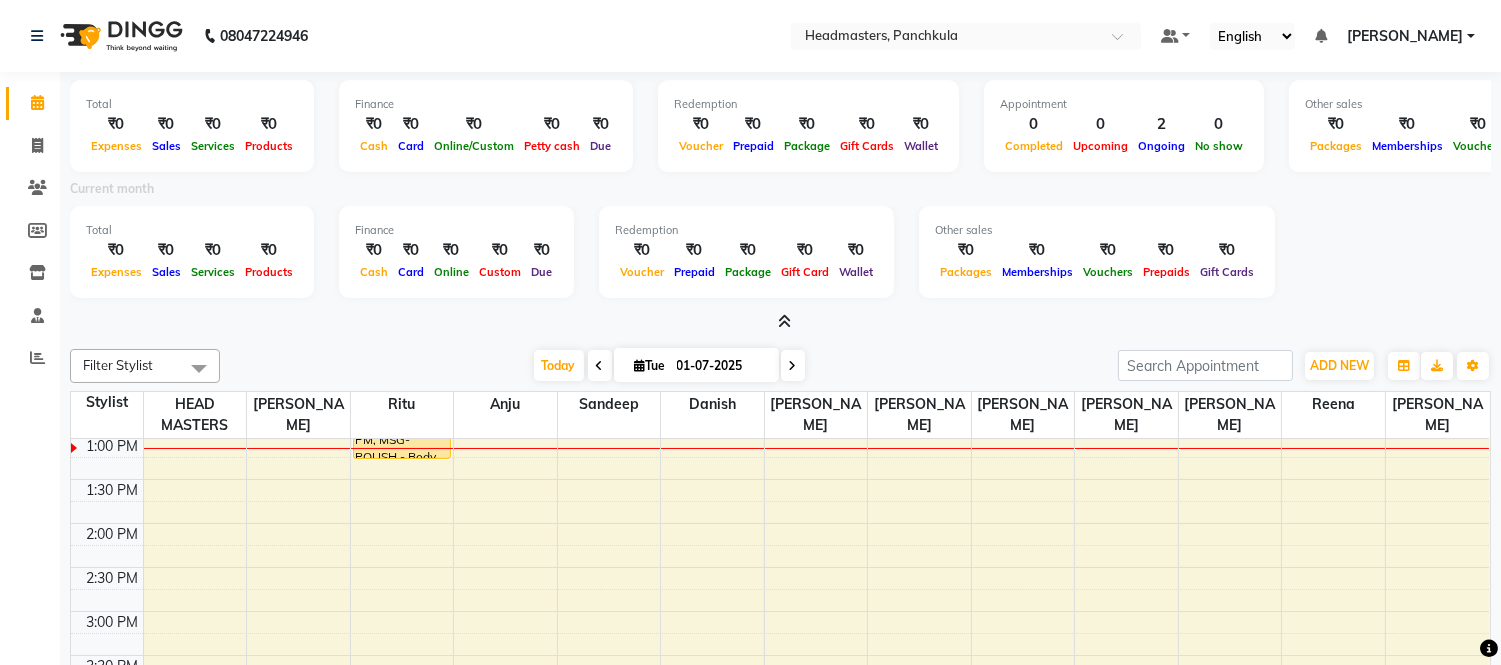 click on "Total  ₹0  Expenses ₹0  Sales ₹0  Services ₹0  Products Finance  ₹0  Cash ₹0  Card ₹0  Online/Custom ₹0 Petty cash ₹0 Due  Redemption  ₹0 Voucher ₹0 Prepaid ₹0 Package ₹0  Gift Cards ₹0  Wallet  Appointment  0 Completed 0 Upcoming 2 Ongoing 0 No show  Other sales  ₹0  Packages ₹0  Memberships ₹0  Vouchers ₹0  Prepaids ₹0  Gift Cards Current month Total  ₹0  Expenses ₹0  Sales ₹0 Services ₹0 Products  Finance  ₹0  Cash ₹0  Card ₹0 Online ₹0 Custom ₹0 Due  Redemption  ₹0 Voucher ₹0 Prepaid ₹0 Package ₹0 Gift Card ₹0 Wallet Other sales  ₹0  Packages ₹0  Memberships ₹0  Vouchers ₹0  Prepaids ₹0  Gift Cards Filter Stylist Select All Amjad Anju Danish  HEAD MASTERS Jimmy  Parveen Reena Ritu  Saddam Salman Khan  Sandeep Sushant Bhardwaj  Wajid Shah Today  Tue 01-07-2025 Toggle Dropdown Add Invoice Add Expense Add Client Toggle Dropdown Add Invoice Add Expense Add Client ADD NEW Toggle Dropdown Add Invoice Add Expense Add Client Select All 13" 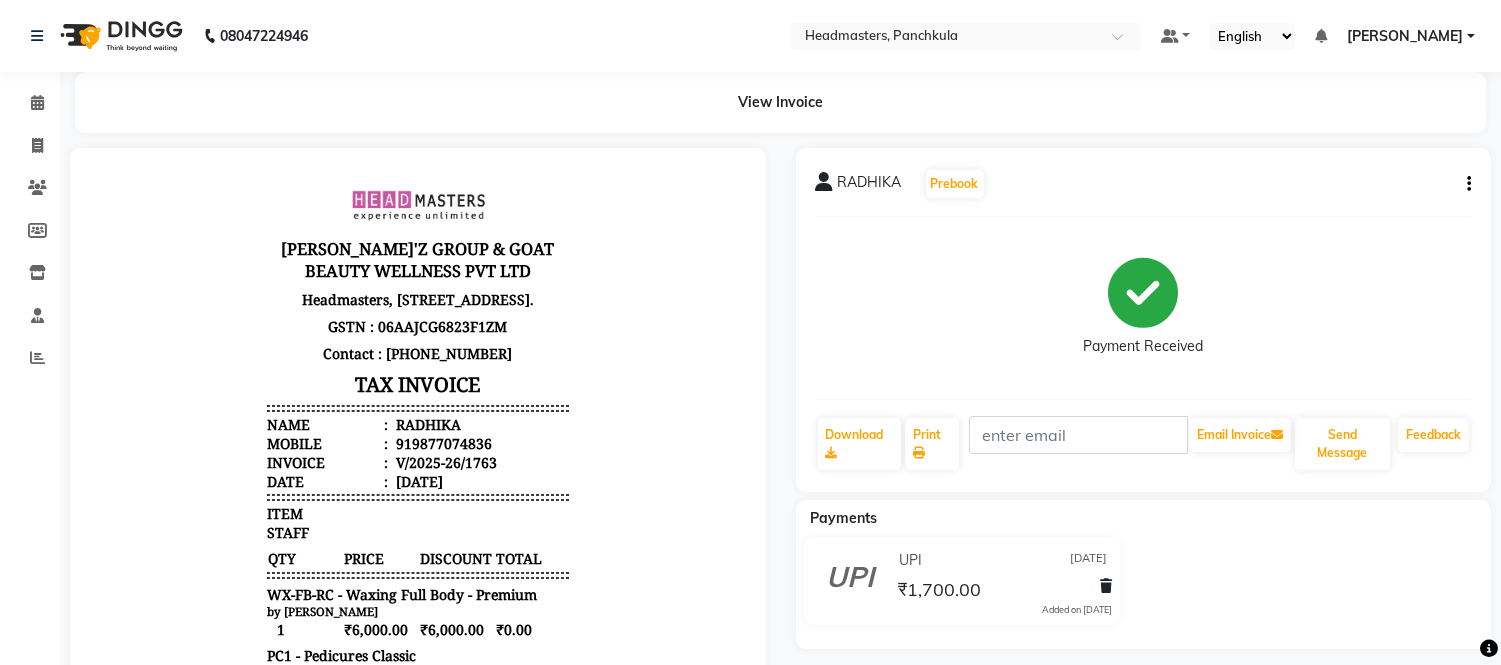 scroll, scrollTop: 0, scrollLeft: 0, axis: both 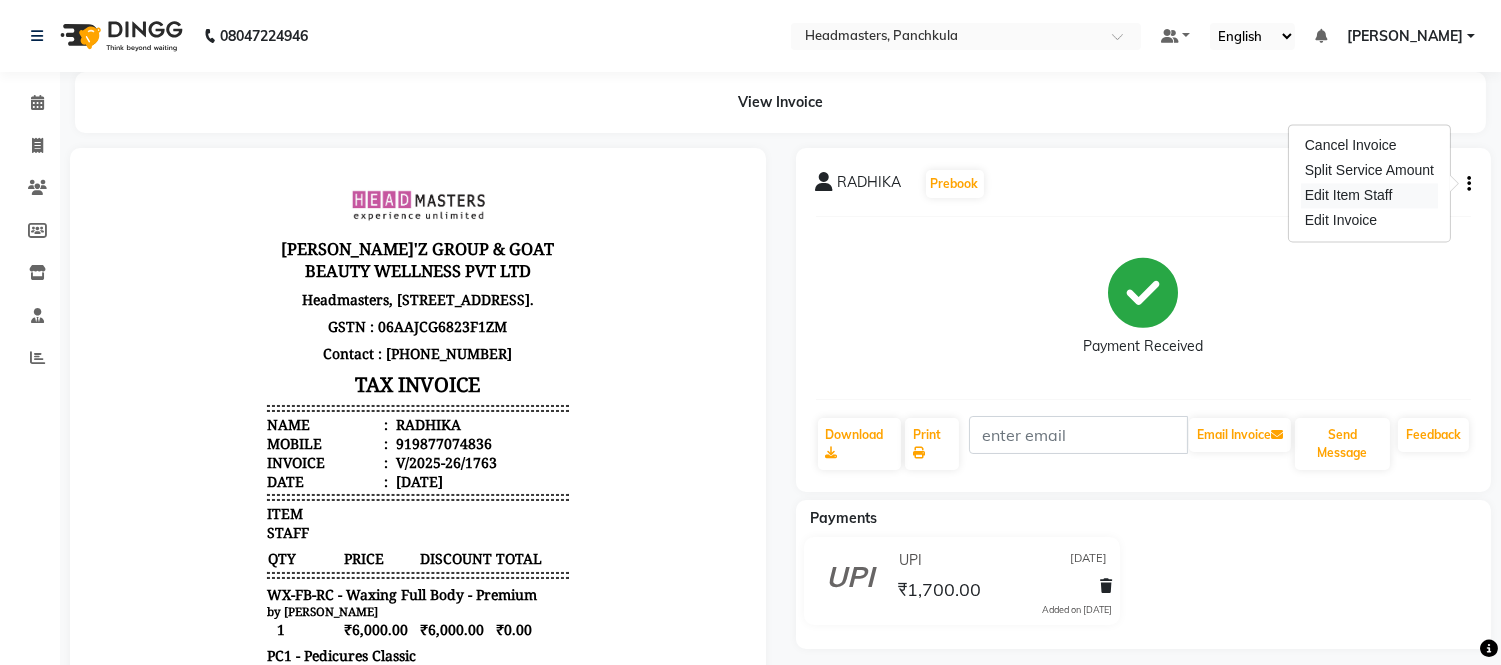 click on "Edit Item Staff" at bounding box center [1369, 195] 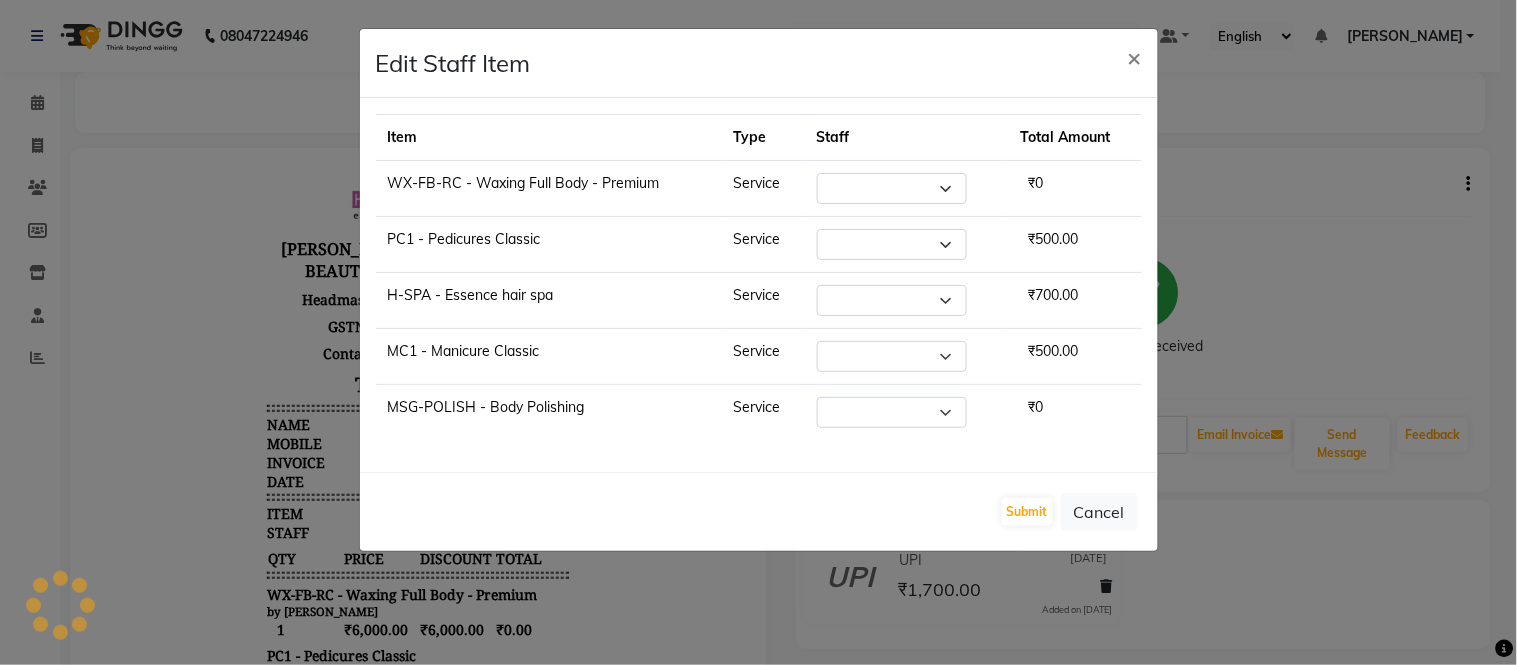 select on "64053" 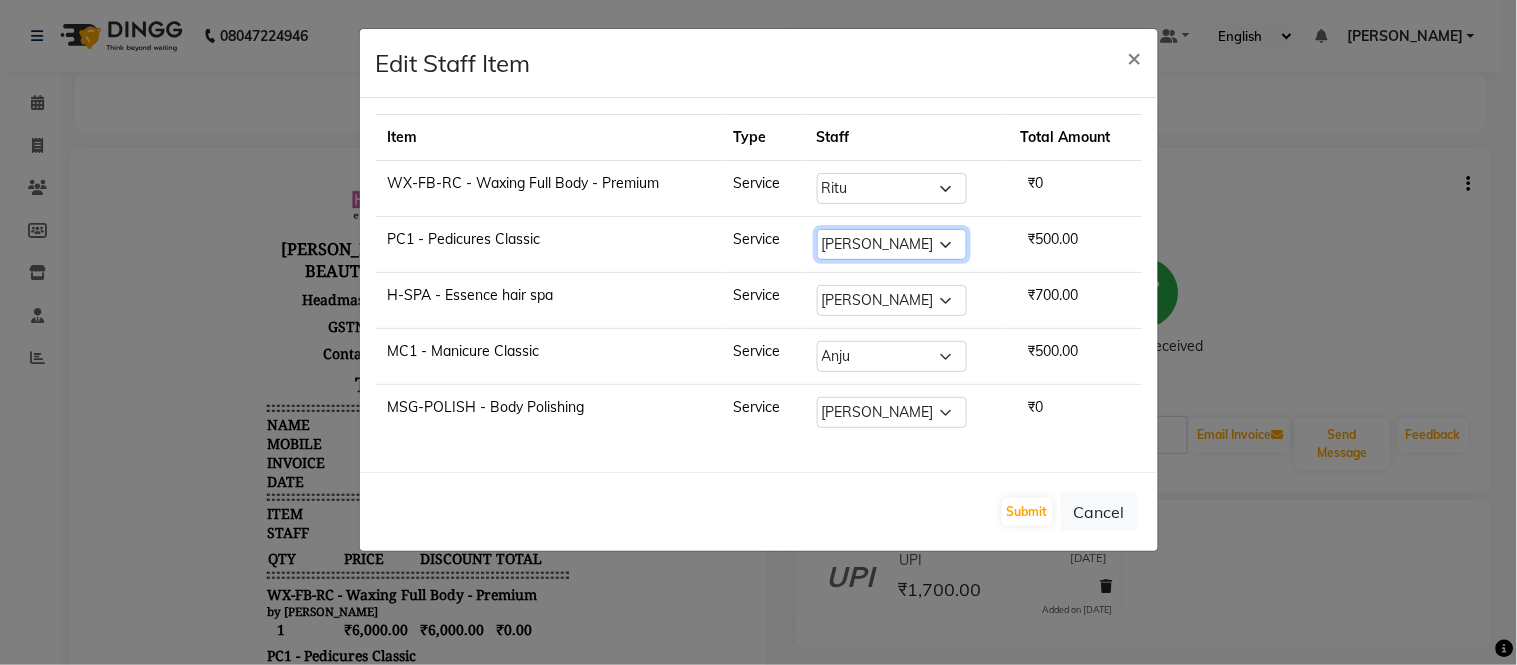click on "Select  [PERSON_NAME]   Danish    HEAD [PERSON_NAME]    [PERSON_NAME]    [PERSON_NAME]   [PERSON_NAME]    [PERSON_NAME]   [PERSON_NAME]    [PERSON_NAME]" 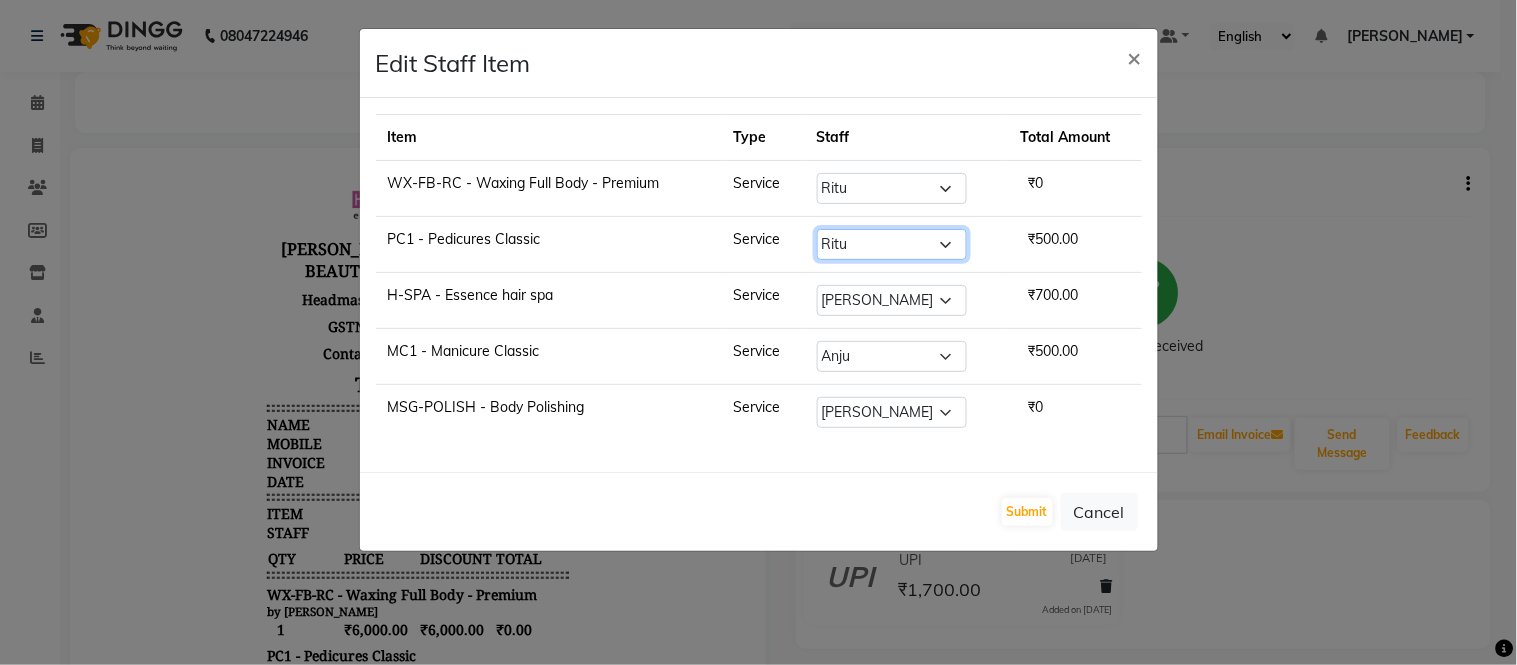 click on "Select  [PERSON_NAME]   Danish    HEAD [PERSON_NAME]    [PERSON_NAME]    [PERSON_NAME]   [PERSON_NAME]    [PERSON_NAME]   [PERSON_NAME]    [PERSON_NAME]" 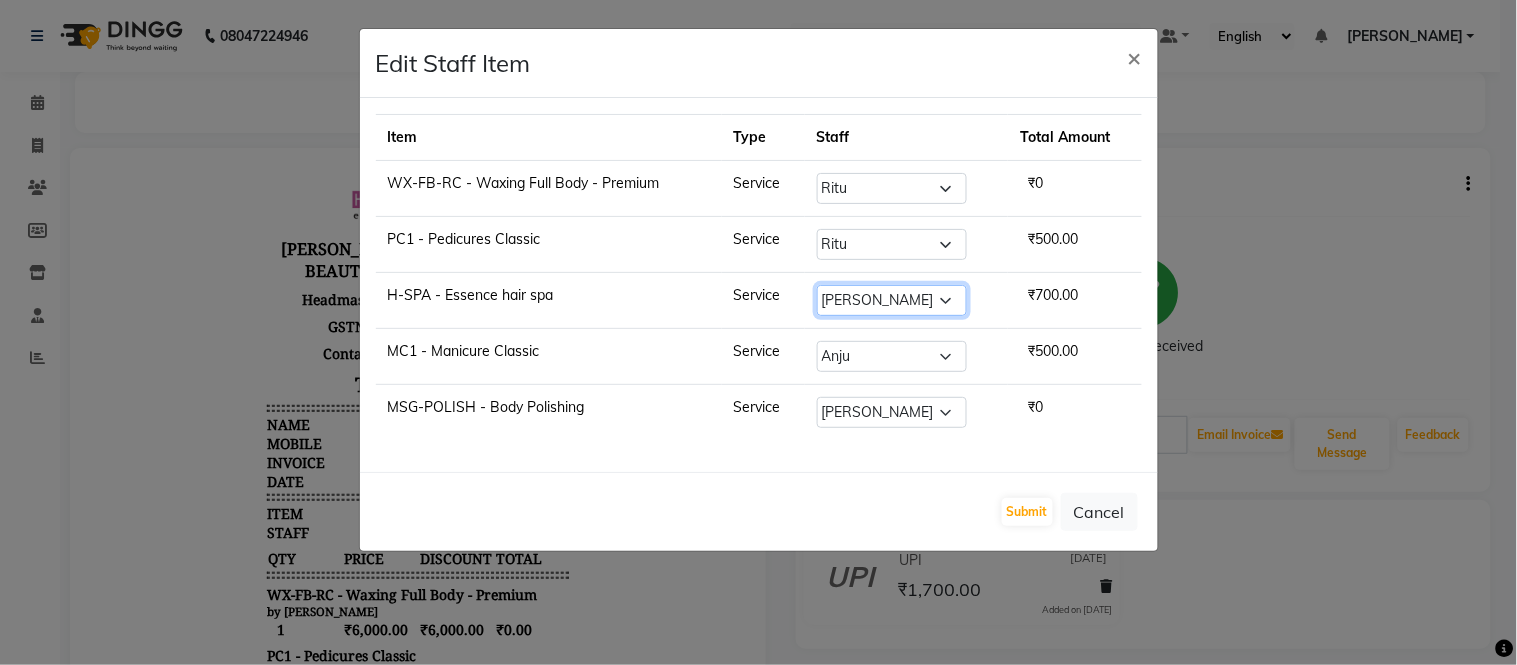 click on "Select  [PERSON_NAME]   Danish    HEAD [PERSON_NAME]    [PERSON_NAME]    [PERSON_NAME]   [PERSON_NAME]    [PERSON_NAME]   [PERSON_NAME]    [PERSON_NAME]" 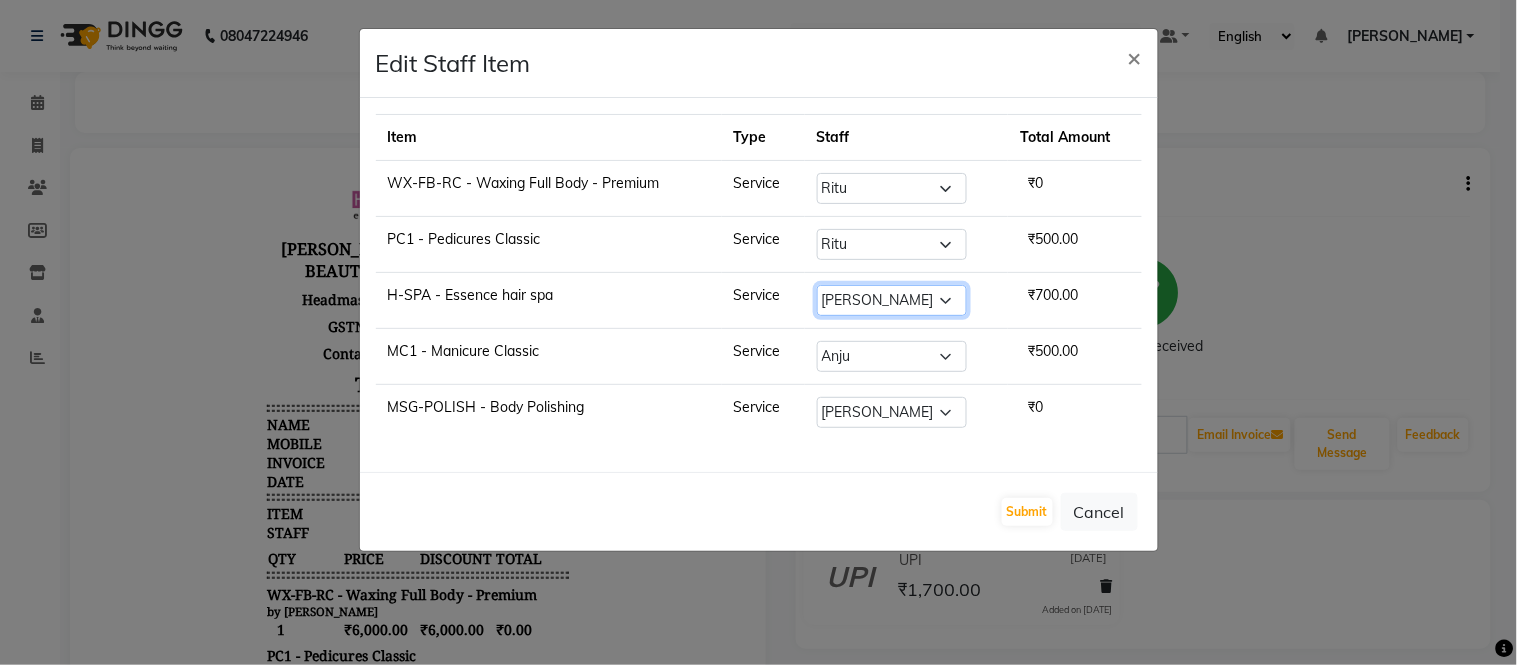 select on "64053" 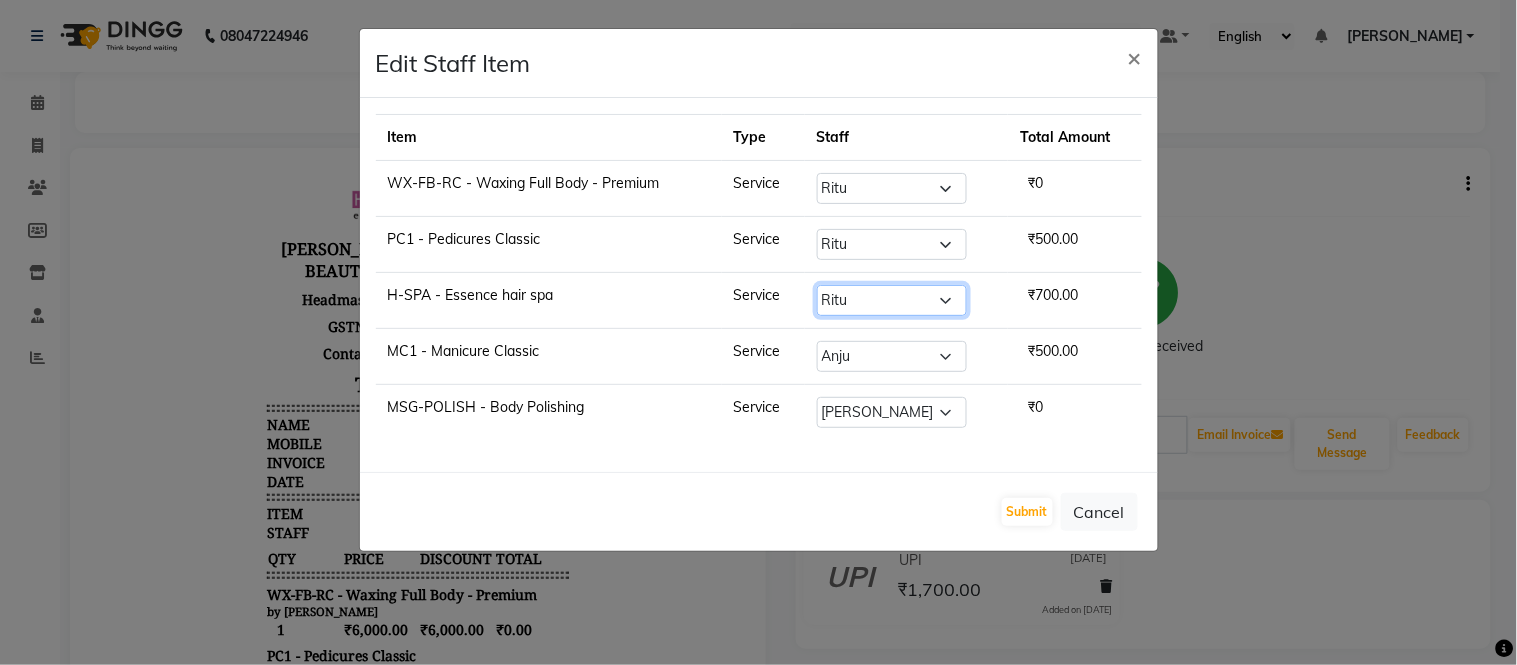 click on "Select  [PERSON_NAME]   Danish    HEAD [PERSON_NAME]    [PERSON_NAME]    [PERSON_NAME]   [PERSON_NAME]    [PERSON_NAME]   [PERSON_NAME]    [PERSON_NAME]" 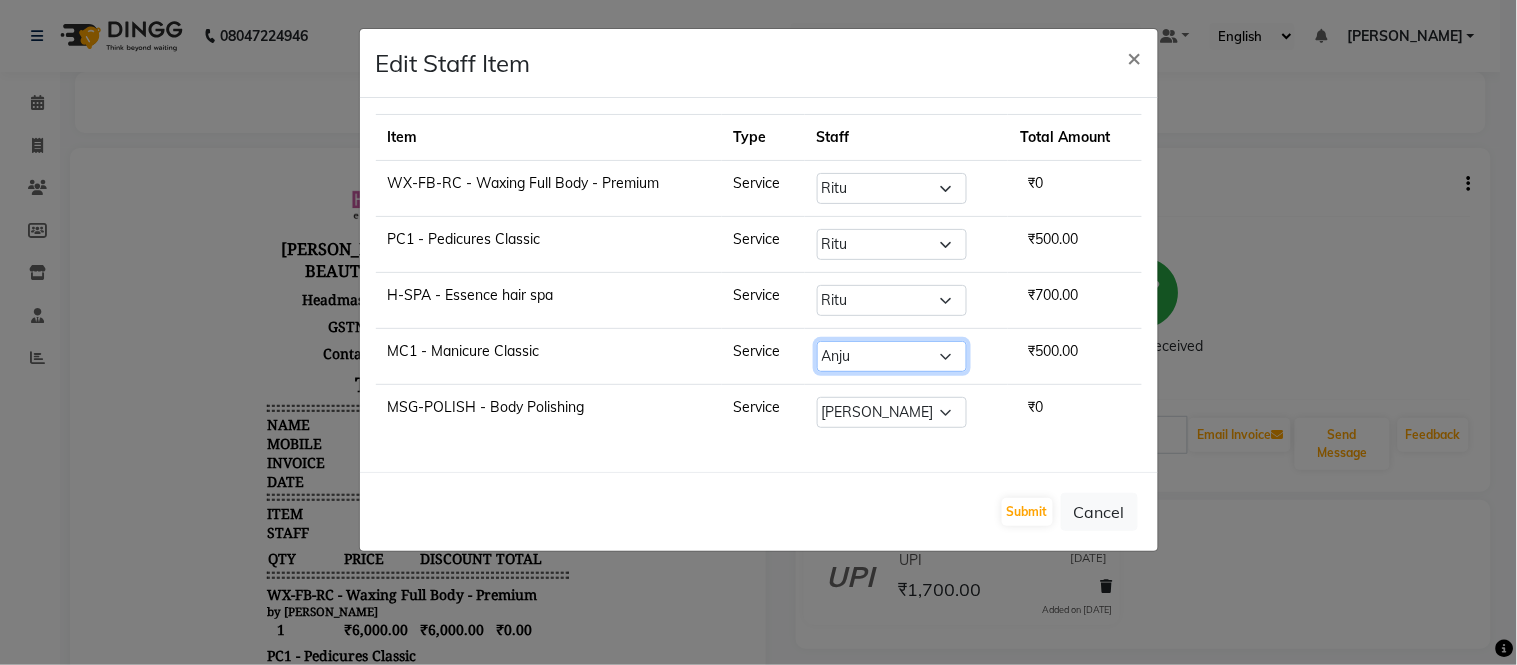click on "Select  [PERSON_NAME]   Danish    HEAD [PERSON_NAME]    [PERSON_NAME]    [PERSON_NAME]   [PERSON_NAME]    [PERSON_NAME]   [PERSON_NAME]    [PERSON_NAME]" 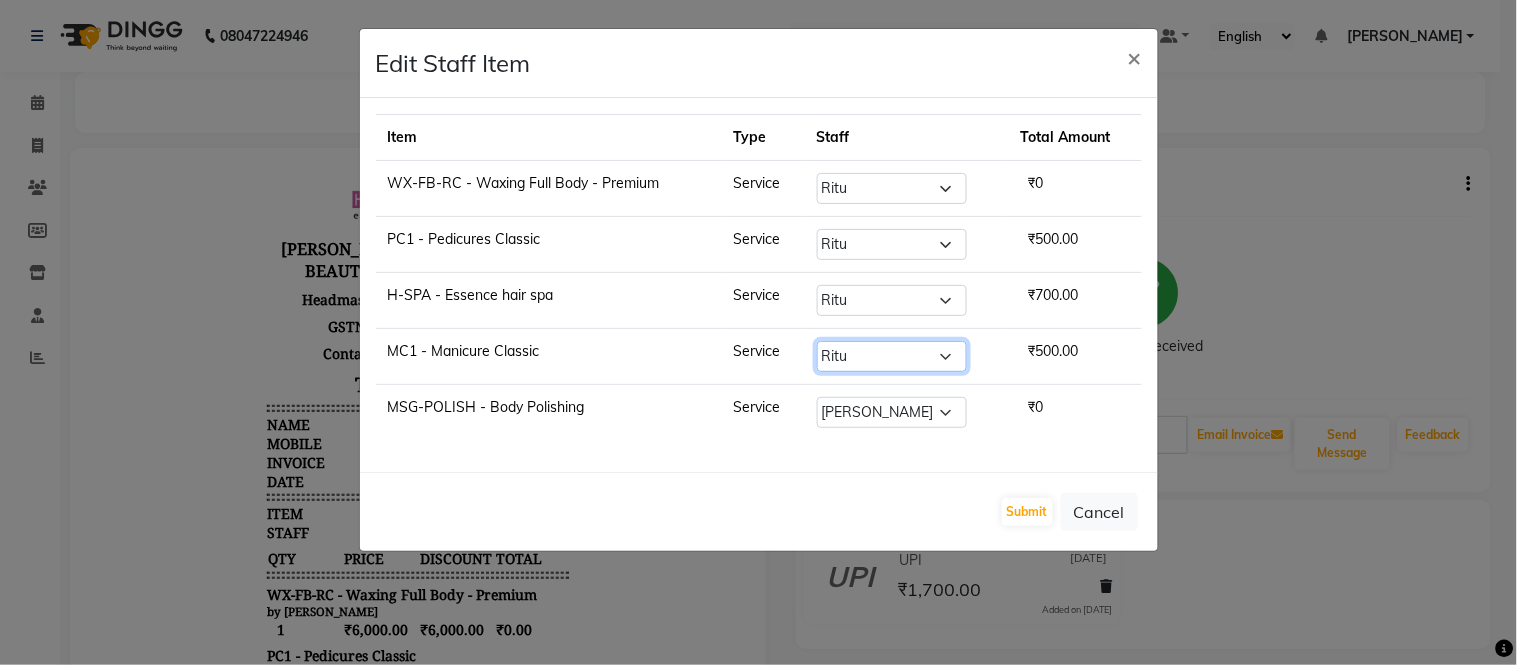 click on "Select  Amjad   Anju   Danish    HEAD MASTERS   Jimmy    Parveen   Reena   Ritu    Saddam   Salman Khan    Sandeep   Sushant Bhardwaj    Wajid Shah" 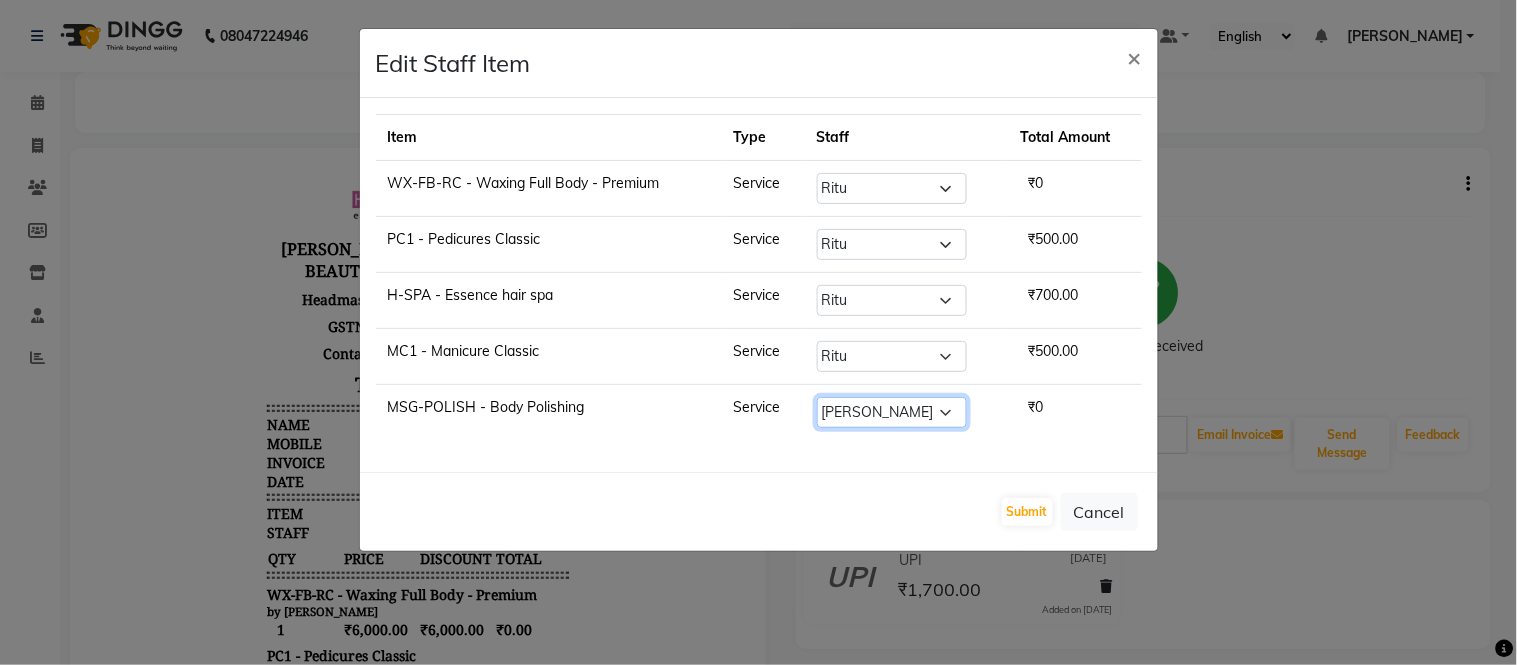 click on "Select  Amjad   Anju   Danish    HEAD MASTERS   Jimmy    Parveen   Reena   Ritu    Saddam   Salman Khan    Sandeep   Sushant Bhardwaj    Wajid Shah" 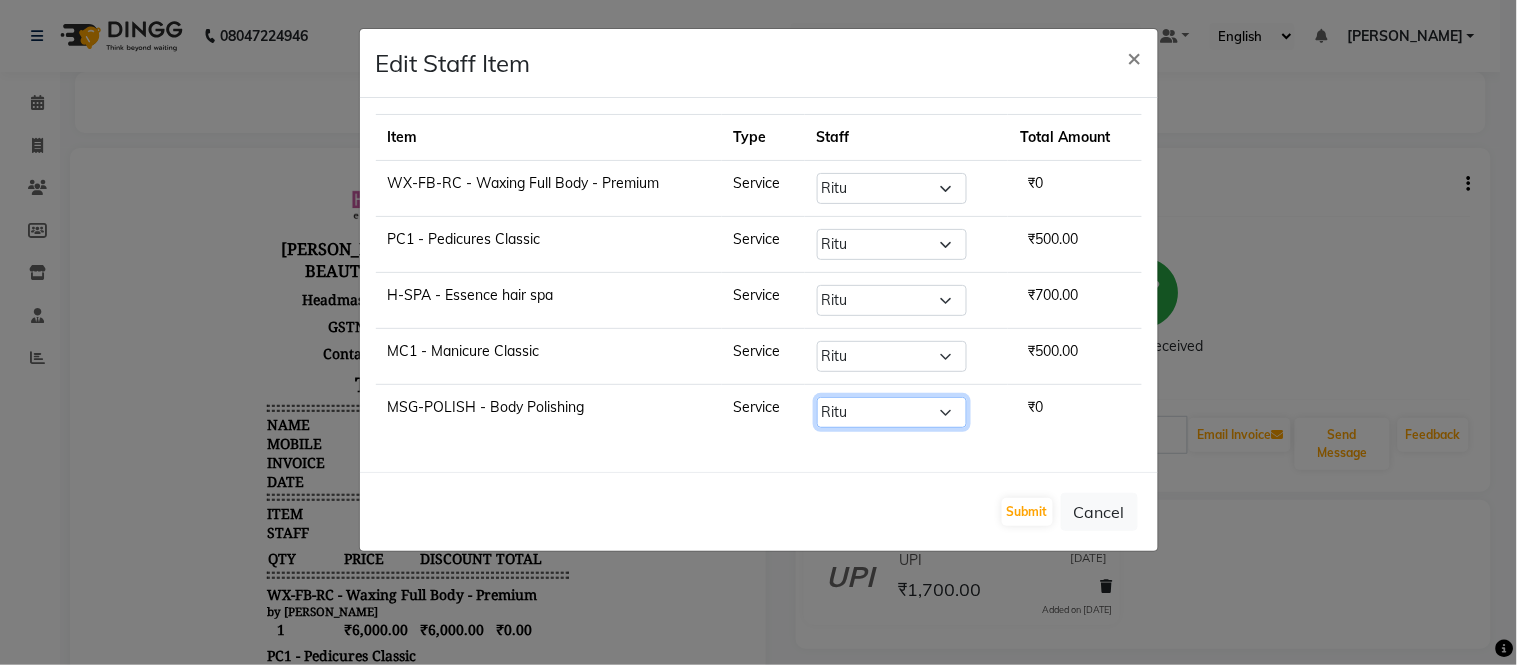 click on "Select  Amjad   Anju   Danish    HEAD MASTERS   Jimmy    Parveen   Reena   Ritu    Saddam   Salman Khan    Sandeep   Sushant Bhardwaj    Wajid Shah" 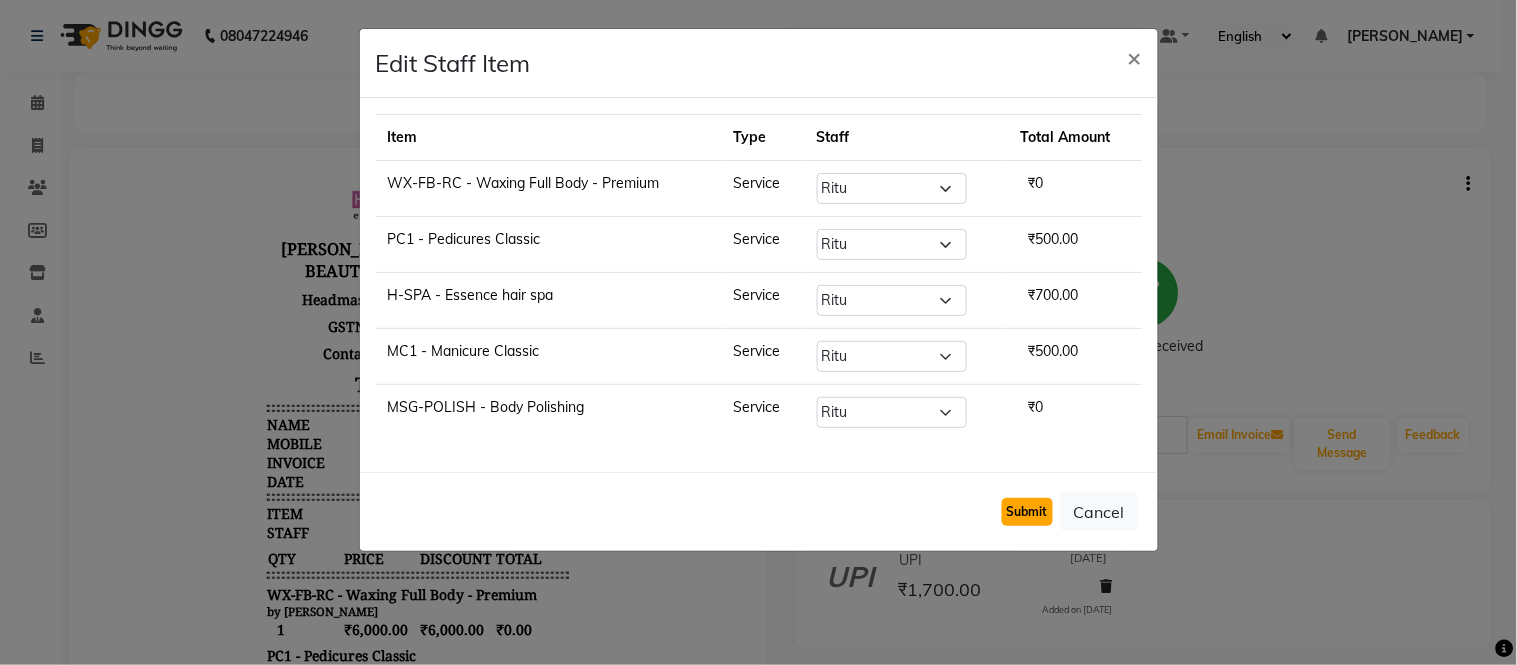 click on "Submit" 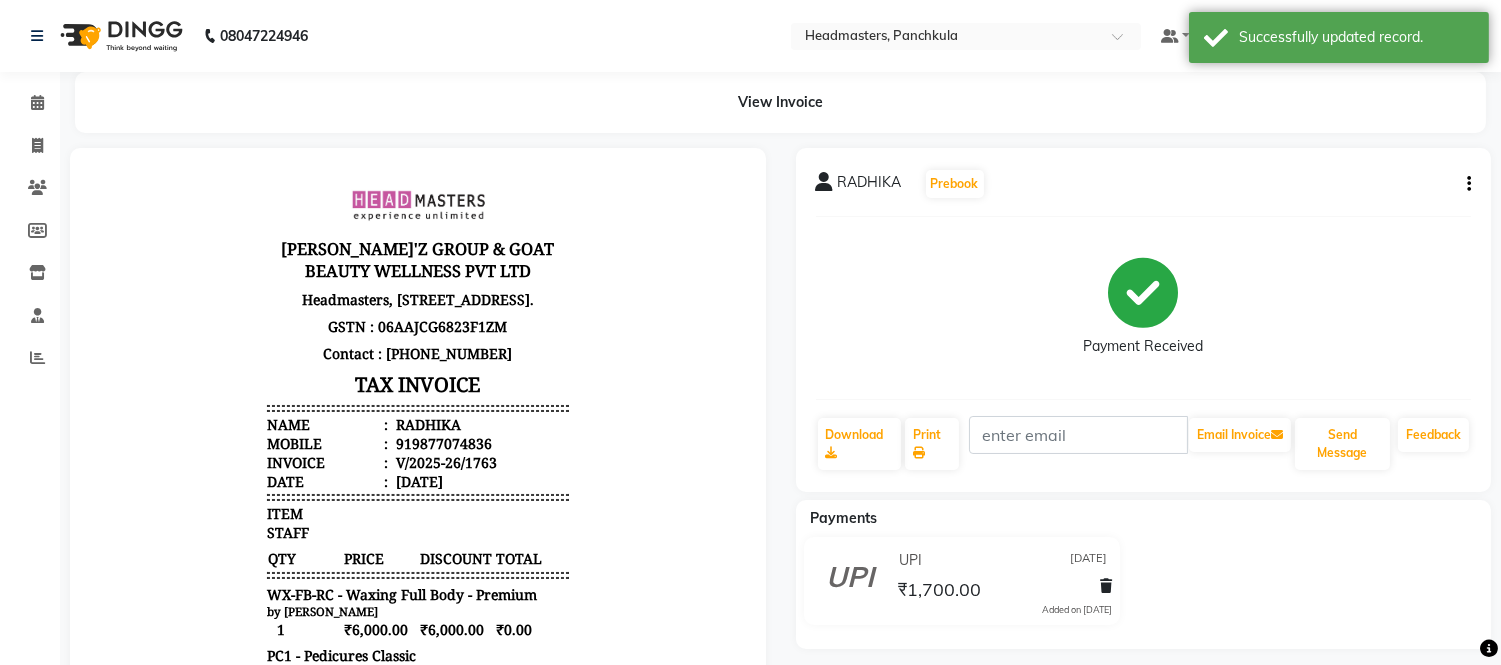 scroll, scrollTop: 15, scrollLeft: 0, axis: vertical 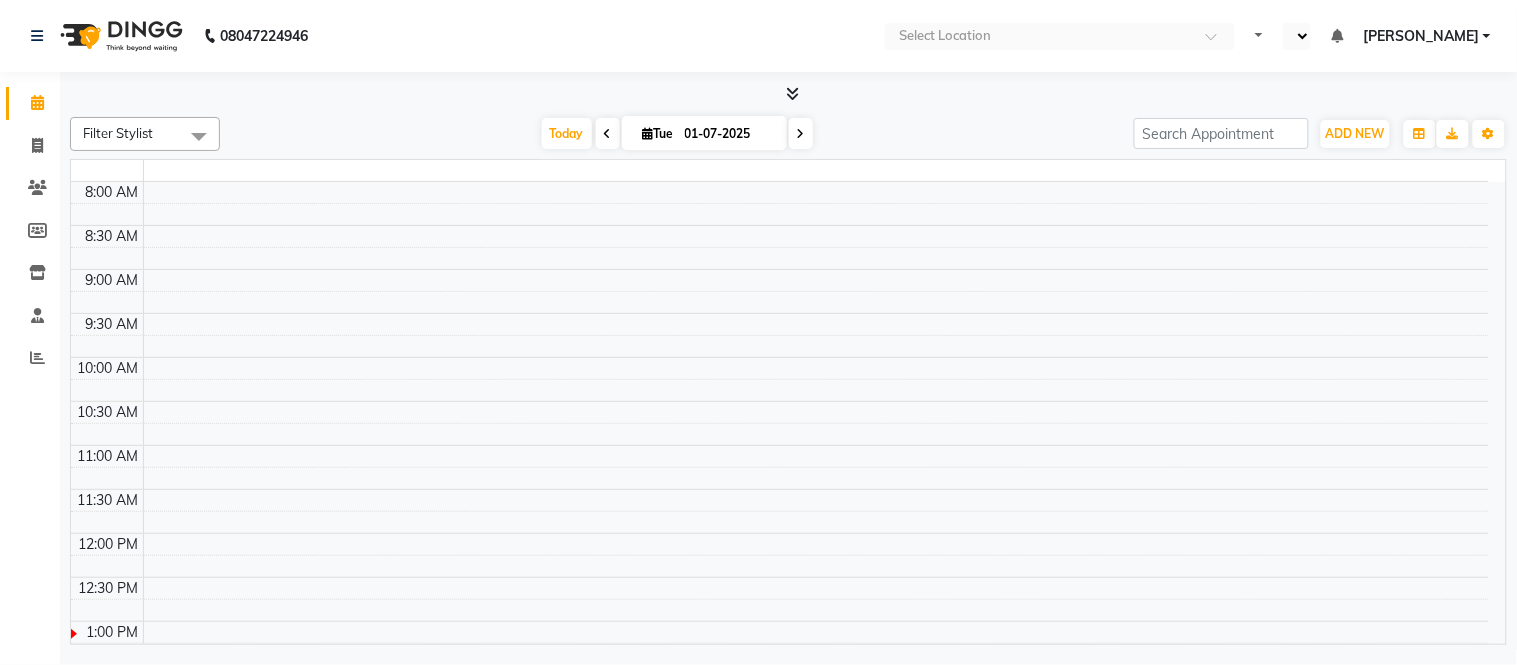 select on "en" 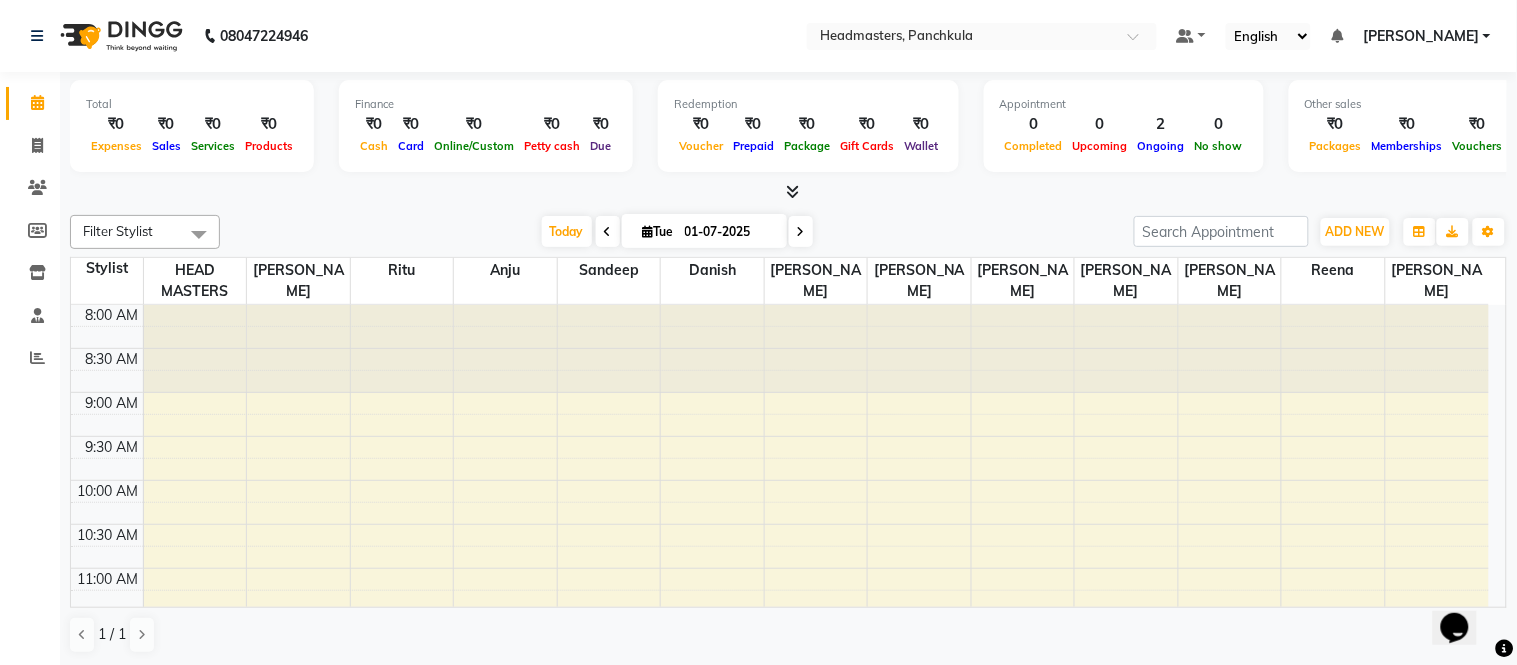 scroll, scrollTop: 0, scrollLeft: 0, axis: both 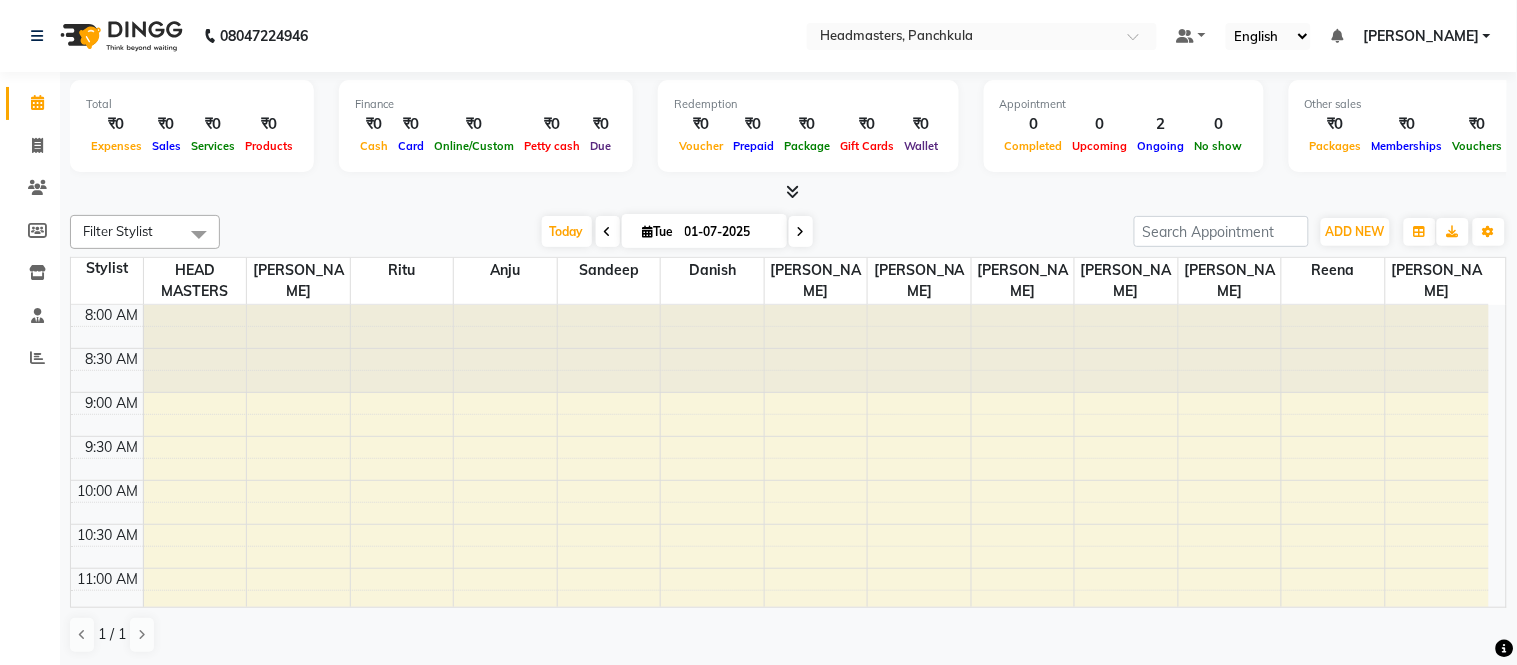 click at bounding box center [792, 191] 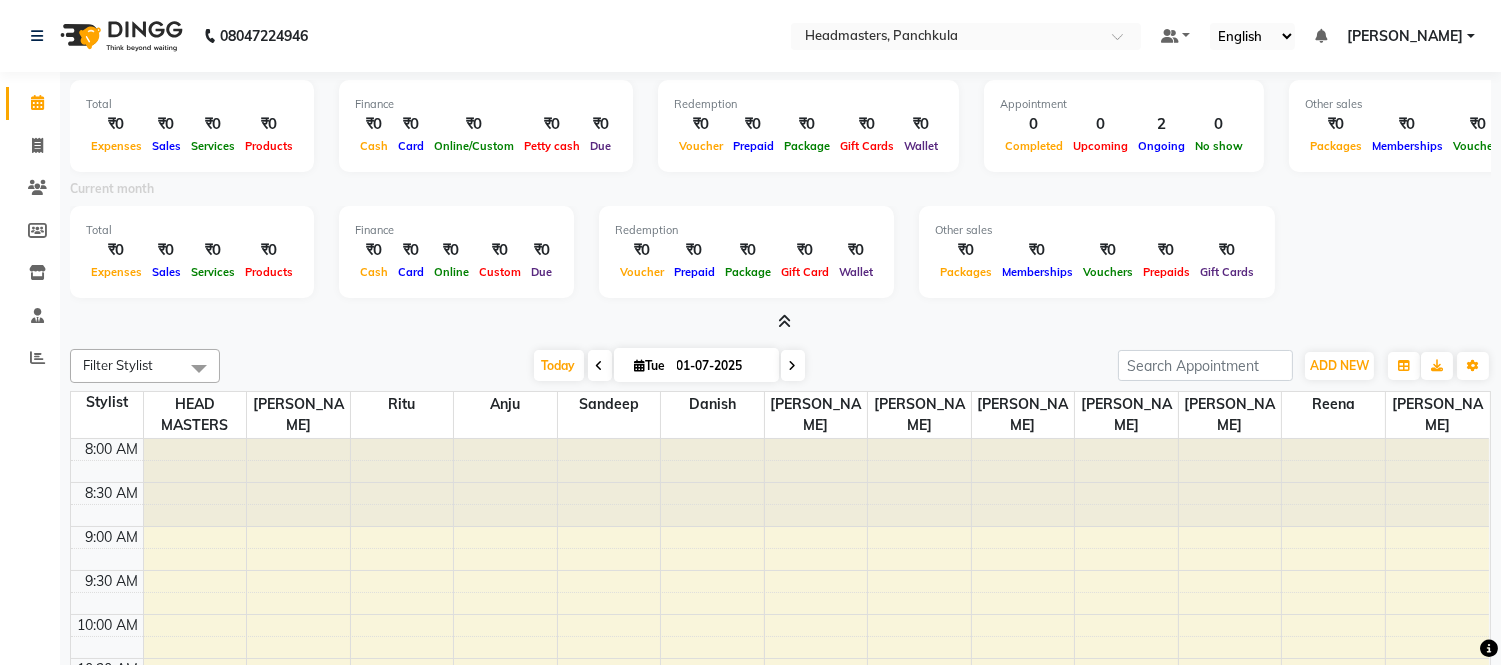 click on "Finance  ₹0  Cash ₹0  Card ₹0  Online/Custom ₹0 [PERSON_NAME] cash ₹0 Due" at bounding box center [486, 126] 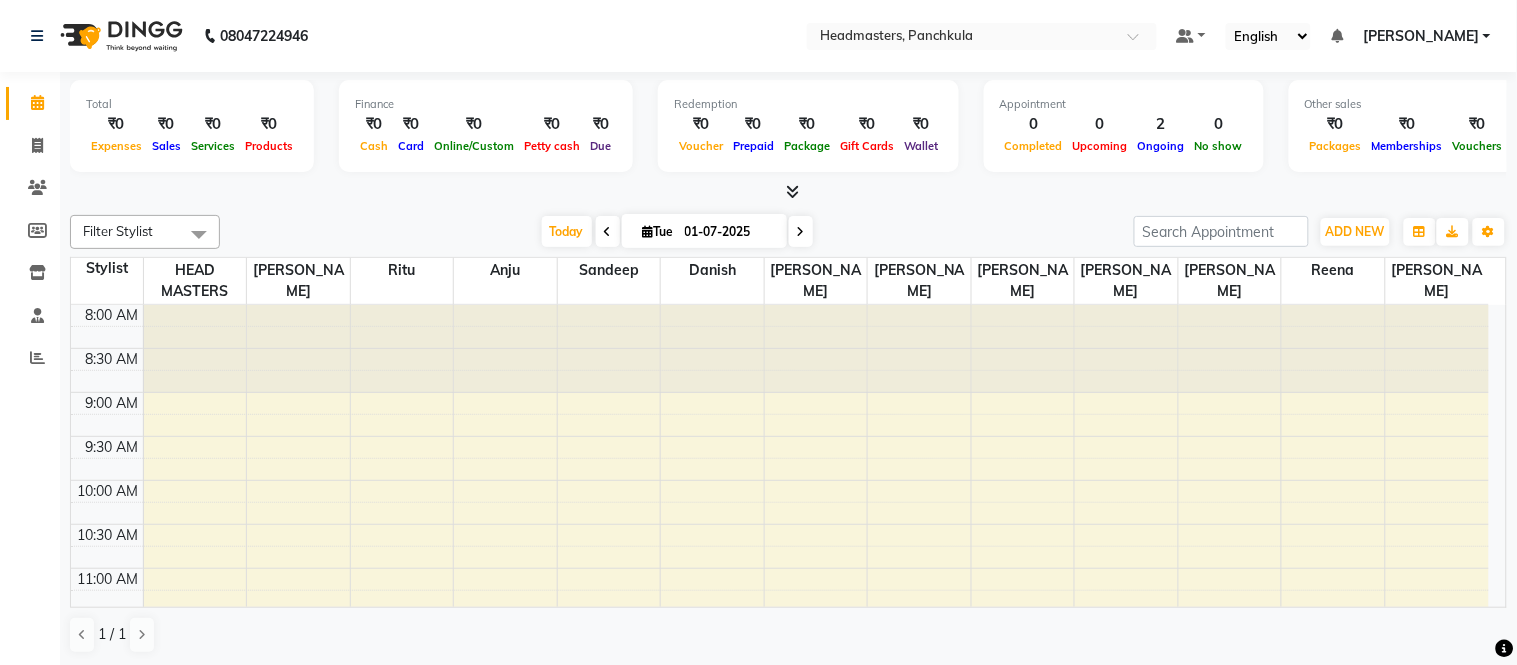 click on "08047224946 Select Location × Headmasters, Panchkula Default Panel My Panel English ENGLISH Español العربية मराठी हिंदी ગુજરાતી தமிழ் 中文 Notifications nothing to show [PERSON_NAME] Manage Profile Change Password Sign out  Version:3.14.0" 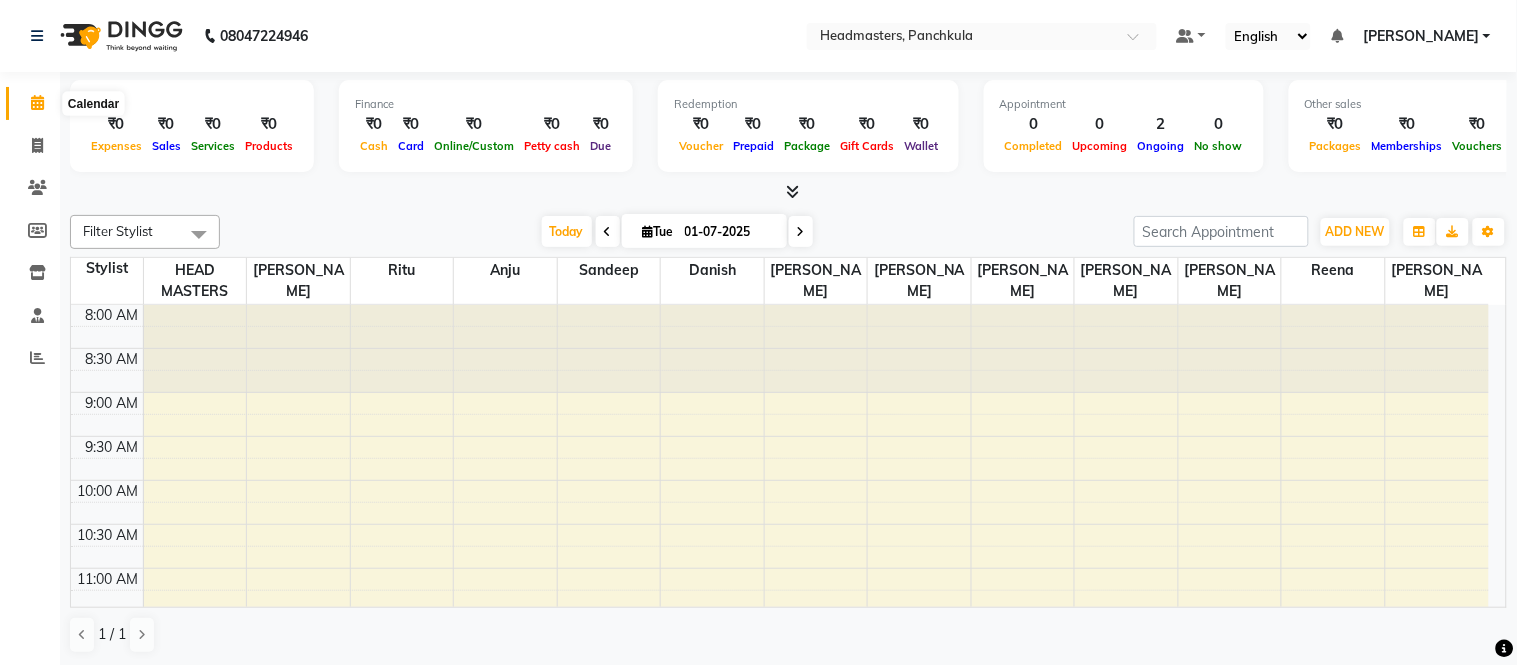 drag, startPoint x: 43, startPoint y: 96, endPoint x: 167, endPoint y: 47, distance: 133.33041 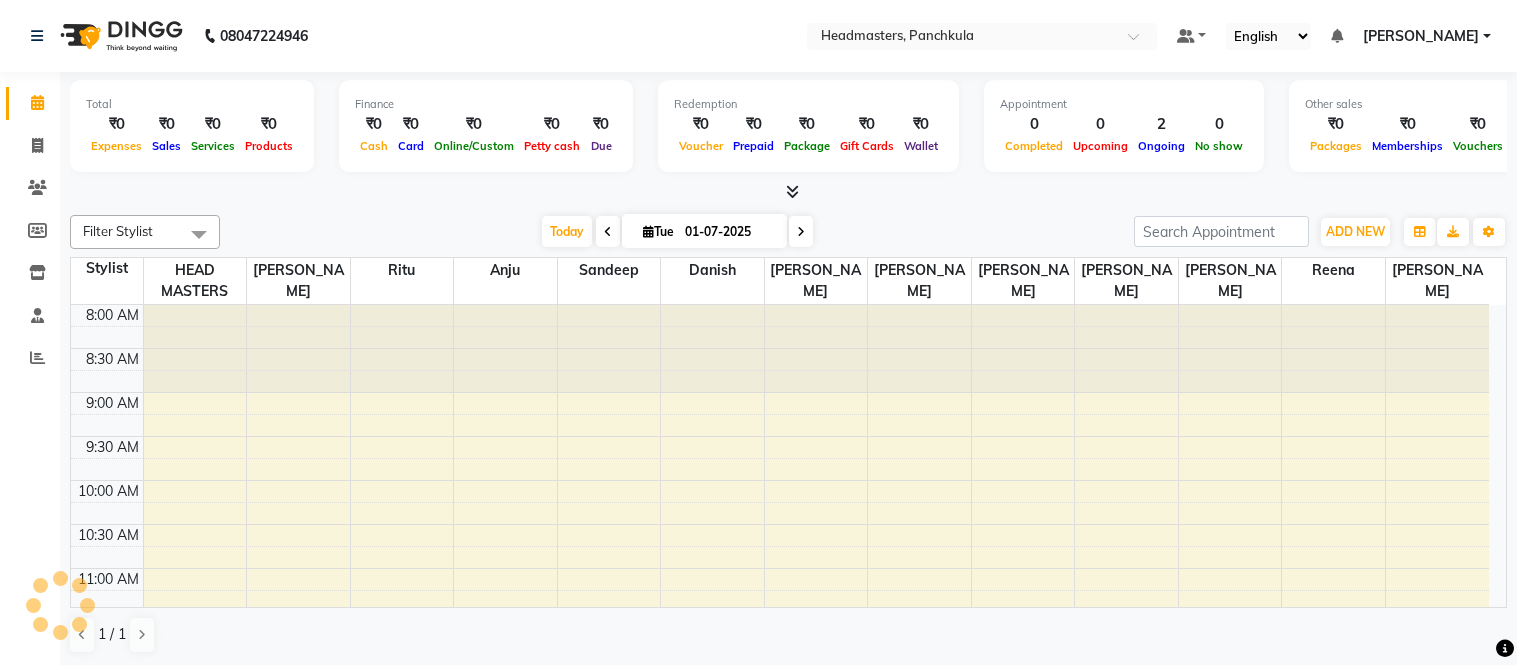 scroll, scrollTop: 0, scrollLeft: 0, axis: both 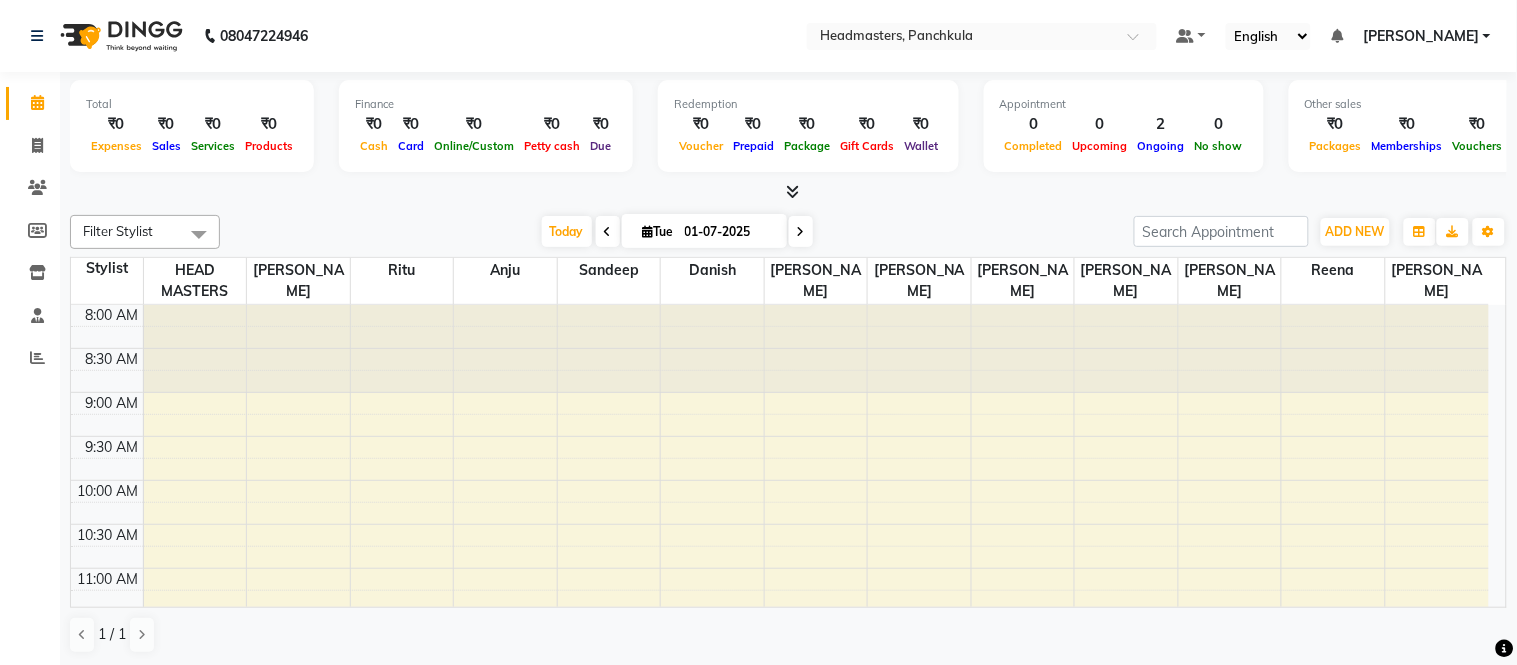 drag, startPoint x: 602, startPoint y: 18, endPoint x: 595, endPoint y: 7, distance: 13.038404 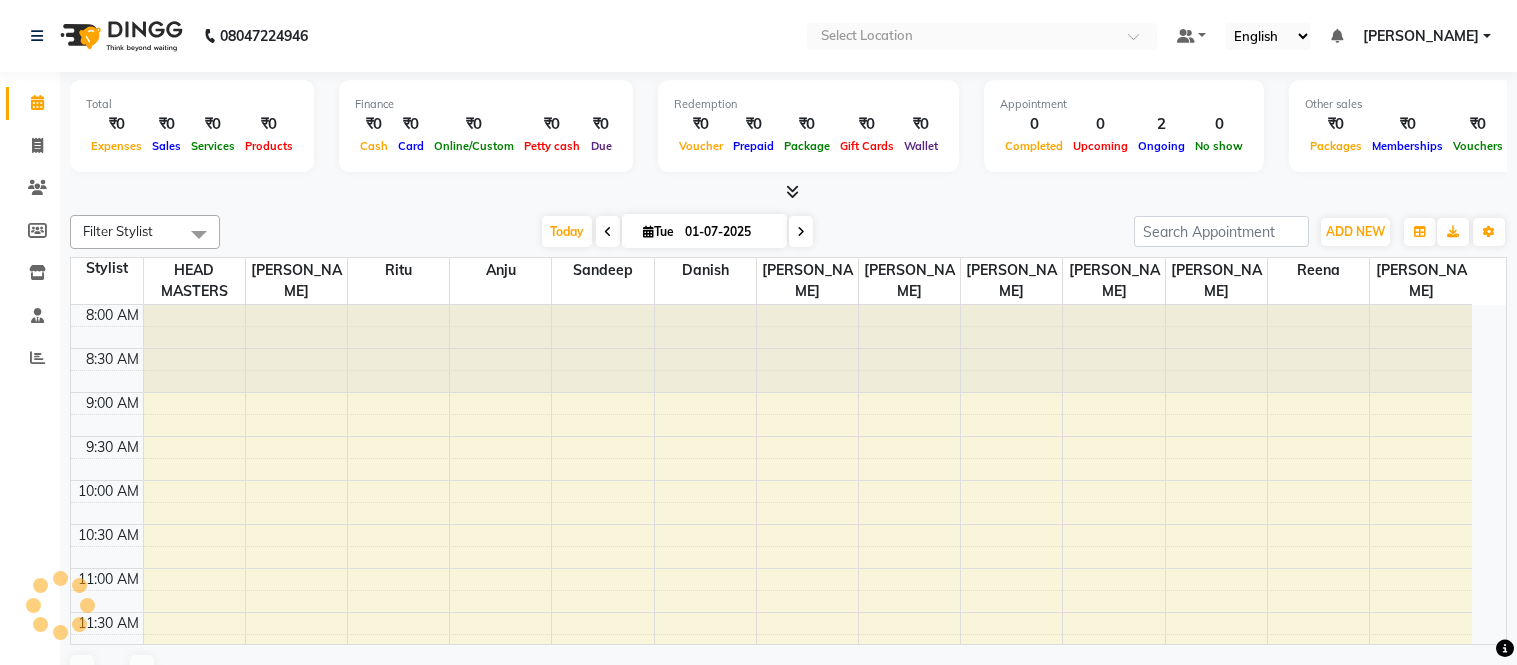 scroll, scrollTop: 0, scrollLeft: 0, axis: both 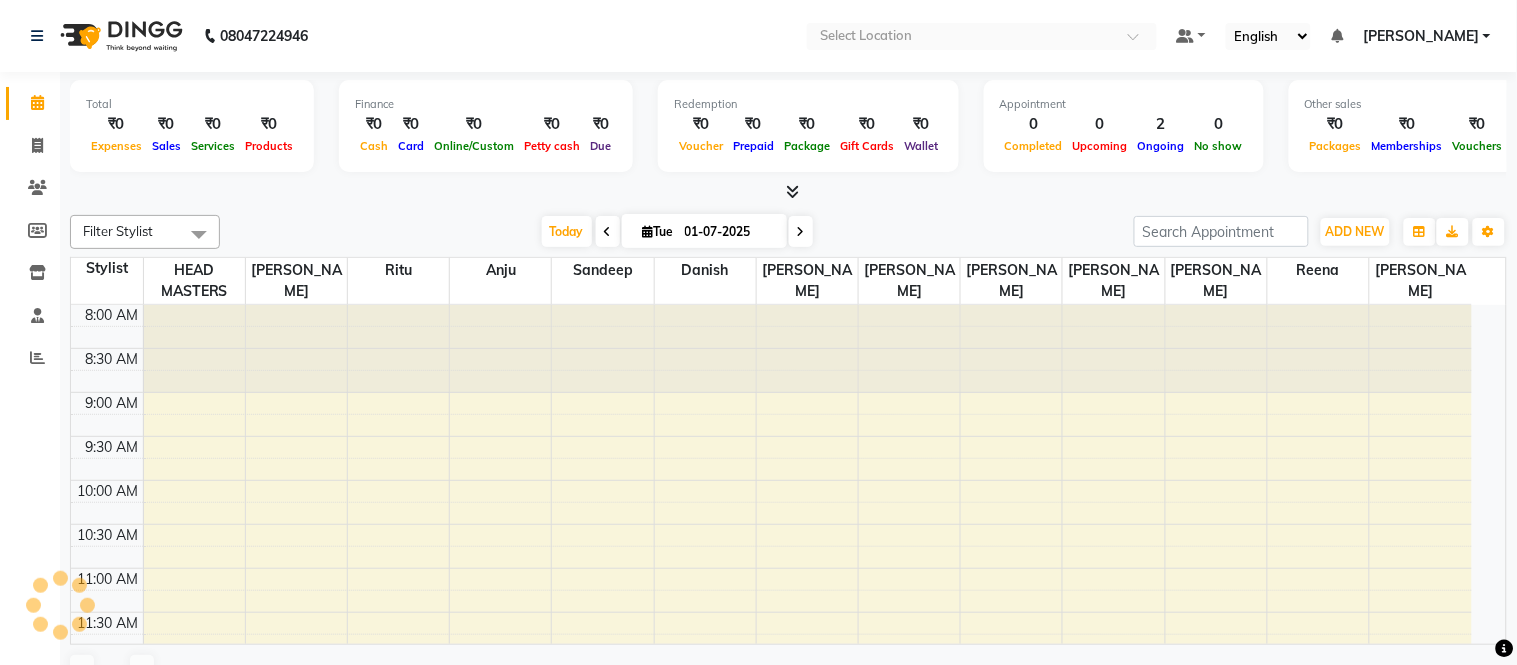 click 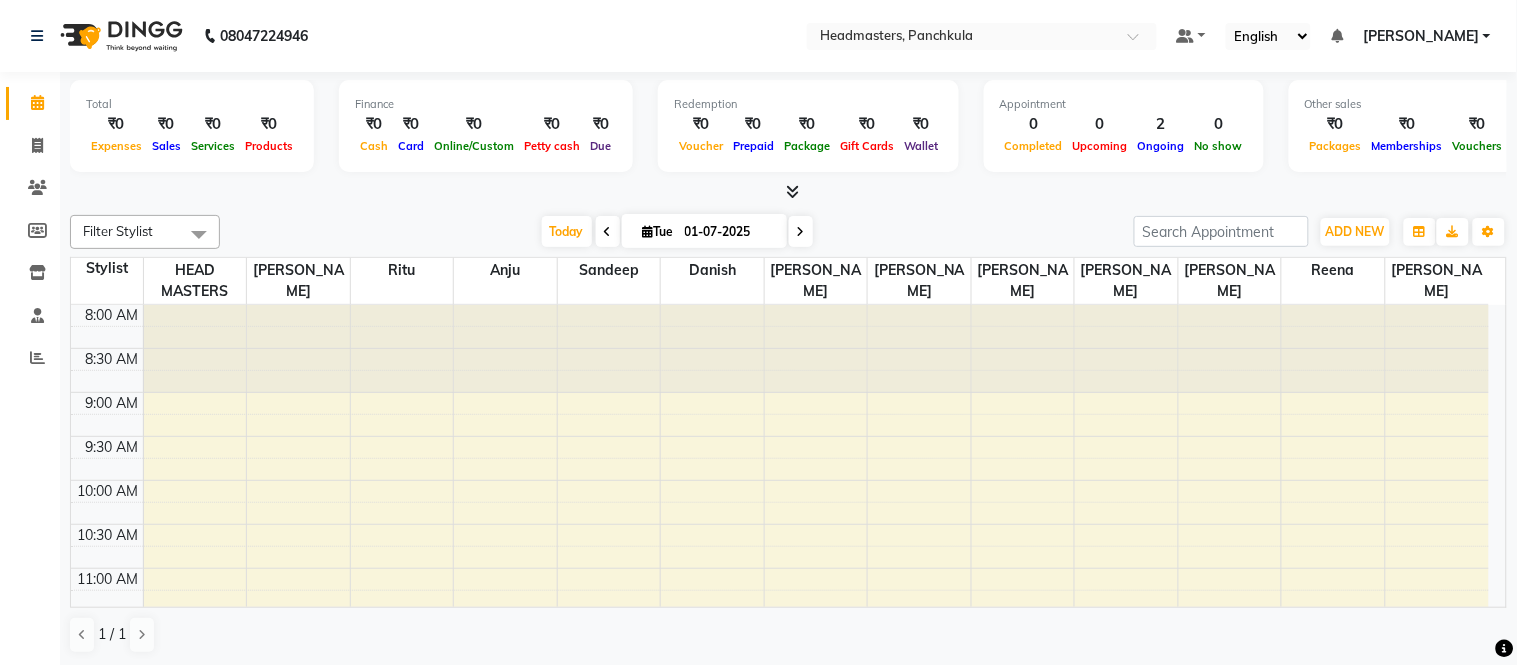 scroll, scrollTop: 531, scrollLeft: 0, axis: vertical 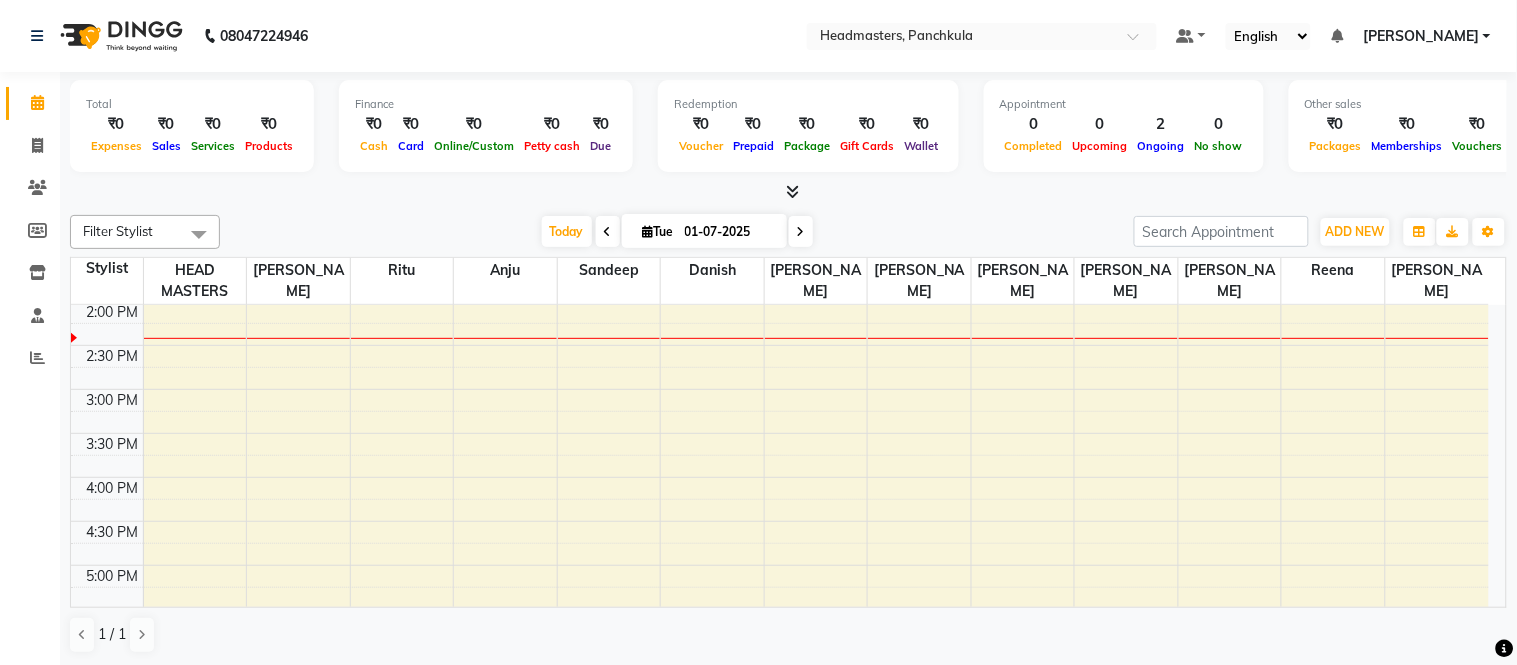 click on "08047224946 Select Location × Headmasters, Panchkula Default Panel My Panel English ENGLISH Español العربية मराठी हिंदी ગુજરાતી தமிழ் 中文 Notifications nothing to show [PERSON_NAME] Manage Profile Change Password Sign out  Version:3.14.0" 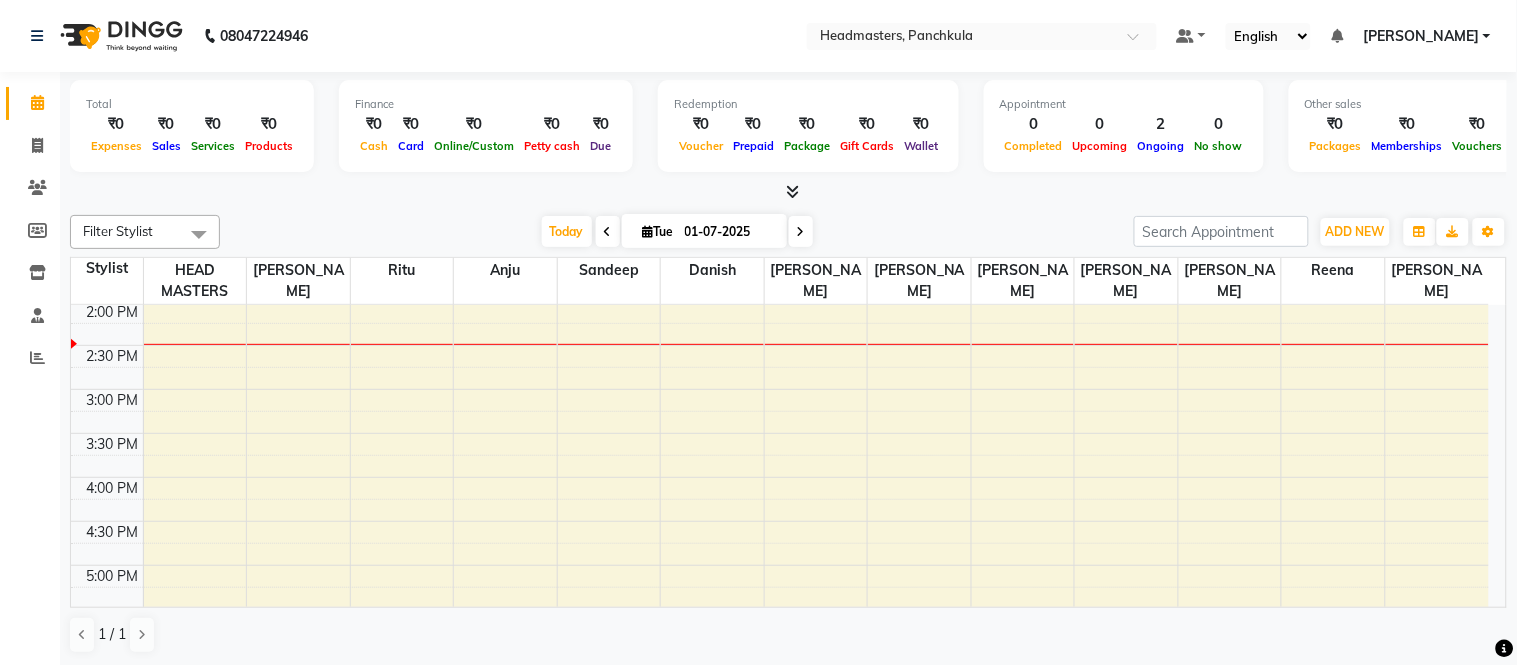 click on "08047224946 Select Location × Headmasters, Panchkula Default Panel My Panel English ENGLISH Español العربية मराठी हिंदी ગુજરાતી தமிழ் 中文 Notifications nothing to show [PERSON_NAME] Manage Profile Change Password Sign out  Version:3.14.0" 